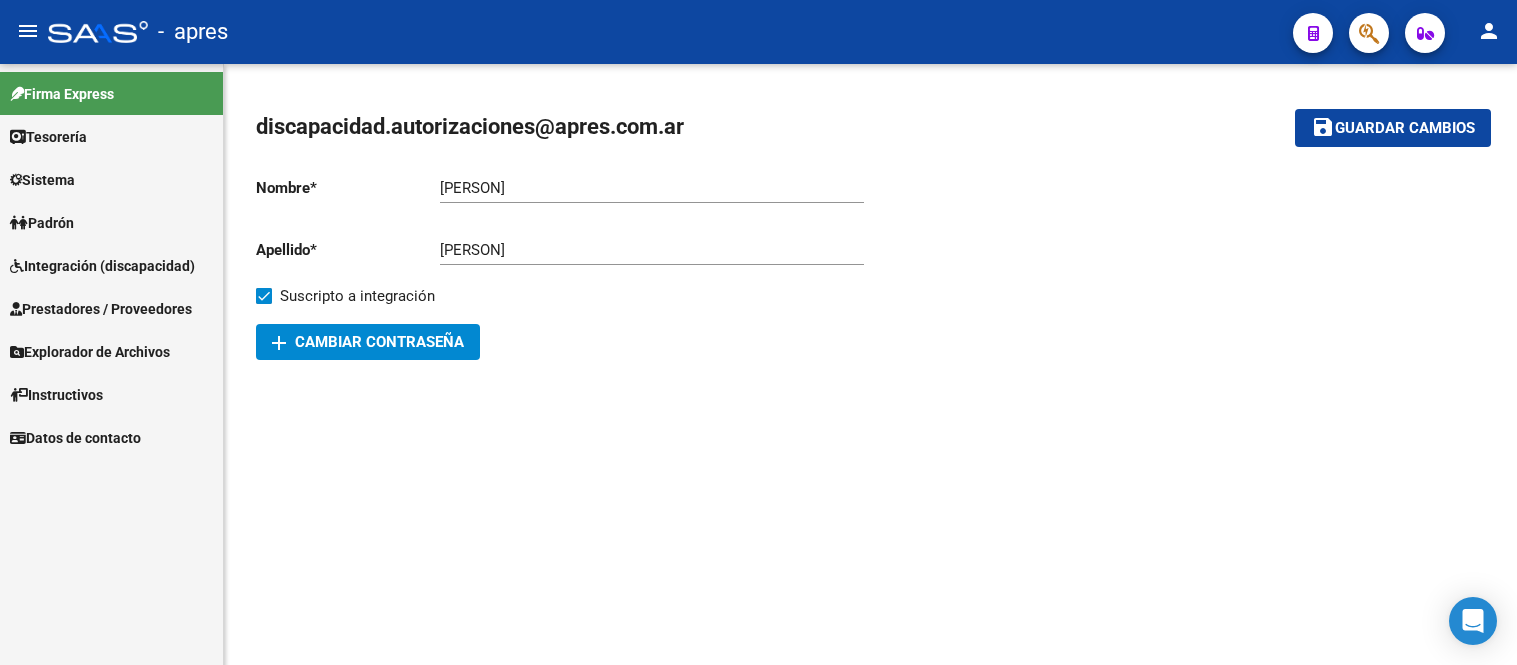 scroll, scrollTop: 0, scrollLeft: 0, axis: both 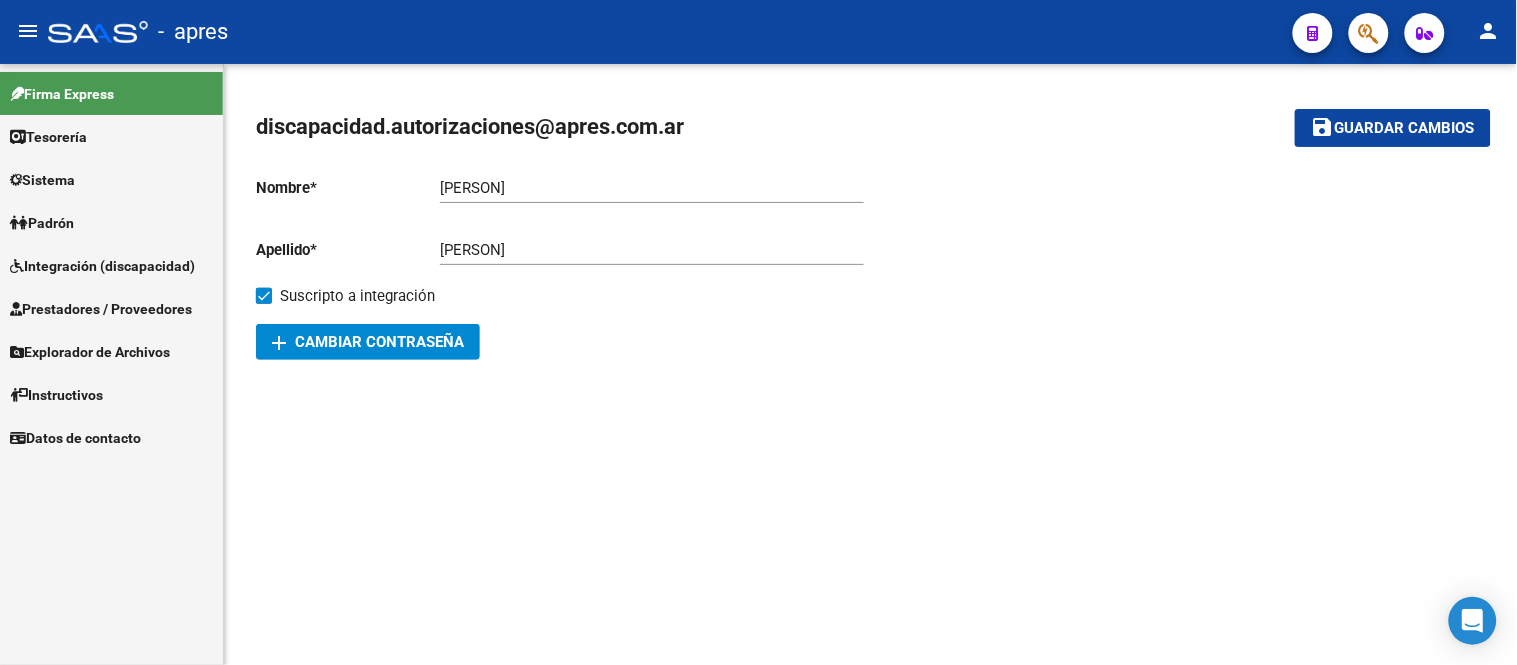 click on "Integración (discapacidad)" at bounding box center (102, 266) 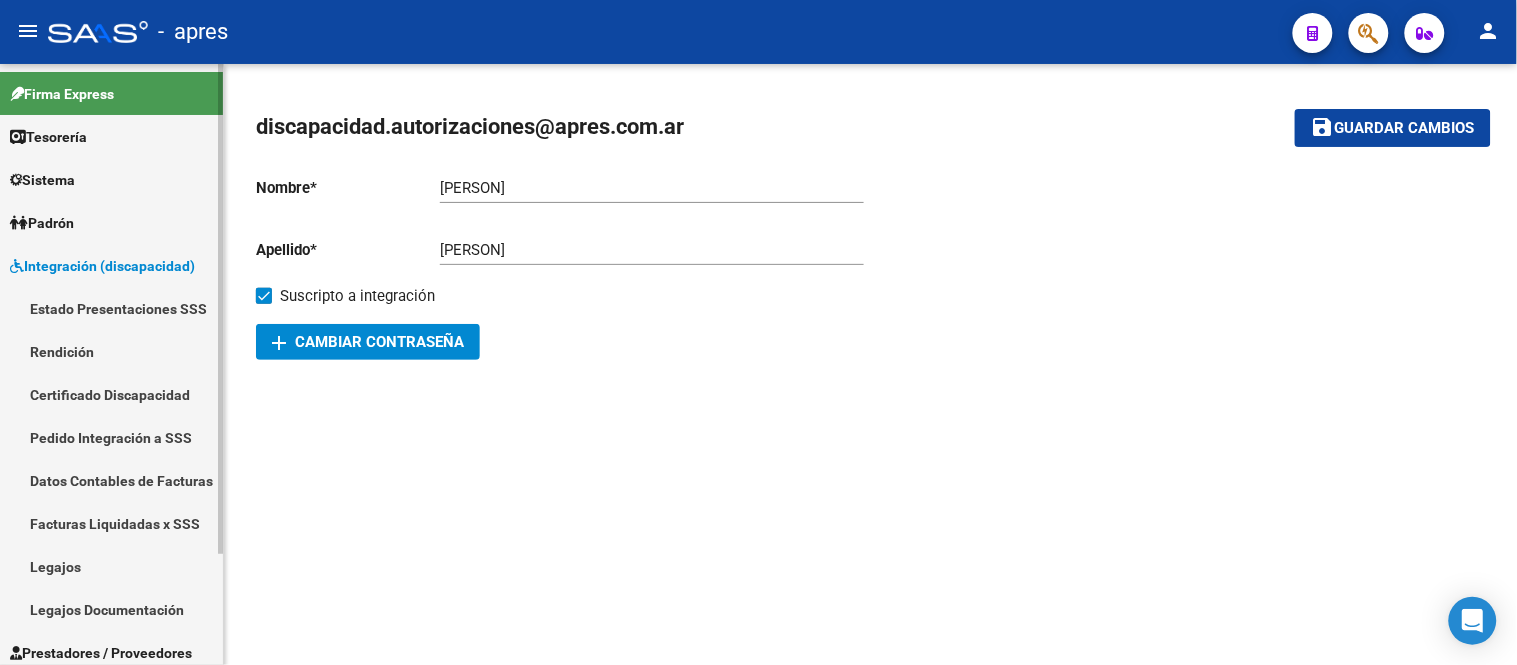 click on "Legajos" at bounding box center (111, 566) 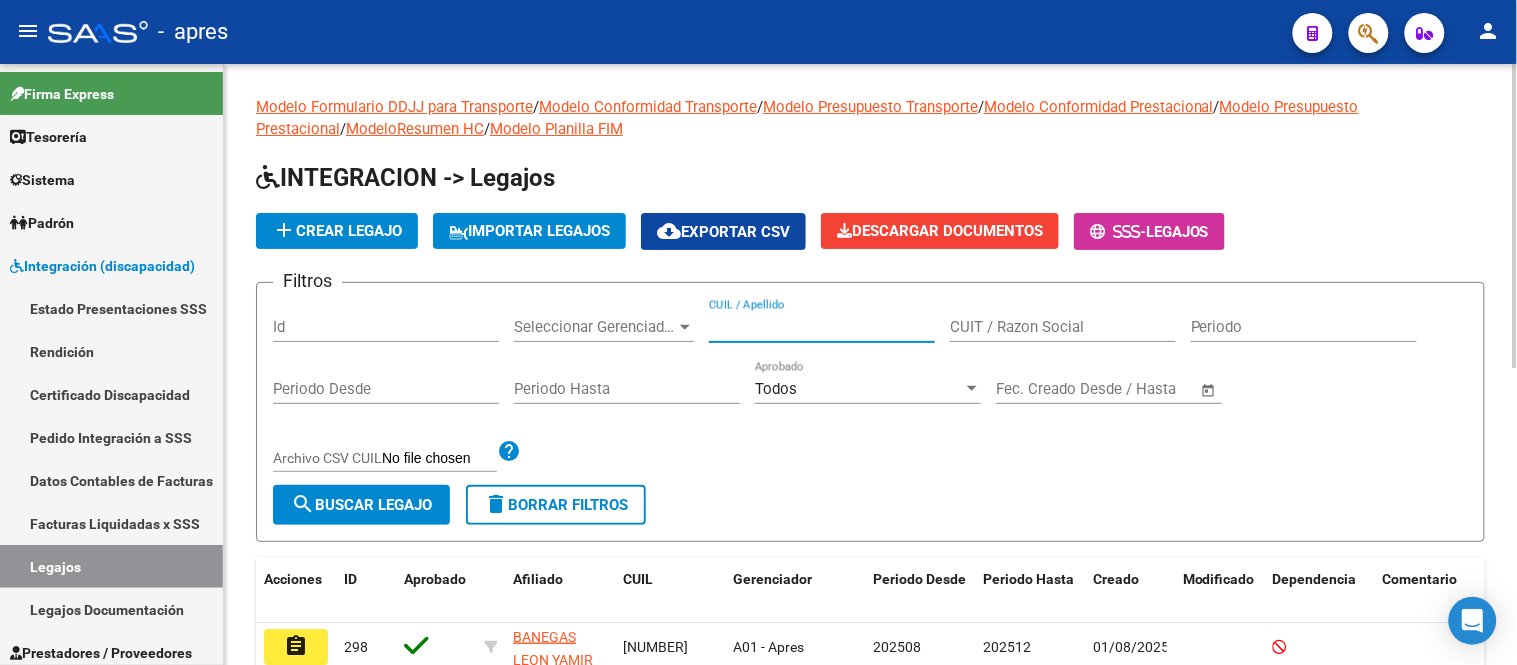 click on "CUIL / Apellido" at bounding box center [822, 327] 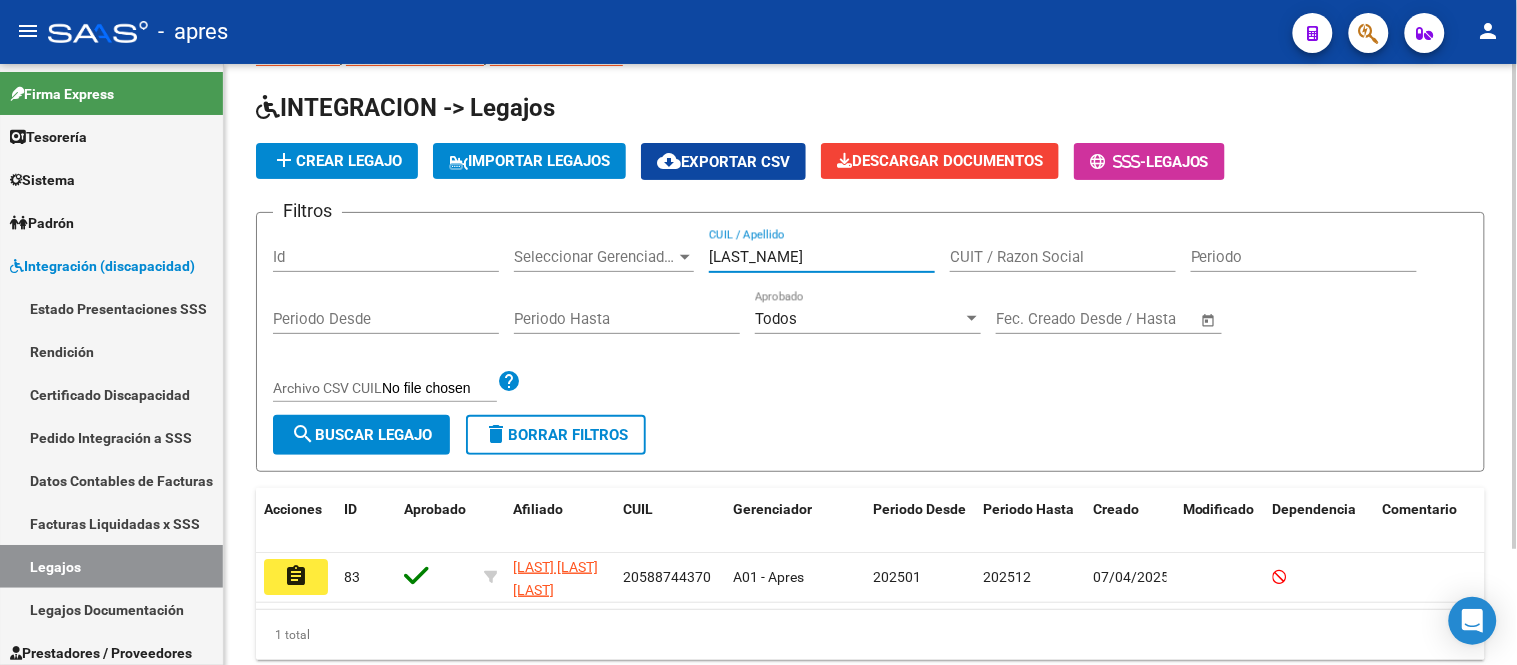 scroll, scrollTop: 145, scrollLeft: 0, axis: vertical 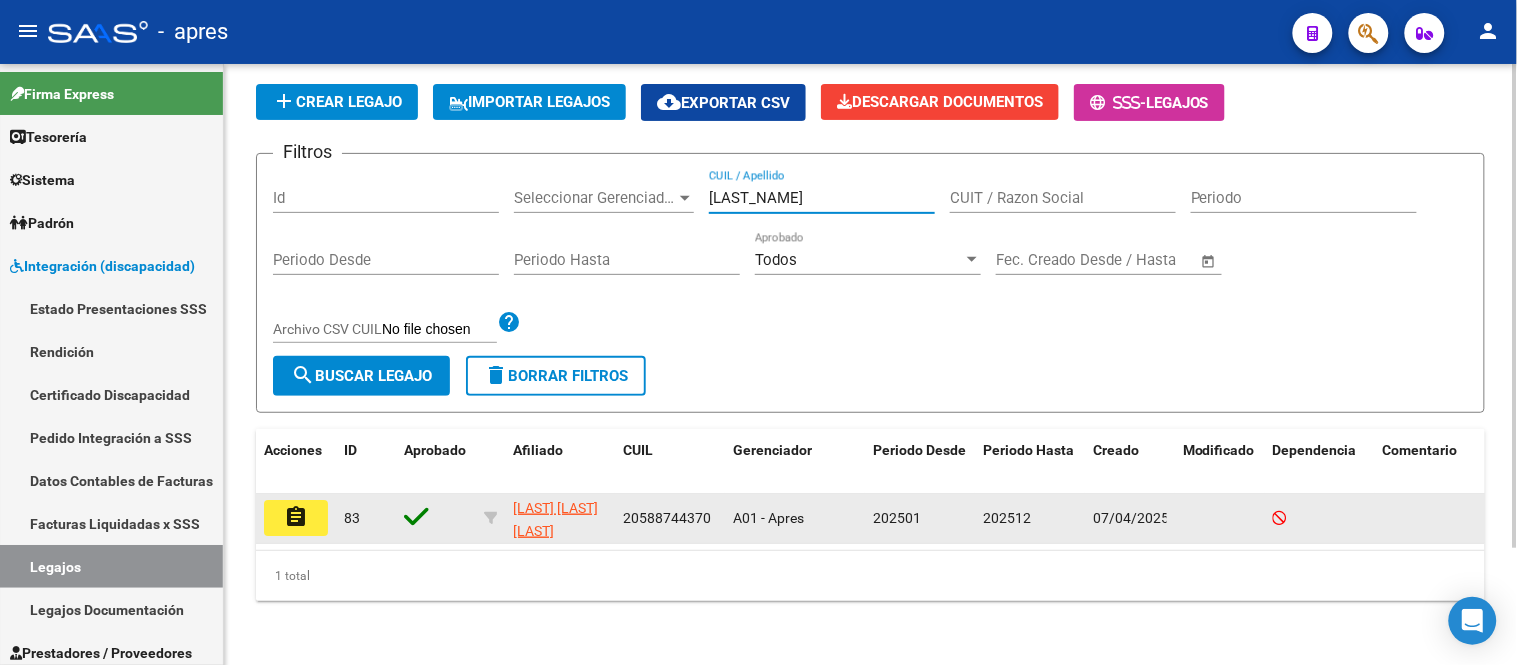 type on "[LAST_NAME]" 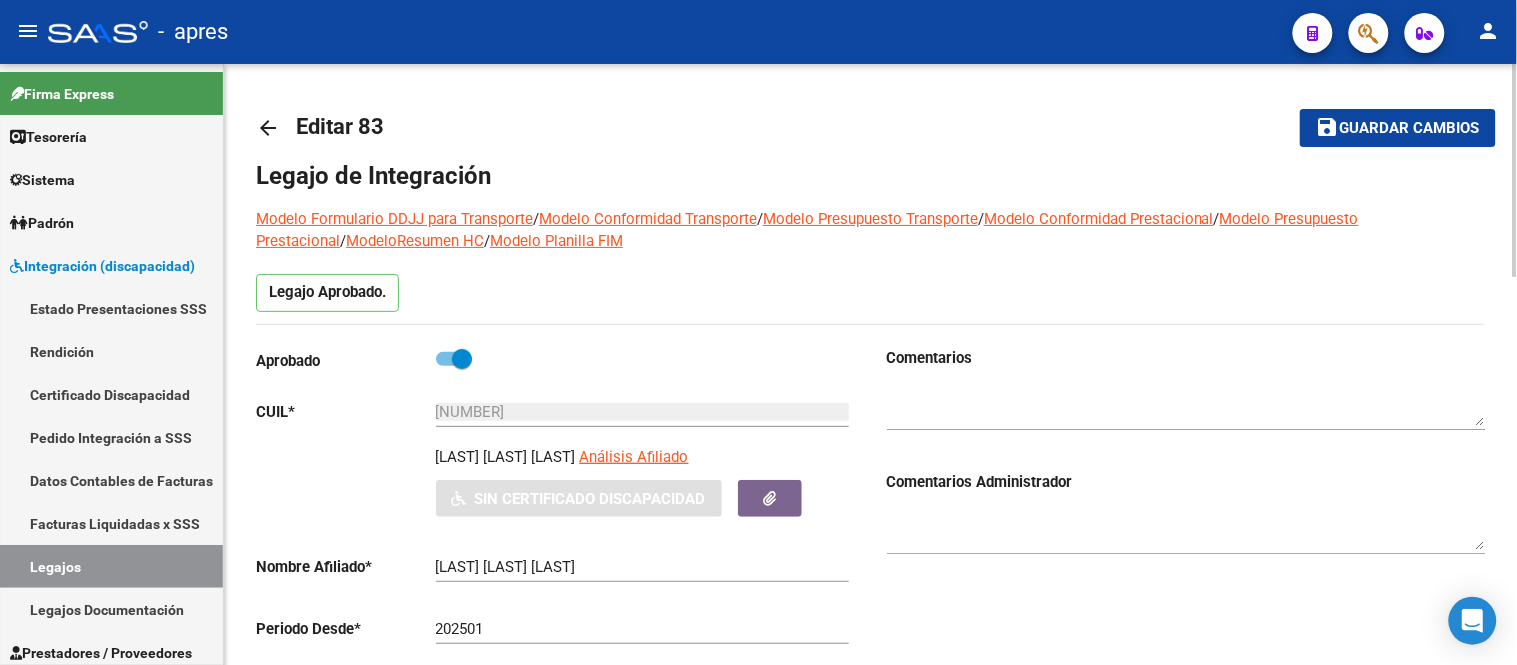 scroll, scrollTop: 222, scrollLeft: 0, axis: vertical 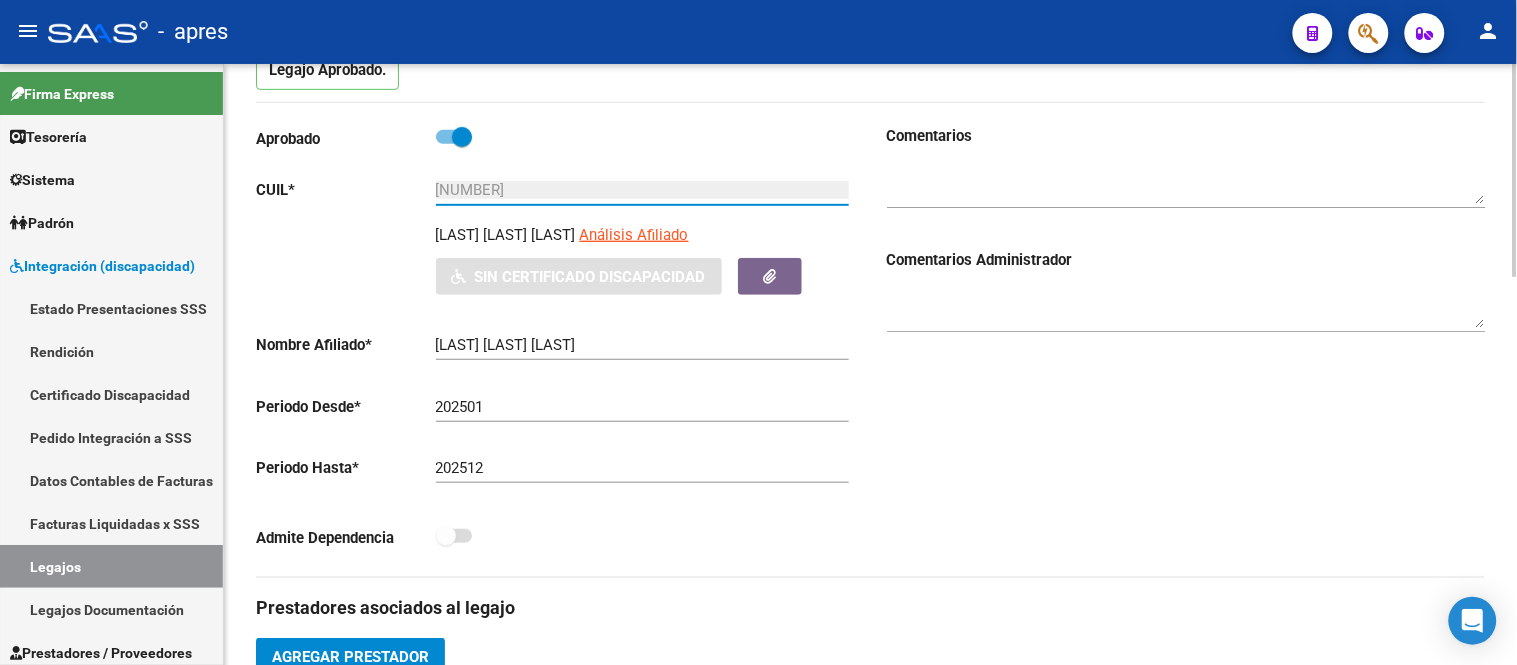 drag, startPoint x: 435, startPoint y: 188, endPoint x: 636, endPoint y: 187, distance: 201.00249 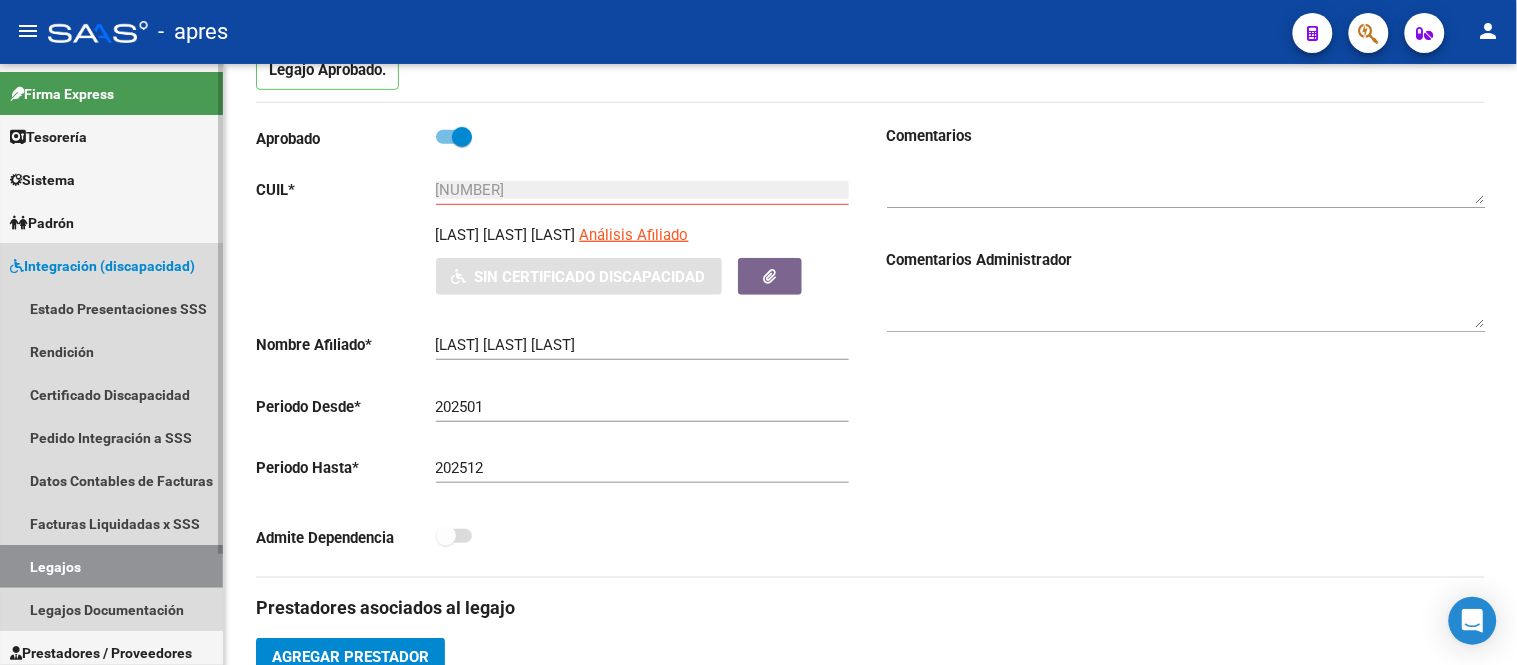 click on "Integración (discapacidad)" at bounding box center (102, 266) 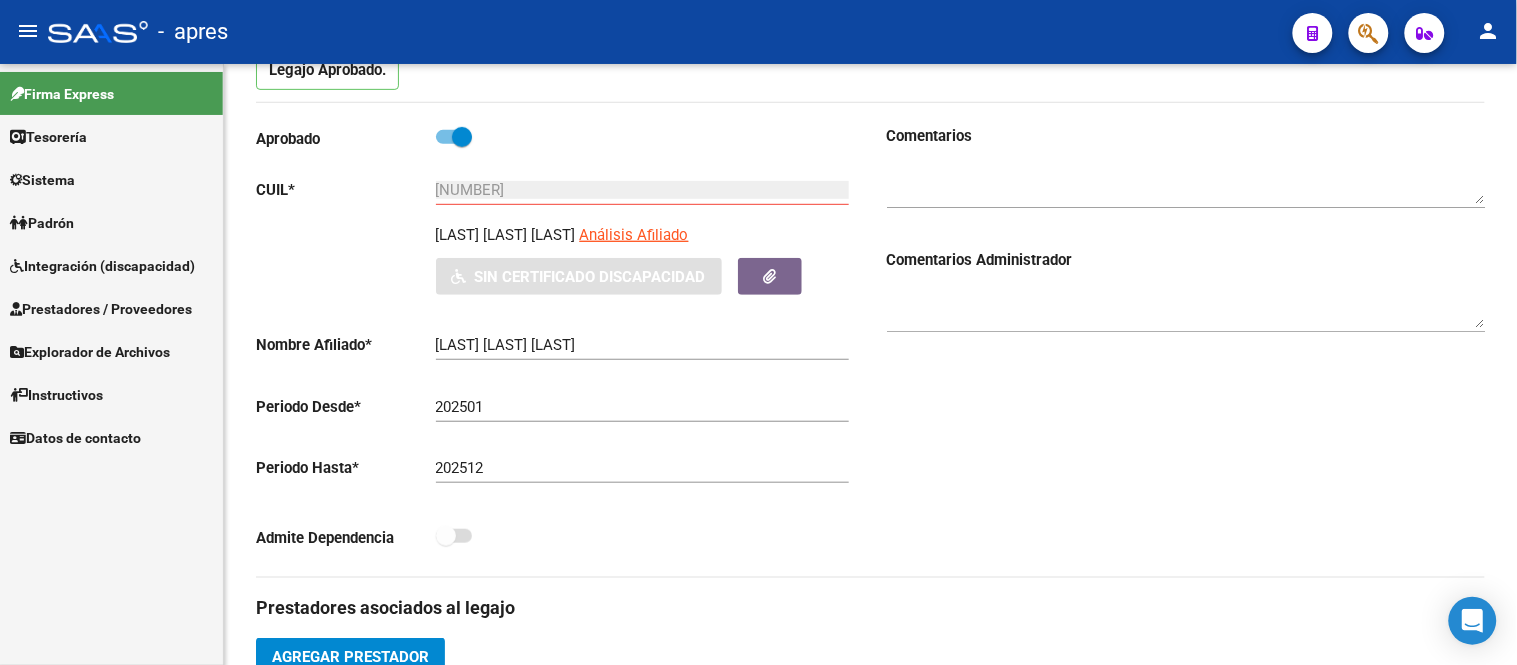 click on "Integración (discapacidad)" at bounding box center [102, 266] 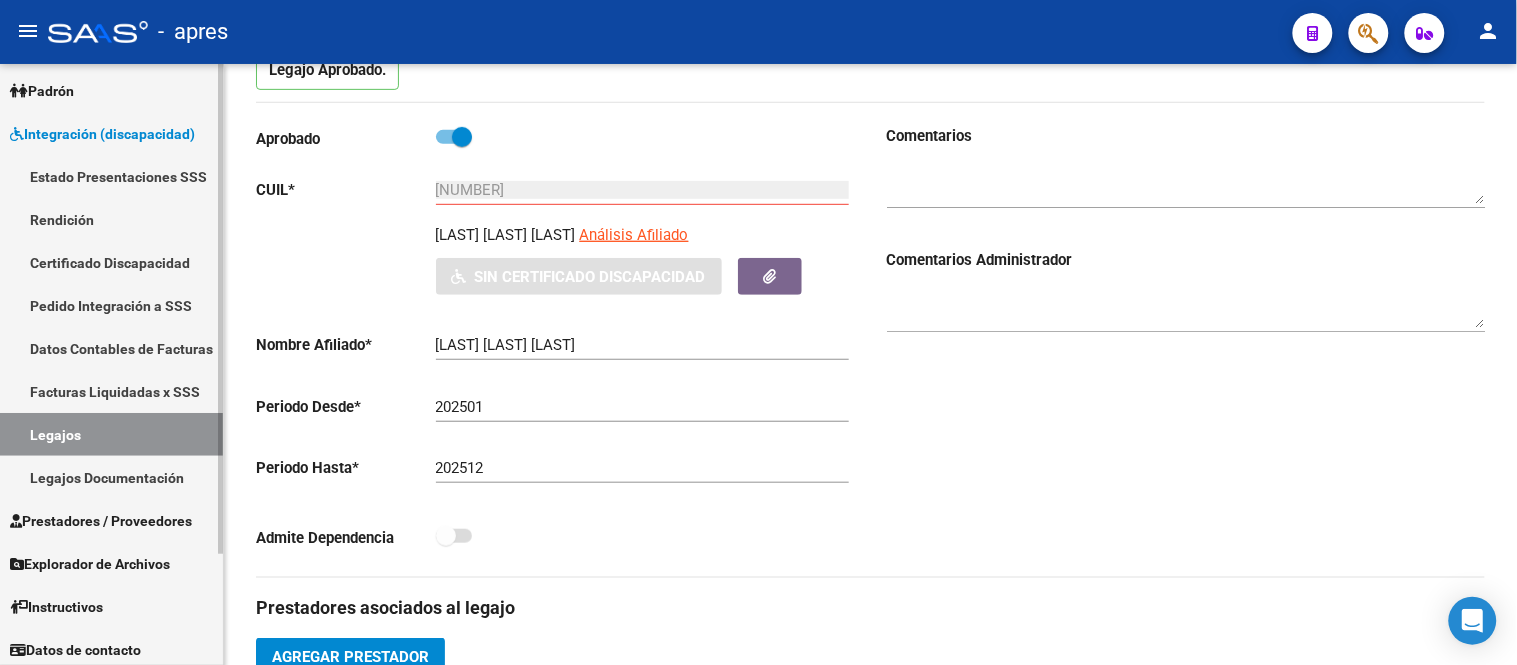 scroll, scrollTop: 136, scrollLeft: 0, axis: vertical 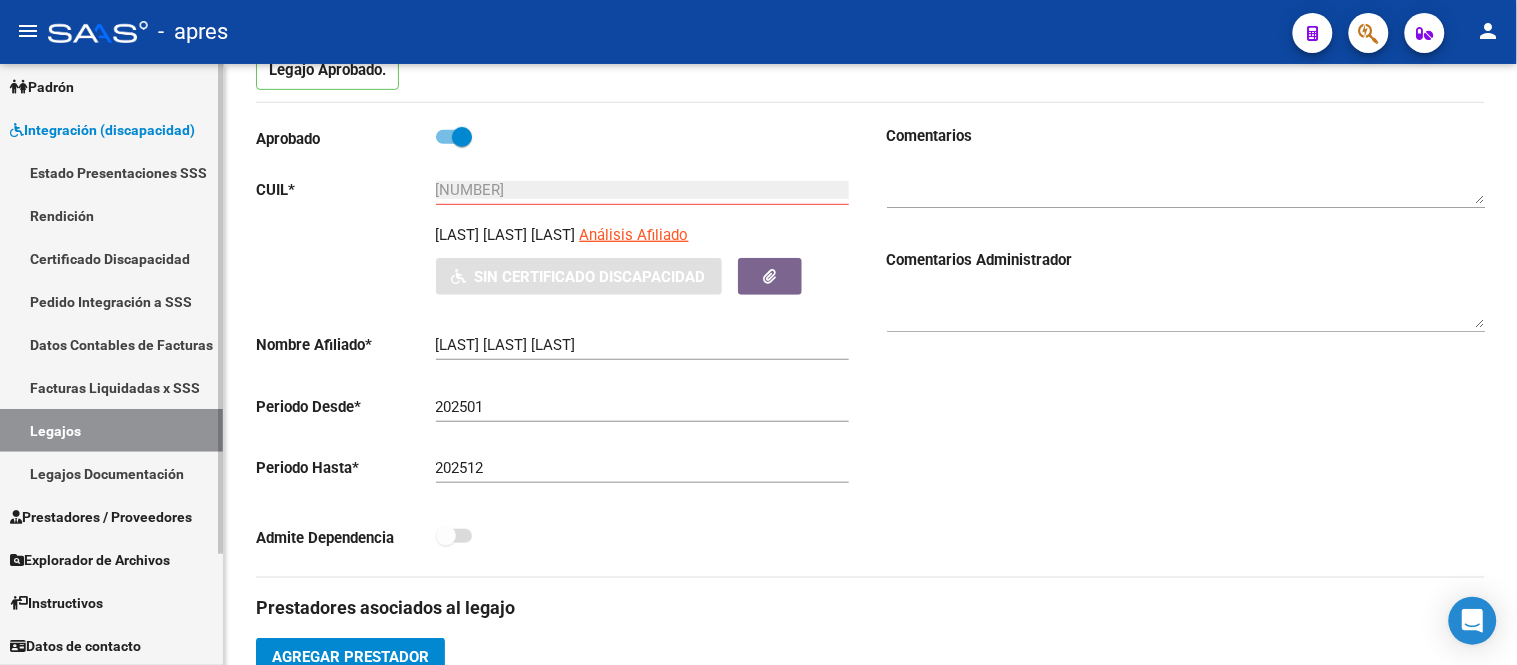 click on "Certificado Discapacidad" at bounding box center [111, 258] 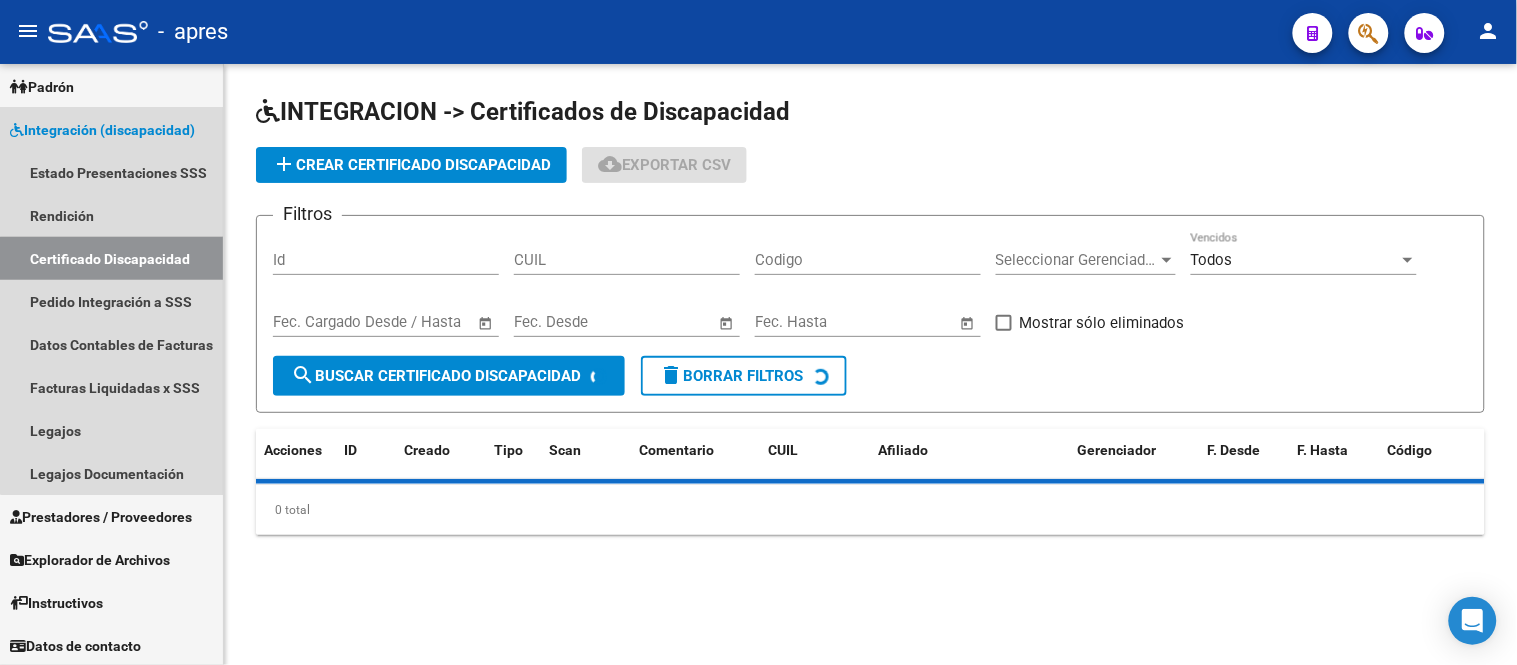 scroll, scrollTop: 0, scrollLeft: 0, axis: both 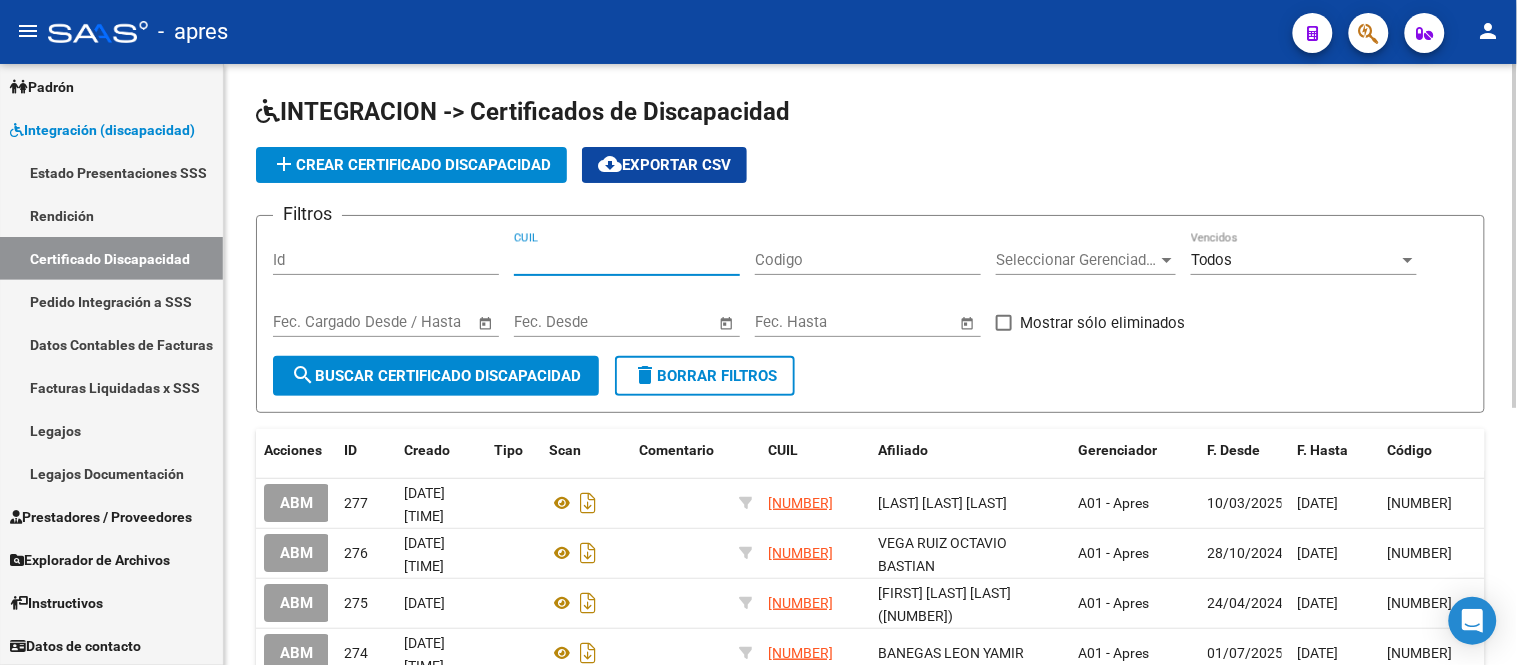click on "CUIL" at bounding box center (627, 260) 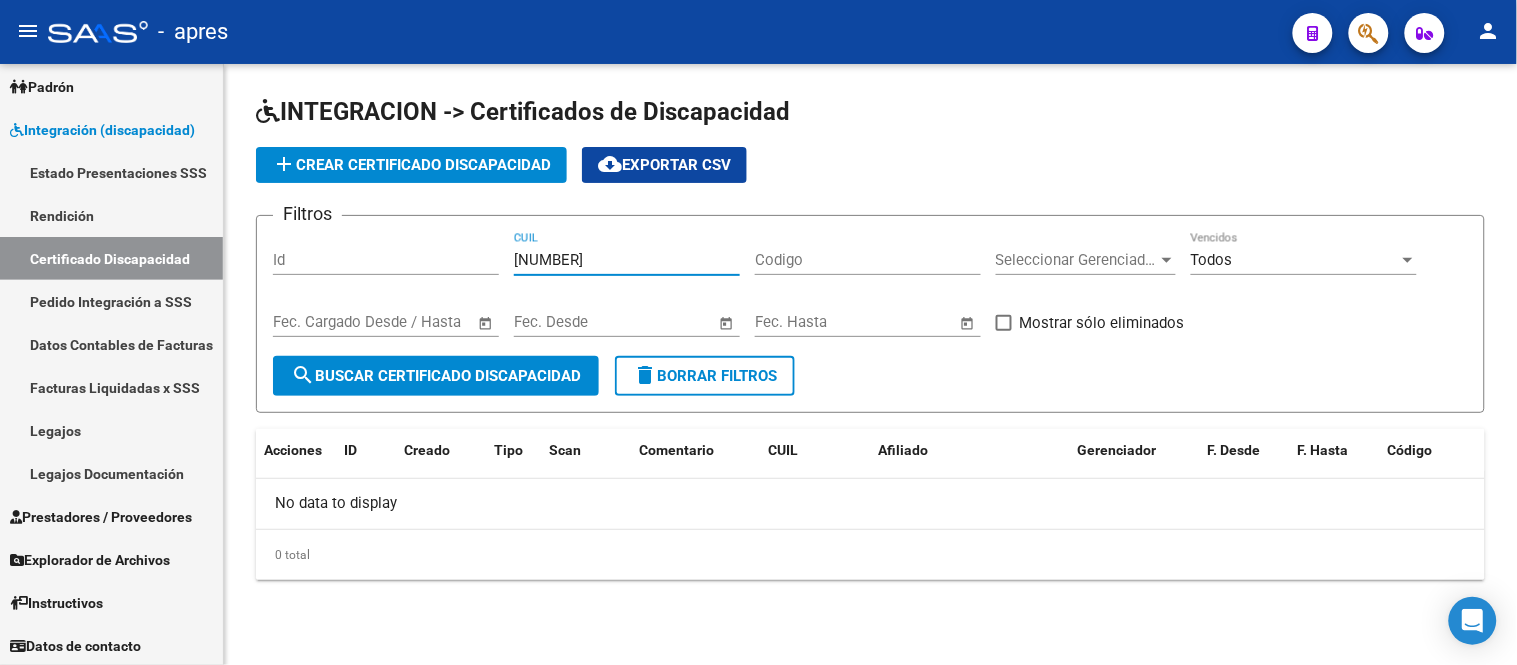 click on "[NUMBER]" at bounding box center [627, 260] 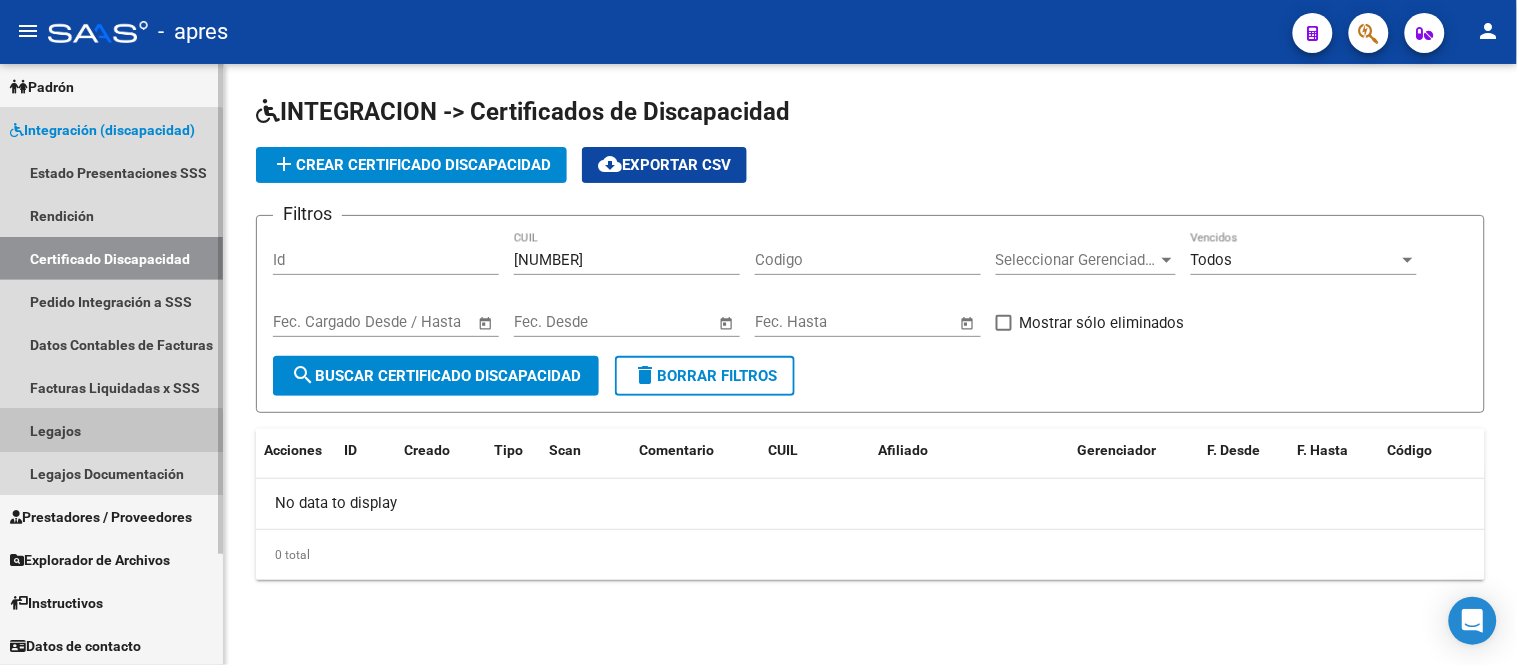 click on "Legajos" at bounding box center (111, 430) 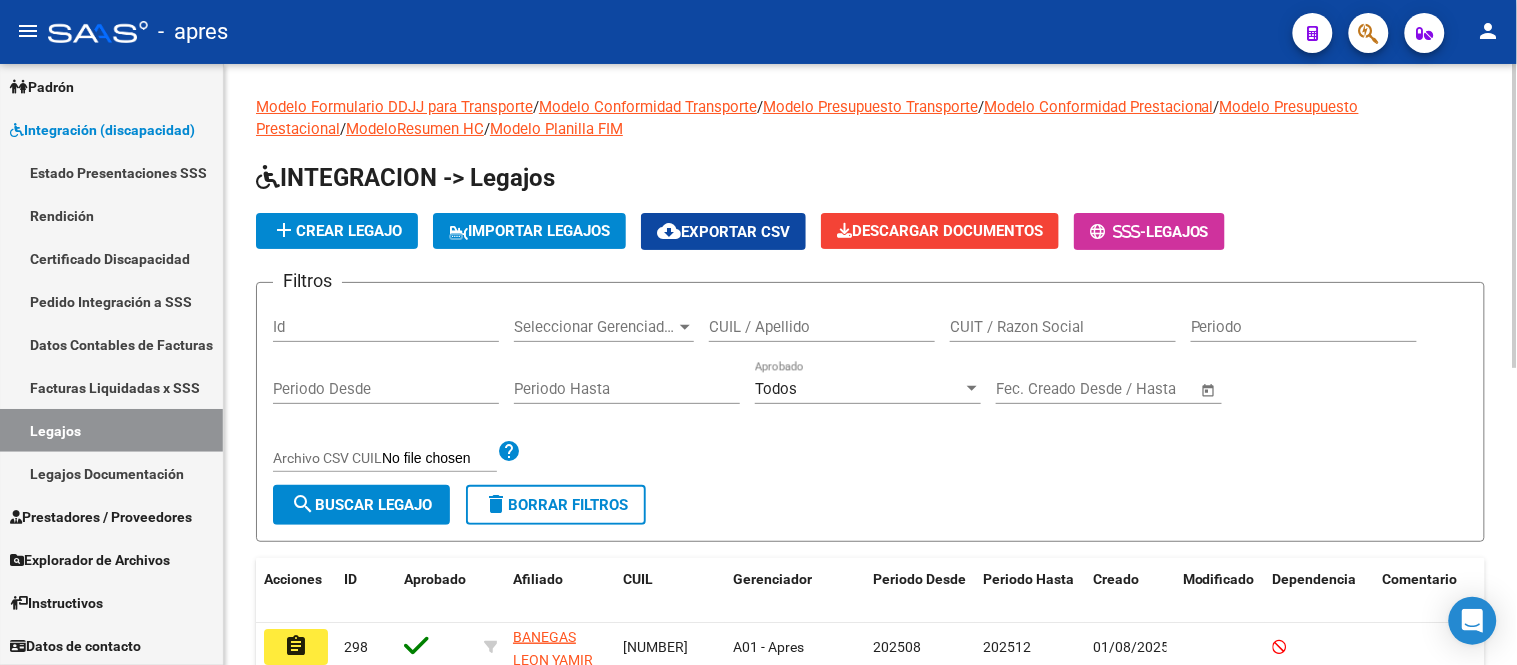 click on "CUIL / Apellido" at bounding box center (822, 327) 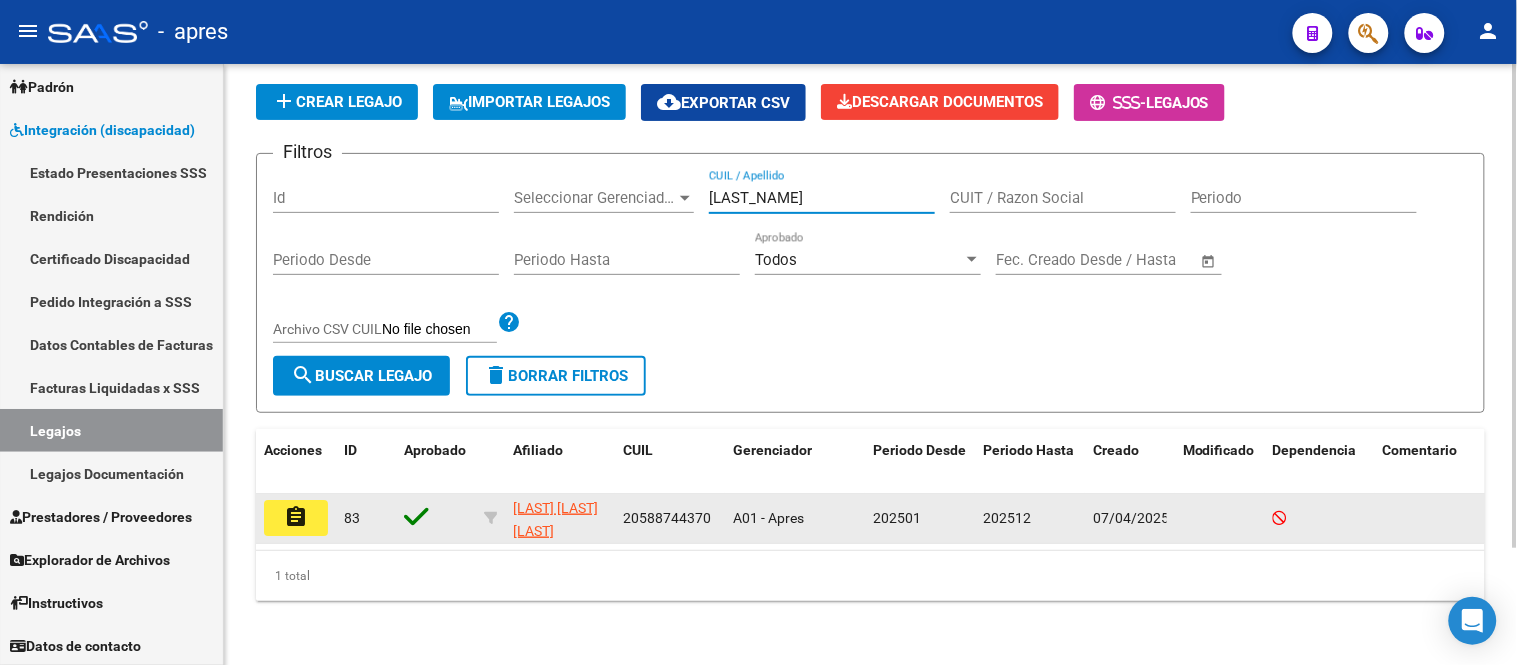 scroll, scrollTop: 145, scrollLeft: 0, axis: vertical 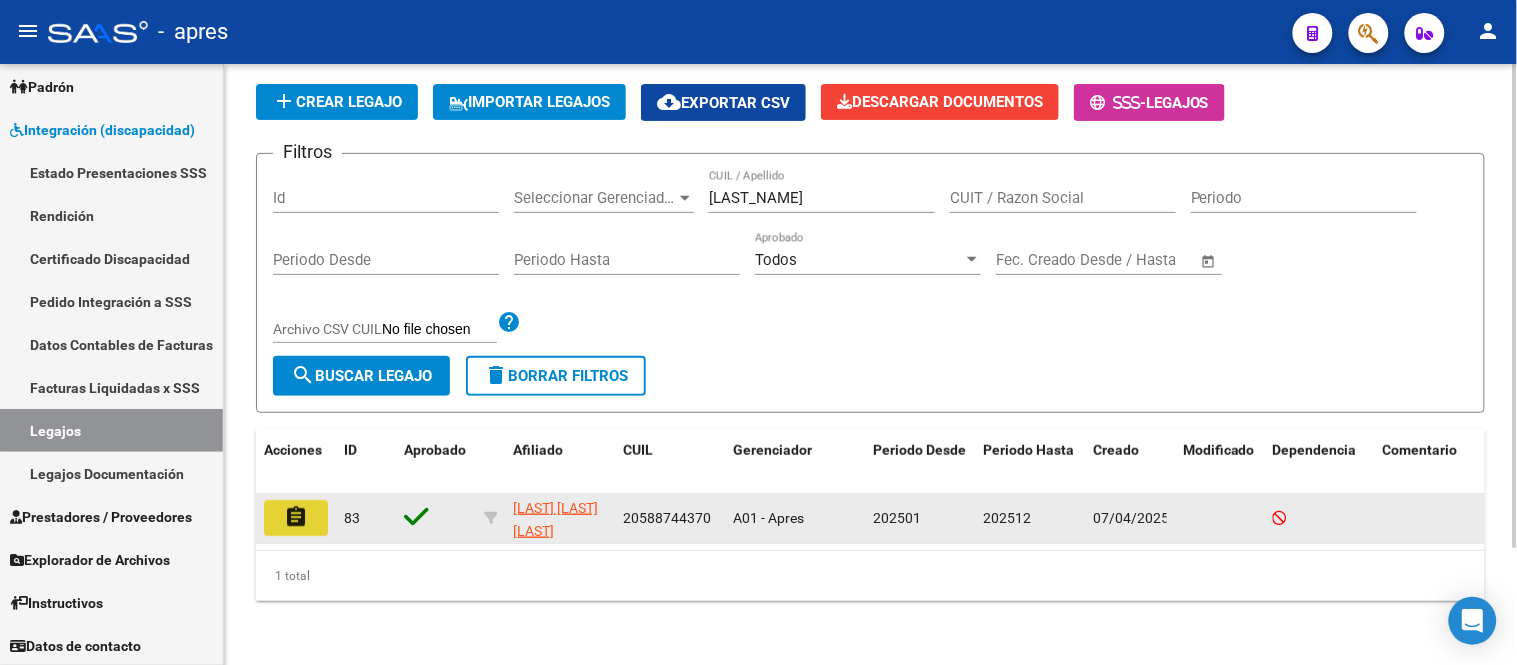 click on "assignment" 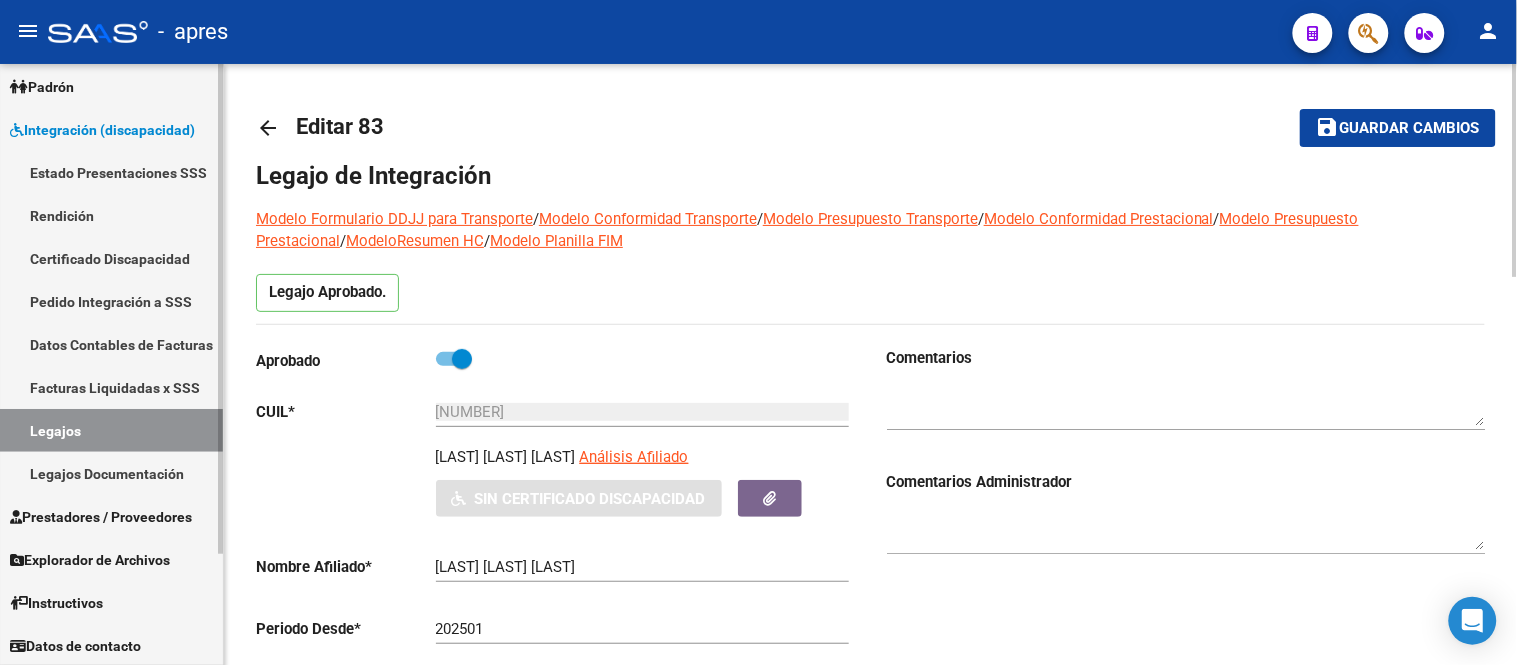 click on "Certificado Discapacidad" at bounding box center [111, 258] 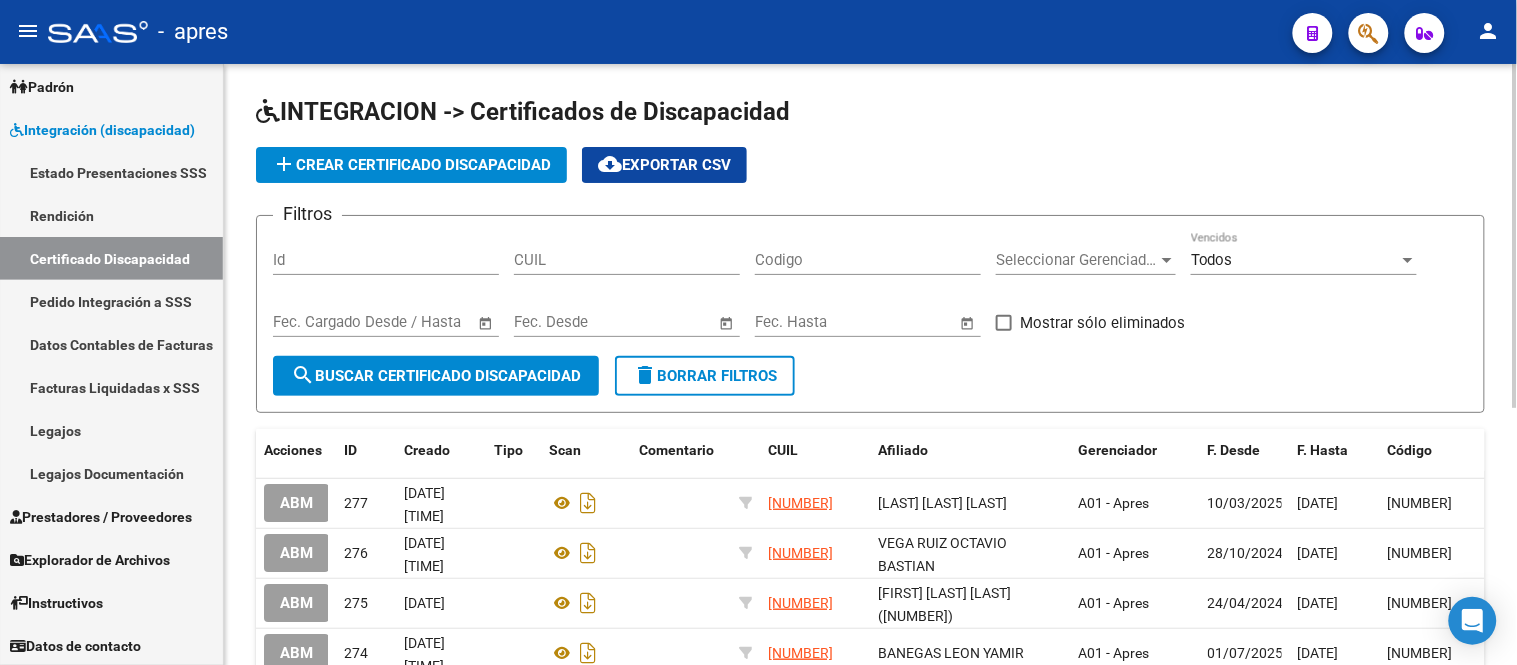 click on "CUIL" at bounding box center (627, 260) 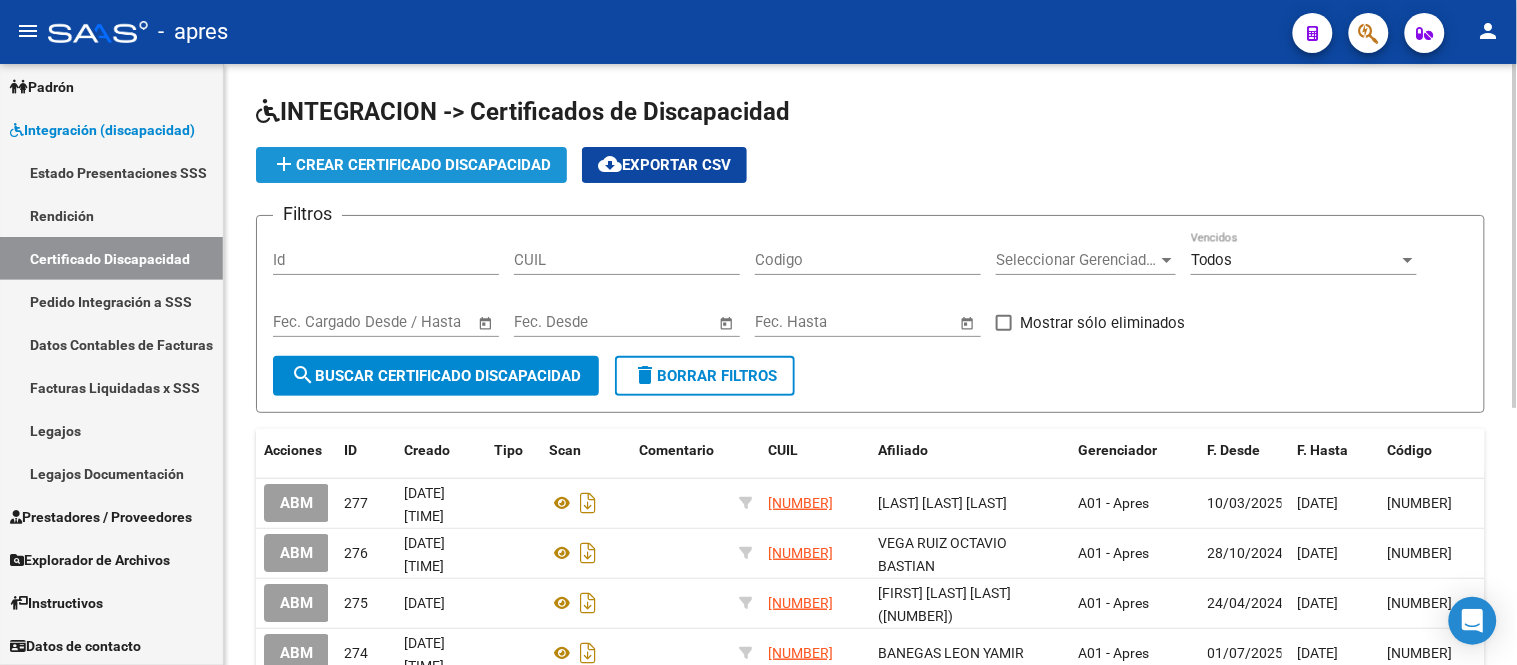 click on "add  Crear Certificado Discapacidad" 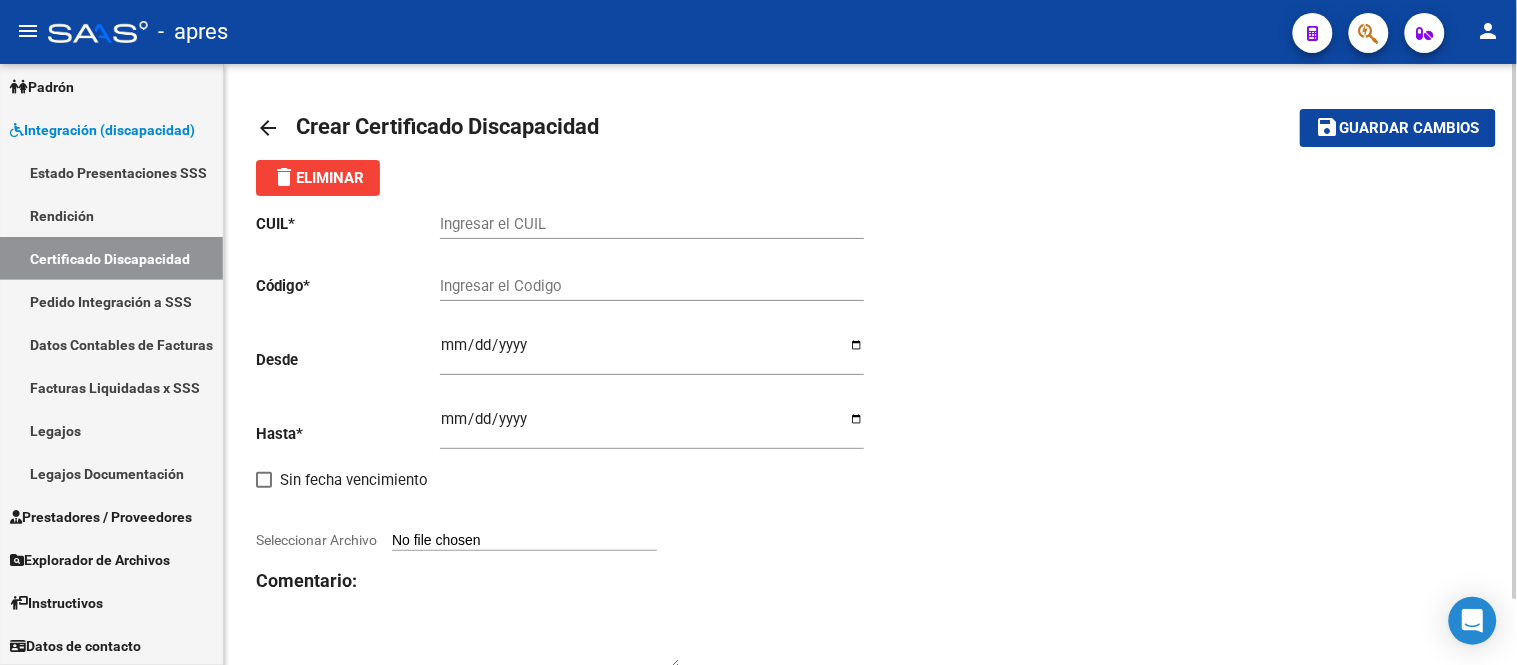 click on "Ingresar el CUIL" at bounding box center (652, 224) 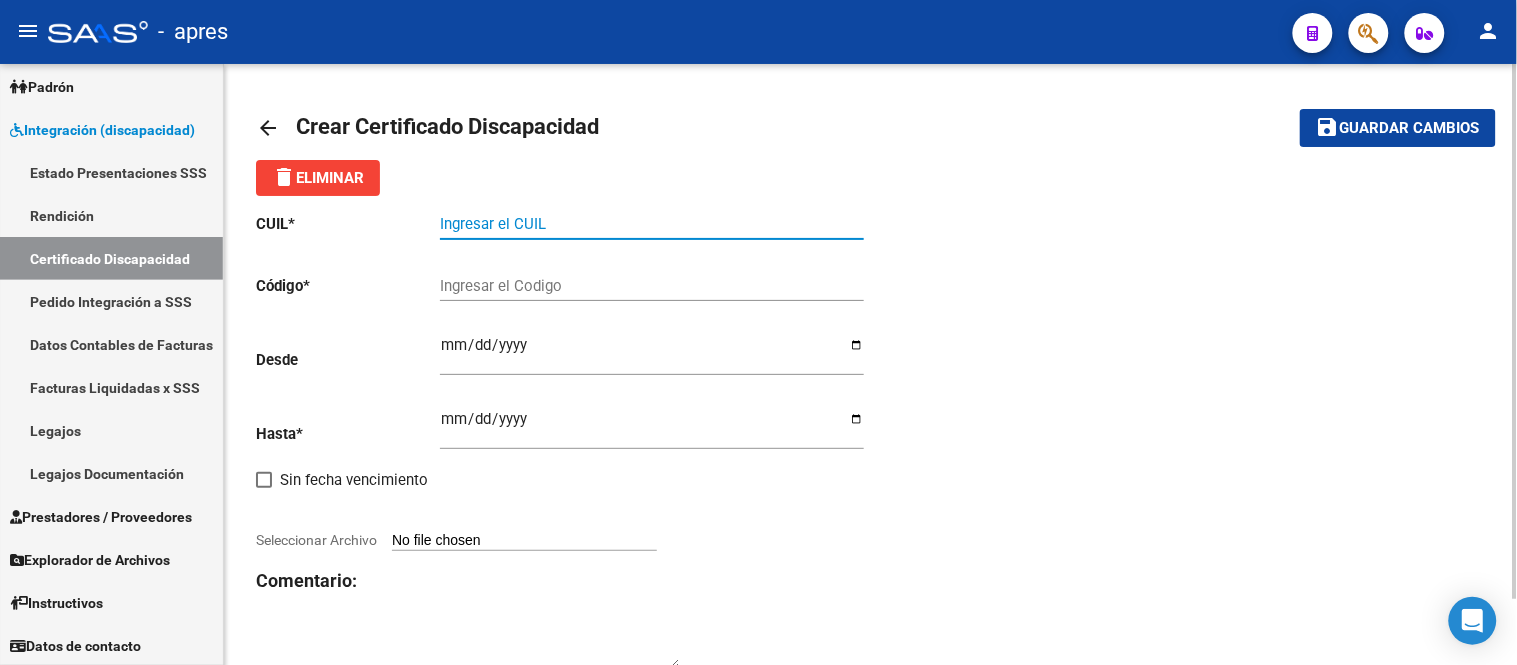 paste on "[NUMBER]" 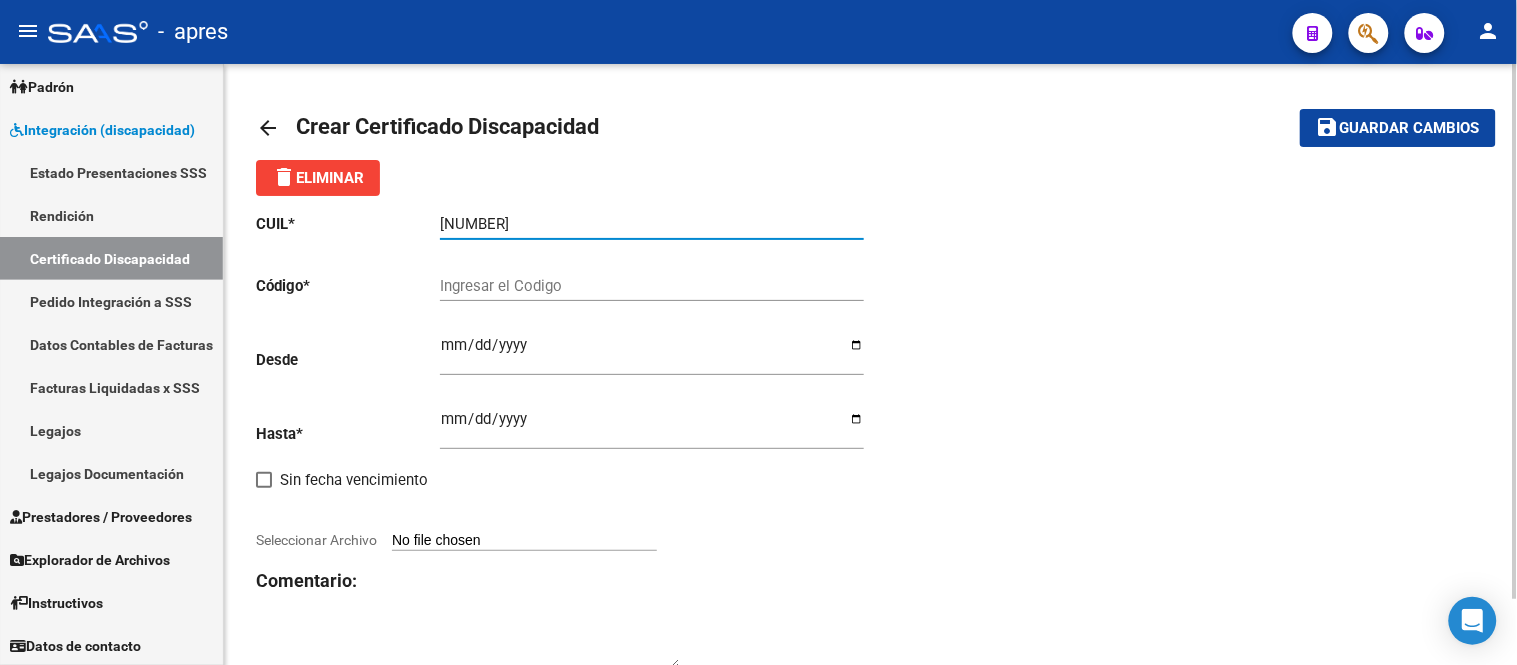 type on "[NUMBER]" 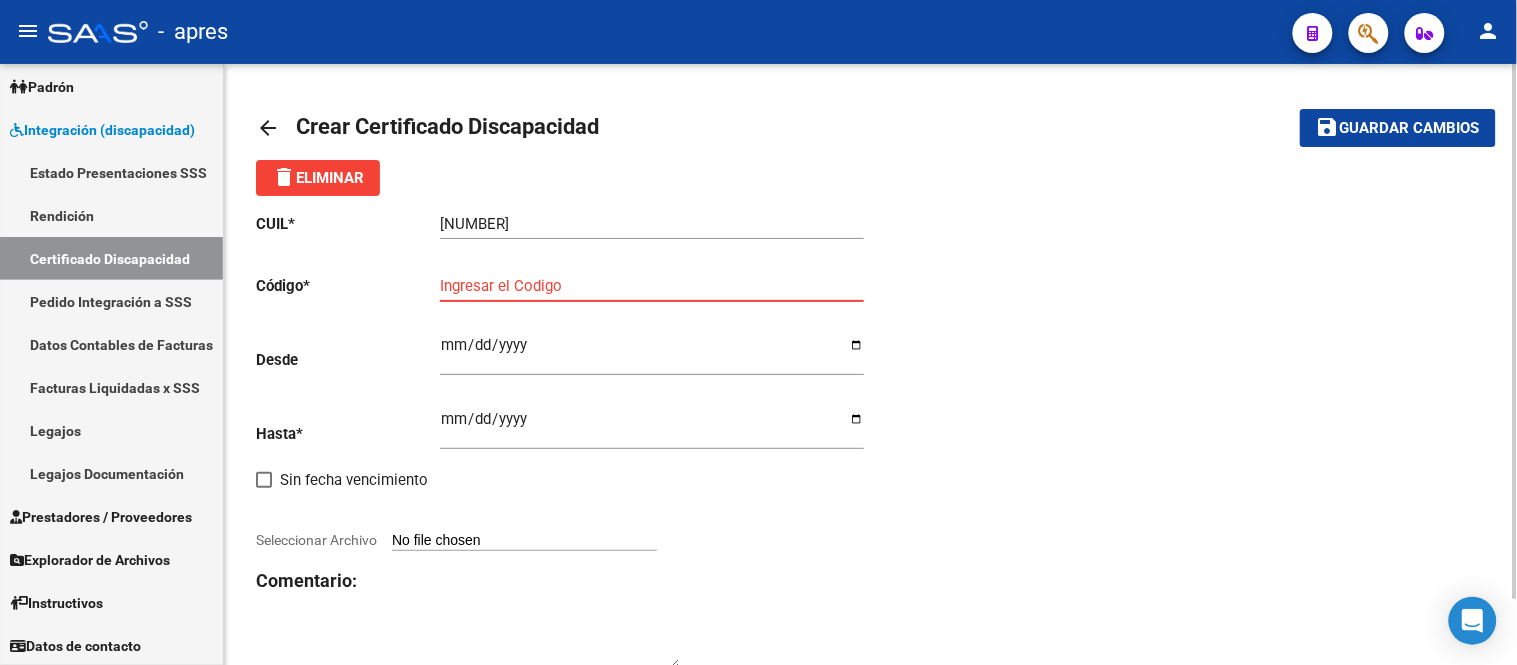 paste on "[NUMBER]" 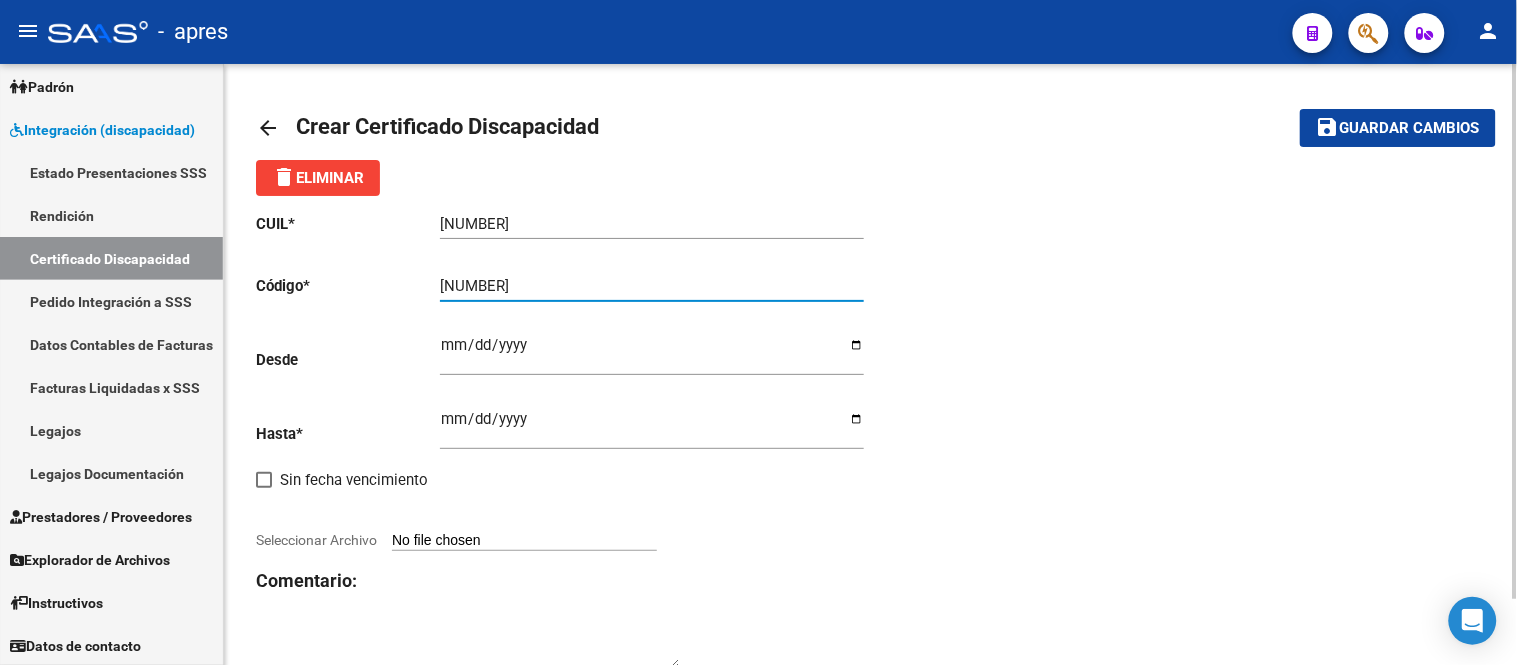 click on "[NUMBER]" at bounding box center (652, 286) 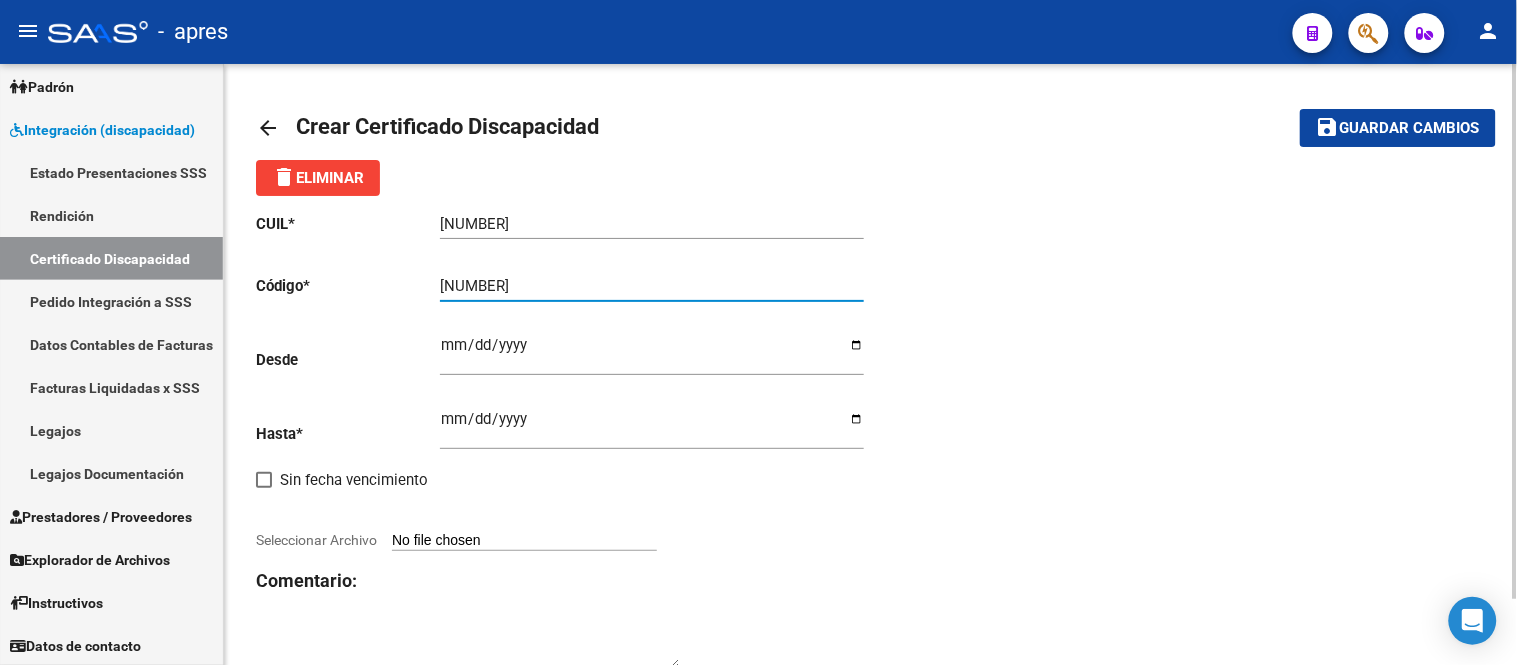 type on "[NUMBER]" 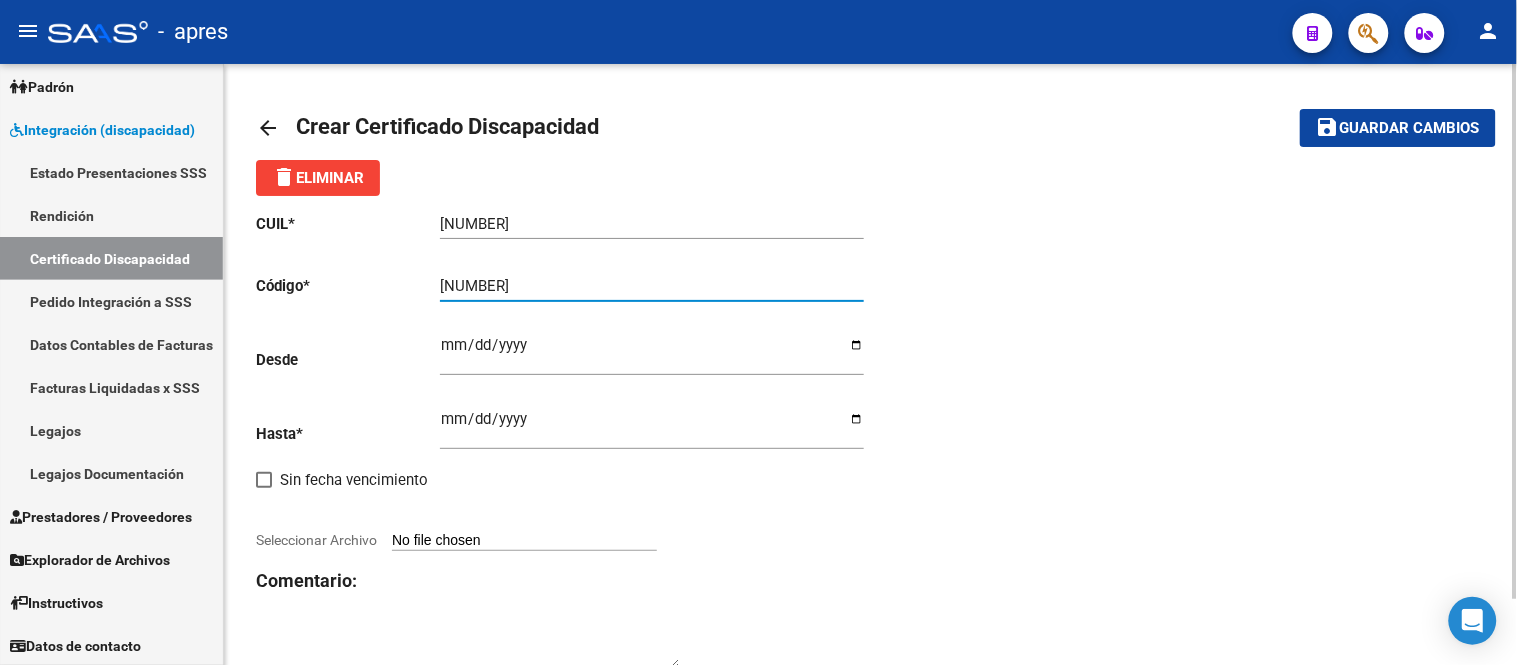 click on "CUIL  *   [NUMBER] Ingresar el CUIL  Código  *   [NUMBER] Ingresar el Codigo  Desde    Ingresar fec. Desde  Hasta  *   Ingresar fec. Hasta     Sin fecha vencimiento        Seleccionar Archivo Comentario:" 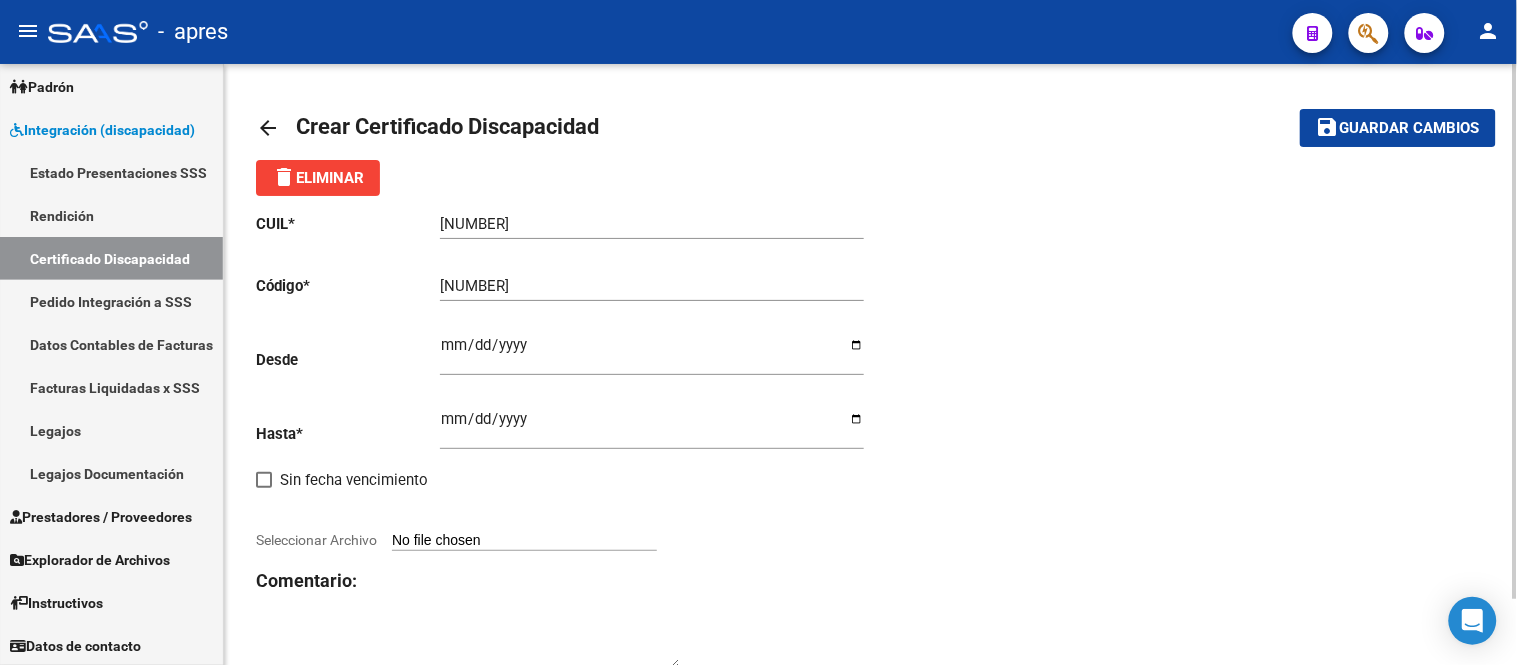 click on "Ingresar fec. Desde" at bounding box center (652, 353) 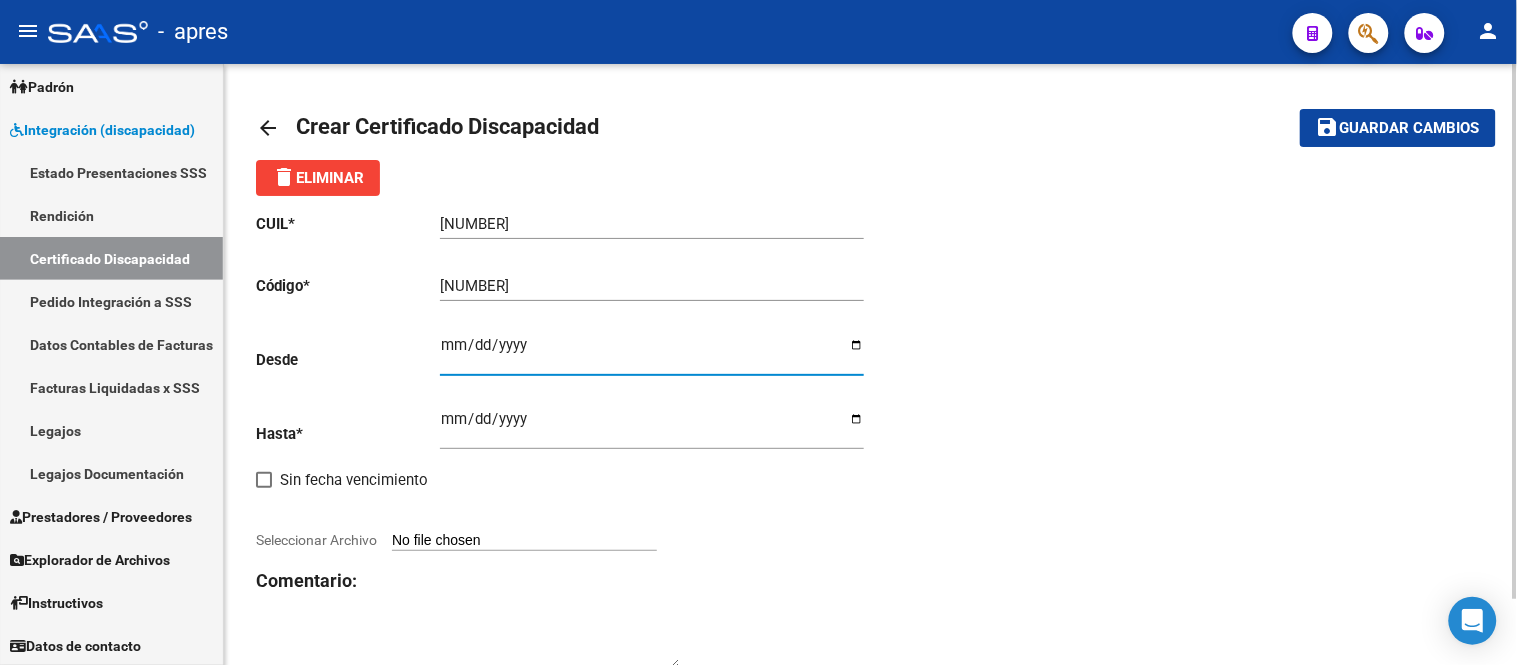 type on "[DATE]" 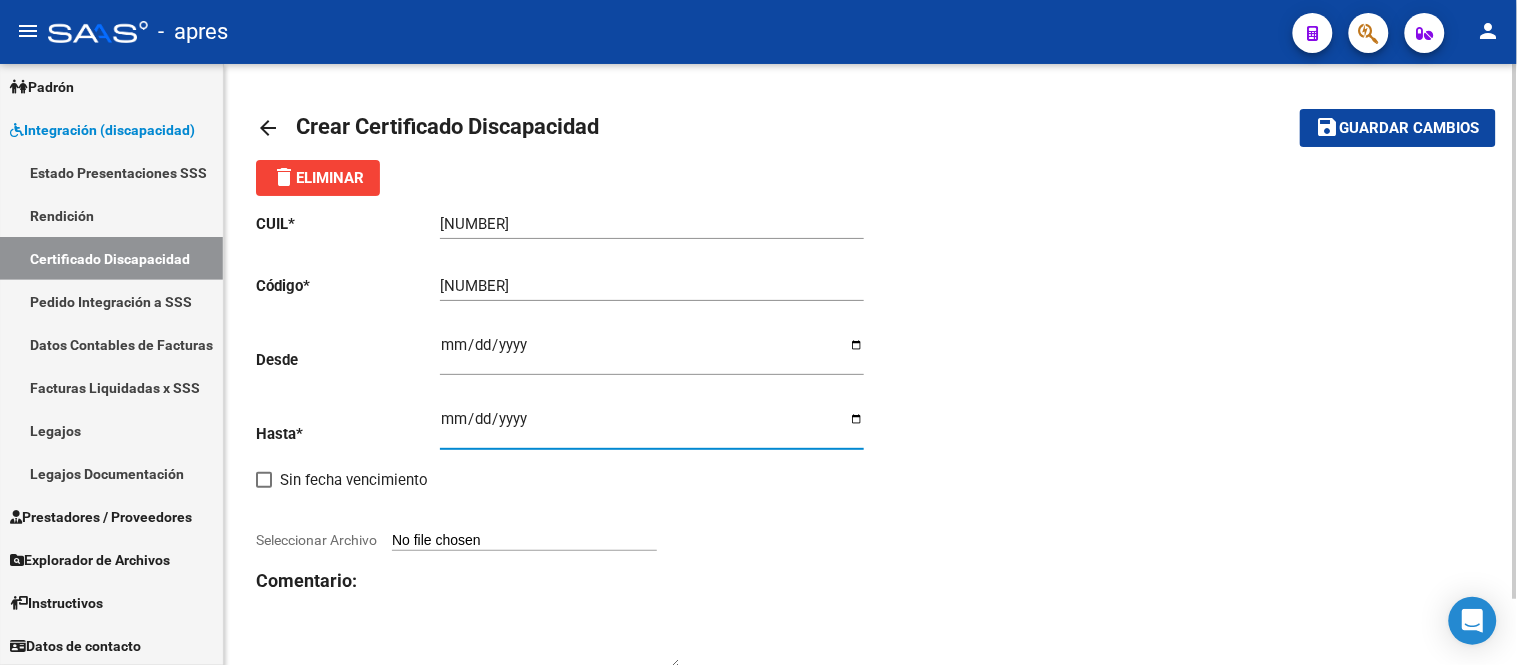 click on "Ingresar fec. Hasta" at bounding box center [652, 427] 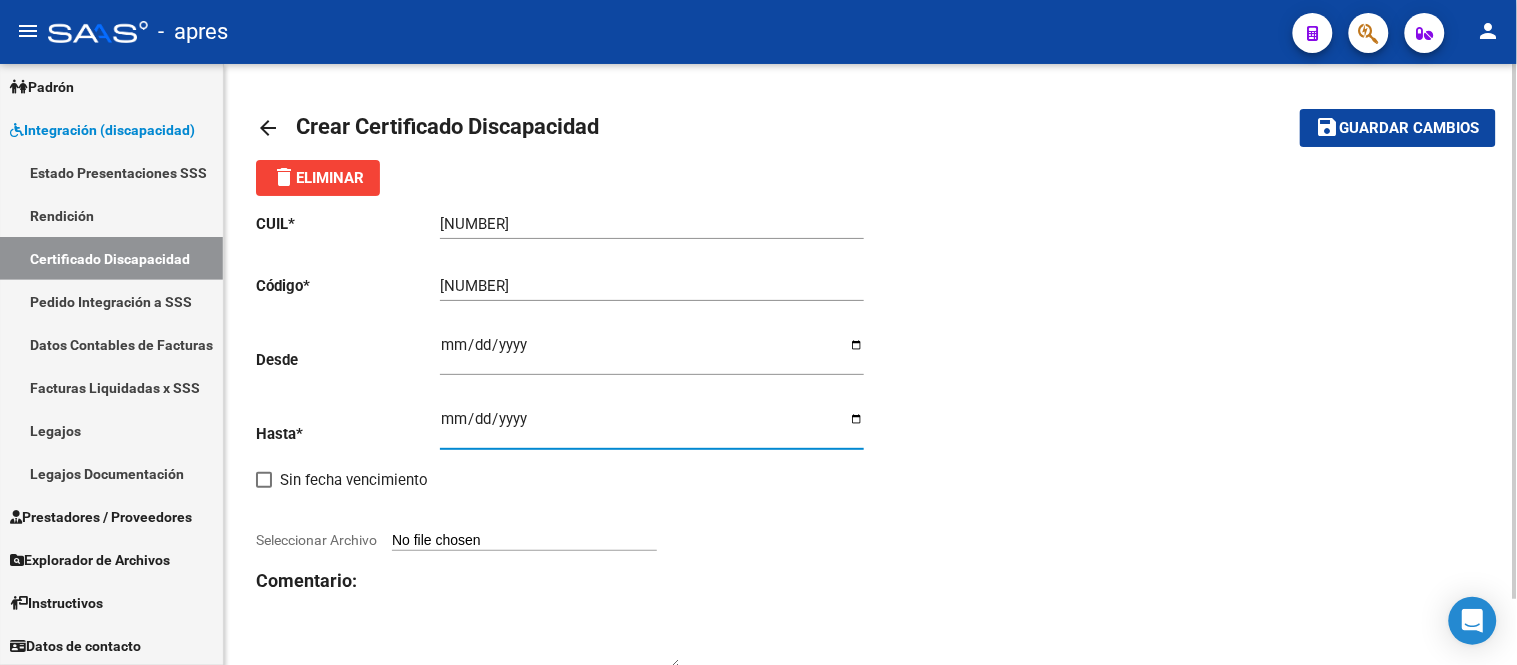 click on "[DATE]" at bounding box center [652, 427] 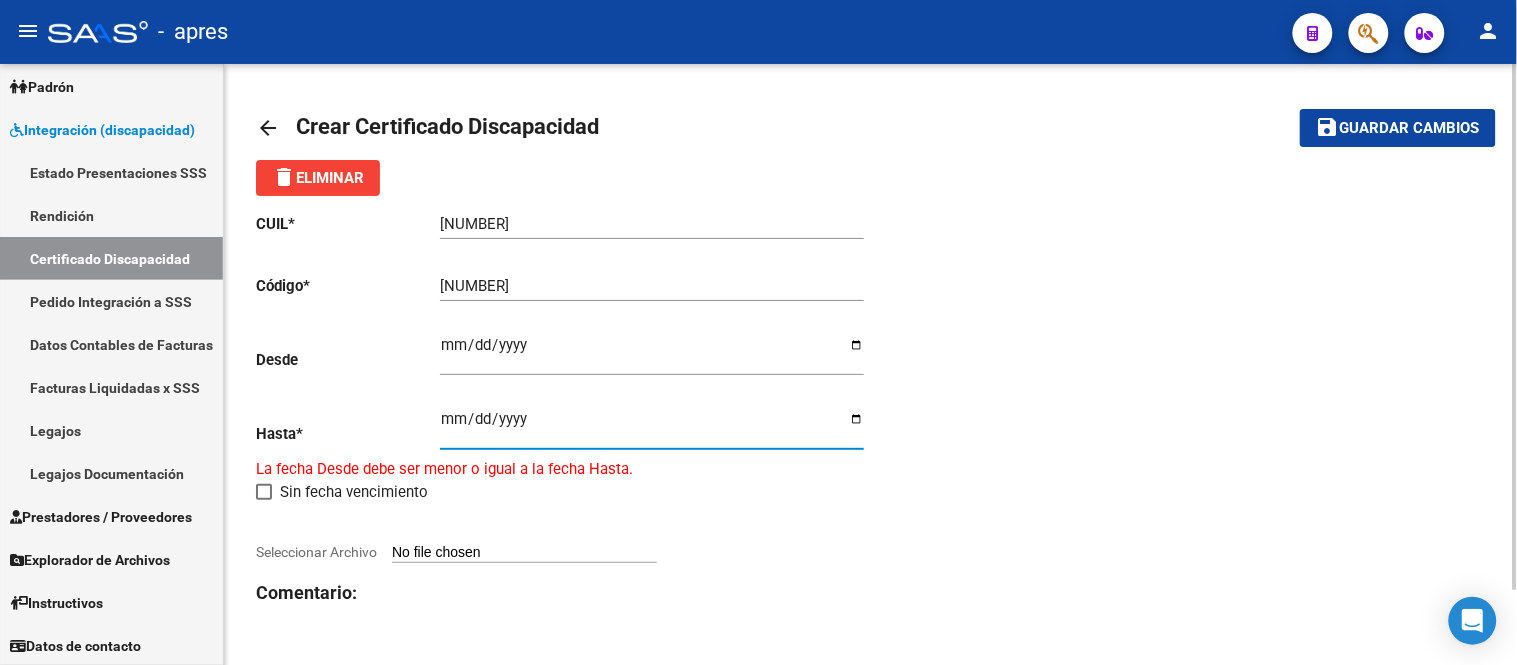 type on "[DATE]" 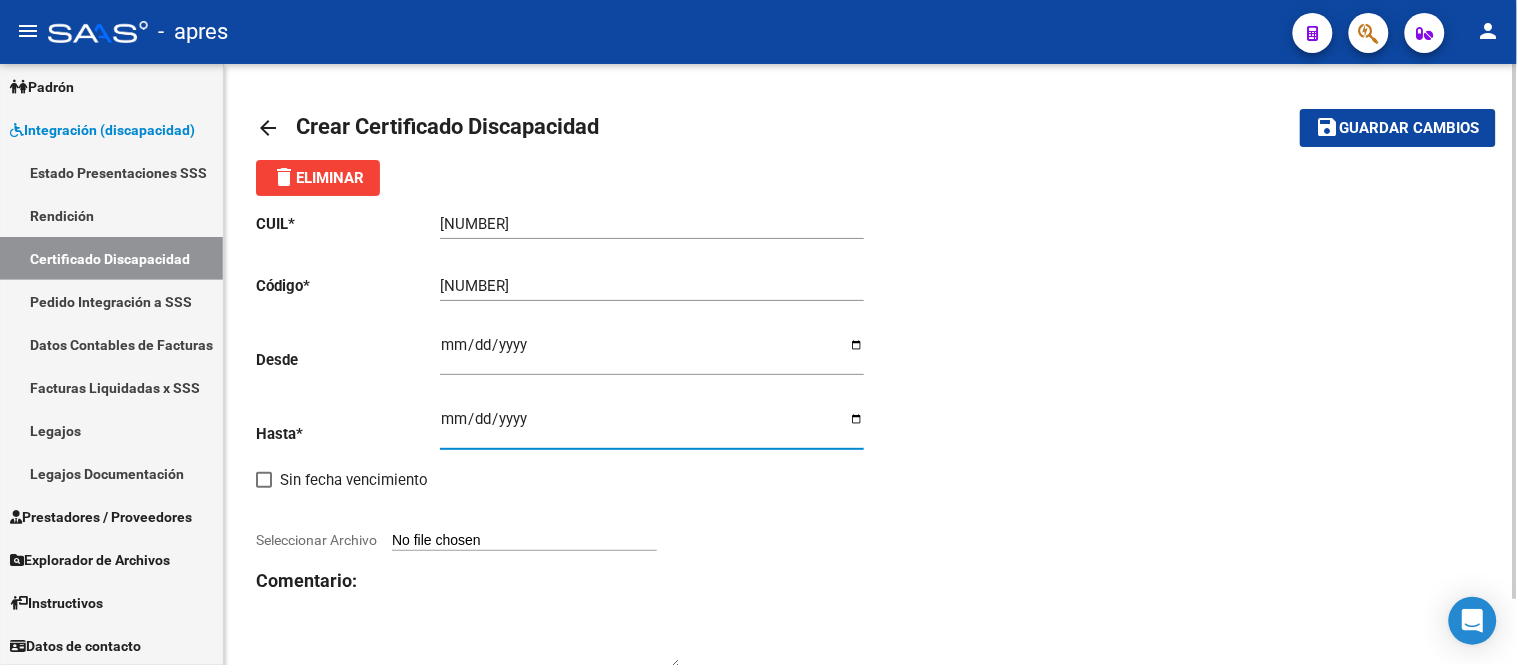click on "CUIL  *   [NUMBER] Ingresar el CUIL  Código  *   [CODE] Ingresar el Codigo  Desde    [DATE] Ingresar fec. Desde  Hasta  *   [DATE] Ingresar fec. Hasta     Sin fecha vencimiento        Seleccionar Archivo Comentario:" 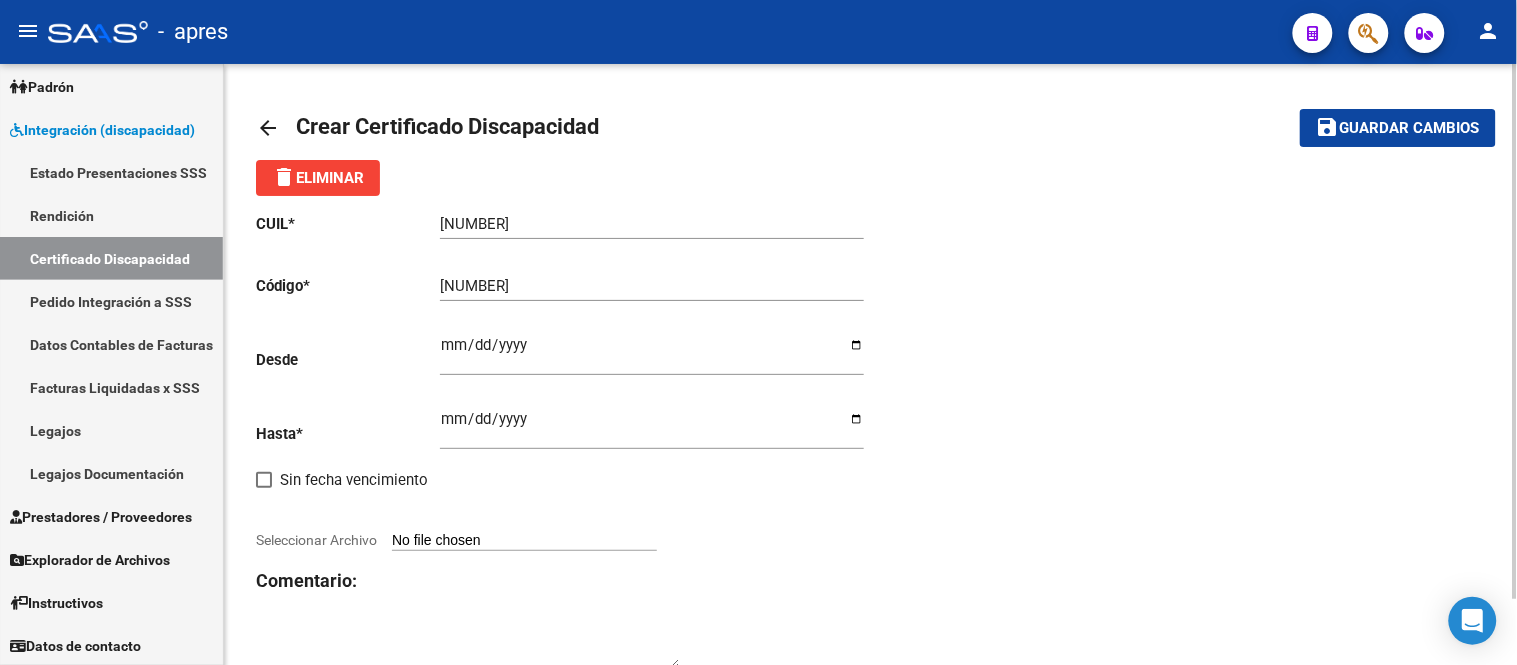 click on "Seleccionar Archivo" at bounding box center (524, 541) 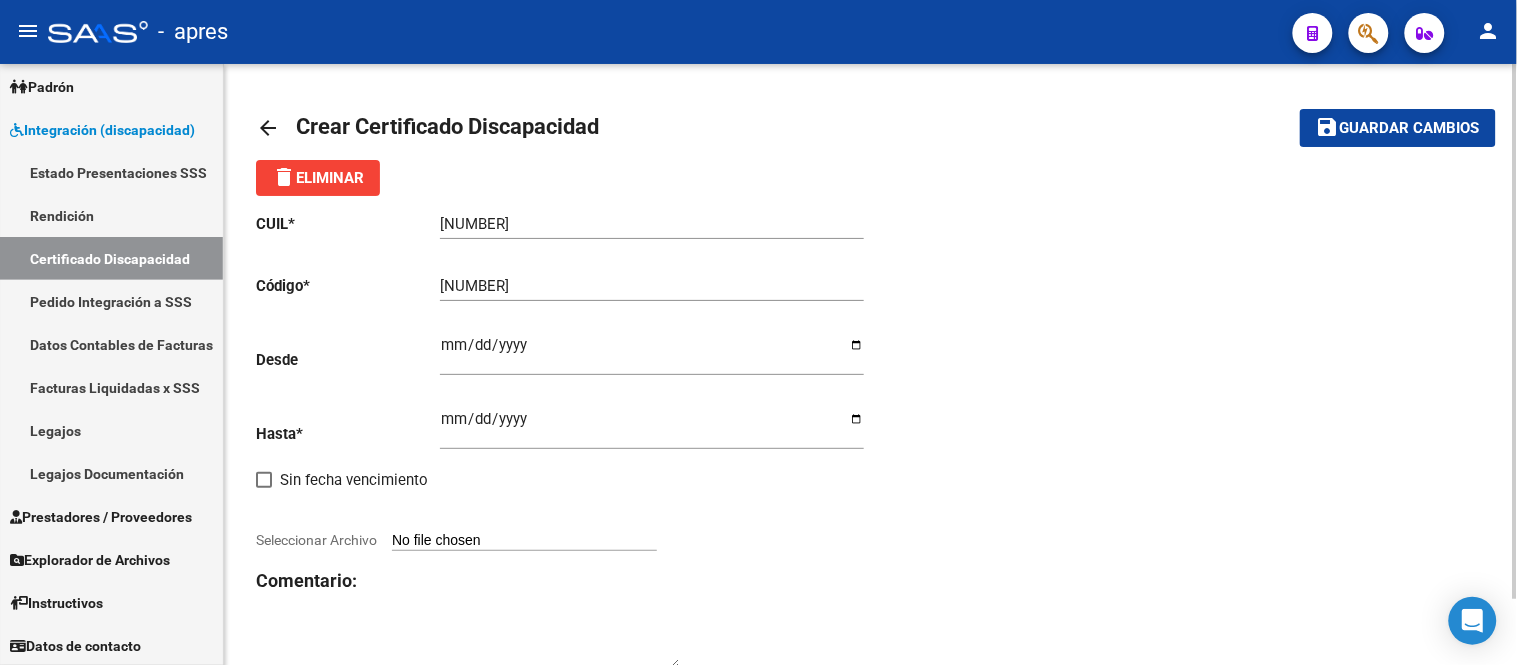 type on "C:\fakepath\[DOCUMENT] [DOCUMENT]_[NUMBER].pdf" 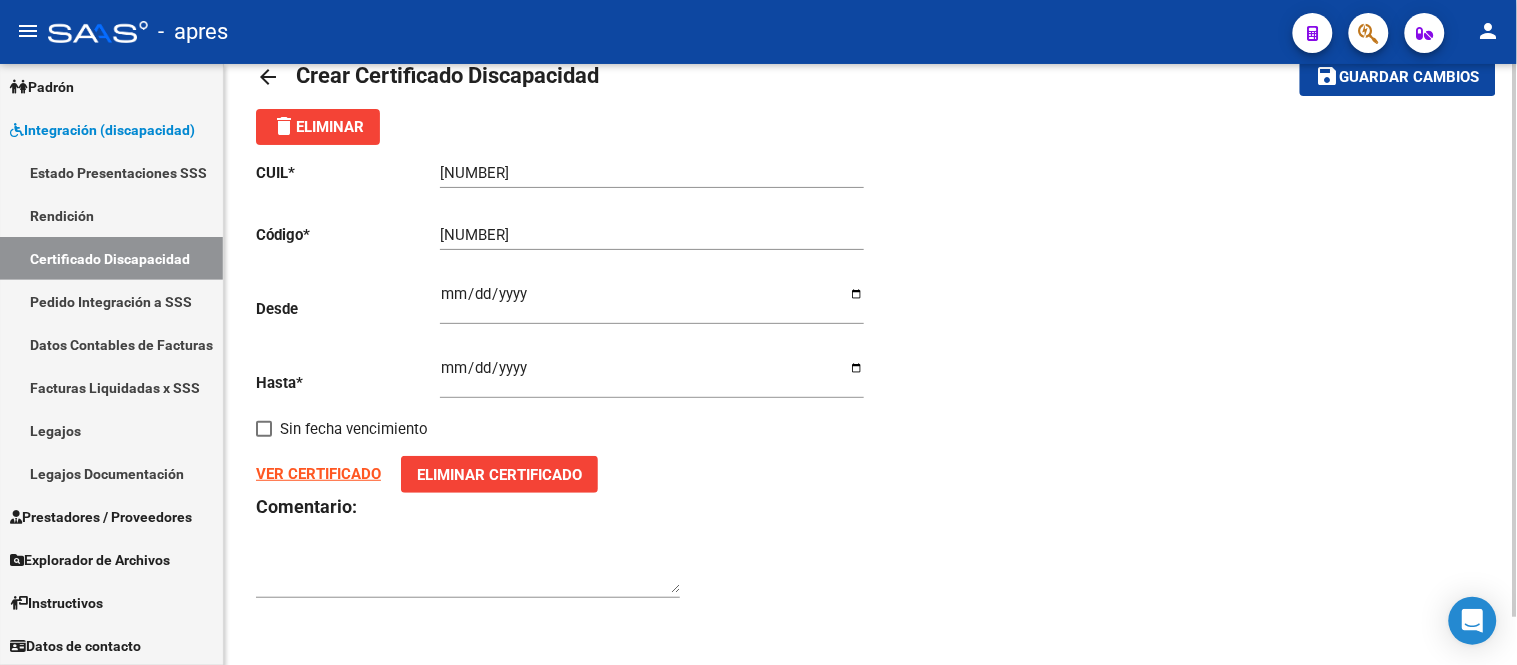 scroll, scrollTop: 0, scrollLeft: 0, axis: both 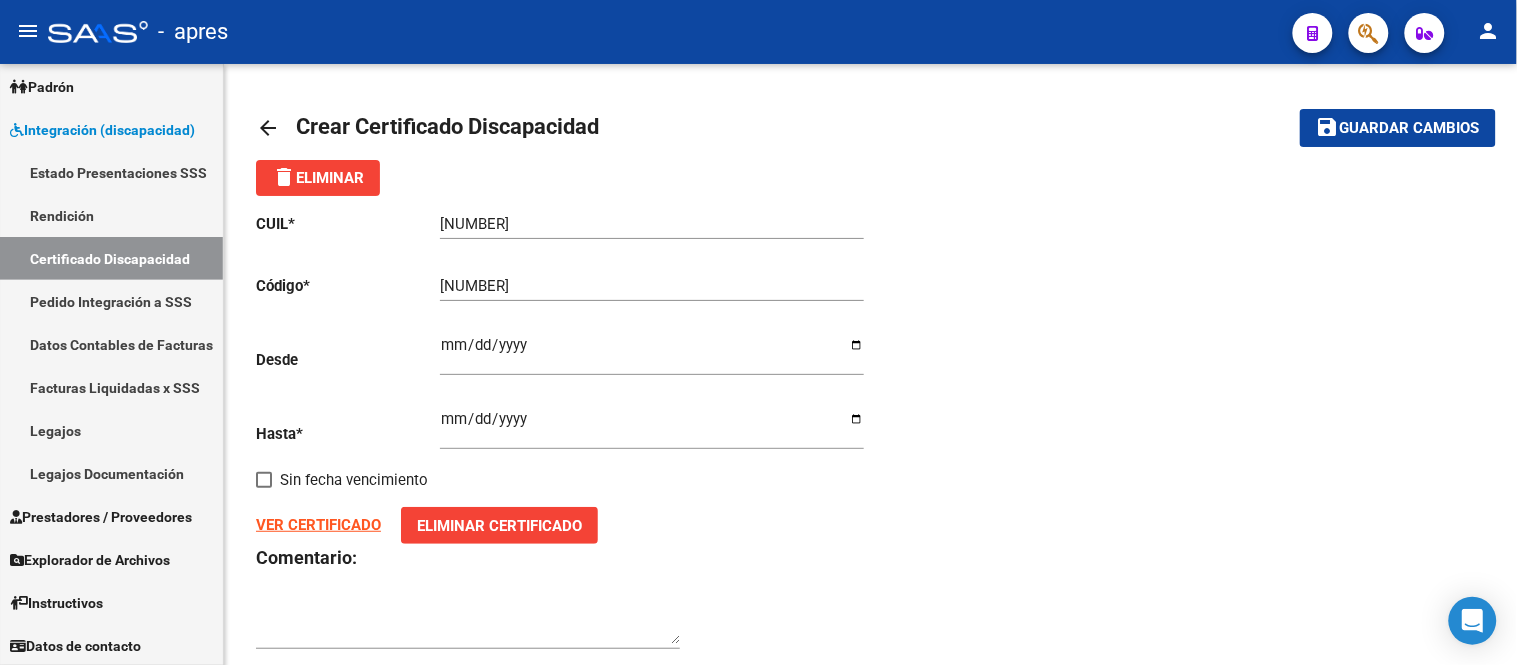 click on "VER CERTIFICADO" 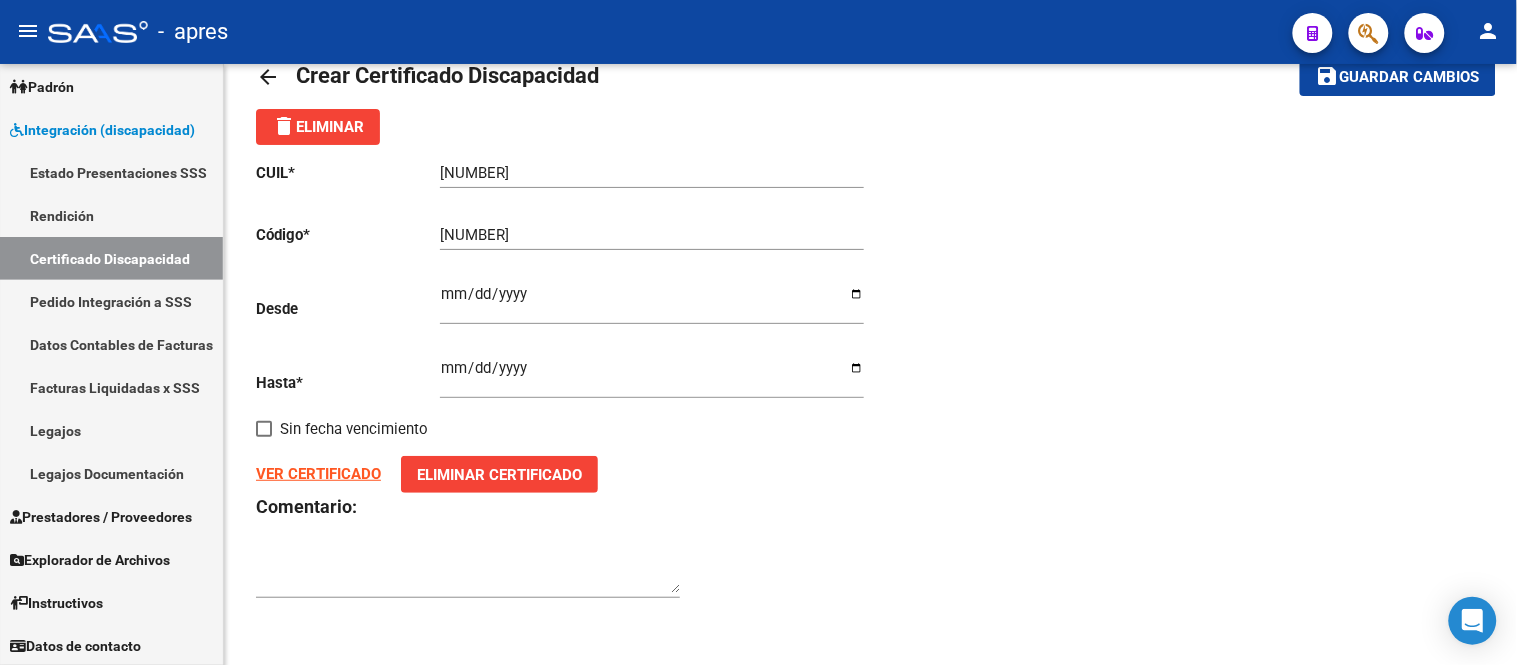 scroll, scrollTop: 0, scrollLeft: 0, axis: both 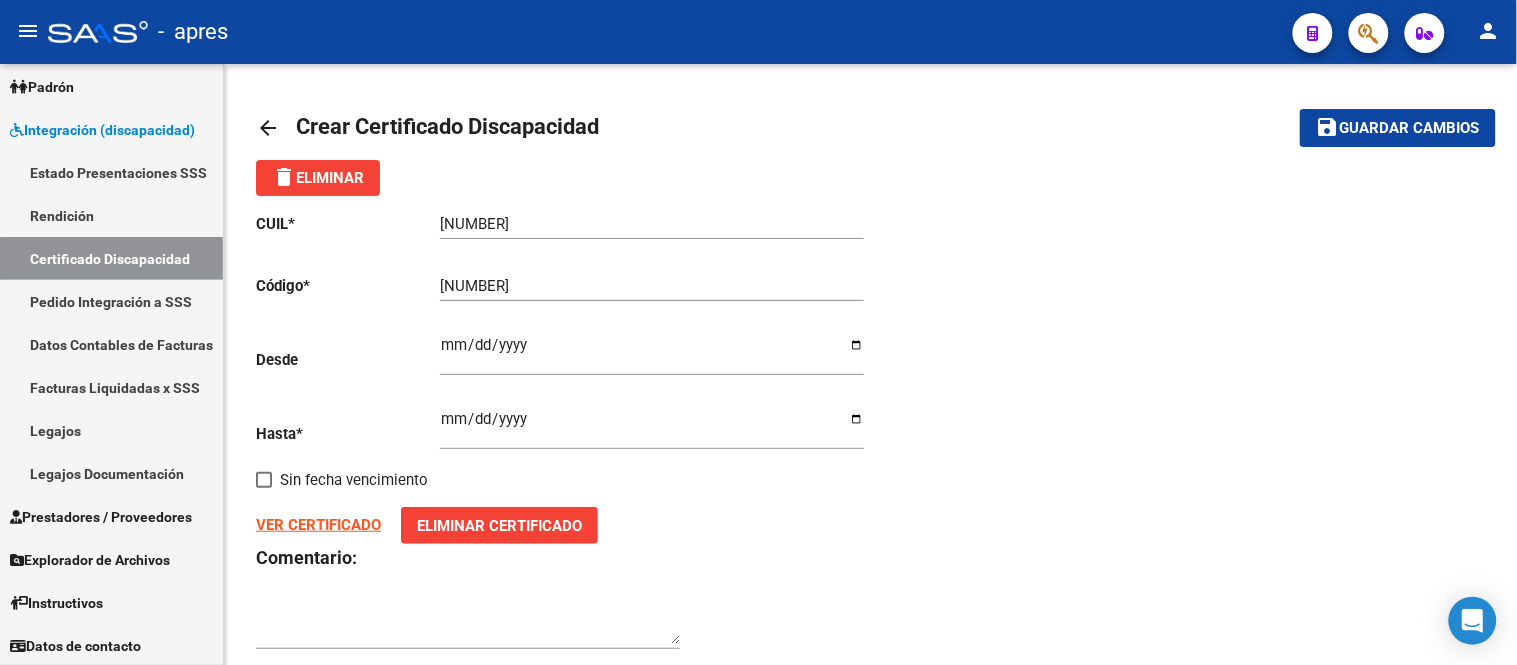 click on "Guardar cambios" 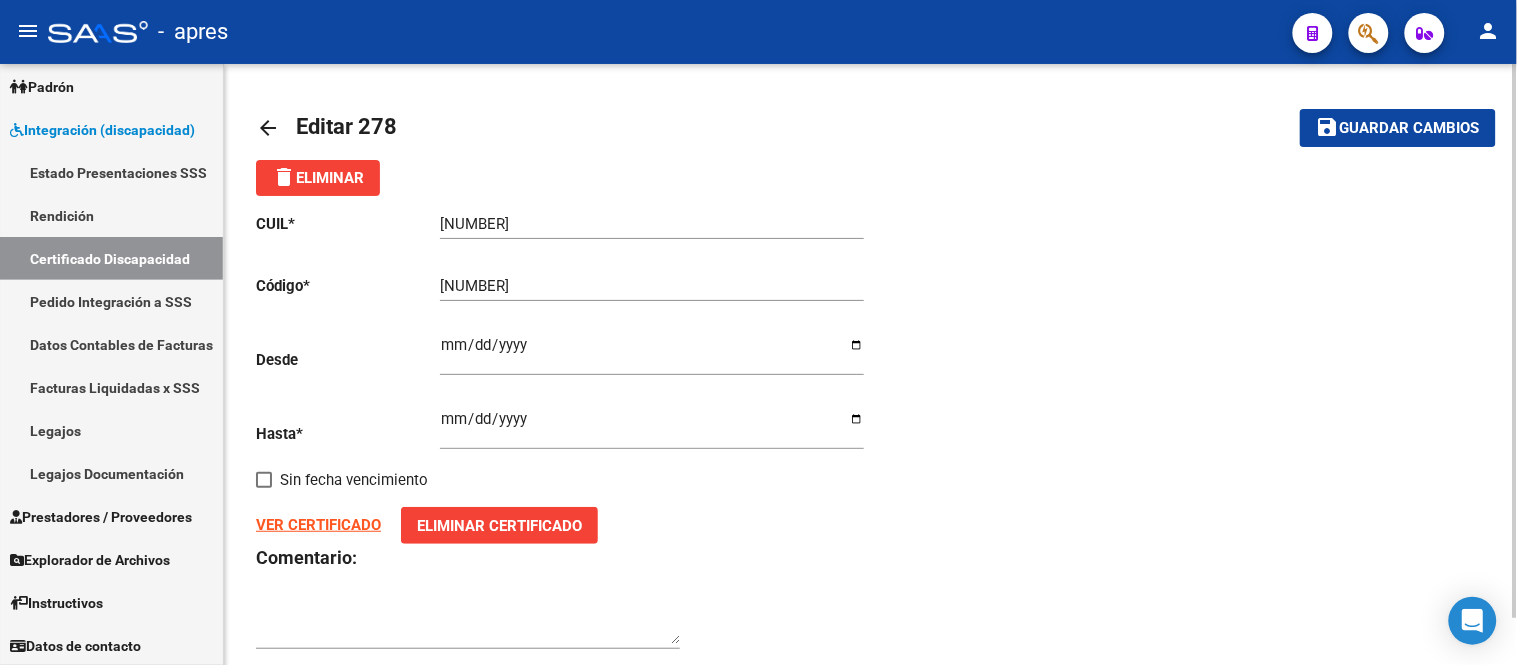 drag, startPoint x: 436, startPoint y: 222, endPoint x: 606, endPoint y: 213, distance: 170.23807 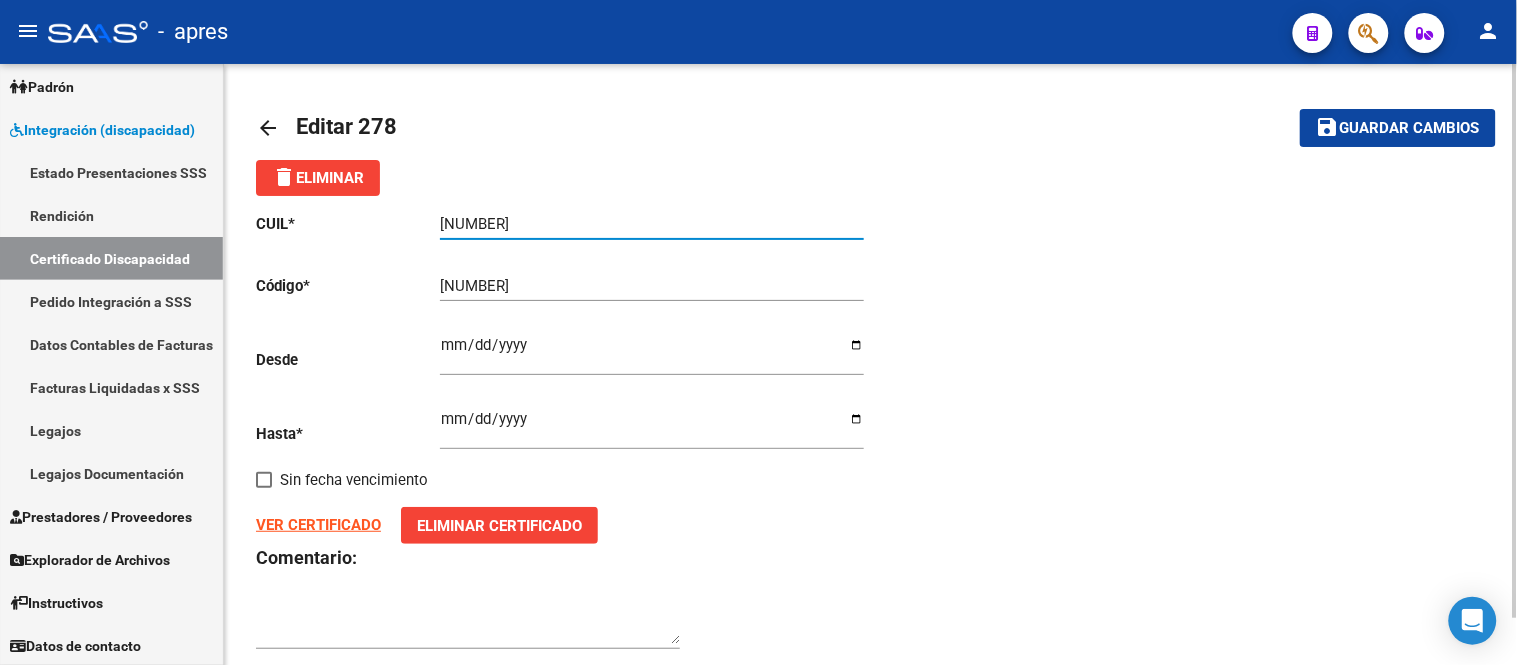 drag, startPoint x: 597, startPoint y: 226, endPoint x: 413, endPoint y: 213, distance: 184.45866 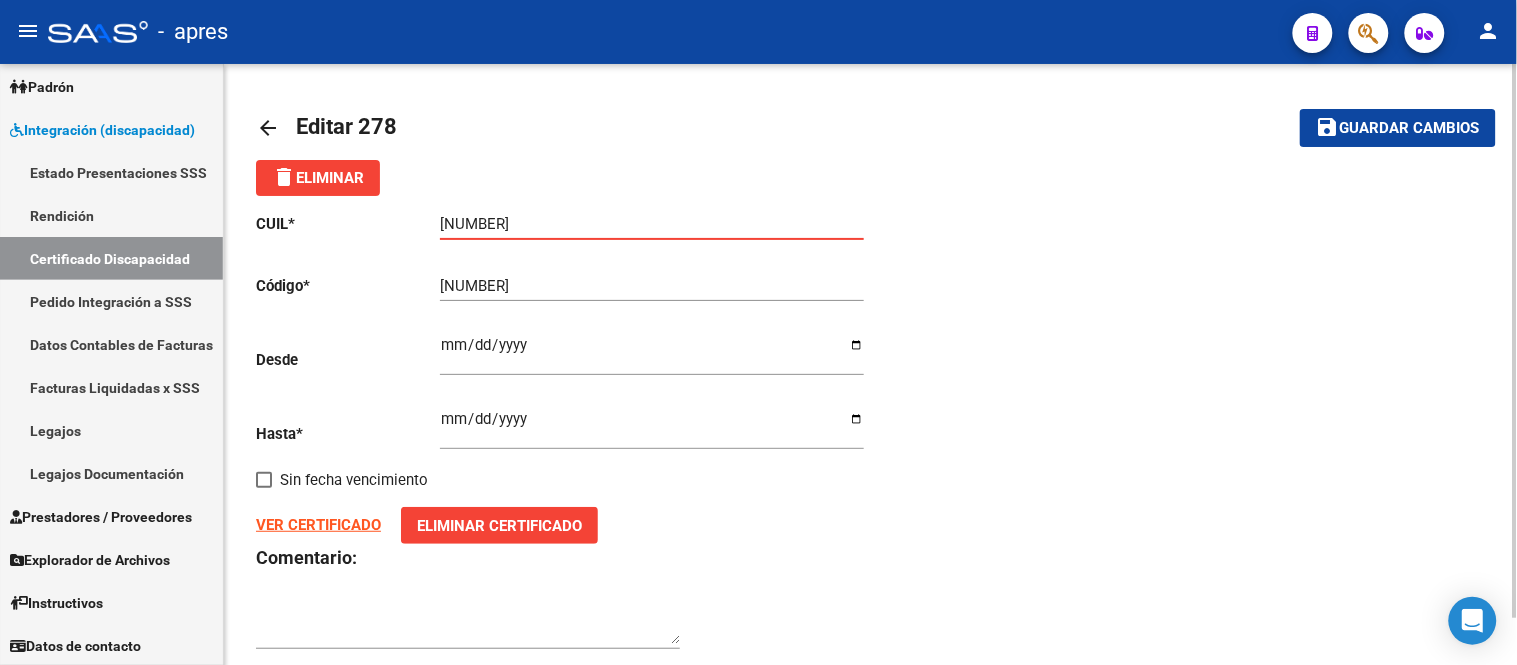 click on "Guardar cambios" 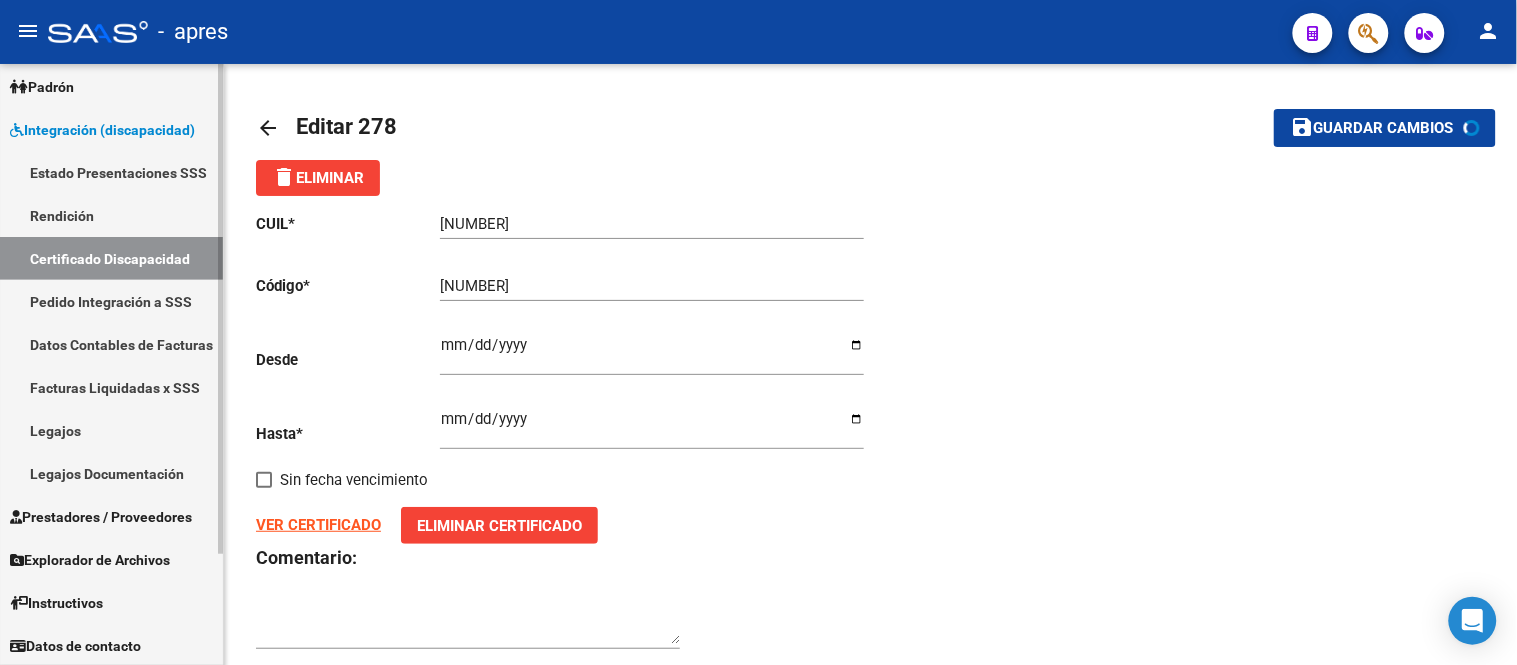 click on "Legajos" at bounding box center (111, 430) 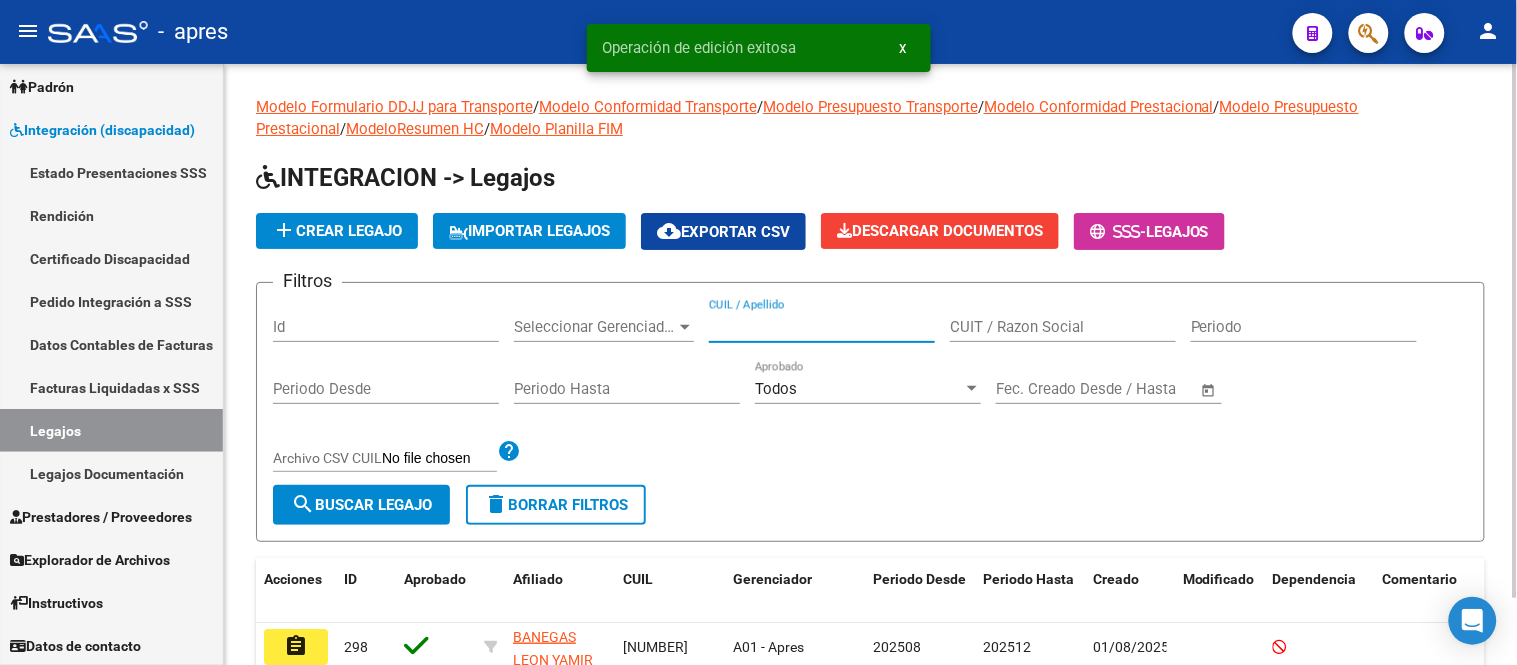 click on "CUIL / Apellido" at bounding box center [822, 327] 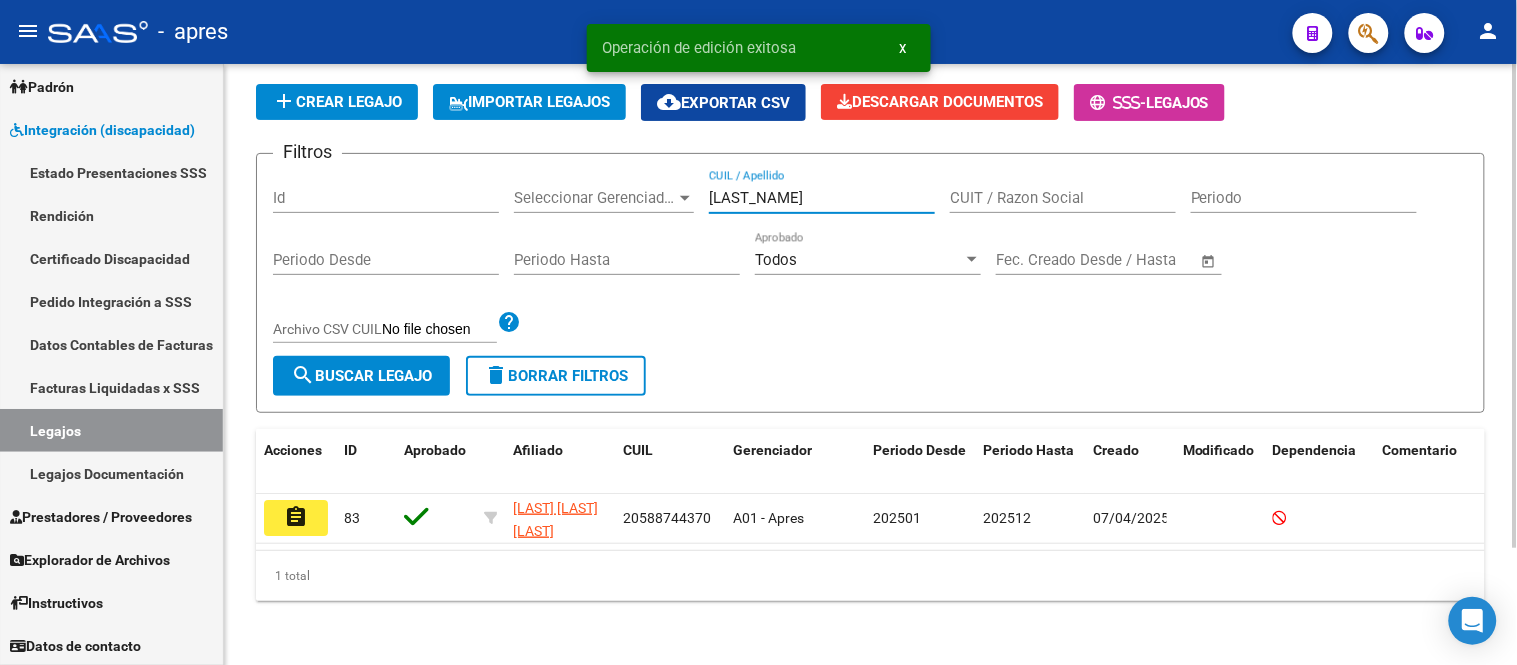 scroll, scrollTop: 145, scrollLeft: 0, axis: vertical 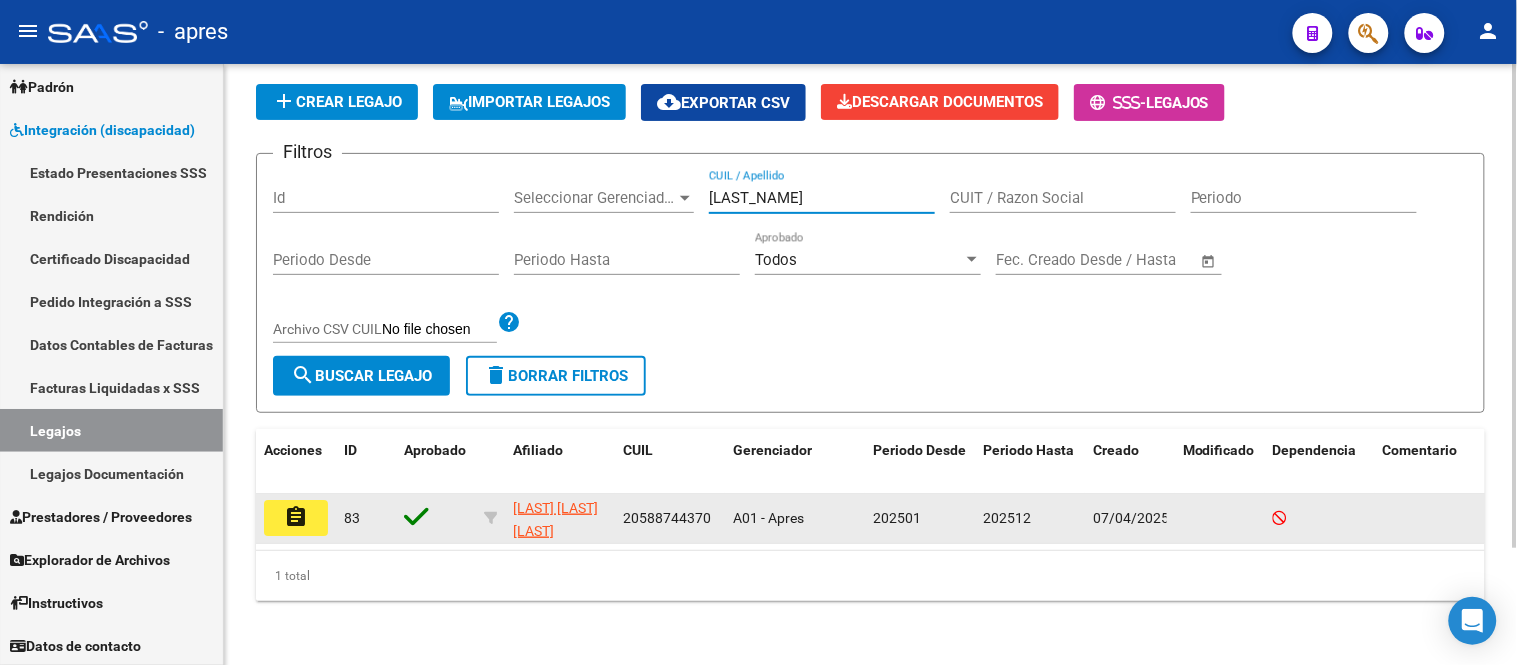 type on "[LAST_NAME]" 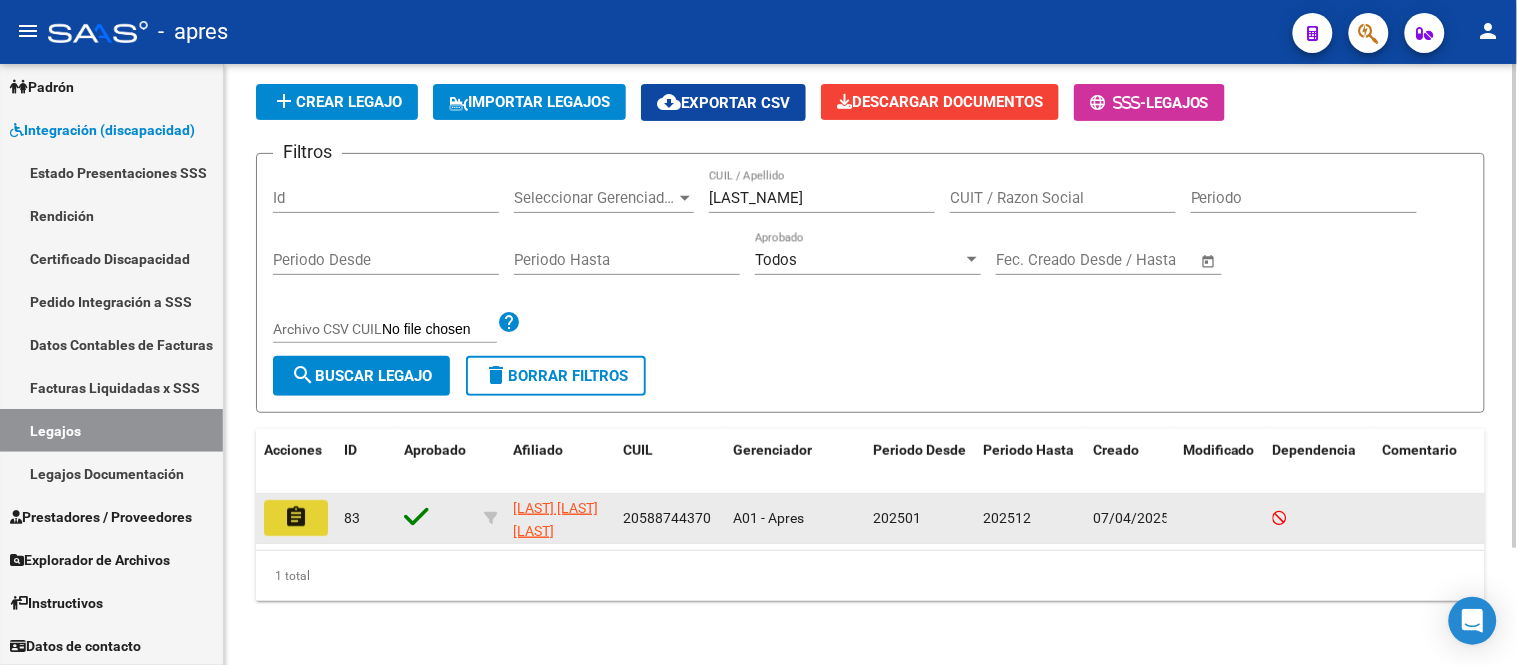 click on "assignment" 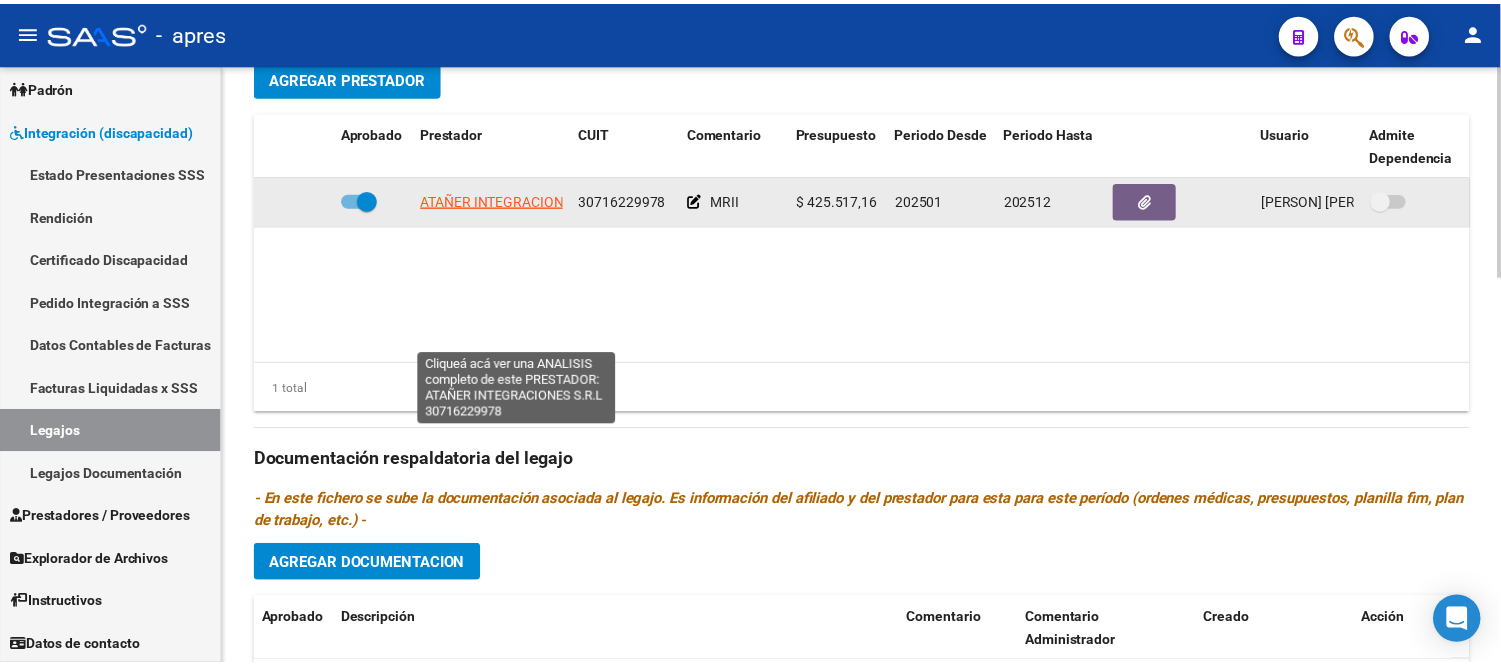 scroll, scrollTop: 666, scrollLeft: 0, axis: vertical 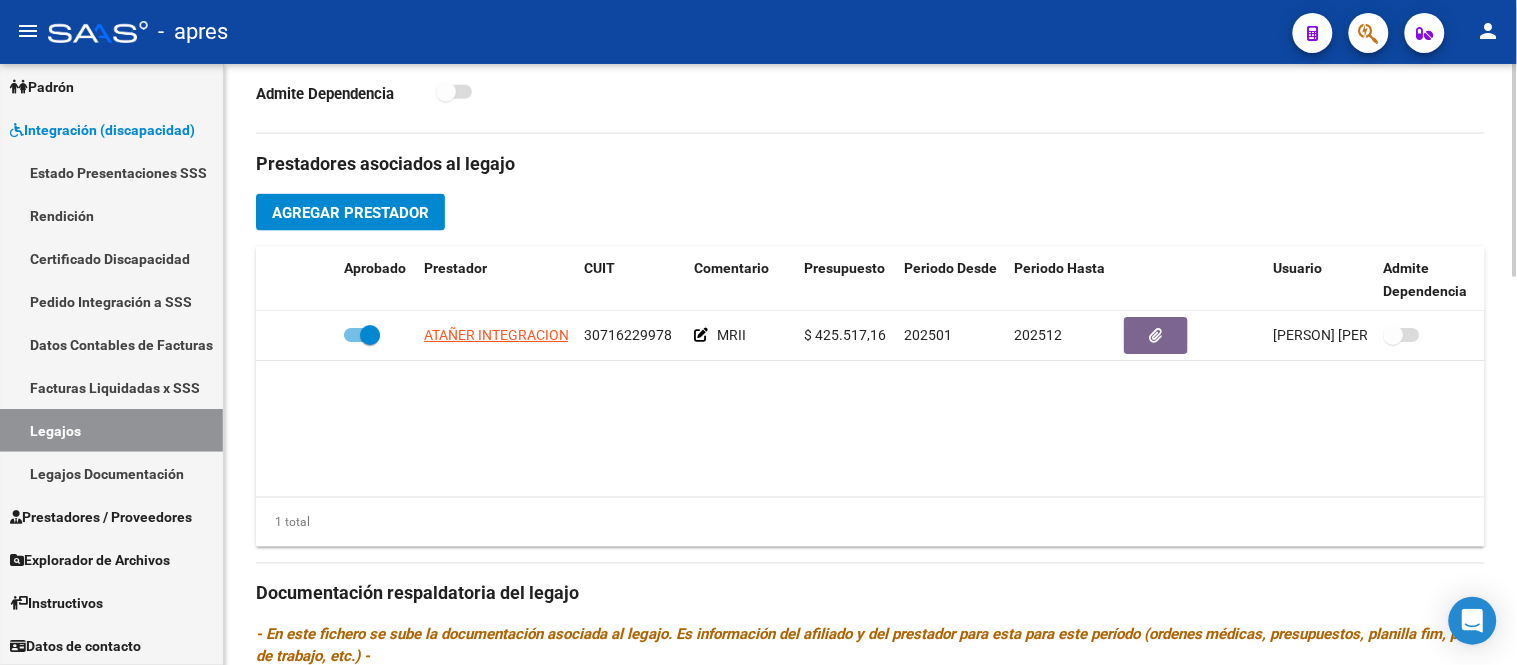 click on "Agregar Prestador" 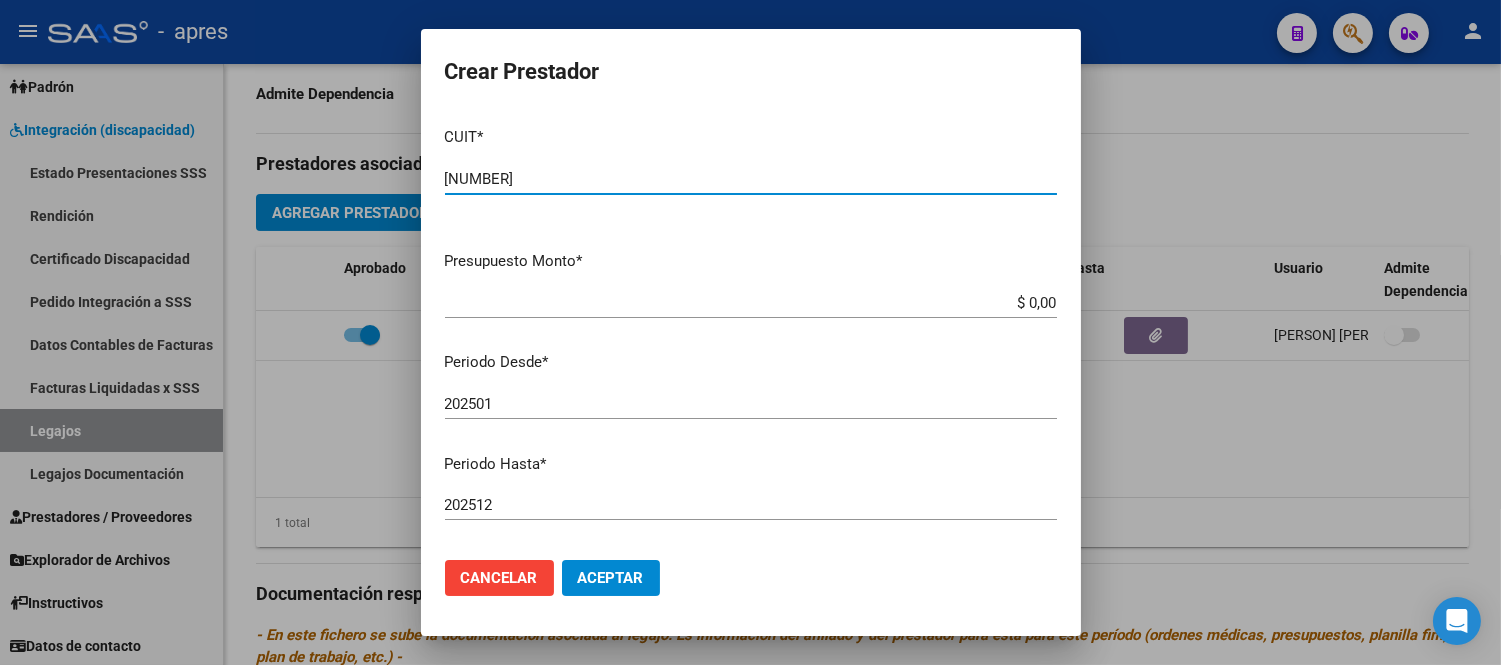 type on "[NUMBER]" 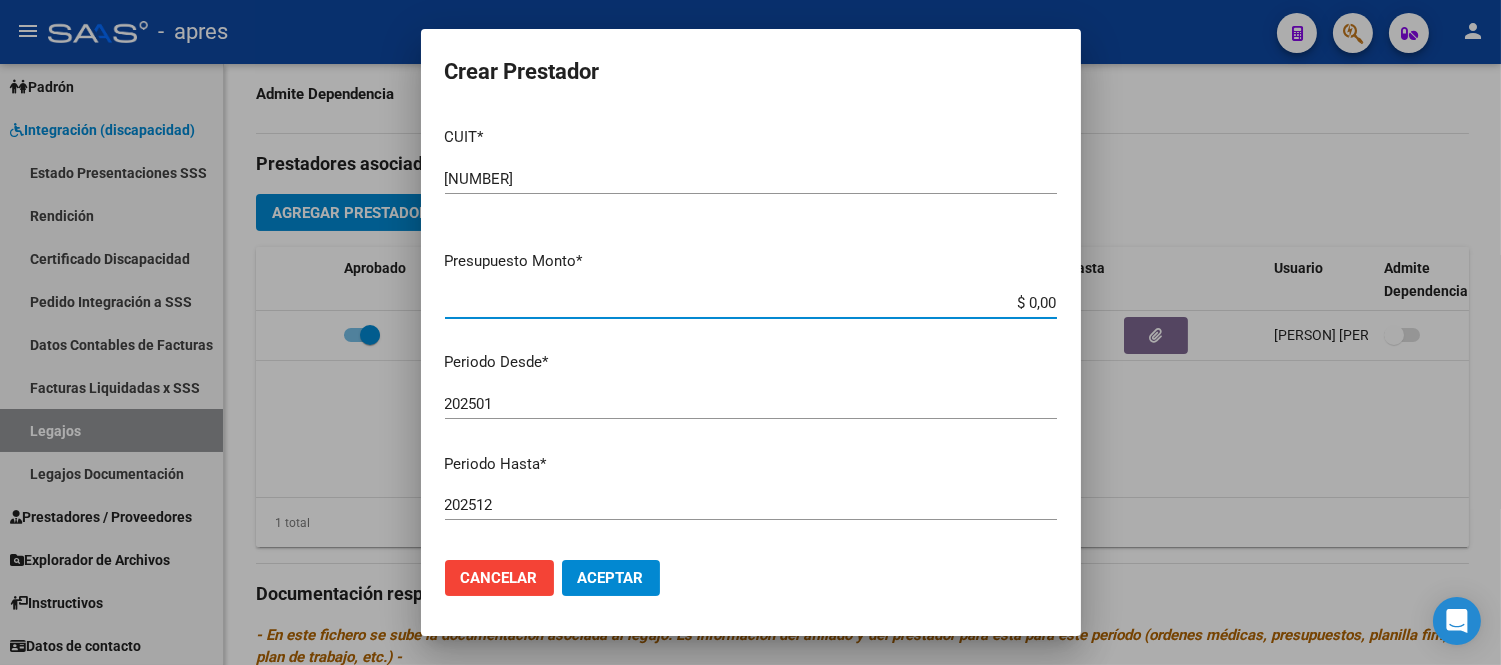 click on "$ 0,00" at bounding box center [751, 303] 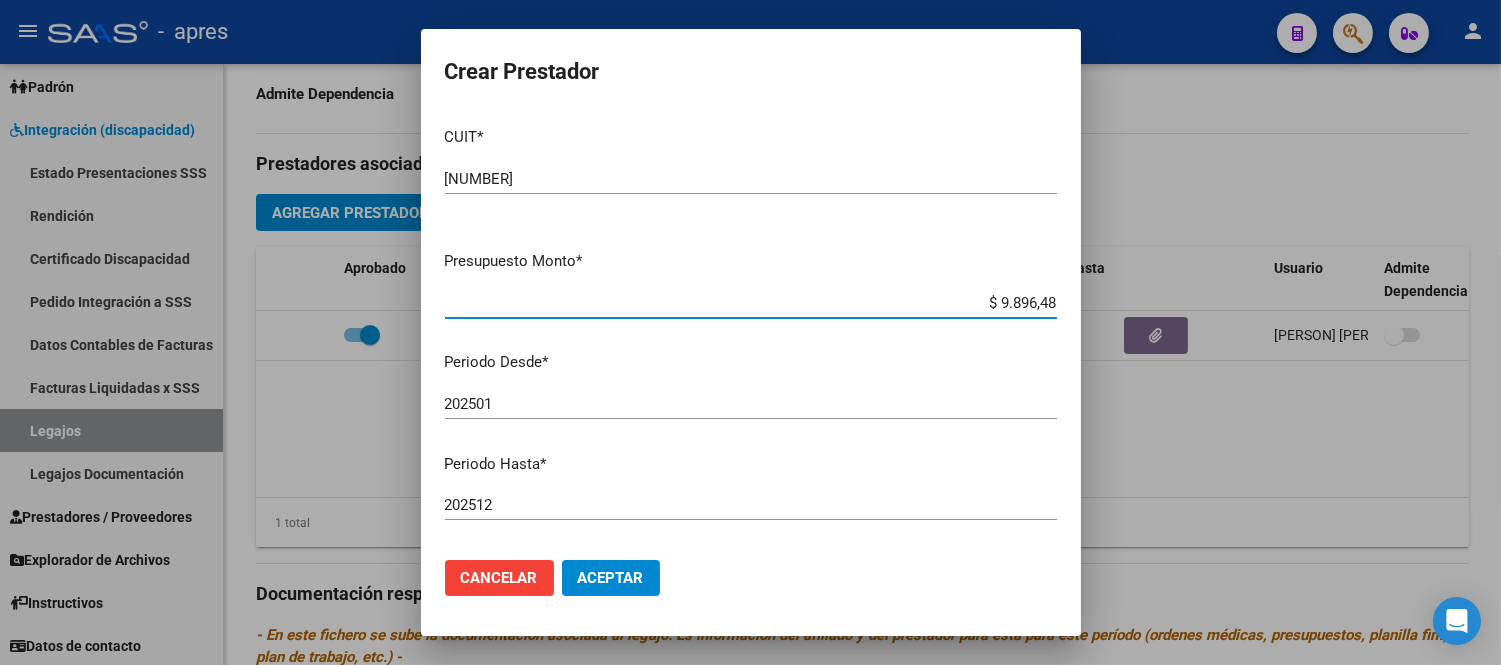 type on "$ 98.964,88" 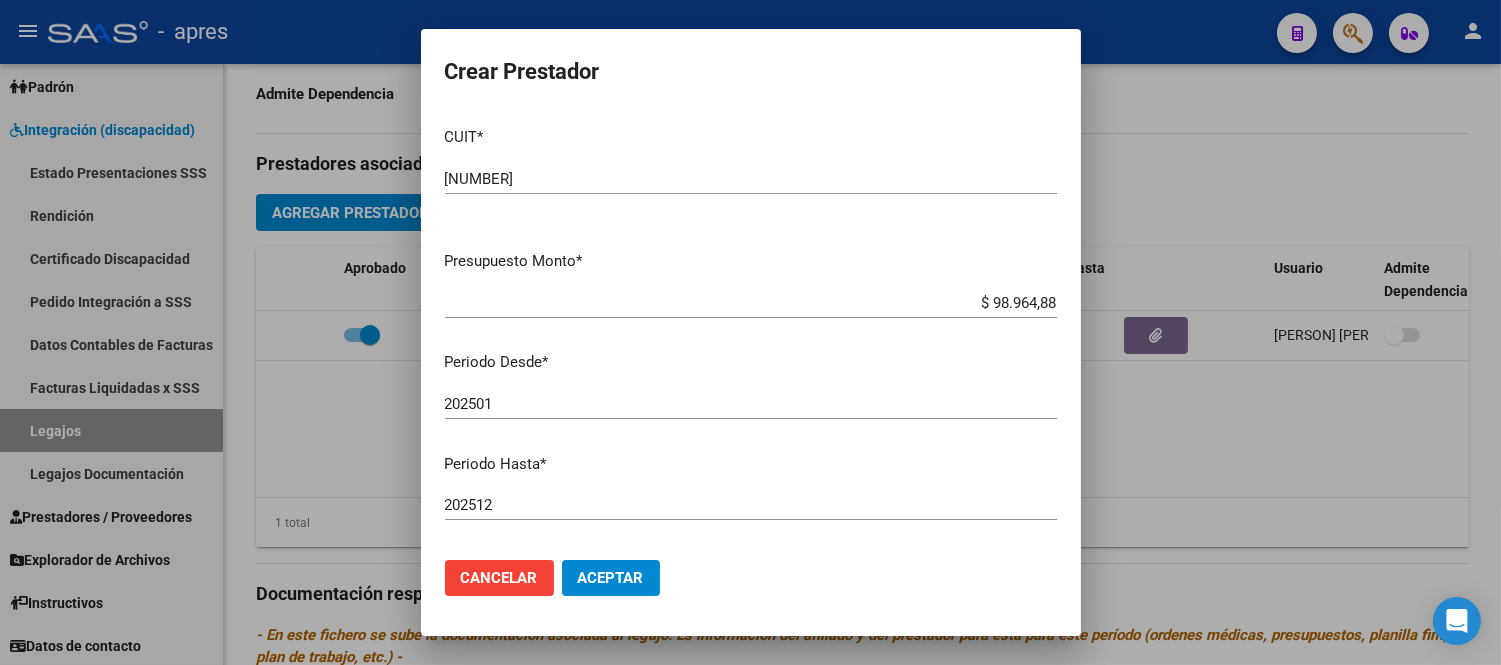 click on "202501 Ingresar el periodo" at bounding box center (751, 404) 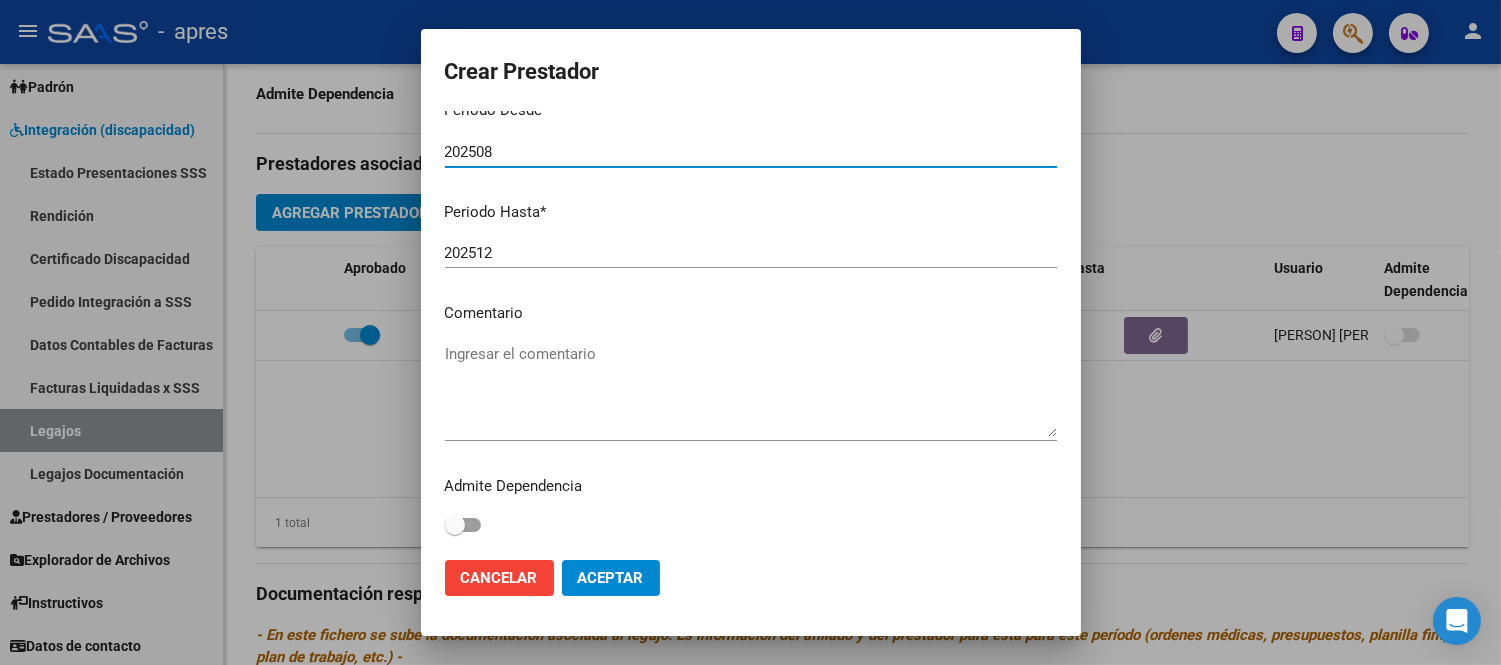 scroll, scrollTop: 141, scrollLeft: 0, axis: vertical 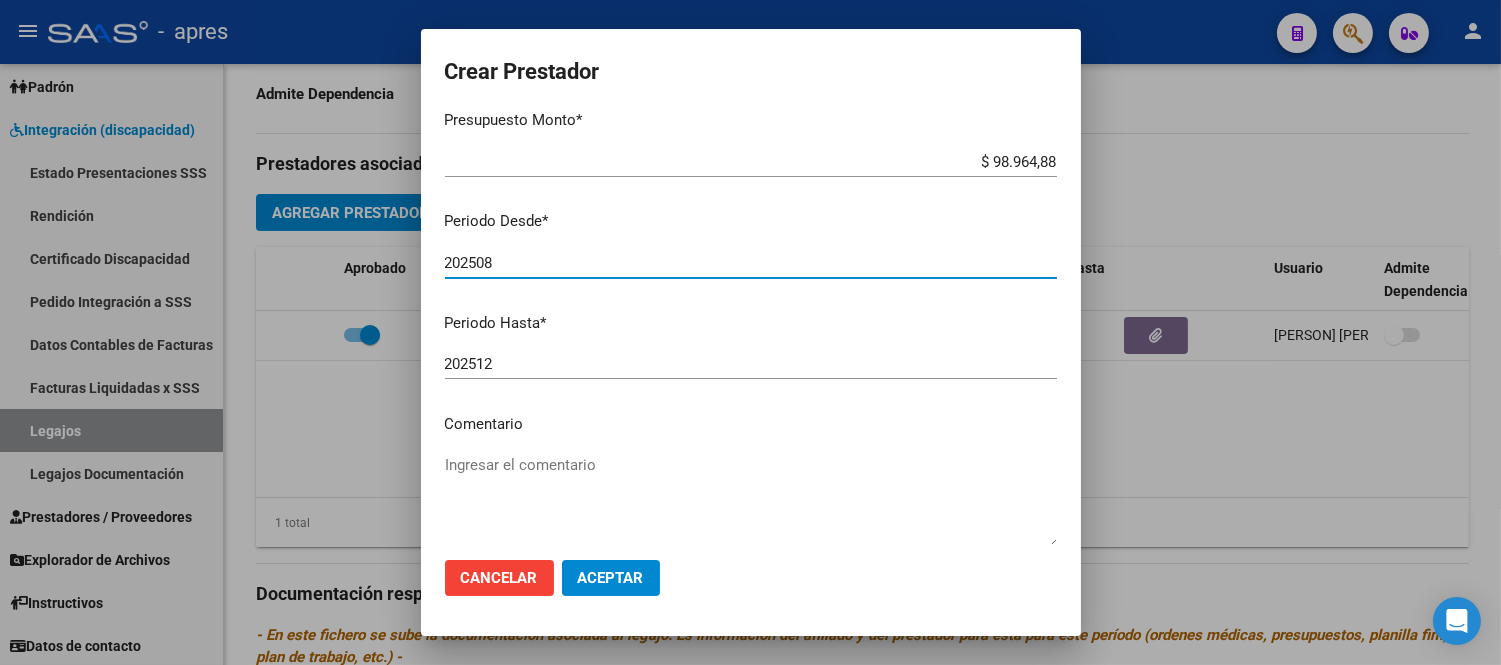 type on "202508" 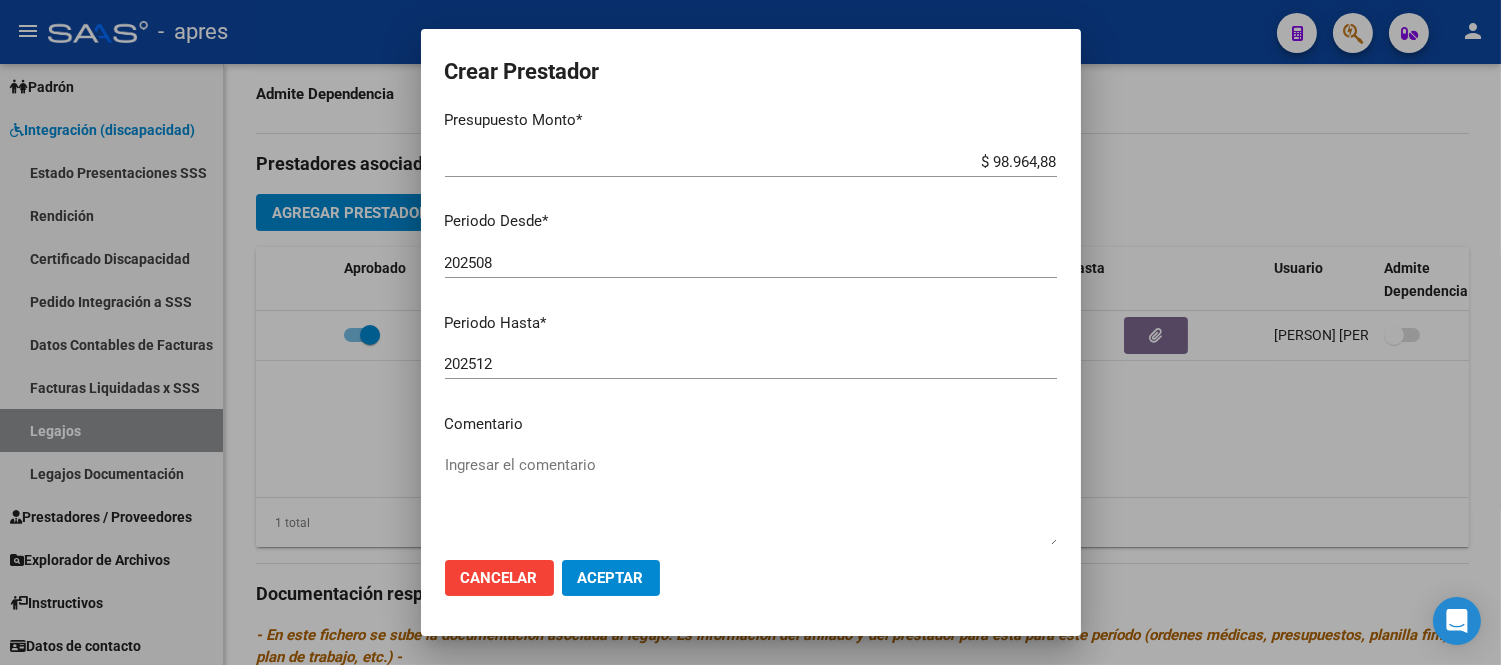 click on "Ingresar el comentario" at bounding box center [751, 501] 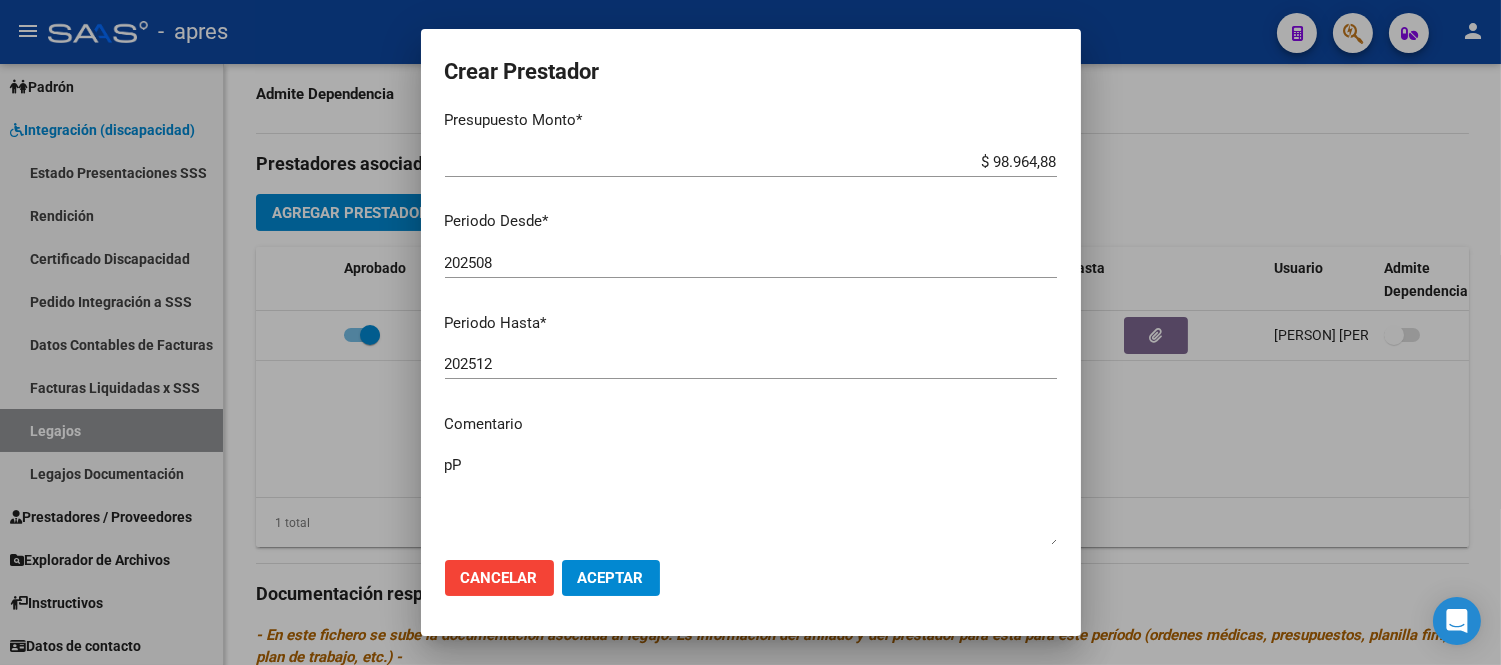 type on "p" 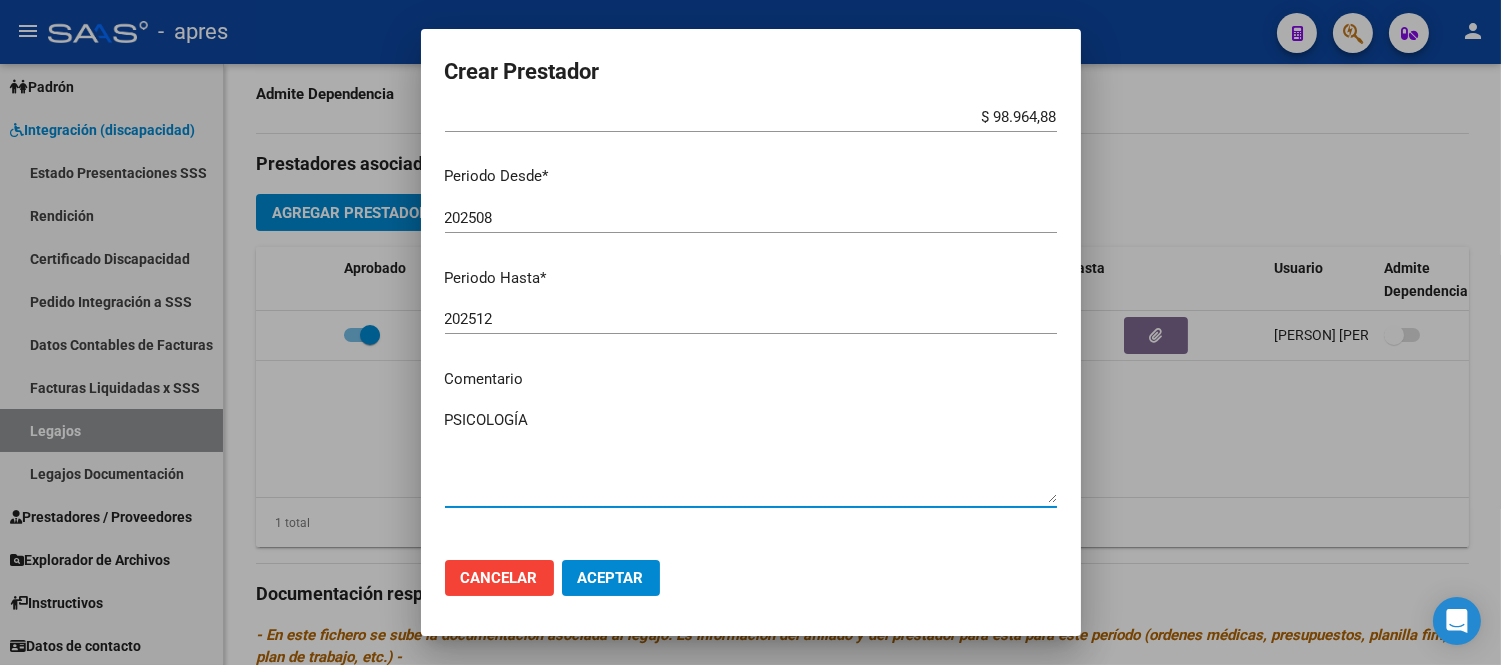 scroll, scrollTop: 252, scrollLeft: 0, axis: vertical 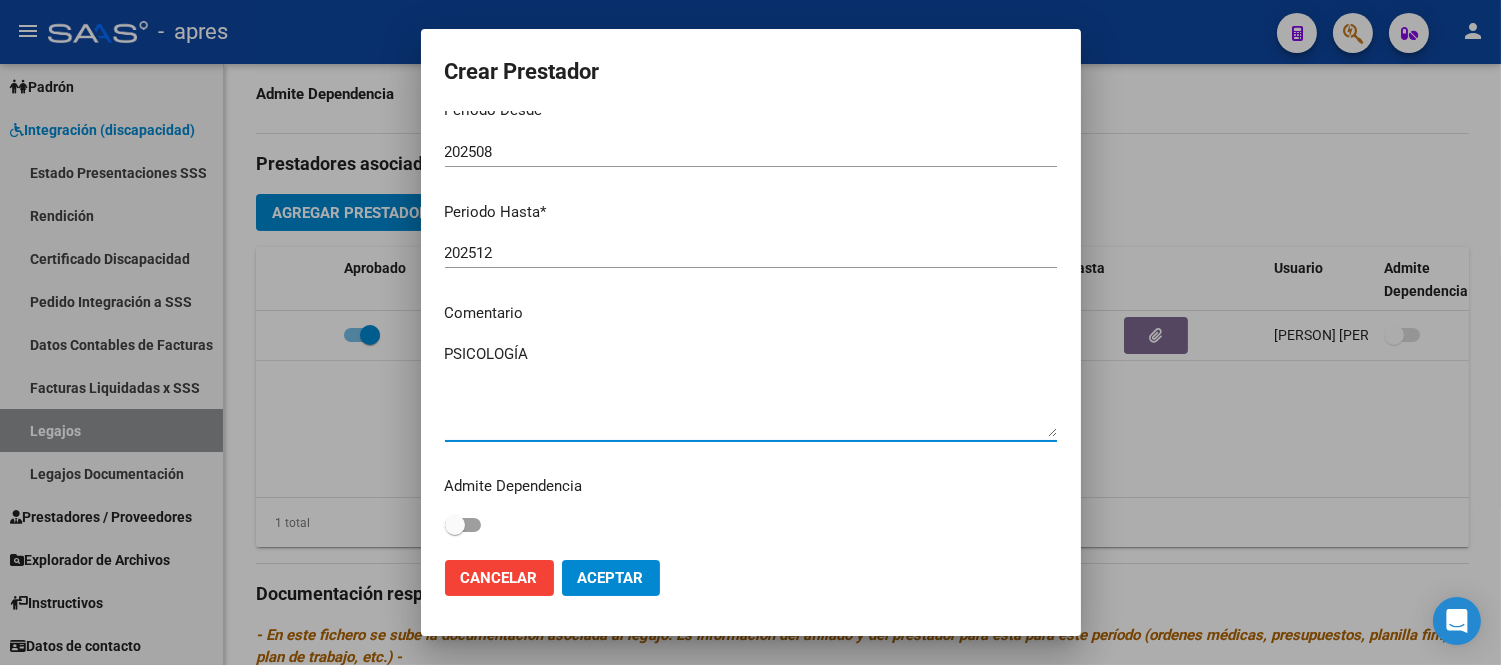 type on "PSICOLOGÍA" 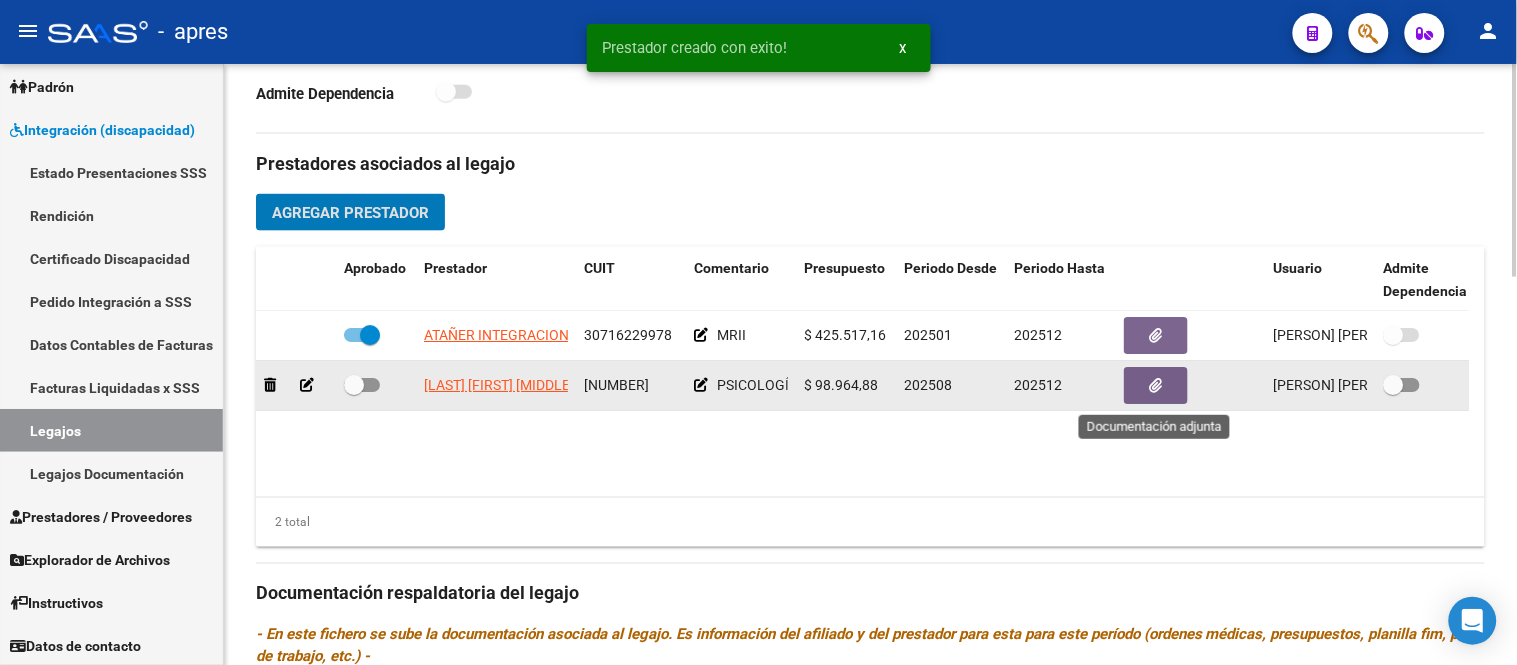 click 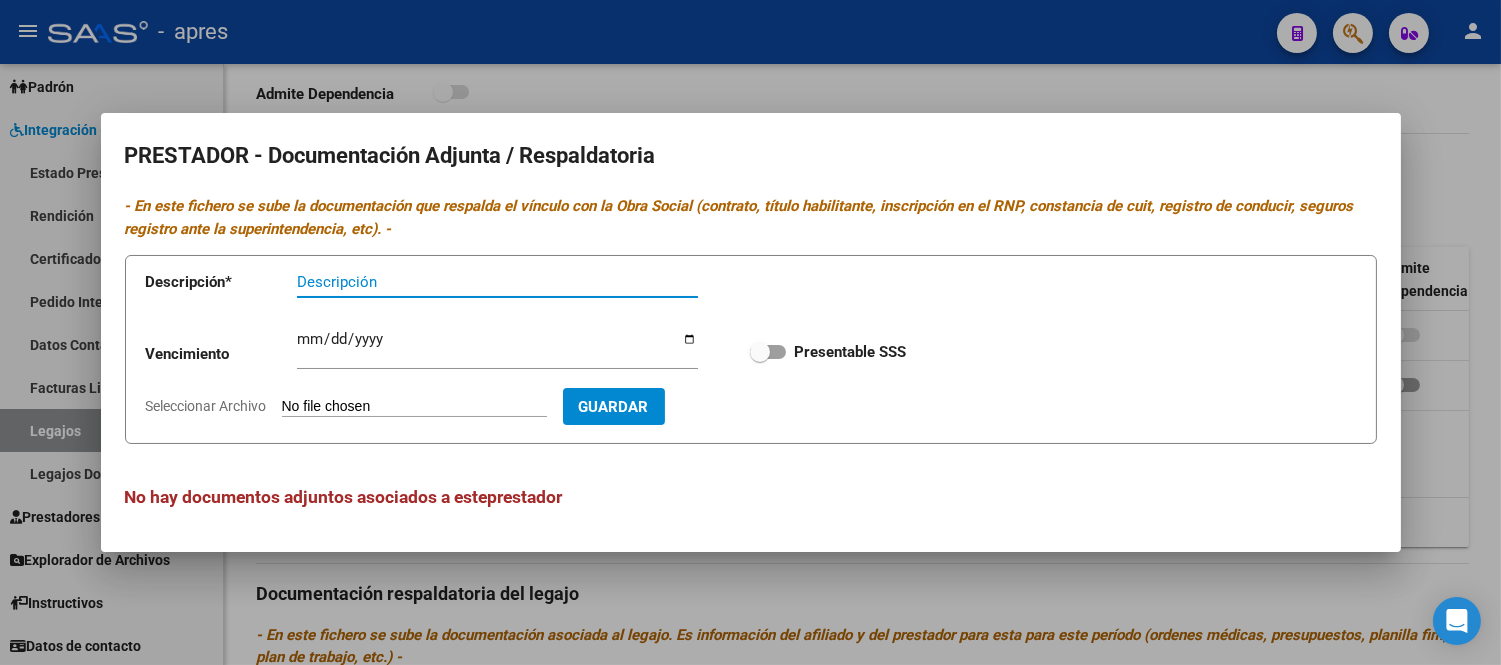 click on "Vencimiento    Ingresar vencimiento    Presentable SSS" at bounding box center [751, 352] 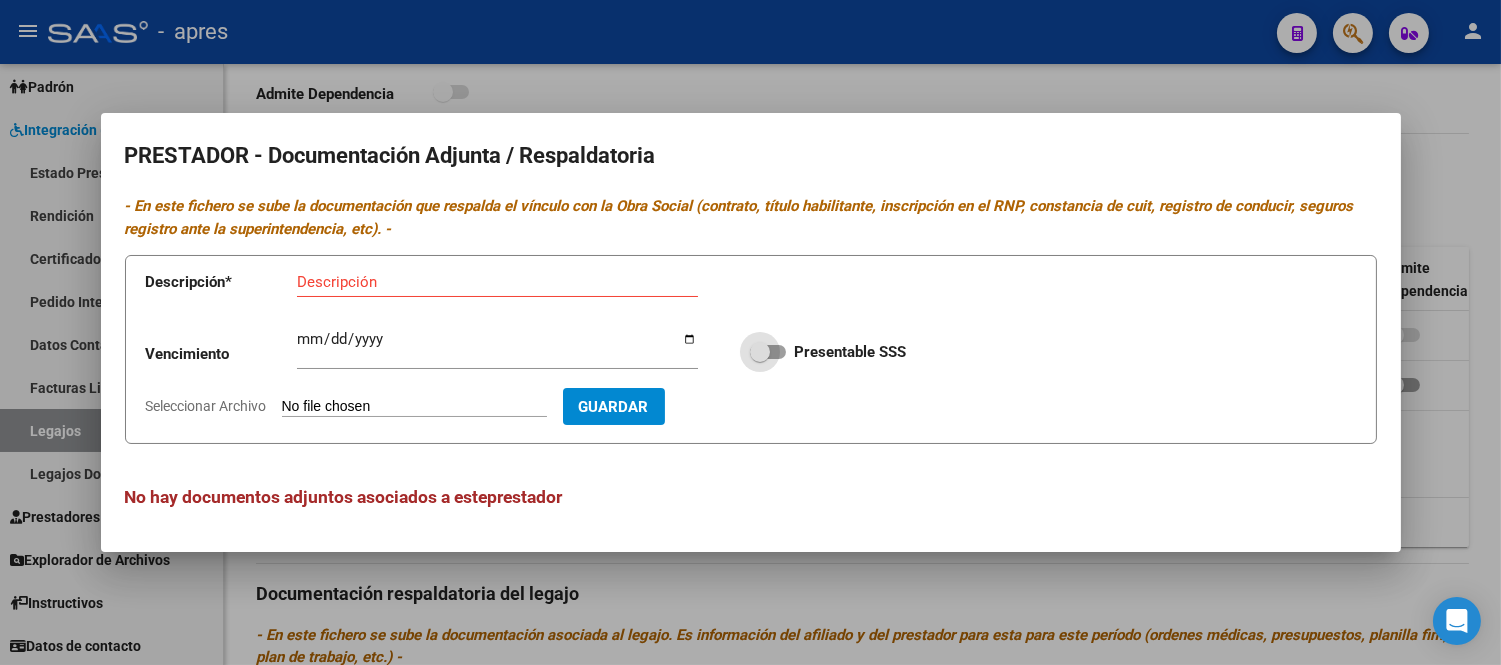 click on "Presentable SSS" at bounding box center [828, 352] 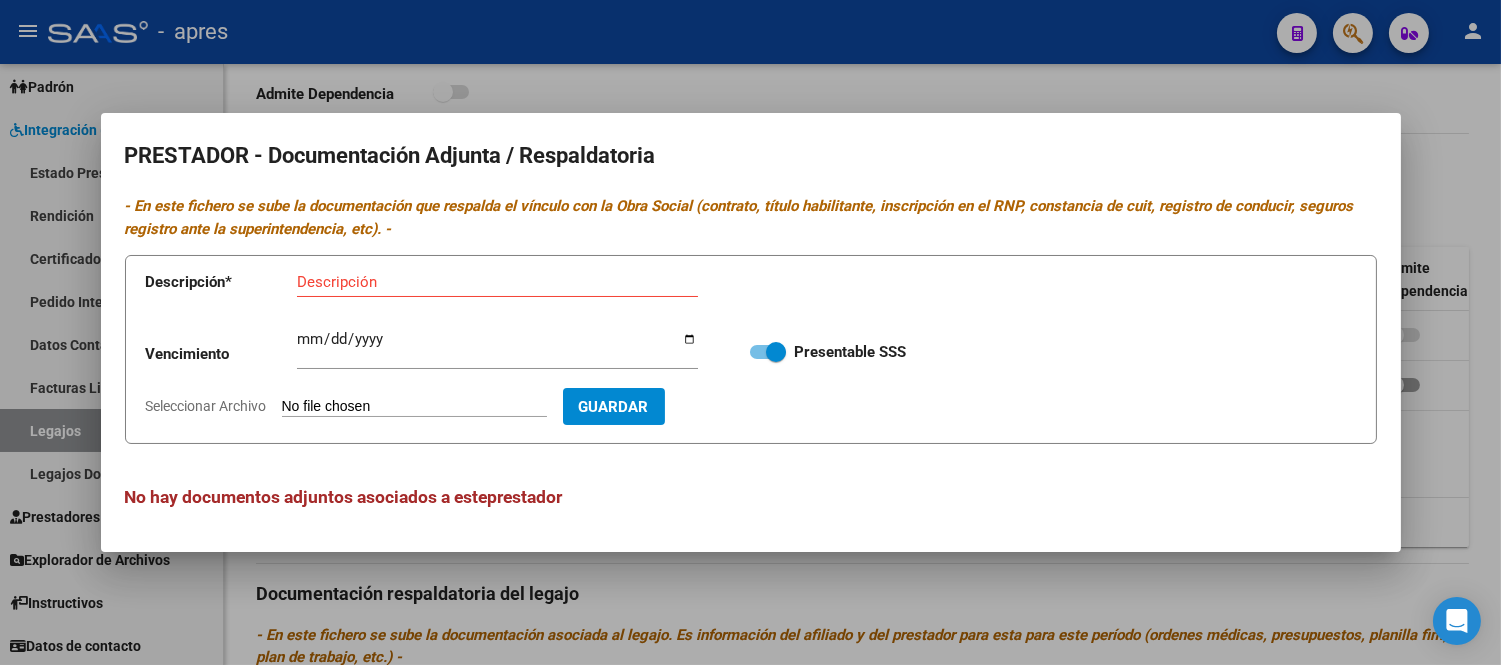 click on "Seleccionar Archivo" at bounding box center [414, 407] 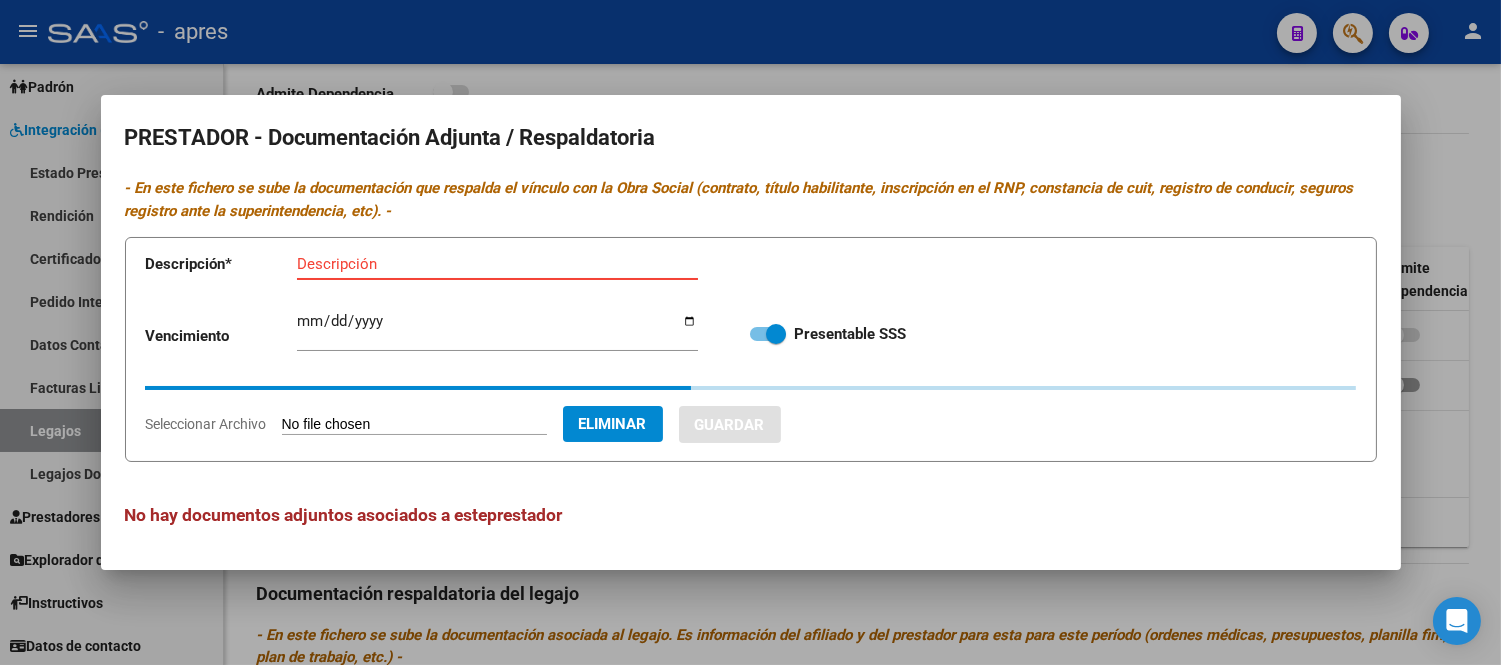 click on "Descripción" at bounding box center [497, 264] 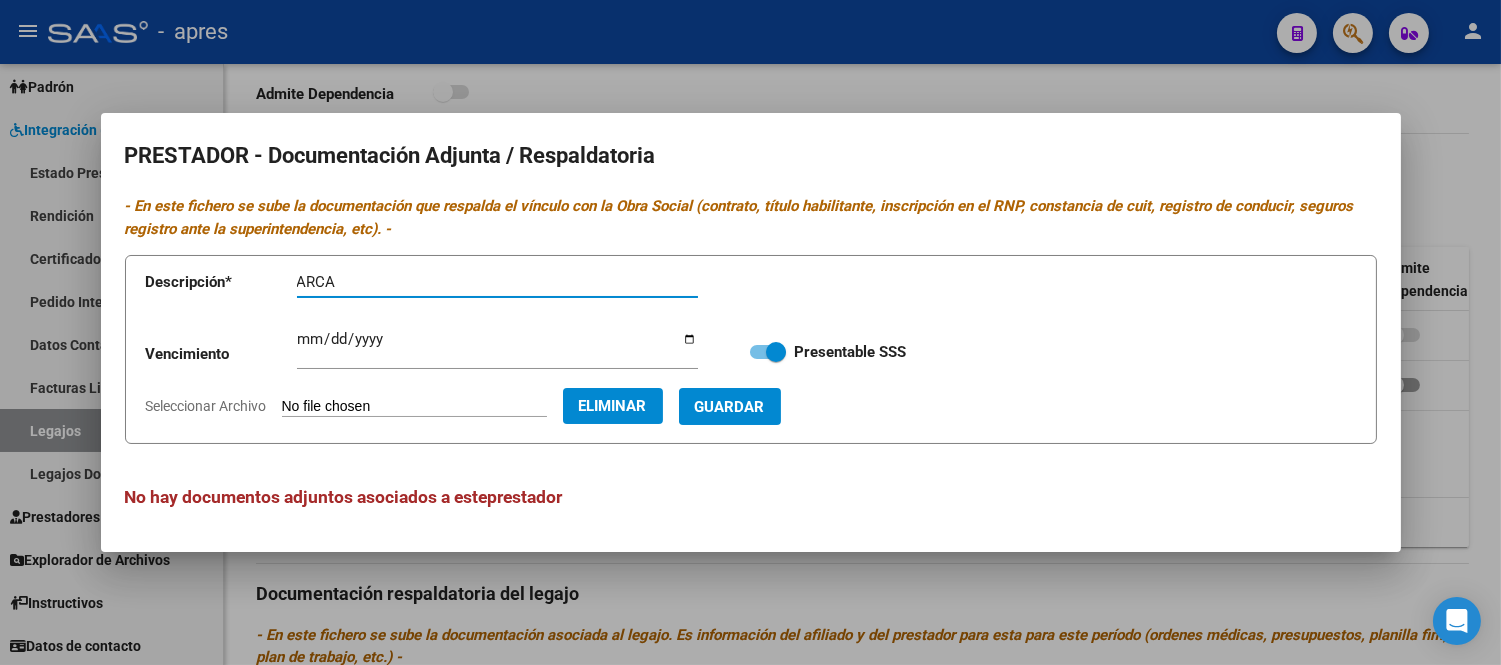 type on "ARCA" 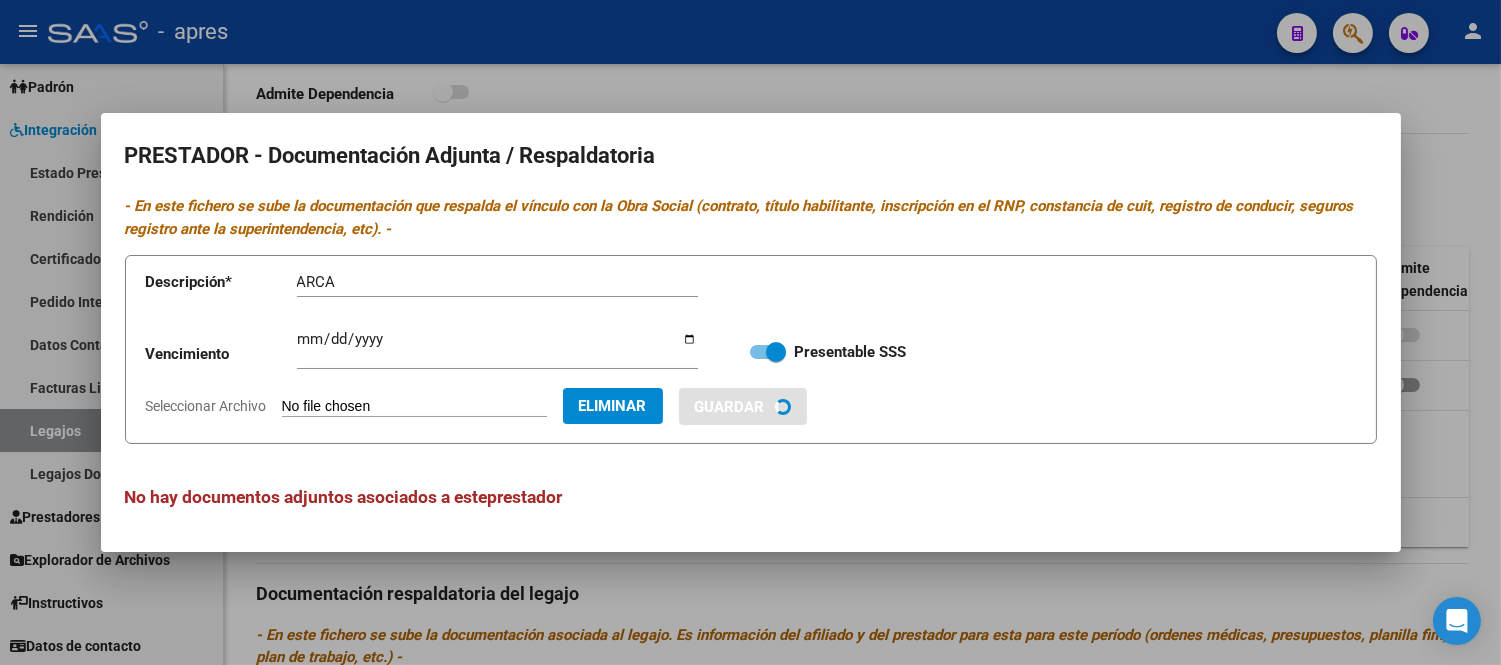 type 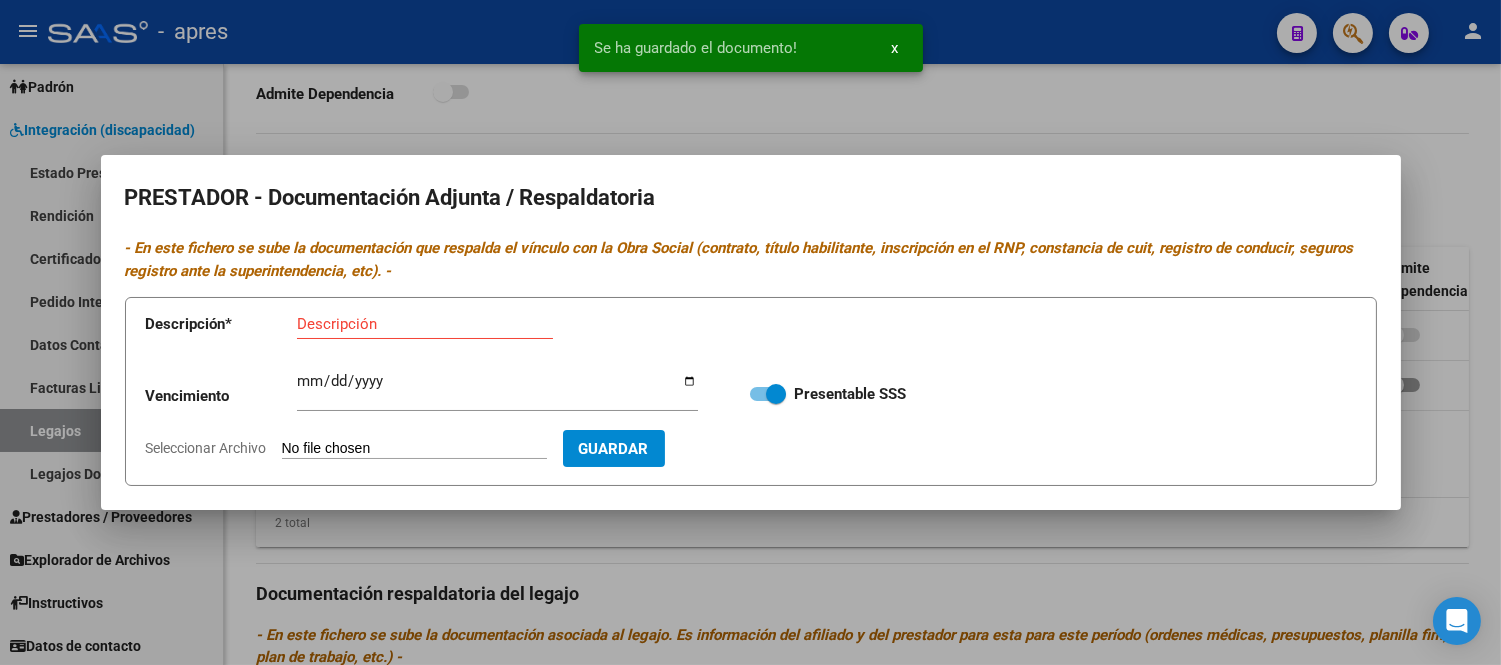 click on "Seleccionar Archivo" at bounding box center (414, 449) 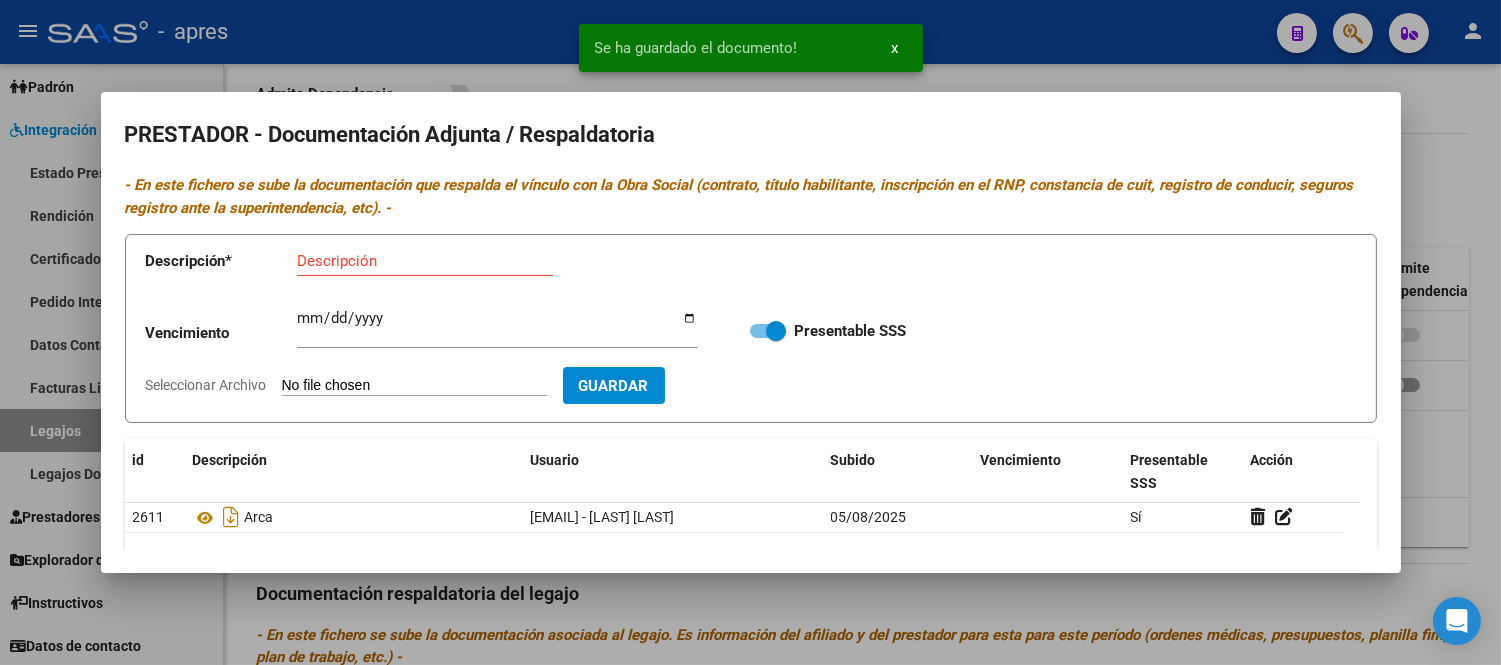 type on "C:\fakepath\CBU PS.pdf" 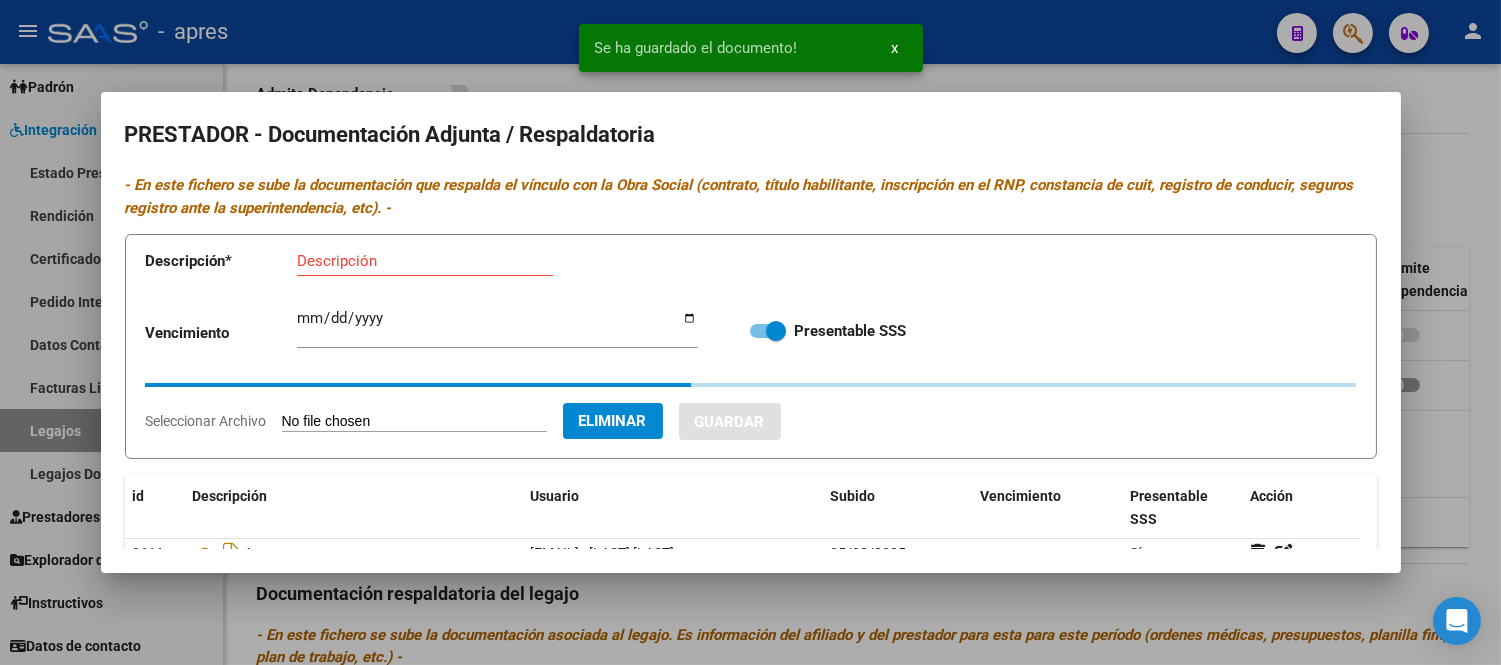 click on "Descripción" at bounding box center [425, 261] 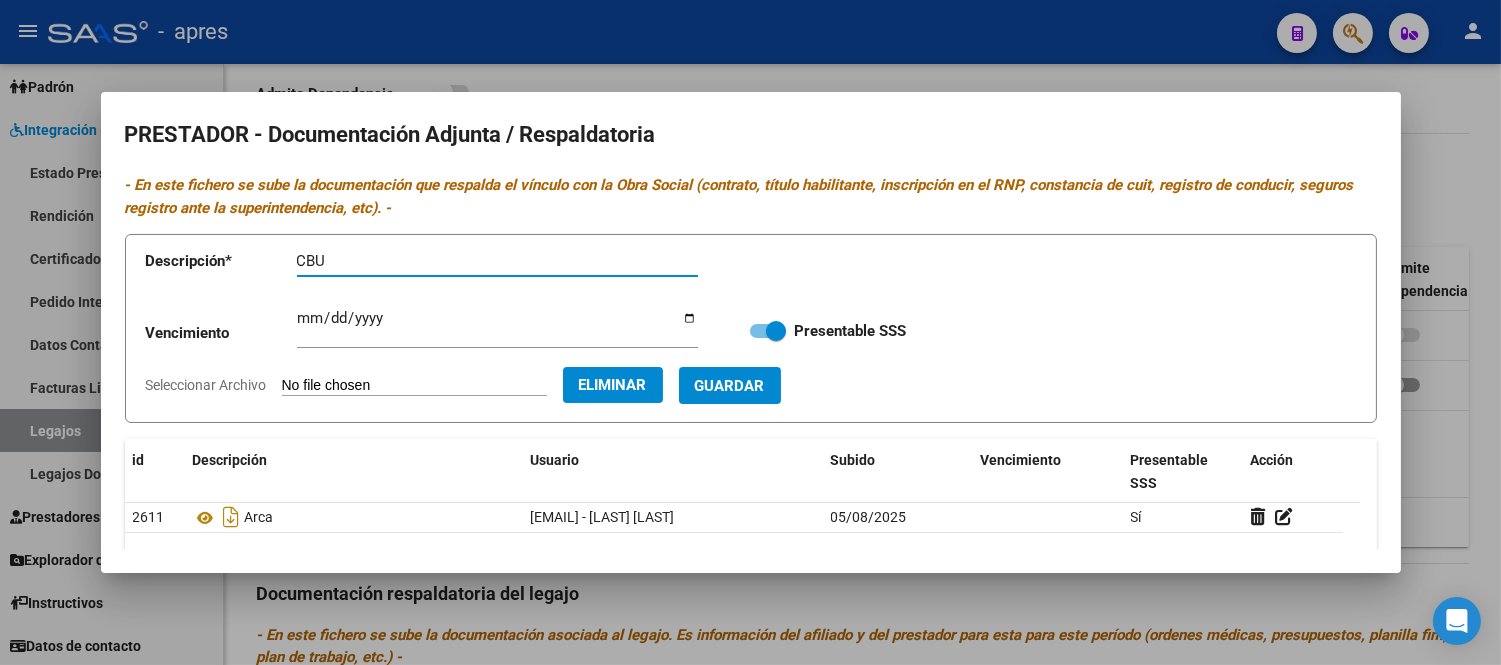 type on "CBU" 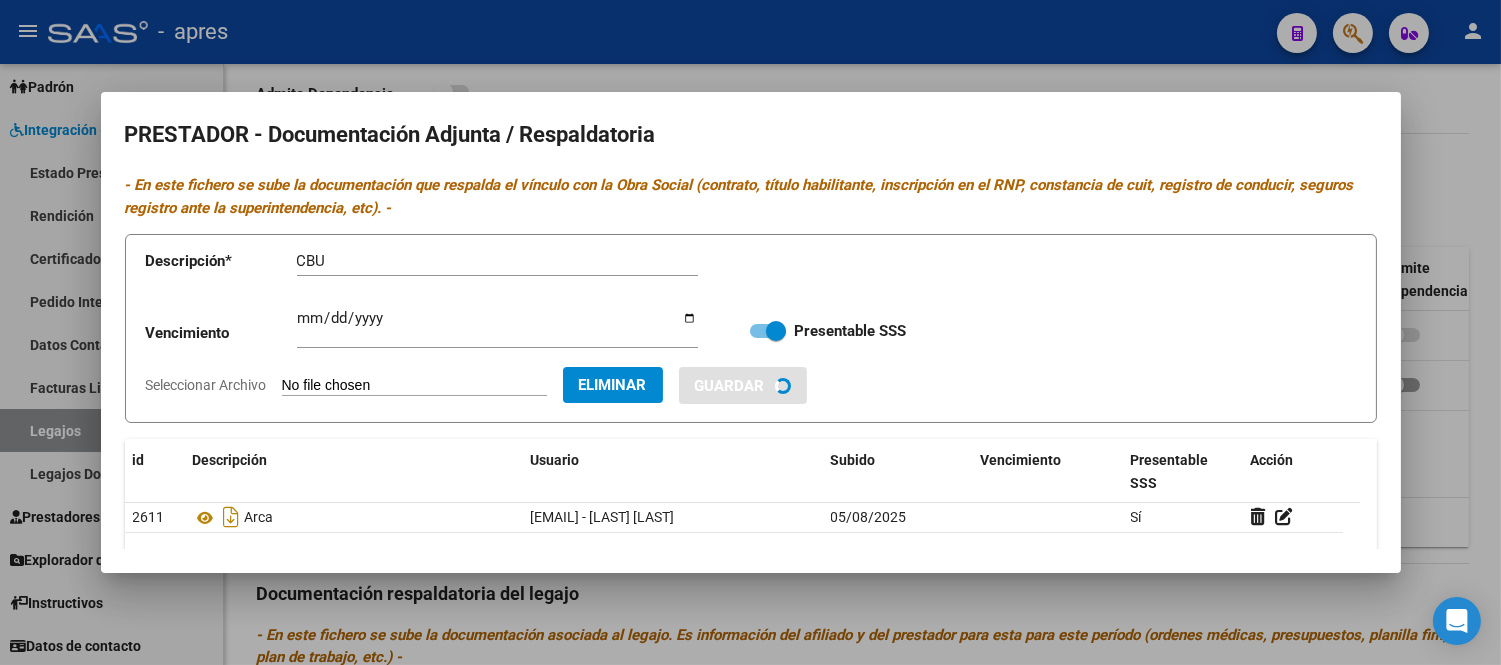 type 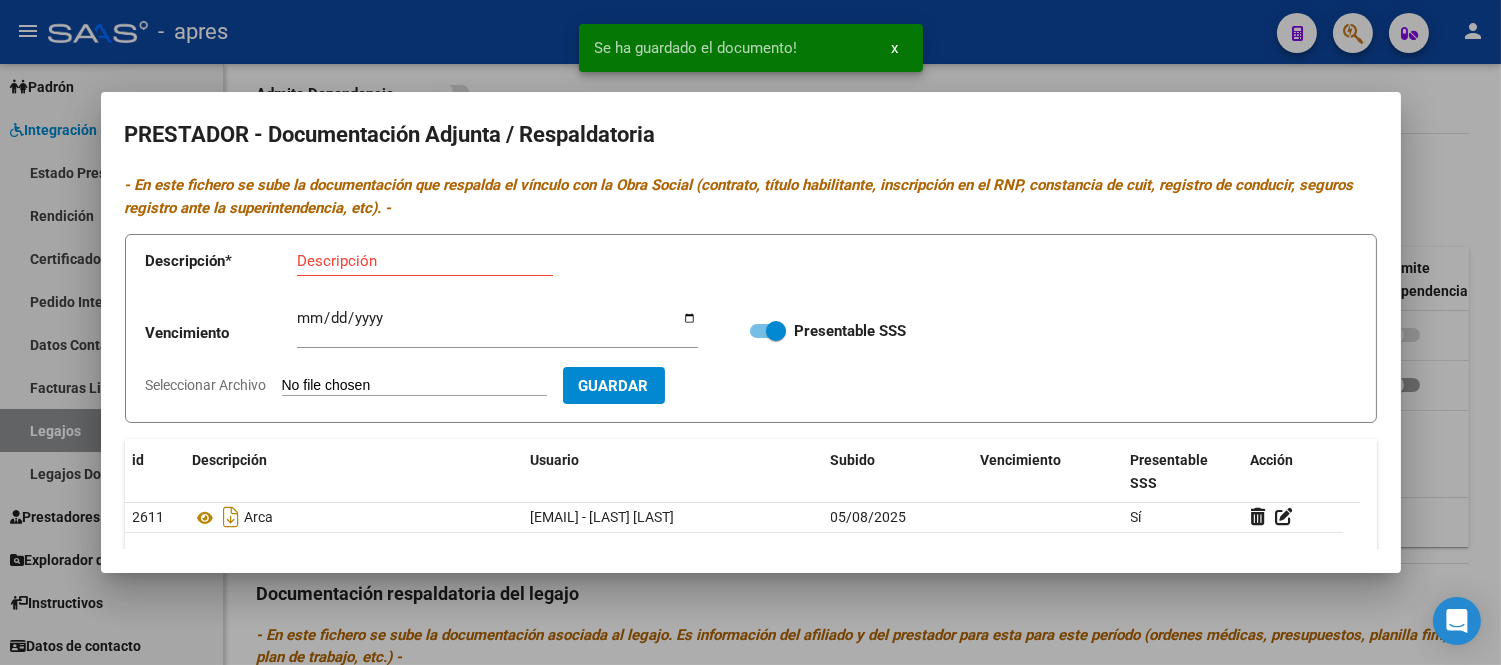 click on "Seleccionar Archivo" at bounding box center [414, 386] 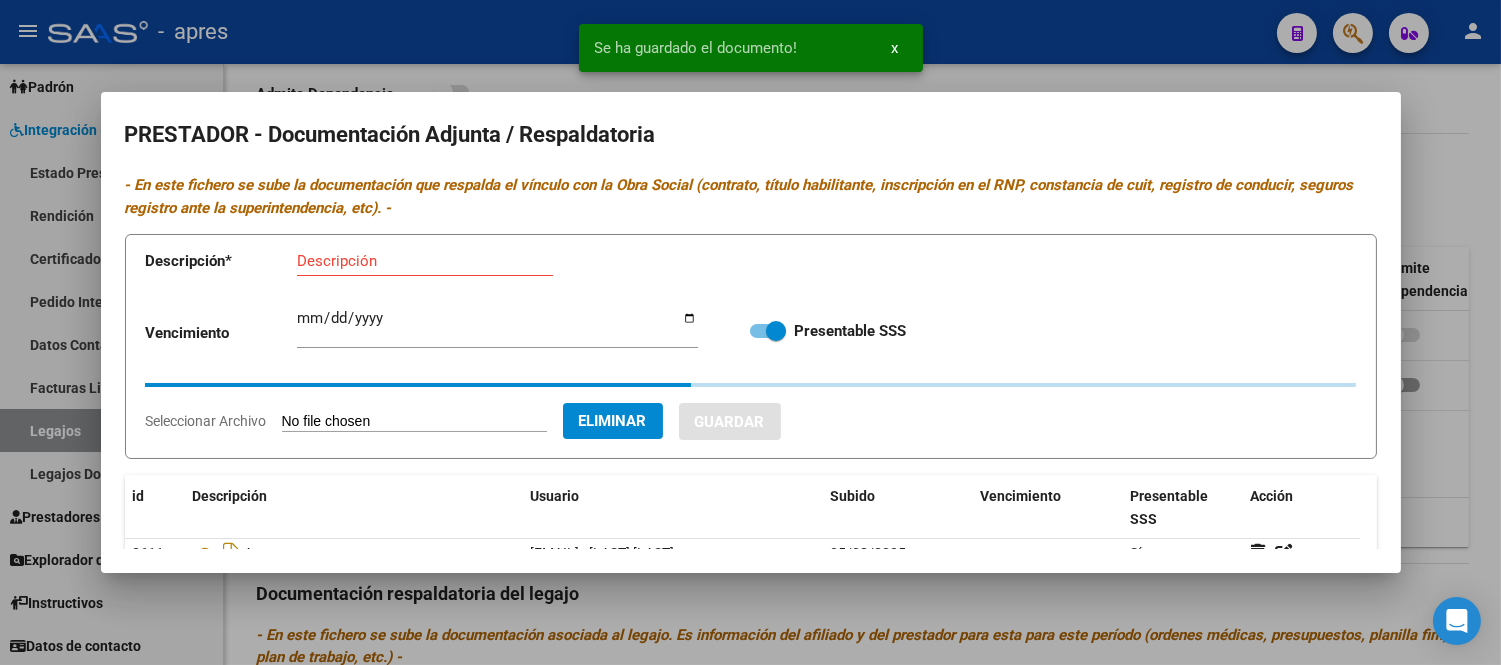 click on "Descripción" at bounding box center (425, 261) 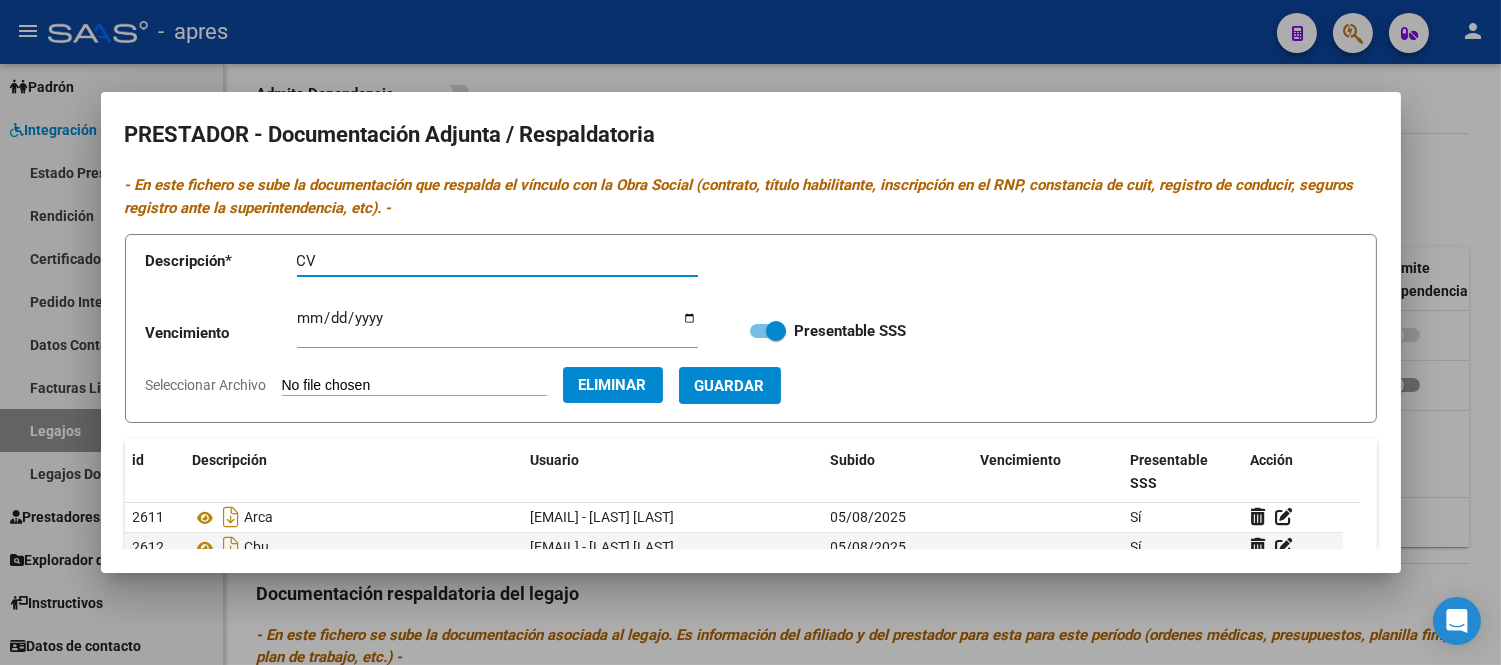 type on "CV" 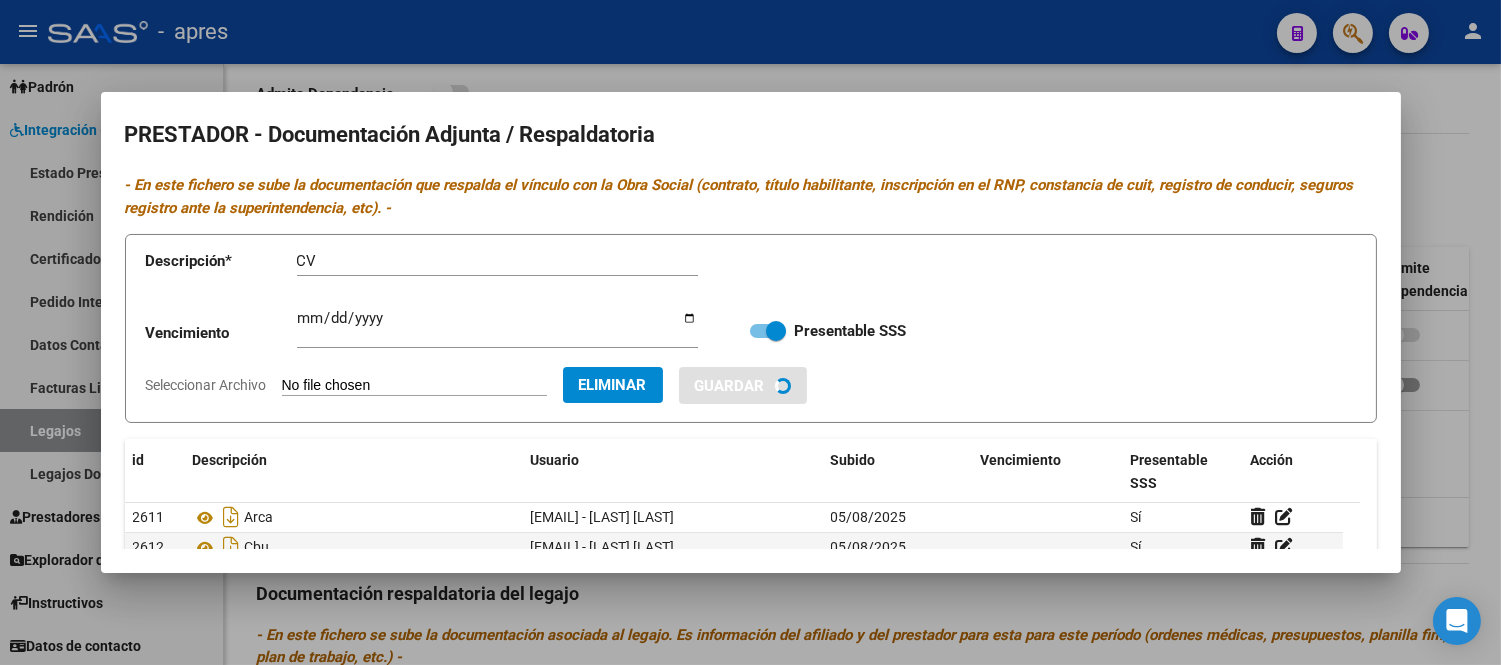 type 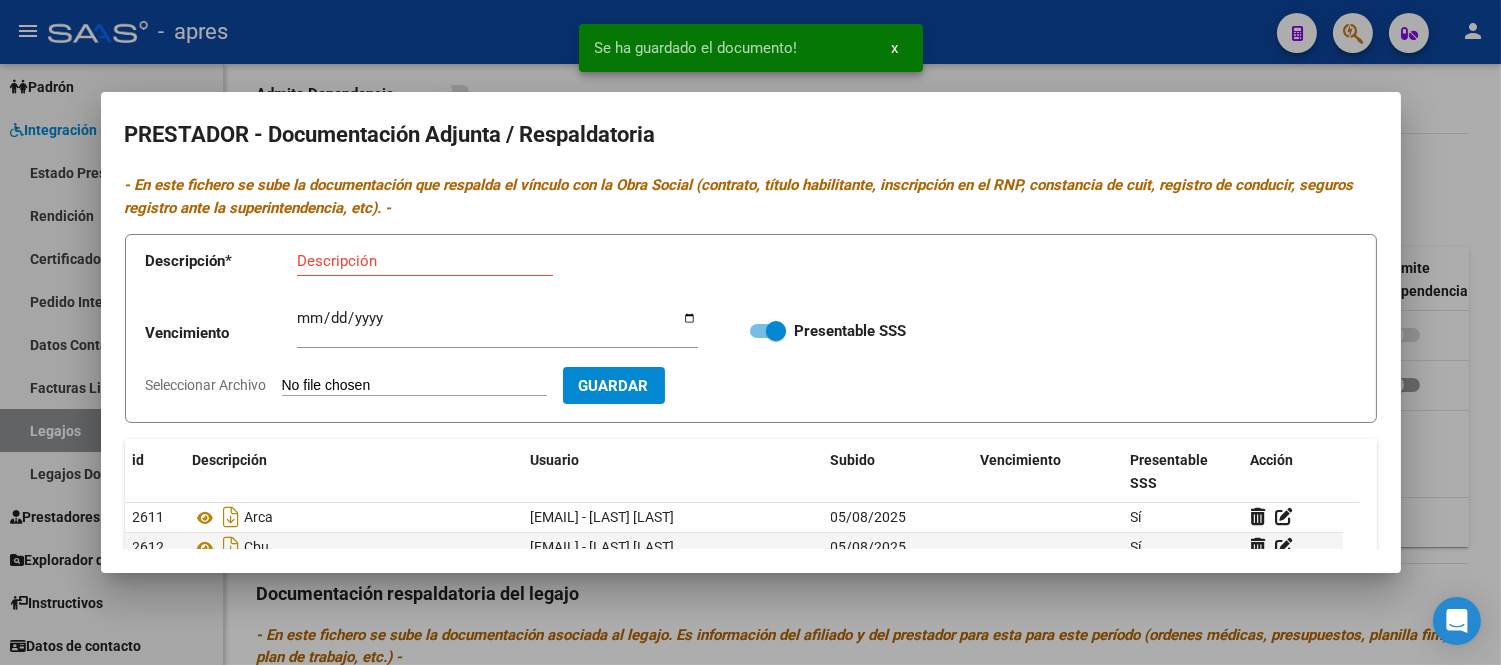 click on "Seleccionar Archivo" at bounding box center (414, 386) 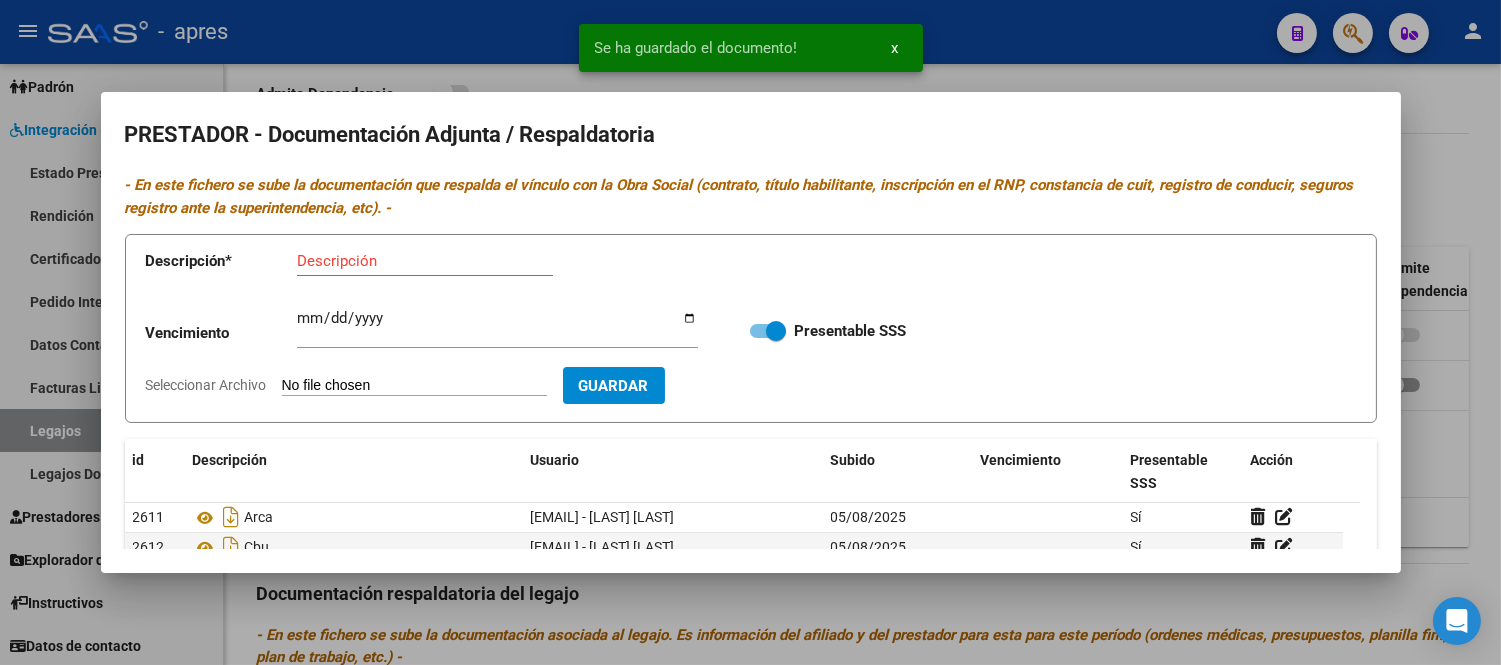 type on "C:\fakepath\[NAME].pdf" 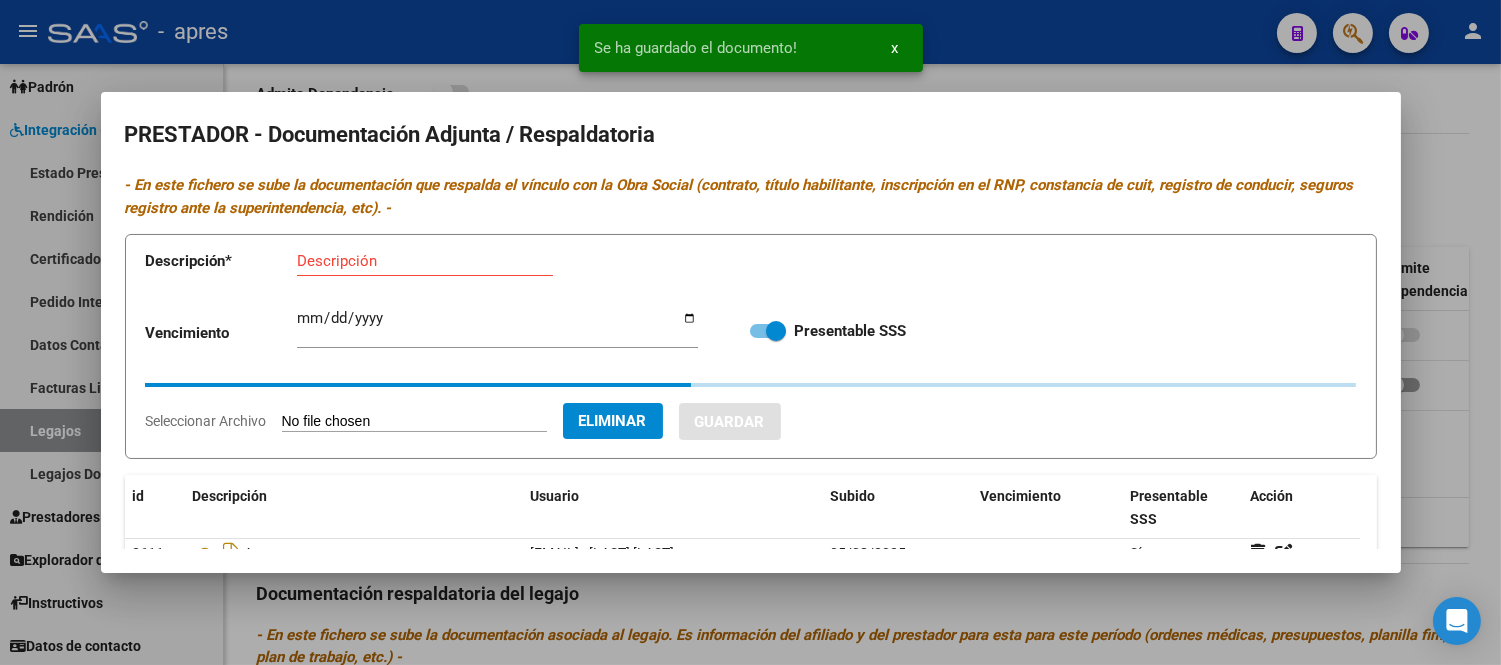 click on "Descripción" at bounding box center [425, 270] 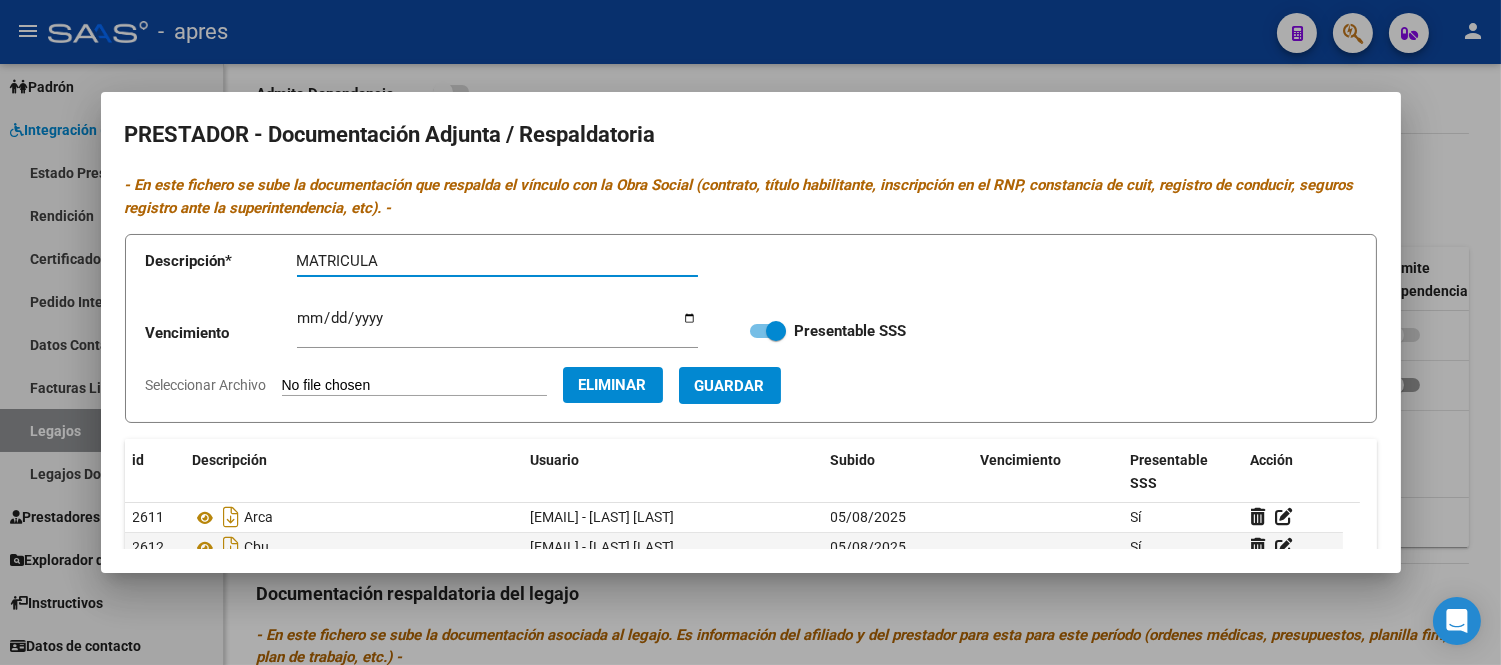 type on "MATRICULA" 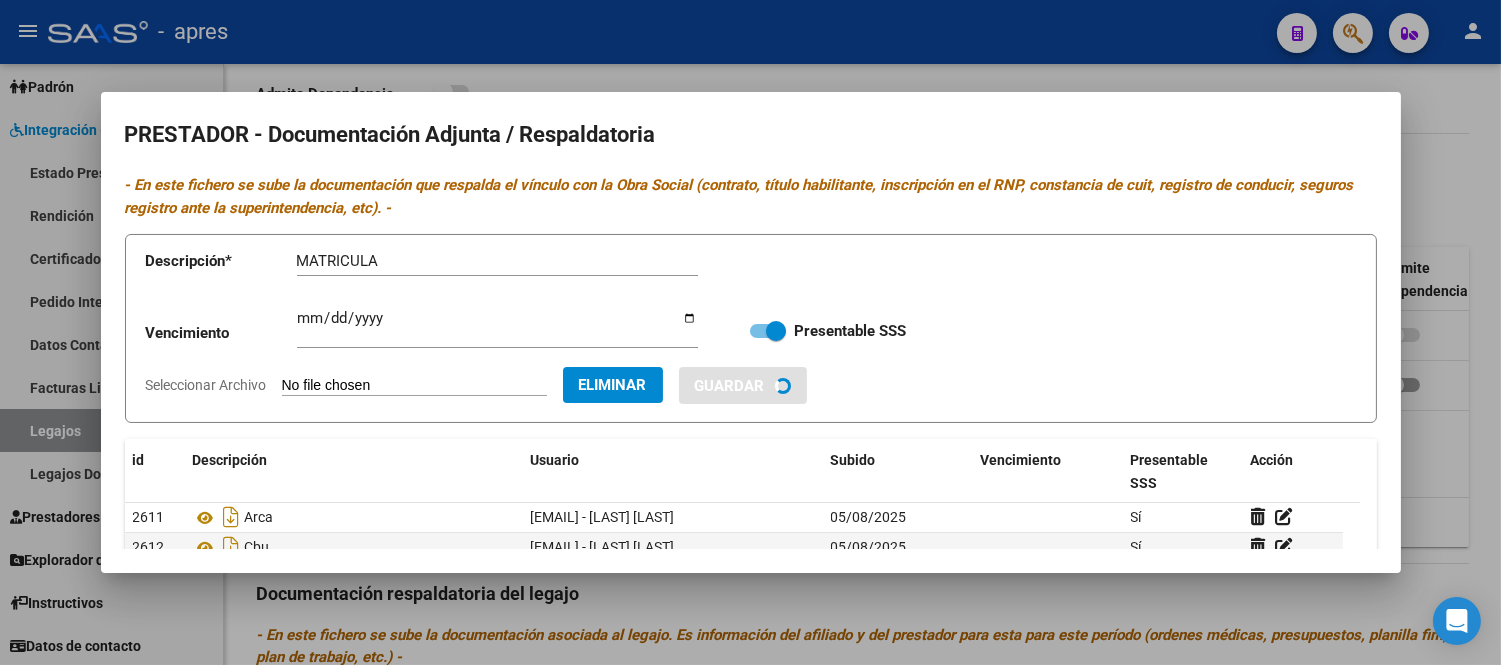 type 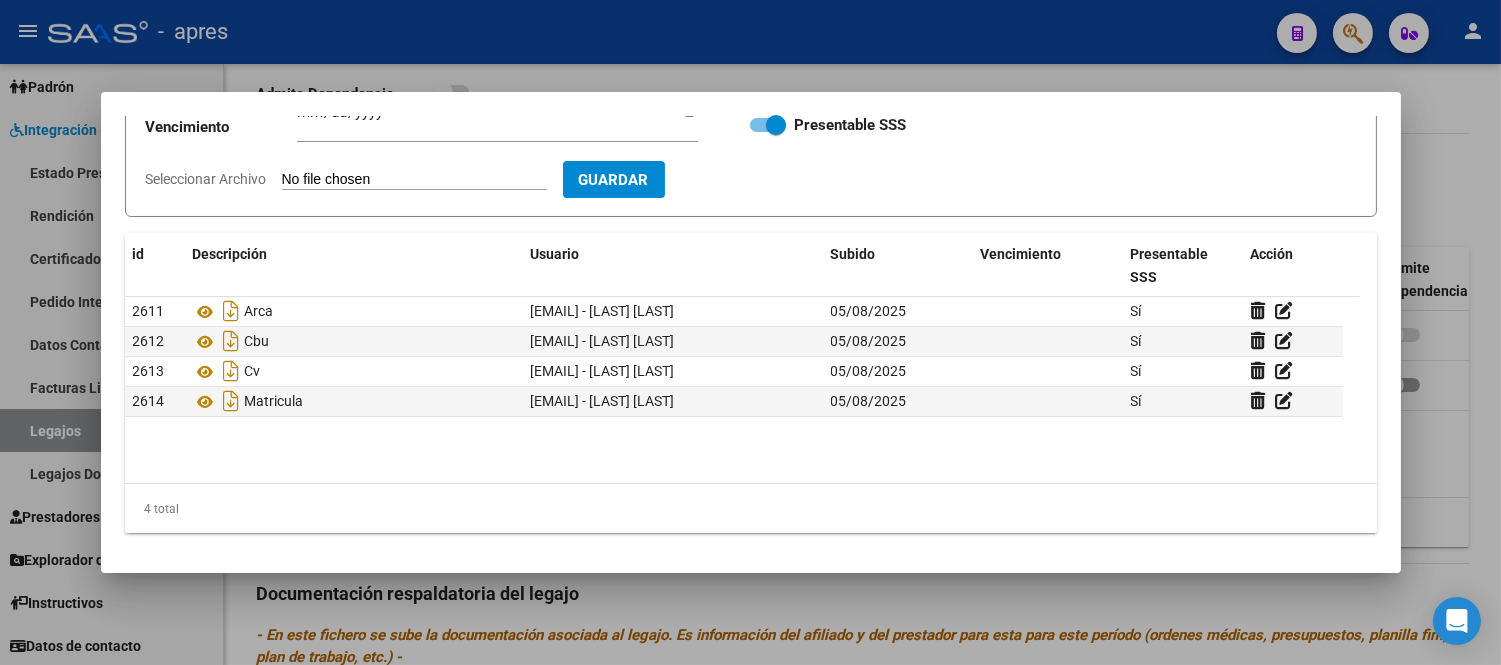 scroll, scrollTop: 0, scrollLeft: 0, axis: both 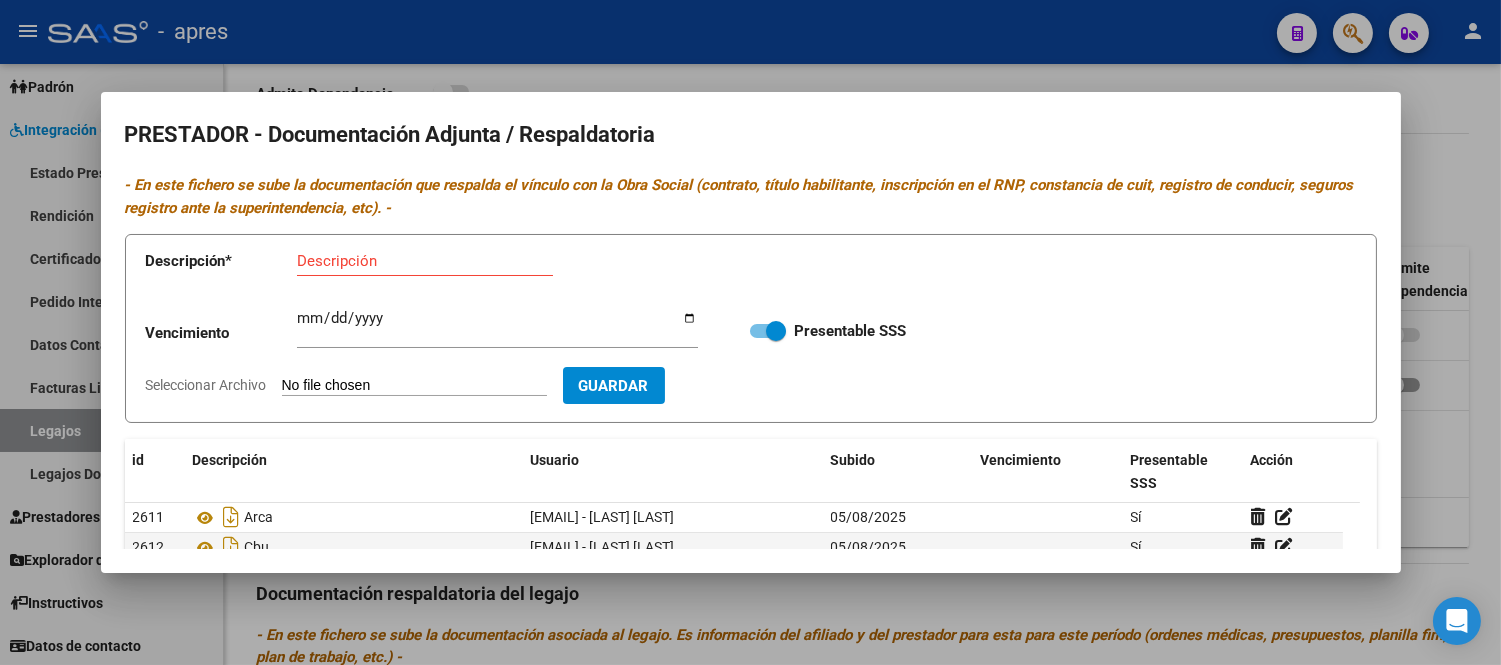 click on "Seleccionar Archivo" at bounding box center [414, 386] 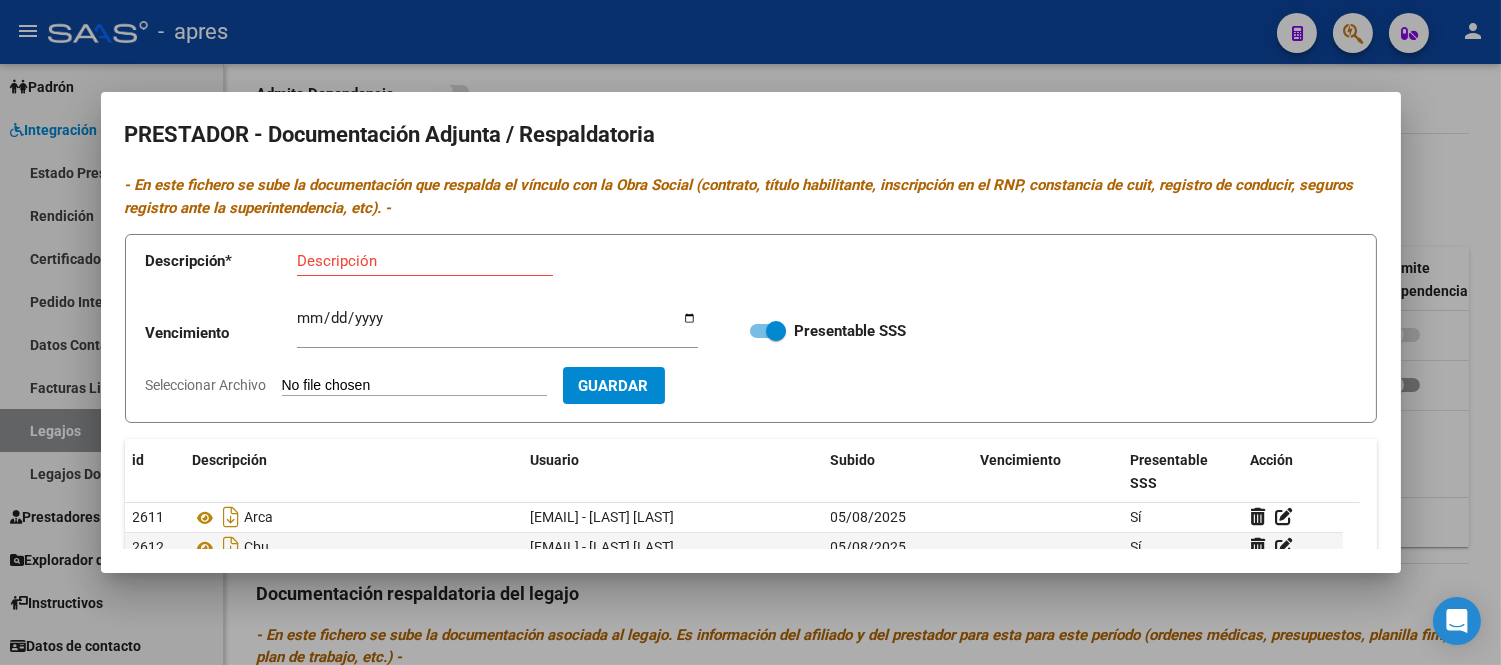 type on "C:\fakepath\[DOCUMENT] [DOCUMENT].pdf" 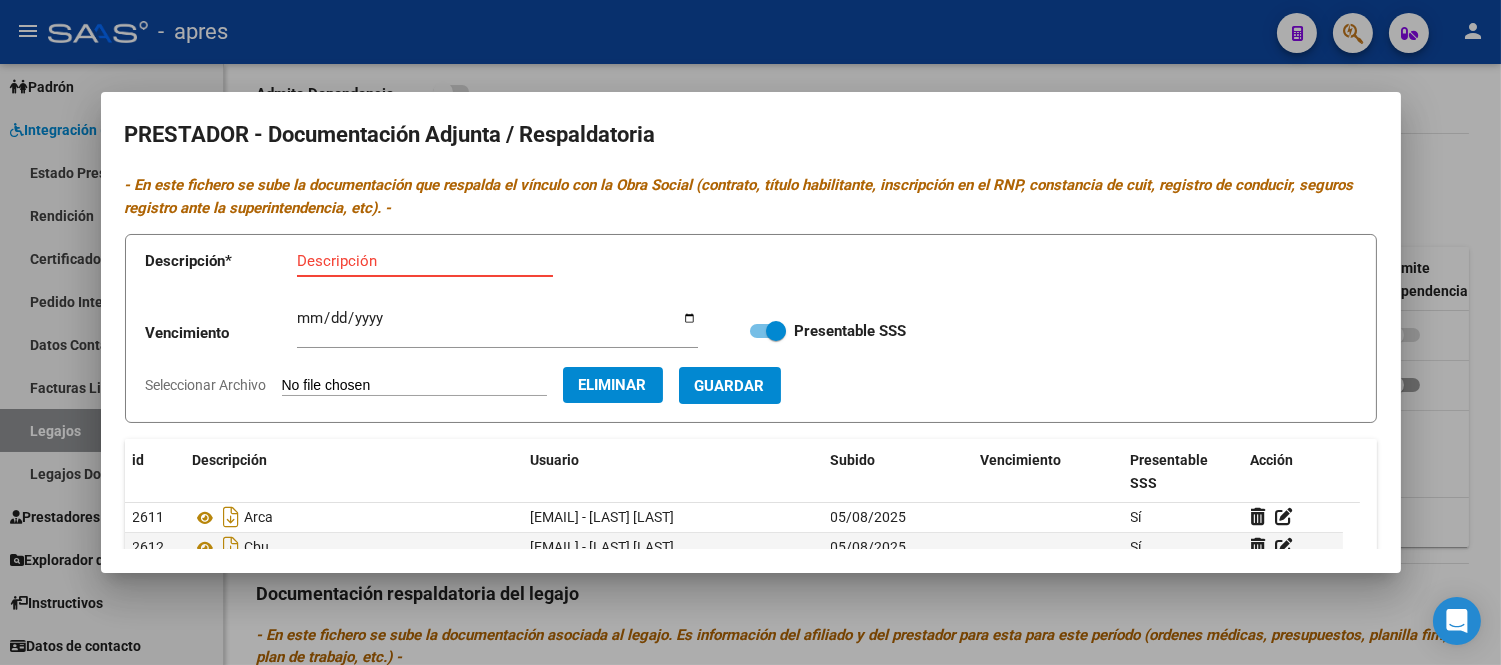 click on "Descripción" at bounding box center [425, 261] 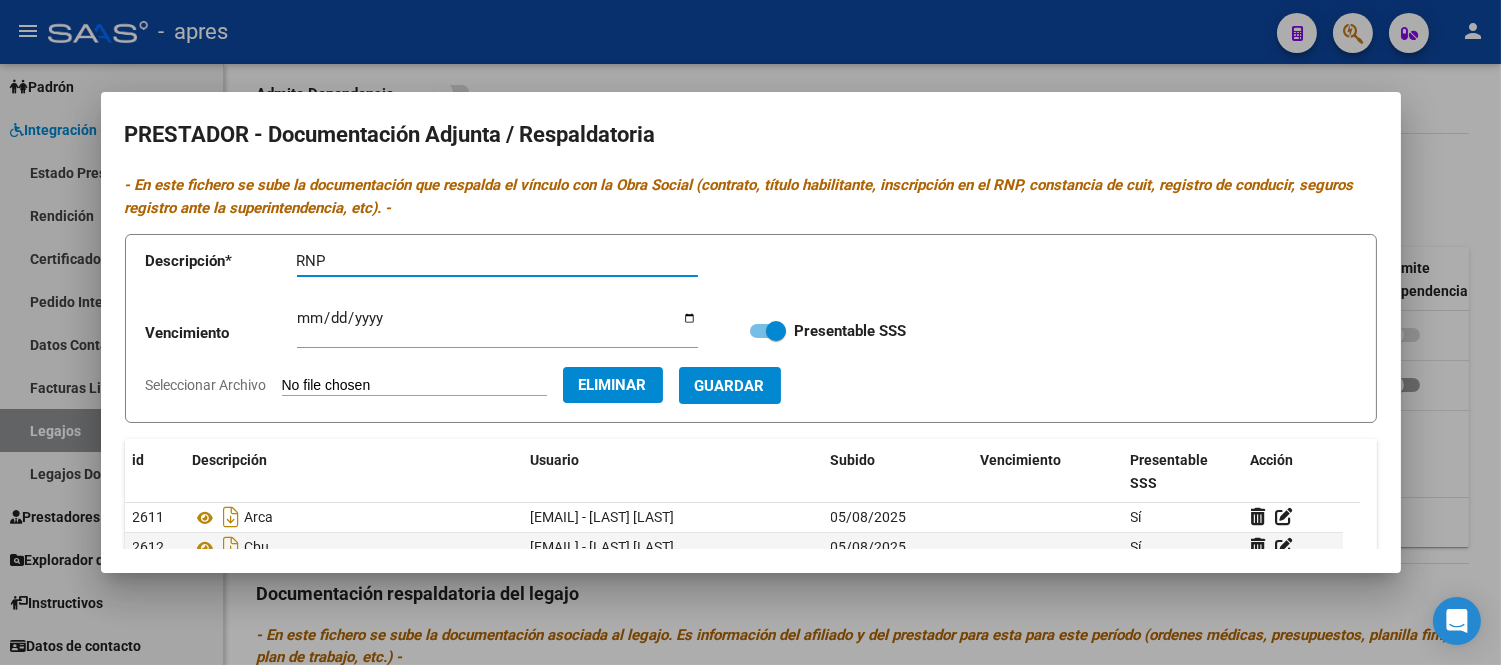 type on "RNP" 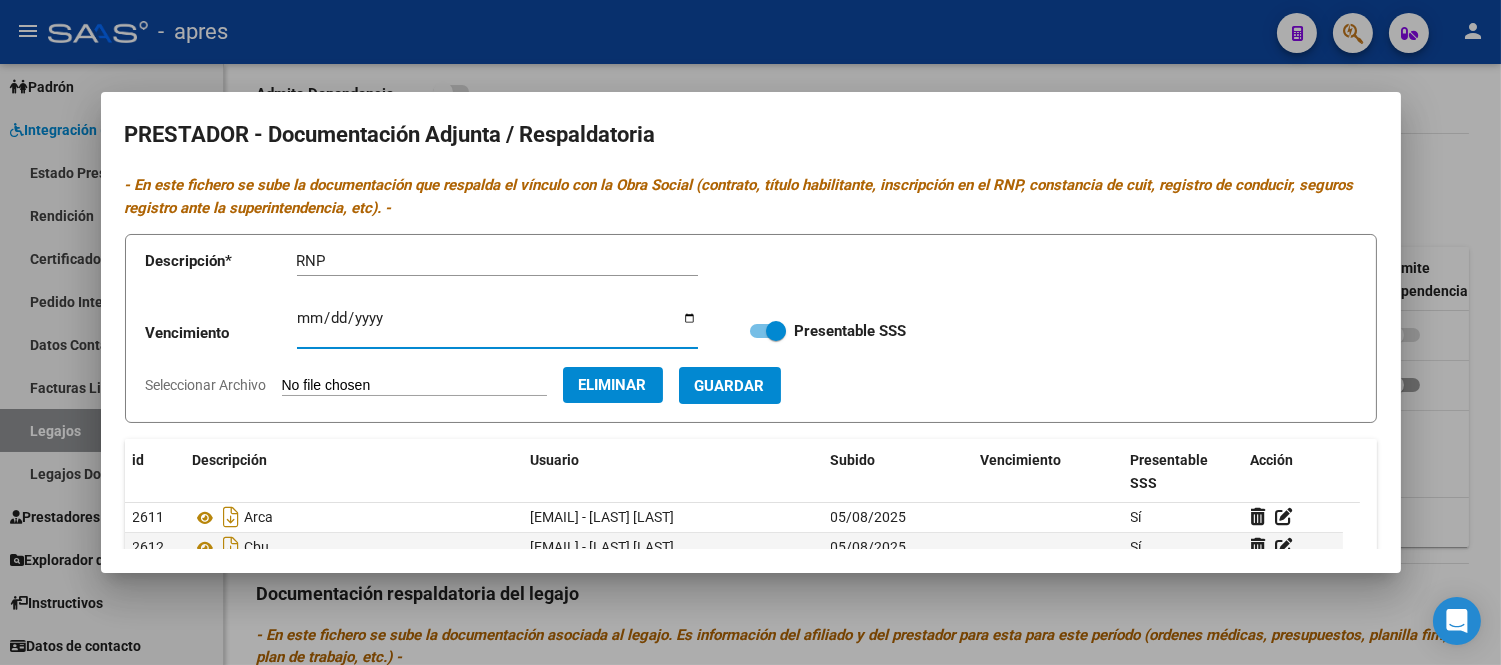 click on "Ingresar vencimiento" at bounding box center [497, 326] 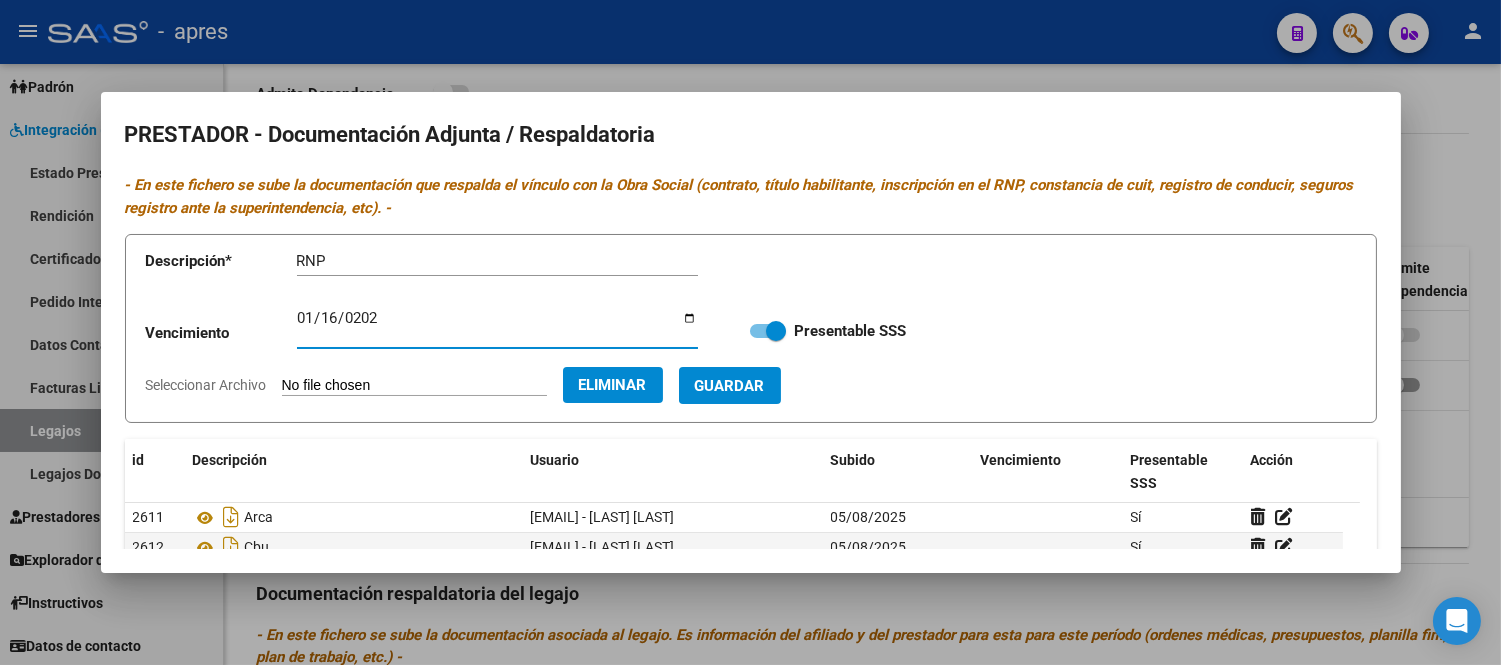 type on "[DATE]" 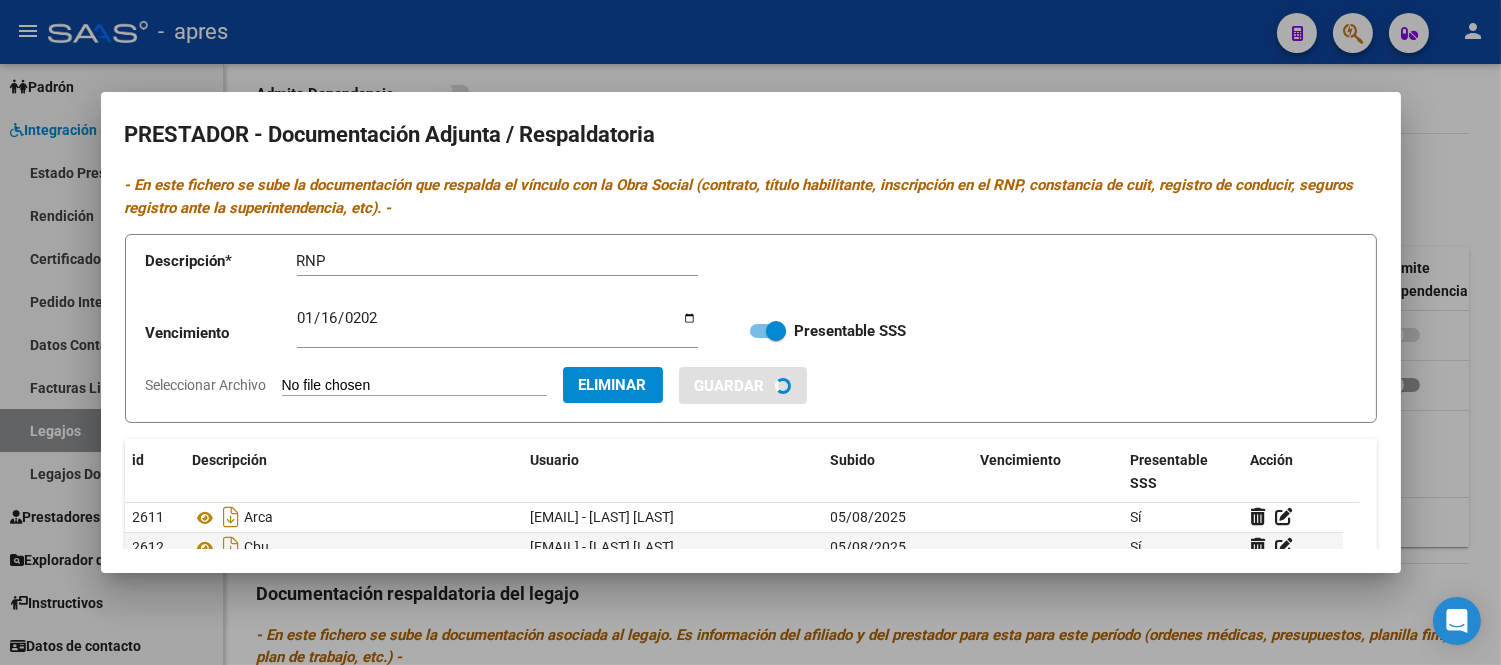 type 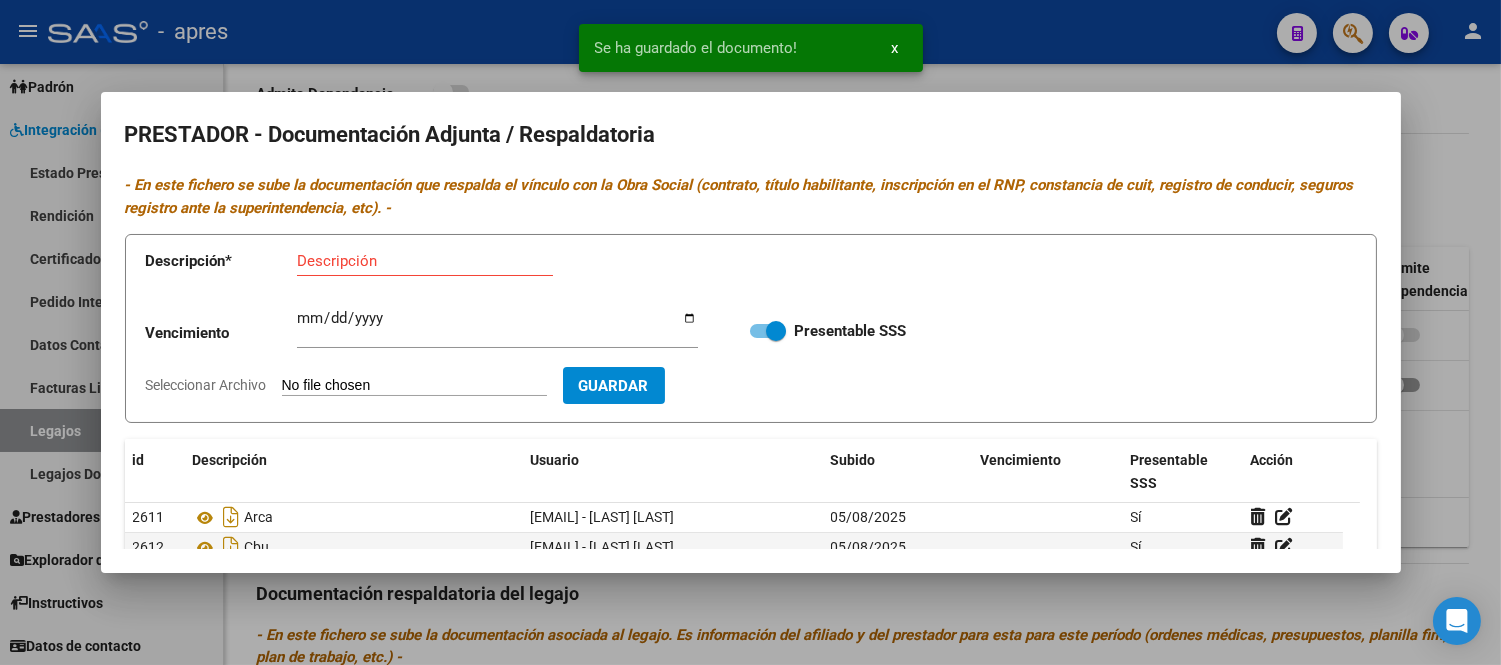 click on "Descripción  *   Descripción  Vencimiento    Ingresar vencimiento    Presentable SSS Seleccionar Archivo Guardar" at bounding box center (751, 328) 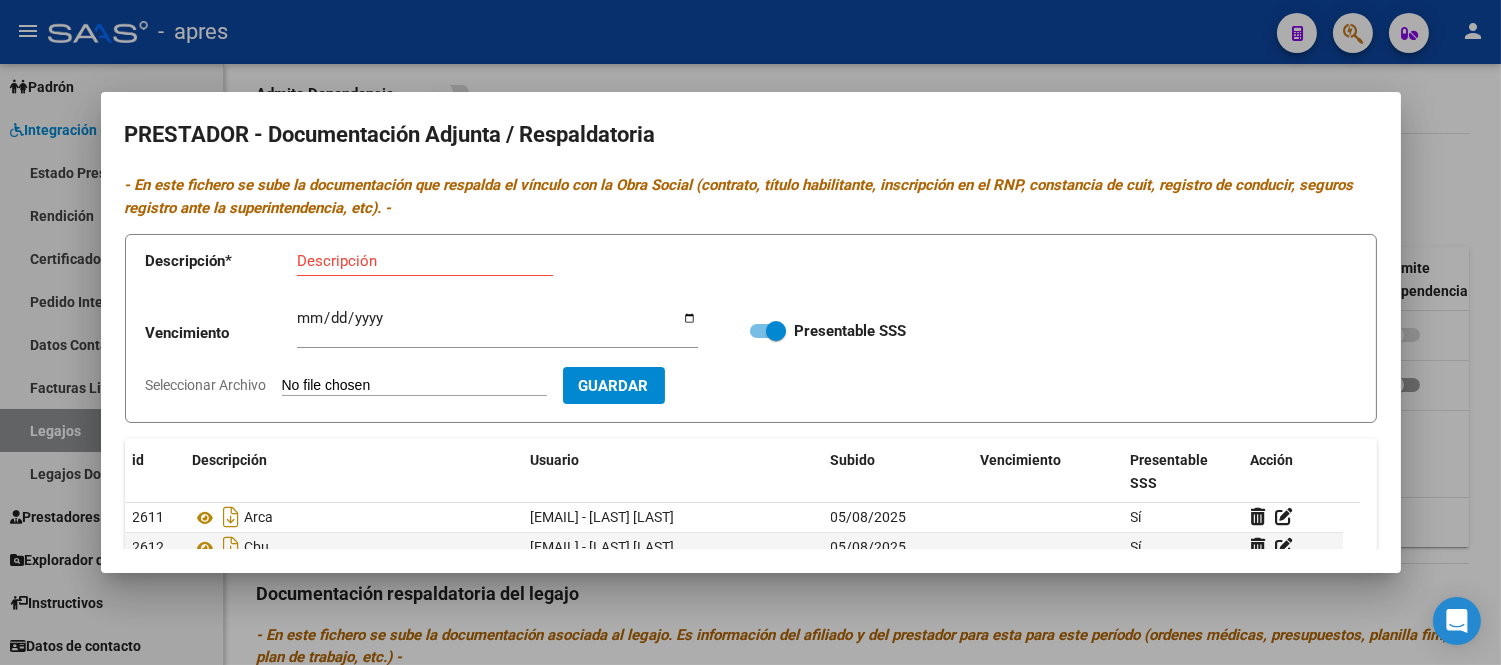 click on "Seleccionar Archivo" at bounding box center (414, 386) 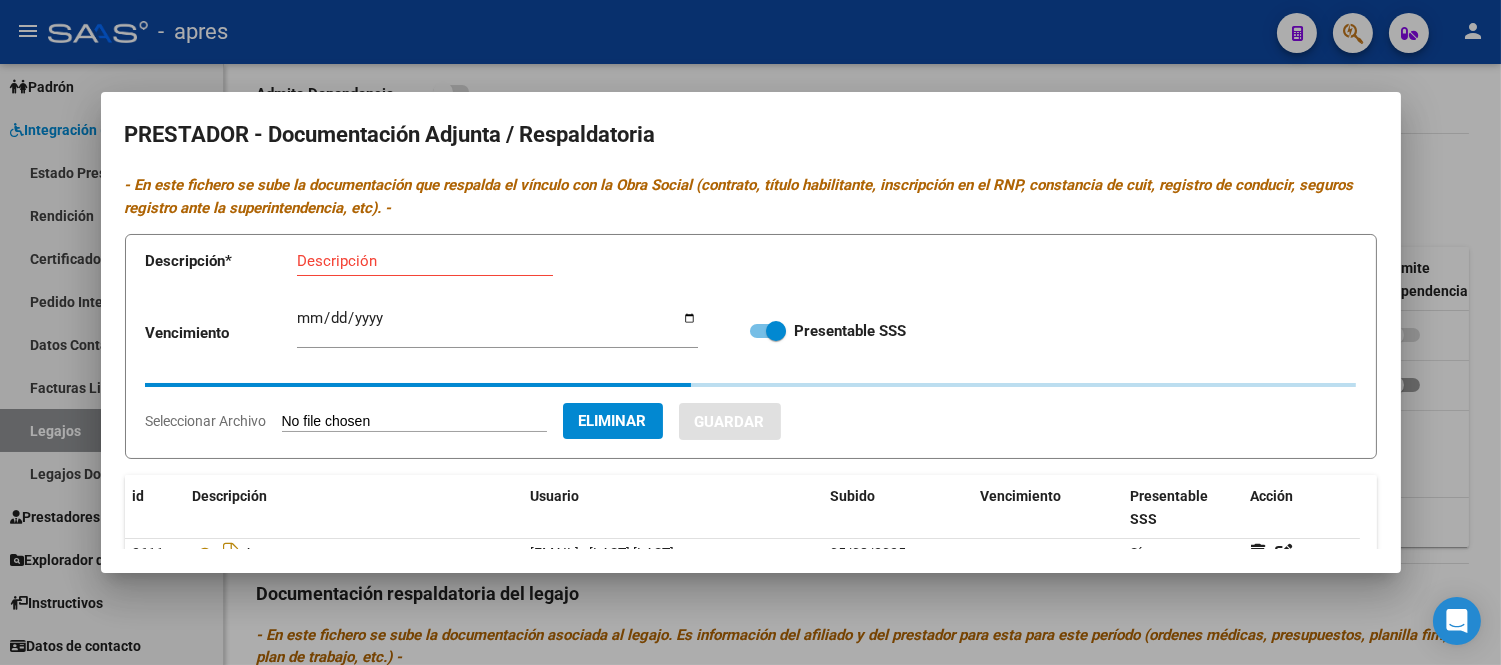 click on "Descripción" at bounding box center [425, 261] 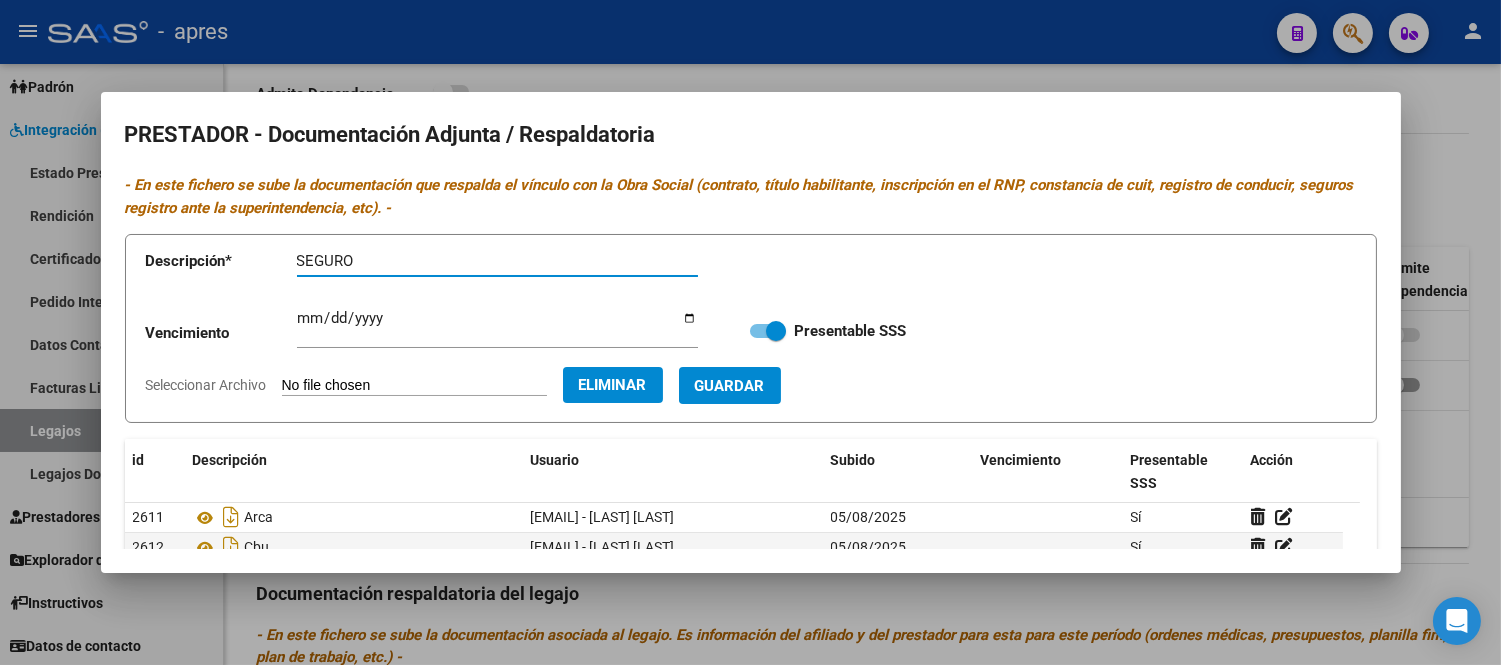 type on "SEGURO" 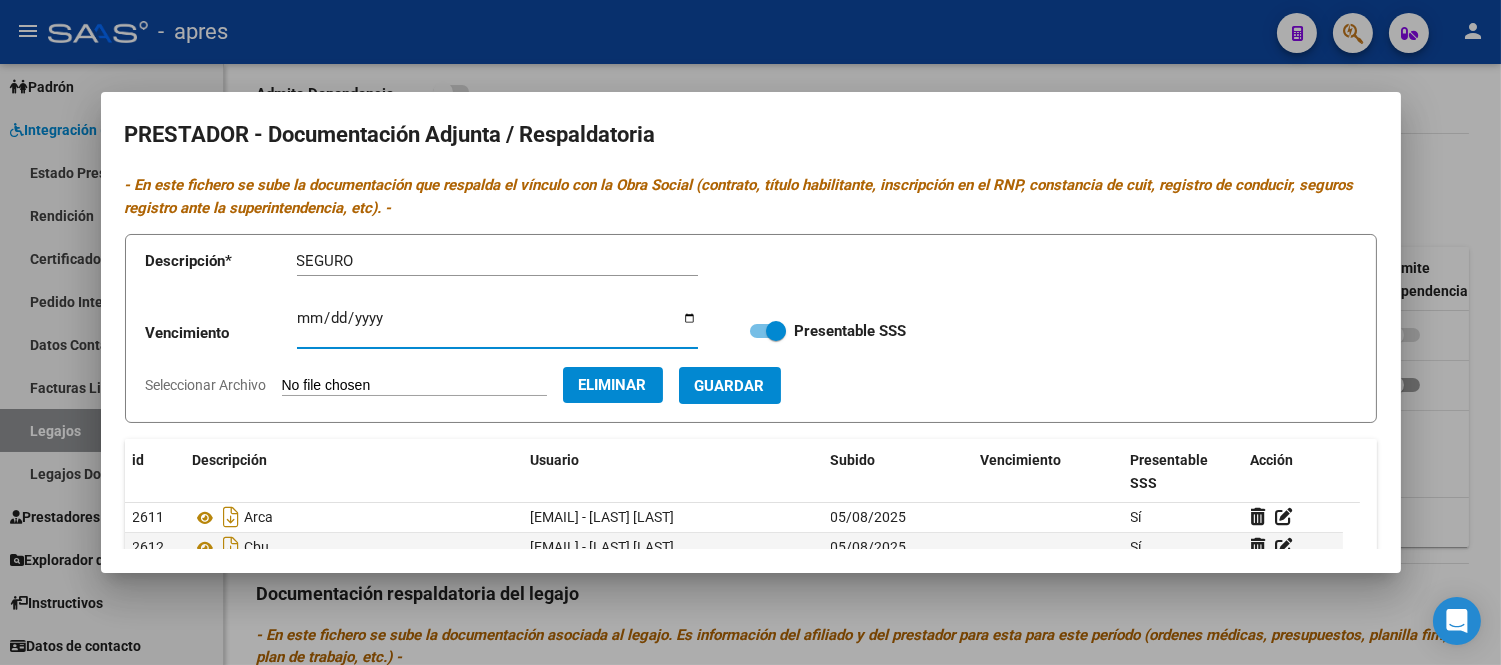 click on "Ingresar vencimiento" at bounding box center (497, 326) 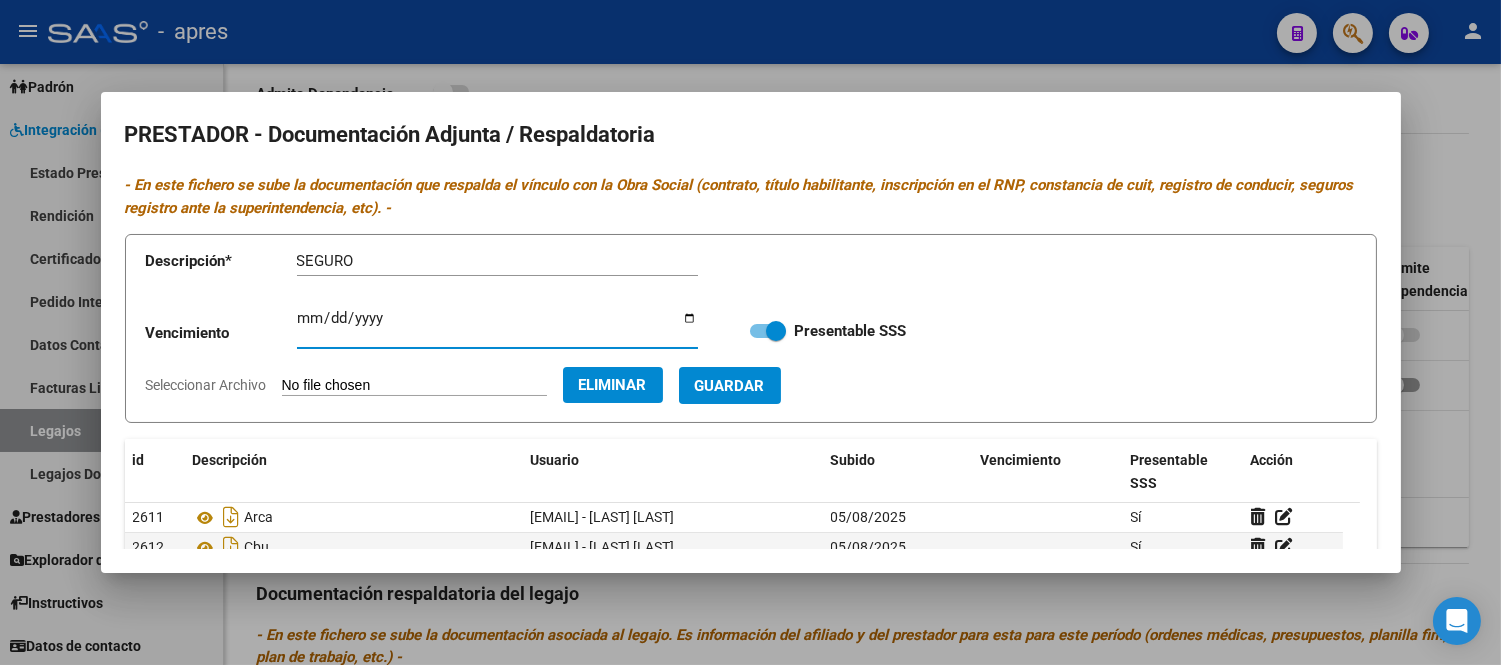 type on "[DATE]" 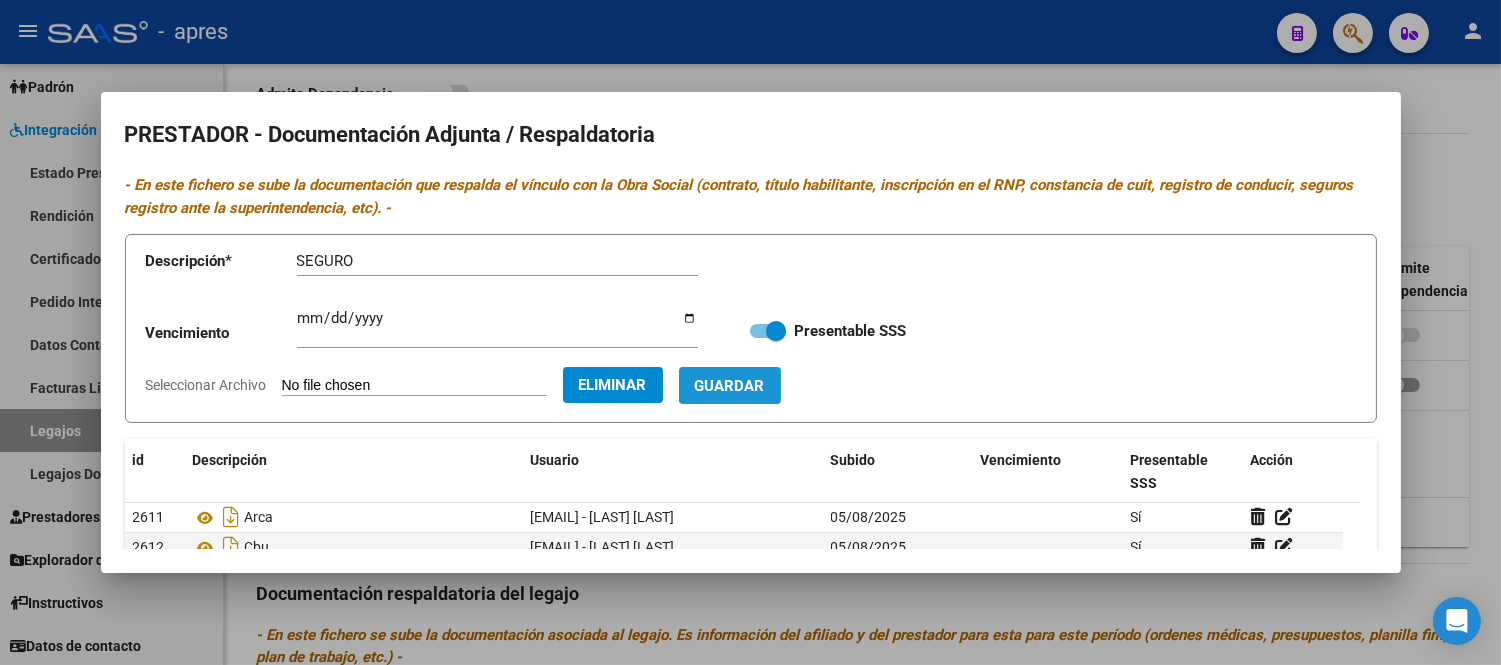 click on "Guardar" at bounding box center (730, 385) 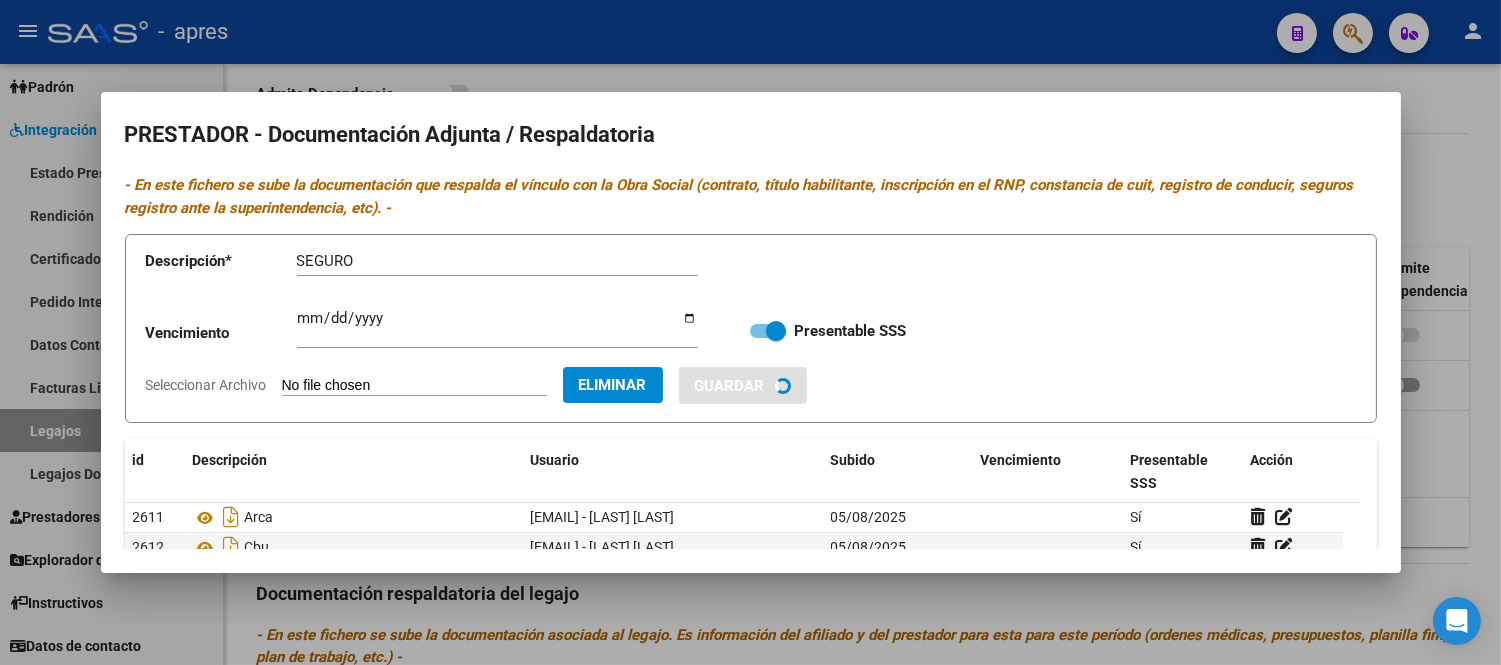 type 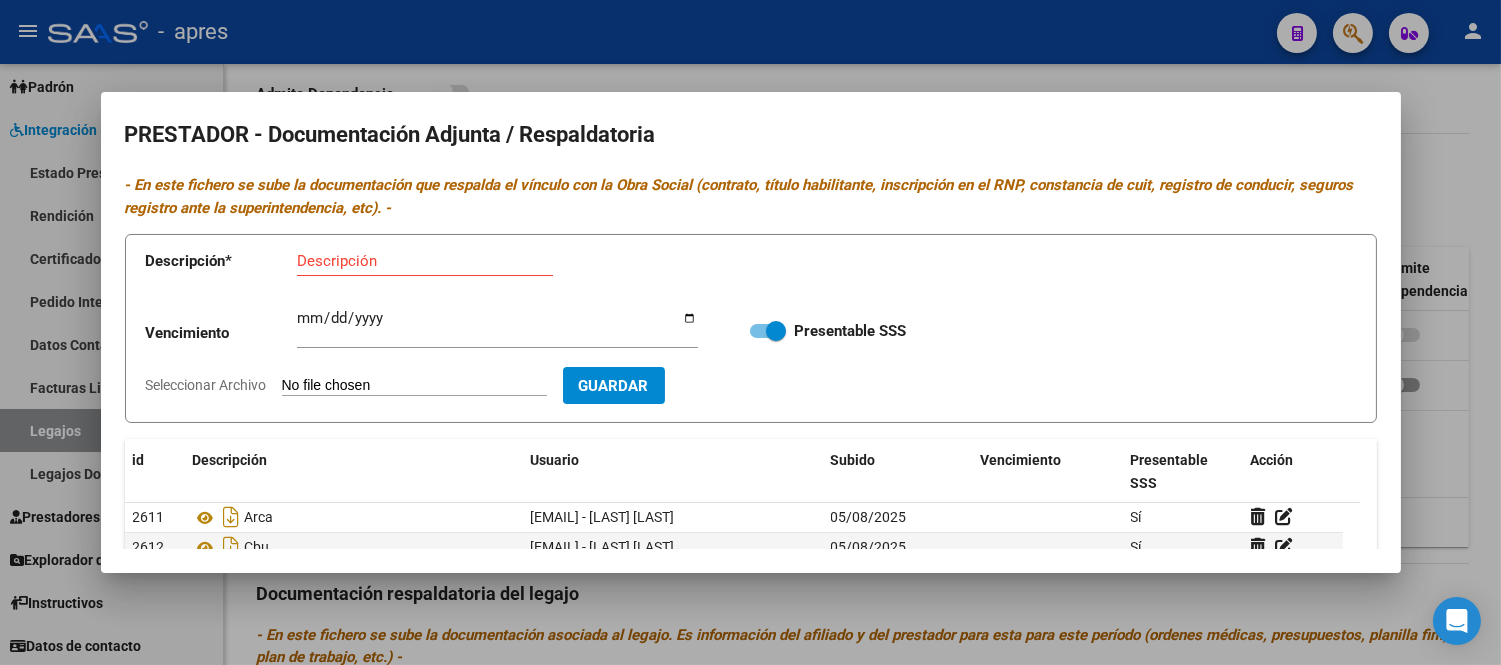 click on "Seleccionar Archivo" at bounding box center (414, 386) 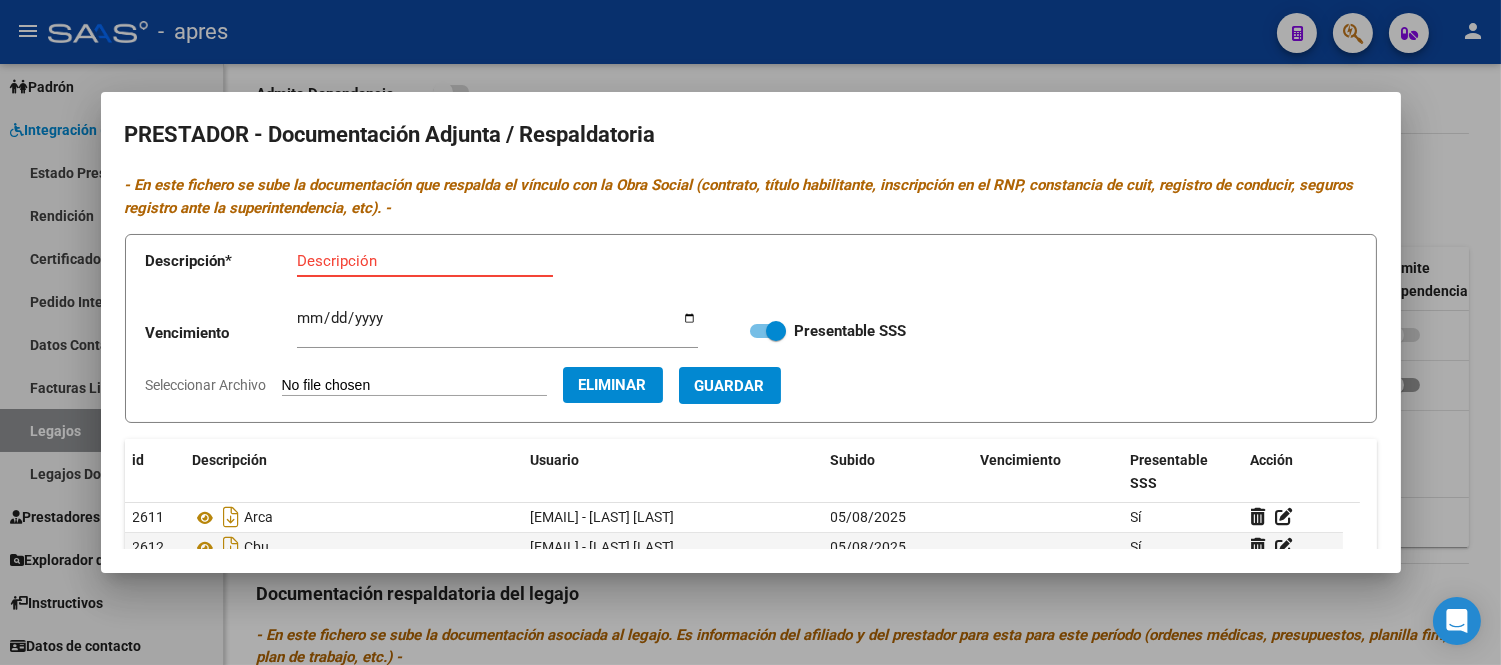 click on "Descripción" at bounding box center [425, 261] 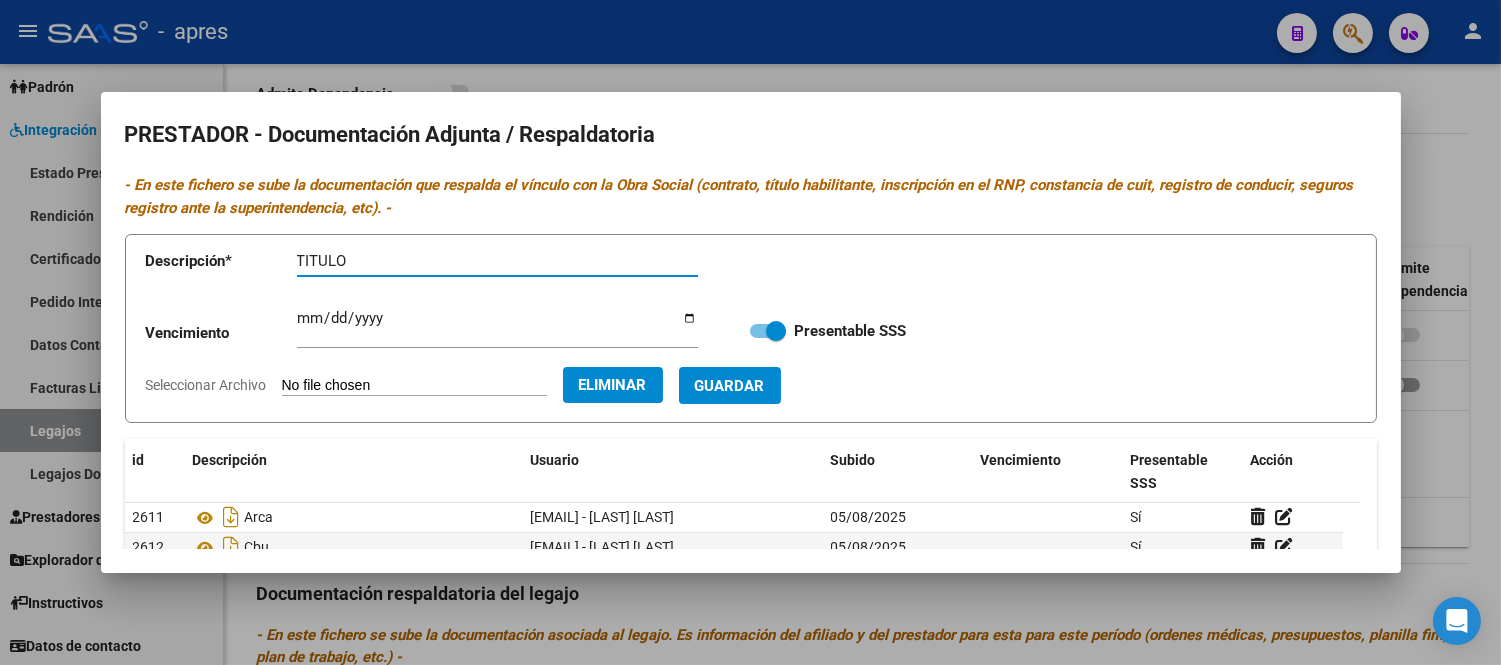 type on "TITULO" 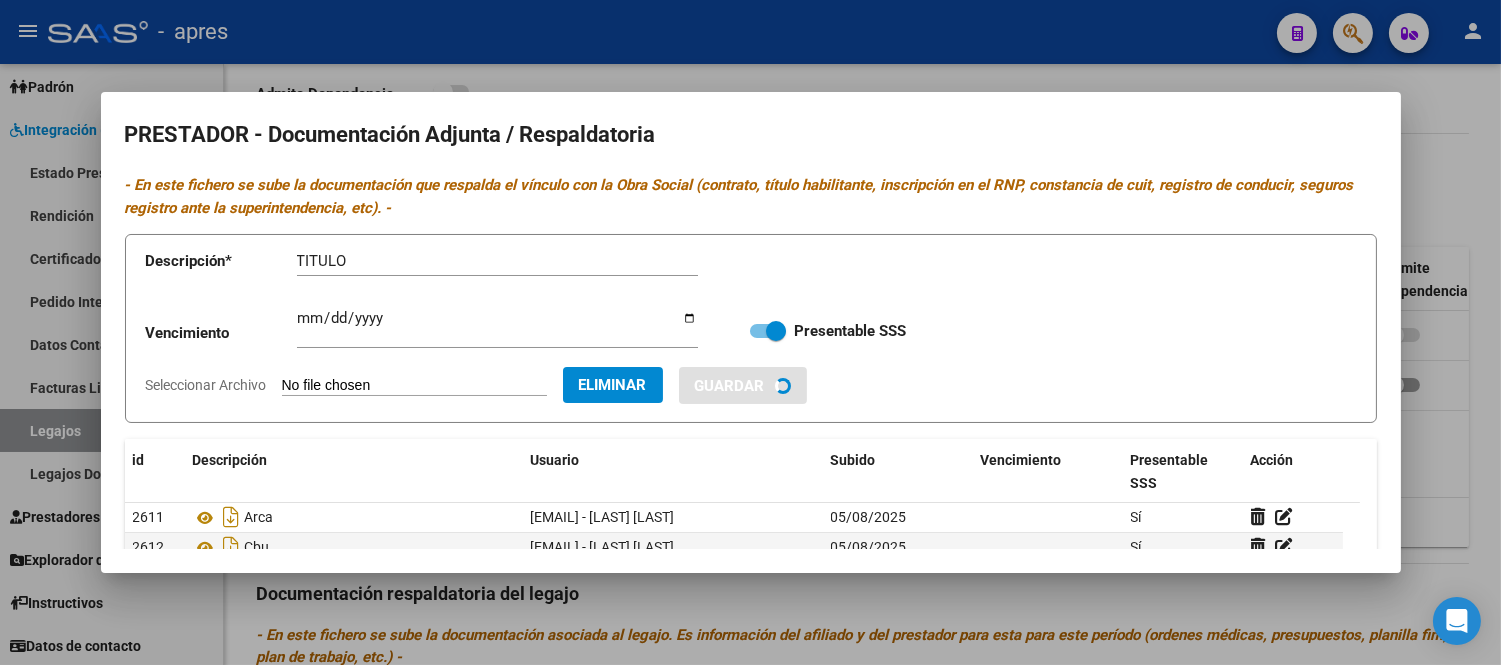 type 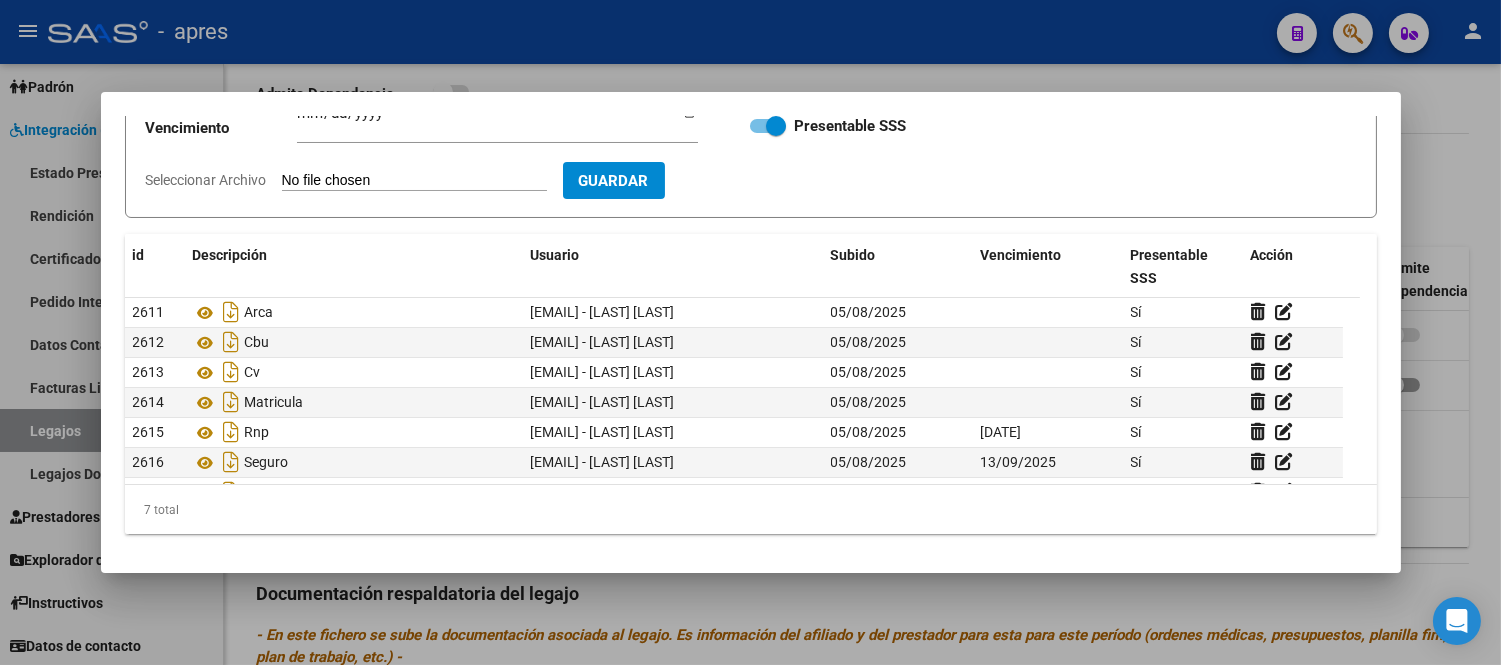 scroll, scrollTop: 206, scrollLeft: 0, axis: vertical 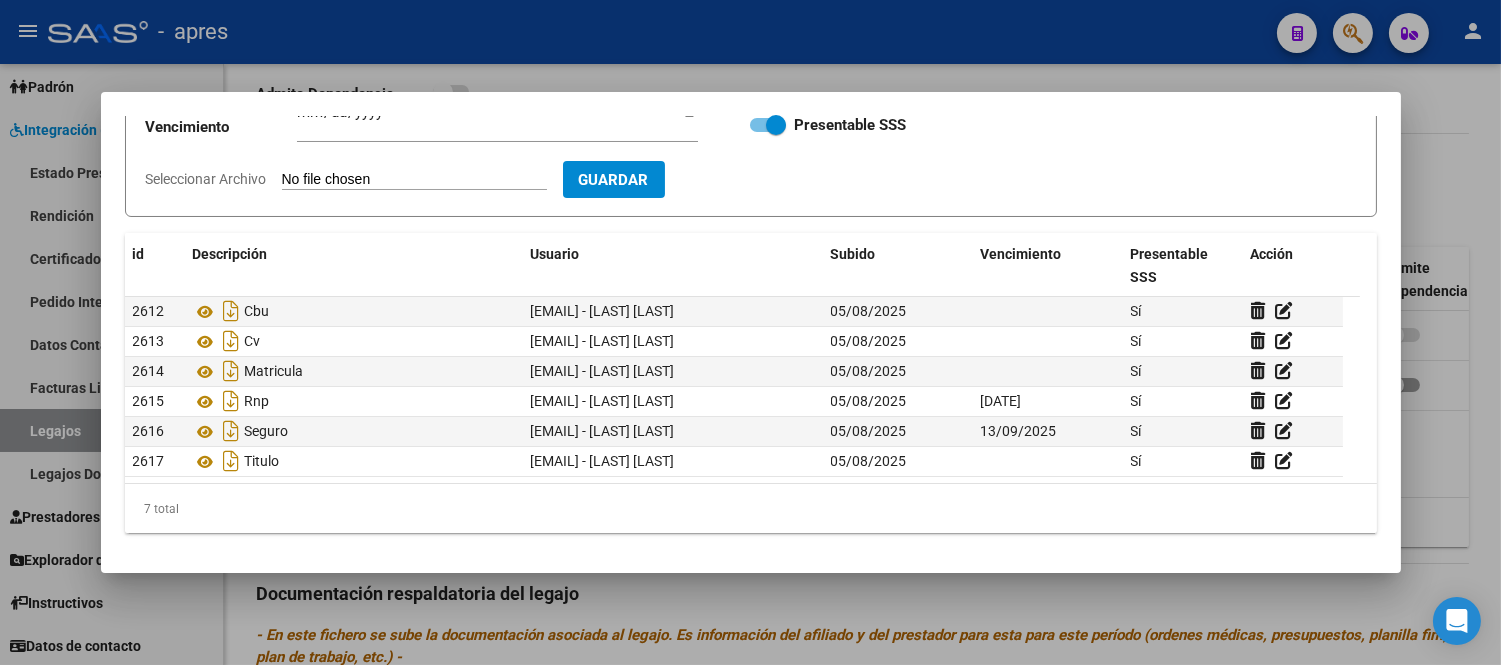 click at bounding box center (750, 332) 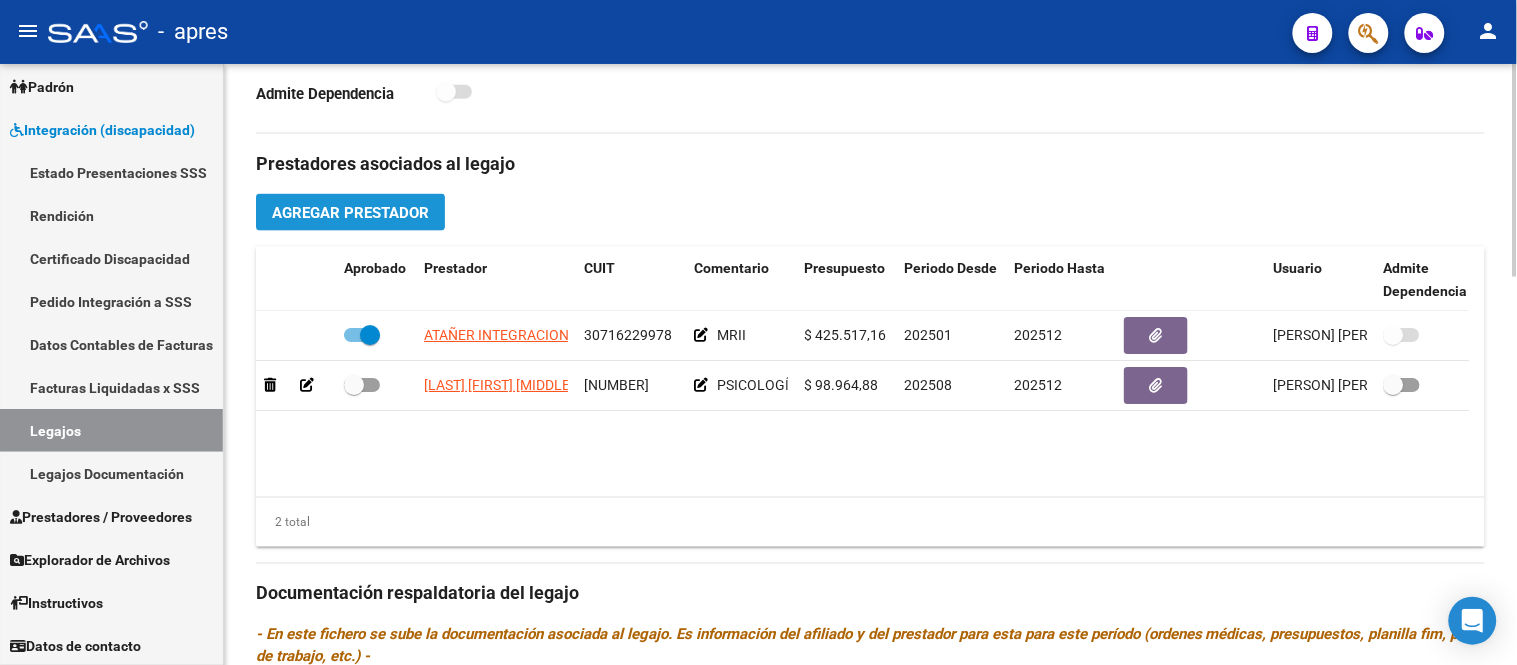 click on "Agregar Prestador" 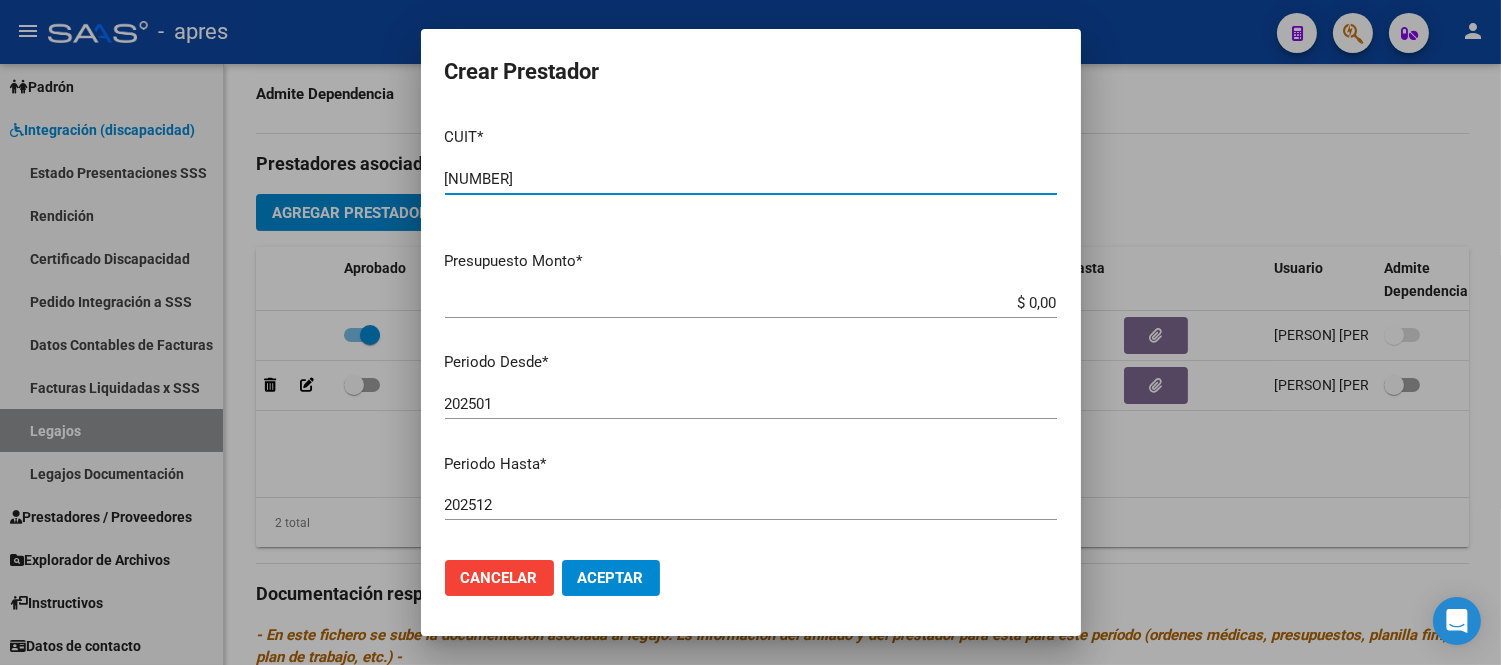 type on "[NUMBER]" 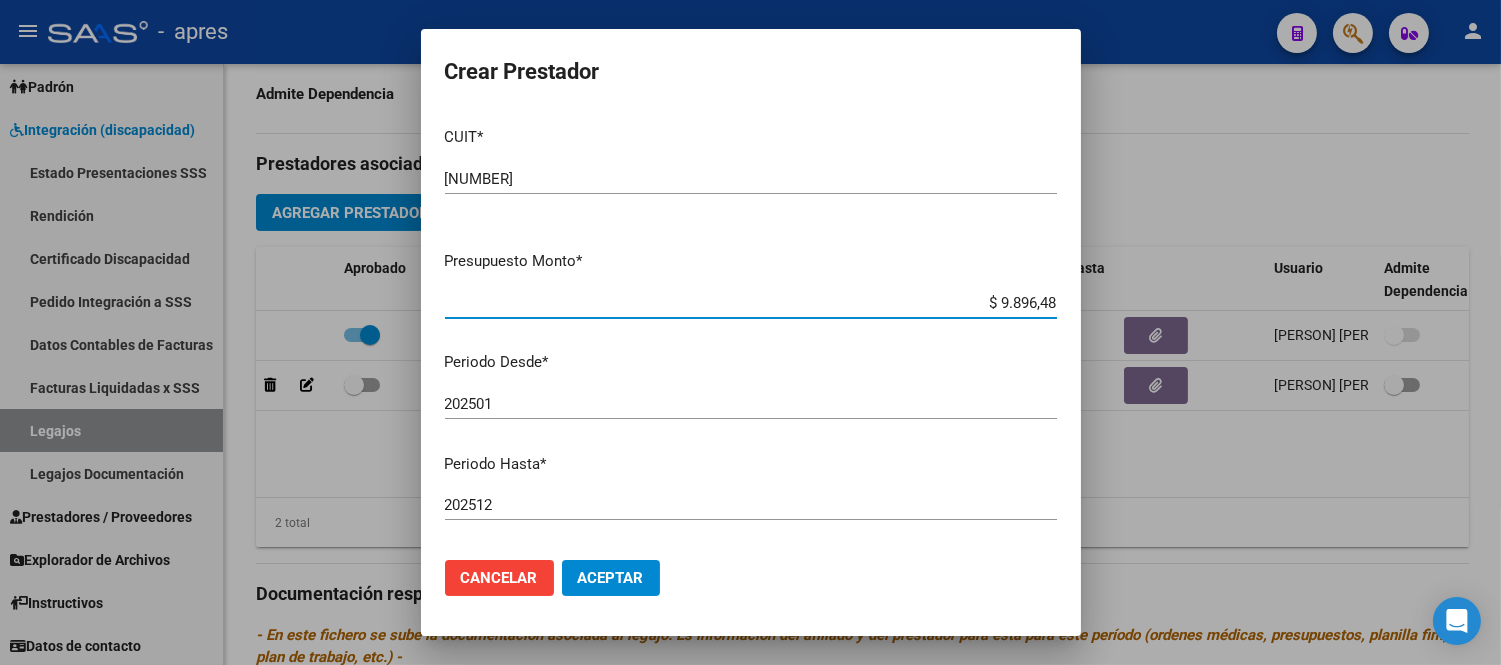 type on "$ 98.964,88" 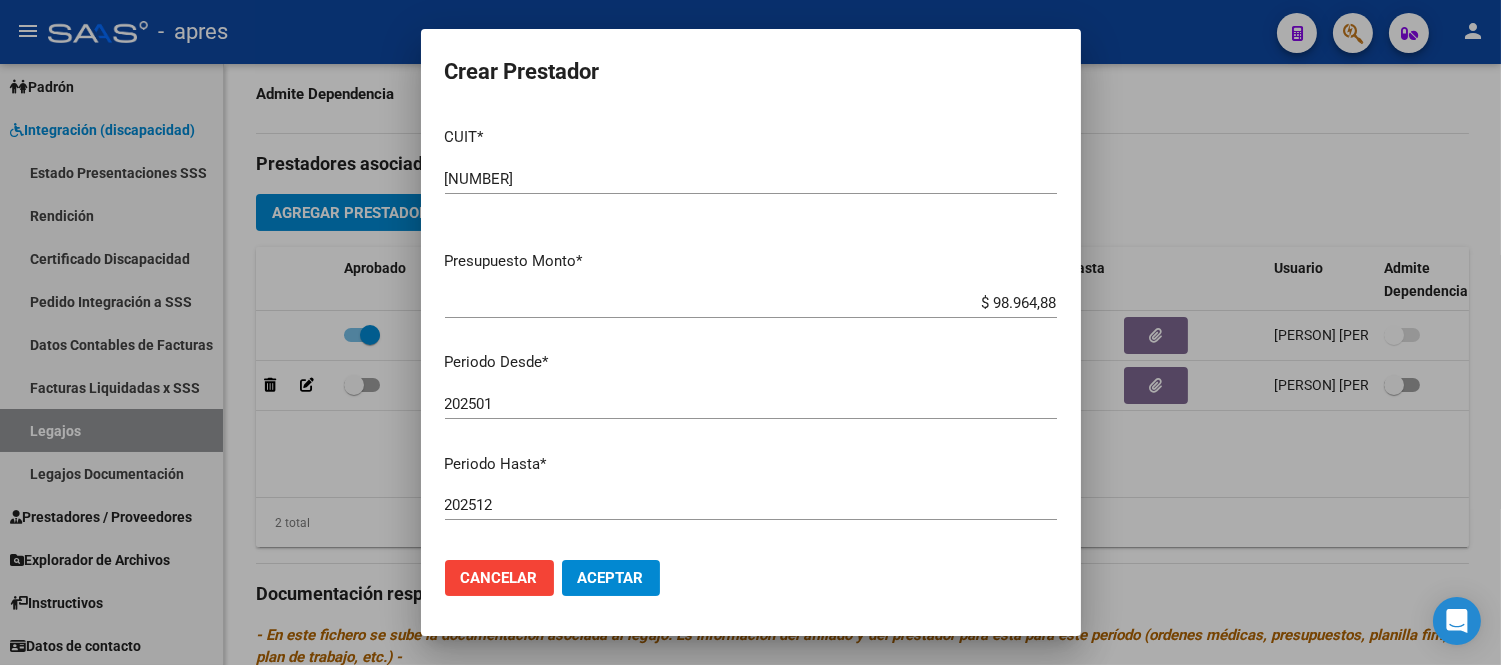 click on "Periodo Hasta  *" at bounding box center [751, 464] 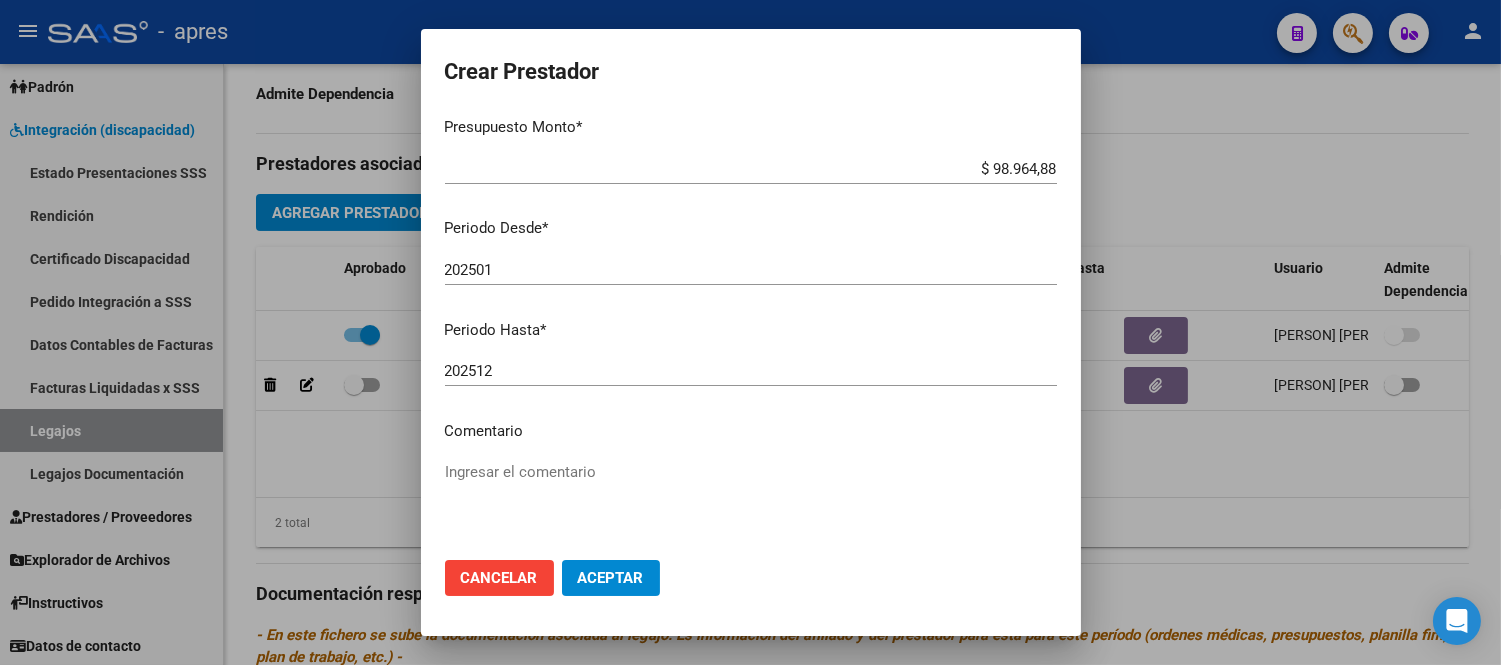 scroll, scrollTop: 252, scrollLeft: 0, axis: vertical 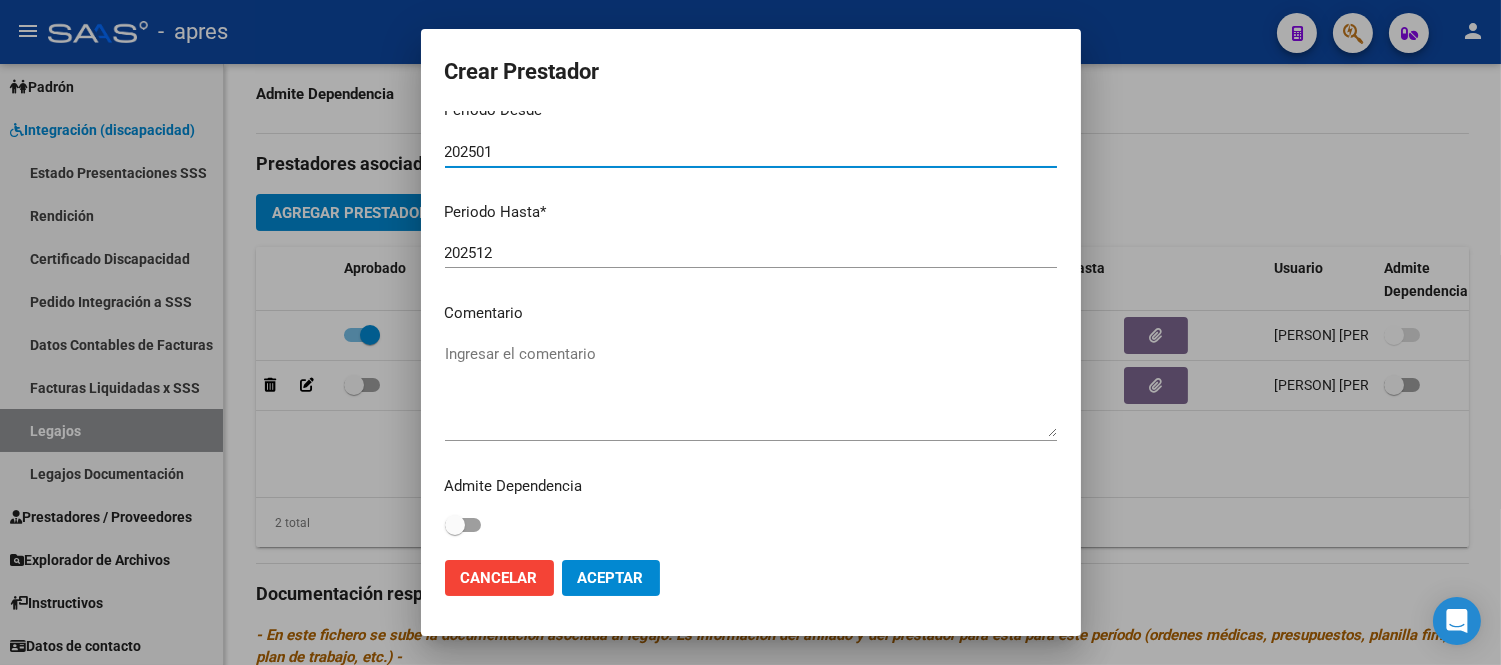 click on "202501" at bounding box center [751, 152] 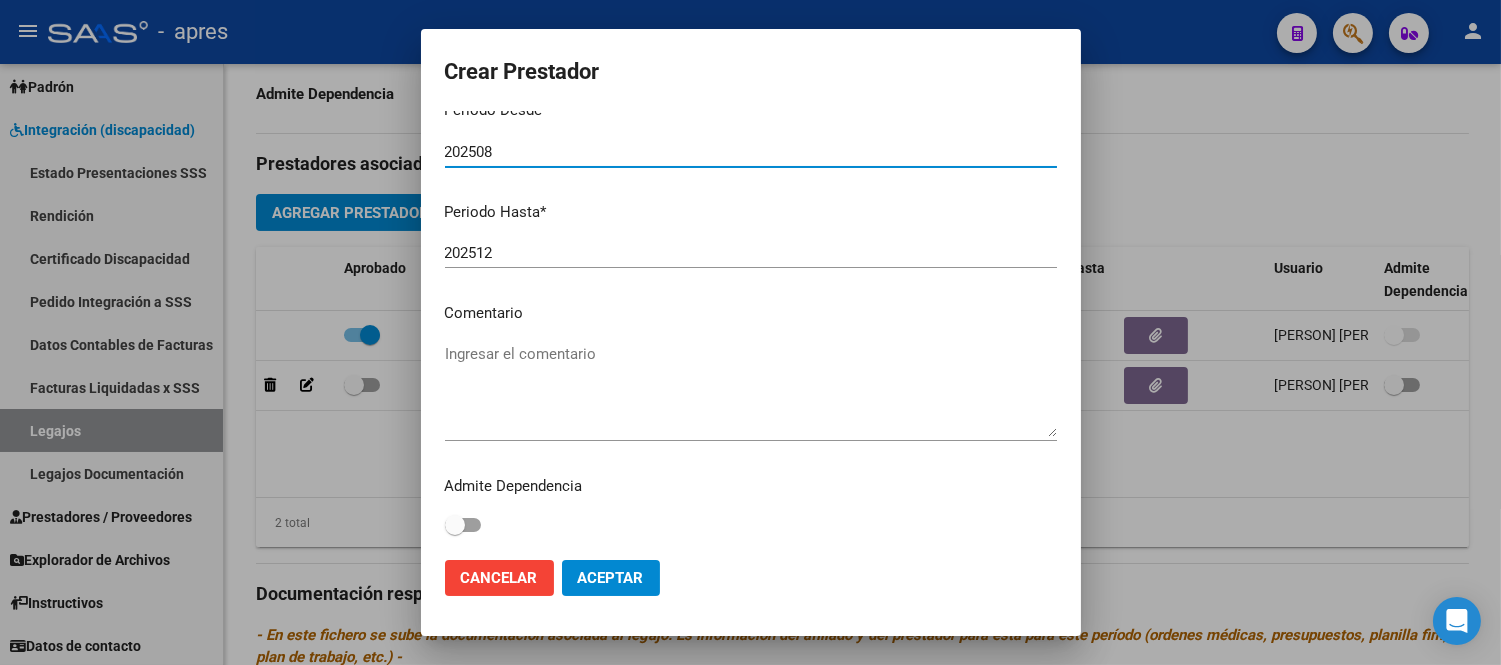 type on "202508" 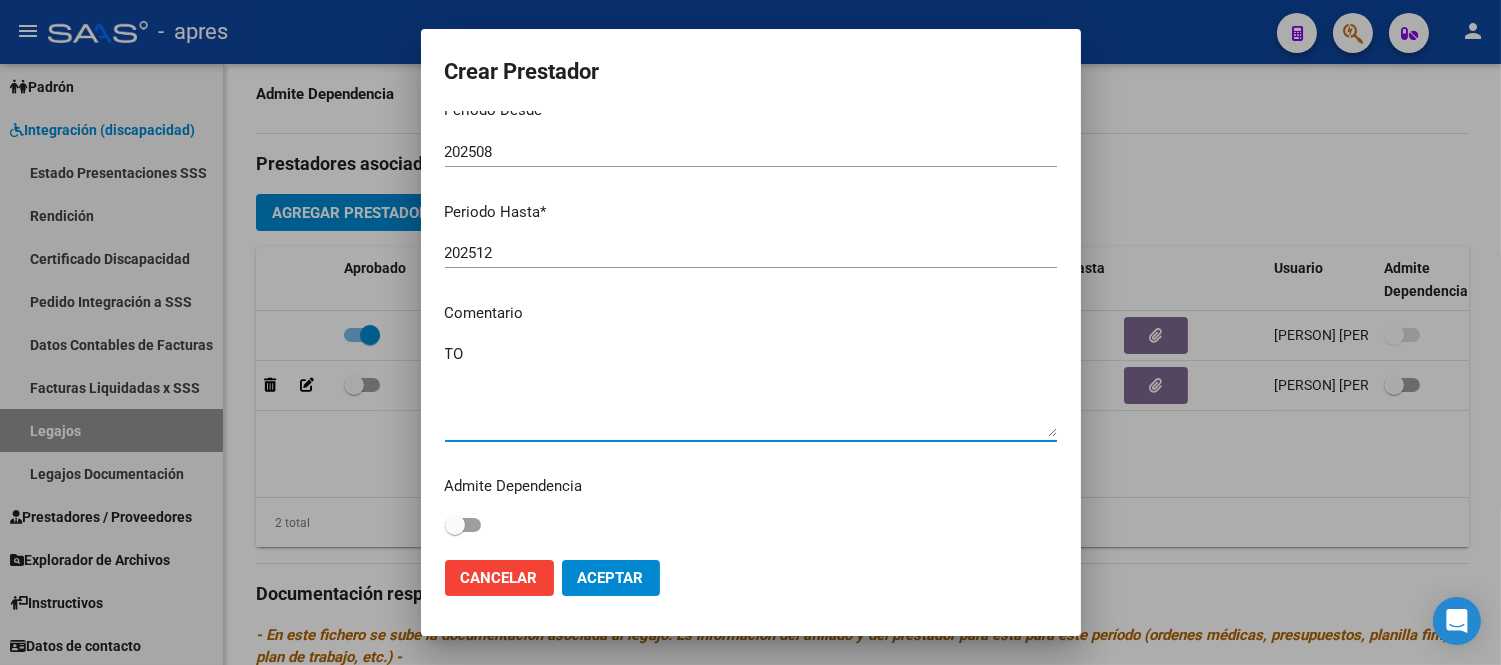 type on "TO" 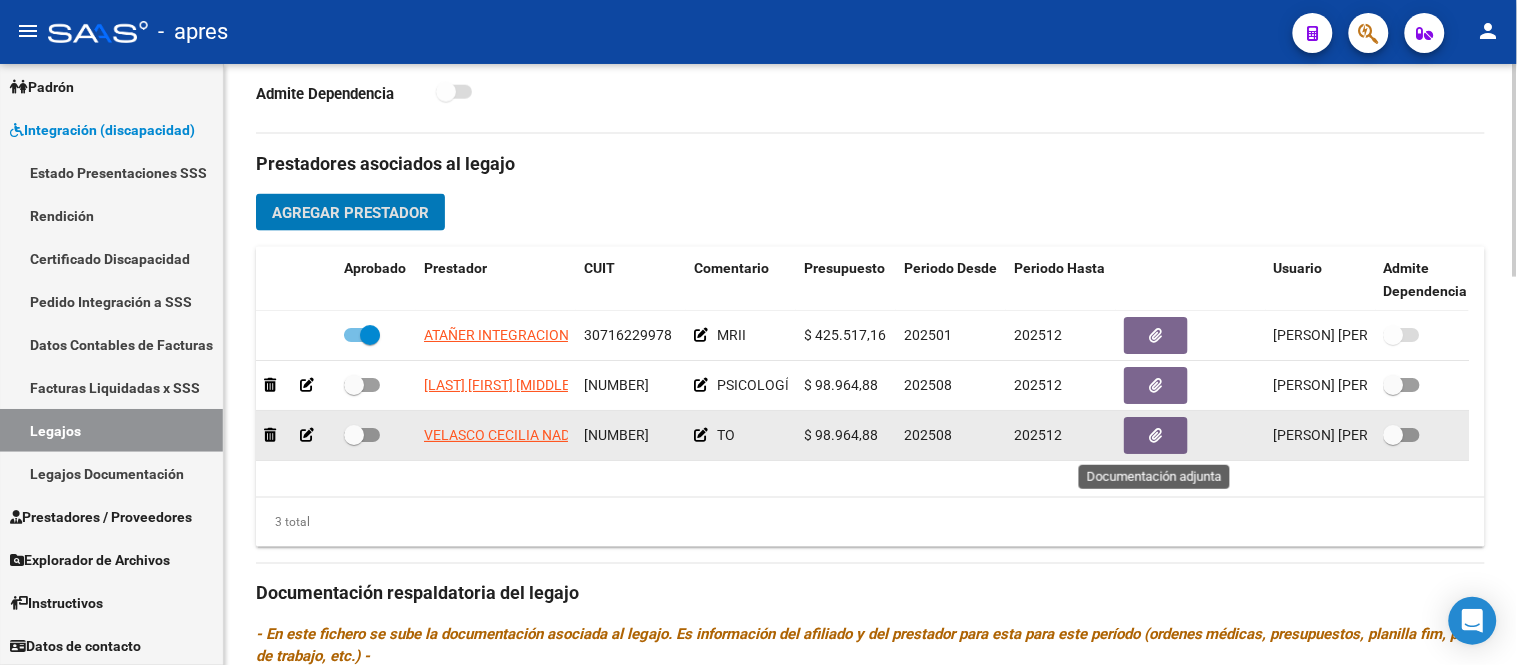 click 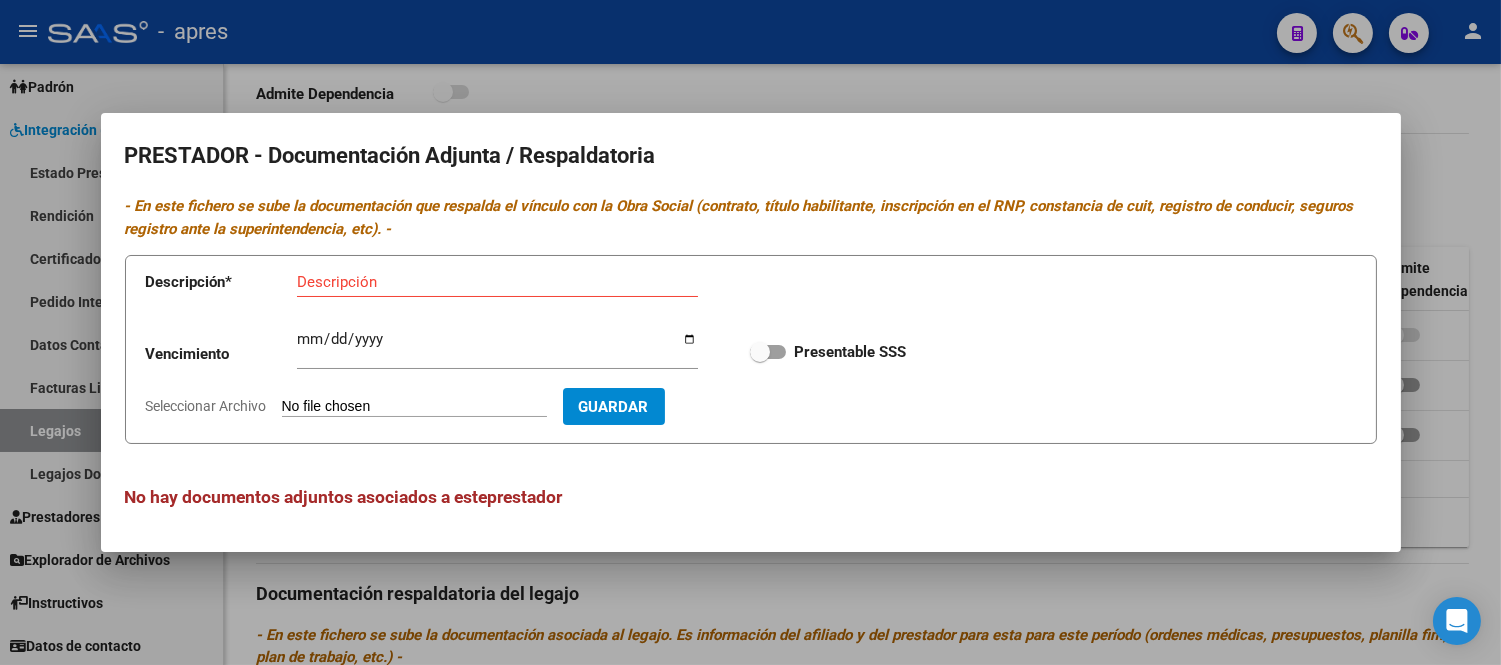 click at bounding box center [750, 332] 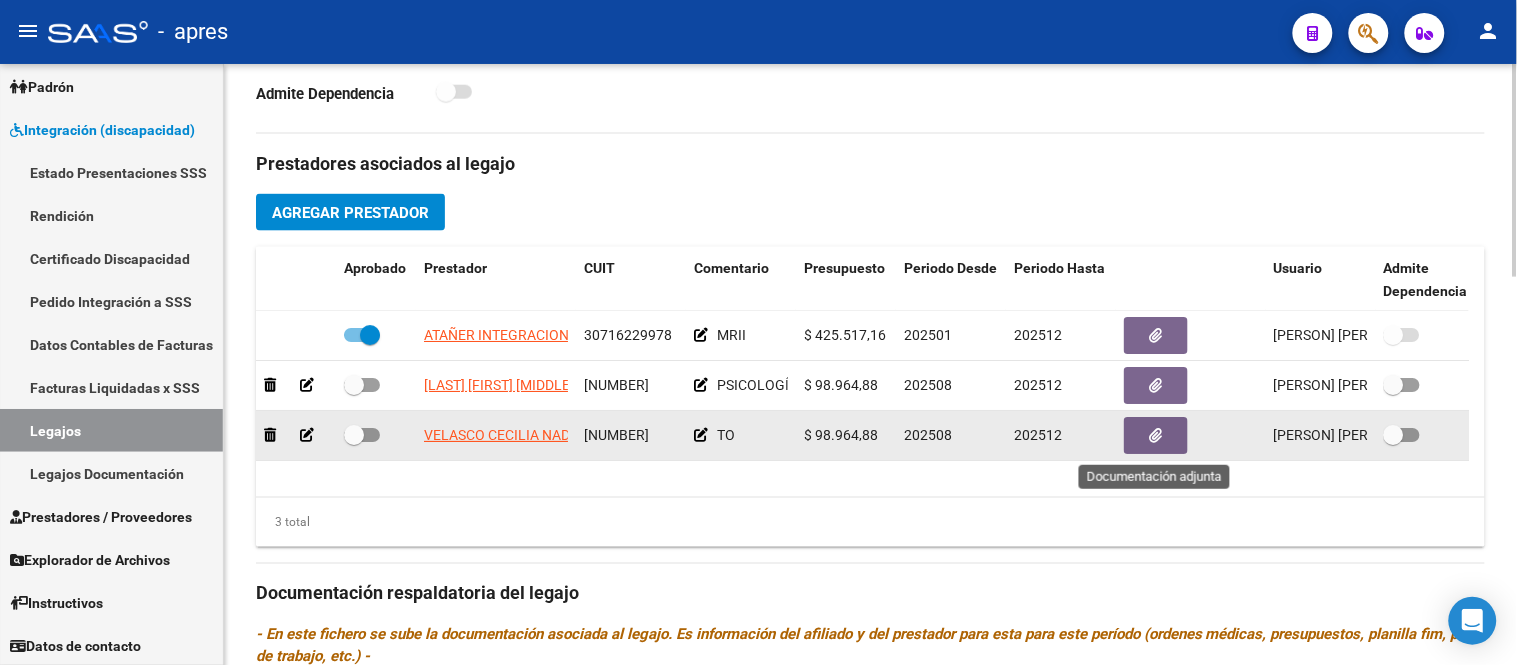 click 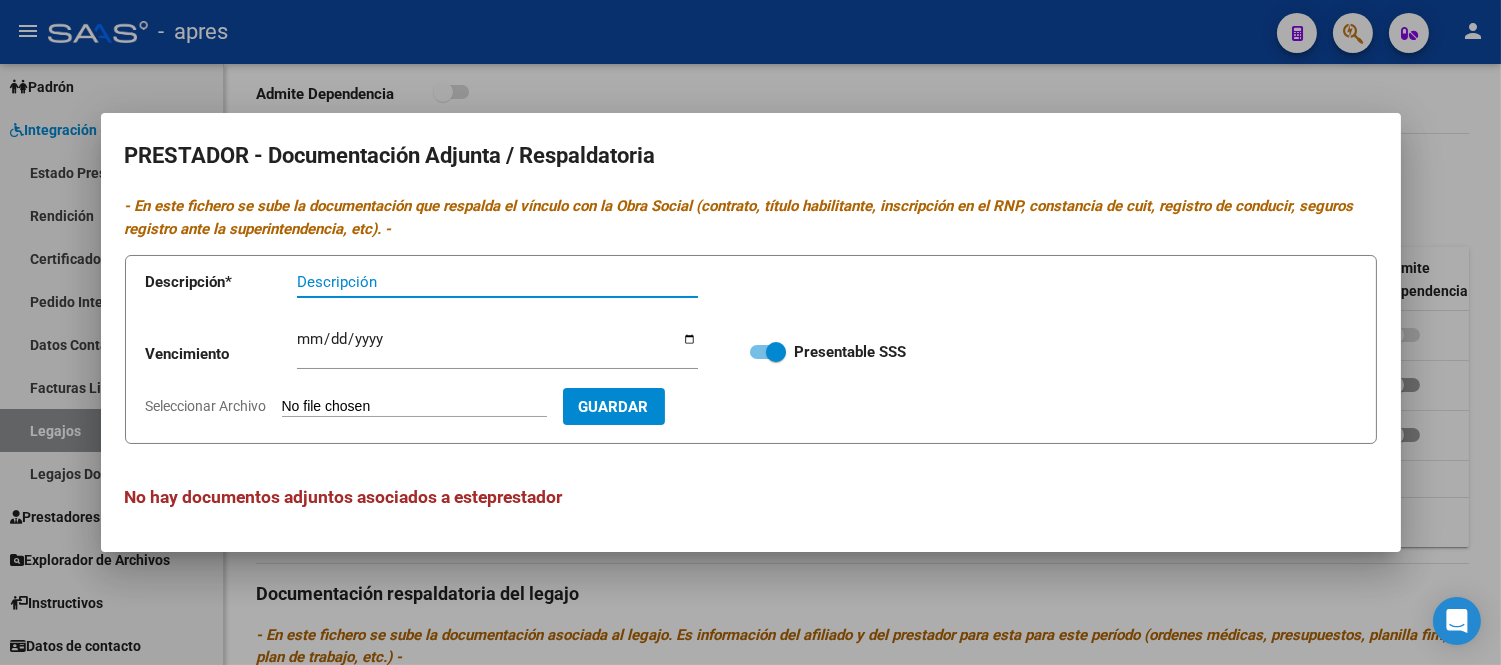 click on "Descripción  *   Descripción  Vencimiento    Ingresar vencimiento    Presentable SSS Seleccionar Archivo Guardar" at bounding box center (751, 349) 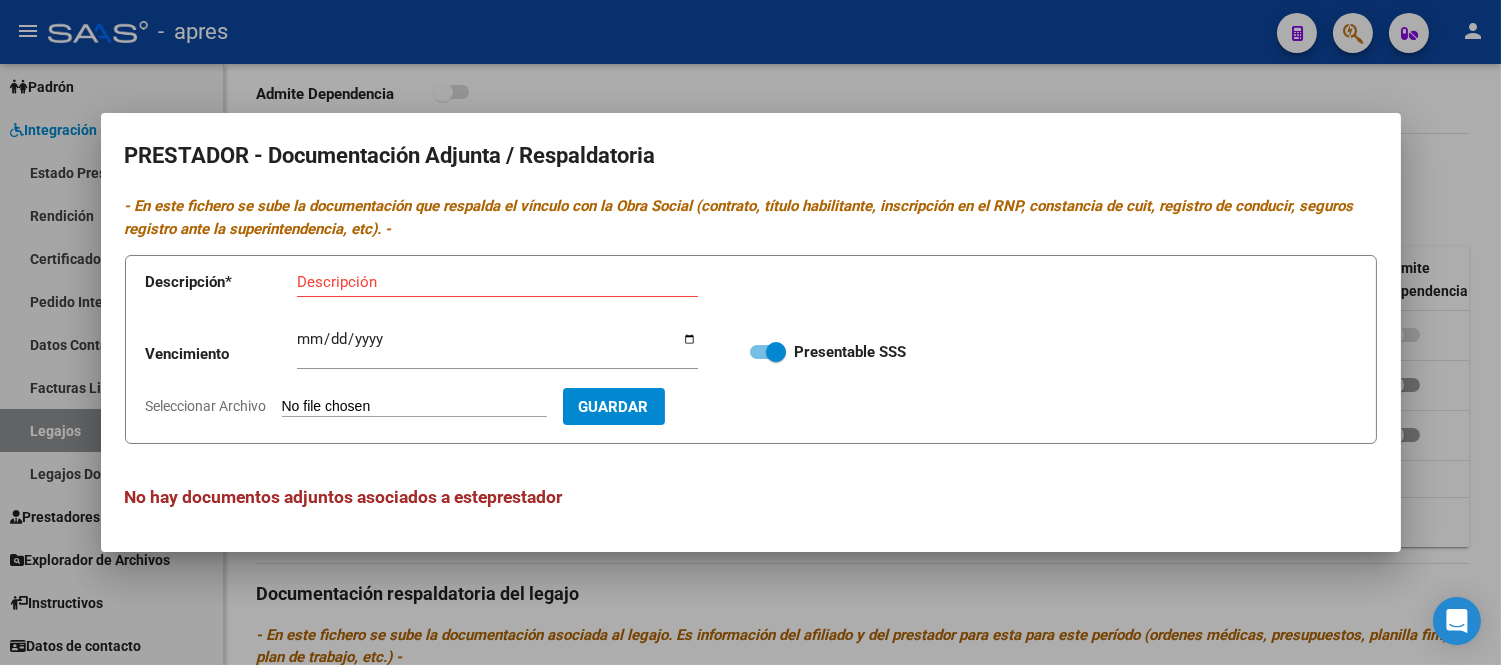 click on "Seleccionar Archivo" at bounding box center [414, 407] 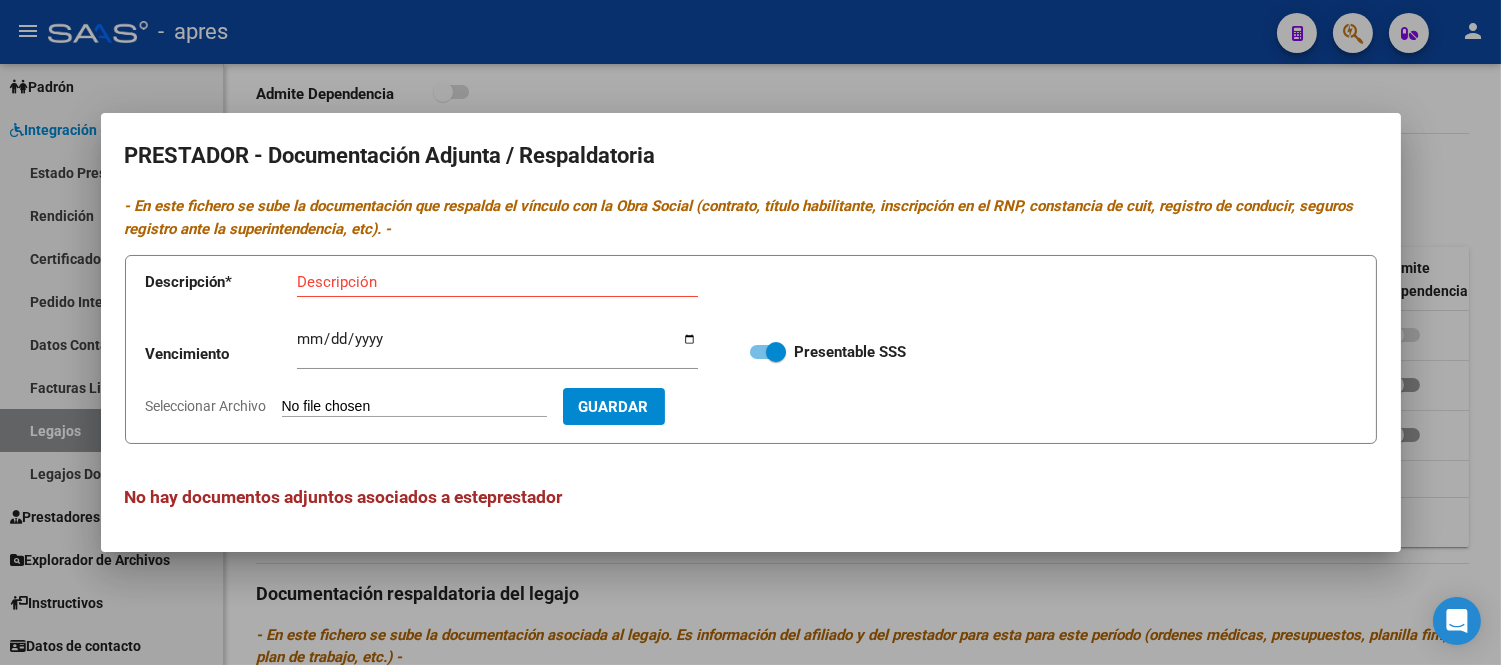 drag, startPoint x: 623, startPoint y: 408, endPoint x: 436, endPoint y: 406, distance: 187.0107 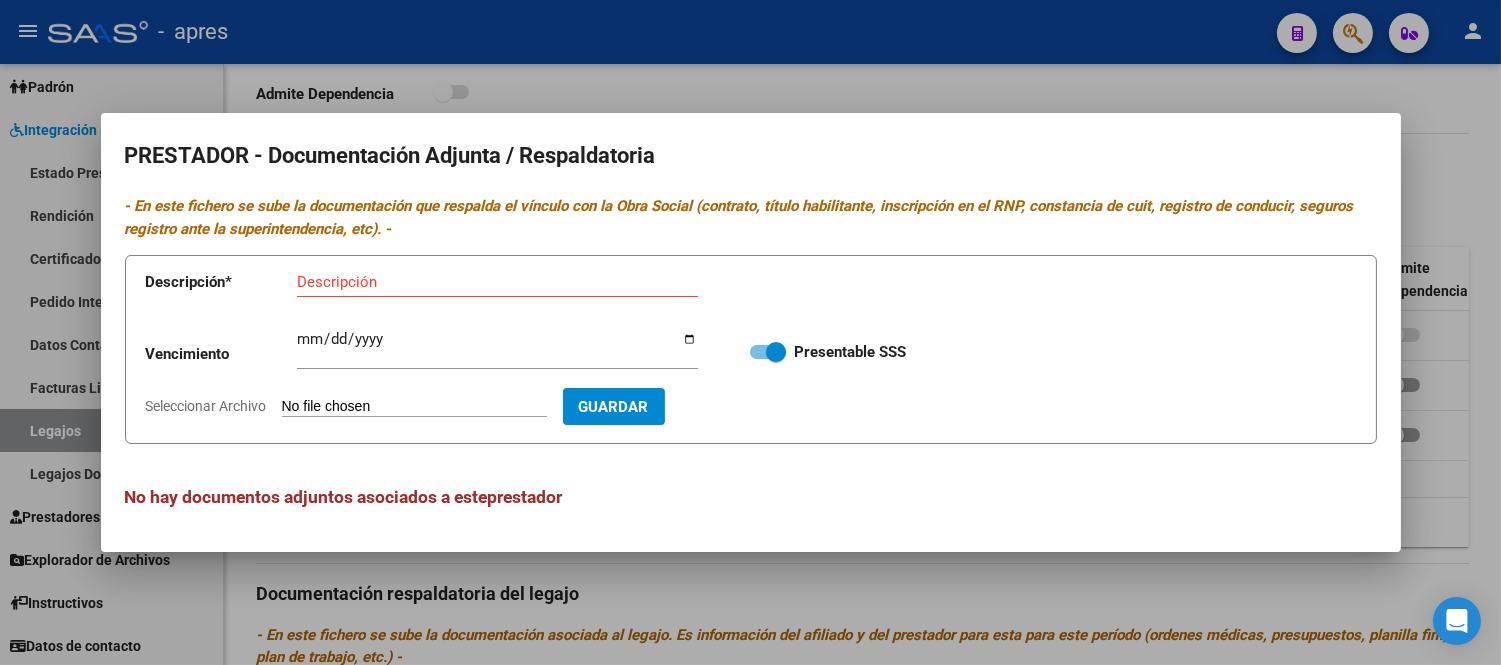 click on "Seleccionar Archivo" at bounding box center [414, 407] 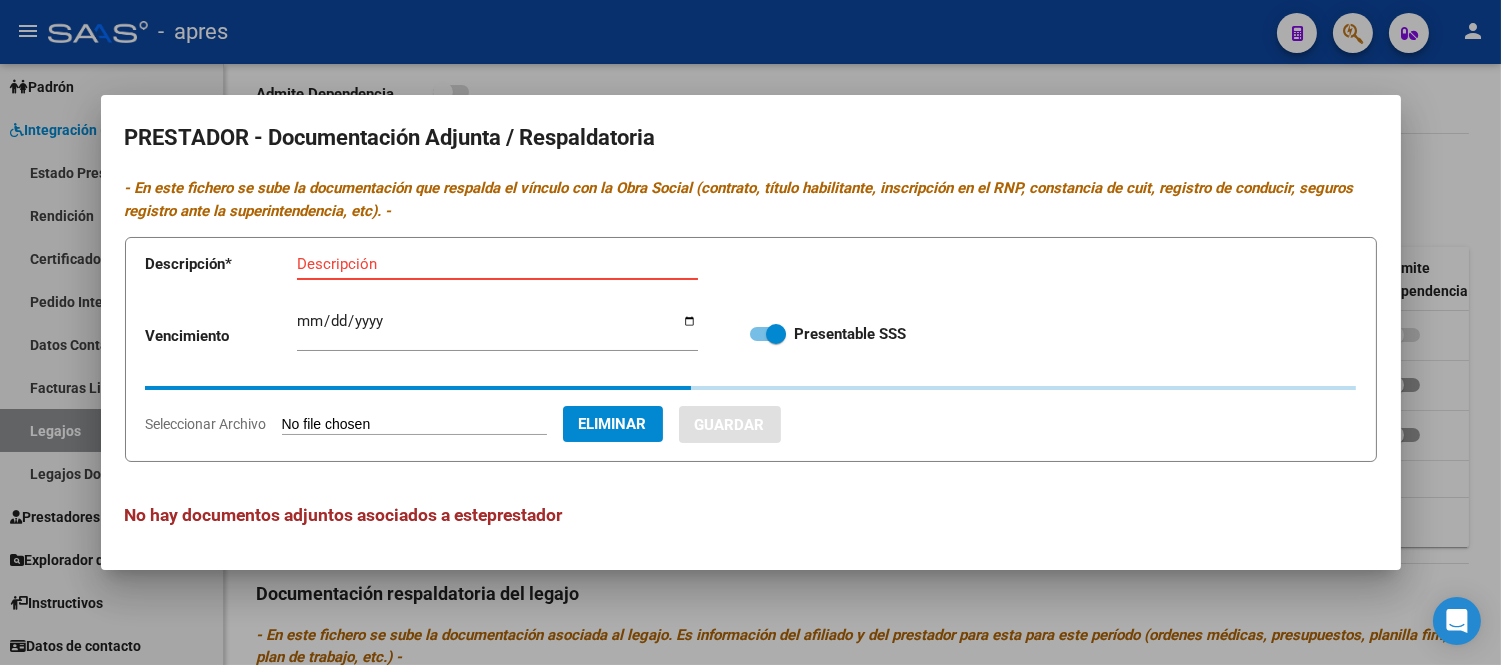 click on "Descripción" at bounding box center [497, 264] 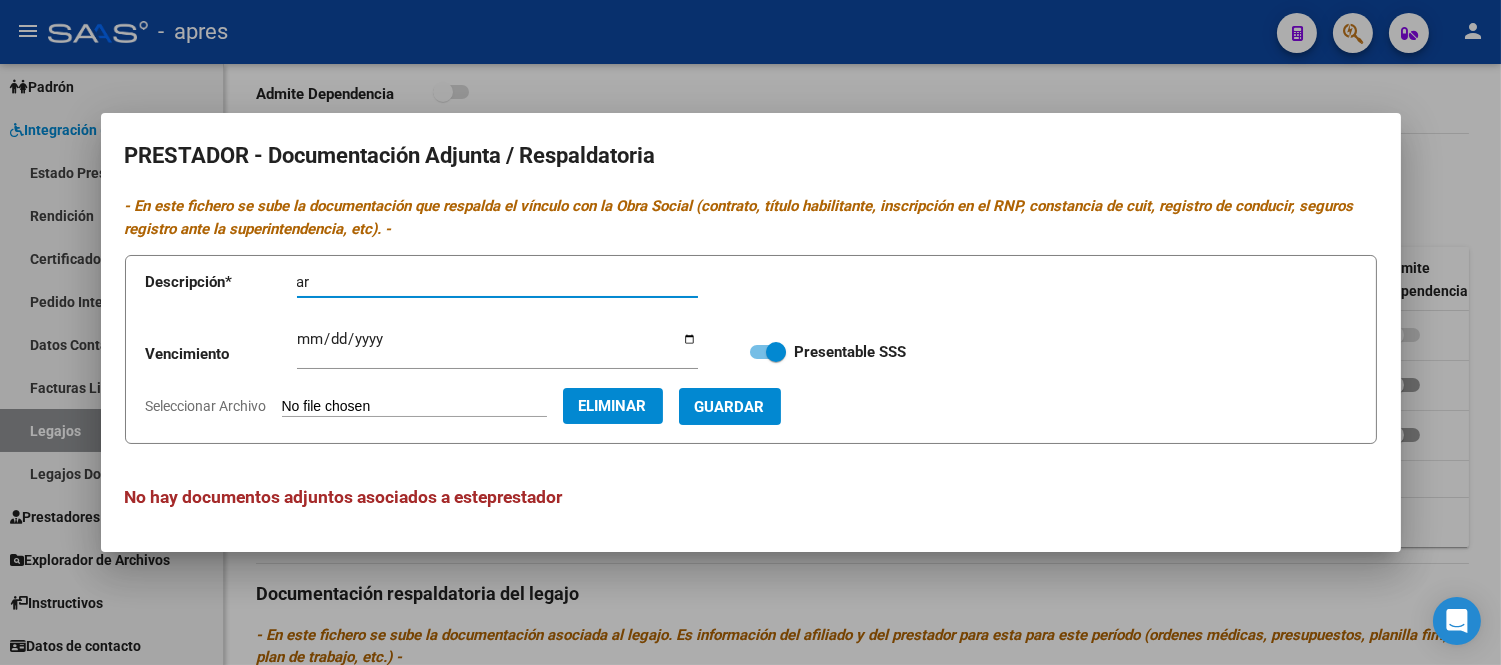 type on "a" 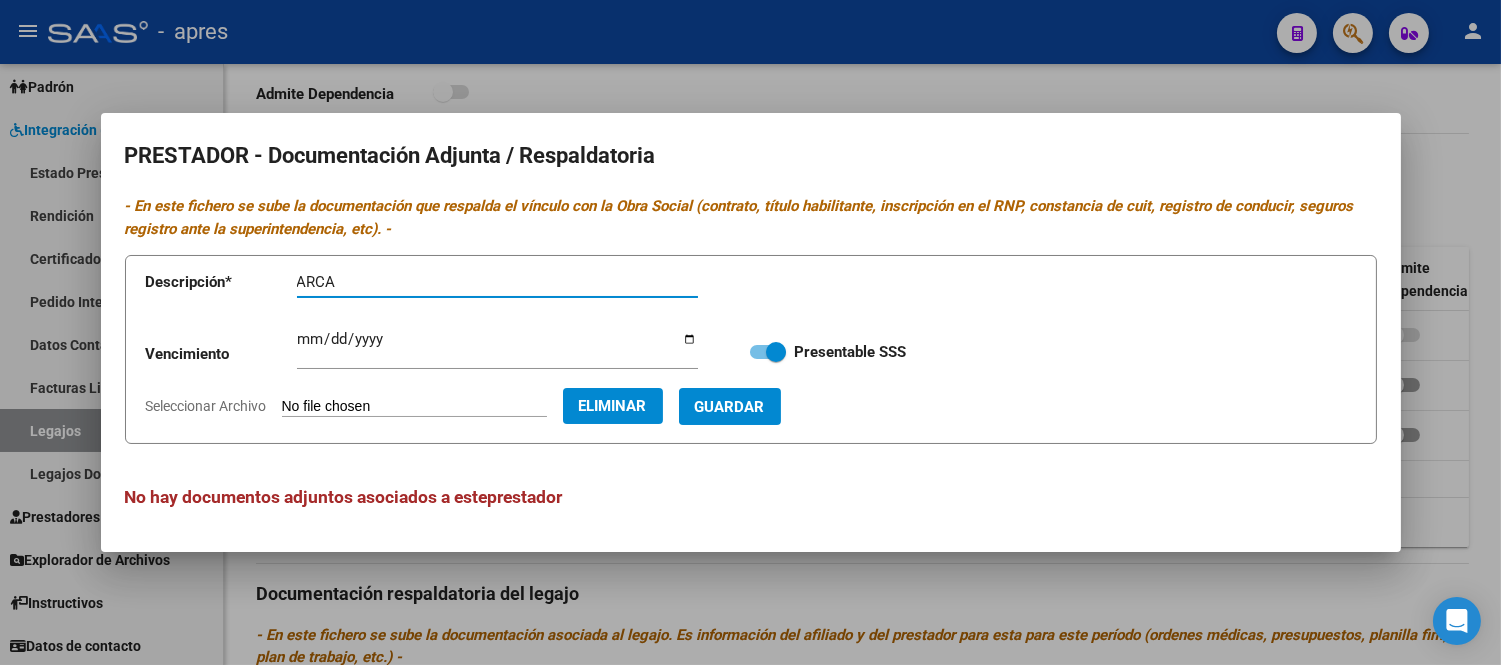 type on "ARCA" 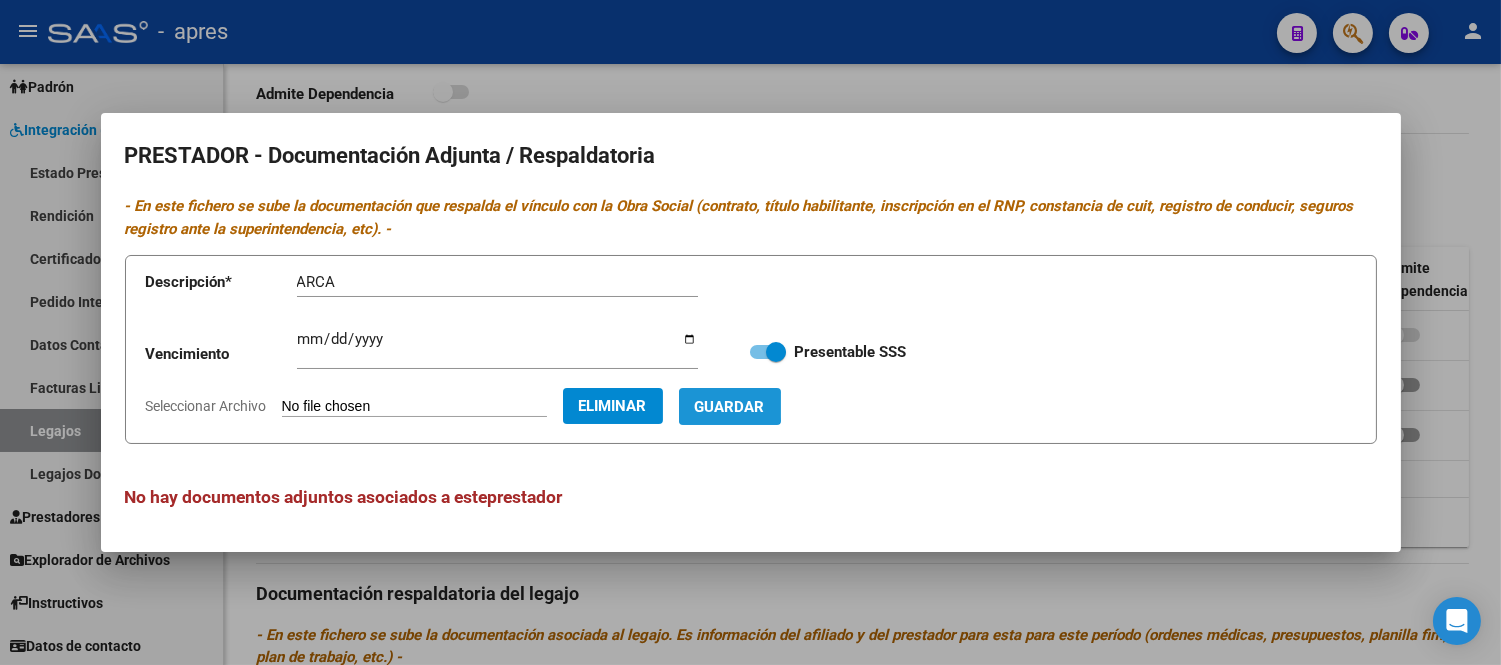 click on "Guardar" at bounding box center (730, 407) 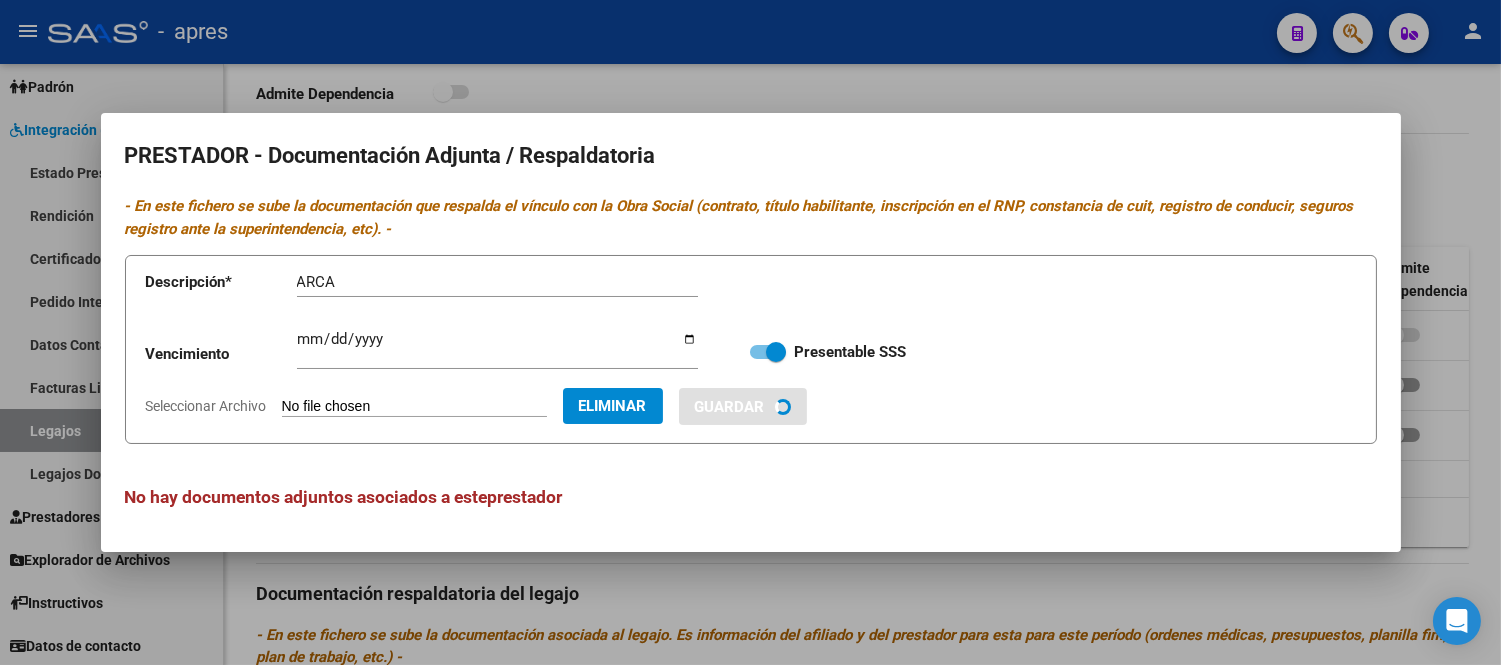 type 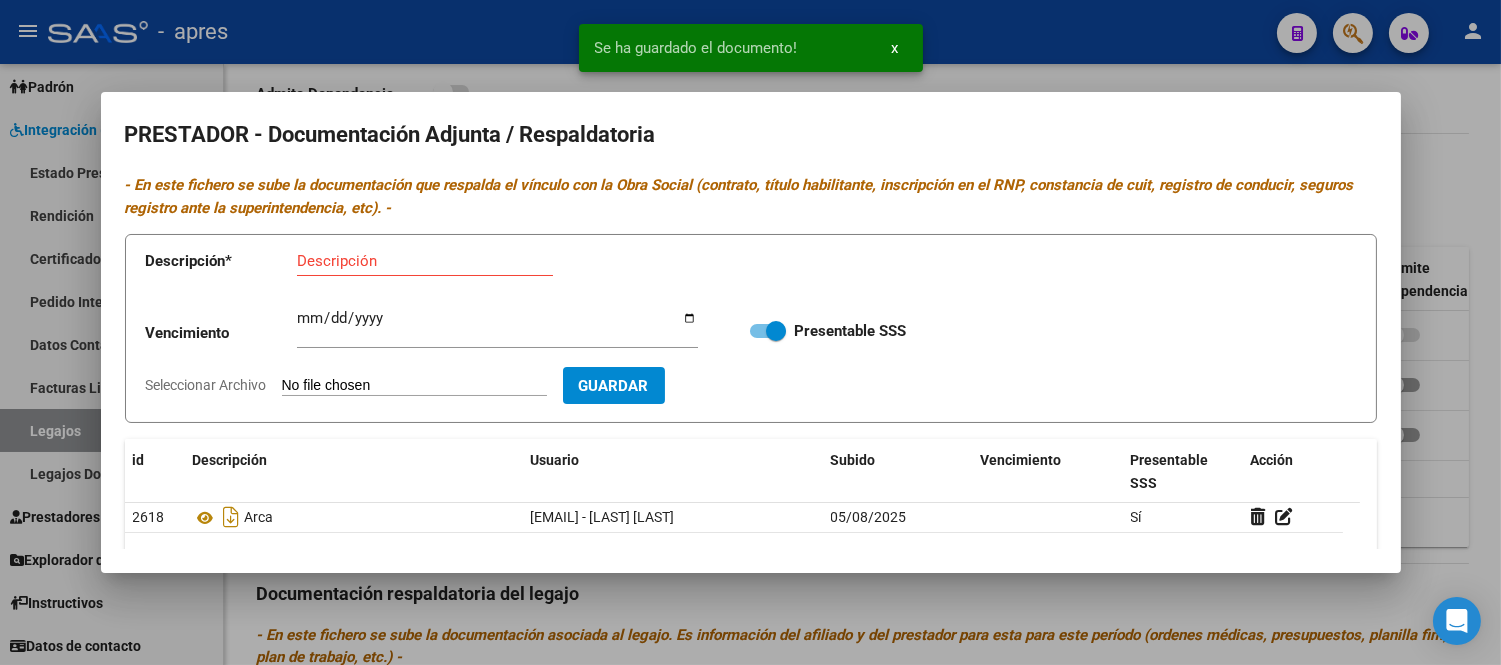 click on "Seleccionar Archivo" at bounding box center [414, 386] 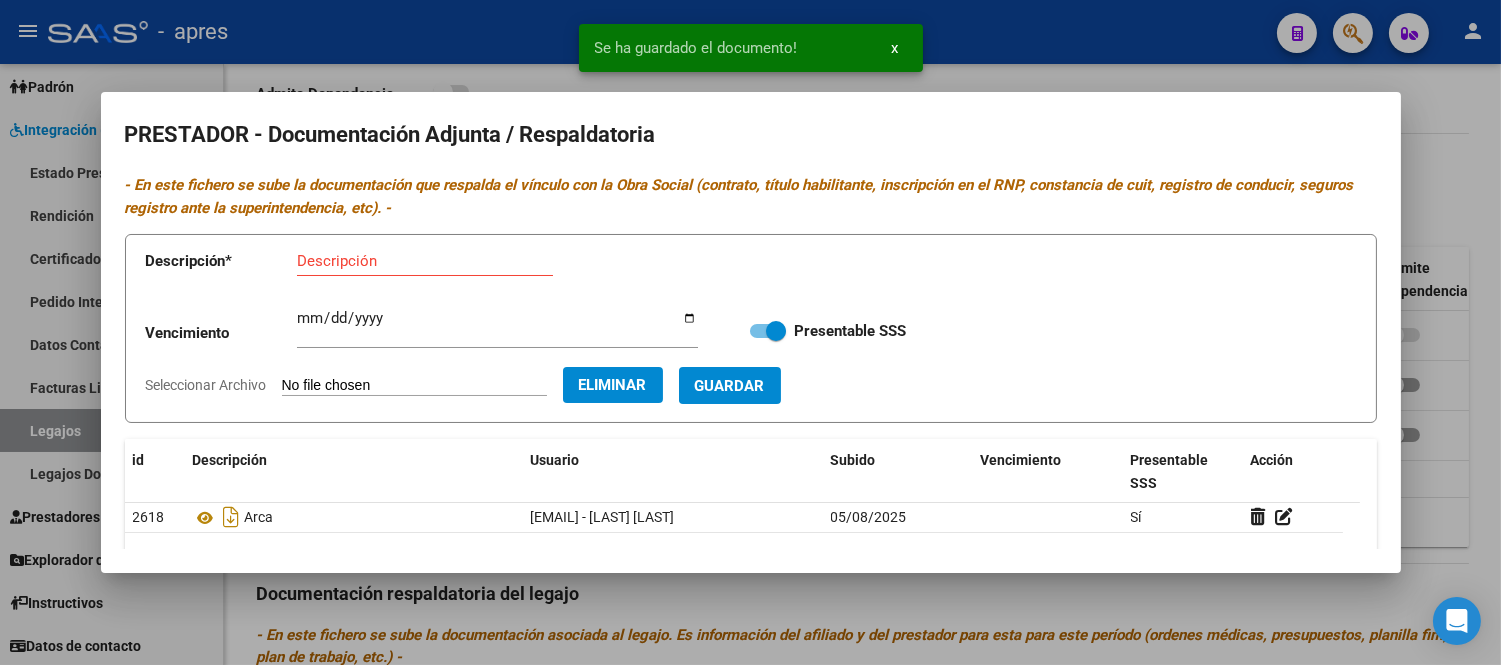click on "Descripción" at bounding box center (425, 270) 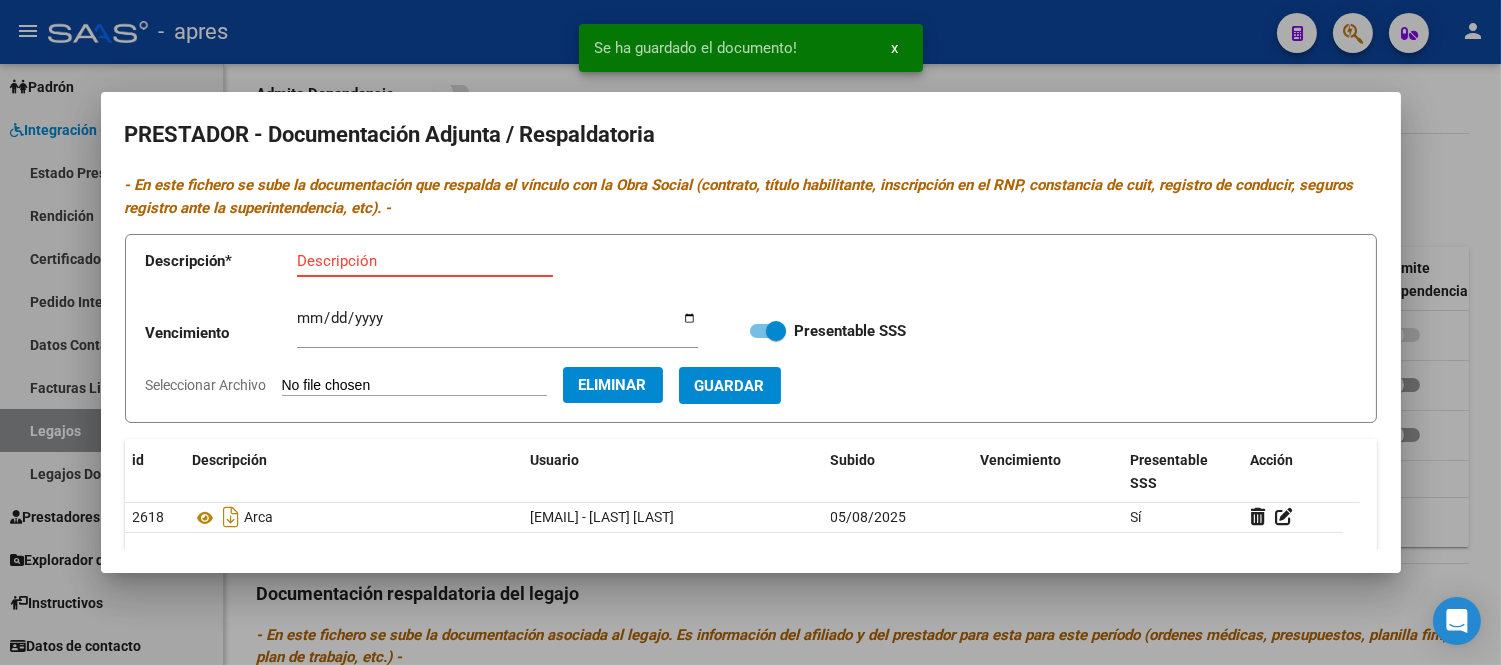 click on "Descripción" at bounding box center (425, 261) 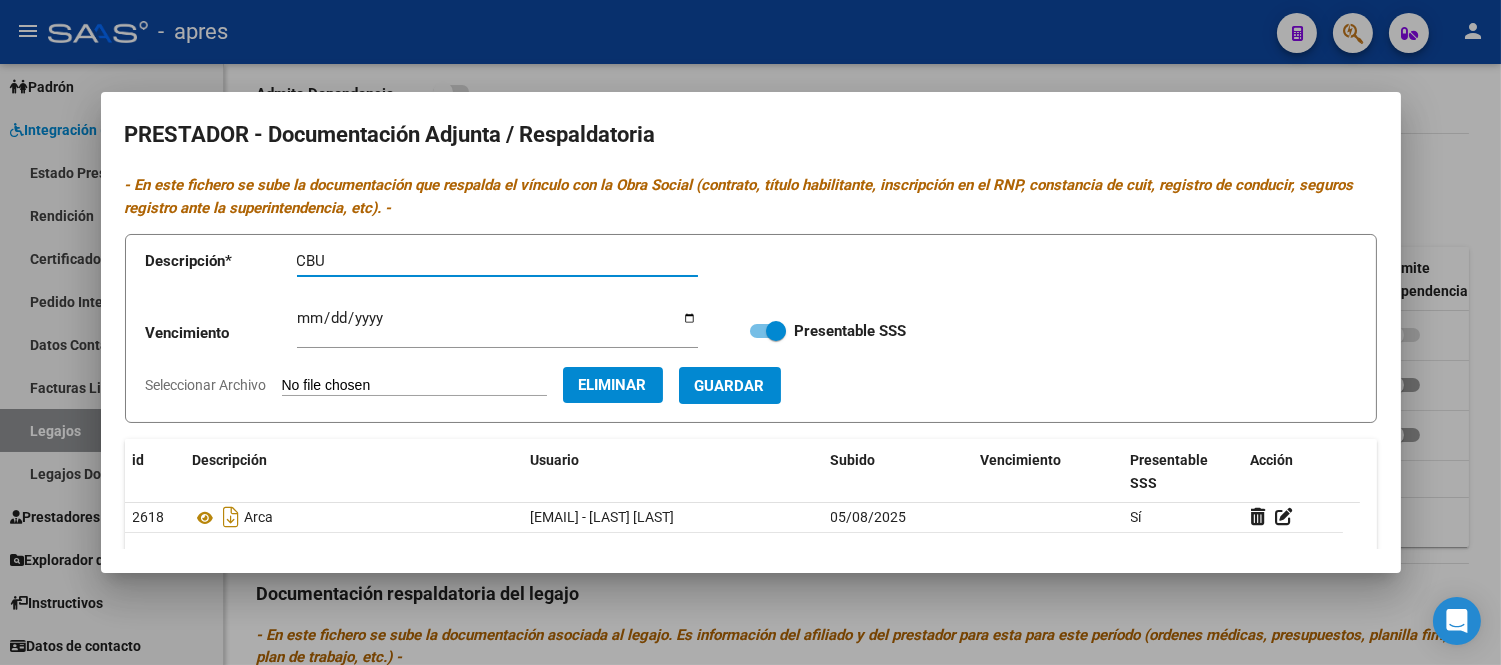 type on "CBU" 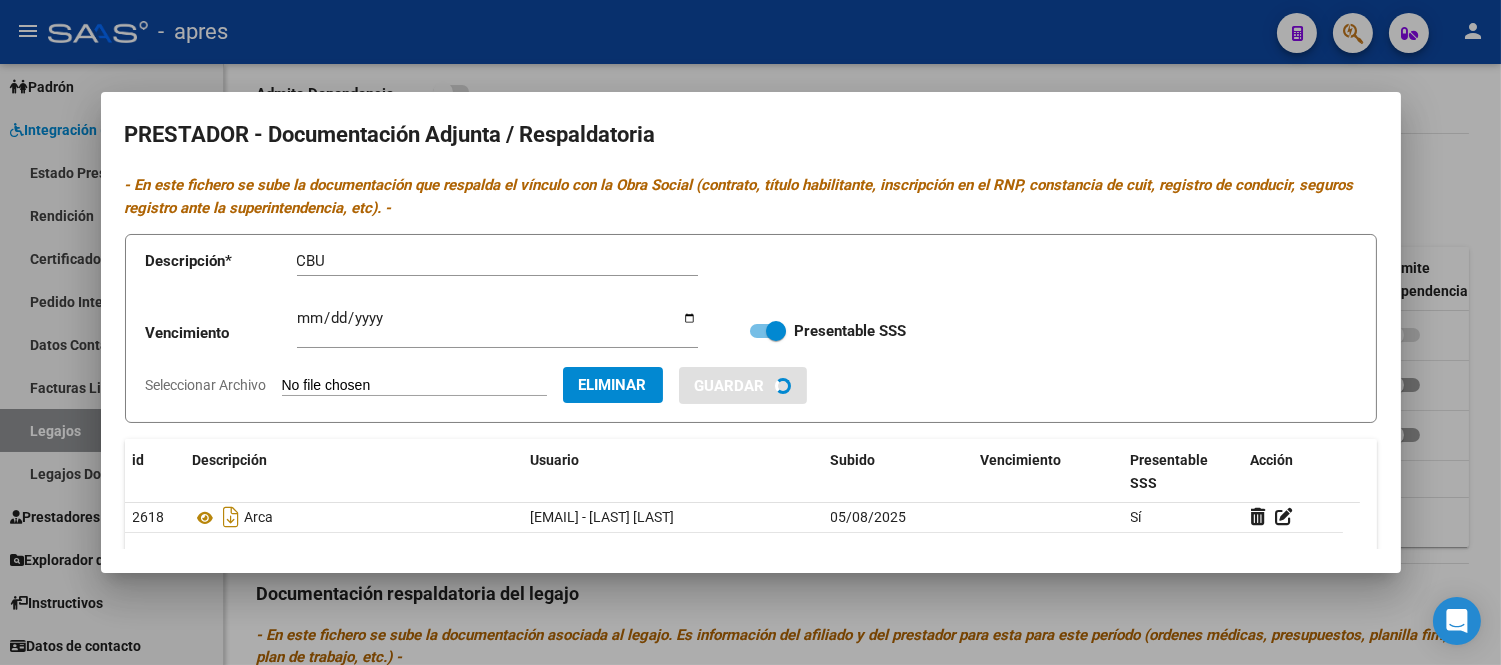 type 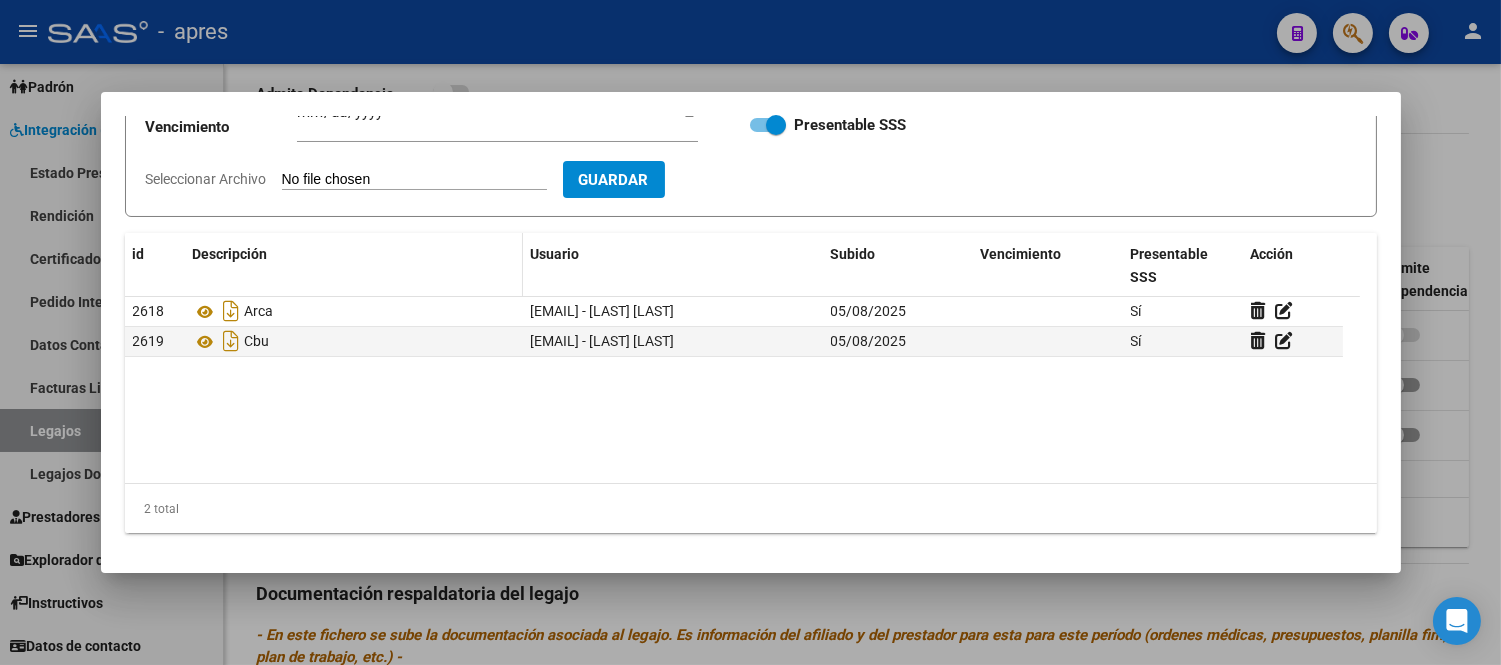 scroll, scrollTop: 0, scrollLeft: 0, axis: both 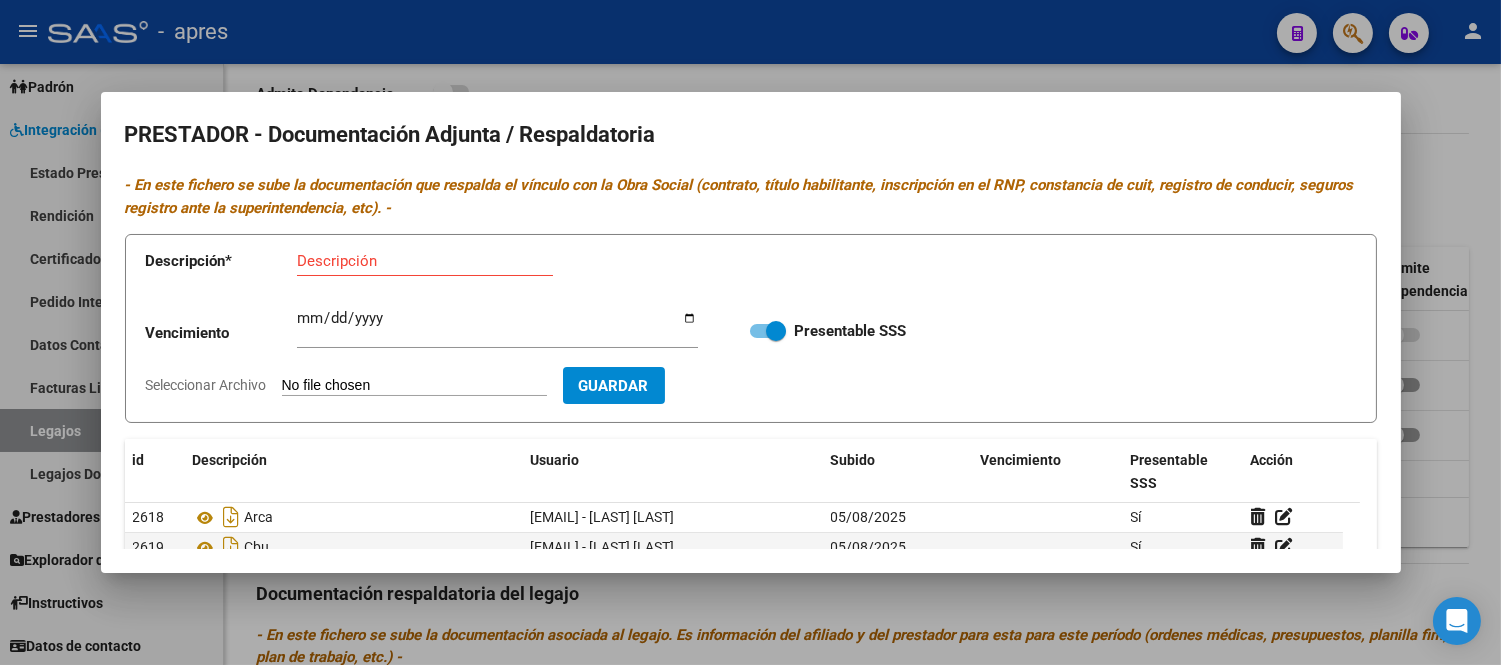 click on "Descripción  *   Descripción  Vencimiento    Ingresar vencimiento    Presentable SSS Seleccionar Archivo Guardar" at bounding box center (751, 328) 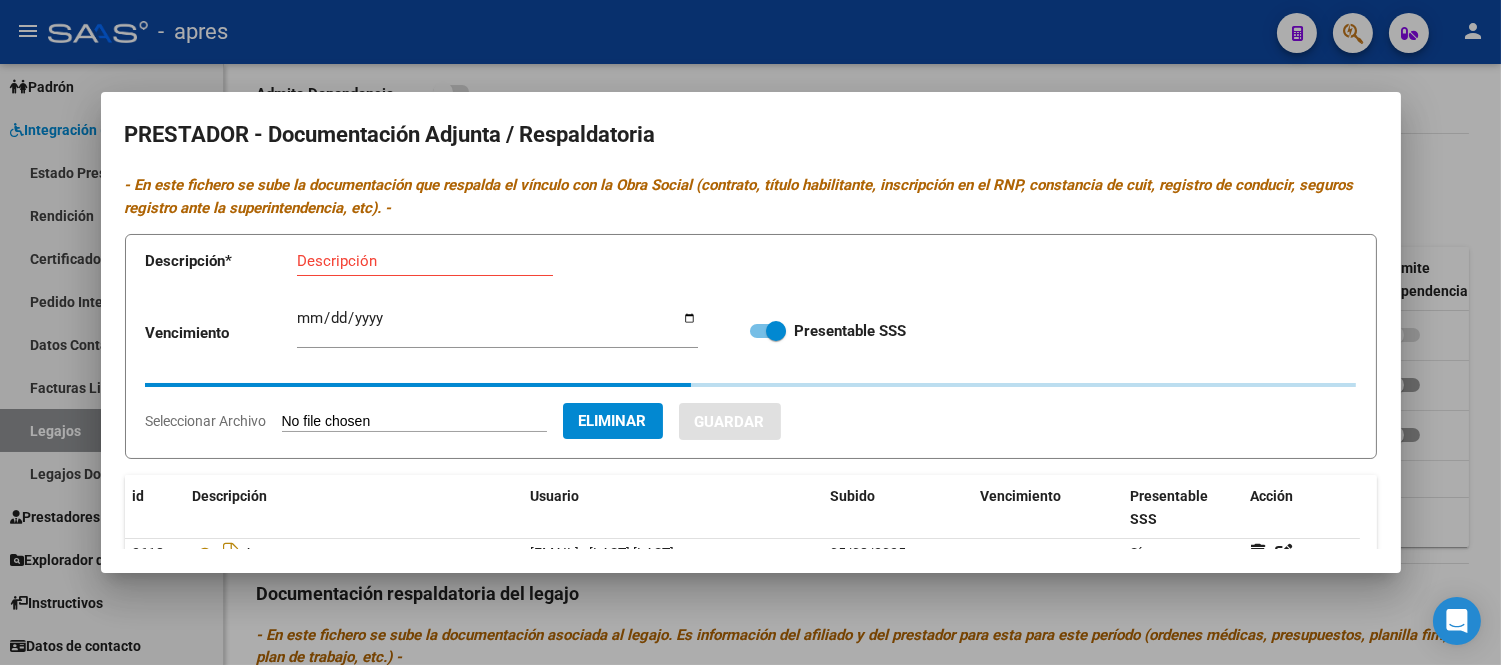 click on "Descripción" at bounding box center (425, 261) 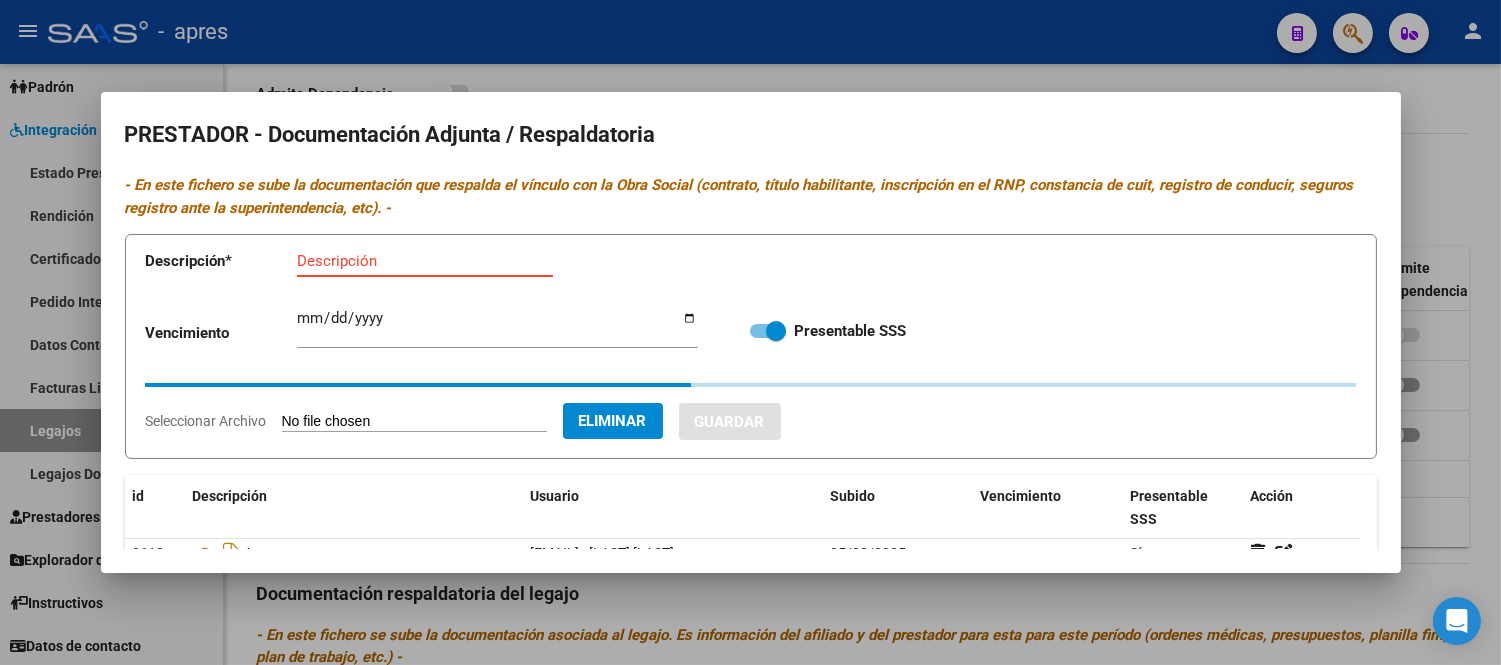 click on "Descripción" at bounding box center [425, 261] 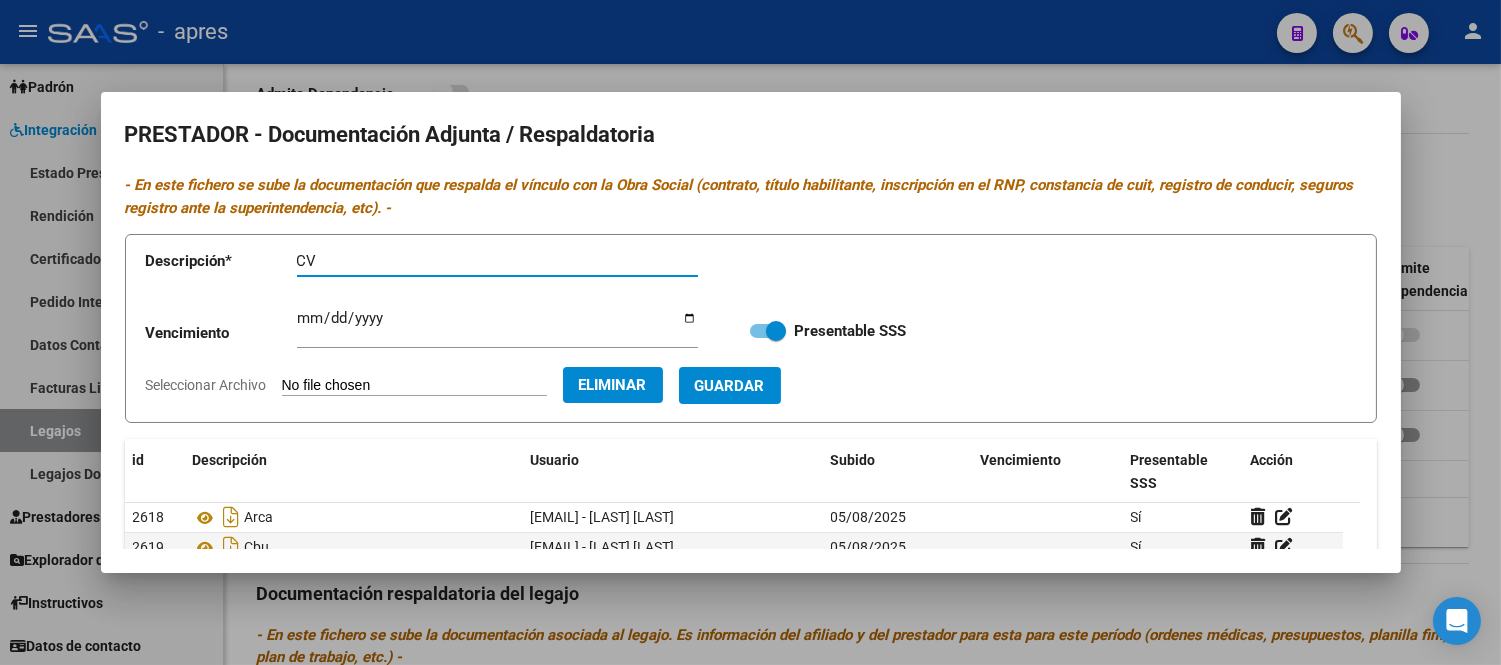 type on "CV" 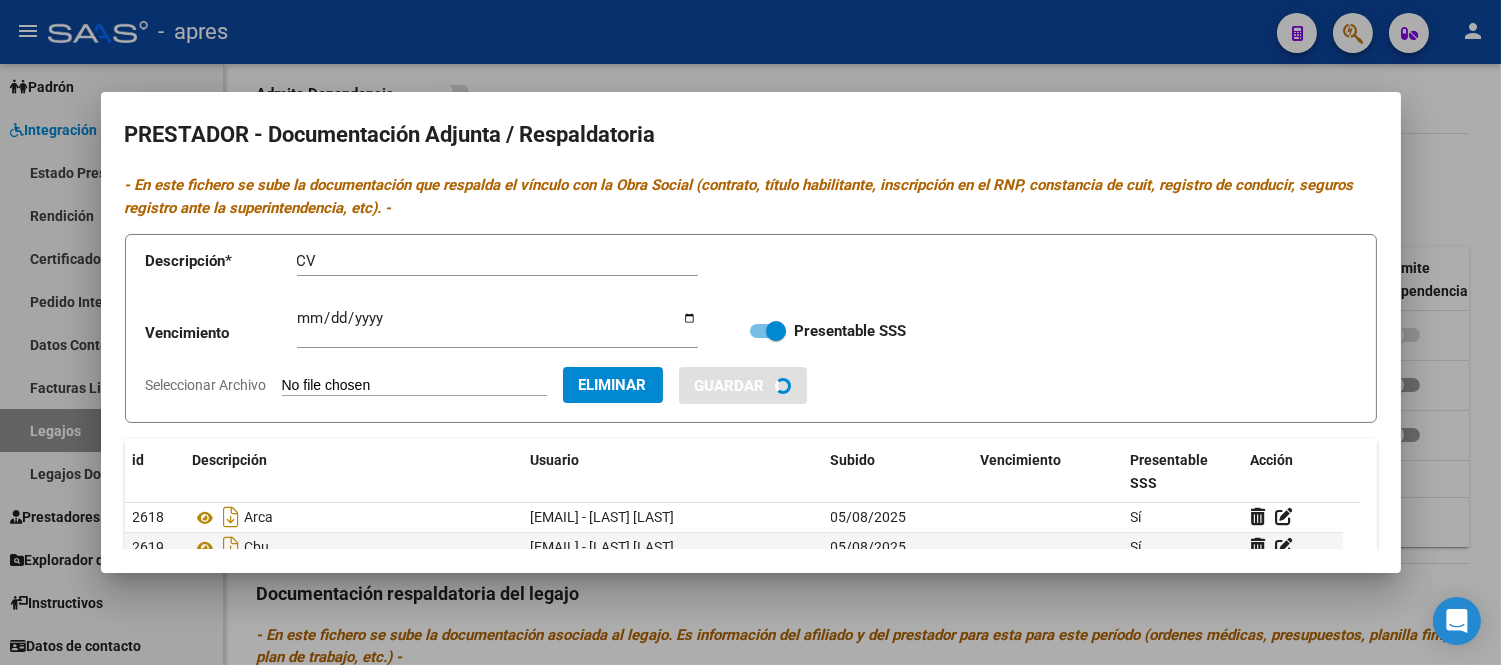 type 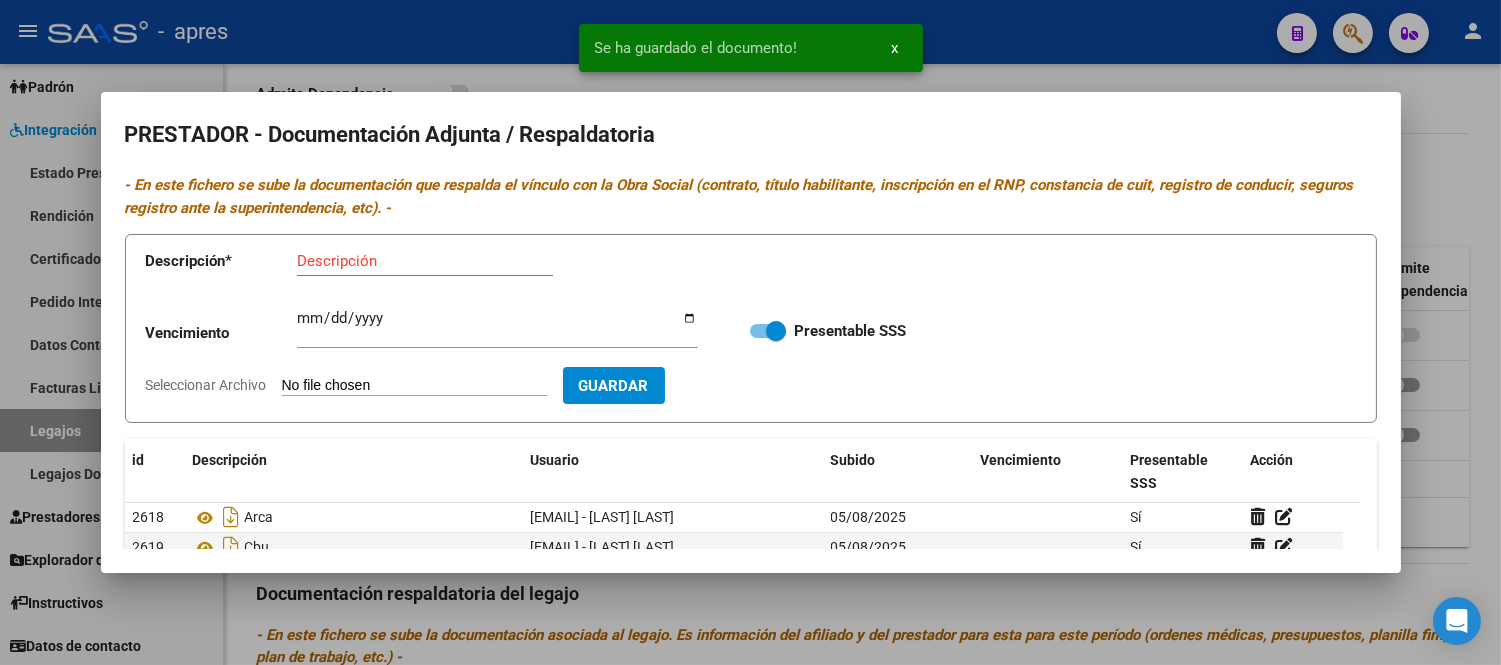 click on "Seleccionar Archivo" 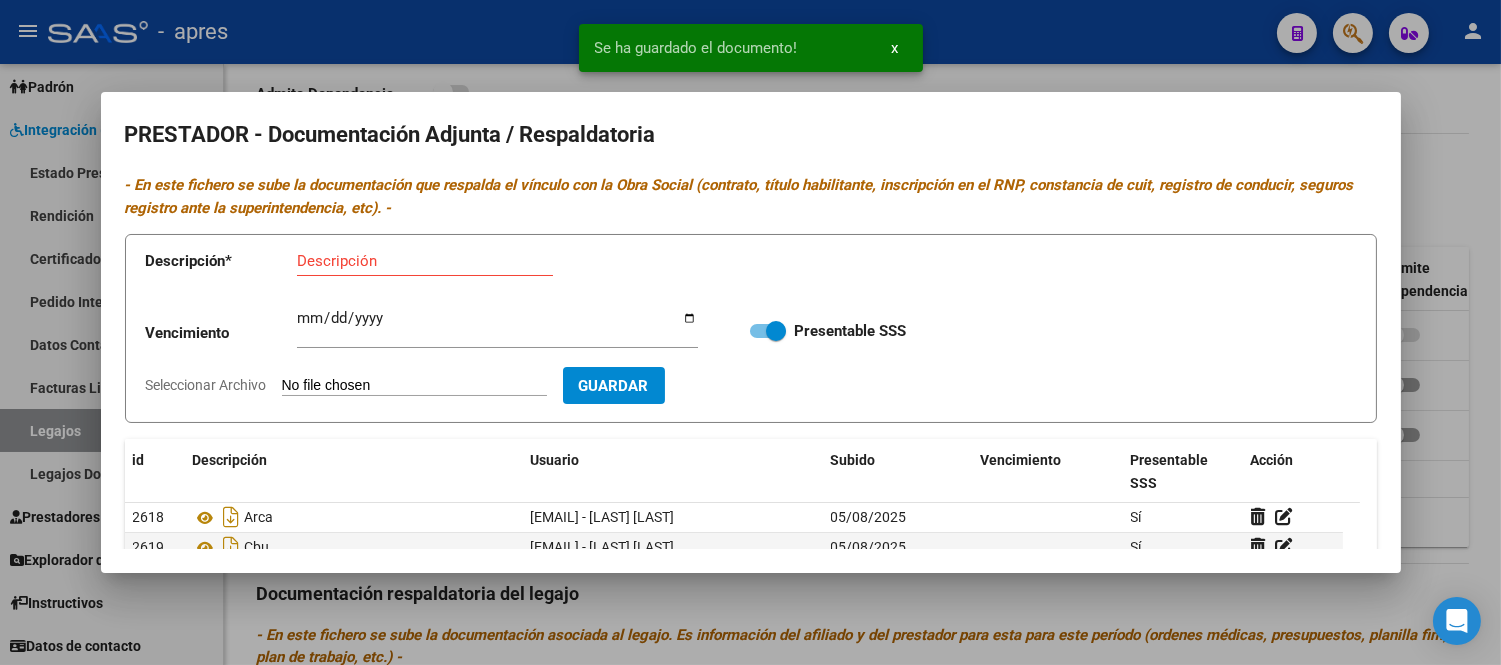 click on "Seleccionar Archivo" at bounding box center (414, 386) 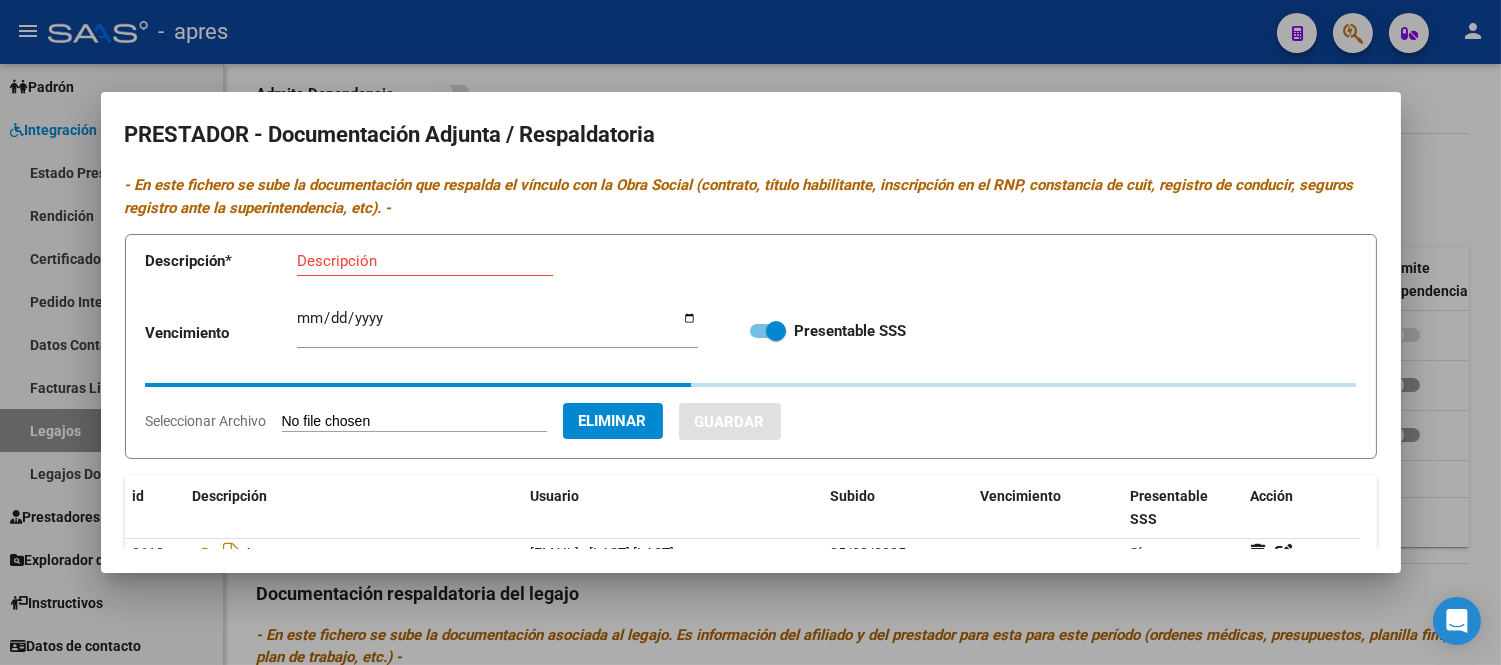 click on "Descripción" at bounding box center (425, 261) 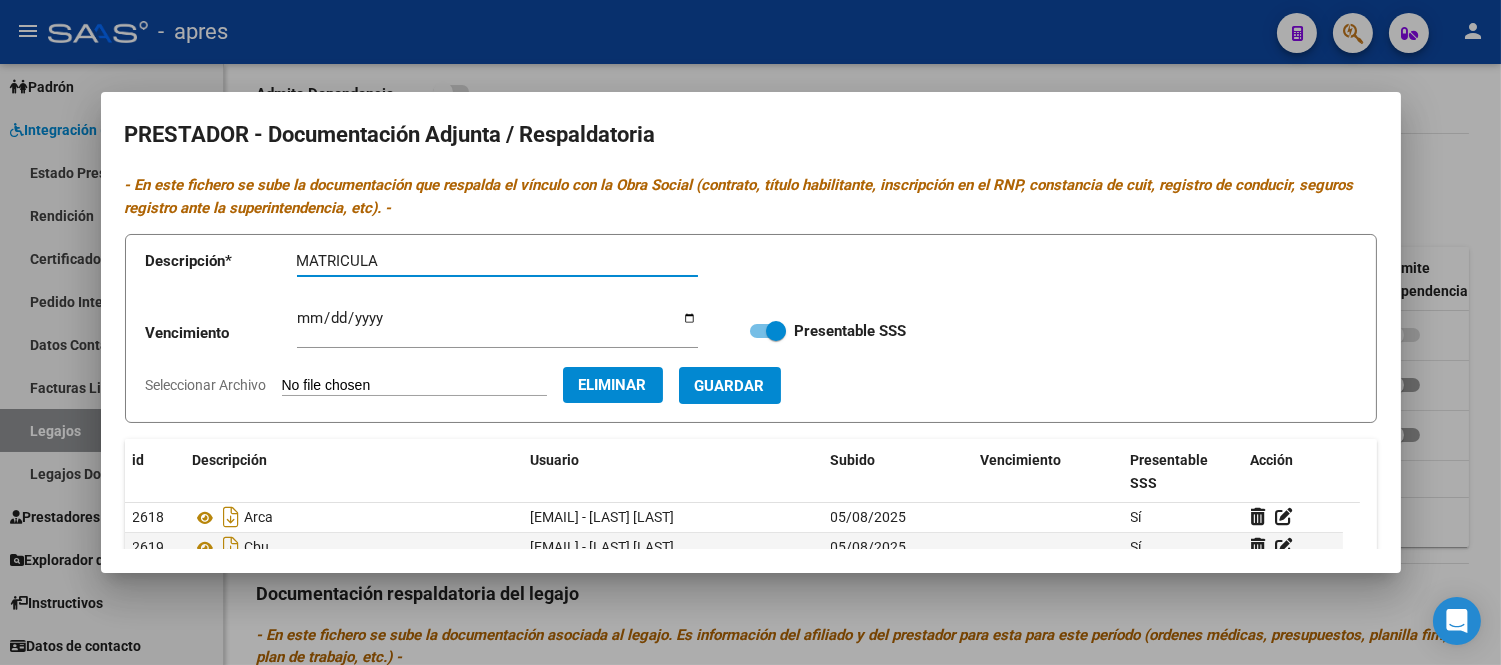 type on "MATRICULA" 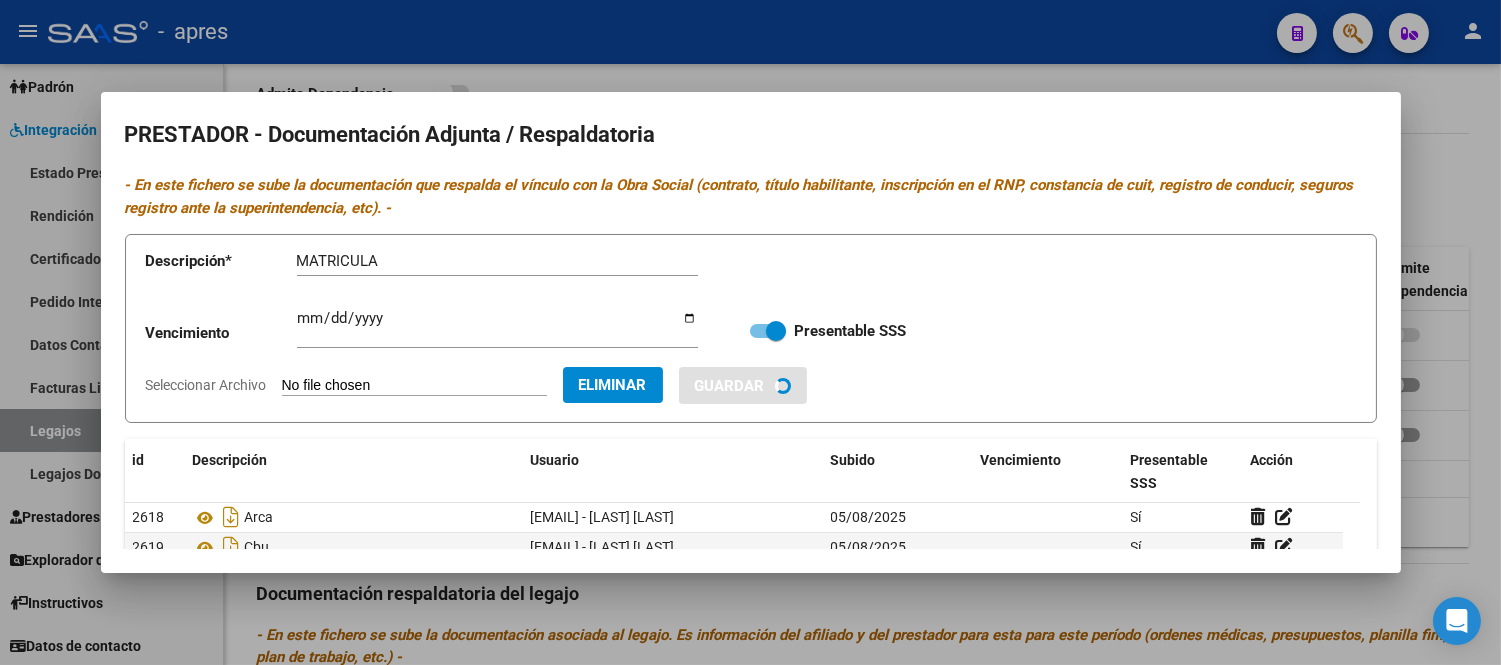 type 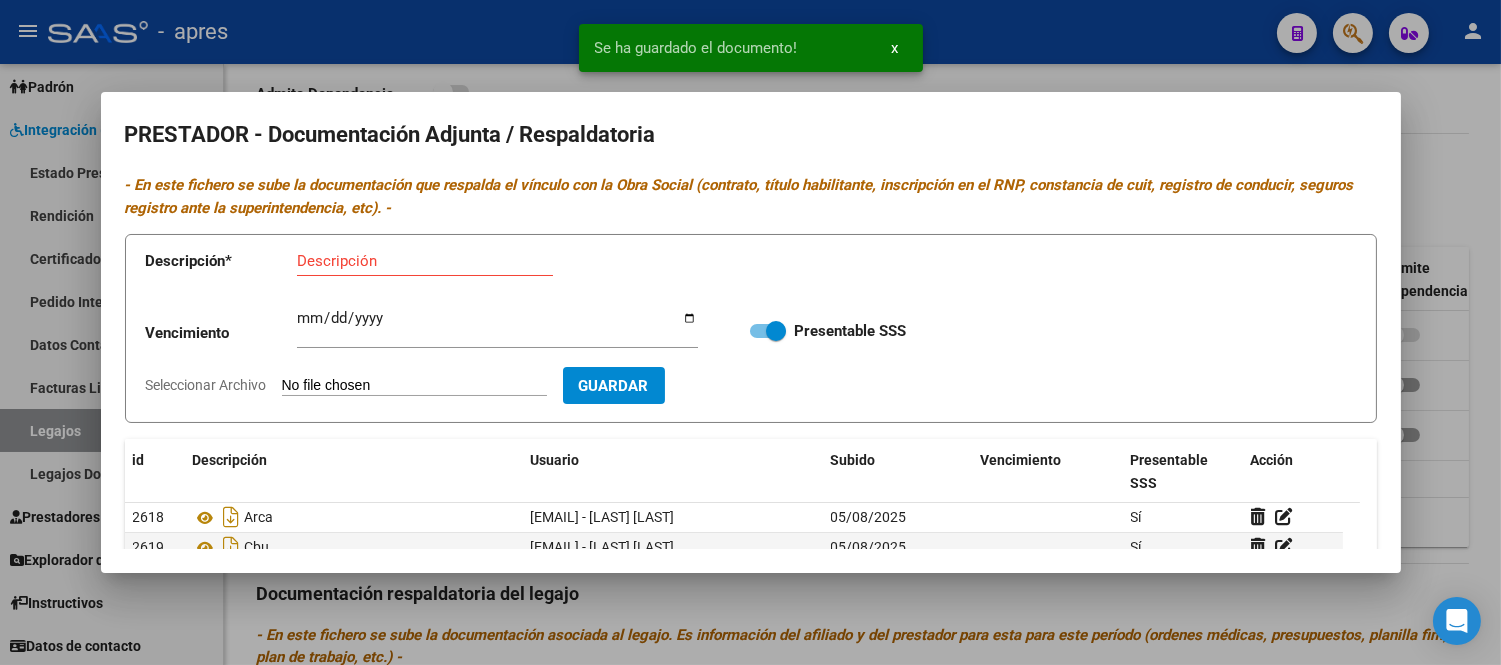 click on "Seleccionar Archivo" at bounding box center (414, 386) 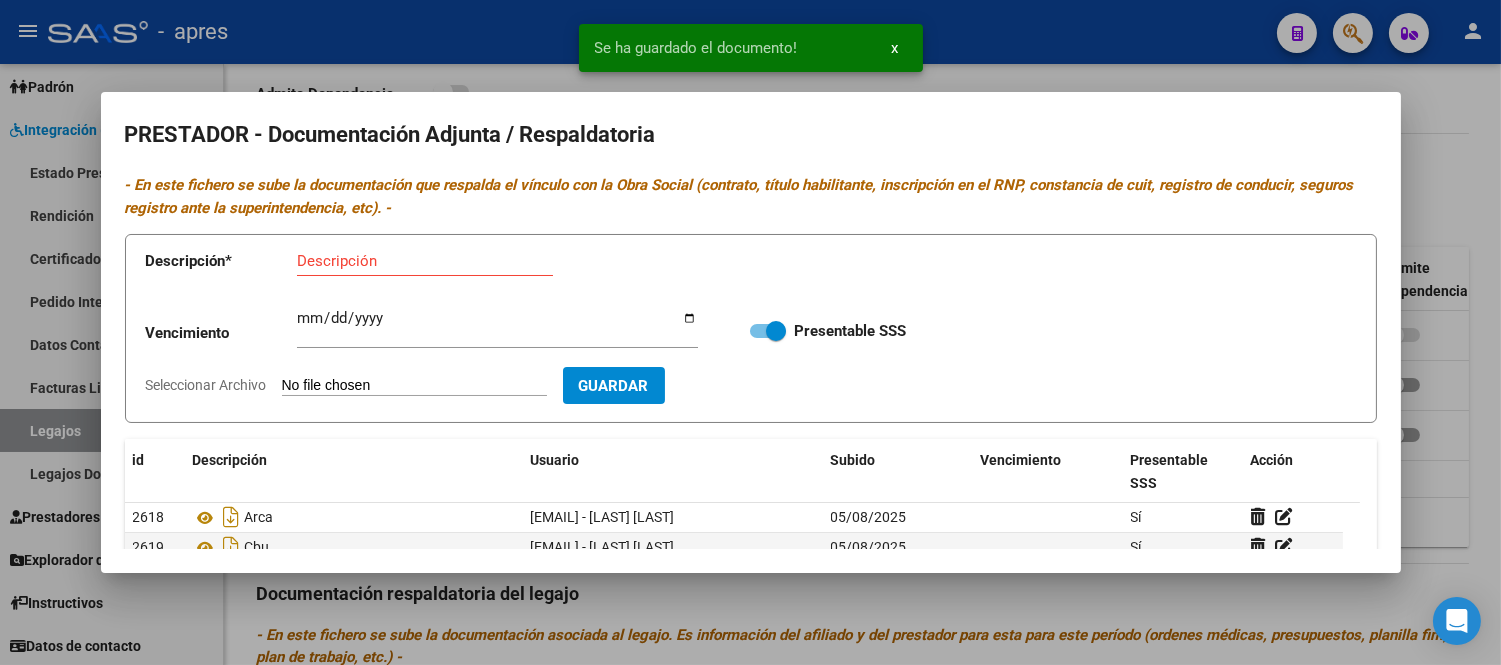 type on "C:\fakepath\RNP TO.pdf" 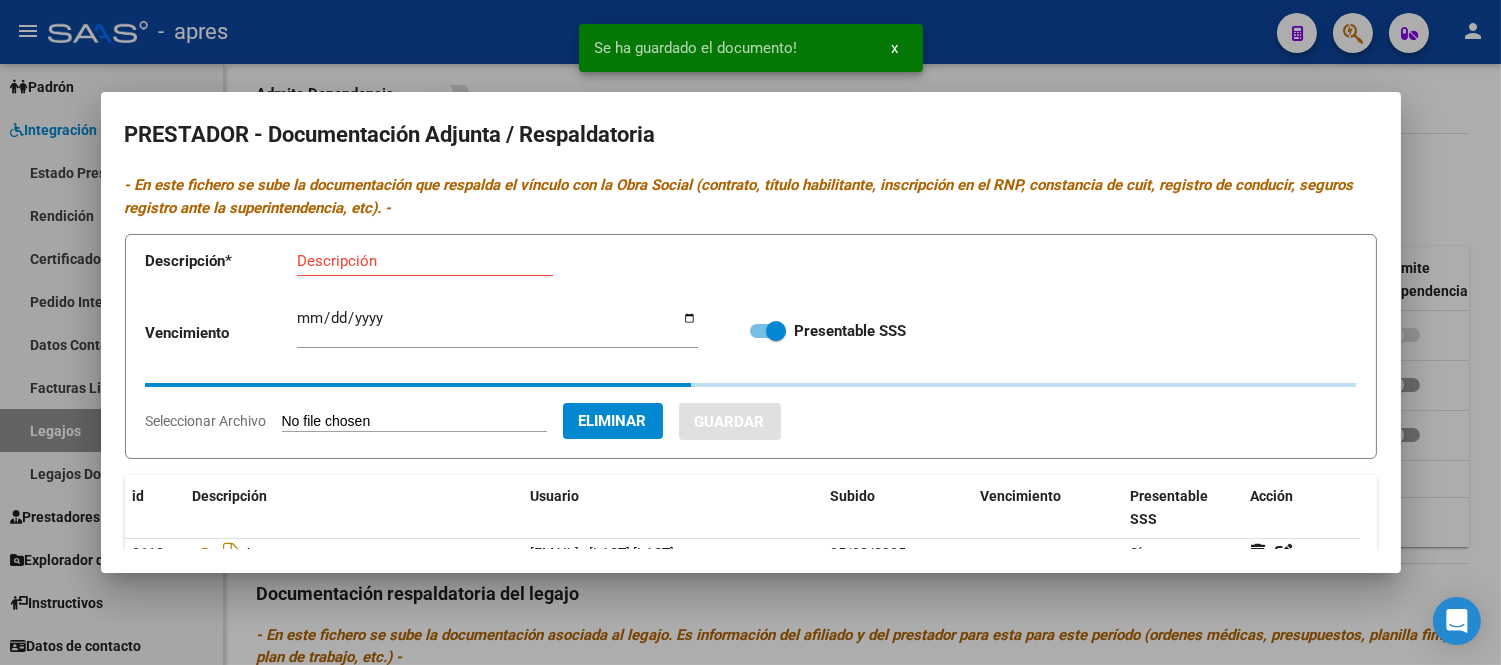 click on "Descripción" at bounding box center [425, 261] 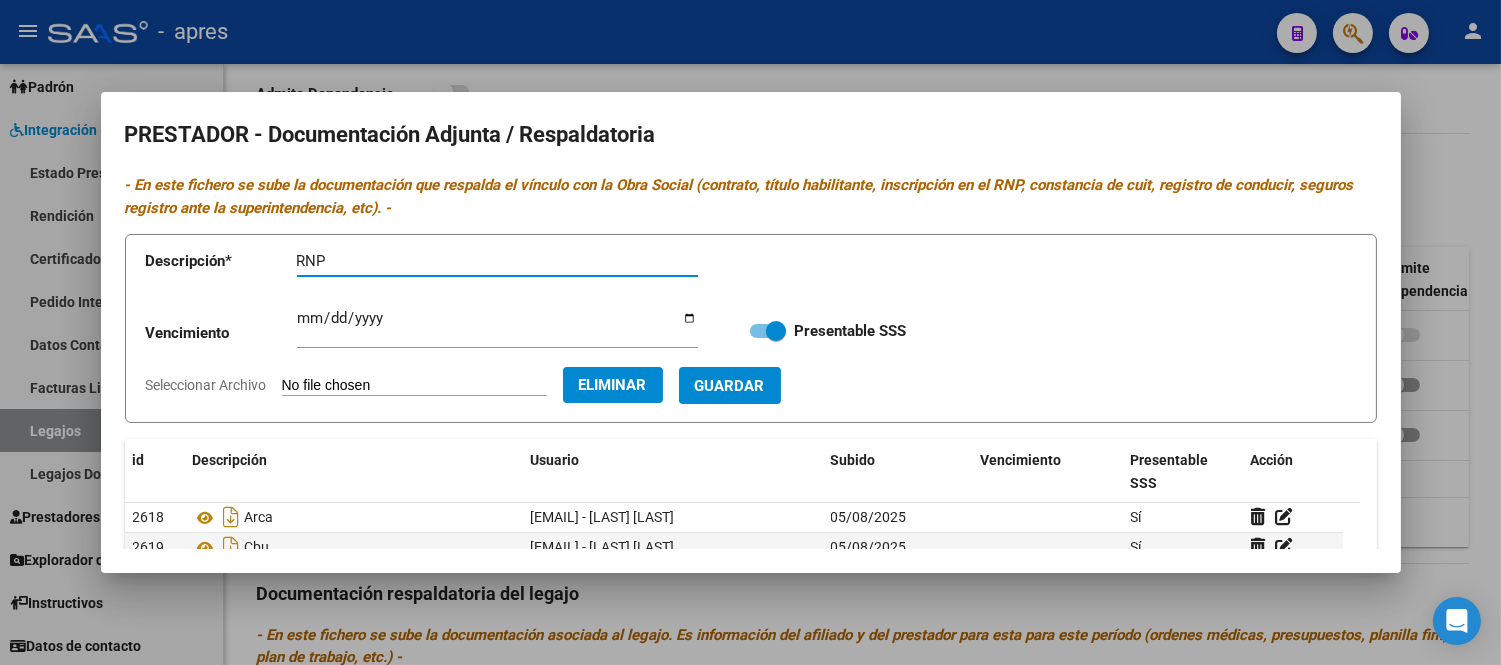 type on "RNP" 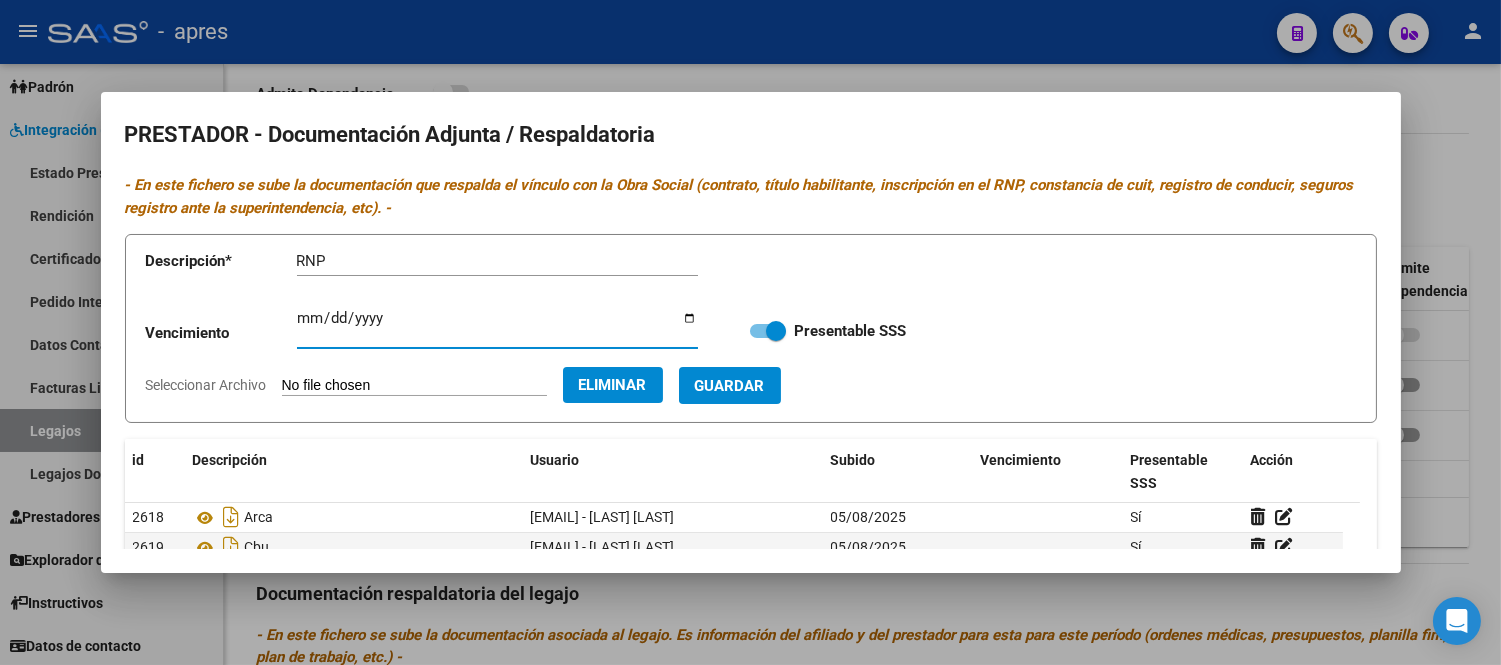 click on "Ingresar vencimiento" at bounding box center [497, 326] 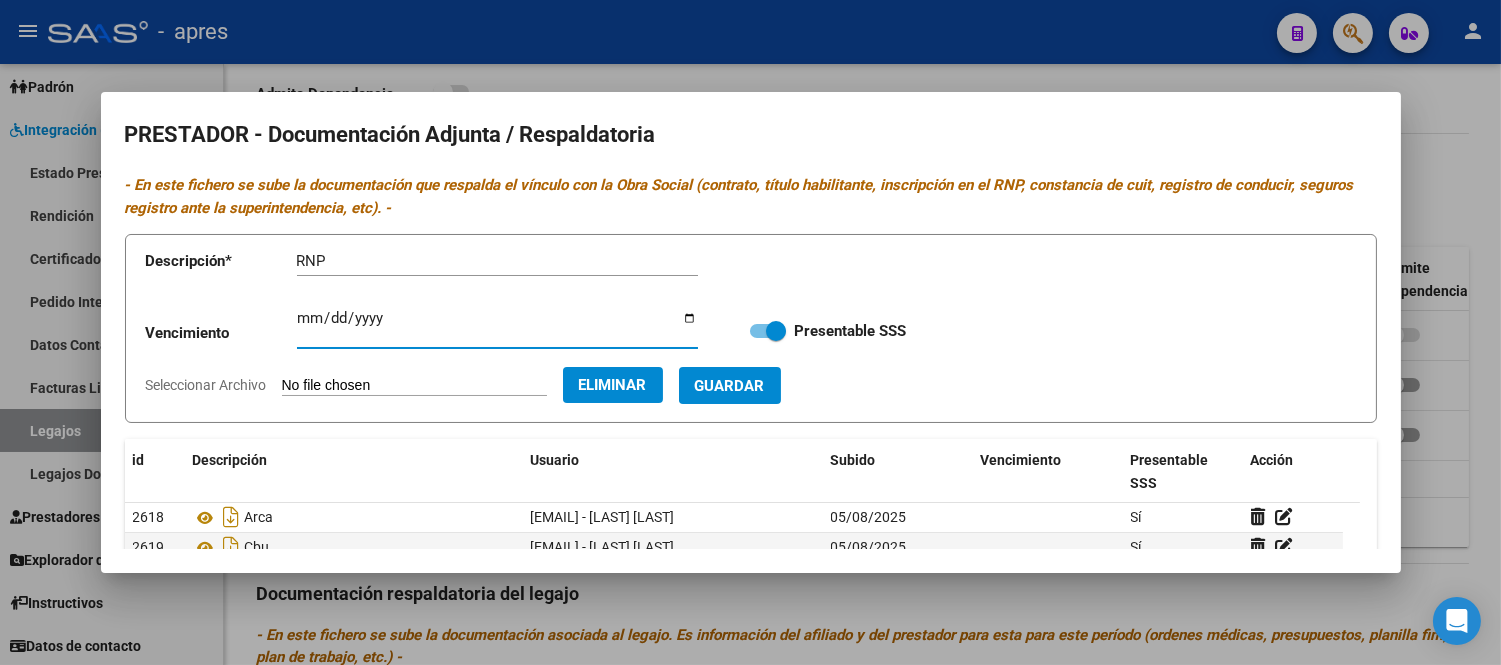 type on "[DATE]" 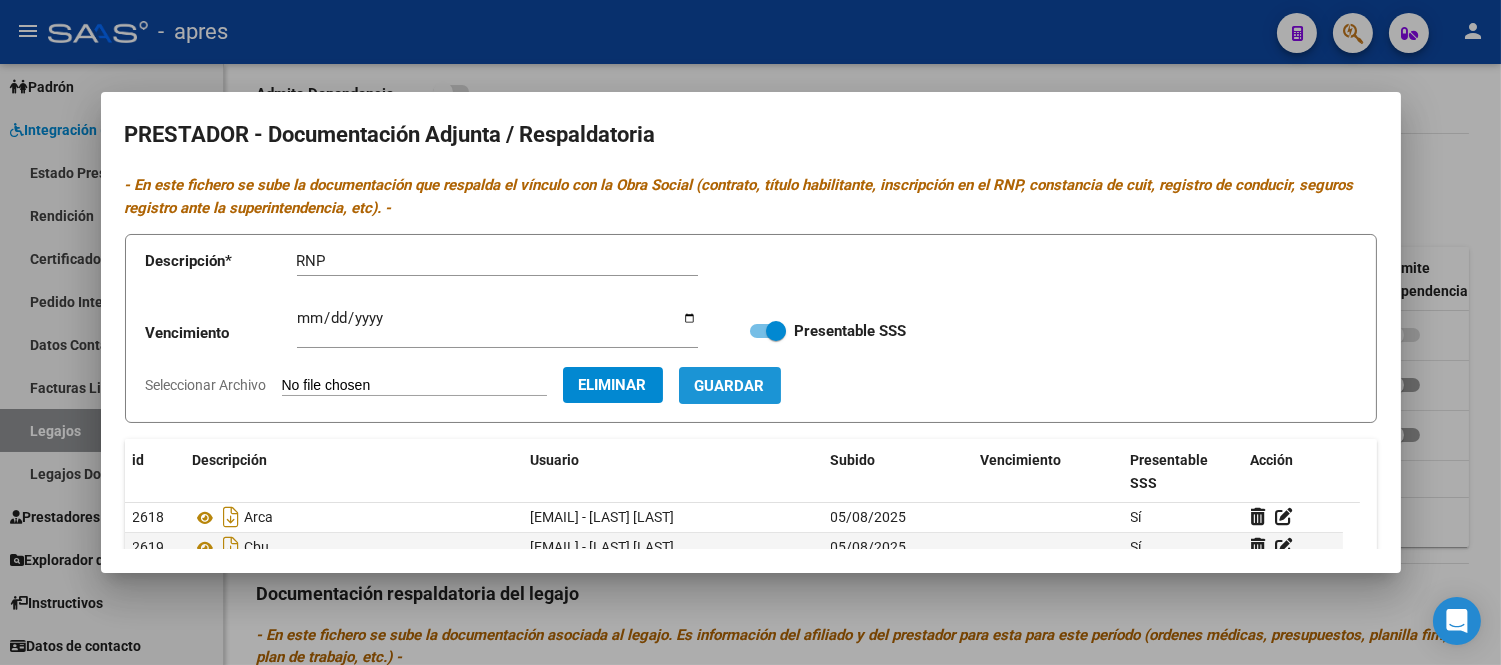 click on "Guardar" at bounding box center [730, 385] 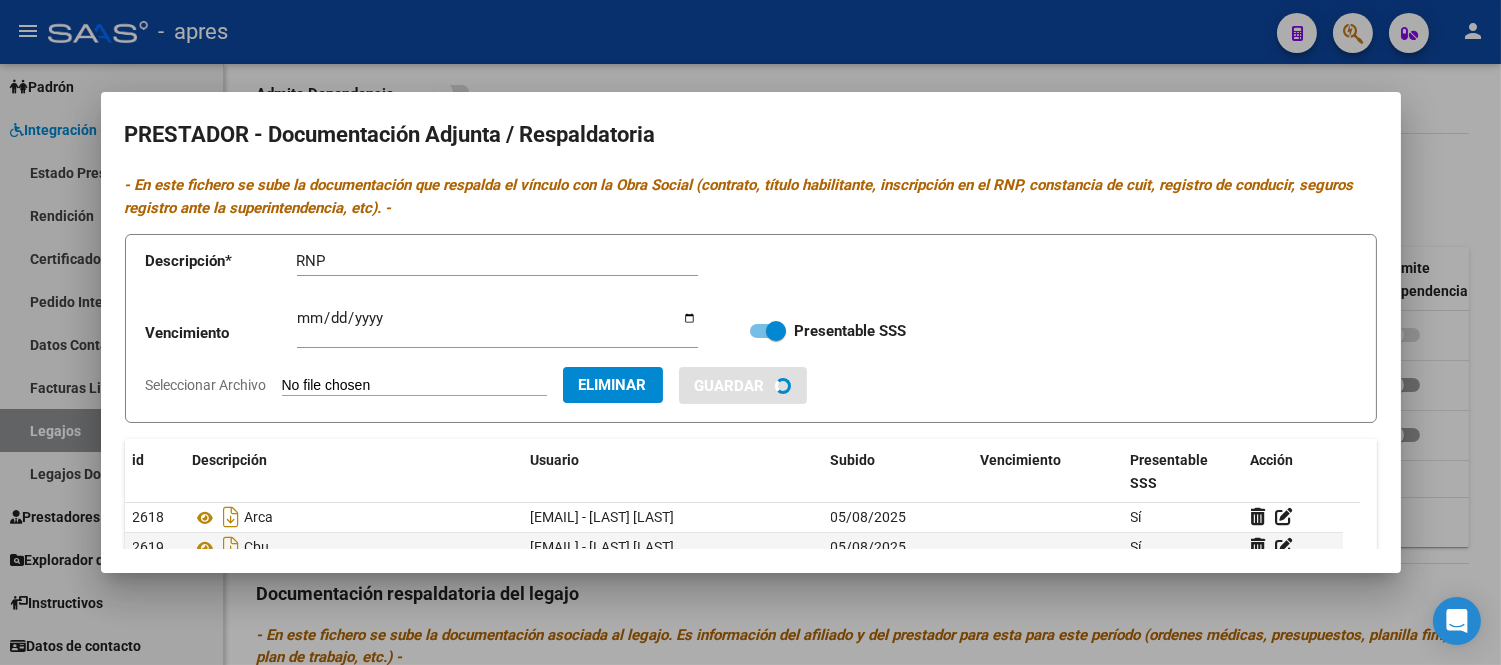 type 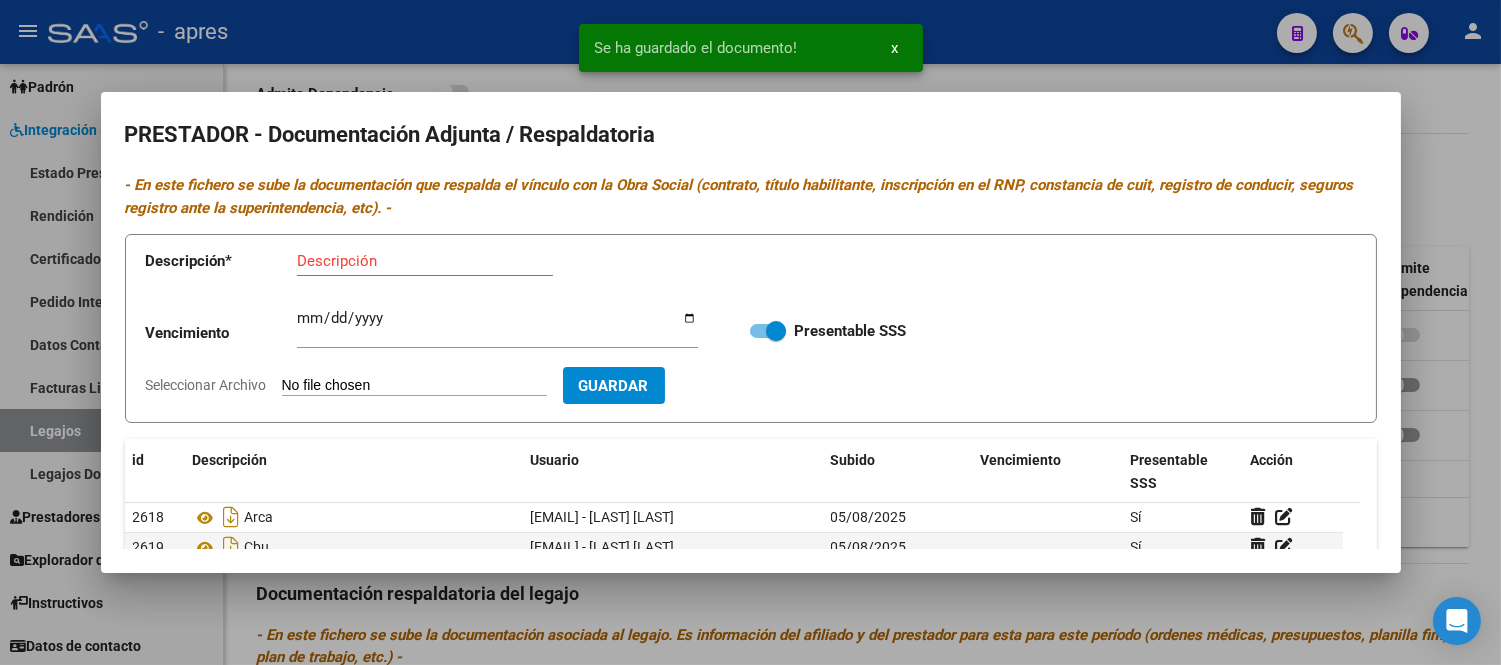 click on "Seleccionar Archivo" at bounding box center [414, 386] 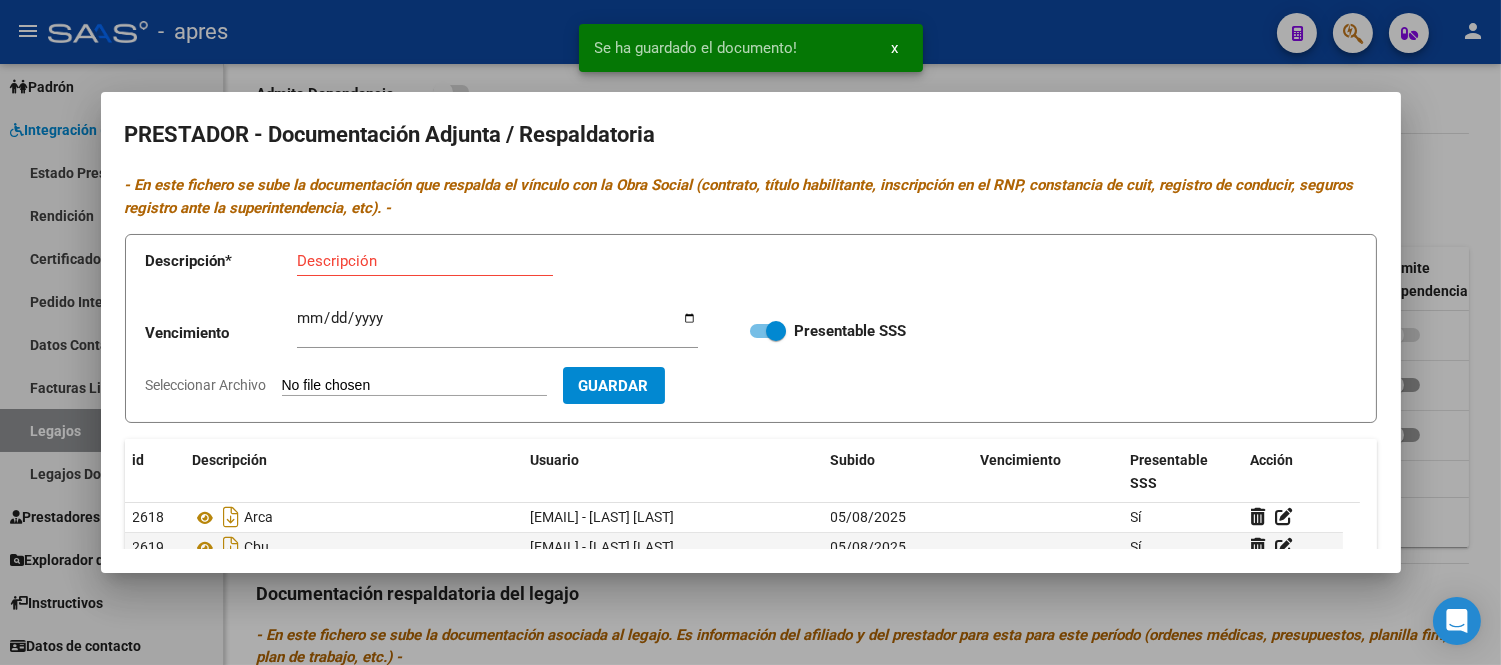 type on "C:\fakepath\Seguro TO.pdf" 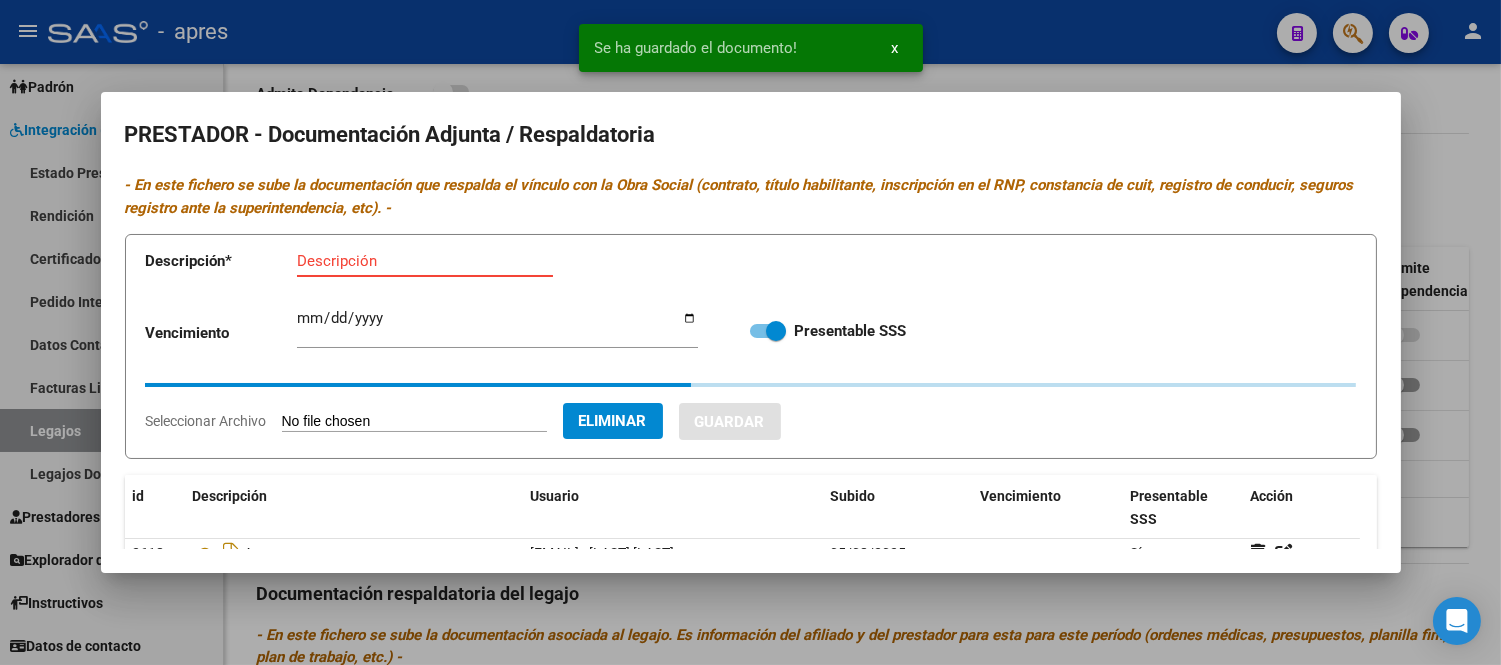click on "Descripción" at bounding box center [425, 261] 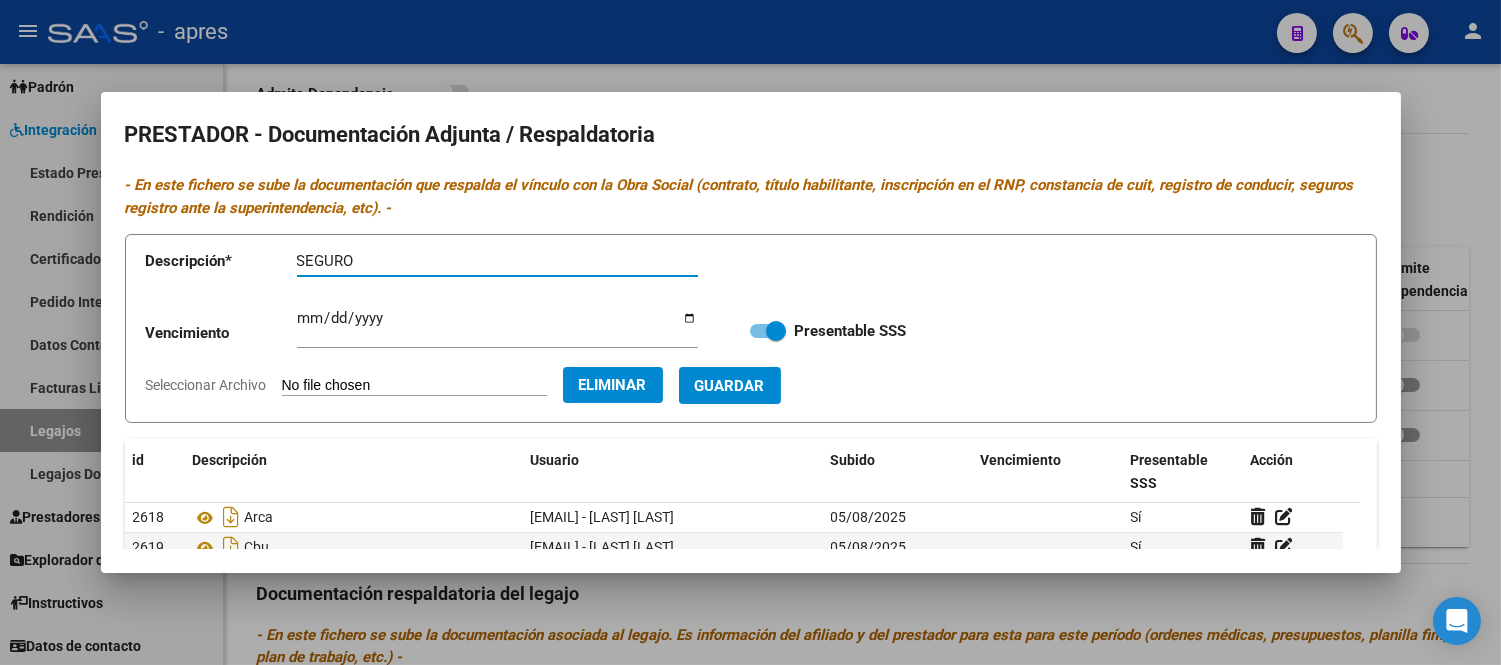 type on "SEGURO" 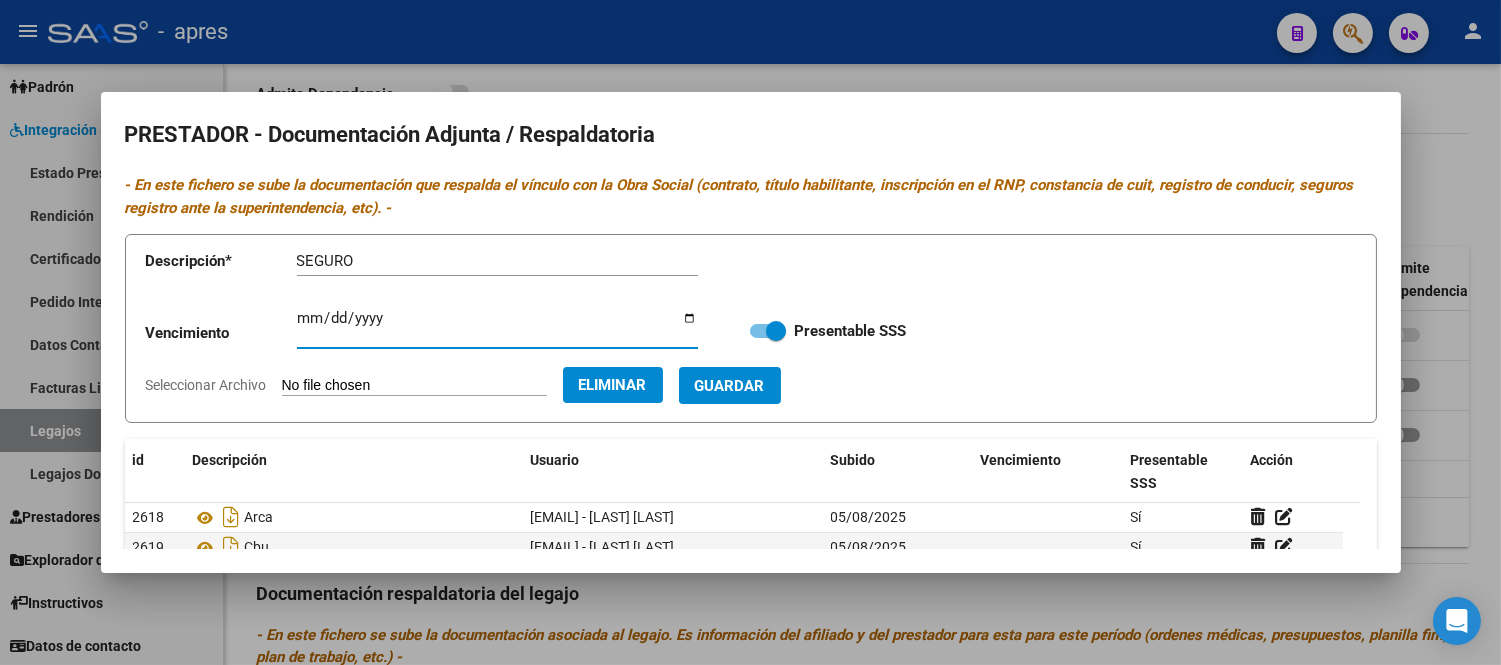 type on "[DATE]" 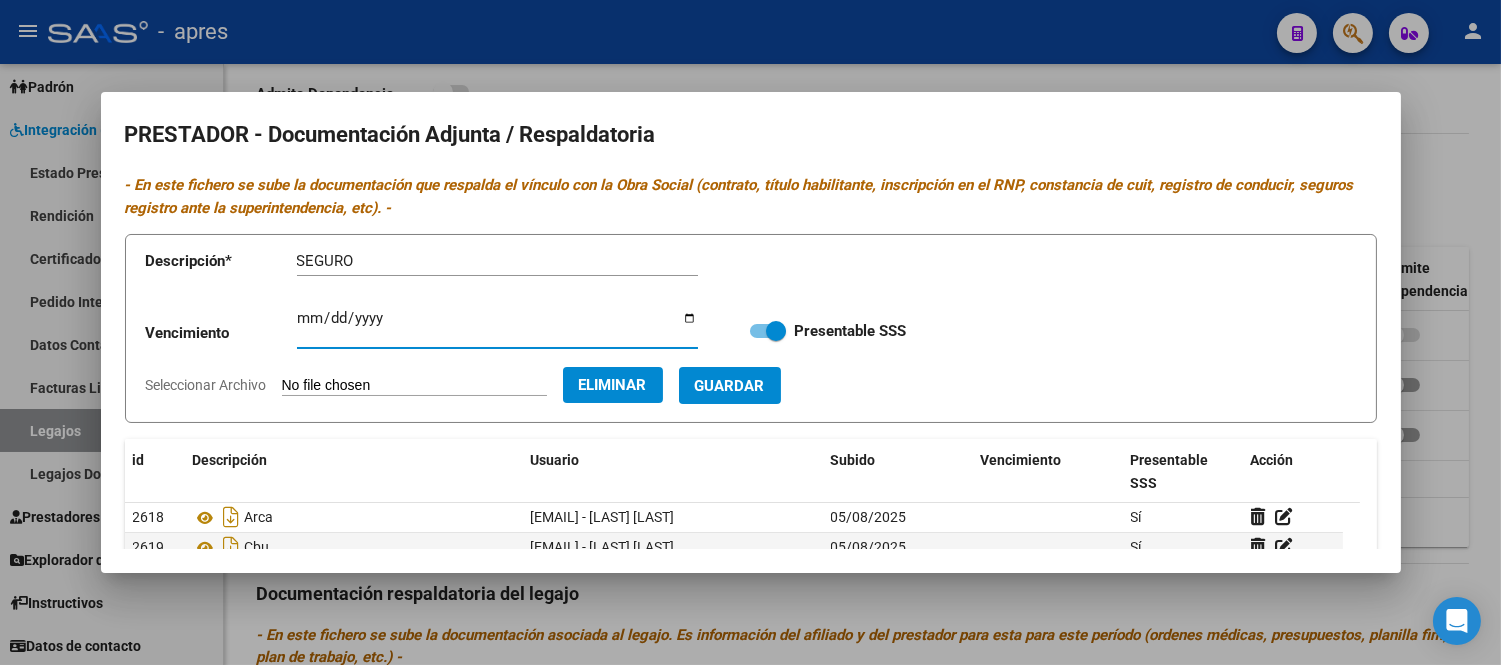 click on "Guardar" at bounding box center [730, 385] 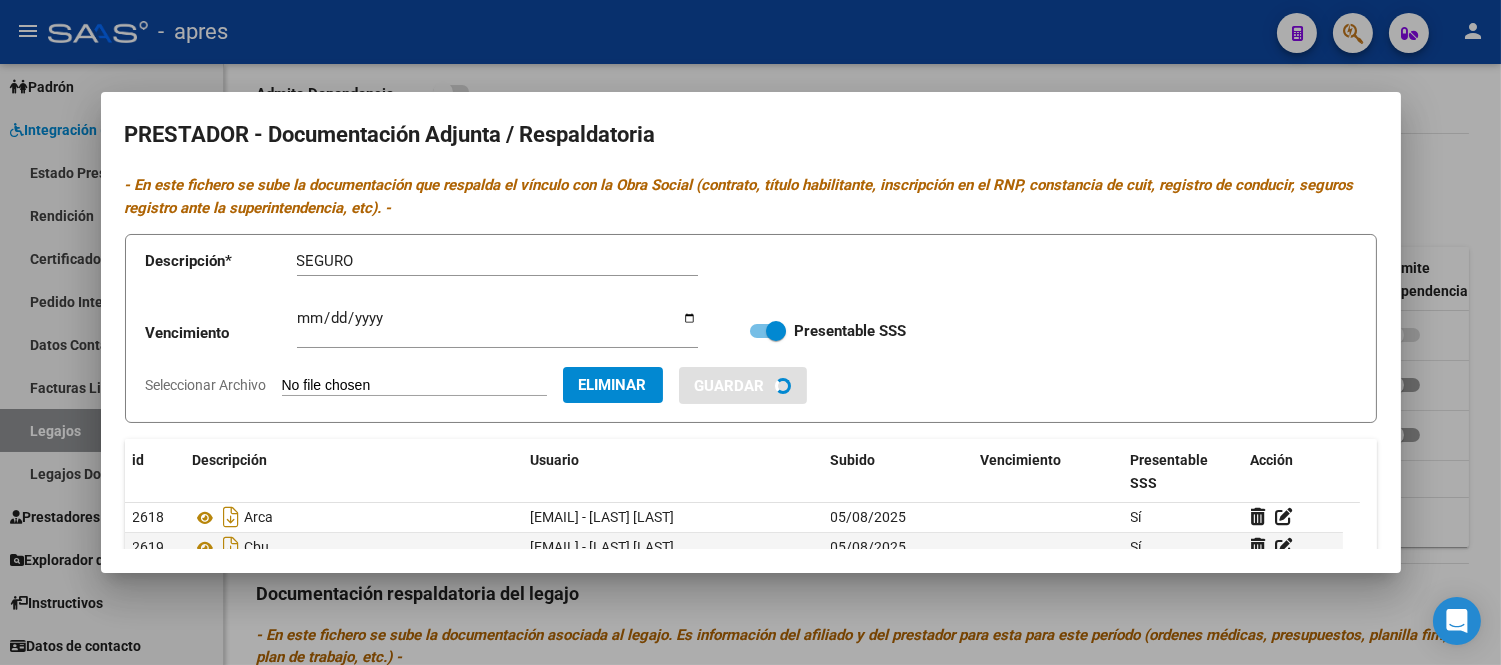 type 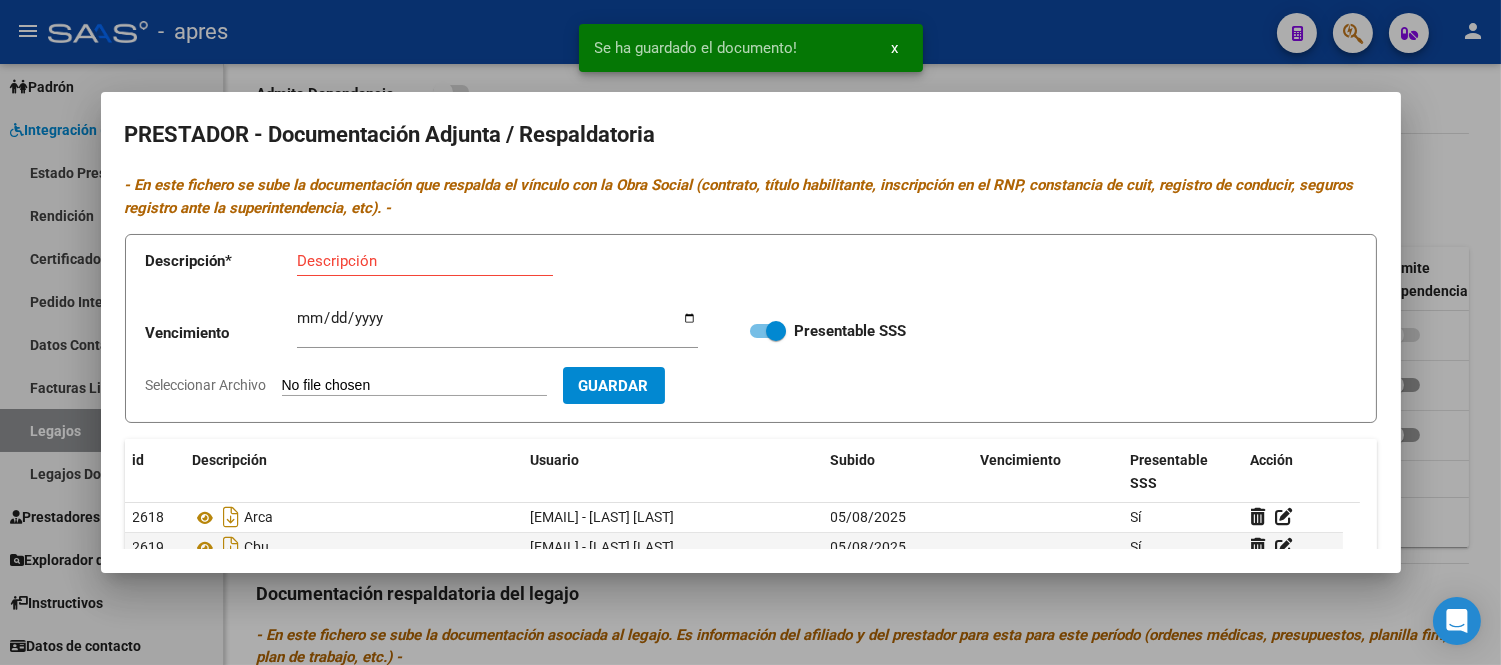 click on "Seleccionar Archivo" at bounding box center (414, 386) 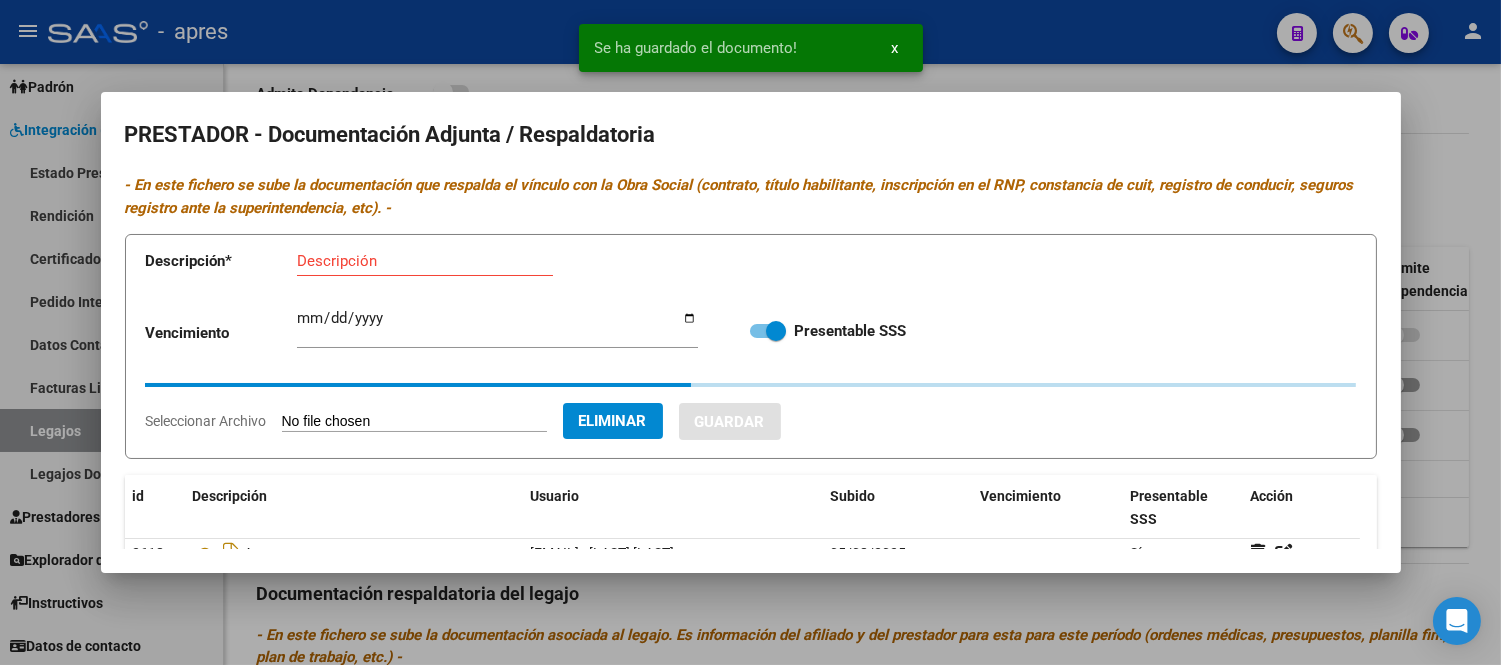 click on "Descripción" at bounding box center [425, 261] 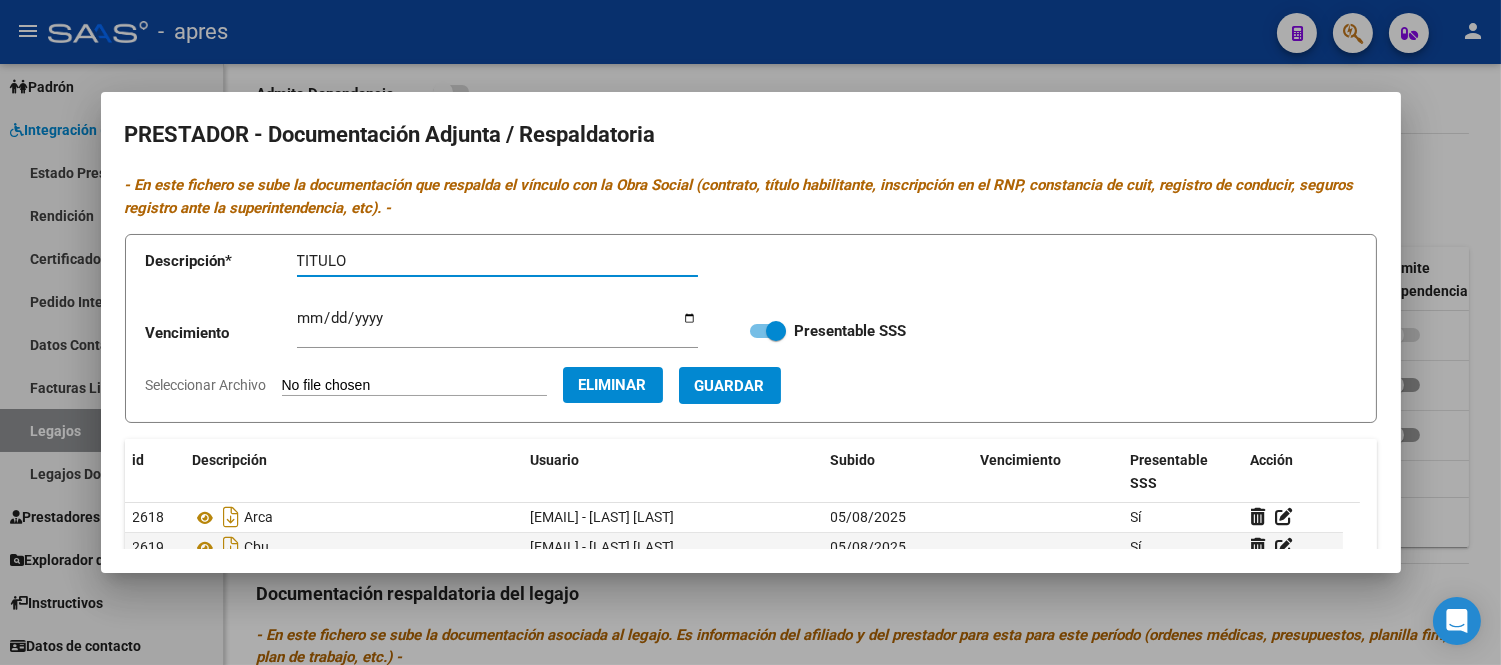 type on "TITULO" 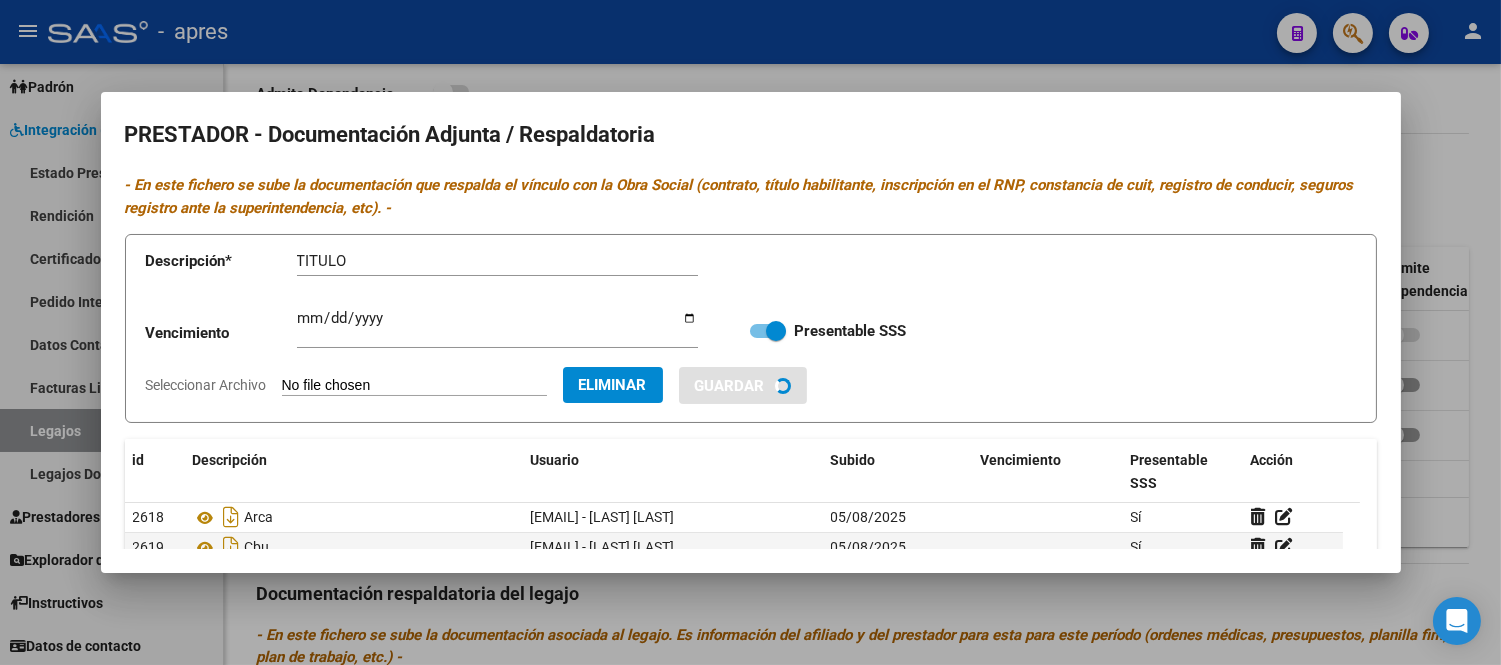 type 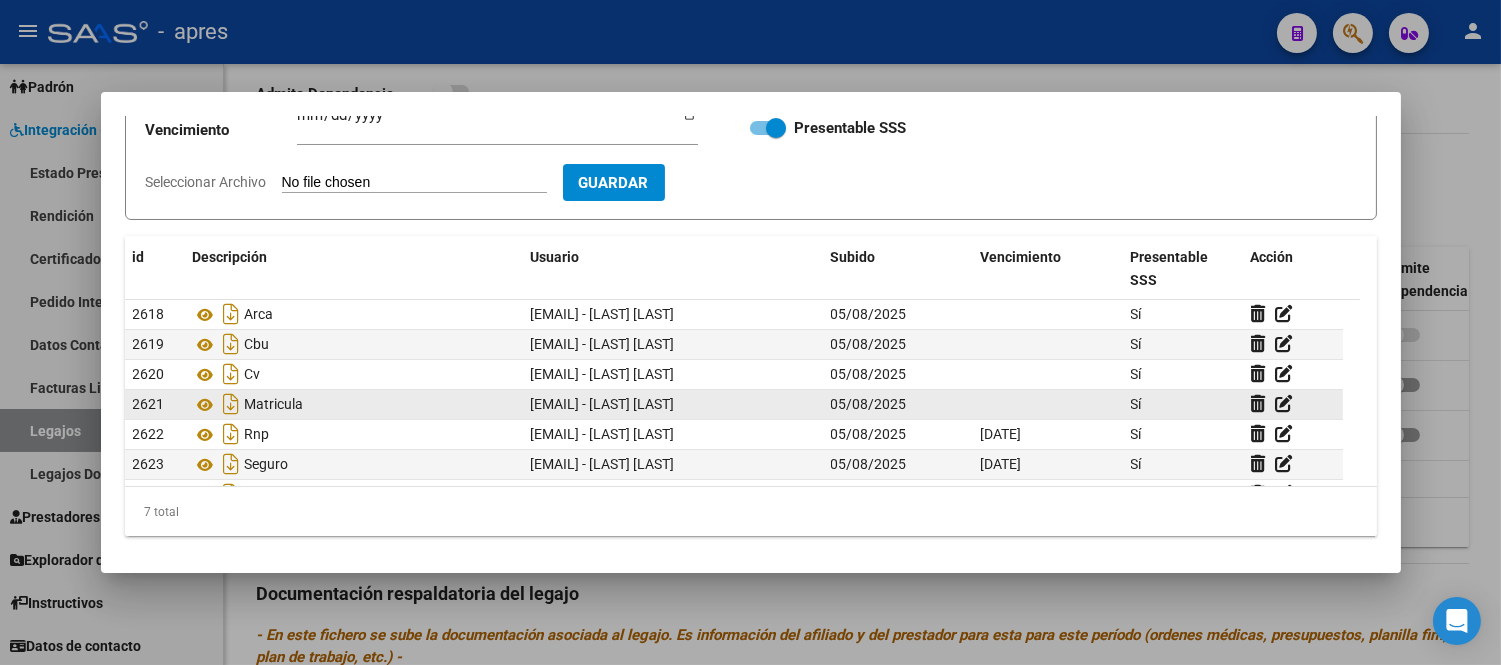 scroll, scrollTop: 206, scrollLeft: 0, axis: vertical 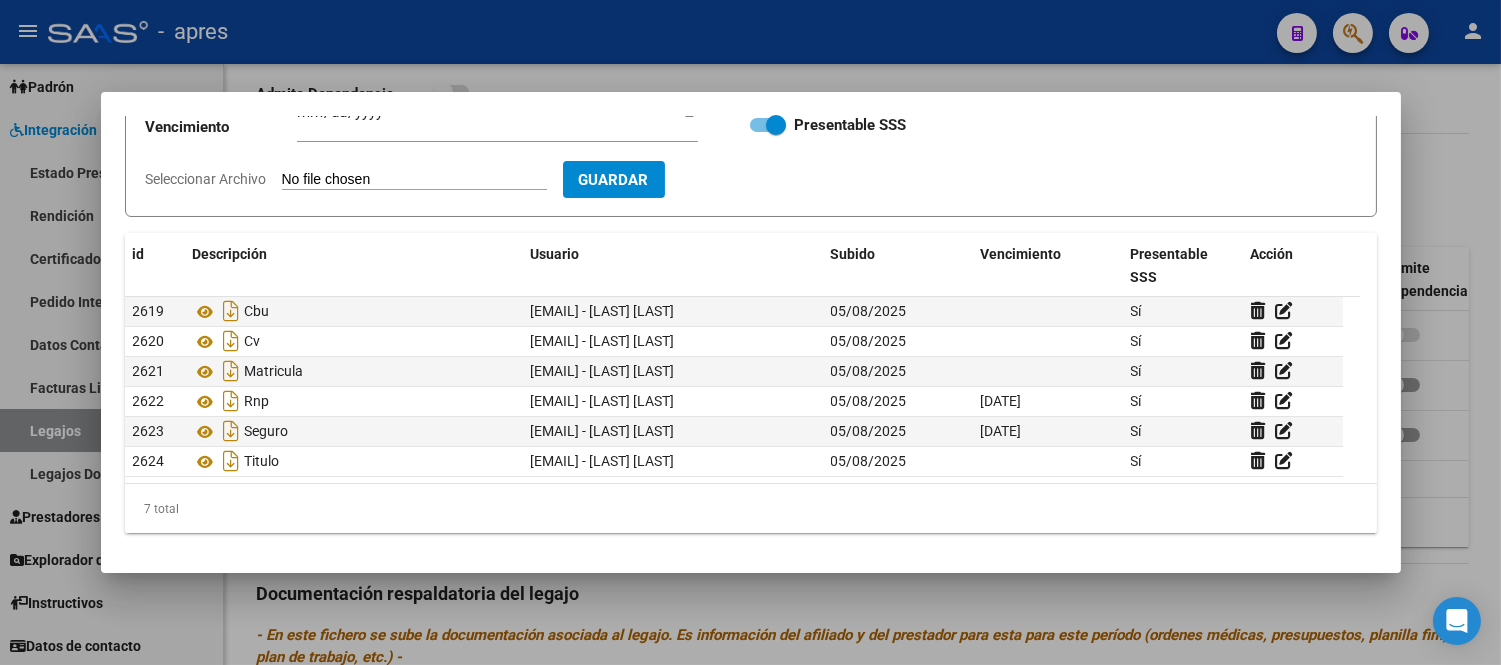 click at bounding box center [750, 332] 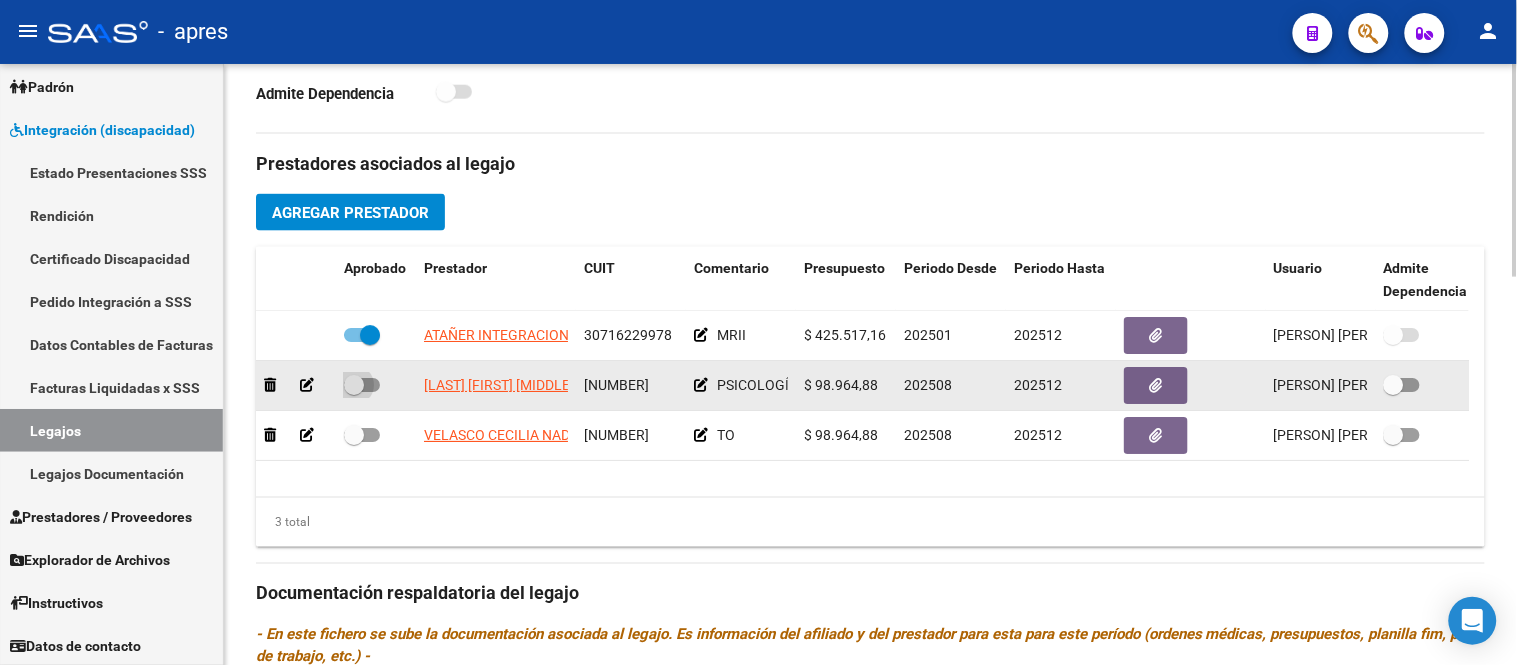 click at bounding box center [354, 385] 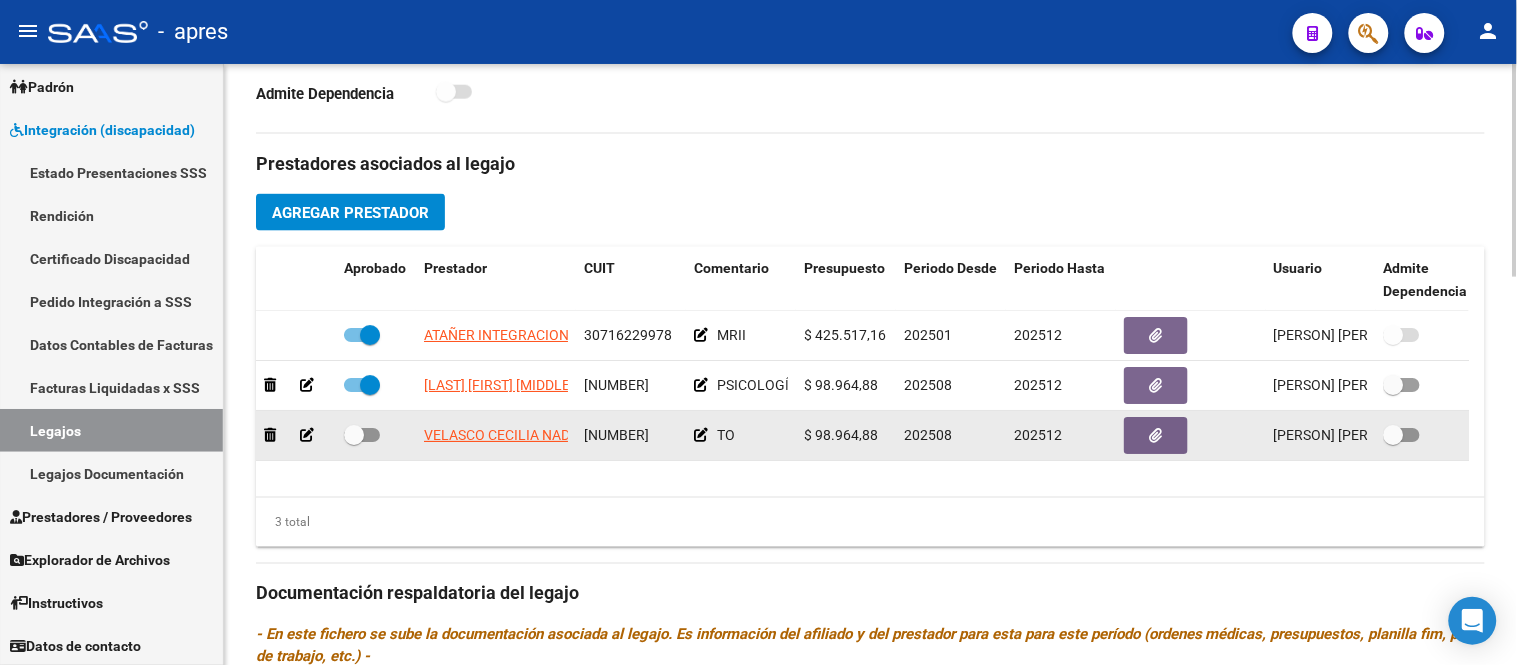 click at bounding box center (354, 435) 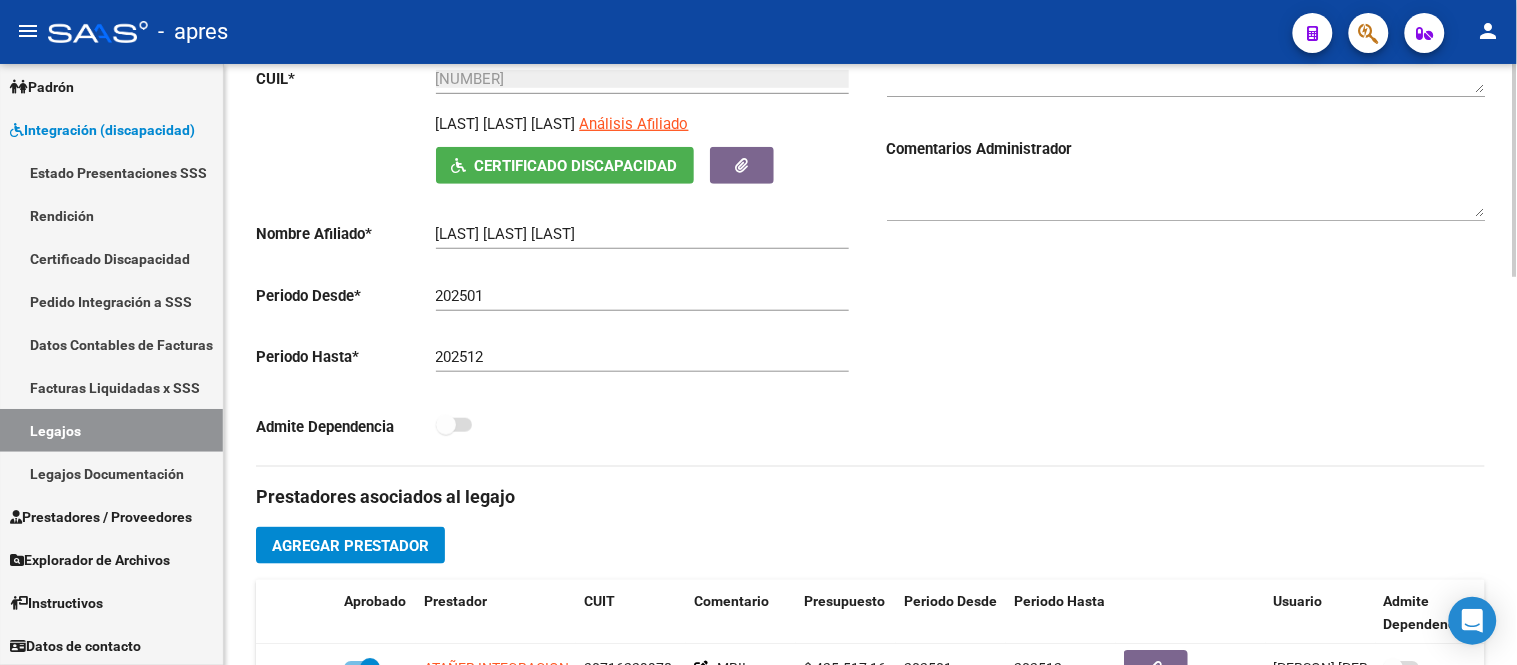 scroll, scrollTop: 0, scrollLeft: 0, axis: both 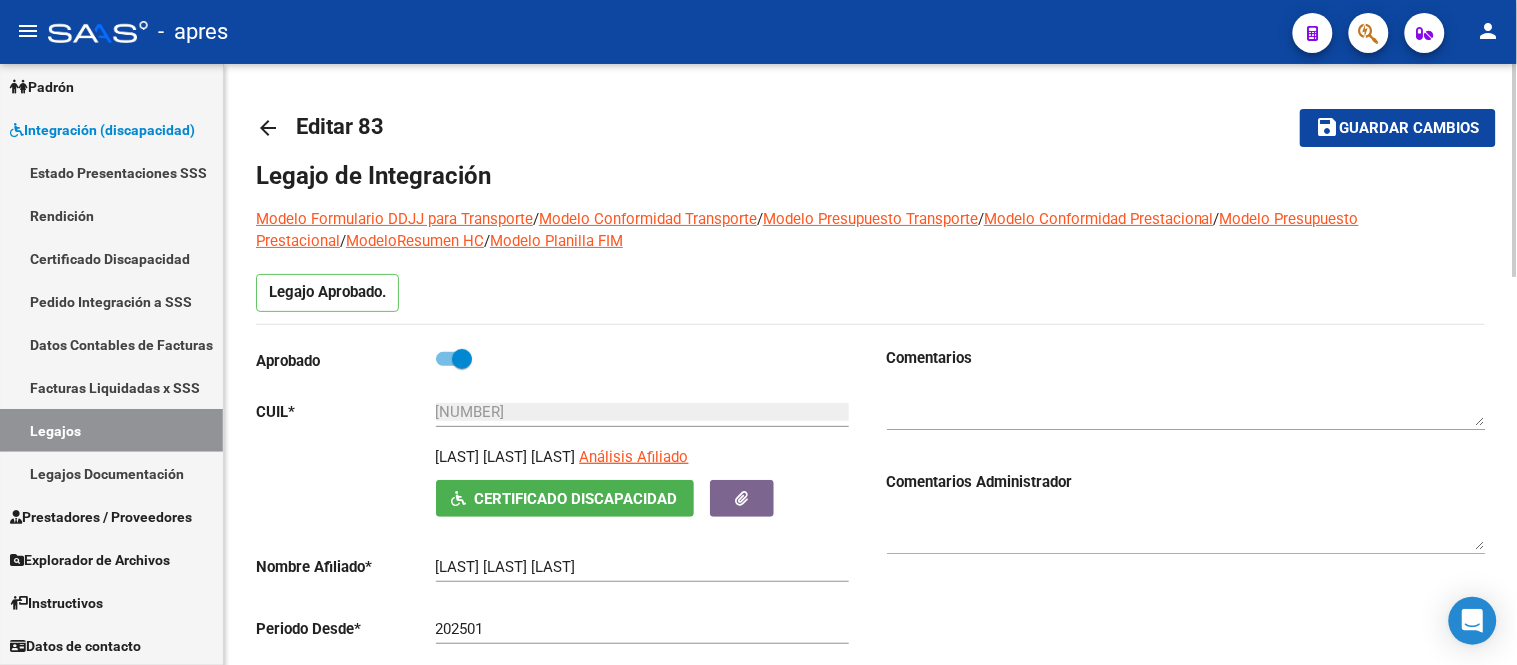 click on "Guardar cambios" 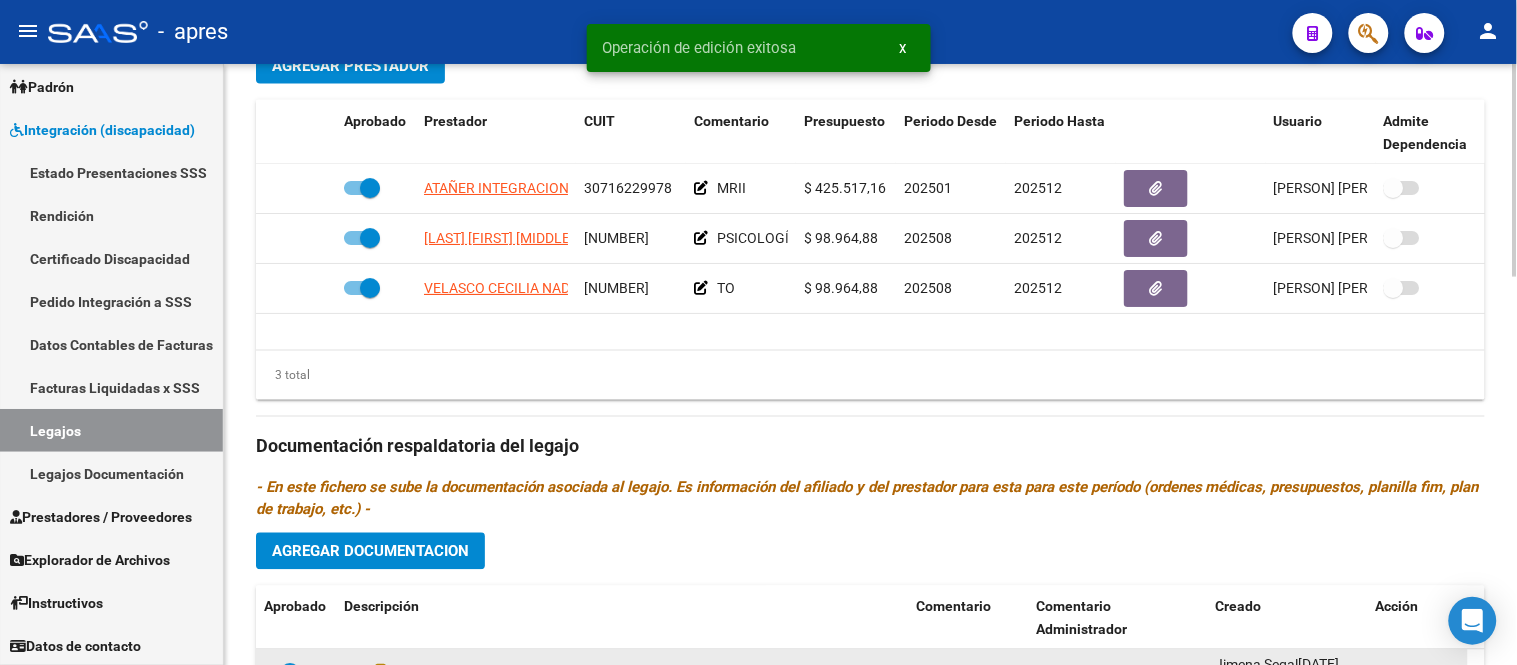 scroll, scrollTop: 1101, scrollLeft: 0, axis: vertical 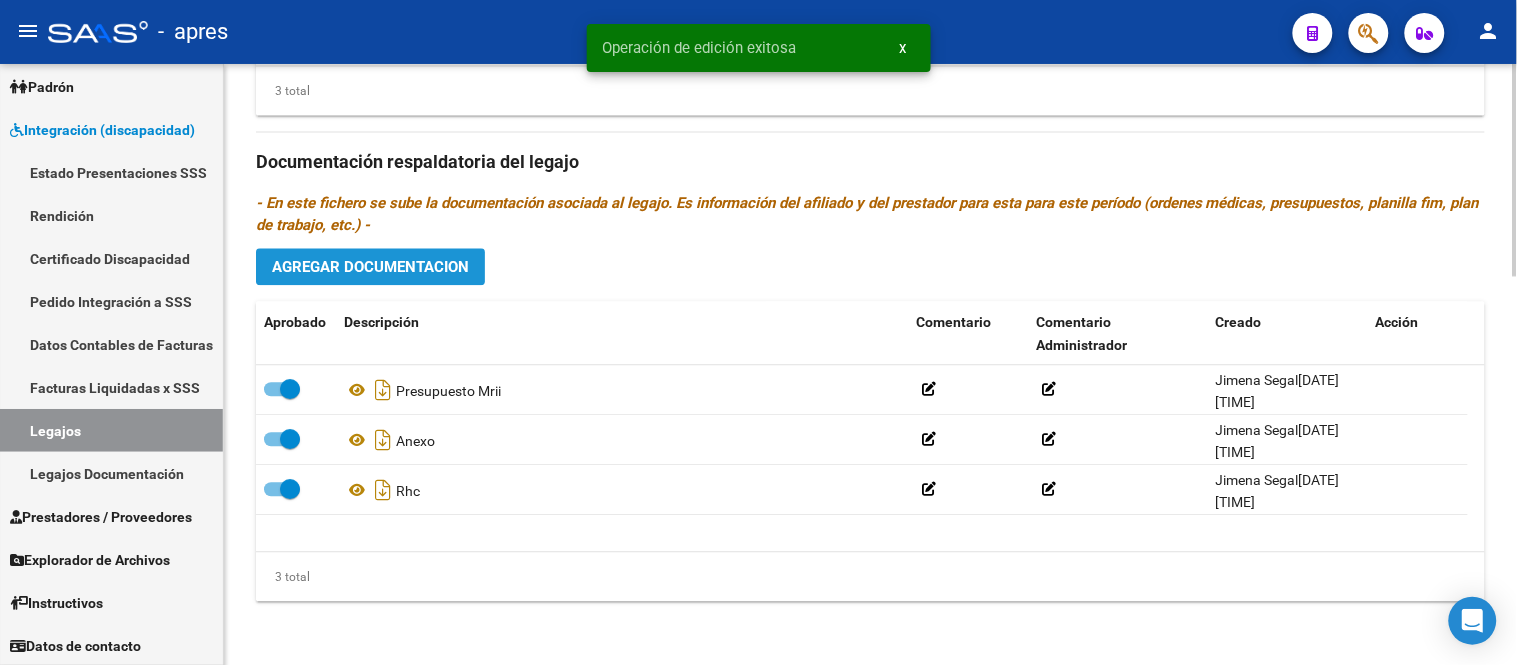 click on "Agregar Documentacion" 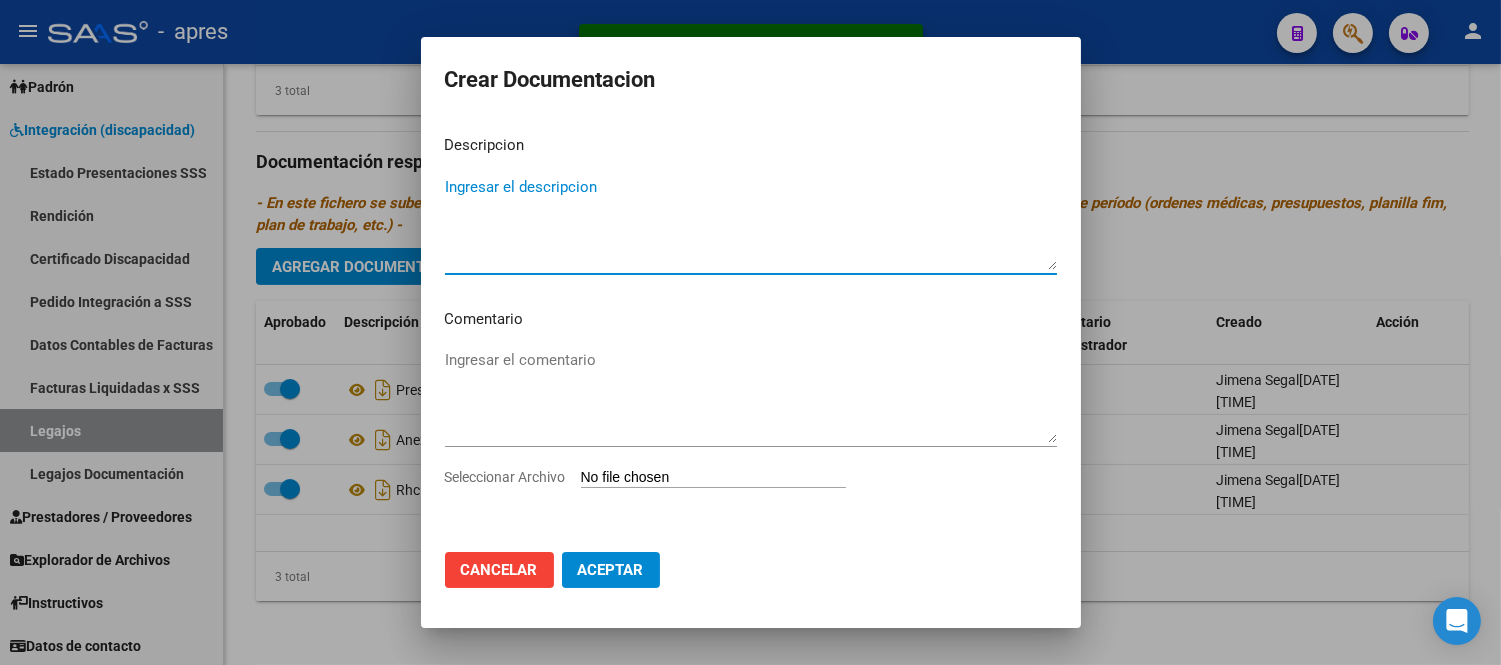 click on "Seleccionar Archivo" at bounding box center (713, 478) 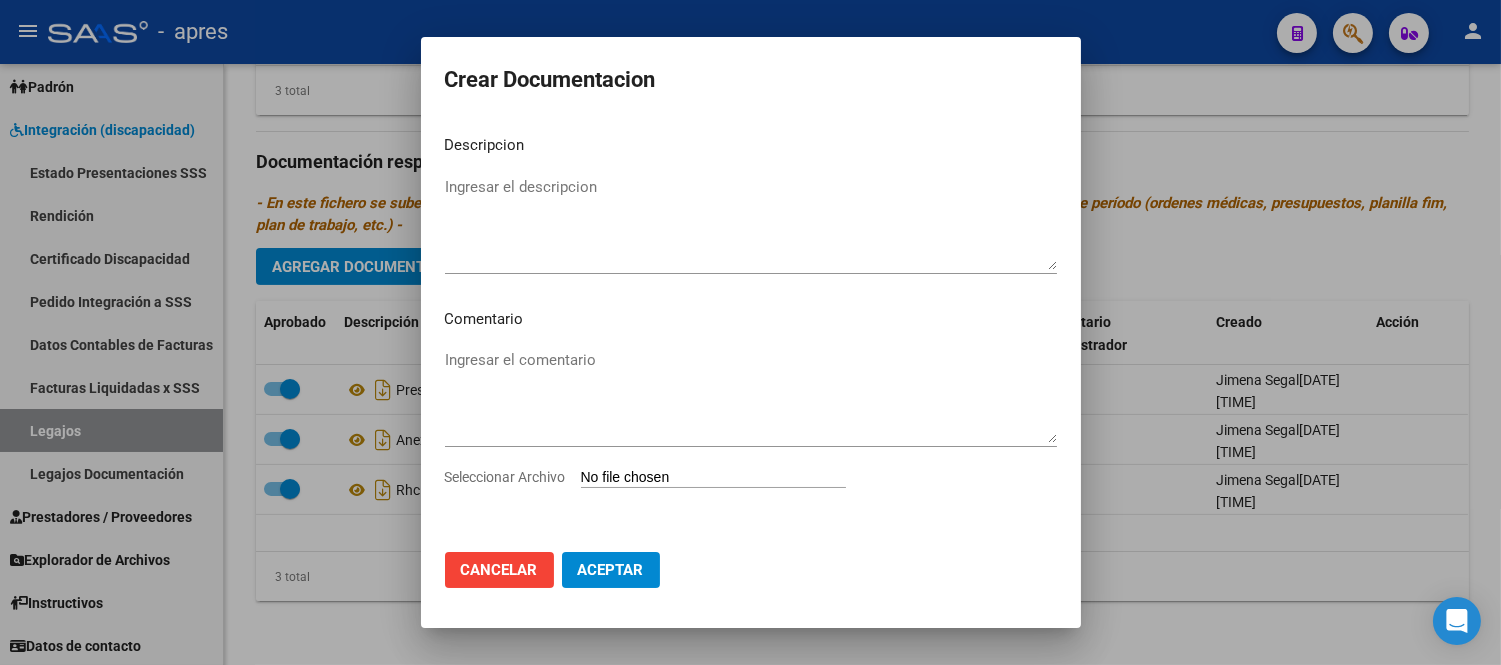type on "C:\fakepath\[NAME].pdf" 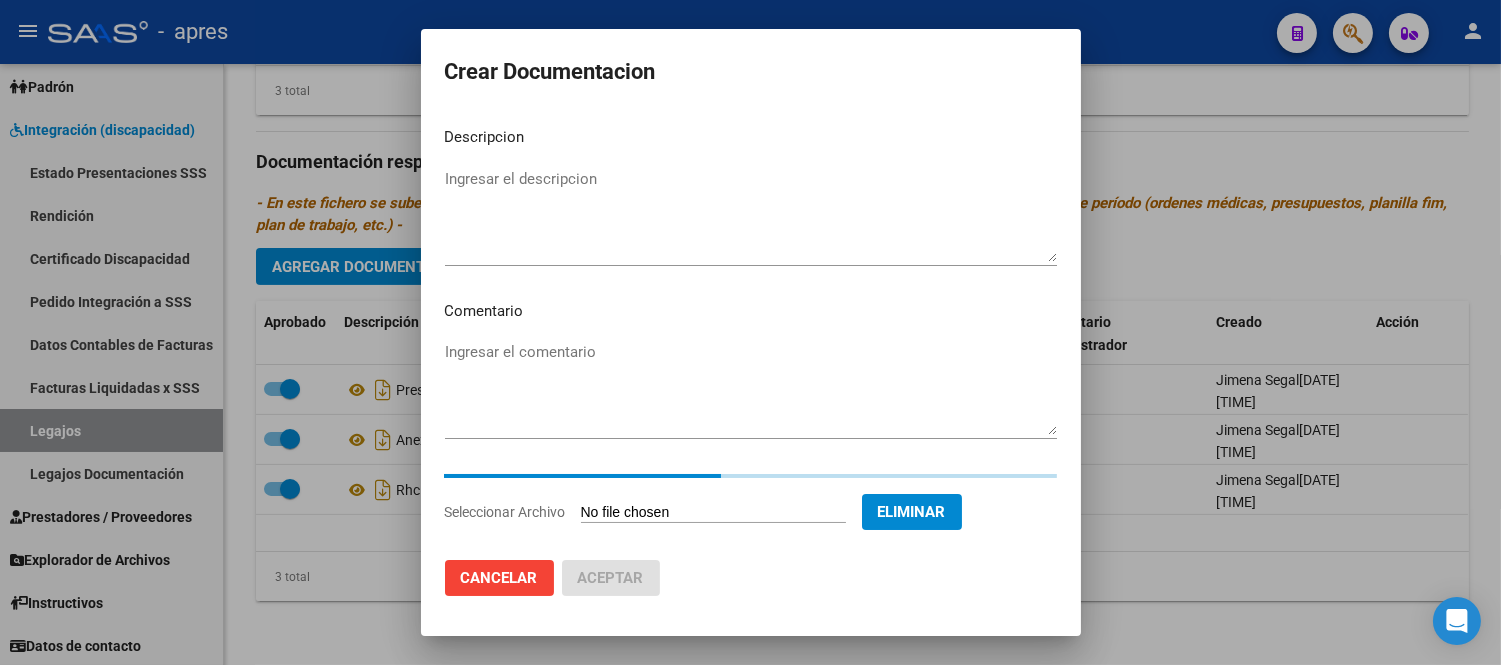 click on "Ingresar el descripcion" at bounding box center (751, 215) 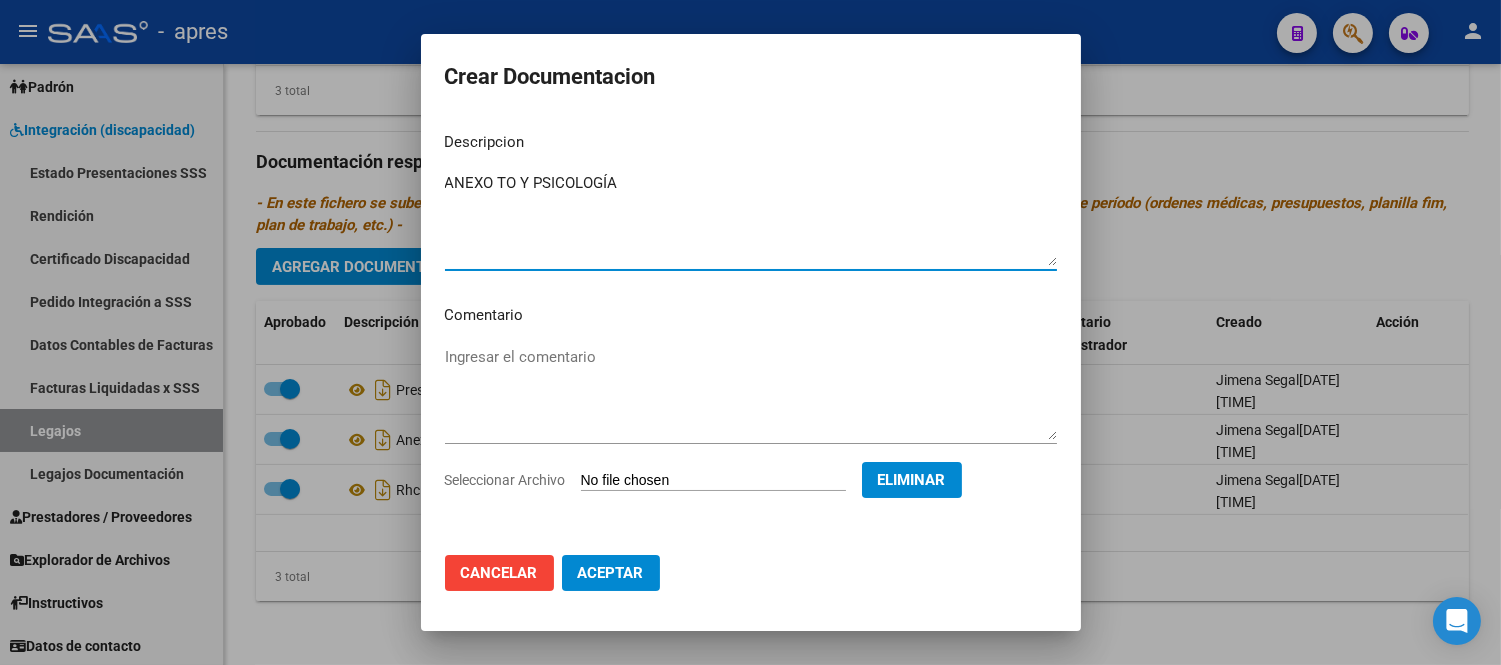 type on "ANEXO TO Y PSICOLOGÍA" 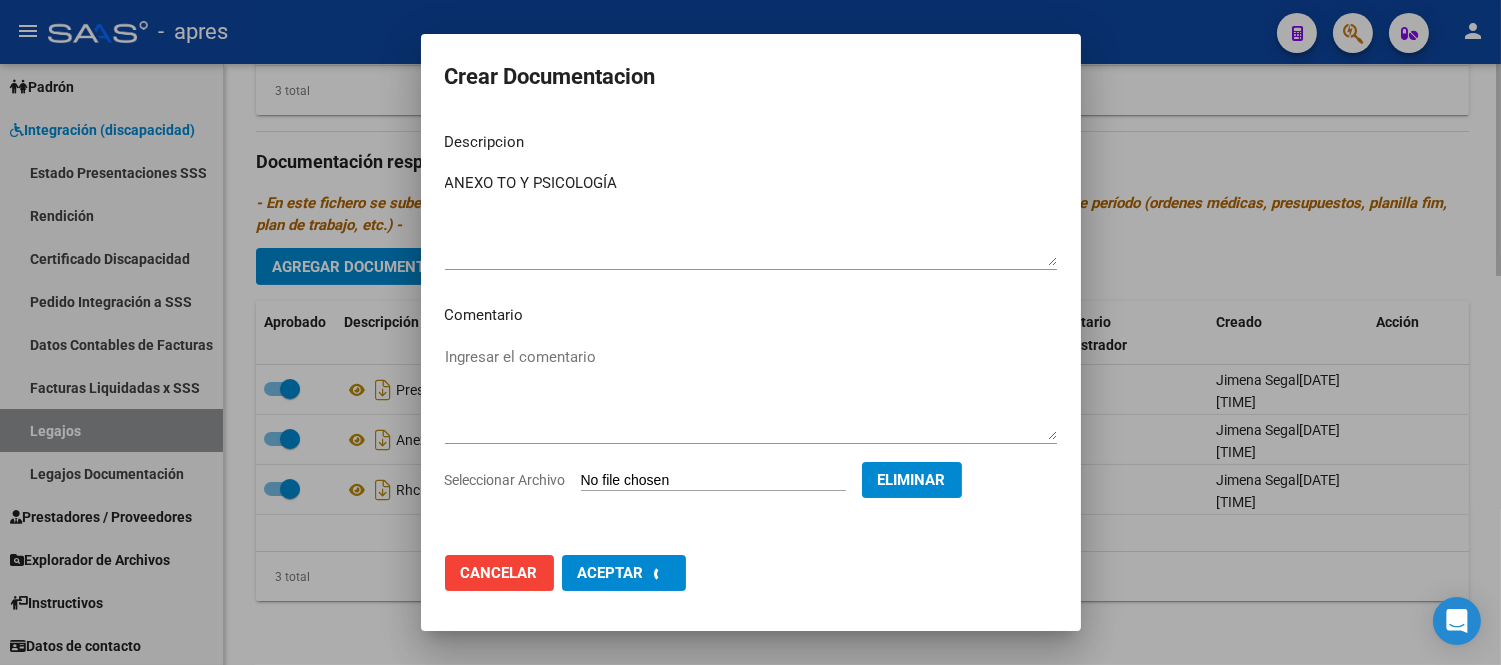 checkbox on "false" 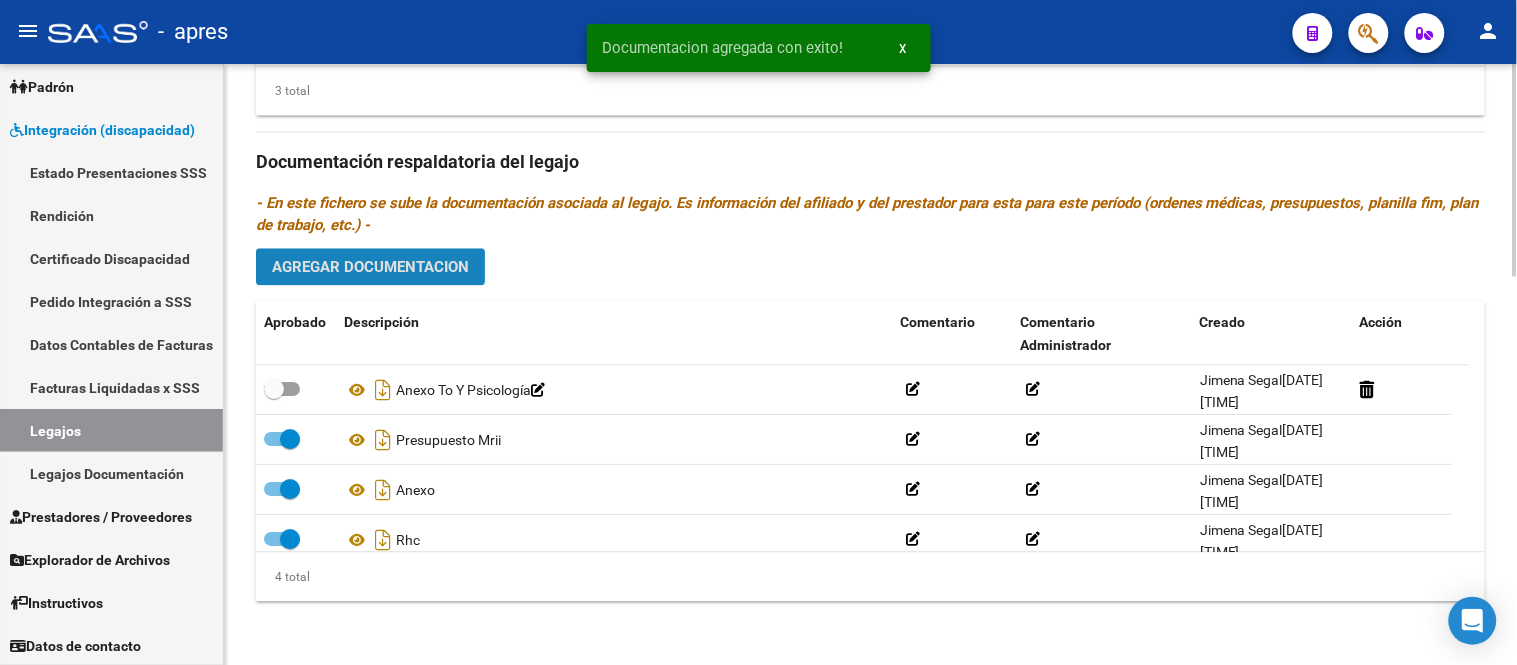 click on "Agregar Documentacion" 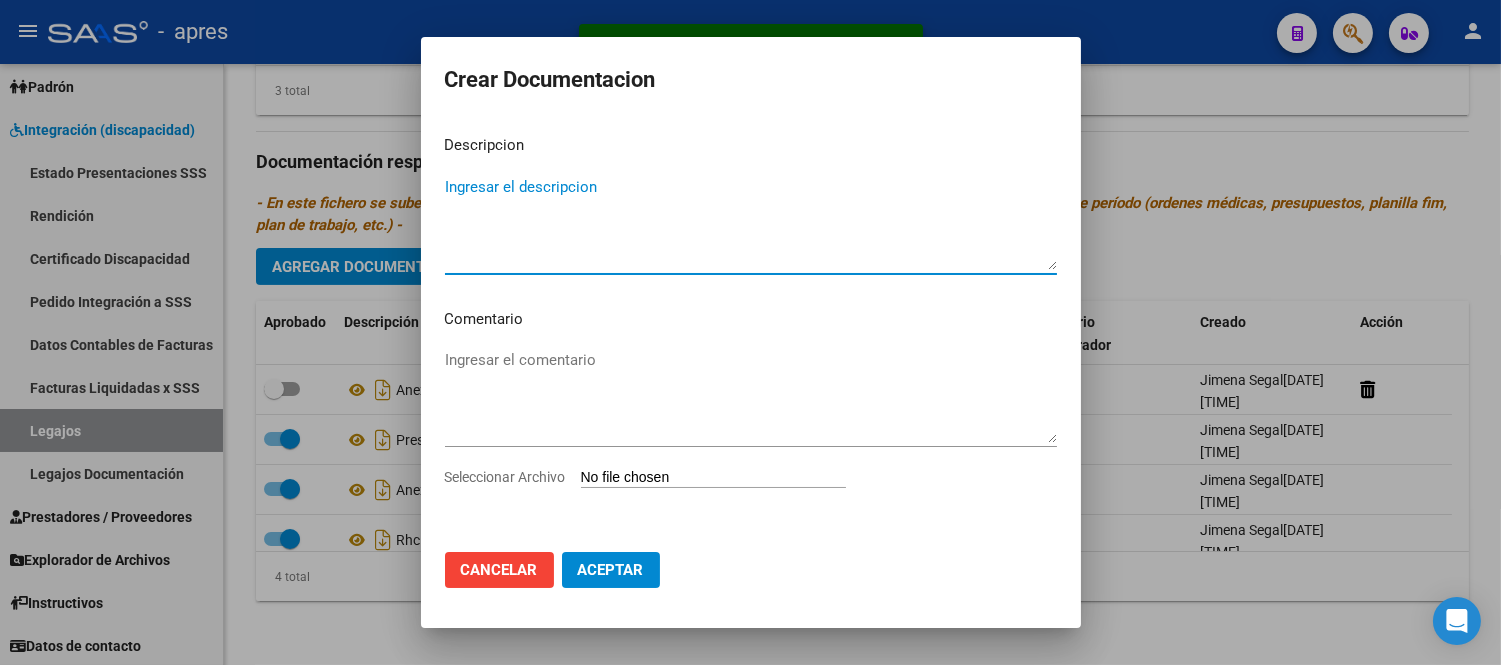 click on "Ingresar el comentario" at bounding box center (751, 405) 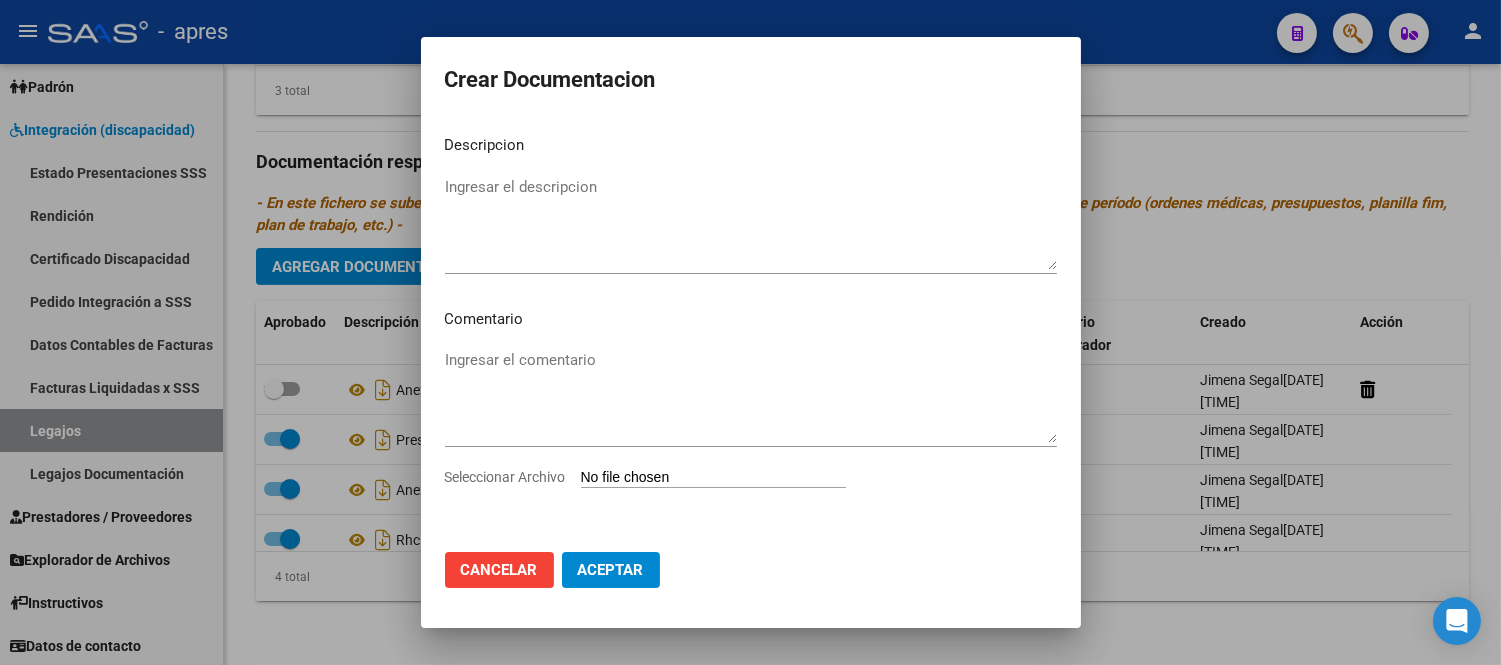 click on "Seleccionar Archivo" at bounding box center [713, 478] 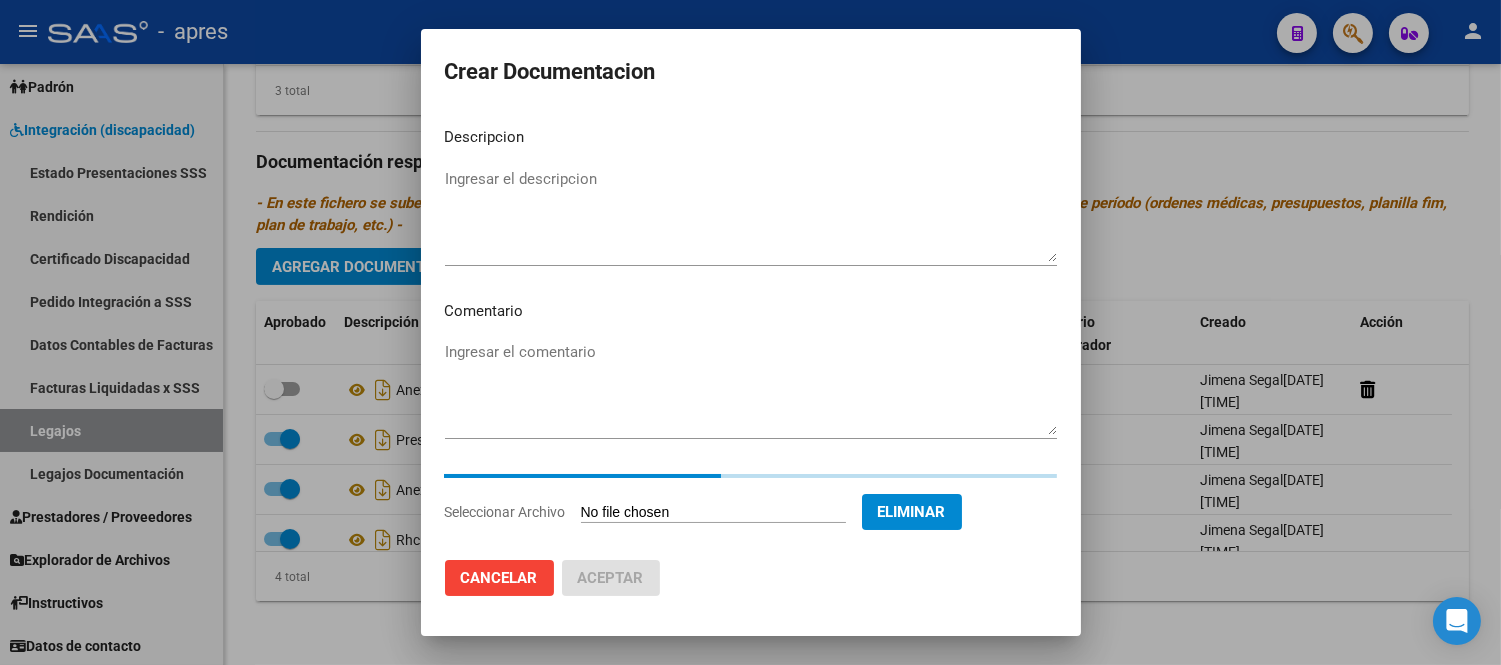 click on "Ingresar el descripcion" at bounding box center (751, 215) 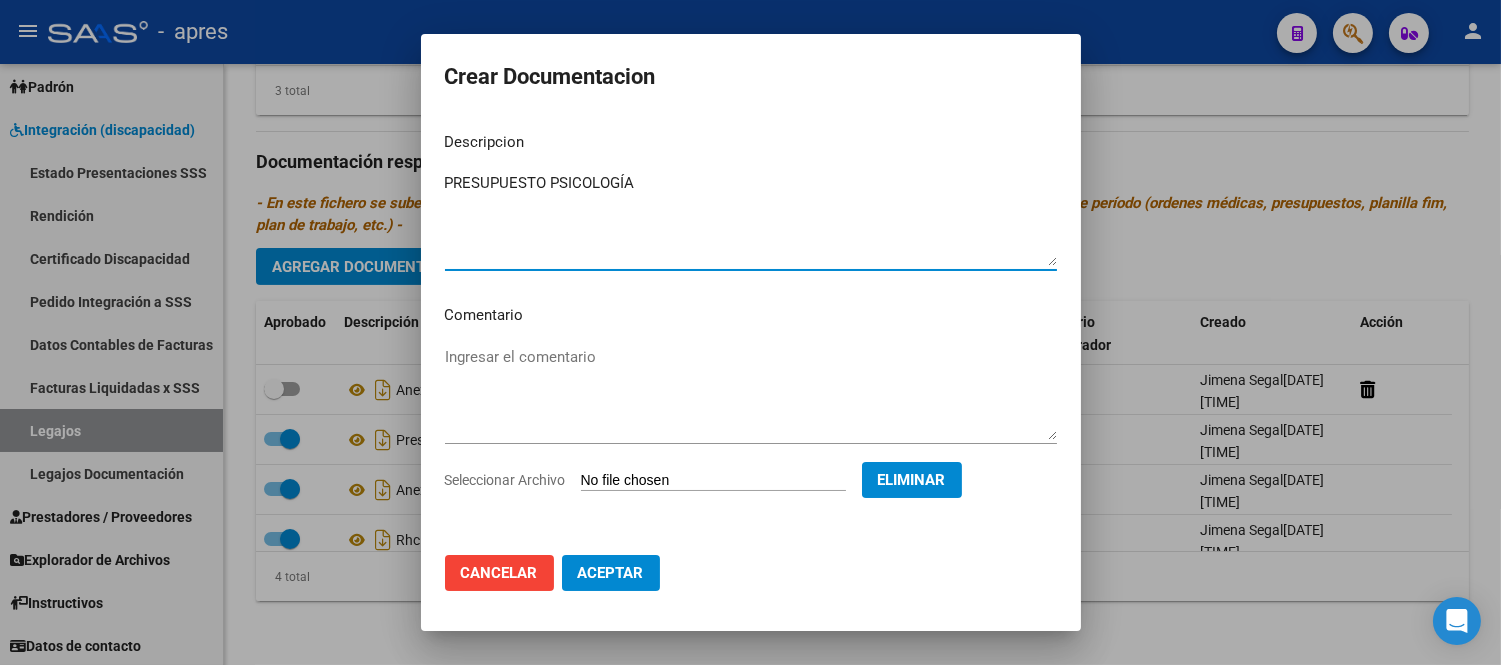 type on "PRESUPUESTO PSICOLOGÍA" 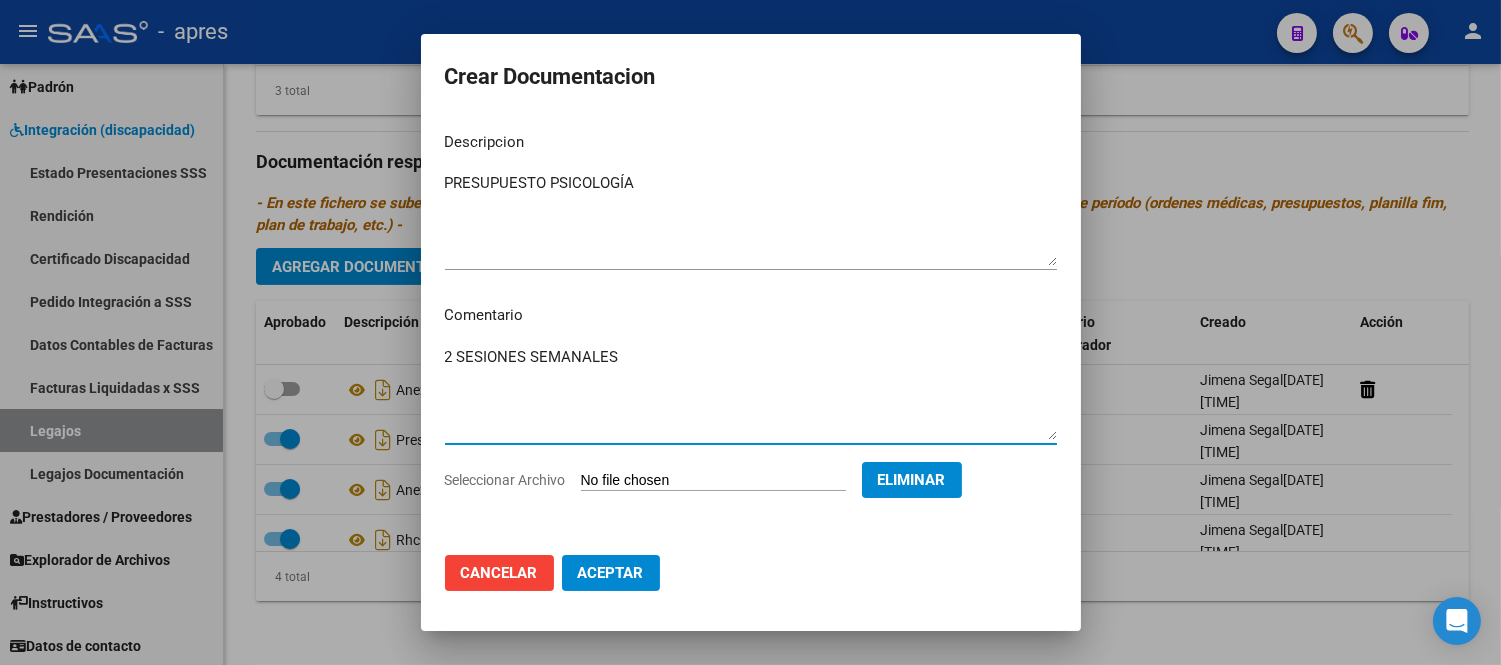 type on "2 SESIONES SEMANALES" 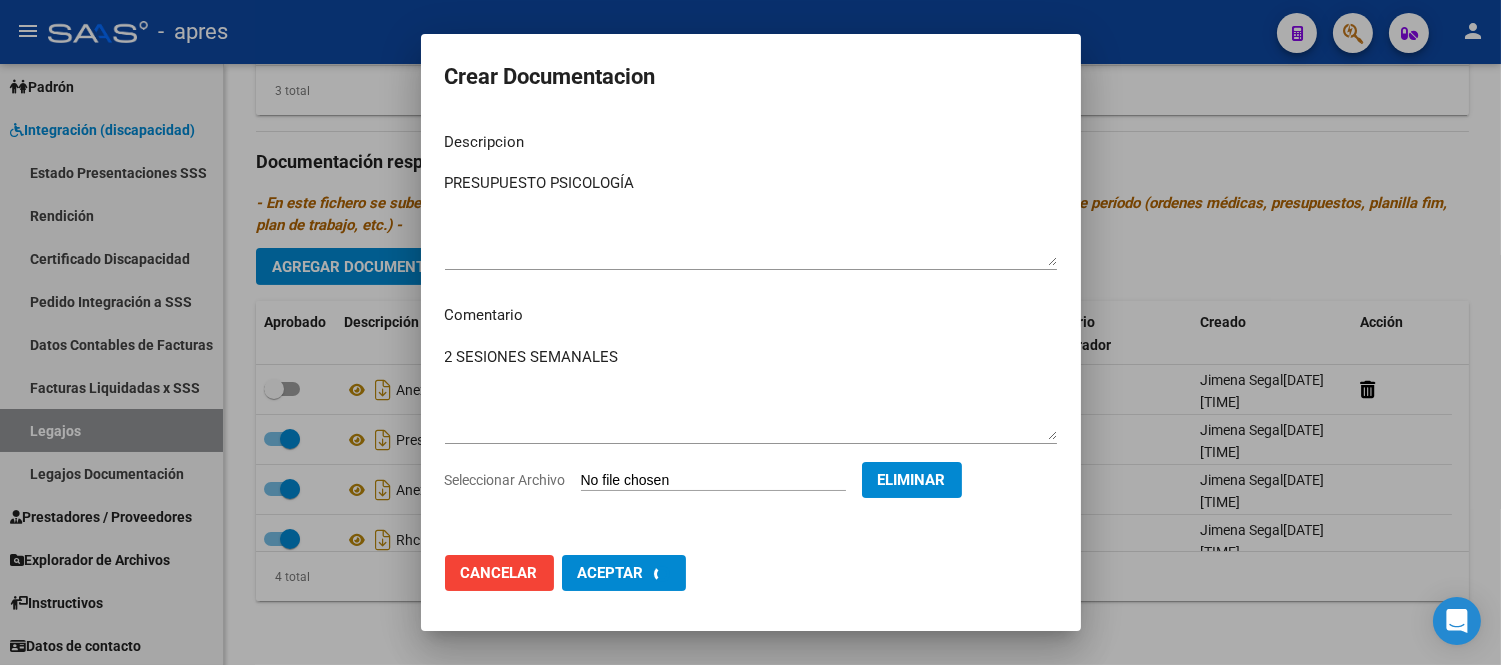 checkbox on "false" 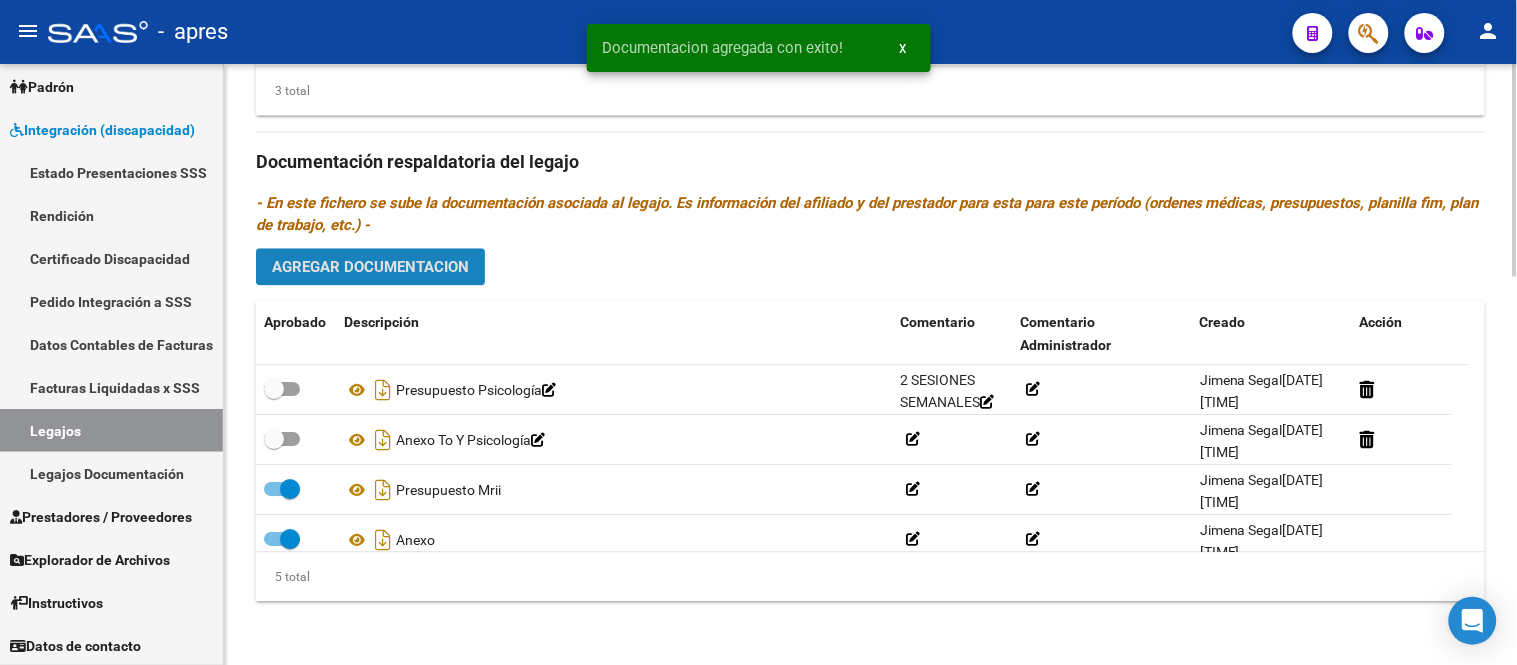 click on "Agregar Documentacion" 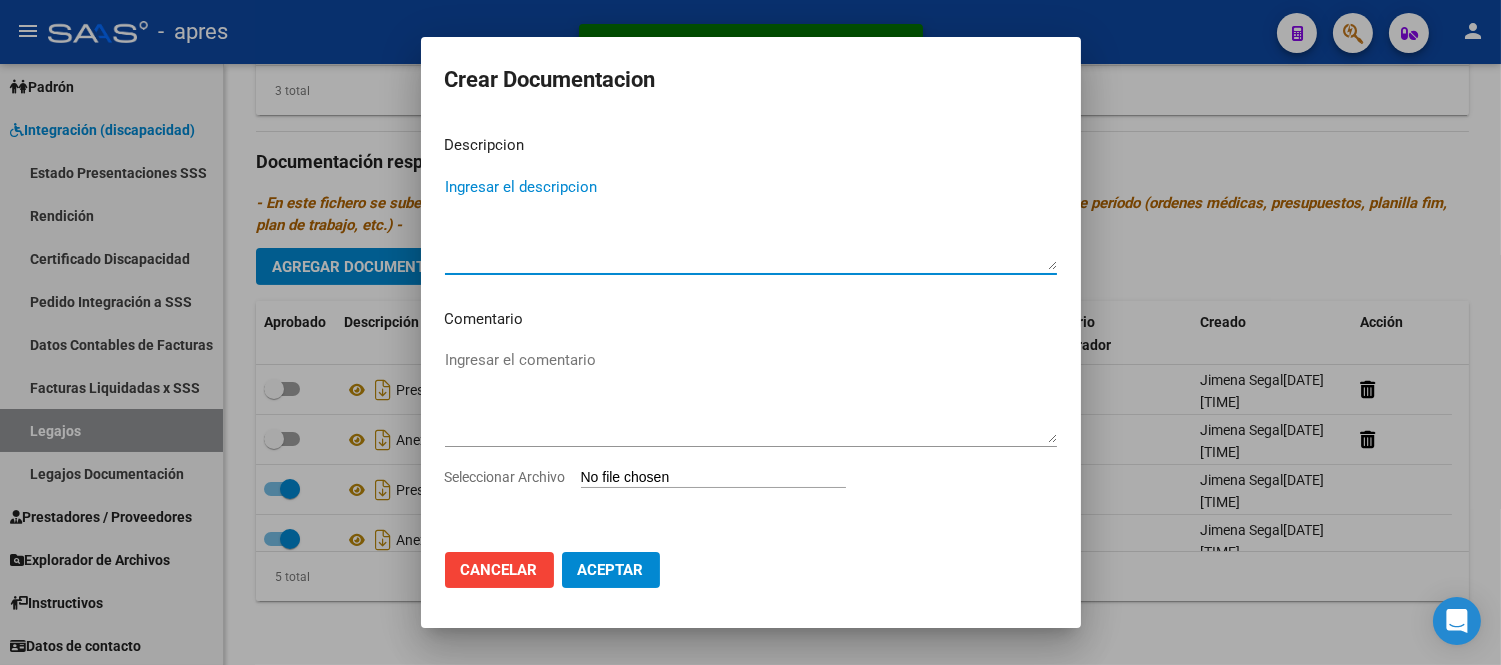 click on "Seleccionar Archivo" at bounding box center (713, 478) 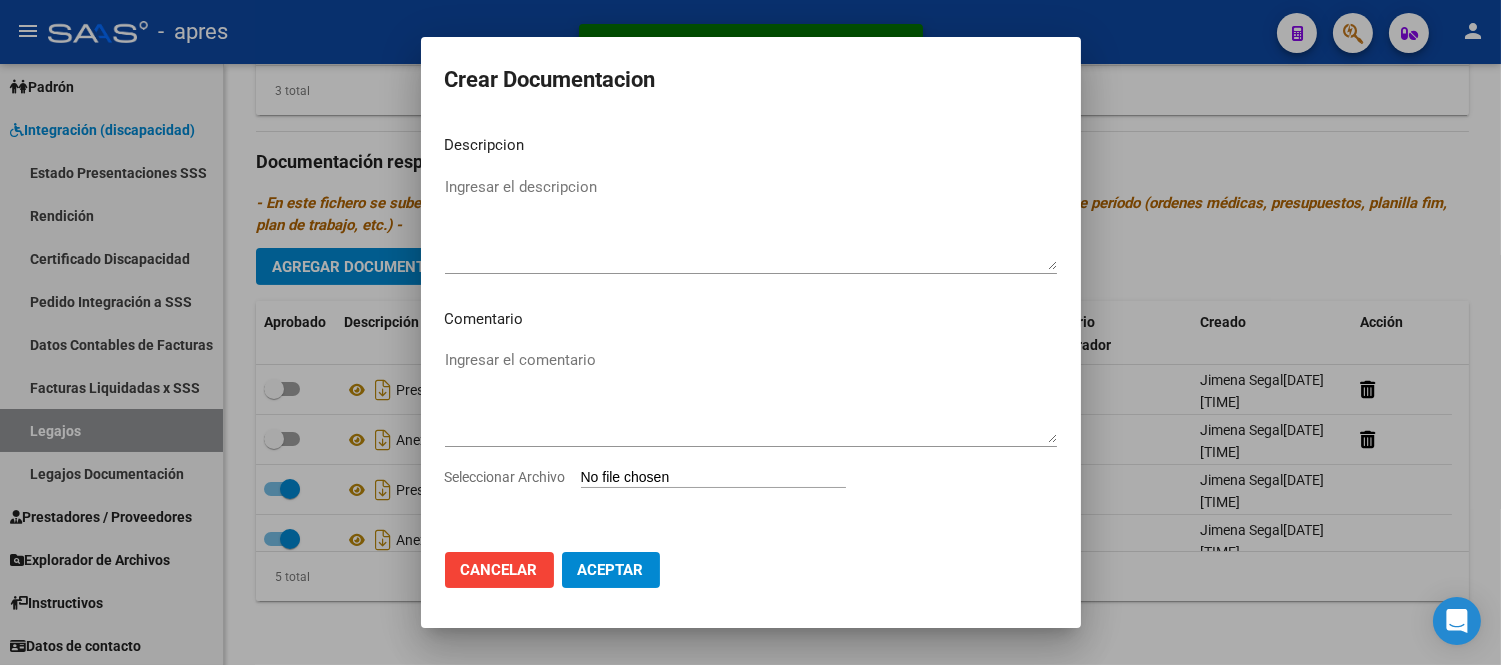 type on "C:\fakepath\[DOCUMENT] [DOCUMENT] [DOCUMENT] [DOCUMENT] [DOCUMENT].pdf" 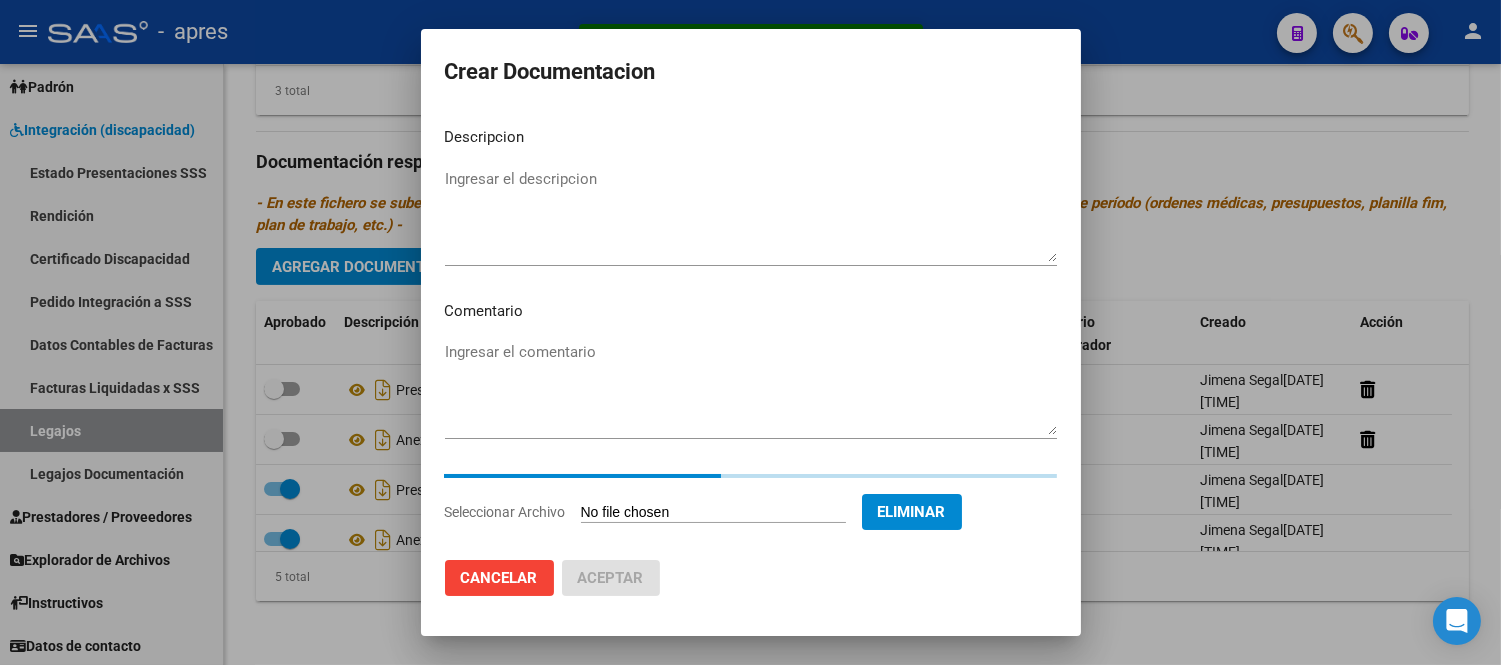 click on "Ingresar el descripcion" at bounding box center [751, 215] 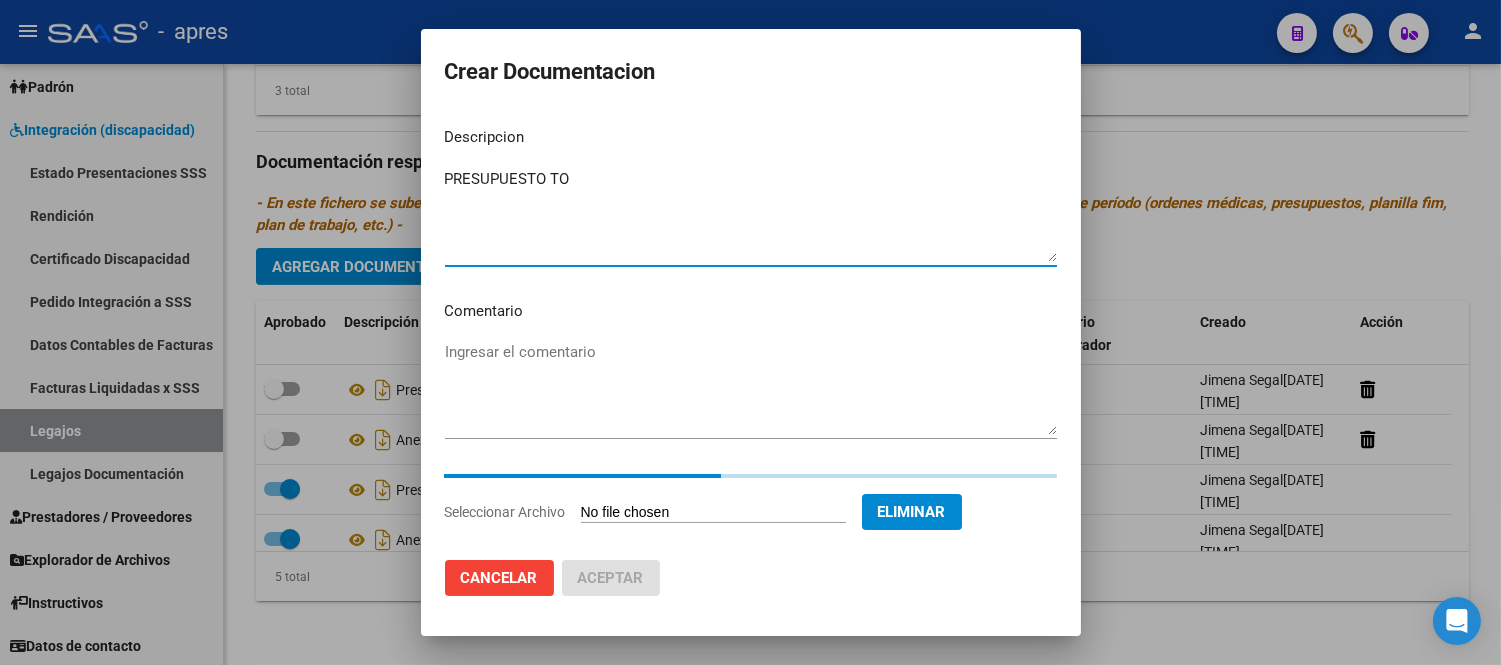 type on "PRESUPUESTO TO" 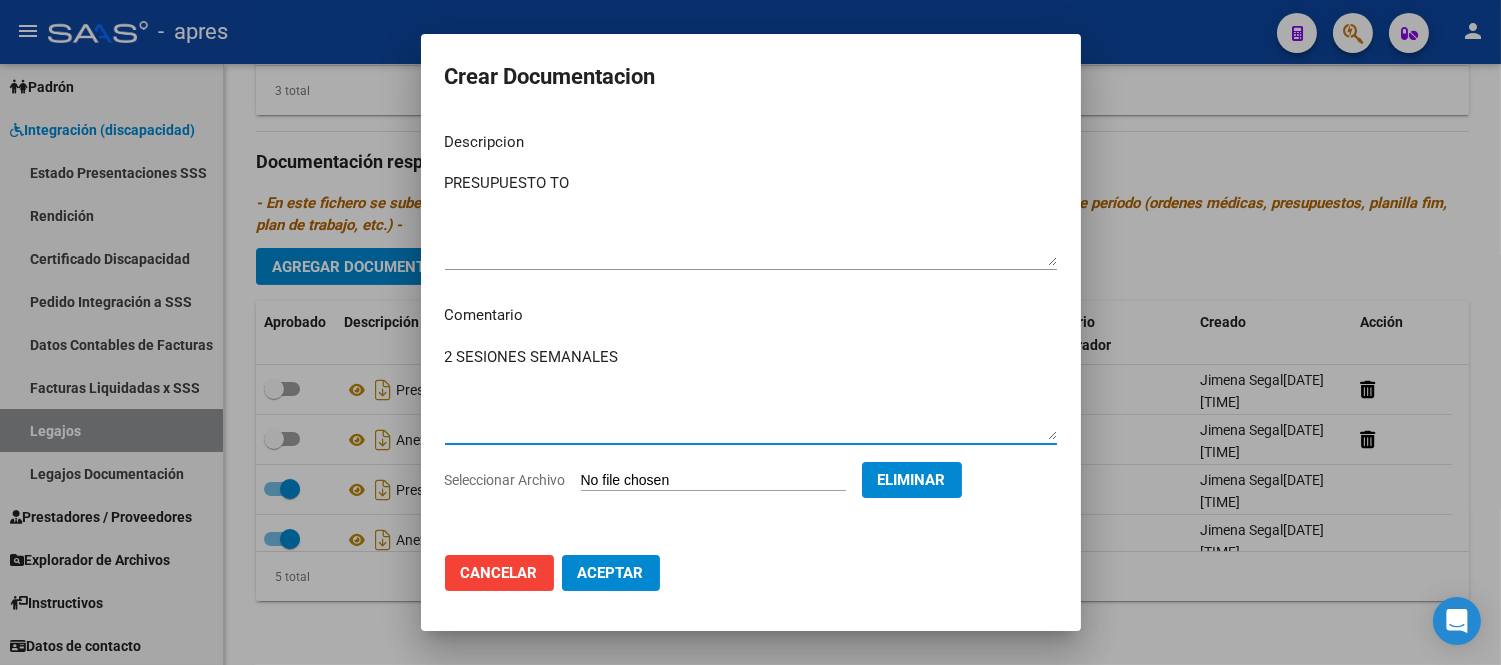 type on "2 SESIONES SEMANALES" 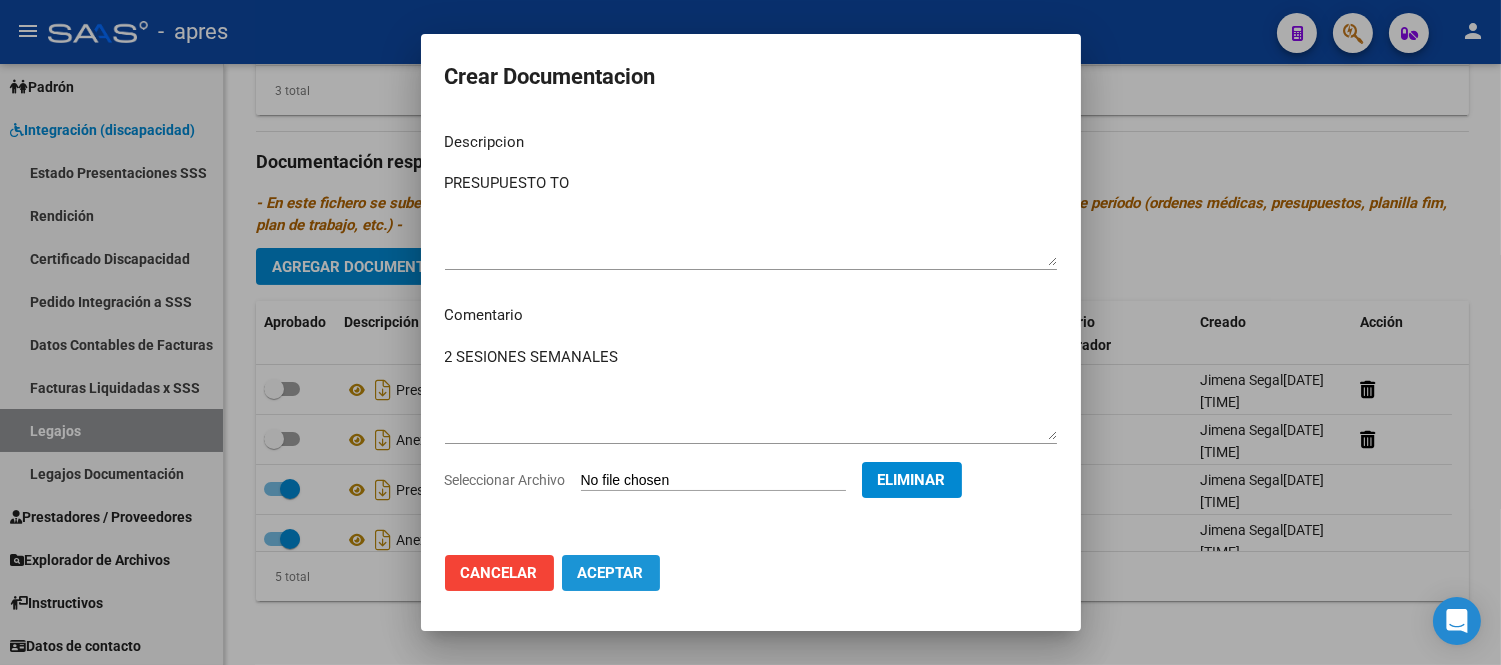 click on "Aceptar" 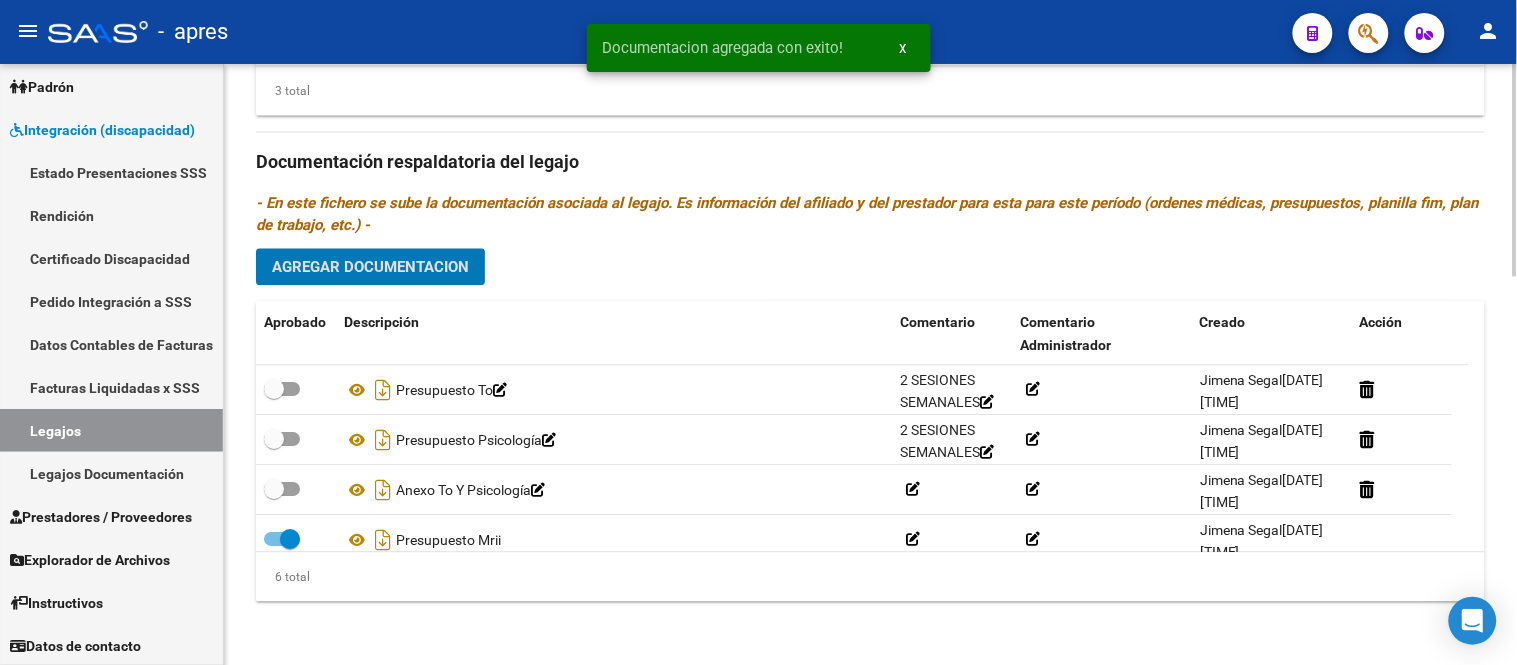 click on "Agregar Documentacion" 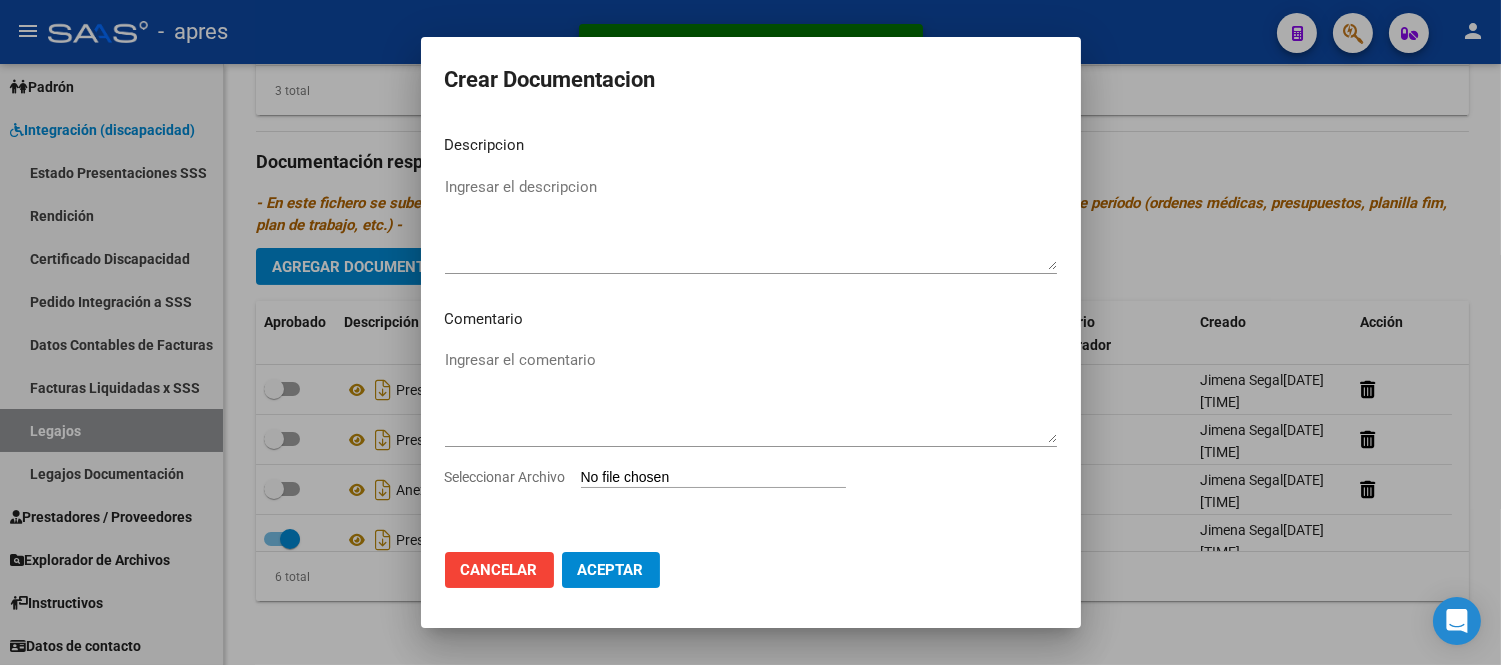 click on "Seleccionar Archivo" at bounding box center [713, 478] 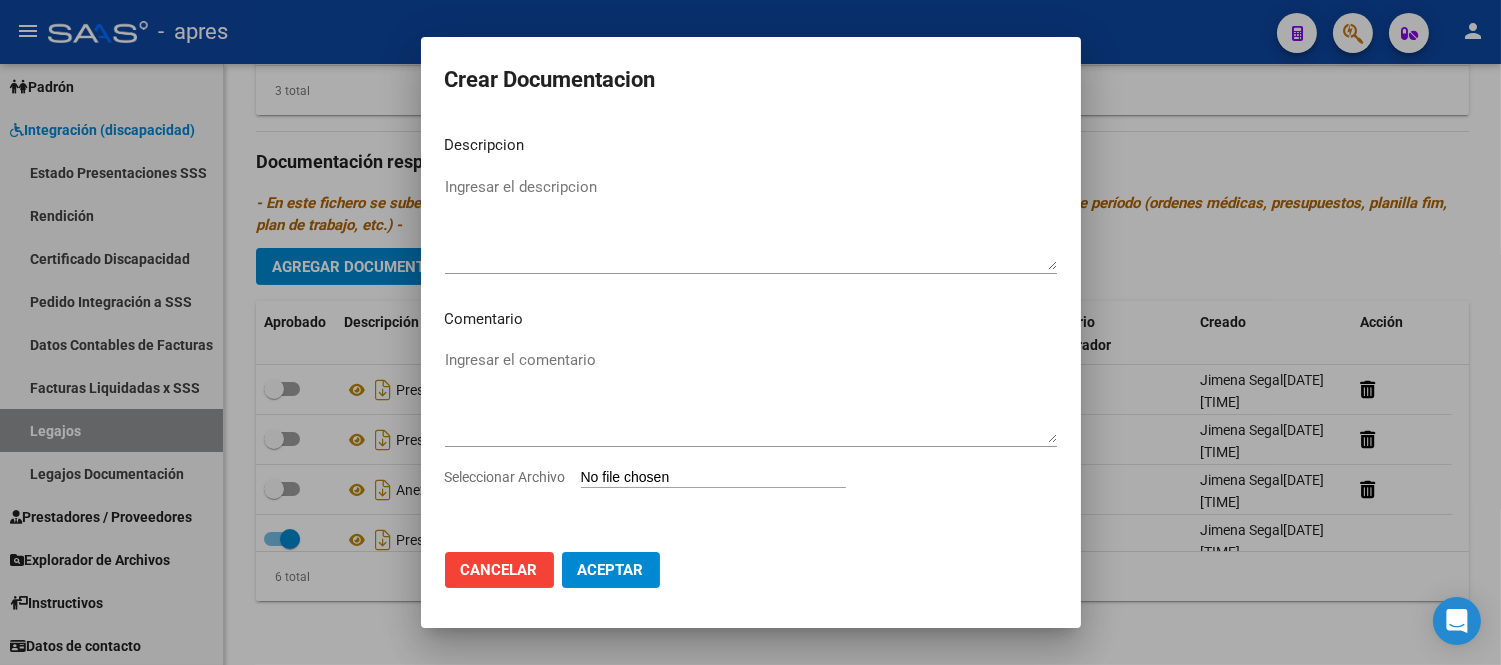 click on "Cancelar" 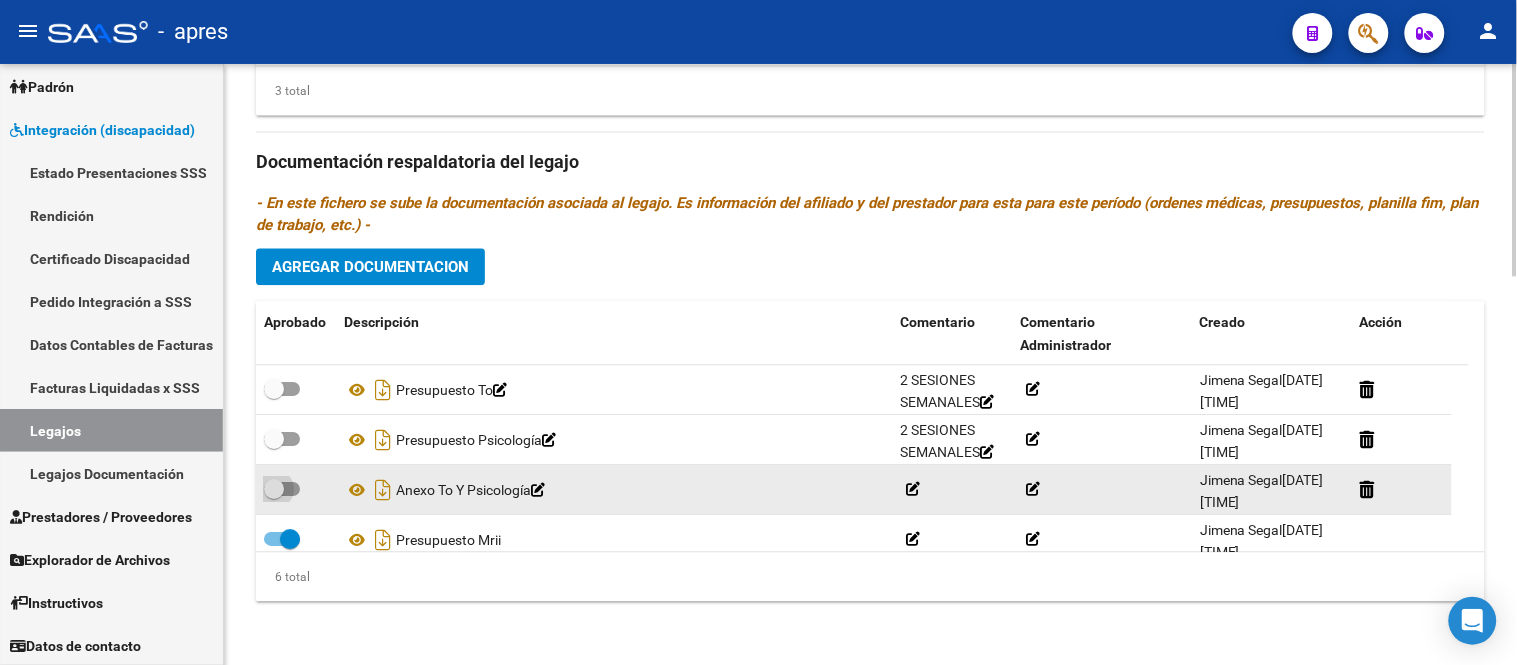 click at bounding box center [274, 489] 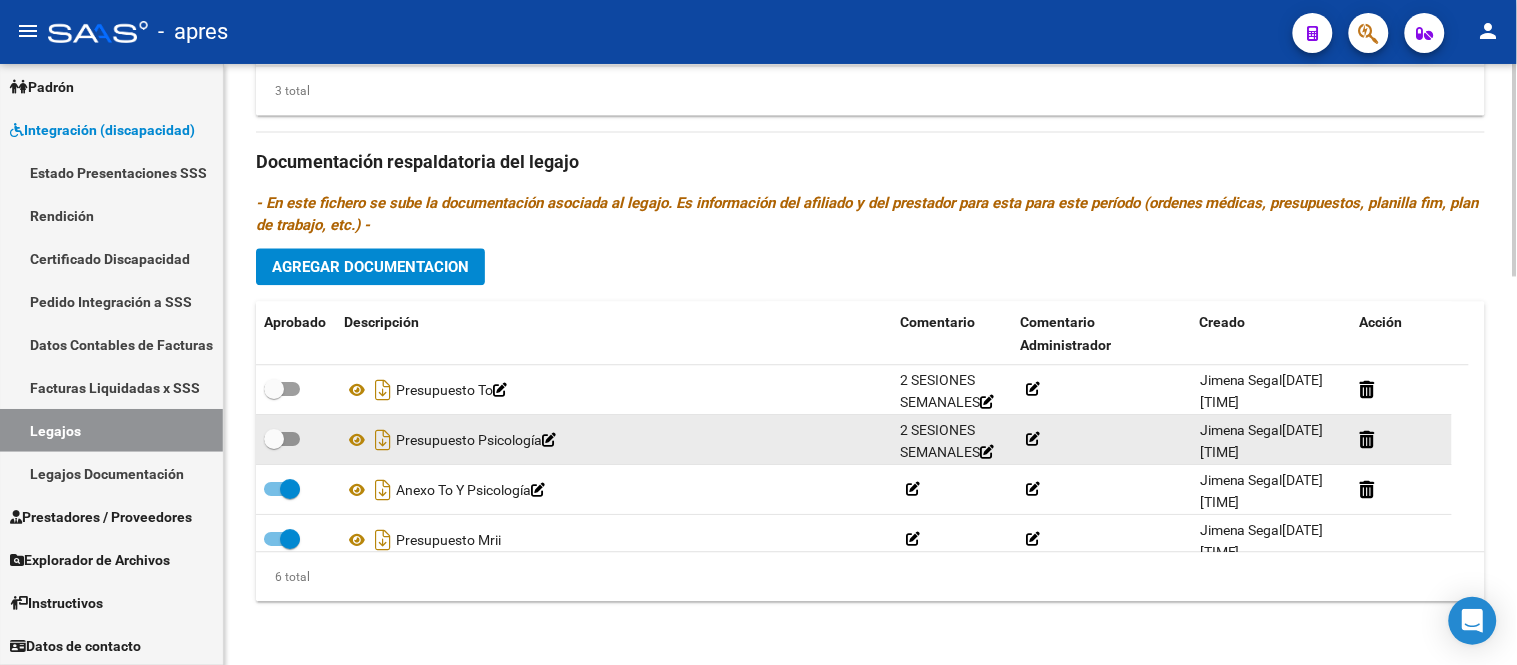 click at bounding box center [274, 439] 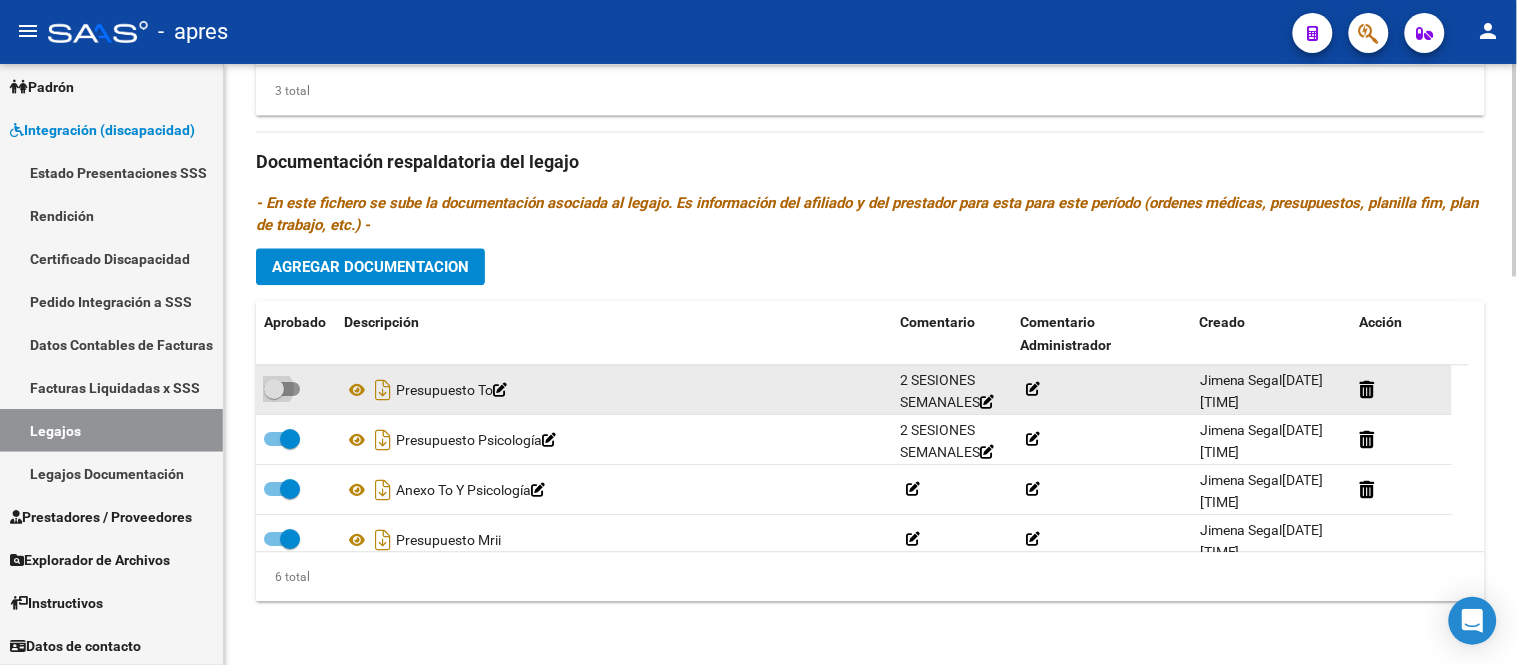 click at bounding box center (274, 389) 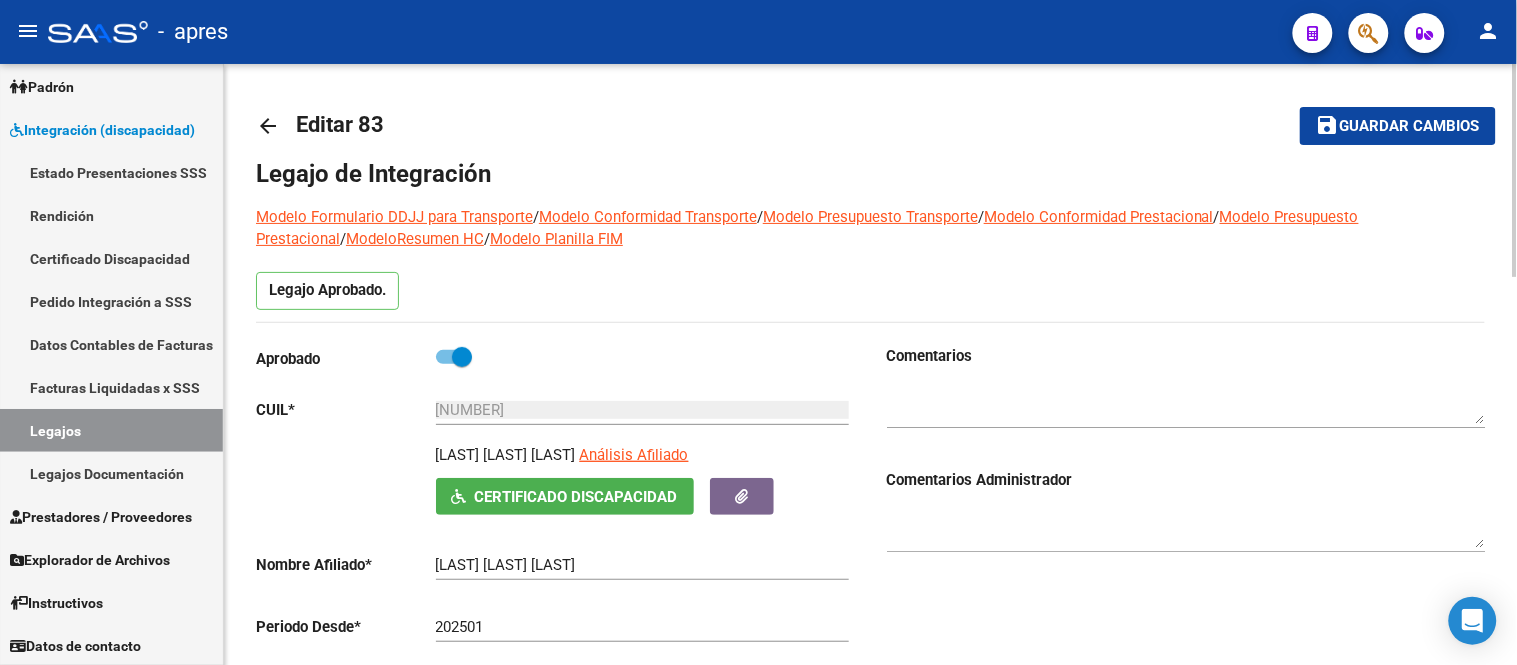 scroll, scrollTop: 0, scrollLeft: 0, axis: both 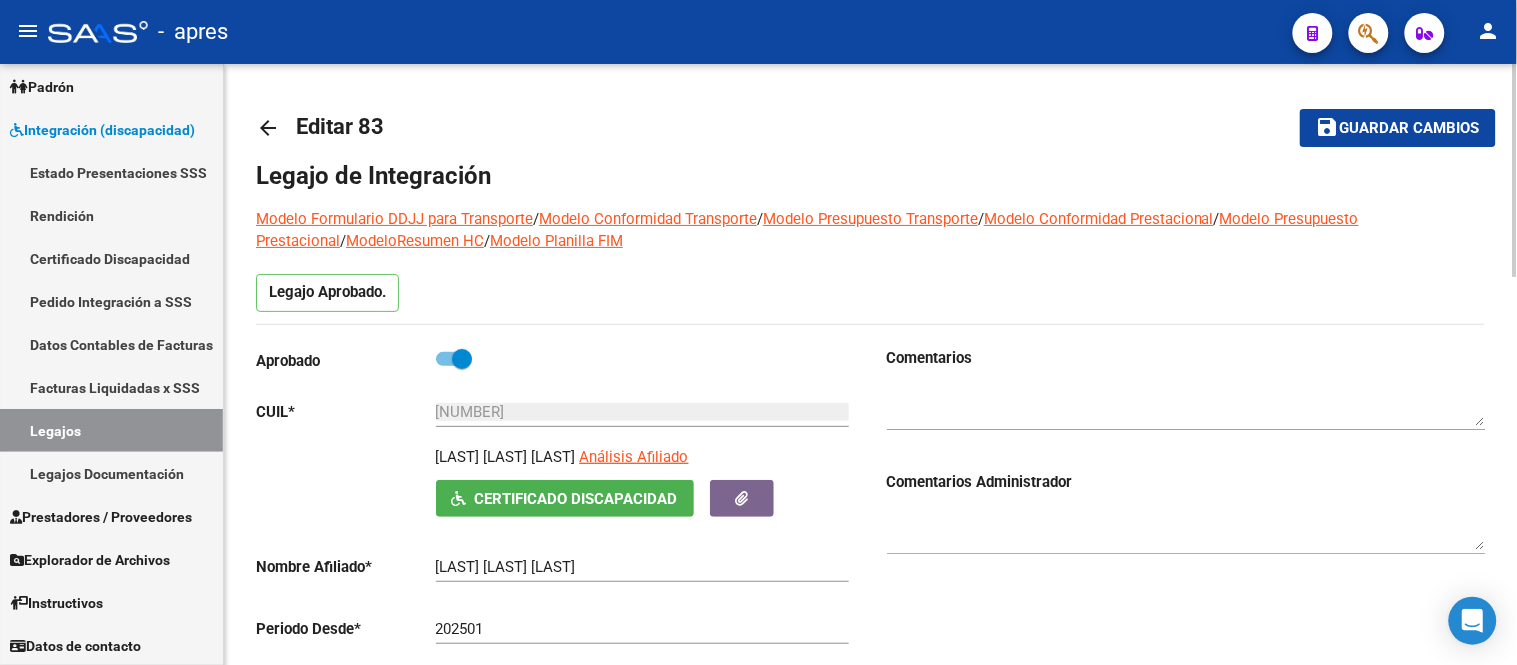 click on "save Guardar cambios" 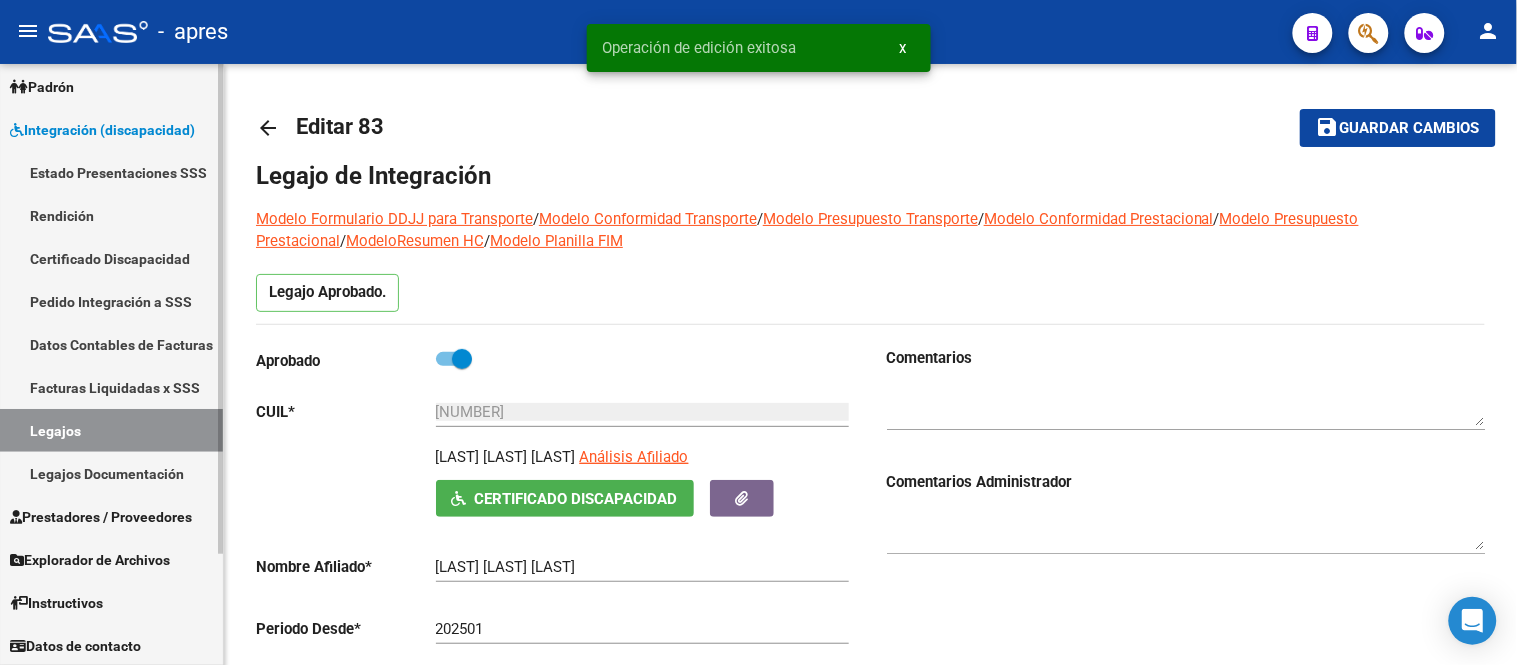 click on "Legajos" at bounding box center (111, 430) 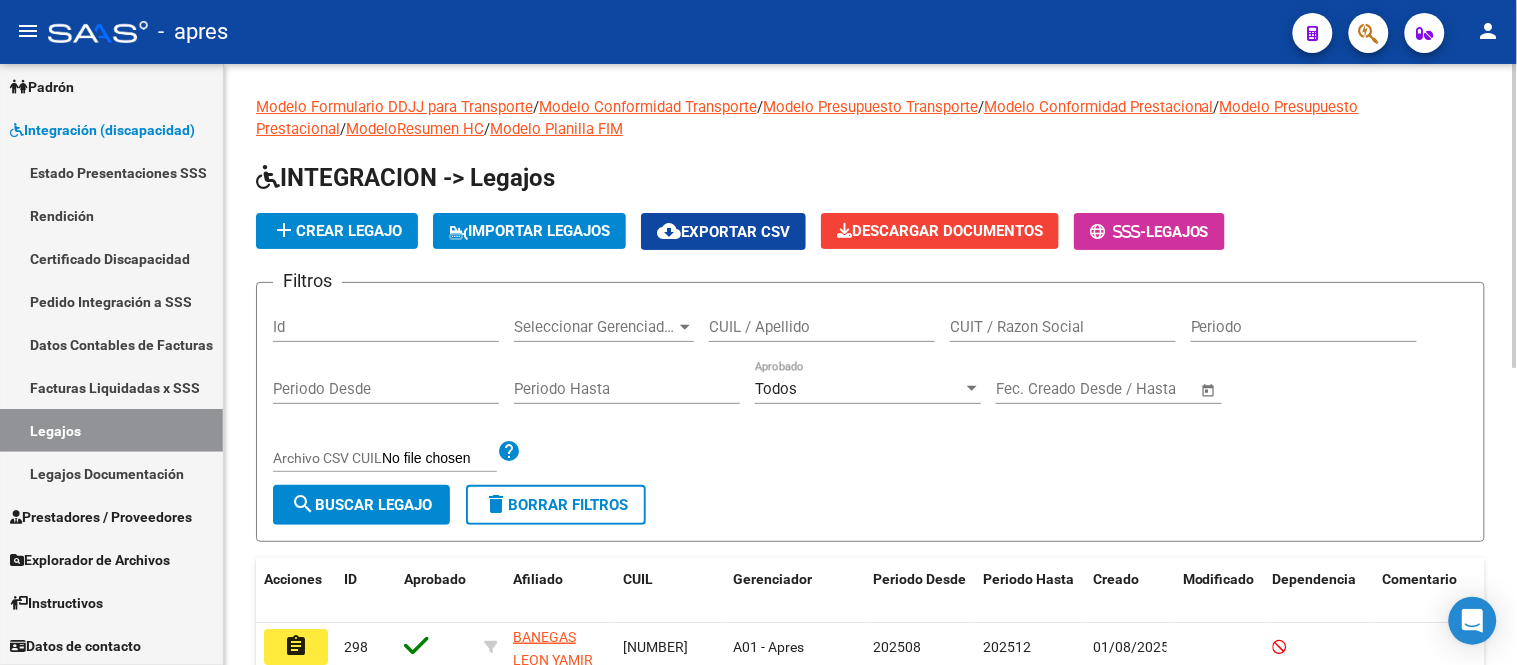 click on "CUIL / Apellido" 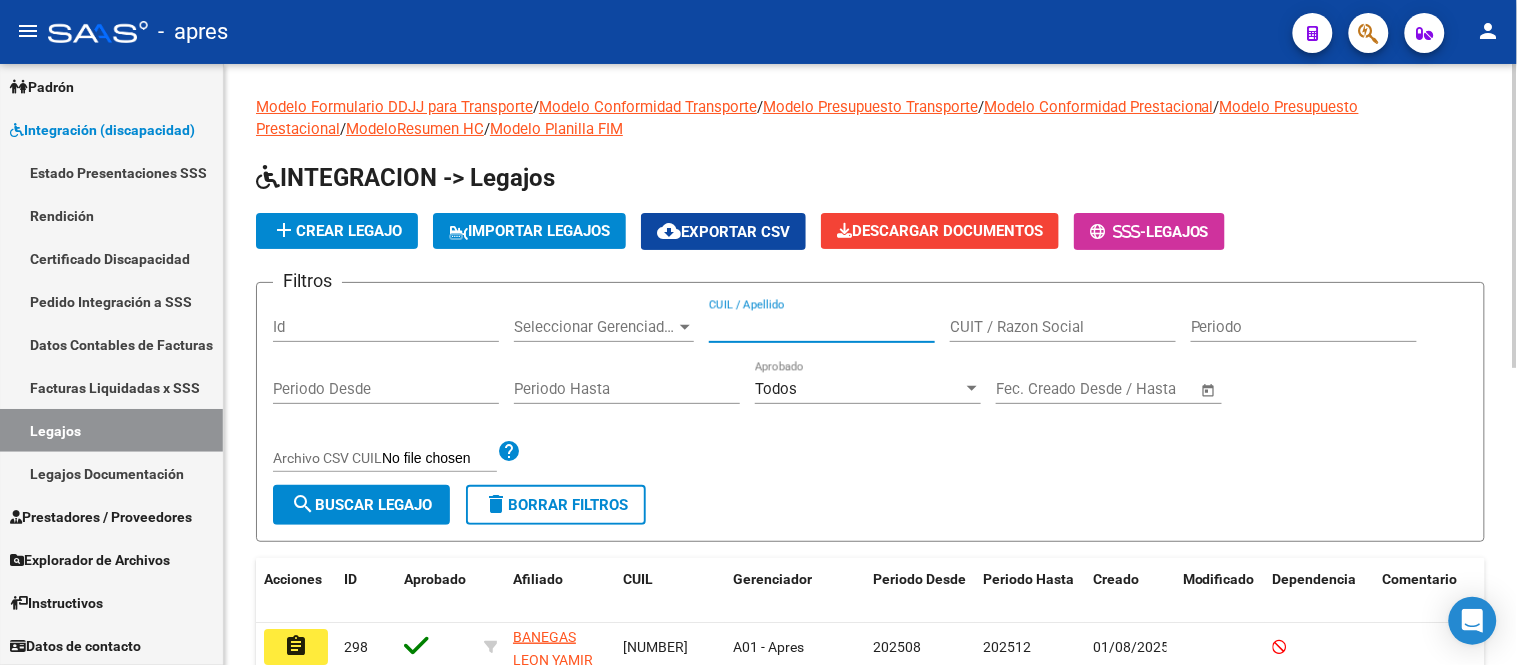 click on "CUIL / Apellido" 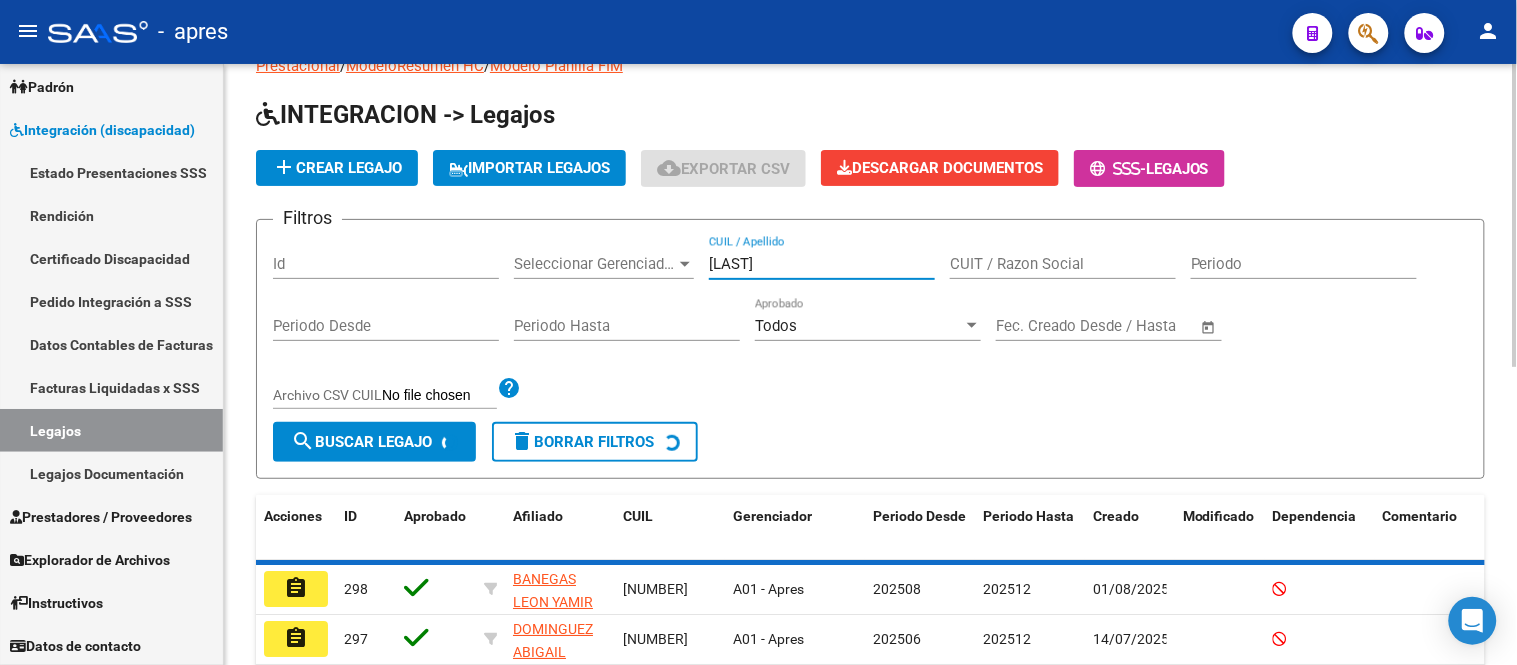 scroll, scrollTop: 145, scrollLeft: 0, axis: vertical 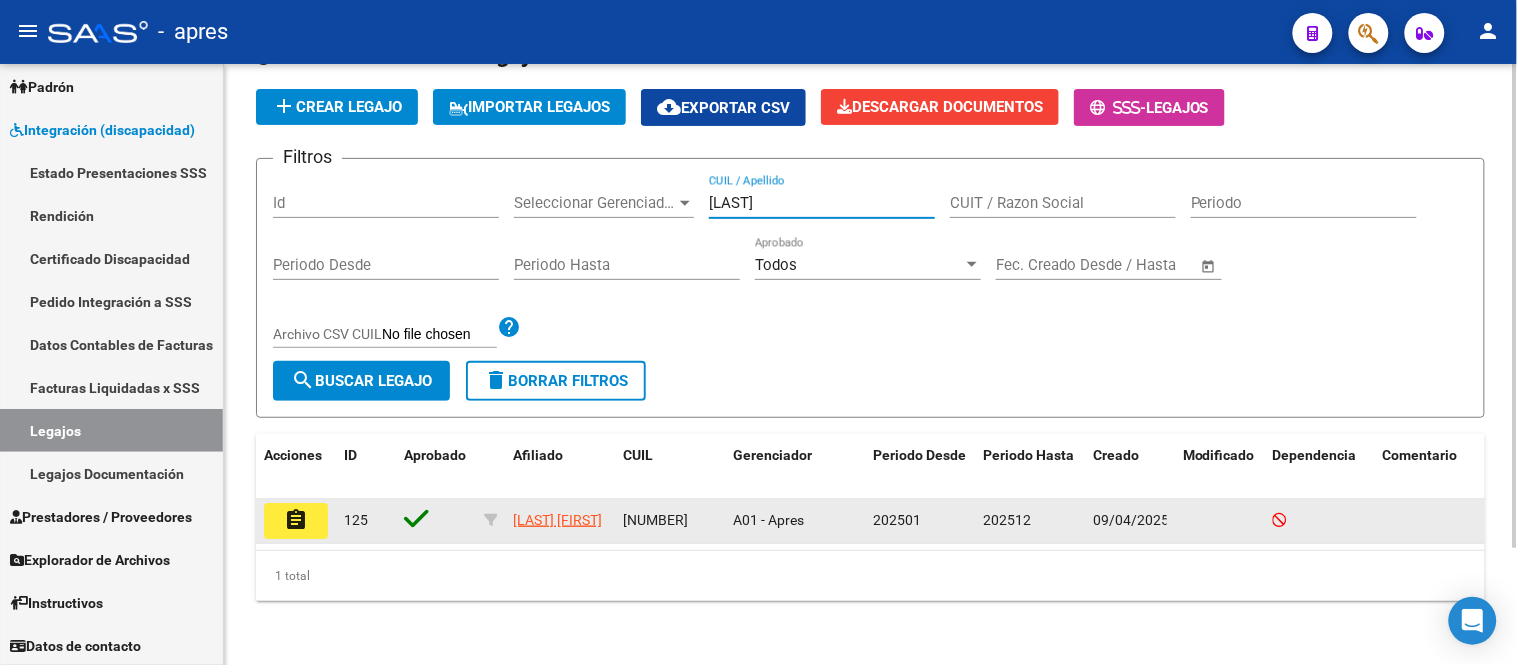 type on "[LAST]" 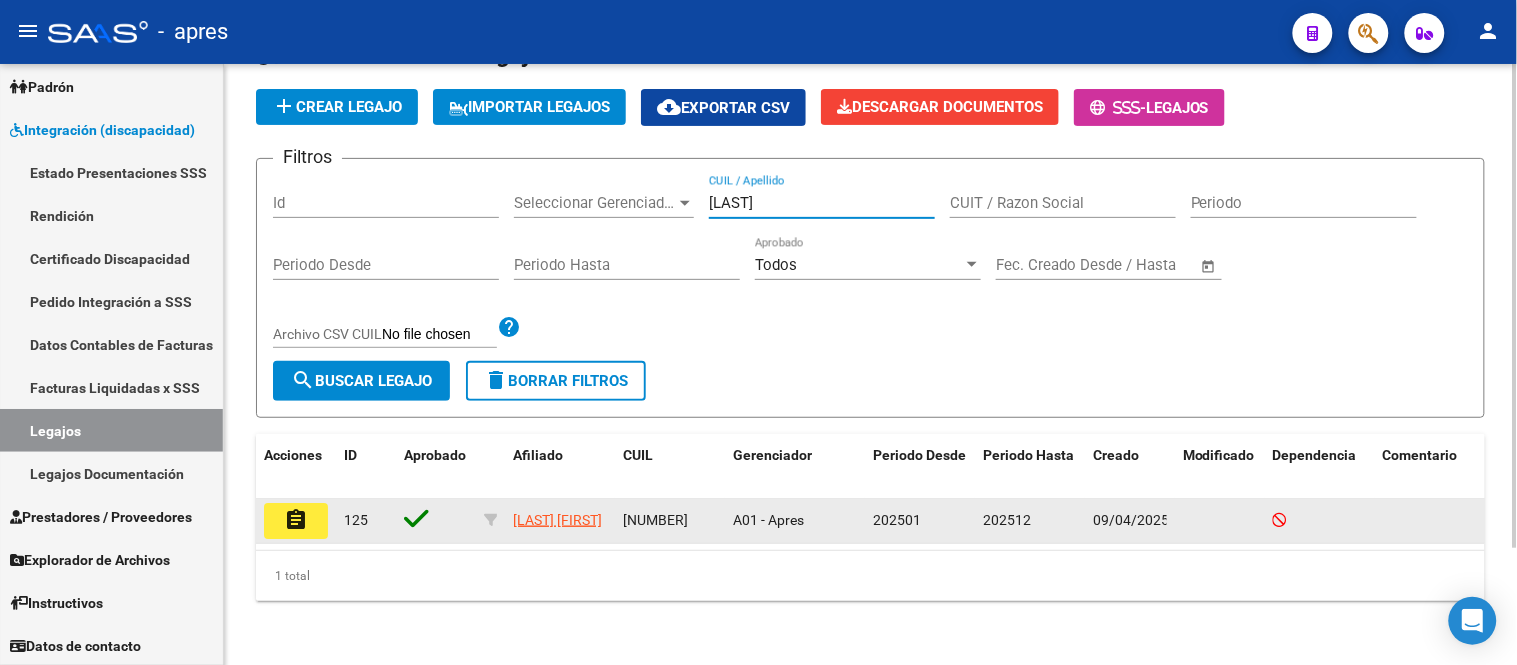 click on "assignment" 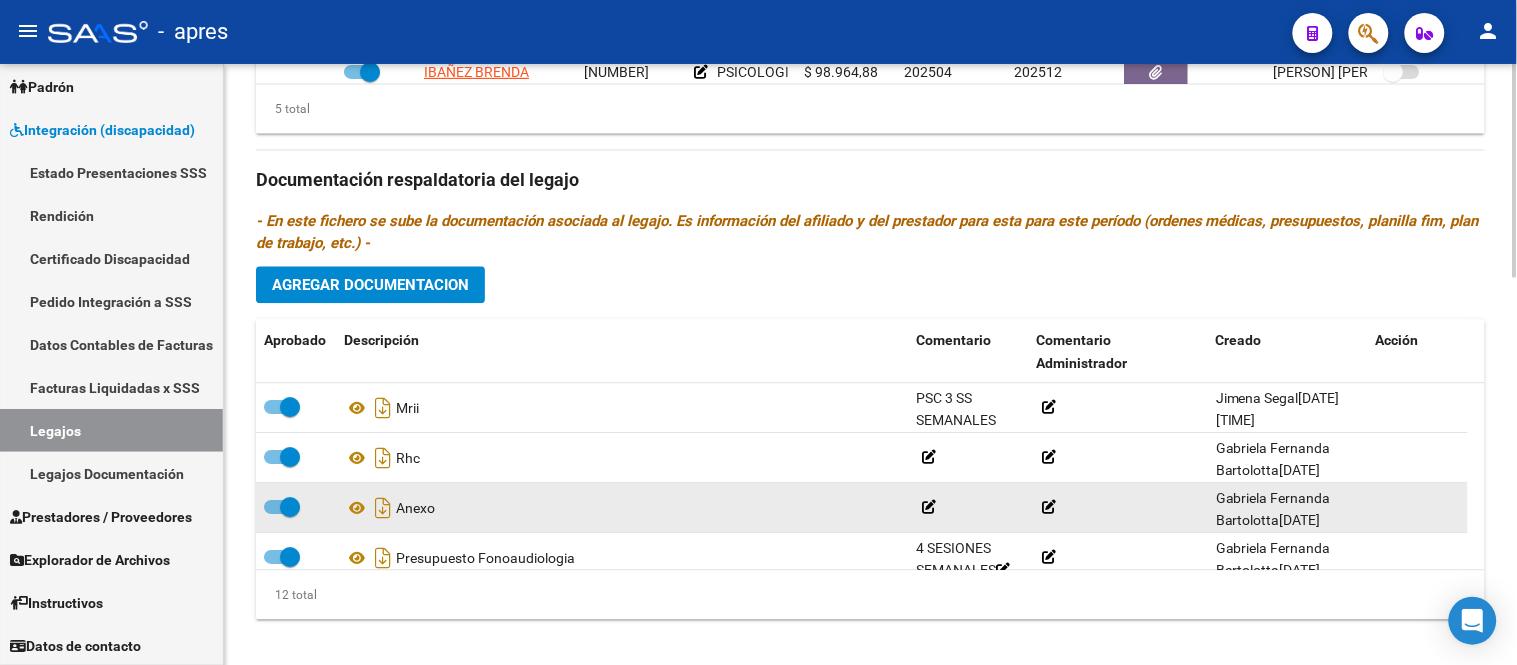 scroll, scrollTop: 1101, scrollLeft: 0, axis: vertical 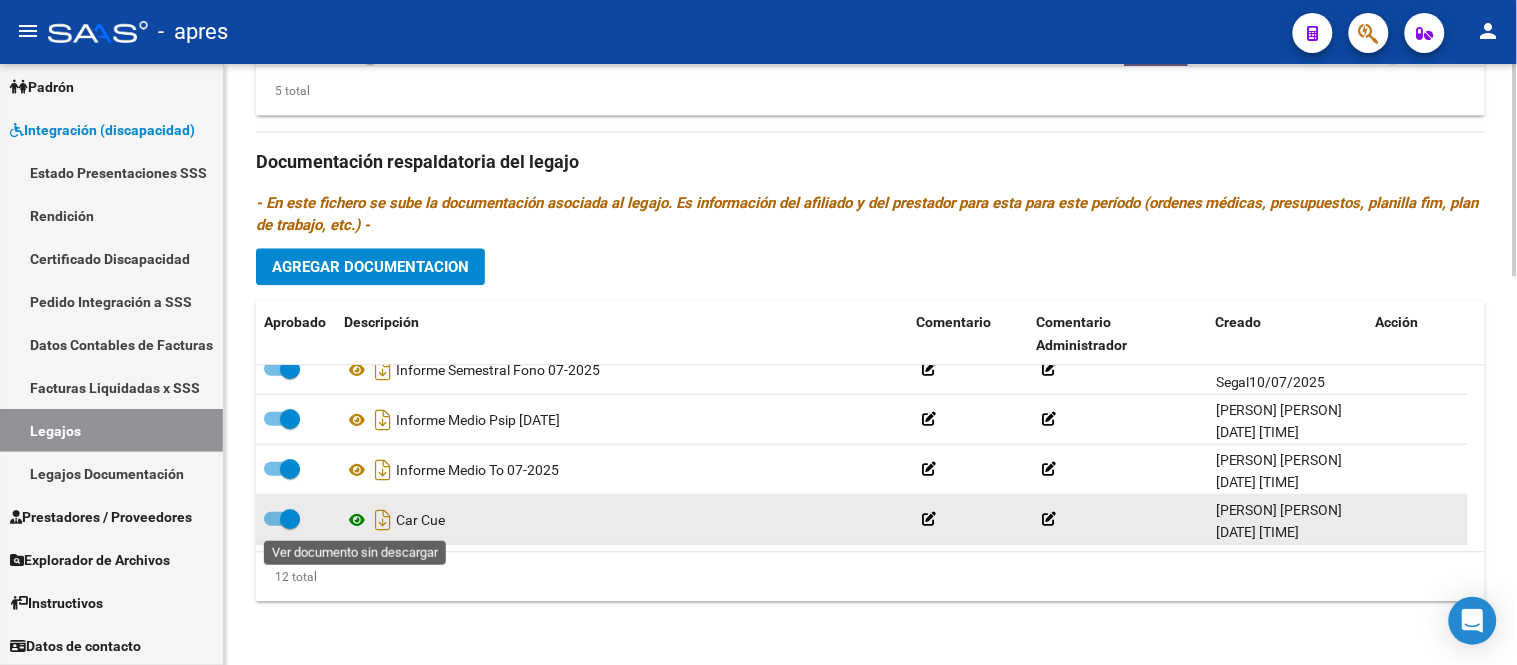 click 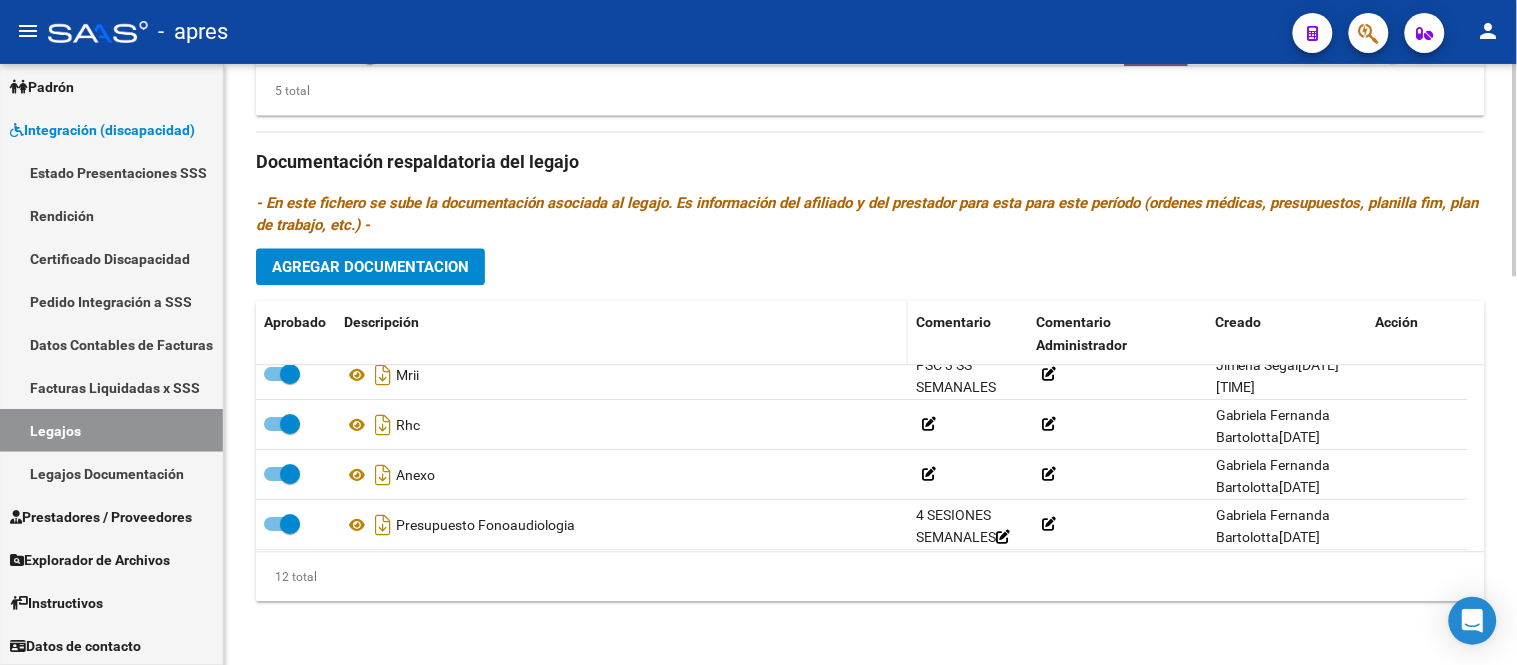 scroll, scrollTop: 0, scrollLeft: 0, axis: both 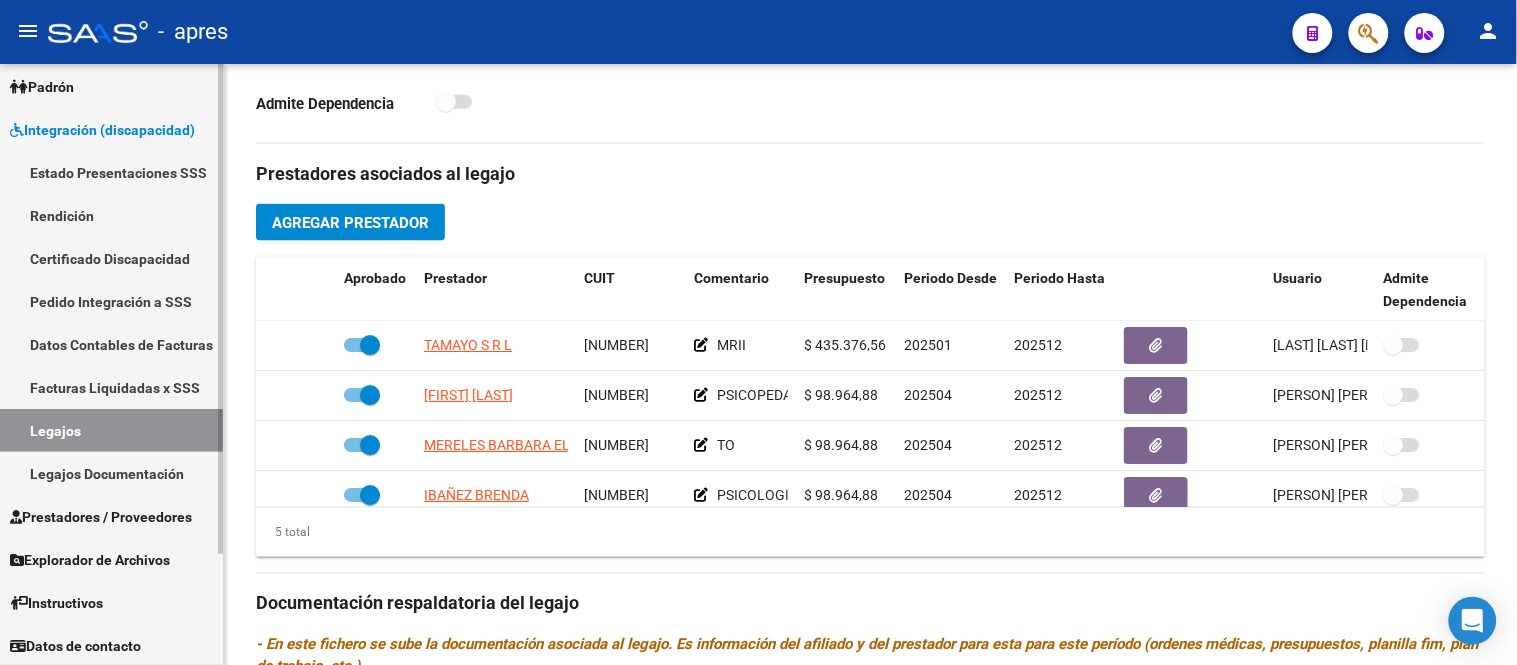 click on "Legajos" at bounding box center [111, 430] 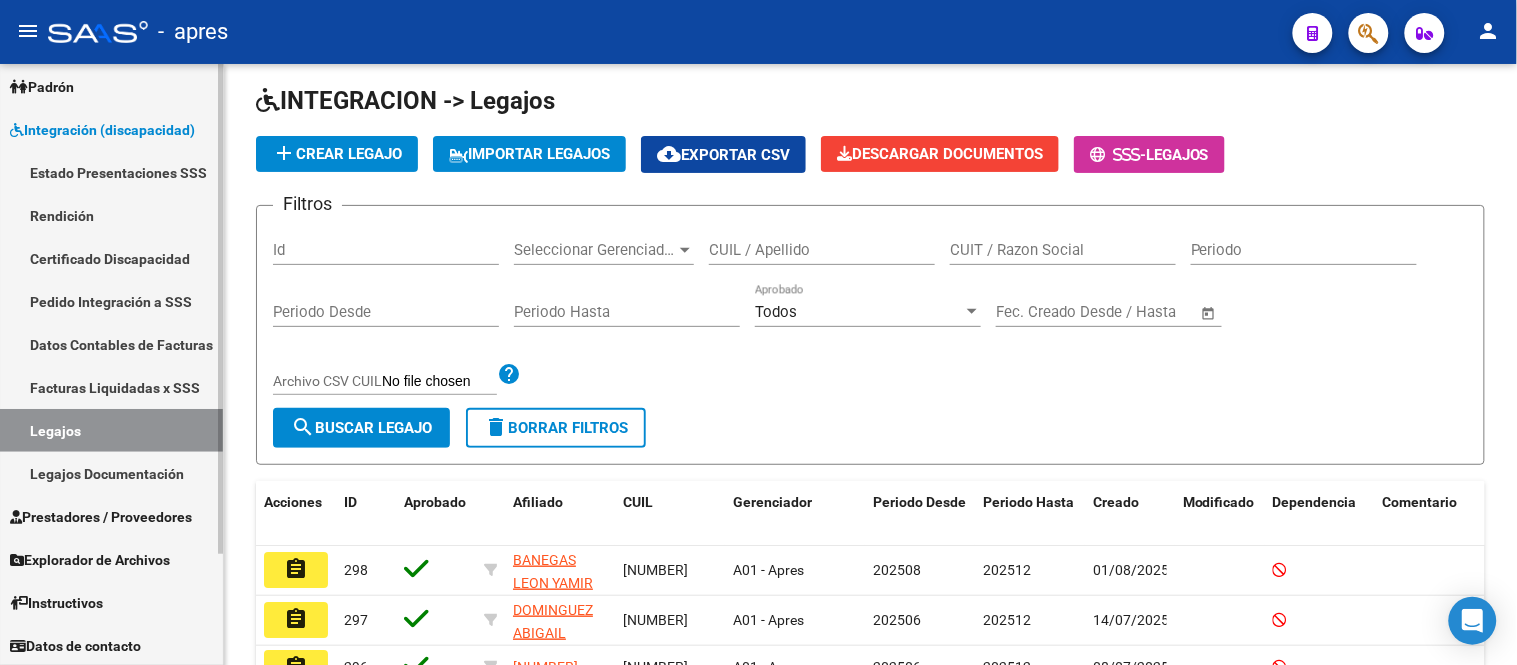 scroll, scrollTop: 591, scrollLeft: 0, axis: vertical 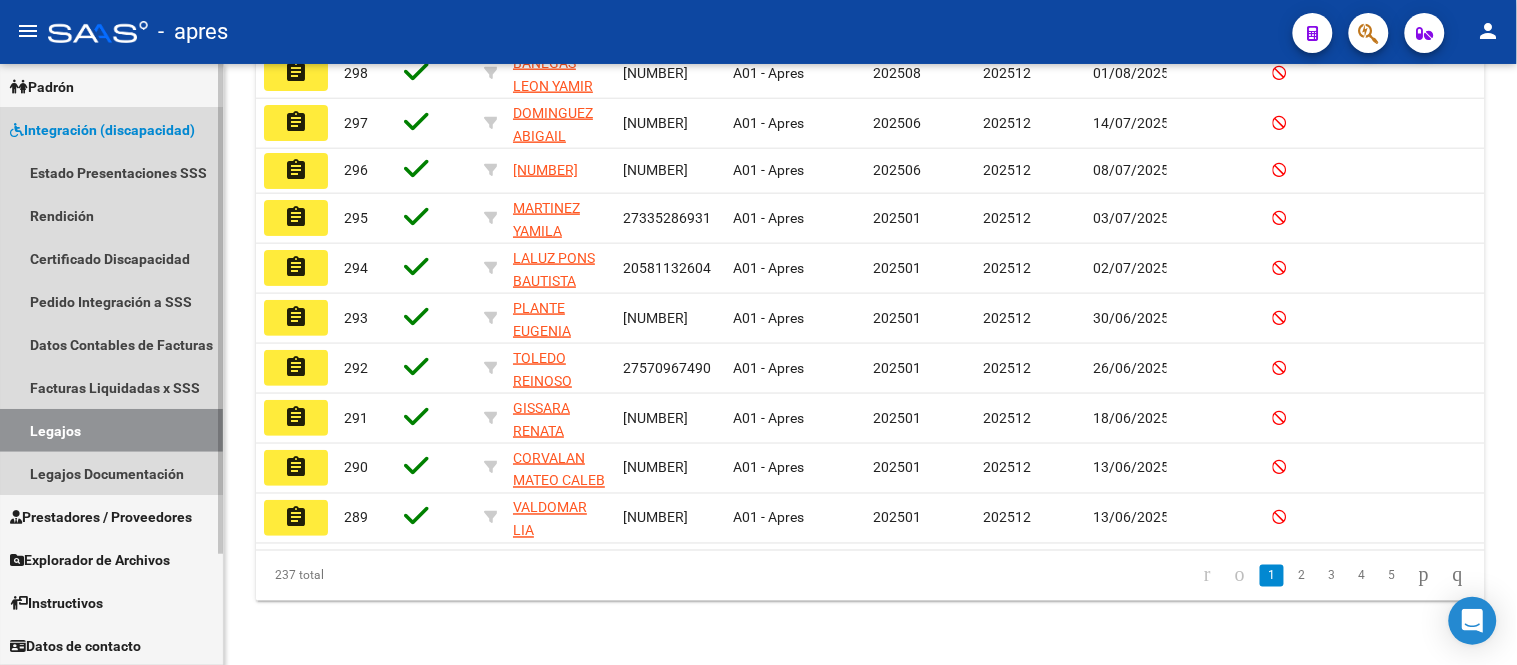 click on "Integración (discapacidad)" at bounding box center [102, 130] 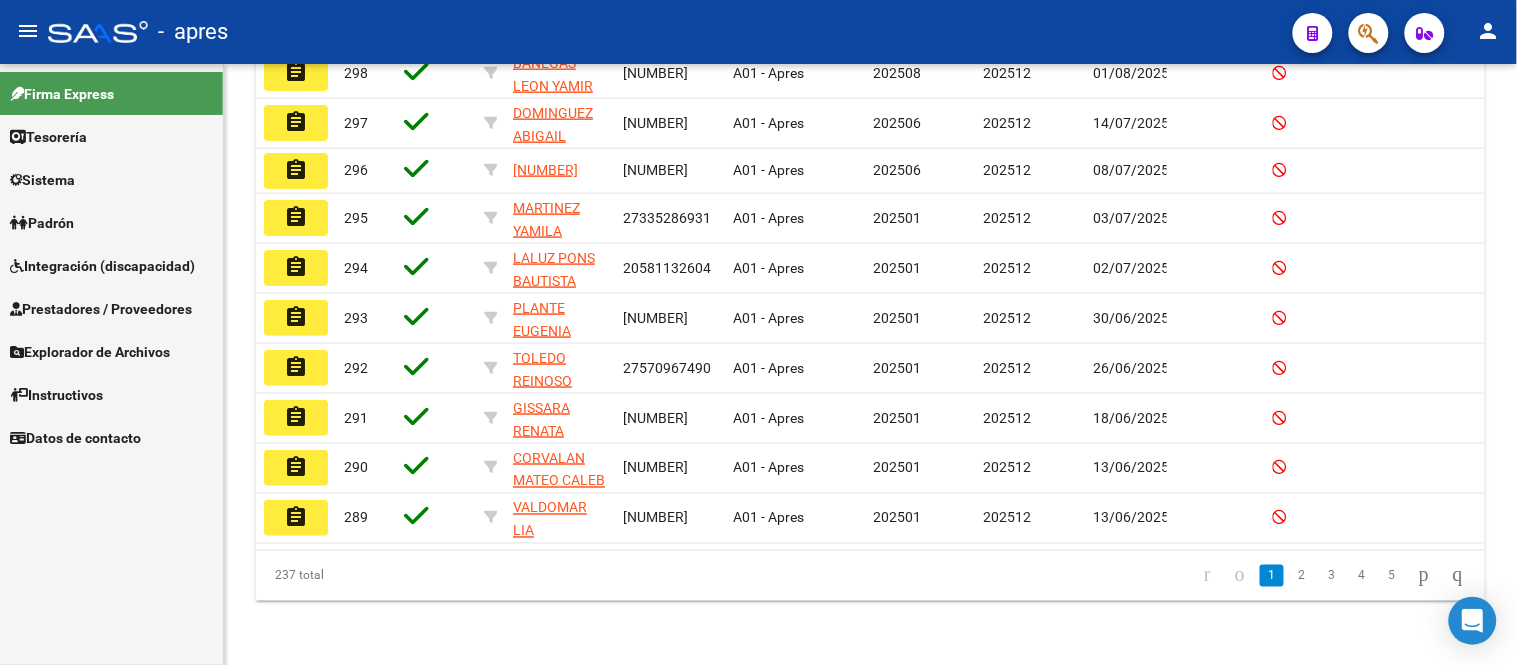scroll, scrollTop: 0, scrollLeft: 0, axis: both 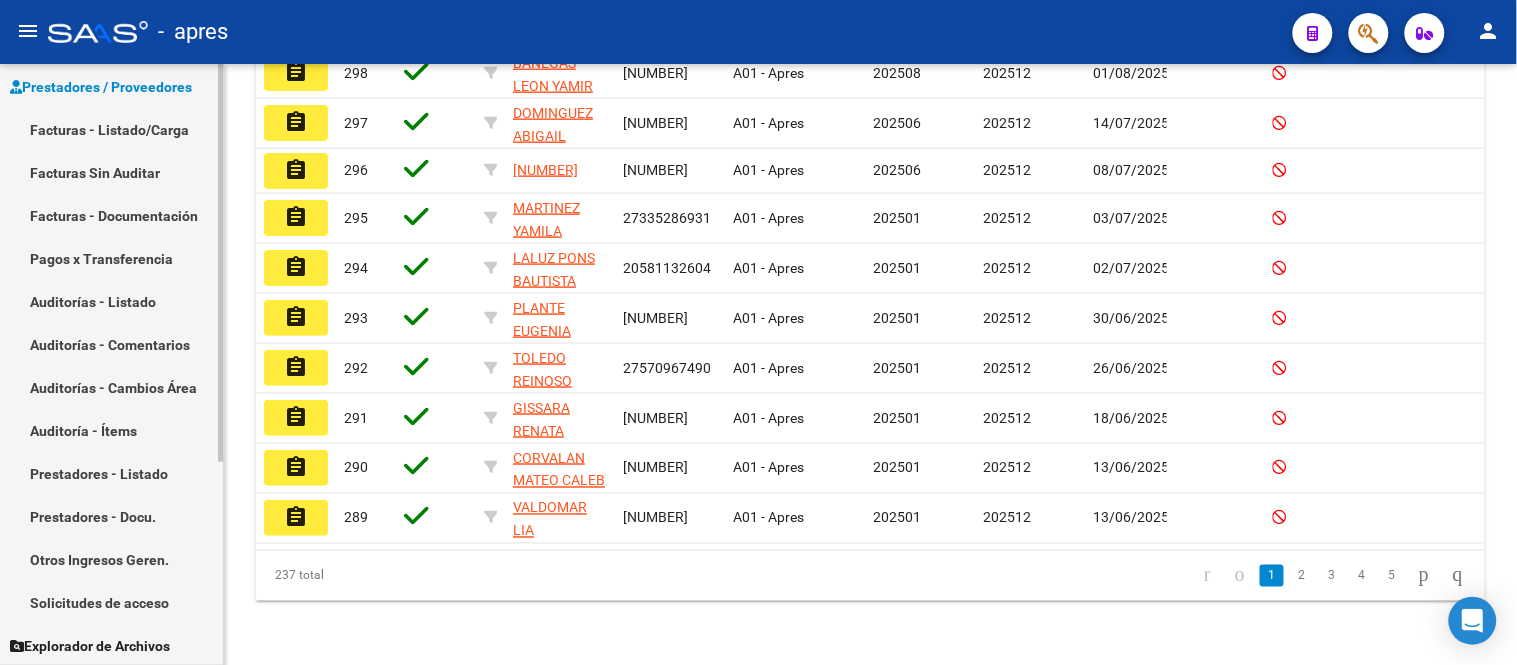 click on "Facturas - Documentación" at bounding box center [111, 215] 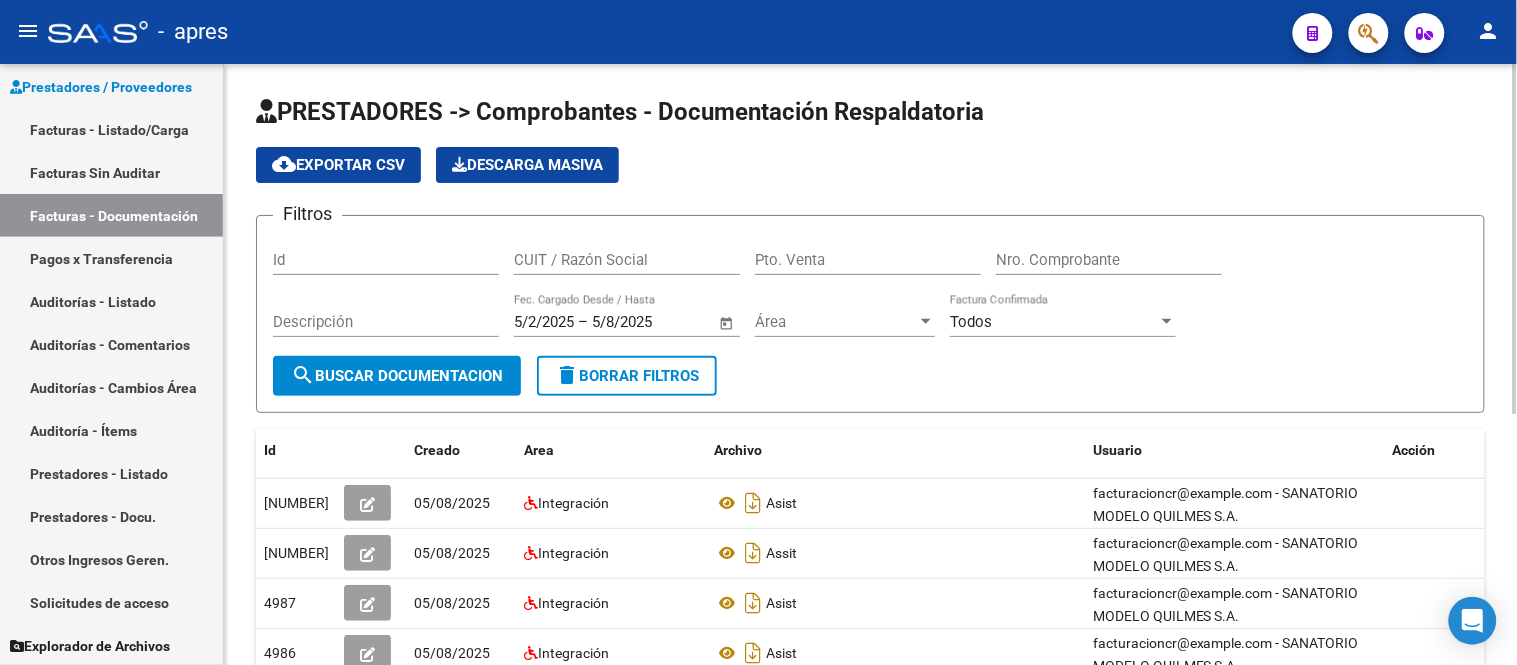 click on "CUIT / Razón Social" 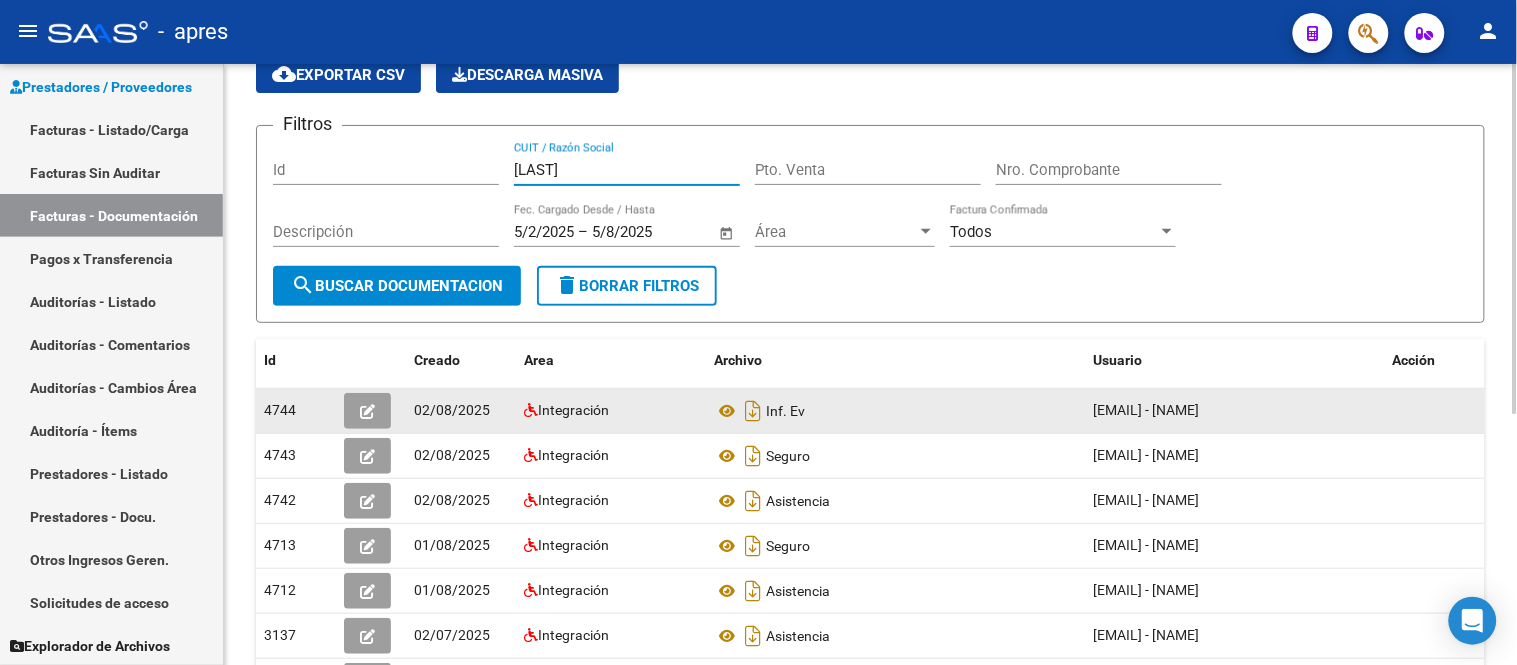 scroll, scrollTop: 222, scrollLeft: 0, axis: vertical 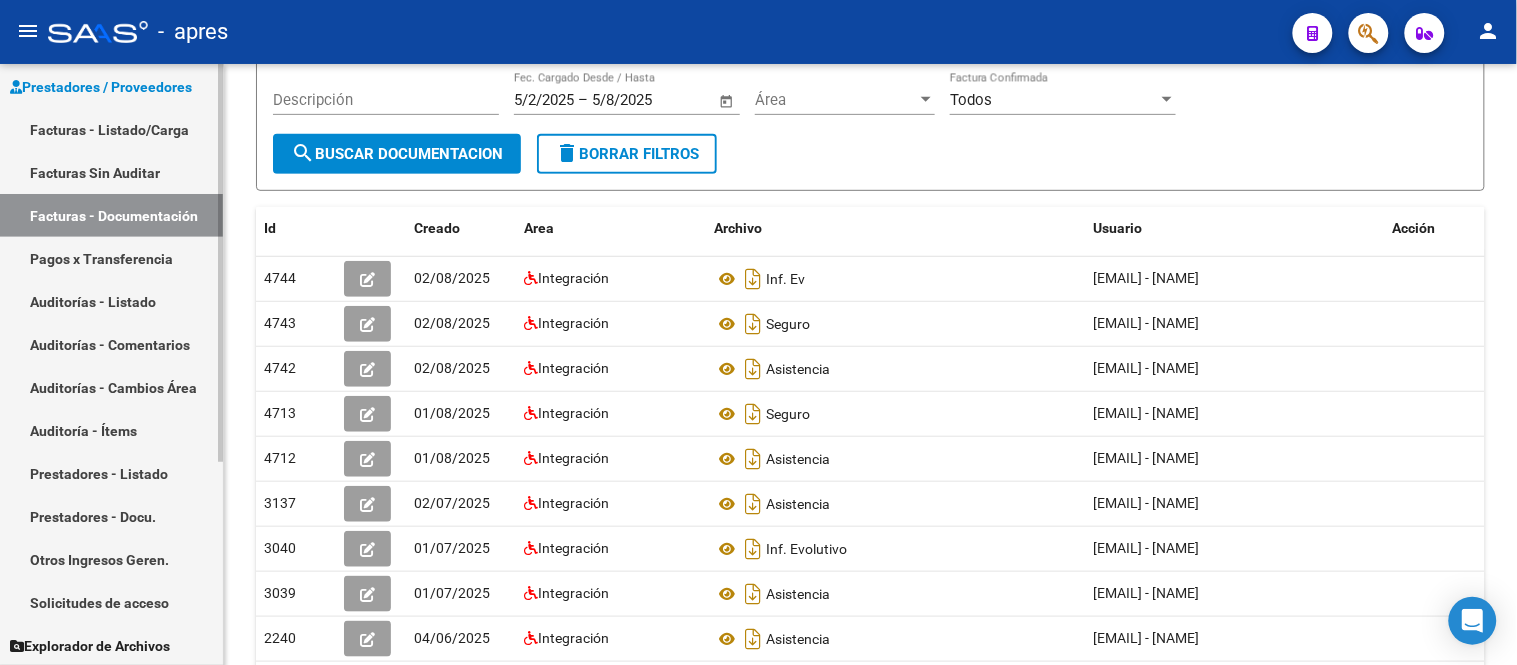 type on "[LAST]" 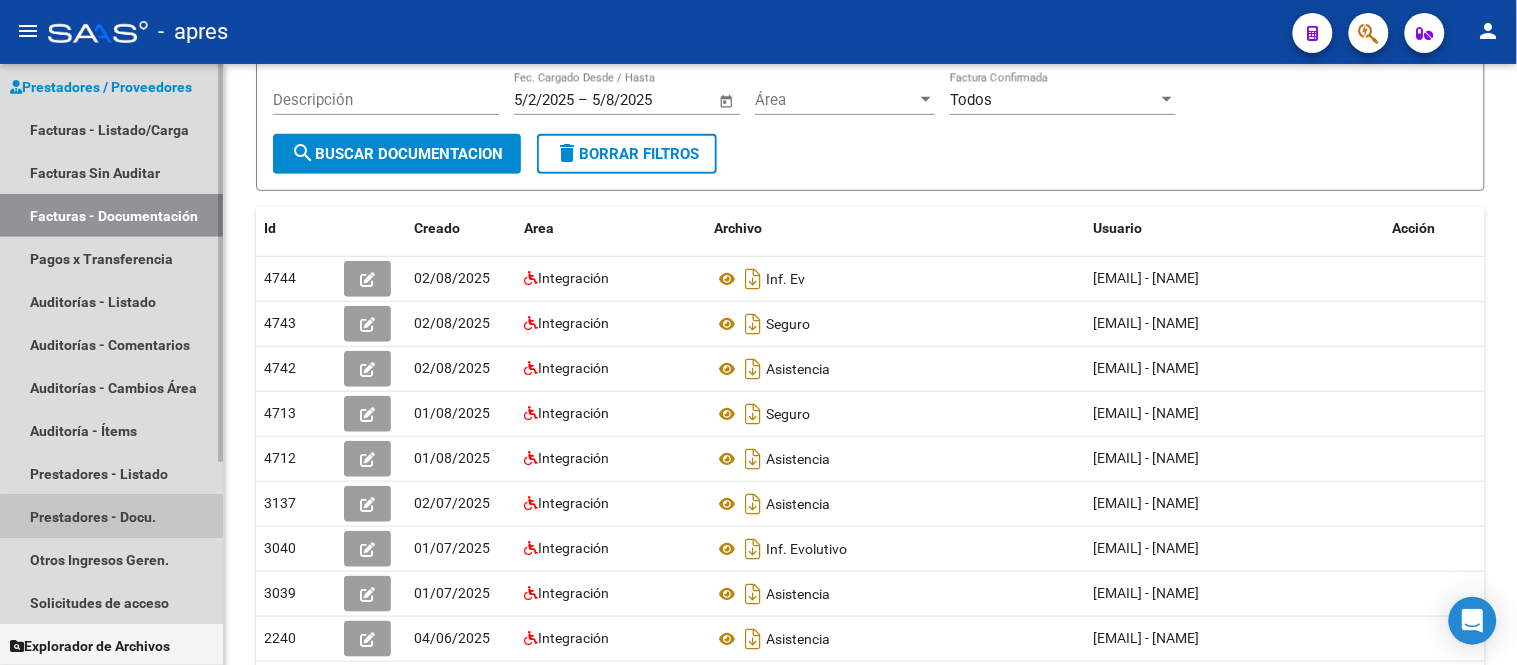 click on "Prestadores - Docu." at bounding box center [111, 516] 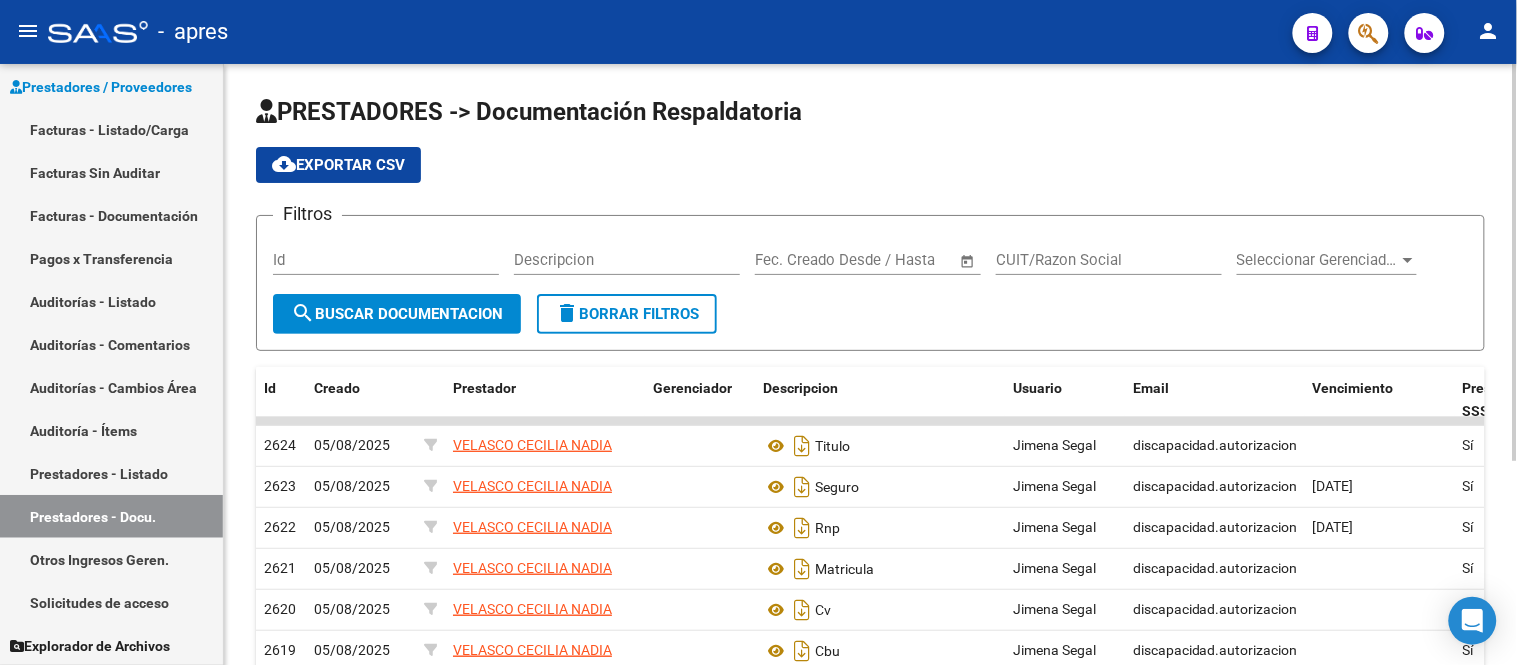 click on "Descripcion" at bounding box center [627, 260] 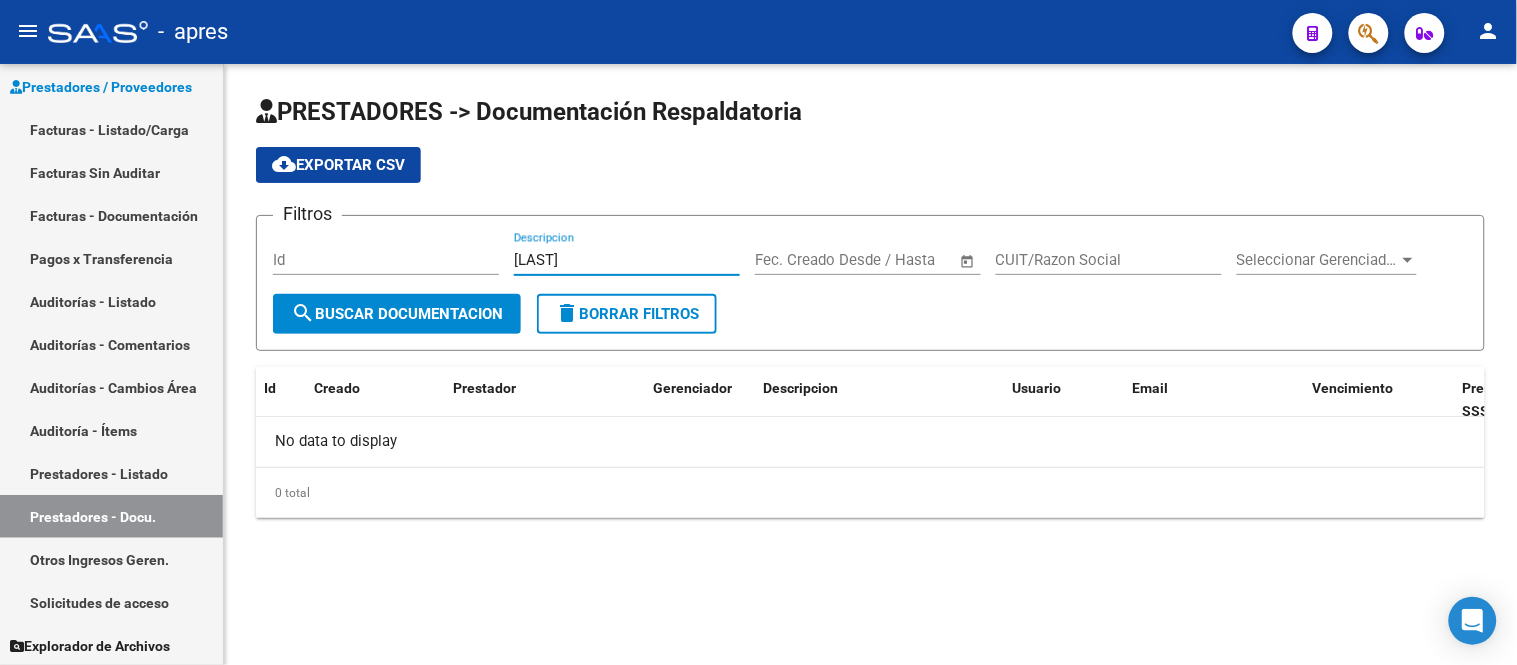 click on "Id" 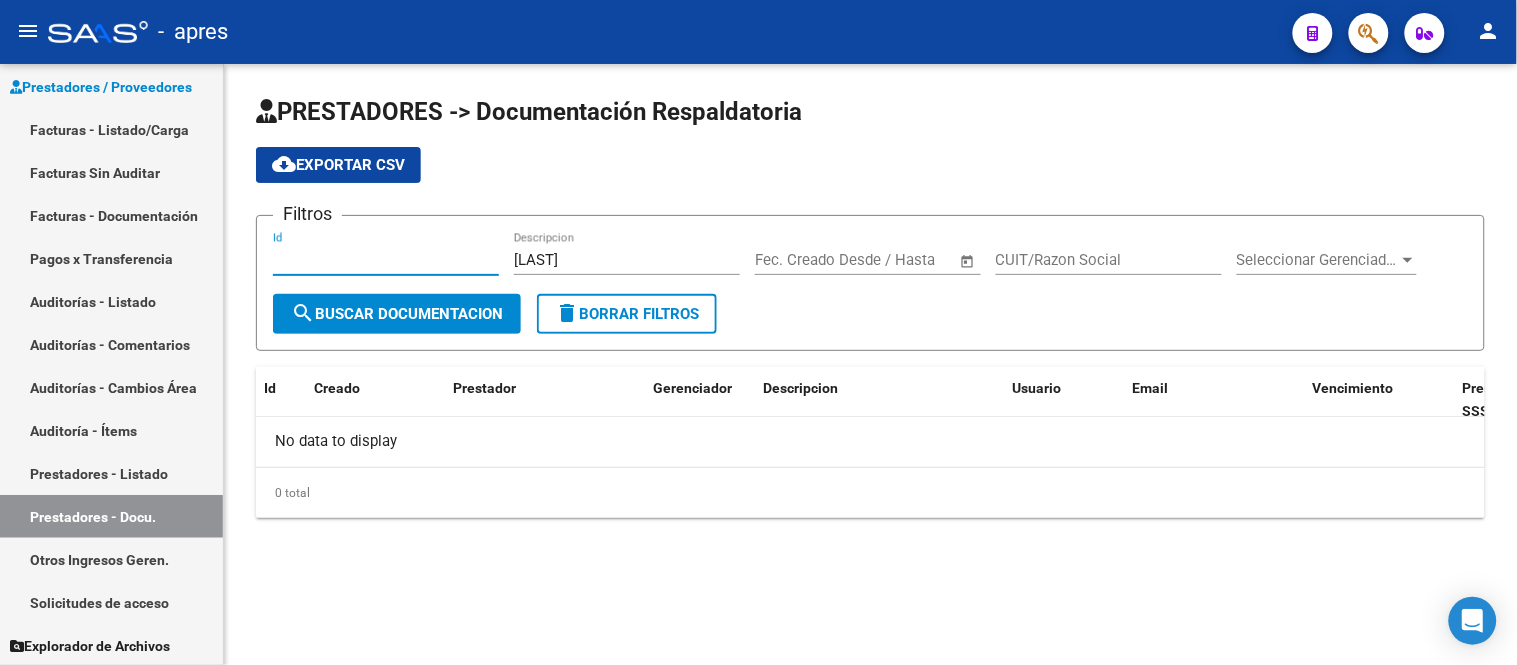 click on "Id" at bounding box center [386, 260] 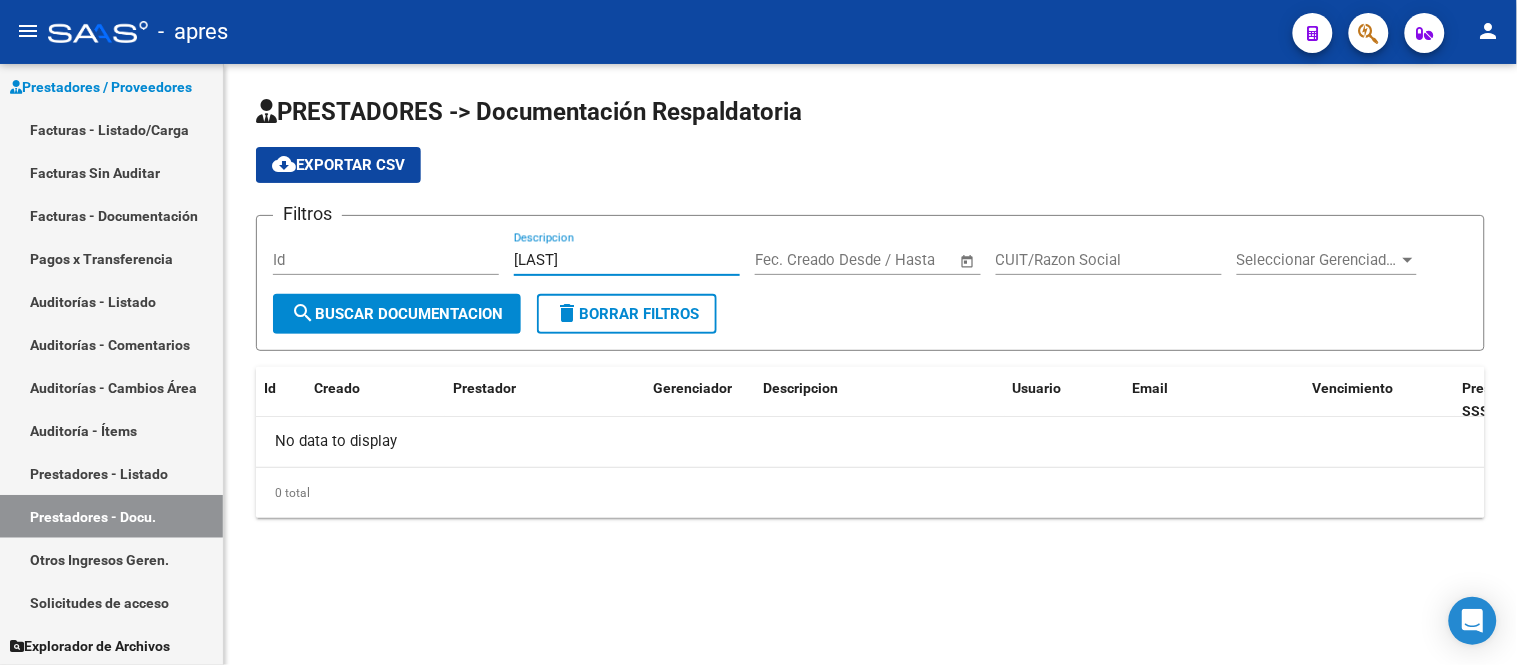 click on "[LAST]" at bounding box center [627, 260] 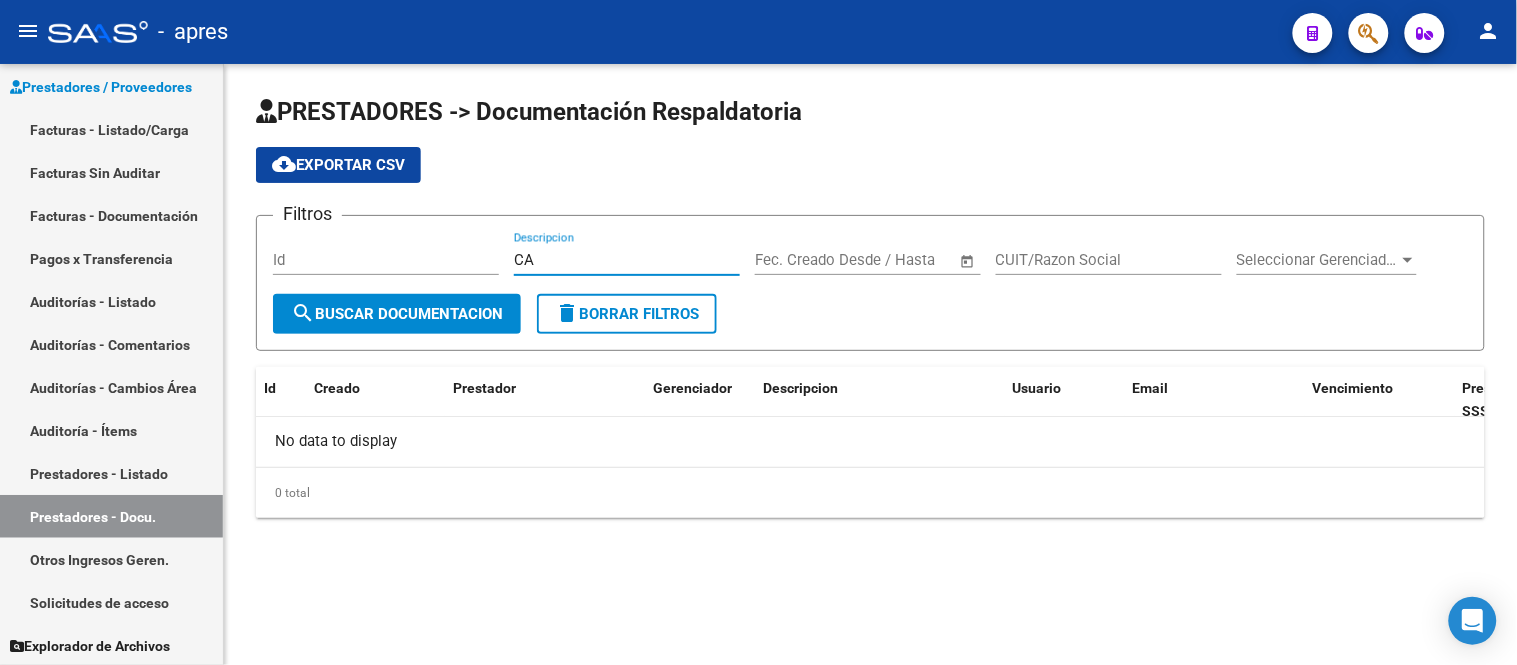 type on "C" 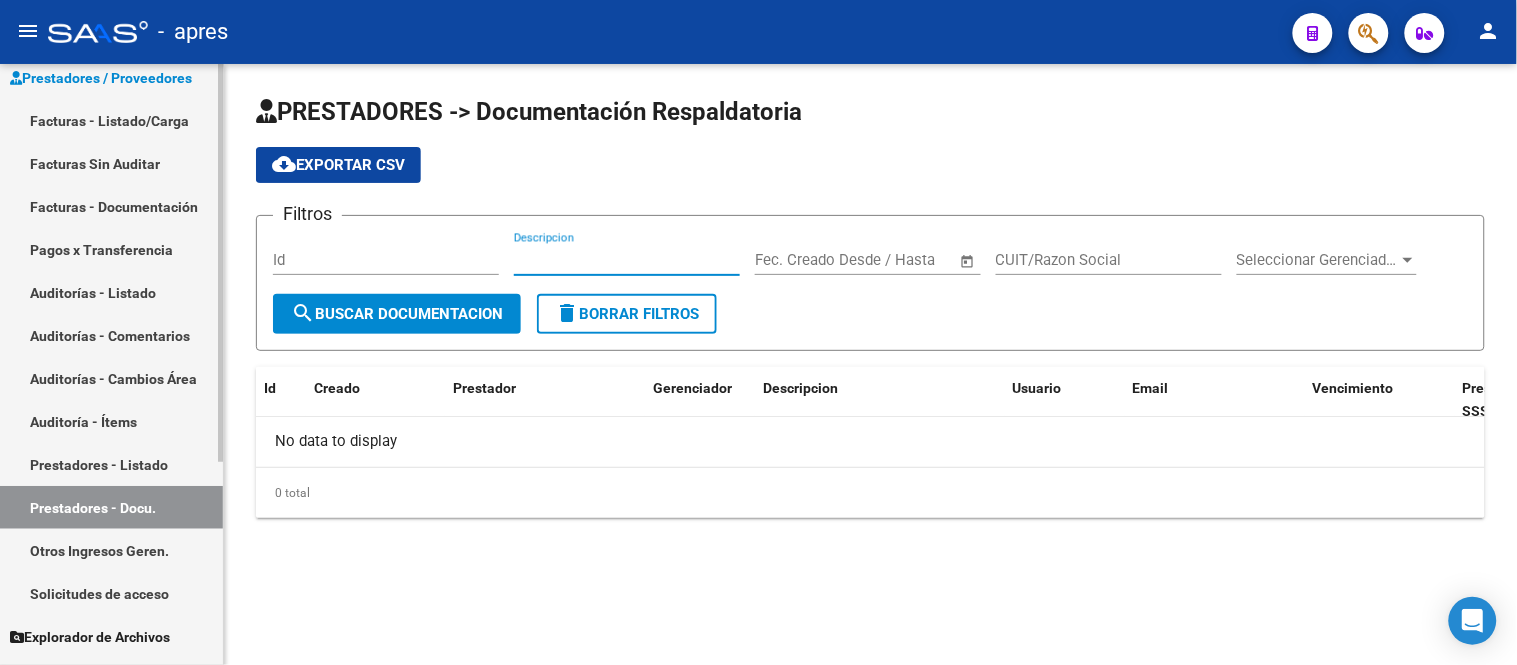 scroll, scrollTop: 308, scrollLeft: 0, axis: vertical 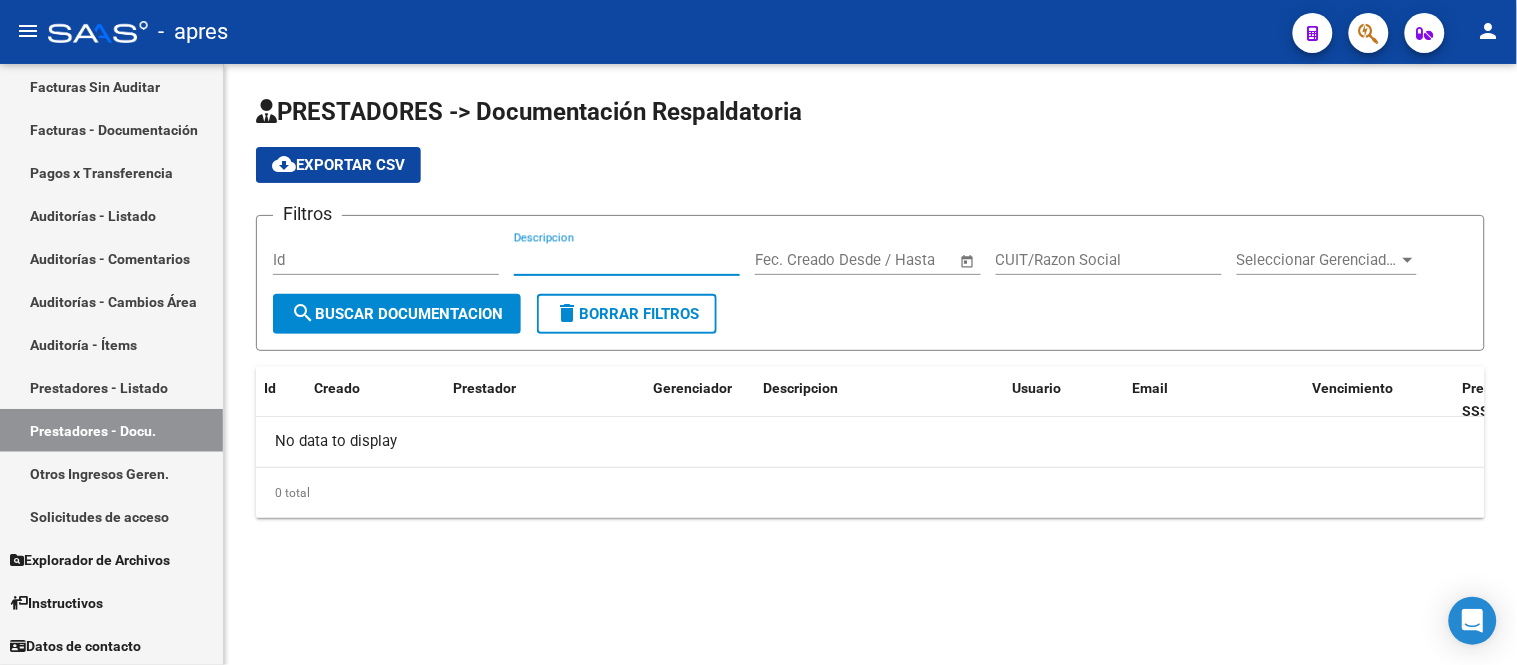 click on "delete  Borrar Filtros" 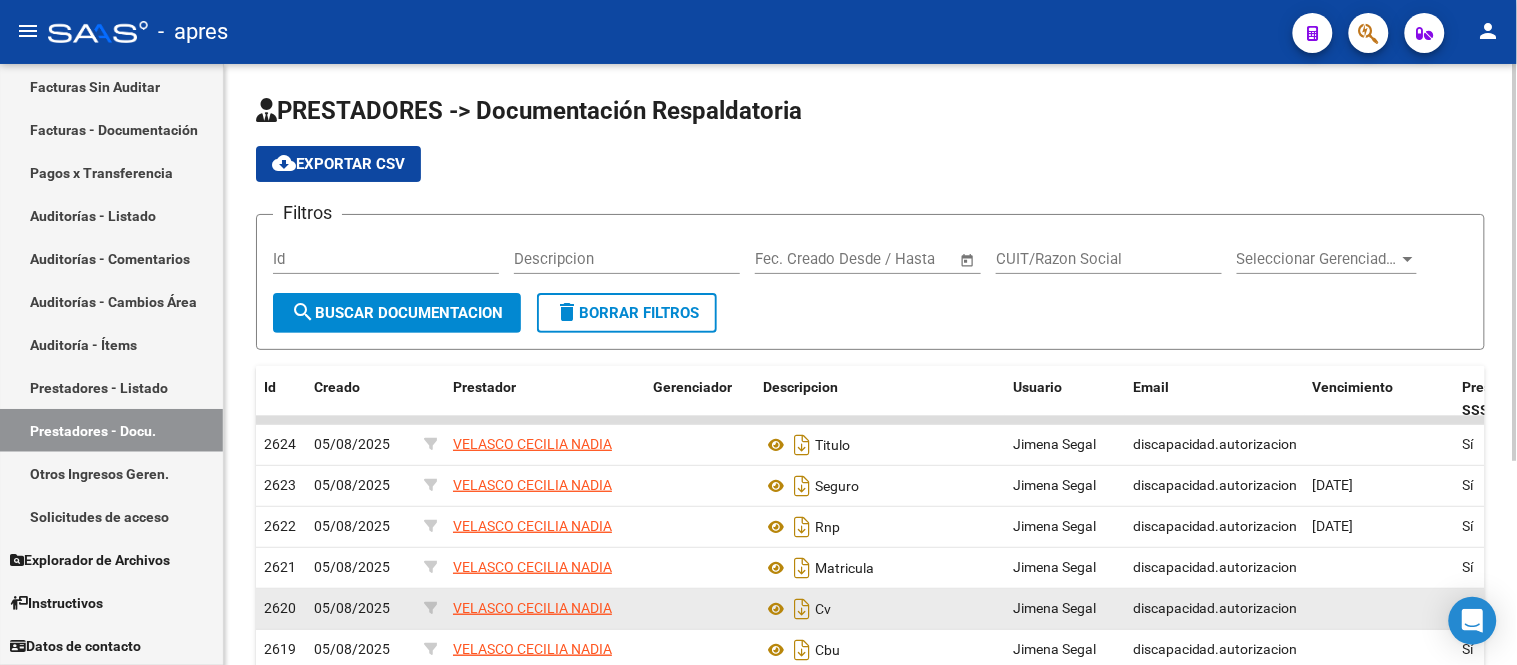 scroll, scrollTop: 0, scrollLeft: 0, axis: both 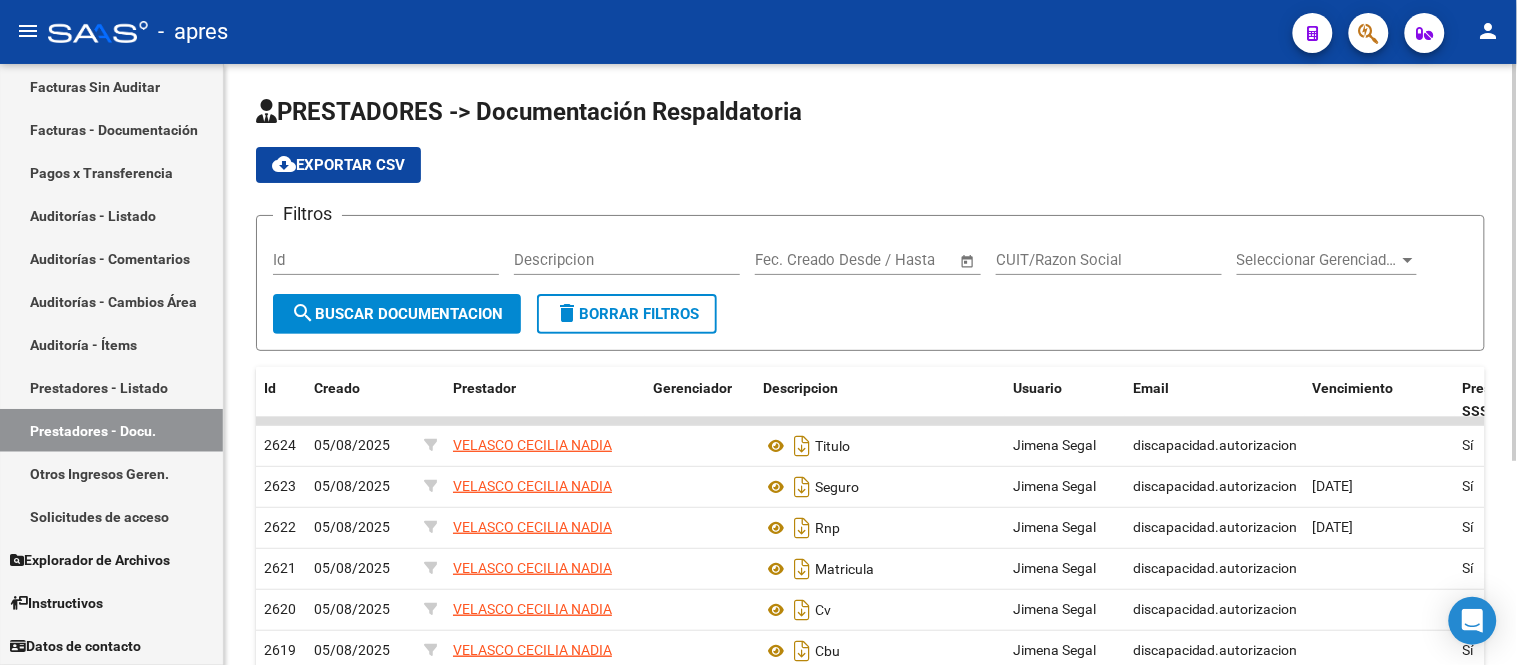 click on "Descripcion" at bounding box center (627, 260) 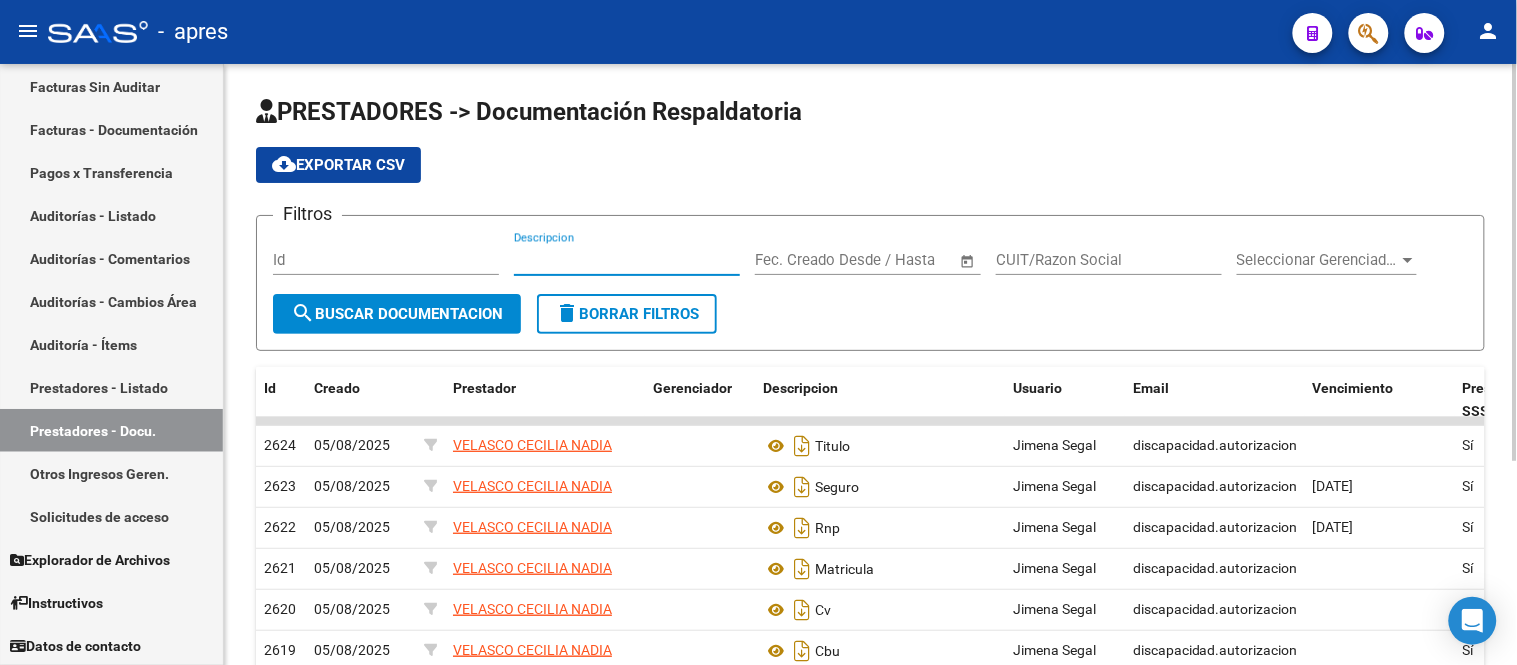 click on "CUIT/Razon Social" at bounding box center [1109, 260] 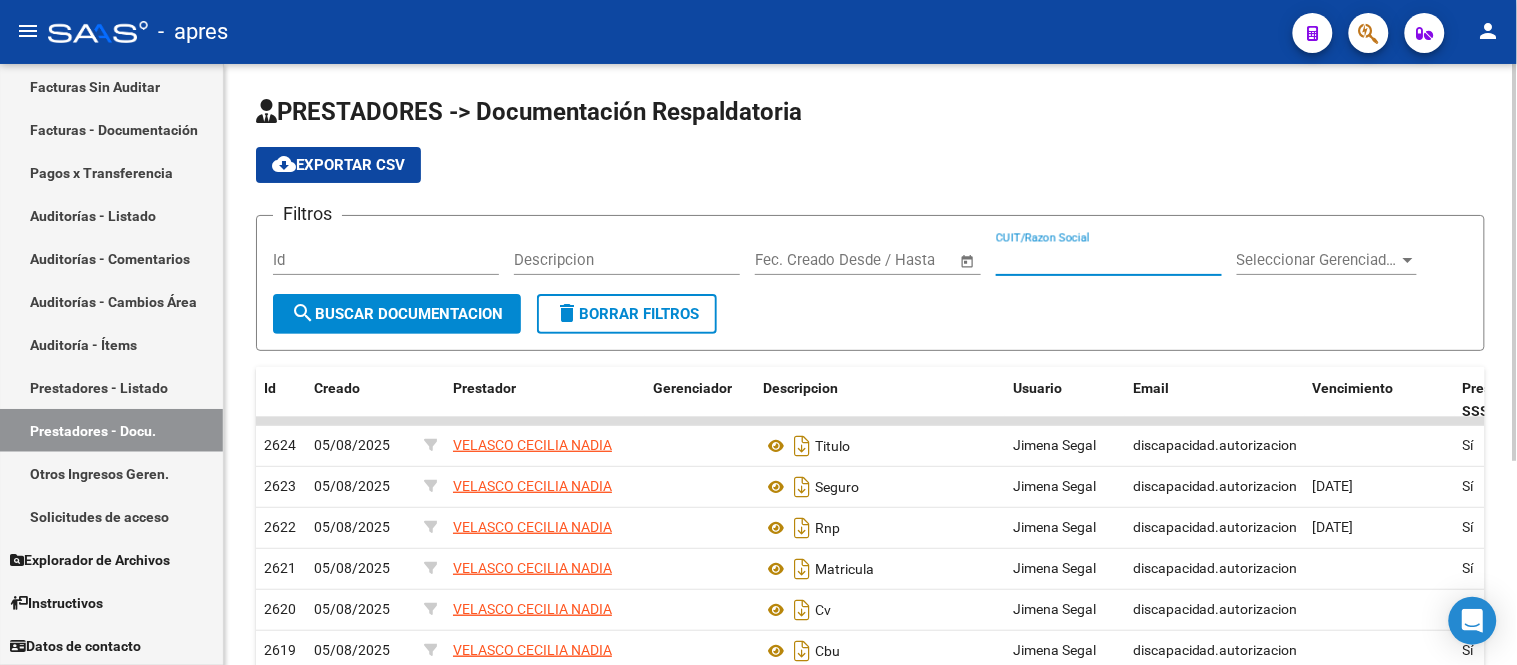 click at bounding box center (886, 260) 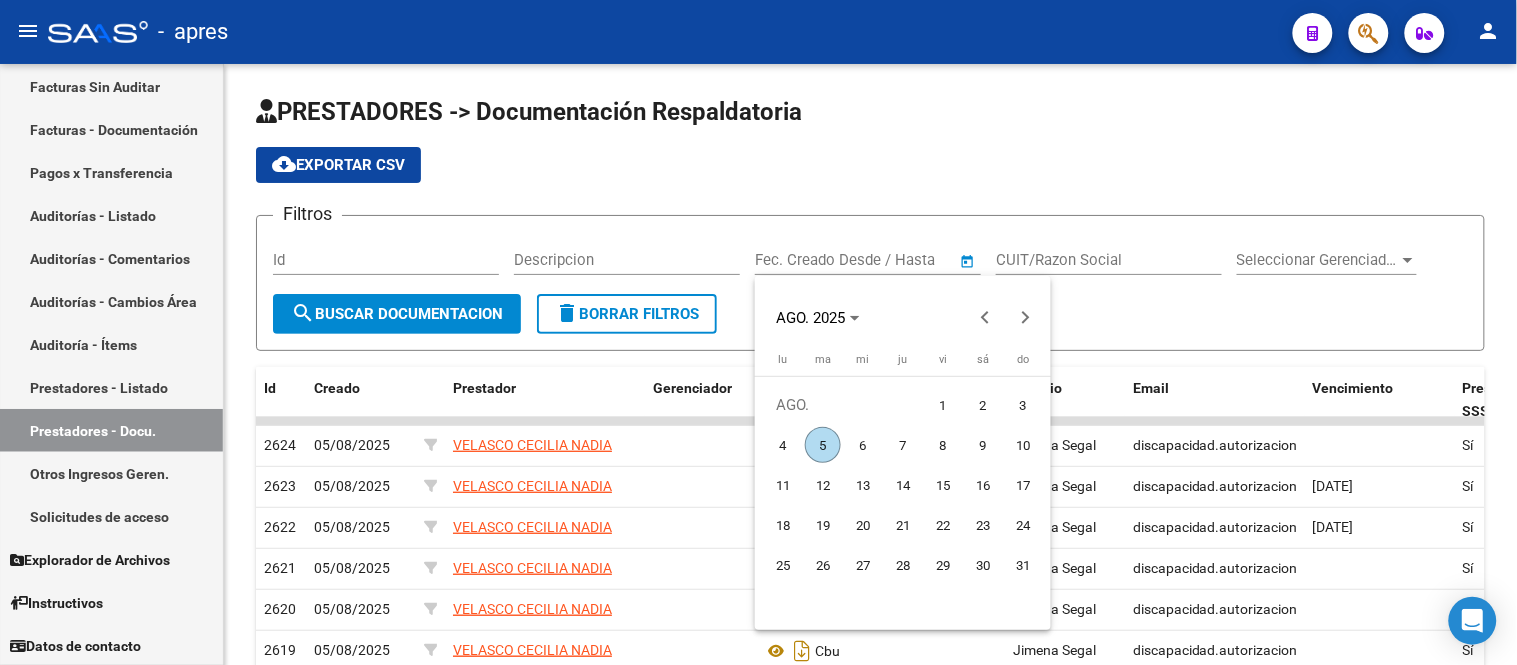 click at bounding box center [758, 332] 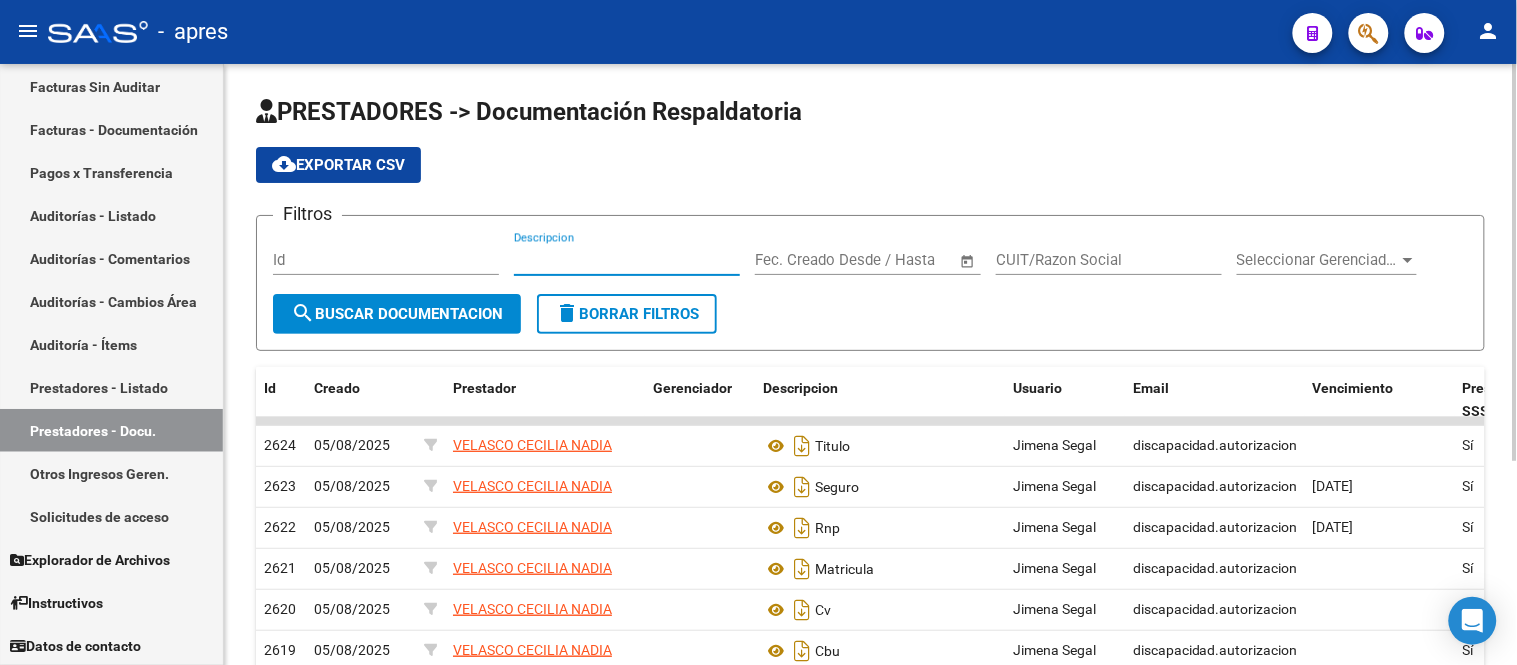 click on "Descripcion" at bounding box center (627, 260) 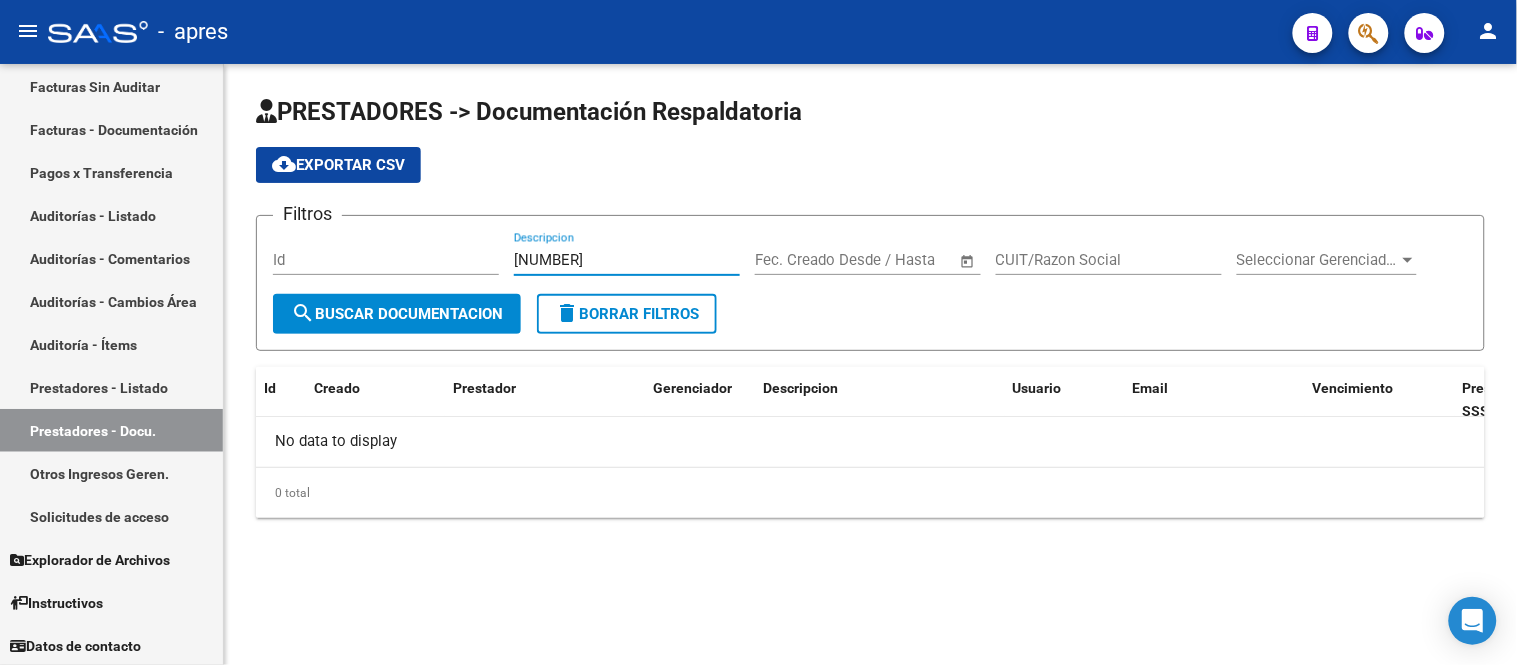 drag, startPoint x: 658, startPoint y: 262, endPoint x: 470, endPoint y: 264, distance: 188.01064 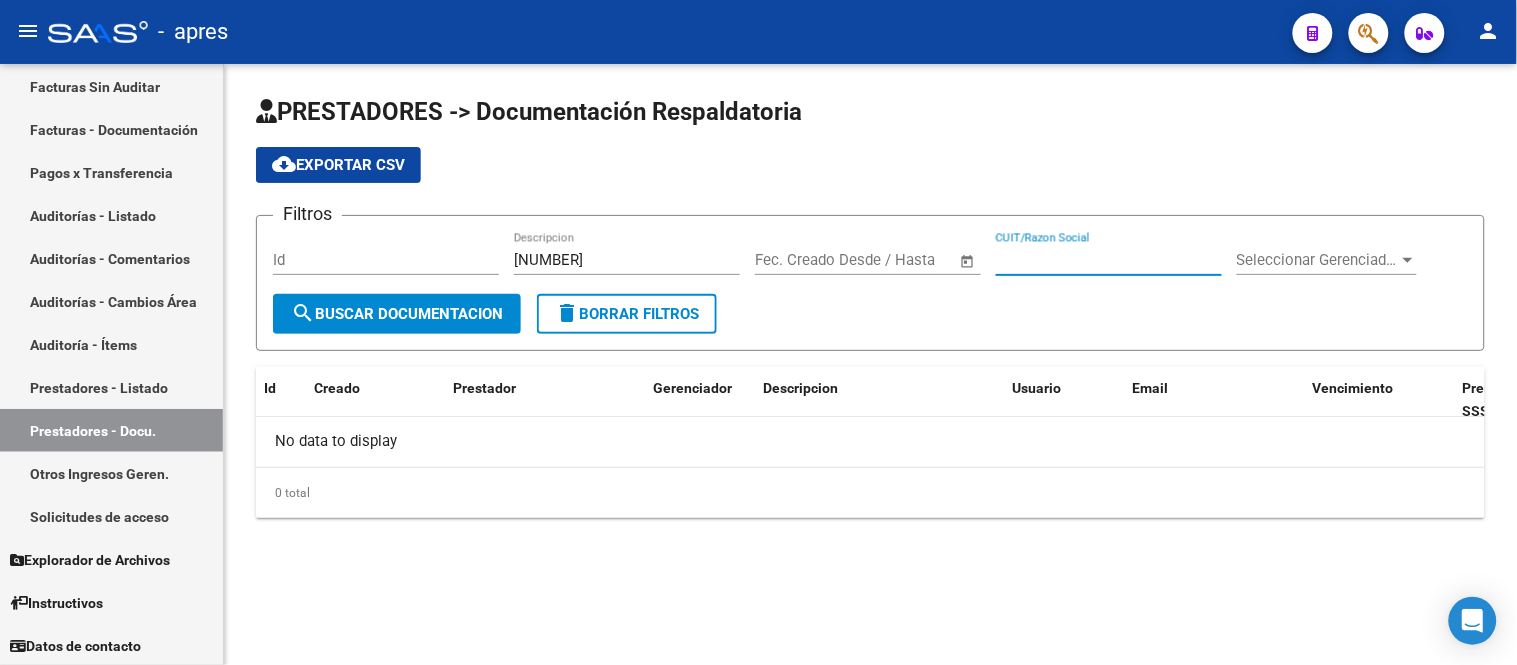 paste on "[NUMBER]" 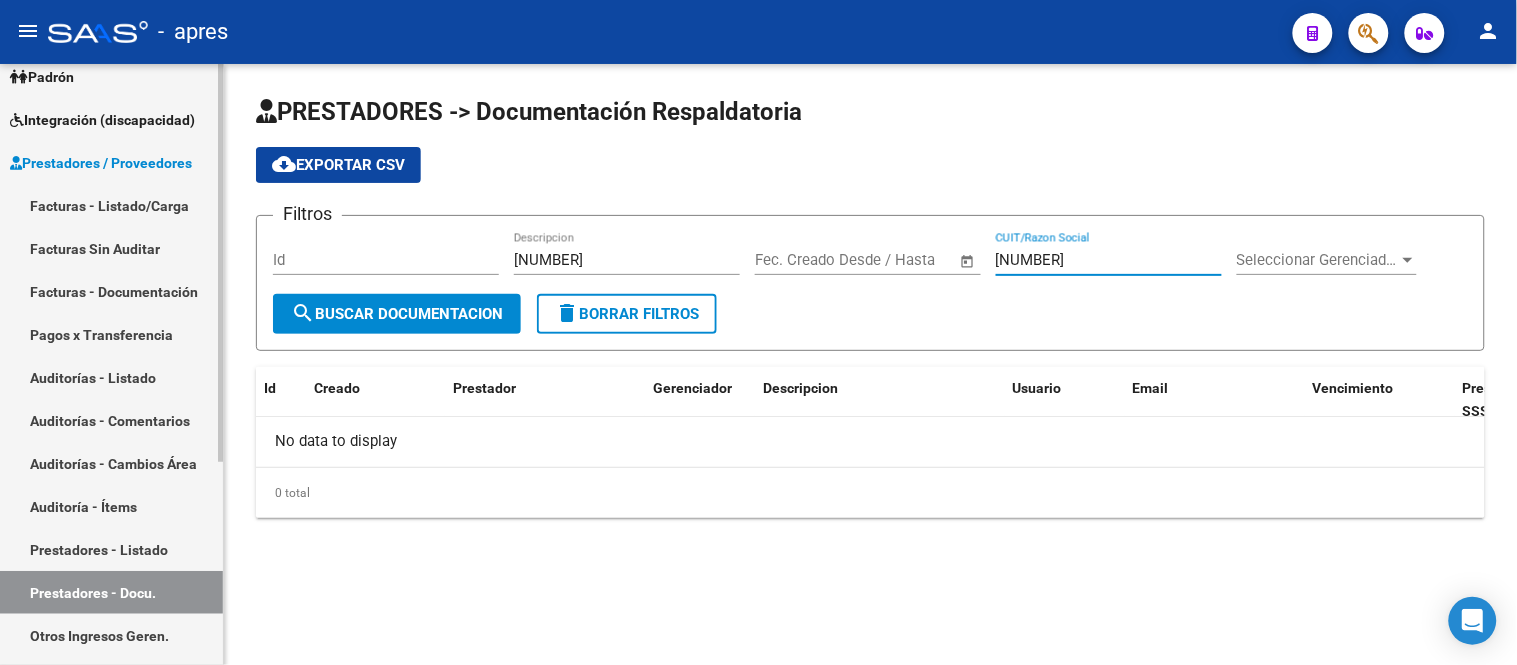 scroll, scrollTop: 86, scrollLeft: 0, axis: vertical 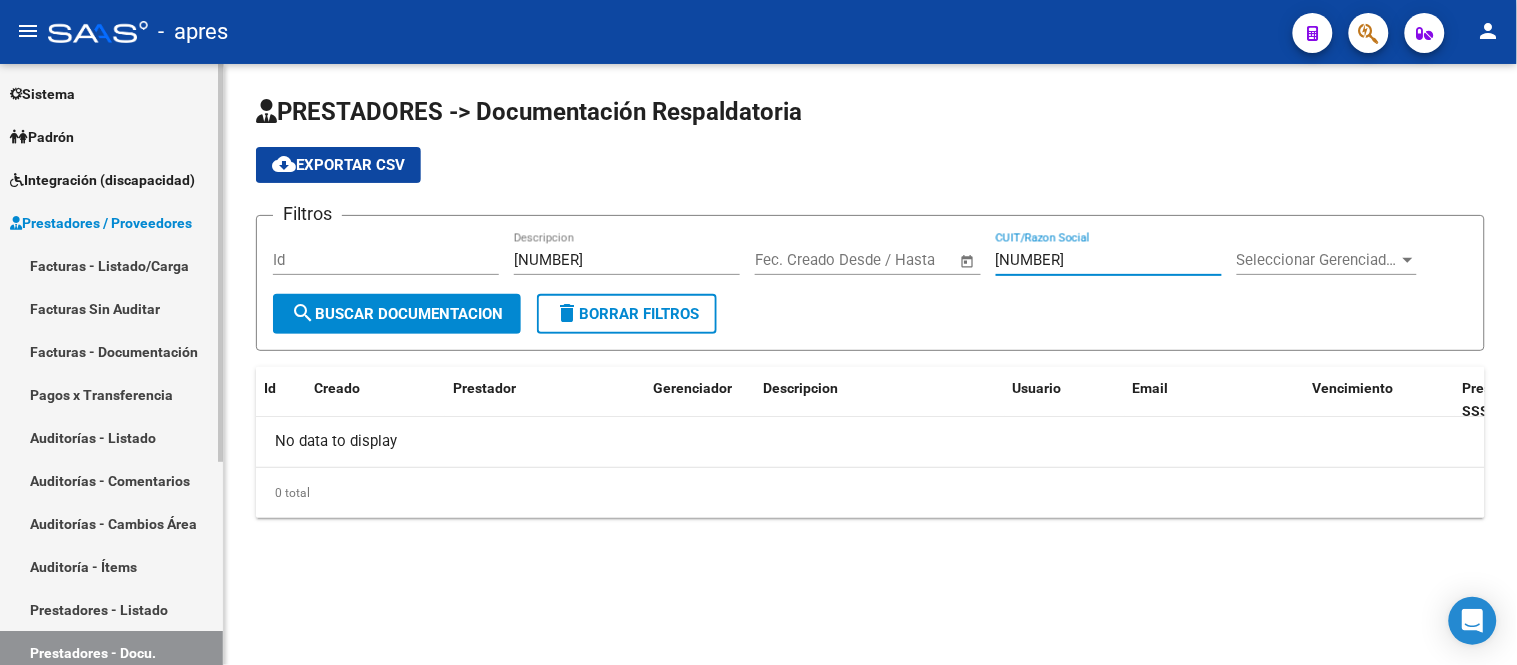 type on "[NUMBER]" 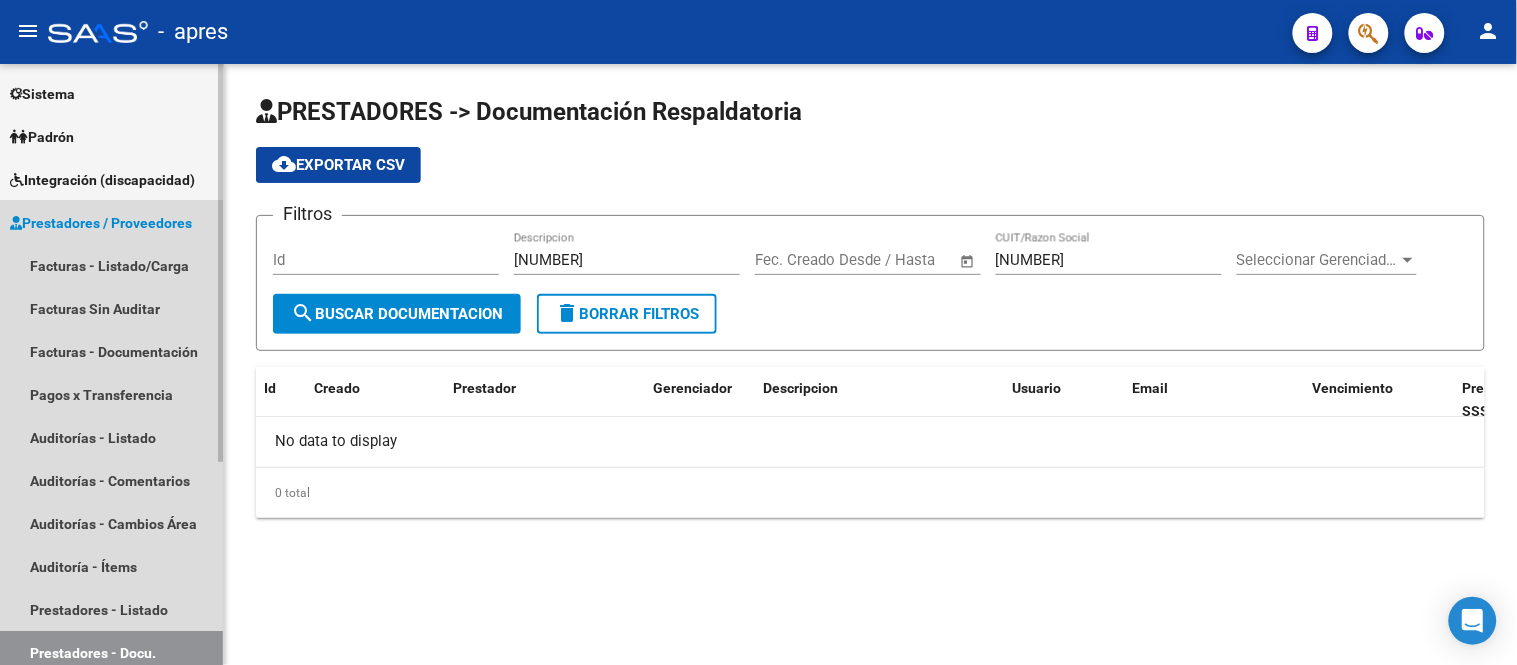 click on "Prestadores / Proveedores" at bounding box center [101, 223] 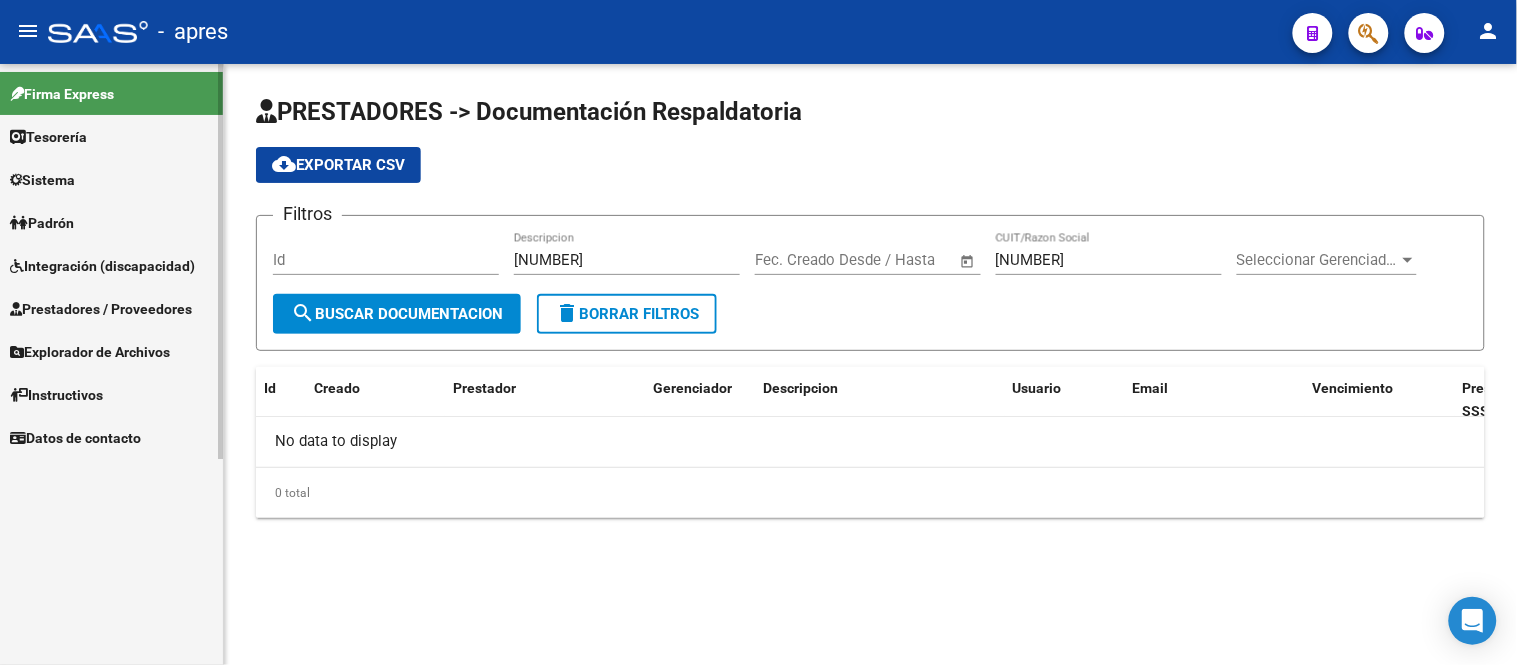 scroll, scrollTop: 0, scrollLeft: 0, axis: both 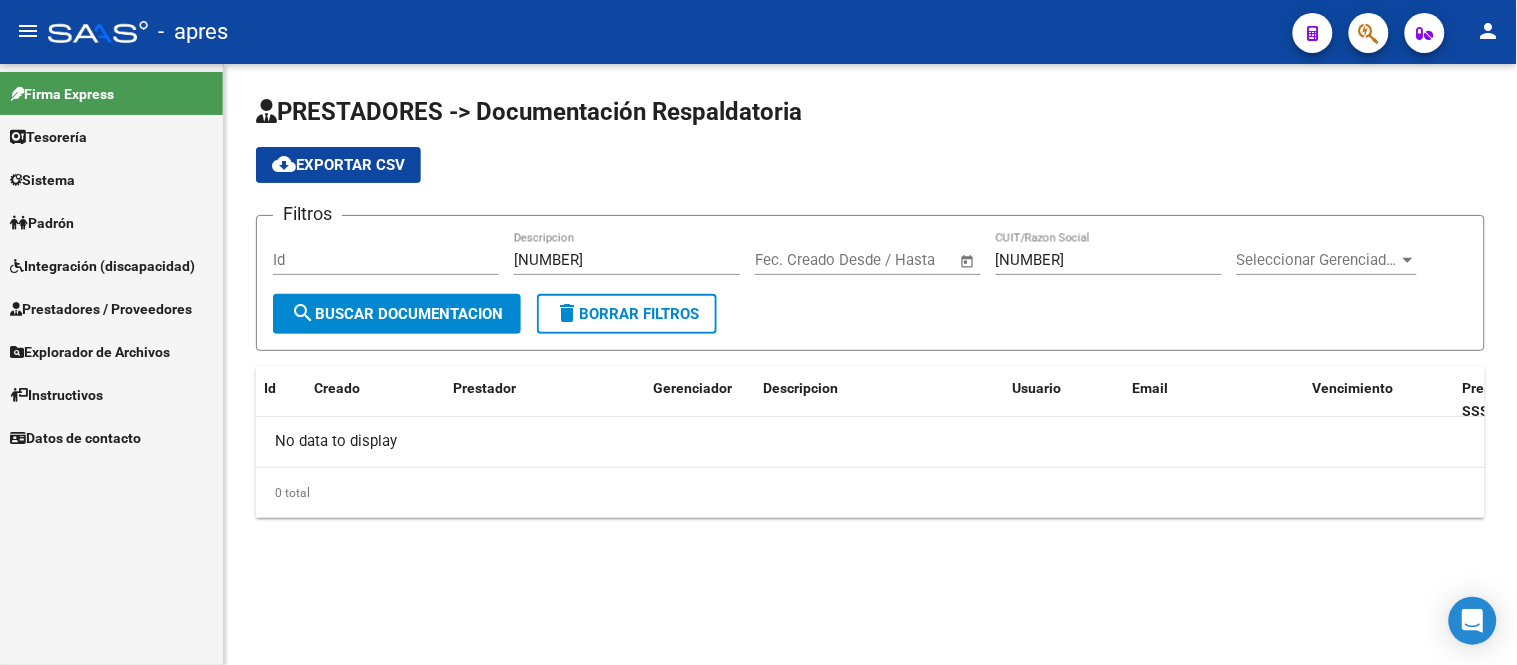 click on "Prestadores / Proveedores" at bounding box center [101, 309] 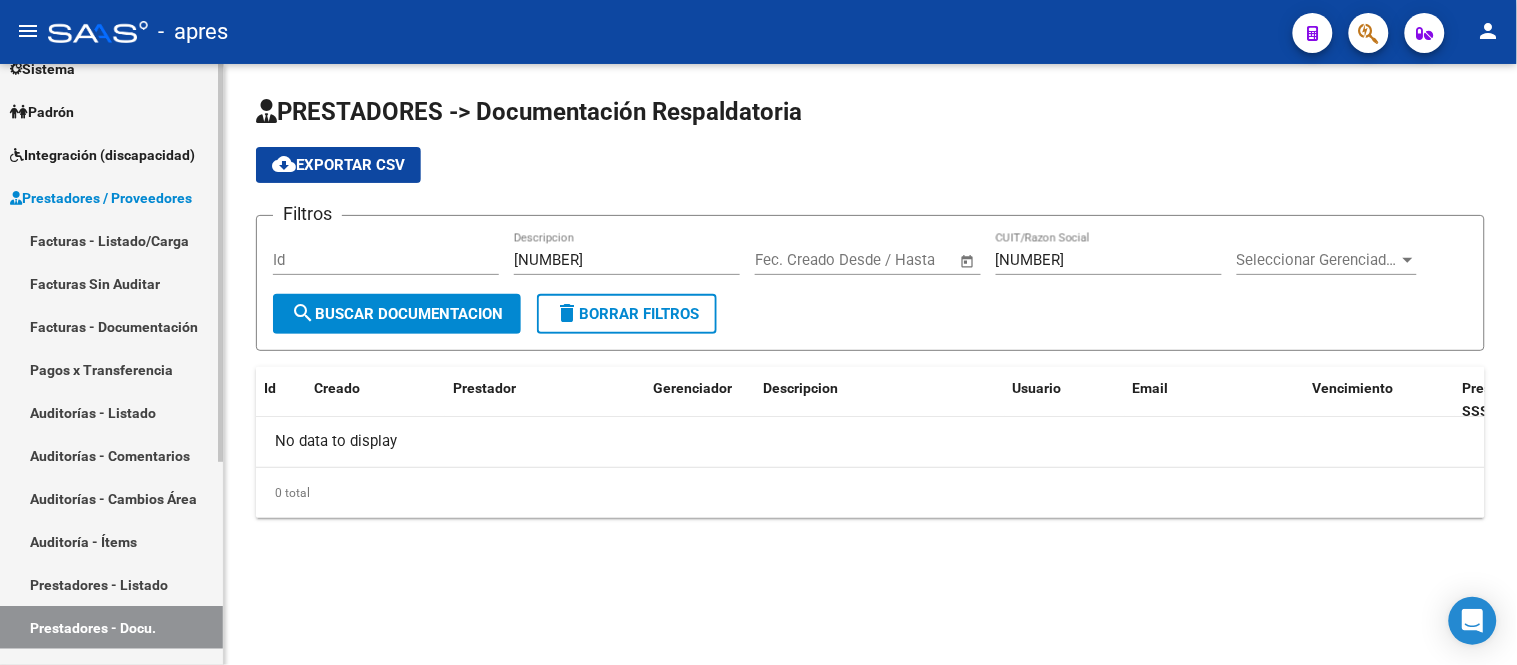 scroll, scrollTop: 222, scrollLeft: 0, axis: vertical 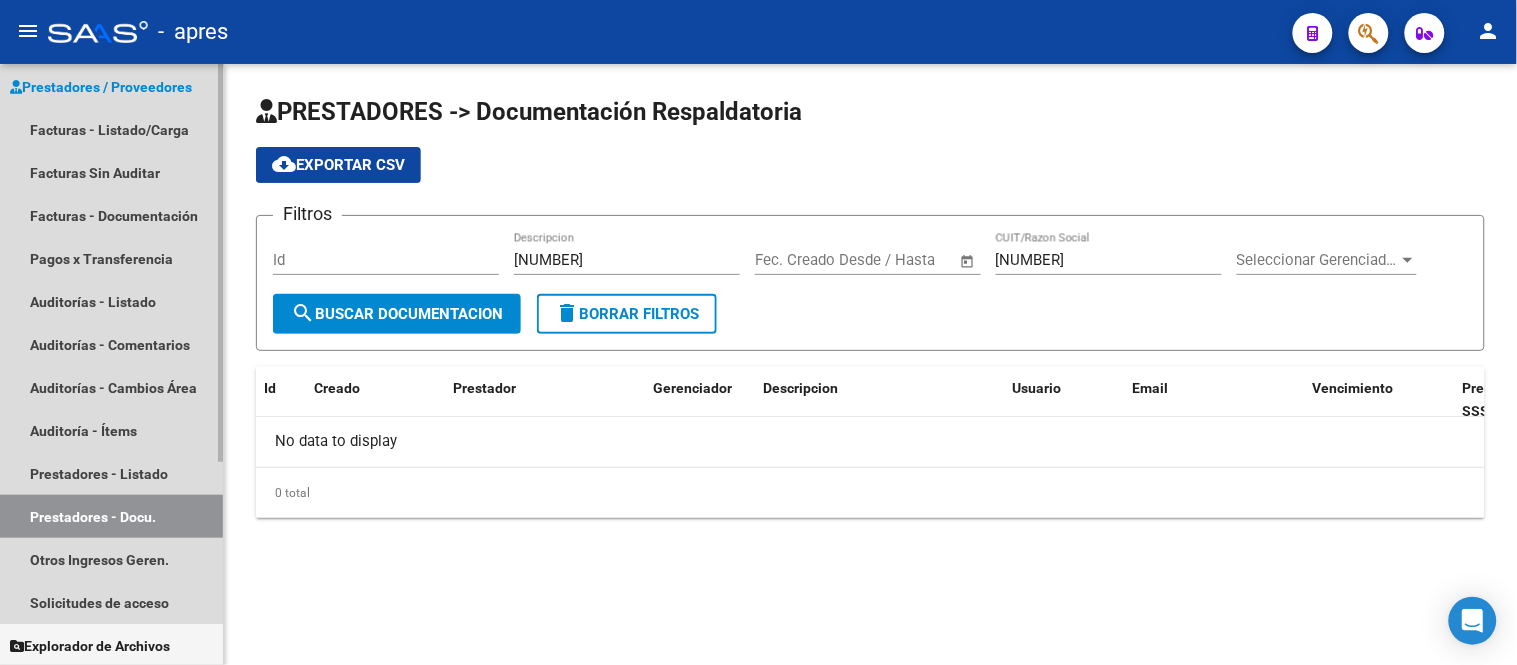 click on "Prestadores - Docu." at bounding box center (111, 516) 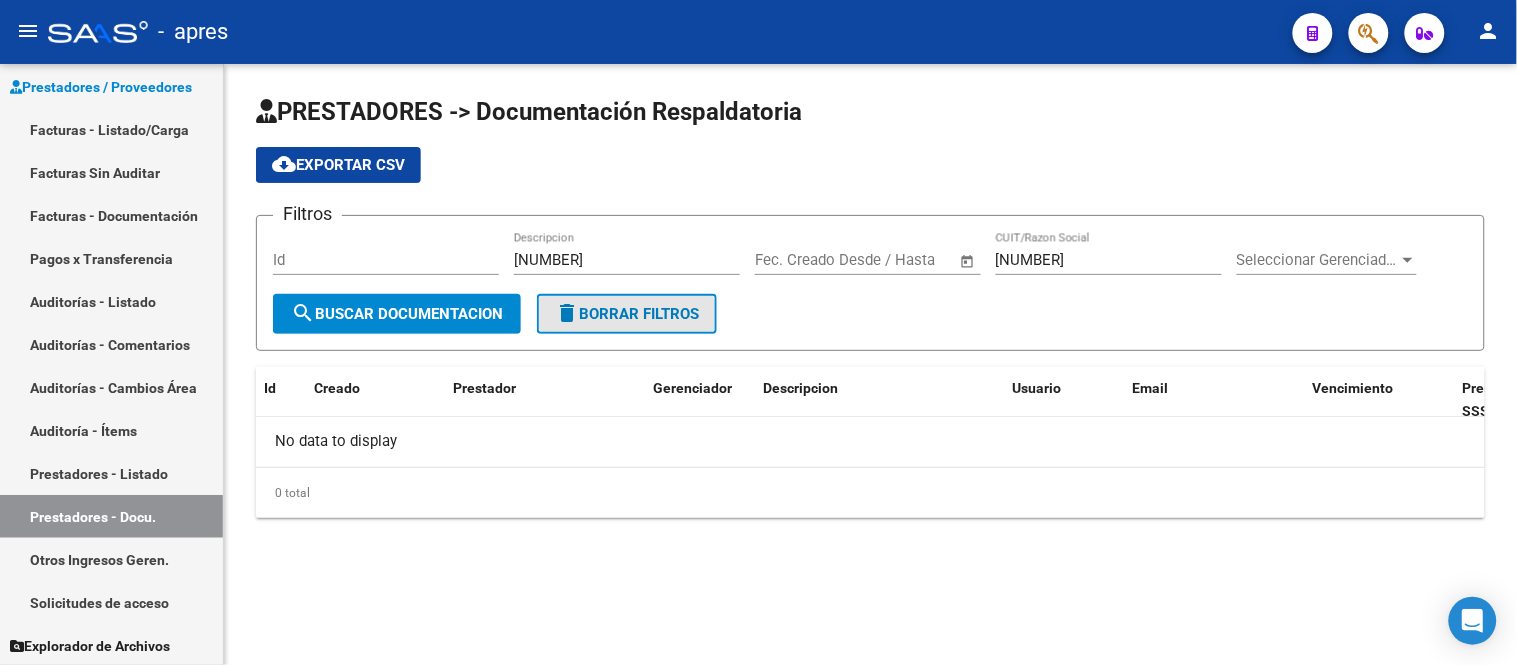 click on "delete  Borrar Filtros" 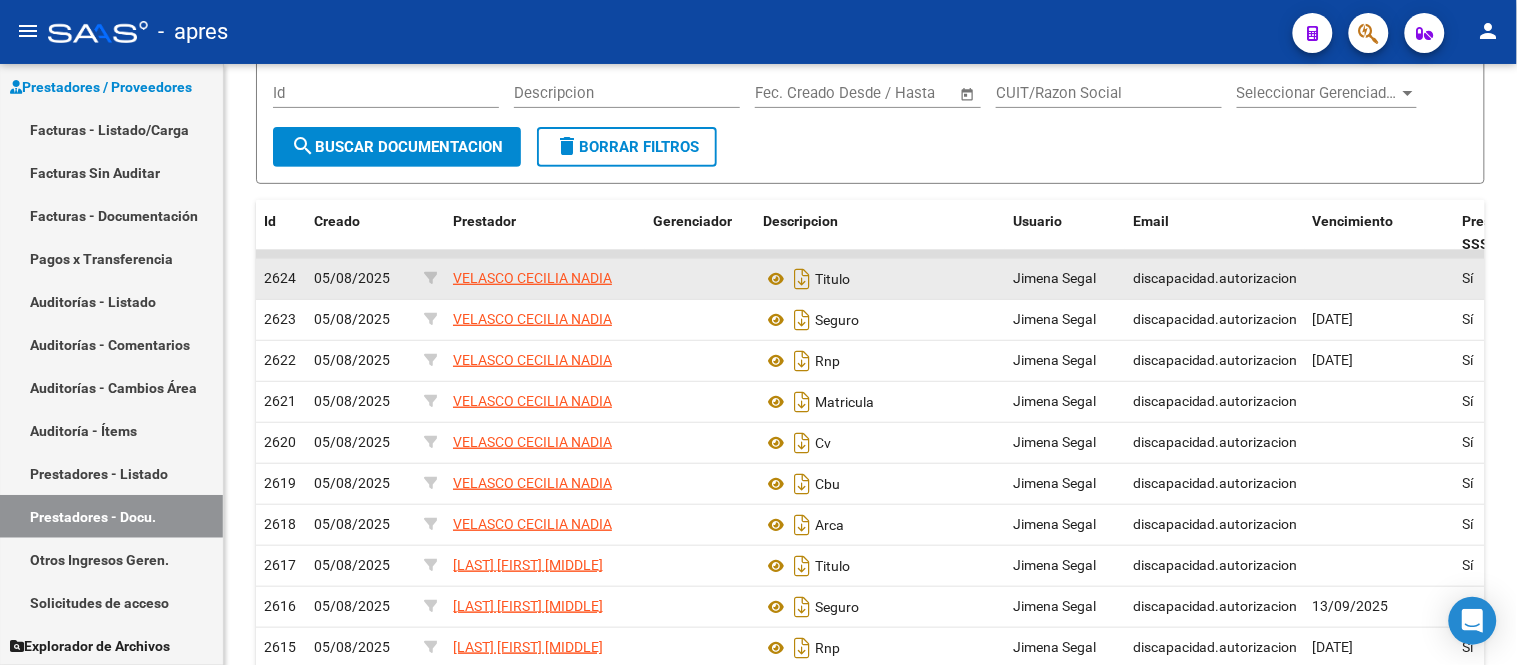 scroll, scrollTop: 222, scrollLeft: 0, axis: vertical 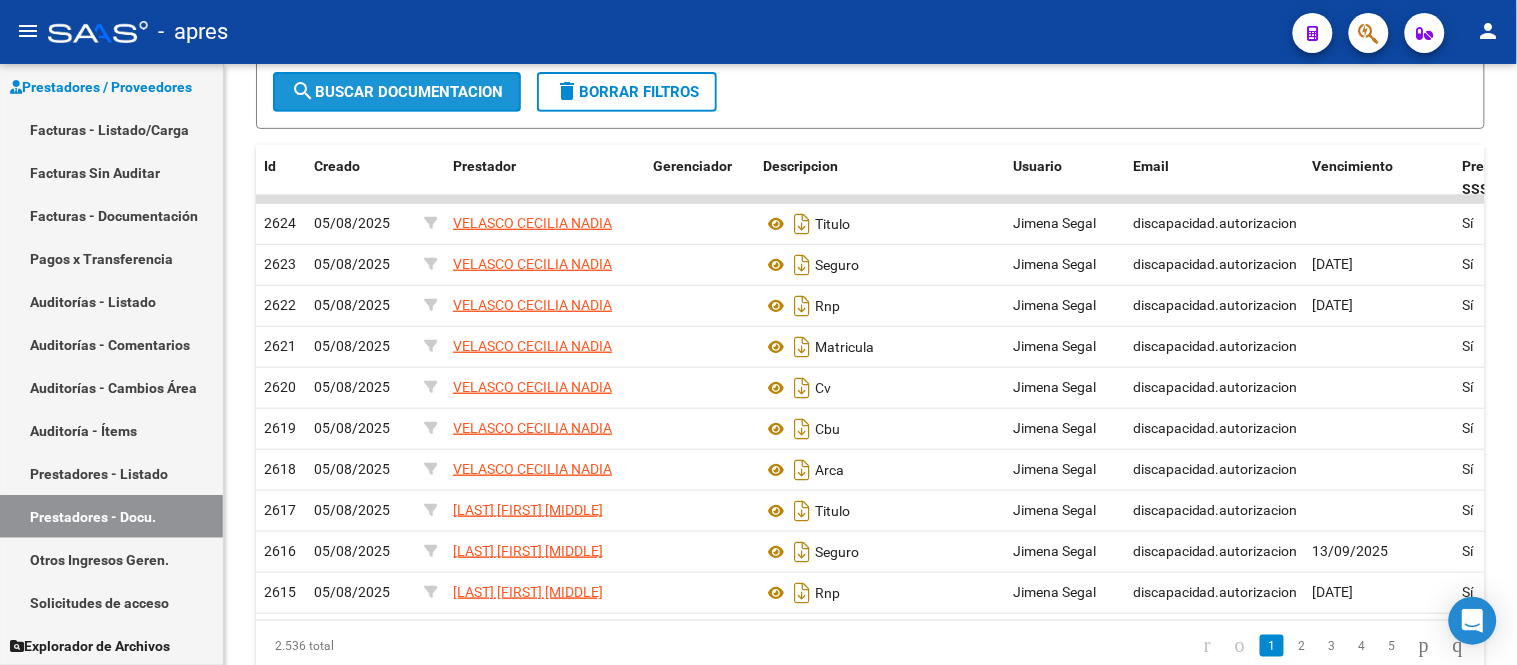 click on "search  Buscar Documentacion" 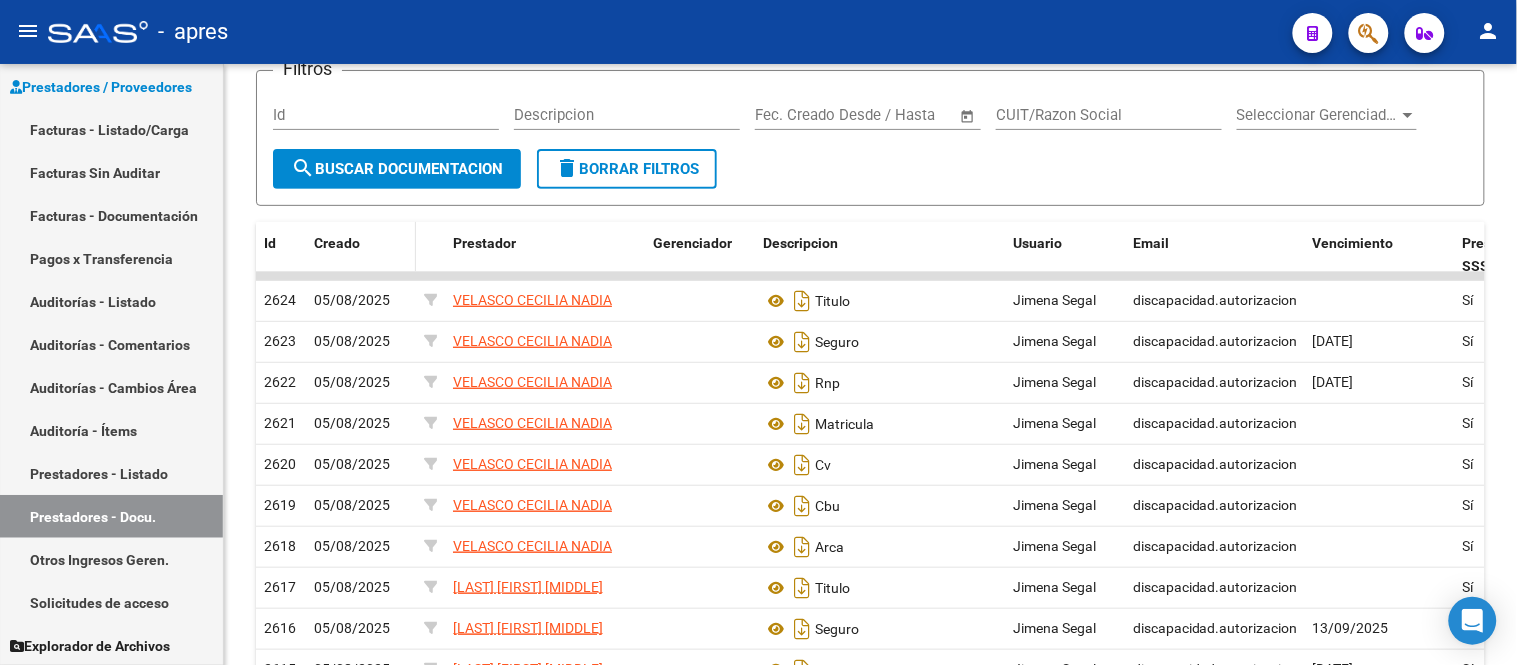 scroll, scrollTop: 111, scrollLeft: 0, axis: vertical 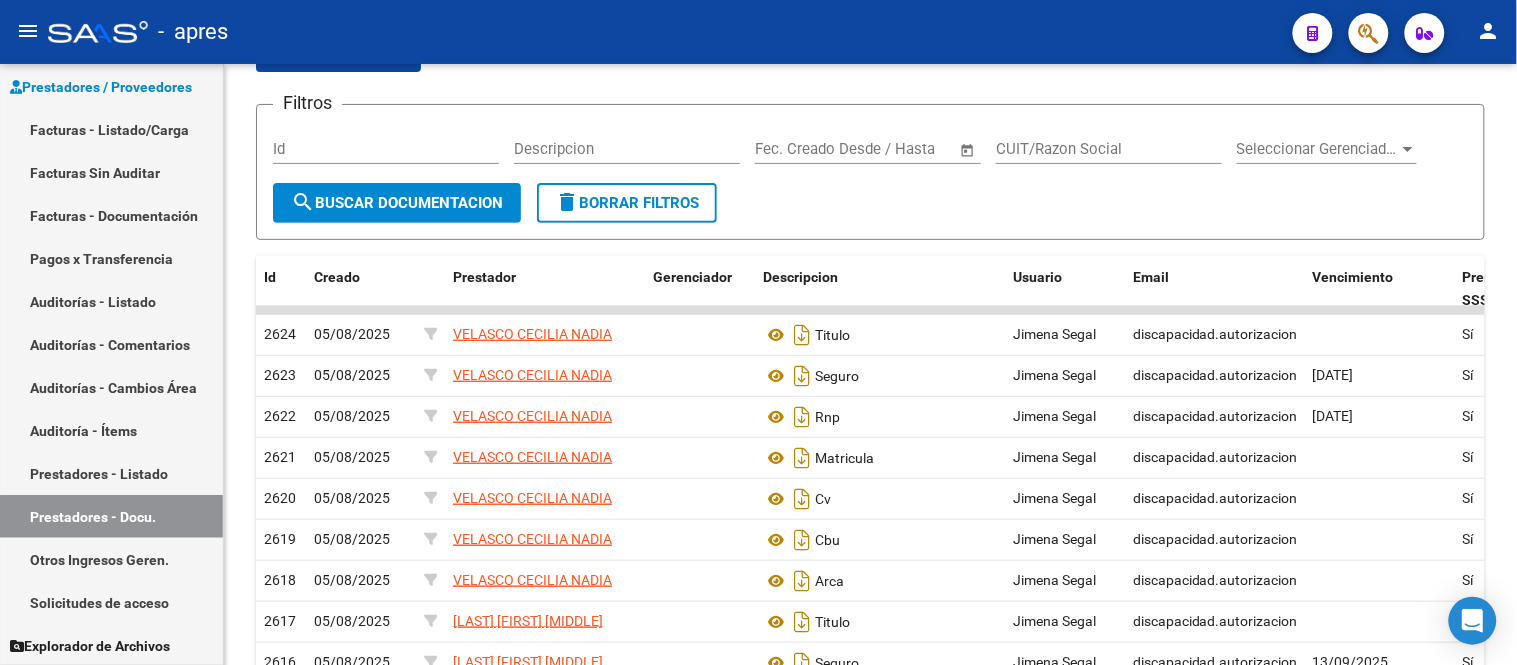 click on "Id" 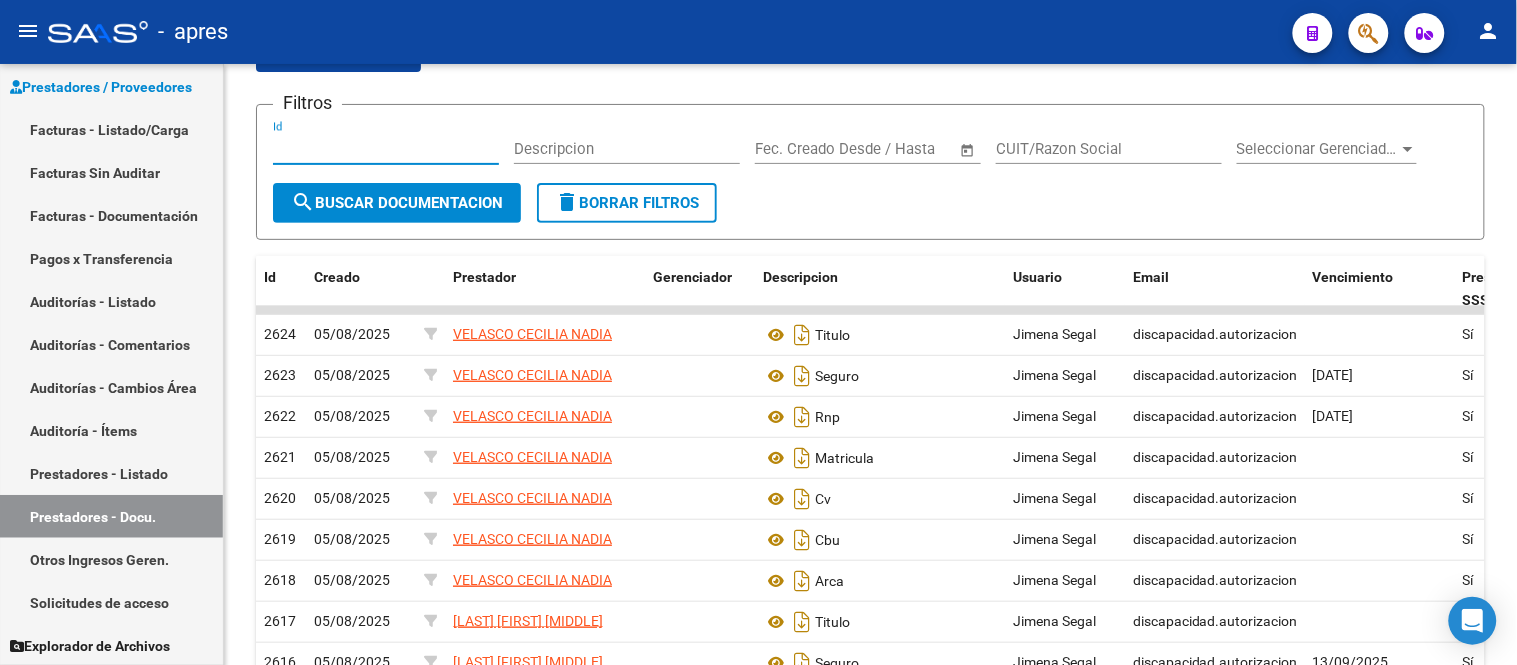 click on "Id" at bounding box center (386, 149) 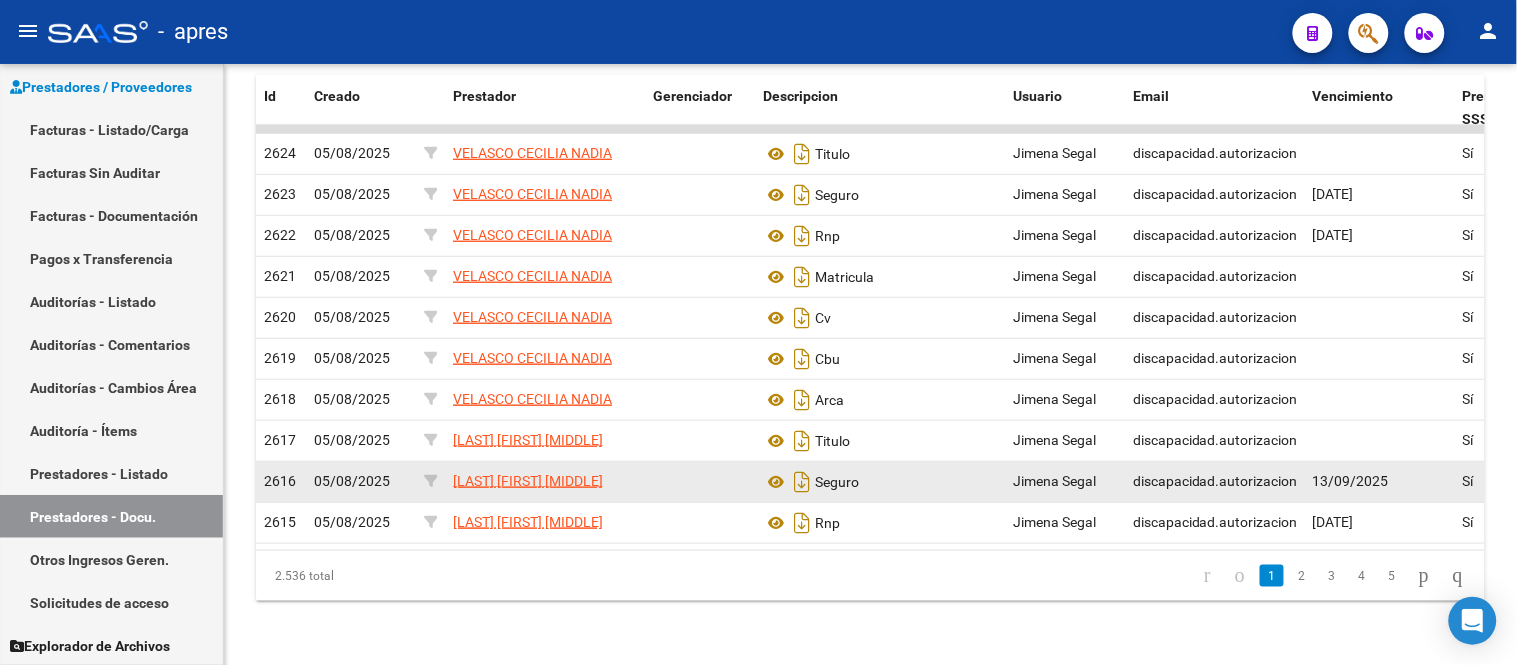 scroll, scrollTop: 0, scrollLeft: 0, axis: both 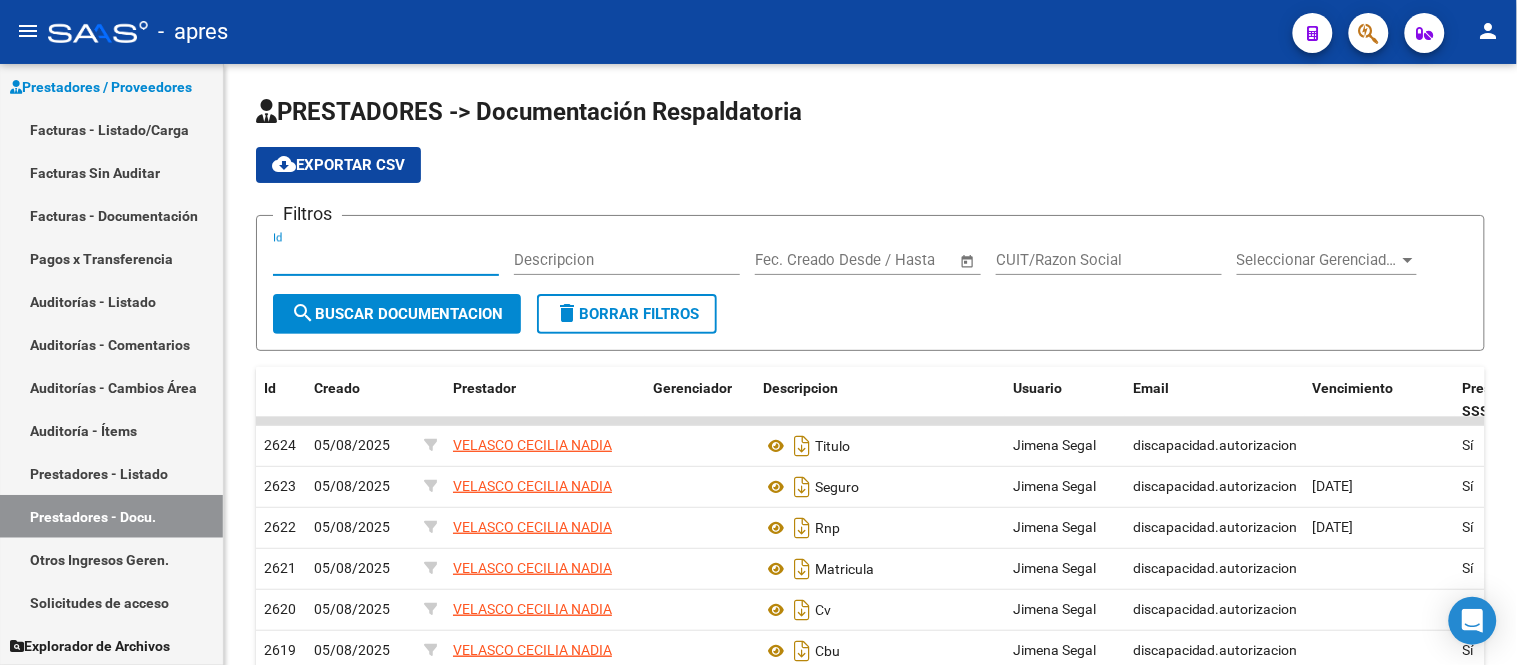 type on "[NUMBER]" 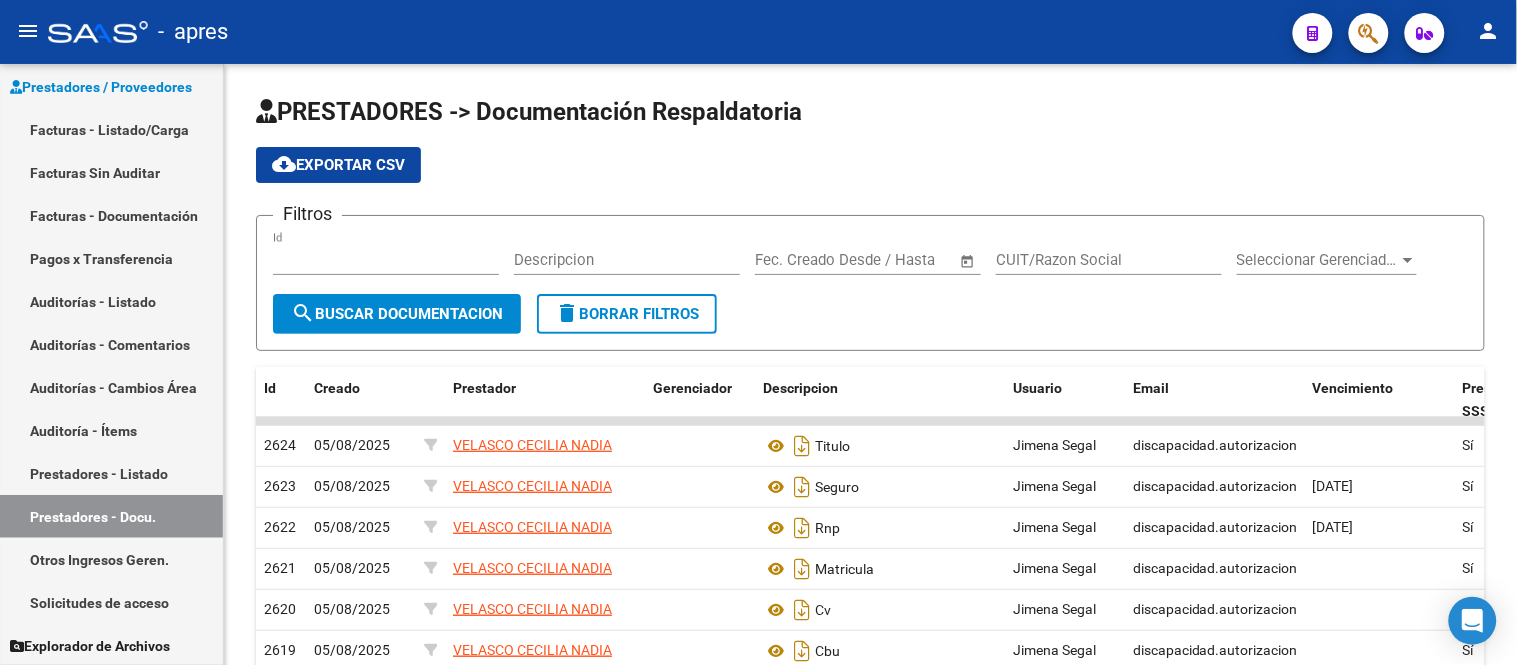 click on "Start date – End date Fec. Creado Desde / Hasta" 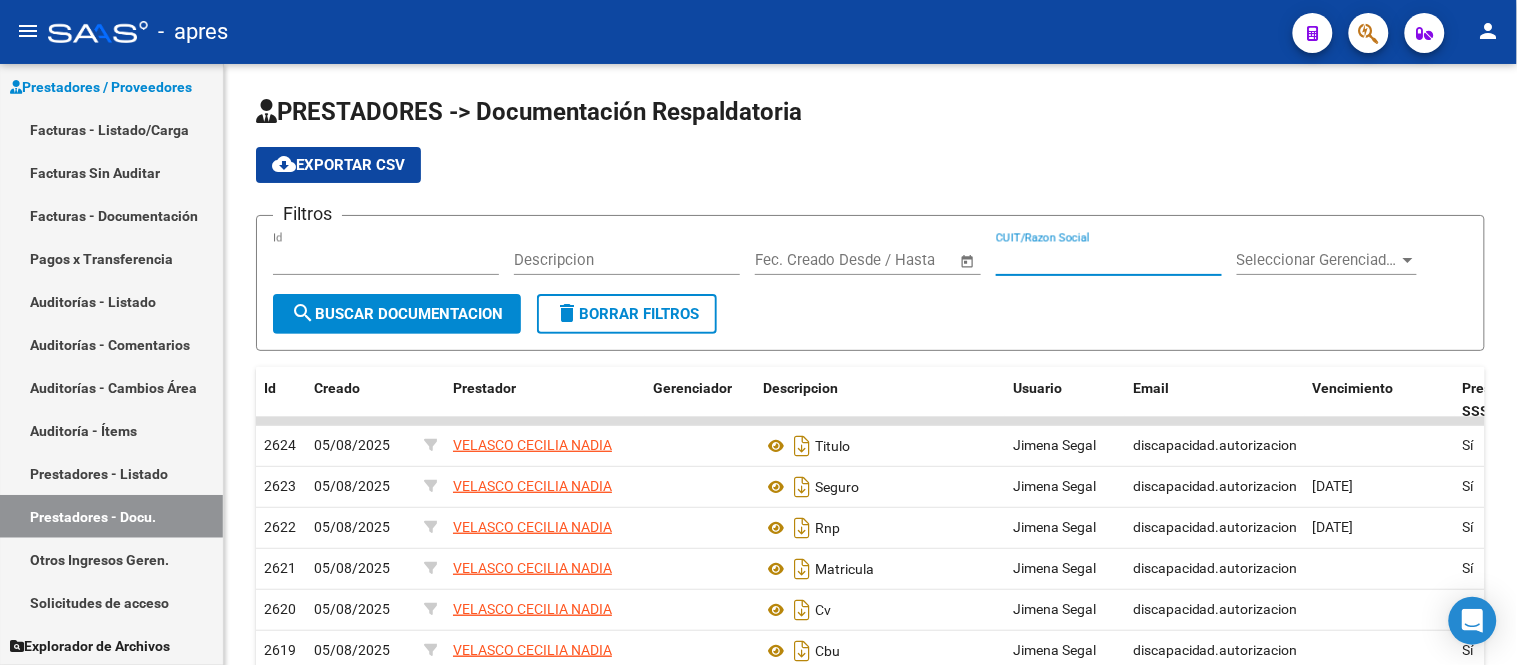 click on "CUIT/Razon Social" at bounding box center [1109, 260] 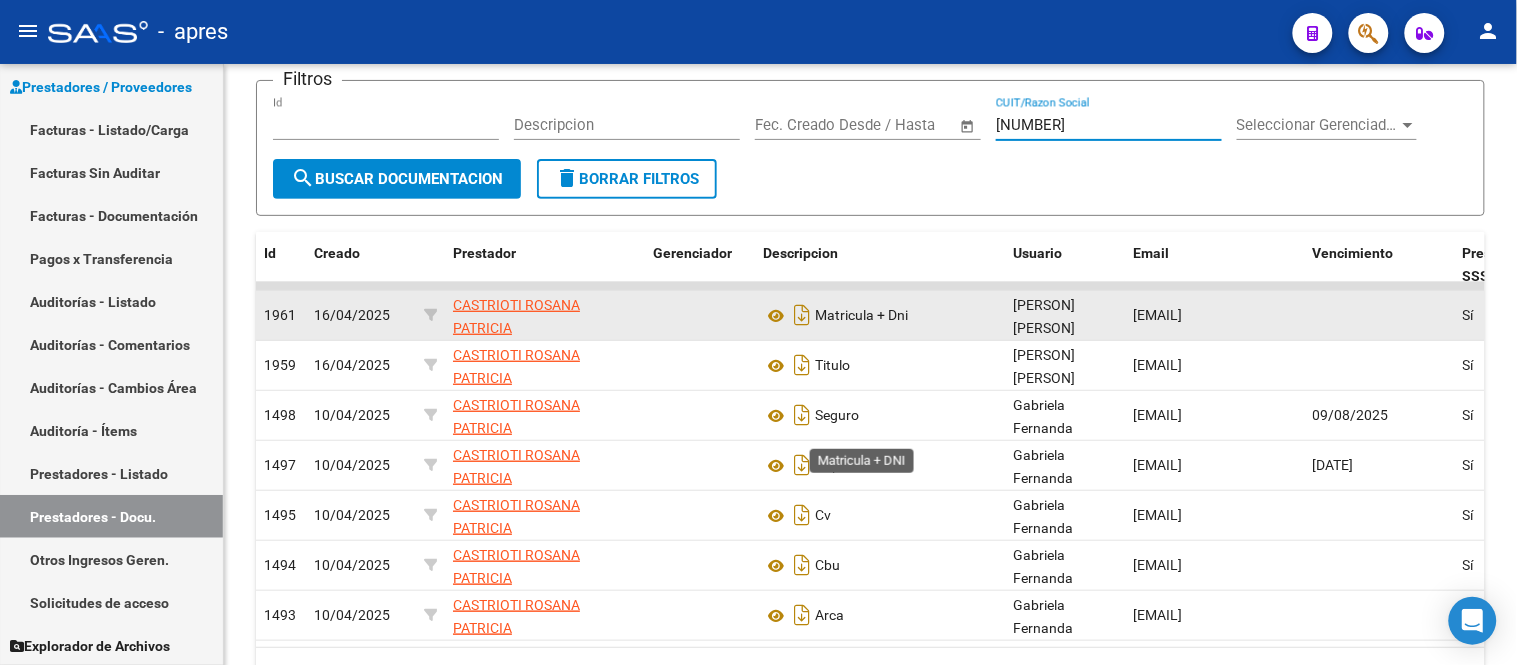 scroll, scrollTop: 247, scrollLeft: 0, axis: vertical 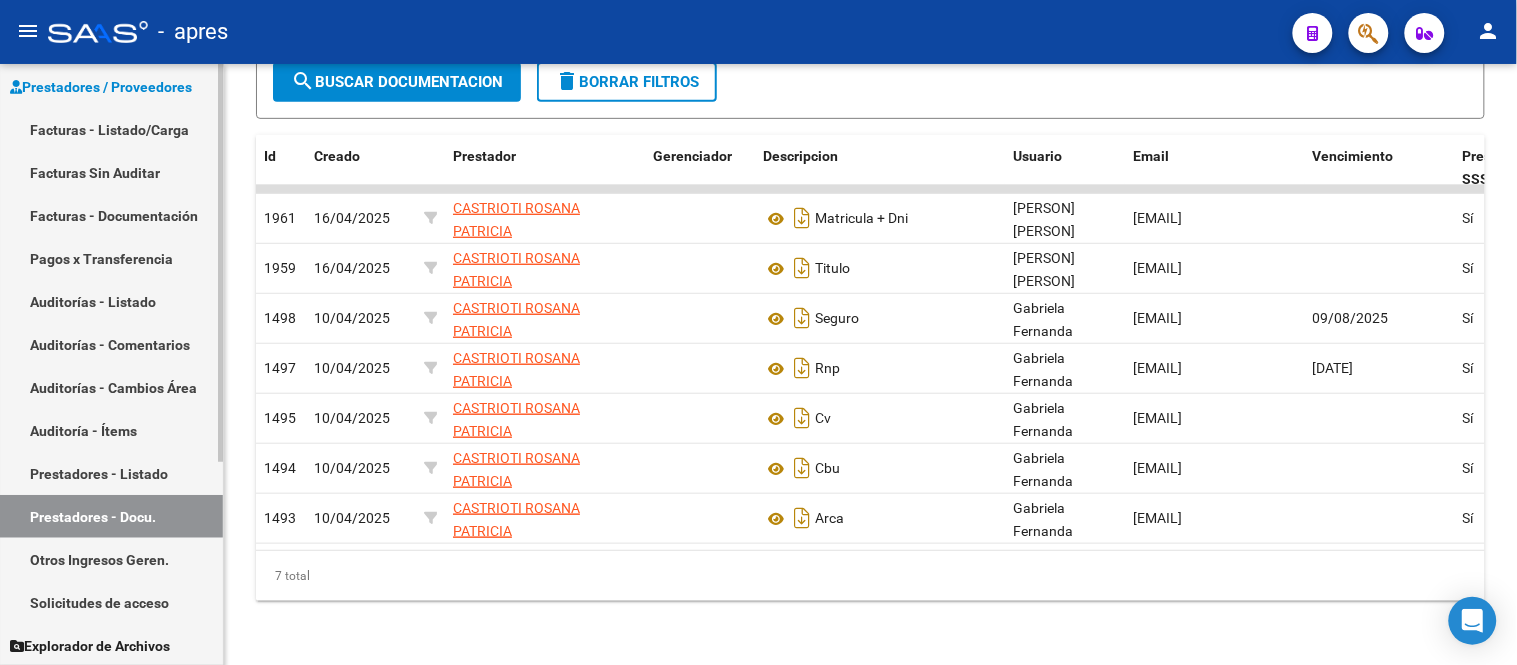 type on "[NUMBER]" 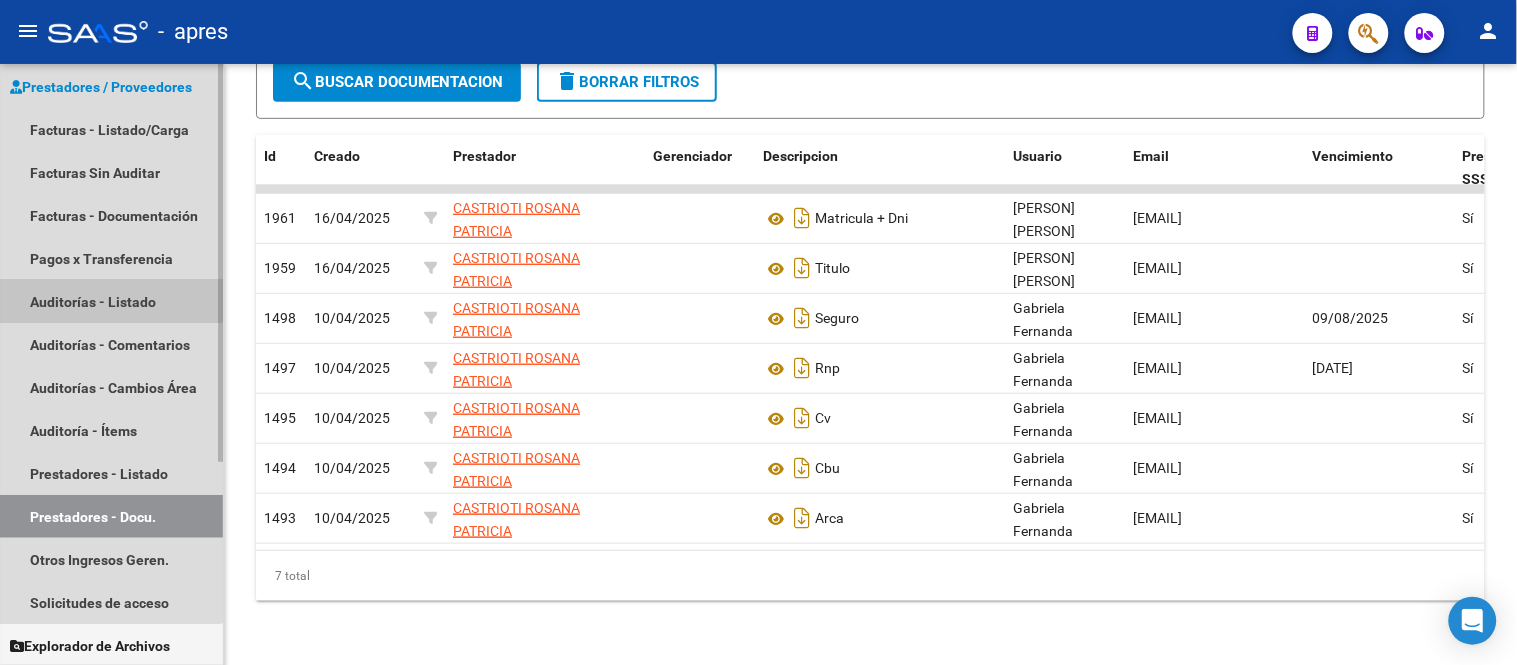 click on "Auditorías - Listado" at bounding box center (111, 301) 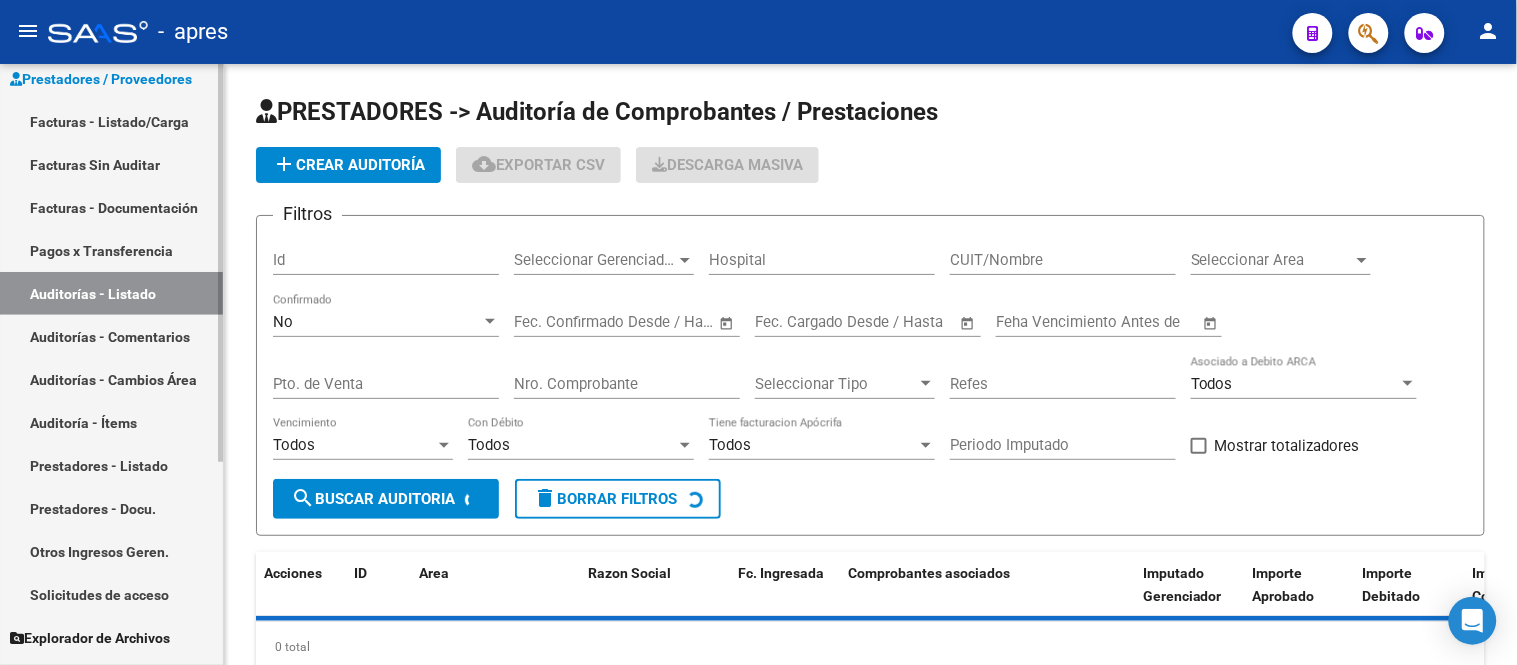 scroll, scrollTop: 0, scrollLeft: 0, axis: both 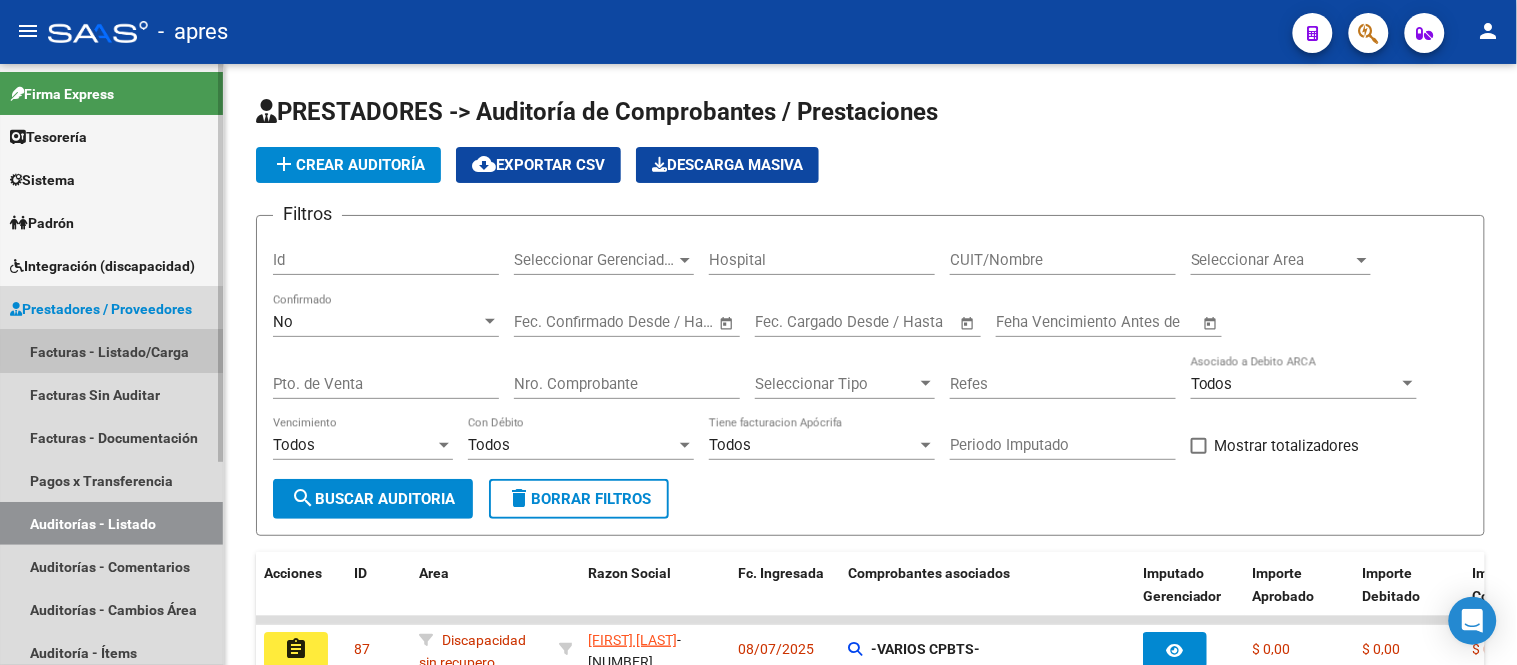 click on "Facturas - Listado/Carga" at bounding box center [111, 351] 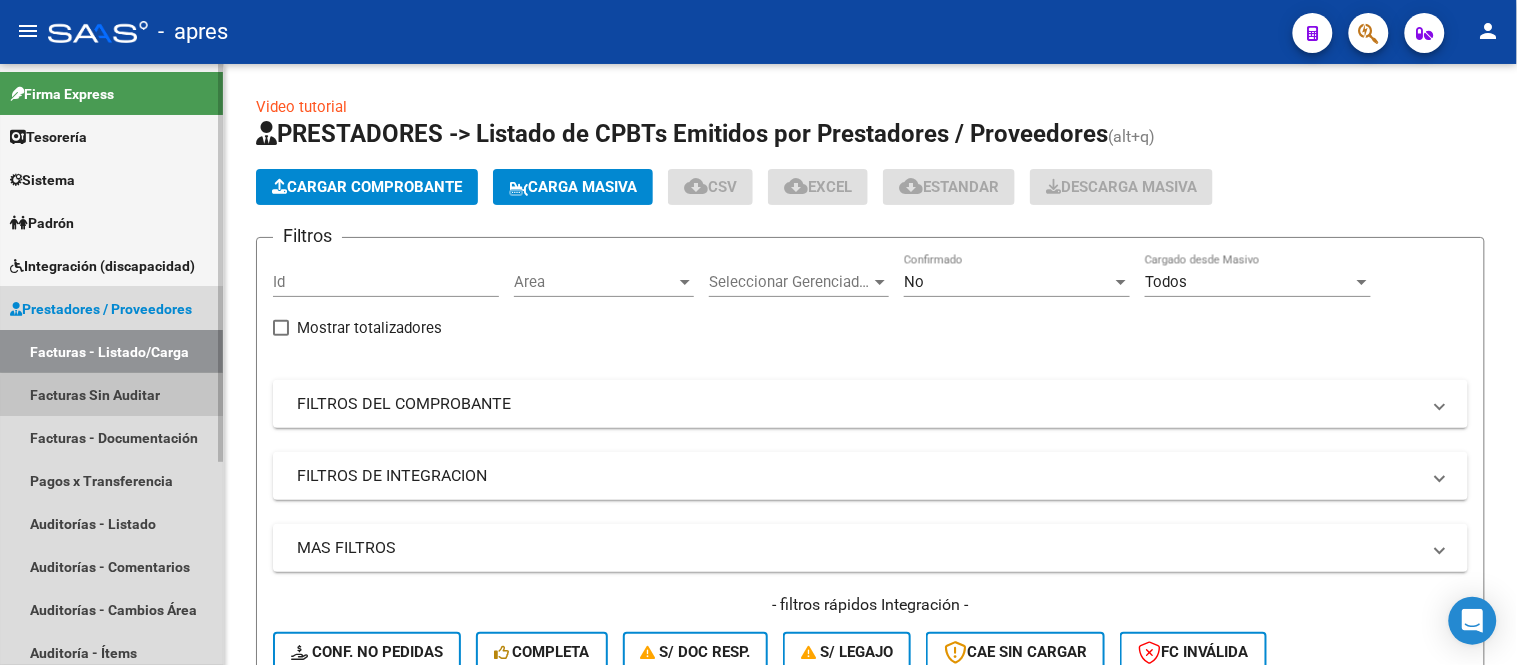 click on "Facturas Sin Auditar" at bounding box center (111, 394) 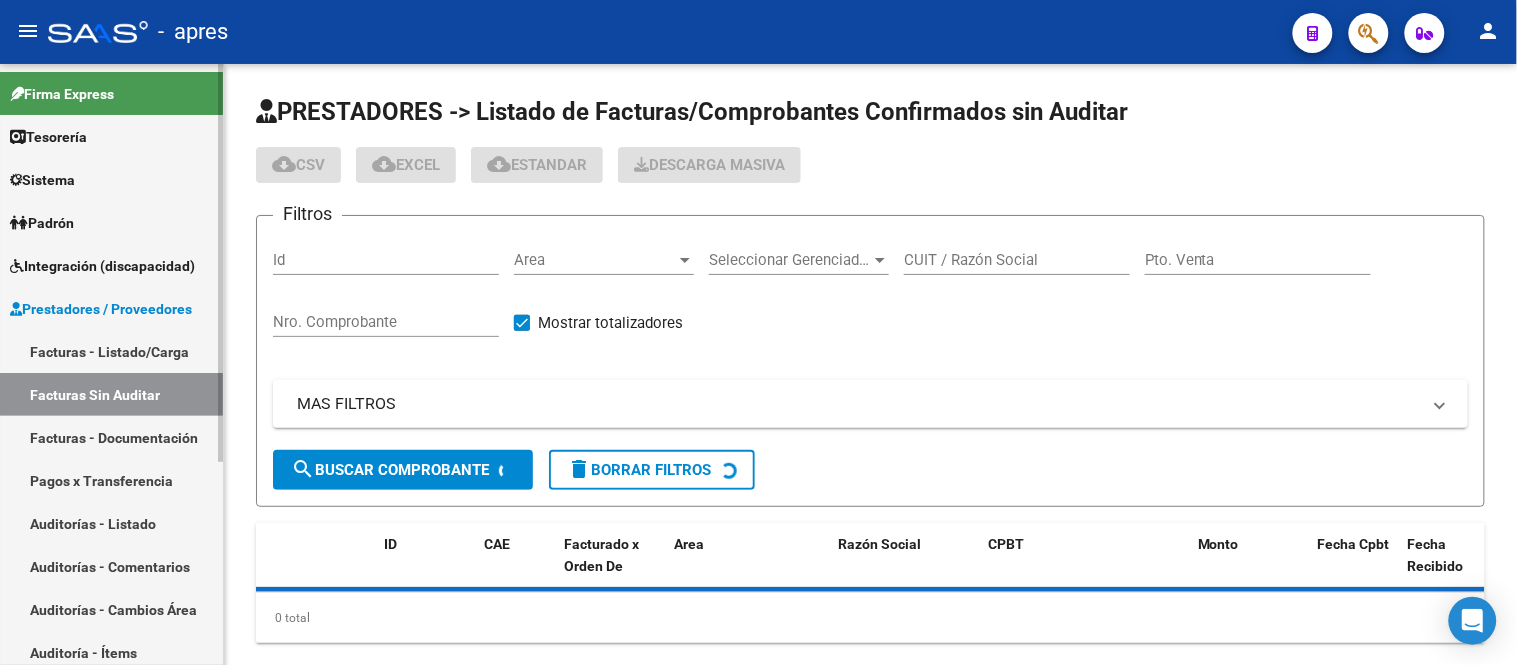 click on "Pagos x Transferencia" at bounding box center [111, 480] 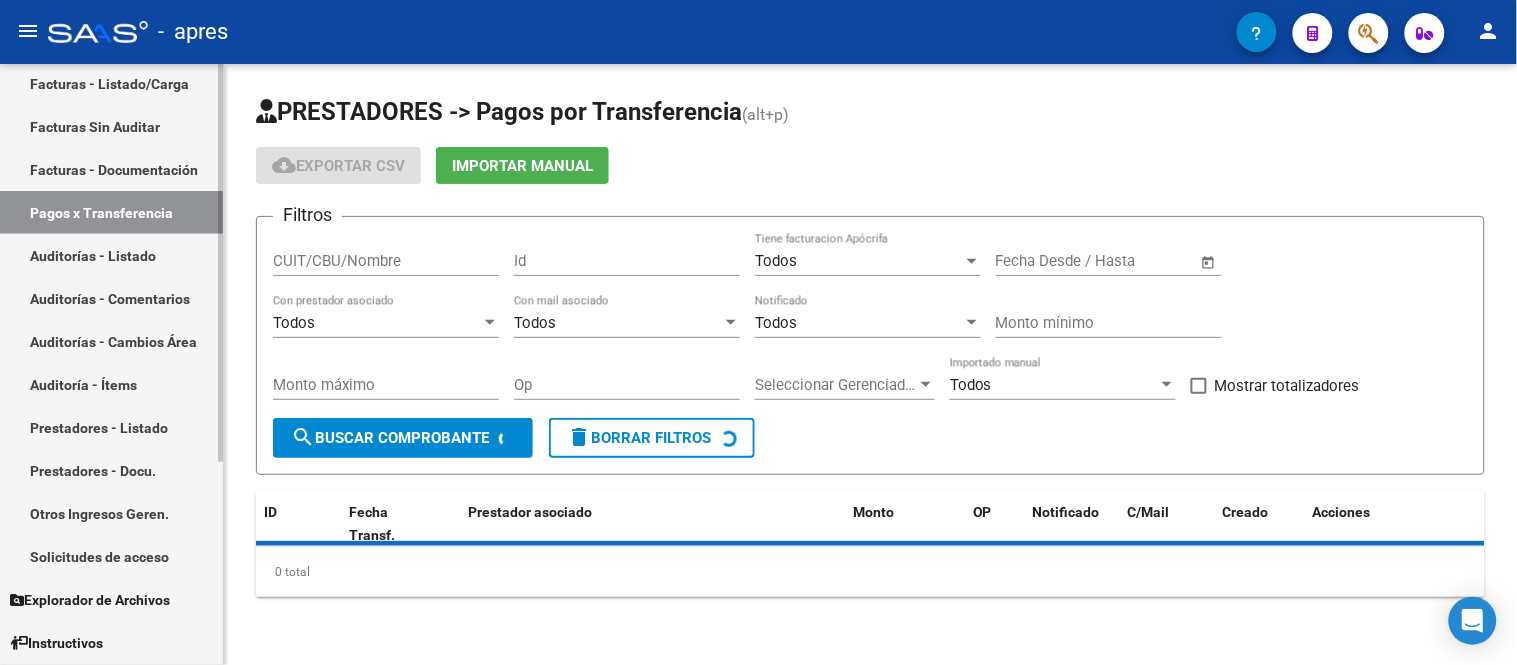 scroll, scrollTop: 308, scrollLeft: 0, axis: vertical 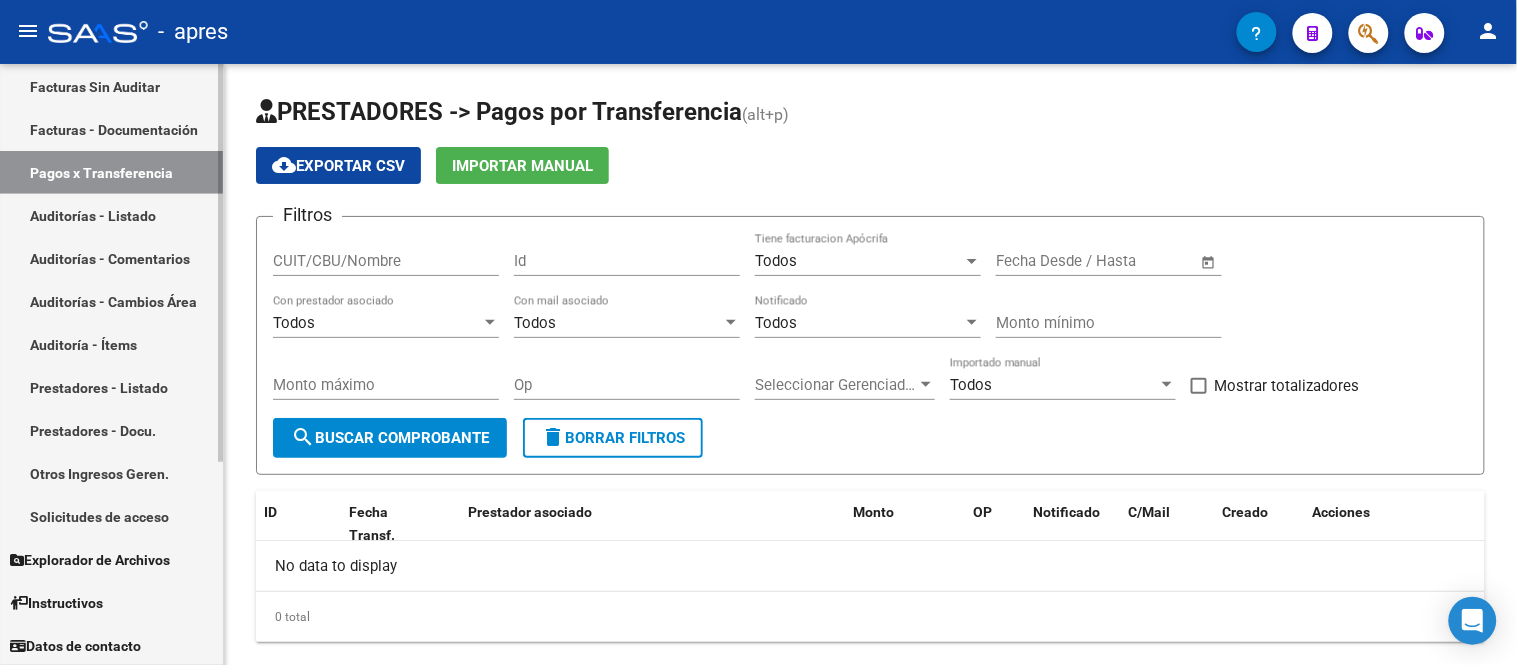 click on "Prestadores - Listado" at bounding box center (111, 387) 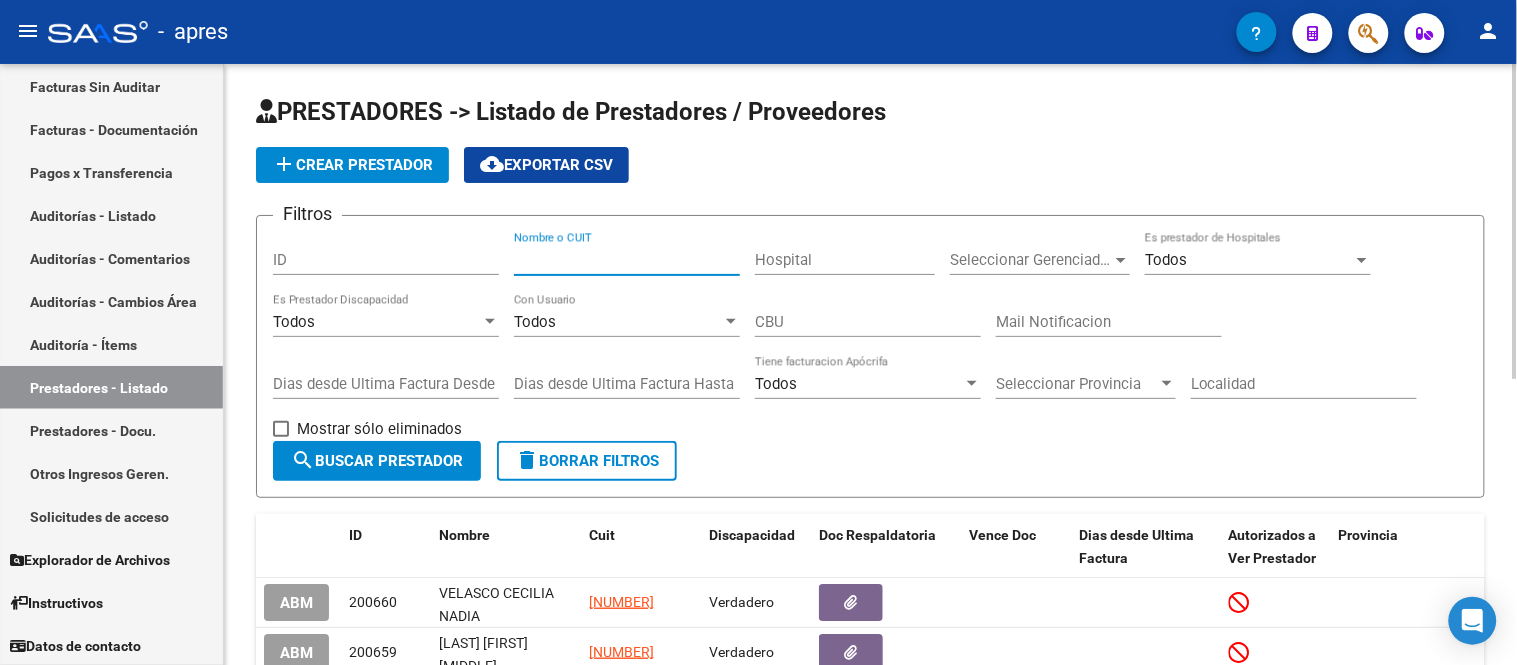 click on "Nombre o CUIT" at bounding box center (627, 260) 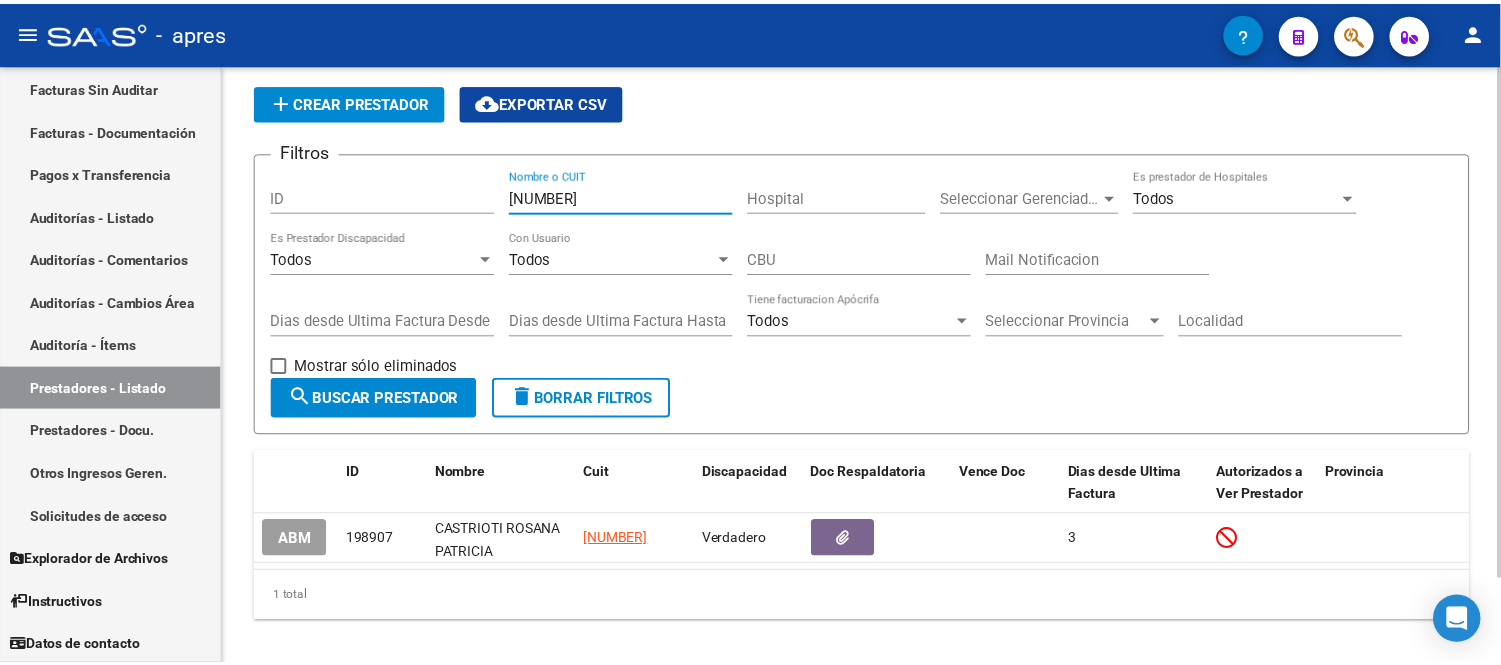 scroll, scrollTop: 100, scrollLeft: 0, axis: vertical 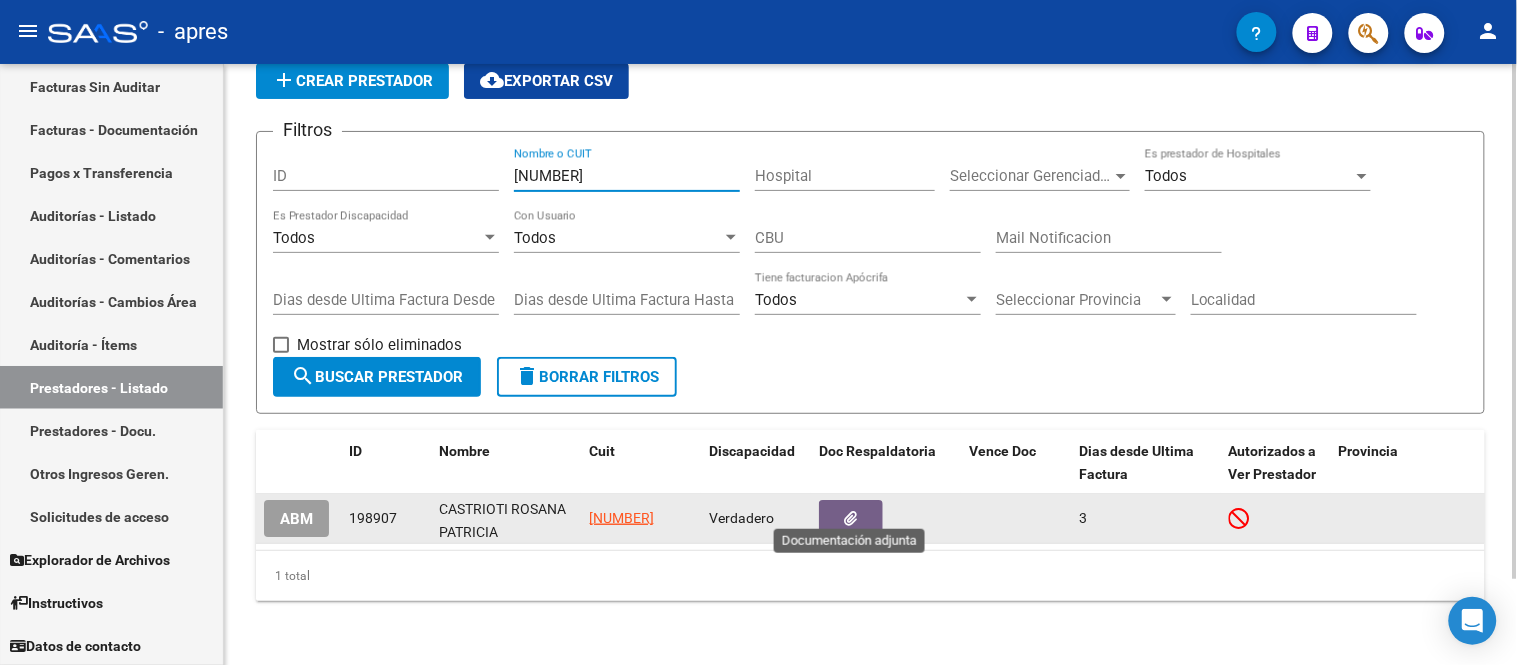 type on "[NUMBER]" 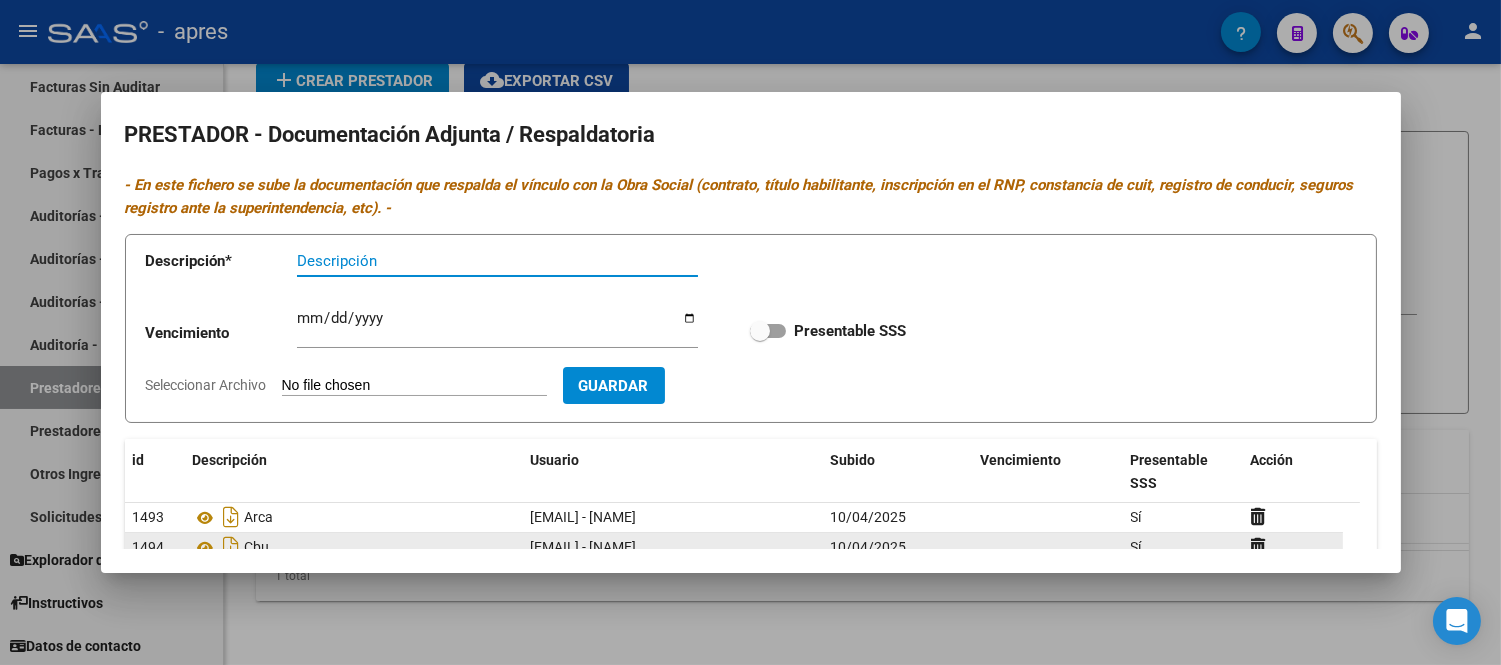 scroll, scrollTop: 30, scrollLeft: 0, axis: vertical 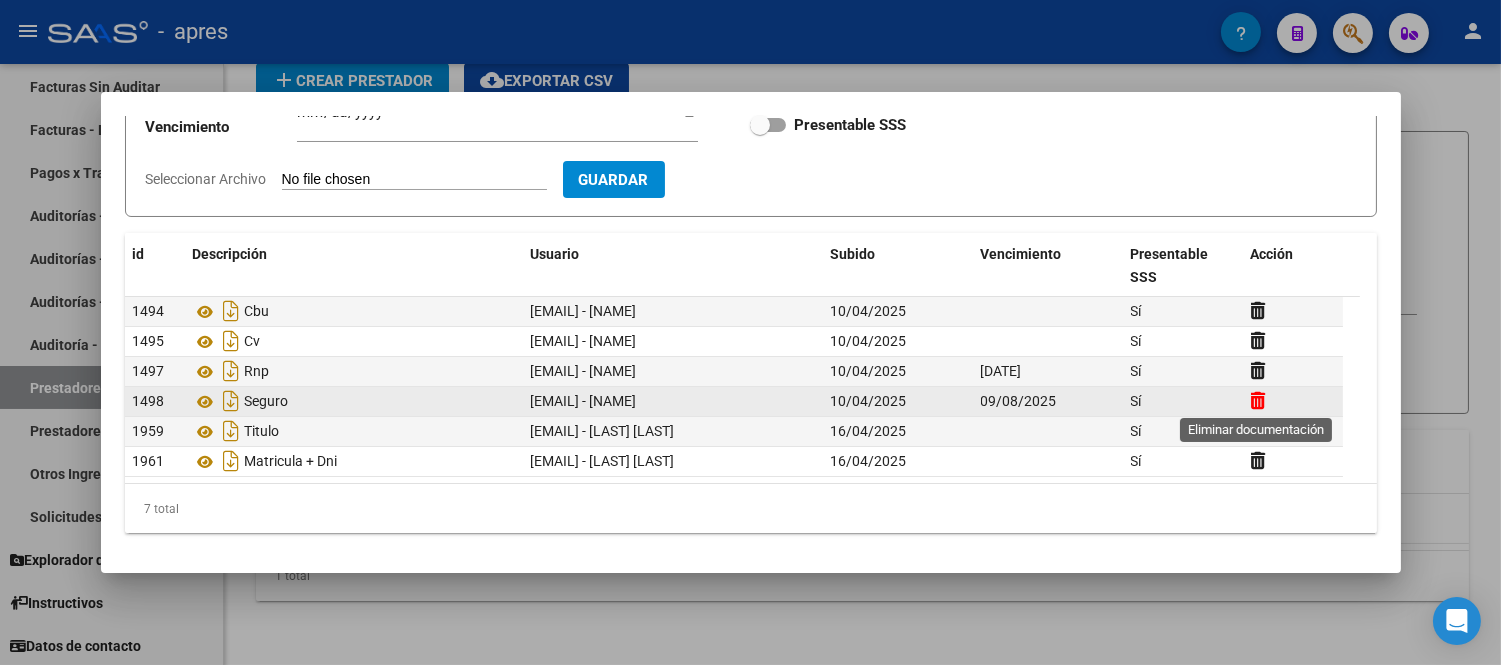 click 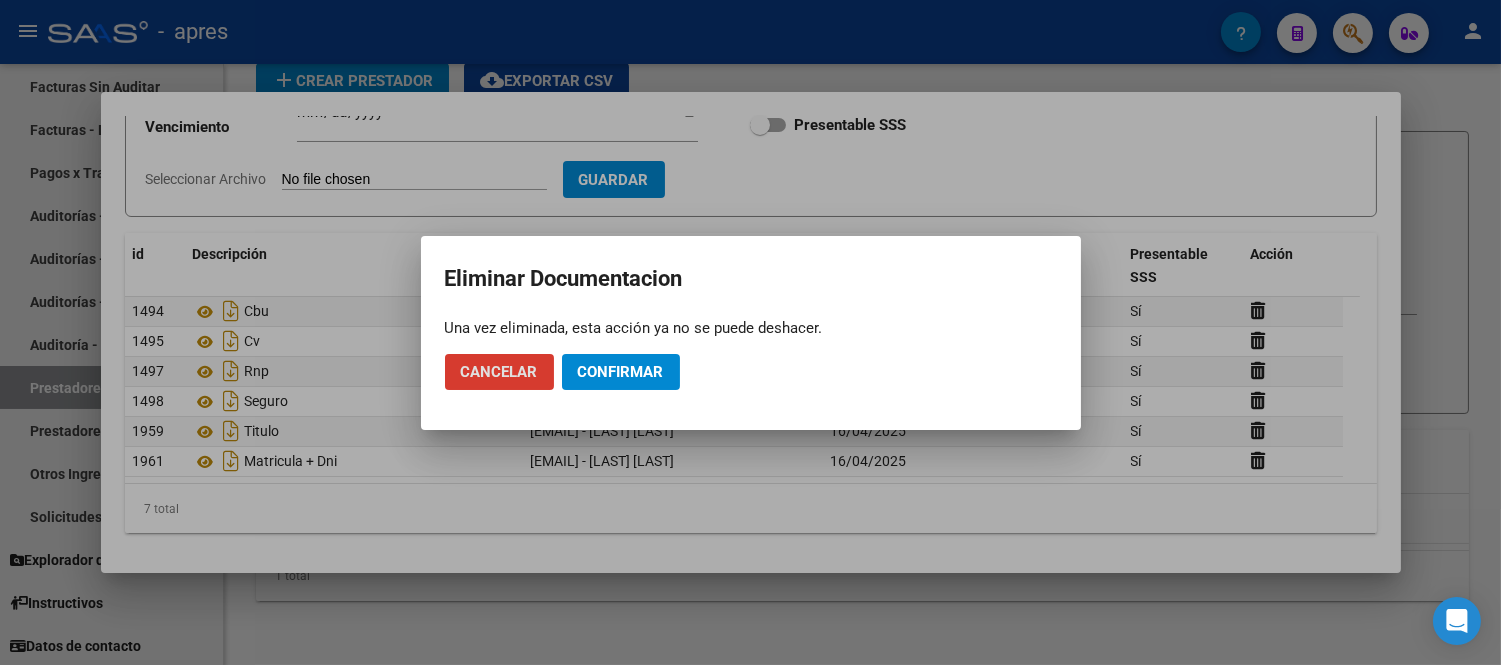 click on "Confirmar" 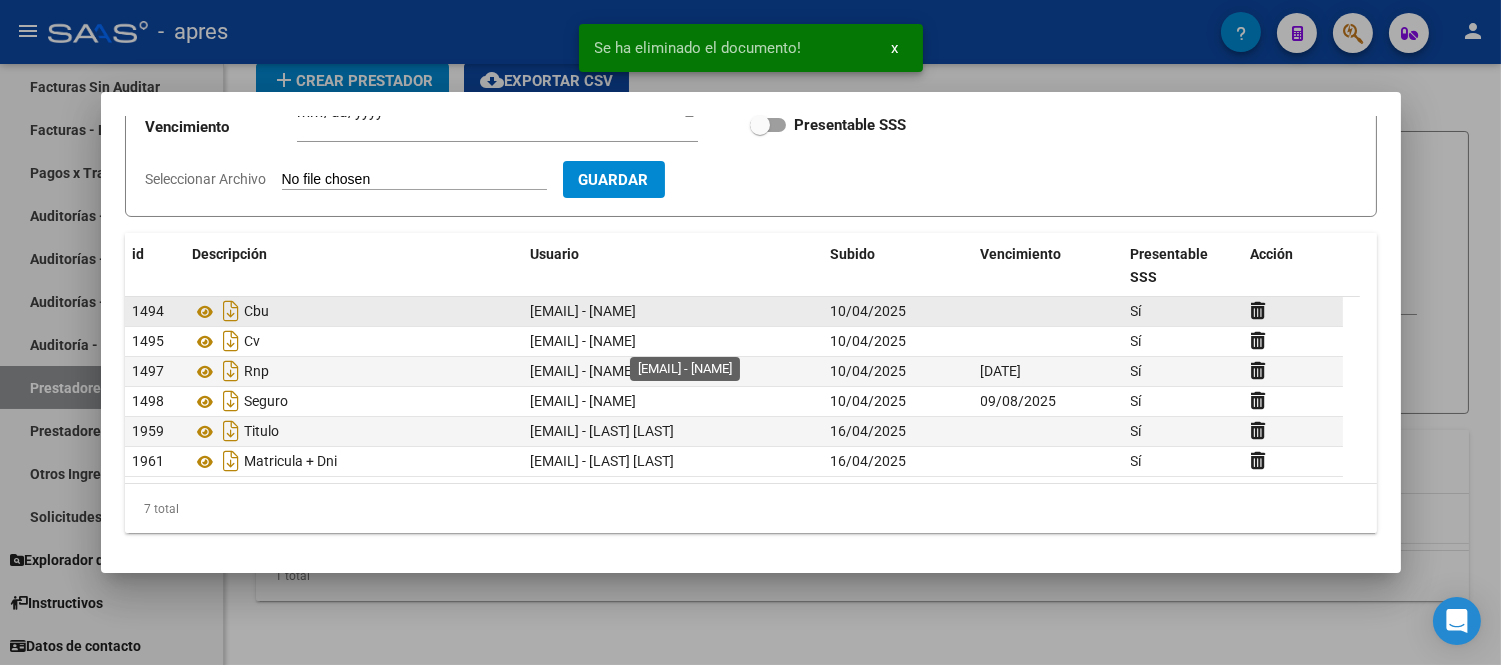 scroll, scrollTop: 0, scrollLeft: 0, axis: both 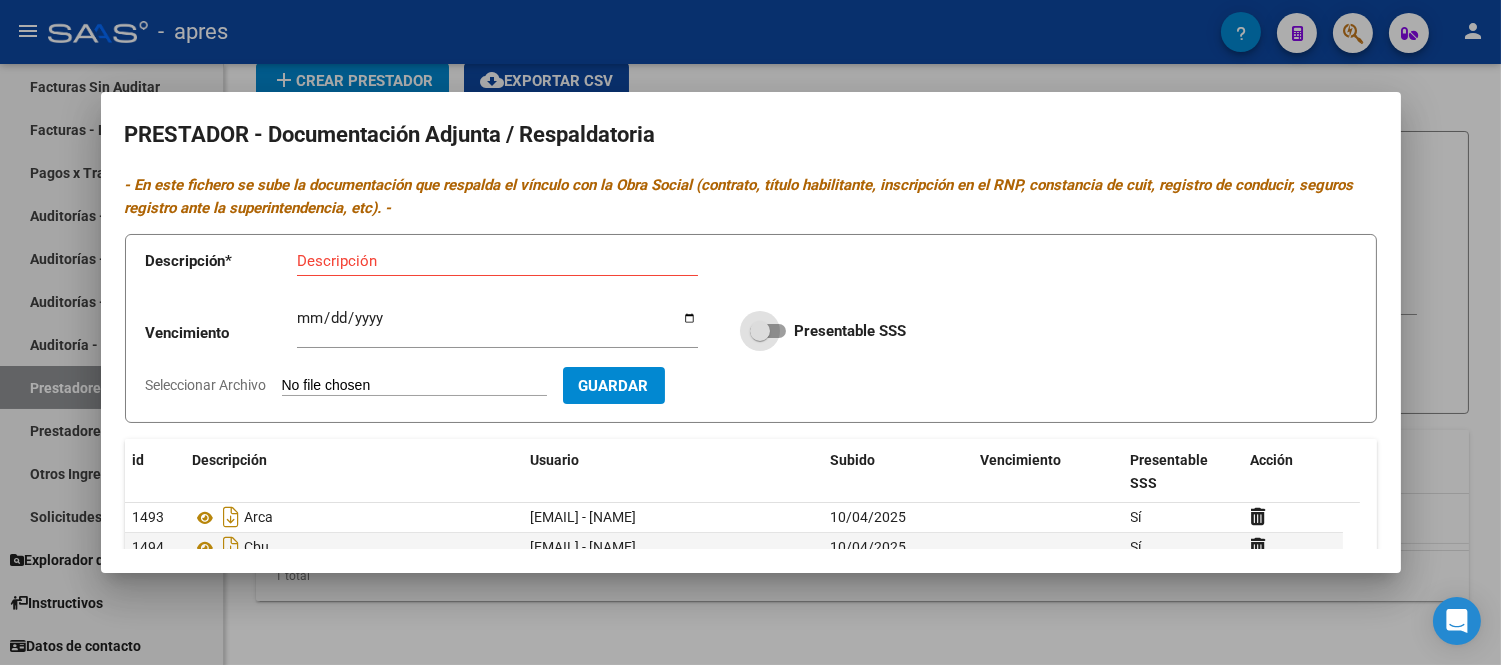 click at bounding box center [760, 331] 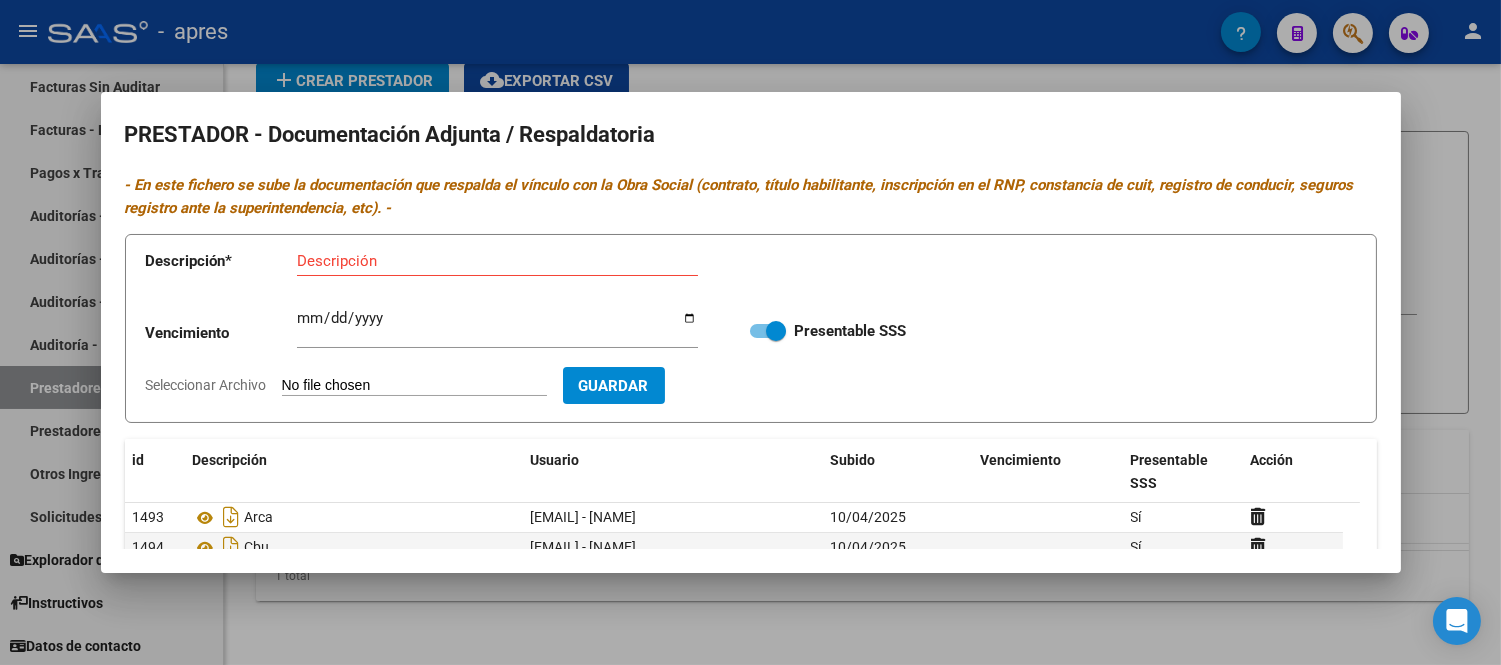 click on "Seleccionar Archivo" at bounding box center [414, 386] 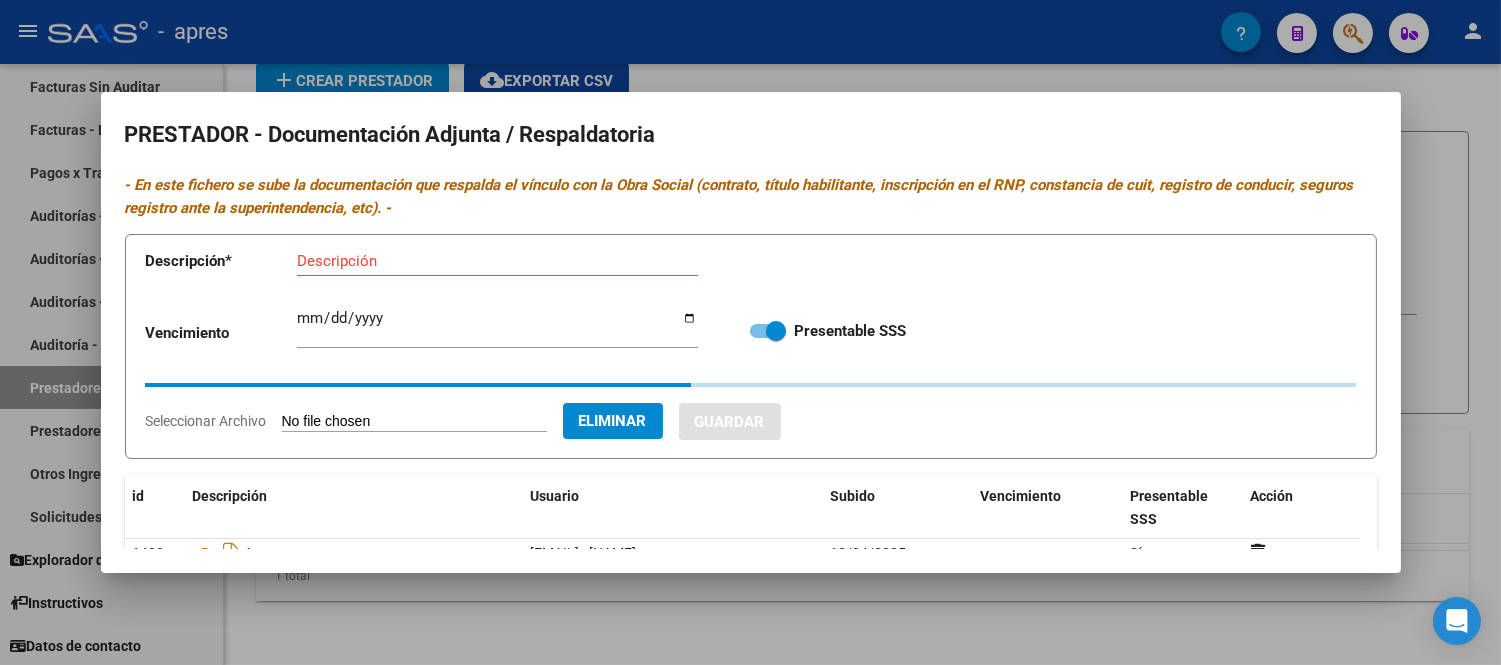 click on "Descripción" at bounding box center (497, 261) 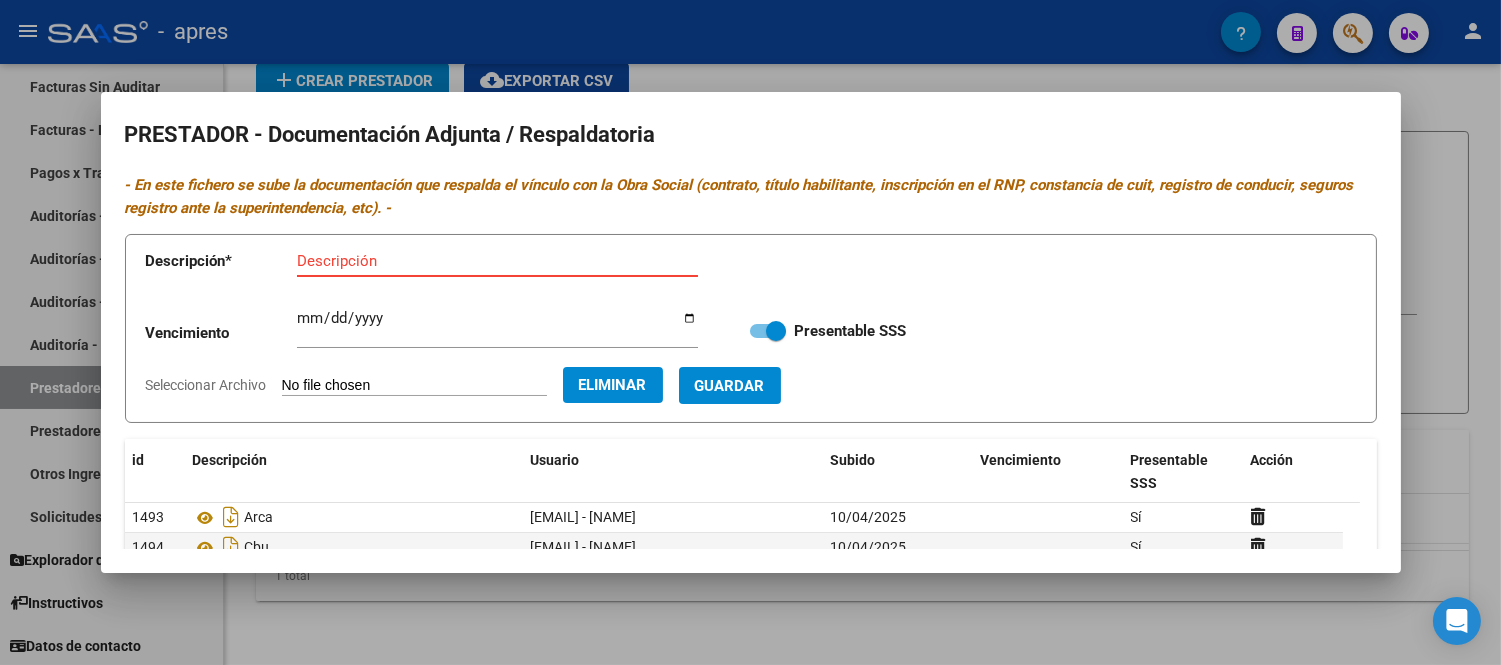 click on "Descripción" at bounding box center (497, 261) 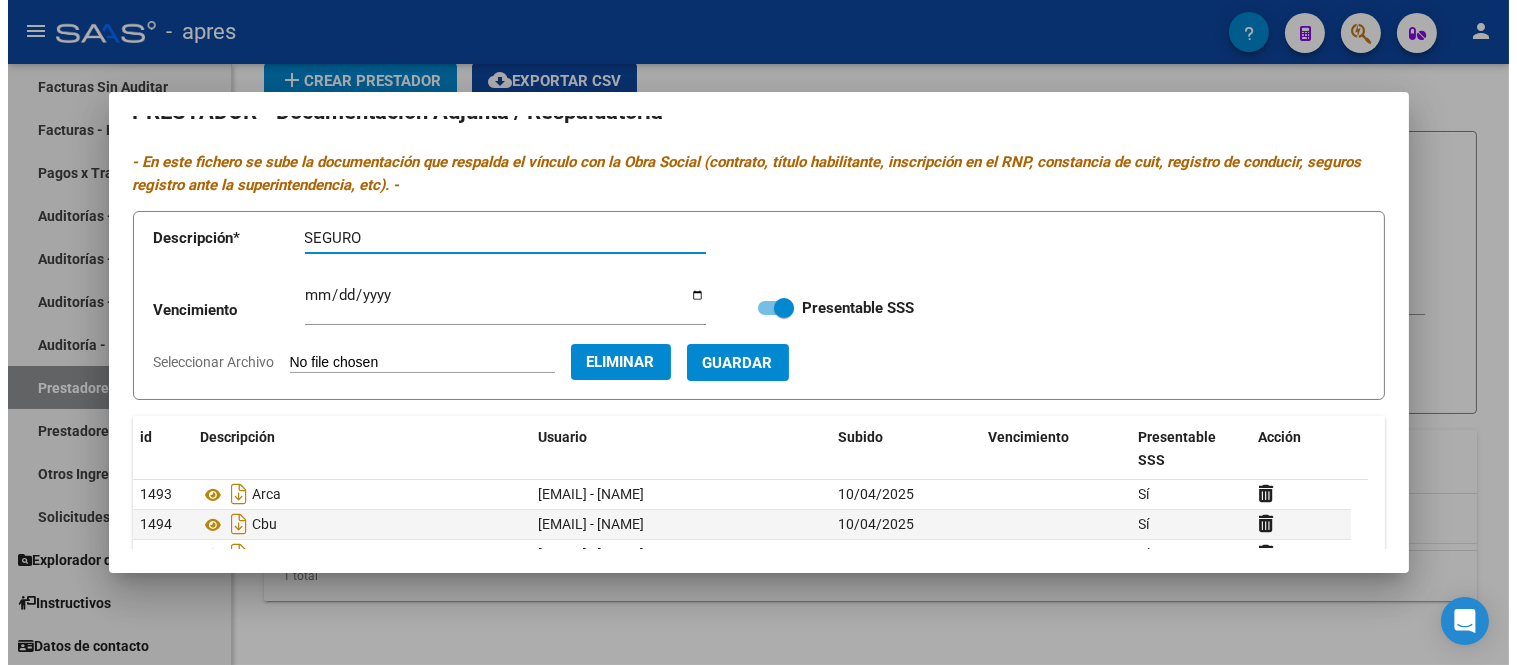 scroll, scrollTop: 0, scrollLeft: 0, axis: both 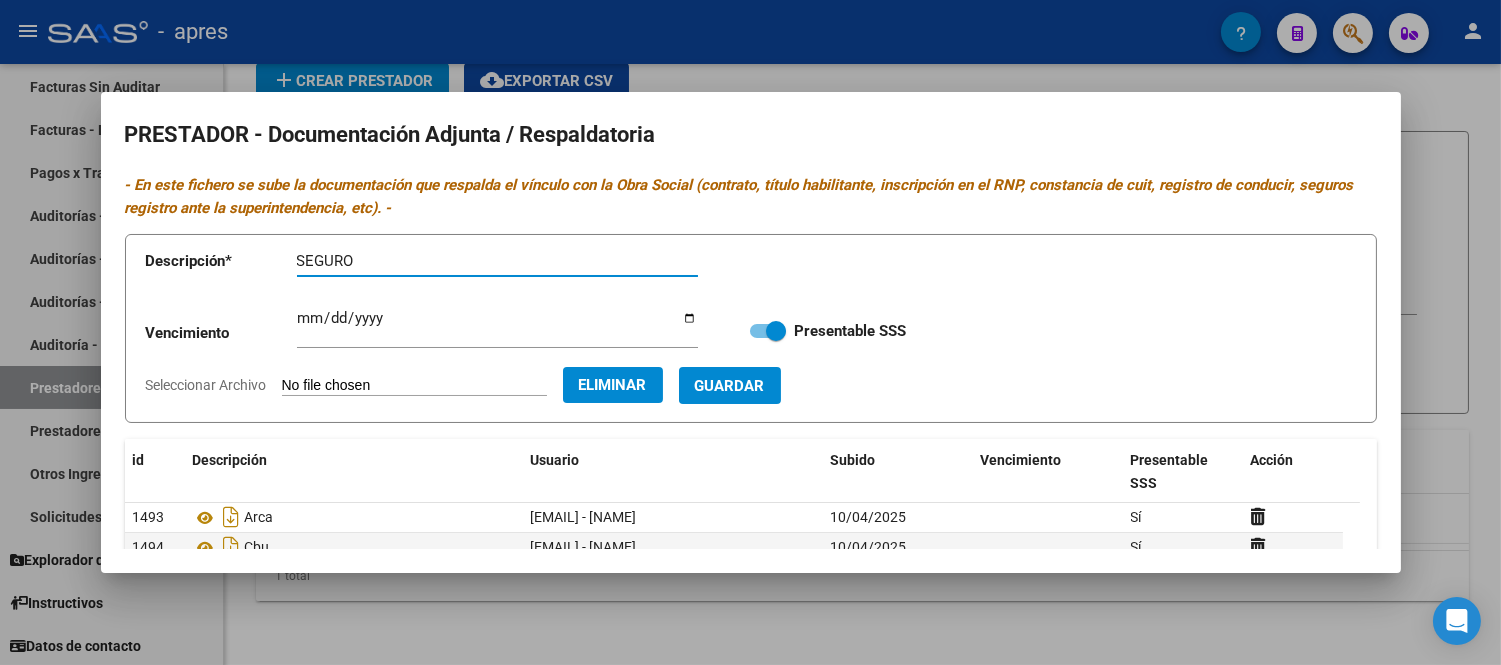 type on "SEGURO" 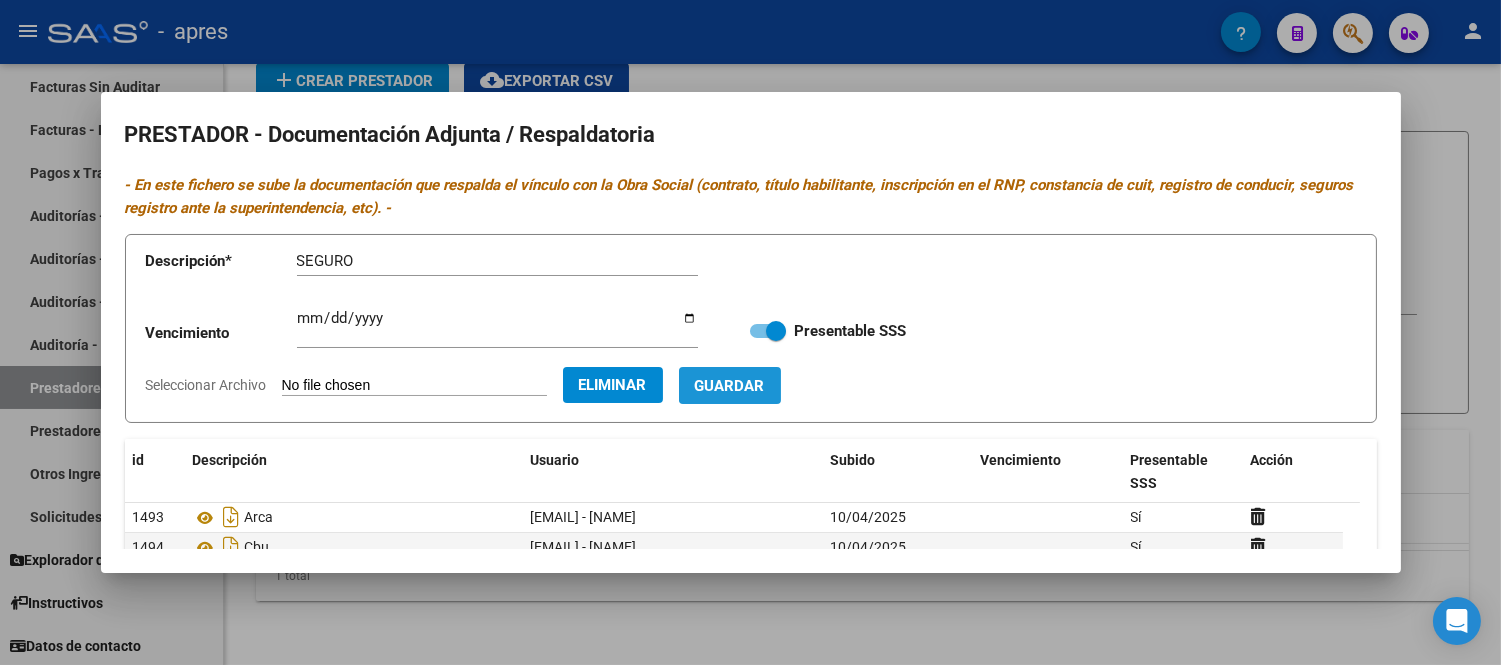 click on "Guardar" at bounding box center (730, 385) 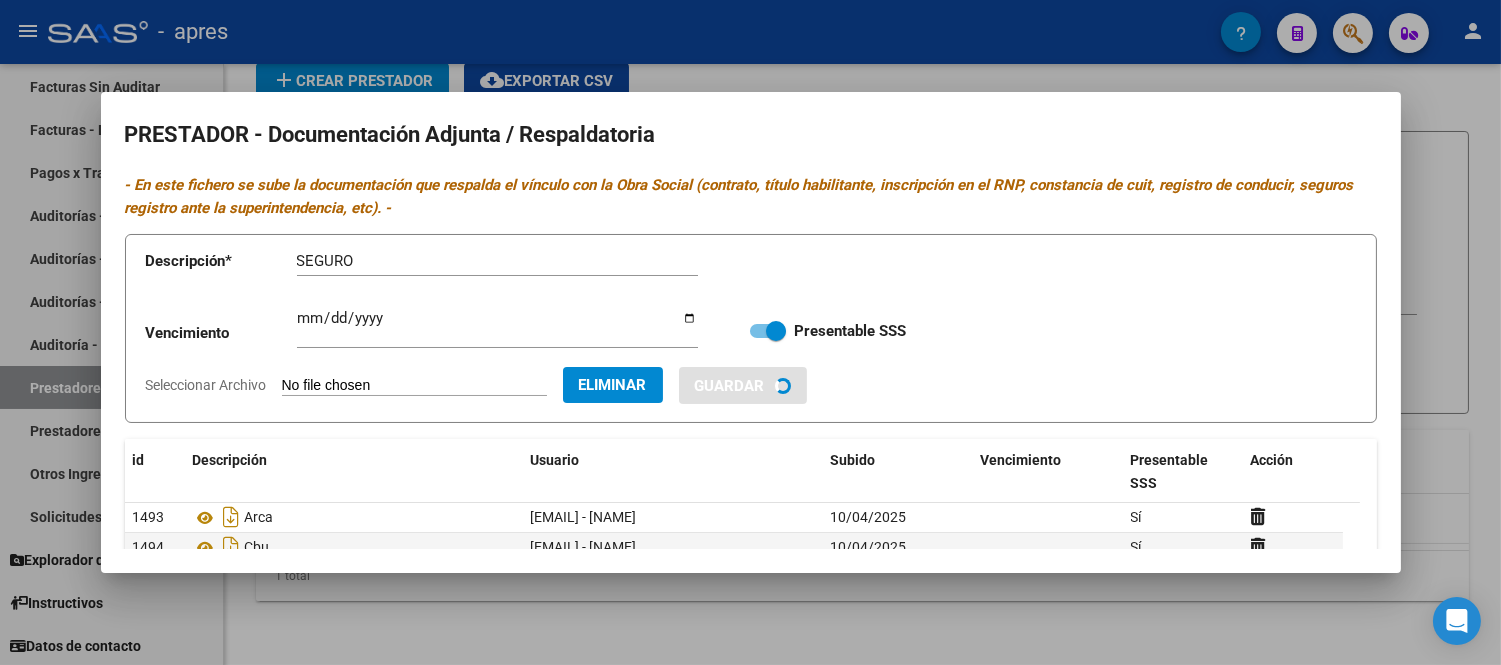 type 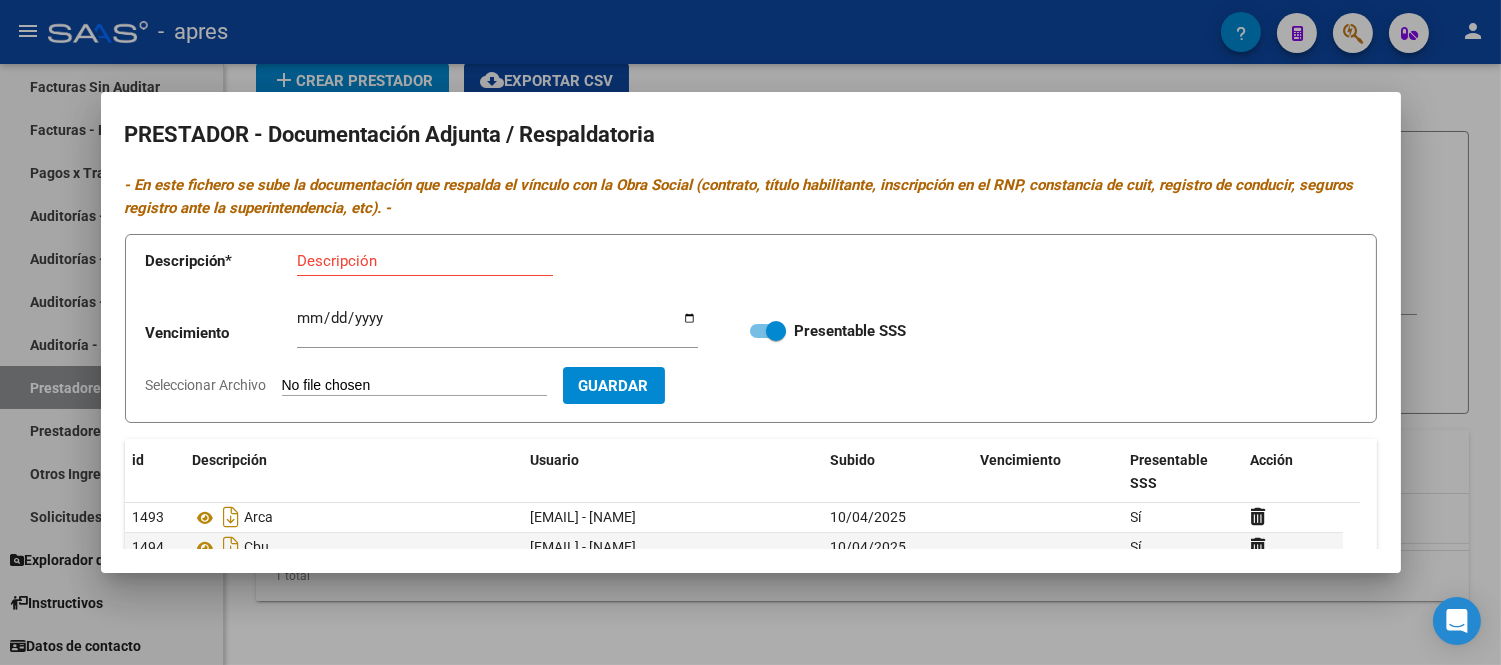 click at bounding box center (750, 332) 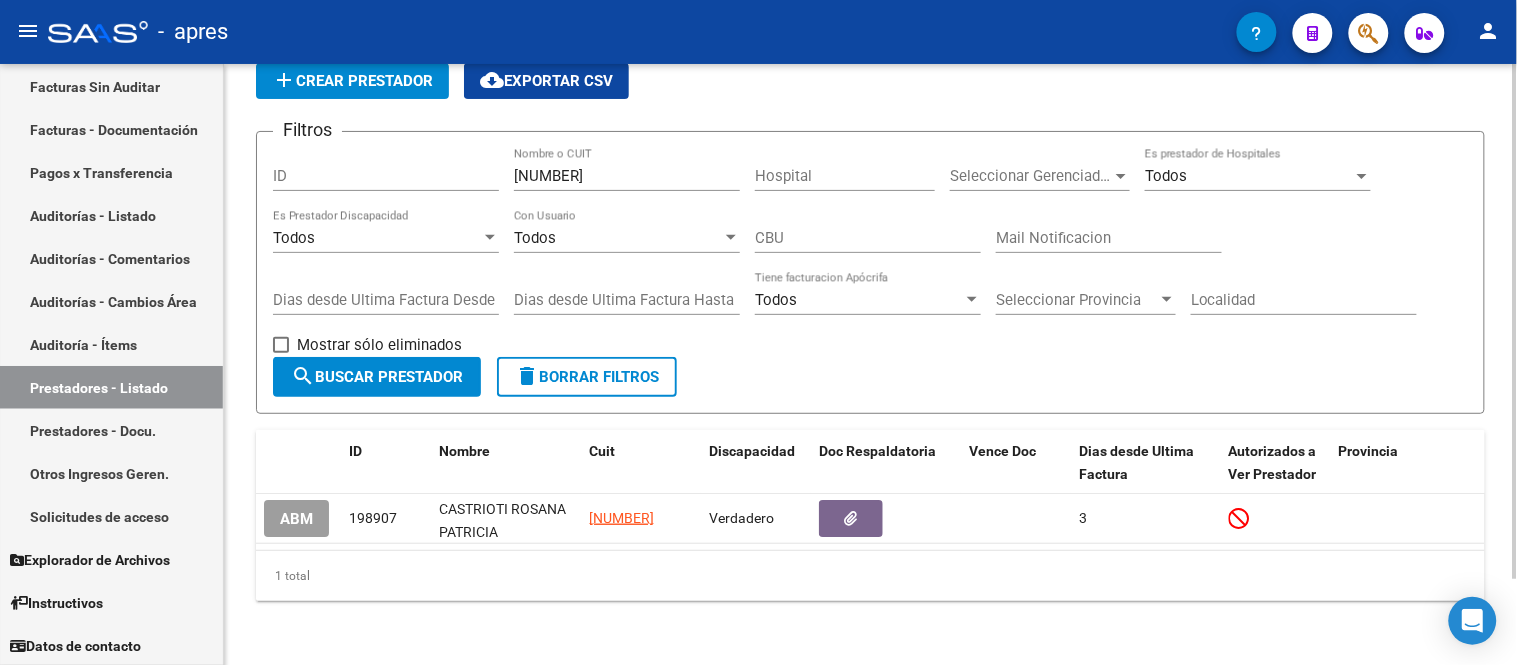 scroll, scrollTop: 0, scrollLeft: 0, axis: both 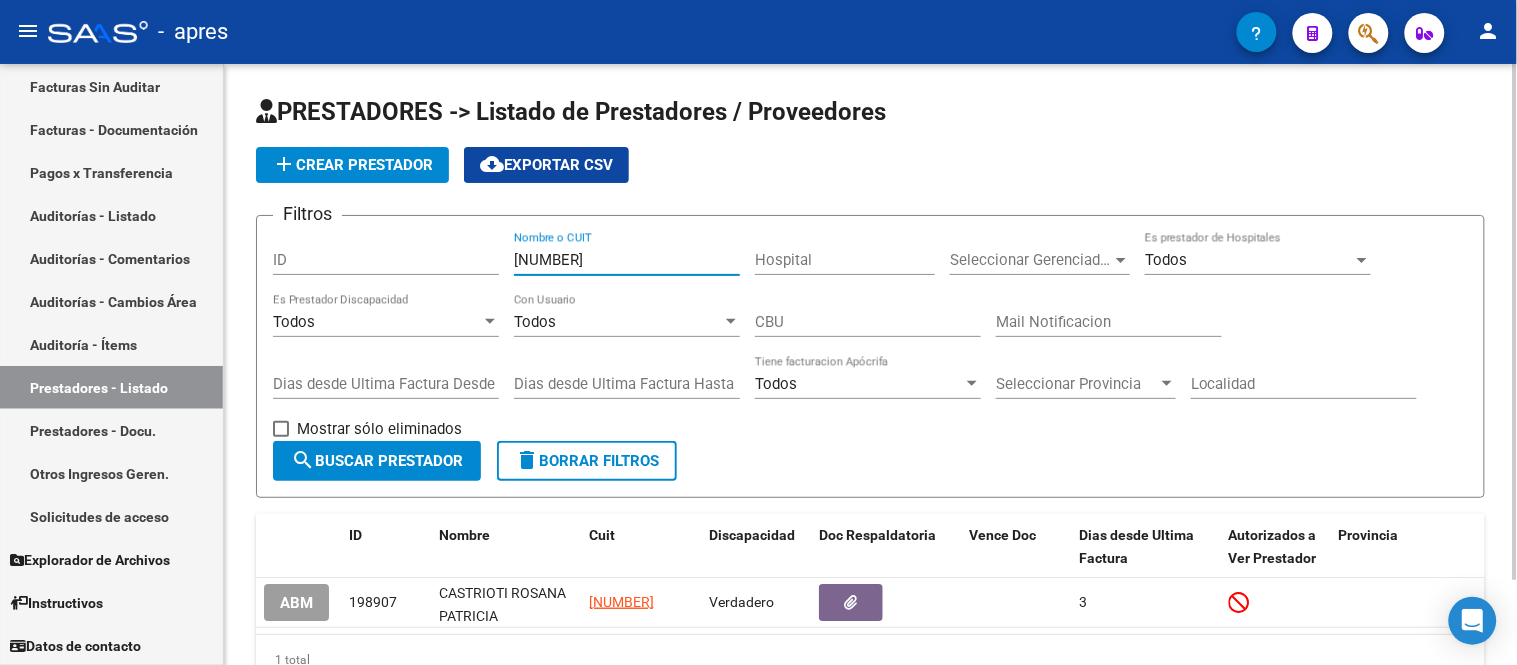 drag, startPoint x: 652, startPoint y: 257, endPoint x: 500, endPoint y: 252, distance: 152.08221 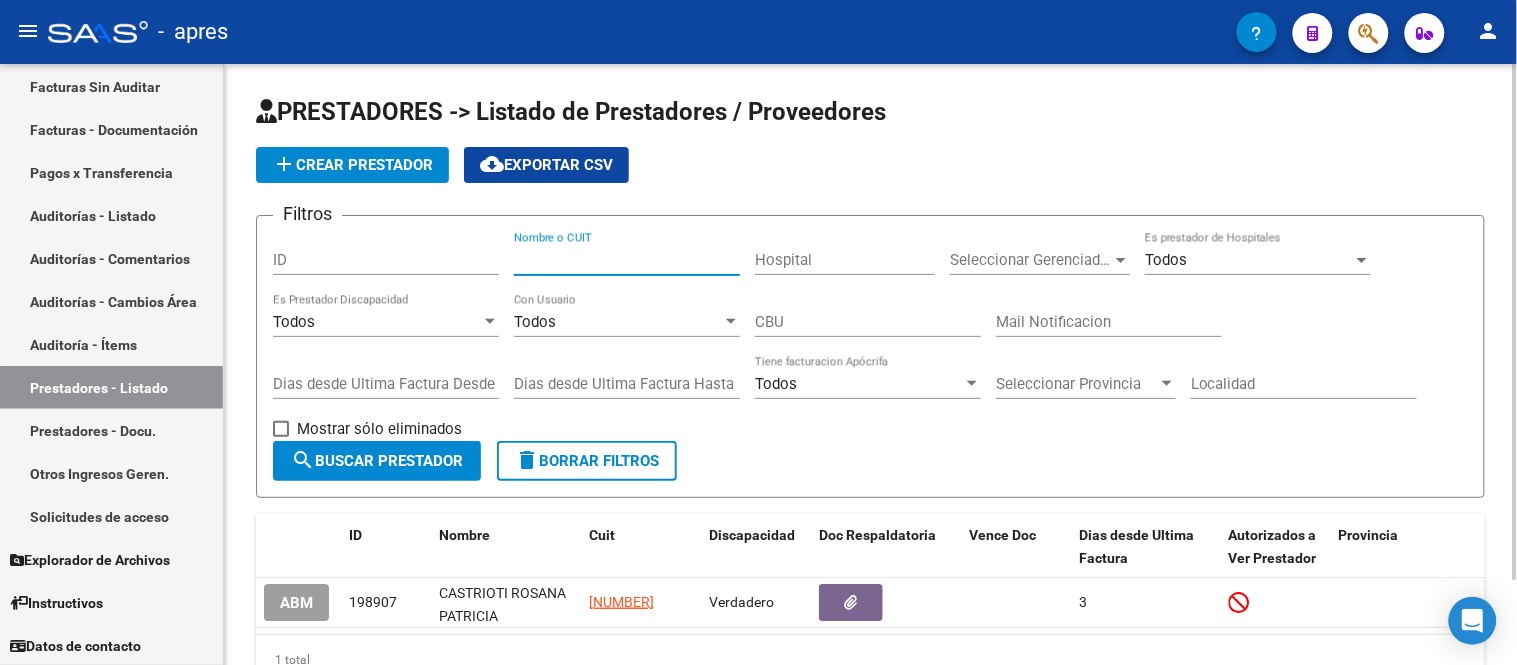 paste on "[NUMBER]" 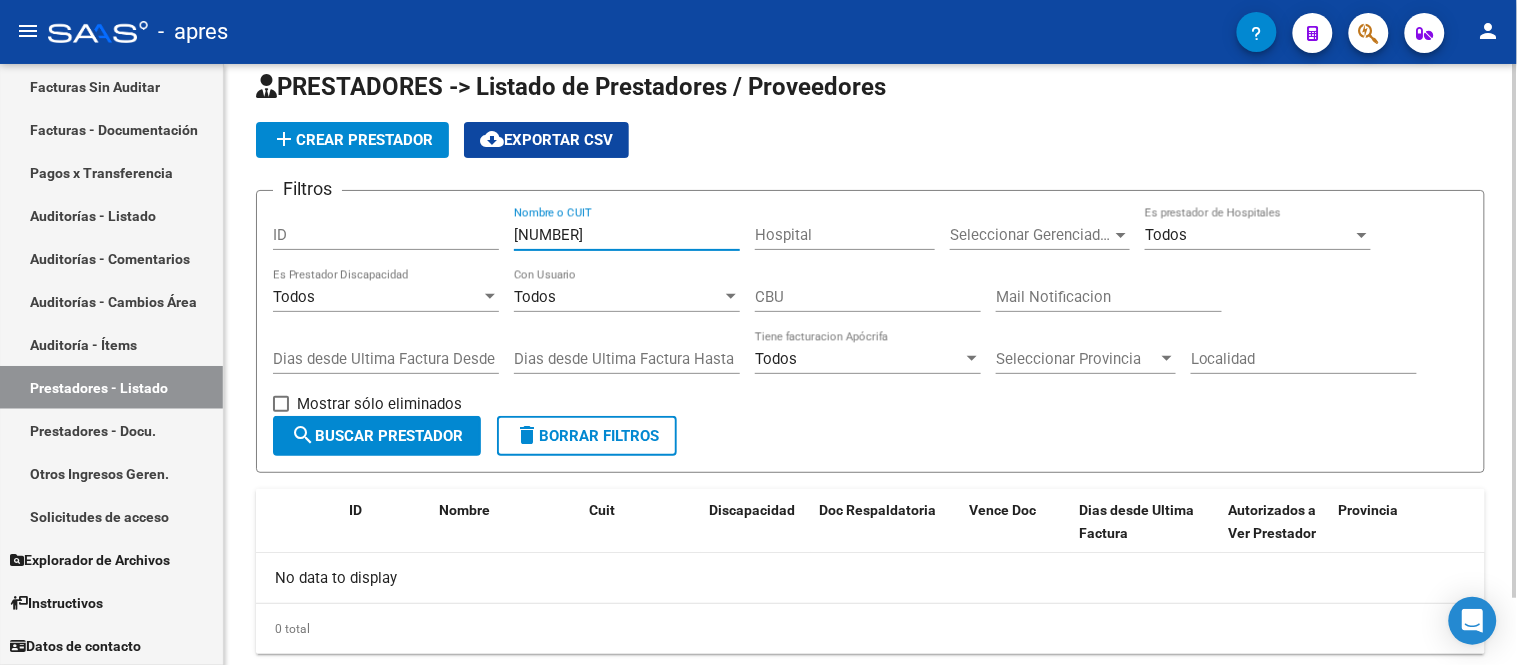 scroll, scrollTop: 0, scrollLeft: 0, axis: both 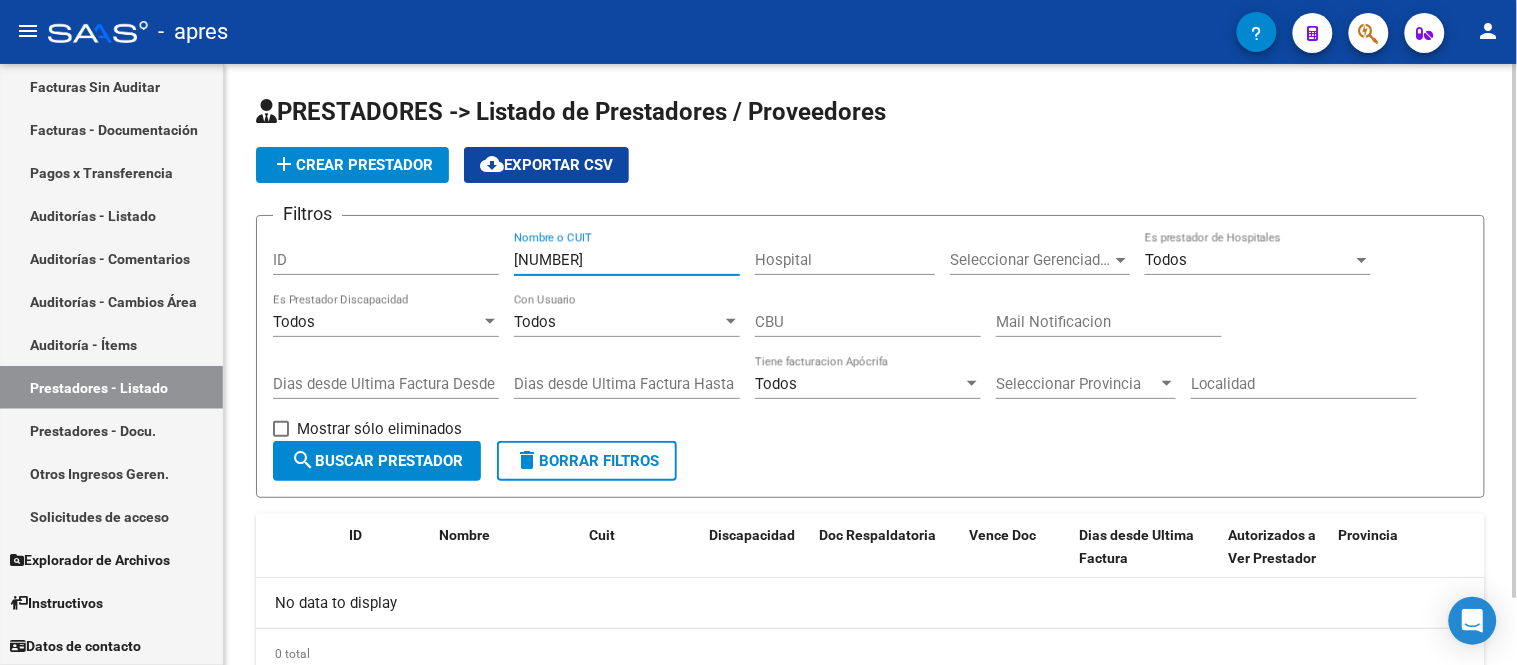 type on "[NUMBER]" 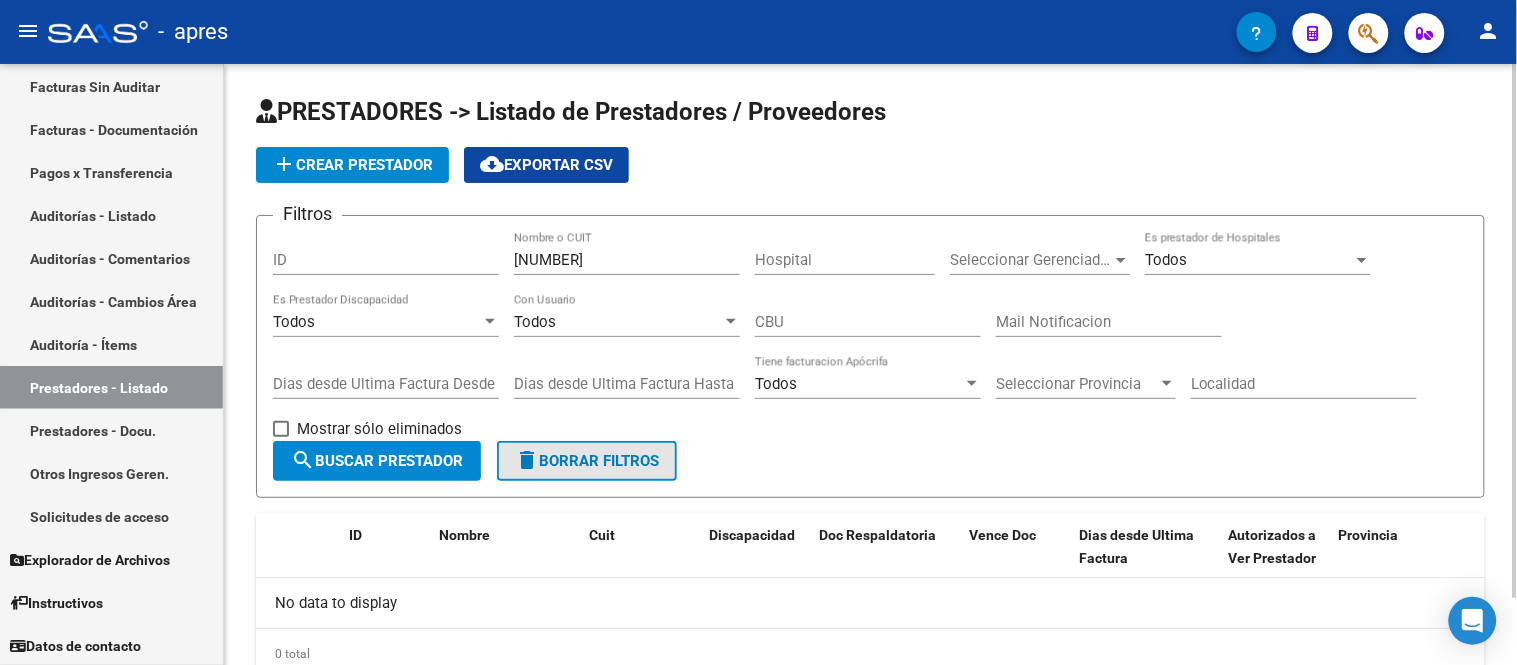 click on "delete  Borrar Filtros" 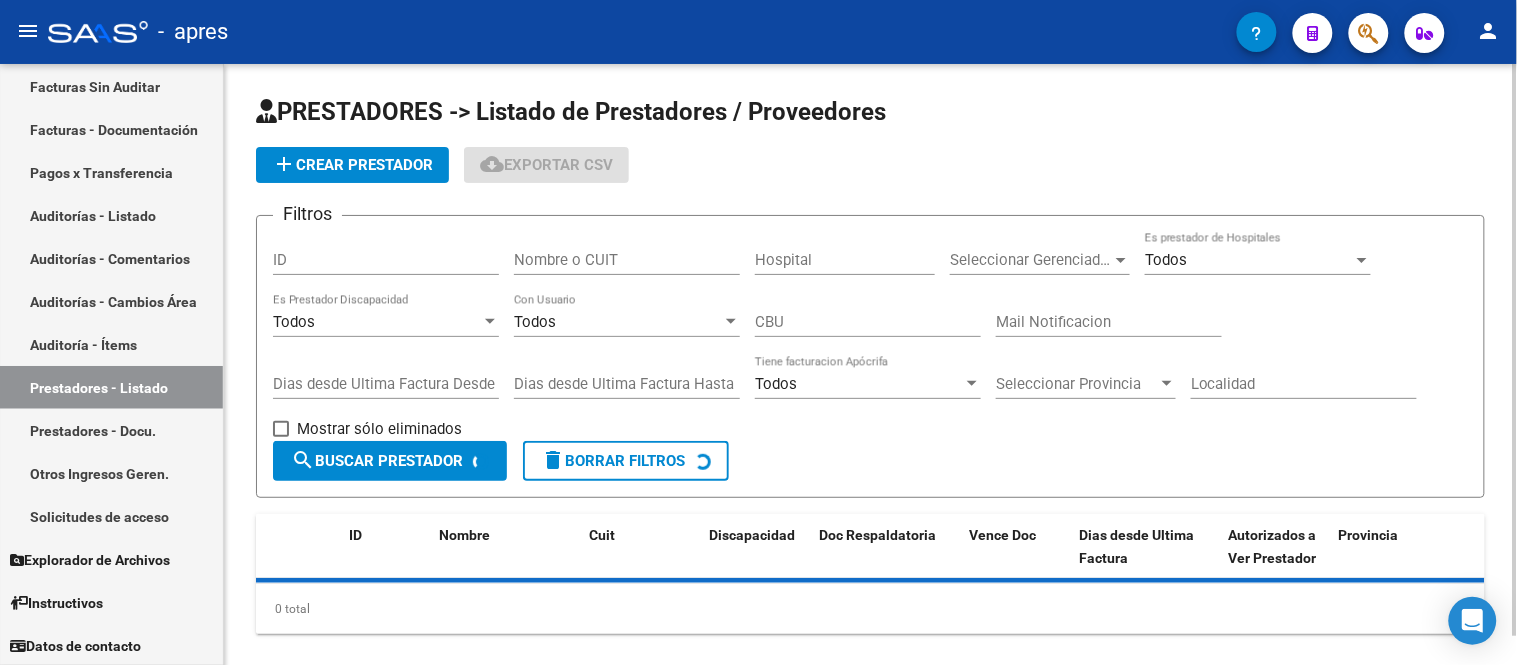 click on "Nombre o CUIT" at bounding box center (627, 260) 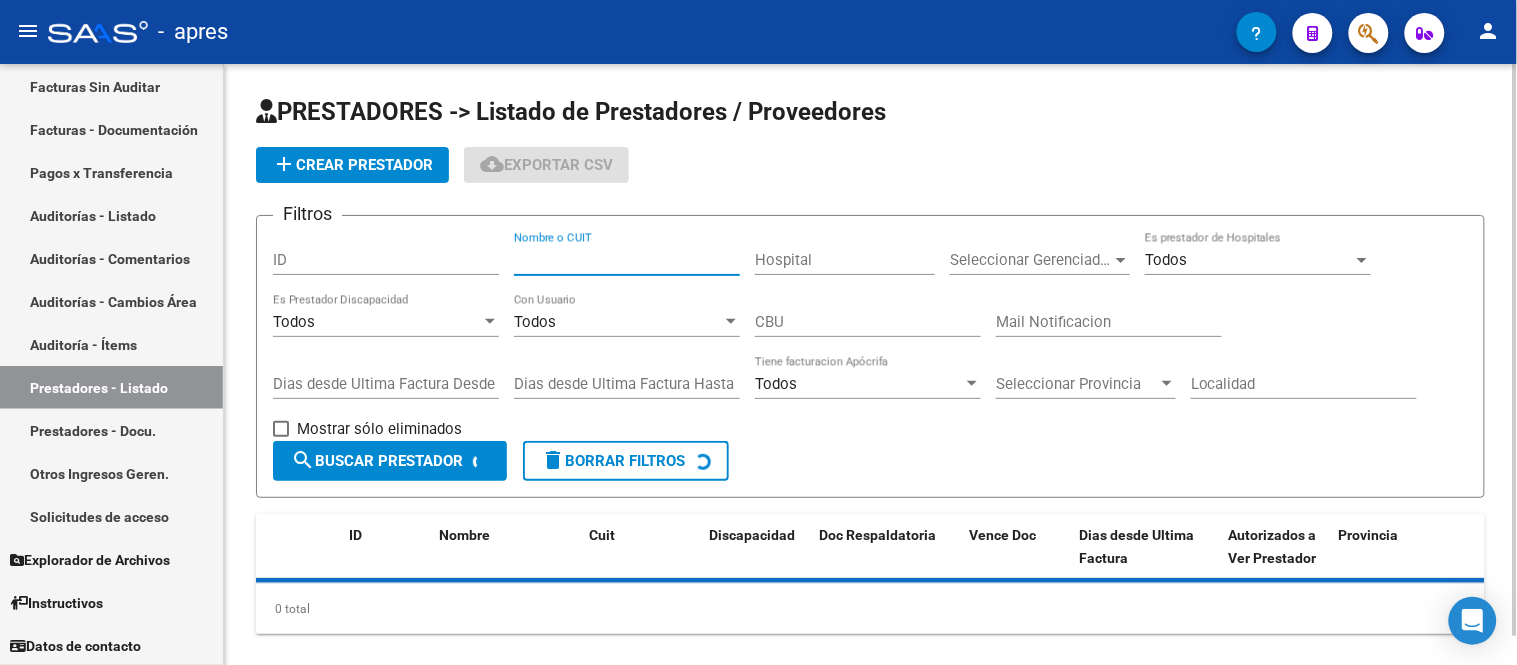 paste on "[NUMBER]" 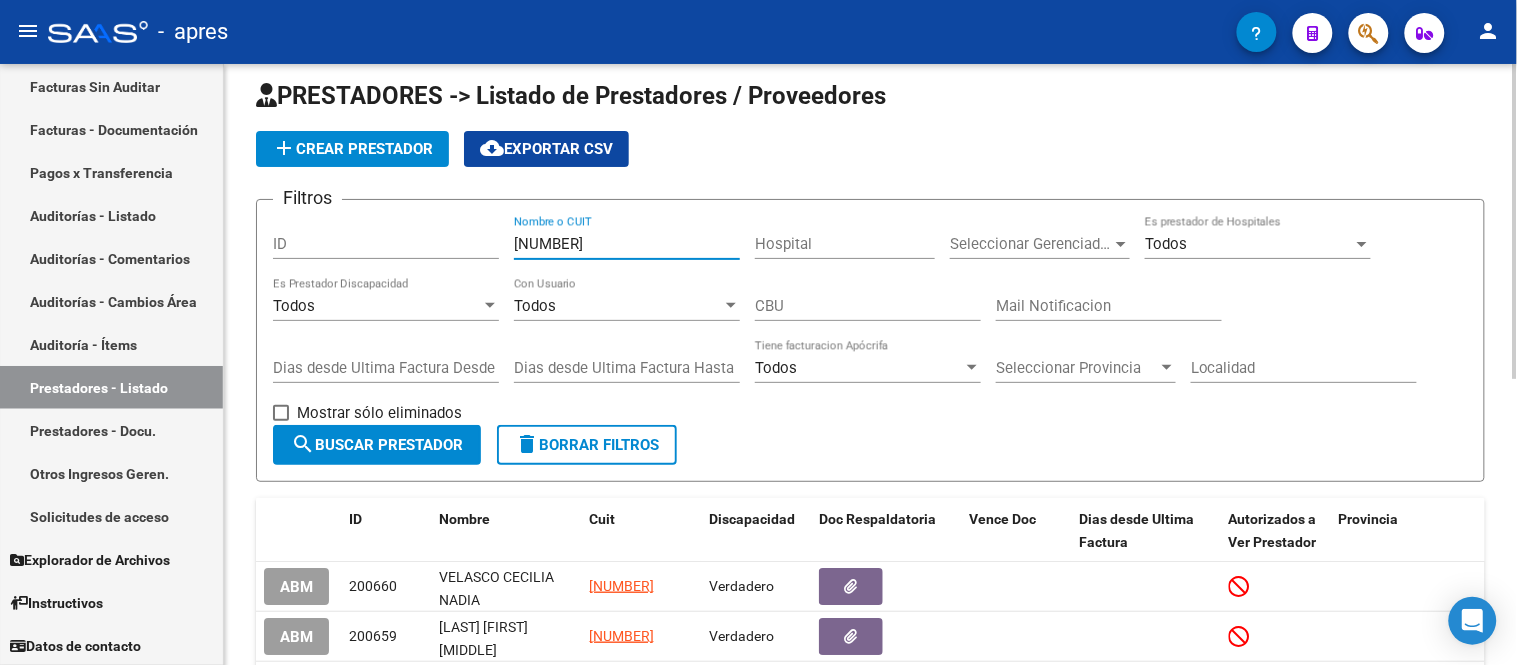 scroll, scrollTop: 0, scrollLeft: 0, axis: both 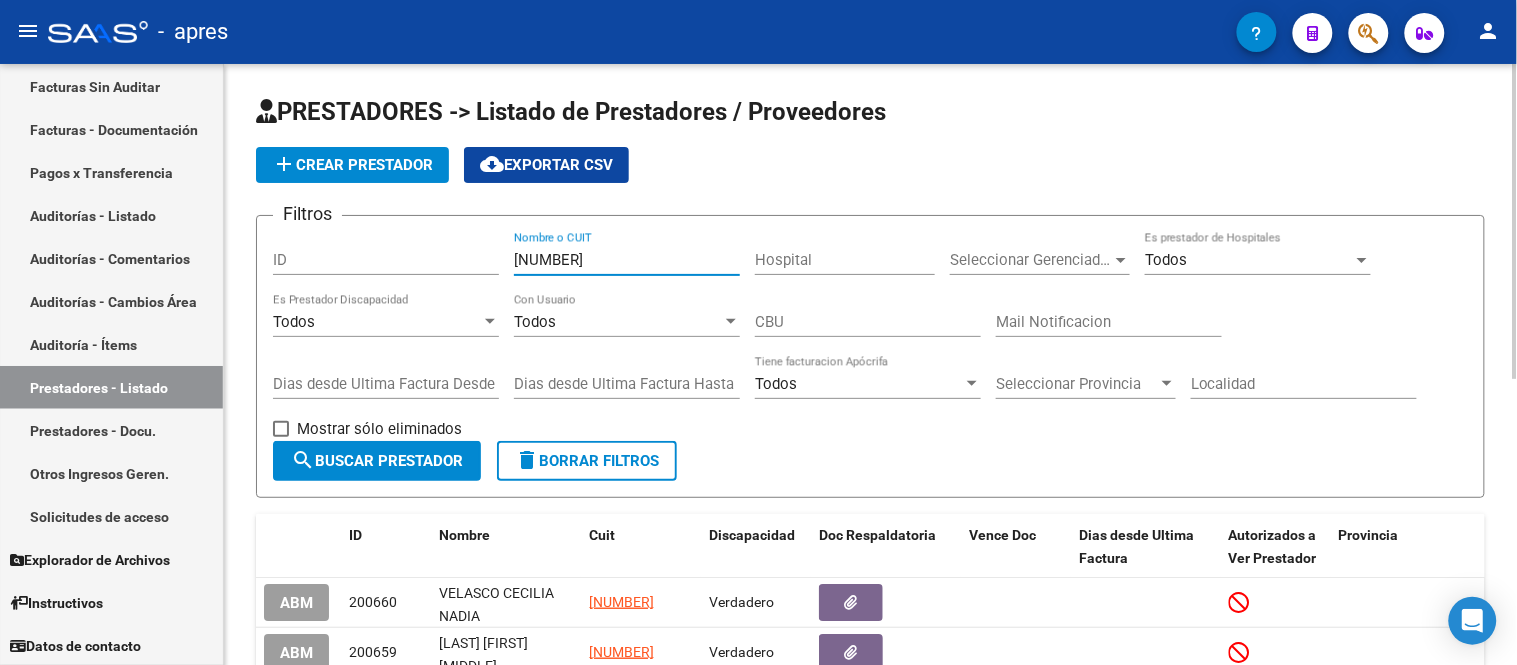 click on "[NUMBER]" at bounding box center [627, 260] 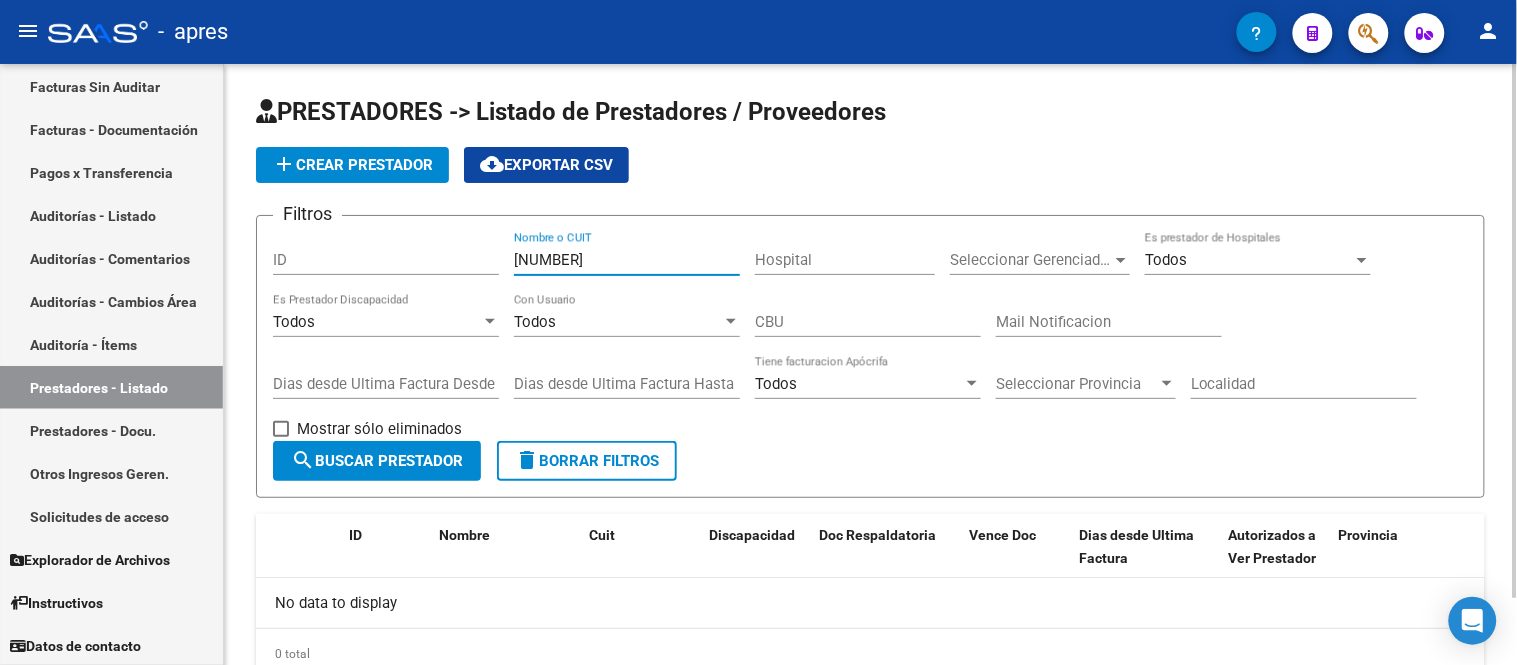 scroll, scrollTop: 77, scrollLeft: 0, axis: vertical 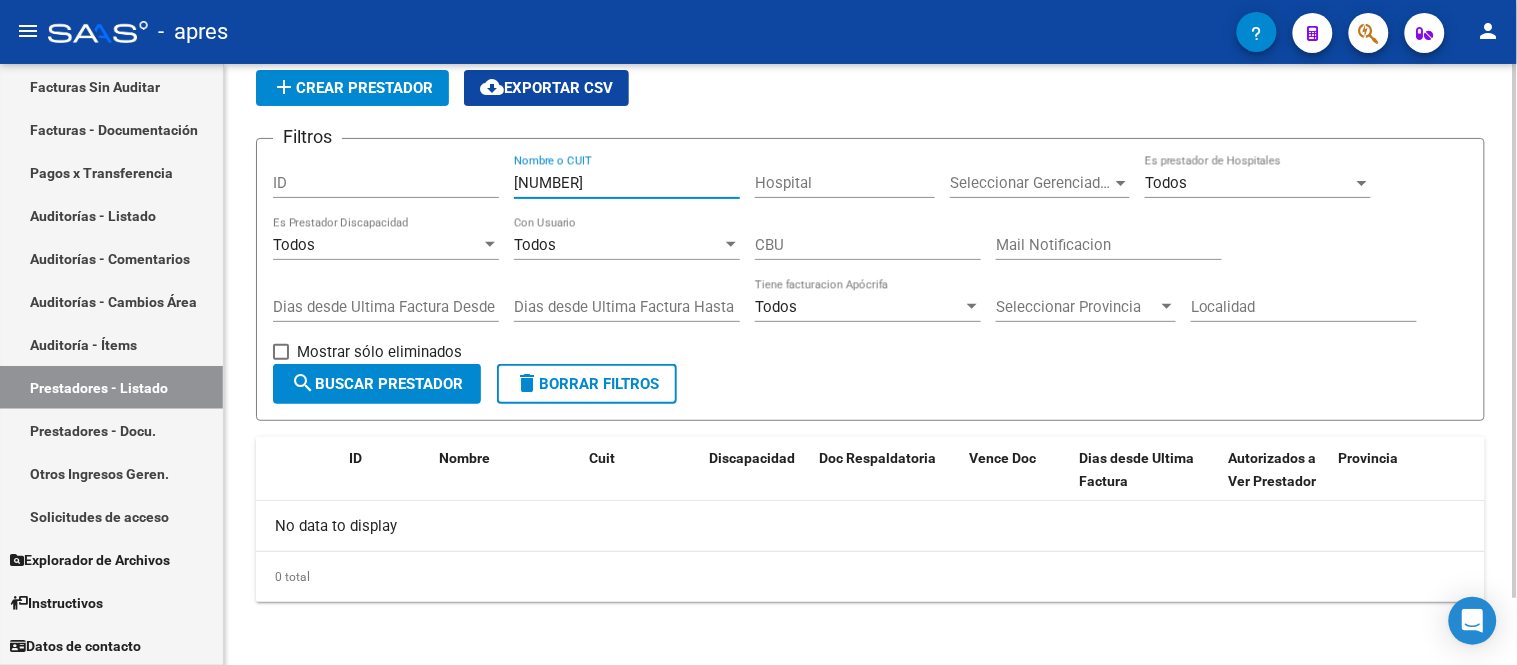click on "[NUMBER]" at bounding box center (627, 183) 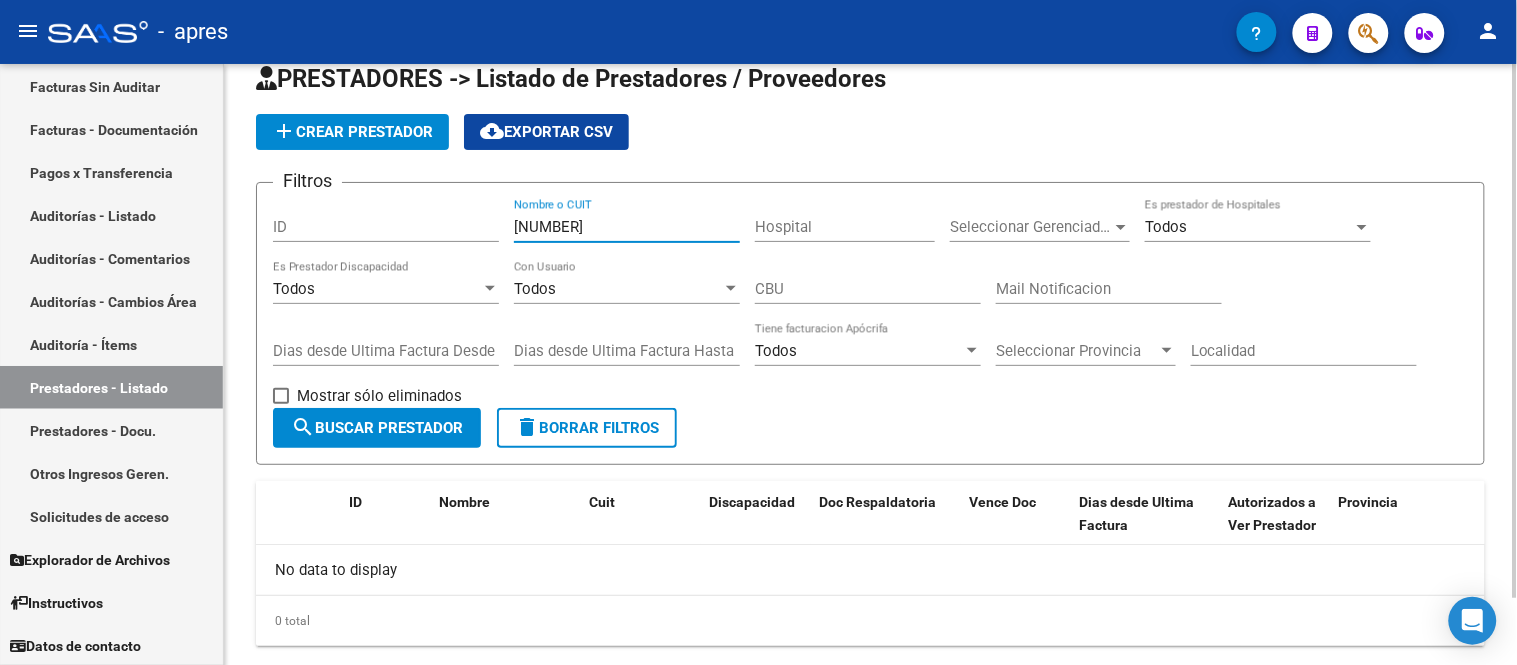 scroll, scrollTop: 77, scrollLeft: 0, axis: vertical 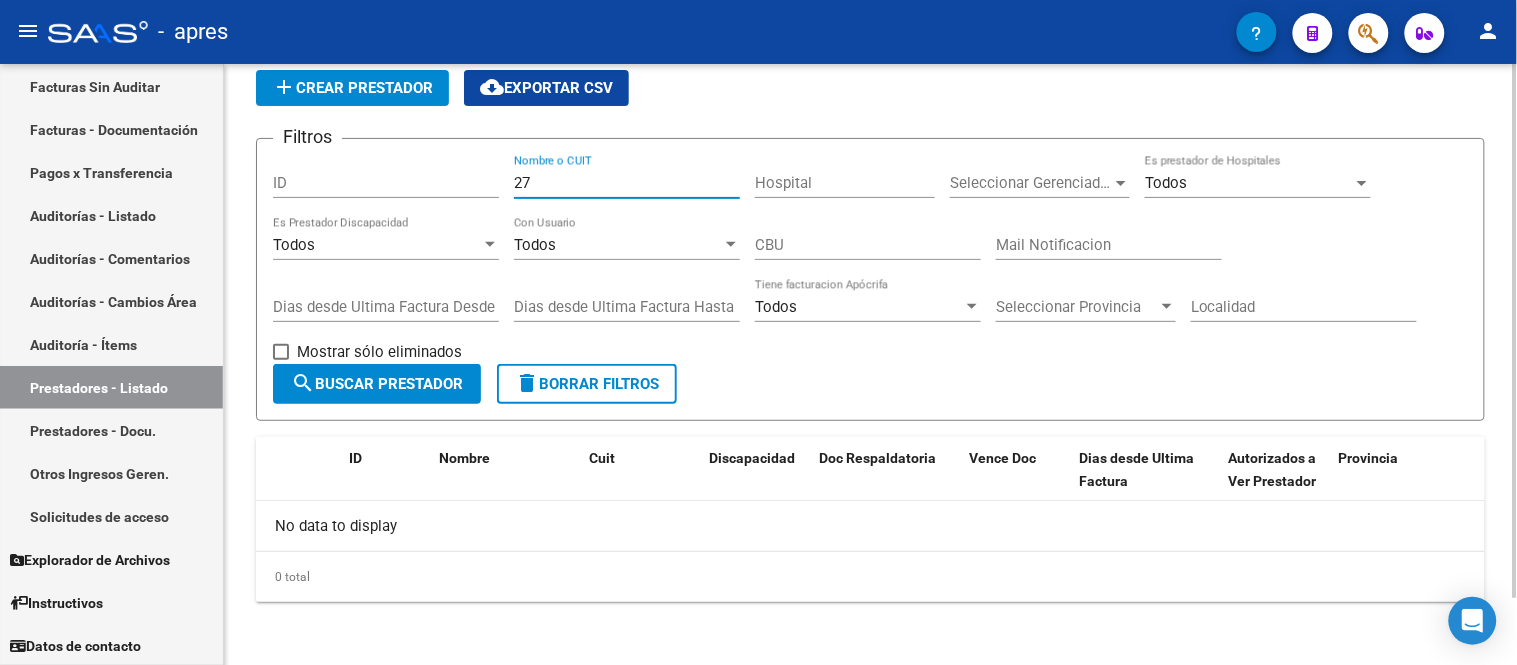 type on "2" 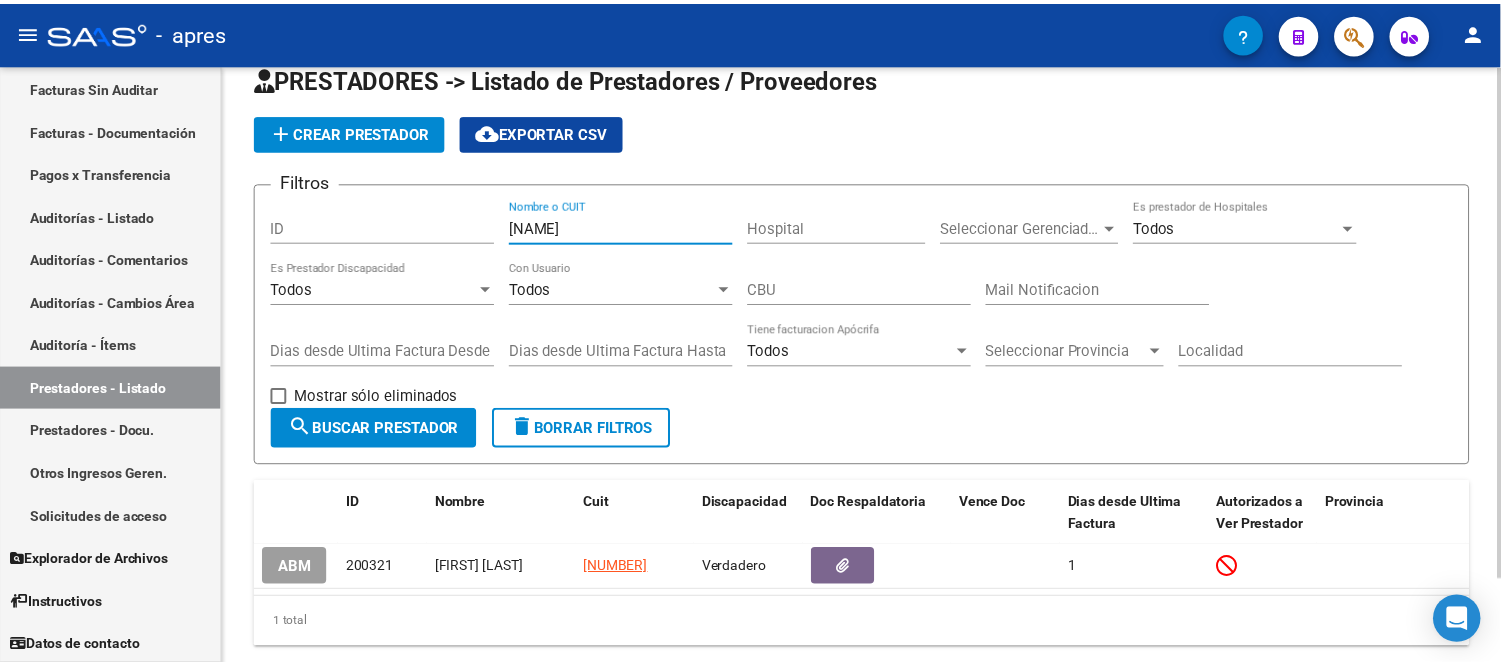 scroll, scrollTop: 77, scrollLeft: 0, axis: vertical 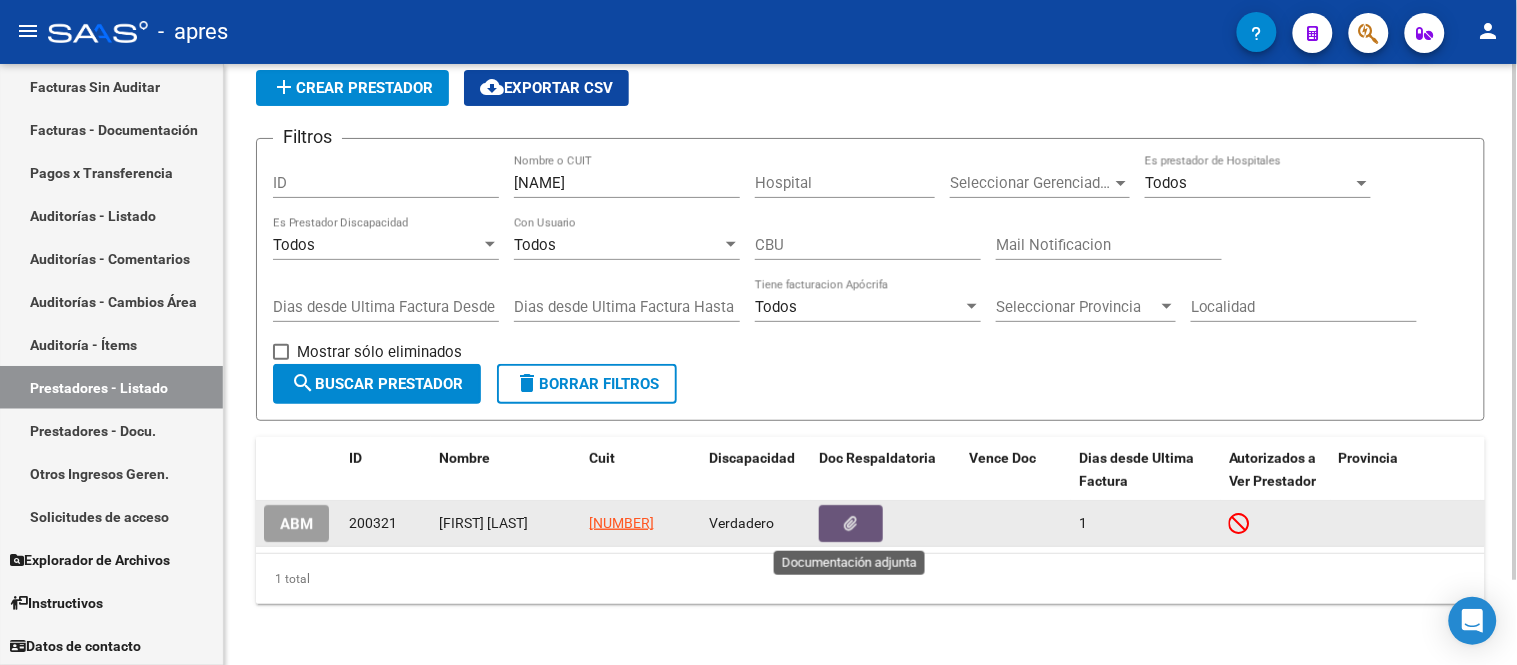 click 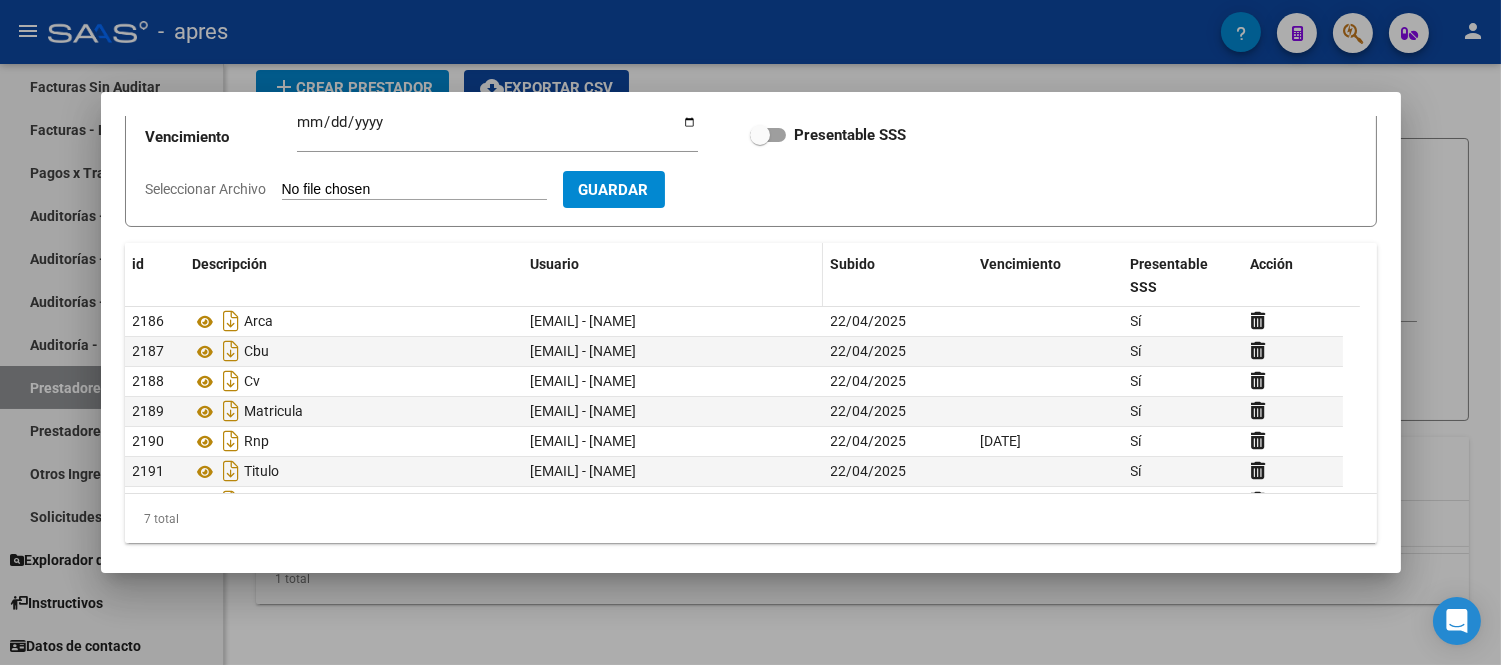 scroll, scrollTop: 206, scrollLeft: 0, axis: vertical 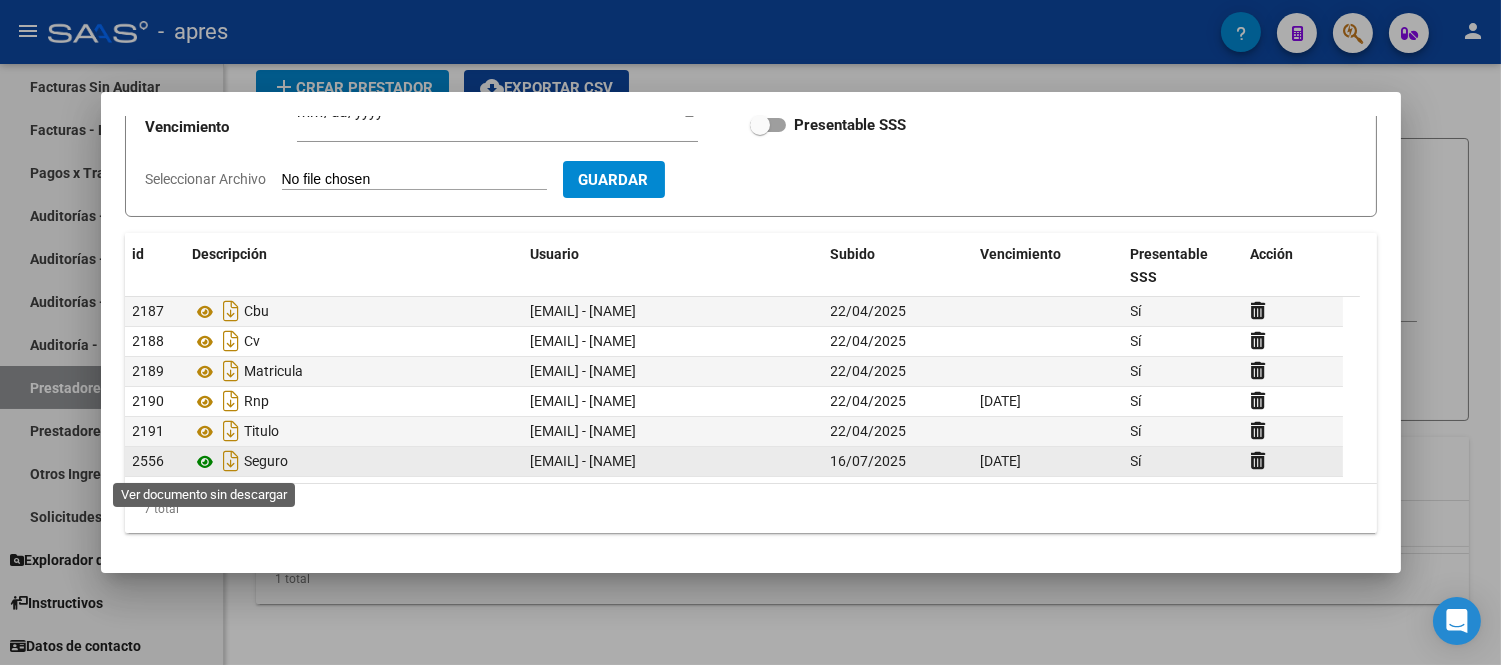 click 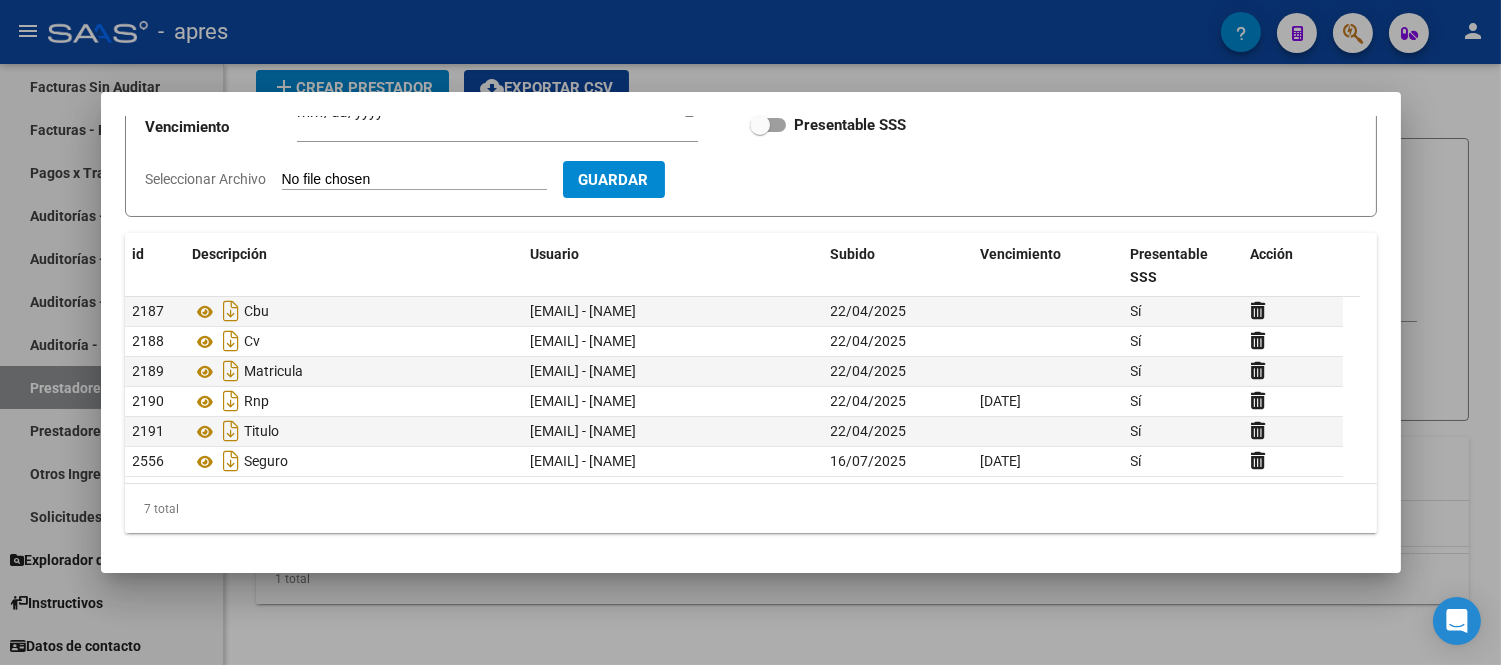 click at bounding box center [750, 332] 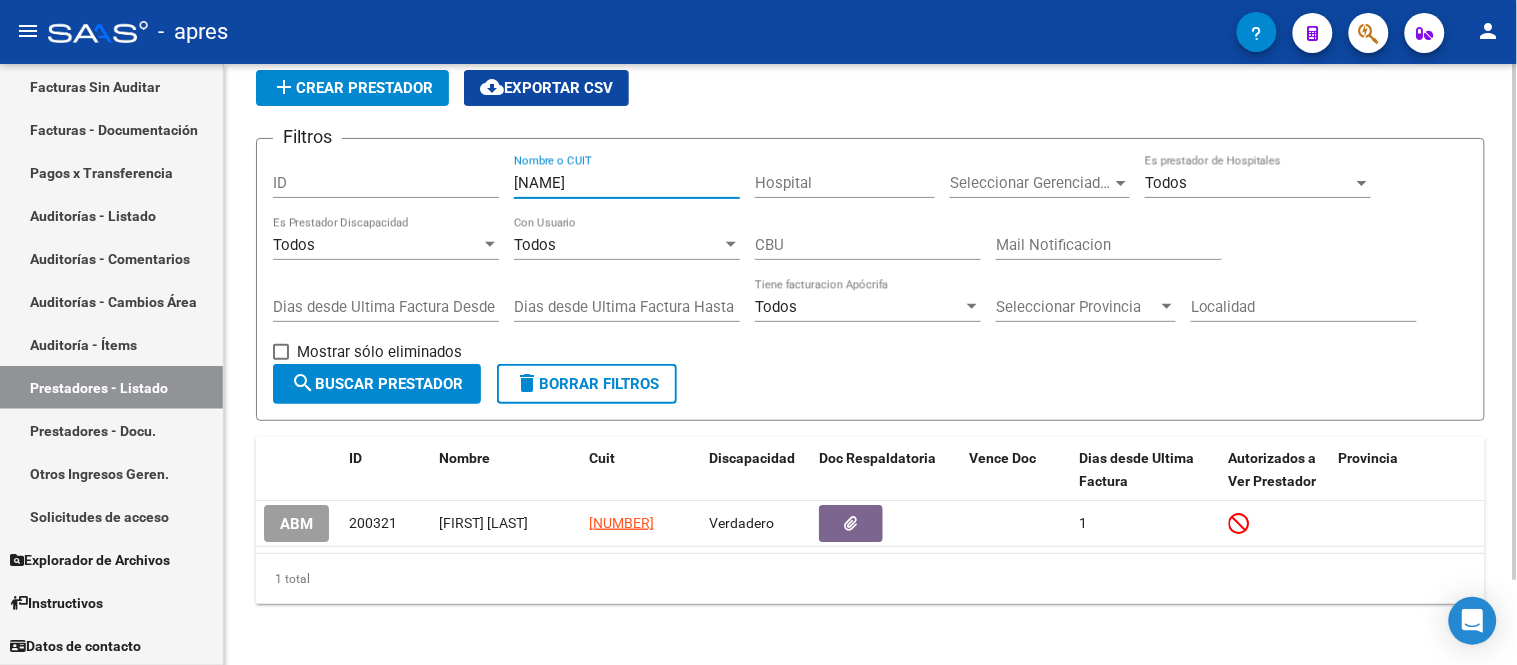 drag, startPoint x: 630, startPoint y: 183, endPoint x: 526, endPoint y: 183, distance: 104 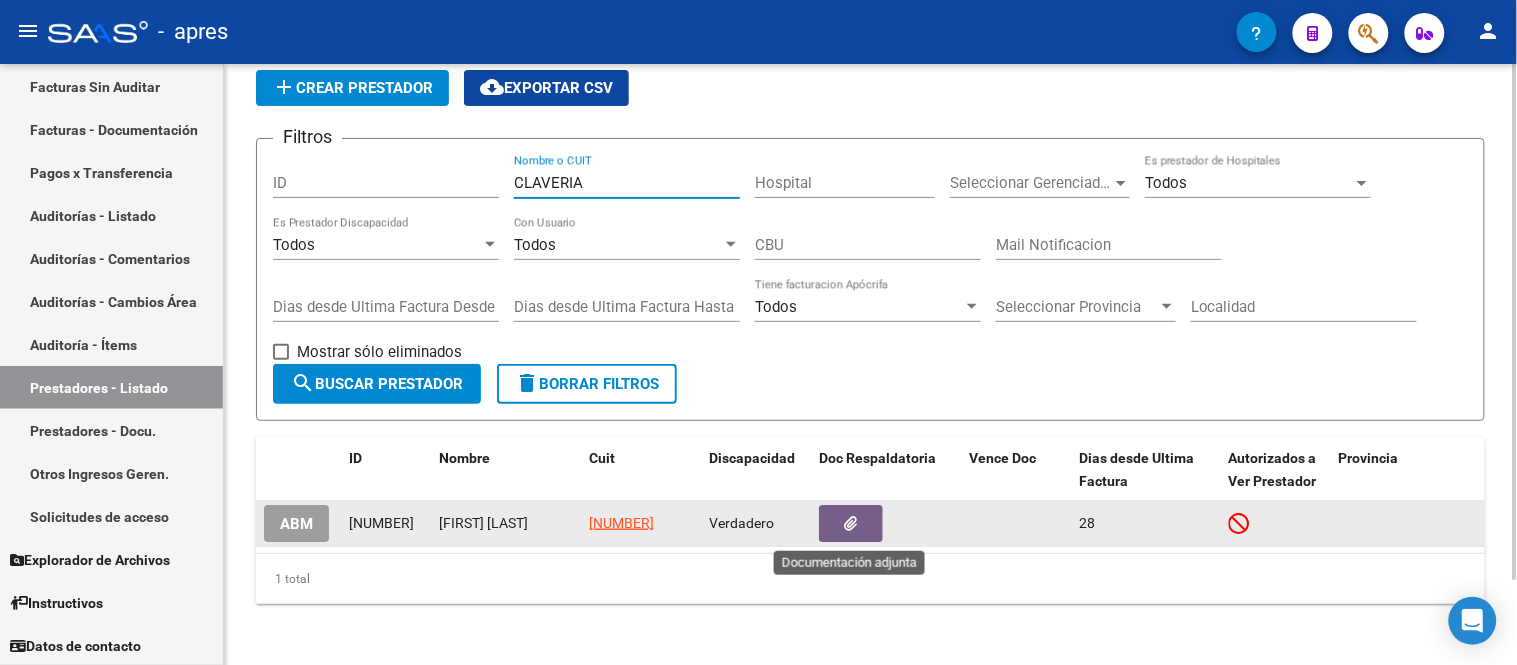 type on "CLAVERIA" 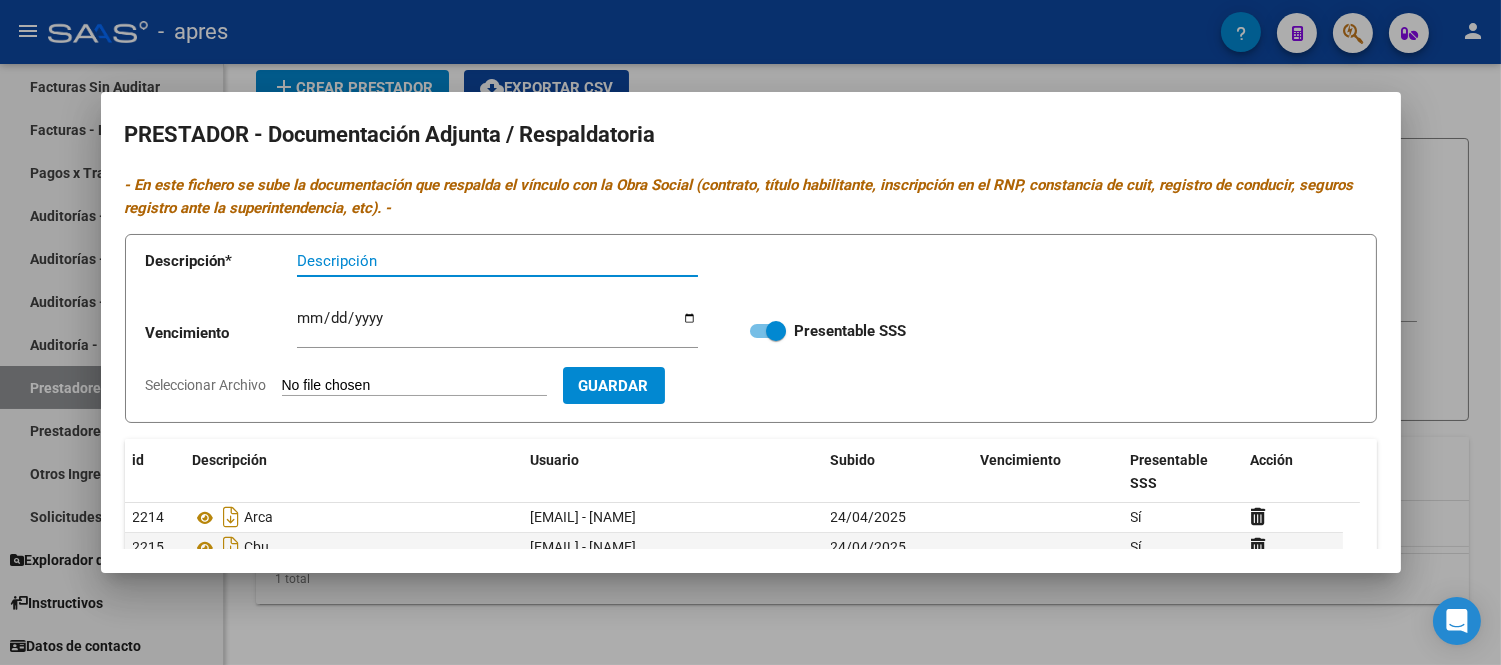 scroll, scrollTop: 206, scrollLeft: 0, axis: vertical 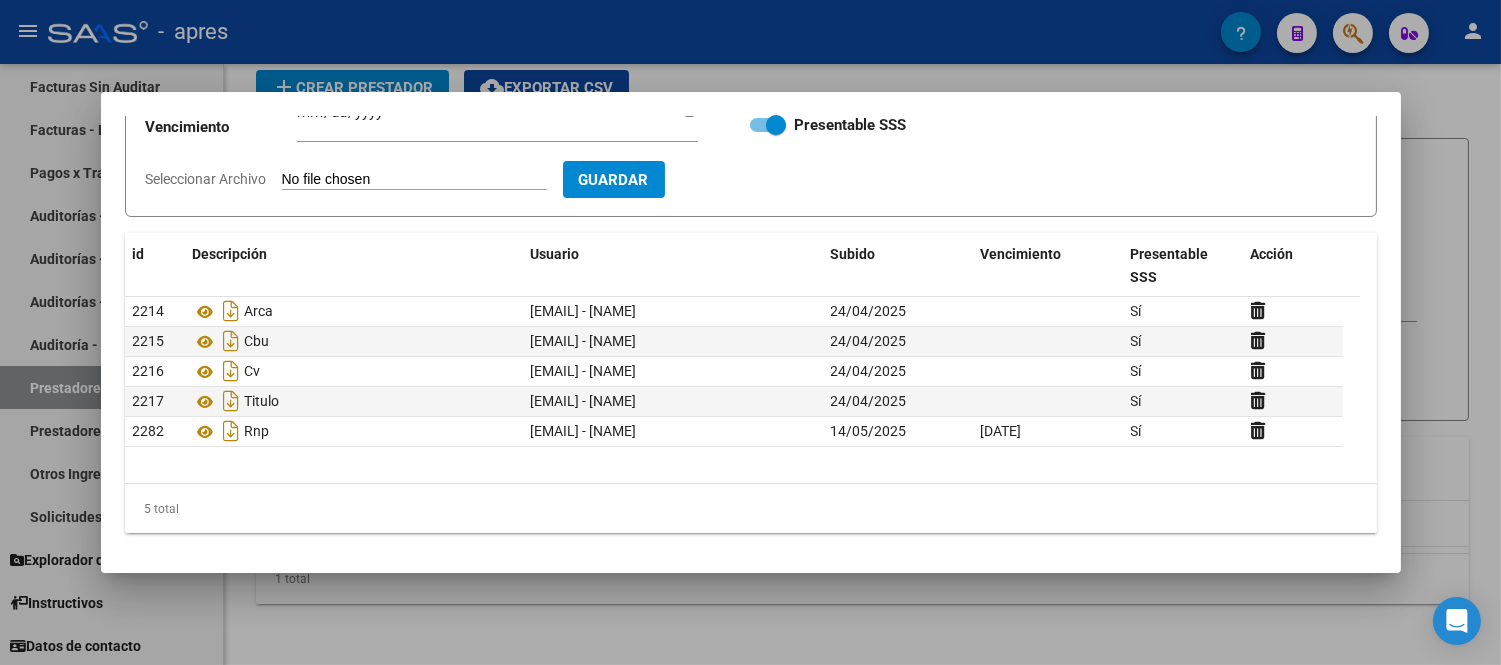 click on "Seleccionar Archivo" at bounding box center [414, 180] 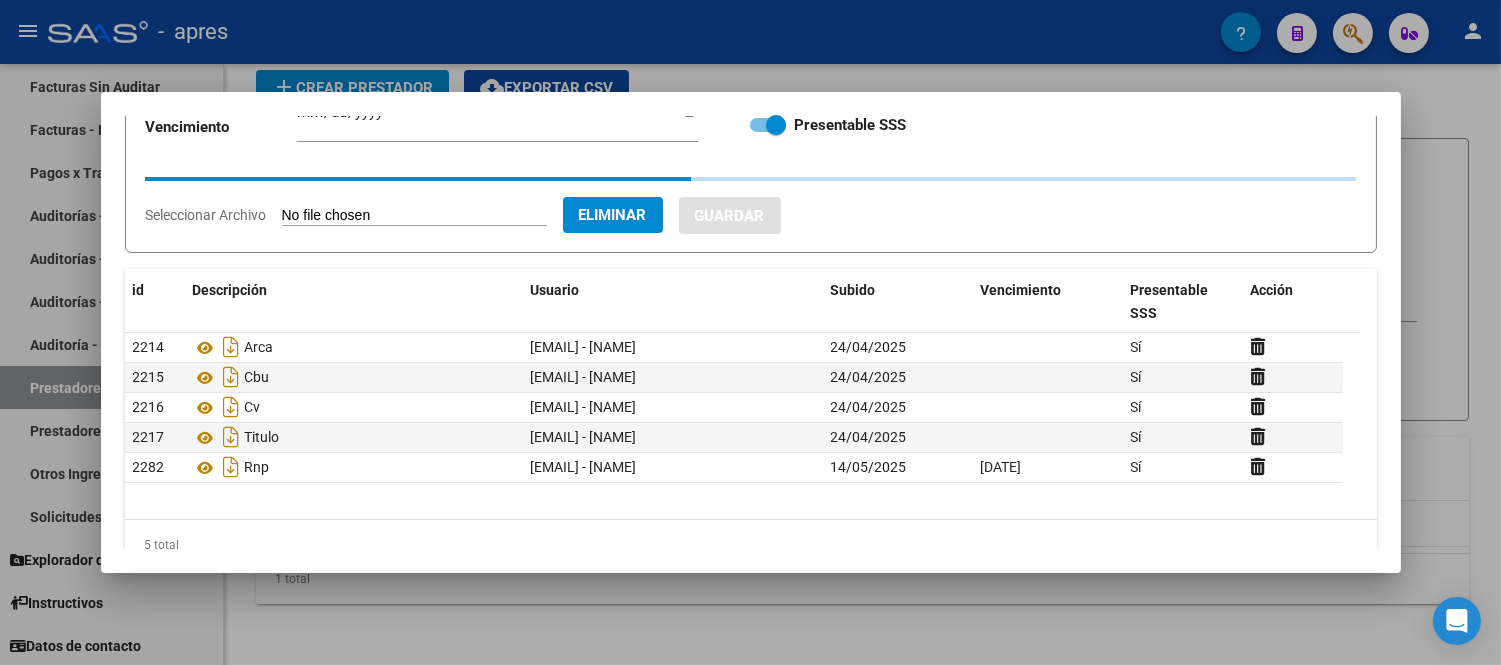 scroll, scrollTop: 0, scrollLeft: 0, axis: both 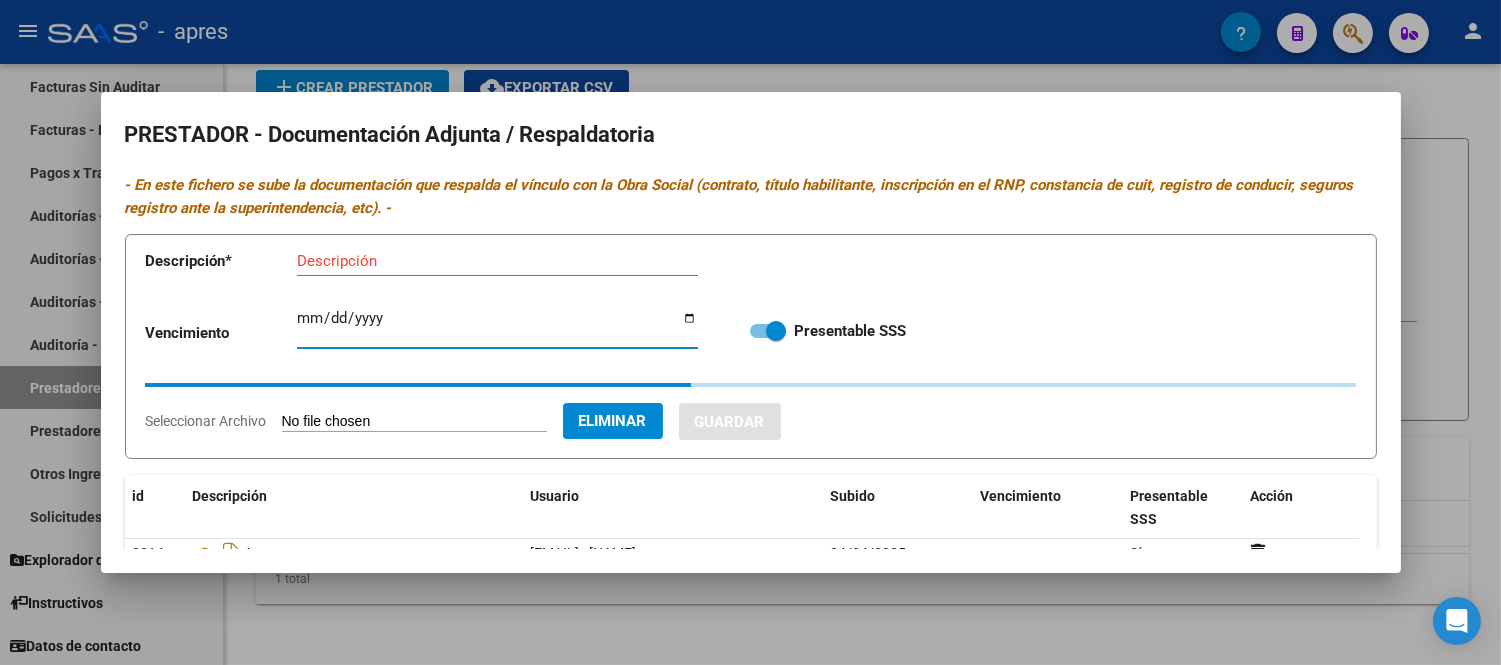 click on "Ingresar vencimiento" at bounding box center [497, 326] 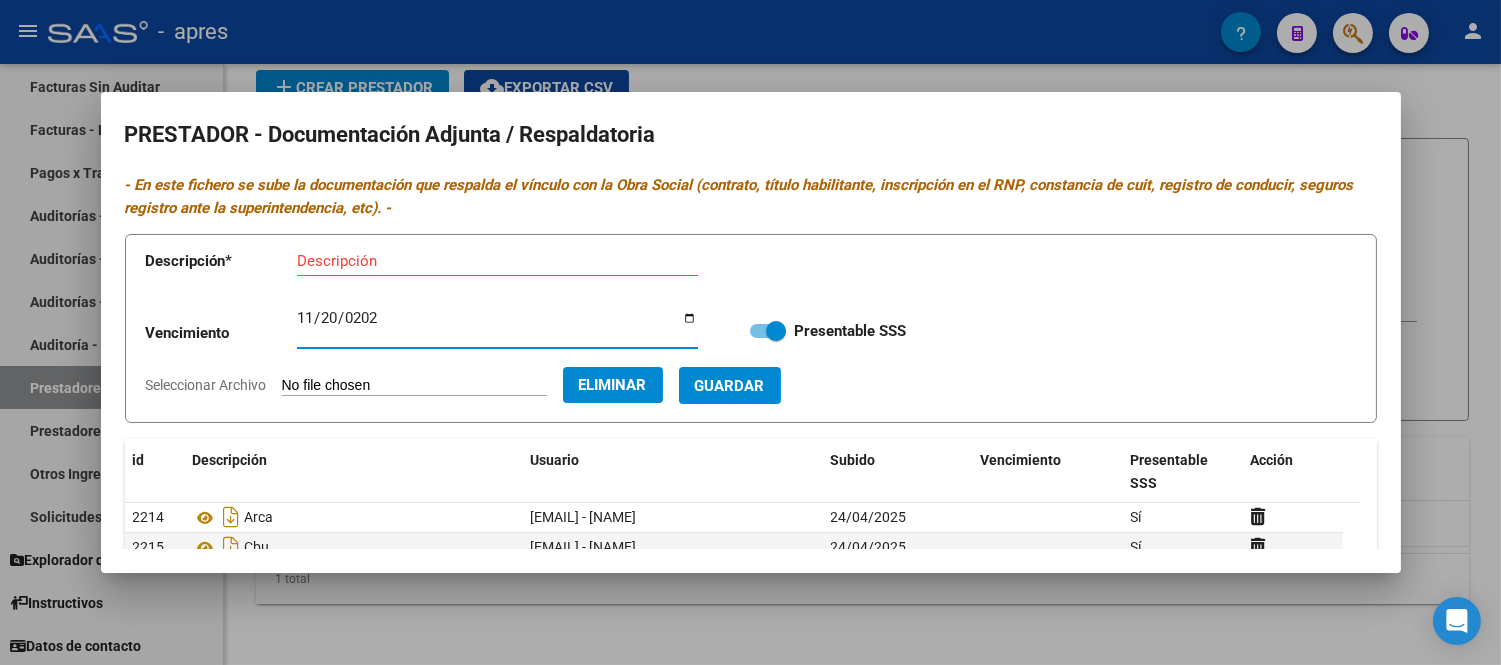 type on "[DATE]" 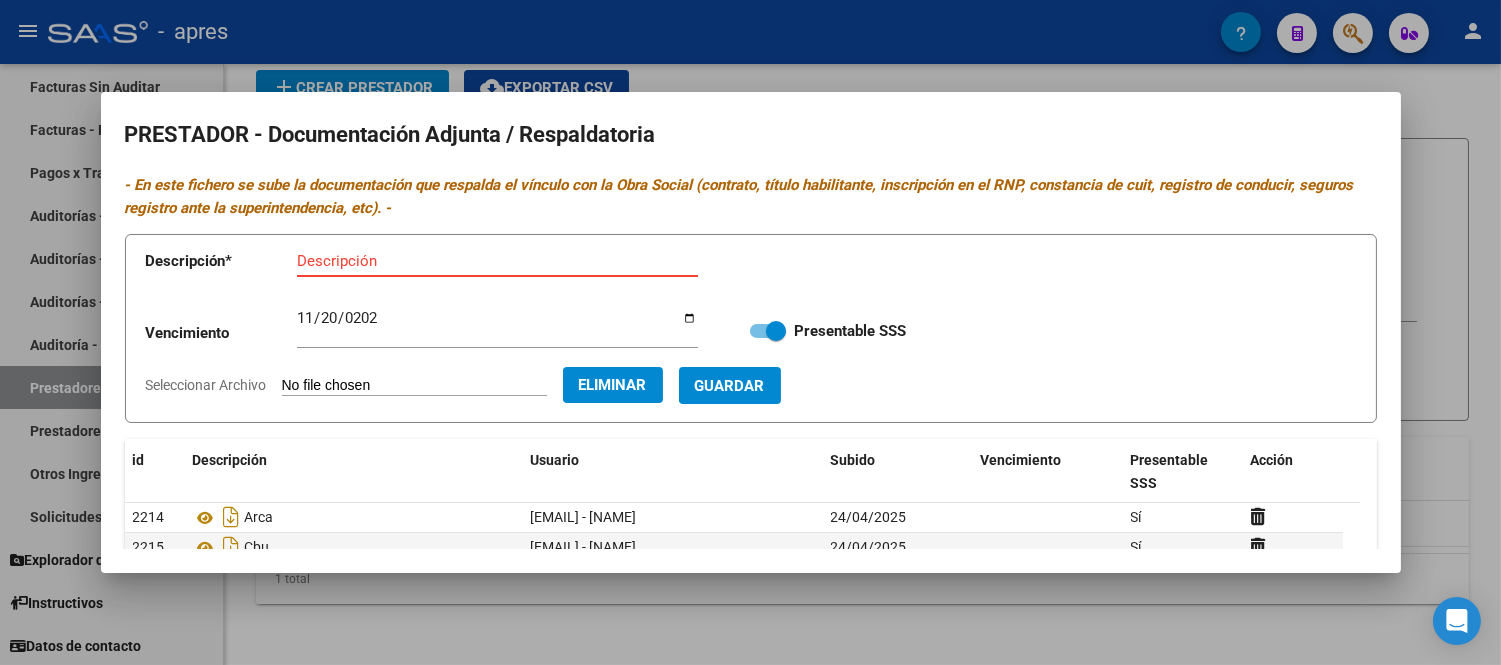 click on "Descripción" at bounding box center [497, 261] 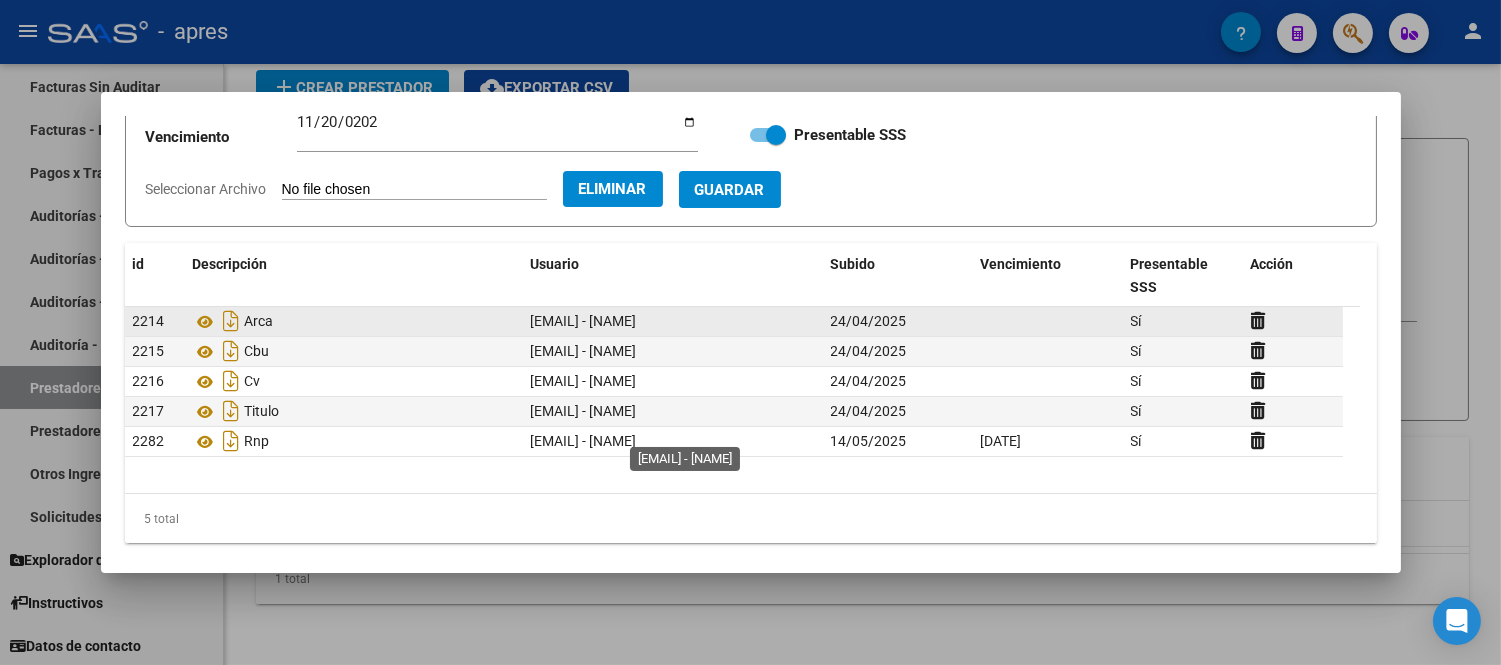 scroll, scrollTop: 206, scrollLeft: 0, axis: vertical 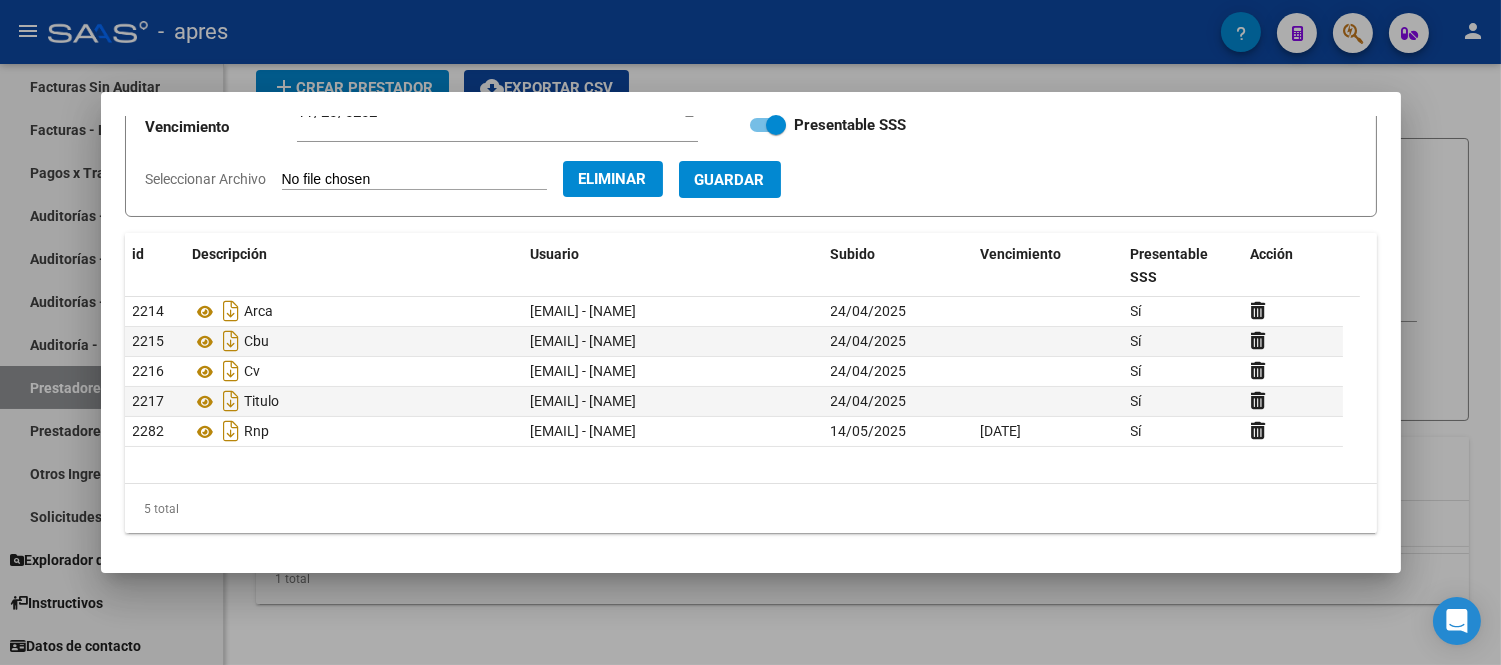 type on "SEGURO" 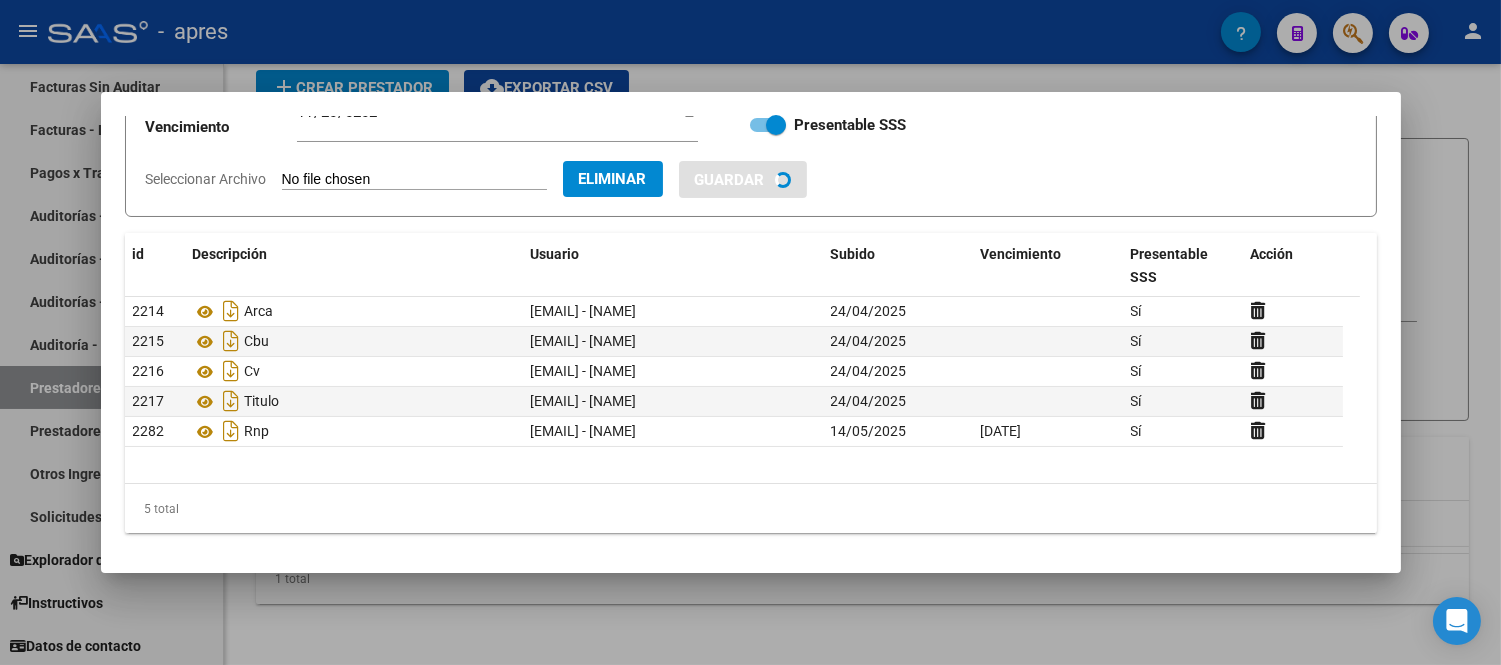 type 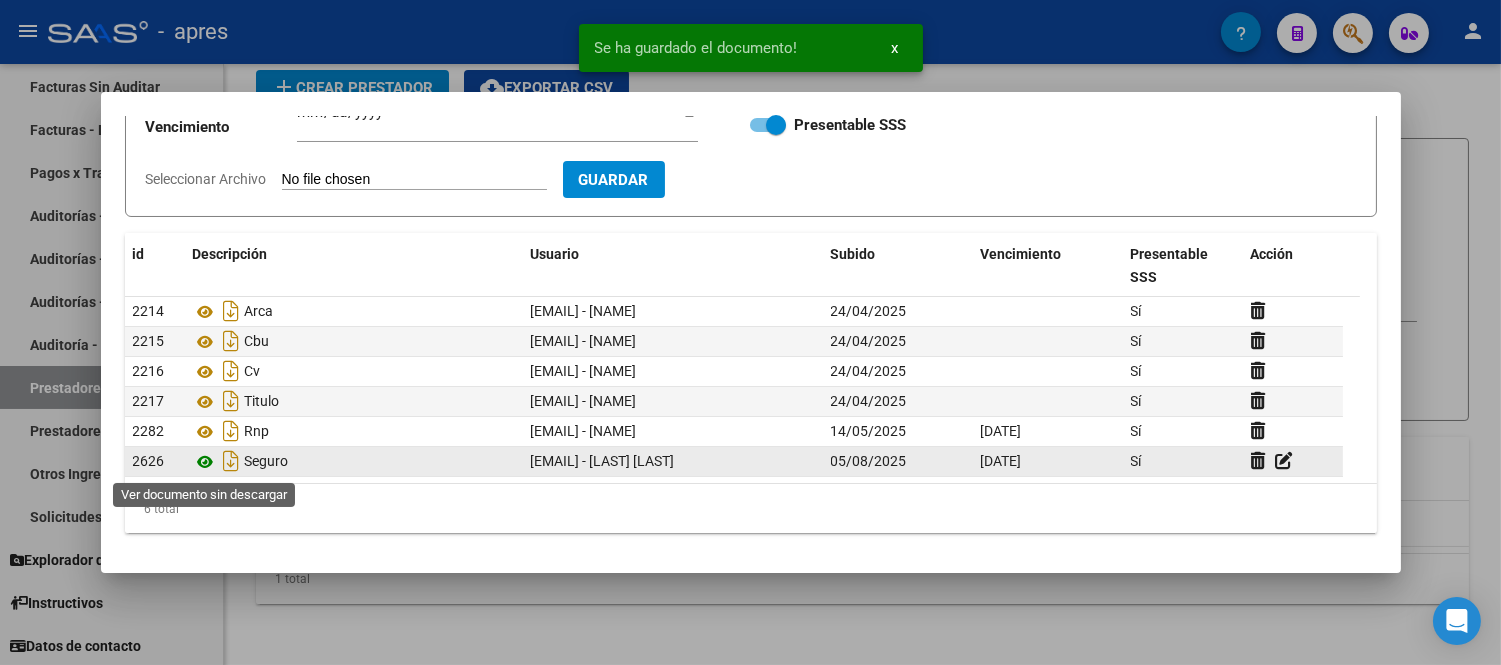 click 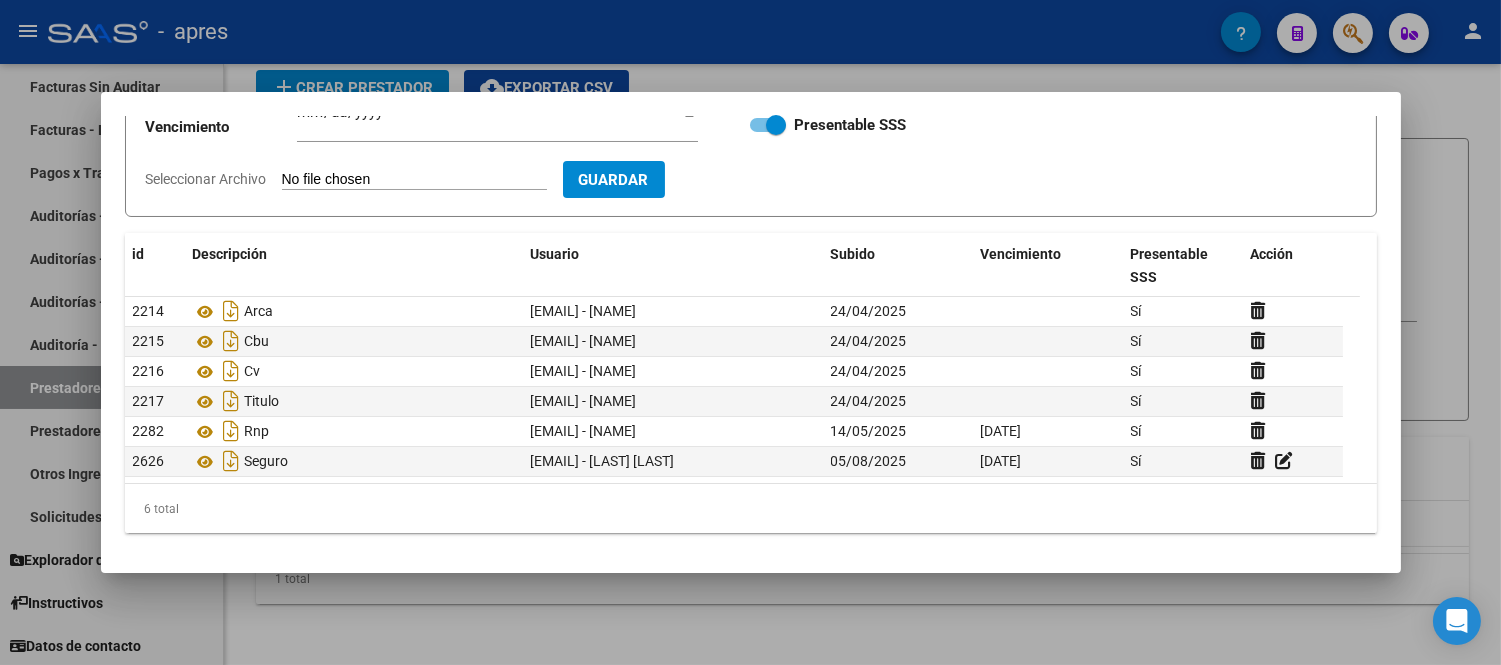 click at bounding box center (750, 332) 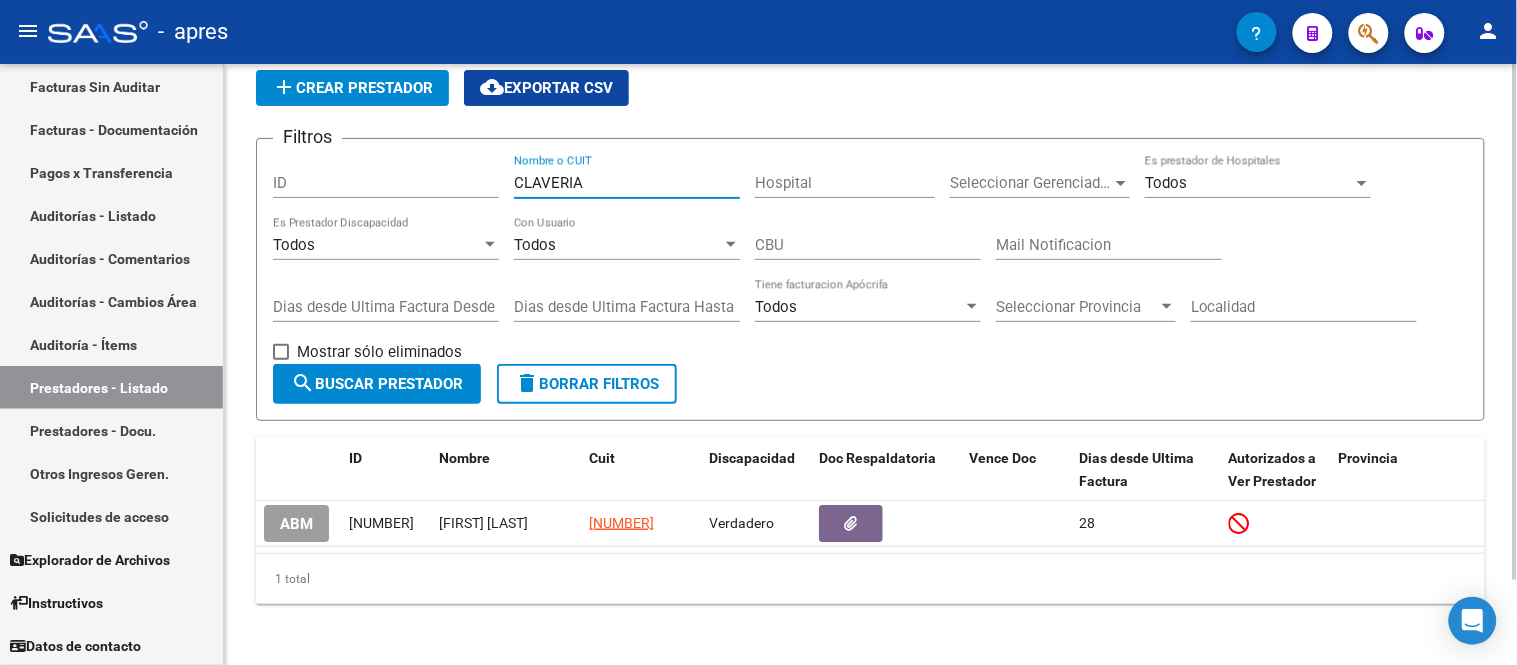 drag, startPoint x: 597, startPoint y: 190, endPoint x: 425, endPoint y: 191, distance: 172.00291 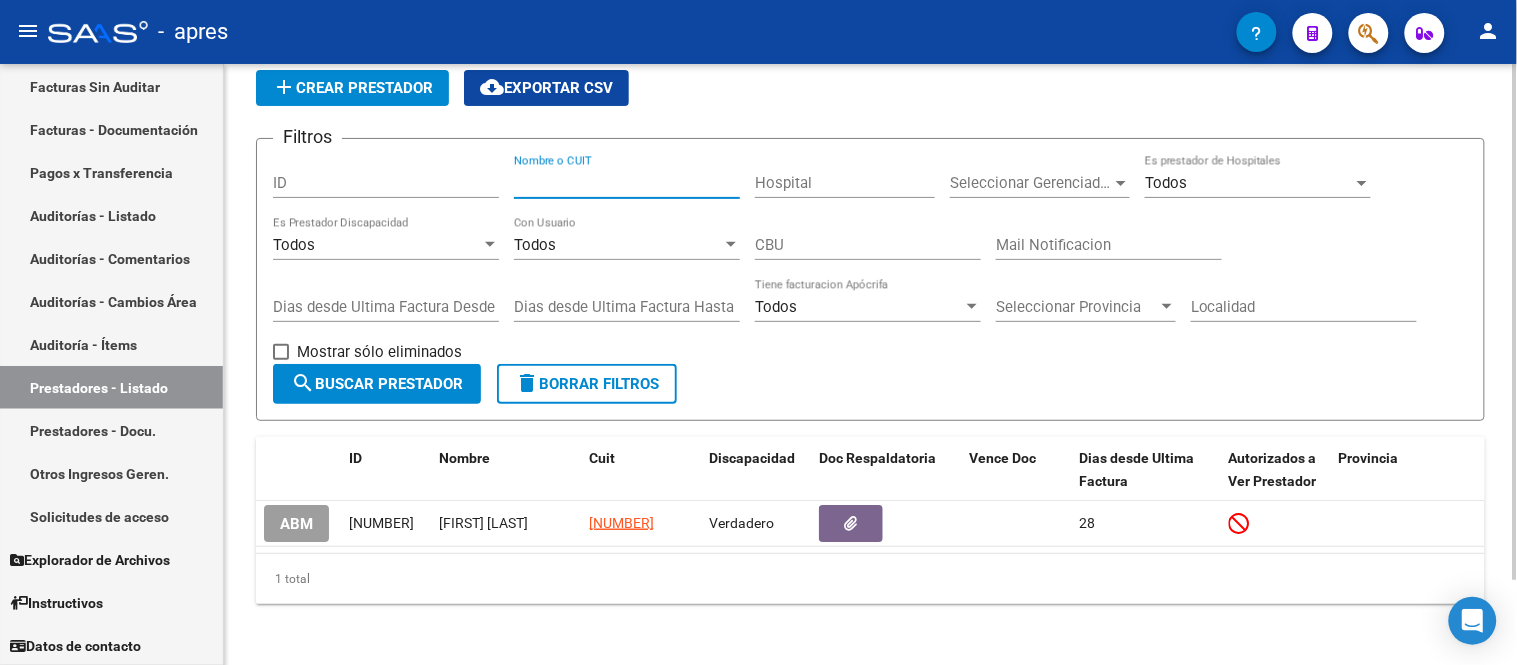 paste on "[LAST]" 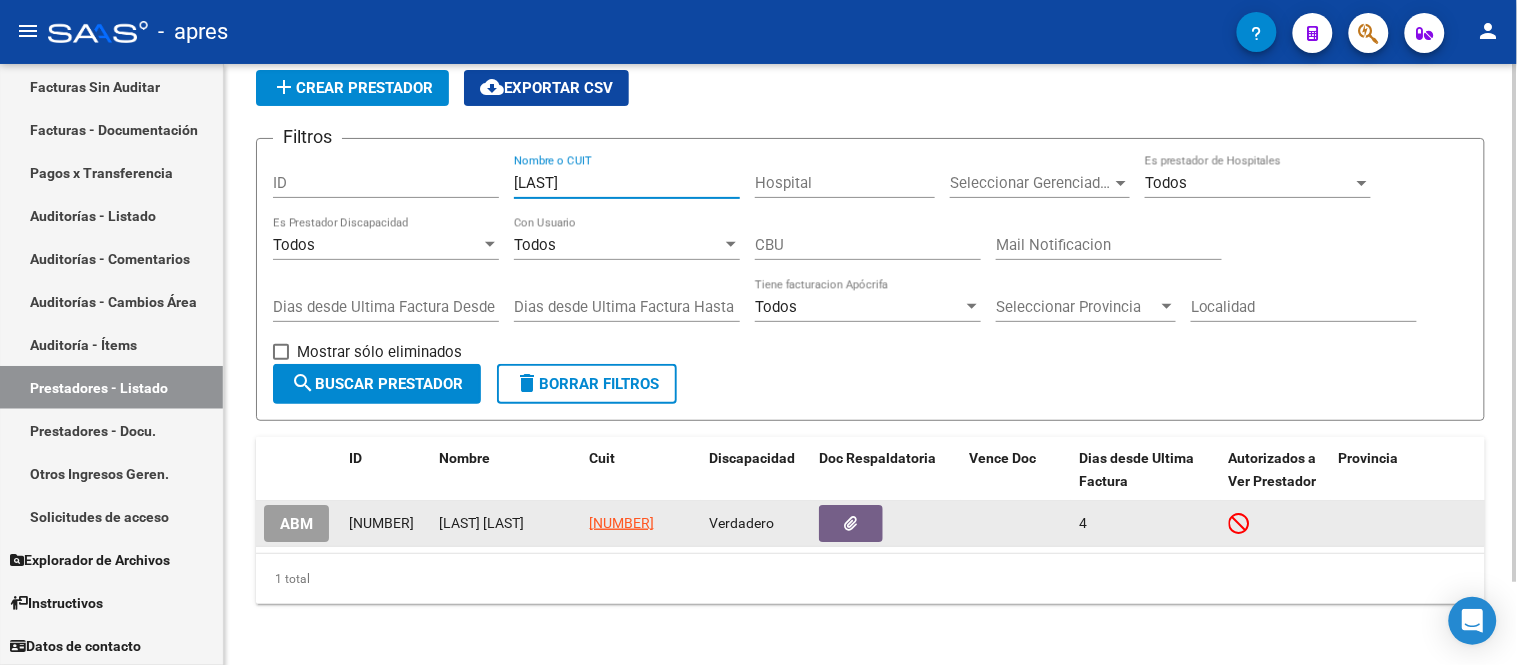 type on "[LAST]" 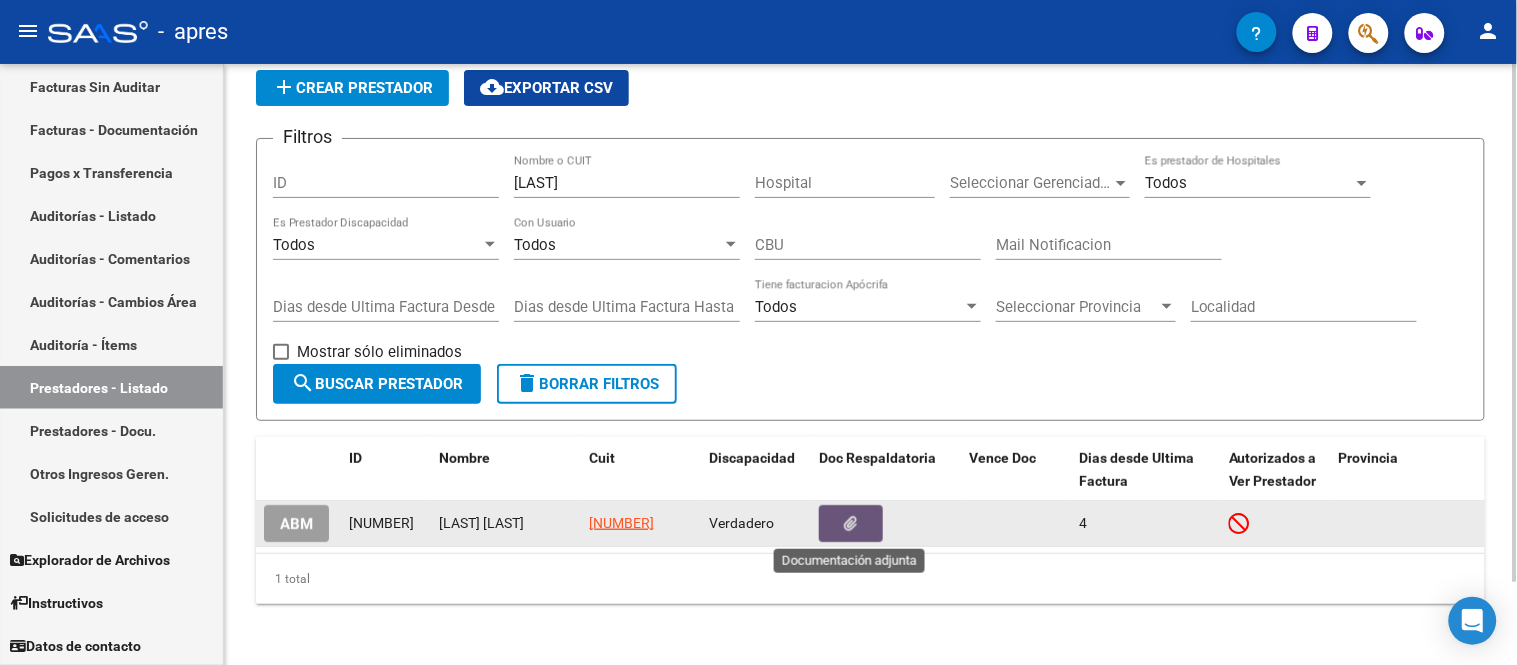 click 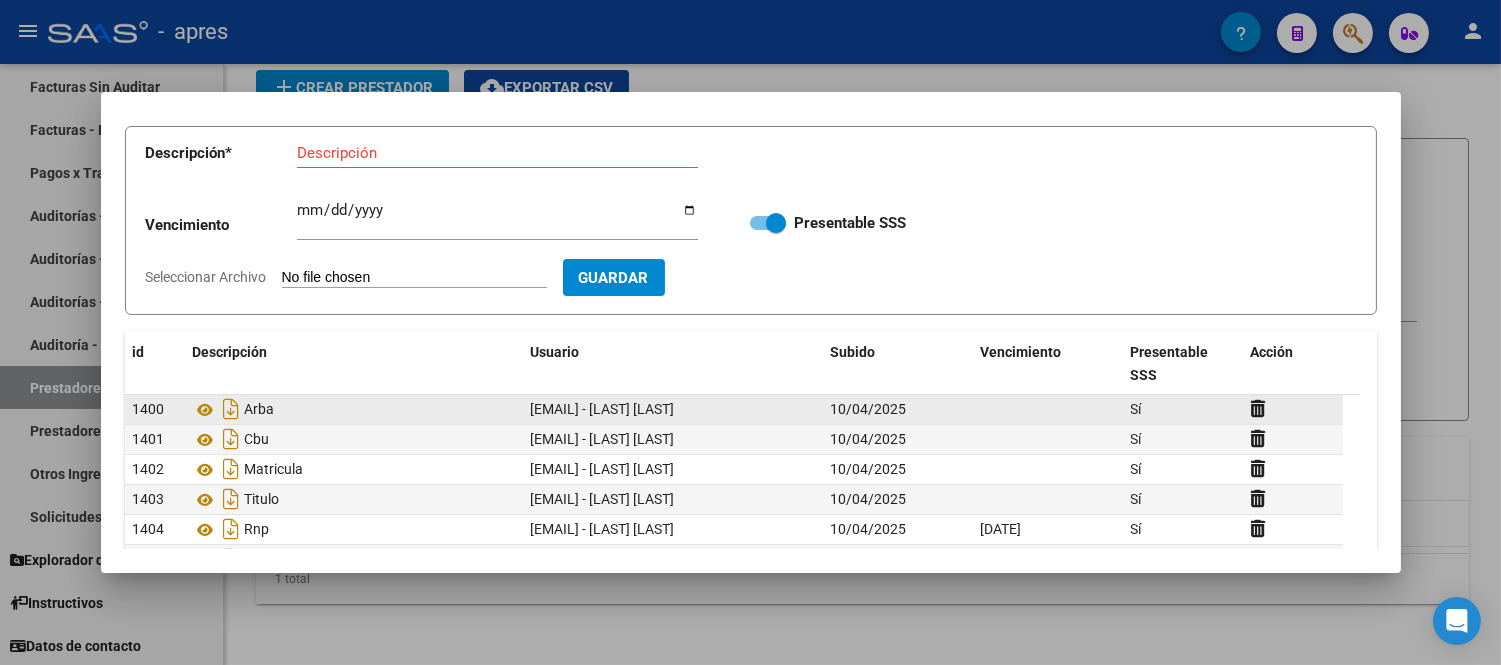 scroll, scrollTop: 206, scrollLeft: 0, axis: vertical 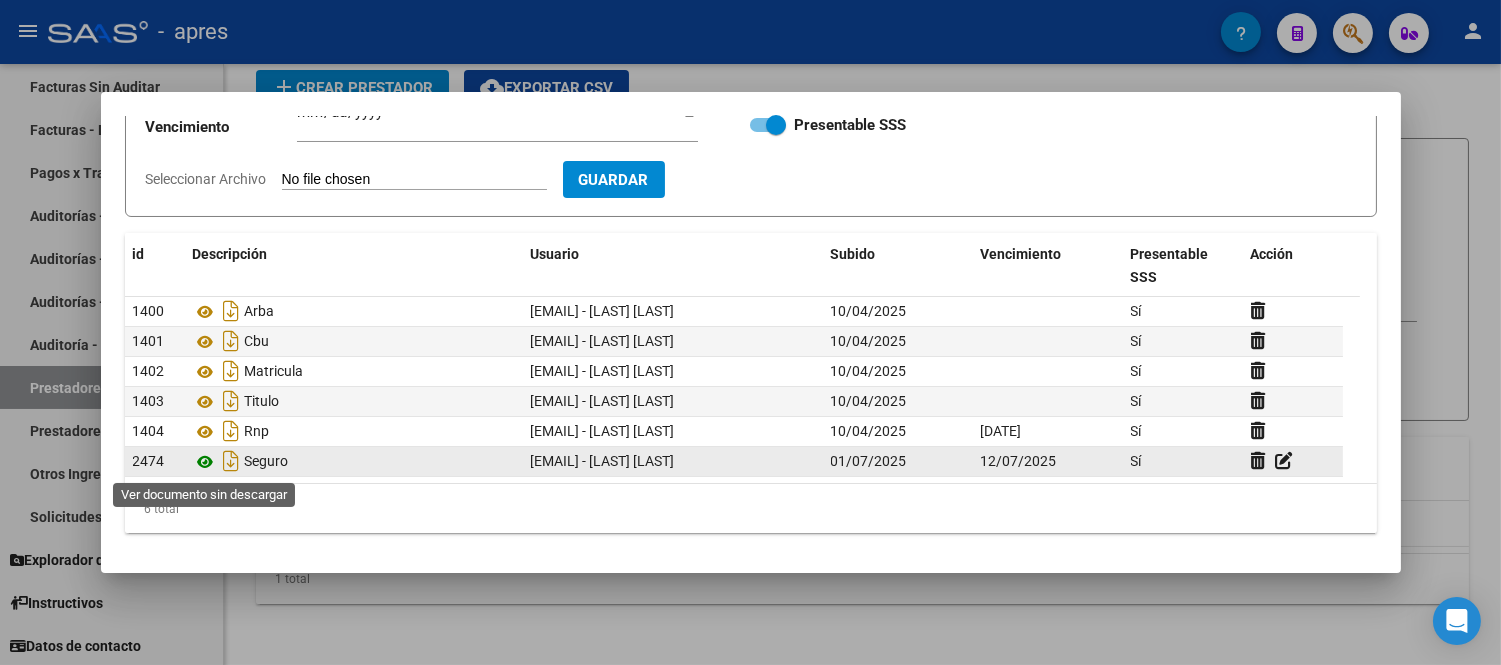 click 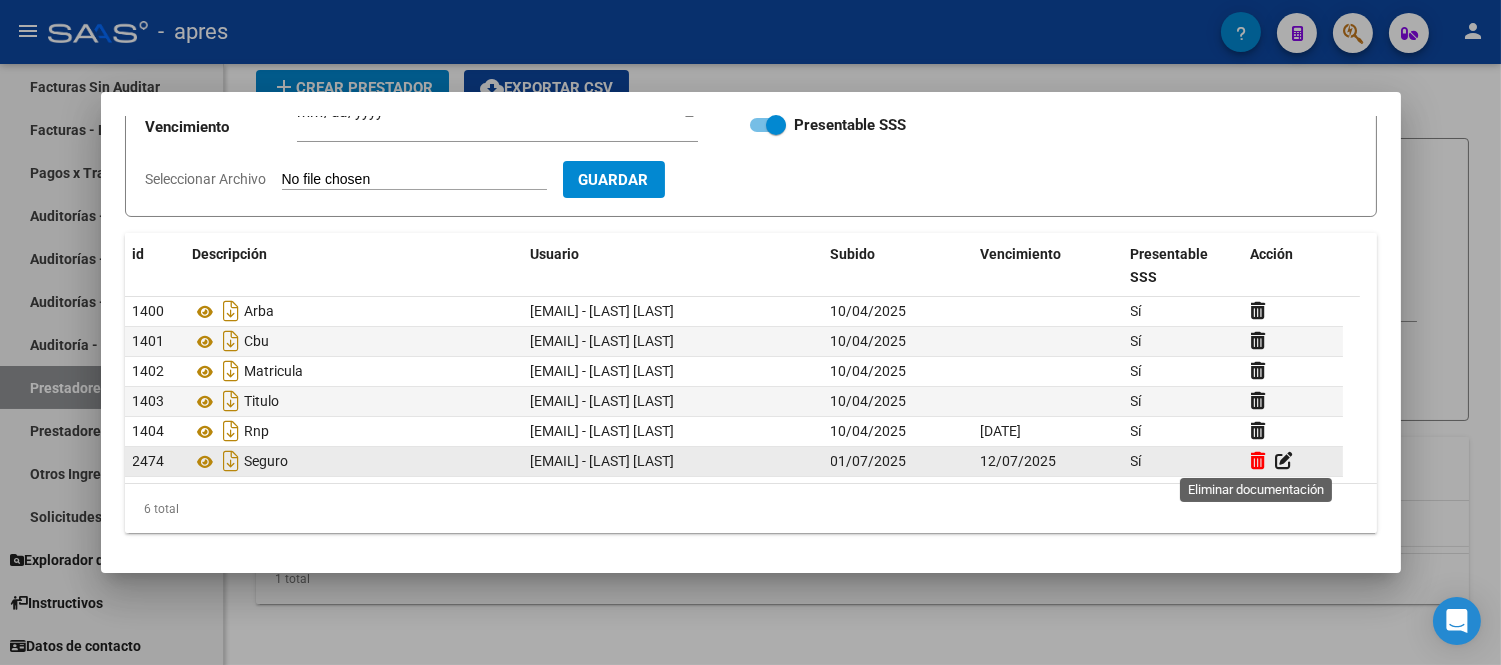 click 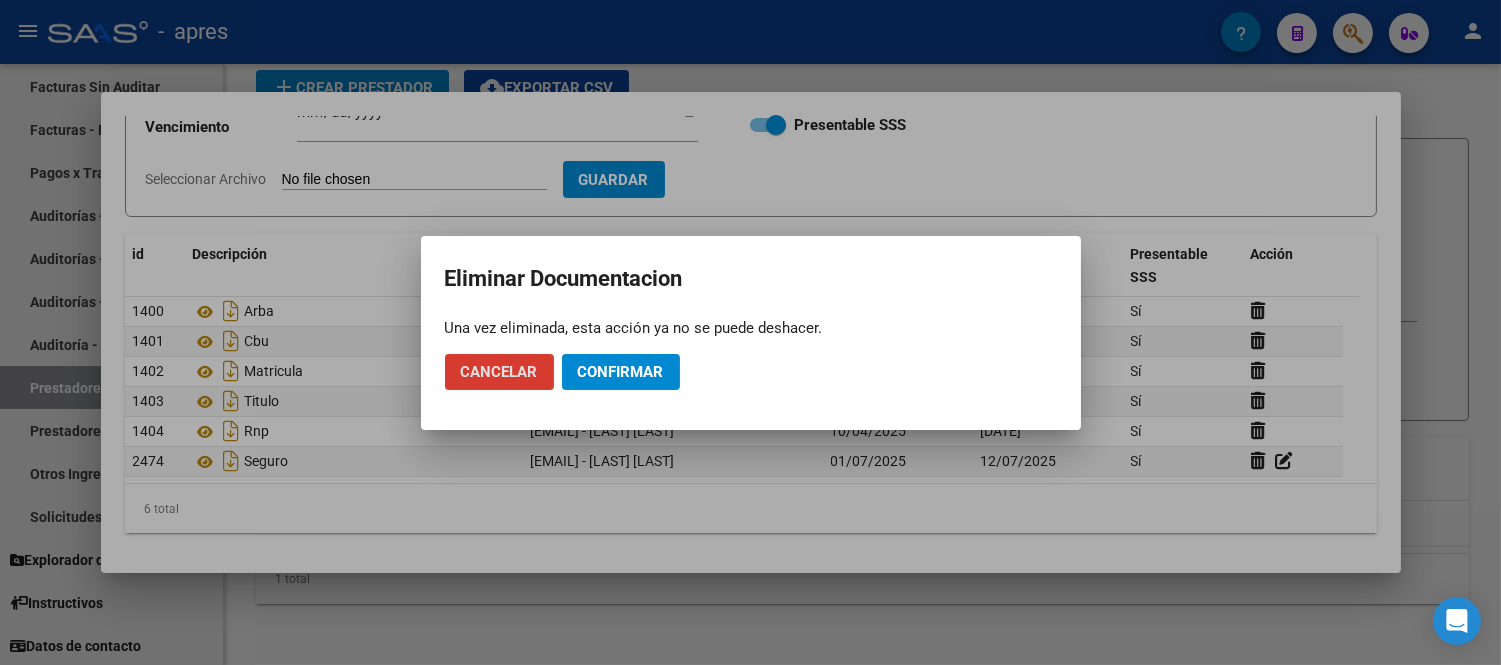click on "Confirmar" 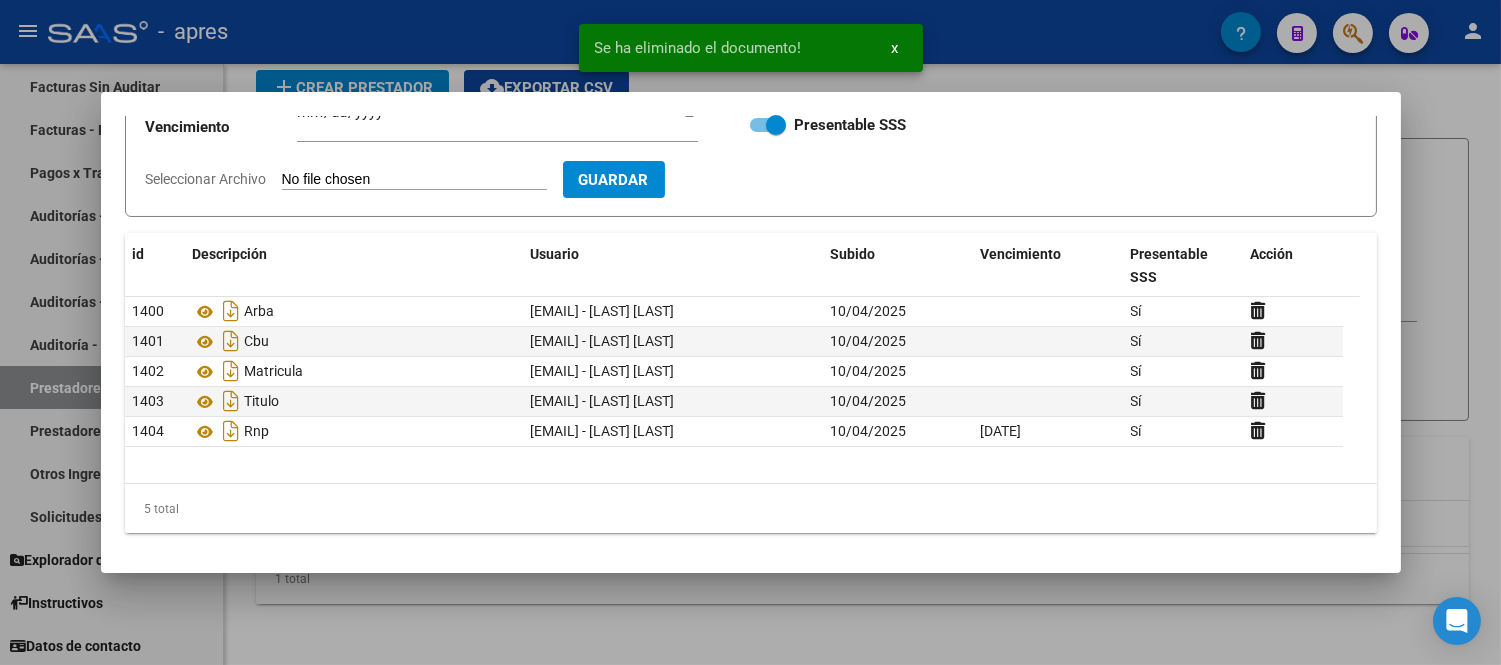 click on "Seleccionar Archivo" at bounding box center (414, 180) 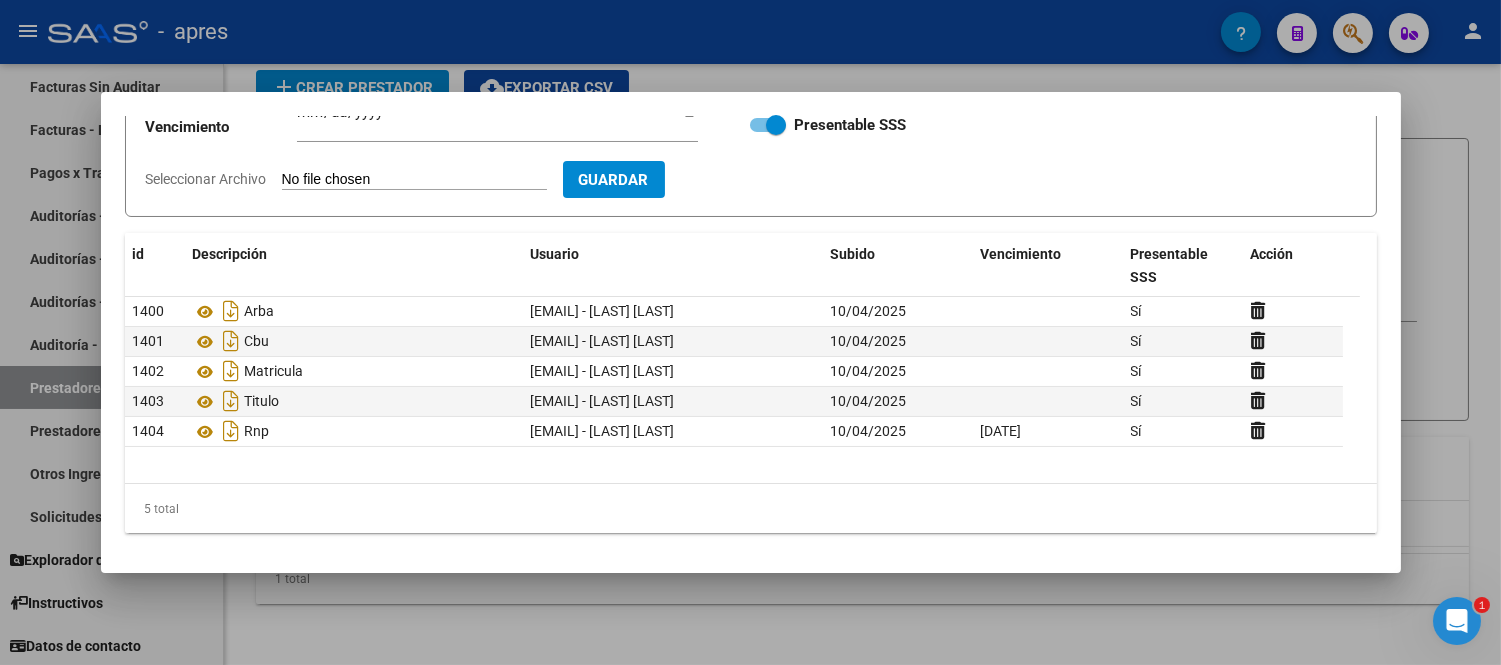 scroll, scrollTop: 0, scrollLeft: 0, axis: both 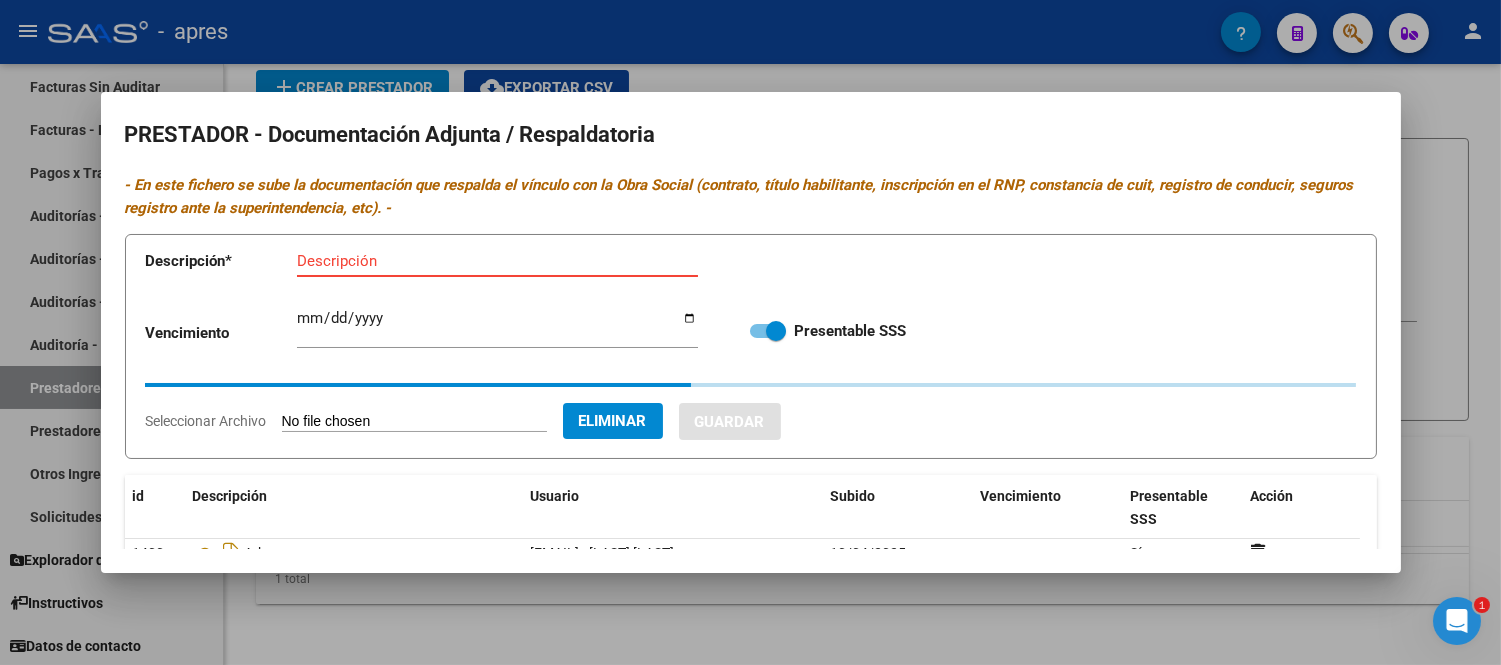 click on "Descripción" at bounding box center (497, 261) 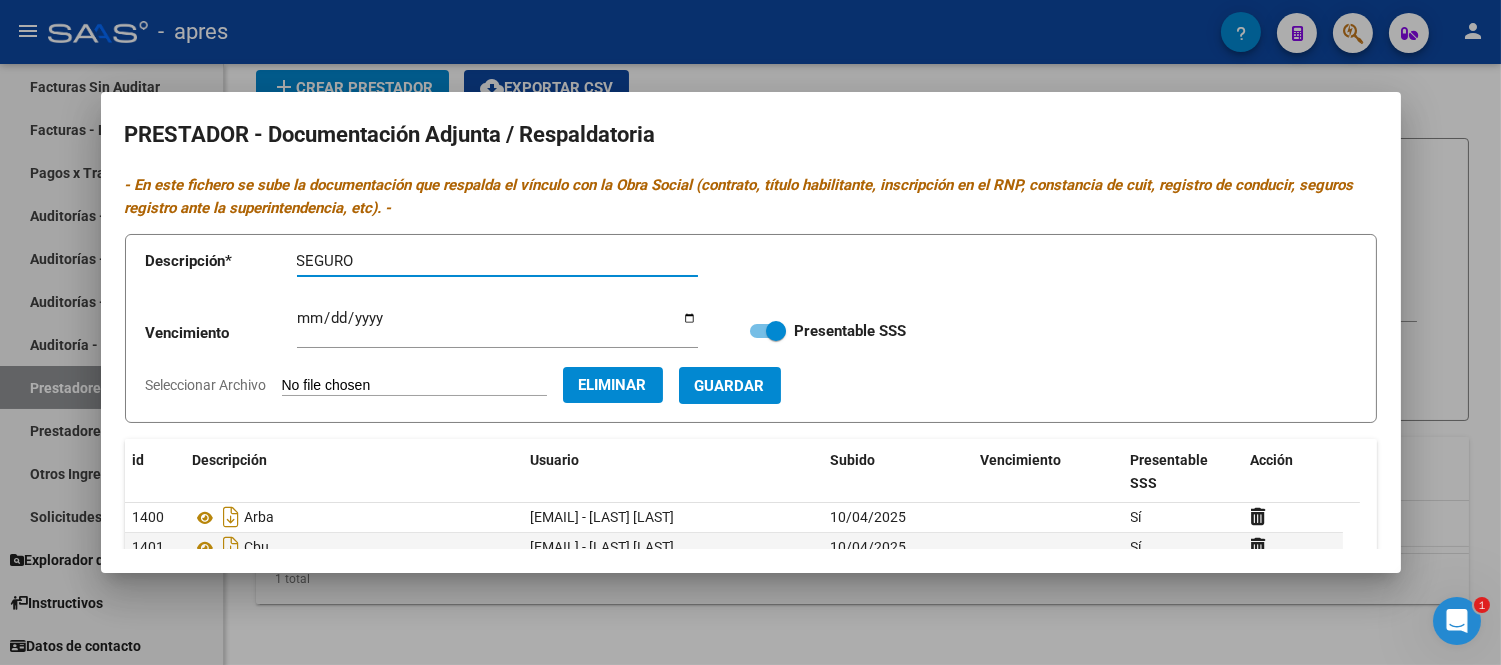 type on "SEGURO" 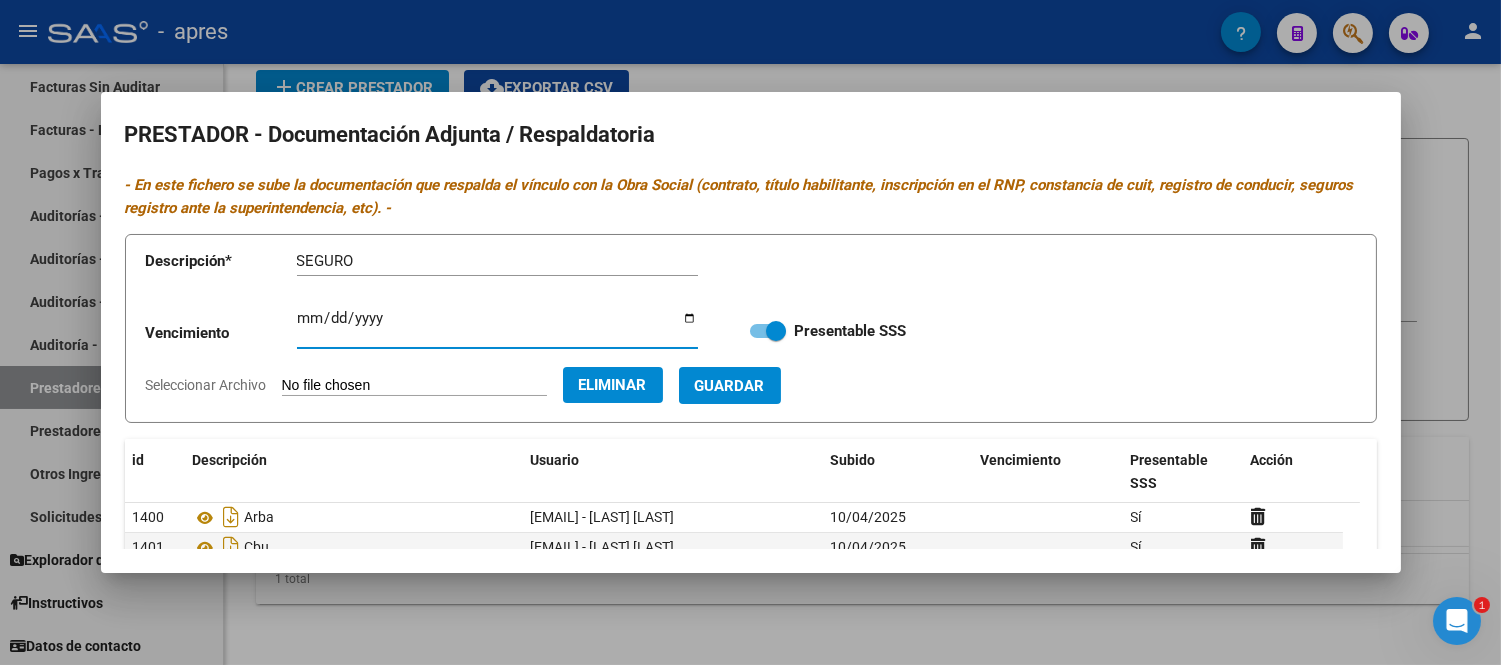 click on "Ingresar vencimiento" at bounding box center [497, 326] 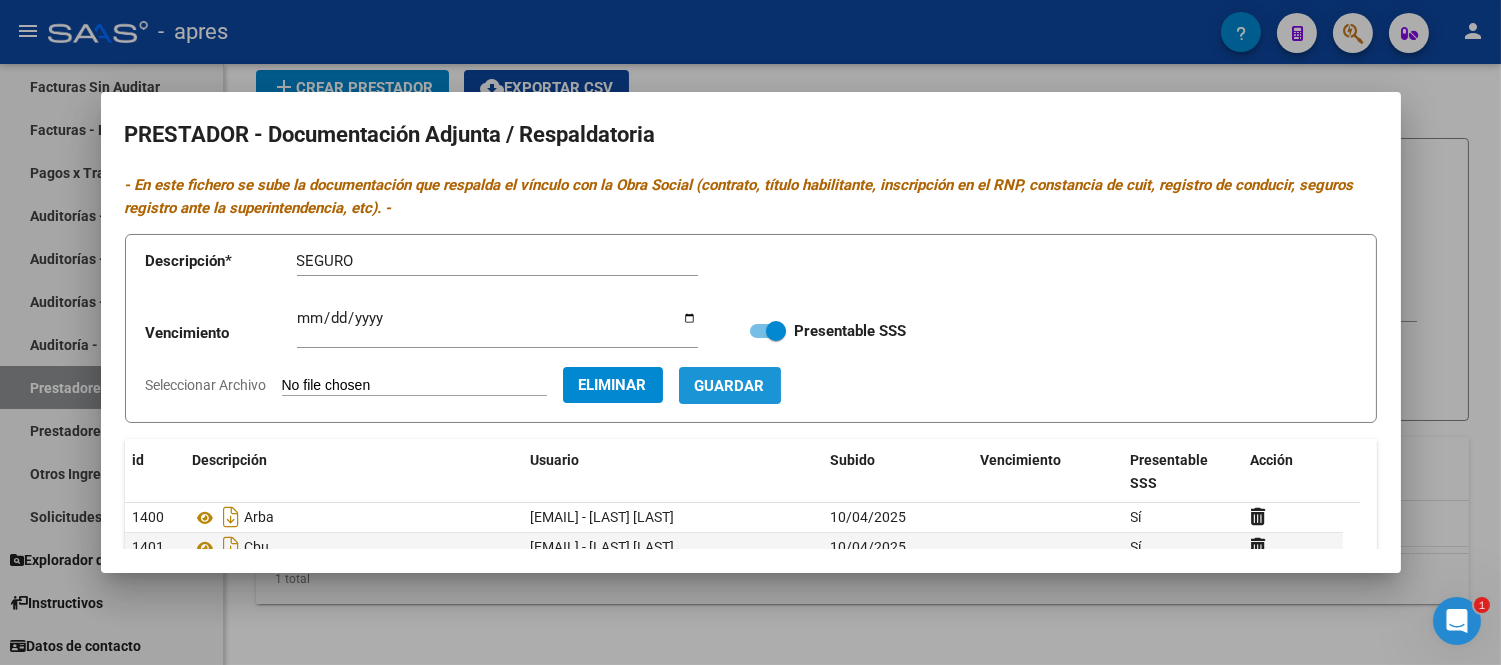 click on "Guardar" at bounding box center [730, 386] 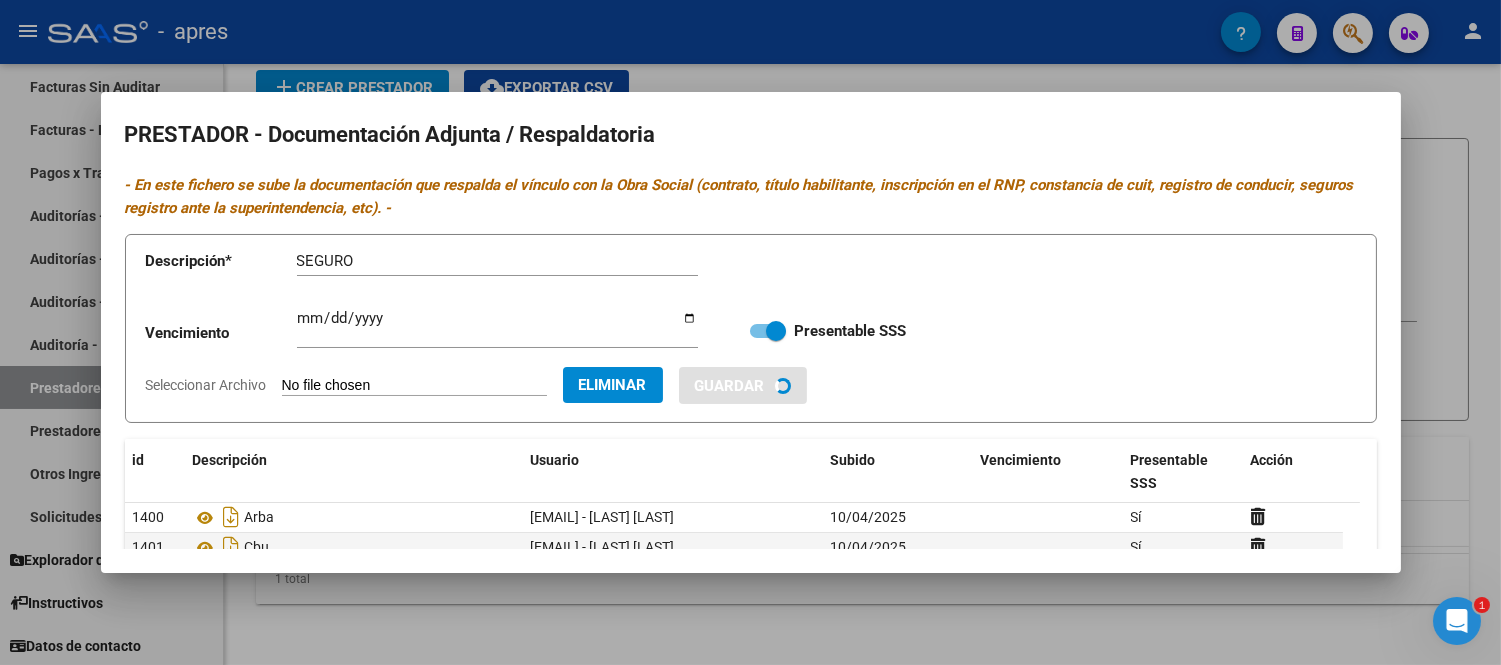 type 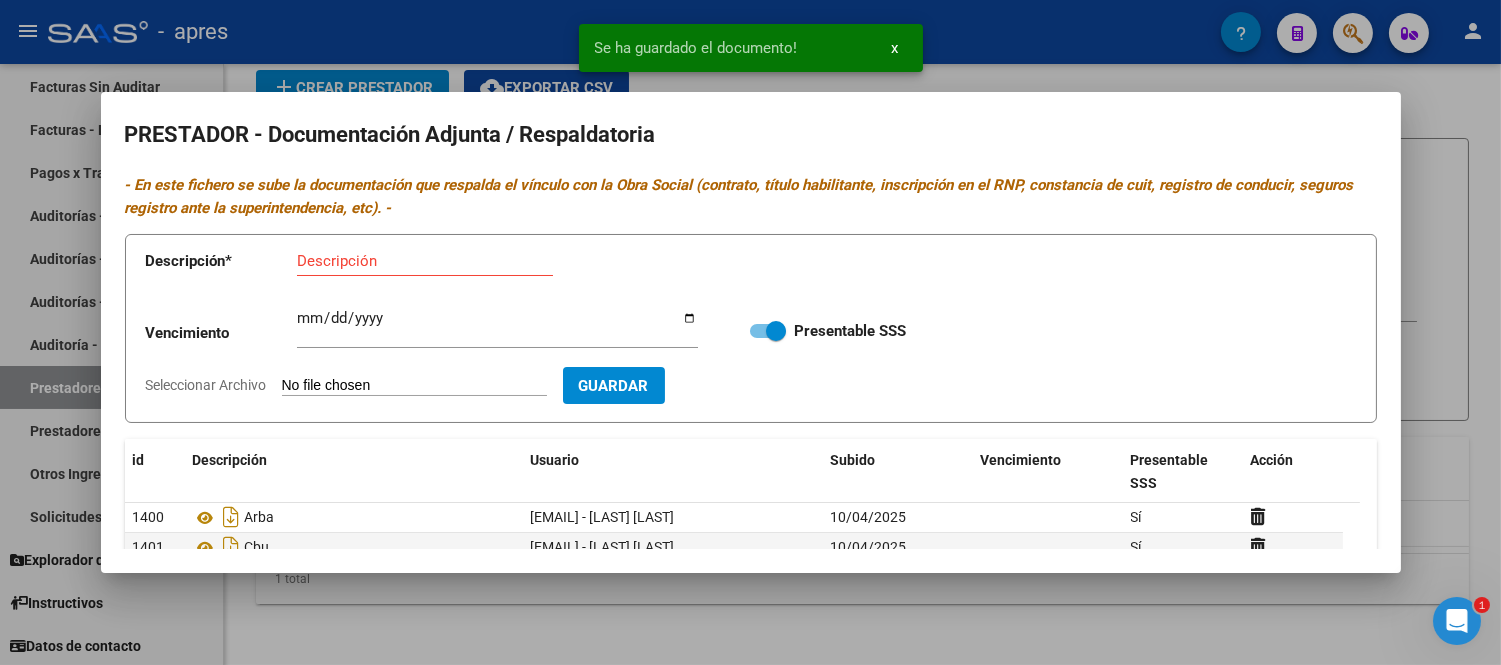 click at bounding box center [750, 332] 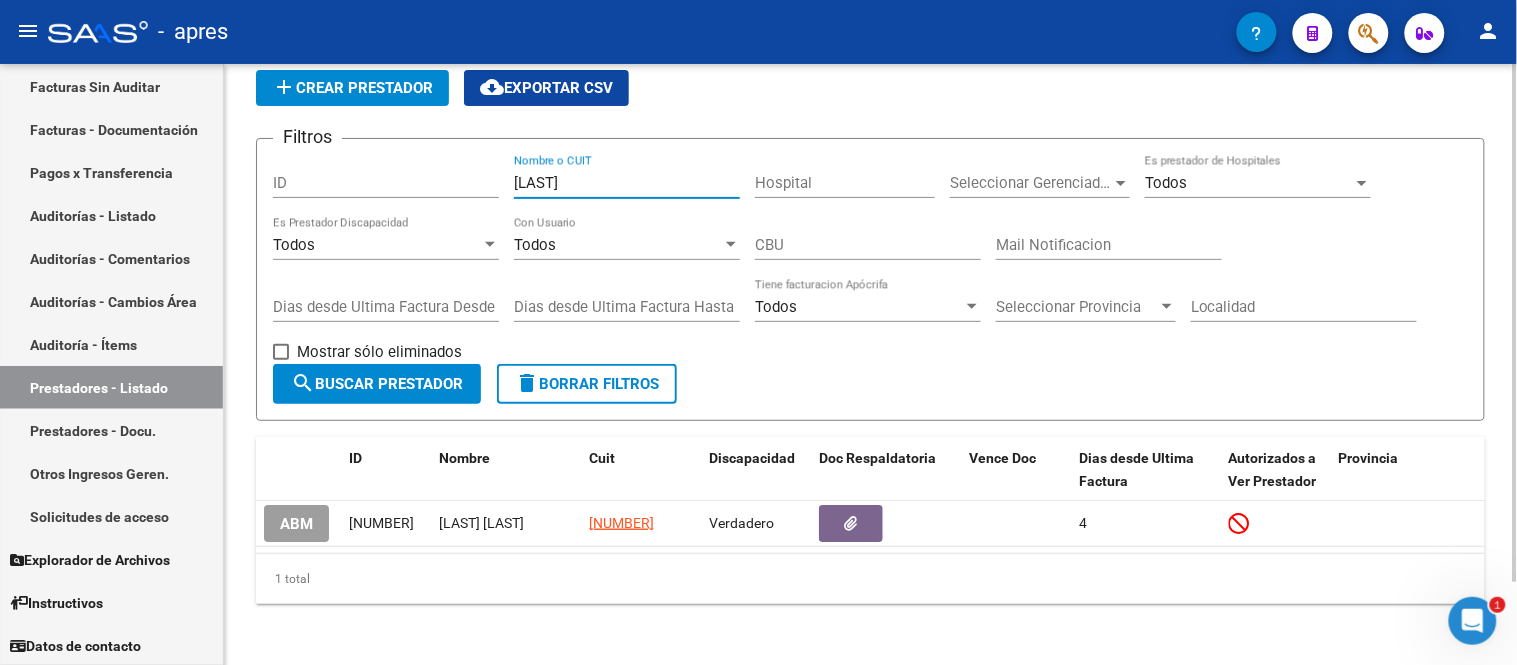 drag, startPoint x: 670, startPoint y: 180, endPoint x: 317, endPoint y: 221, distance: 355.37305 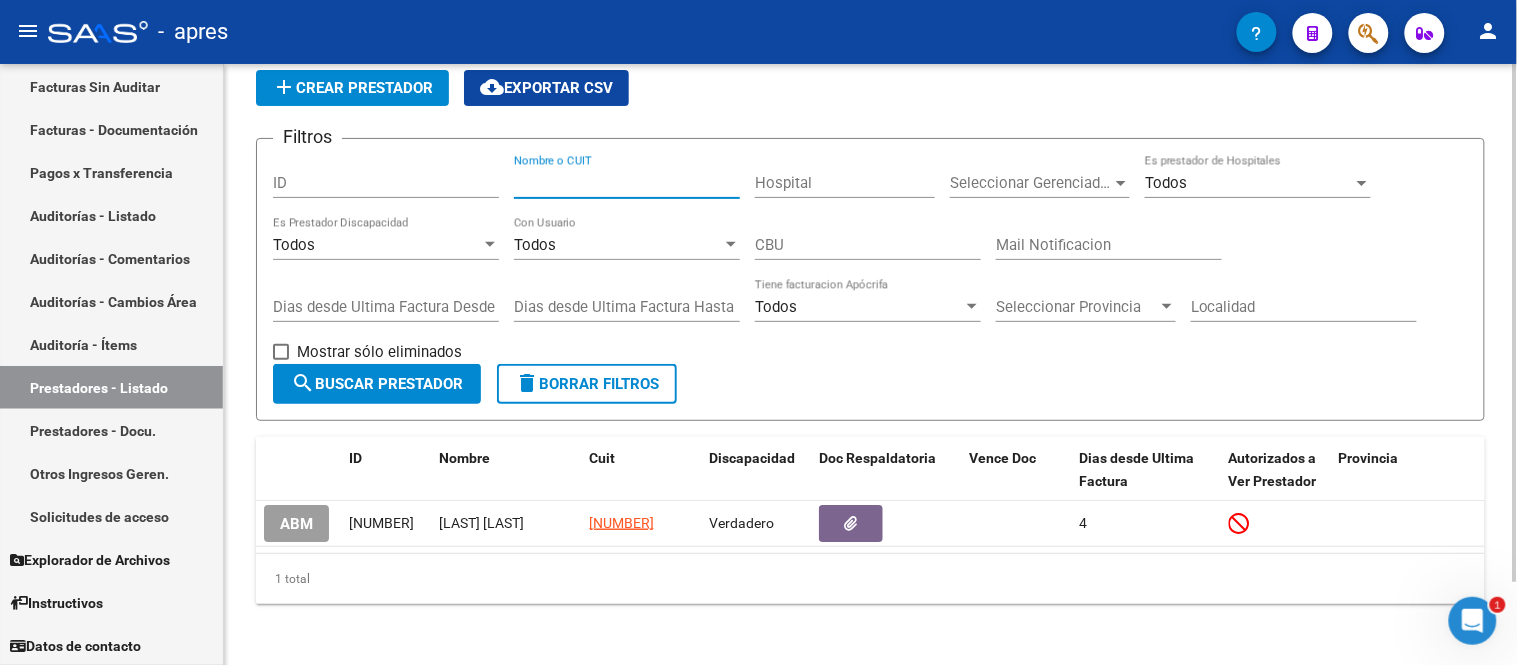paste on "[LAST] [FIRST] [MIDDLE]" 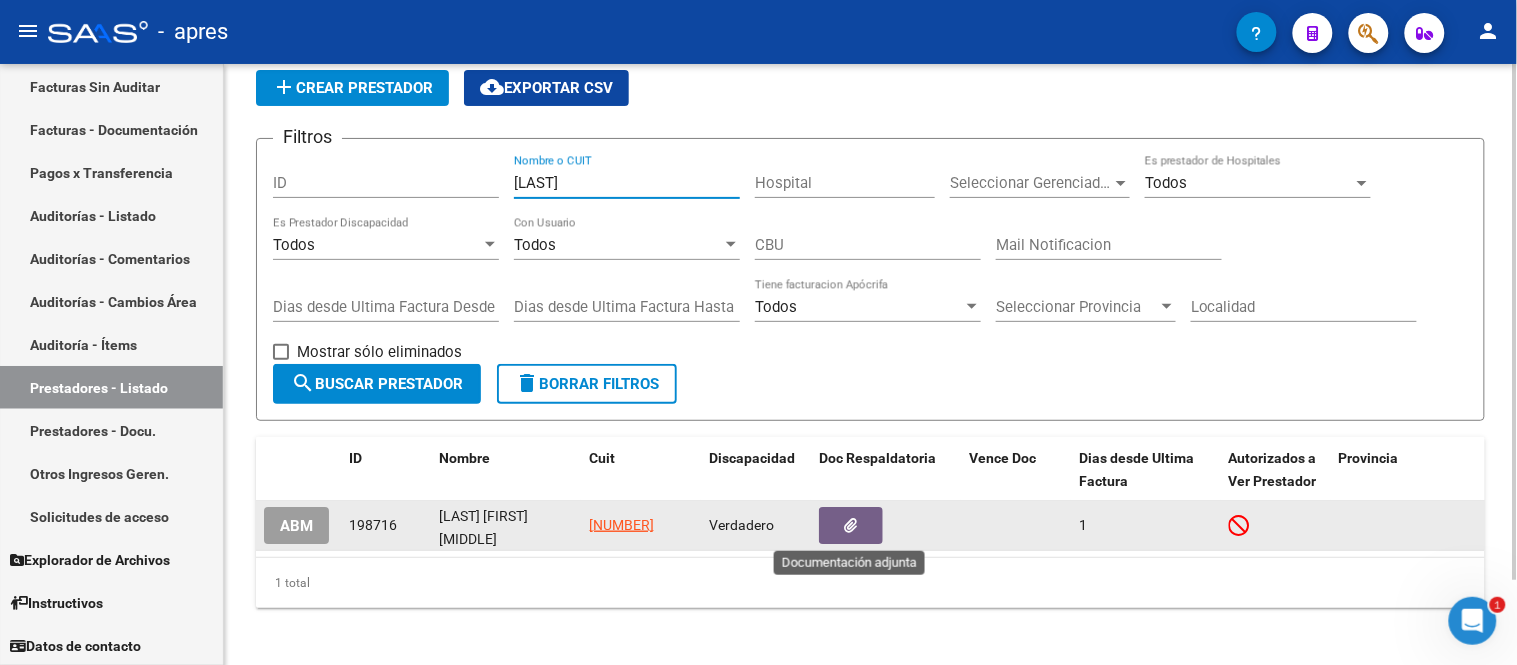 type on "[LAST]" 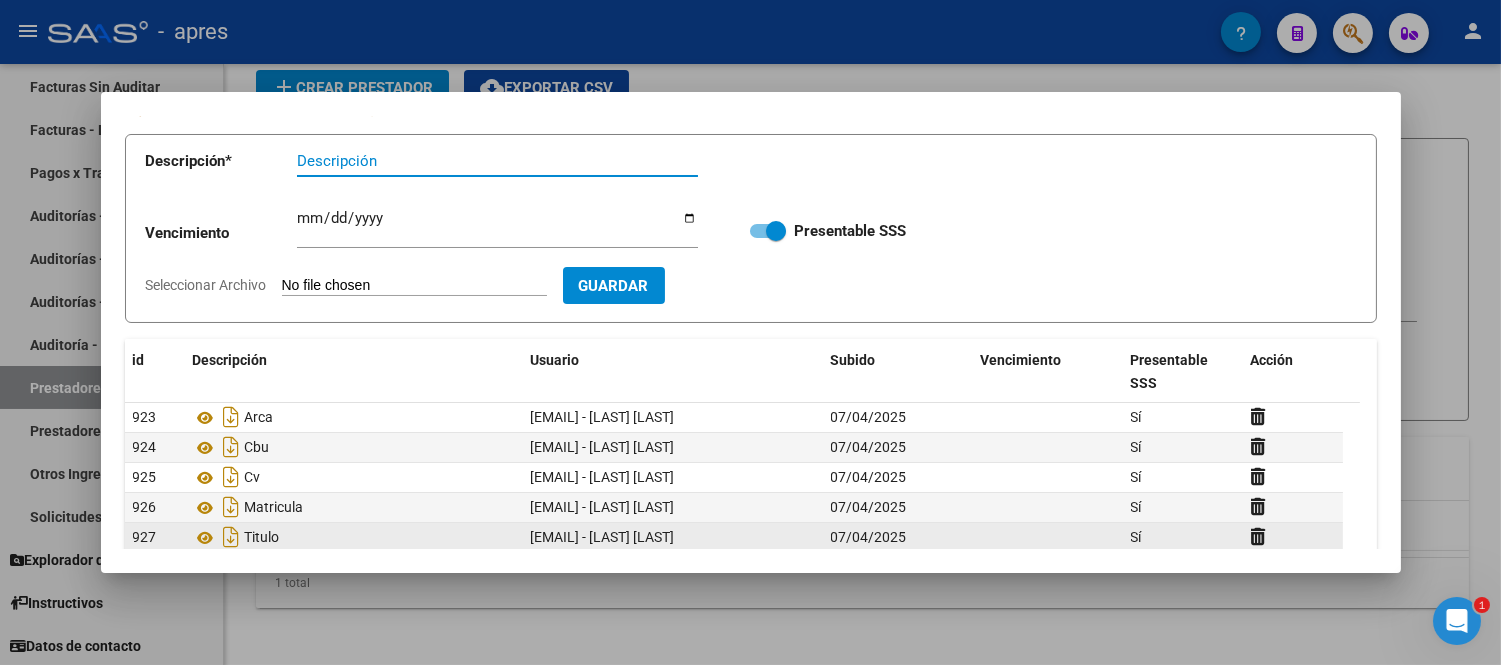 scroll, scrollTop: 206, scrollLeft: 0, axis: vertical 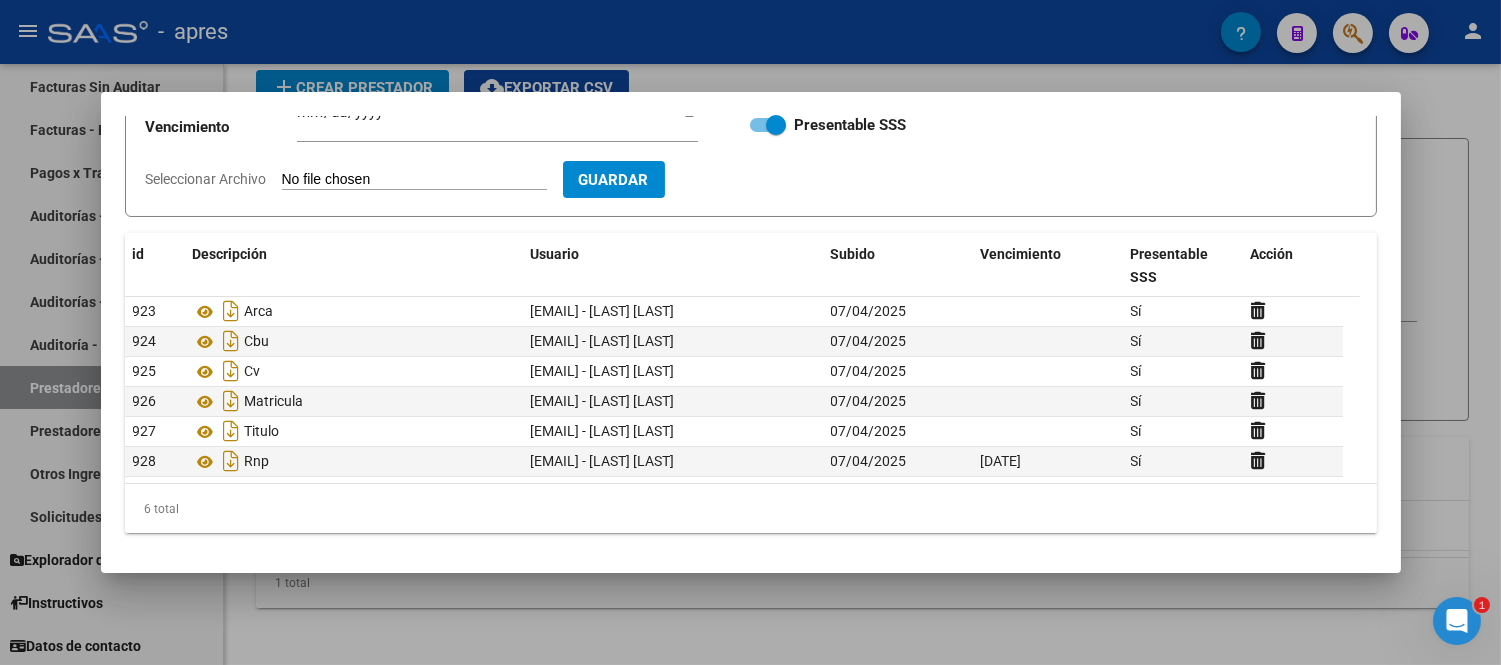 click on "Seleccionar Archivo" at bounding box center [414, 180] 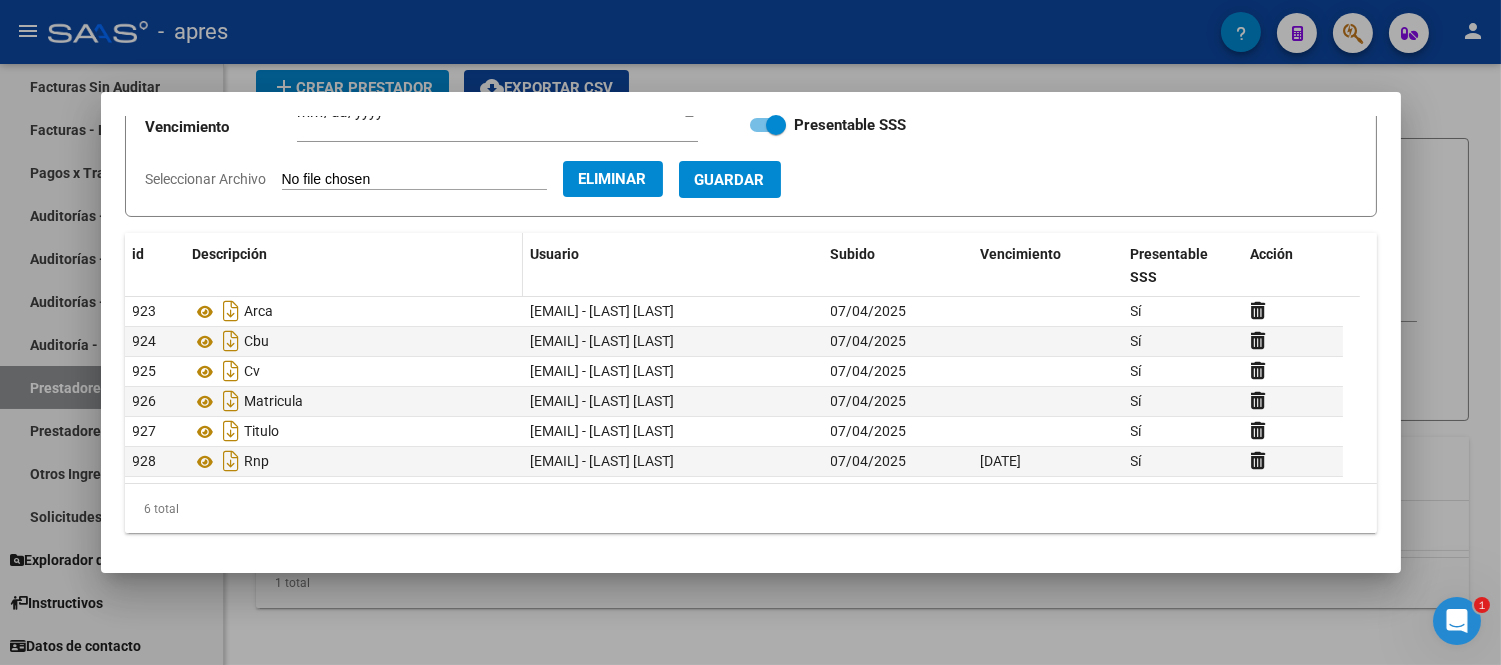 scroll, scrollTop: 0, scrollLeft: 0, axis: both 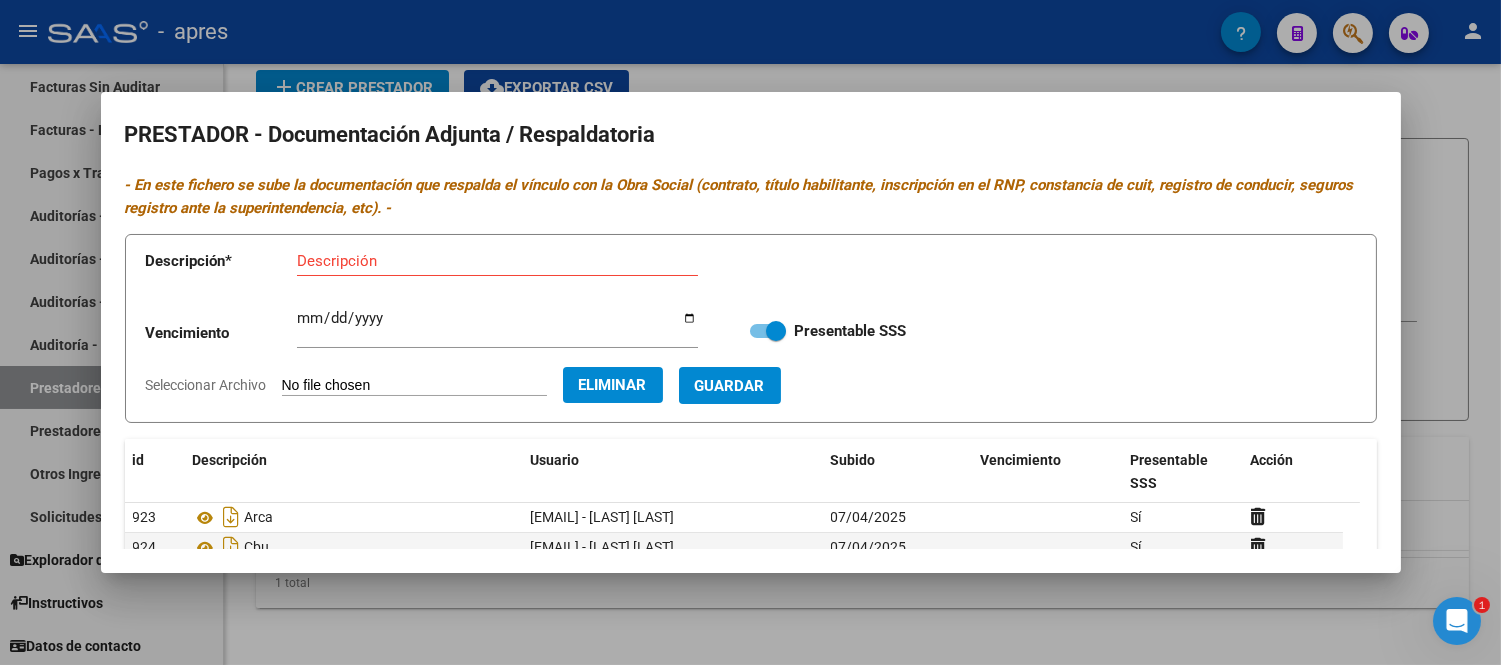 click on "Ingresar vencimiento" at bounding box center [497, 326] 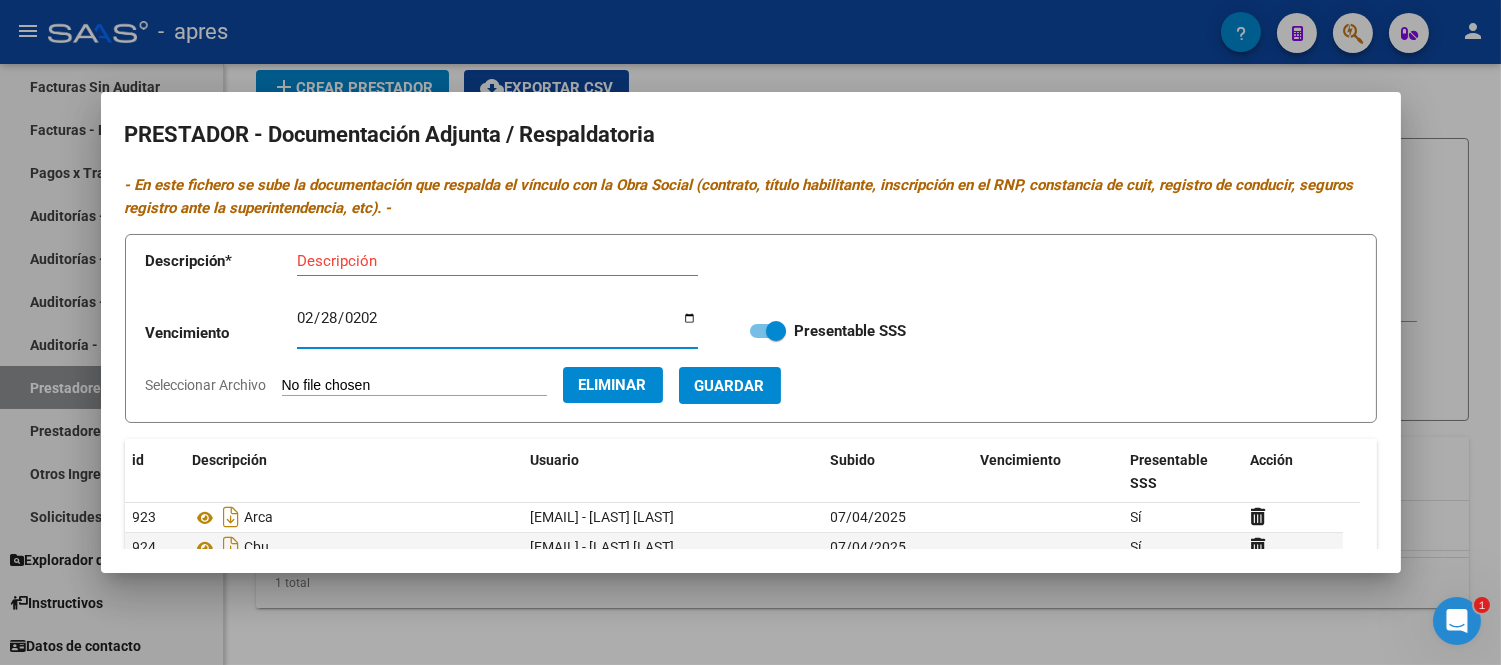 type on "2026-02-28" 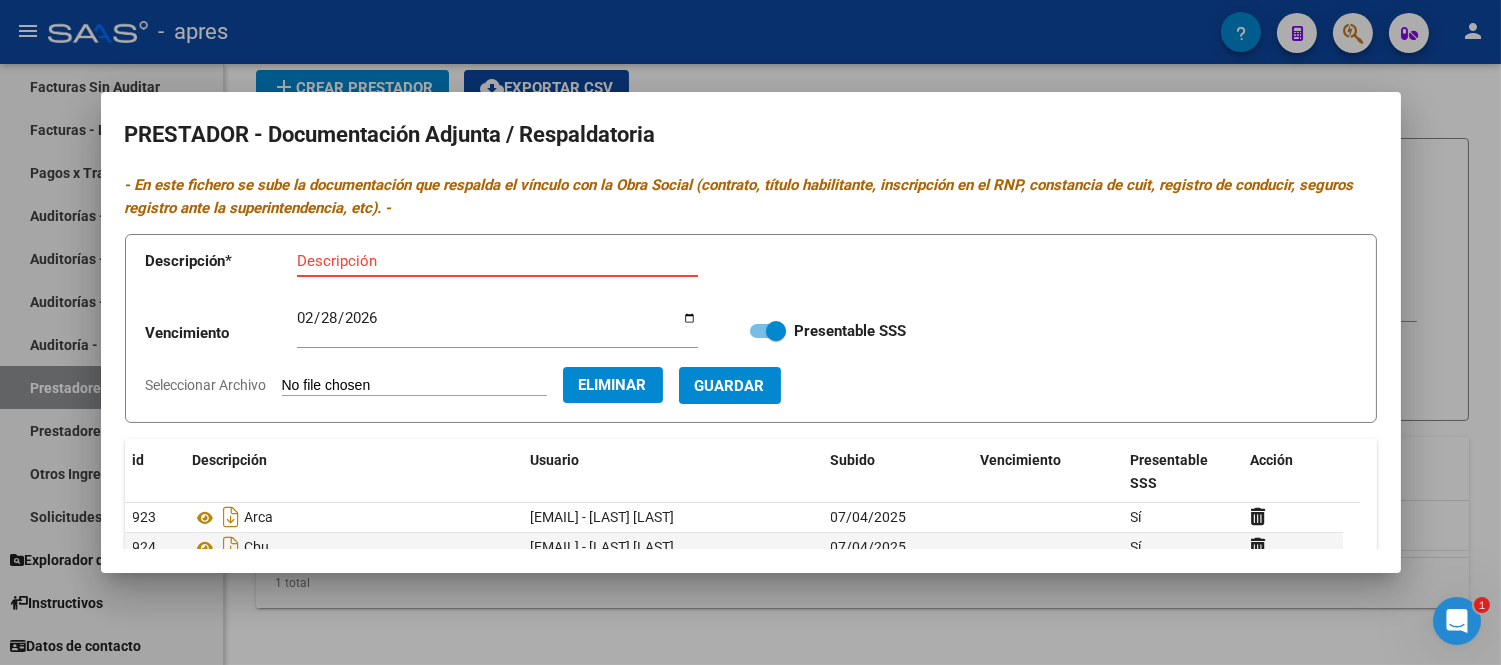 click on "Descripción" at bounding box center (497, 261) 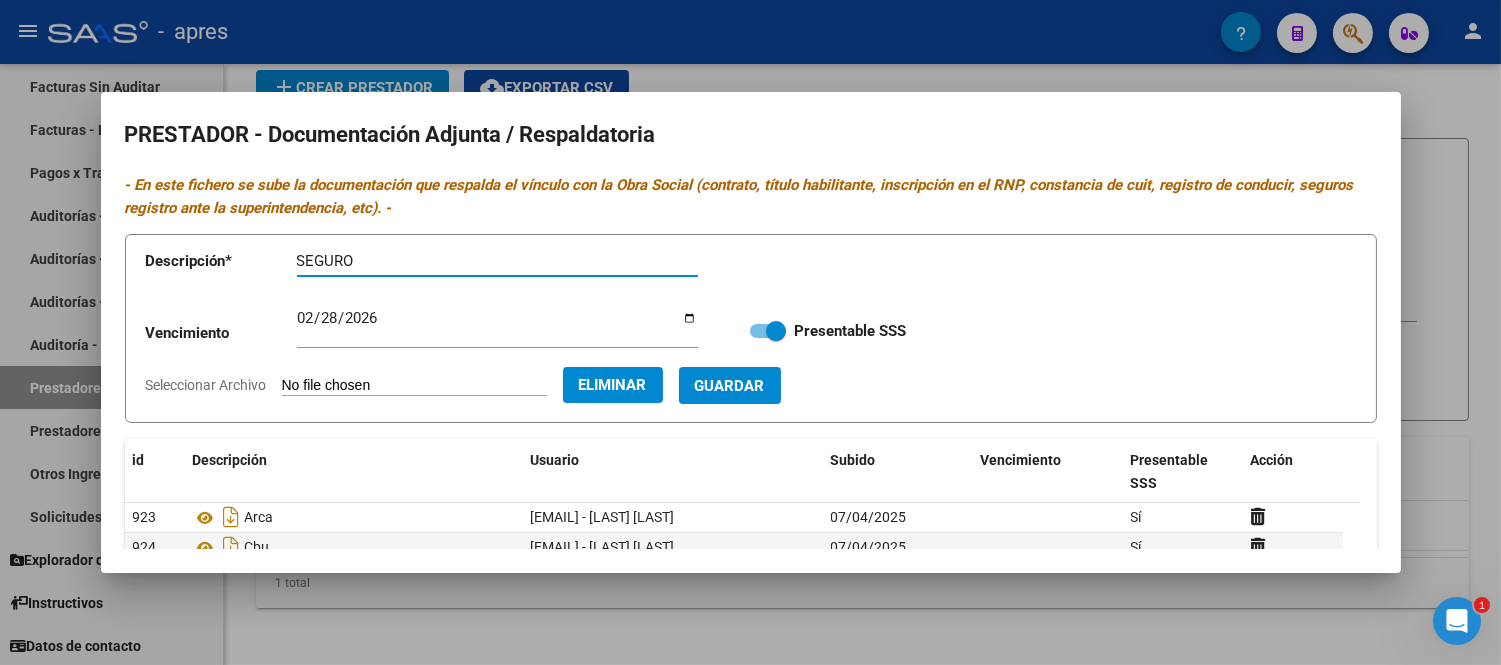 type on "SEGURO" 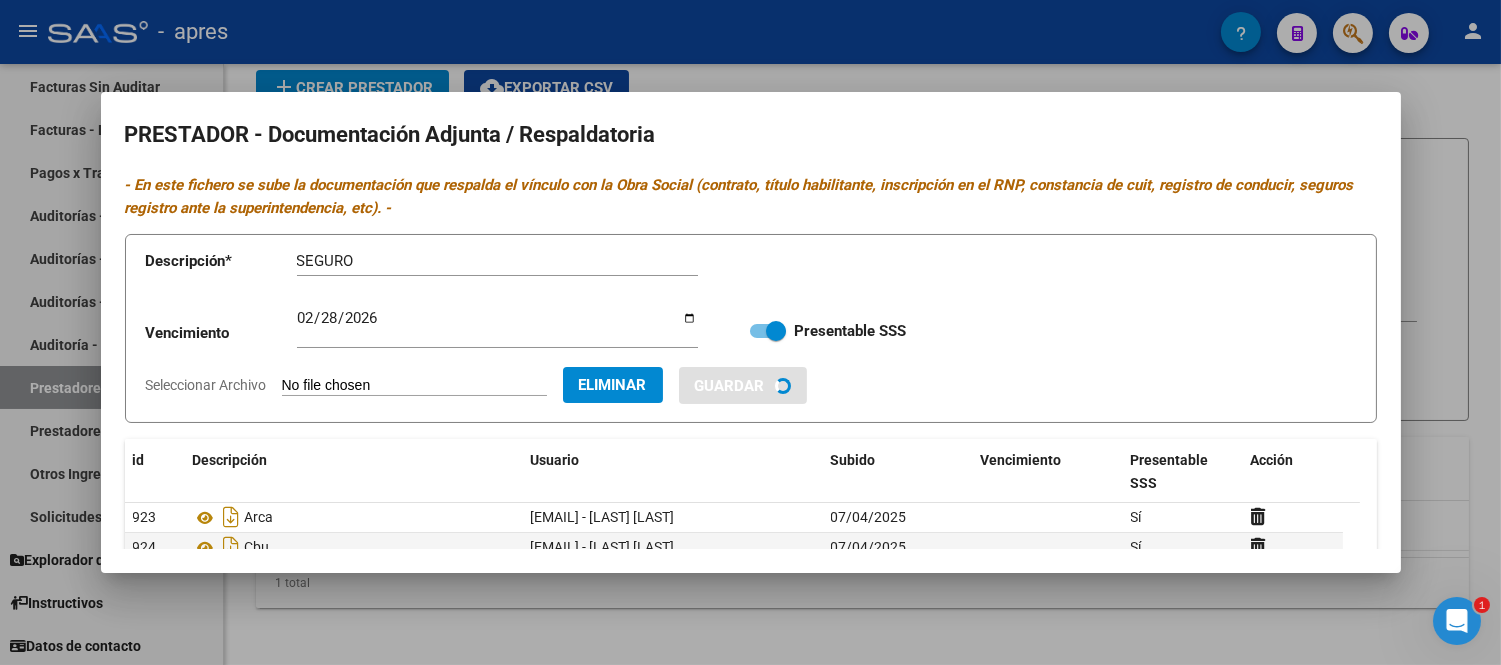 type 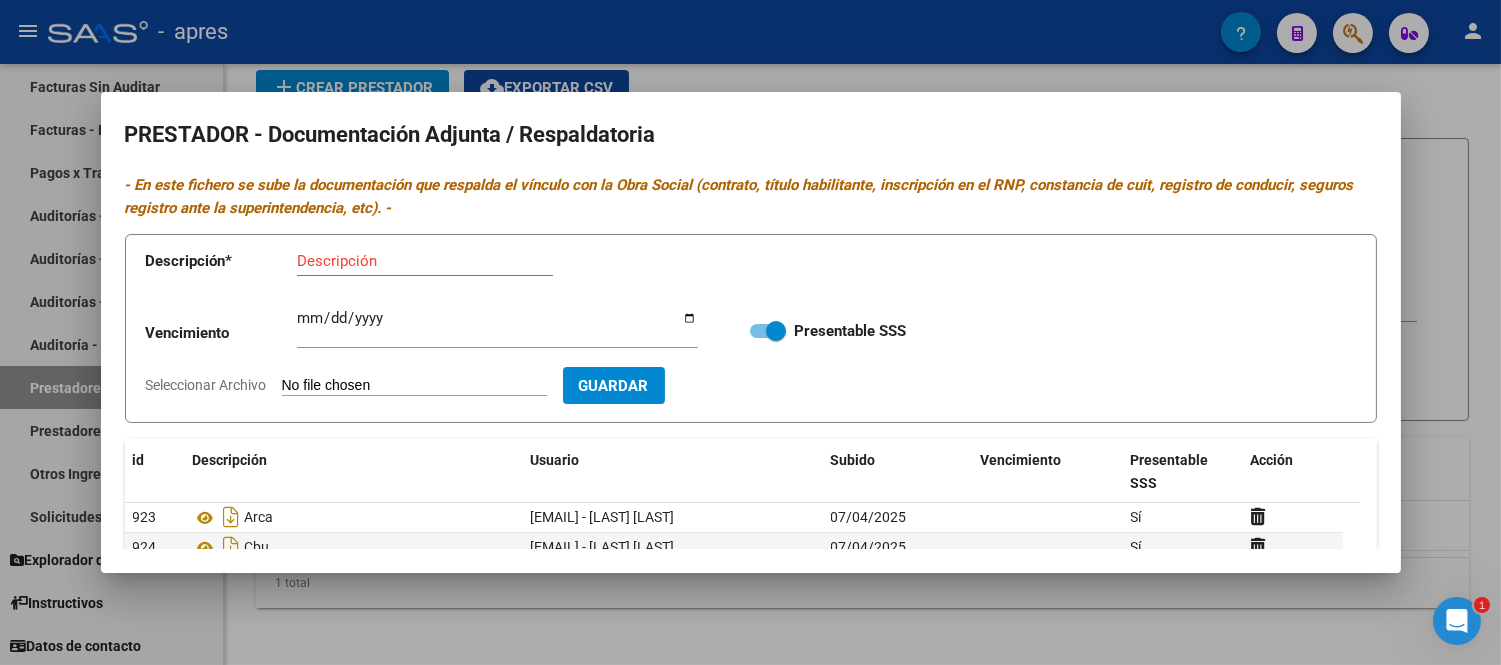 scroll, scrollTop: 206, scrollLeft: 0, axis: vertical 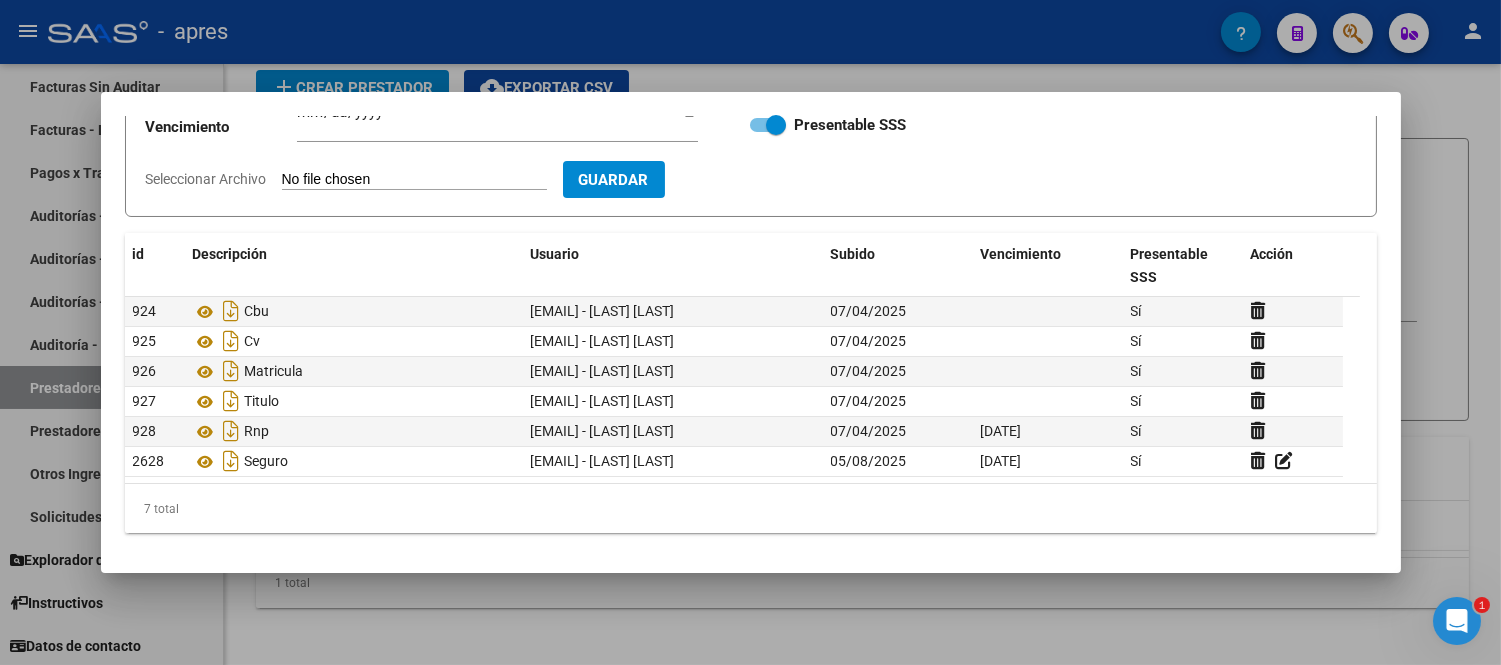 click at bounding box center [750, 332] 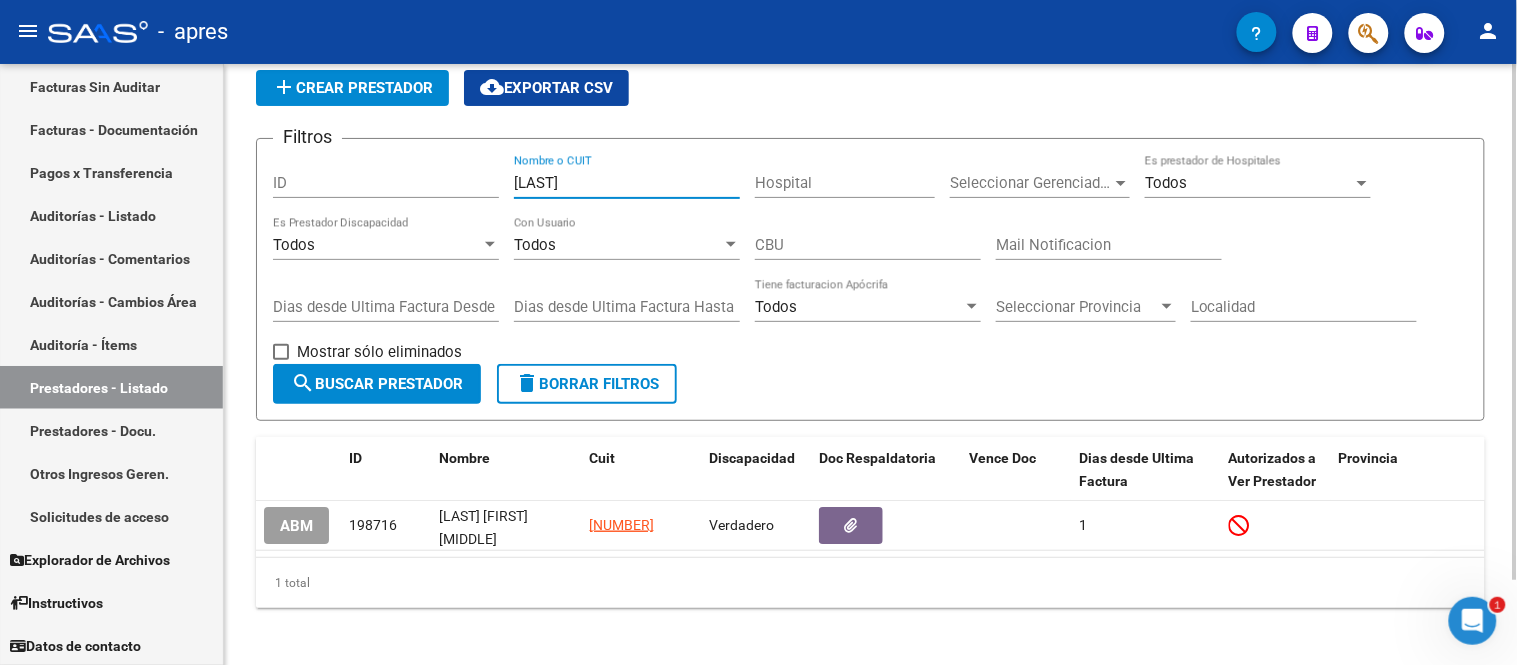 drag, startPoint x: 634, startPoint y: 178, endPoint x: 473, endPoint y: 185, distance: 161.1521 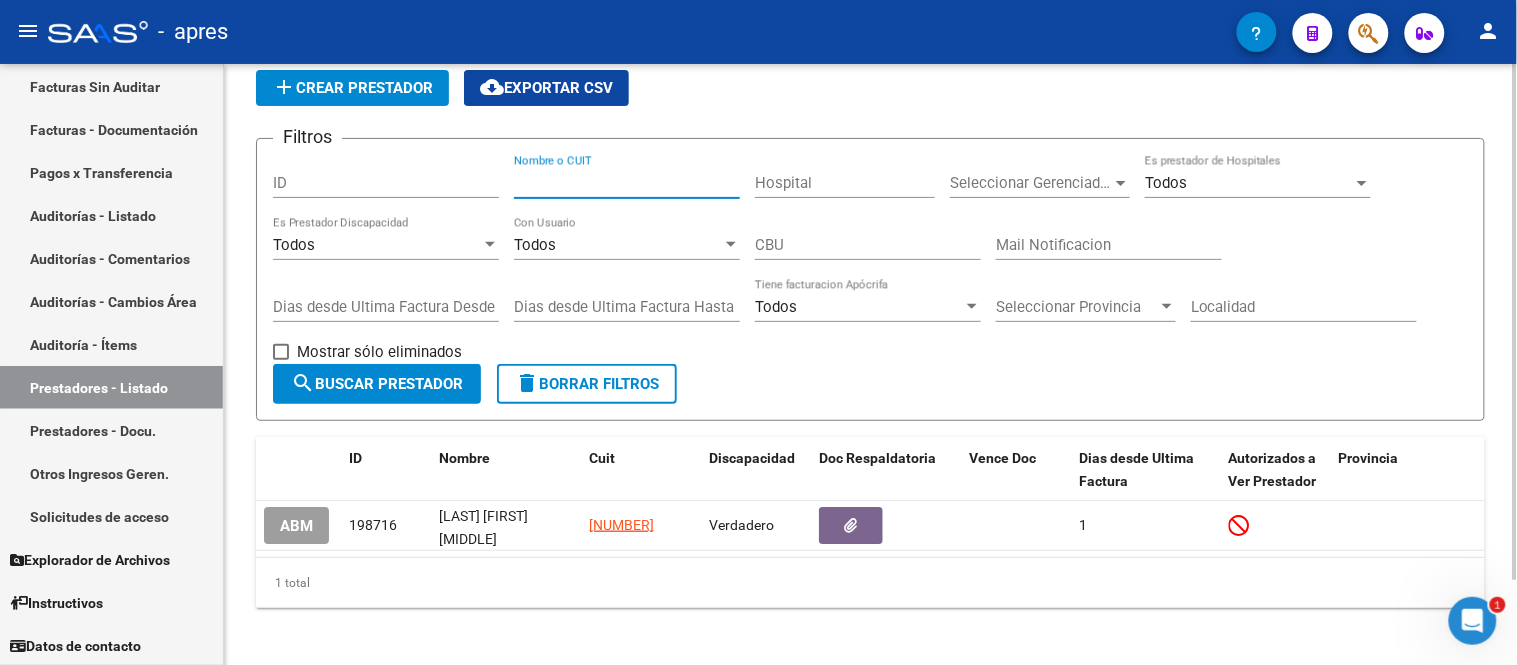 paste on "FRANCO LUCIA VALENTINA" 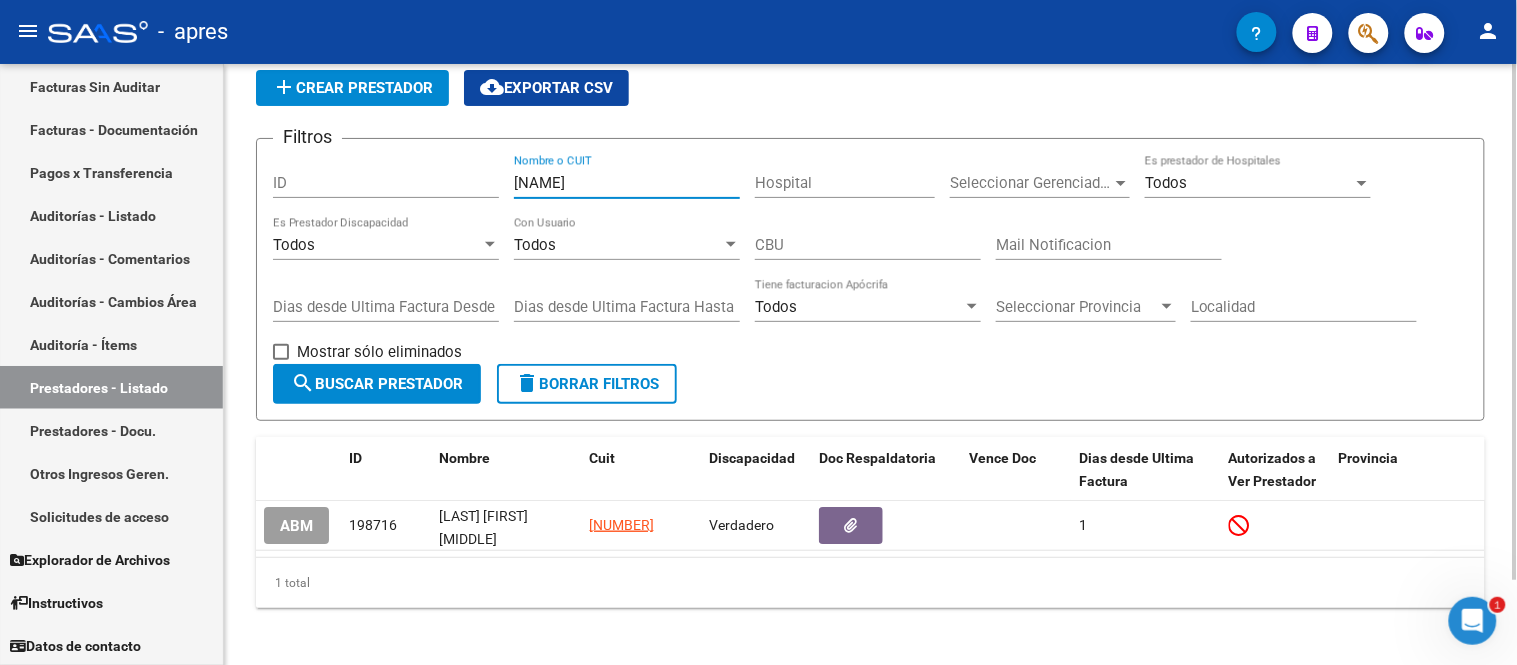 type on "FRANCO" 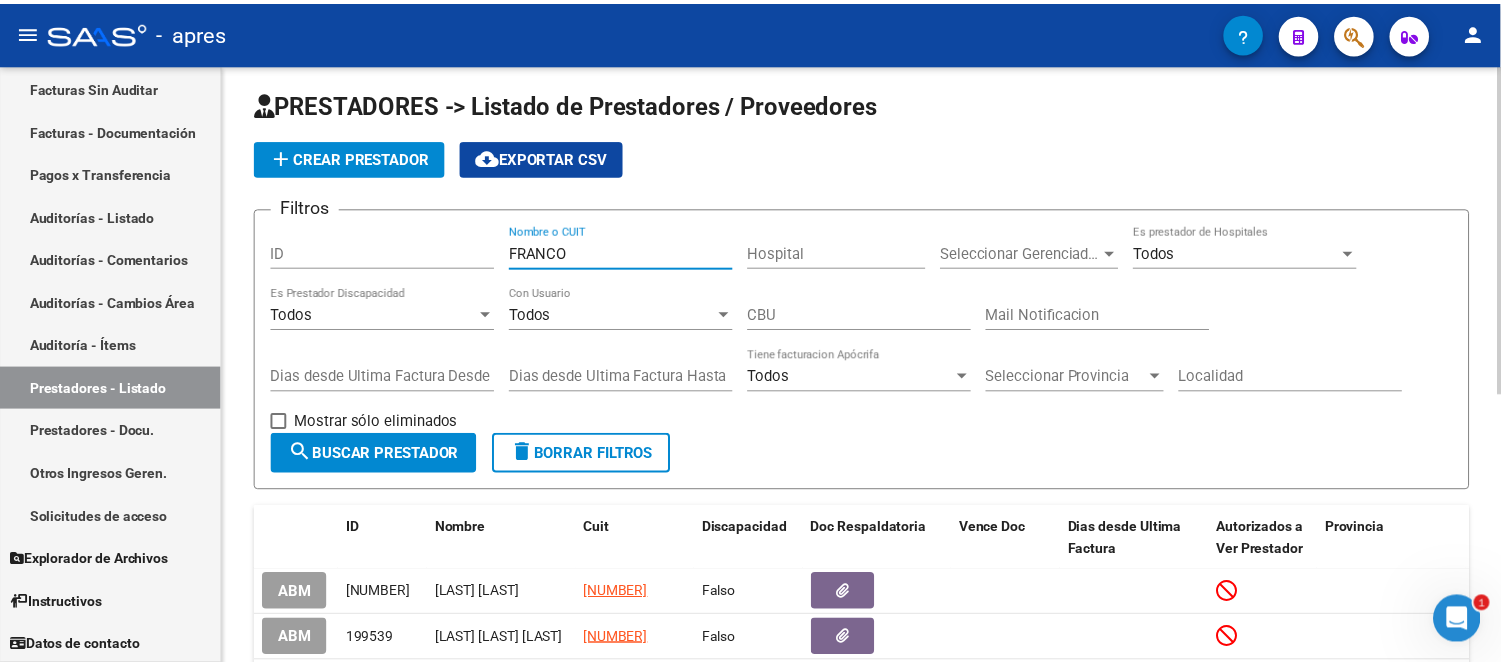scroll, scrollTop: 0, scrollLeft: 0, axis: both 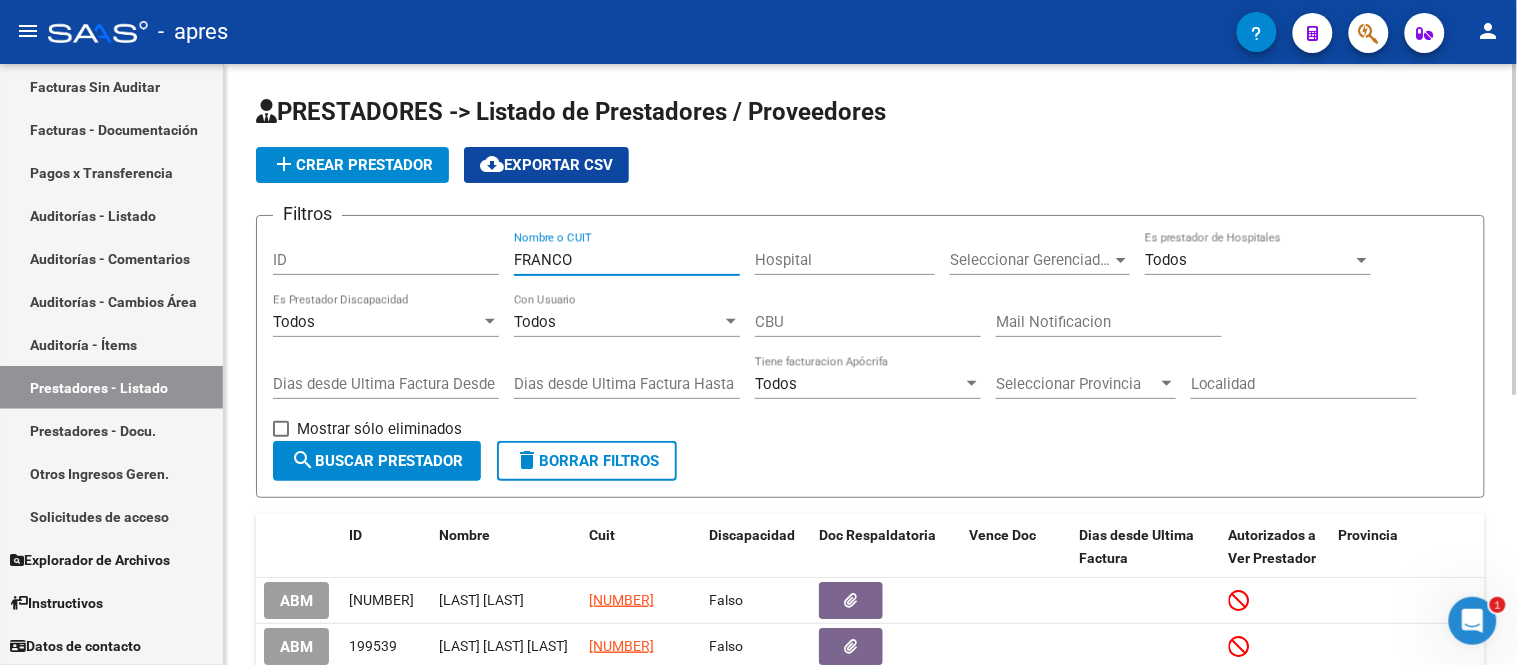 drag, startPoint x: 614, startPoint y: 258, endPoint x: 484, endPoint y: 262, distance: 130.06152 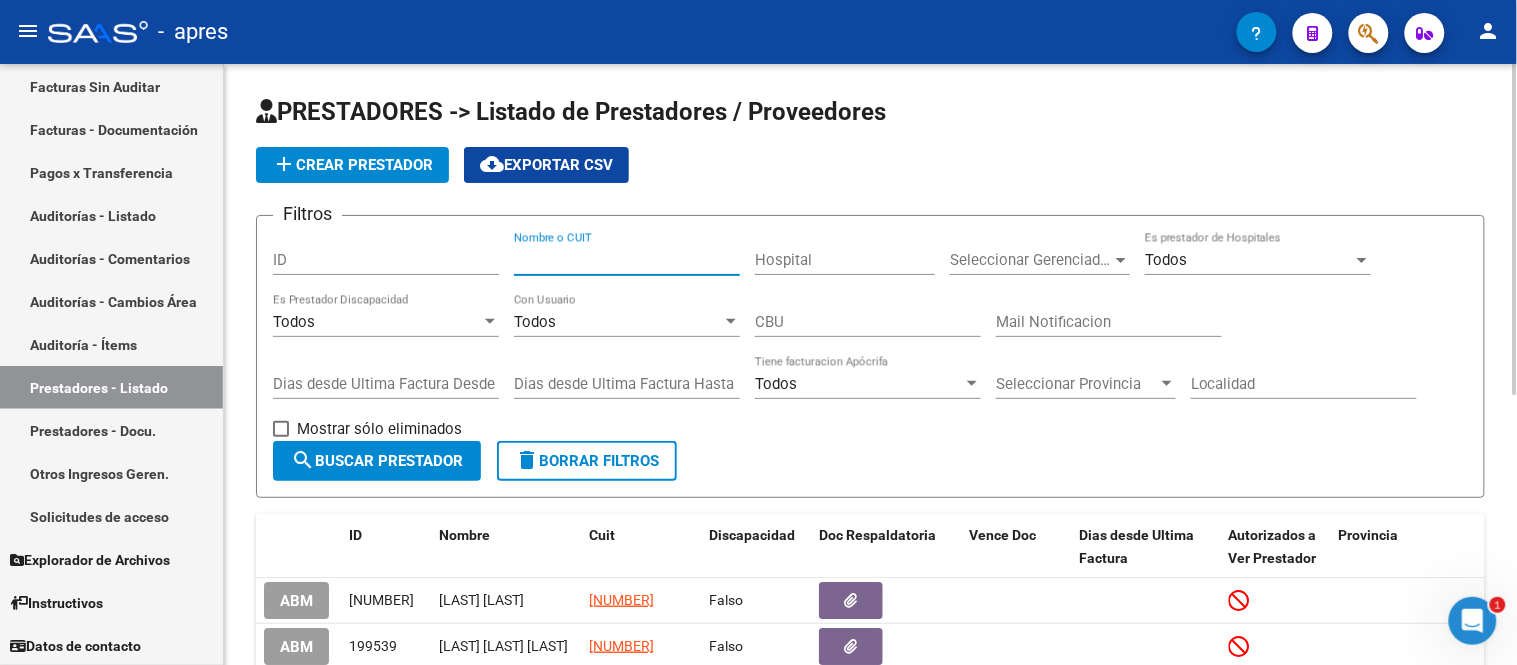 paste on "FRANCO LUCIA VALENTINA" 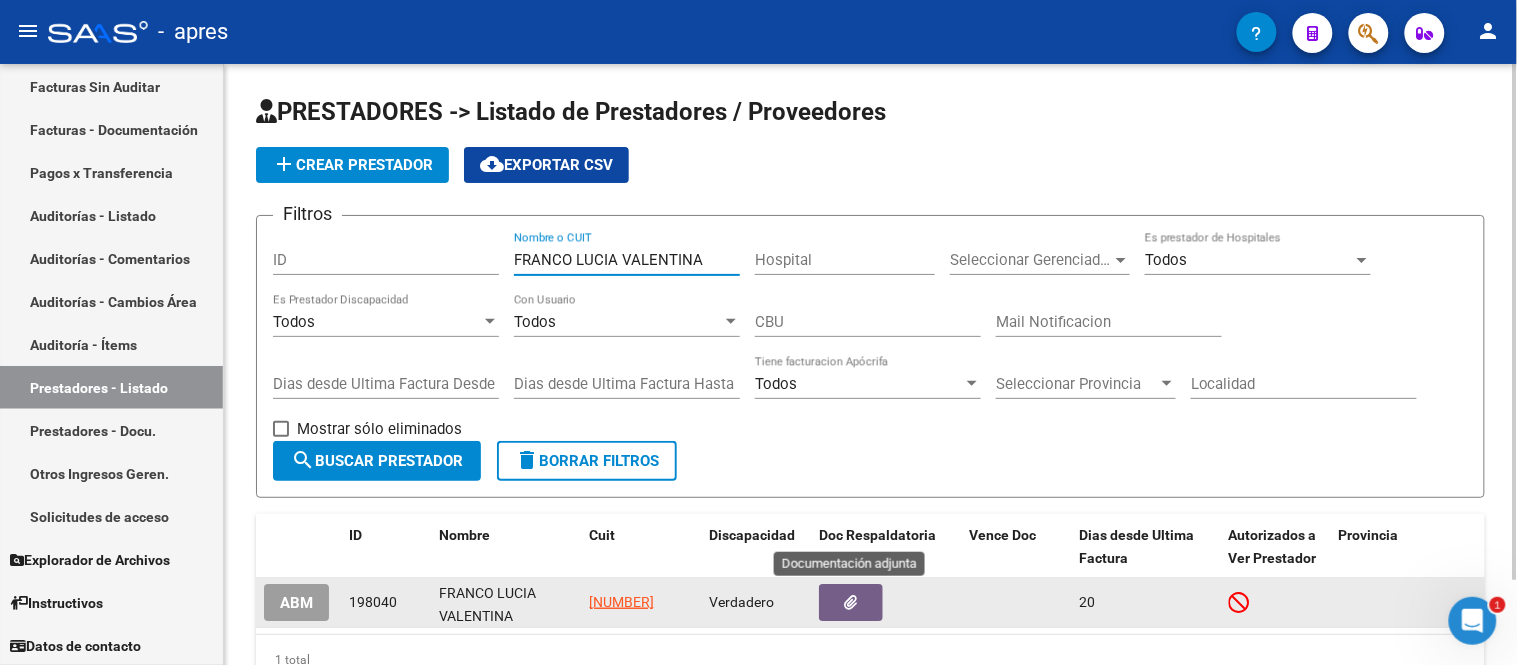 type on "FRANCO LUCIA VALENTINA" 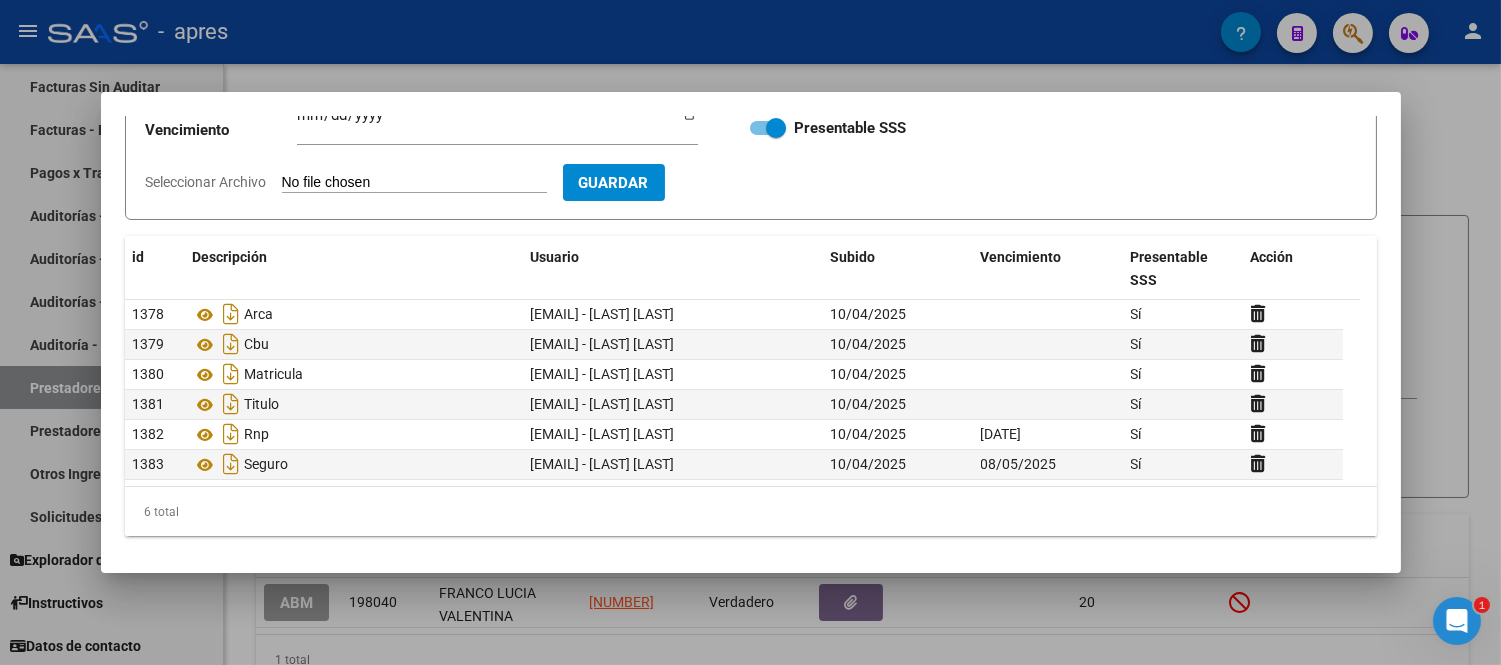scroll, scrollTop: 206, scrollLeft: 0, axis: vertical 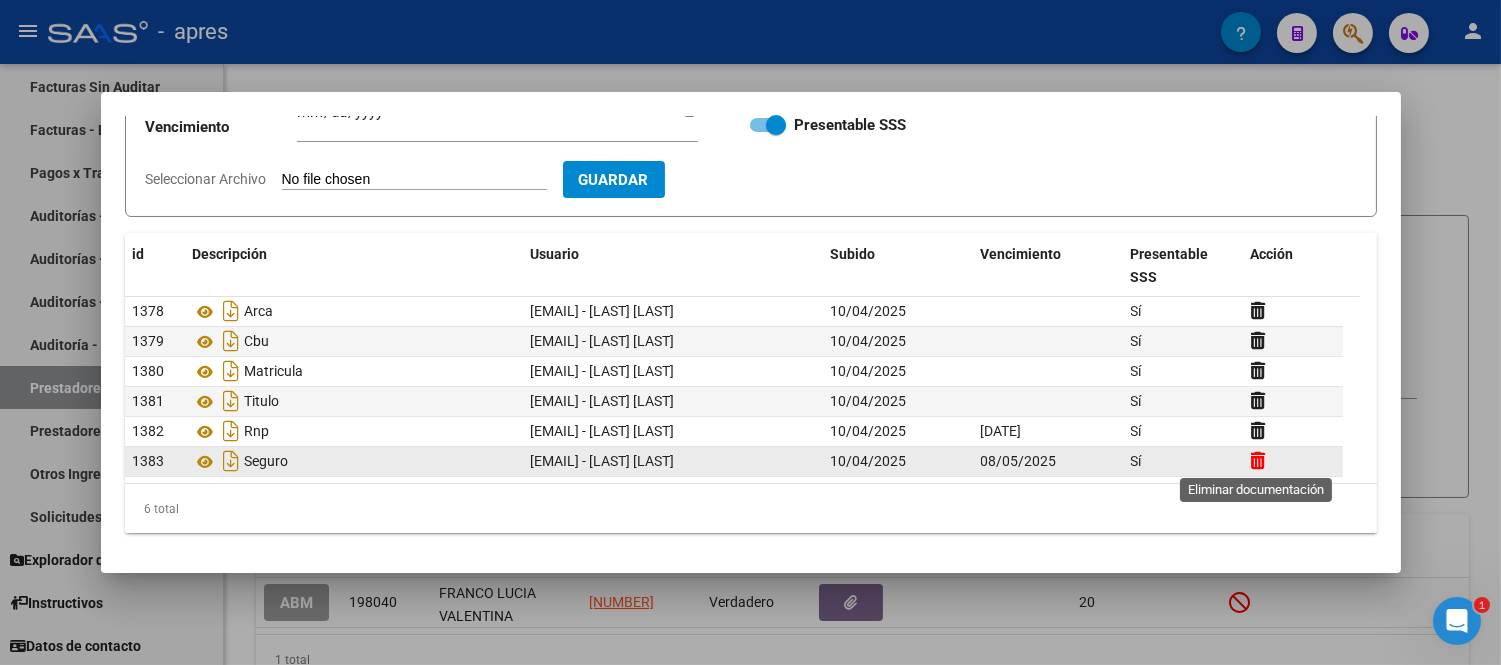 click 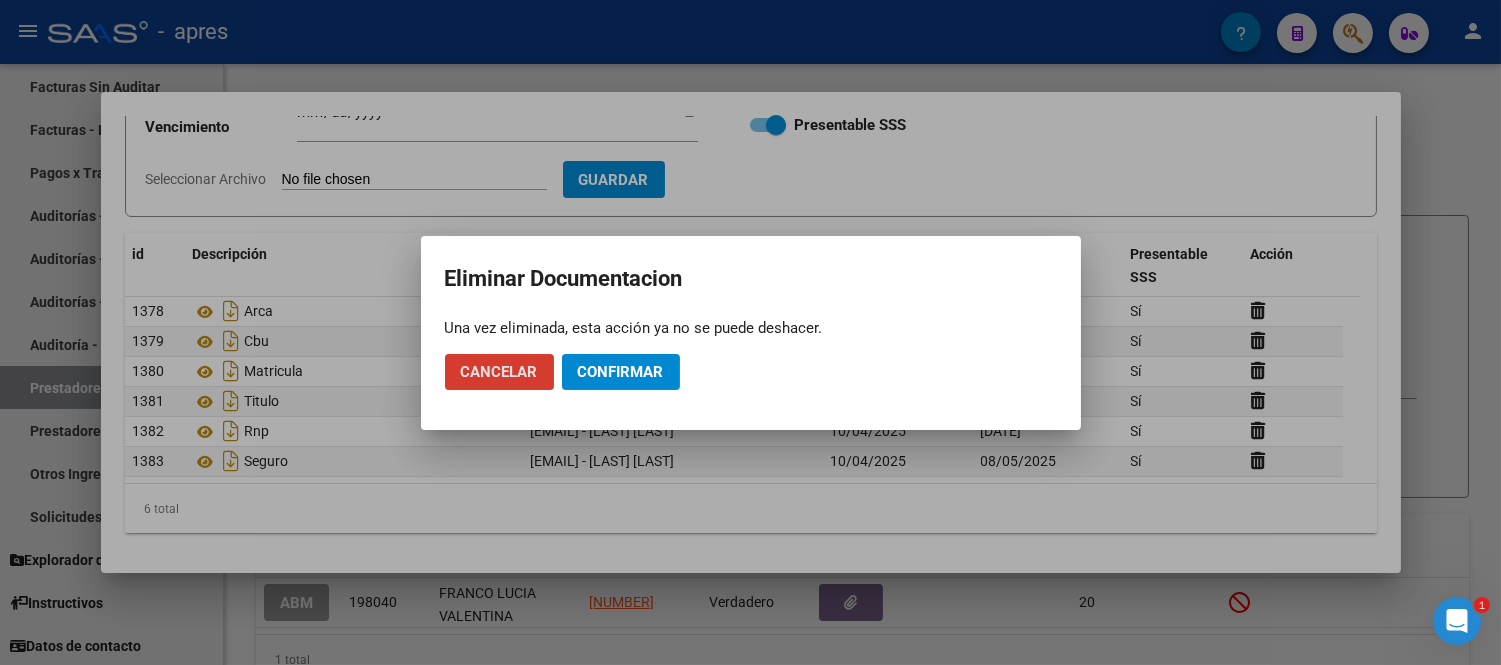 click on "Confirmar" 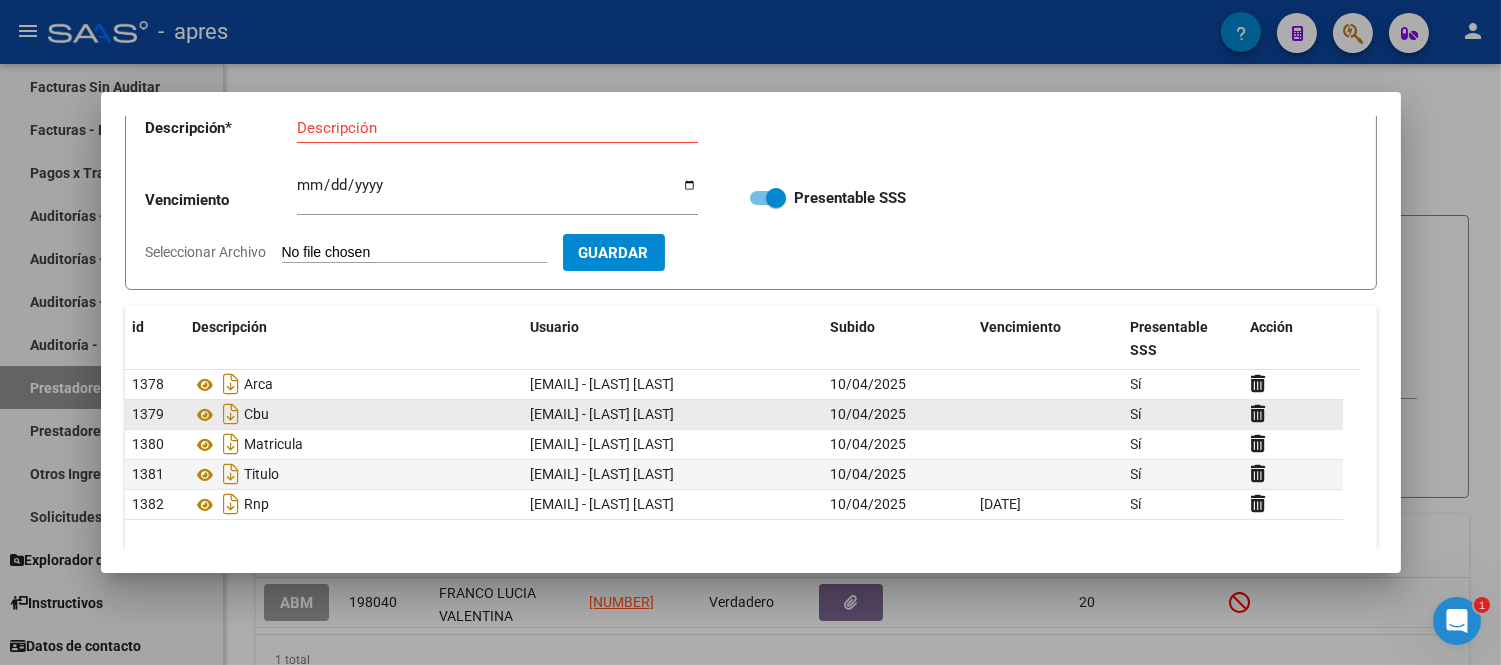 scroll, scrollTop: 0, scrollLeft: 0, axis: both 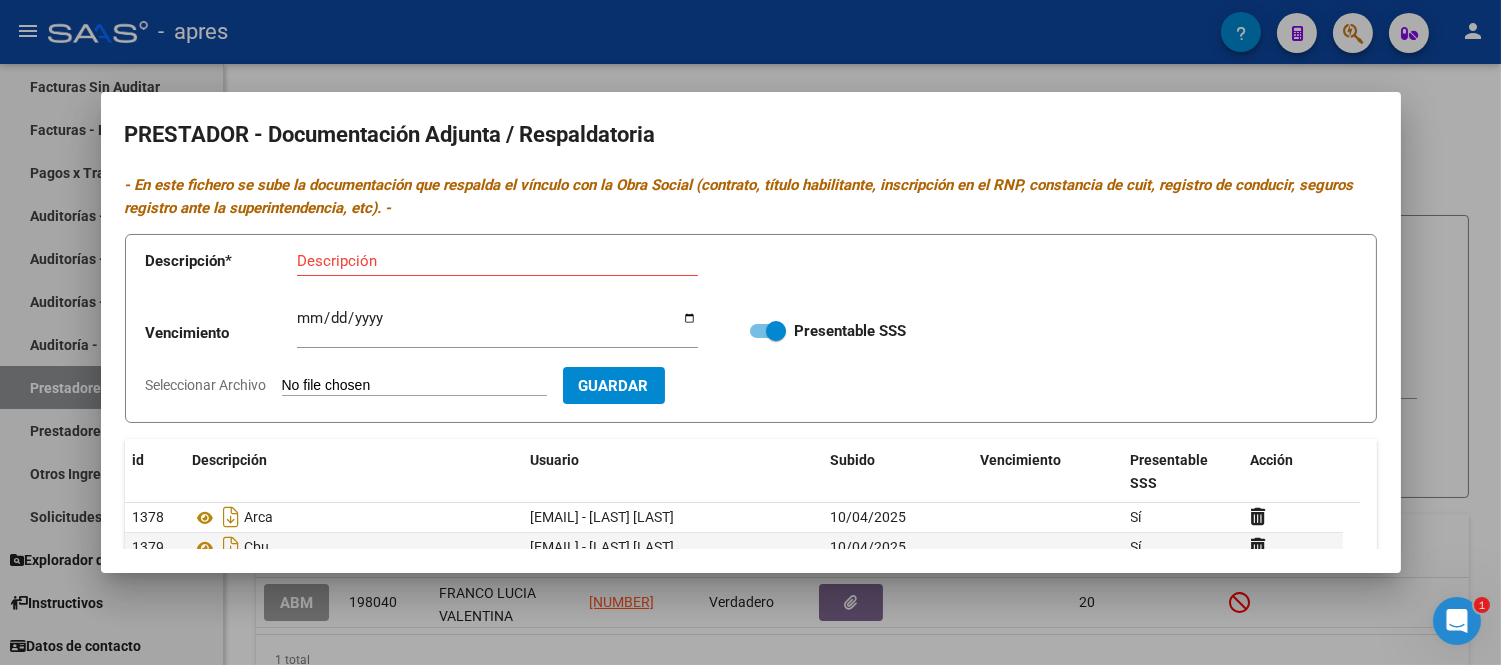 click on "Seleccionar Archivo" at bounding box center [414, 386] 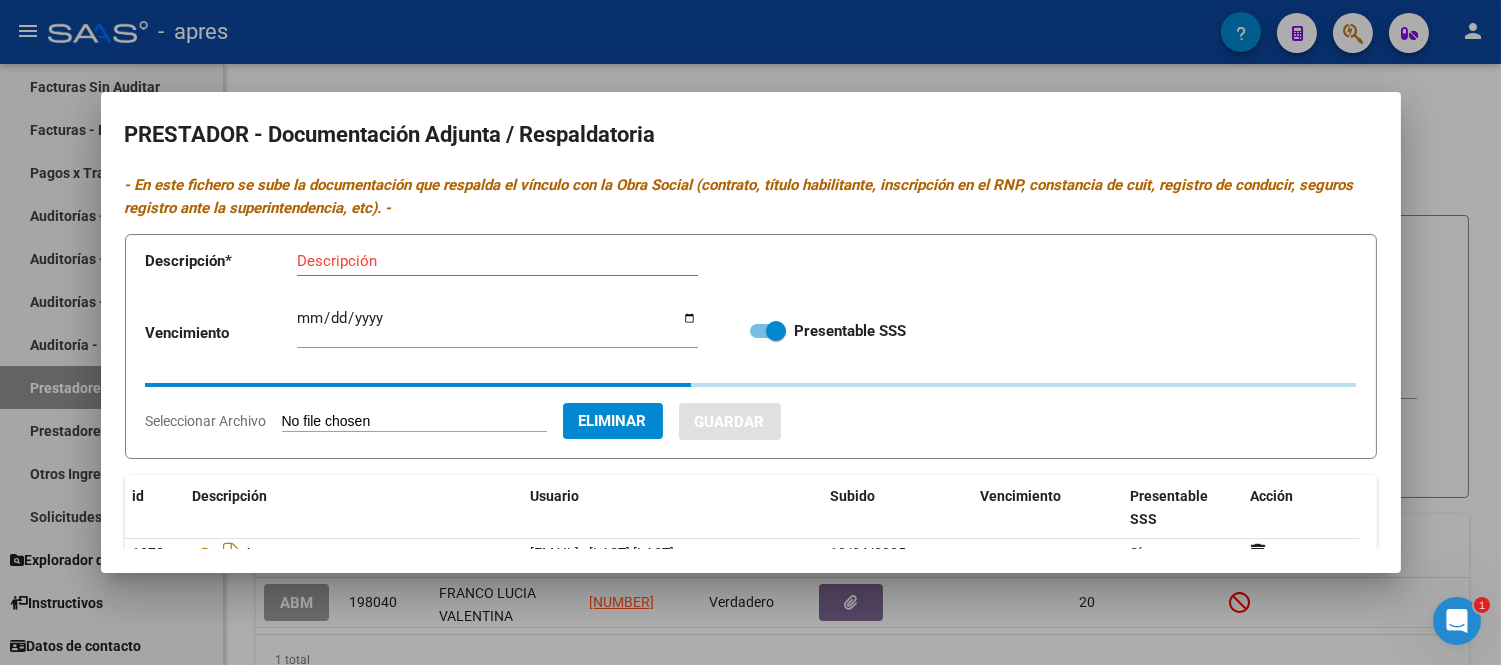 click on "Descripción" at bounding box center (497, 261) 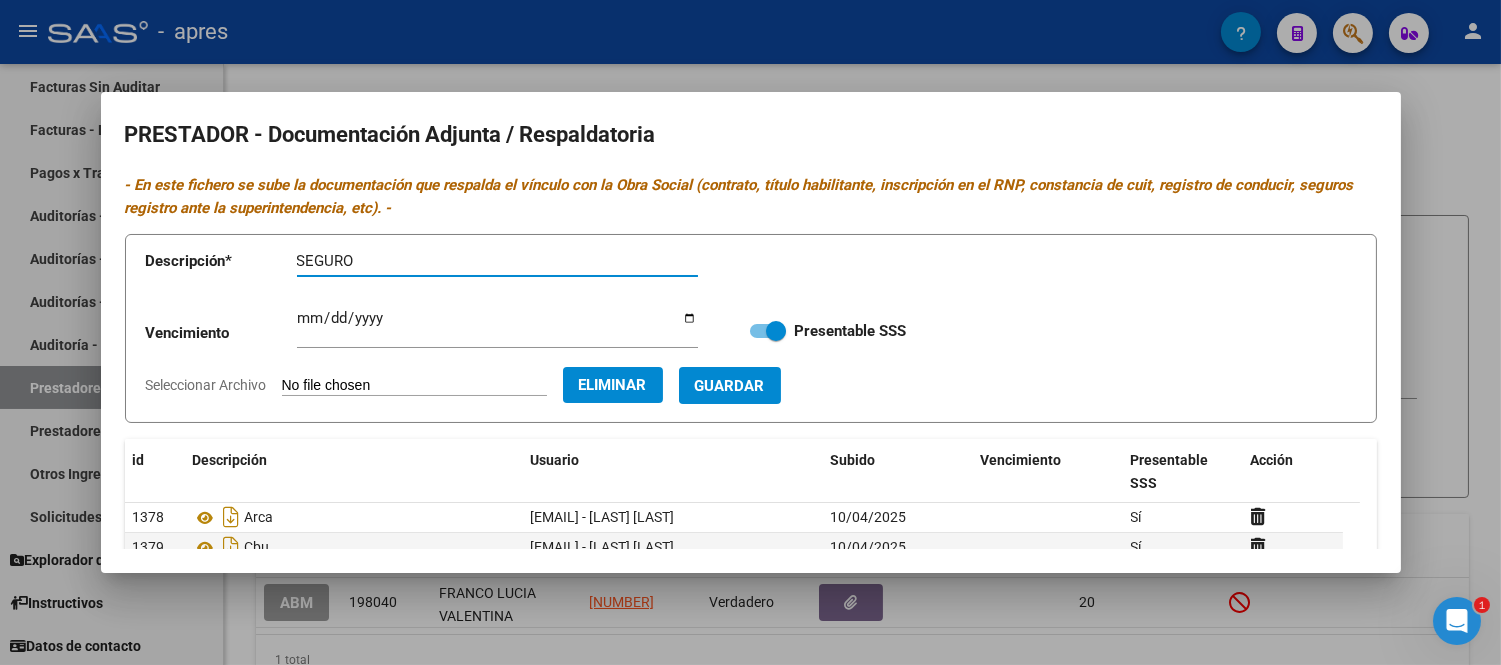 type on "SEGURO" 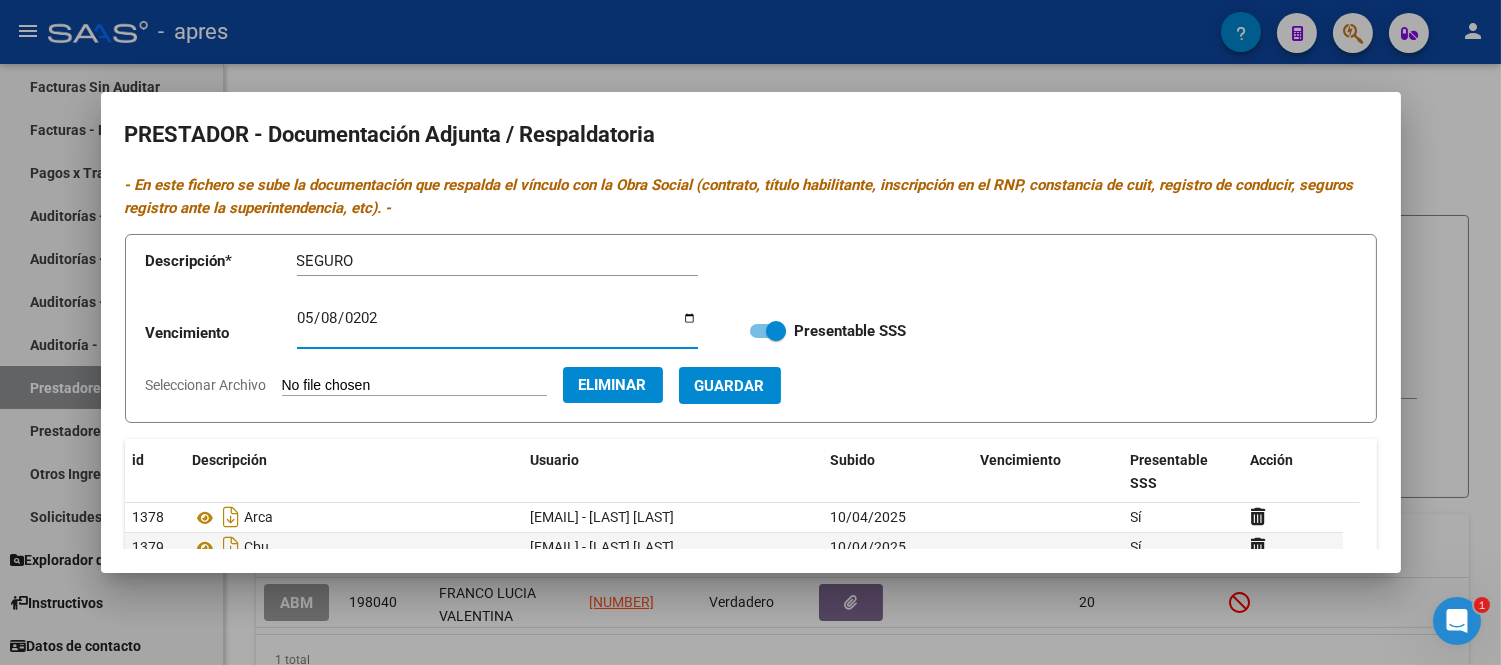 type on "[DATE]" 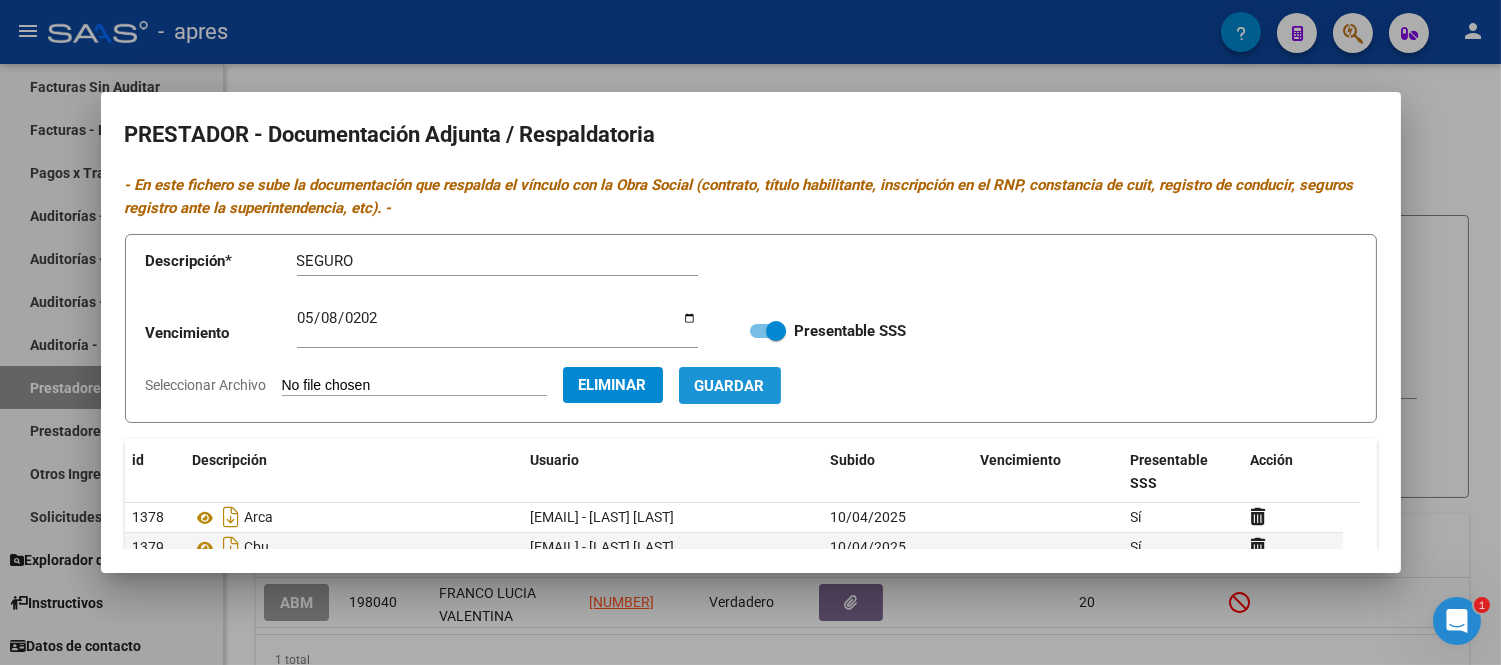 click on "Guardar" at bounding box center (730, 386) 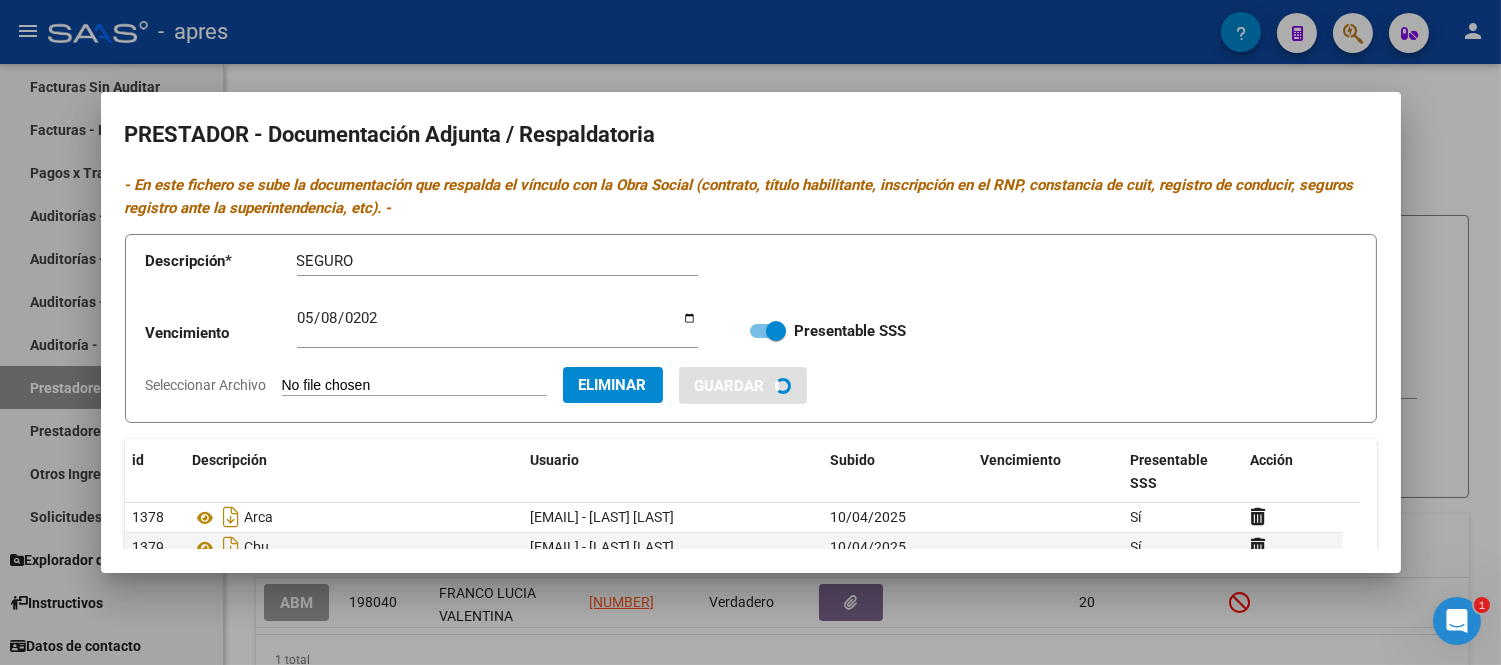 type 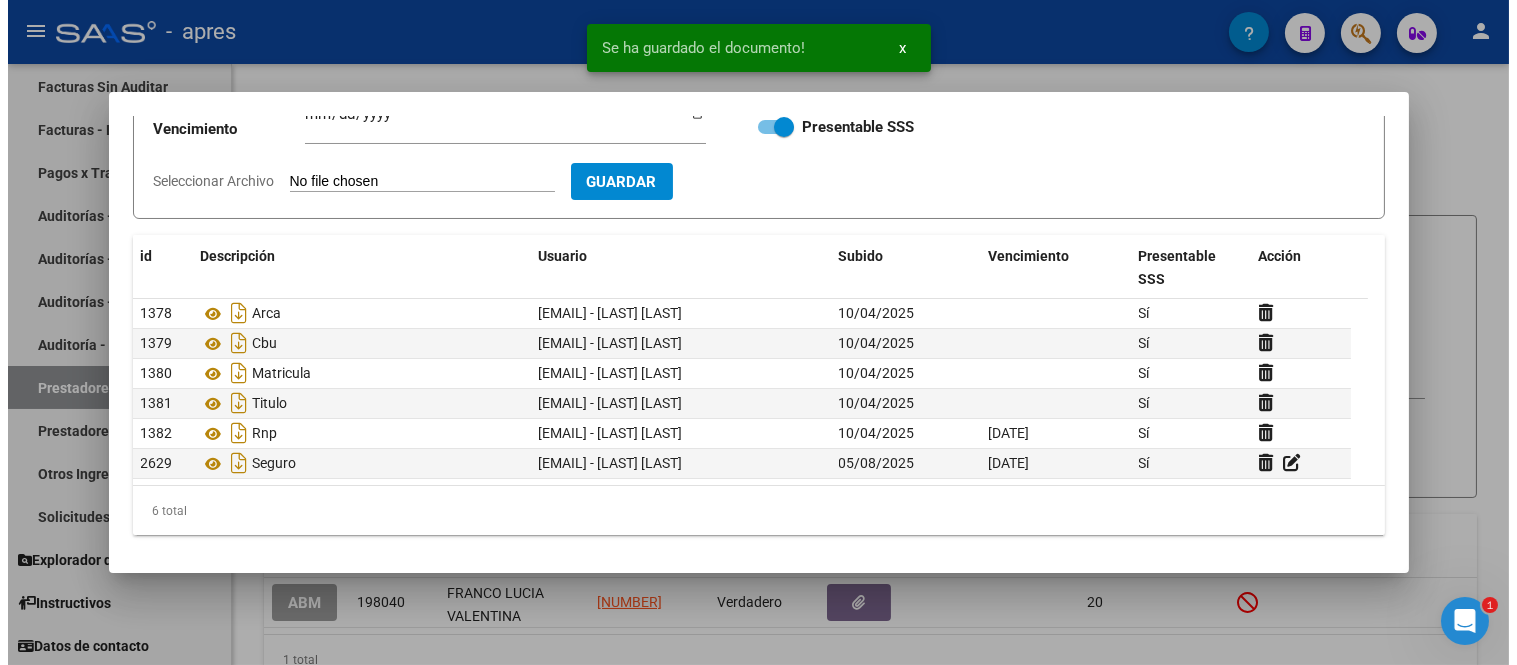 scroll, scrollTop: 206, scrollLeft: 0, axis: vertical 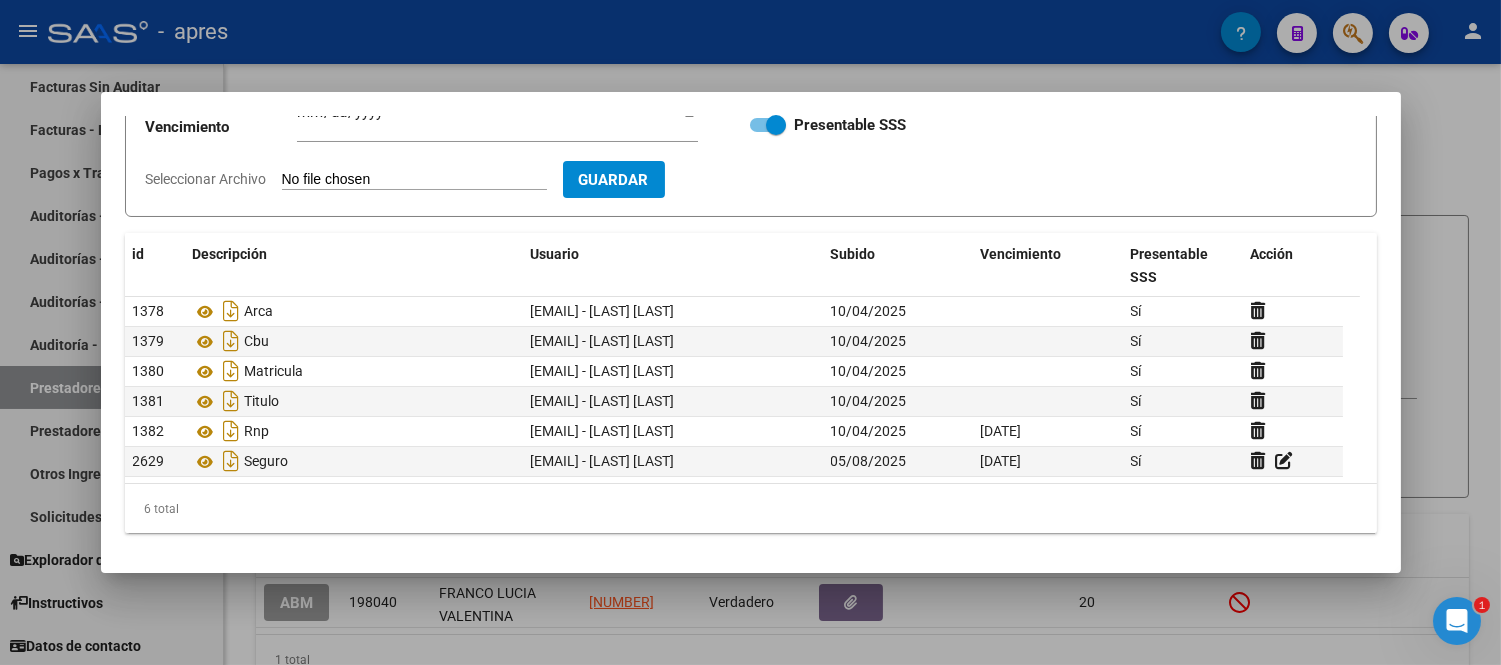 click at bounding box center [750, 332] 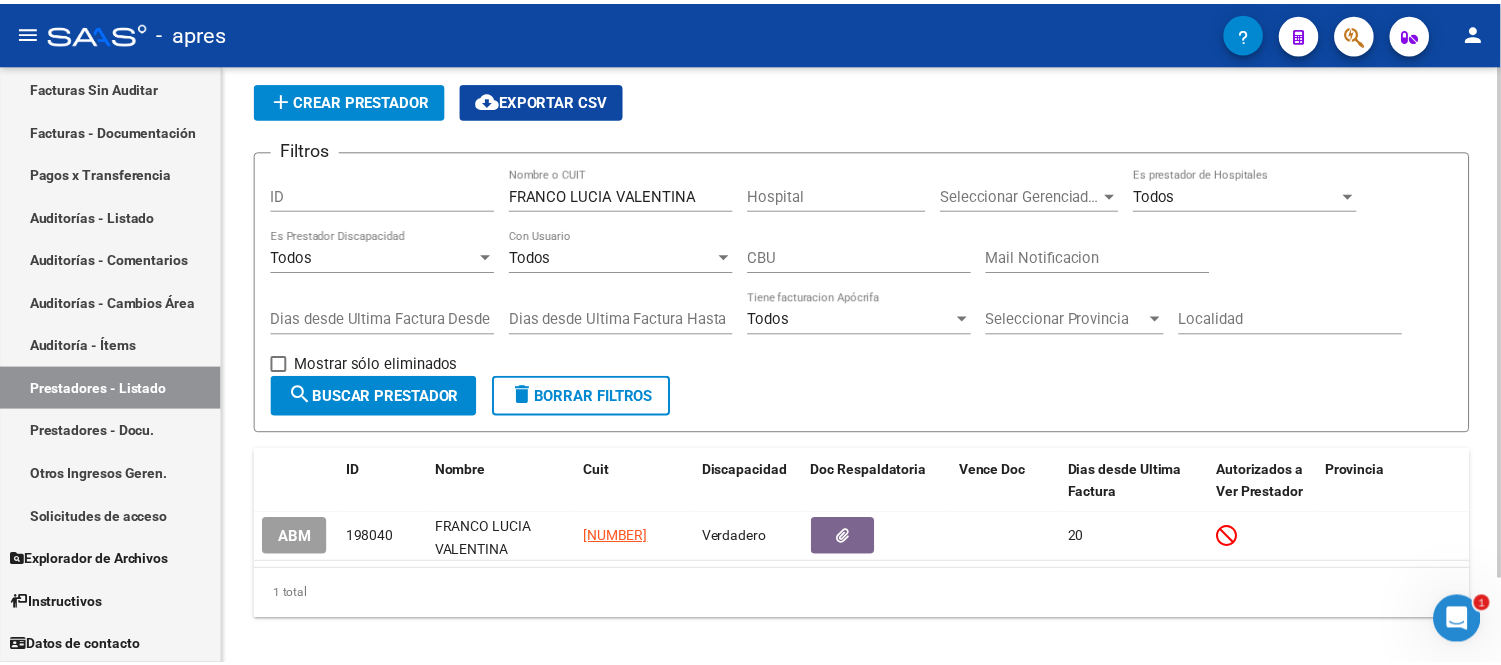 scroll, scrollTop: 100, scrollLeft: 0, axis: vertical 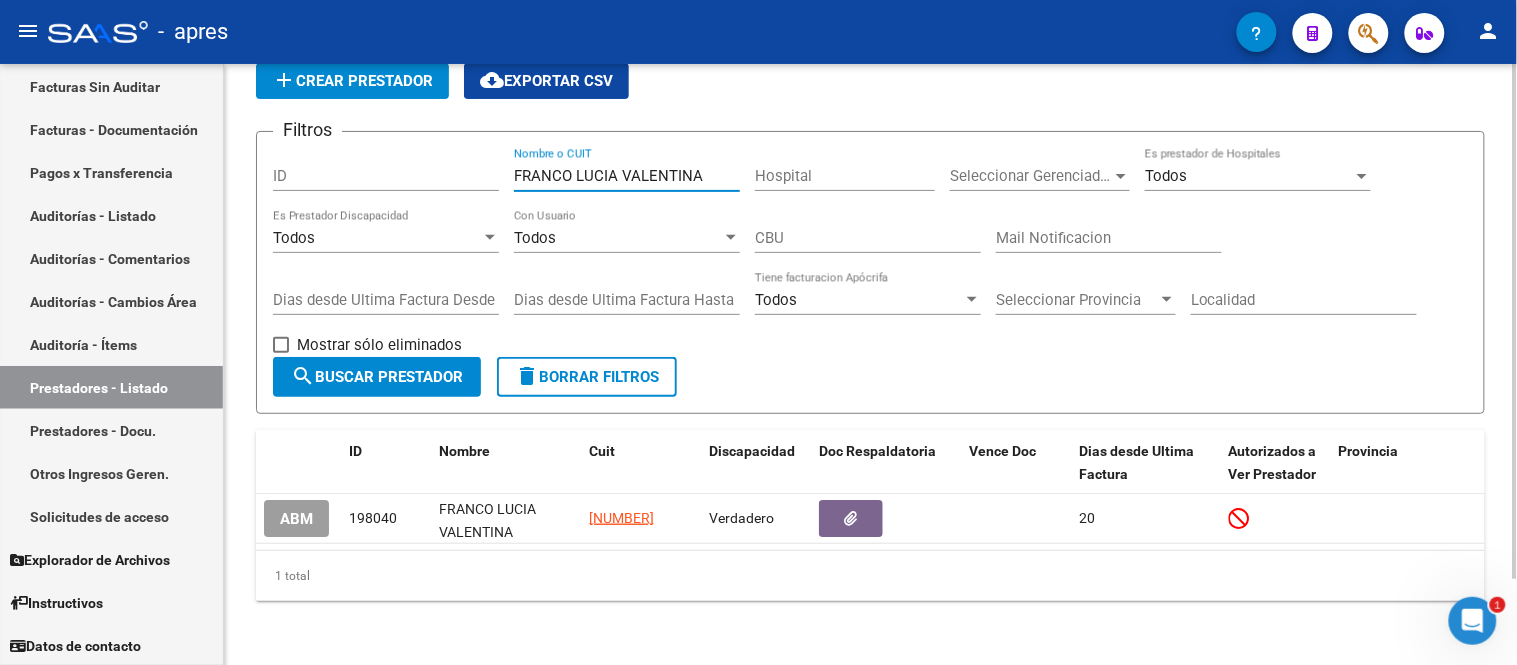 drag, startPoint x: 716, startPoint y: 162, endPoint x: 491, endPoint y: 186, distance: 226.27638 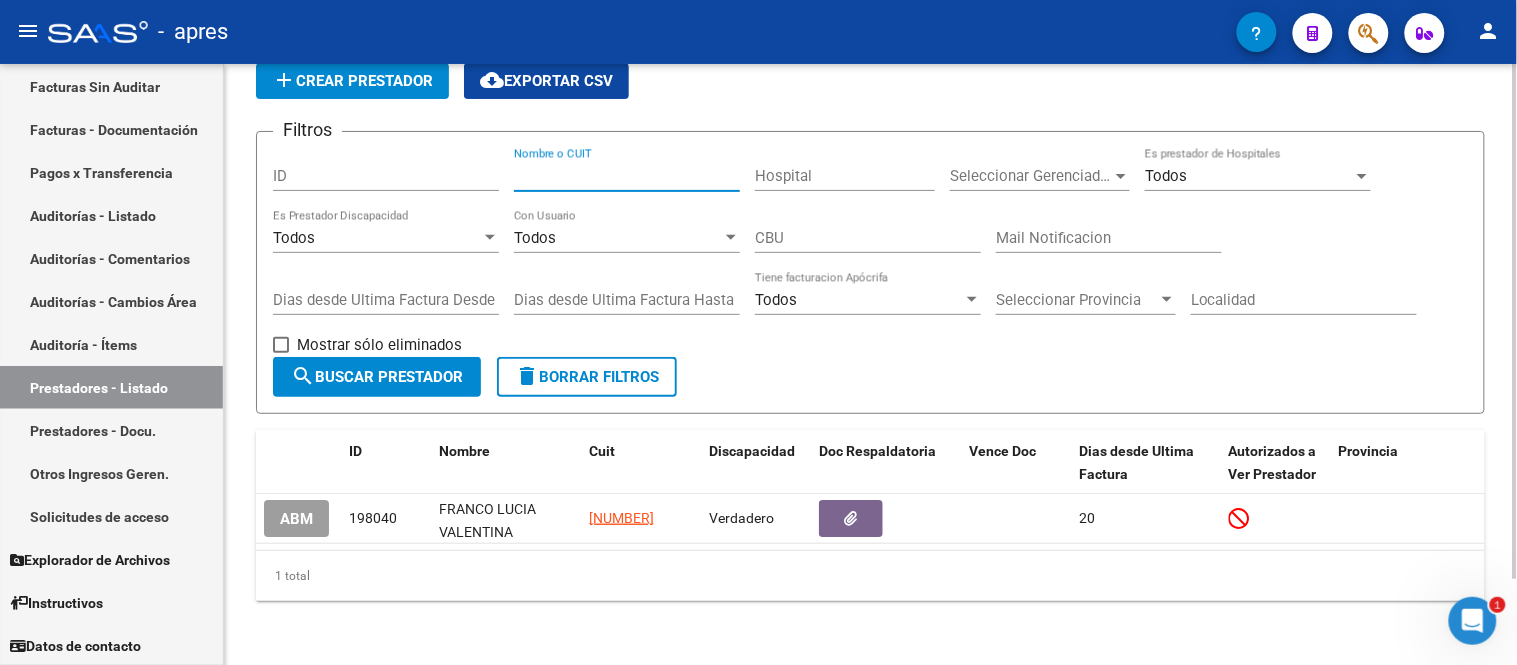 type on "V" 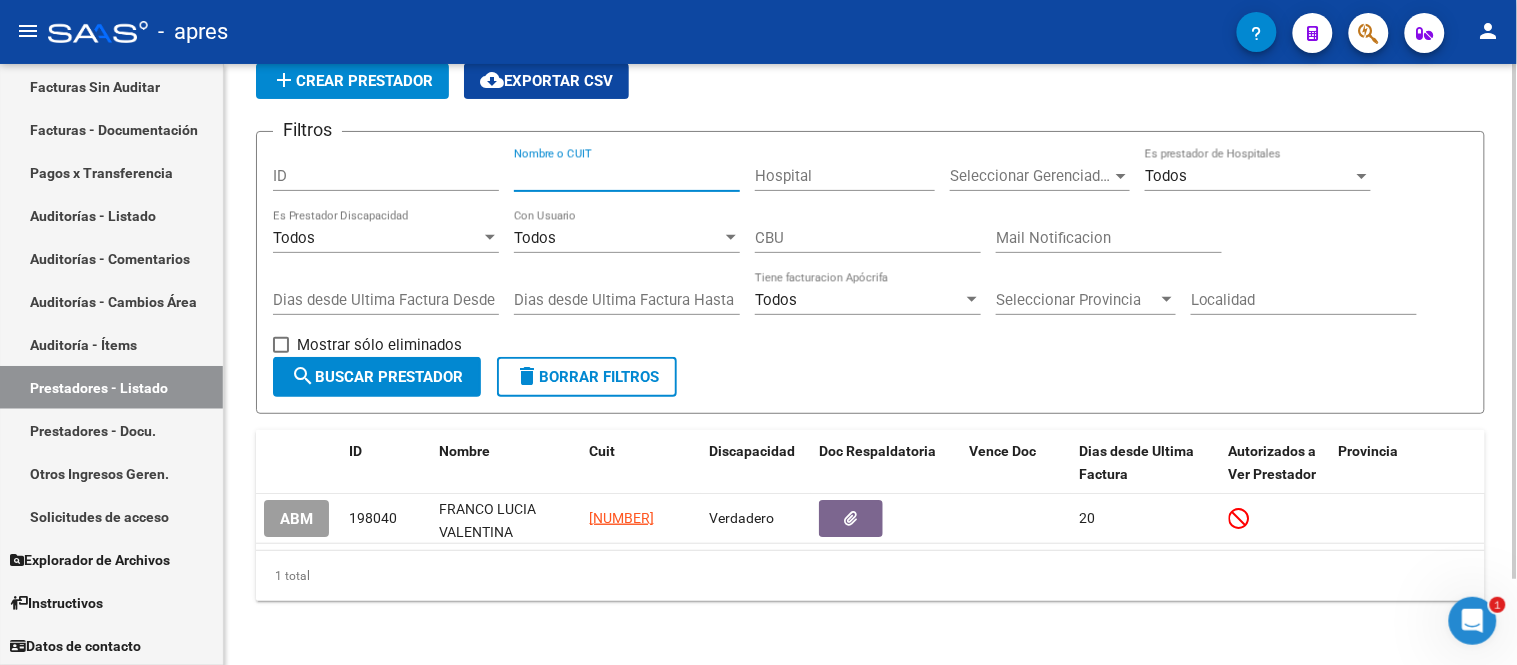 paste on "ROMANELLI MARIA LAURA" 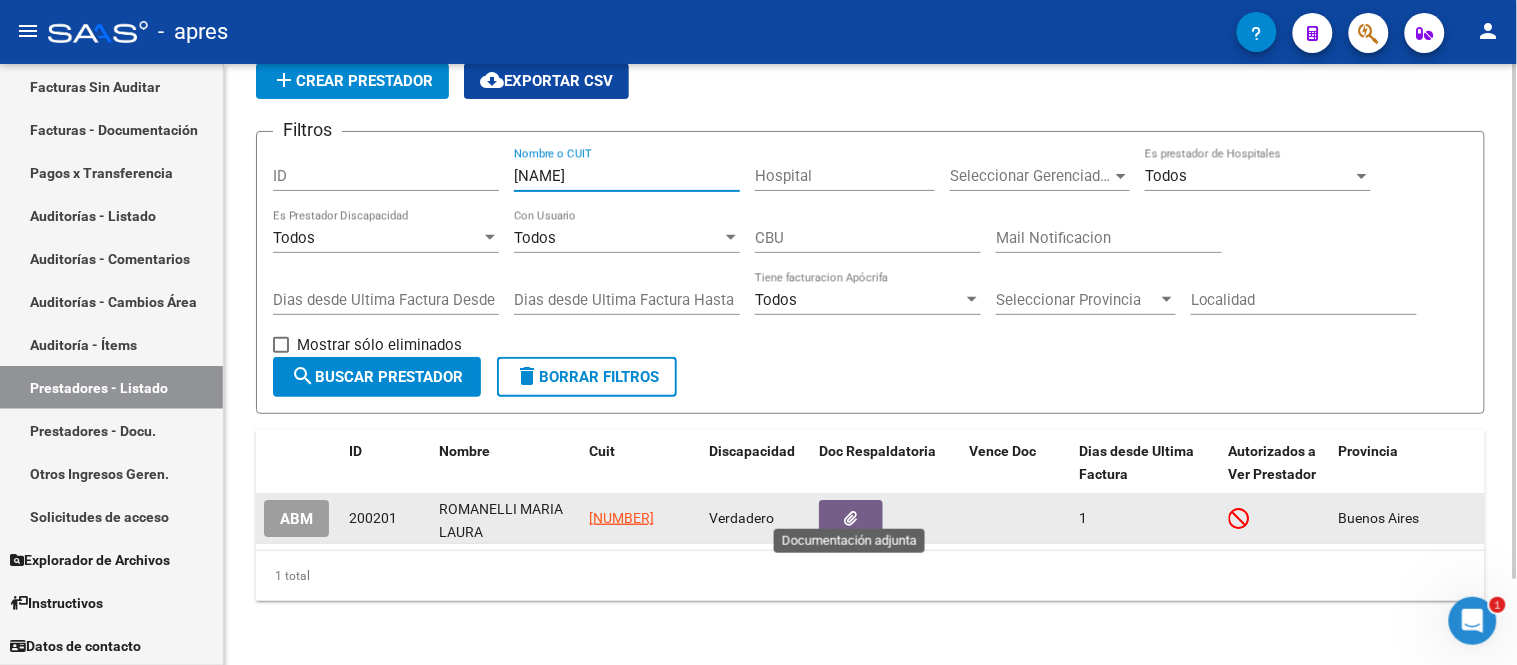 type on "[NAME]" 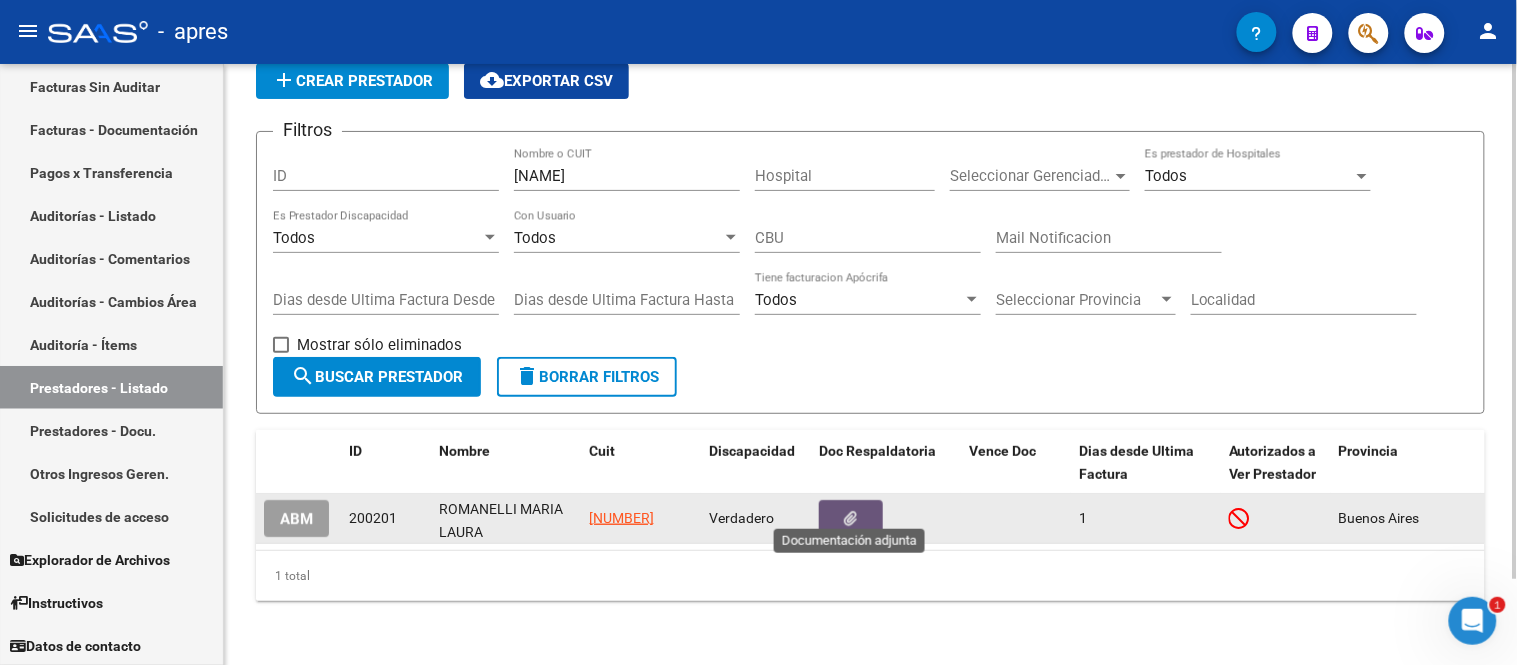 click 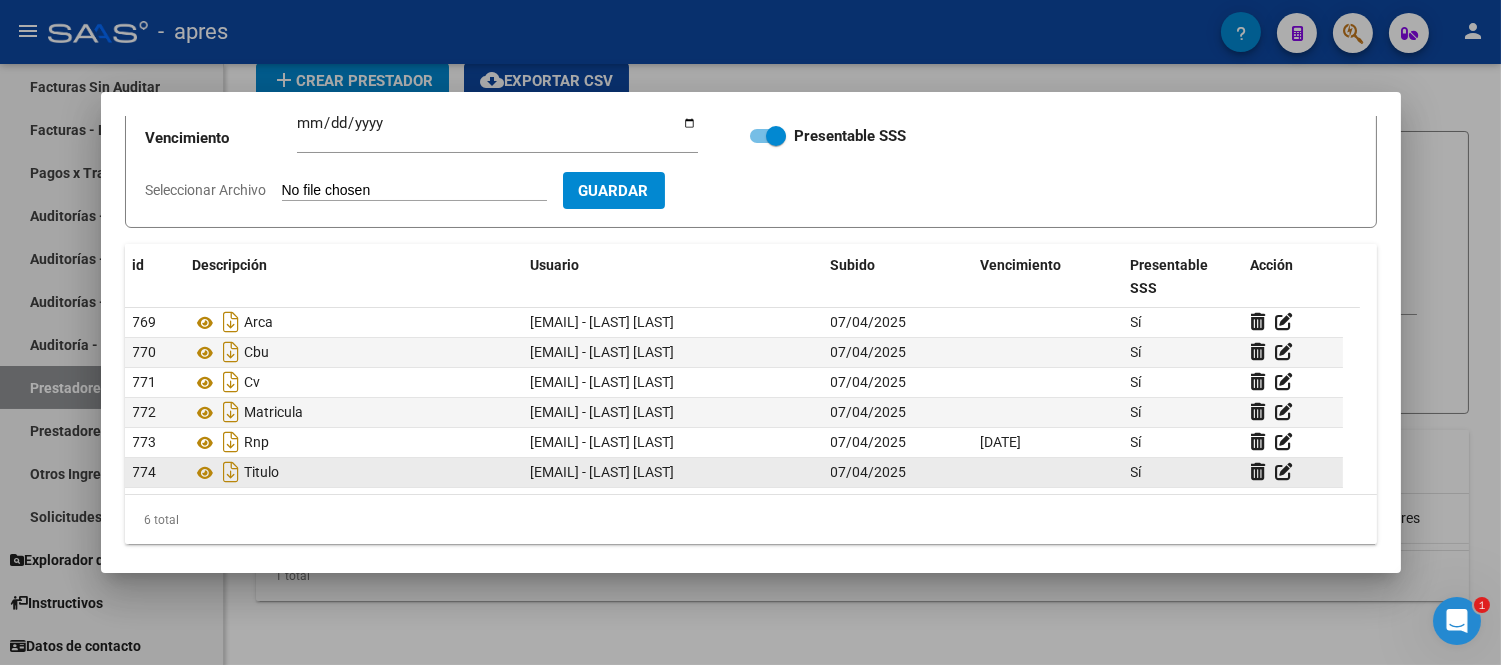 scroll, scrollTop: 206, scrollLeft: 0, axis: vertical 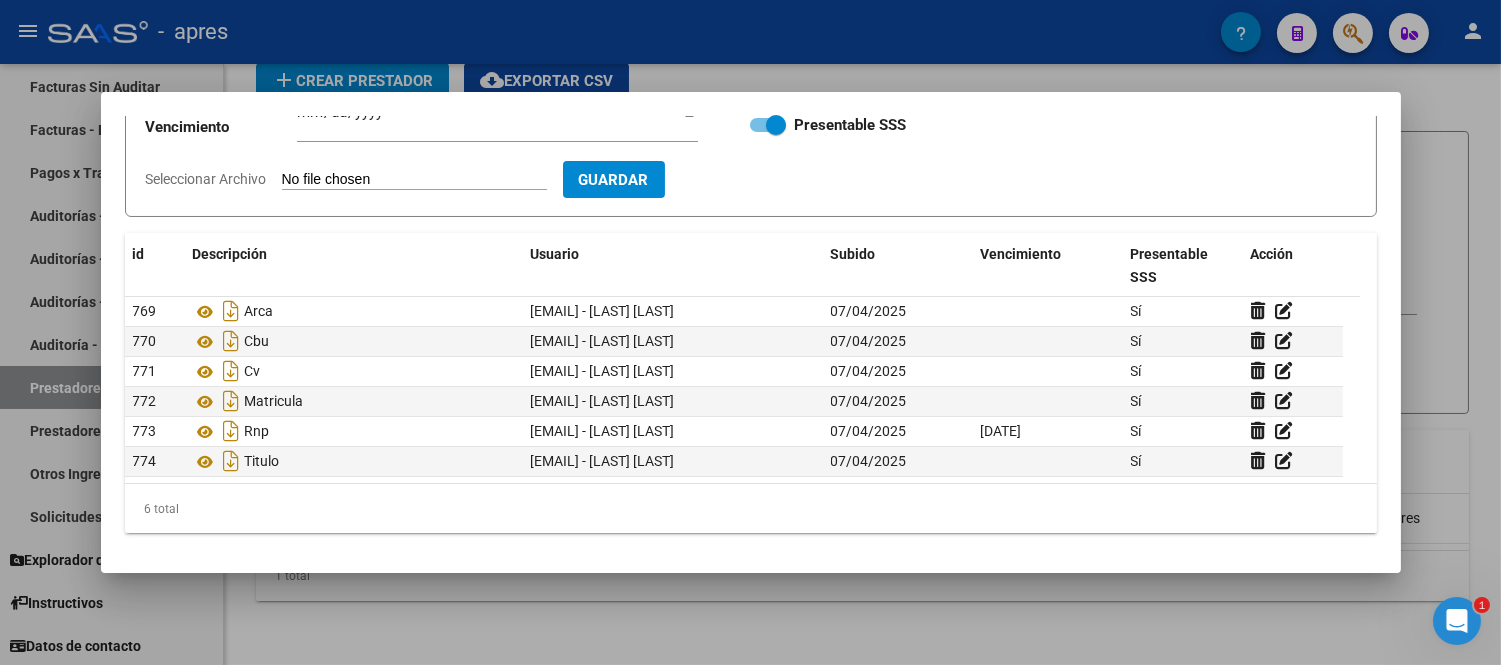click on "Seleccionar Archivo" at bounding box center [414, 180] 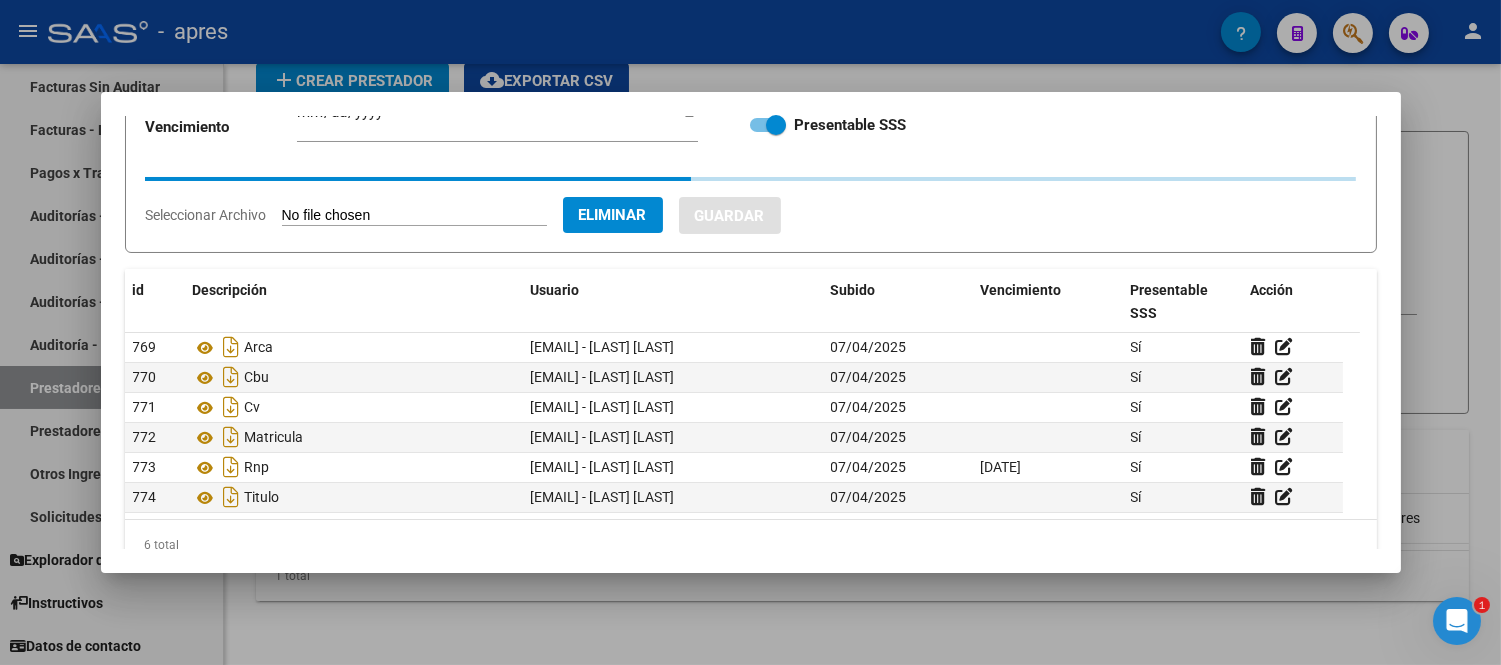scroll, scrollTop: 0, scrollLeft: 0, axis: both 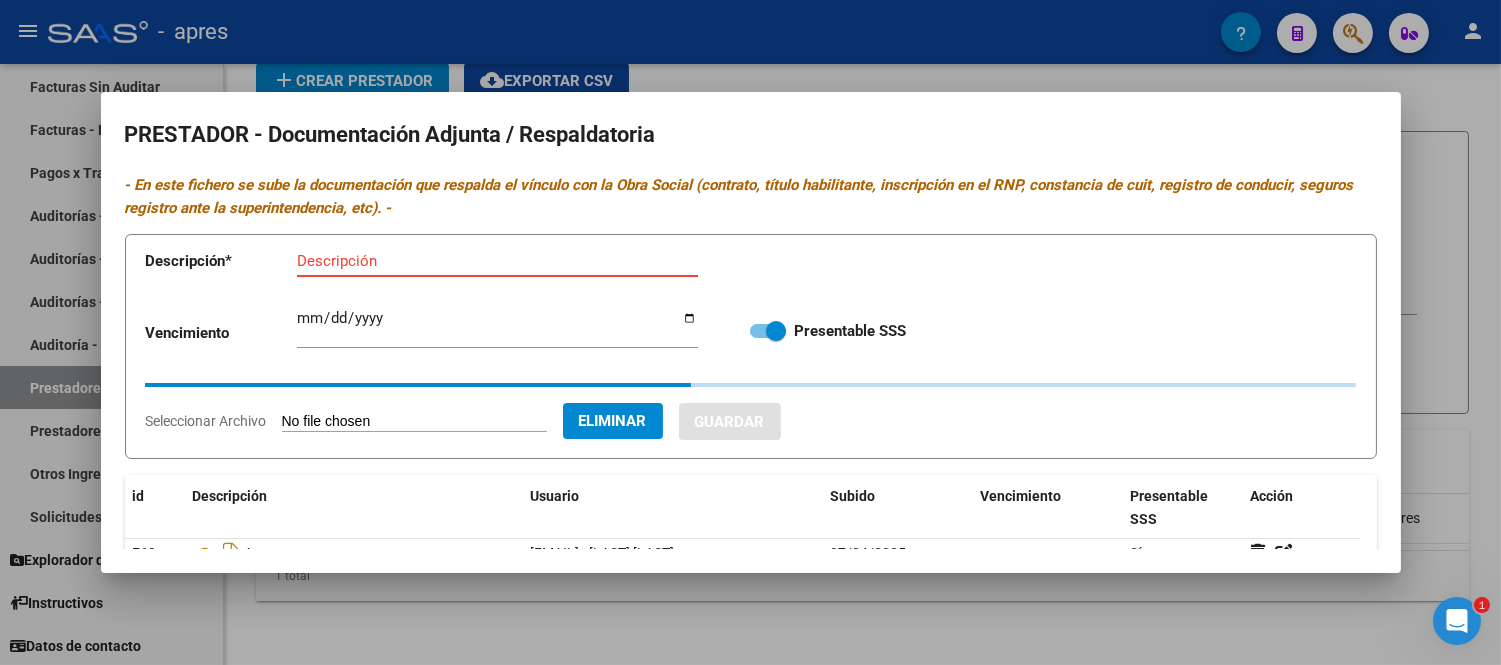 click on "Descripción" at bounding box center [497, 261] 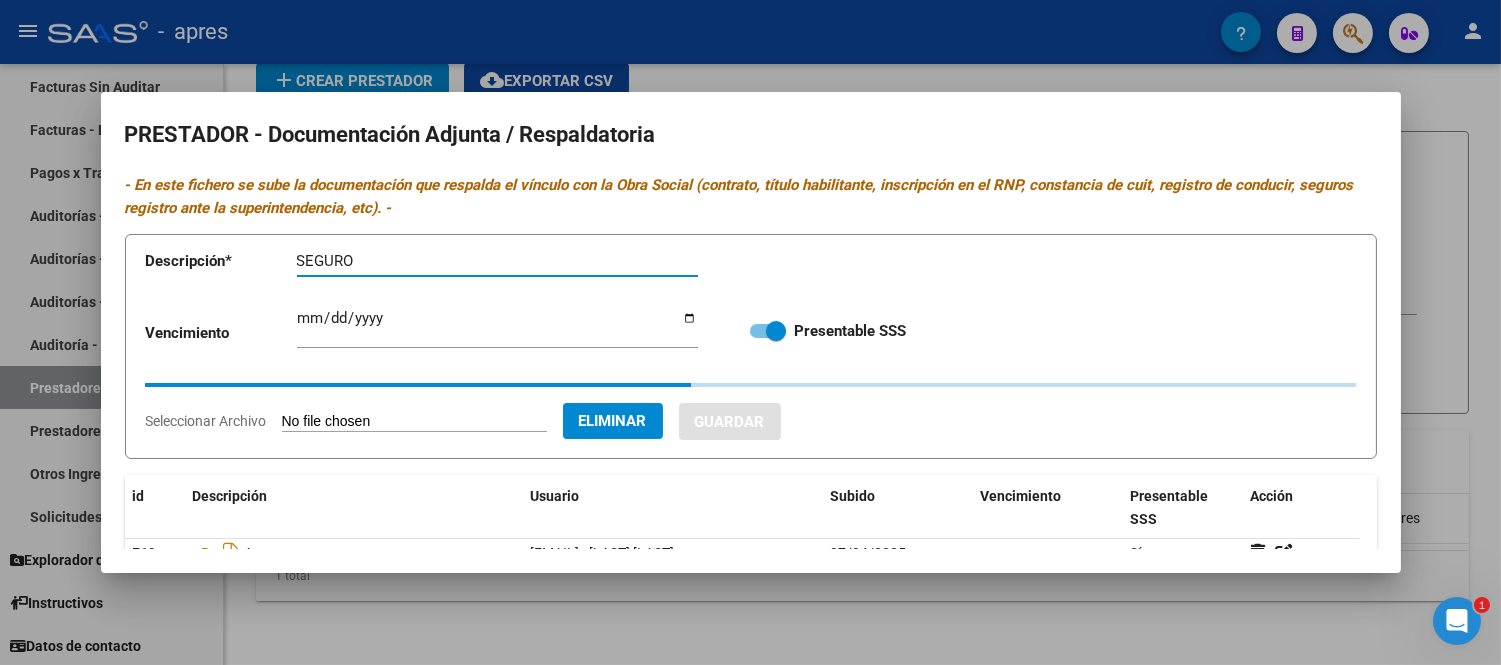 type on "SEGURO" 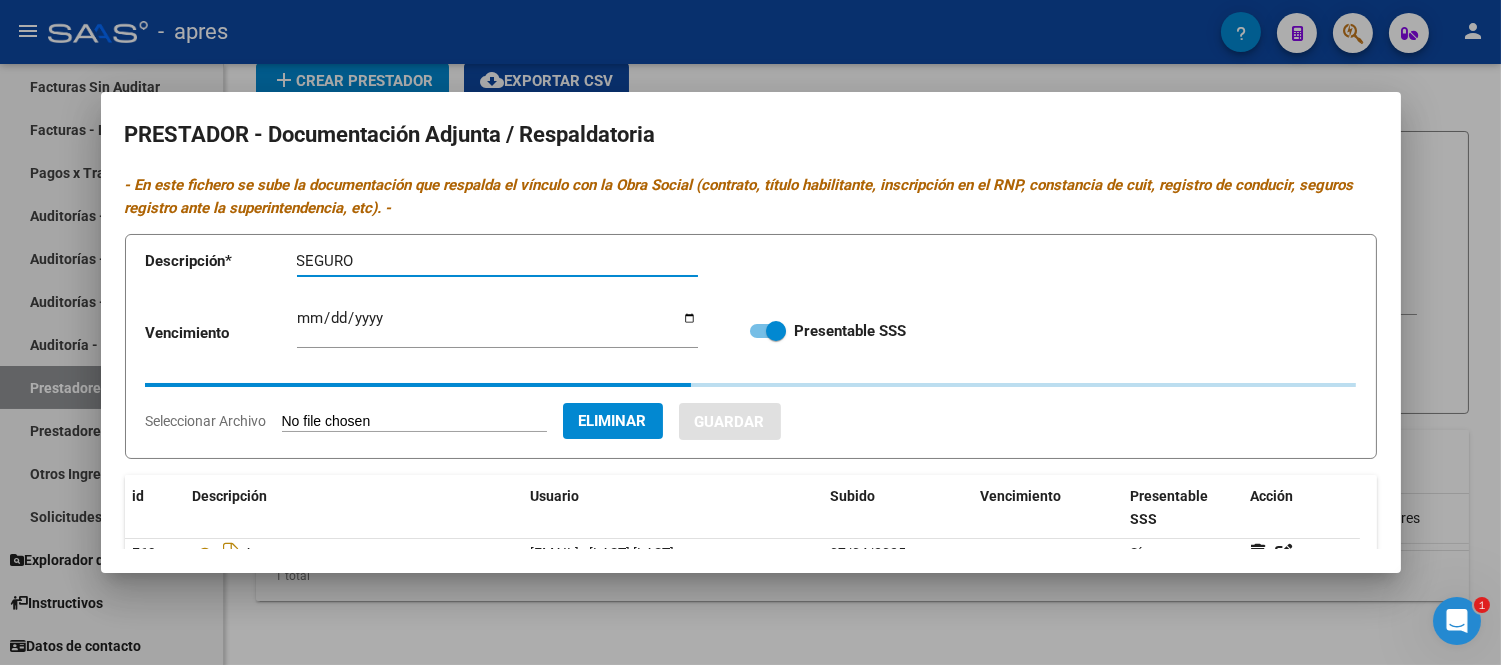 click on "Ingresar vencimiento" at bounding box center [497, 326] 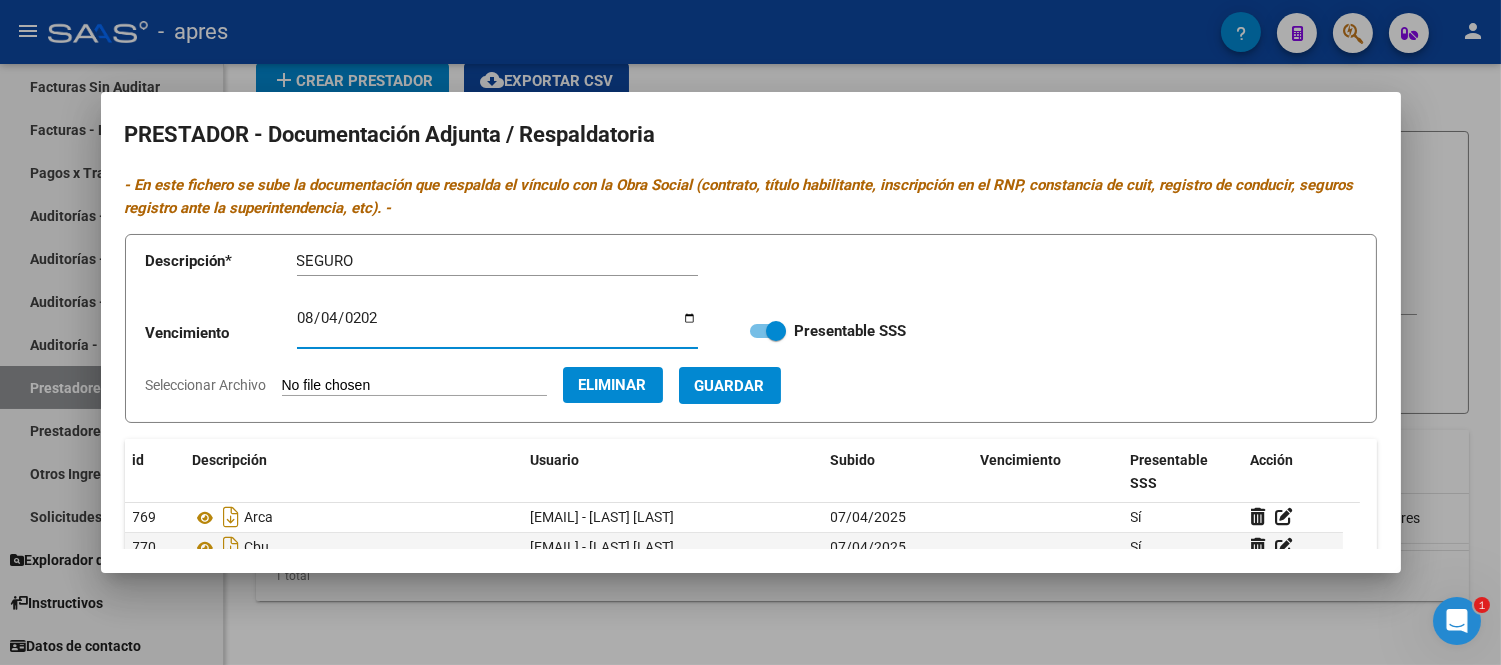 type on "[DATE]" 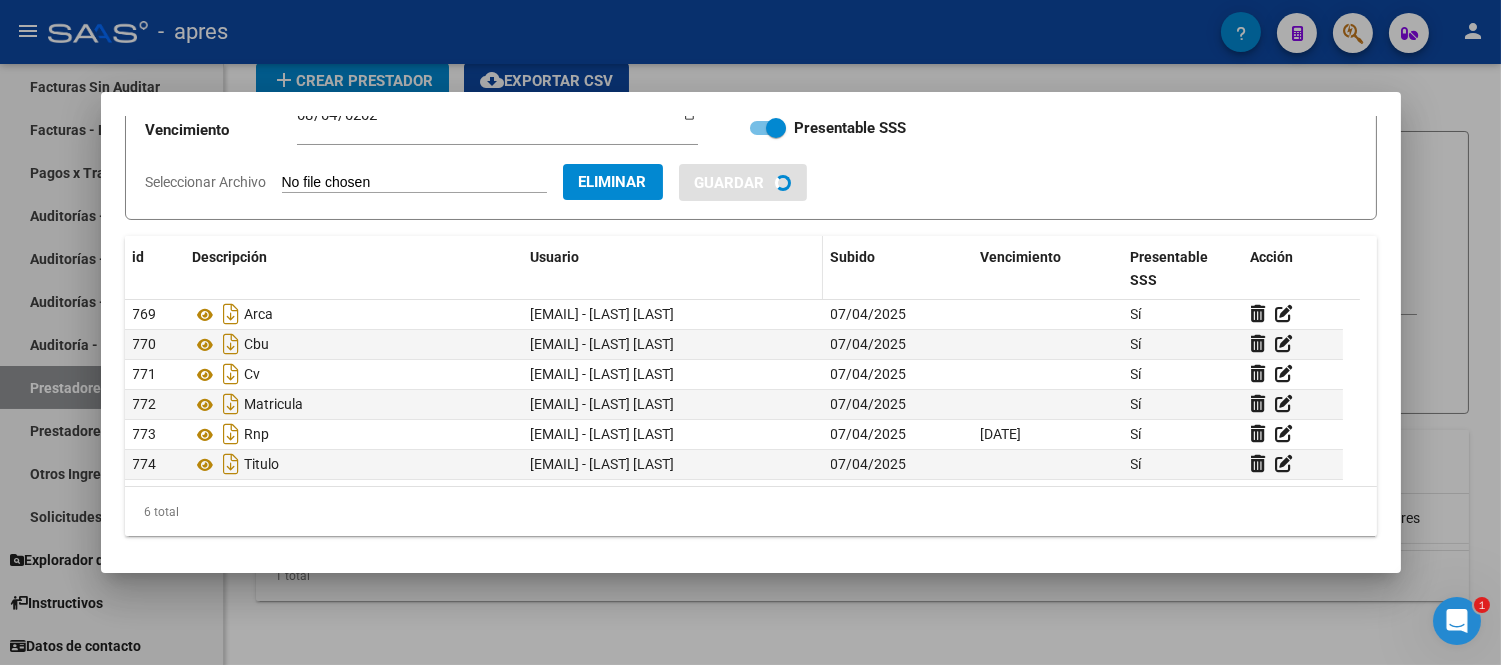 scroll, scrollTop: 206, scrollLeft: 0, axis: vertical 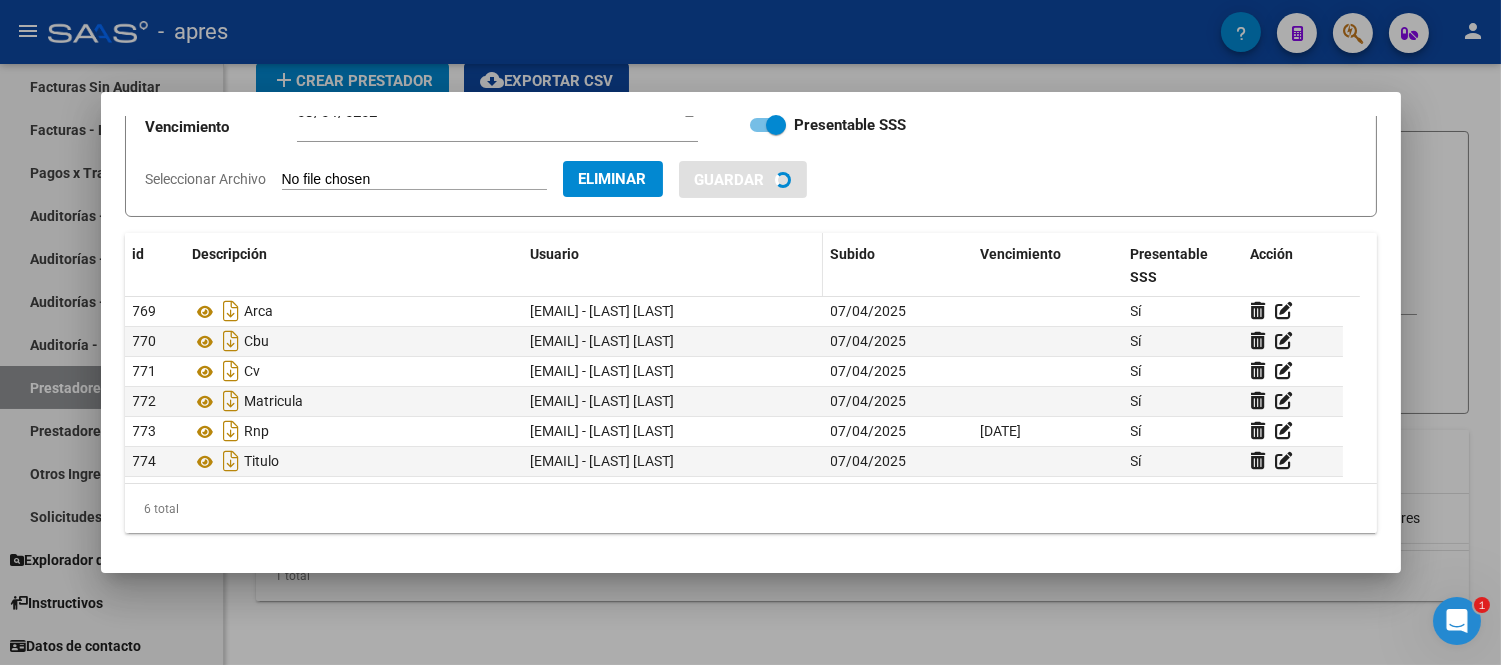 type 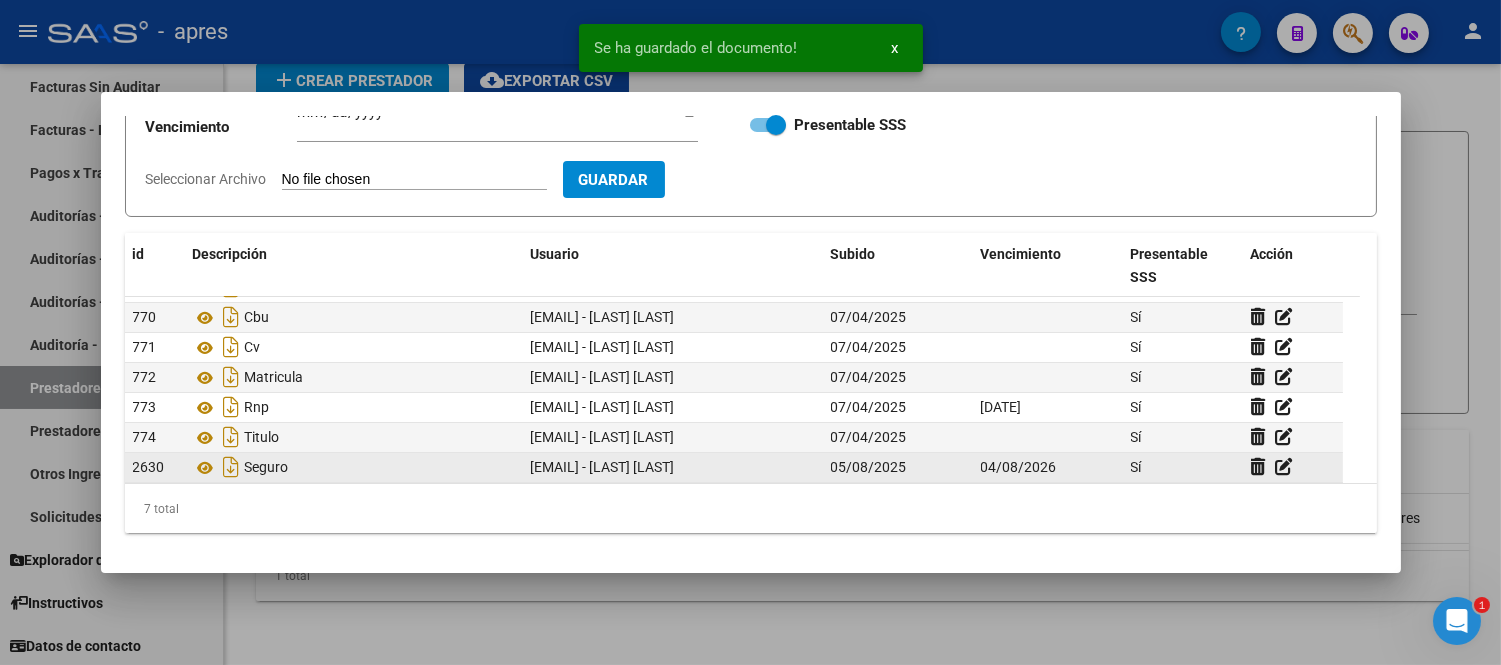 scroll, scrollTop: 30, scrollLeft: 0, axis: vertical 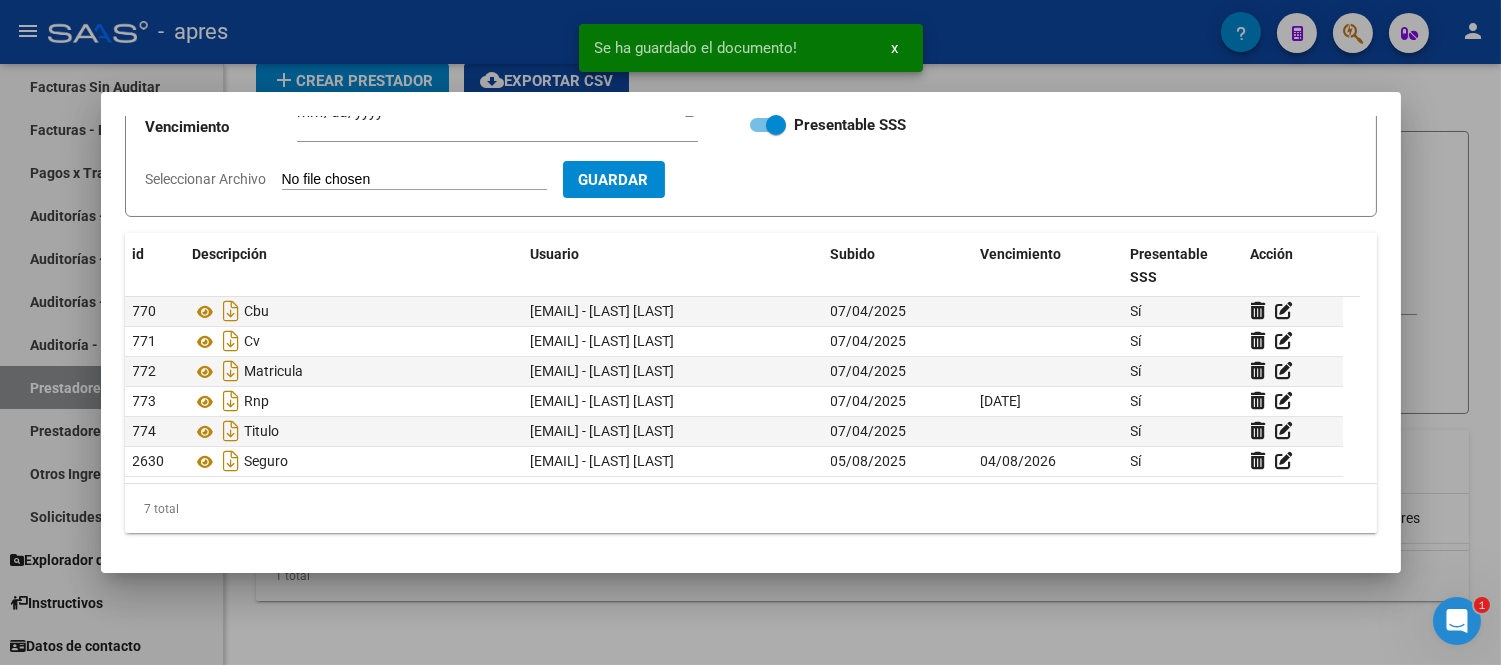 click at bounding box center [750, 332] 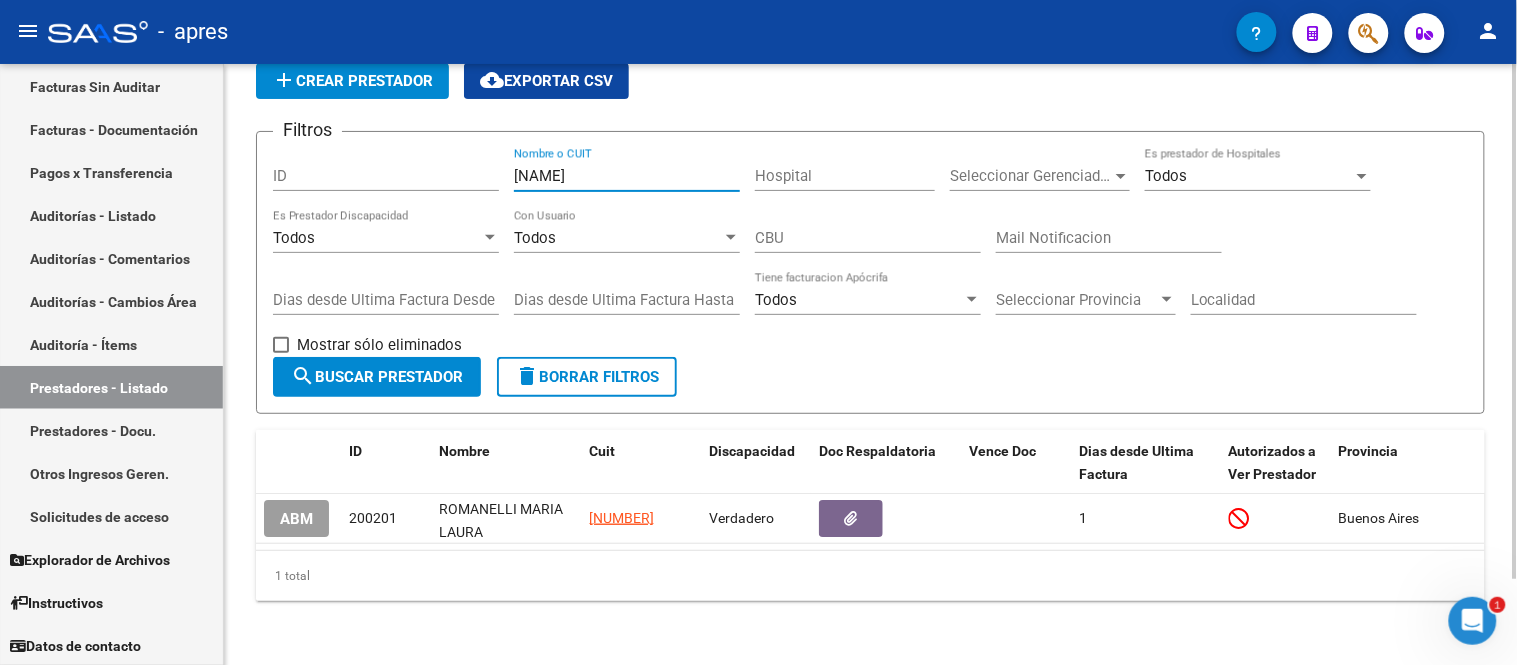 drag, startPoint x: 627, startPoint y: 158, endPoint x: 444, endPoint y: 180, distance: 184.31766 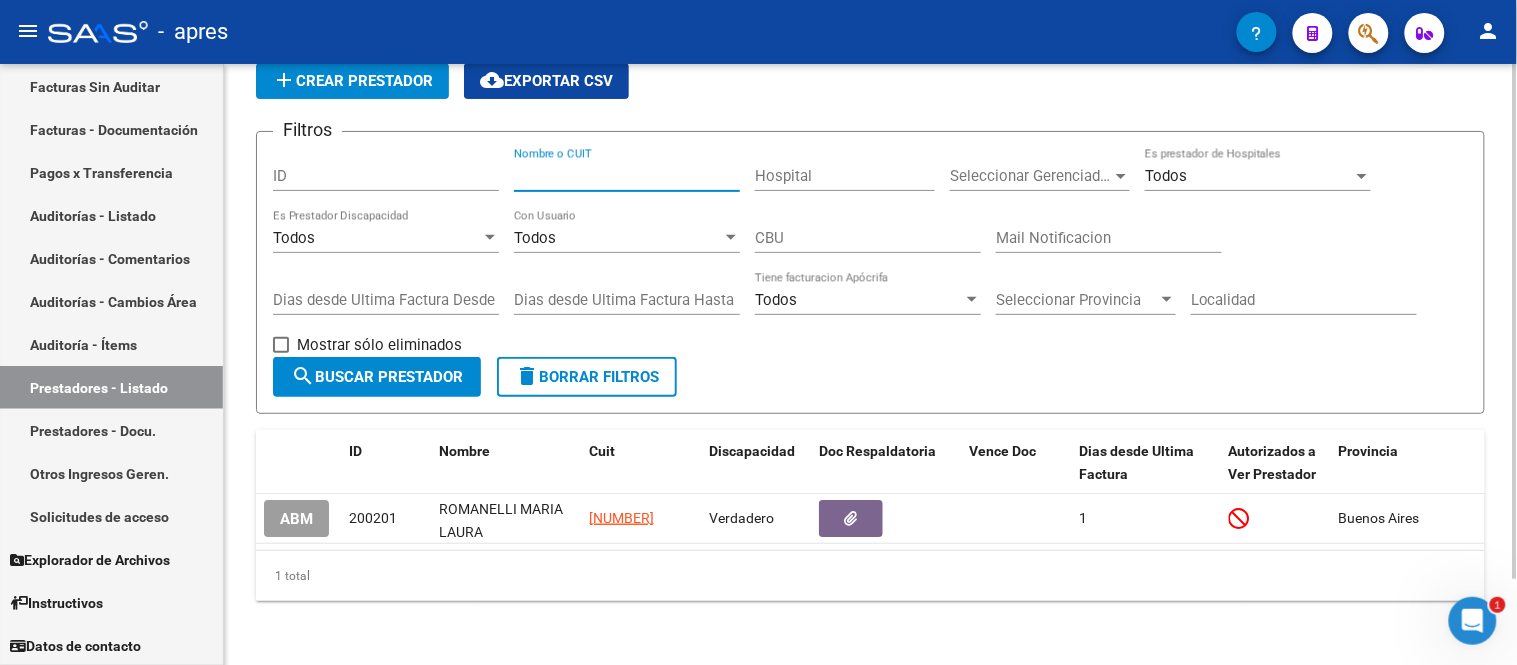 paste on "ARZU AGUSTINA MILAGROS" 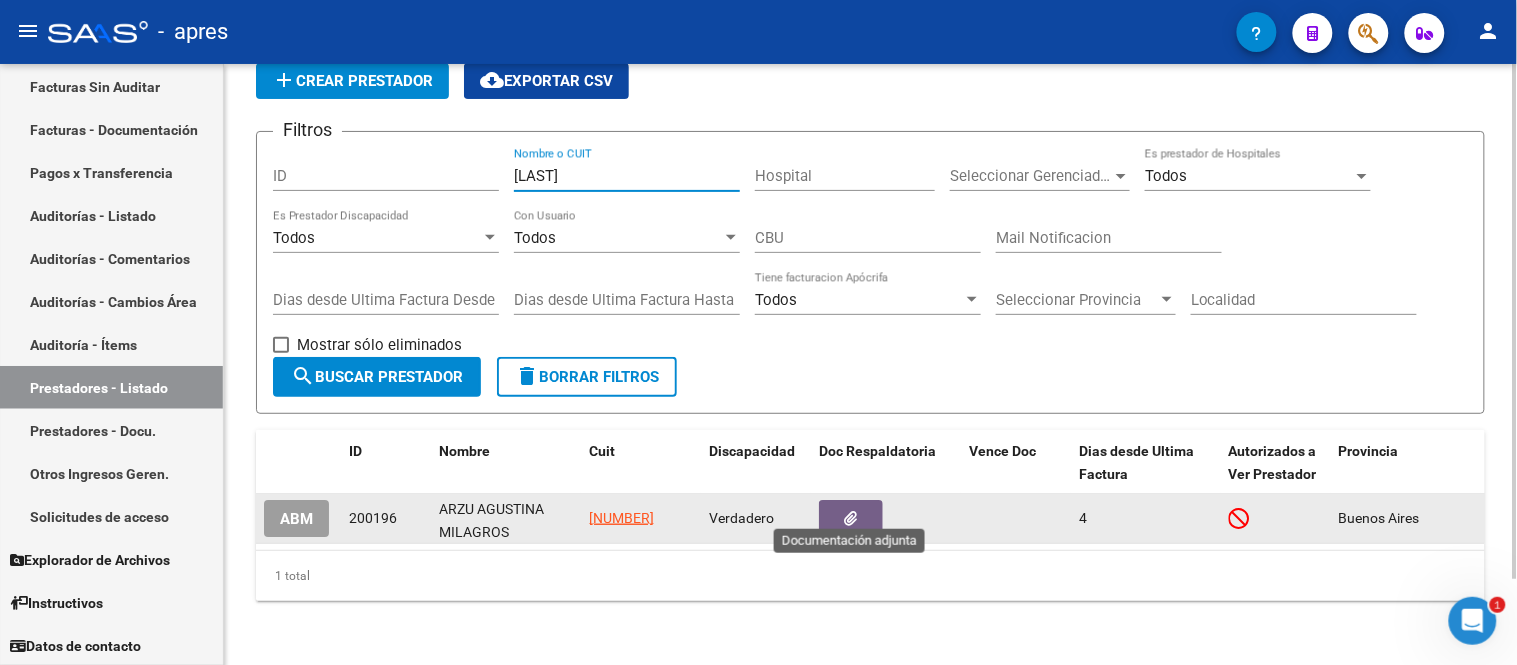 type on "[LAST]" 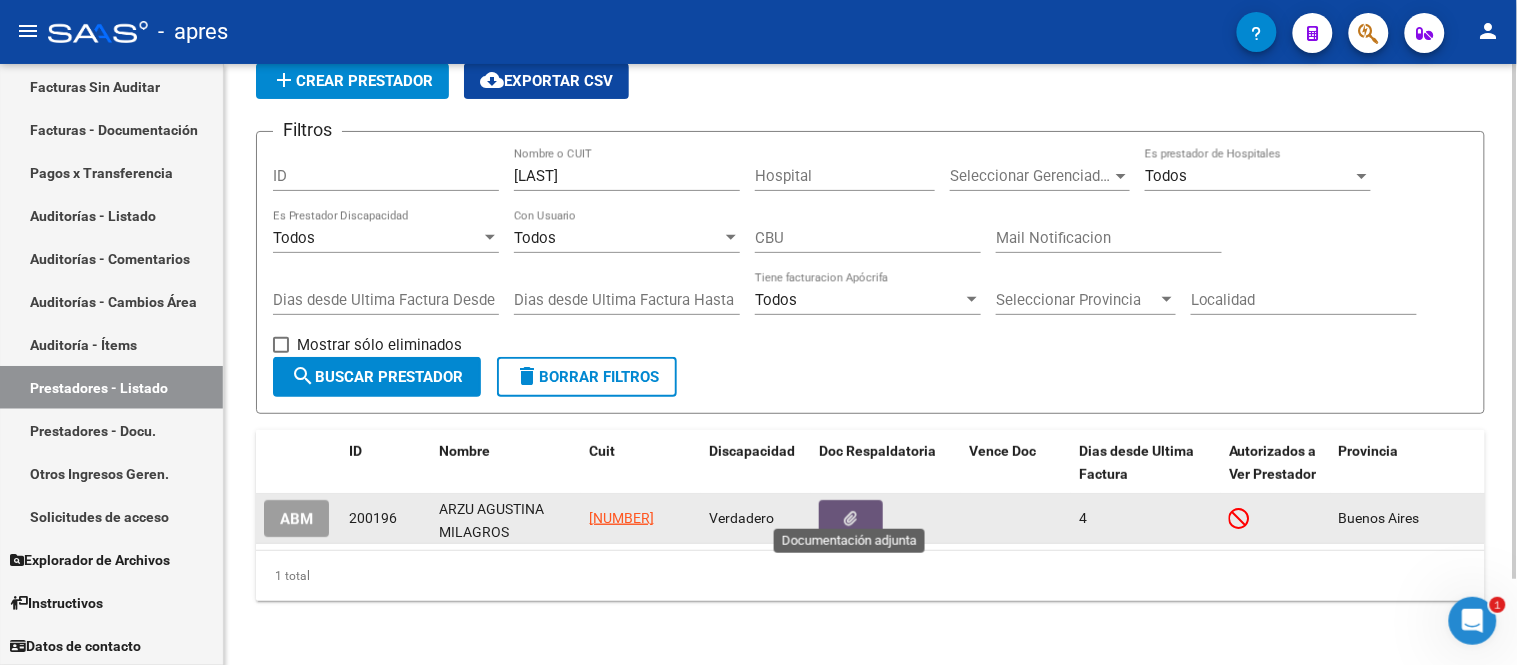 click 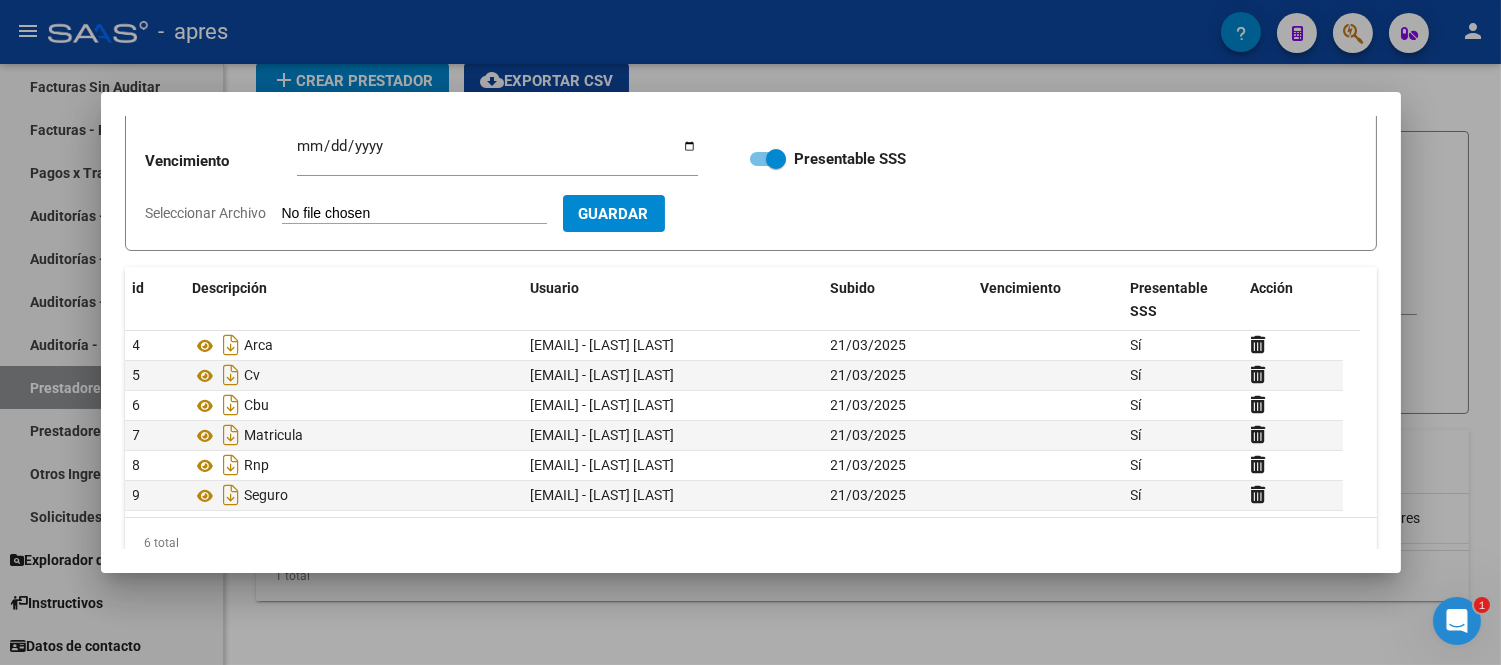 scroll, scrollTop: 206, scrollLeft: 0, axis: vertical 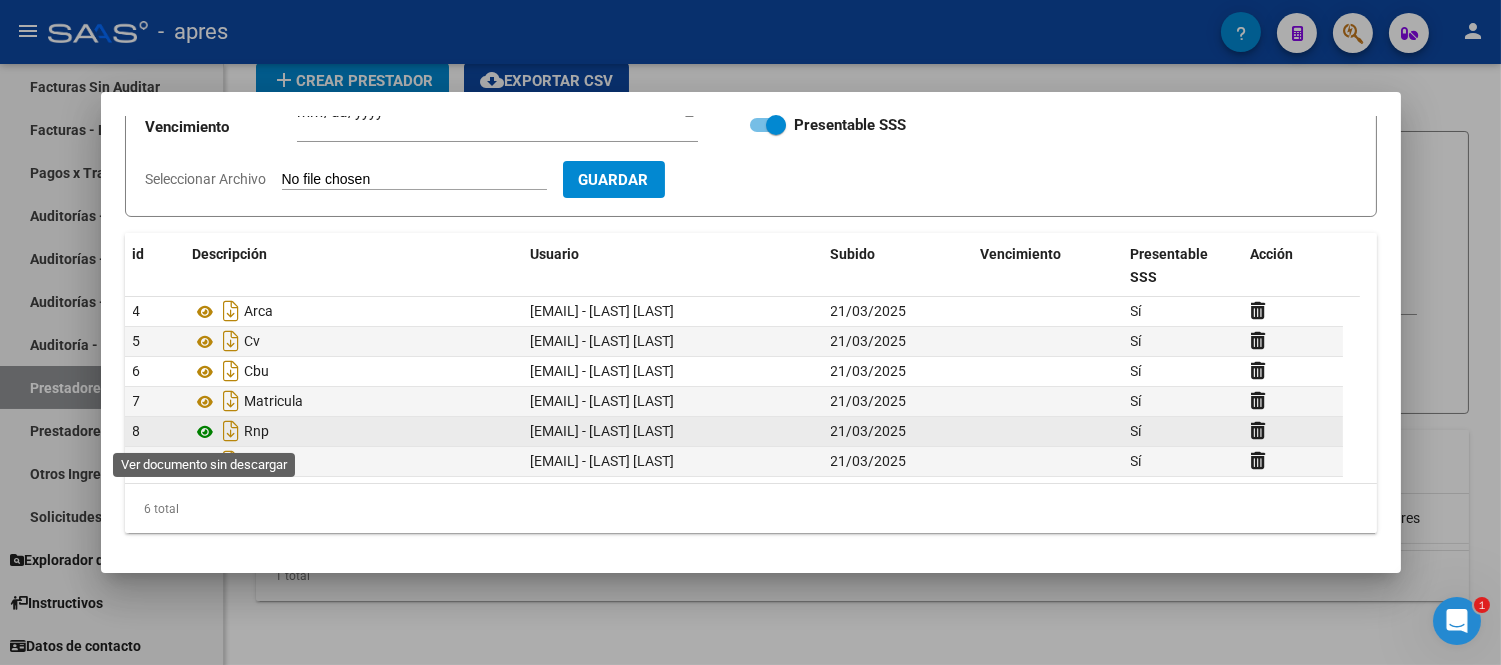 click 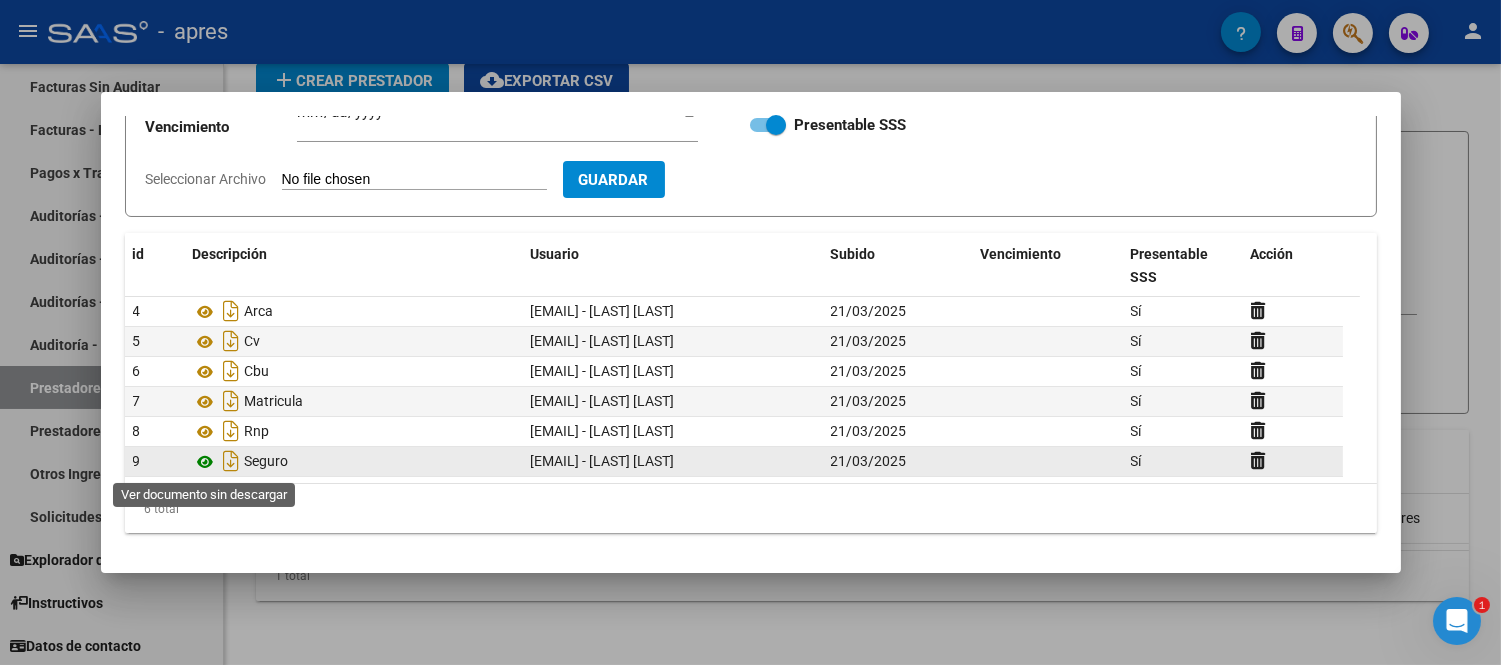 click 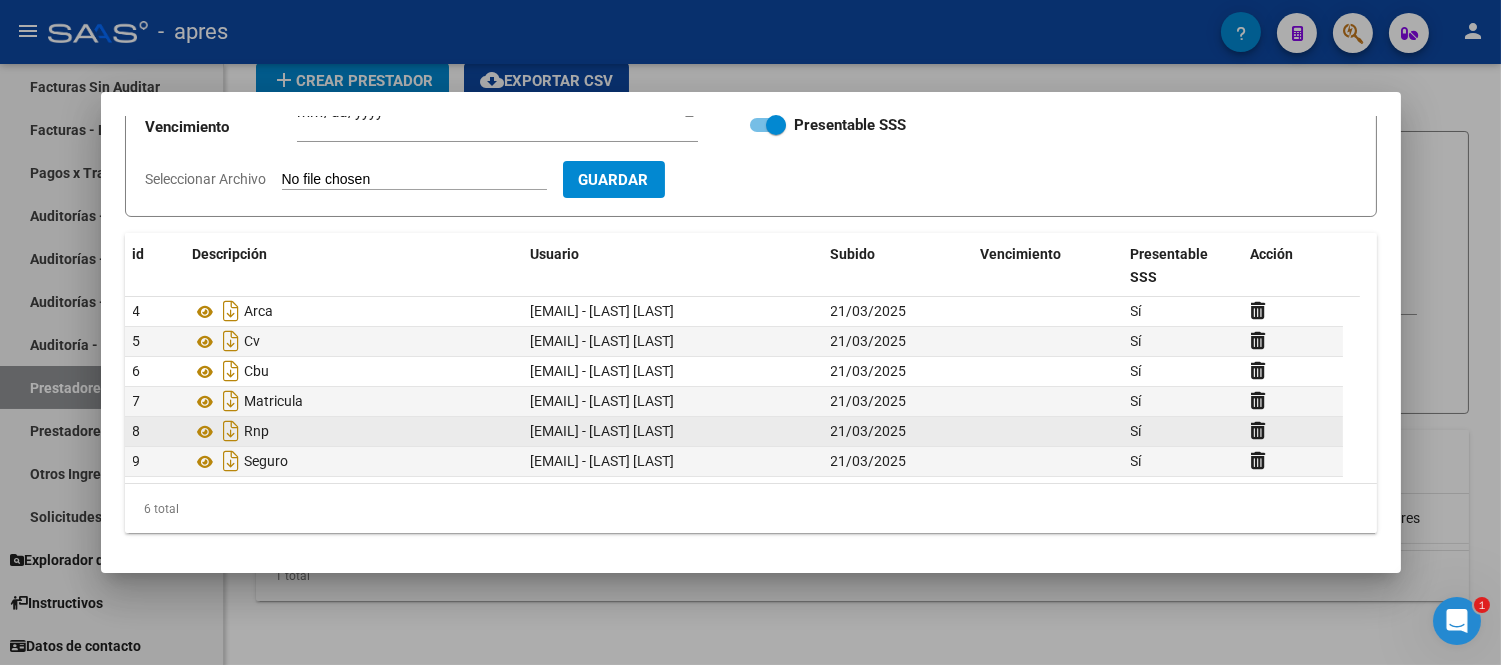 click on "21/03/2025" 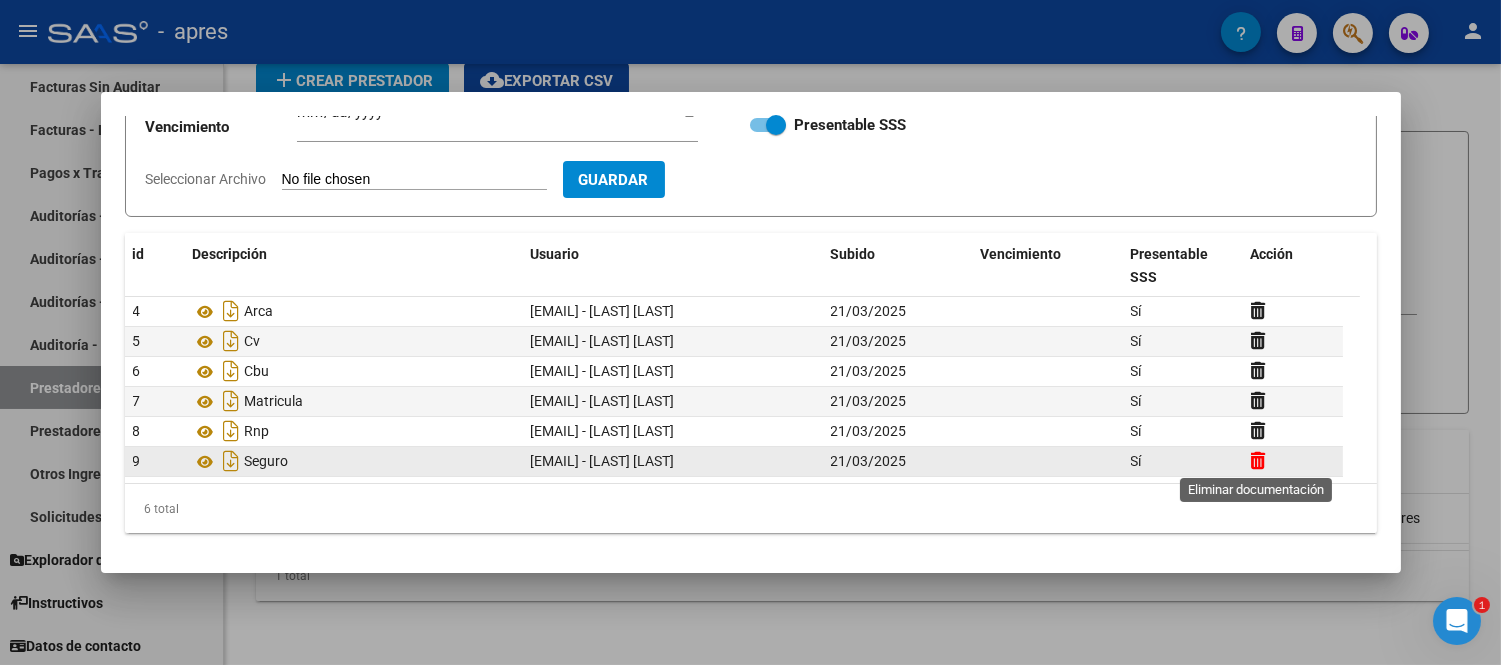 click 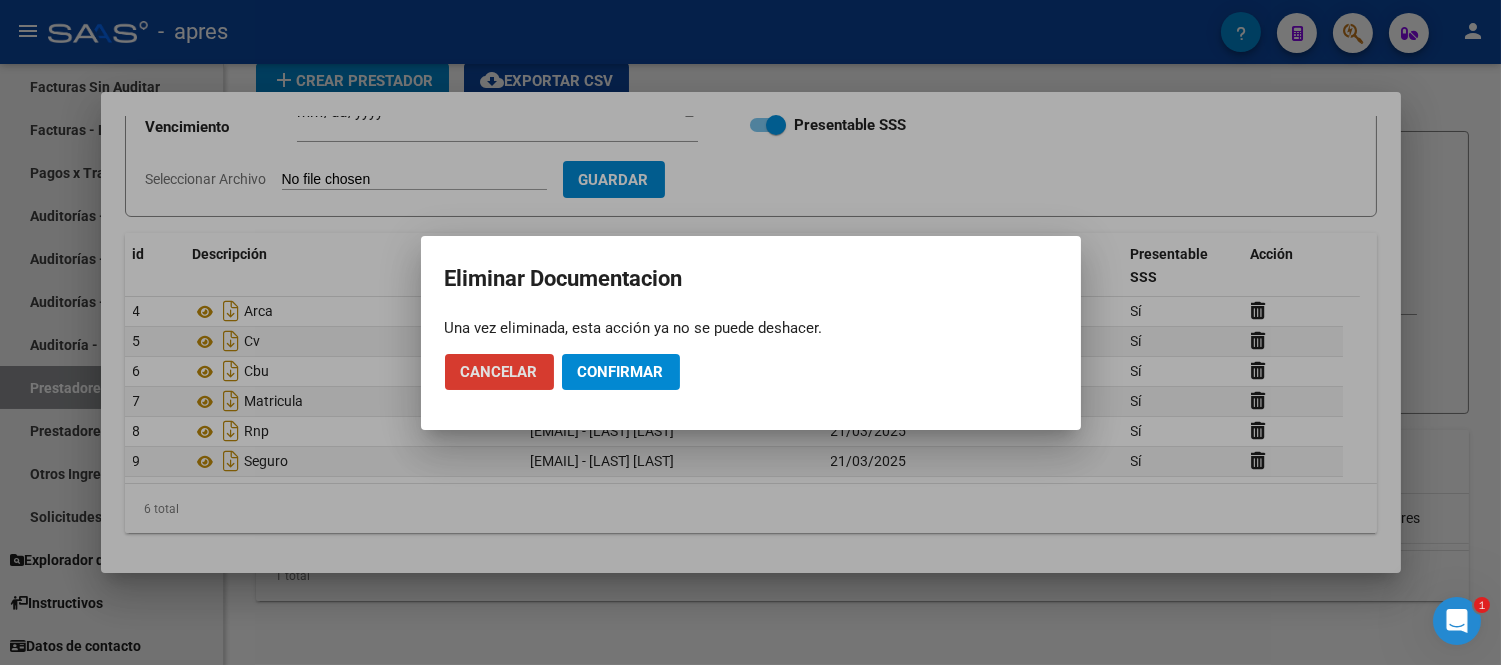 click on "Confirmar" 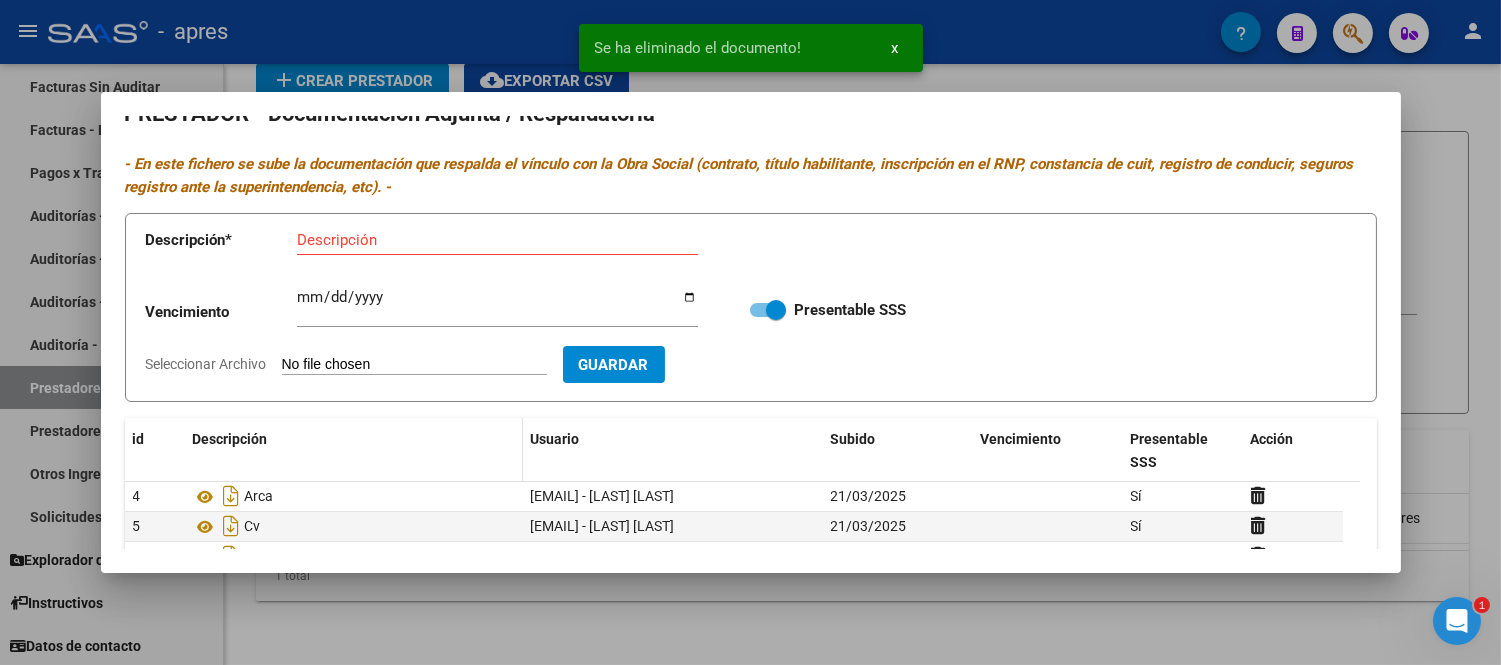 scroll, scrollTop: 0, scrollLeft: 0, axis: both 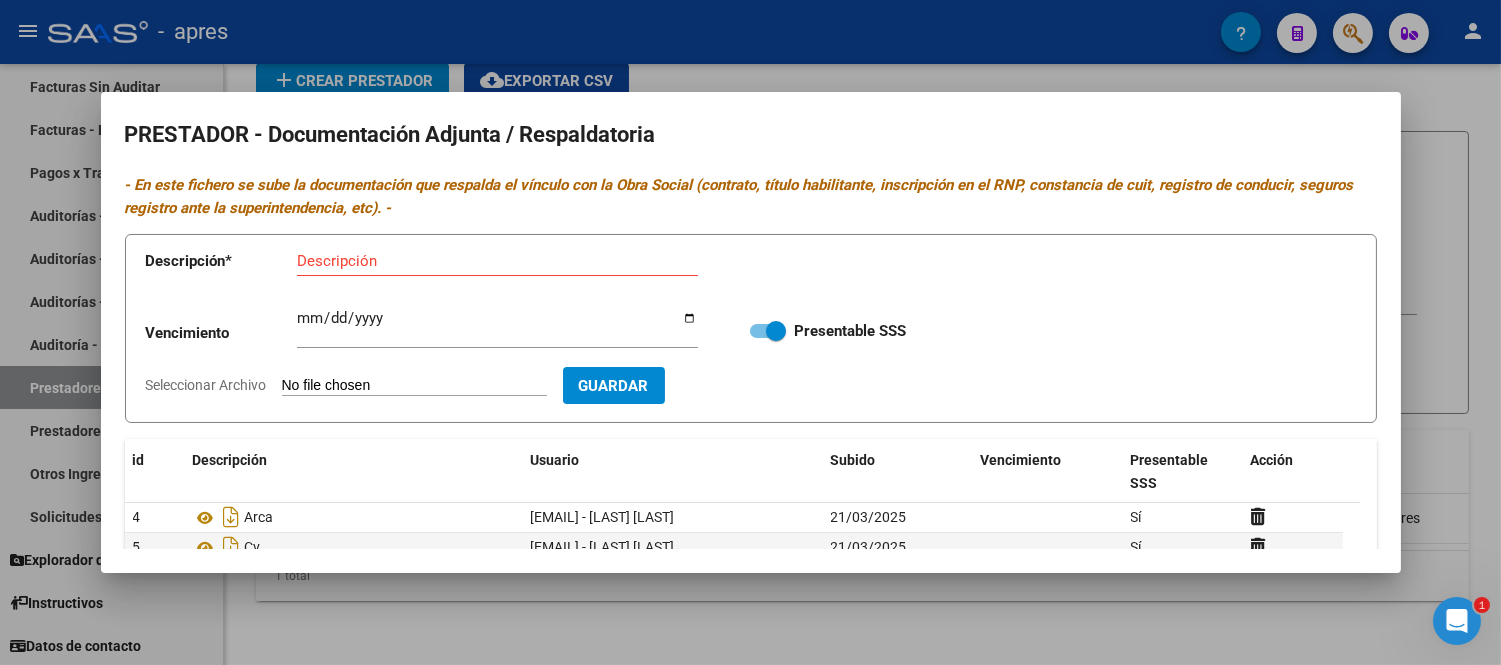 click on "Seleccionar Archivo" 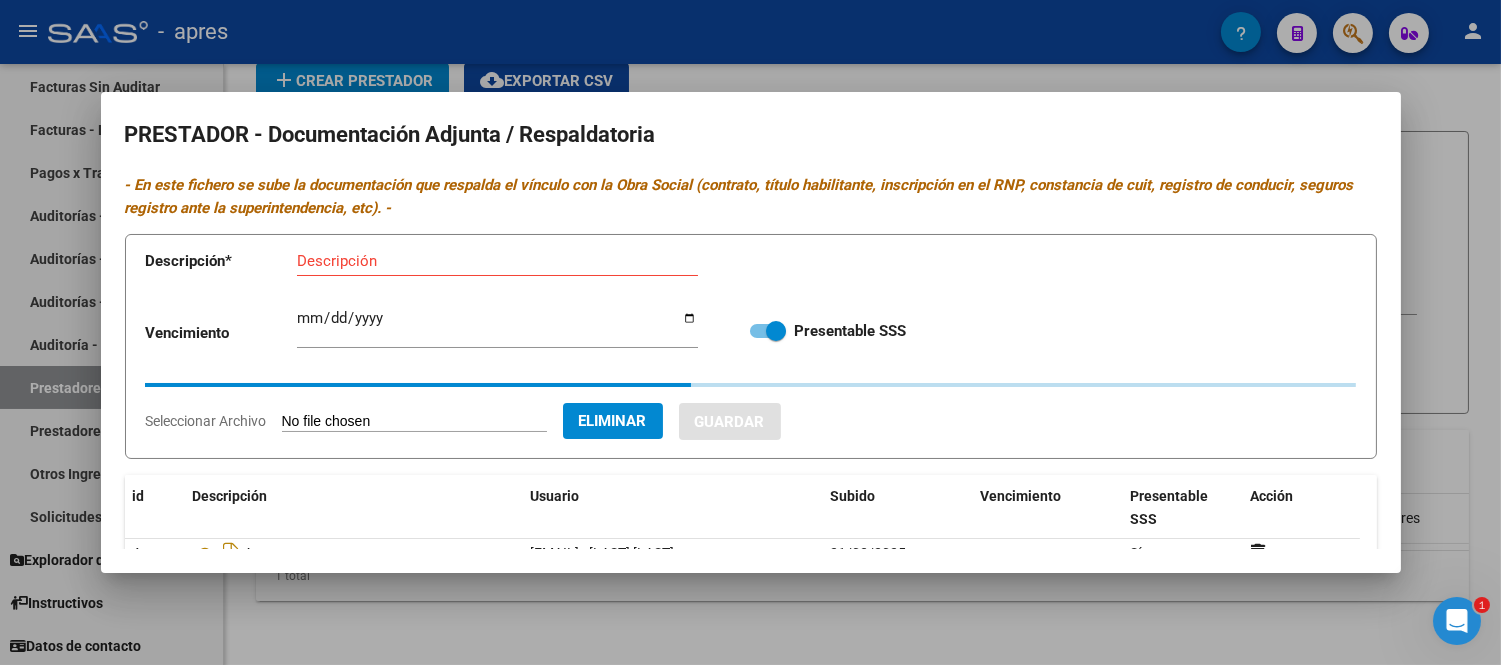 click on "Descripción" at bounding box center [497, 261] 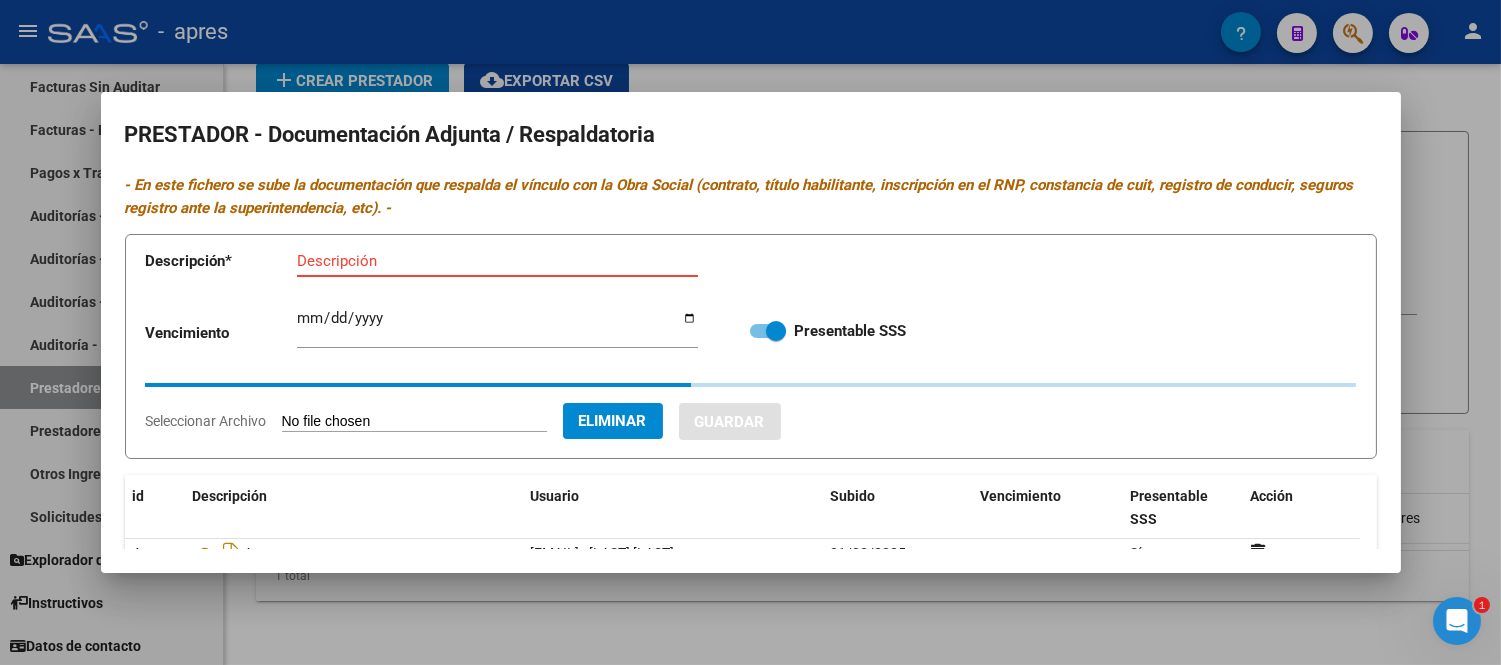 click on "Descripción" at bounding box center (497, 261) 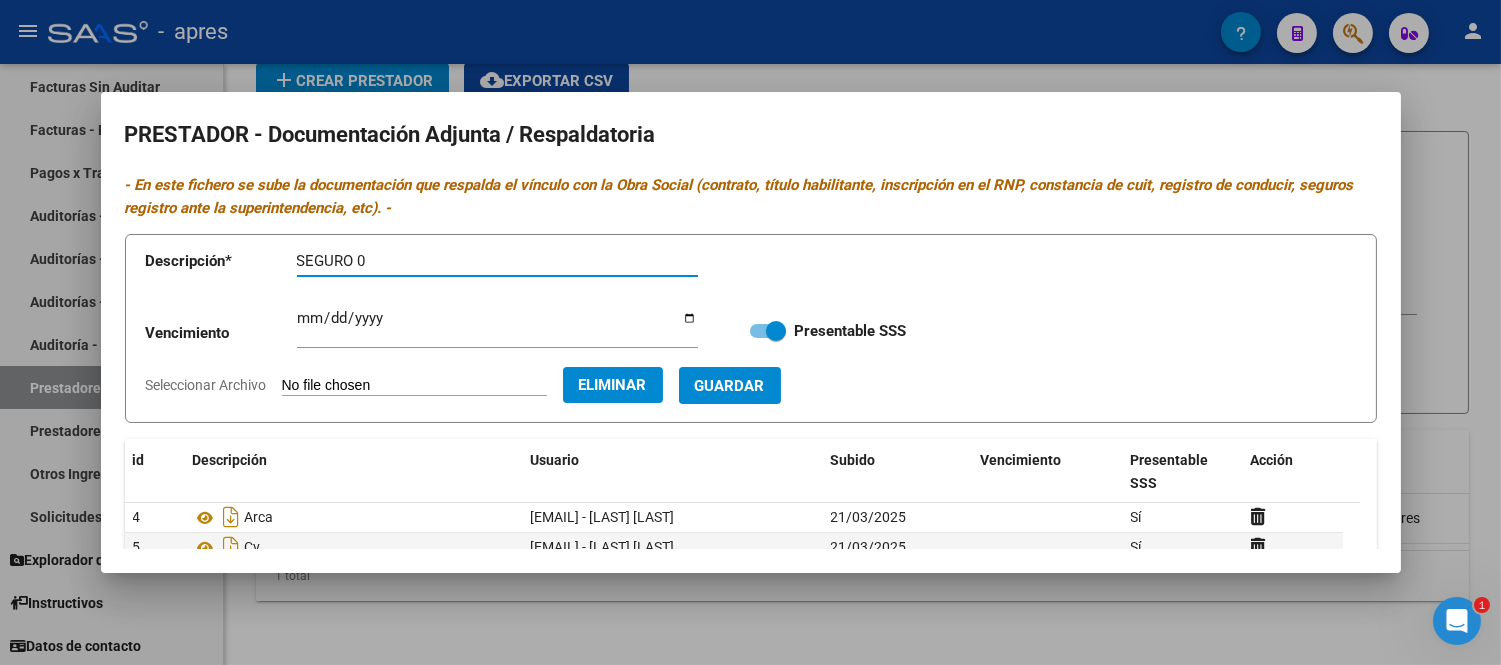 type on "SEGURO" 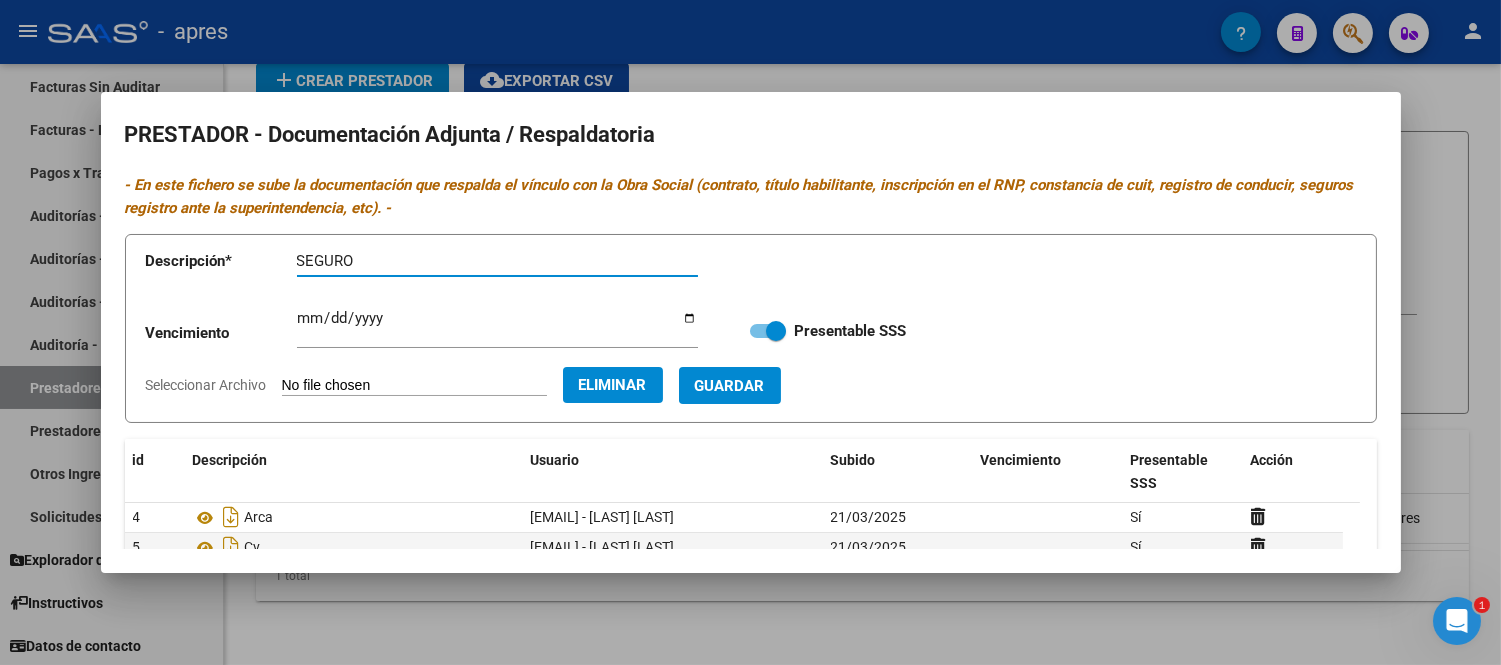 click on "Ingresar vencimiento" at bounding box center [497, 326] 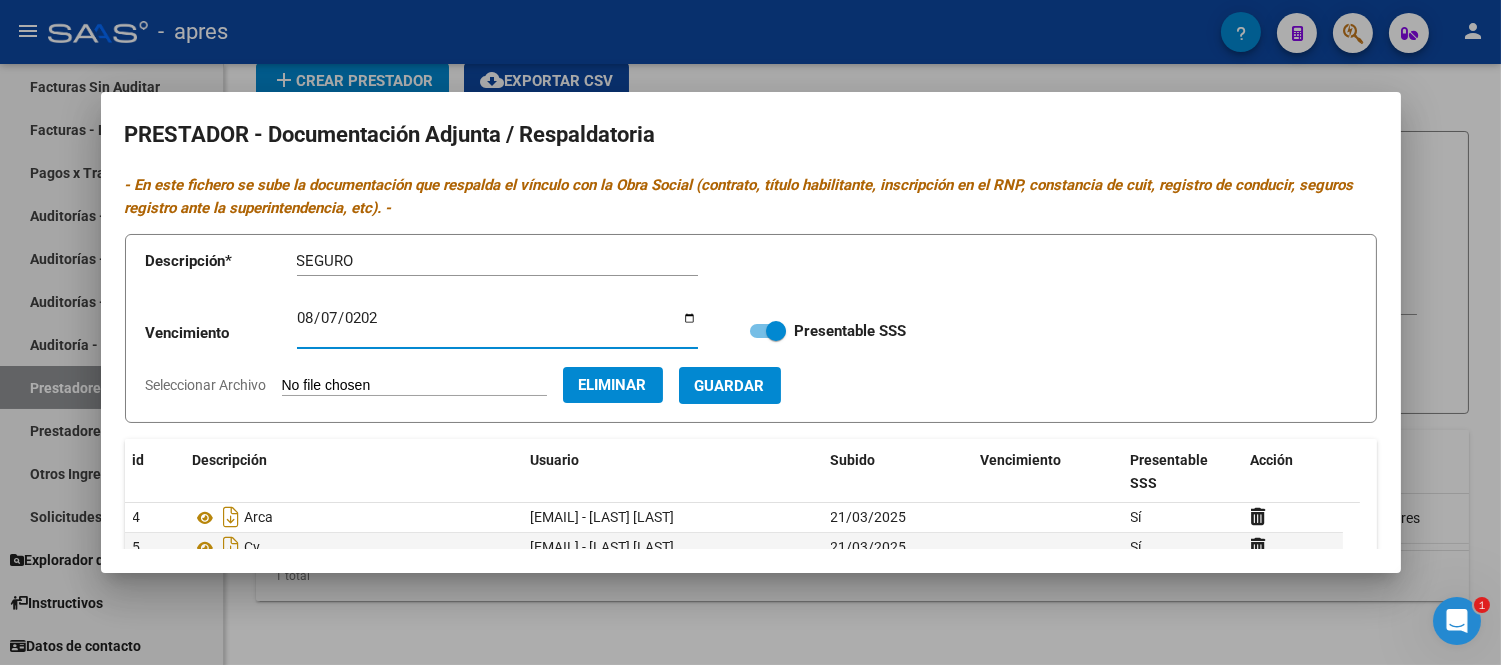 type on "[DATE]" 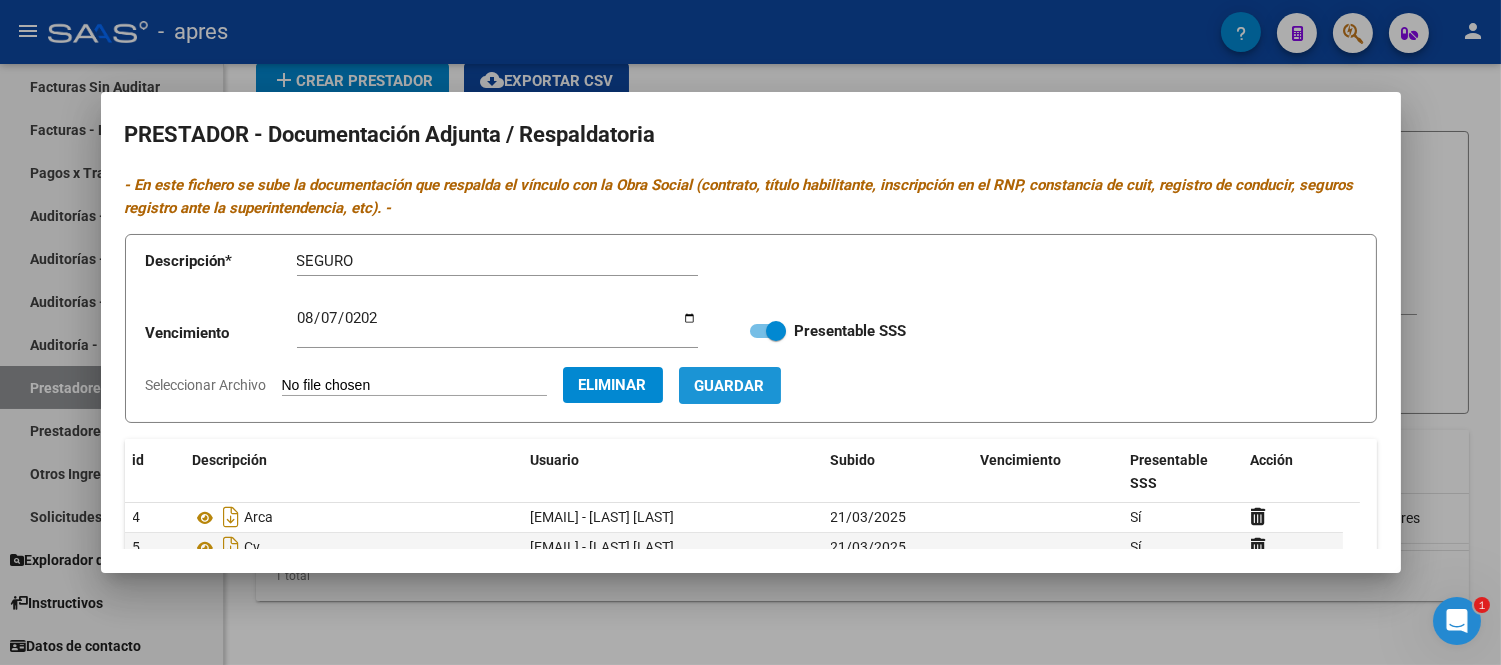 click on "Guardar" at bounding box center [730, 385] 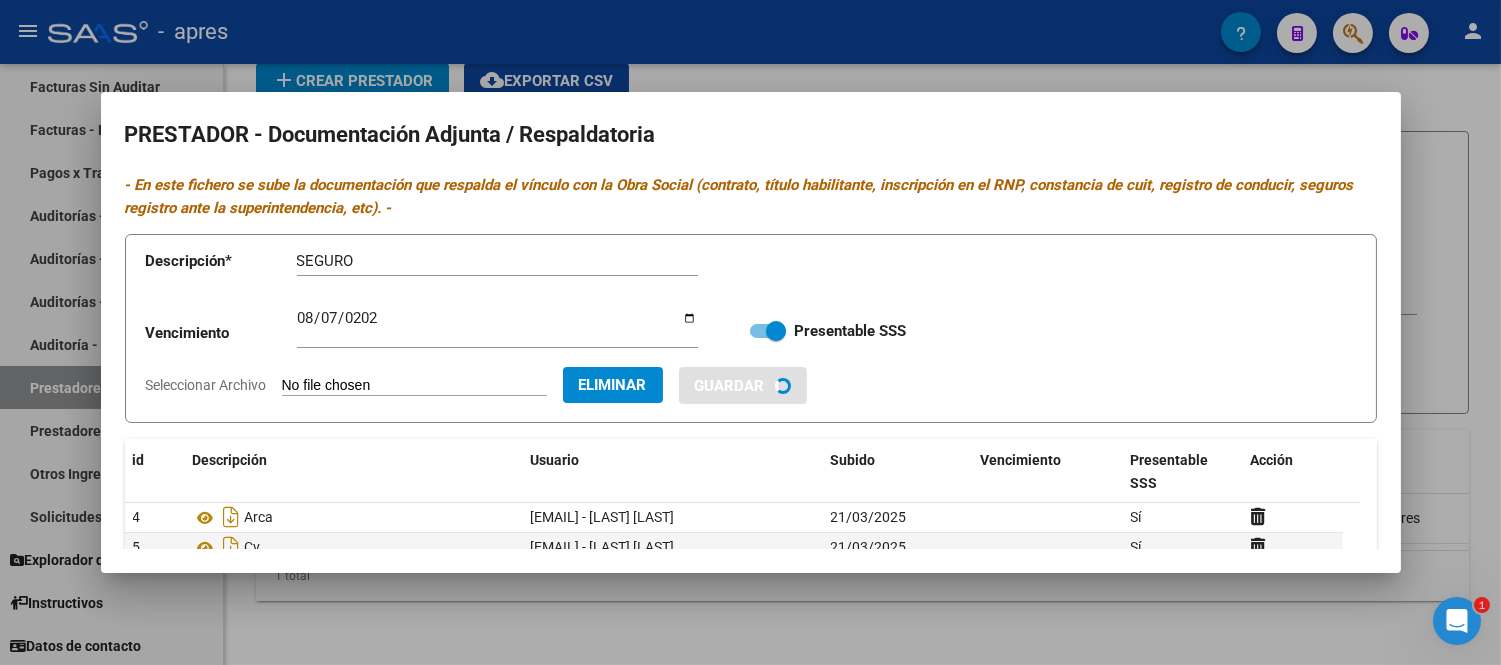 type 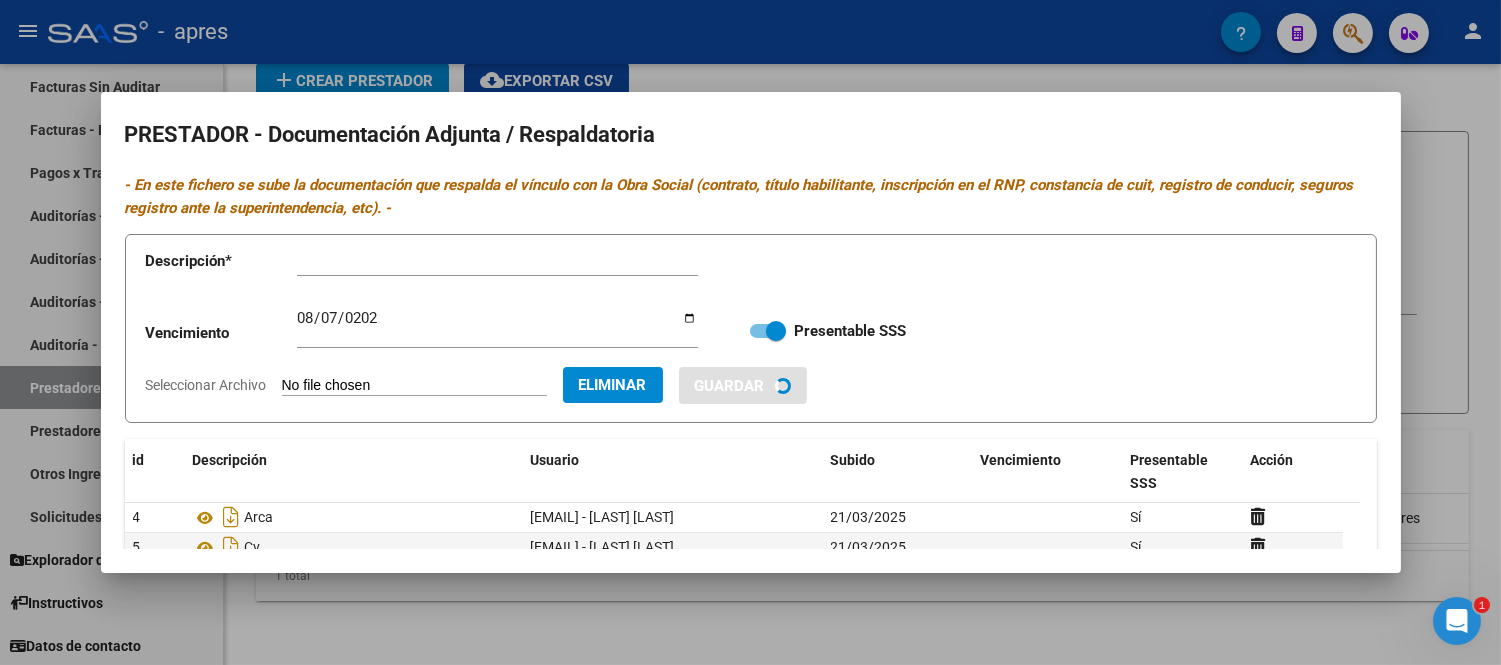 type 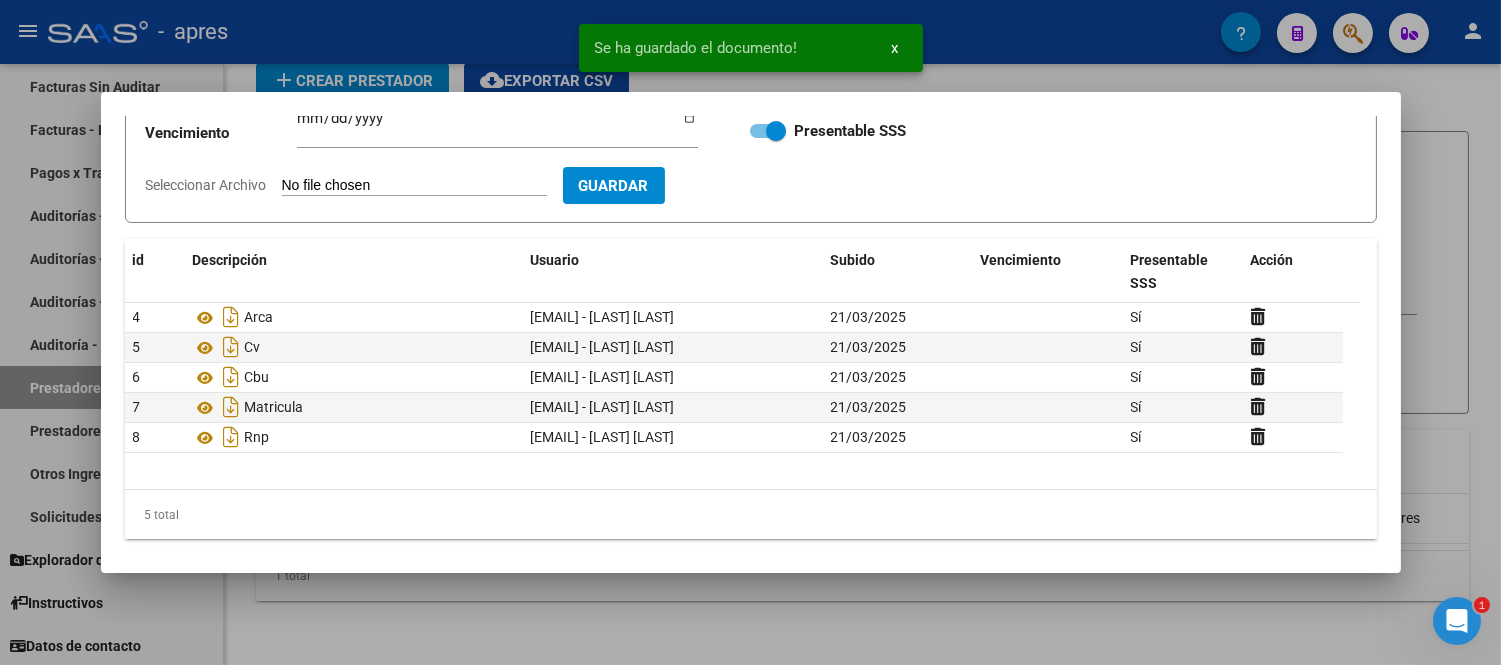 scroll, scrollTop: 206, scrollLeft: 0, axis: vertical 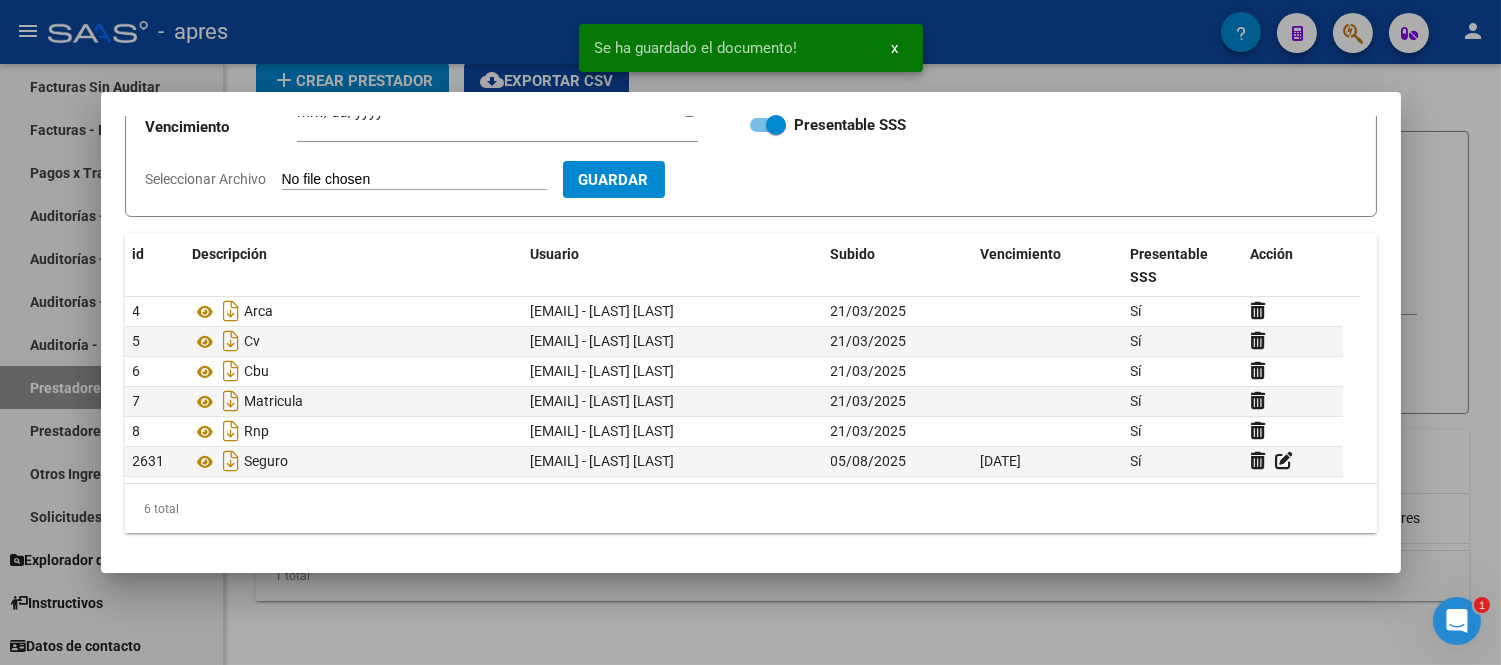 click at bounding box center [750, 332] 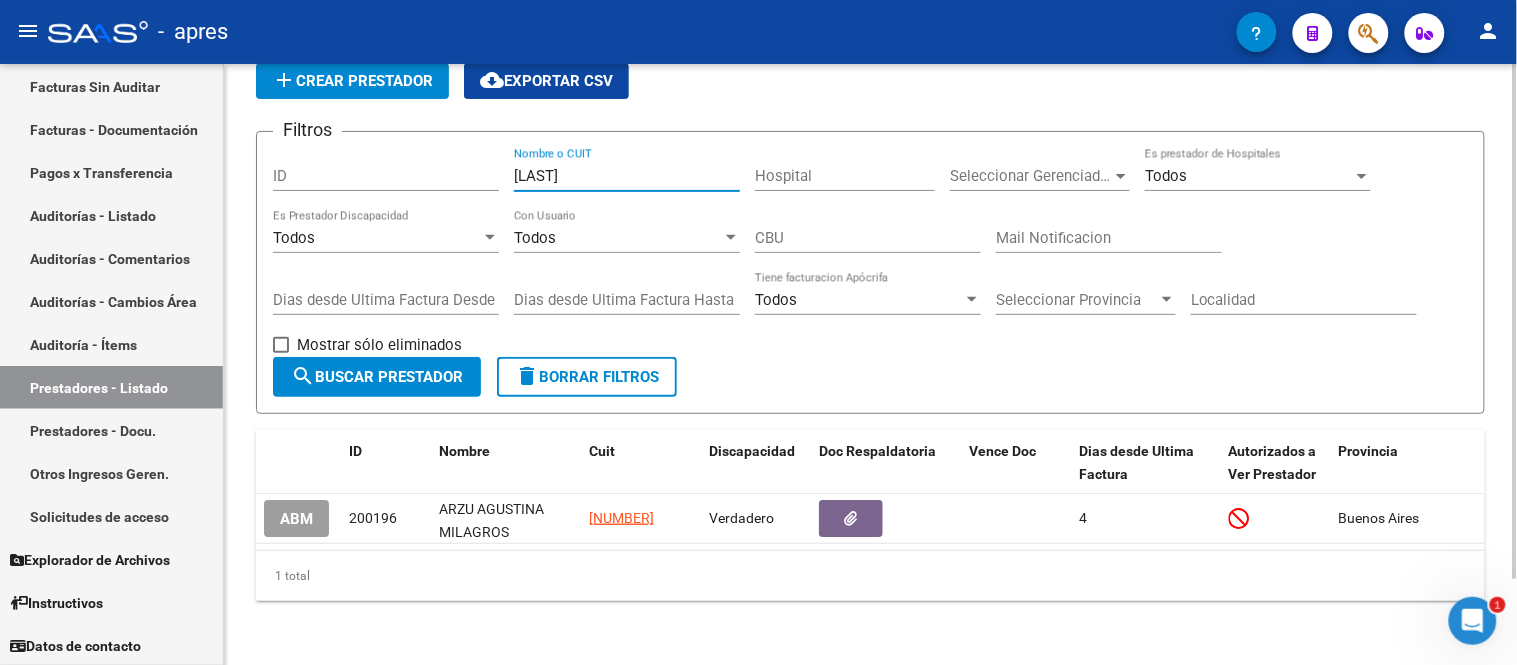 click on "[LAST]" at bounding box center (627, 176) 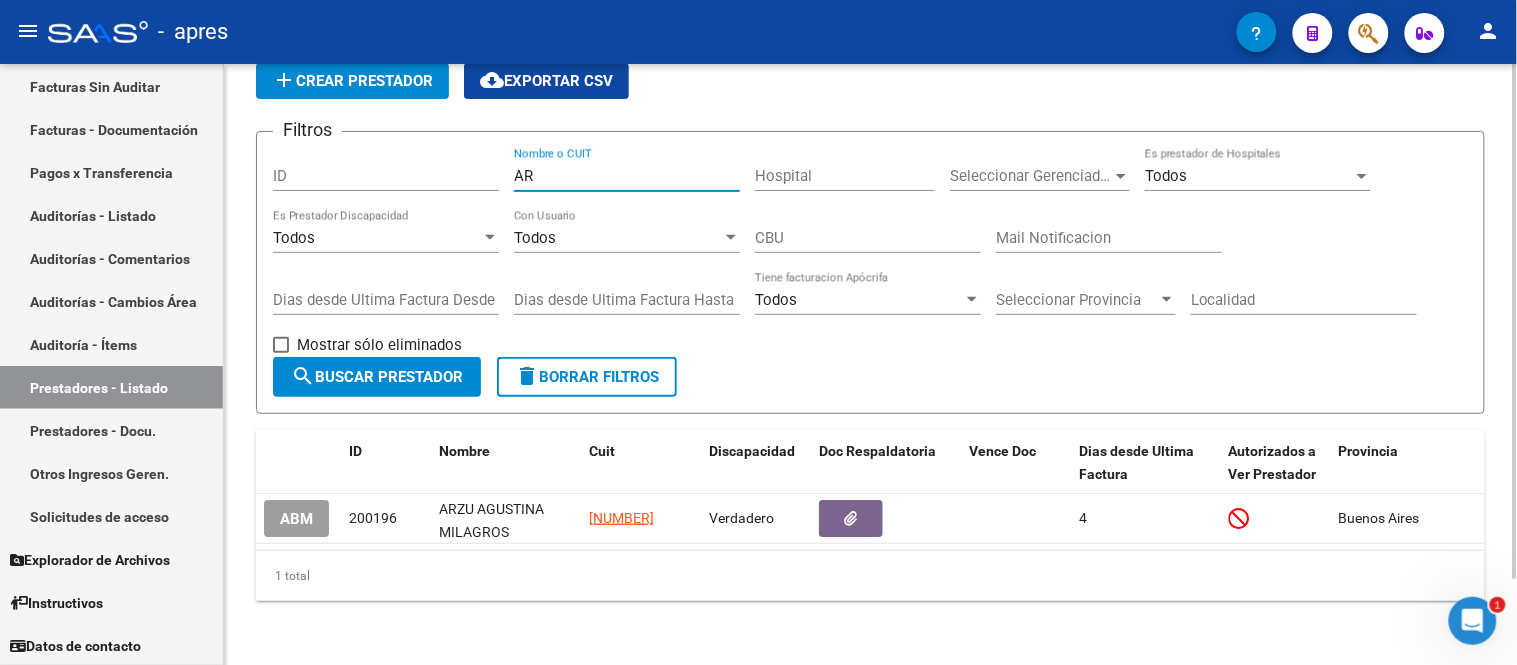 type on "A" 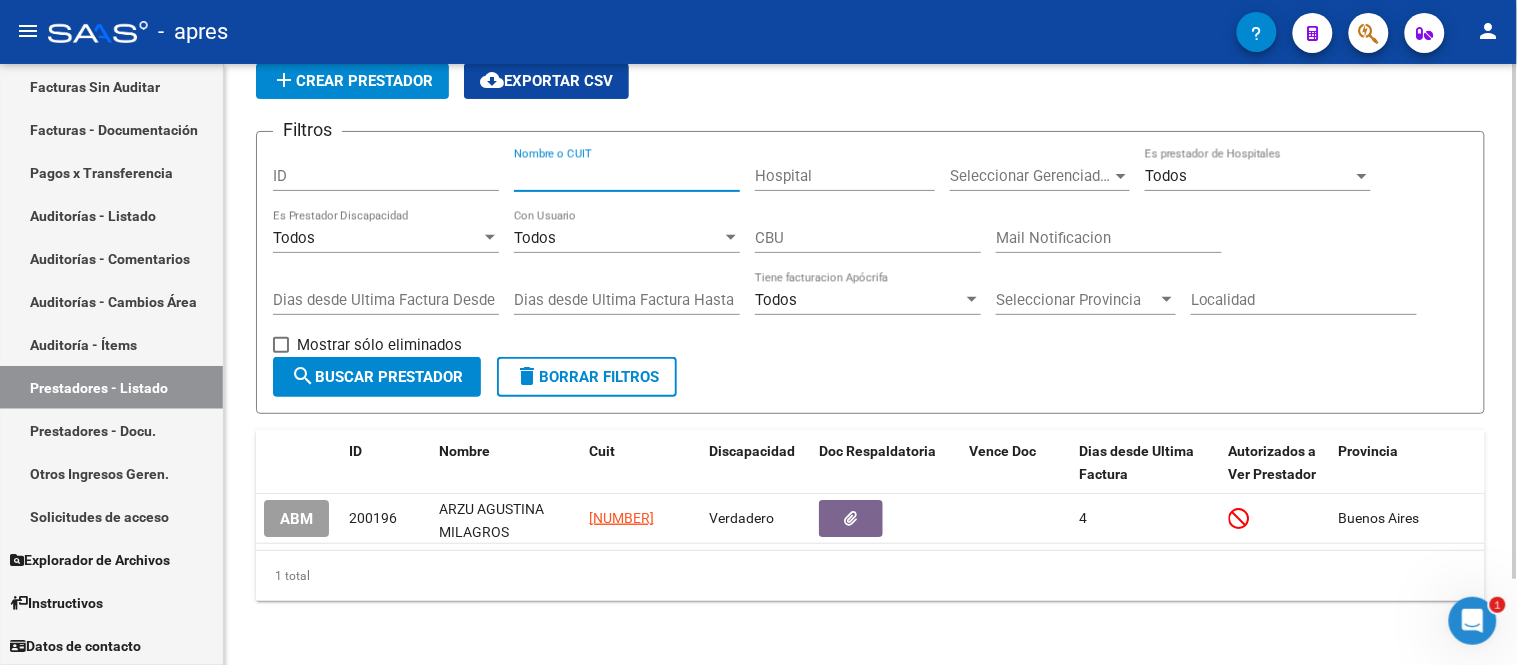 paste on "LANDAIDA DAIANA LUZ" 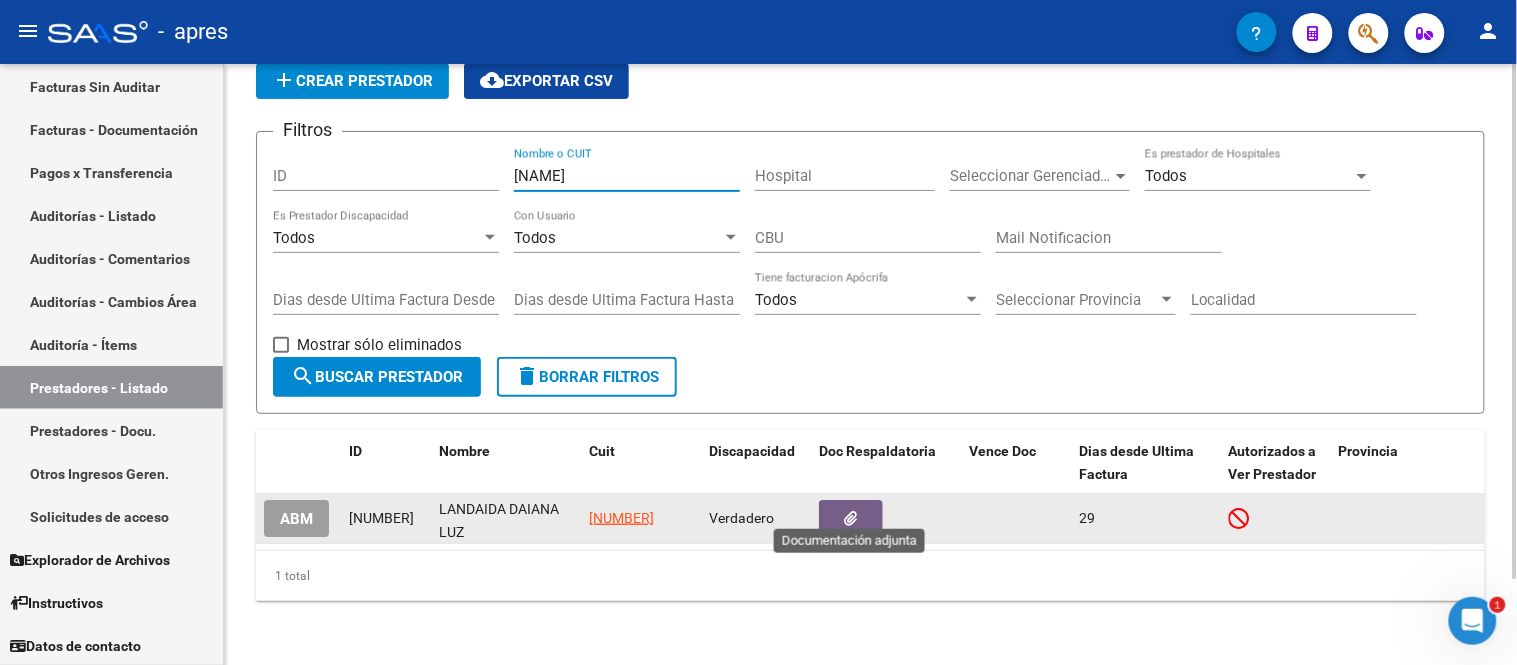 type on "[NAME]" 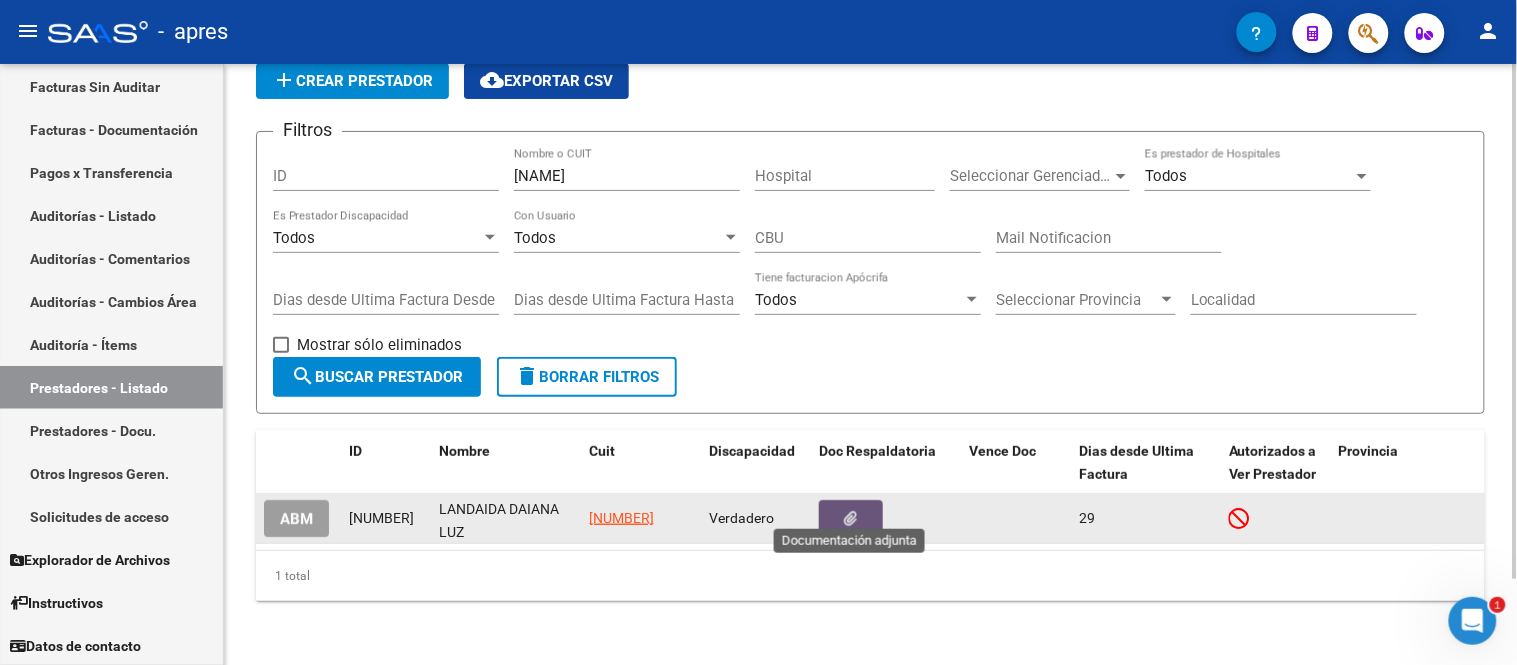 click 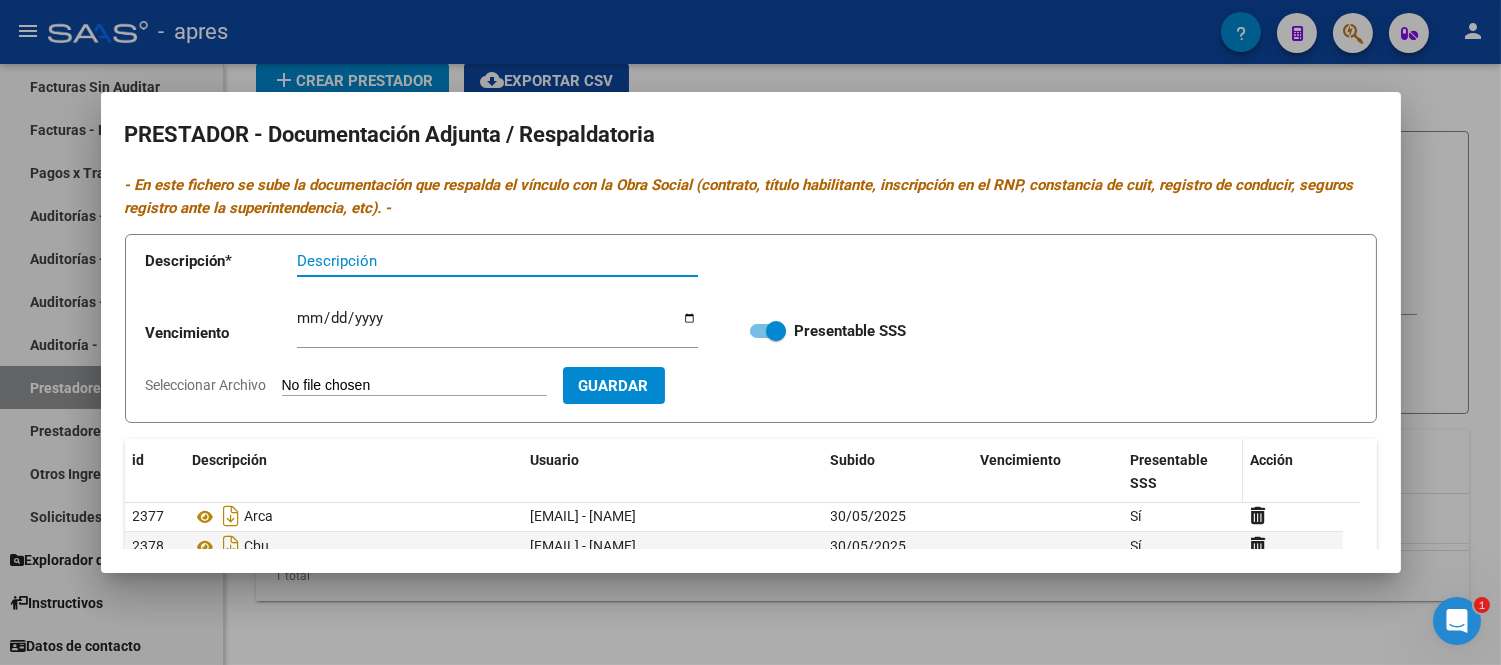 scroll, scrollTop: 0, scrollLeft: 0, axis: both 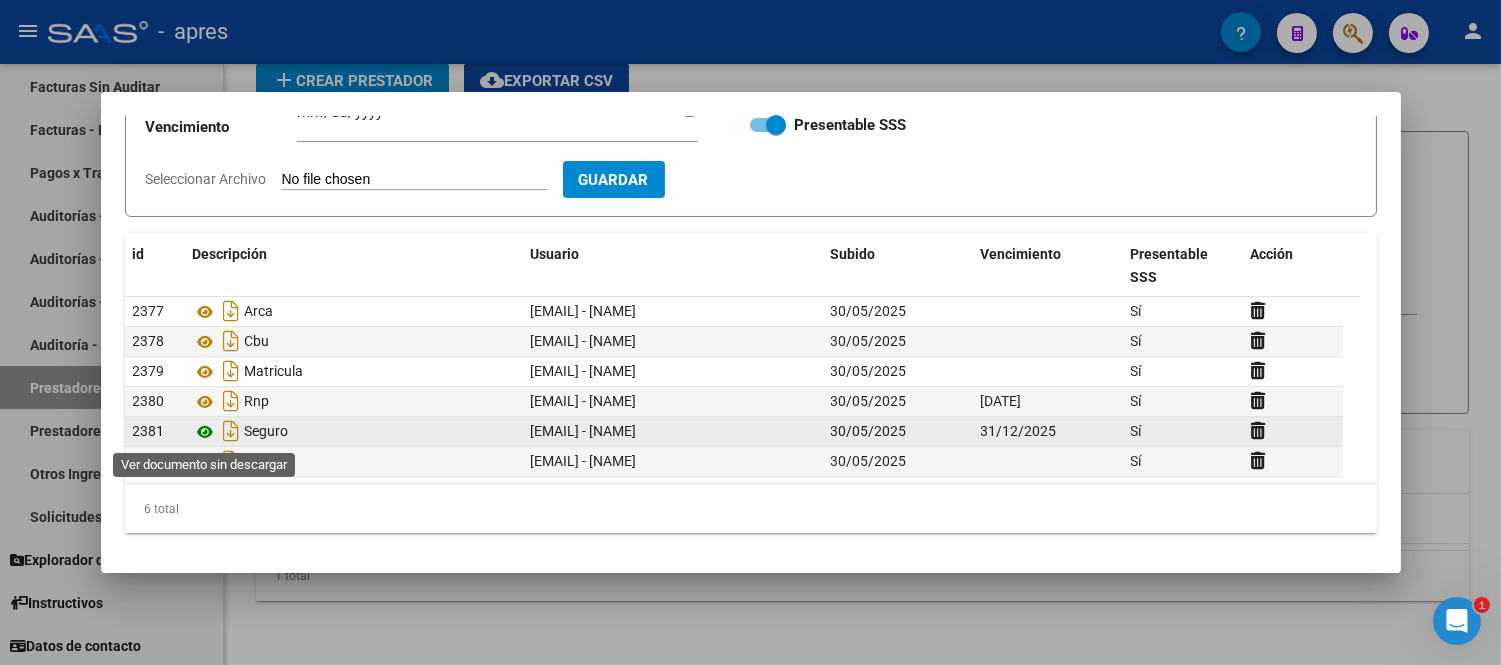 click 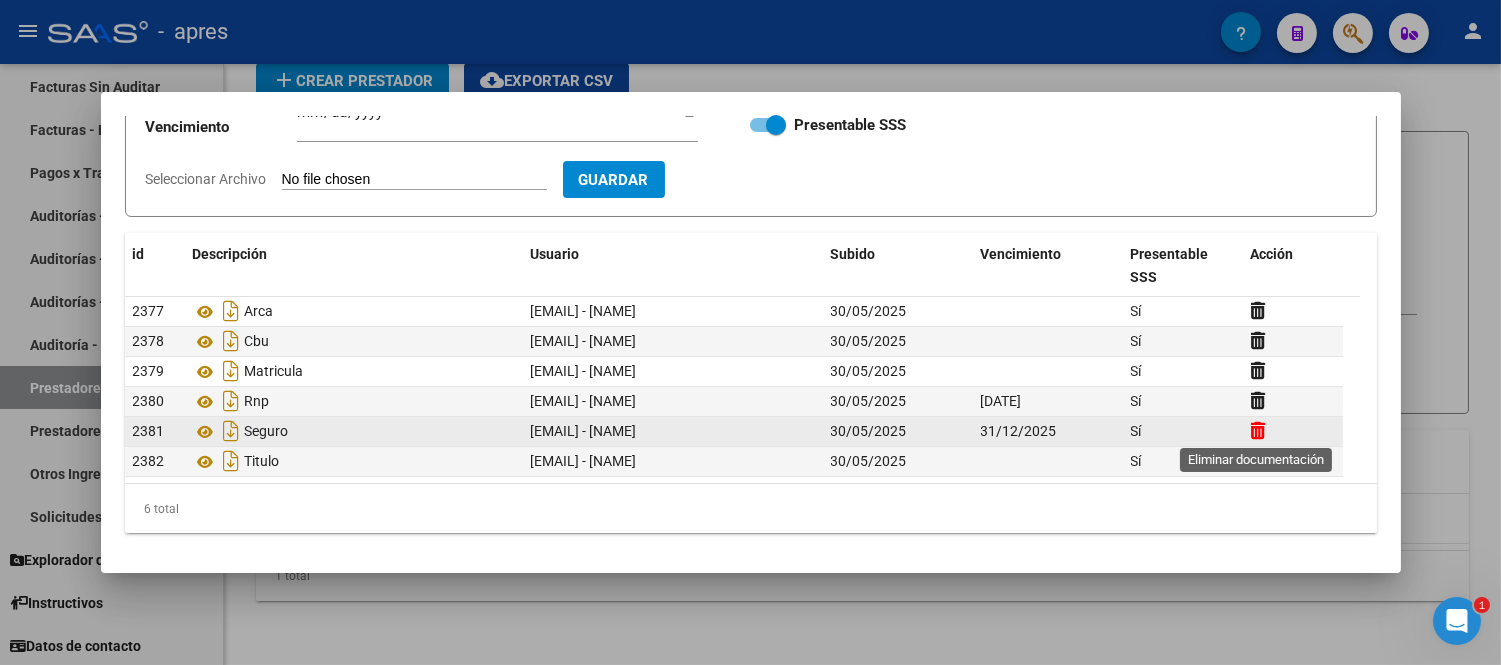 click 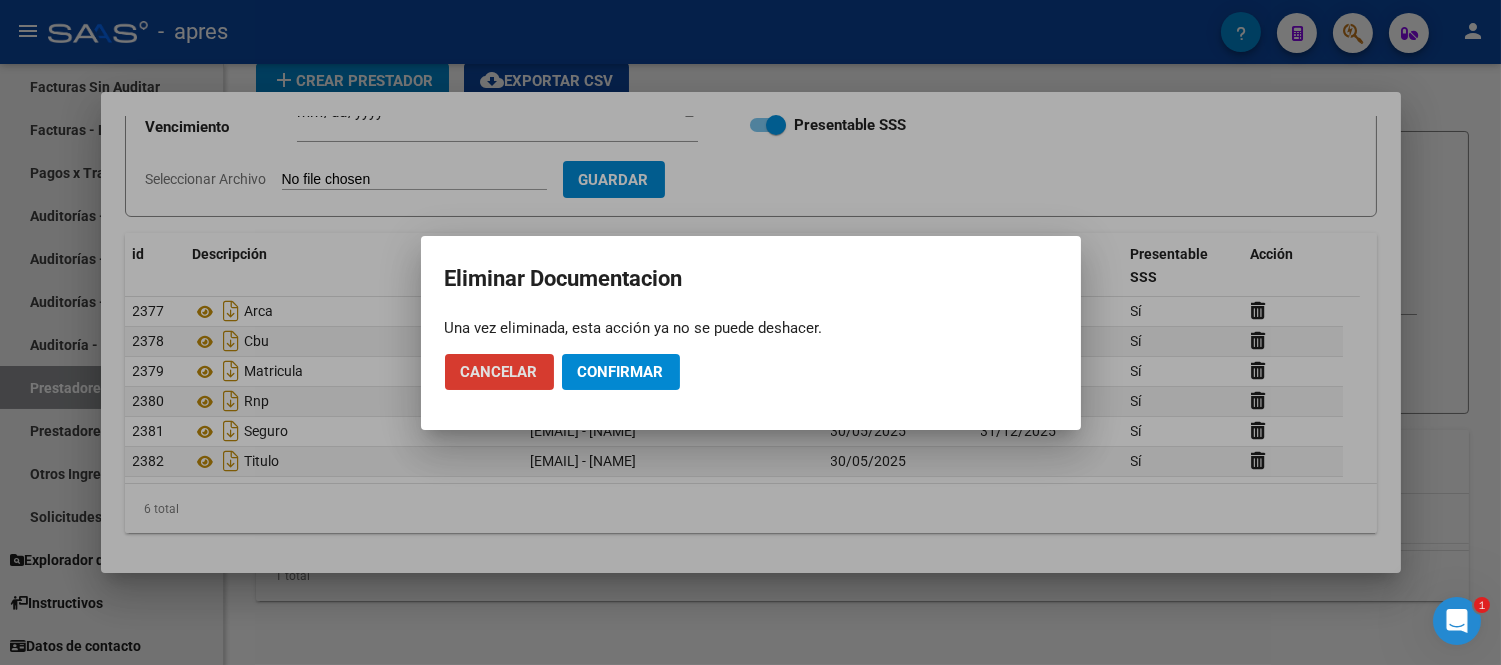 click on "Confirmar" 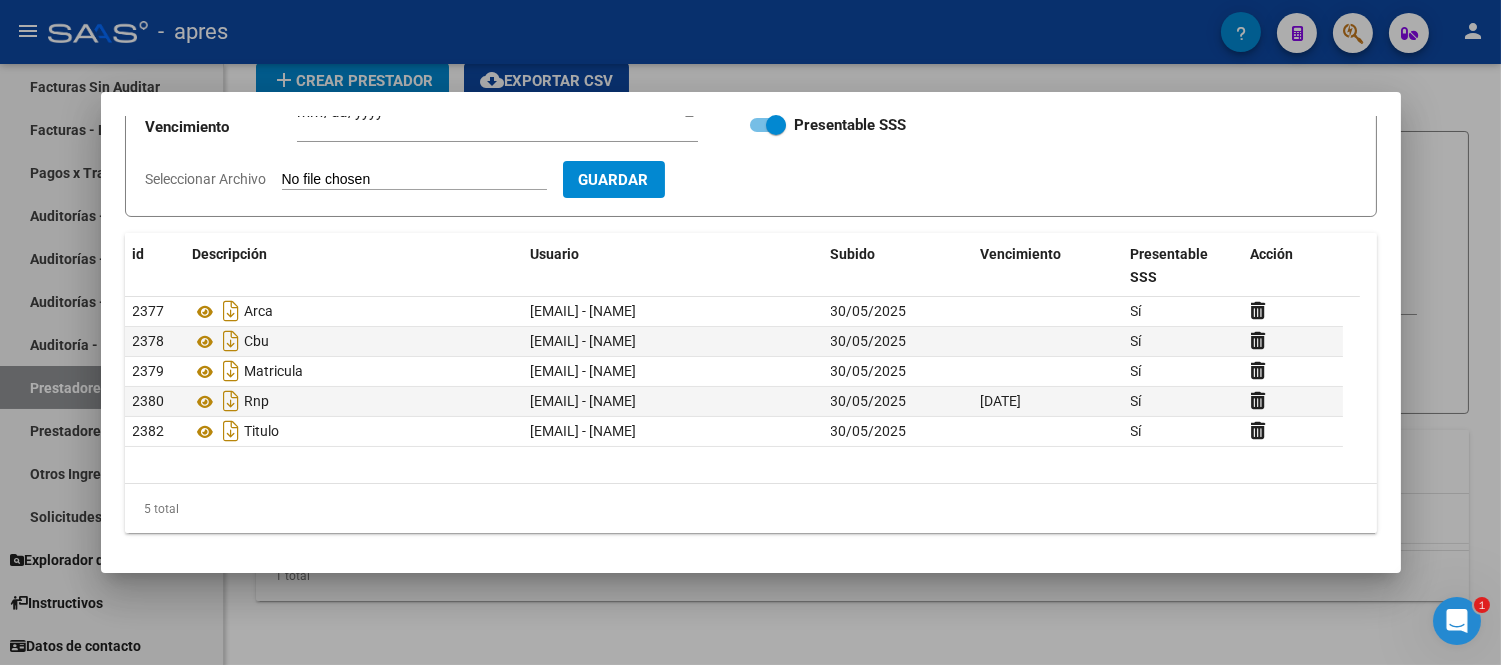 click on "Seleccionar Archivo" at bounding box center (414, 180) 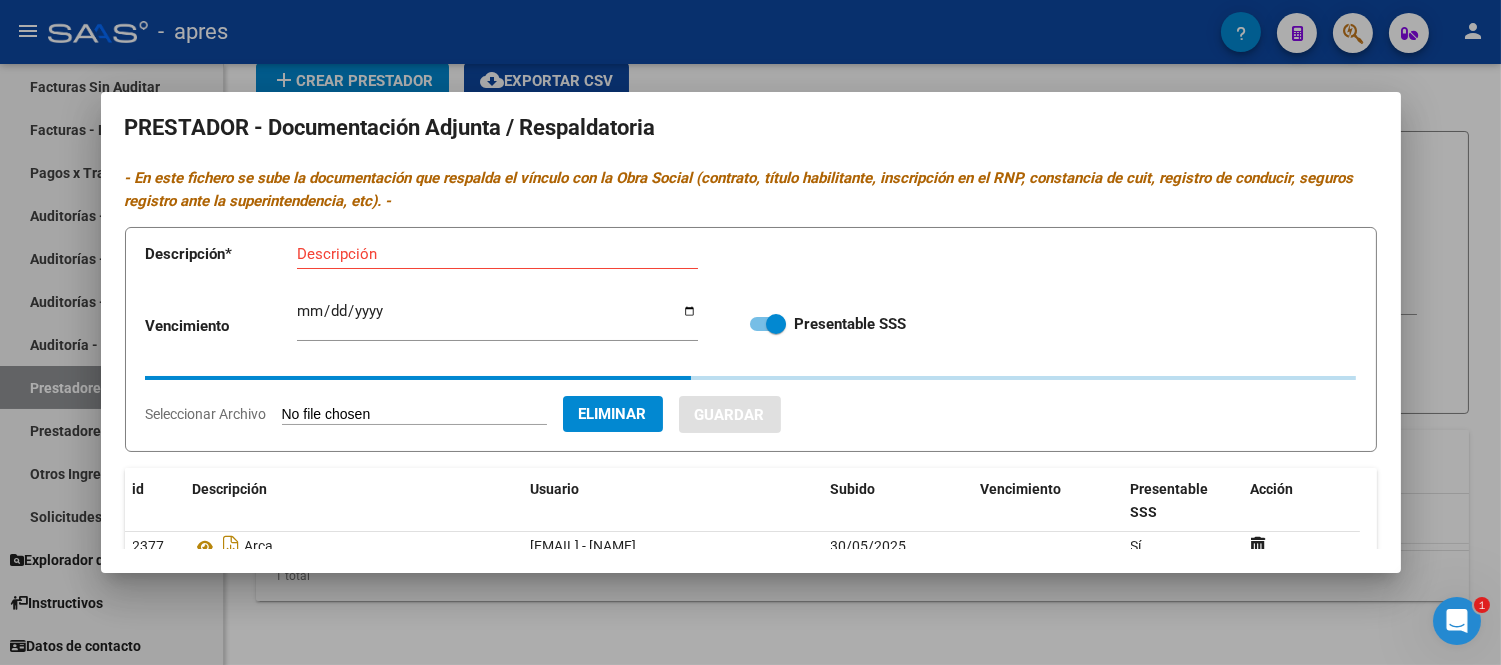 scroll, scrollTop: 0, scrollLeft: 0, axis: both 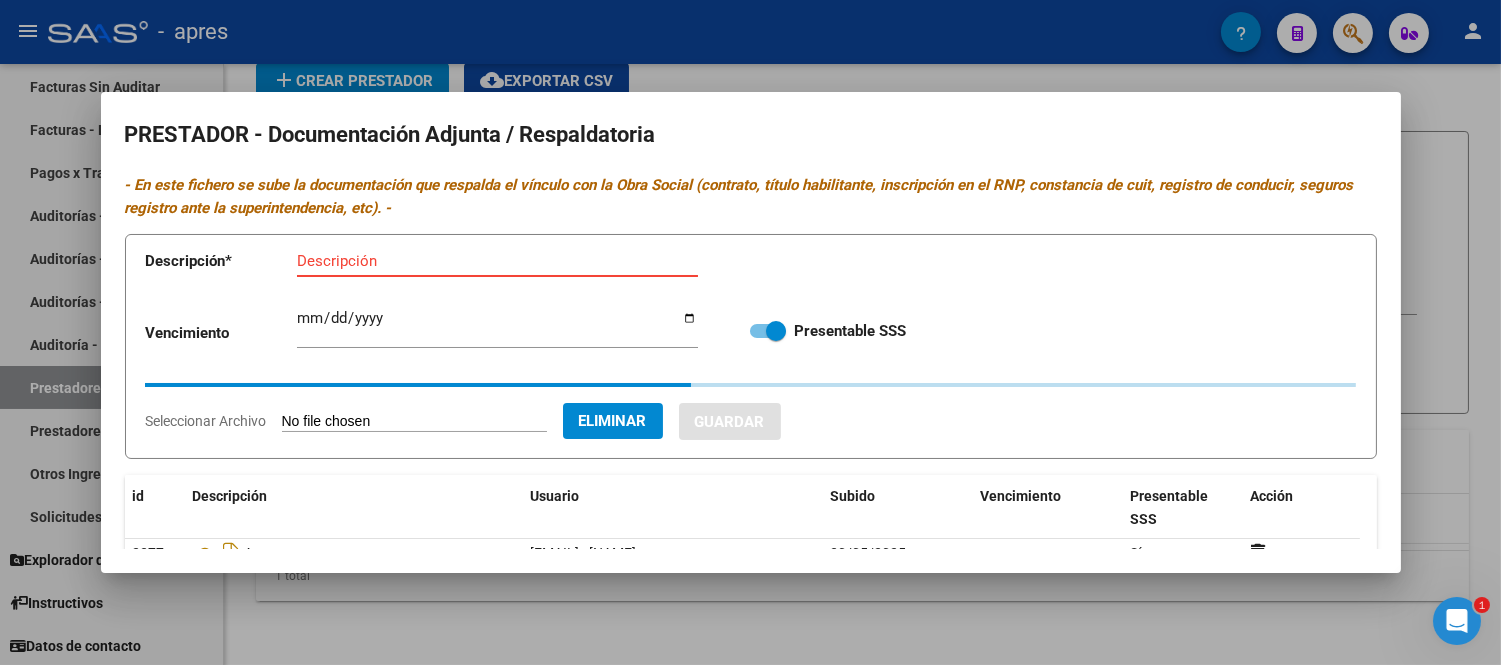 drag, startPoint x: 371, startPoint y: 268, endPoint x: 368, endPoint y: 253, distance: 15.297058 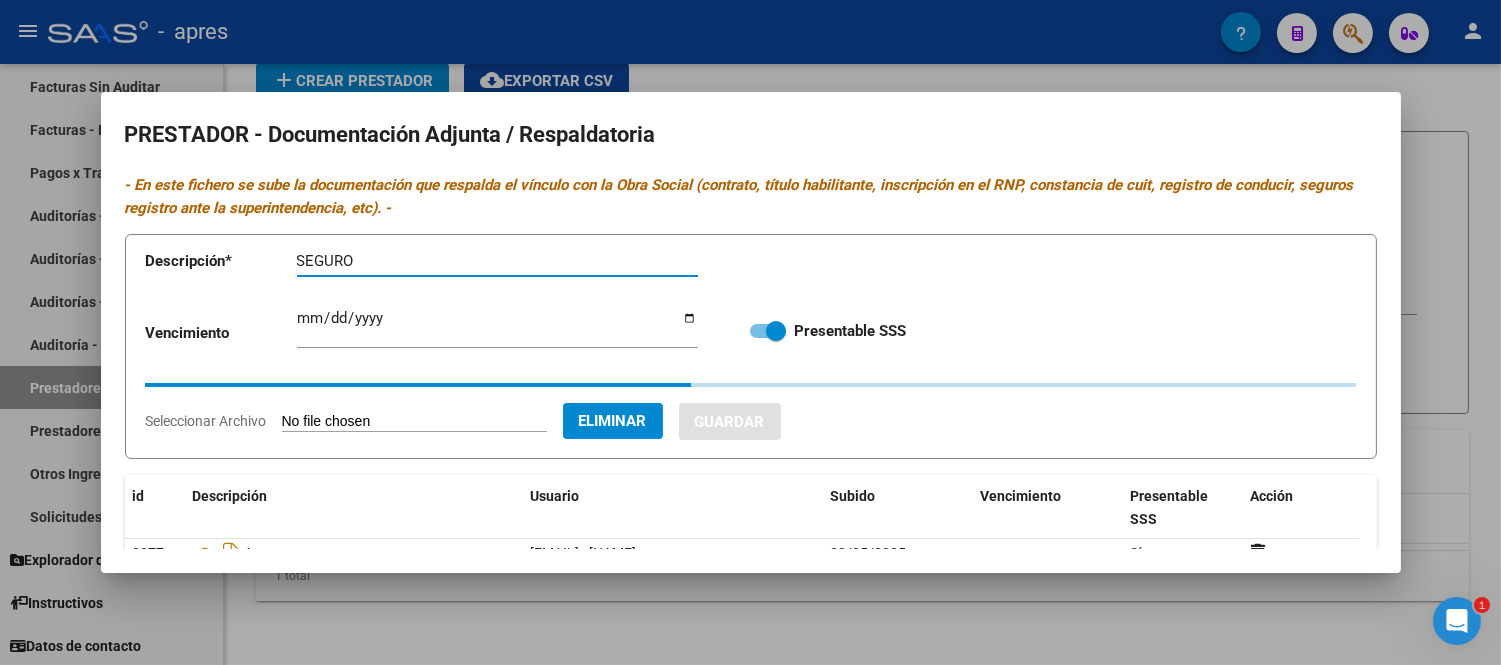 type on "SEGURO" 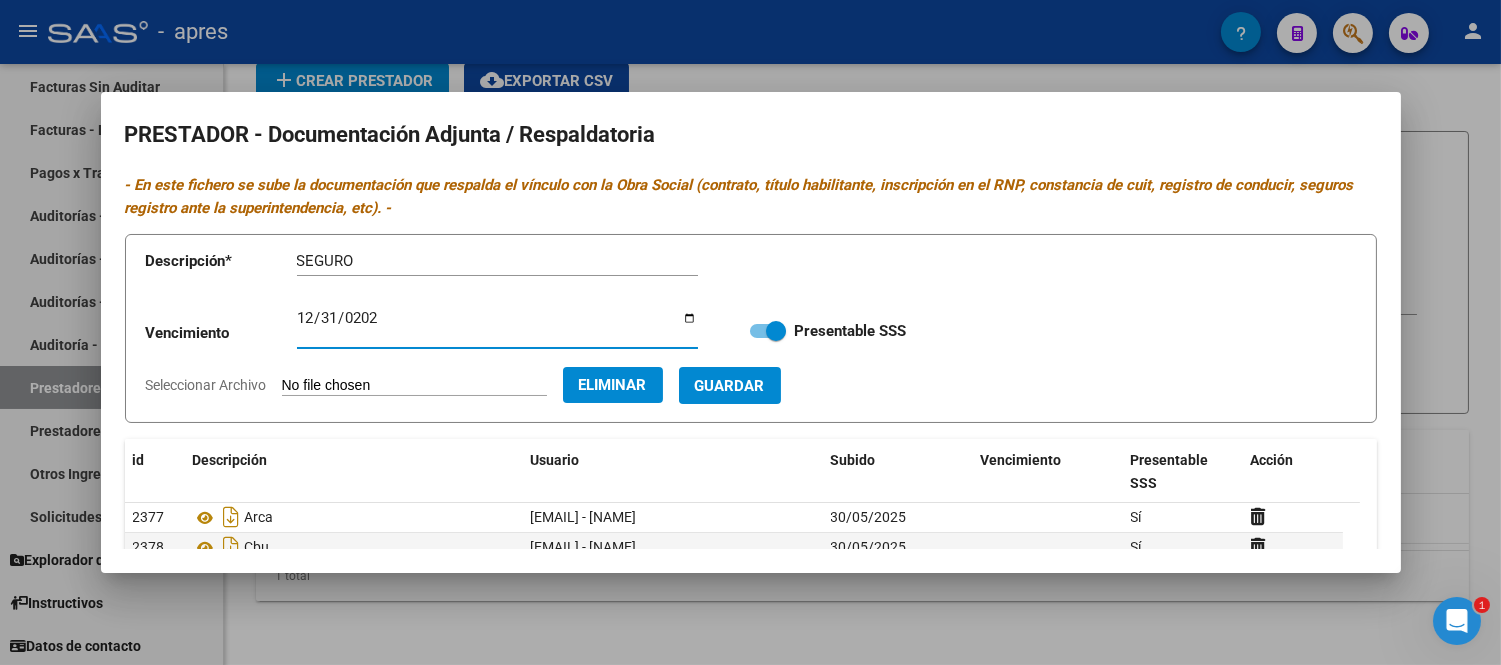 type on "[DATE]" 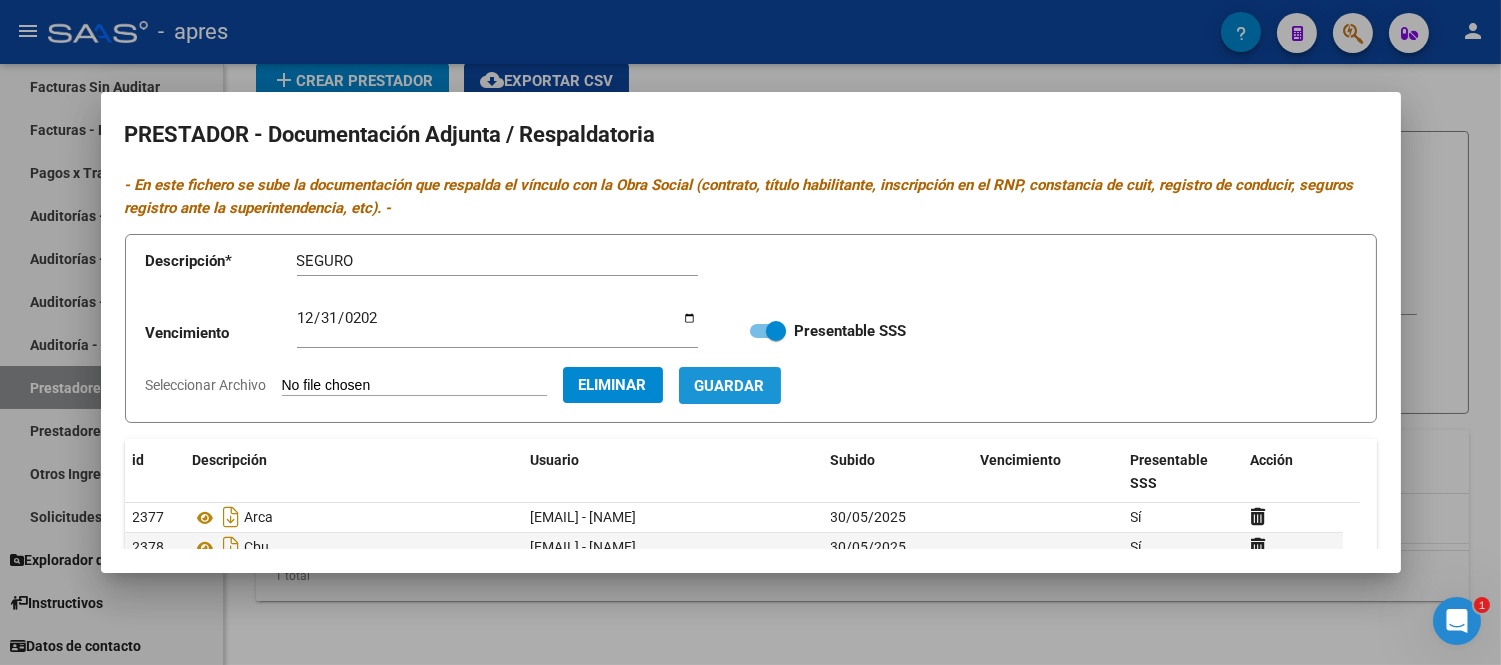 click on "Guardar" at bounding box center [730, 386] 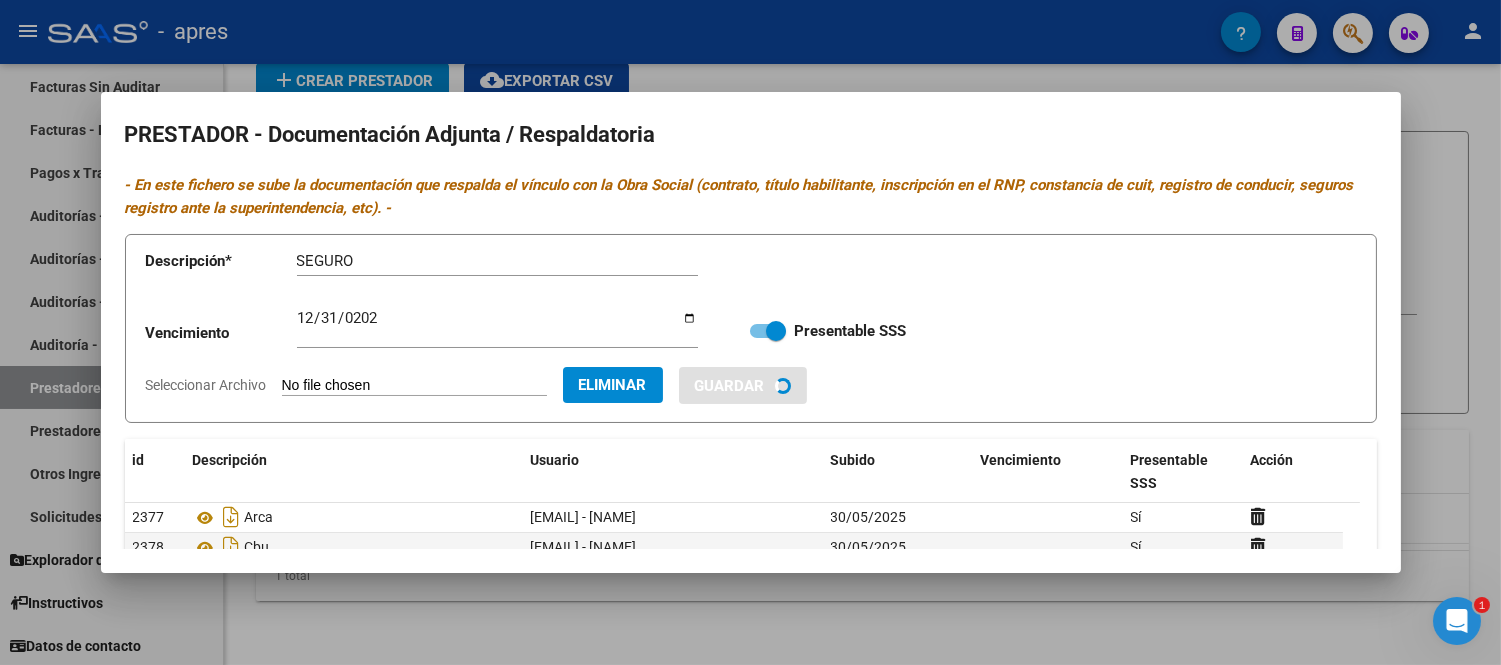 type 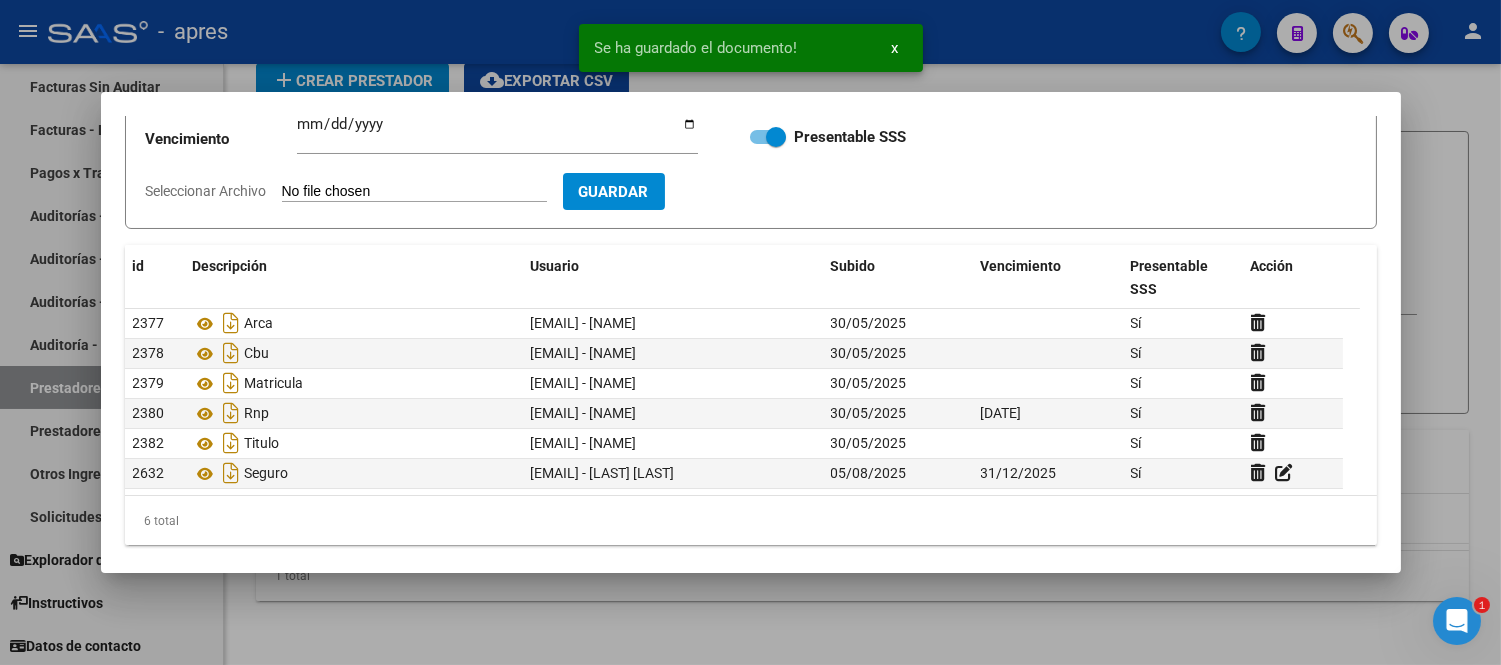 scroll, scrollTop: 206, scrollLeft: 0, axis: vertical 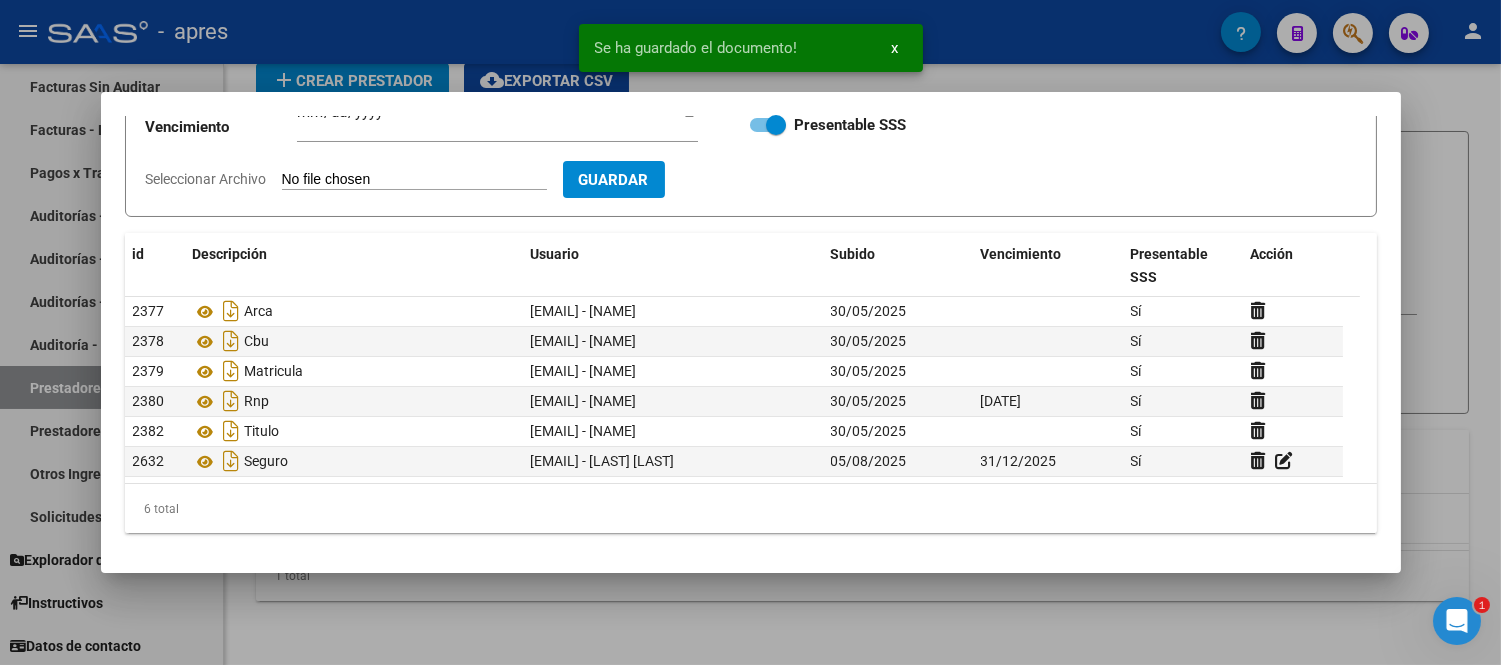 click at bounding box center [750, 332] 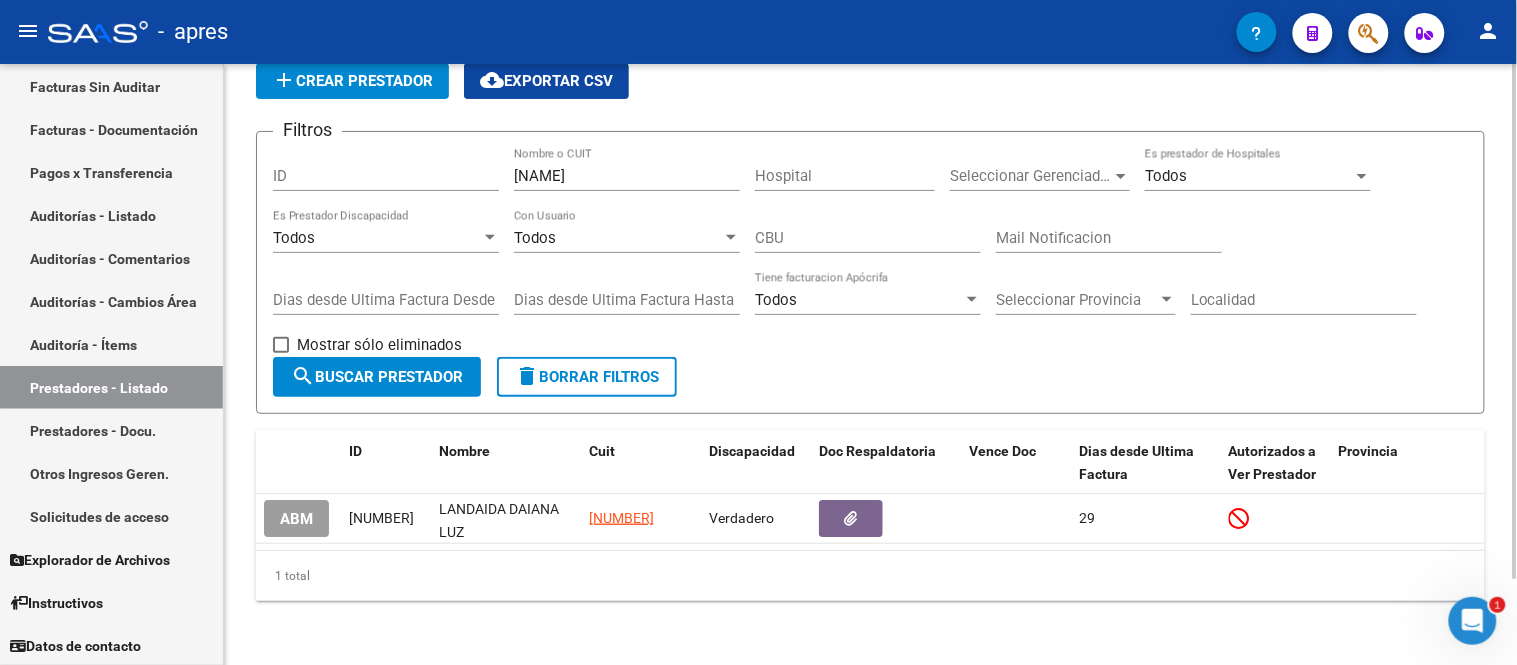 click on "[NAME]" at bounding box center [627, 176] 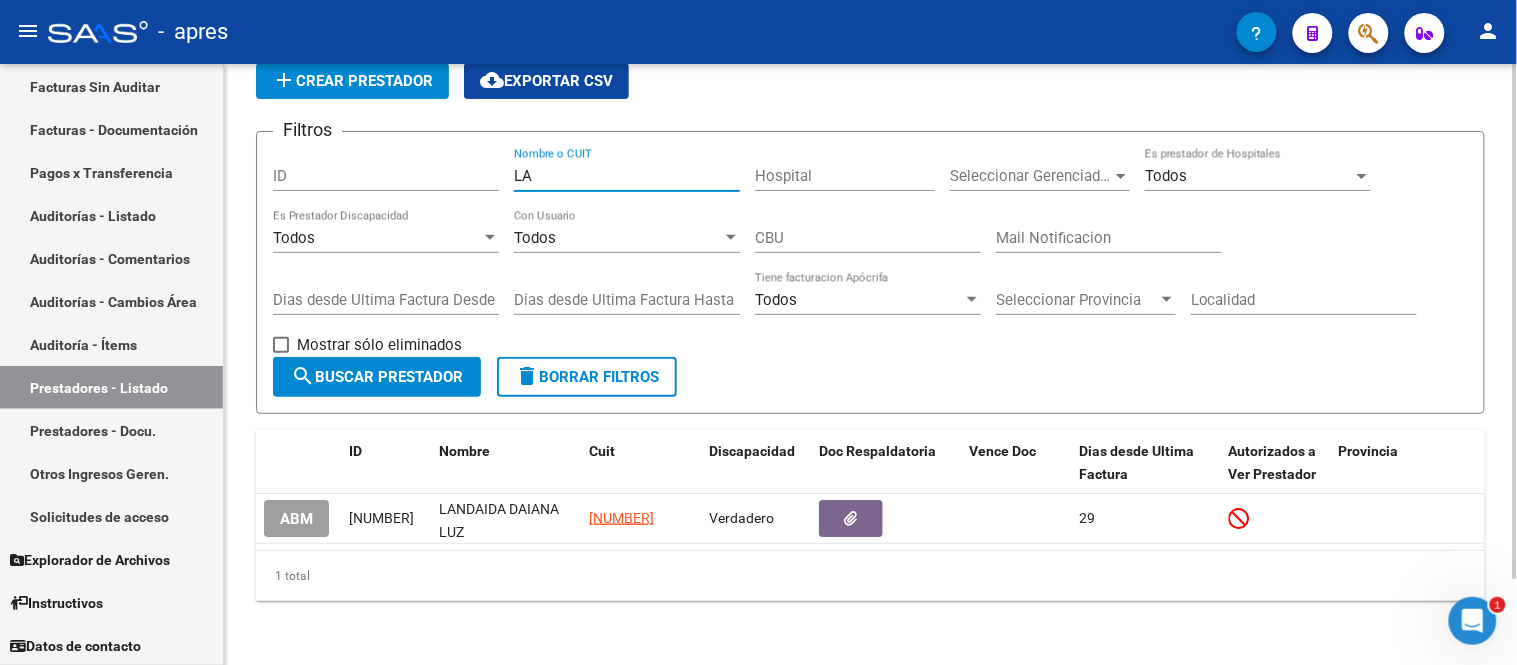 type on "L" 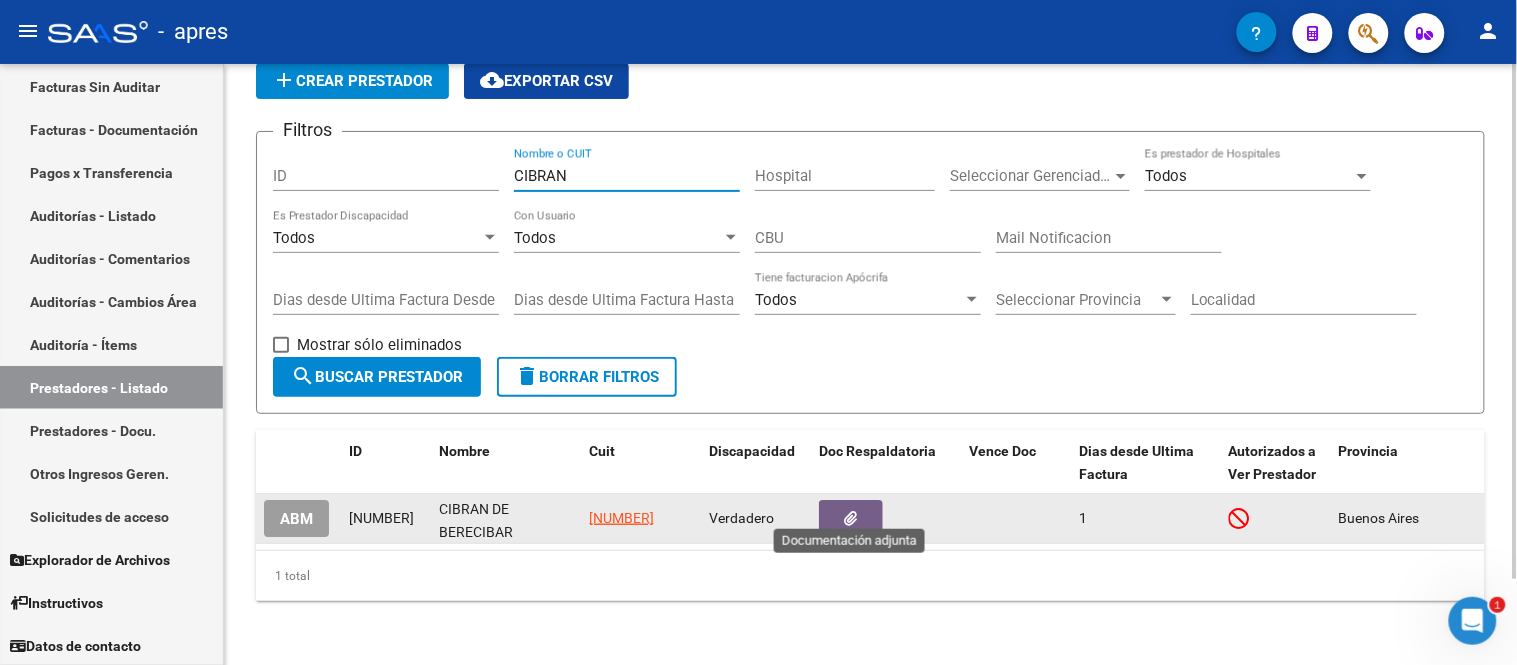 type on "CIBRAN" 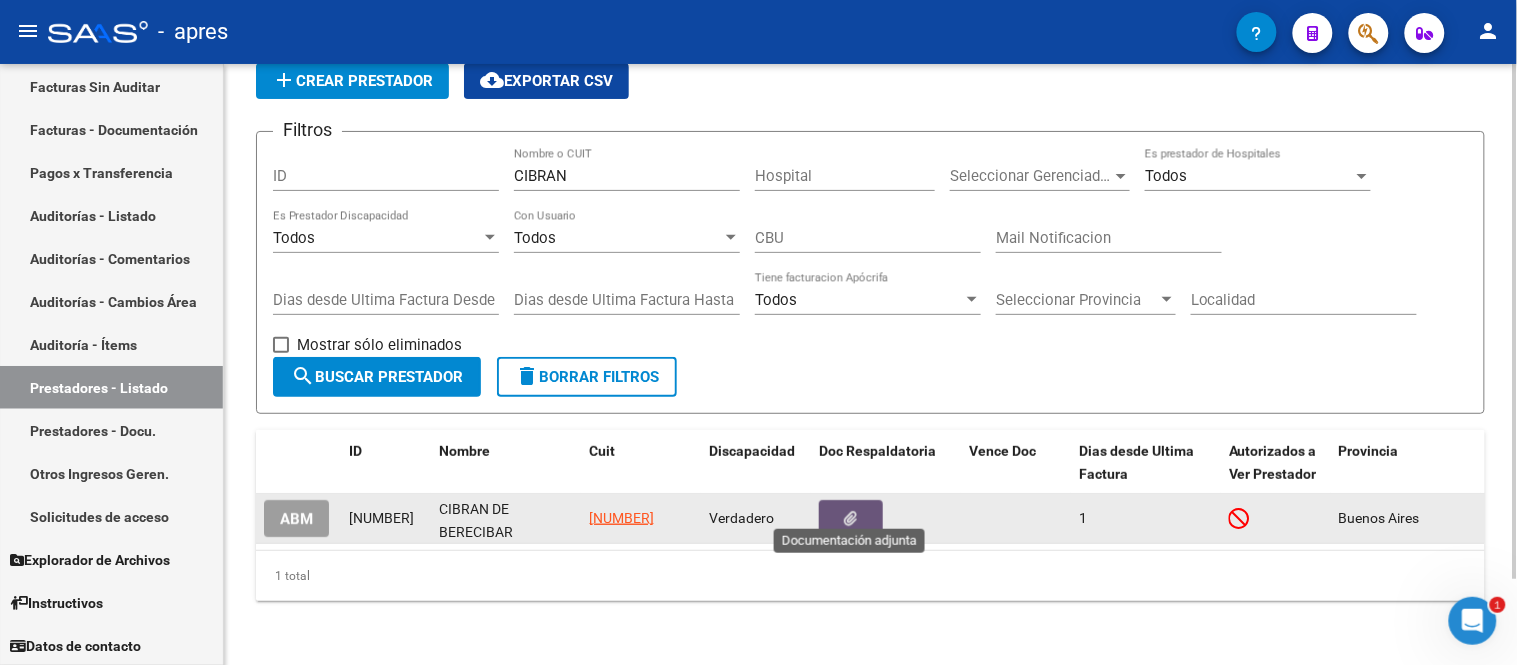 click 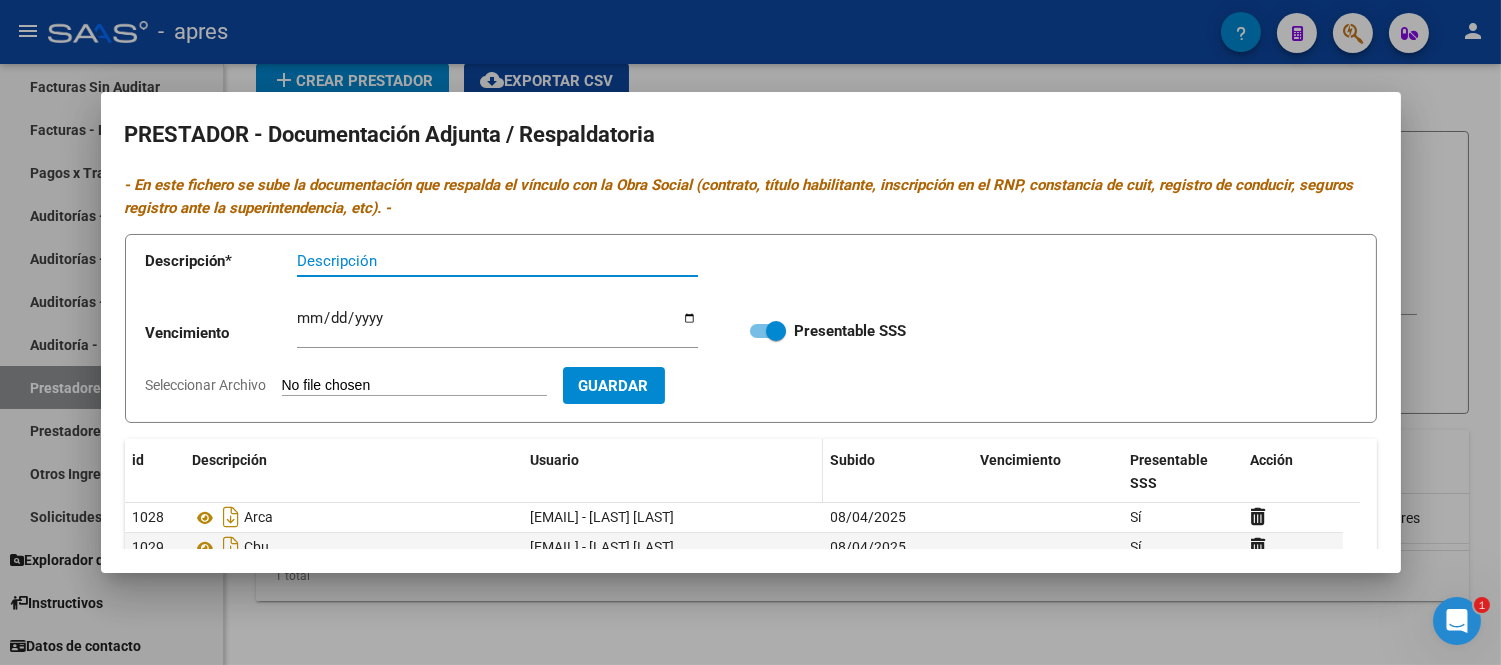 scroll, scrollTop: 30, scrollLeft: 0, axis: vertical 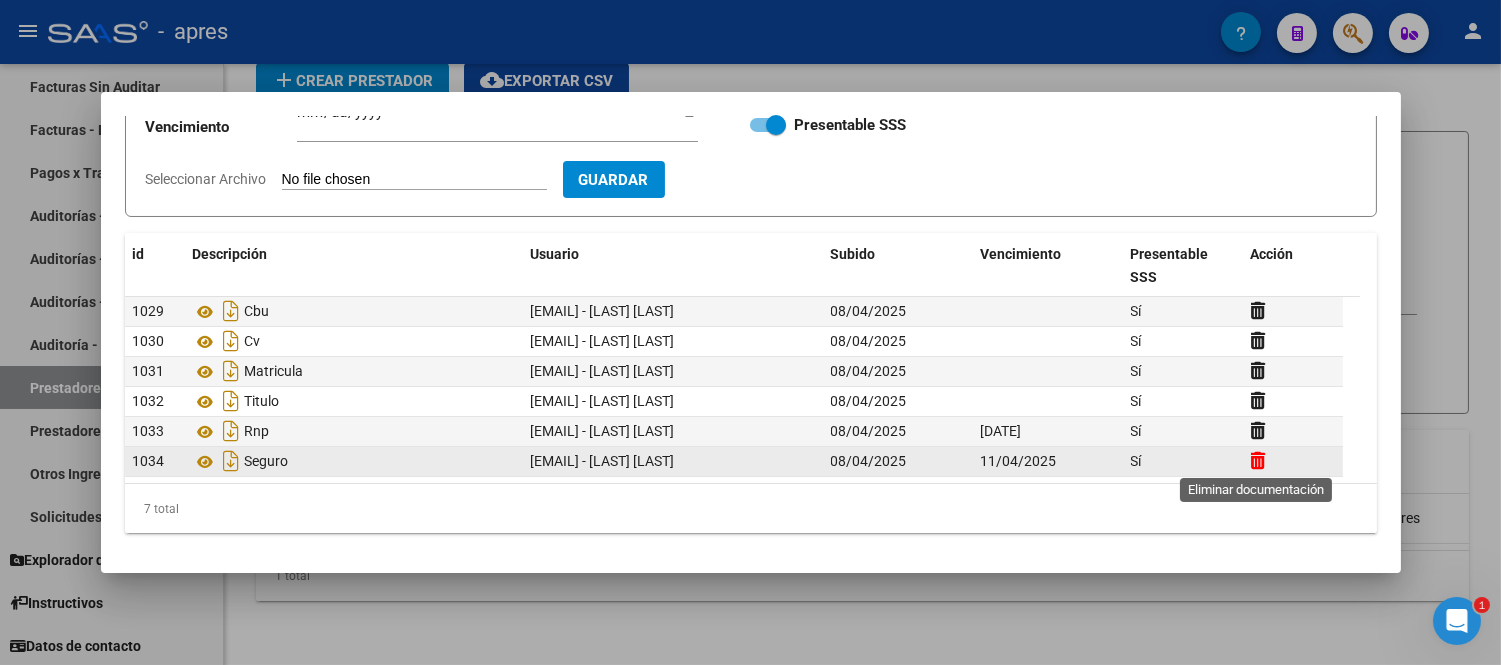 click 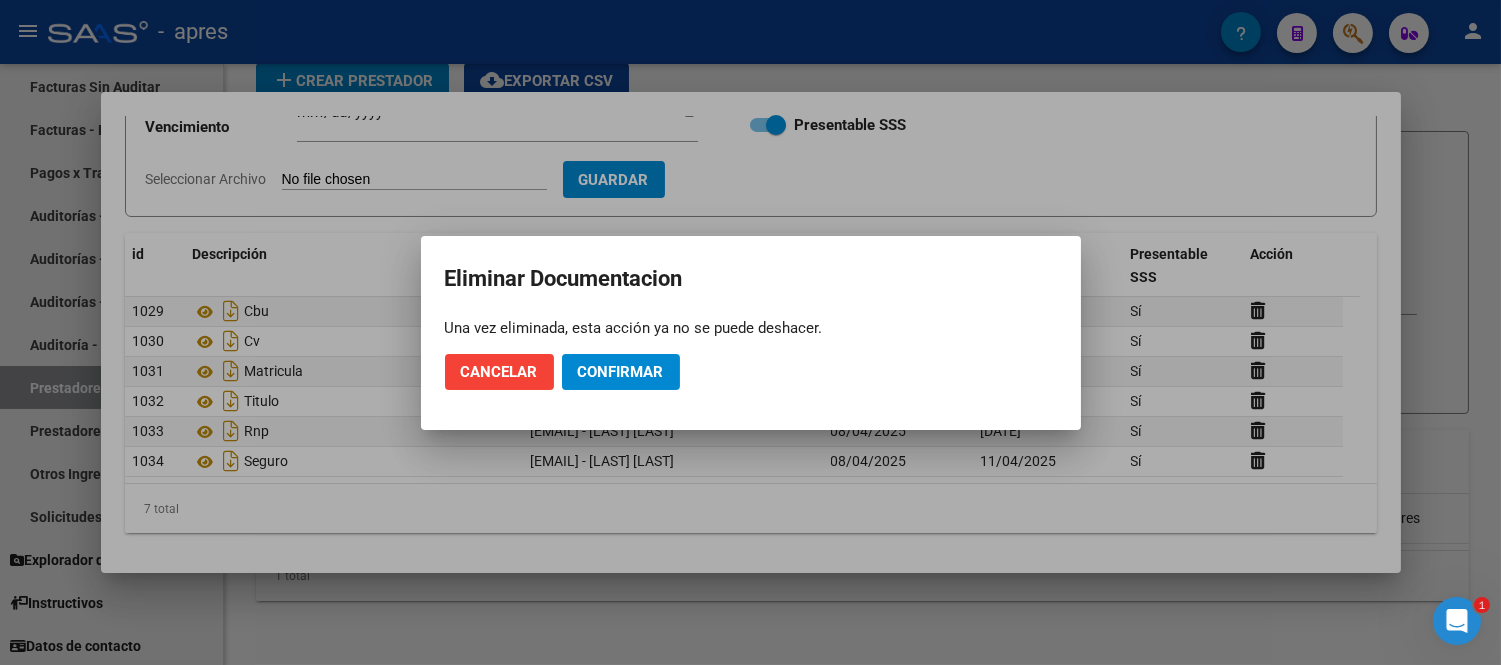 click at bounding box center (750, 332) 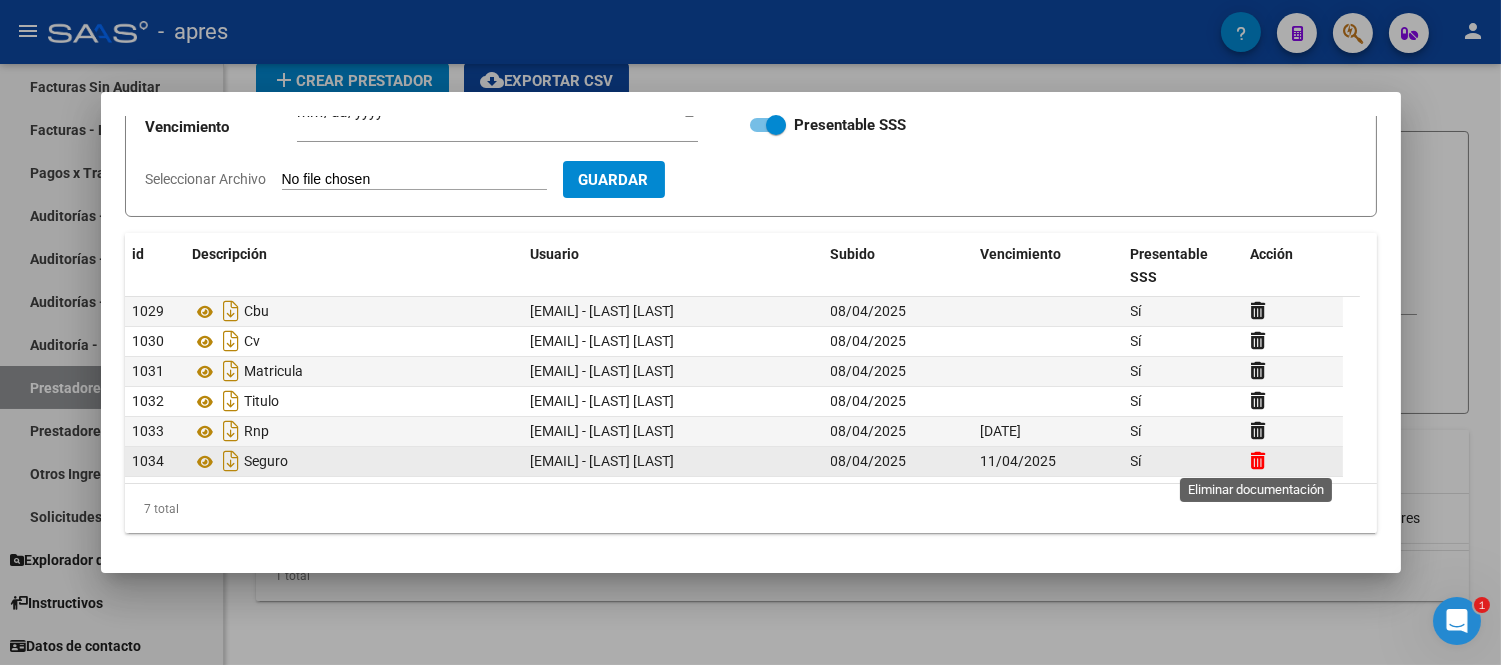 click 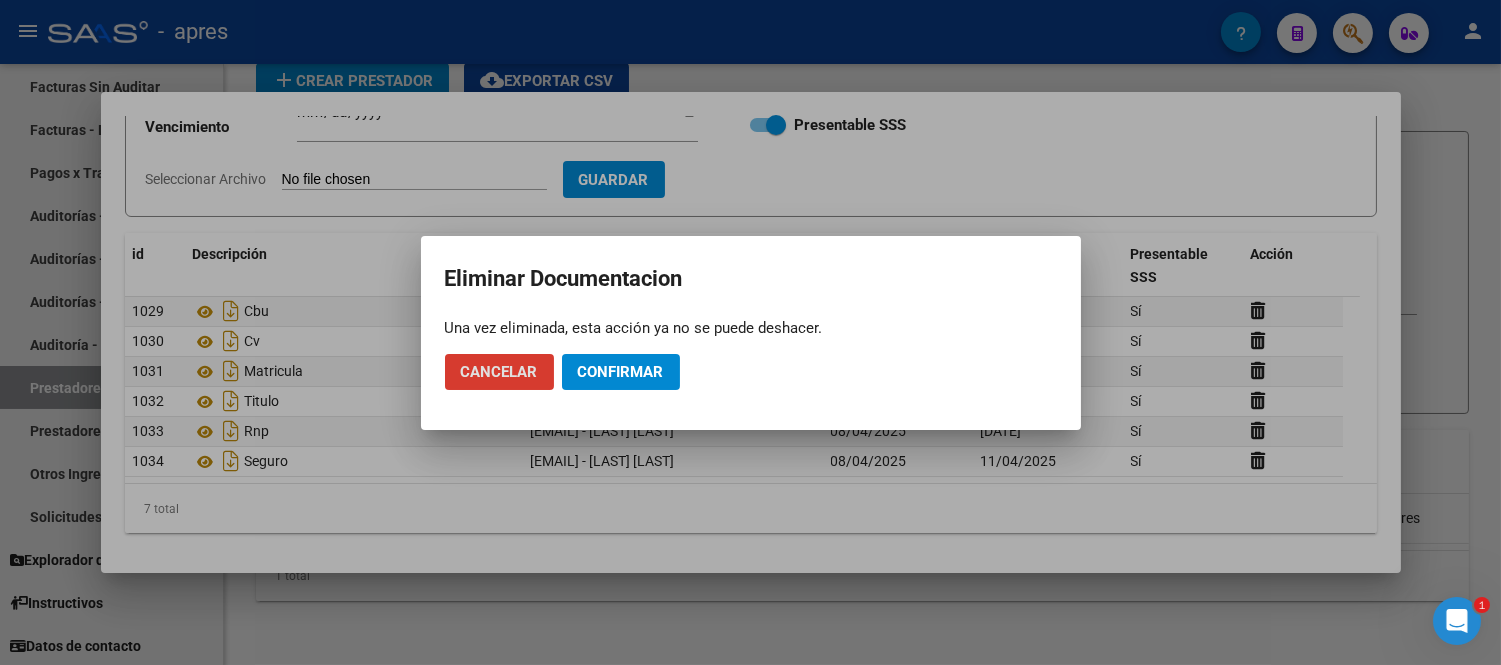 click on "Confirmar" 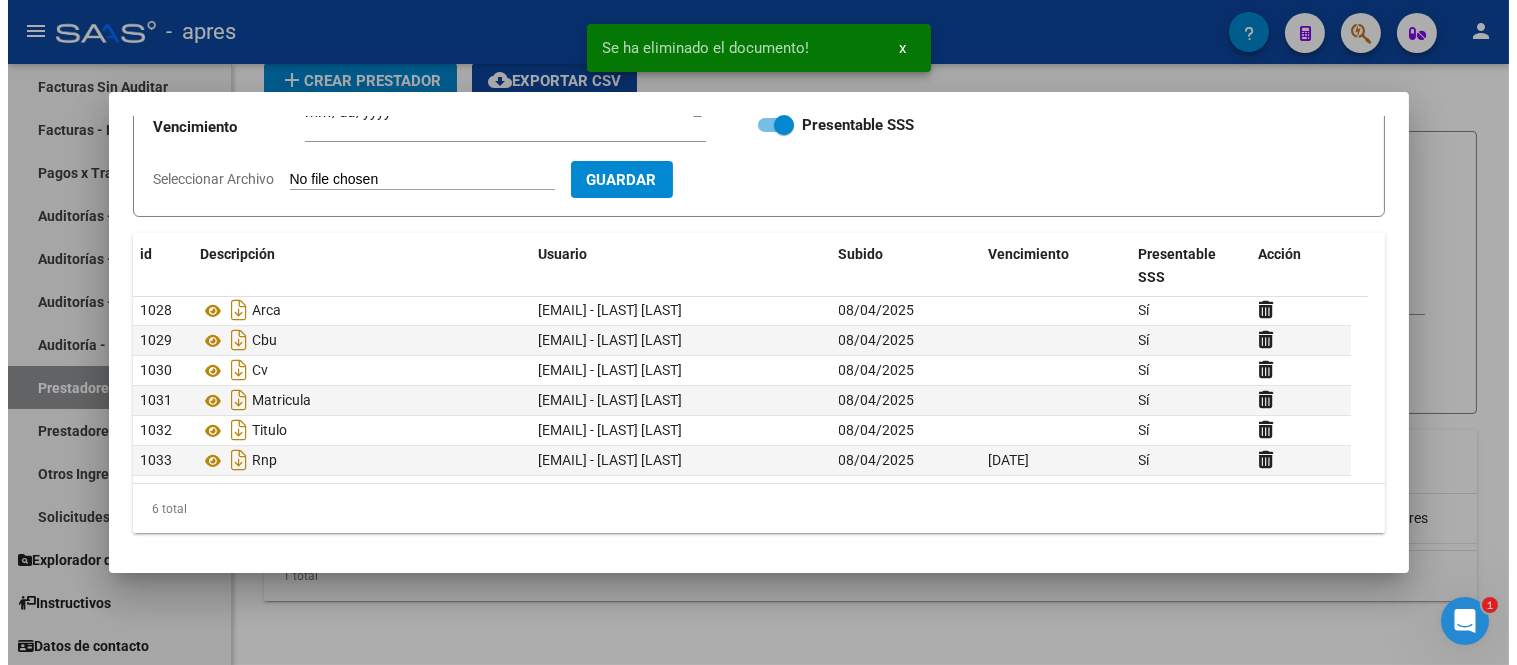 scroll, scrollTop: 0, scrollLeft: 0, axis: both 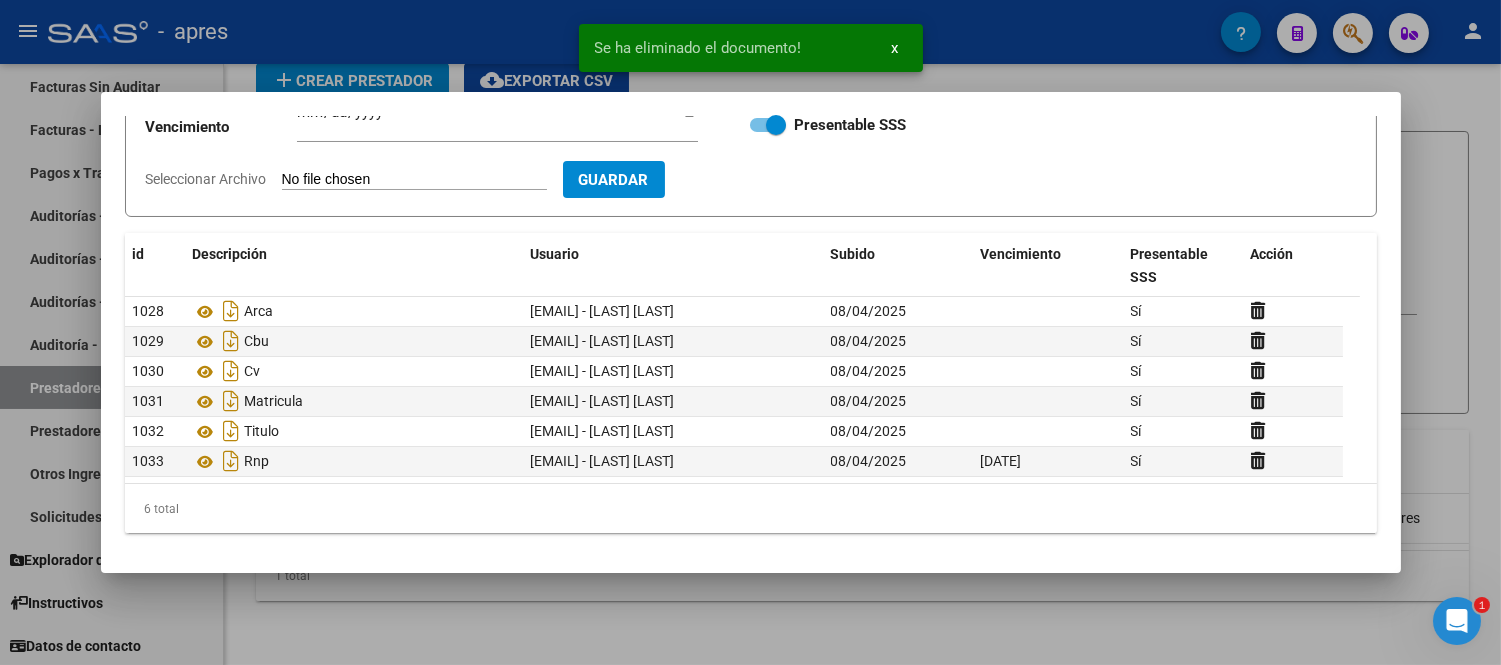 click at bounding box center [750, 332] 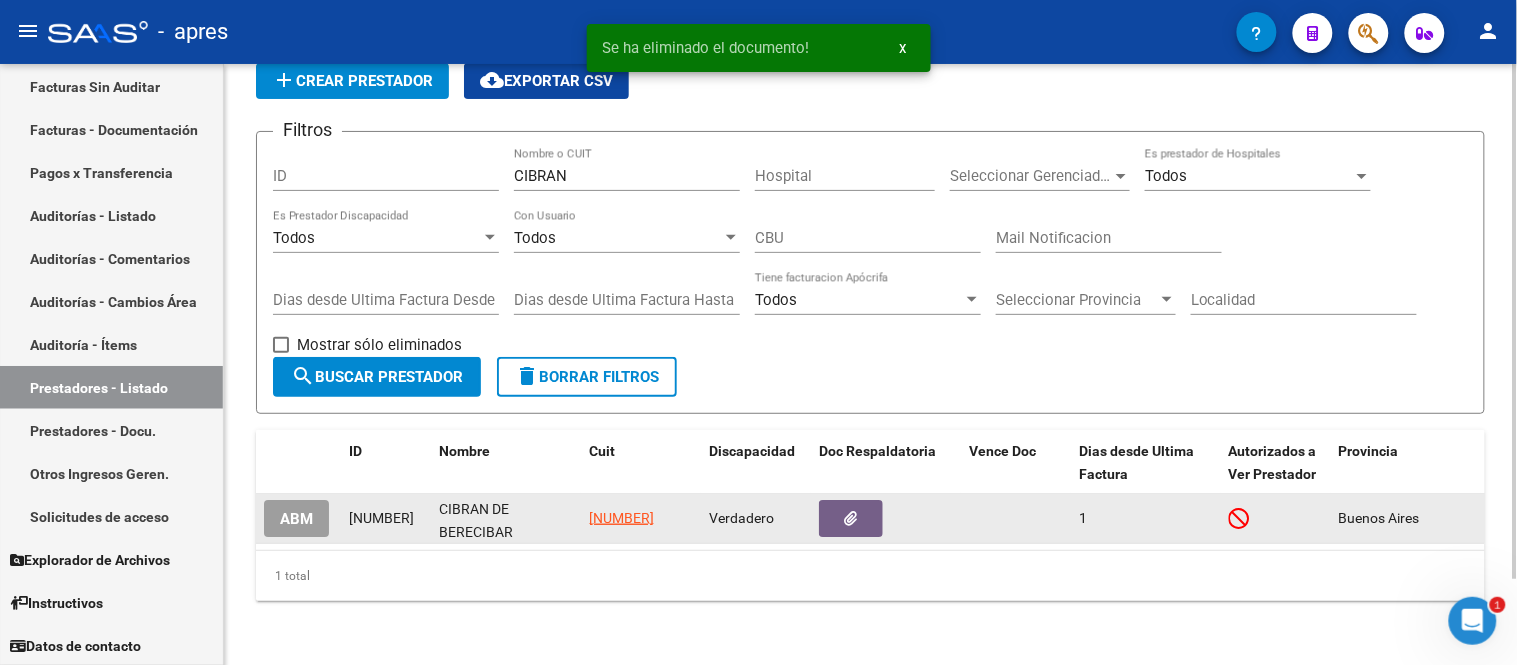 scroll, scrollTop: 25, scrollLeft: 0, axis: vertical 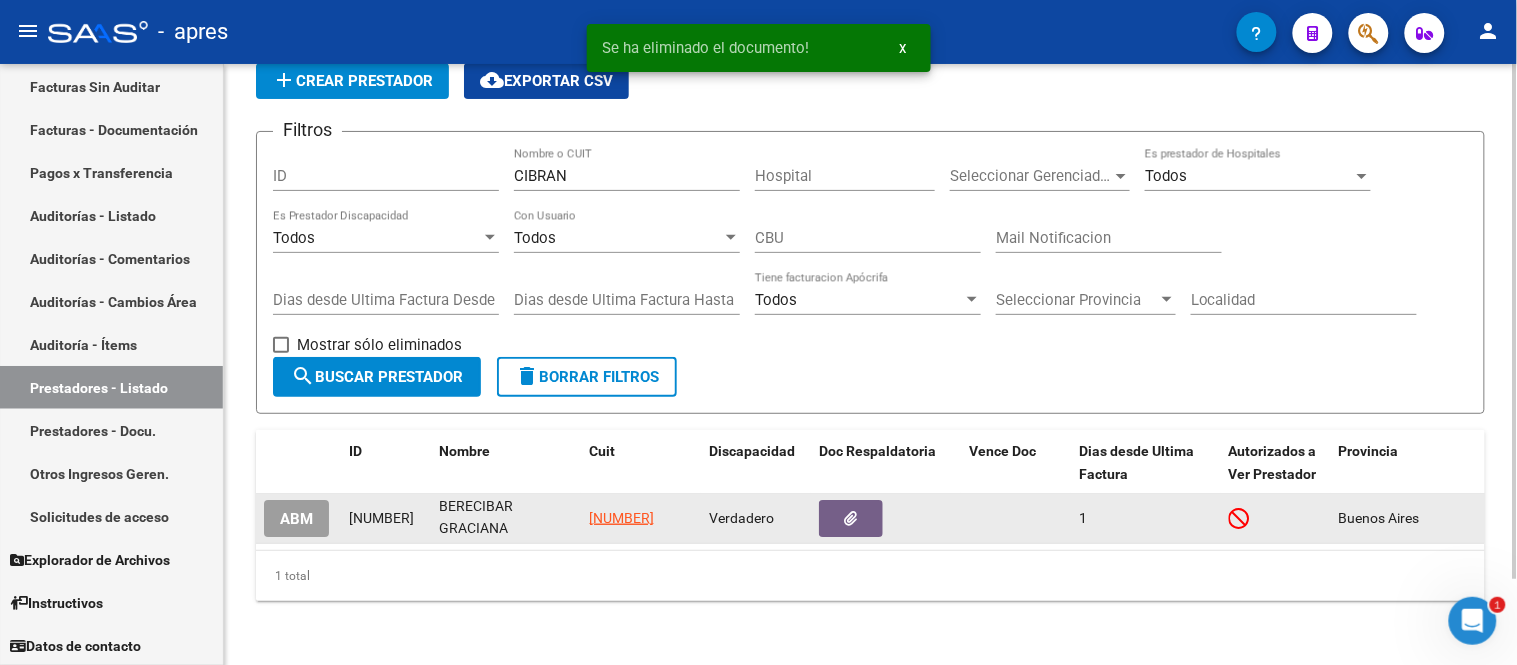 drag, startPoint x: 441, startPoint y: 487, endPoint x: 530, endPoint y: 511, distance: 92.17918 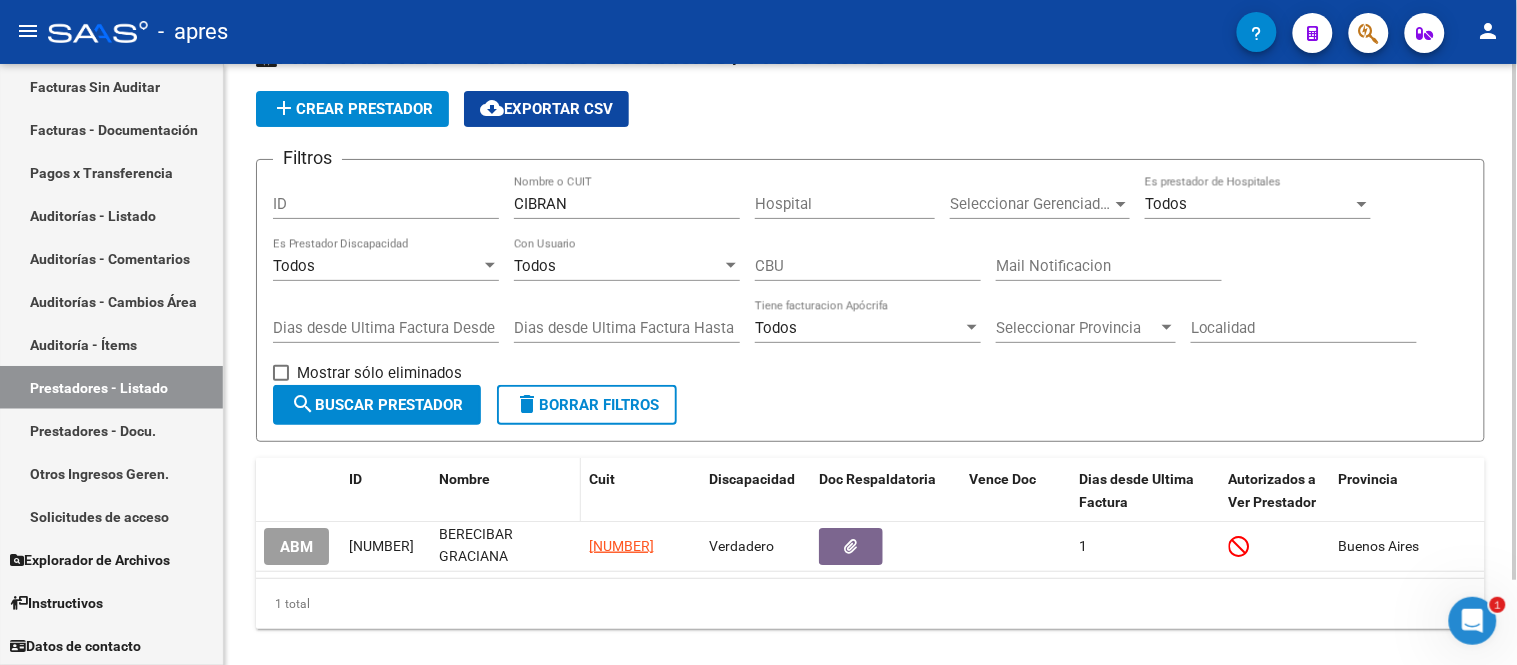 scroll, scrollTop: 100, scrollLeft: 0, axis: vertical 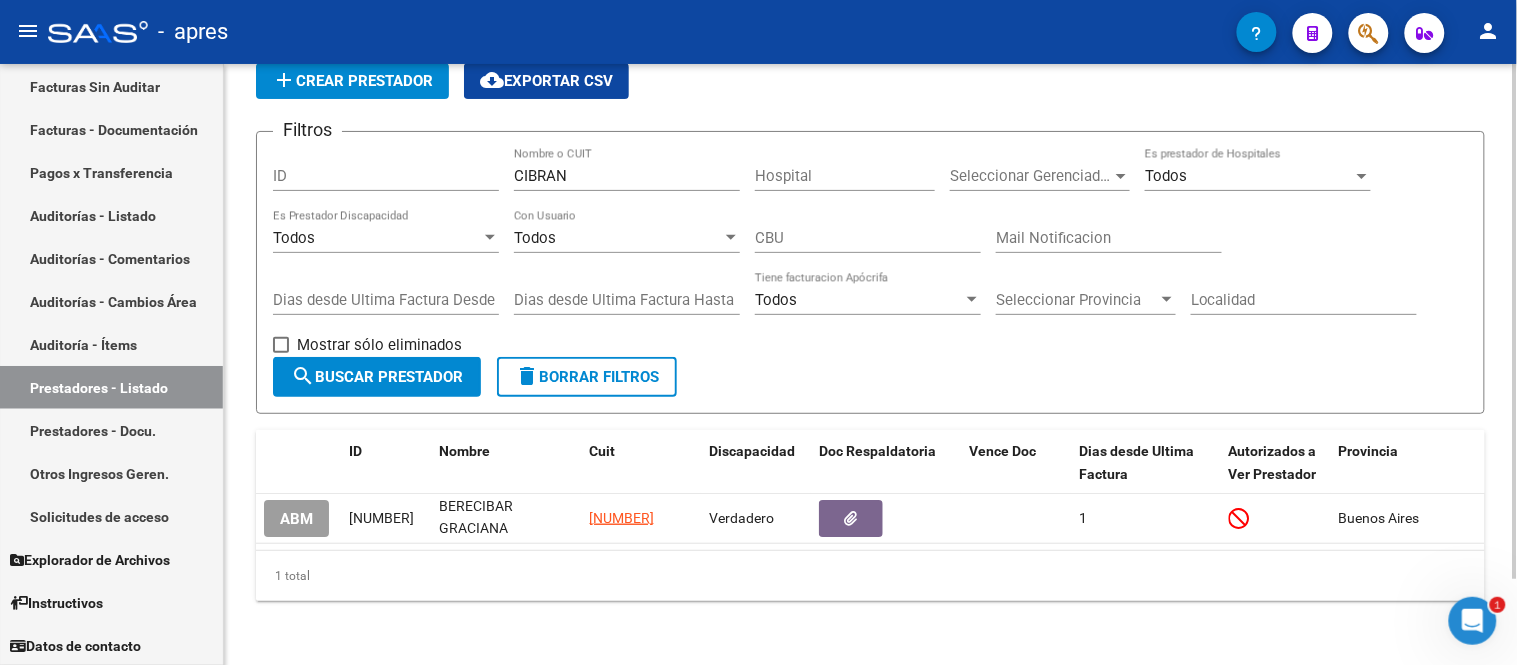 click on "1 total" 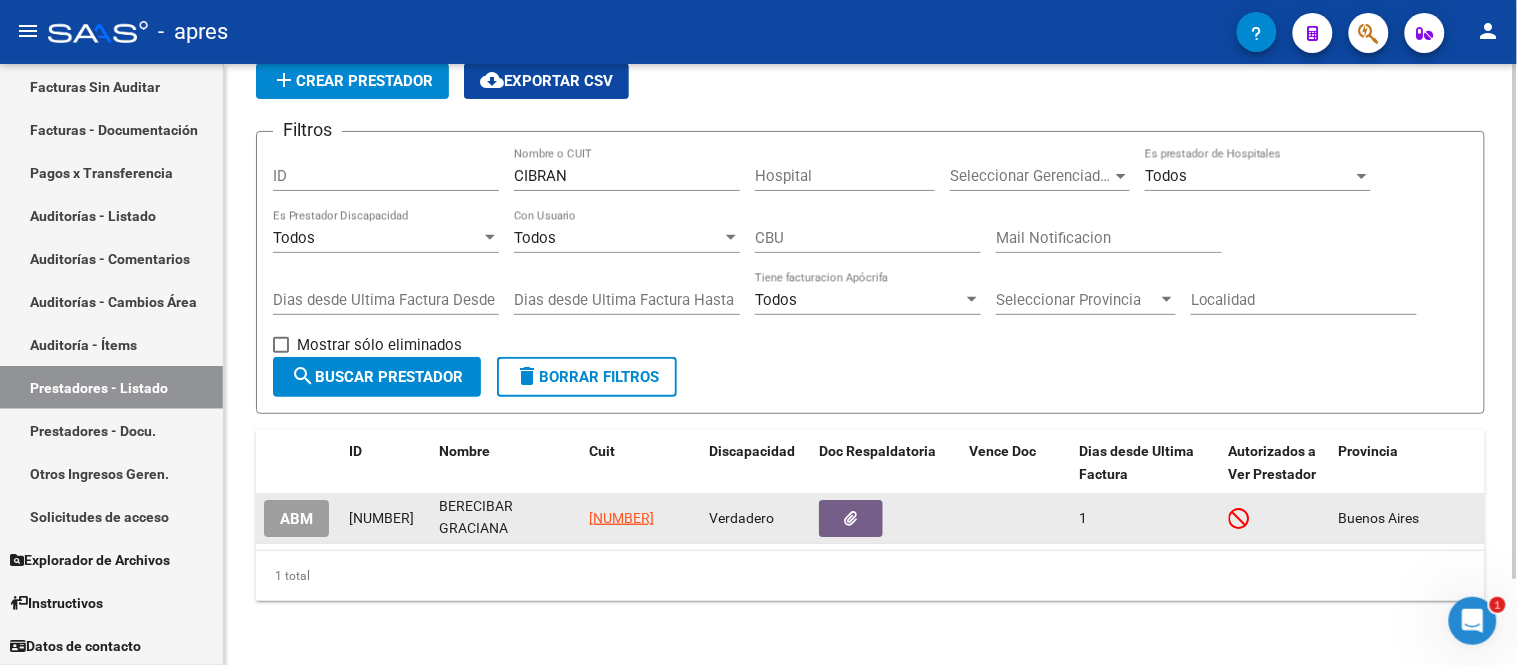 scroll, scrollTop: 0, scrollLeft: 0, axis: both 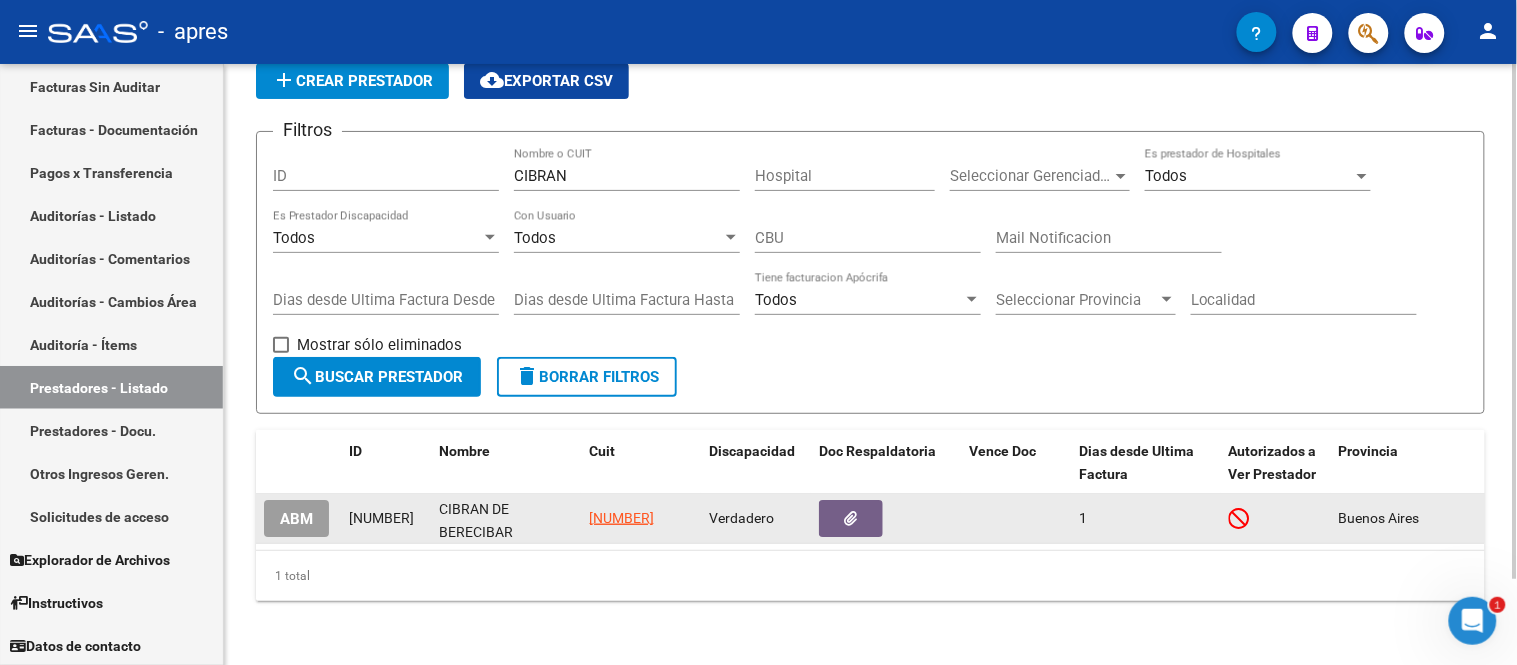 drag, startPoint x: 444, startPoint y: 487, endPoint x: 501, endPoint y: 497, distance: 57.870544 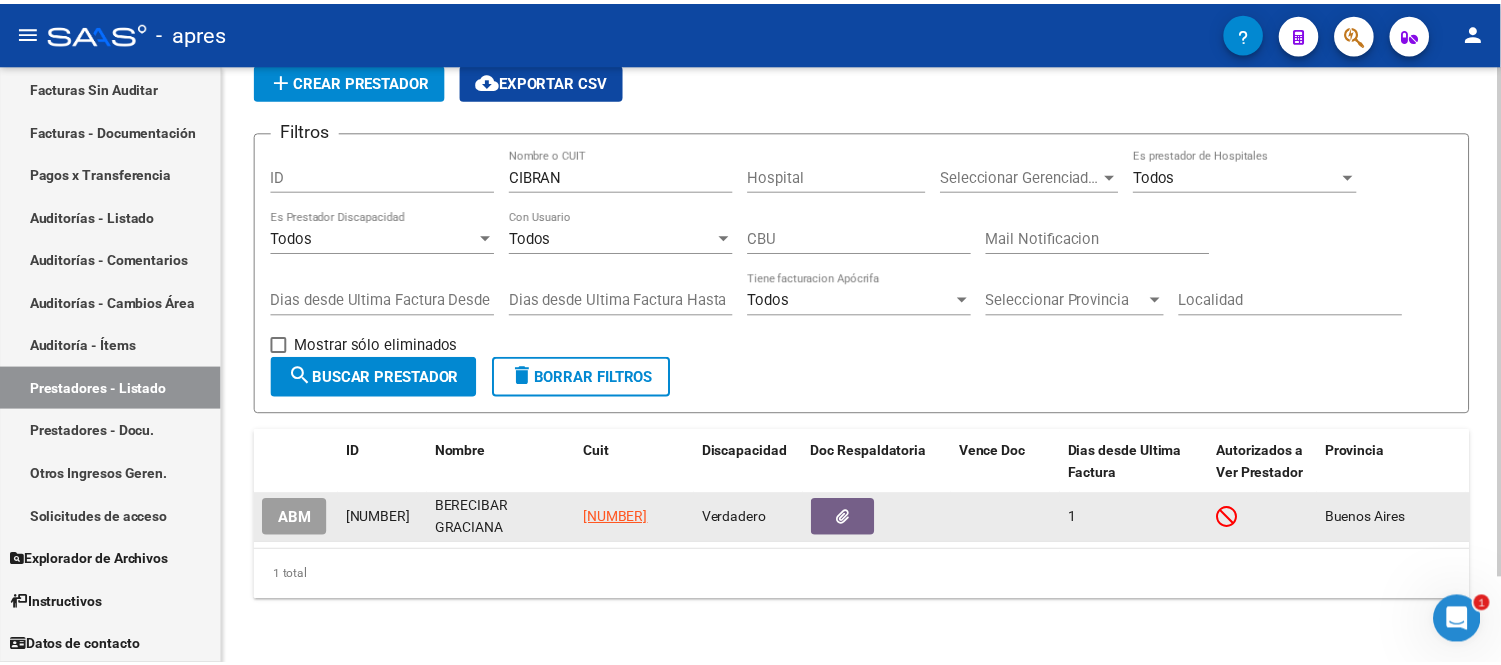 scroll, scrollTop: 1, scrollLeft: 0, axis: vertical 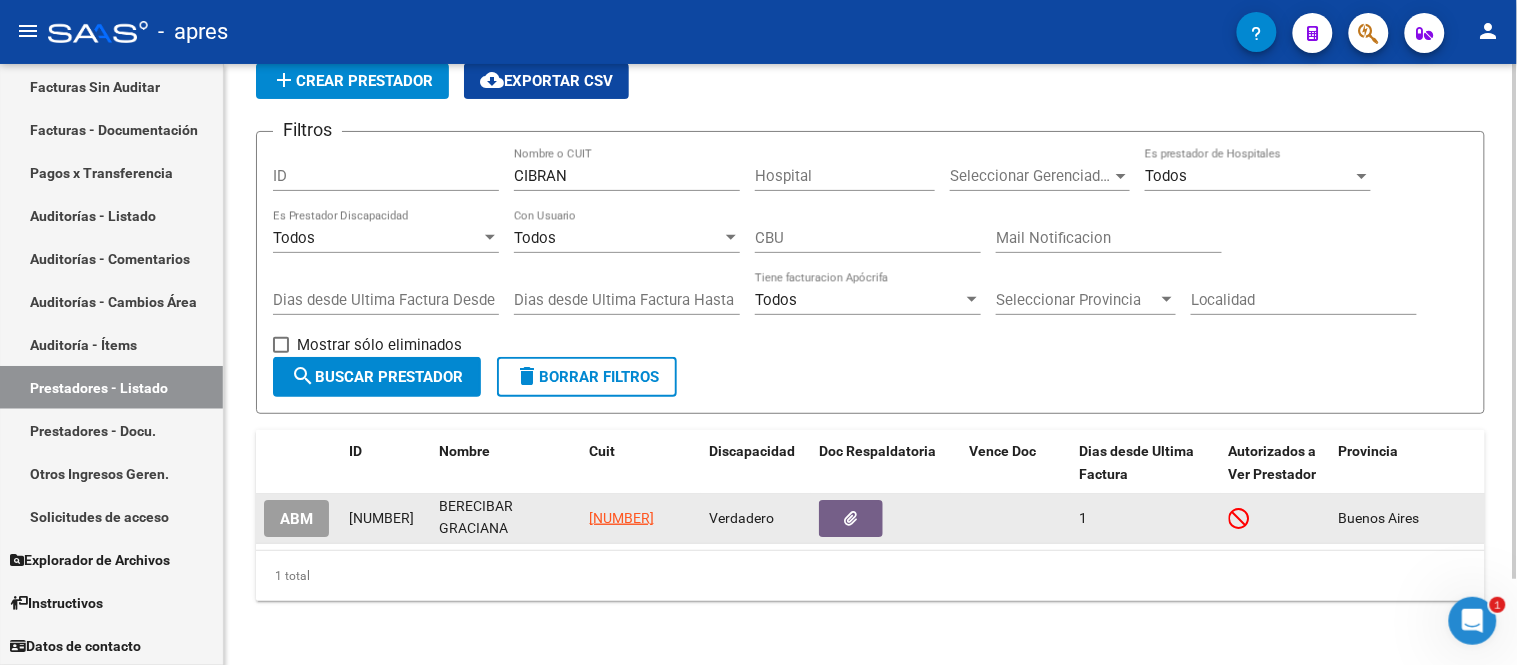 drag, startPoint x: 440, startPoint y: 488, endPoint x: 517, endPoint y: 520, distance: 83.38465 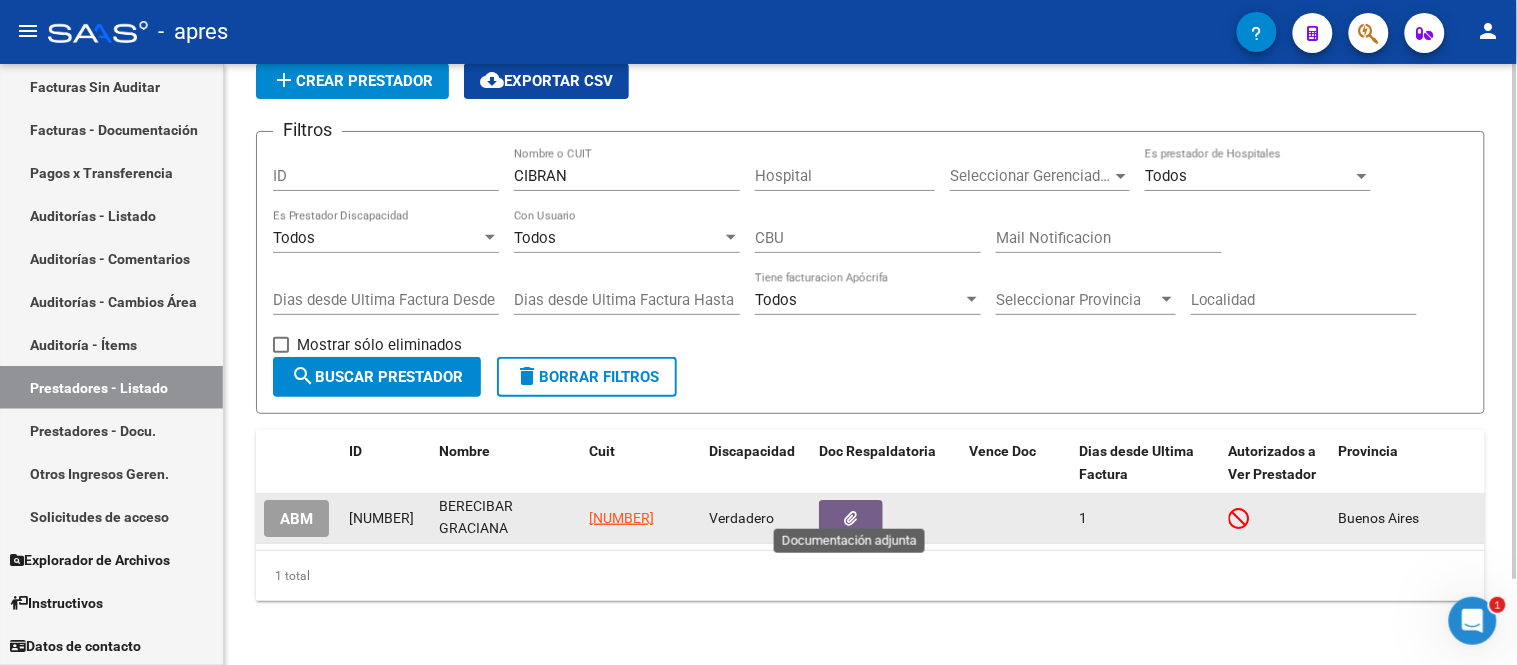 click 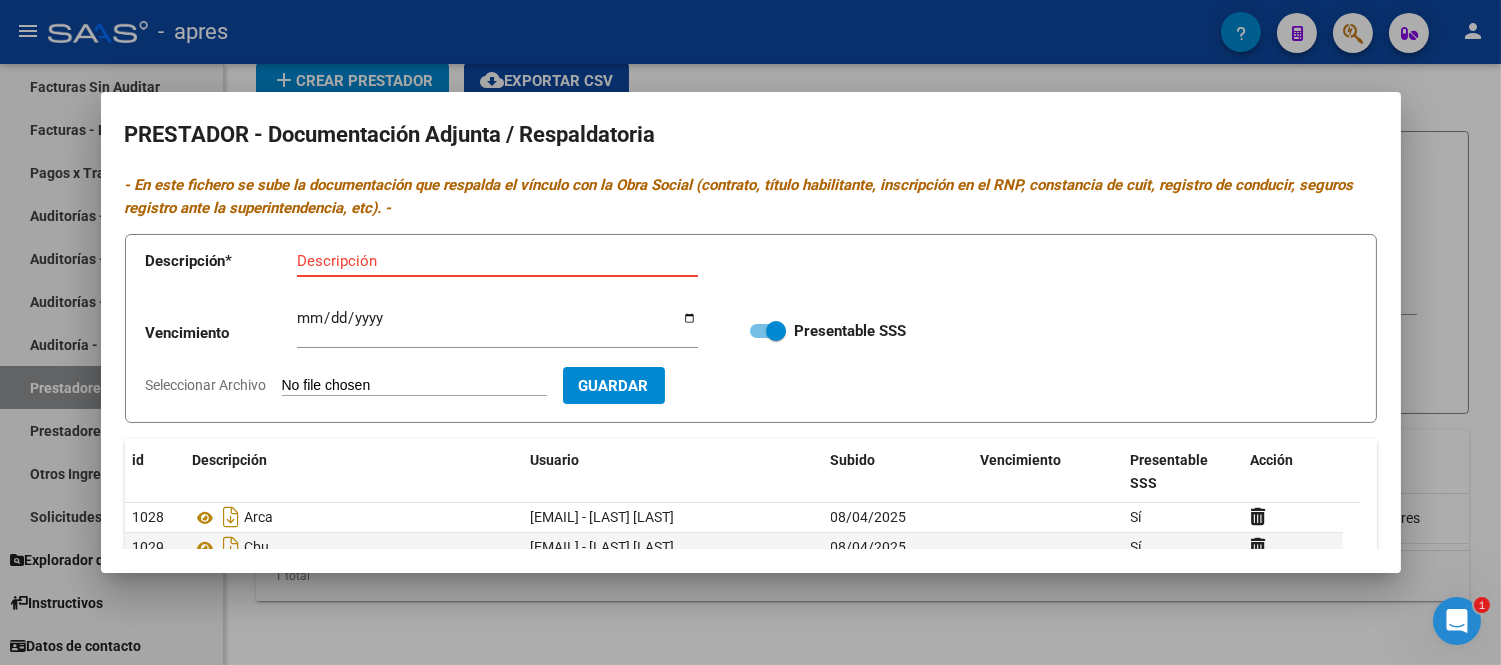 click on "Seleccionar Archivo" at bounding box center [414, 386] 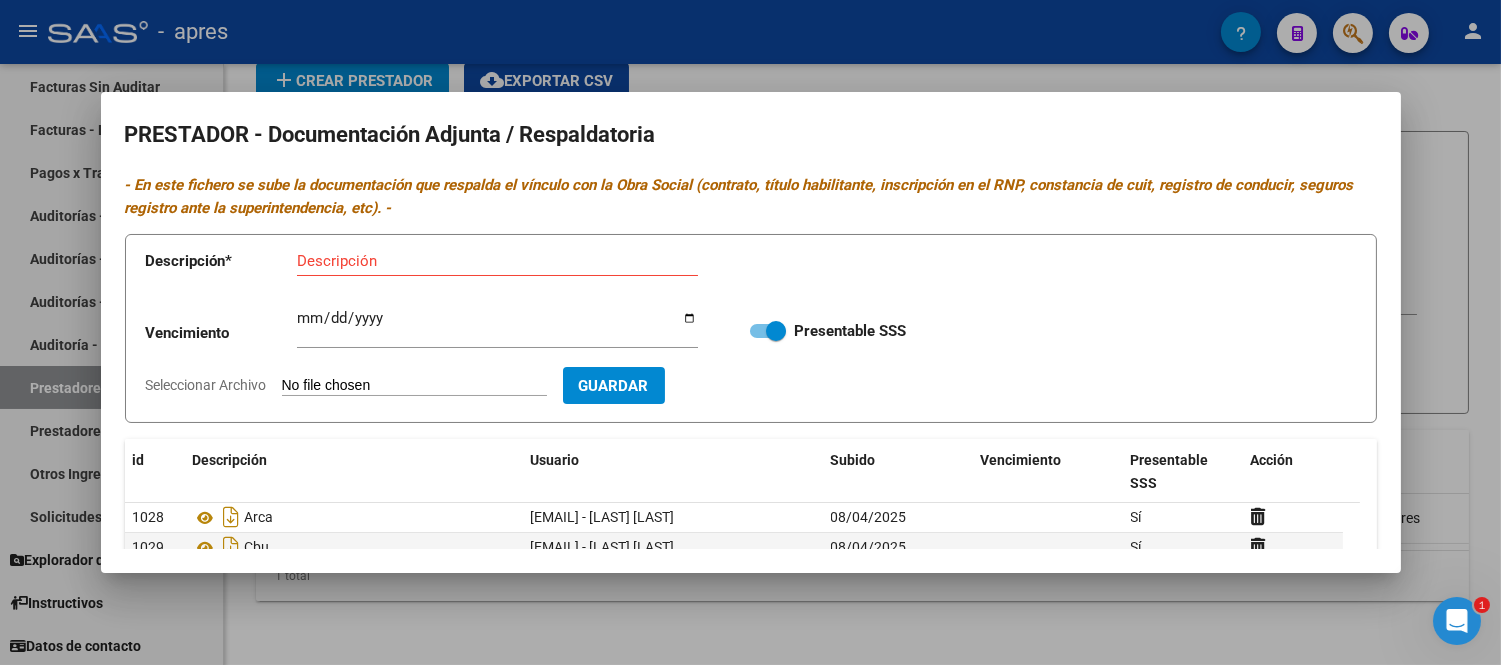 type on "C:\fakepath\[DOCUMENT] [DOCUMENT] [DOCUMENT].pdf" 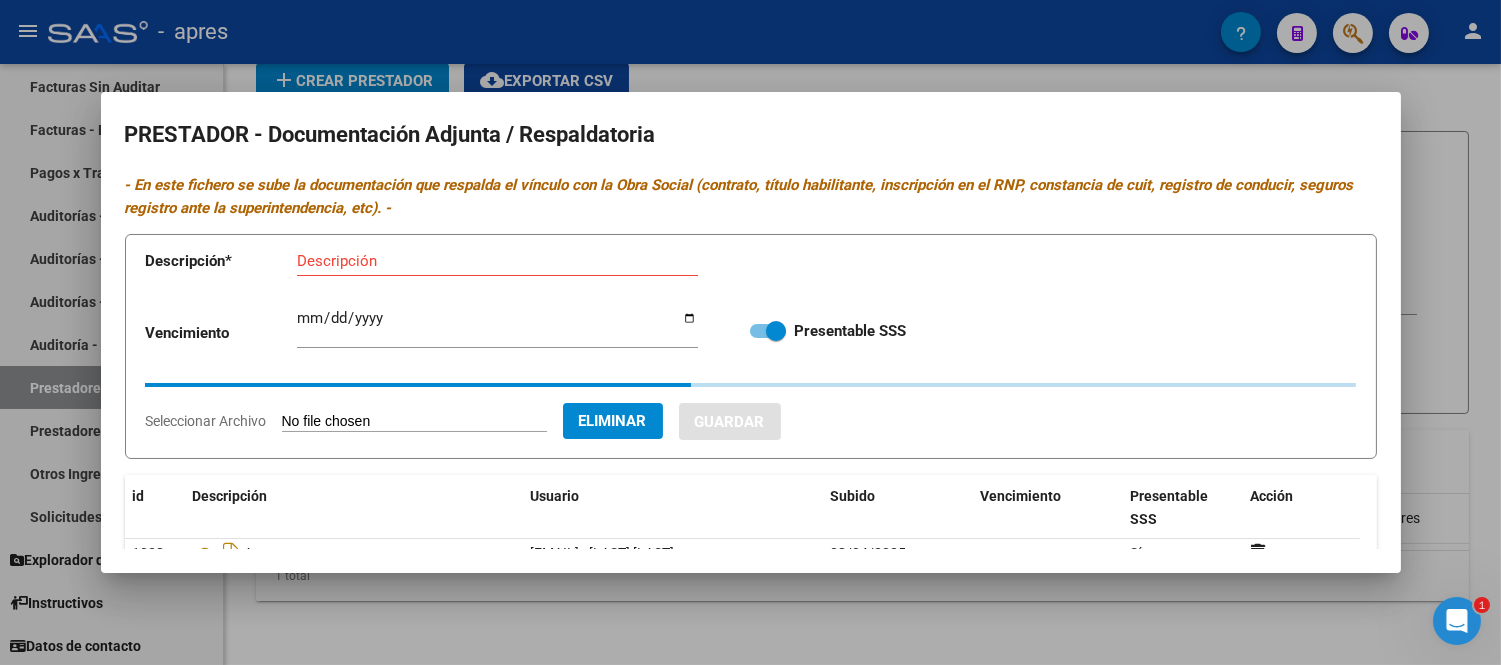 click on "Descripción" at bounding box center (497, 261) 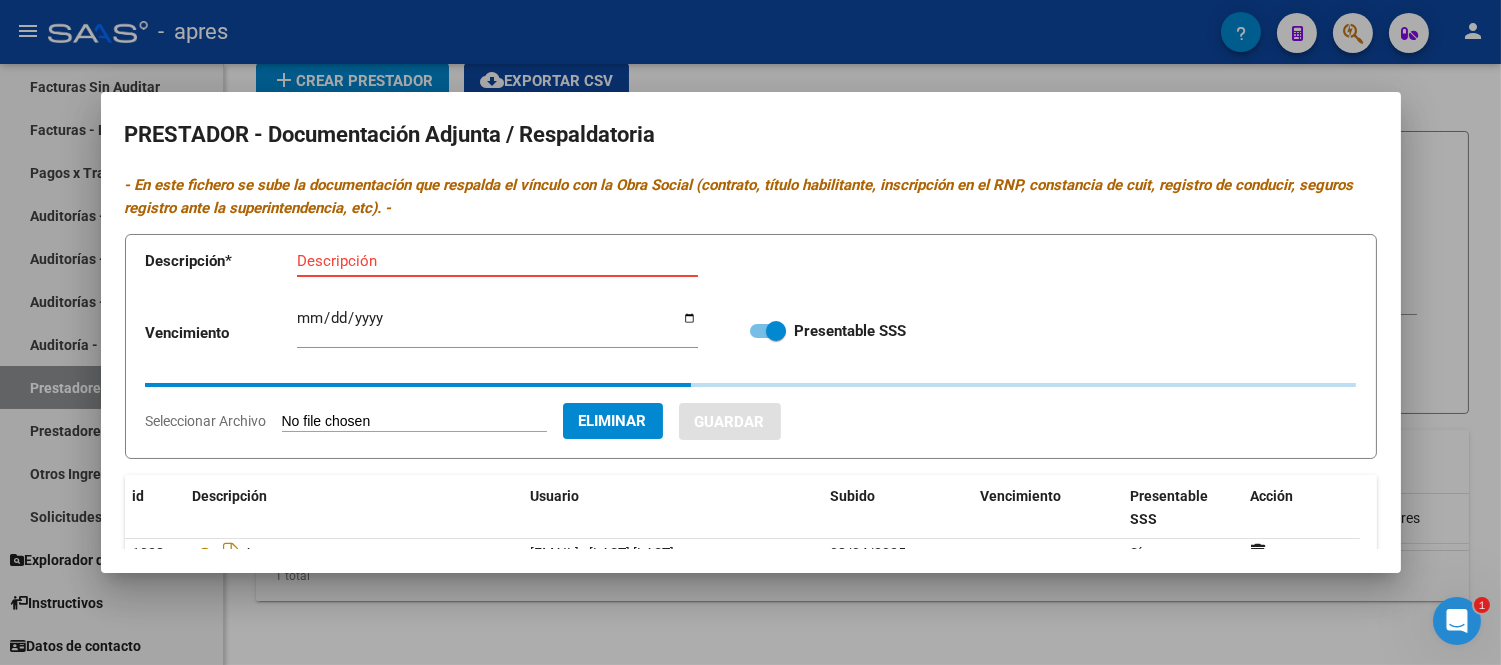 click on "Descripción" at bounding box center [497, 261] 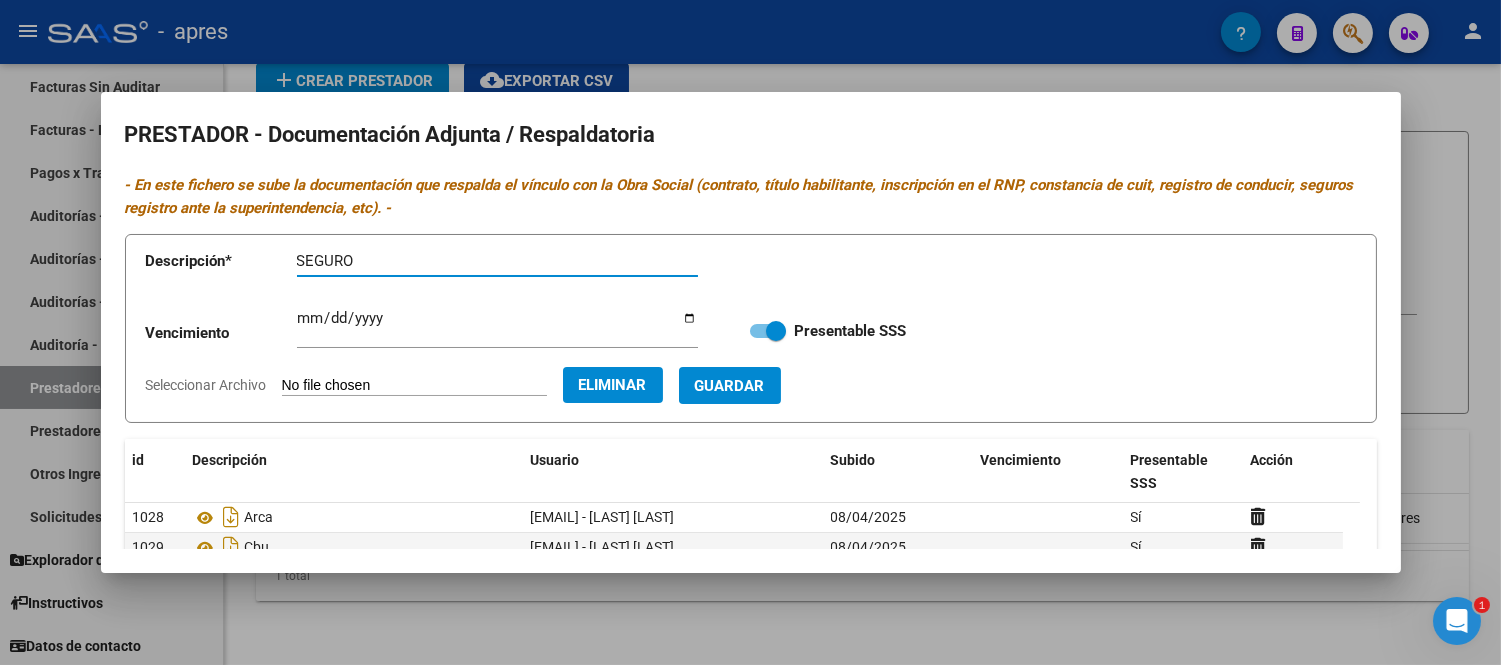 type on "SEGURO" 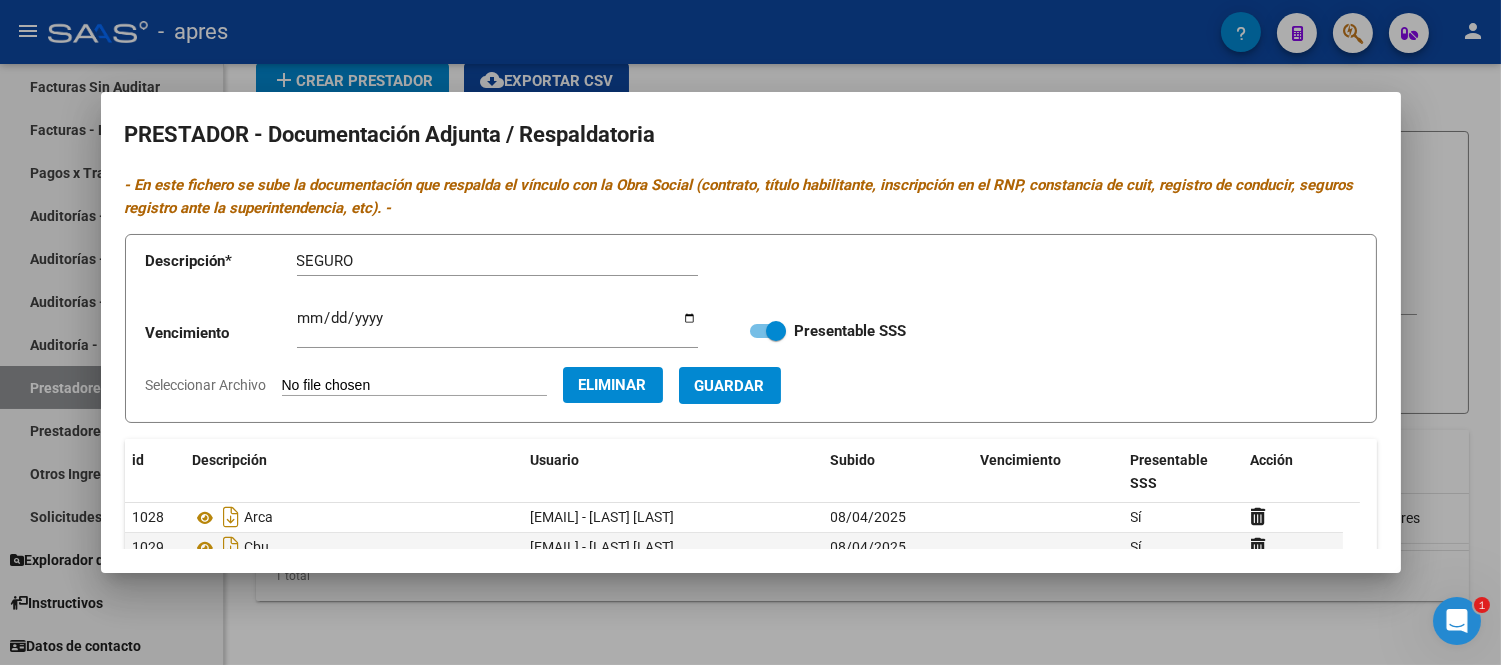 click on "Ingresar vencimiento" at bounding box center (497, 327) 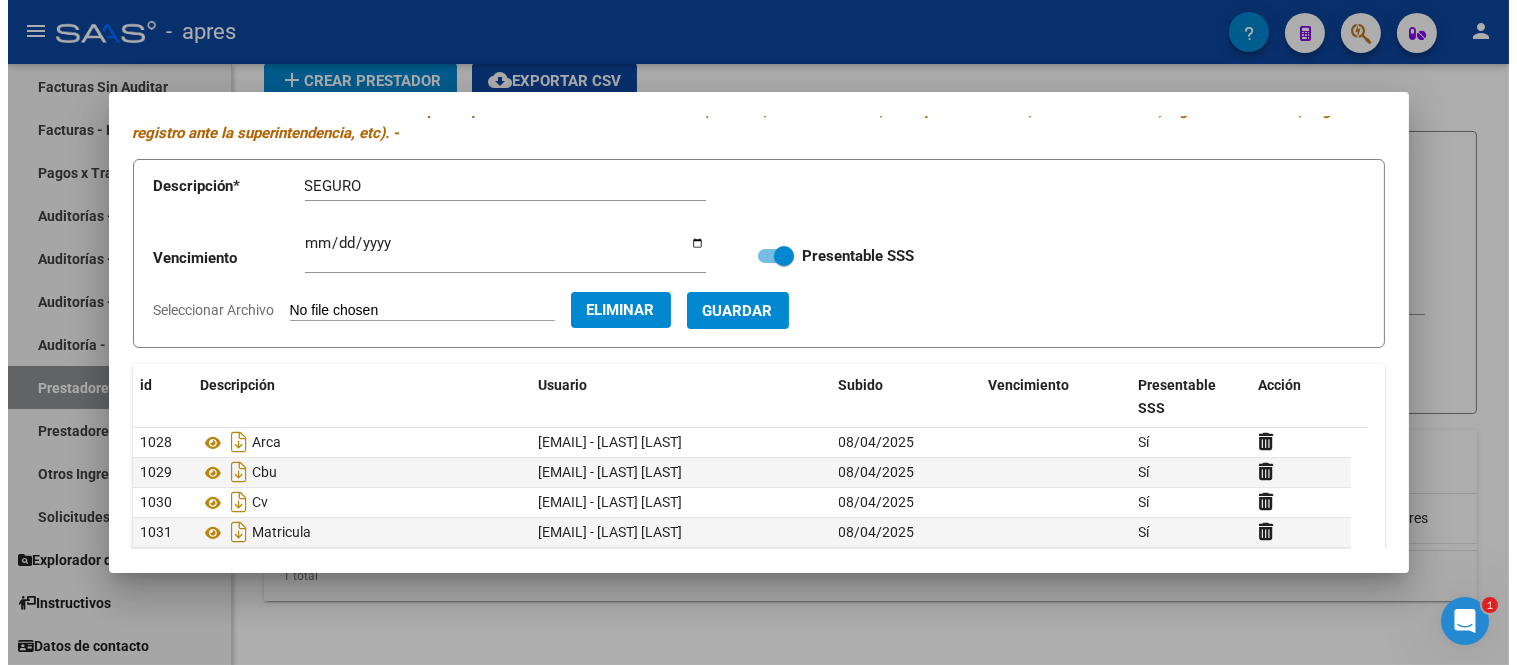 scroll, scrollTop: 206, scrollLeft: 0, axis: vertical 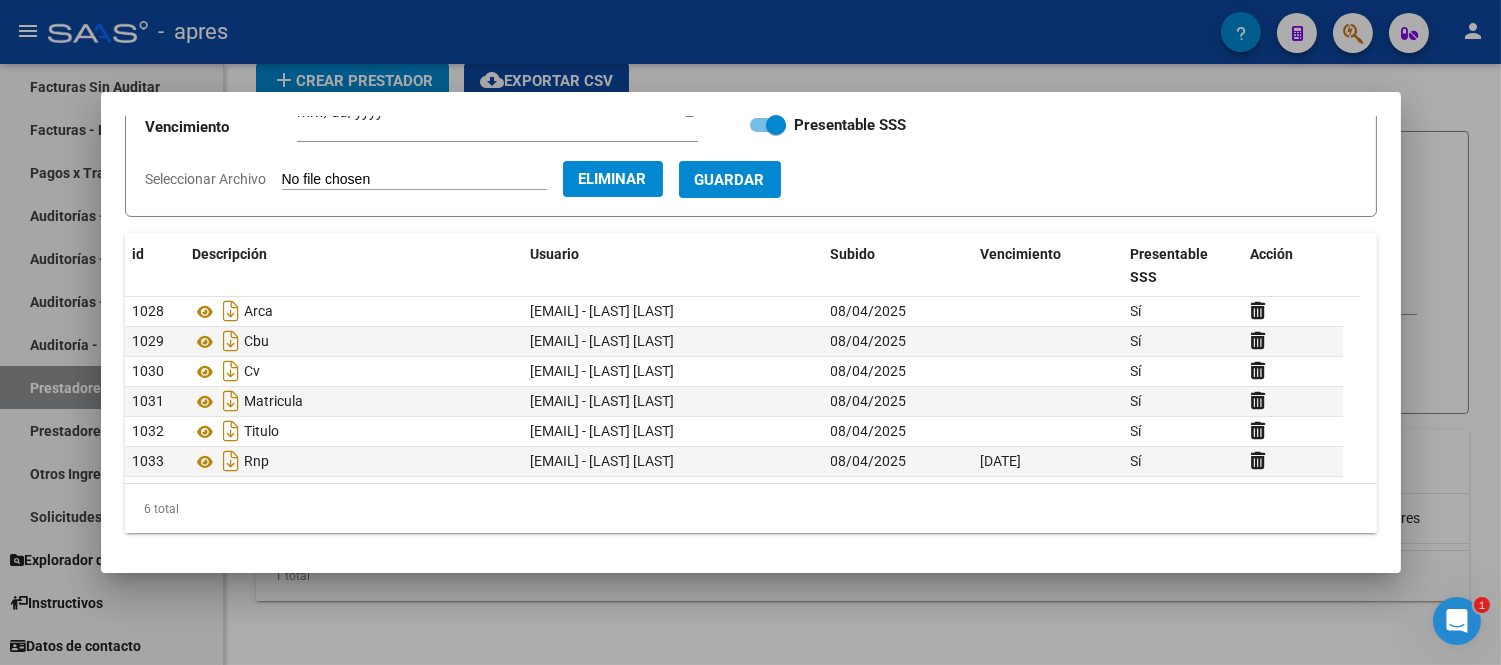 click at bounding box center (750, 332) 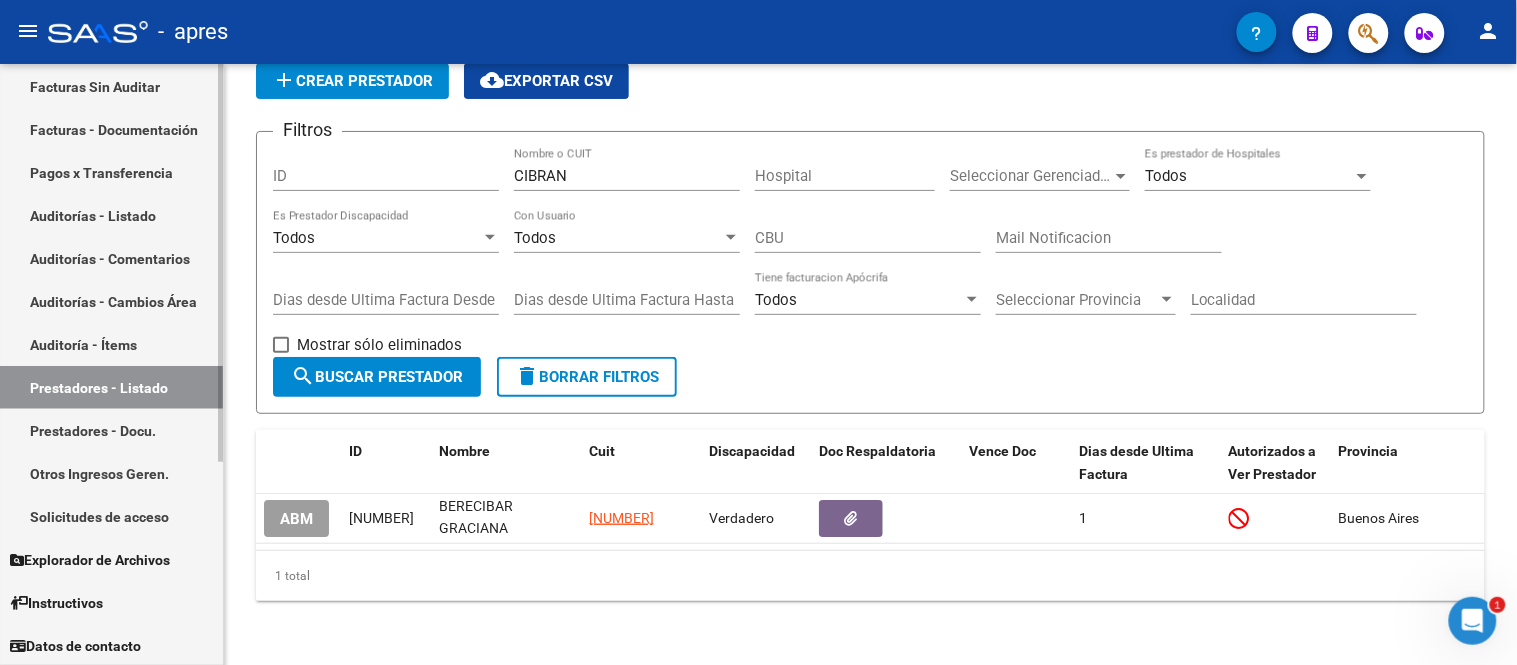 scroll, scrollTop: 0, scrollLeft: 0, axis: both 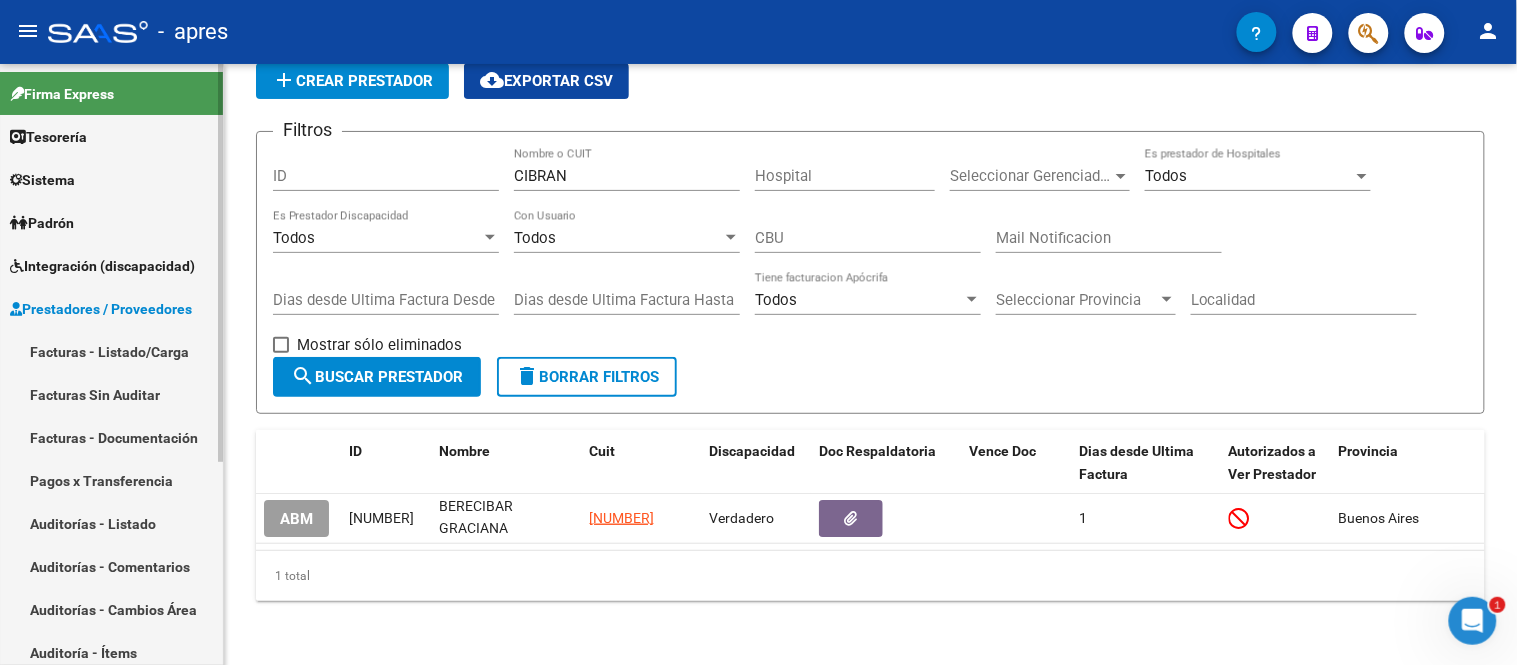 click on "Integración (discapacidad)" at bounding box center (102, 266) 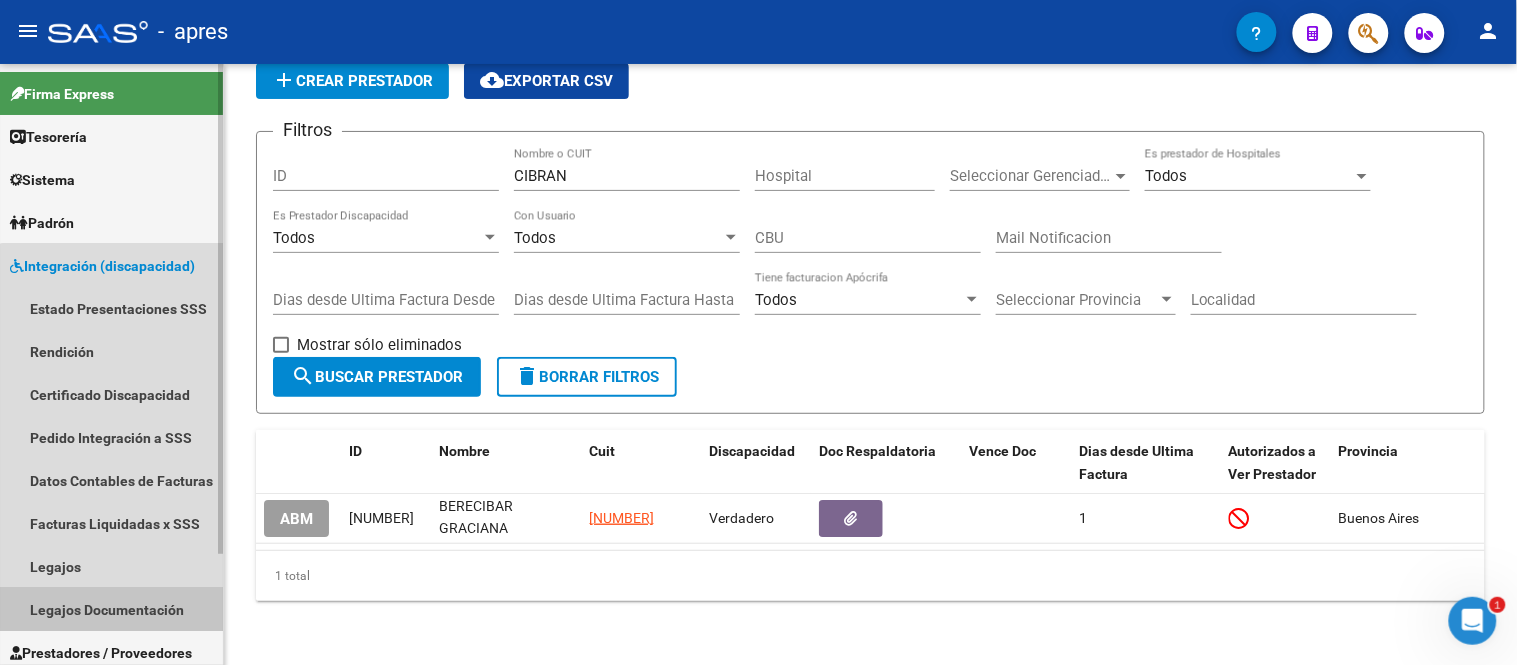 click on "Legajos Documentación" at bounding box center (111, 609) 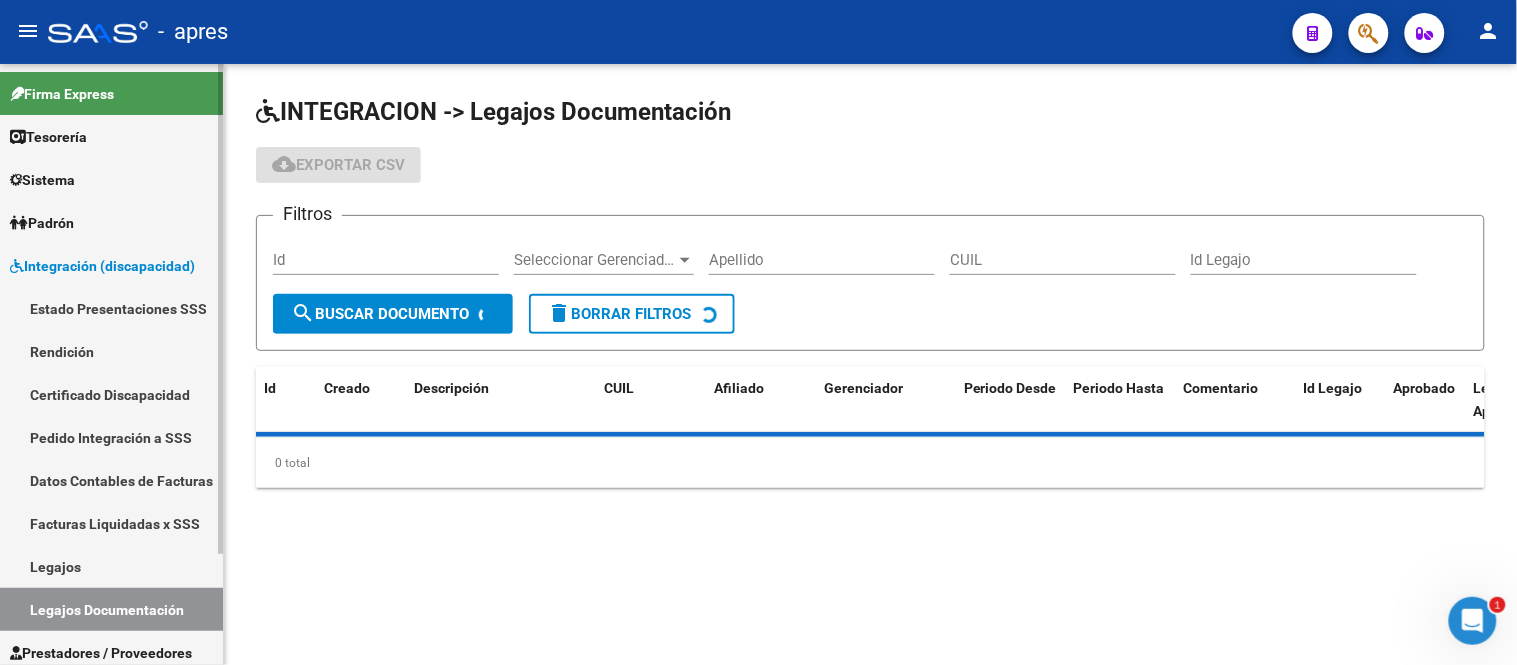 scroll, scrollTop: 0, scrollLeft: 0, axis: both 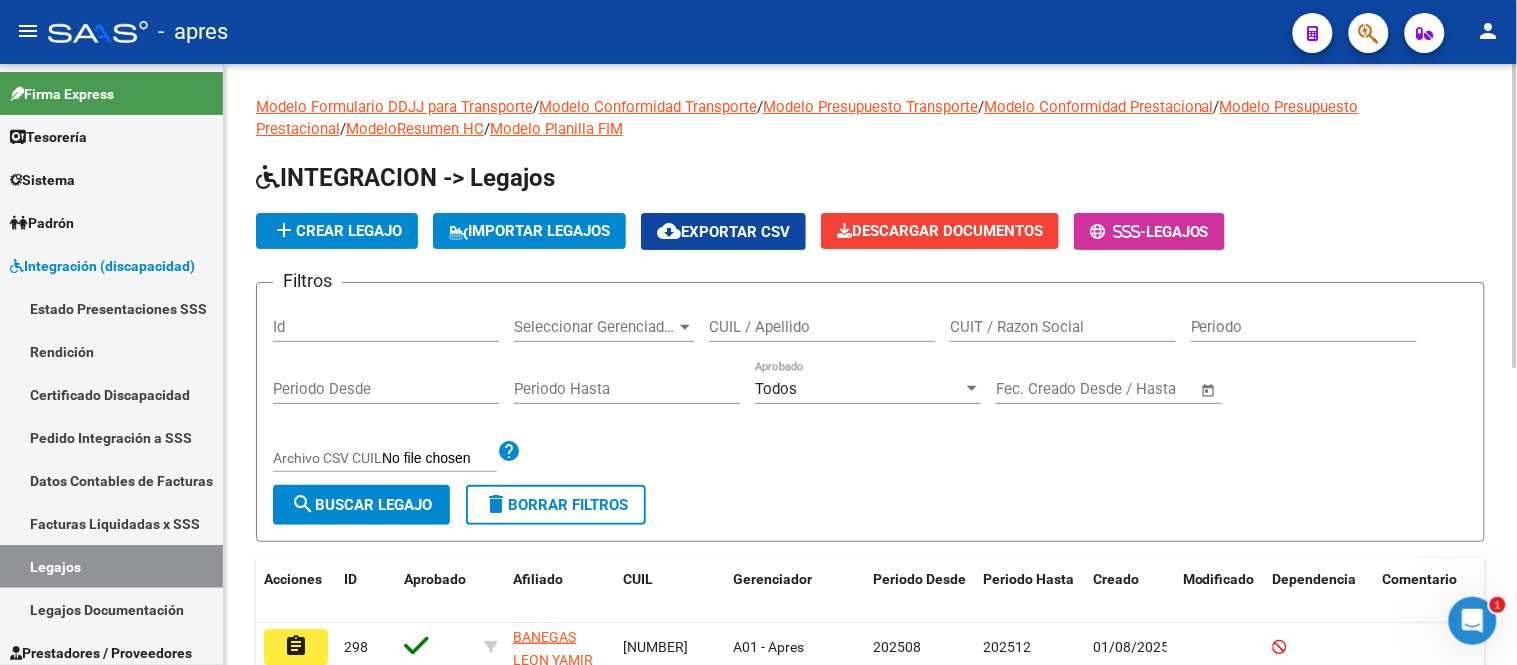 click on "CUIL / Apellido" at bounding box center (822, 327) 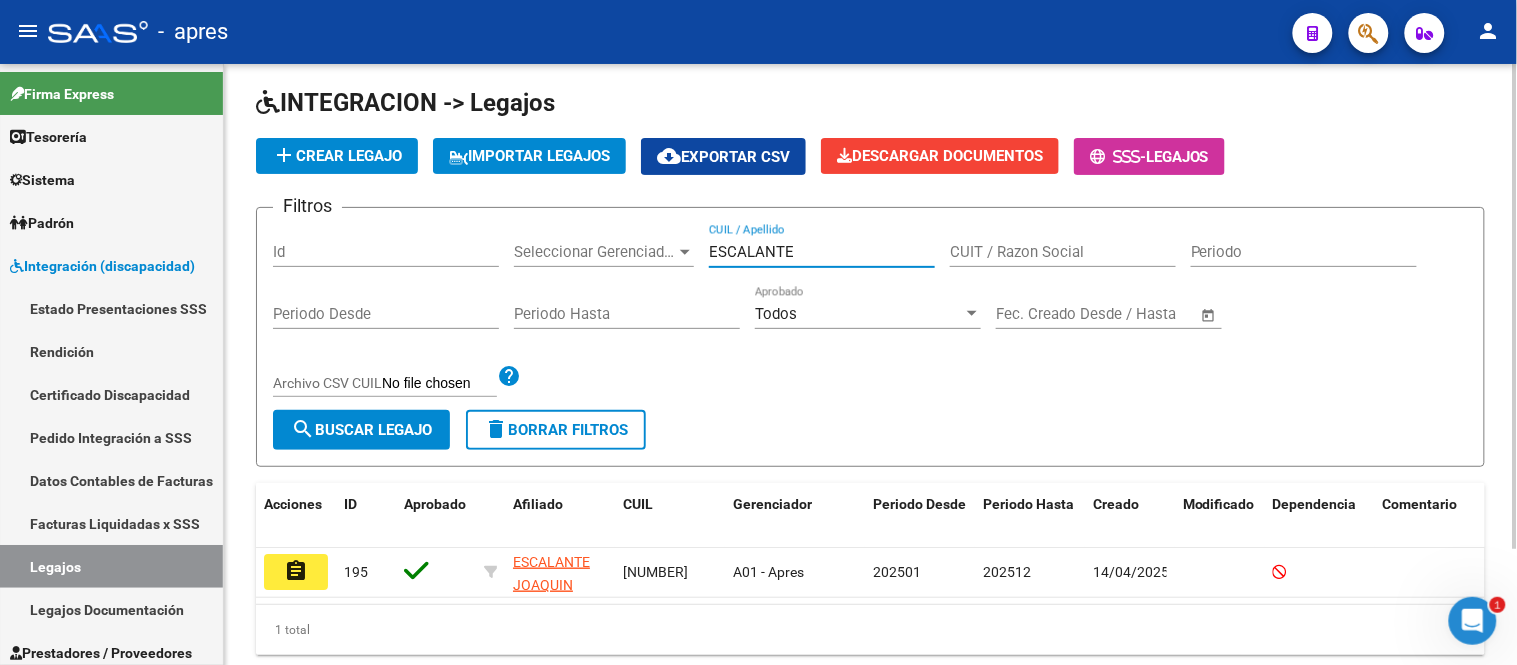 scroll, scrollTop: 145, scrollLeft: 0, axis: vertical 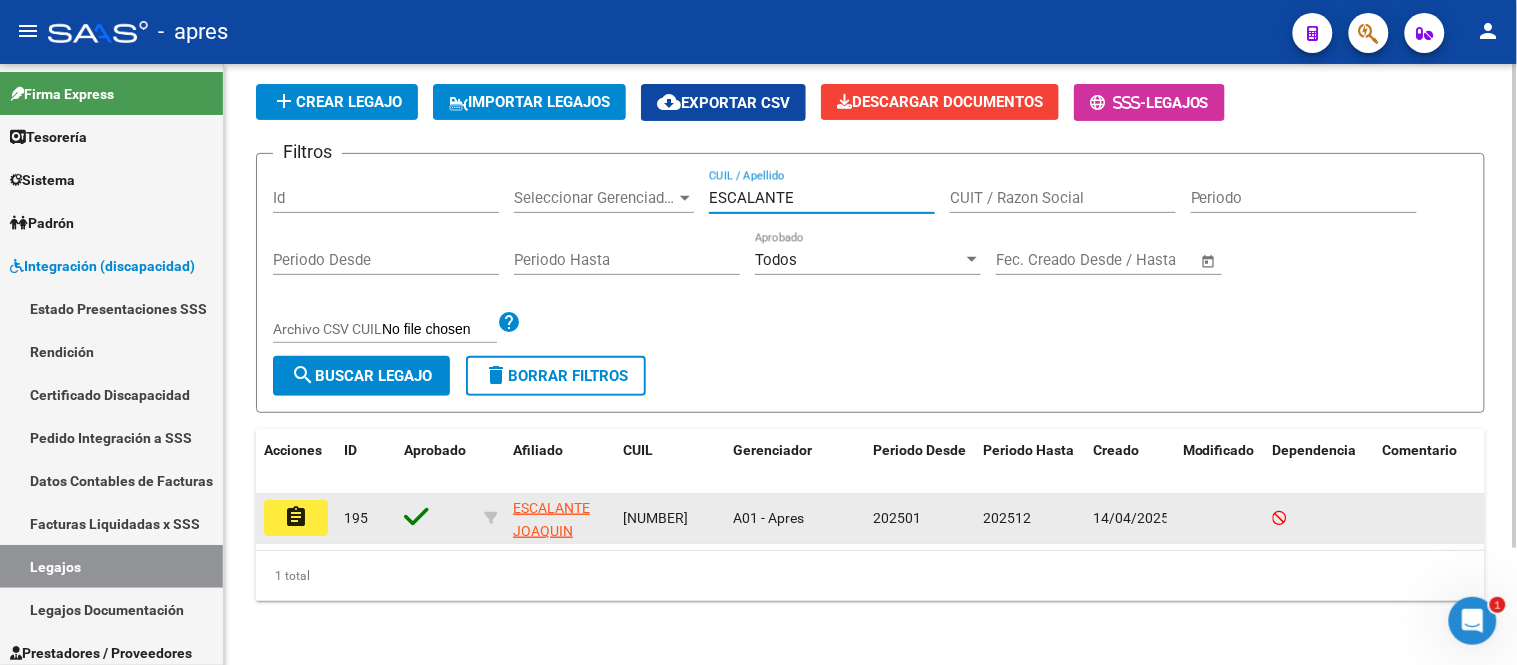 type on "ESCALANTE" 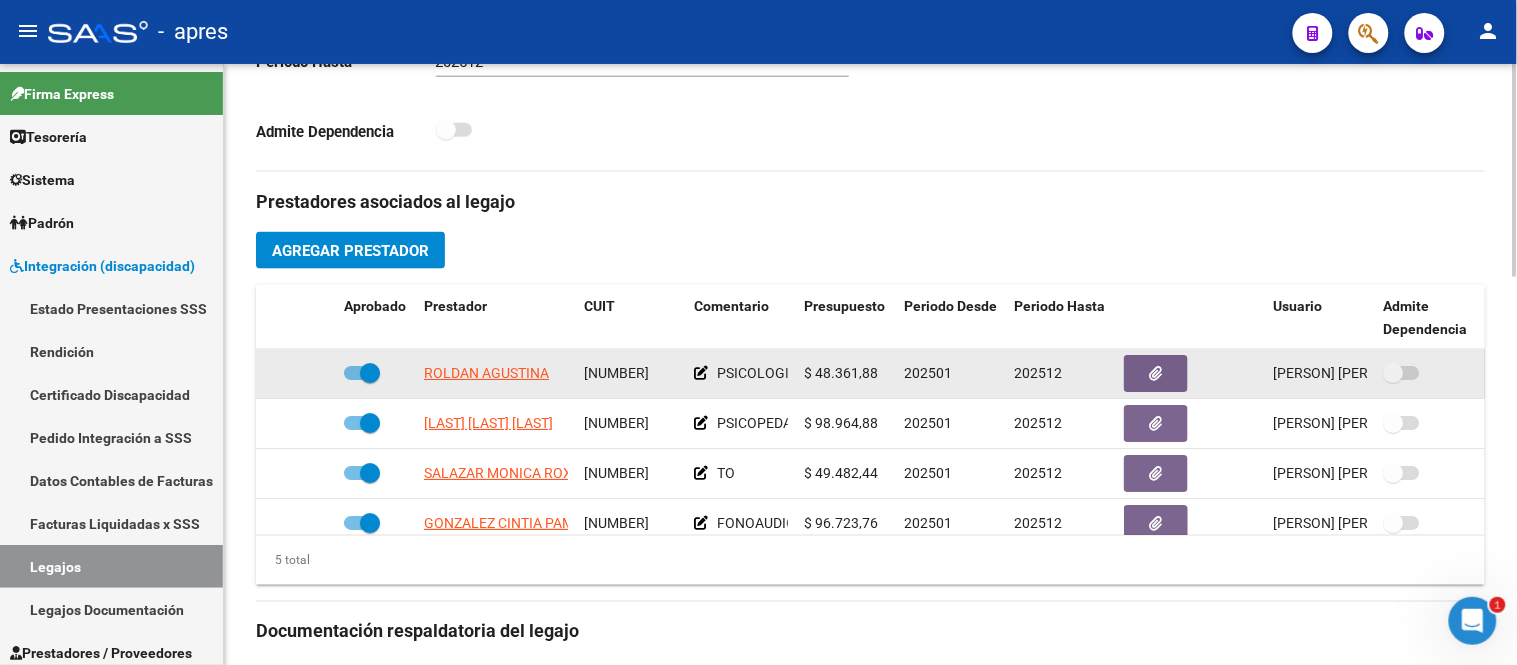 scroll, scrollTop: 666, scrollLeft: 0, axis: vertical 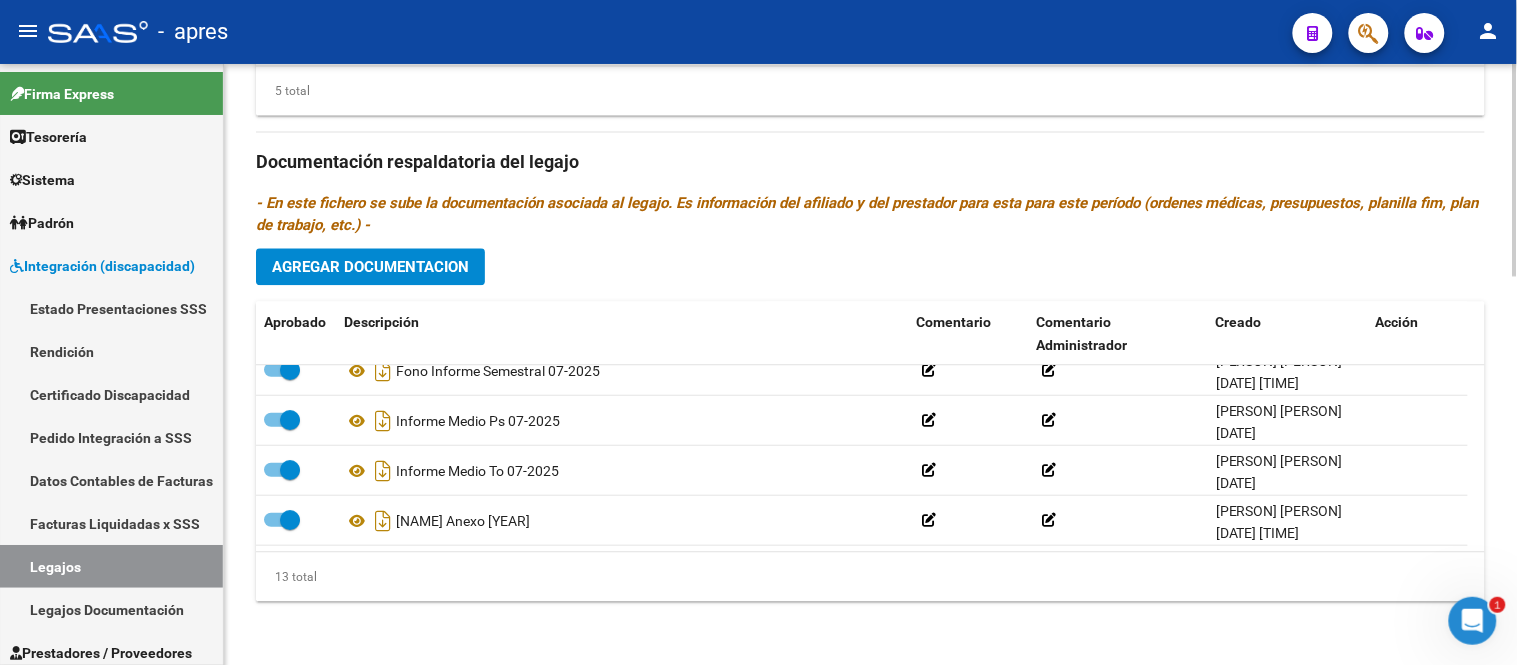 click on "Agregar Documentacion" 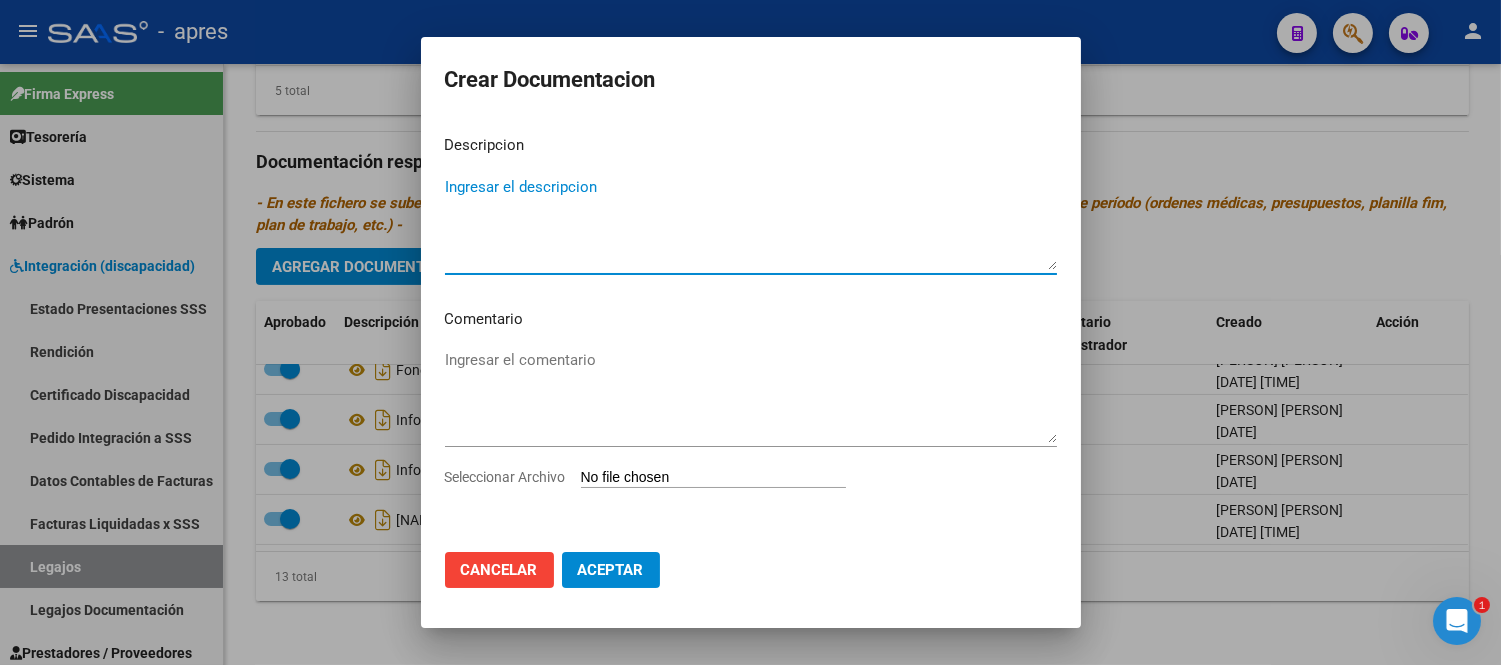 click on "Seleccionar Archivo" at bounding box center [713, 478] 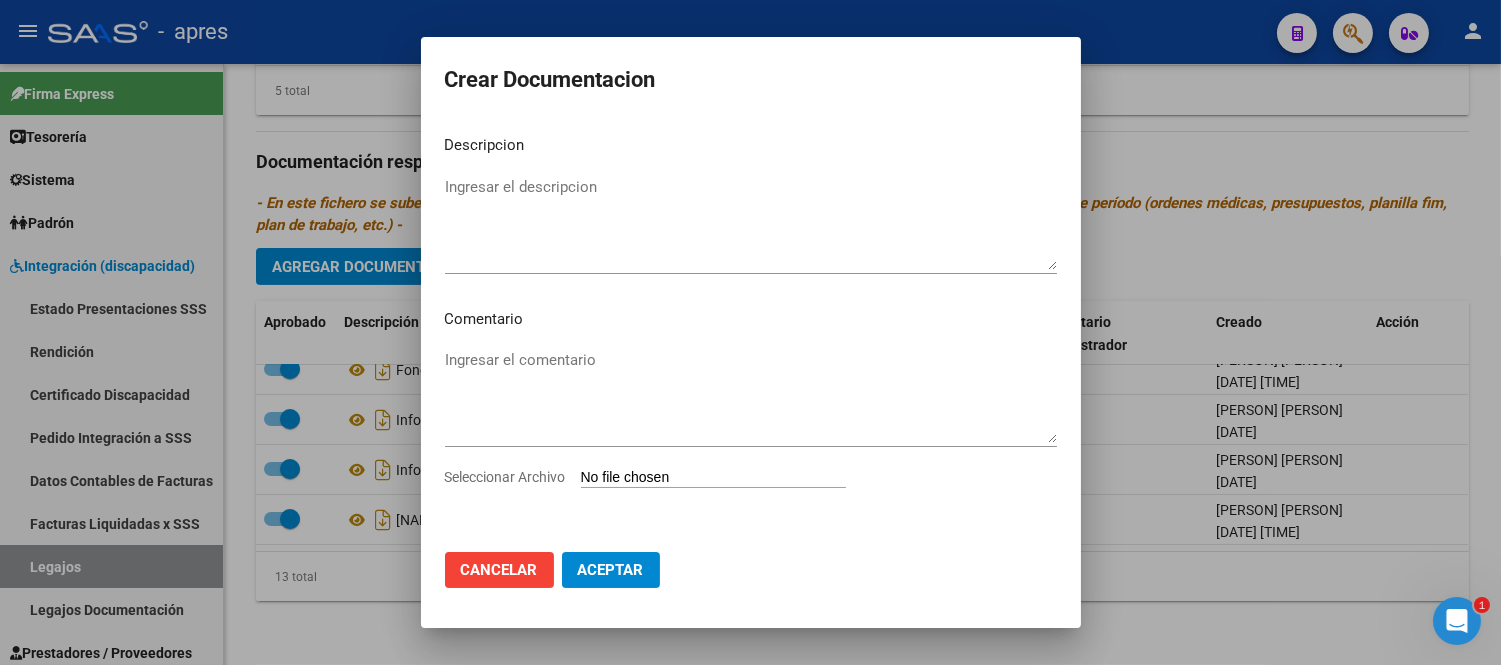 type on "C:\fakepath\CAR Y CUE.pdf" 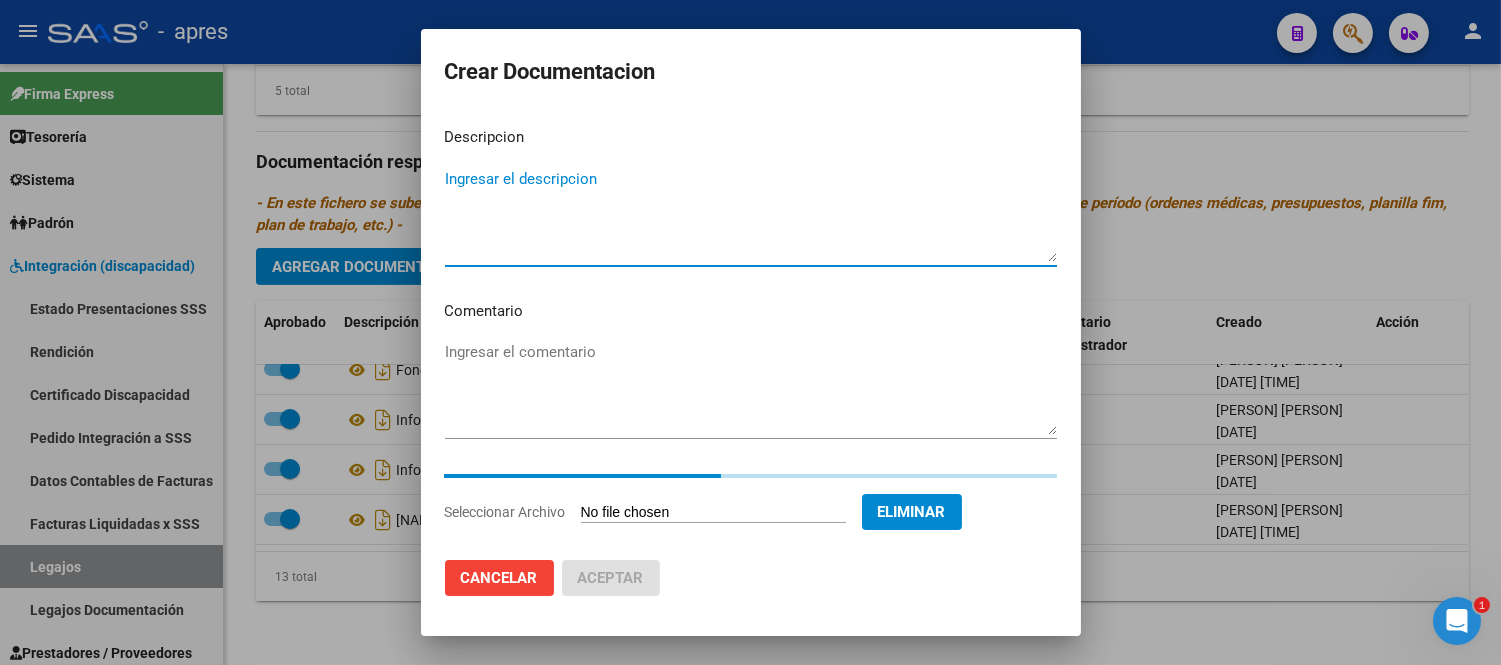 click on "Ingresar el descripcion" at bounding box center [751, 215] 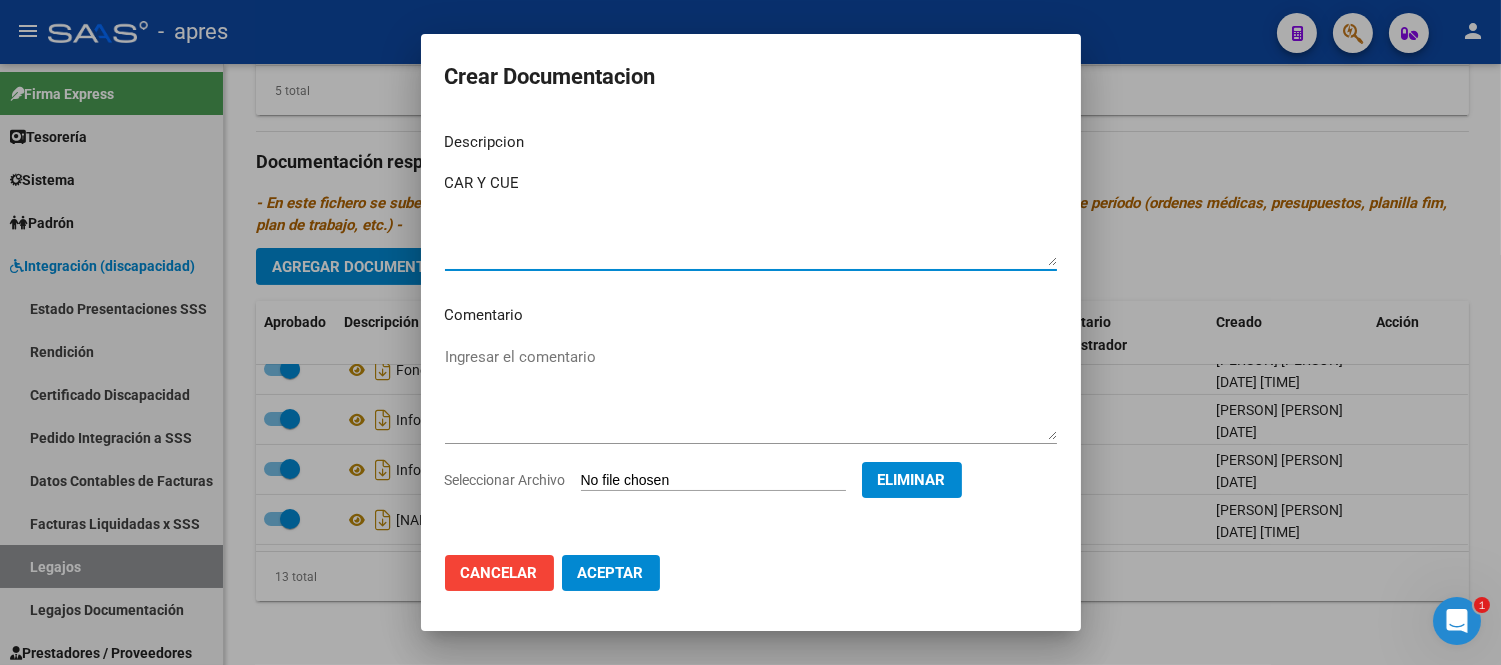 type on "CAR Y CUE" 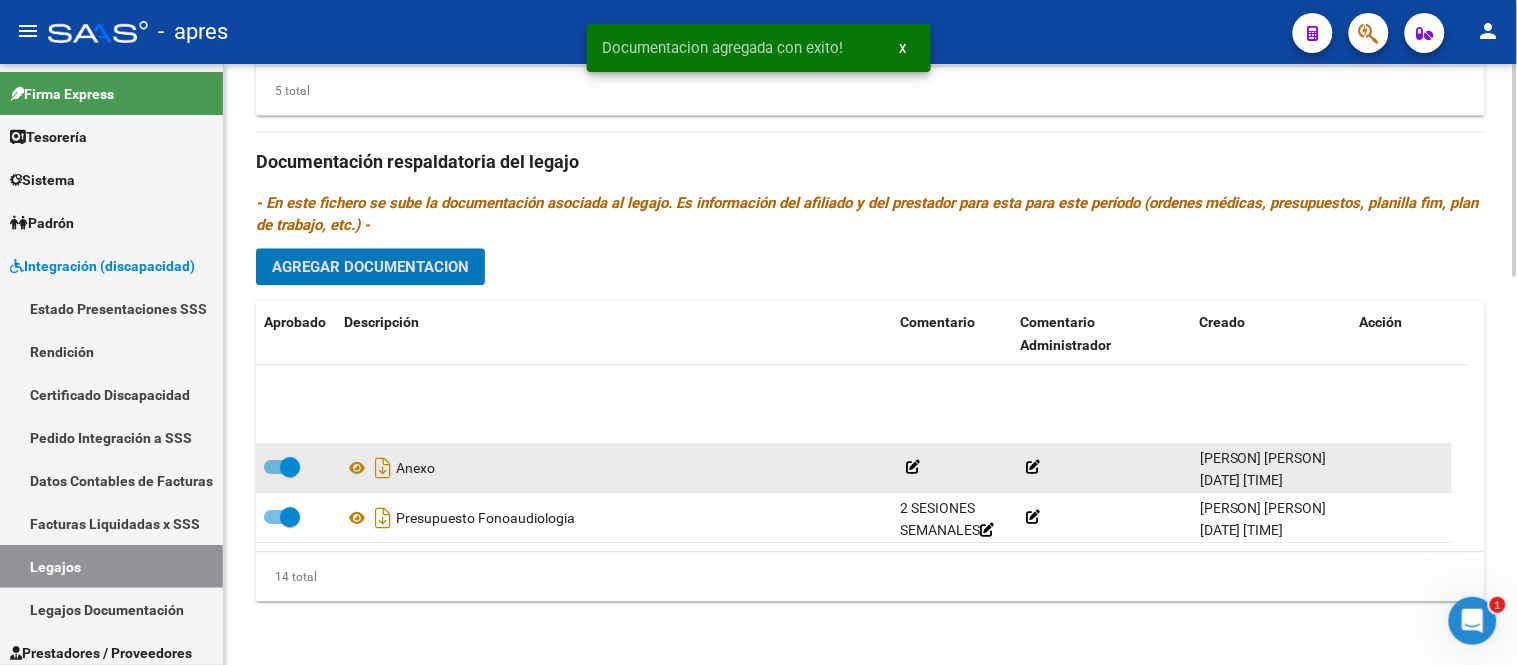 scroll, scrollTop: 0, scrollLeft: 0, axis: both 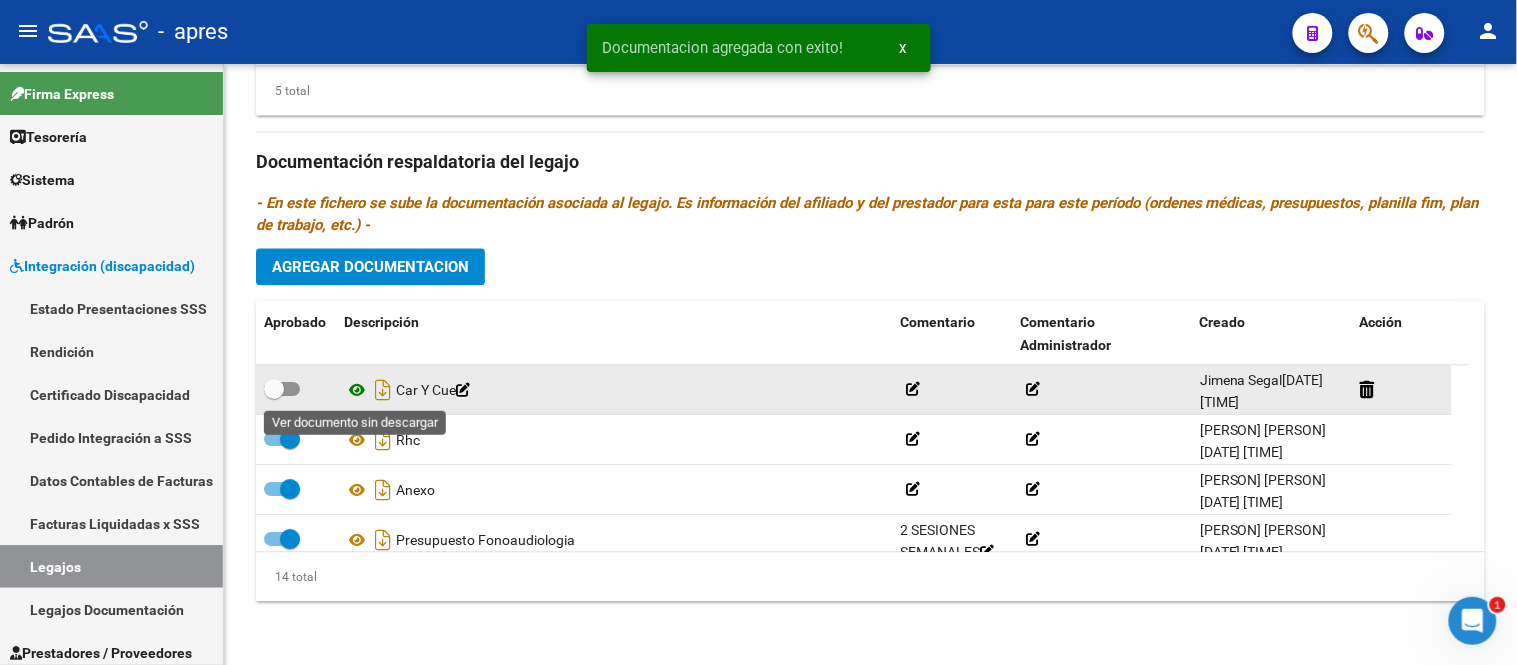 click 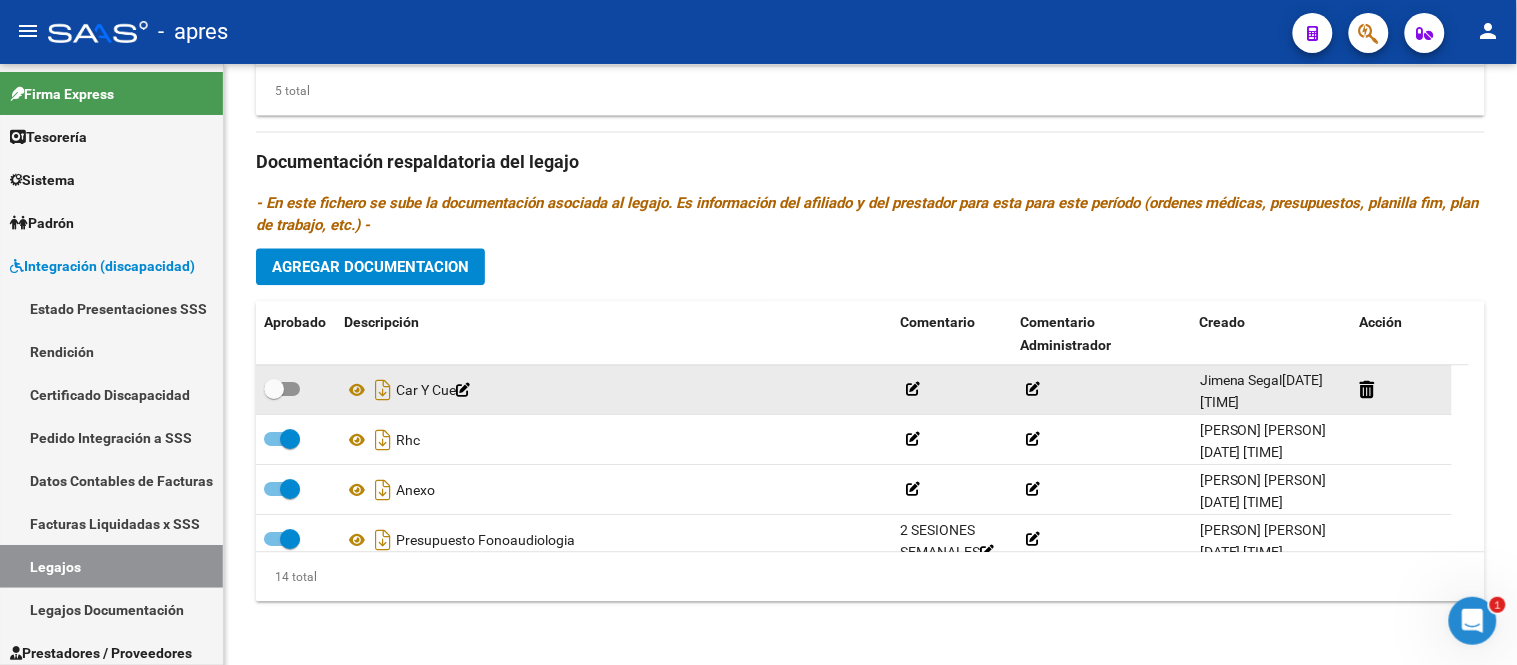 click at bounding box center [282, 389] 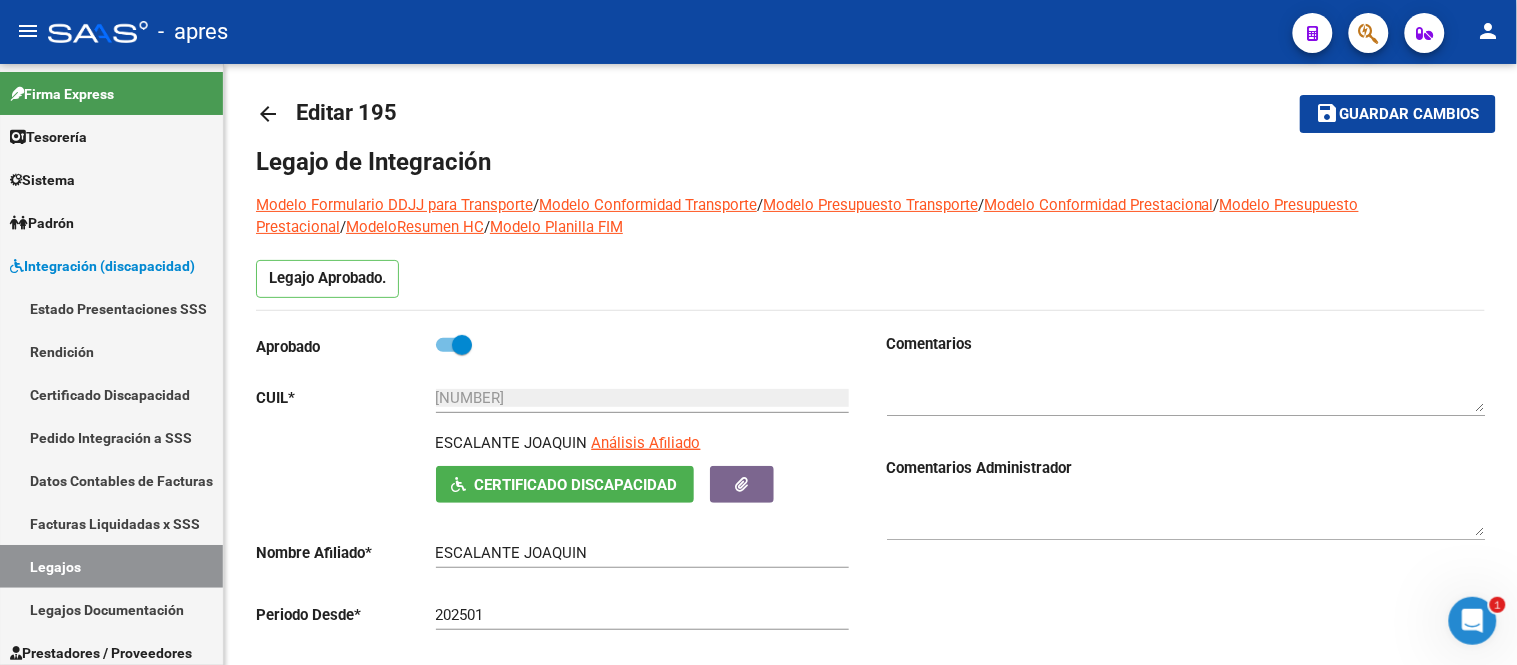scroll, scrollTop: 0, scrollLeft: 0, axis: both 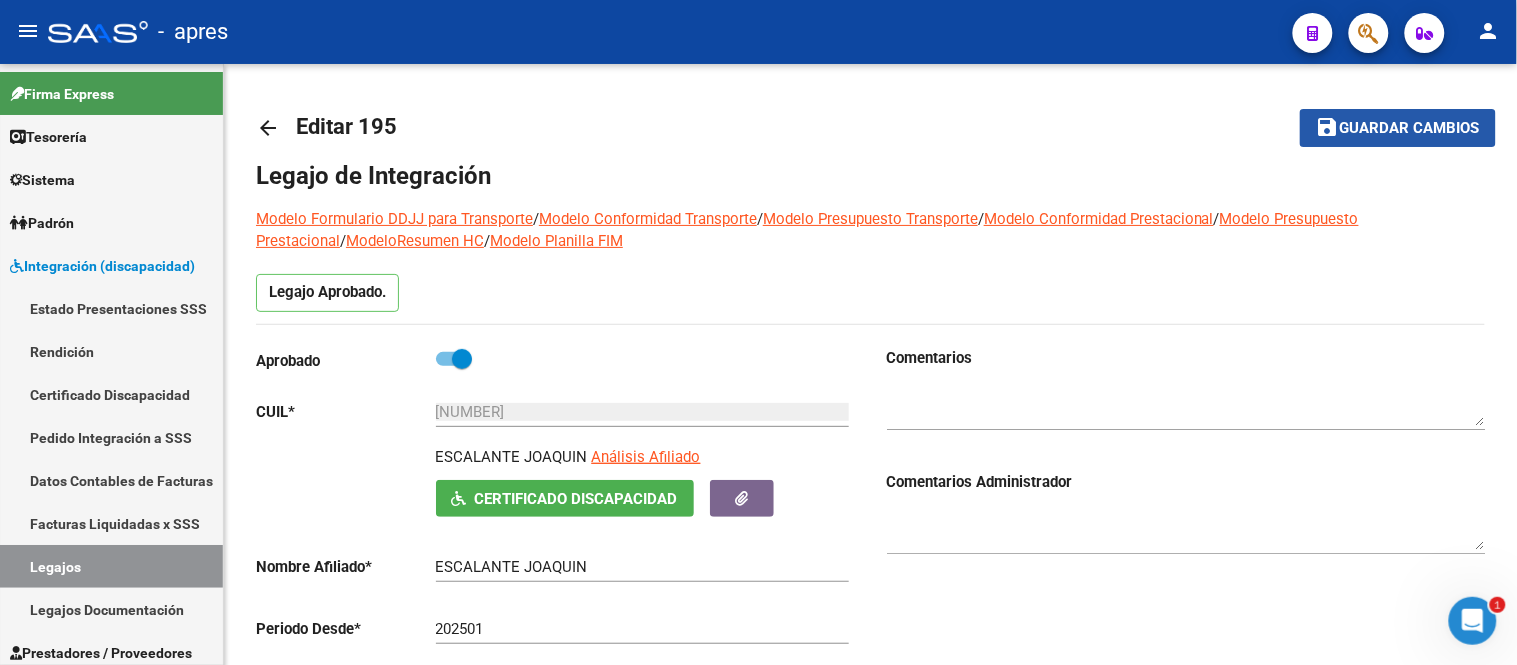 click on "Guardar cambios" 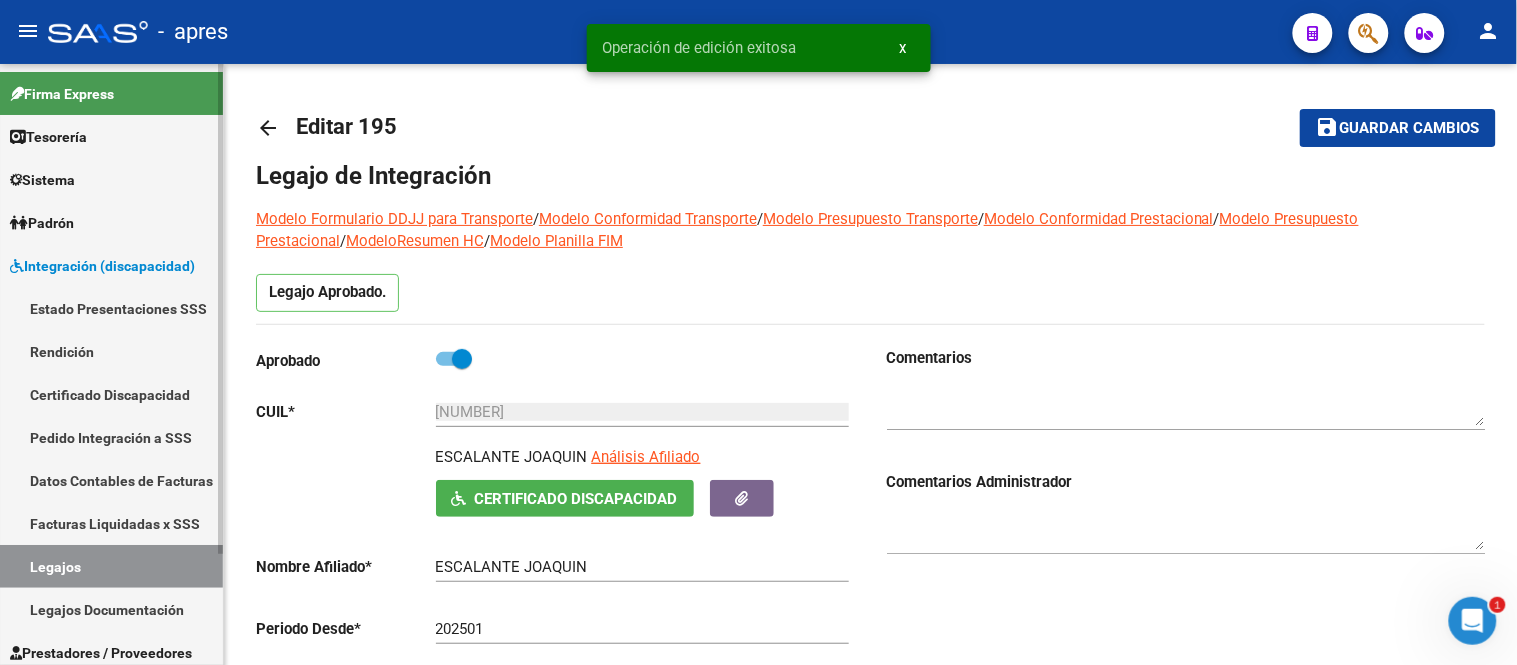 click on "Legajos" at bounding box center (111, 566) 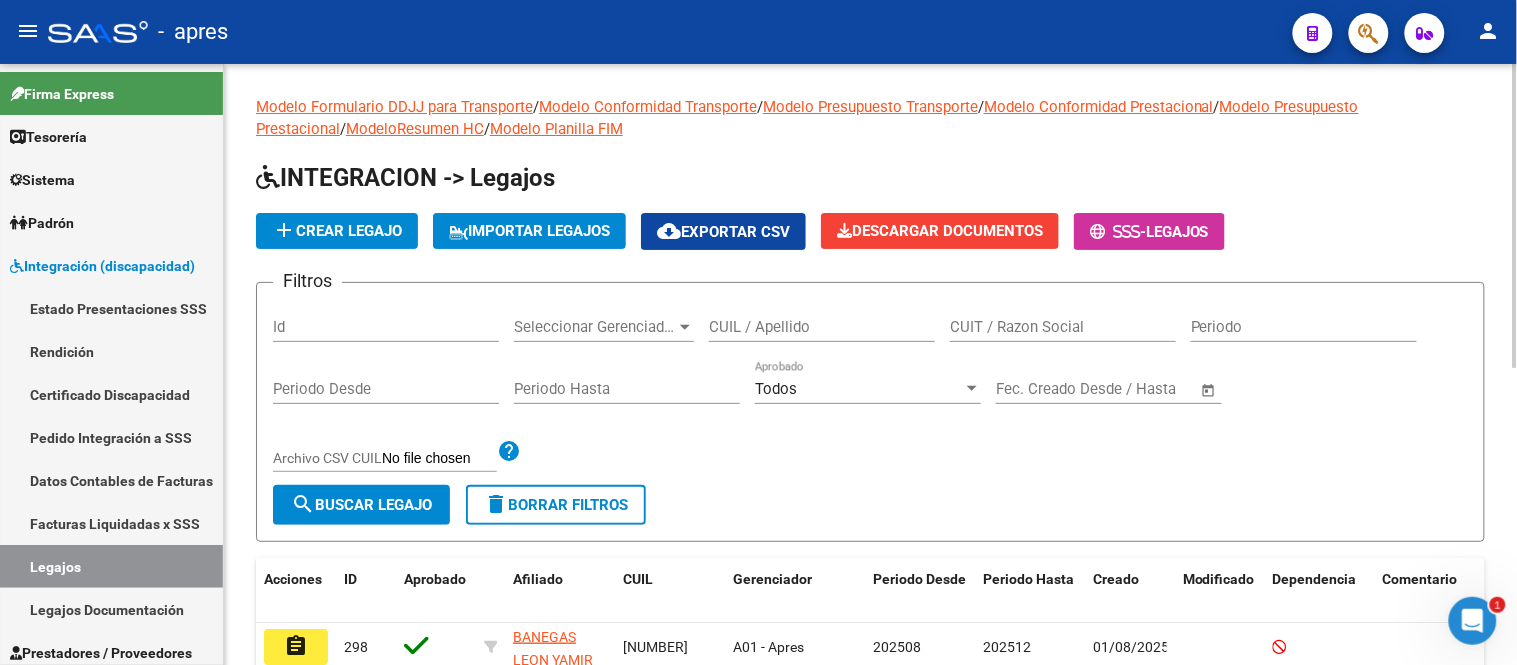 click on "CUIL / Apellido" at bounding box center (822, 327) 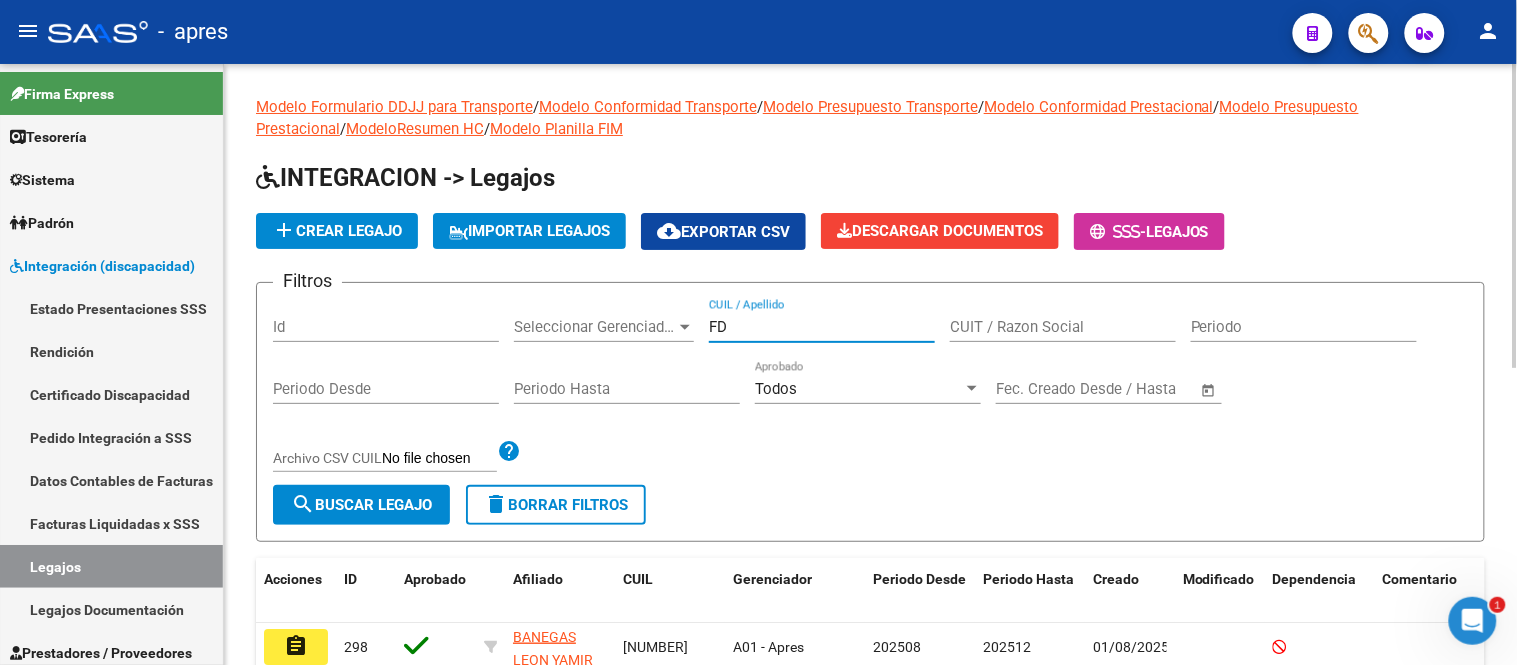 type on "F" 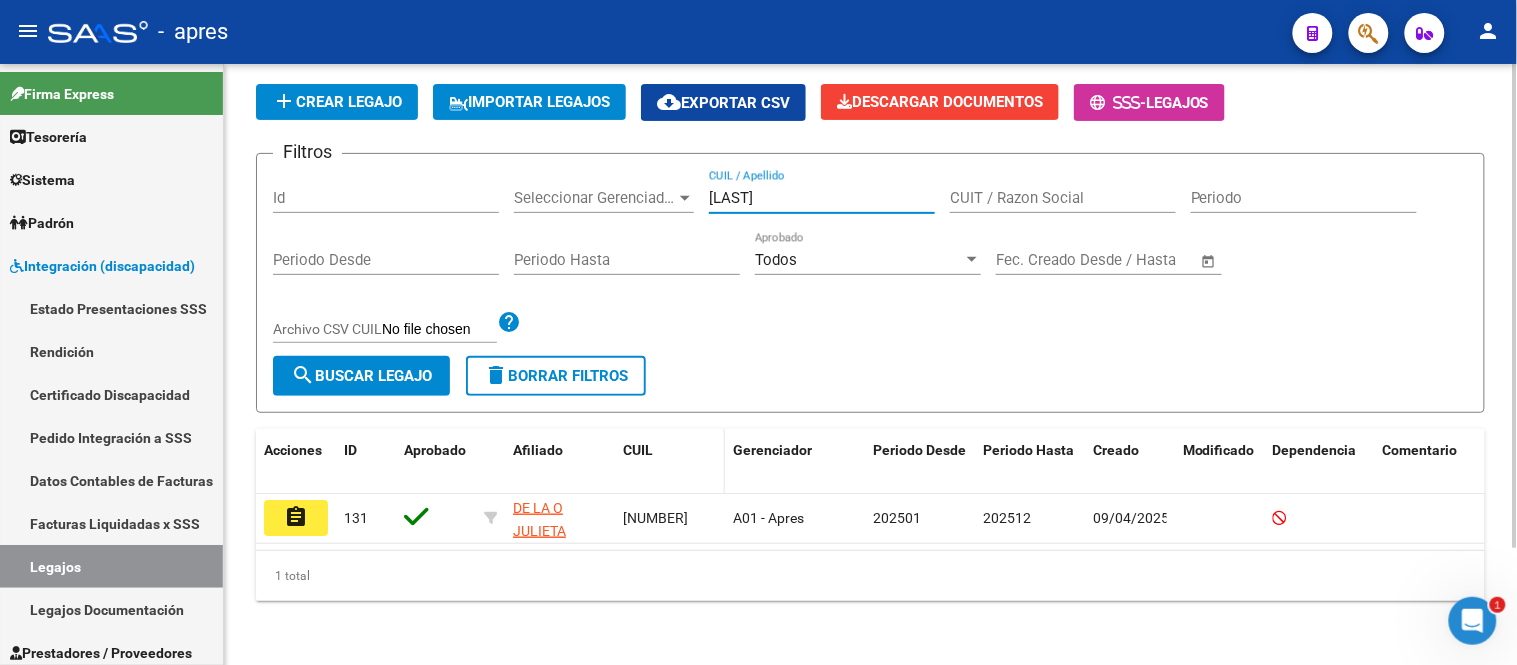 scroll, scrollTop: 145, scrollLeft: 0, axis: vertical 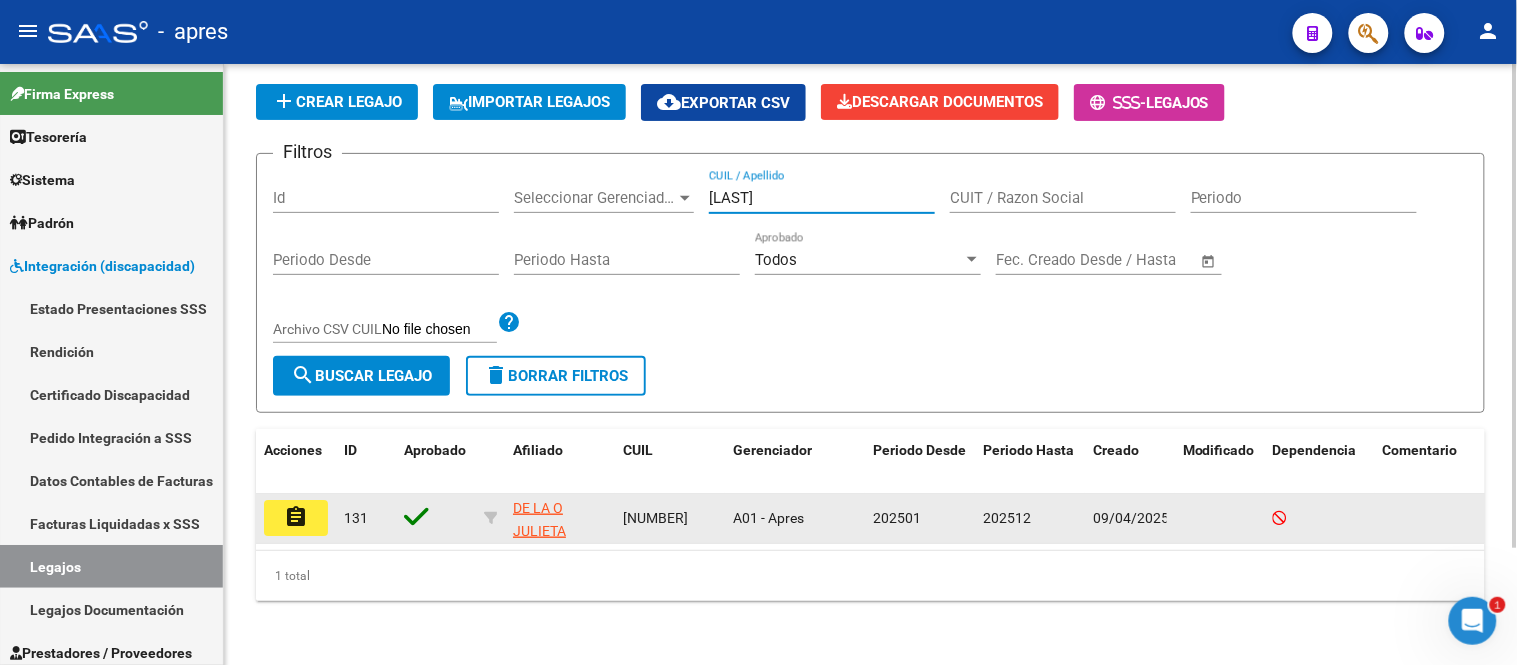type on "[LAST]" 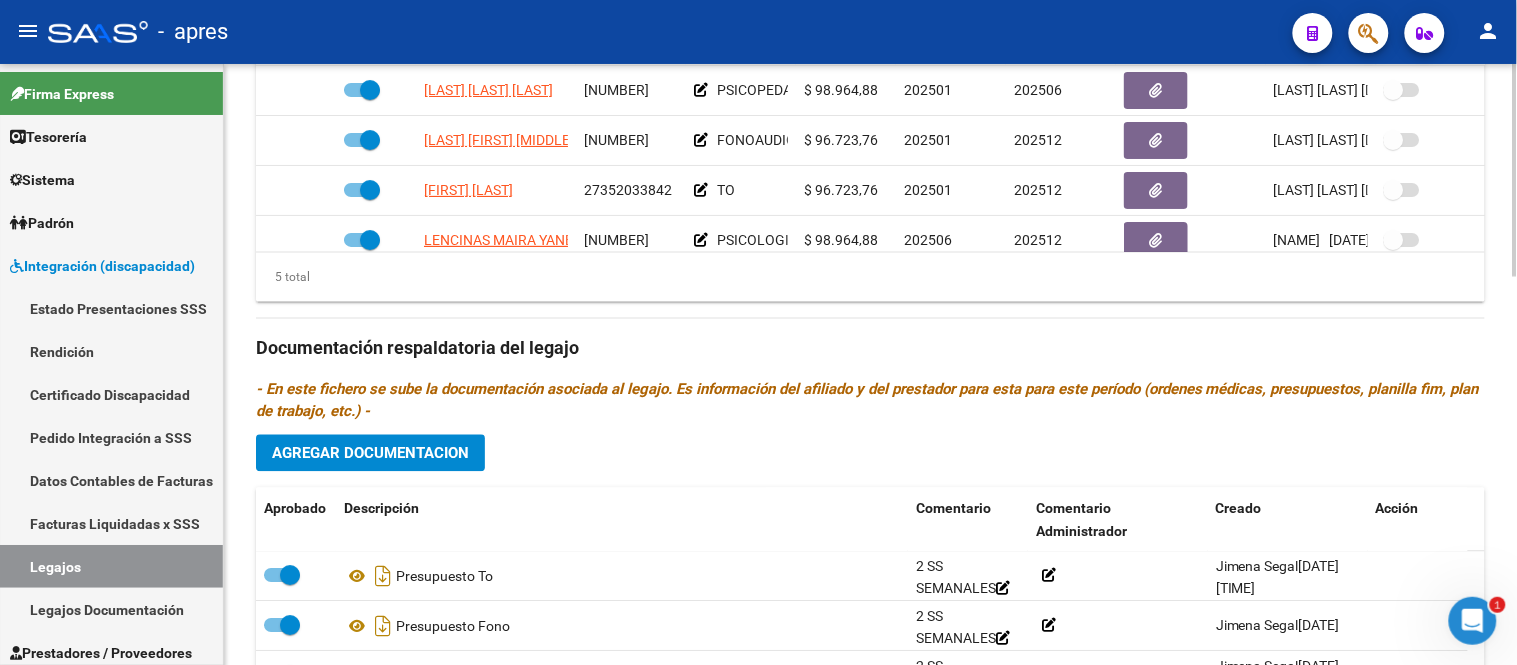 scroll, scrollTop: 1101, scrollLeft: 0, axis: vertical 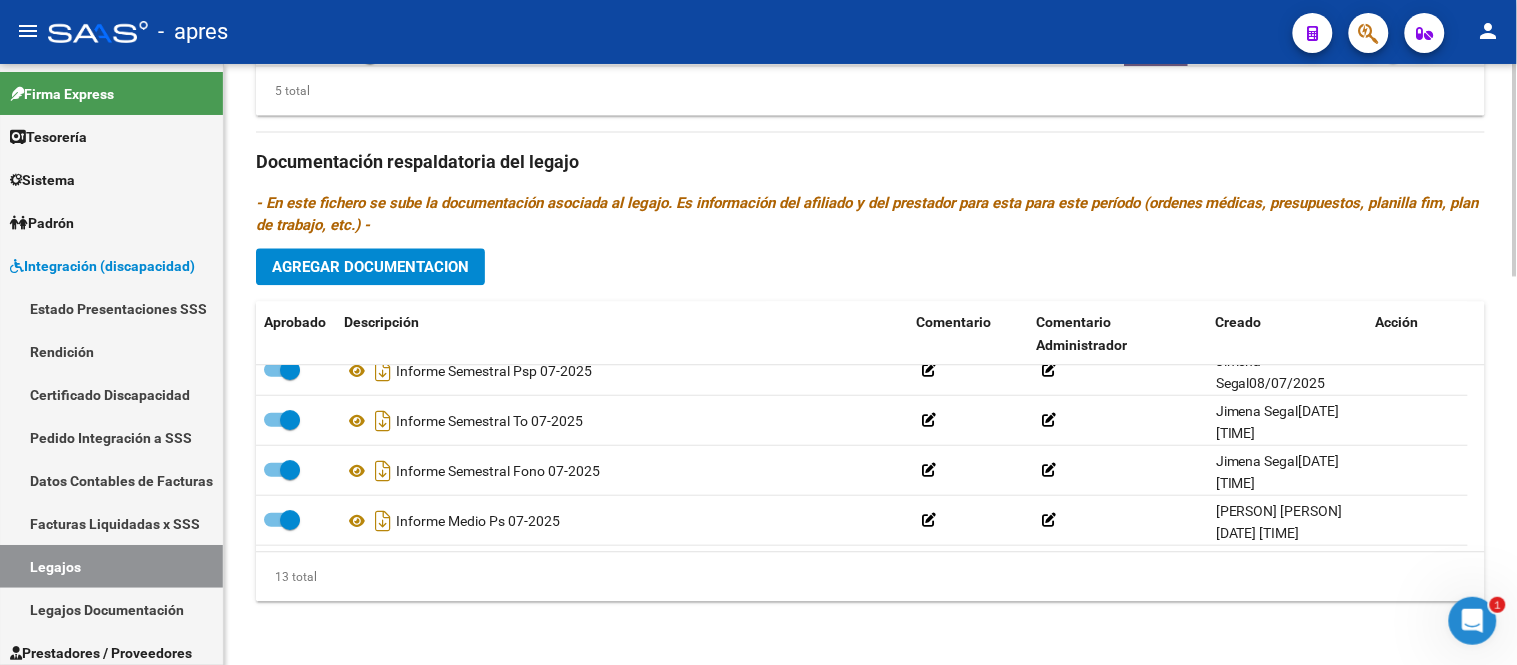 click on "Agregar Documentacion" 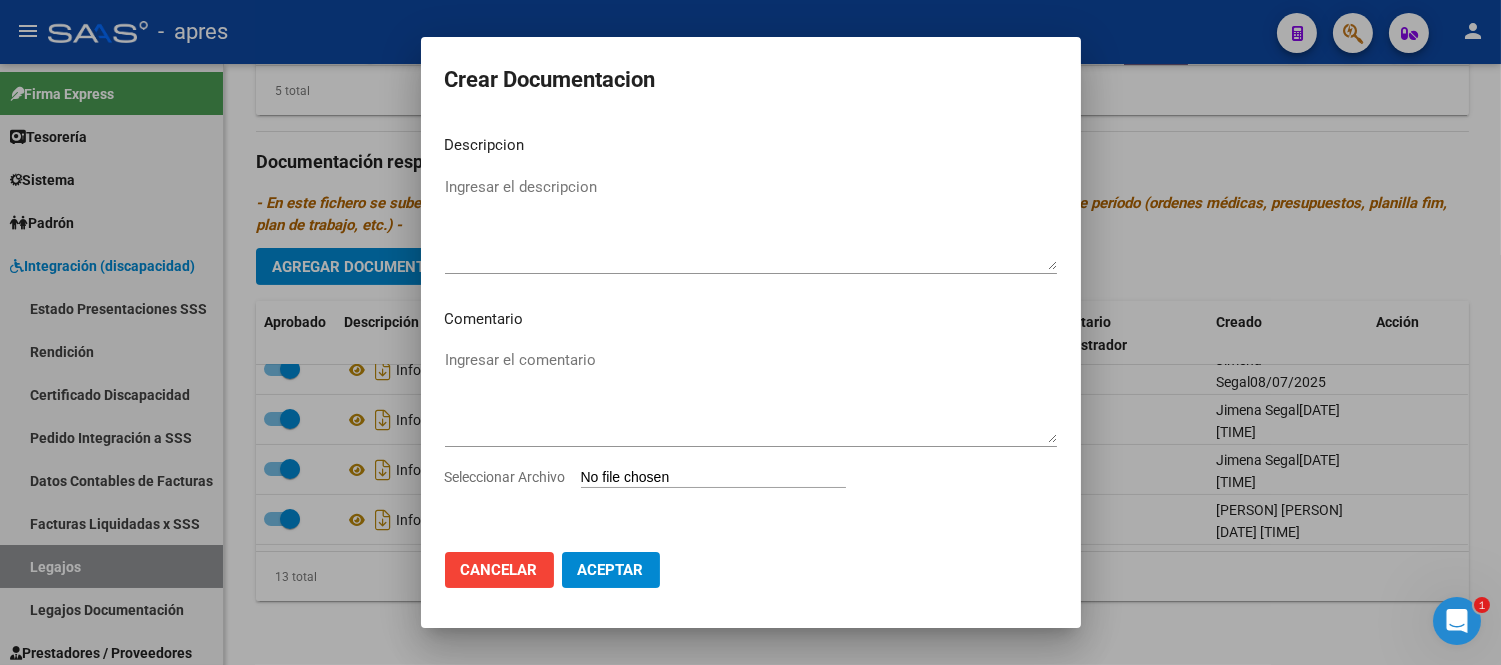 click on "Seleccionar Archivo" at bounding box center (713, 478) 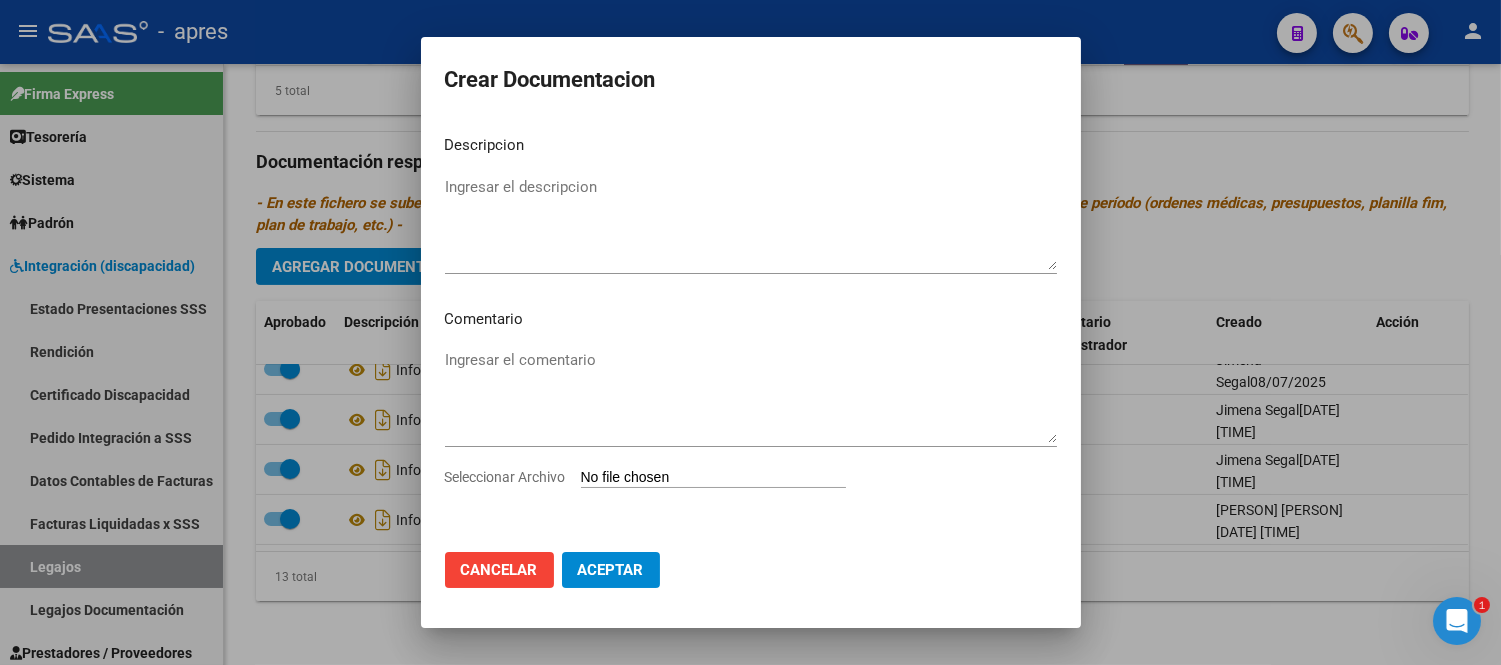 type on "C:\fakepath\CAR Y CUE.pdf" 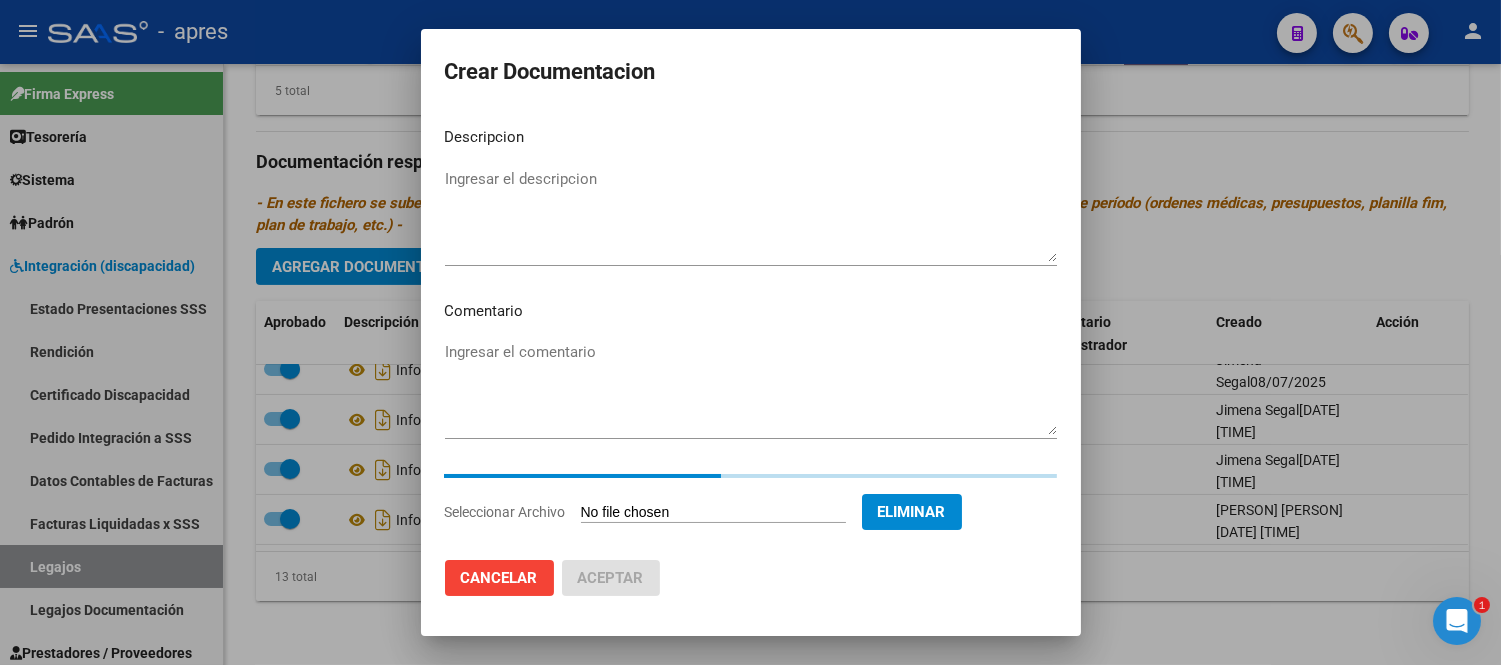 click on "Ingresar el descripcion" at bounding box center [751, 215] 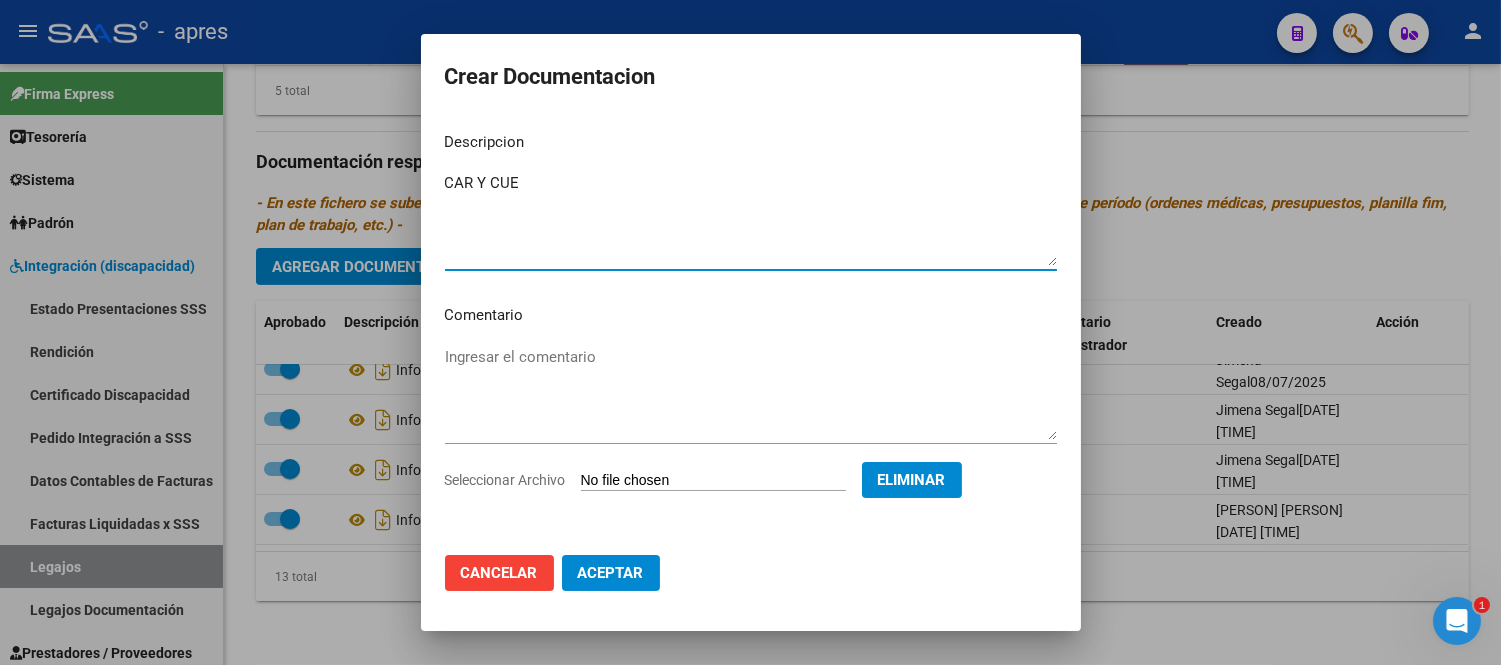 type on "CAR Y CUE" 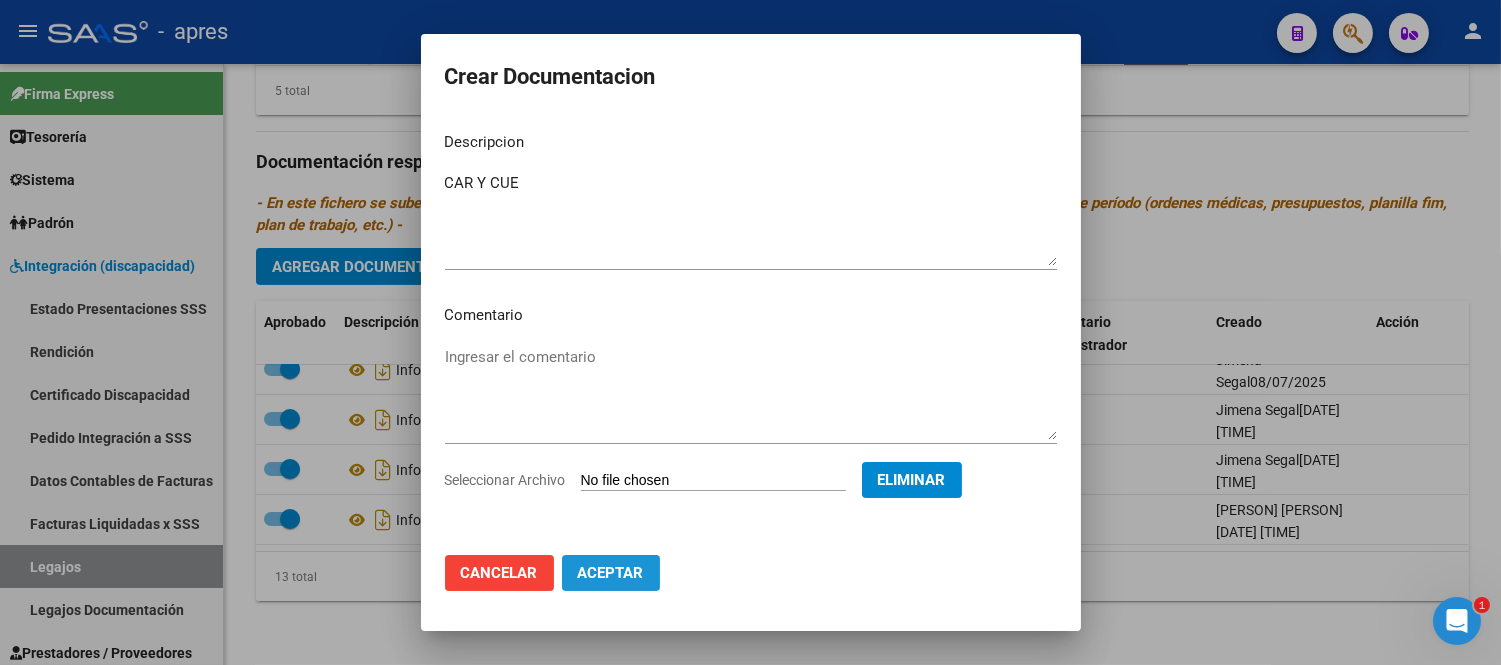 click on "Aceptar" 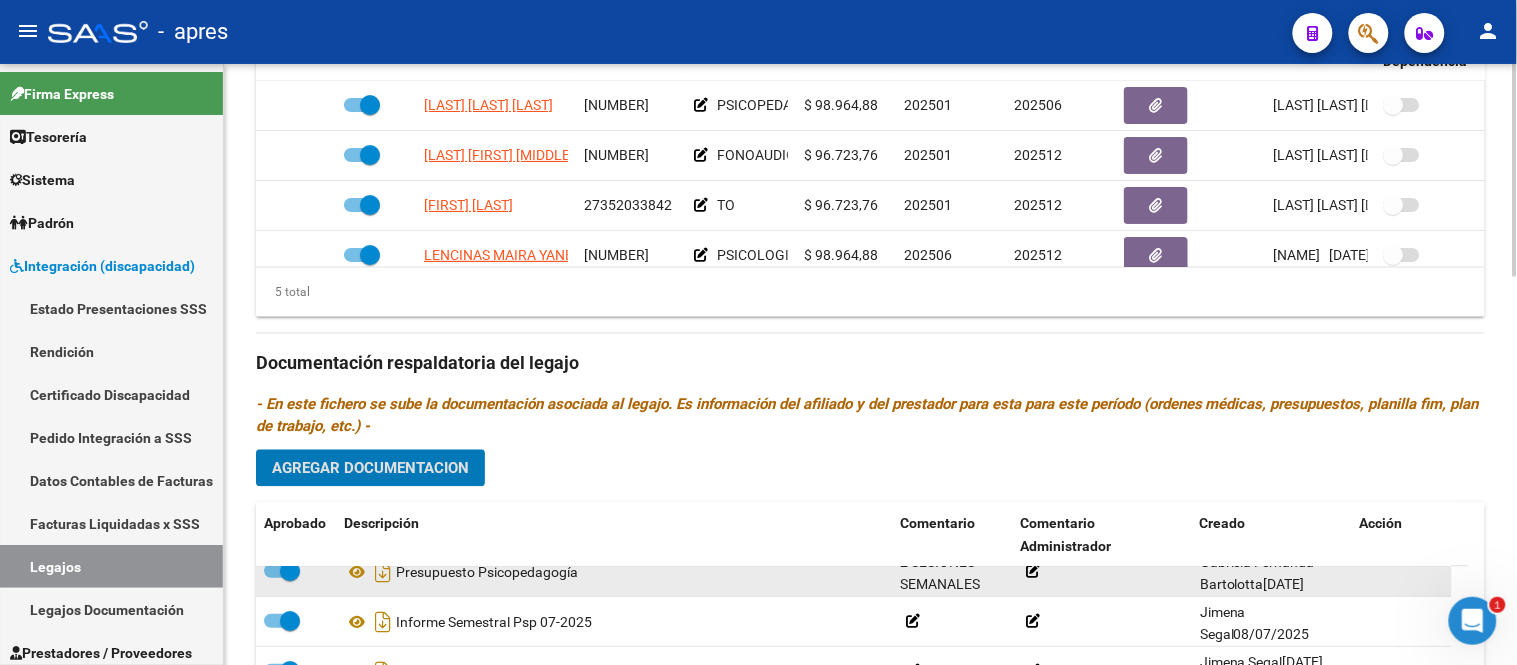 scroll, scrollTop: 878, scrollLeft: 0, axis: vertical 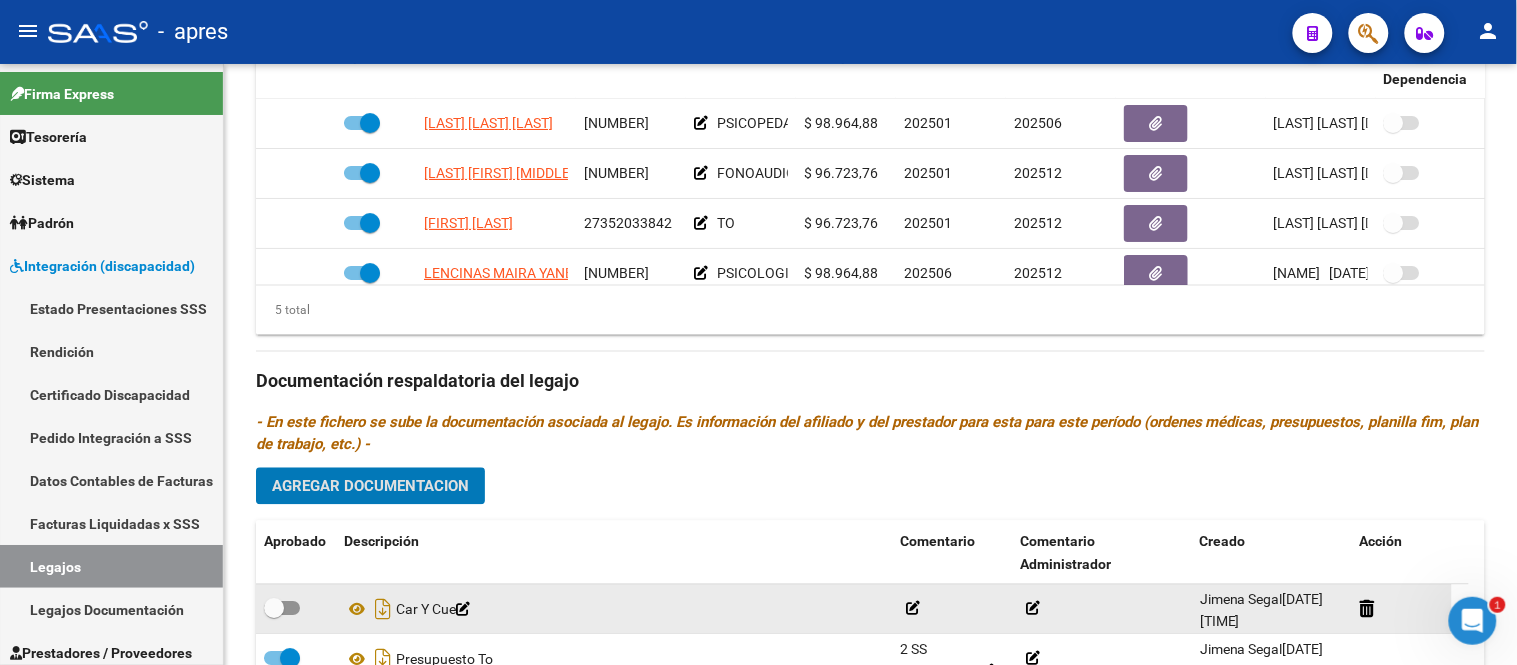 click at bounding box center [282, 609] 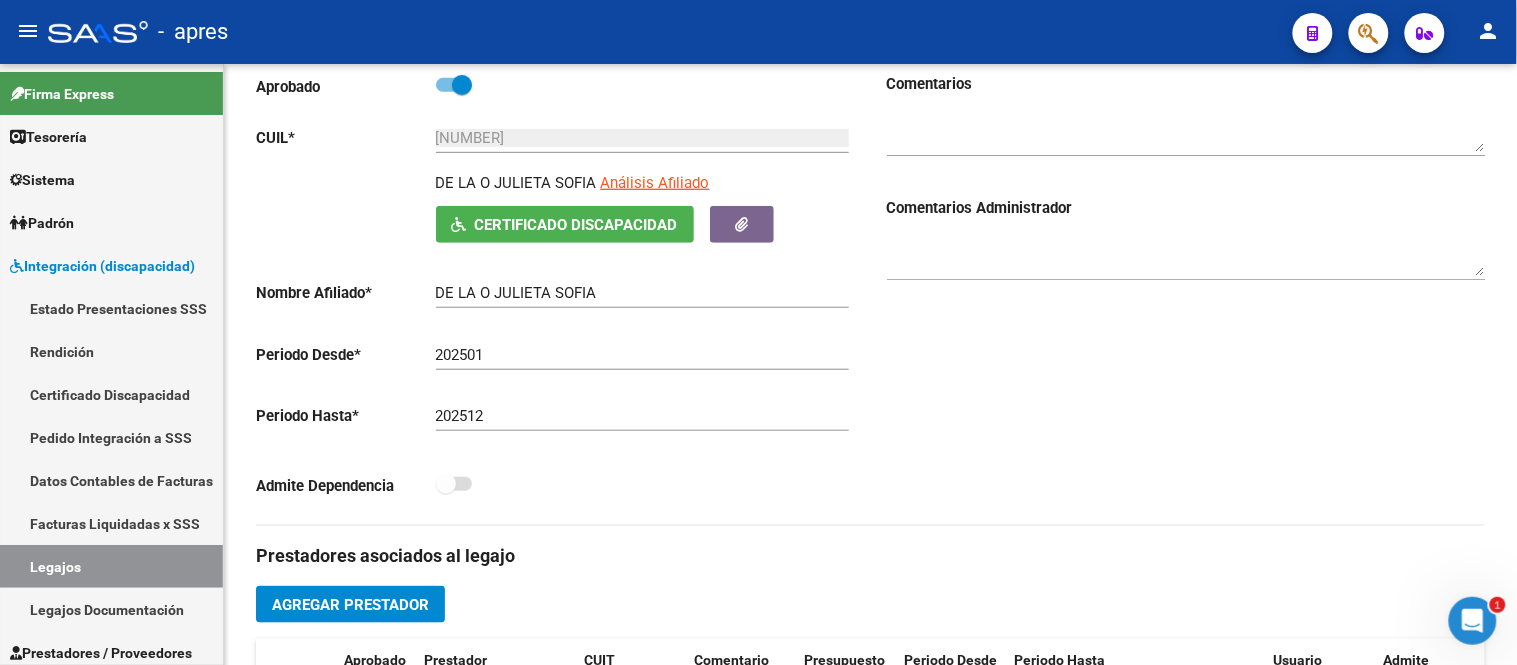 scroll, scrollTop: 0, scrollLeft: 0, axis: both 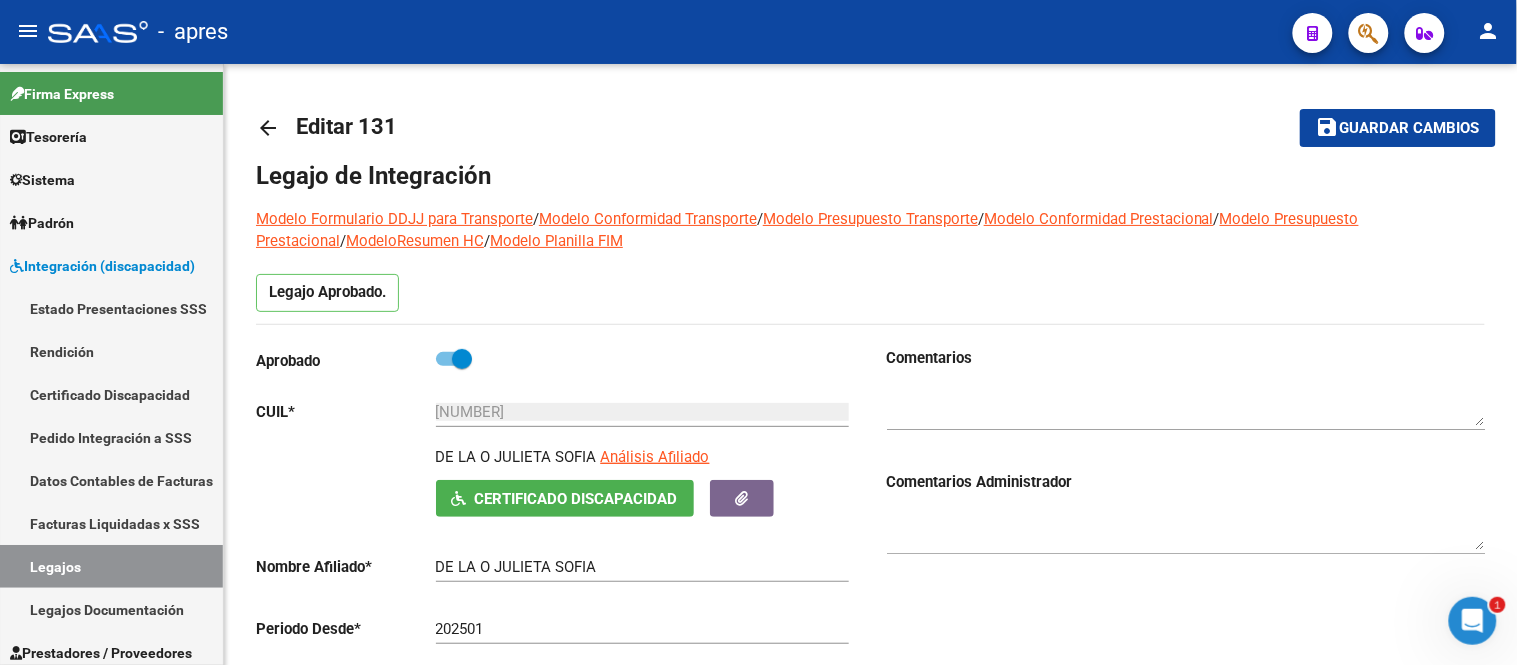 click on "save Guardar cambios" 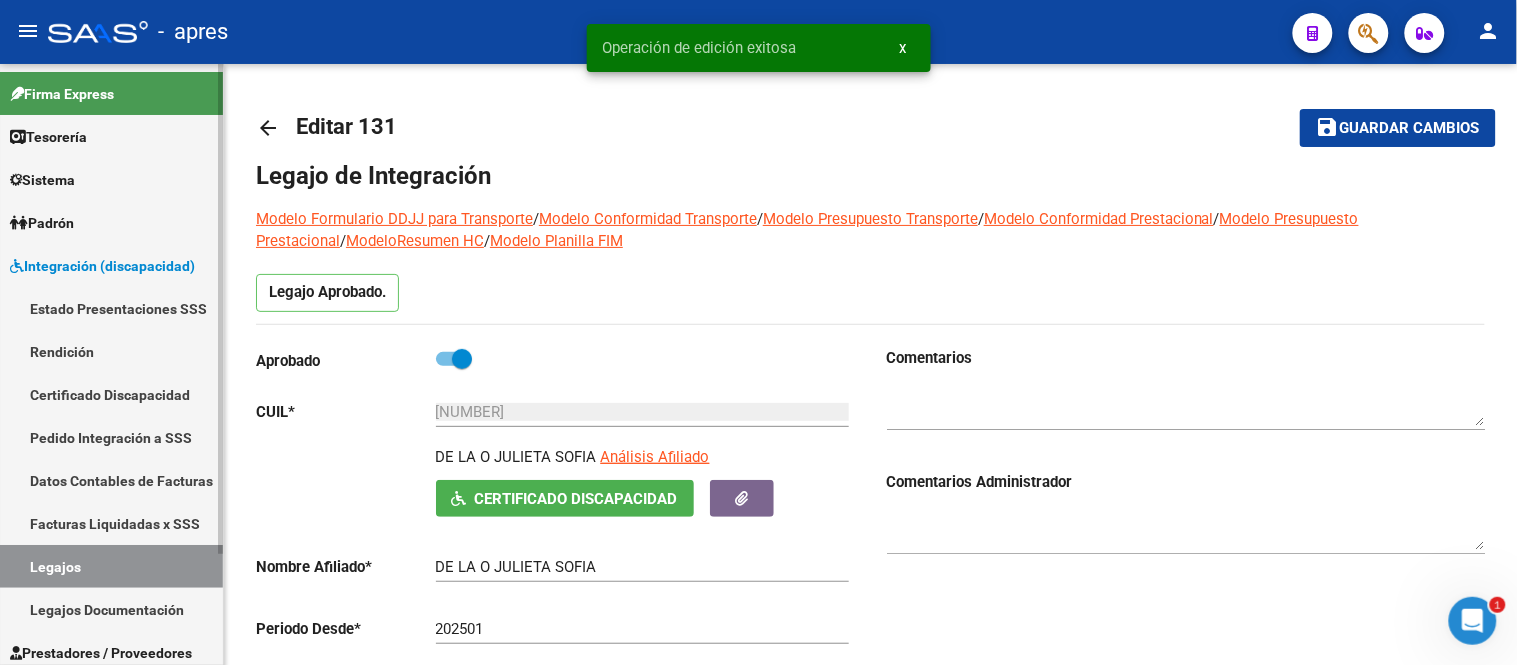 click on "Legajos" at bounding box center (111, 566) 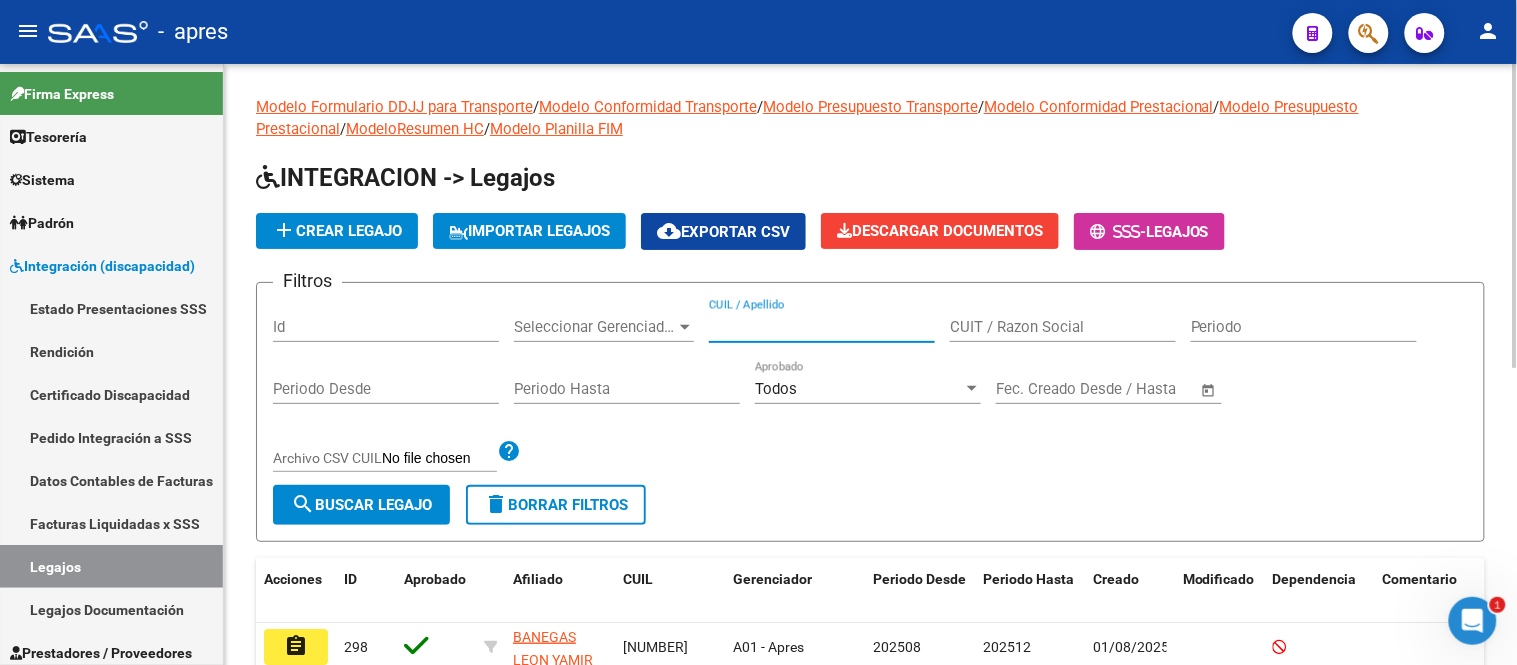 click on "CUIL / Apellido" at bounding box center [822, 327] 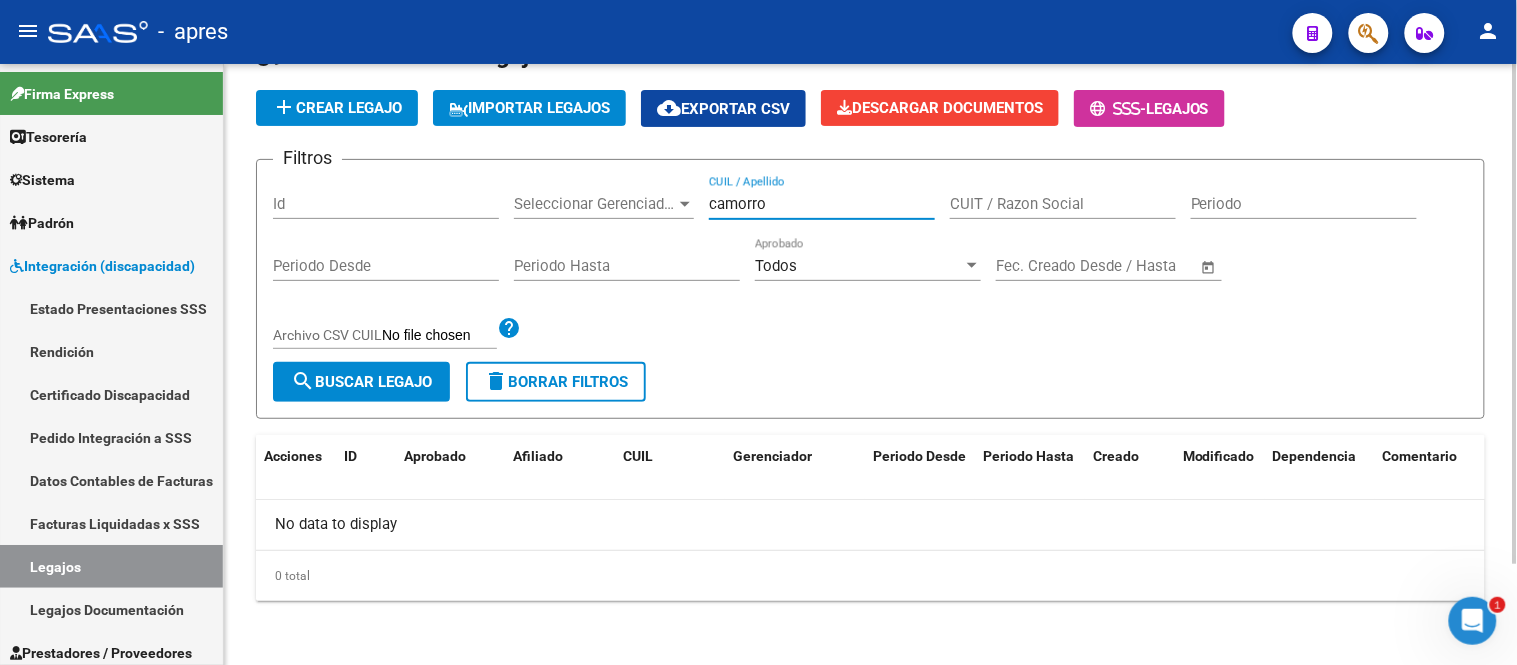 scroll, scrollTop: 122, scrollLeft: 0, axis: vertical 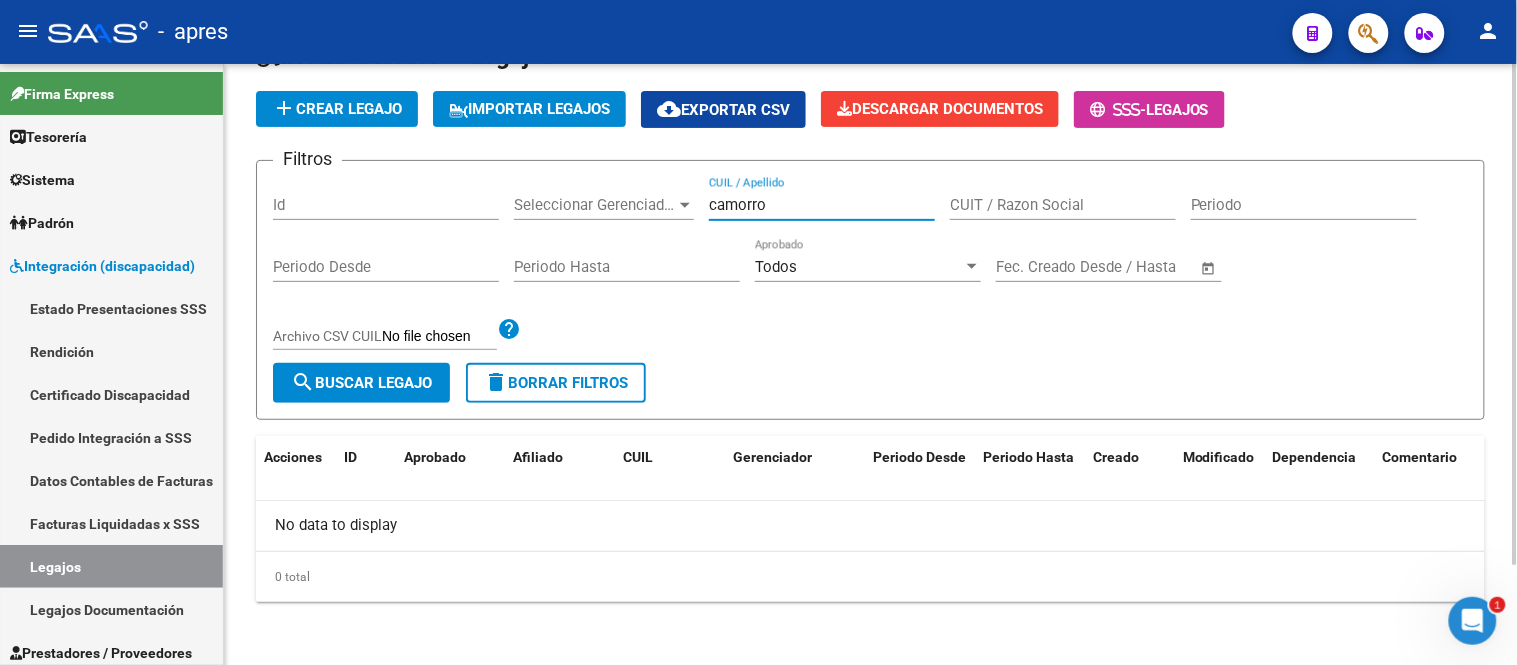 click on "camorro" at bounding box center (822, 205) 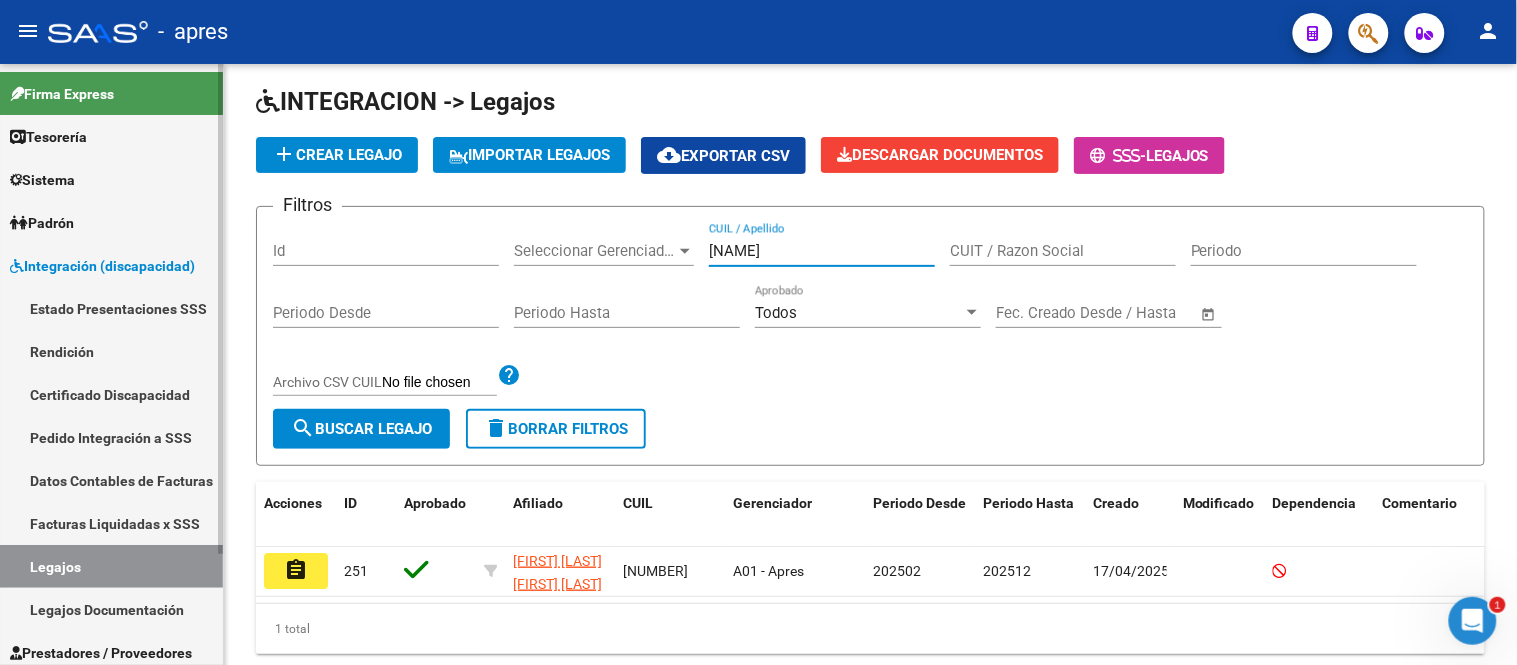 scroll, scrollTop: 145, scrollLeft: 0, axis: vertical 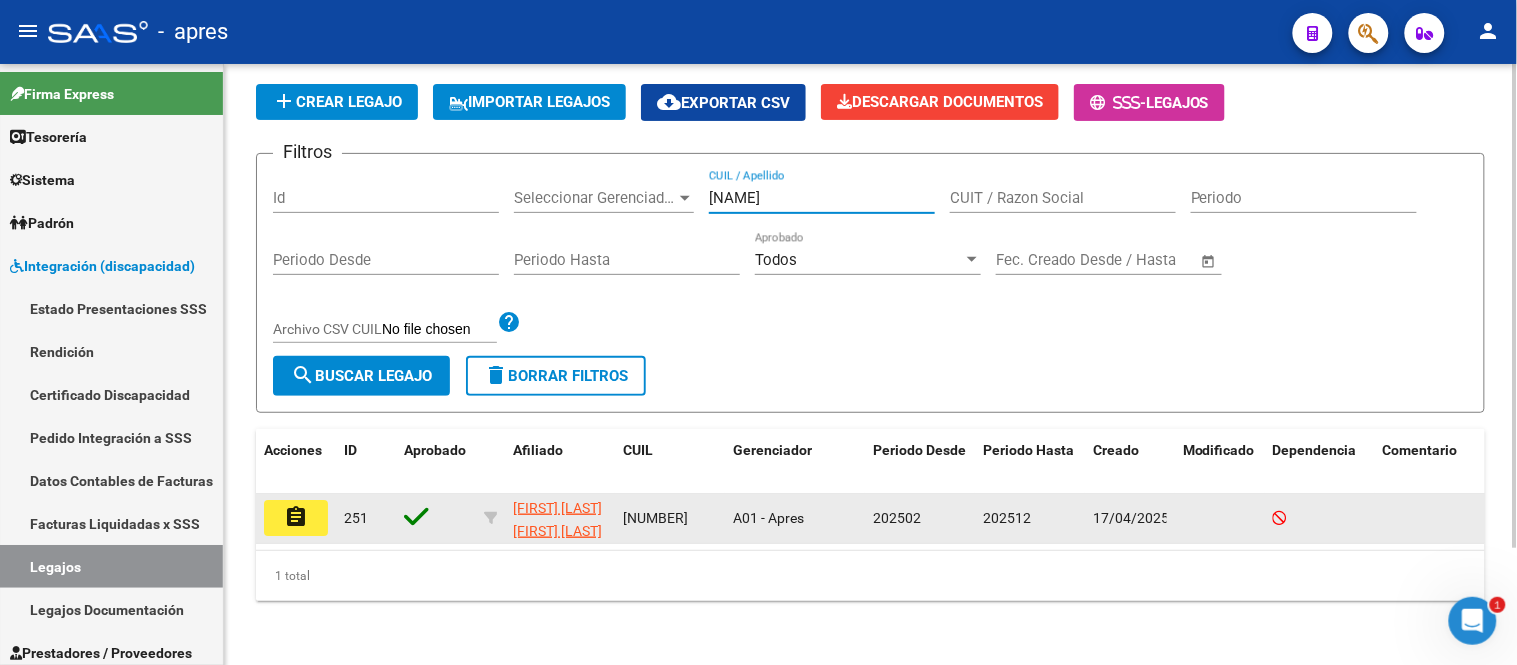 type on "[NAME]" 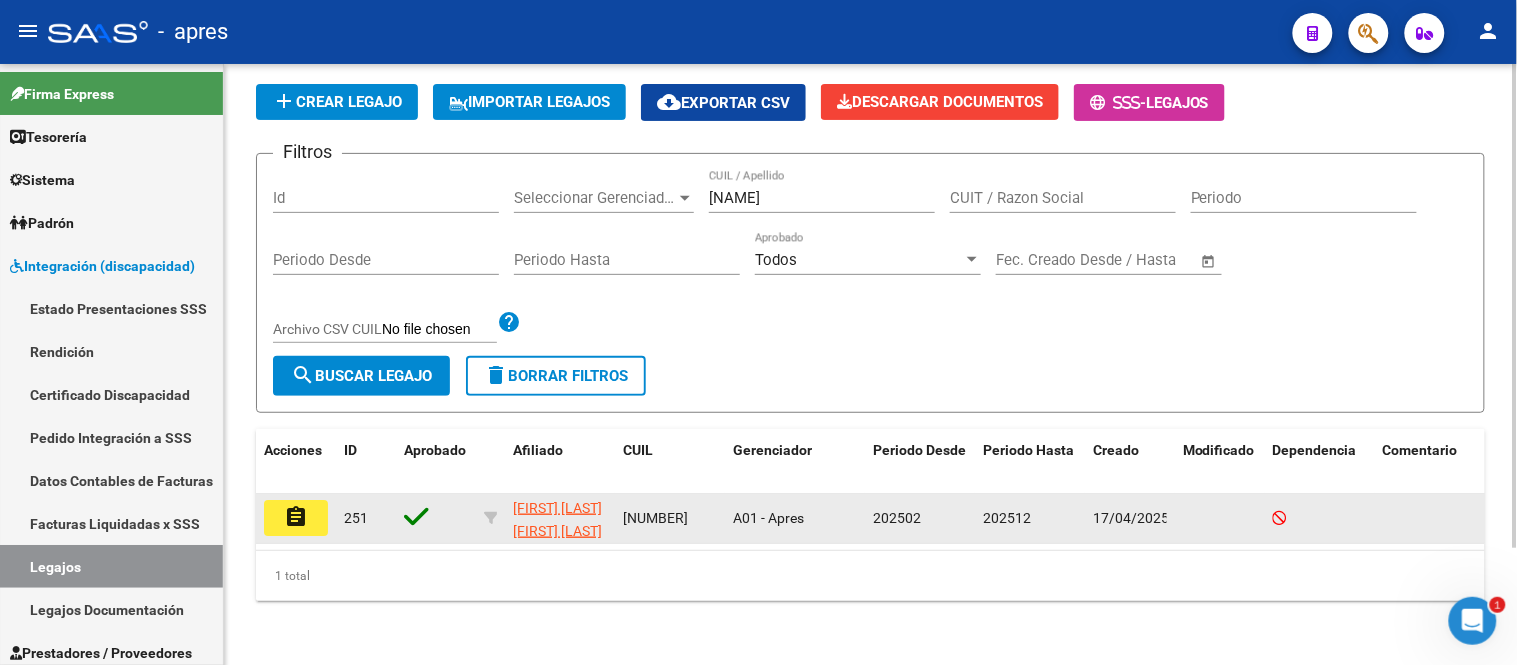 click on "assignment 251 [LAST] [LAST] [LAST] [NUMBER] A01 - Apres [DATE] [DATE] [DATE]" 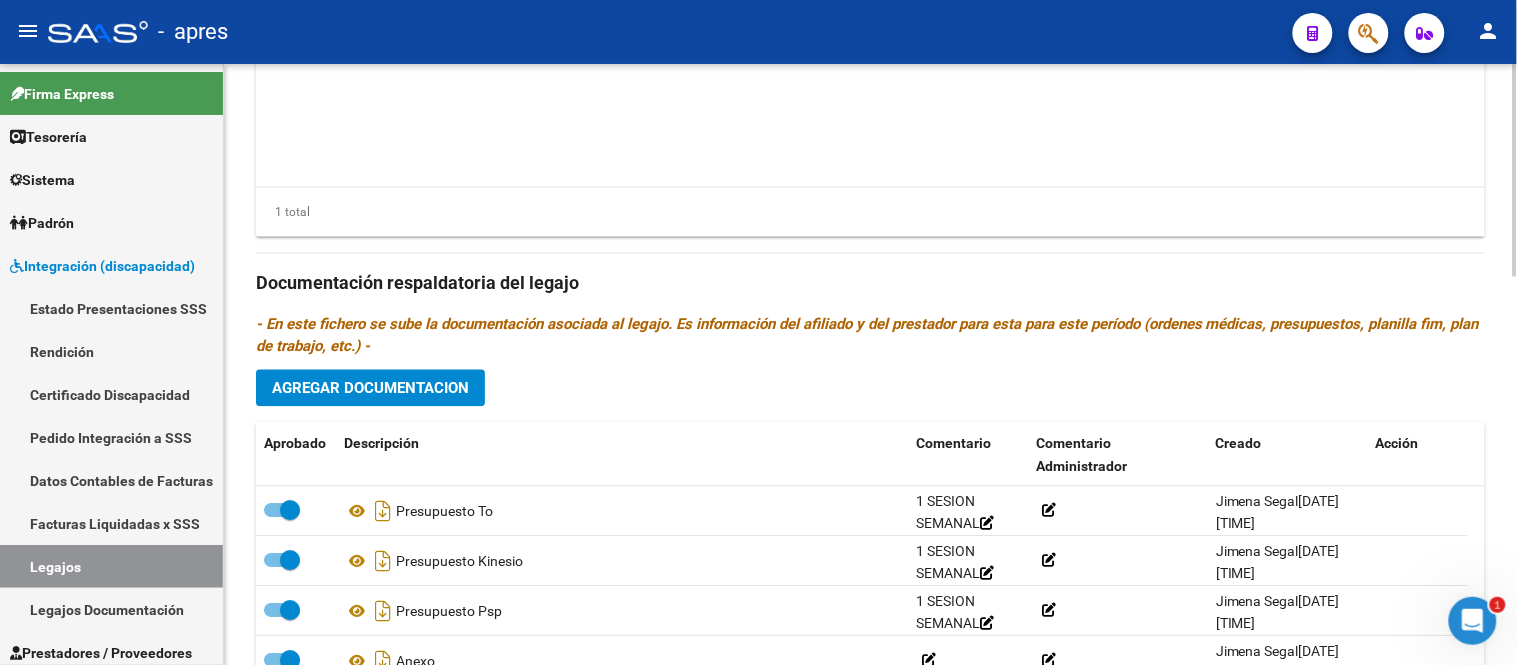 scroll, scrollTop: 1101, scrollLeft: 0, axis: vertical 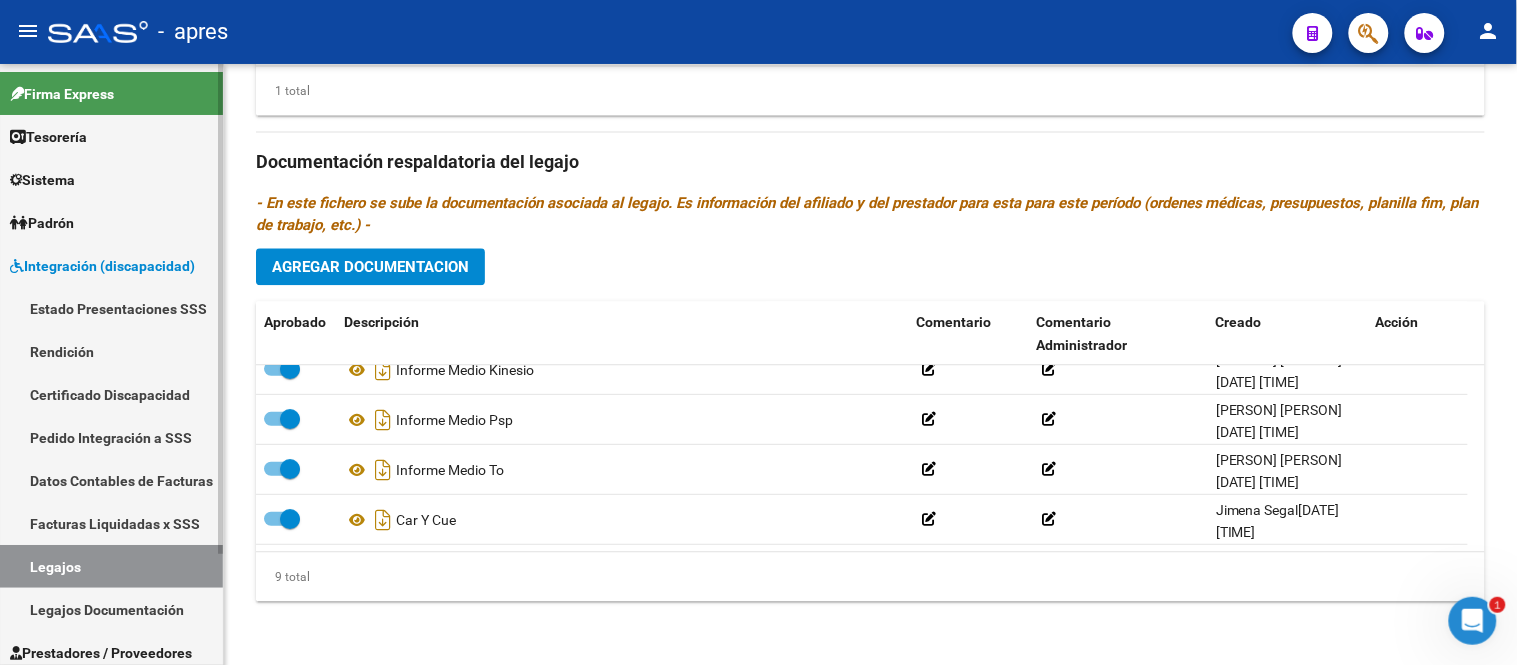 click on "Legajos" at bounding box center [111, 566] 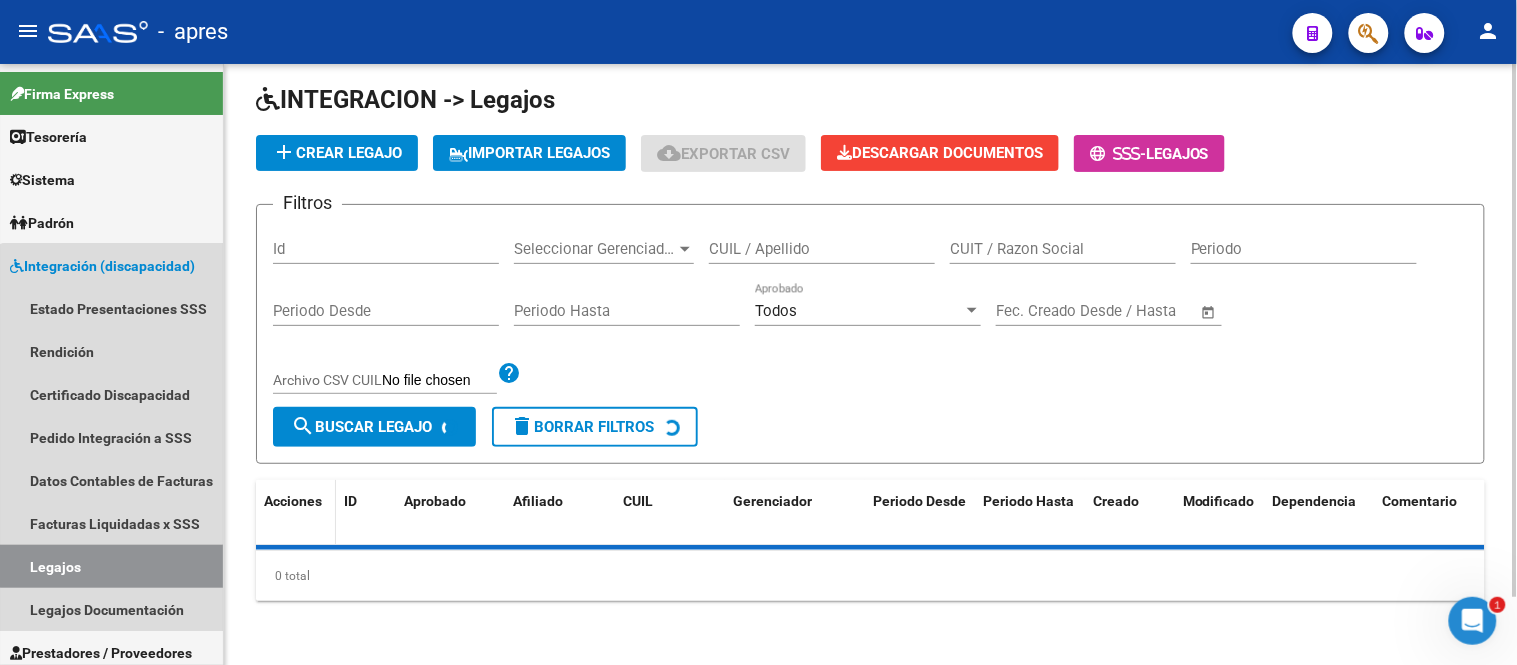scroll, scrollTop: 0, scrollLeft: 0, axis: both 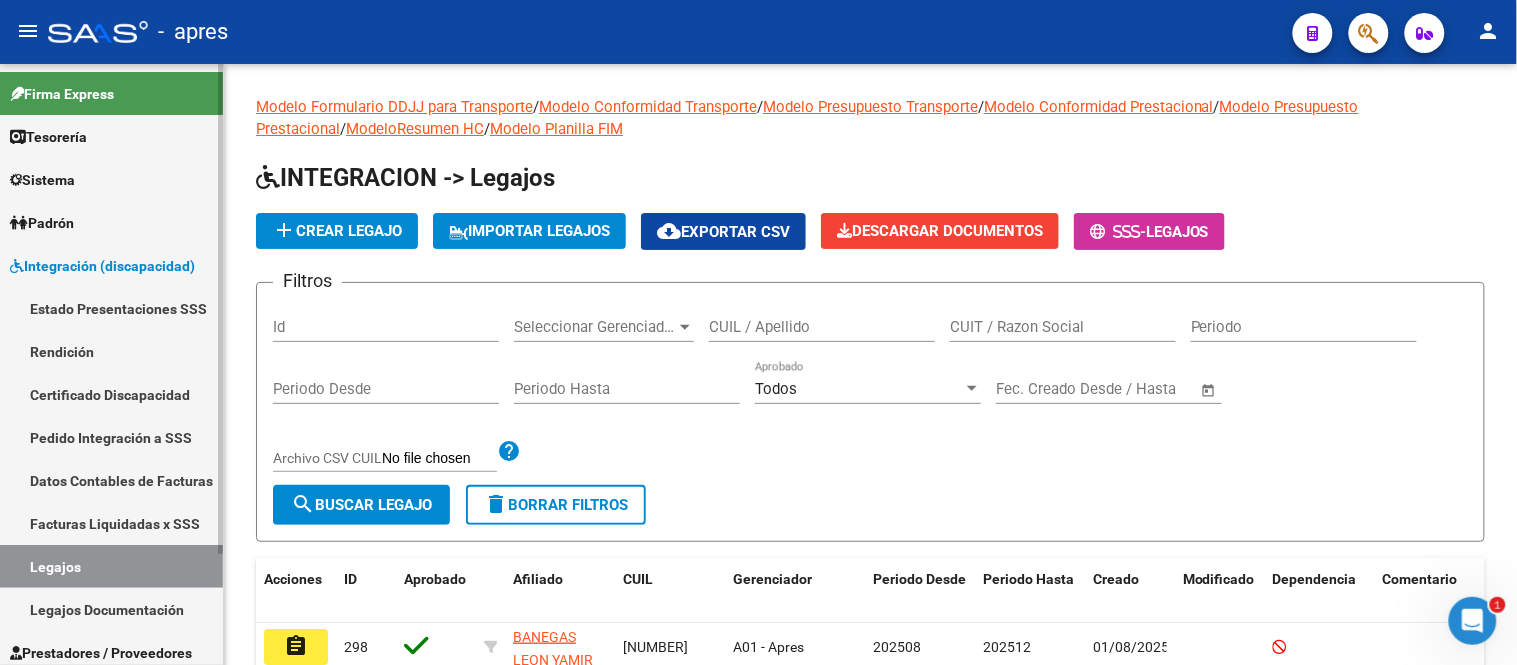 click on "Integración (discapacidad)" at bounding box center [102, 266] 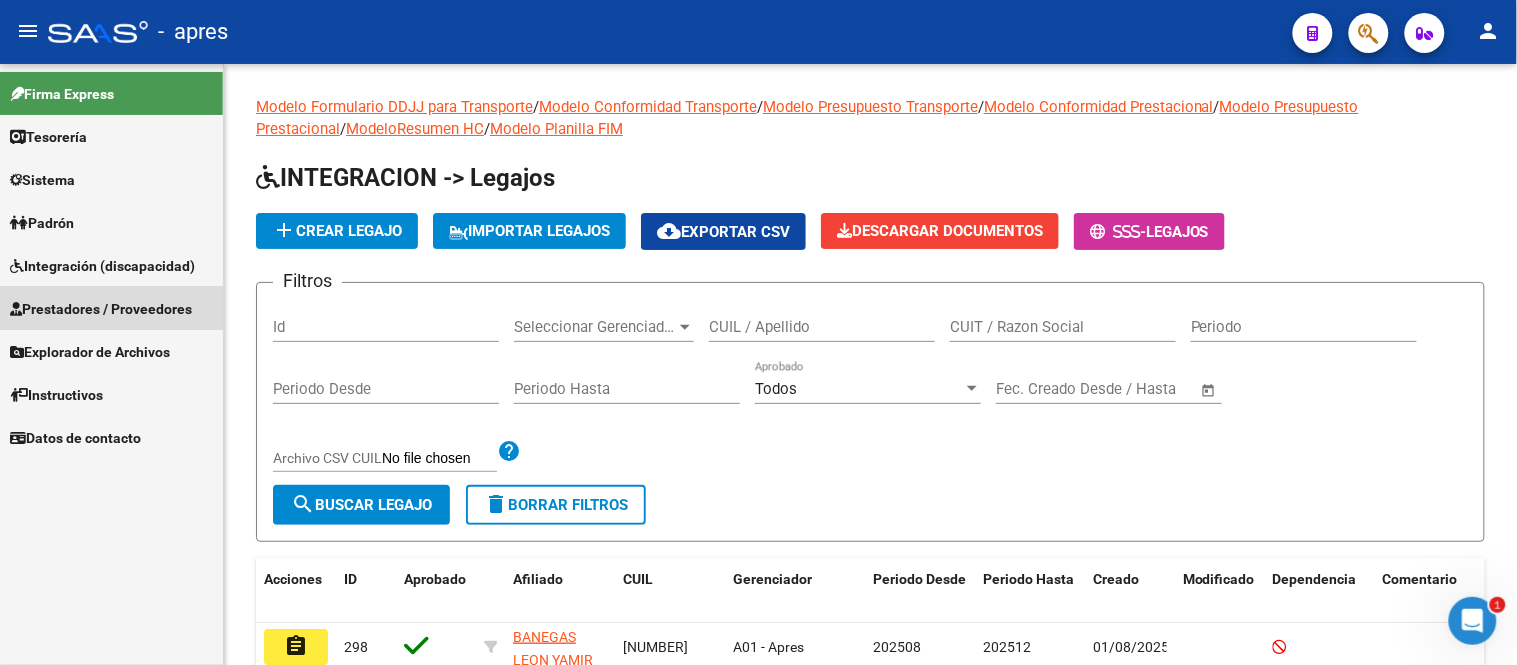 click on "Prestadores / Proveedores" at bounding box center [101, 309] 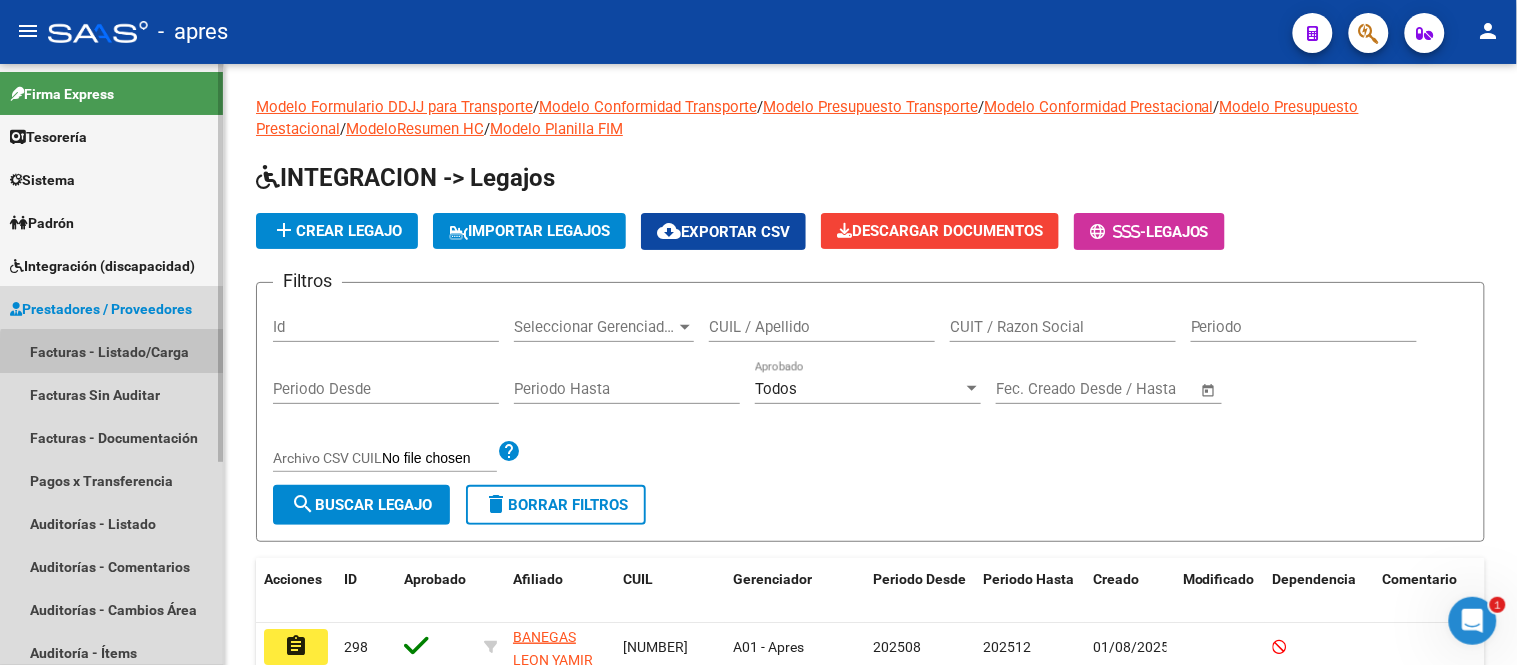 click on "Facturas - Listado/Carga" at bounding box center [111, 351] 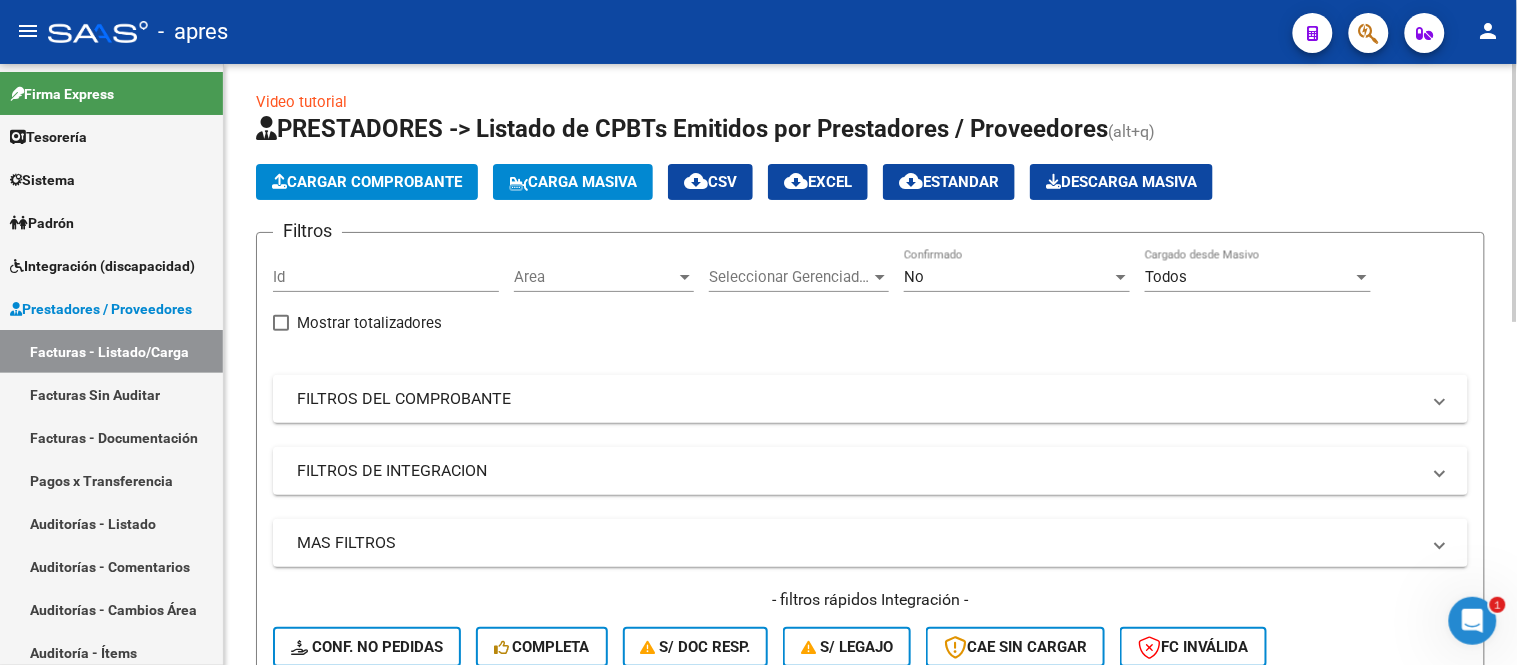 scroll, scrollTop: 0, scrollLeft: 0, axis: both 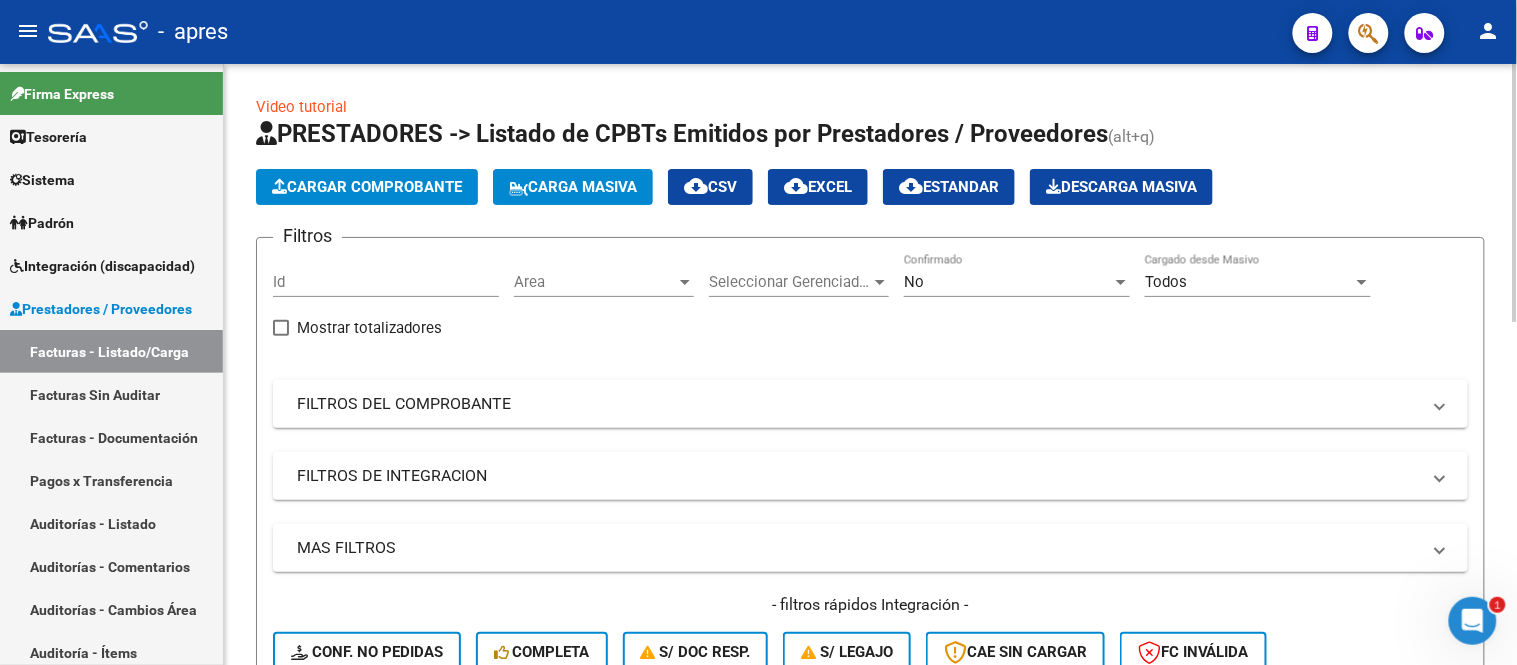 click on "Area Area" 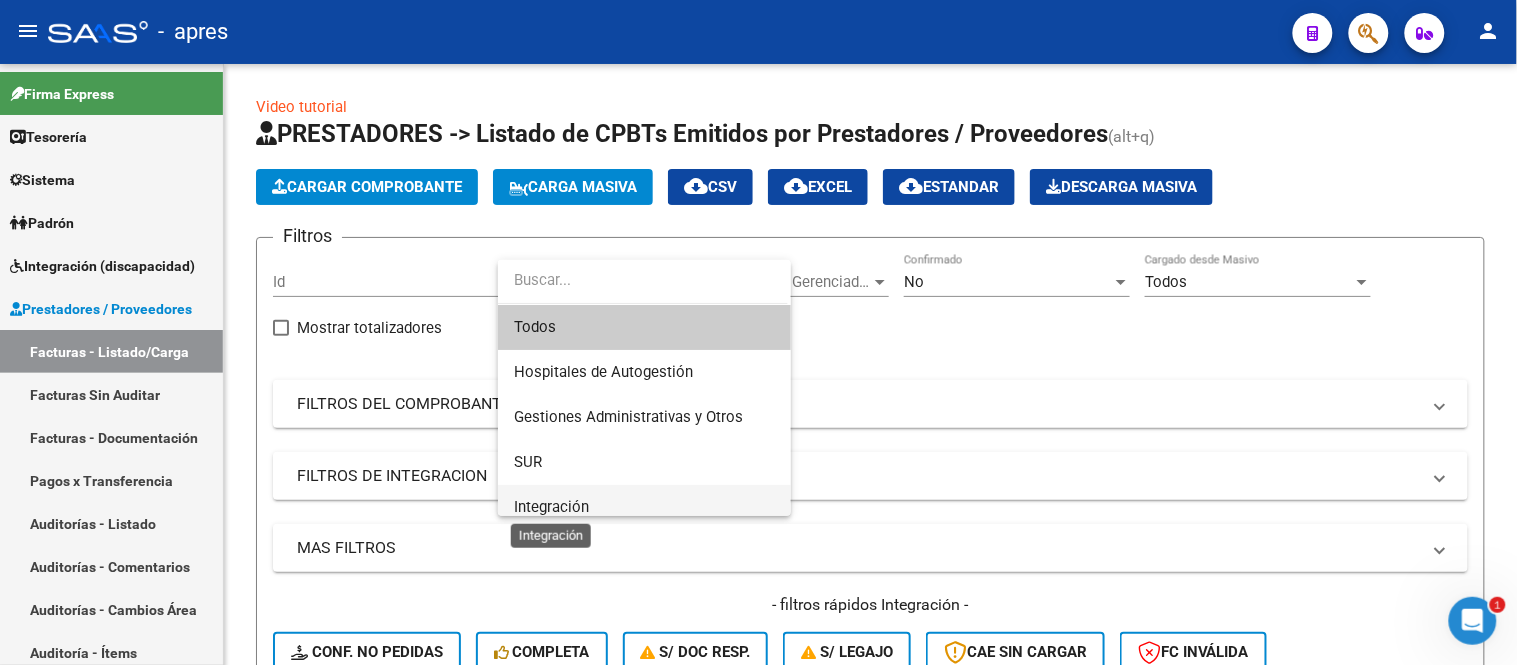 click on "Integración" at bounding box center (551, 507) 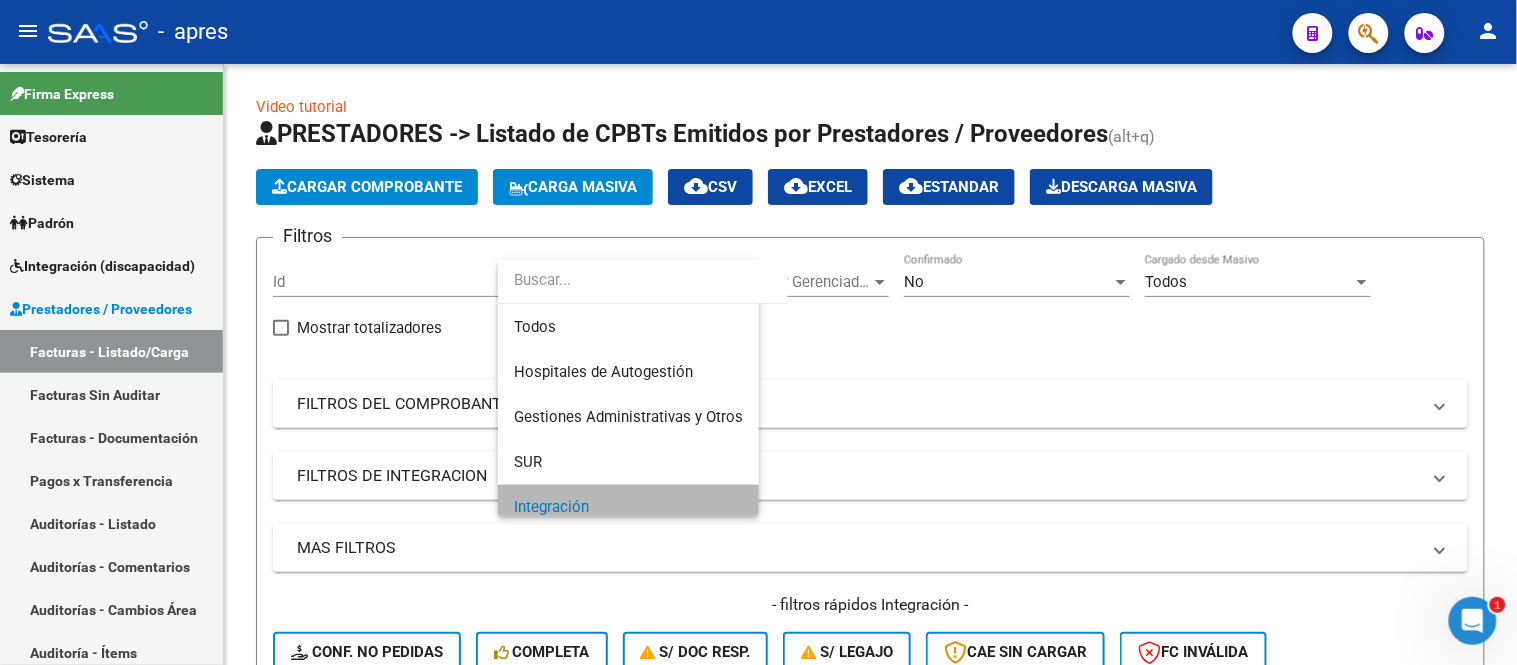 scroll, scrollTop: 14, scrollLeft: 0, axis: vertical 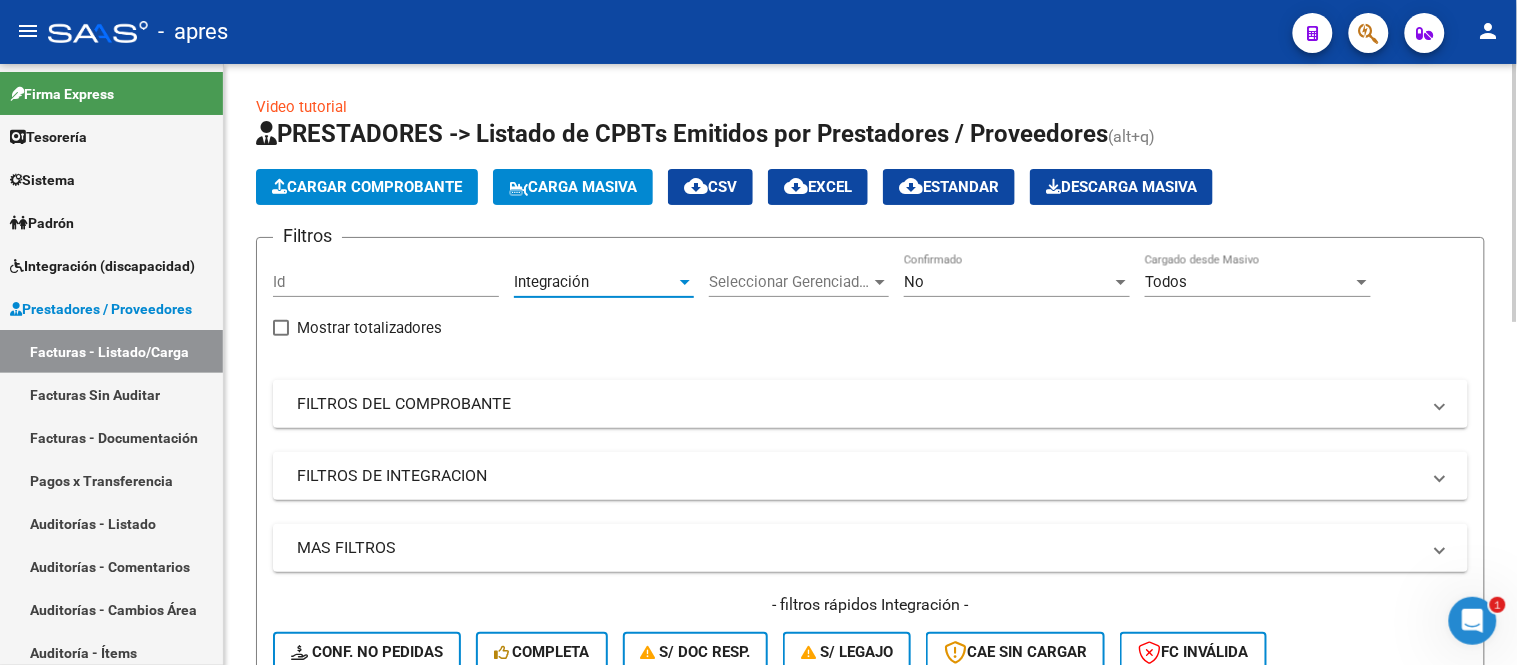 click on "Seleccionar Gerenciador" at bounding box center (790, 282) 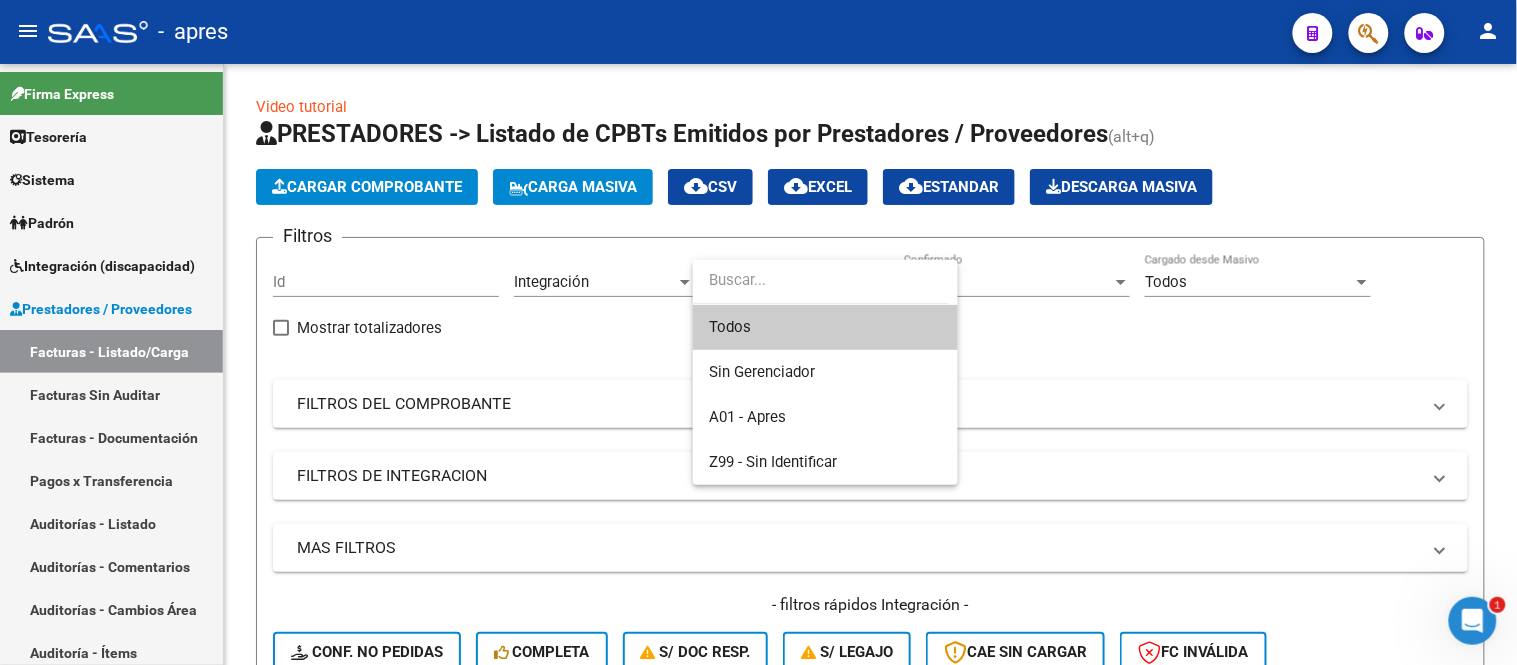 click on "Todos" at bounding box center (825, 327) 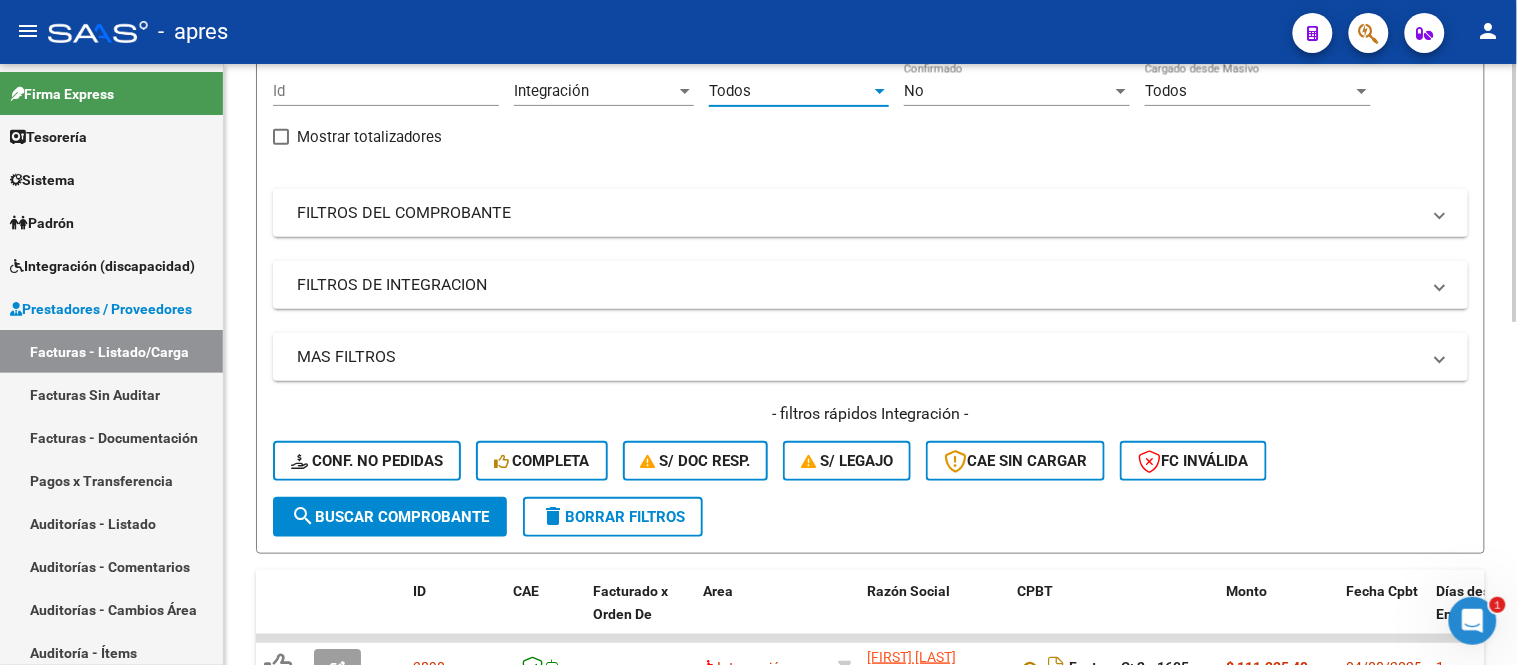 scroll, scrollTop: 222, scrollLeft: 0, axis: vertical 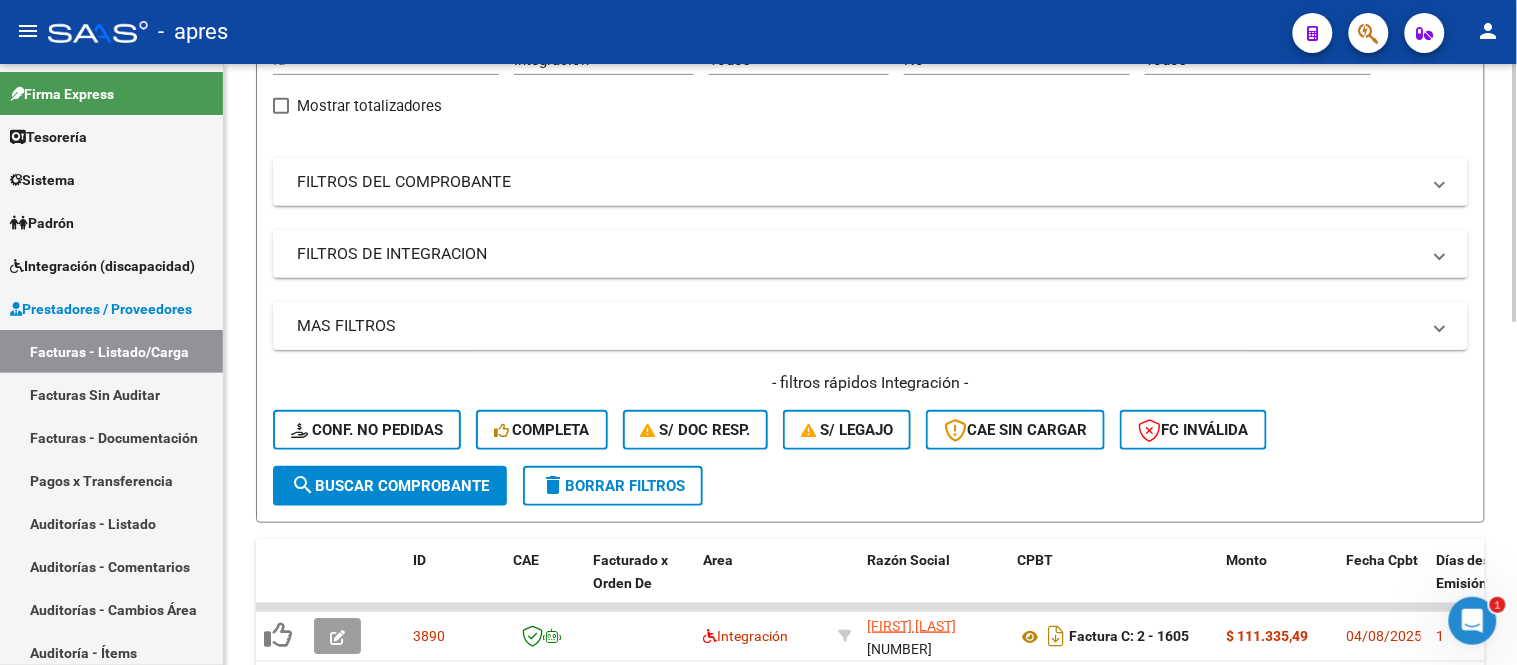 click on "MAS FILTROS" at bounding box center (858, 326) 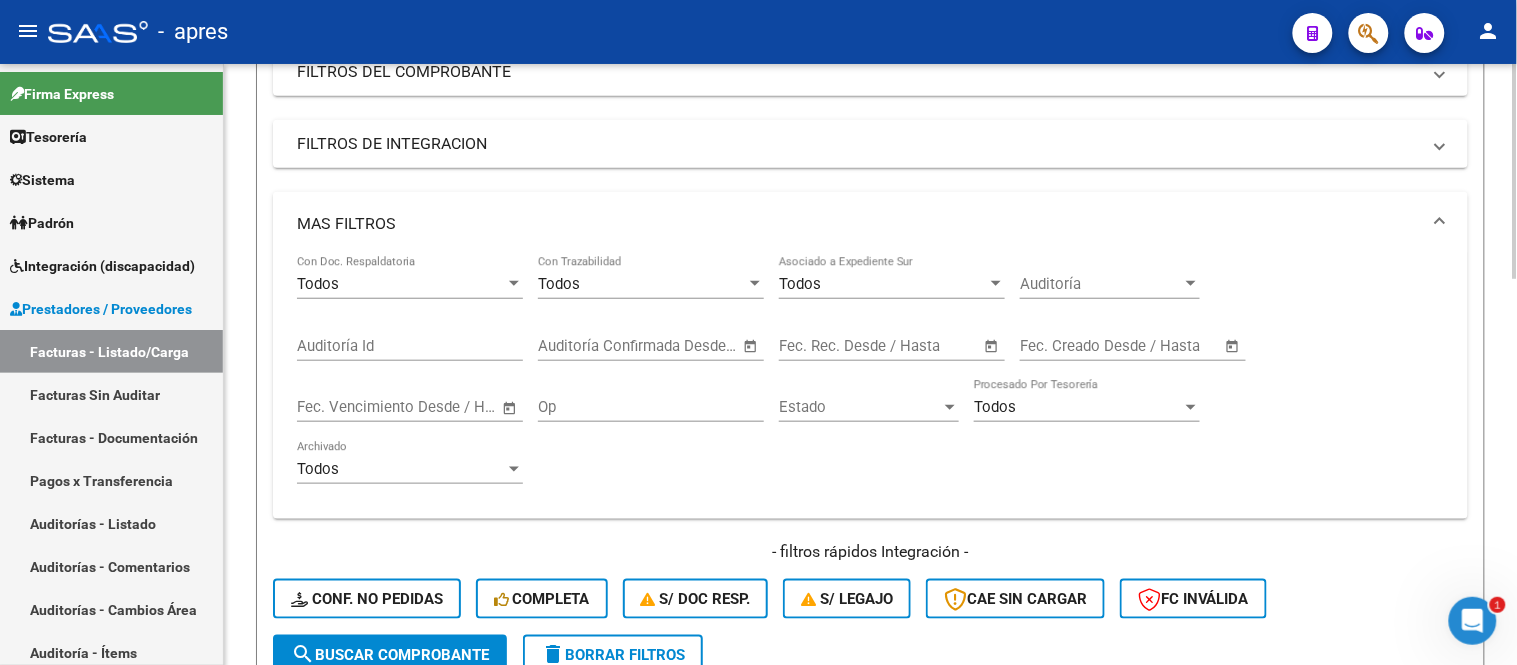 scroll, scrollTop: 333, scrollLeft: 0, axis: vertical 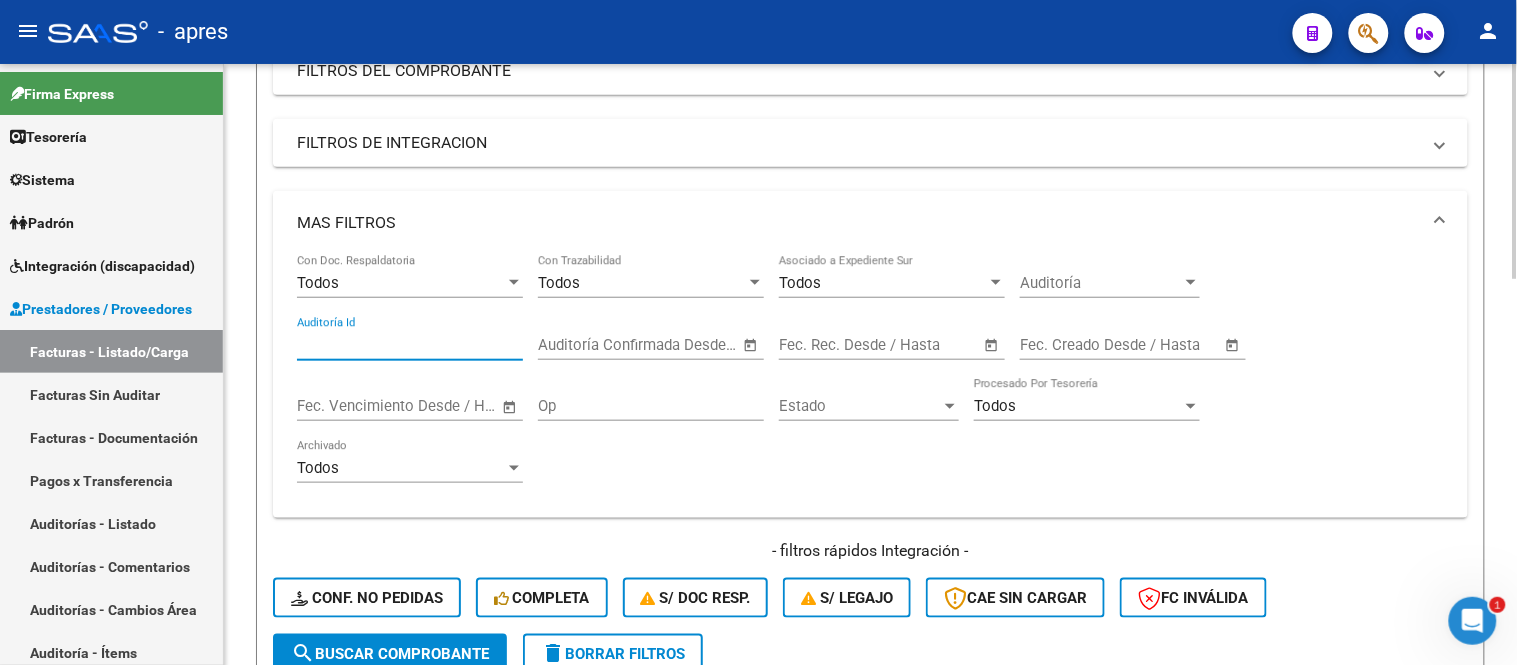 click on "Auditoría Id" at bounding box center [410, 345] 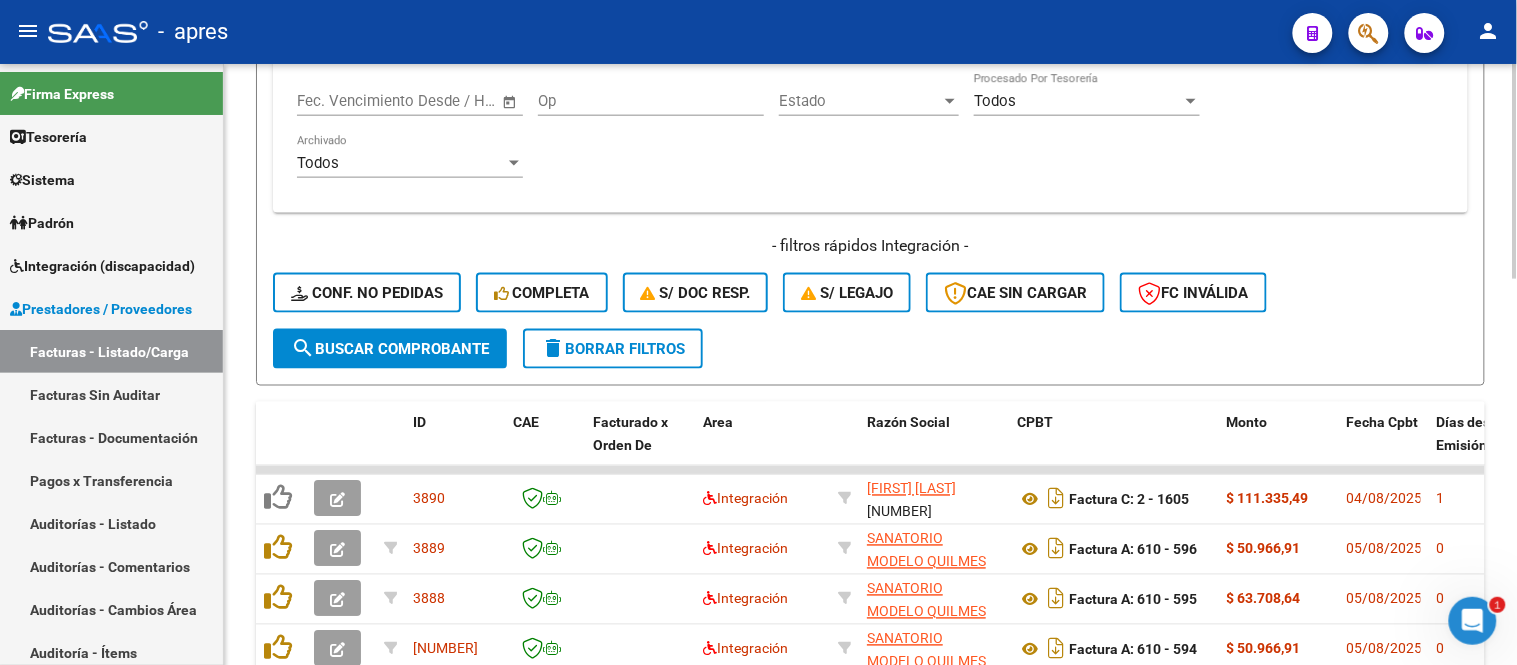 scroll, scrollTop: 527, scrollLeft: 0, axis: vertical 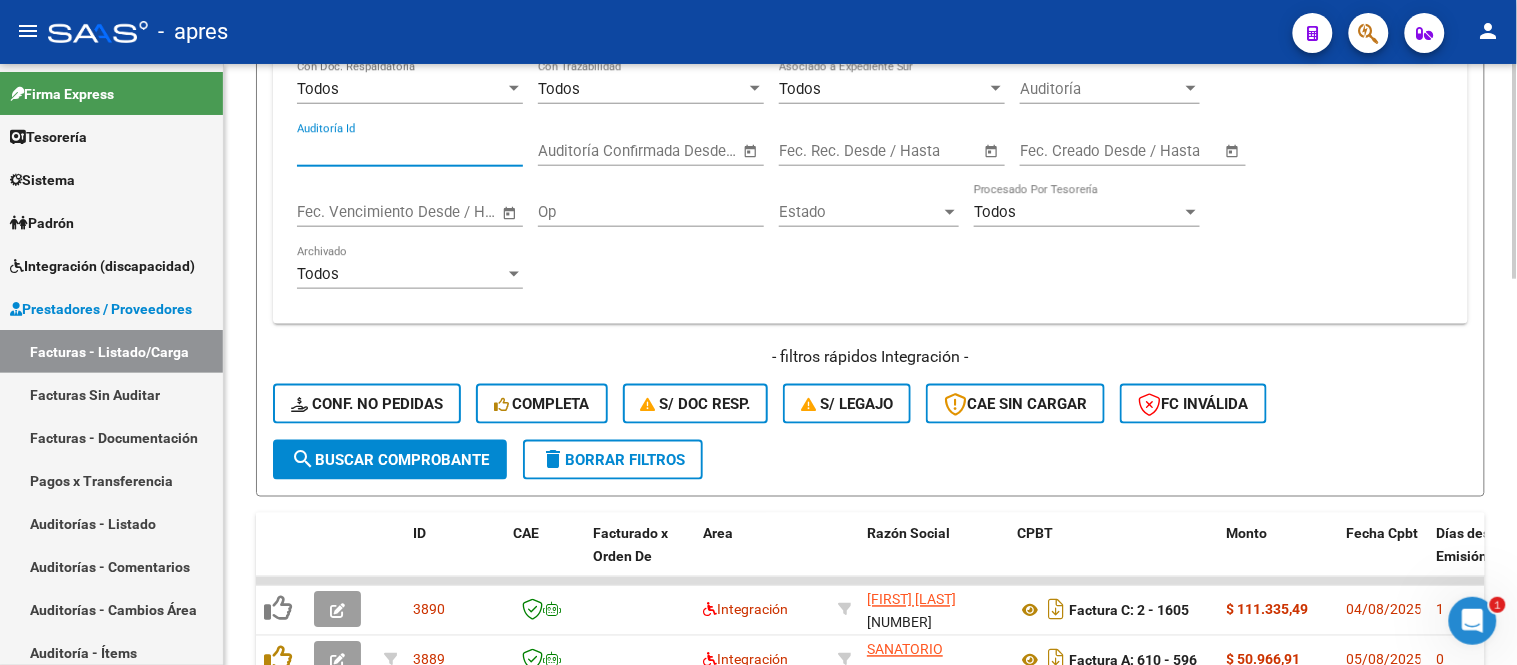 click on "Todos" at bounding box center [318, 274] 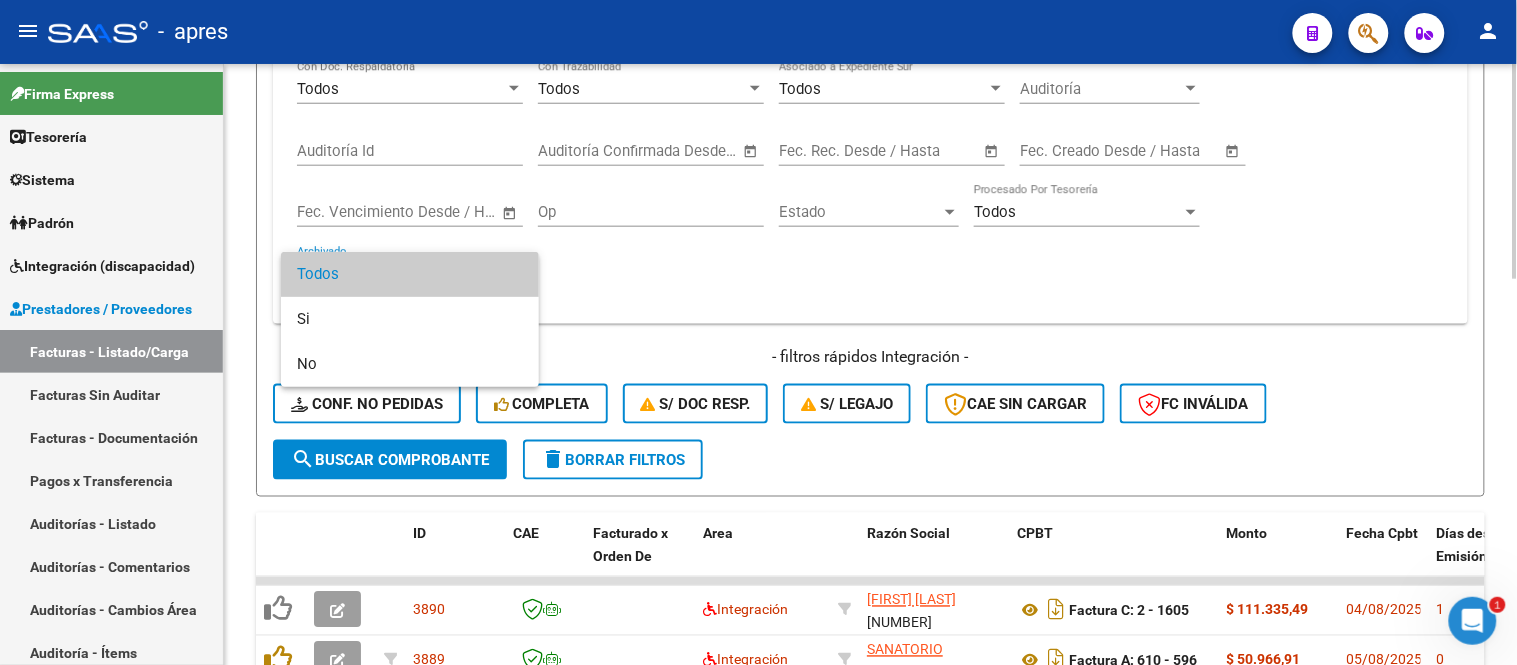 click on "Todos" at bounding box center [410, 274] 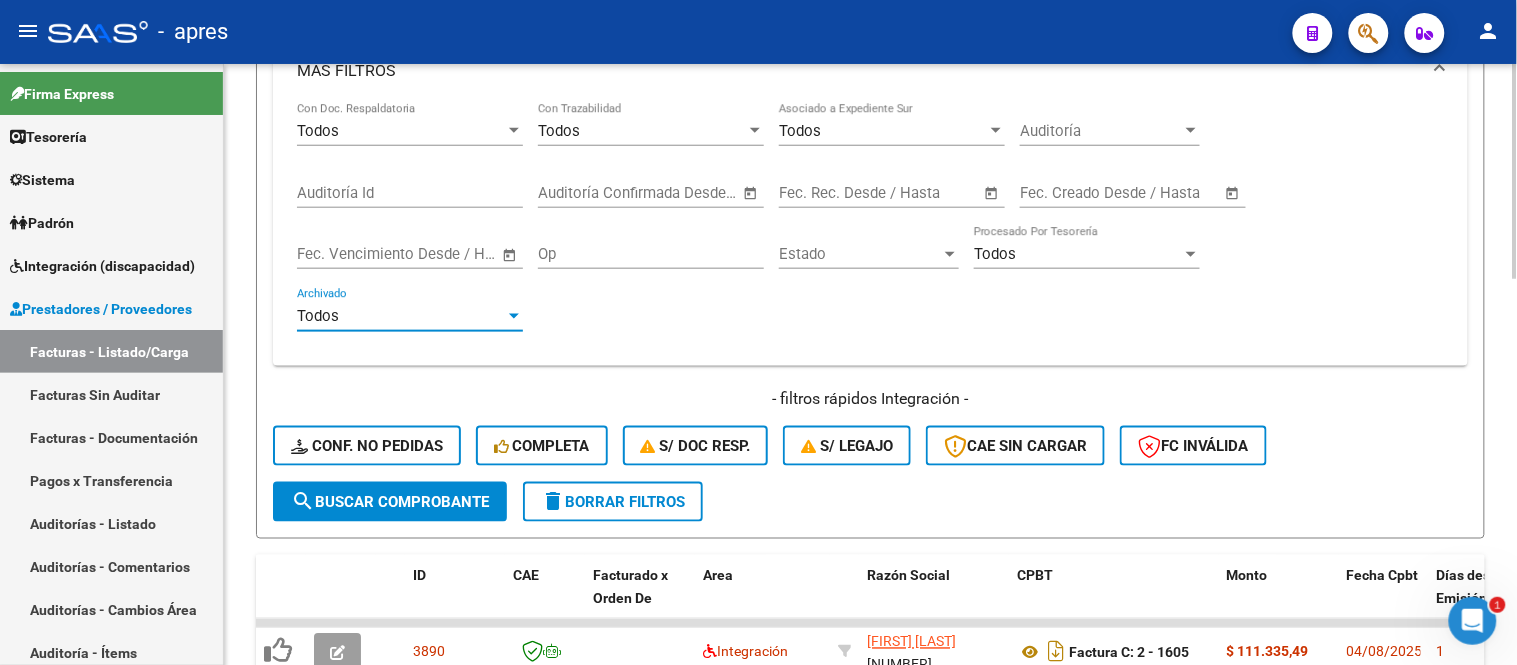 scroll, scrollTop: 416, scrollLeft: 0, axis: vertical 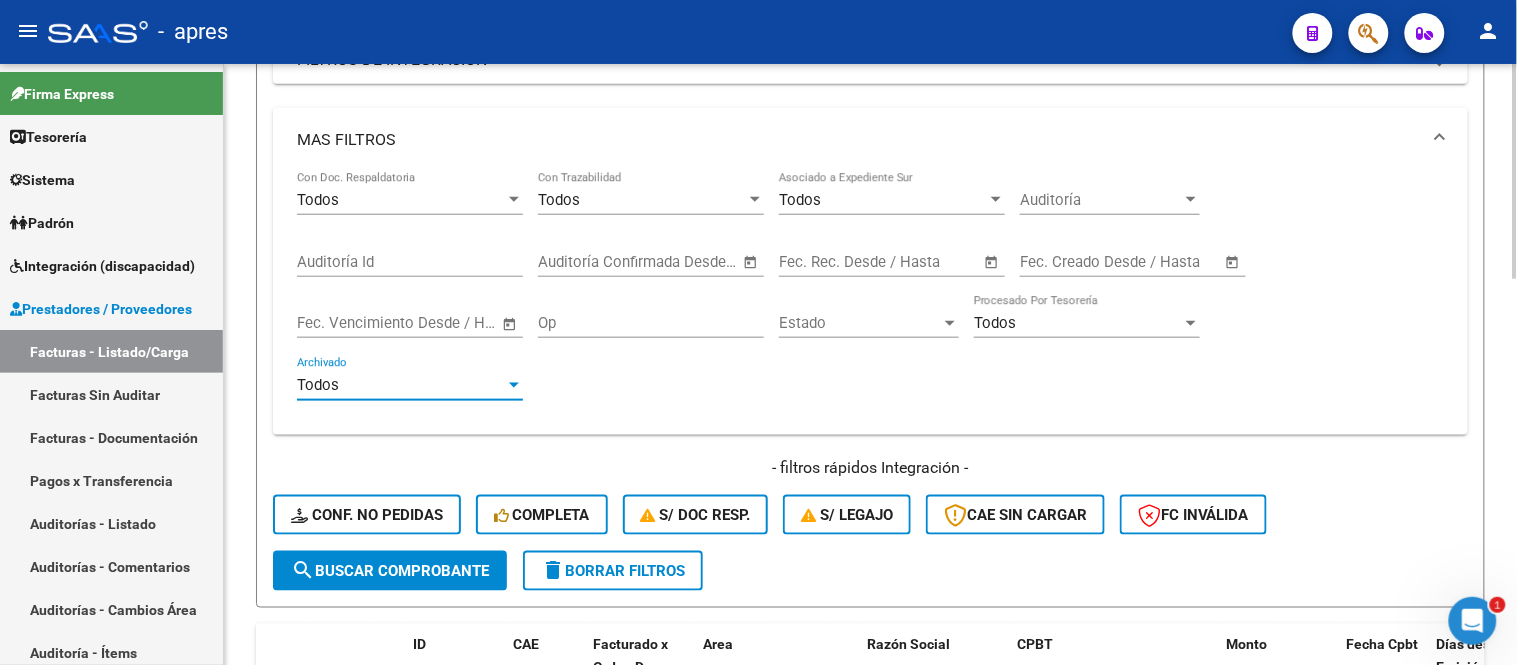 click on "Auditoría Id" at bounding box center (410, 262) 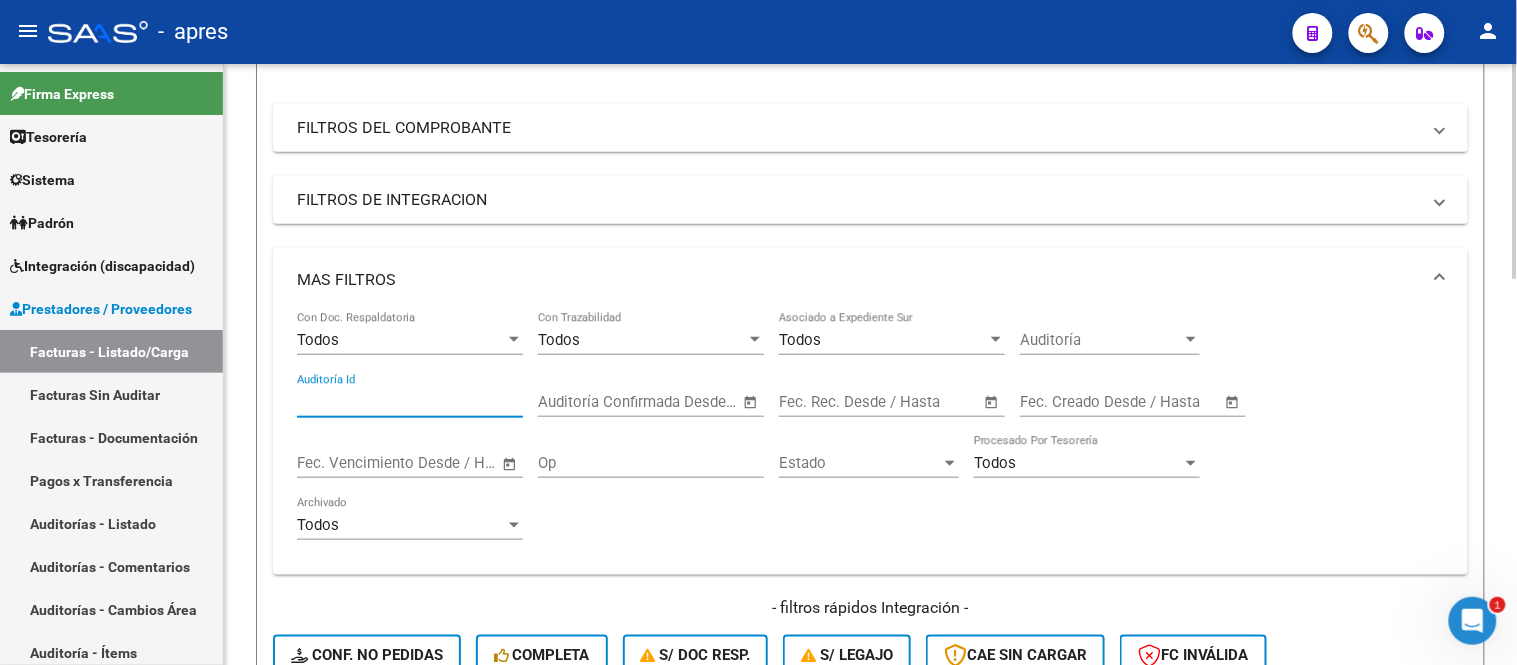 scroll, scrollTop: 333, scrollLeft: 0, axis: vertical 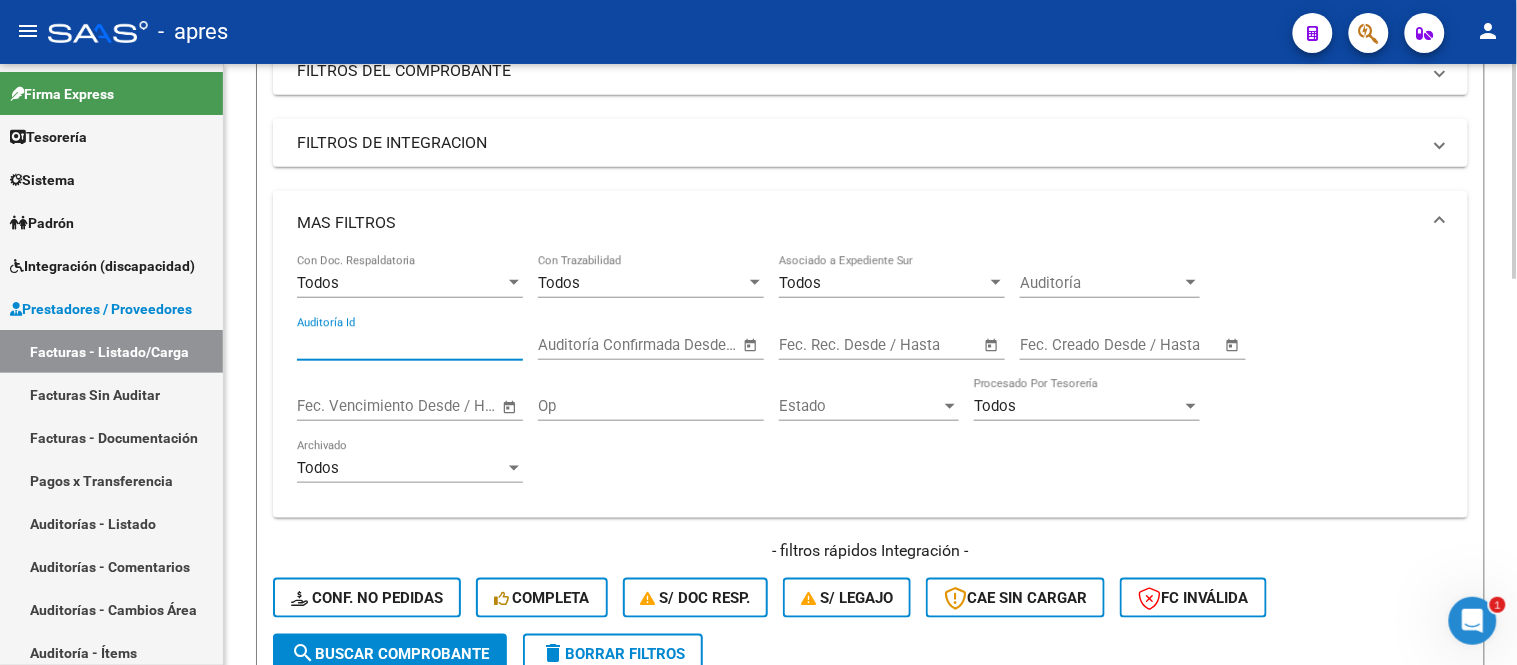 click on "Op" 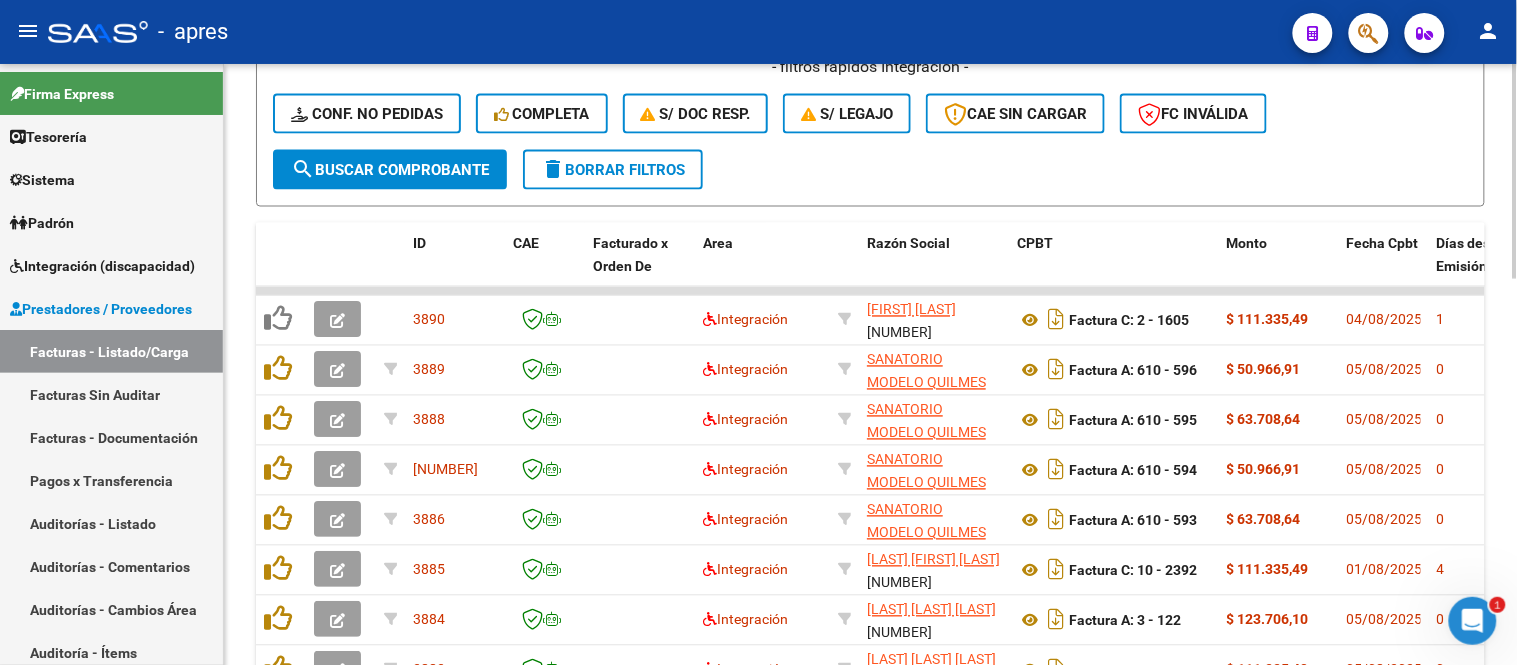 scroll, scrollTop: 888, scrollLeft: 0, axis: vertical 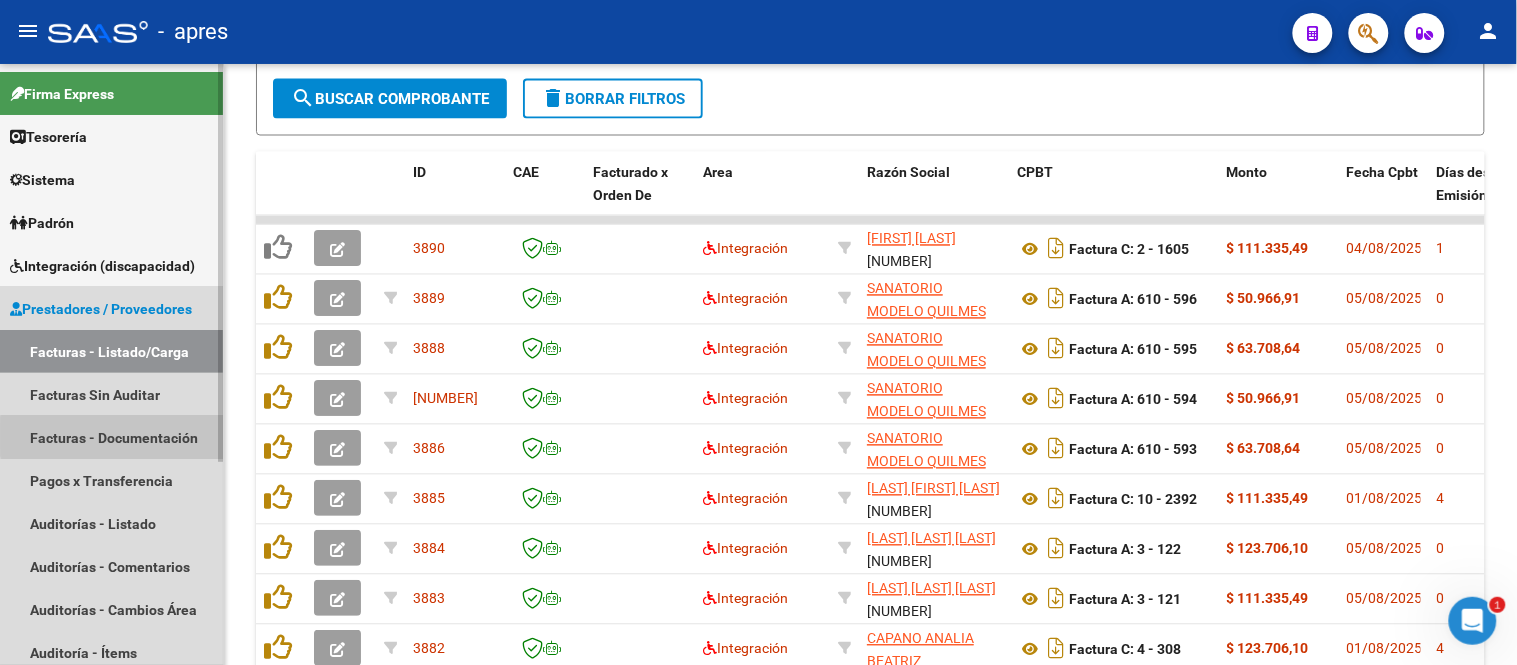 click on "Facturas - Documentación" at bounding box center (111, 437) 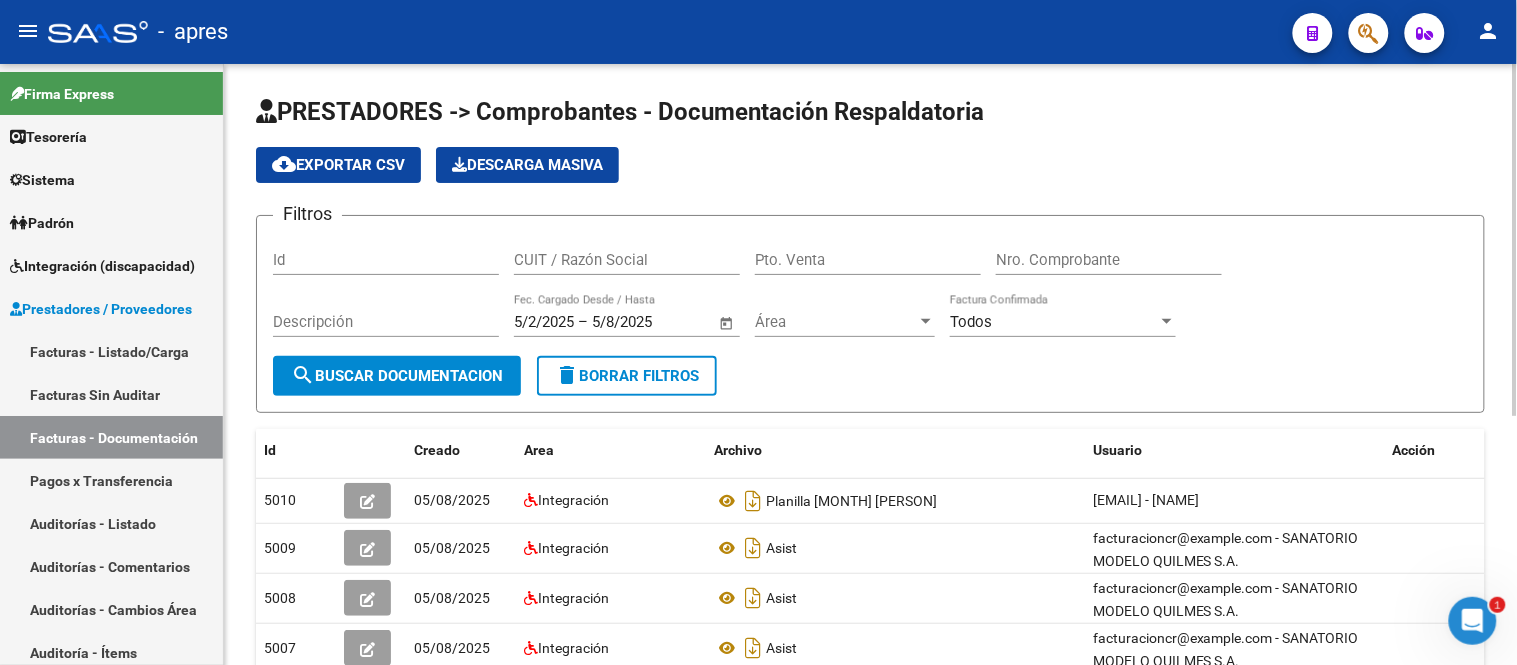 click on "CUIT / Razón Social" 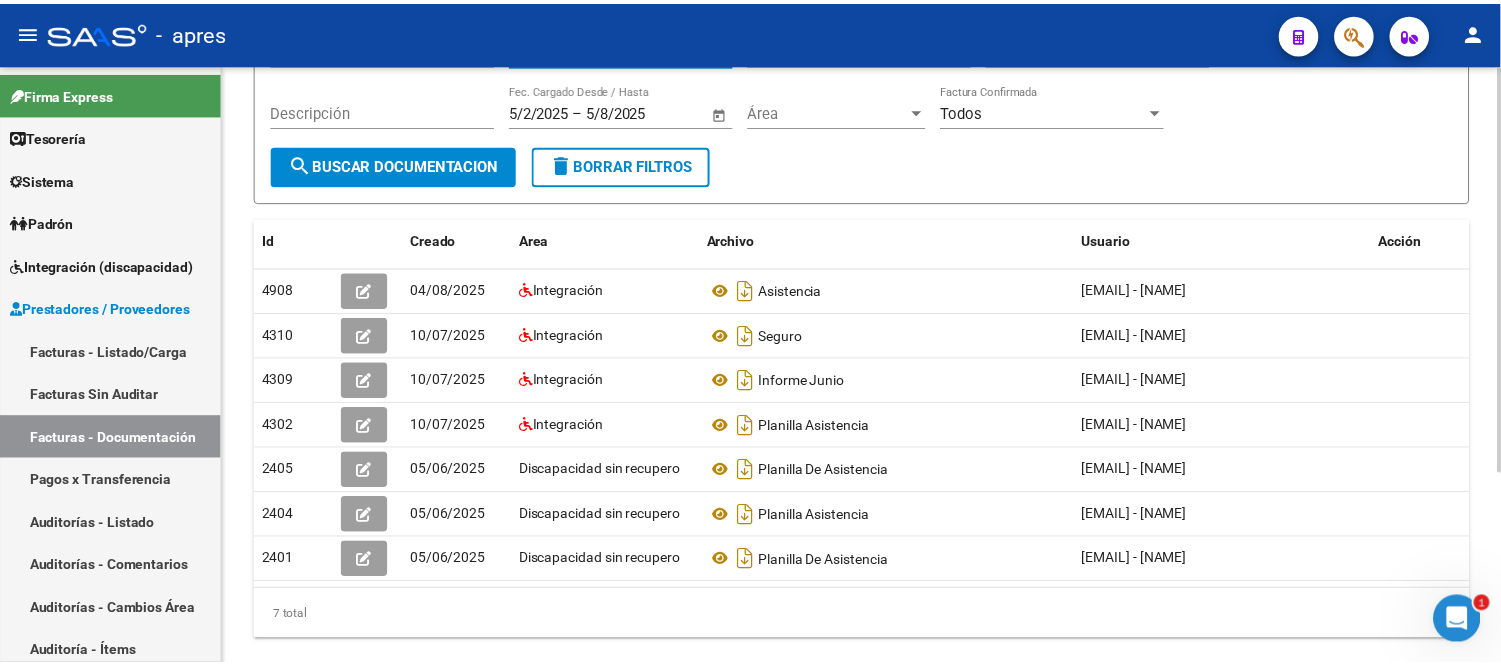 scroll, scrollTop: 222, scrollLeft: 0, axis: vertical 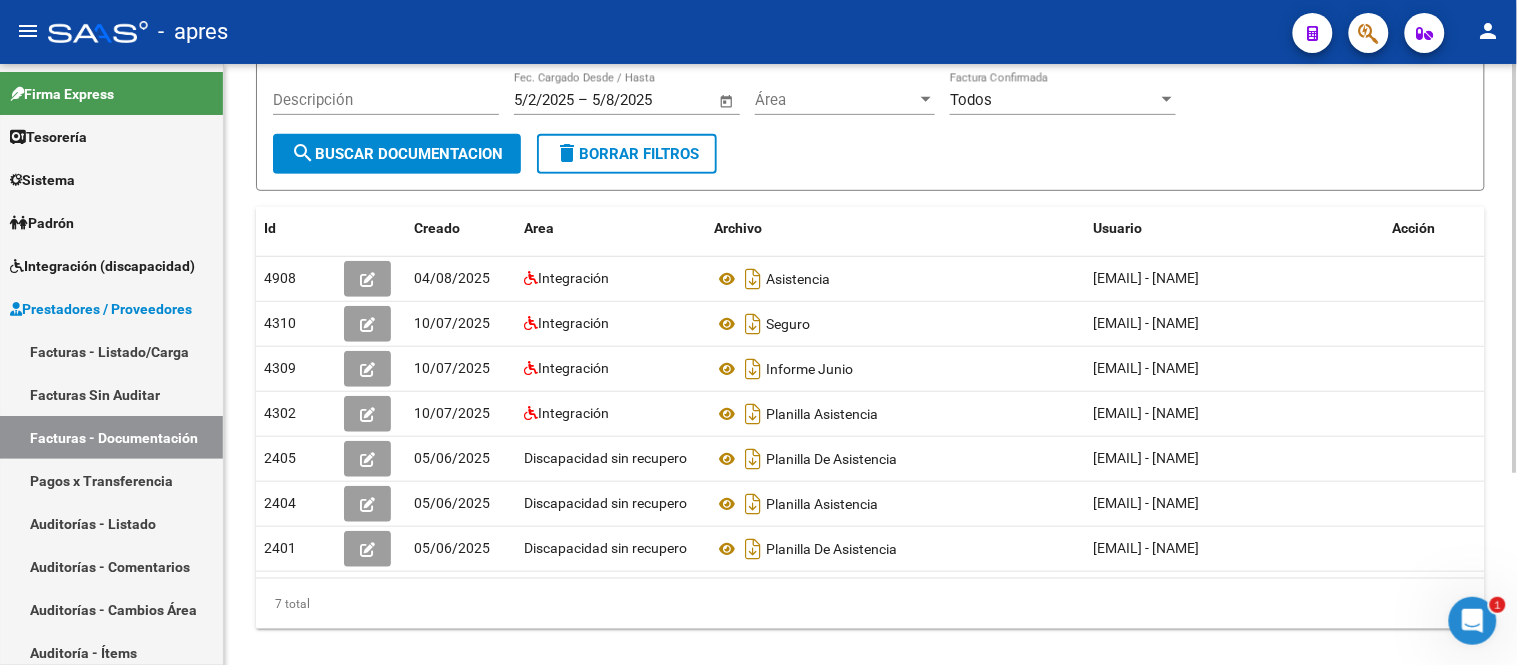 type on "parada" 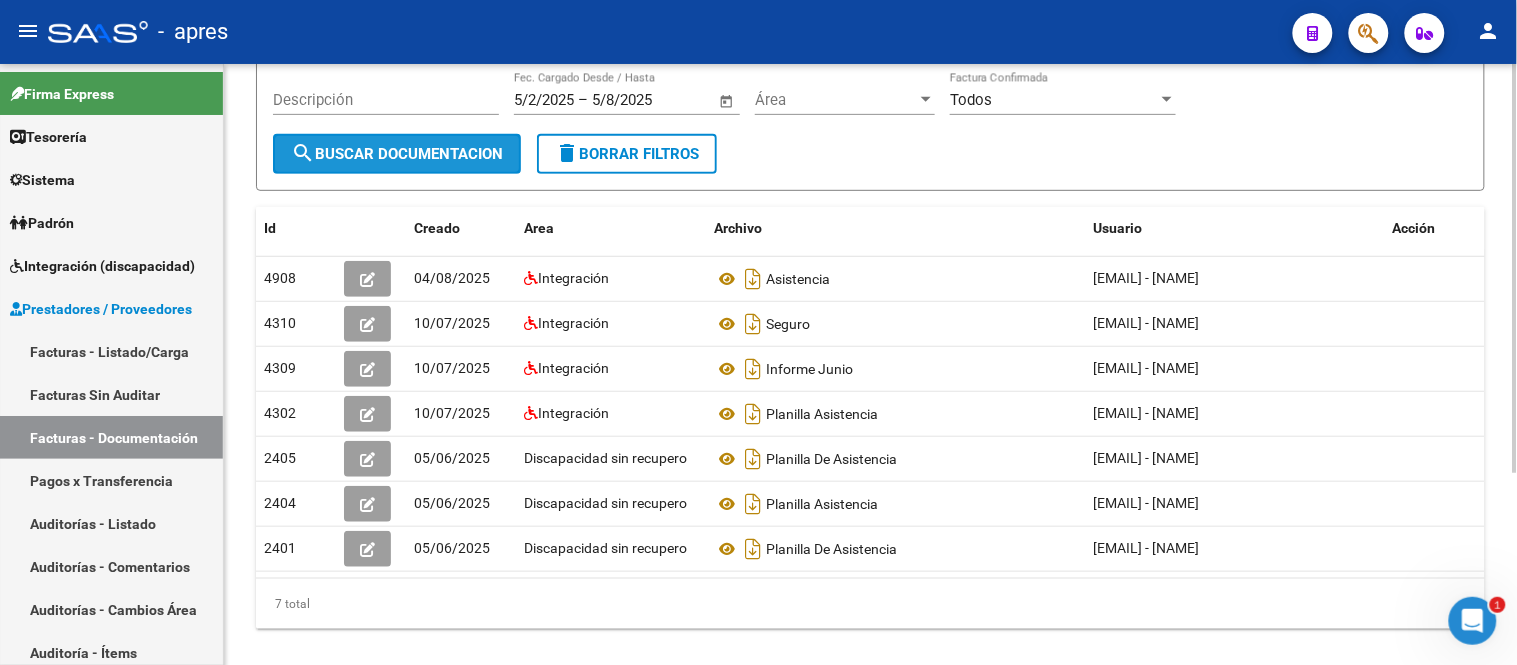 click on "search  Buscar Documentacion" 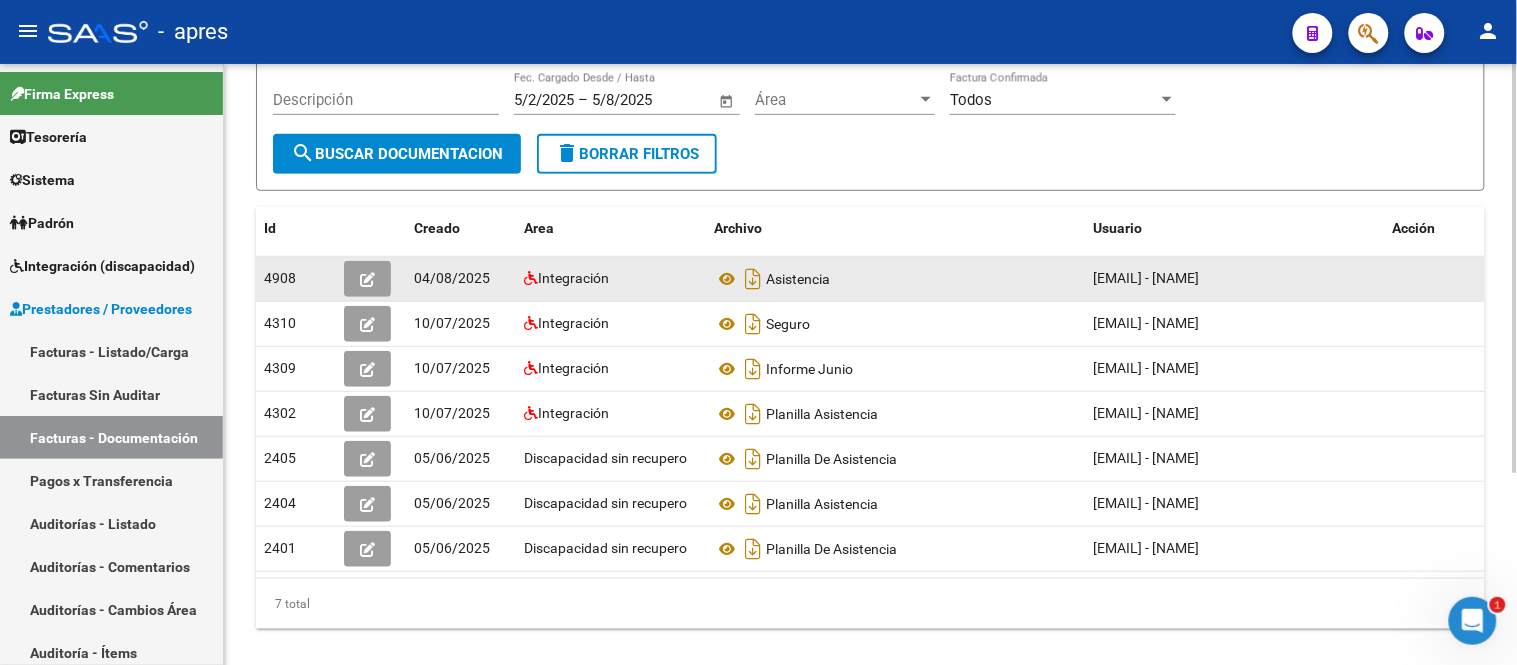 click 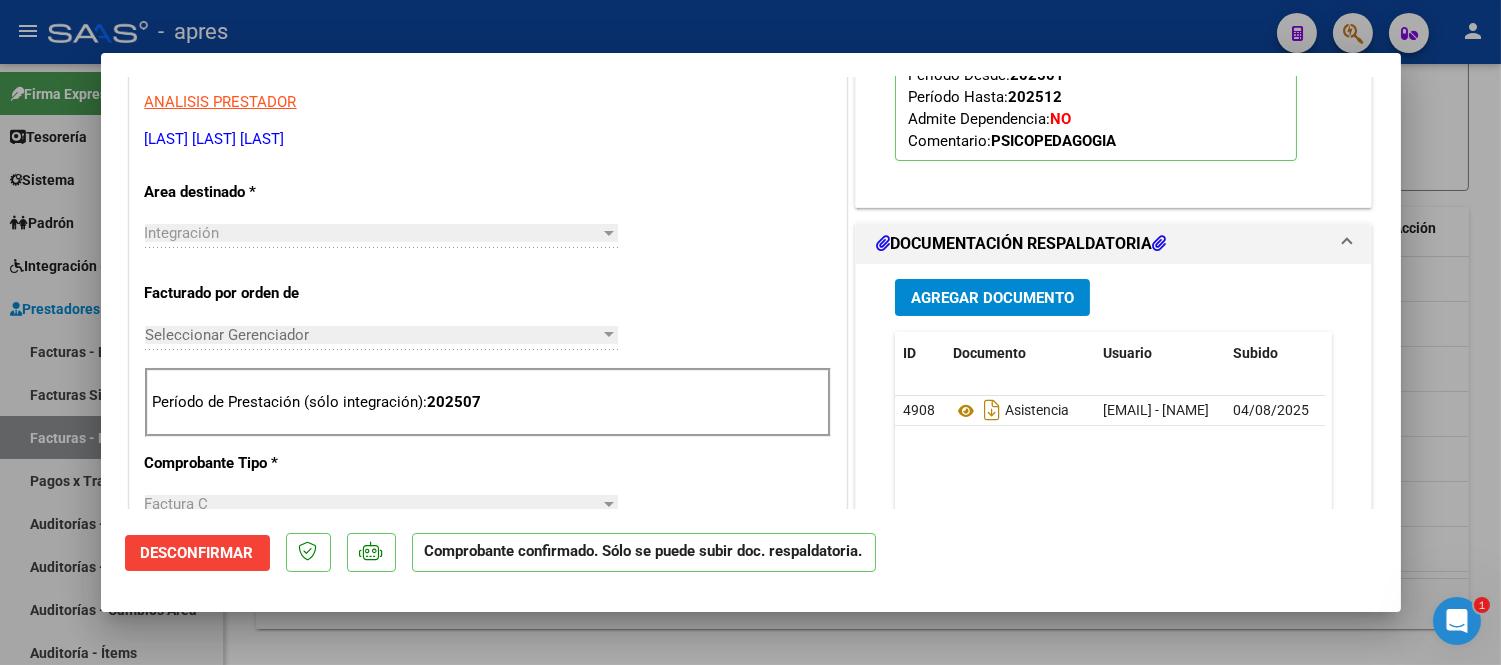 scroll, scrollTop: 444, scrollLeft: 0, axis: vertical 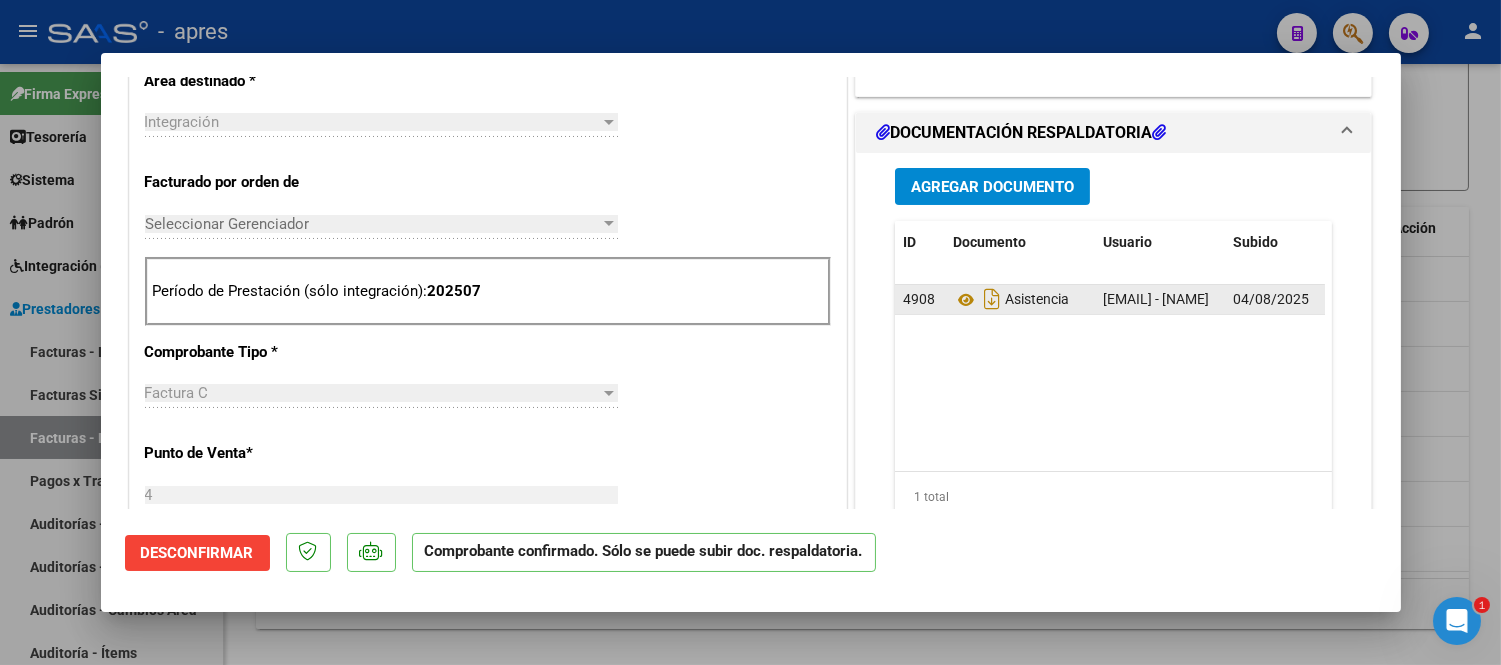 click on "Asistencia" 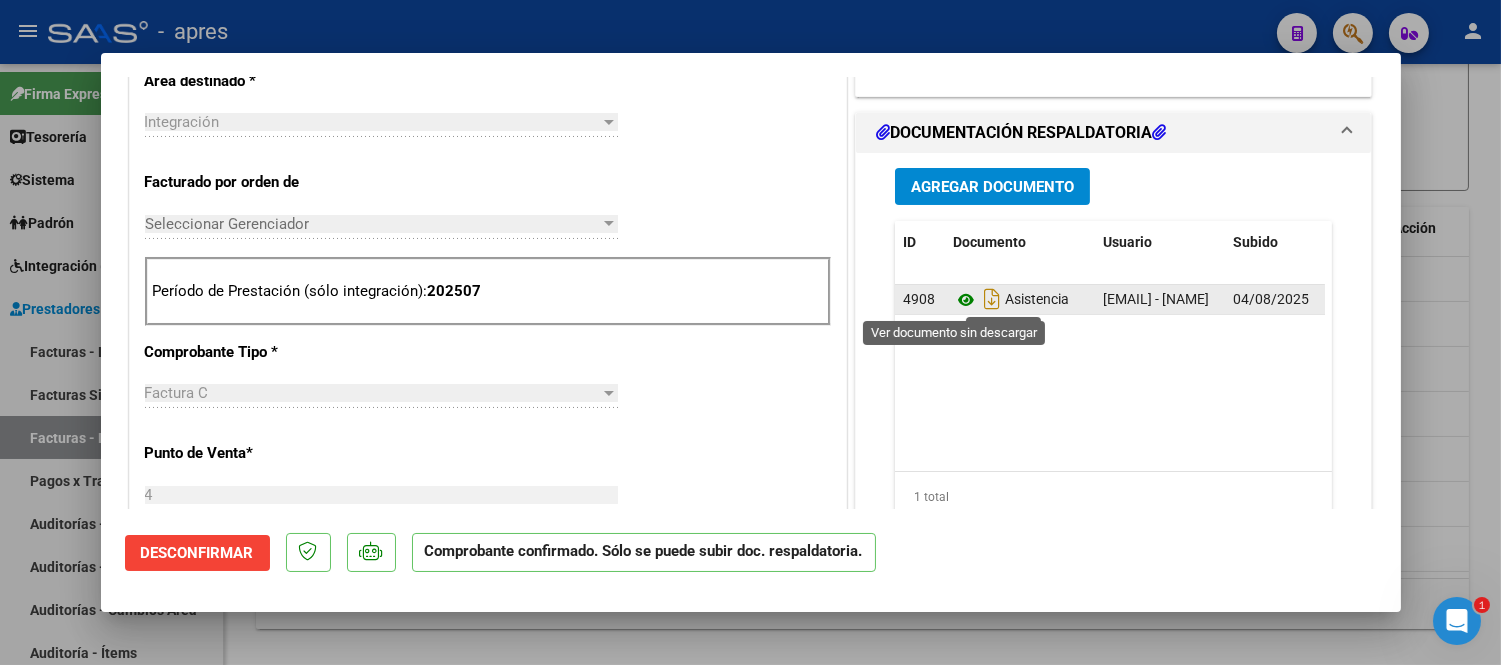 click 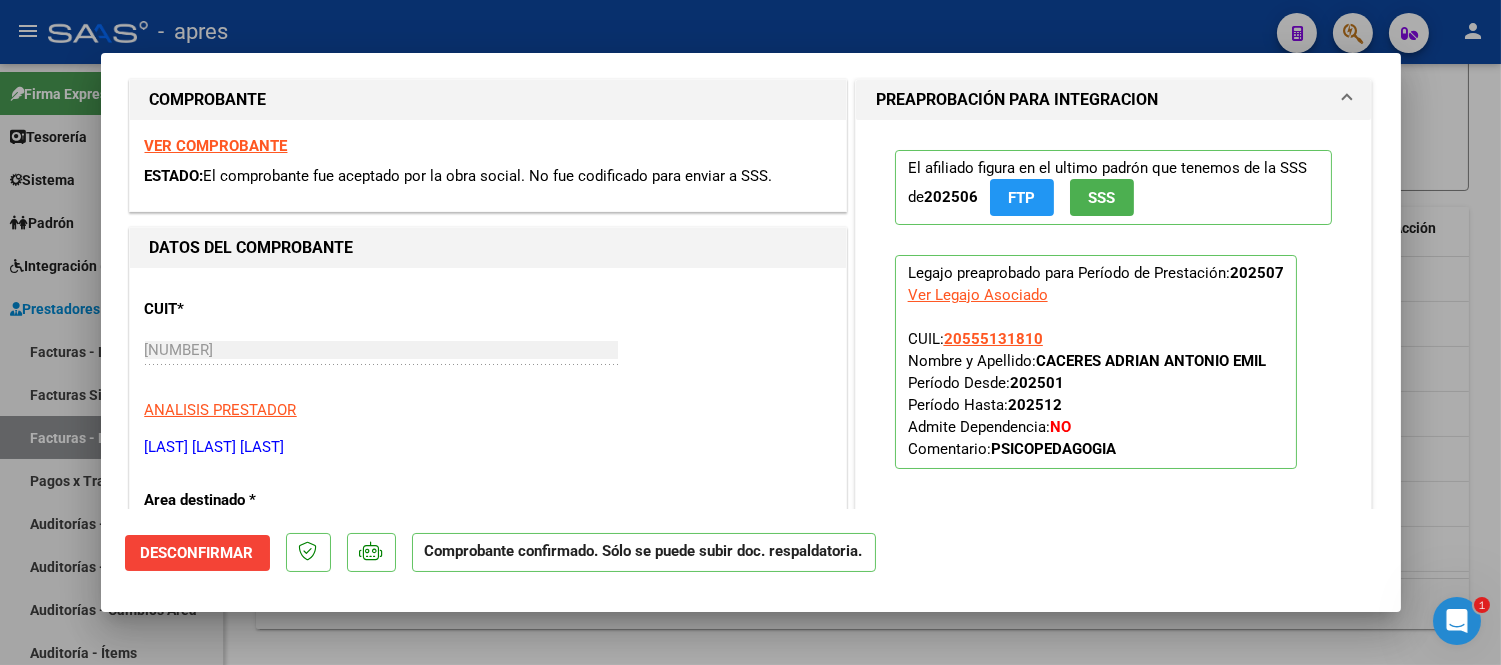 scroll, scrollTop: 0, scrollLeft: 0, axis: both 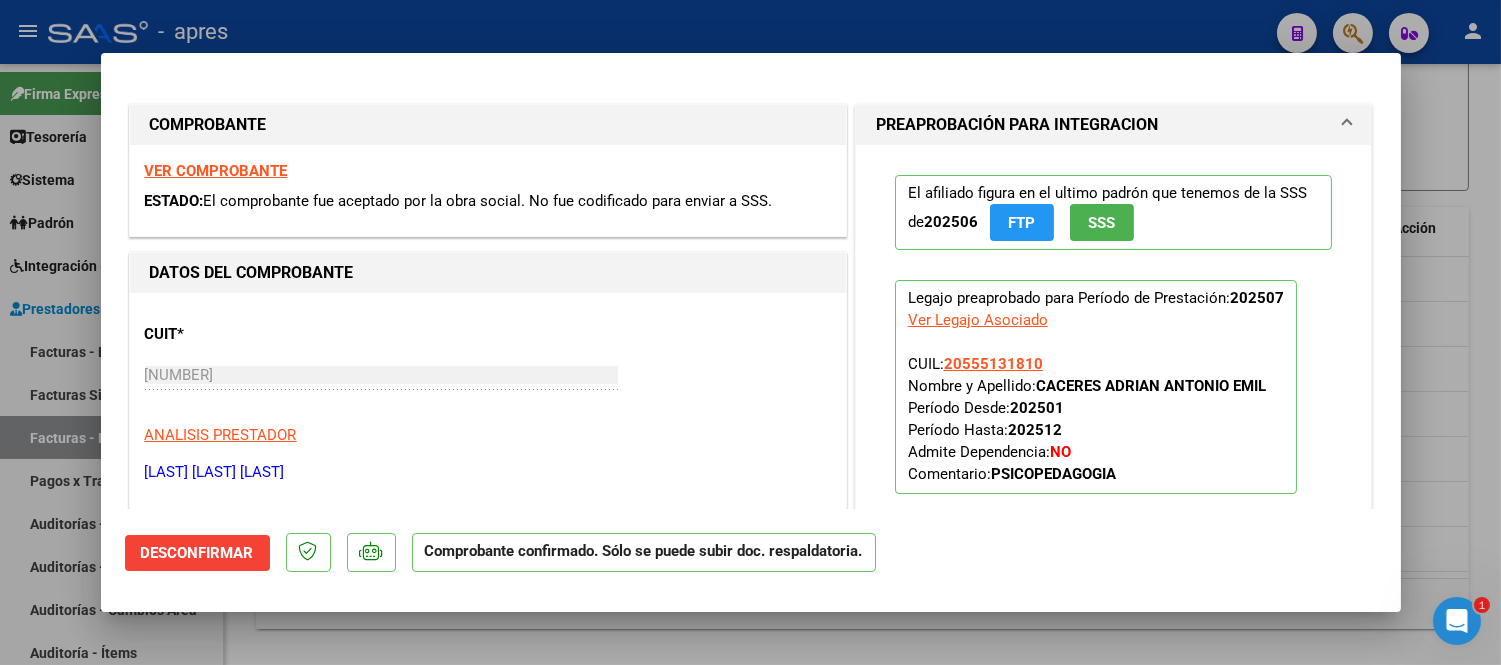 click on "PREAPROBACIÓN PARA INTEGRACION" at bounding box center (1114, 125) 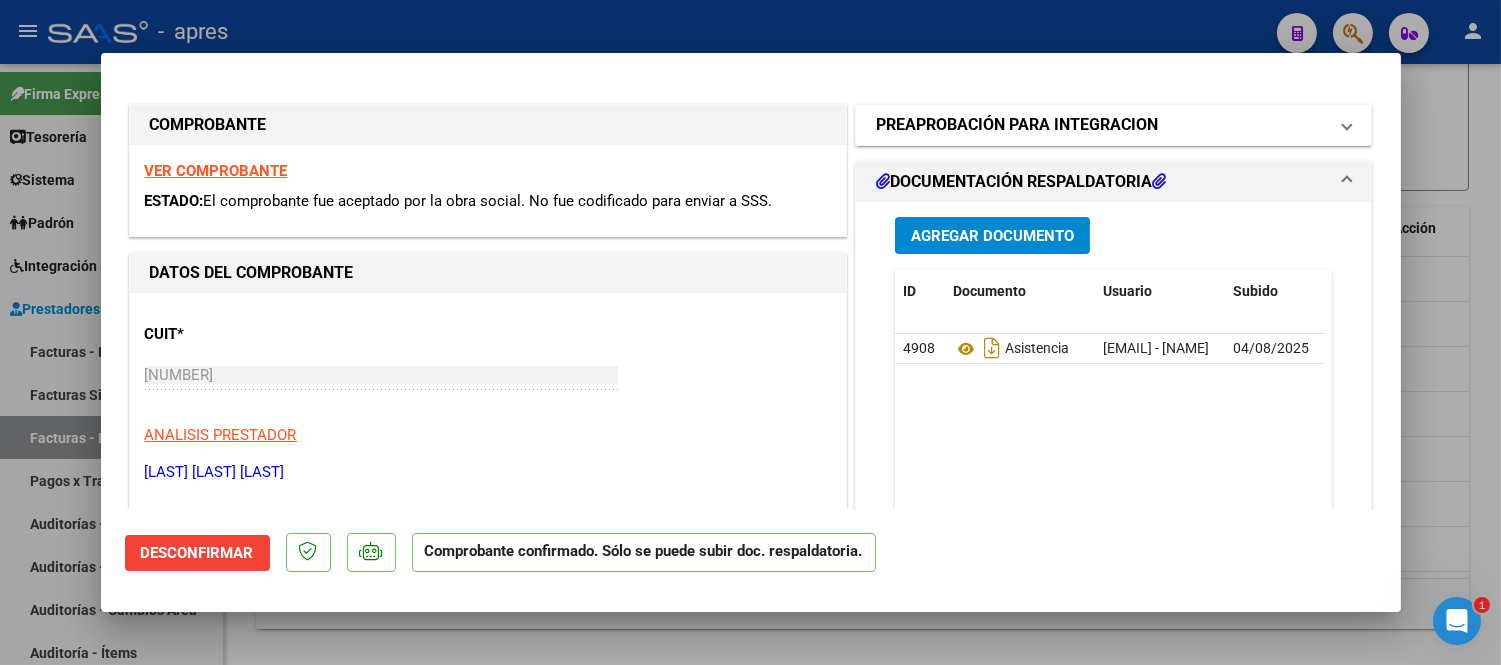 click on "PREAPROBACIÓN PARA INTEGRACION" at bounding box center (1114, 125) 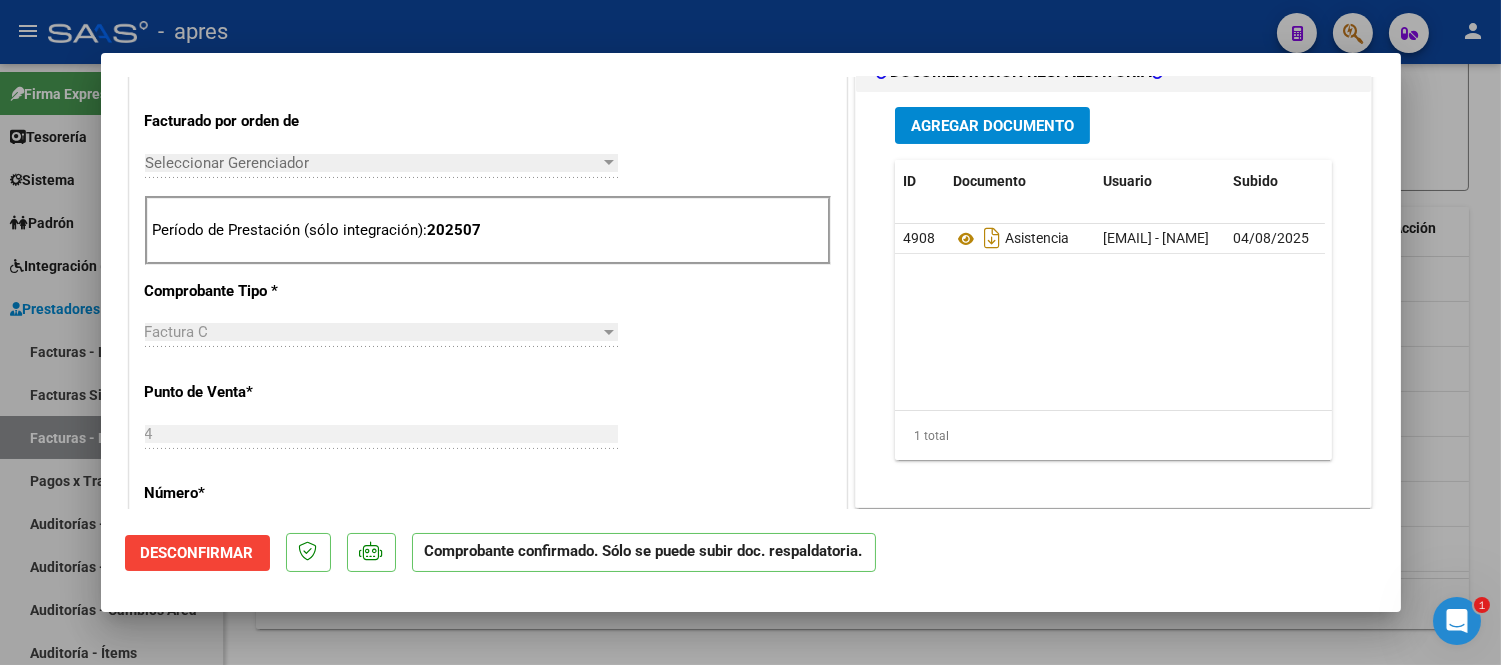 scroll, scrollTop: 555, scrollLeft: 0, axis: vertical 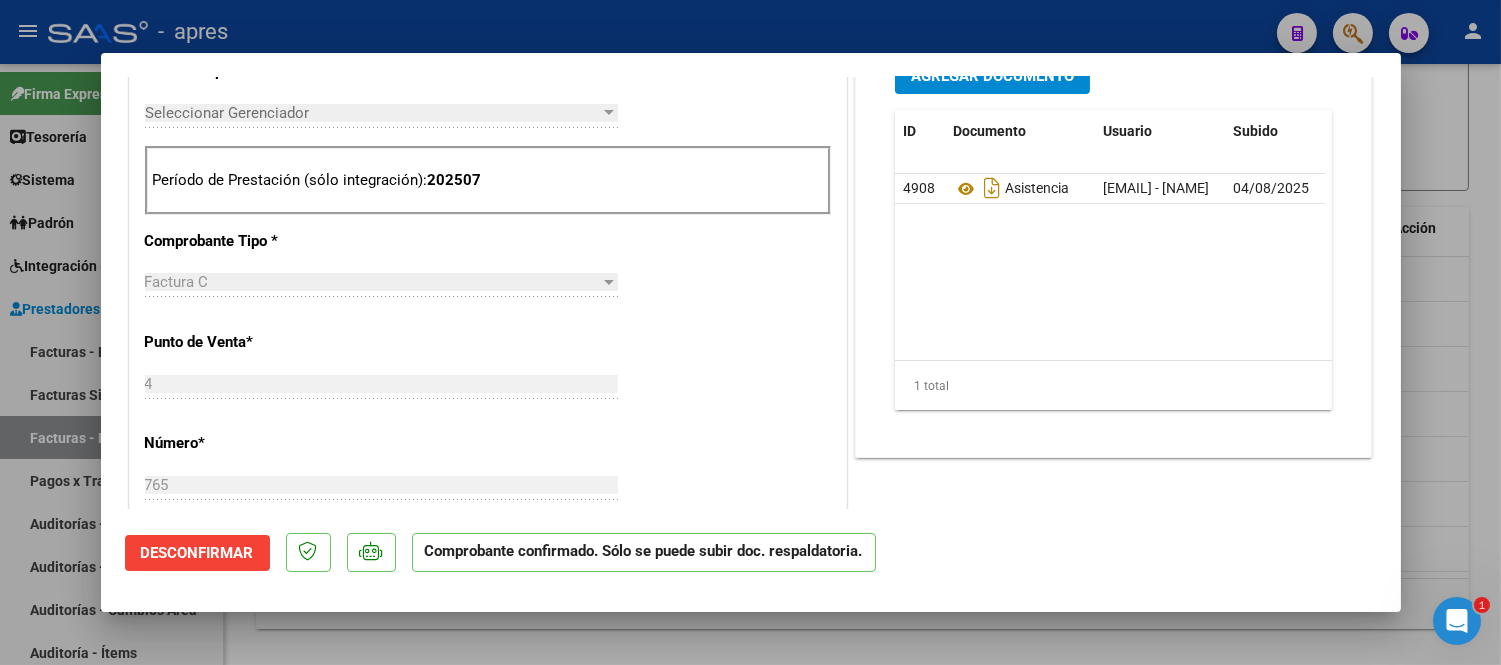 click at bounding box center [750, 332] 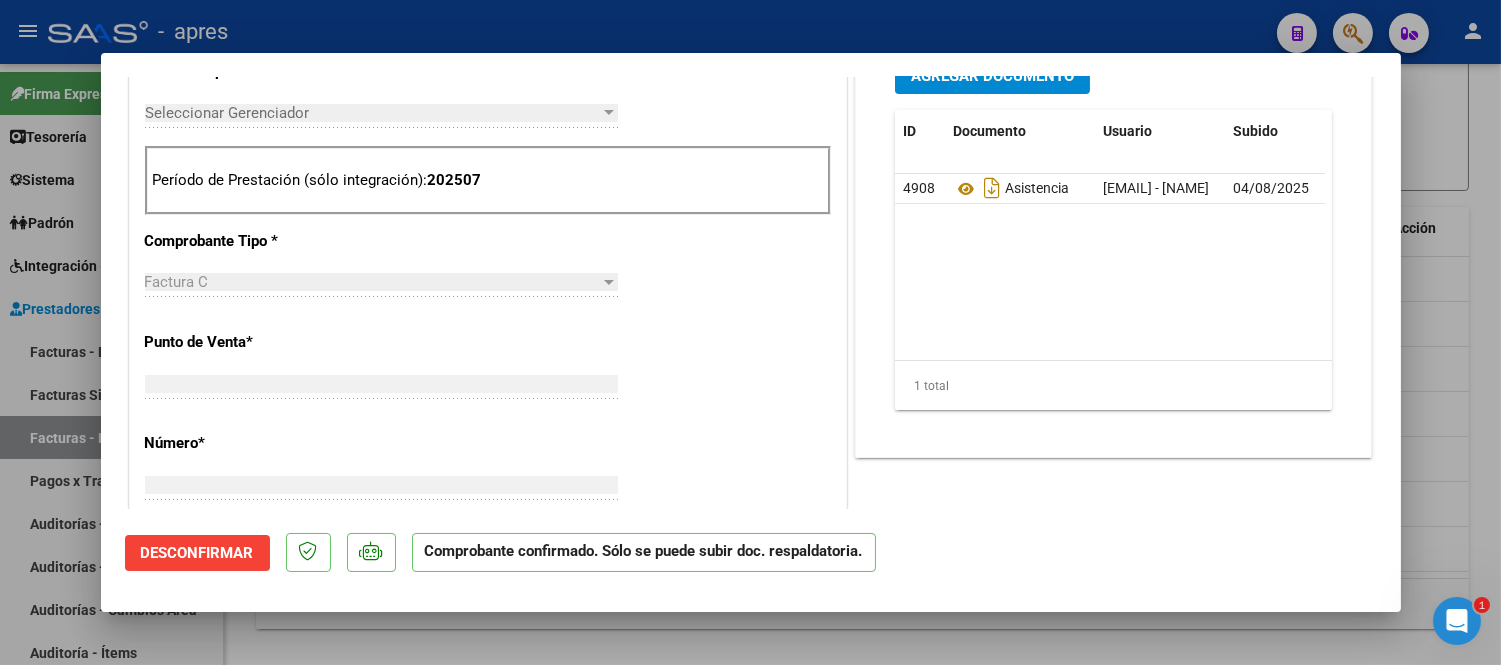 scroll, scrollTop: 0, scrollLeft: 0, axis: both 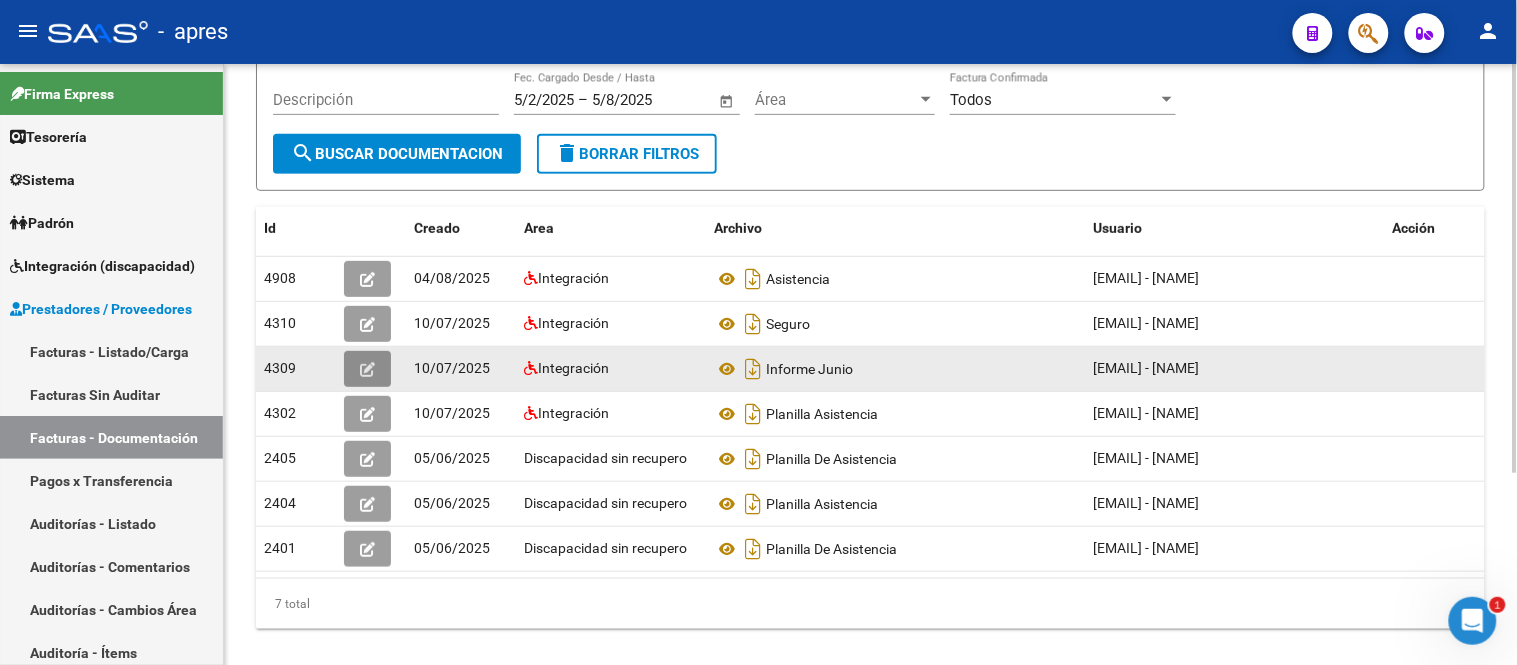 click 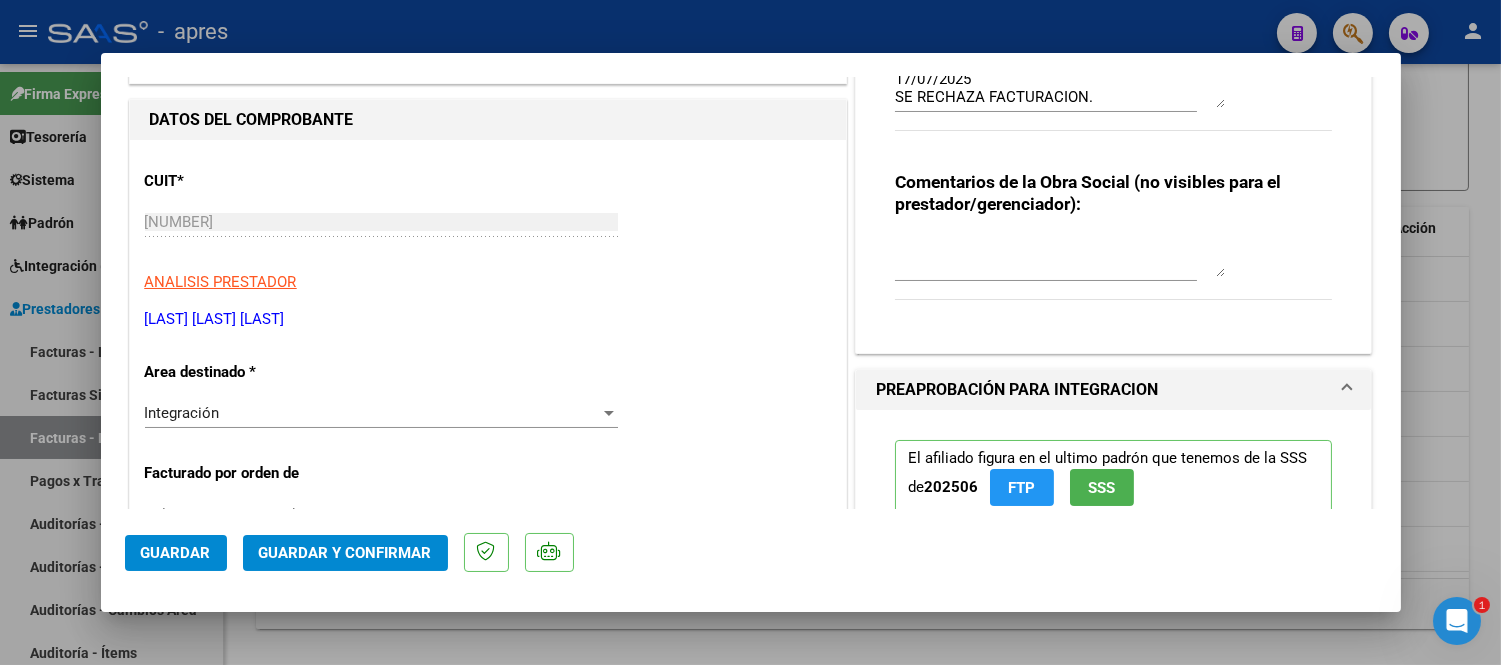 scroll, scrollTop: 36, scrollLeft: 0, axis: vertical 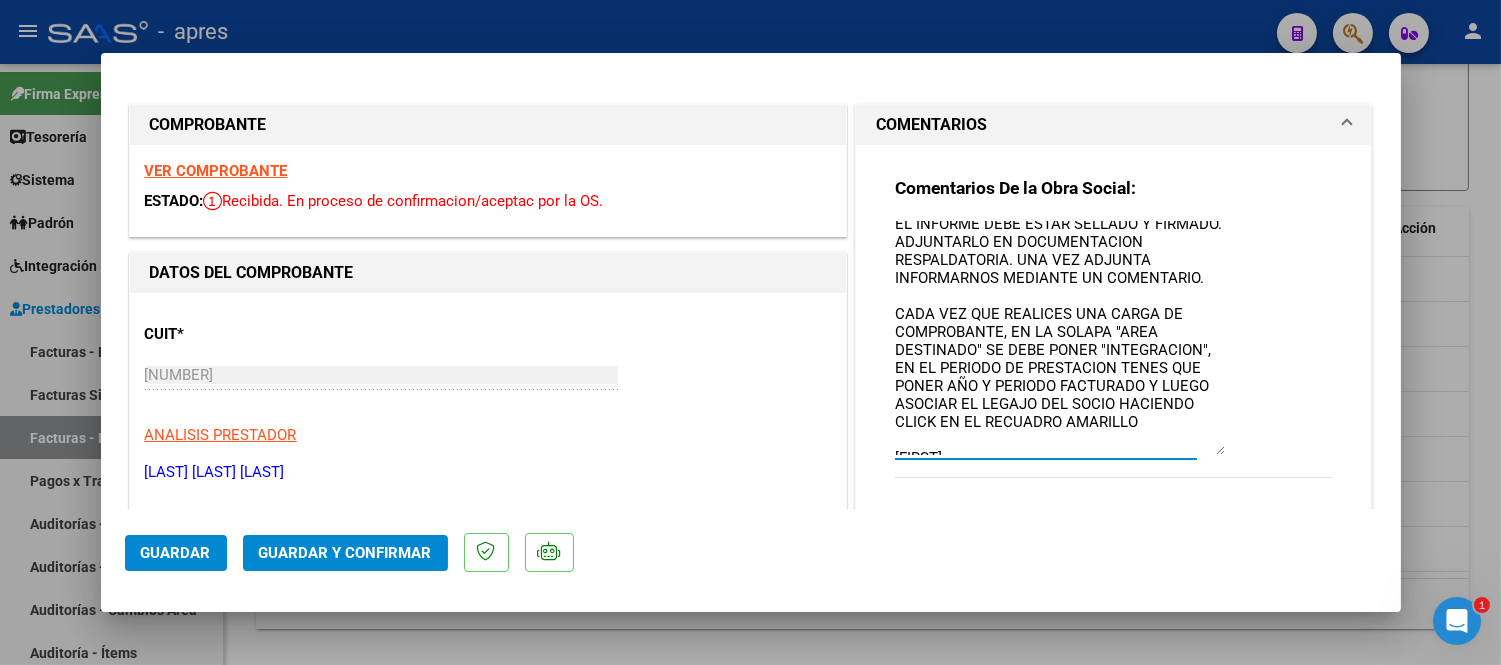 drag, startPoint x: 1207, startPoint y: 252, endPoint x: 1282, endPoint y: 450, distance: 211.7286 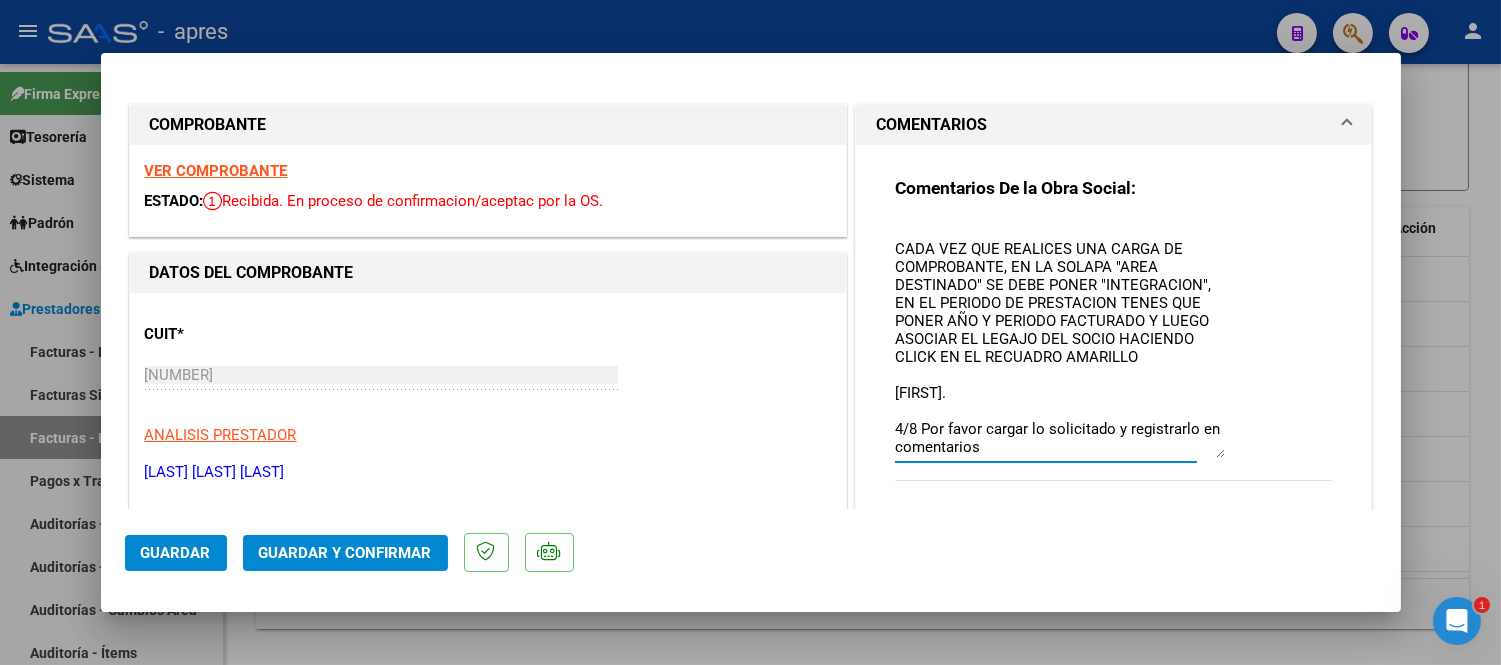 scroll, scrollTop: 126, scrollLeft: 0, axis: vertical 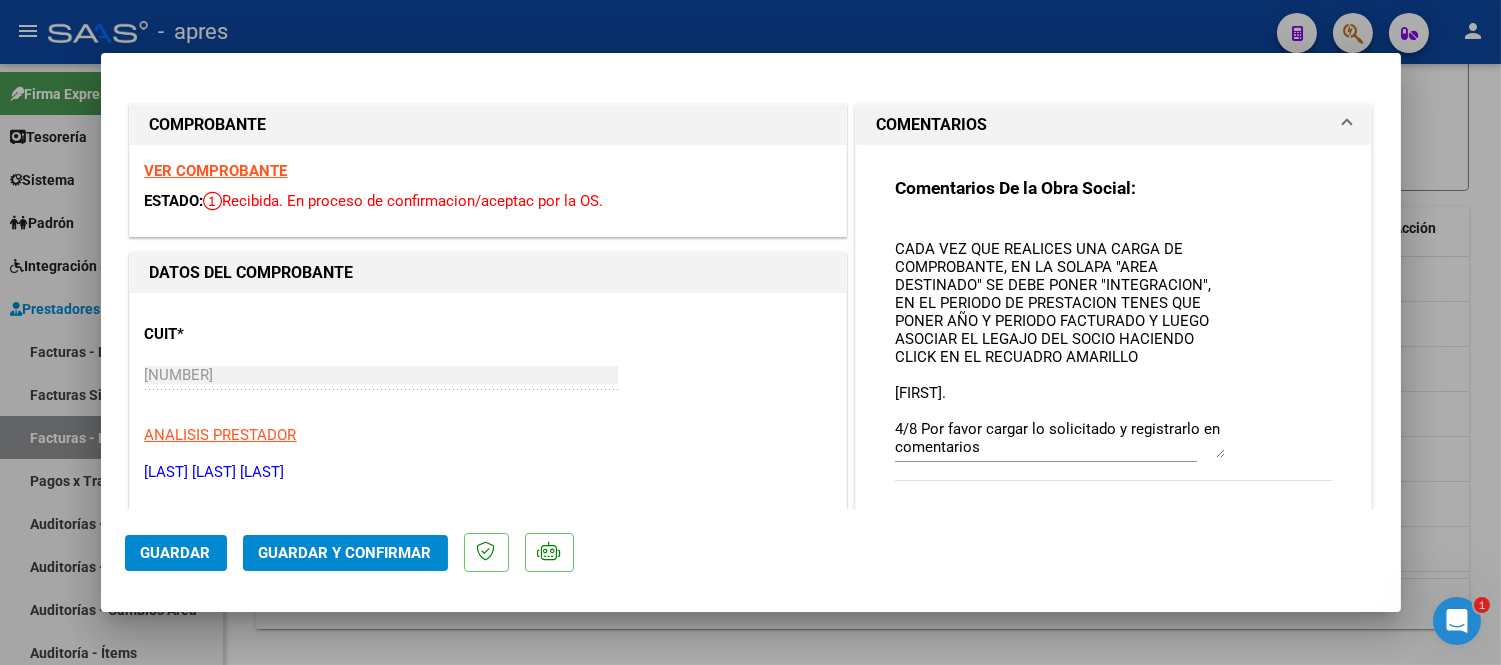 click on "VER COMPROBANTE" at bounding box center (216, 171) 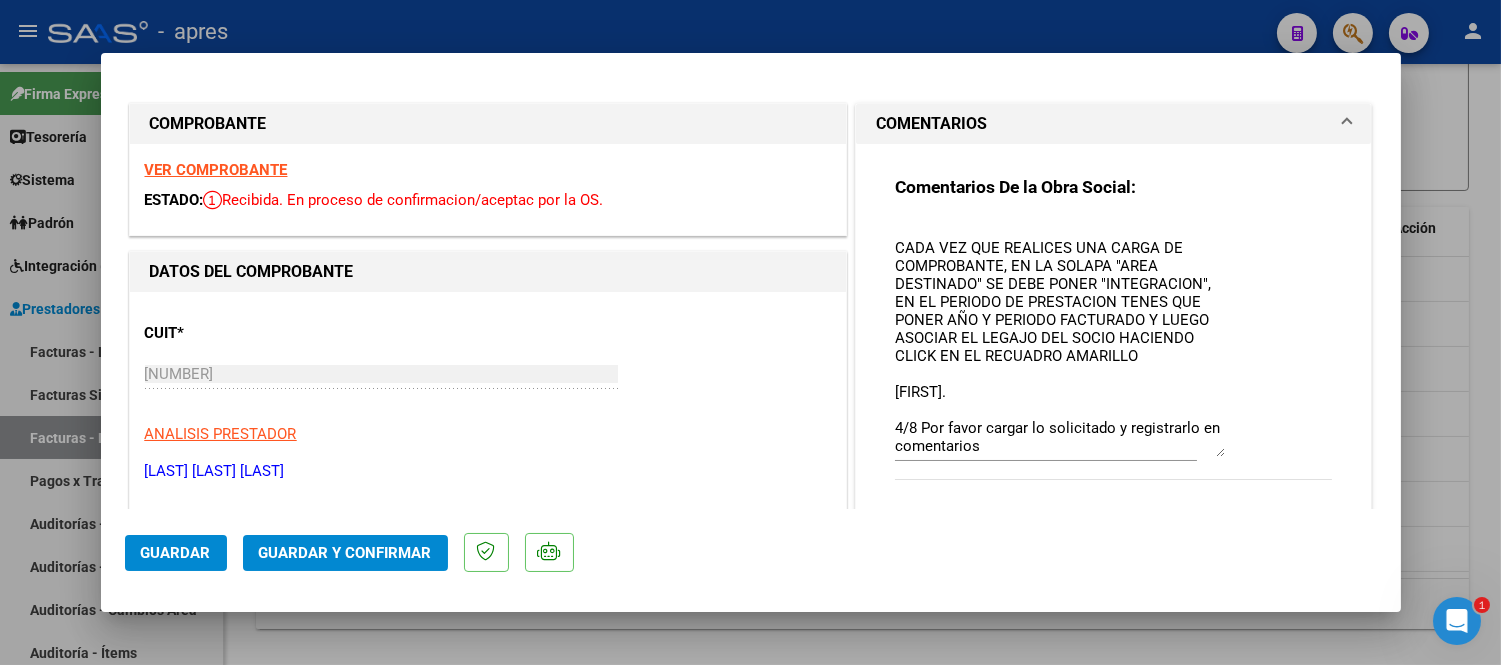 scroll, scrollTop: 0, scrollLeft: 0, axis: both 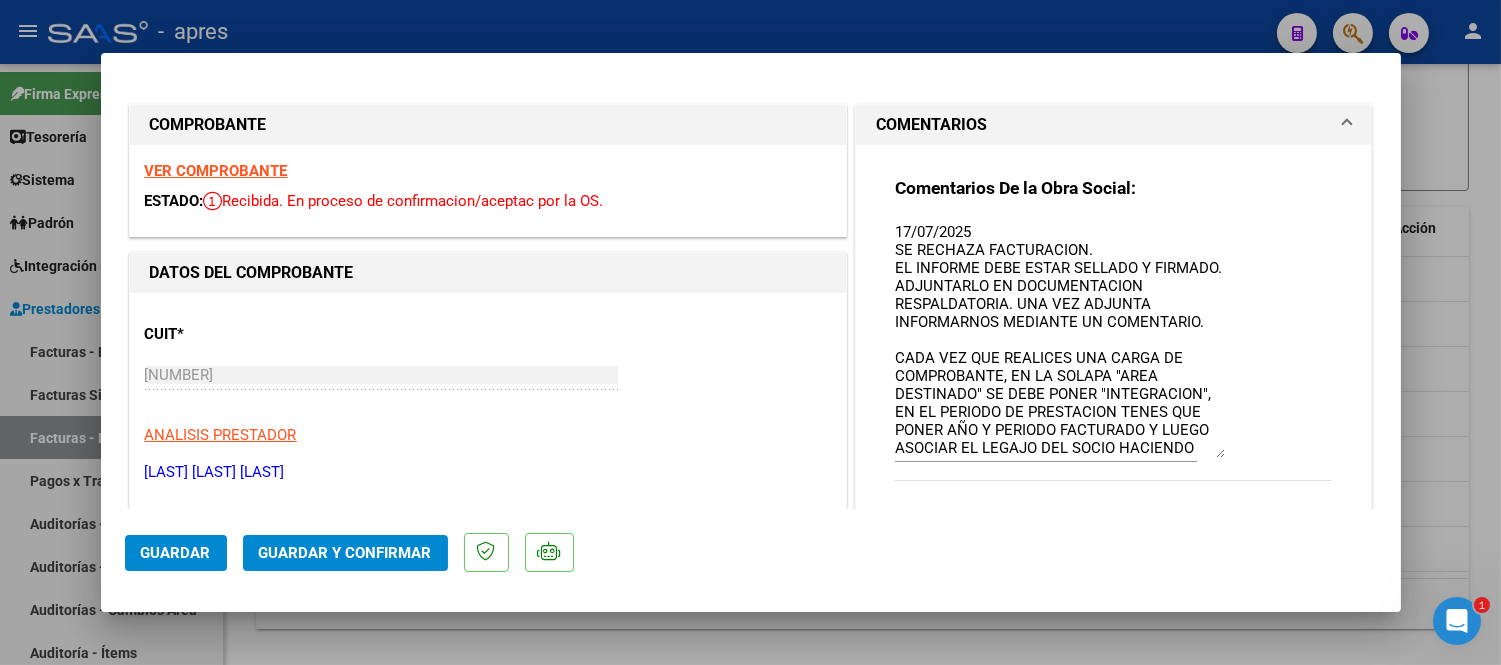 click at bounding box center [750, 332] 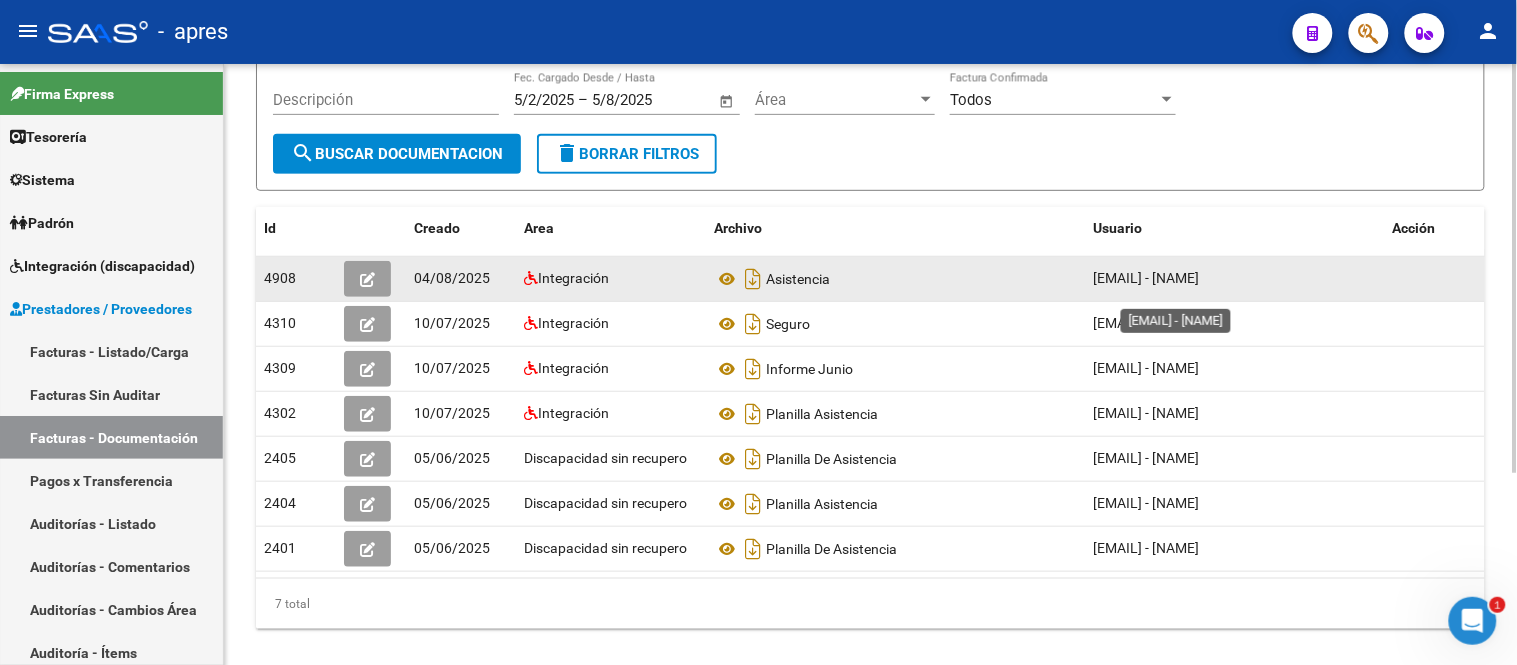 drag, startPoint x: 1086, startPoint y: 272, endPoint x: 1276, endPoint y: 271, distance: 190.00262 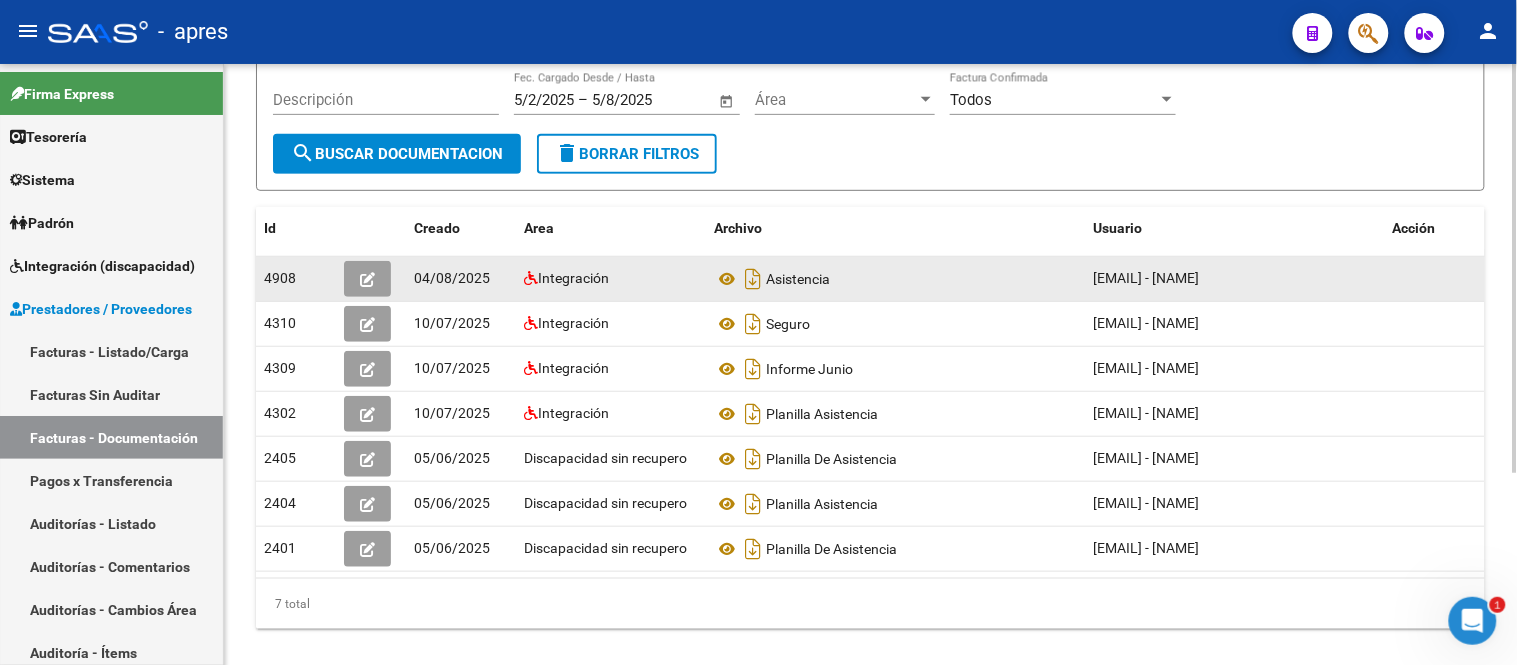 copy on "[EMAIL]" 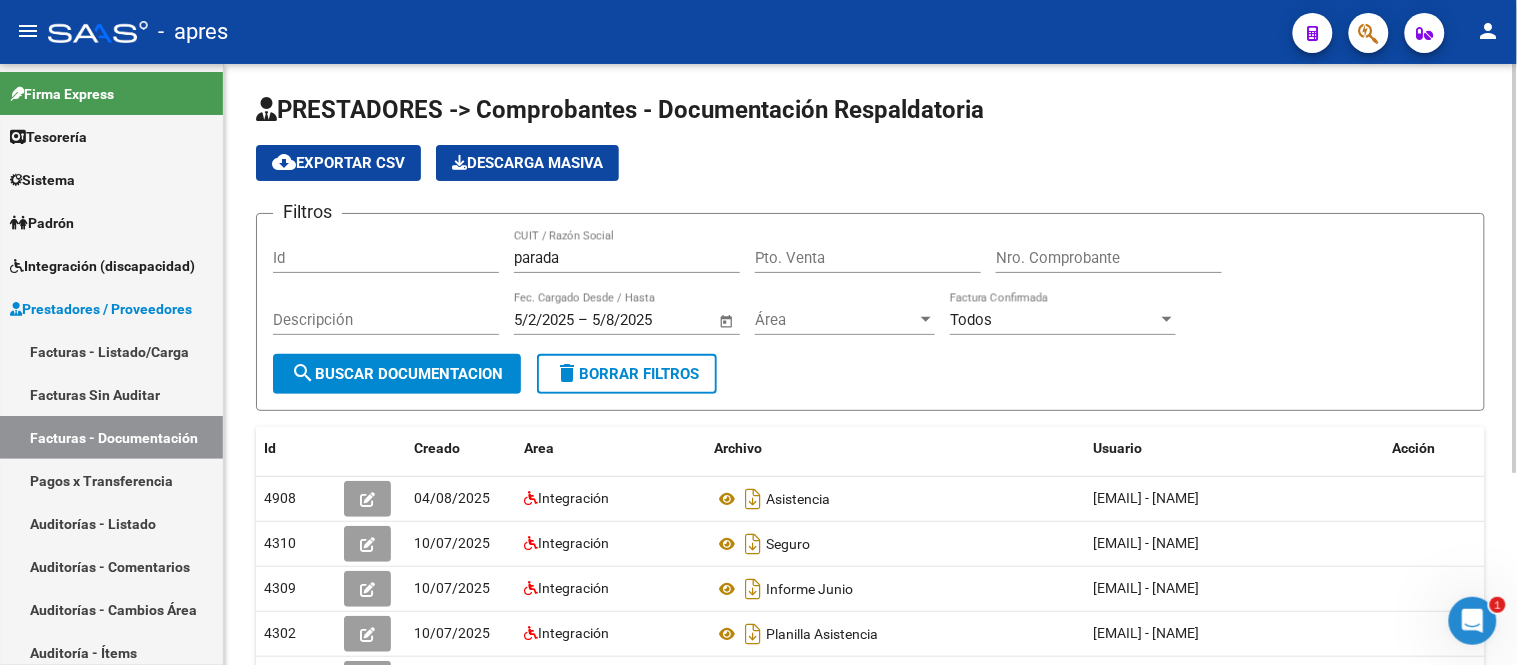 scroll, scrollTop: 0, scrollLeft: 0, axis: both 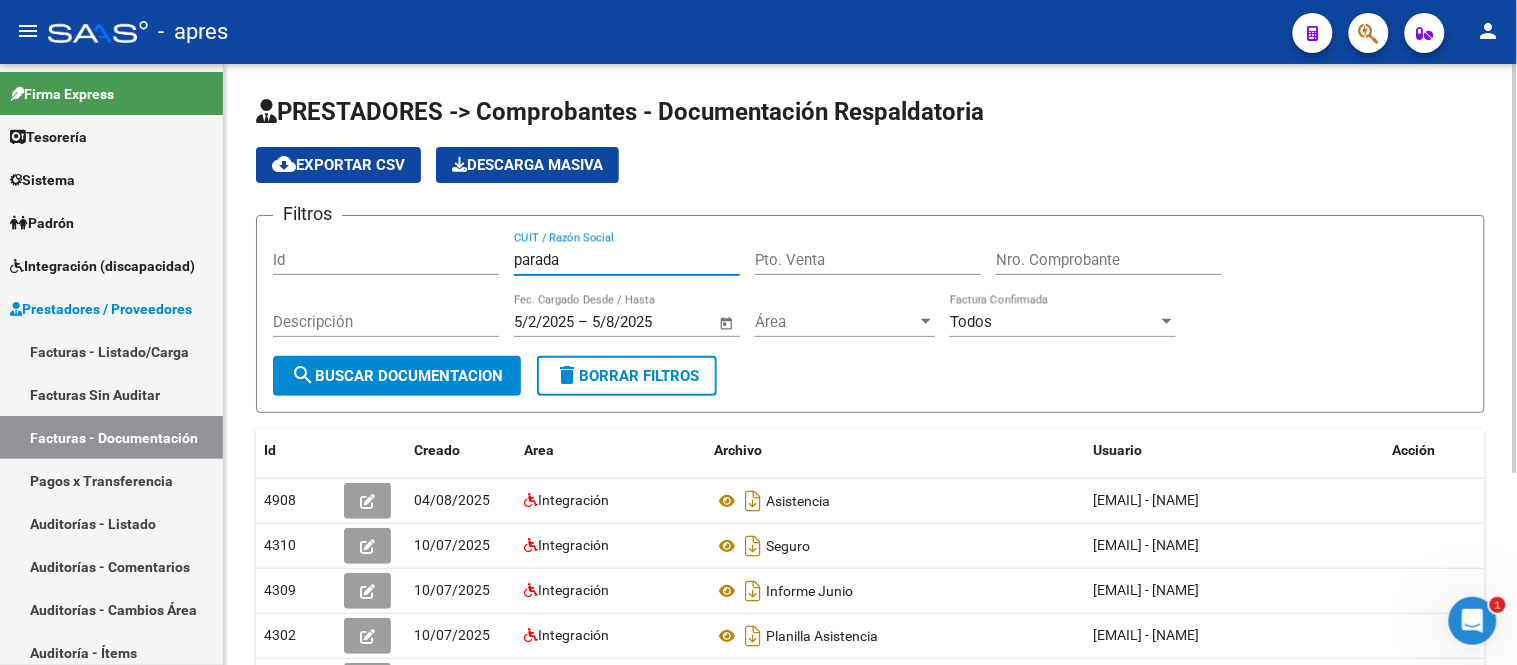click on "parada" at bounding box center (627, 260) 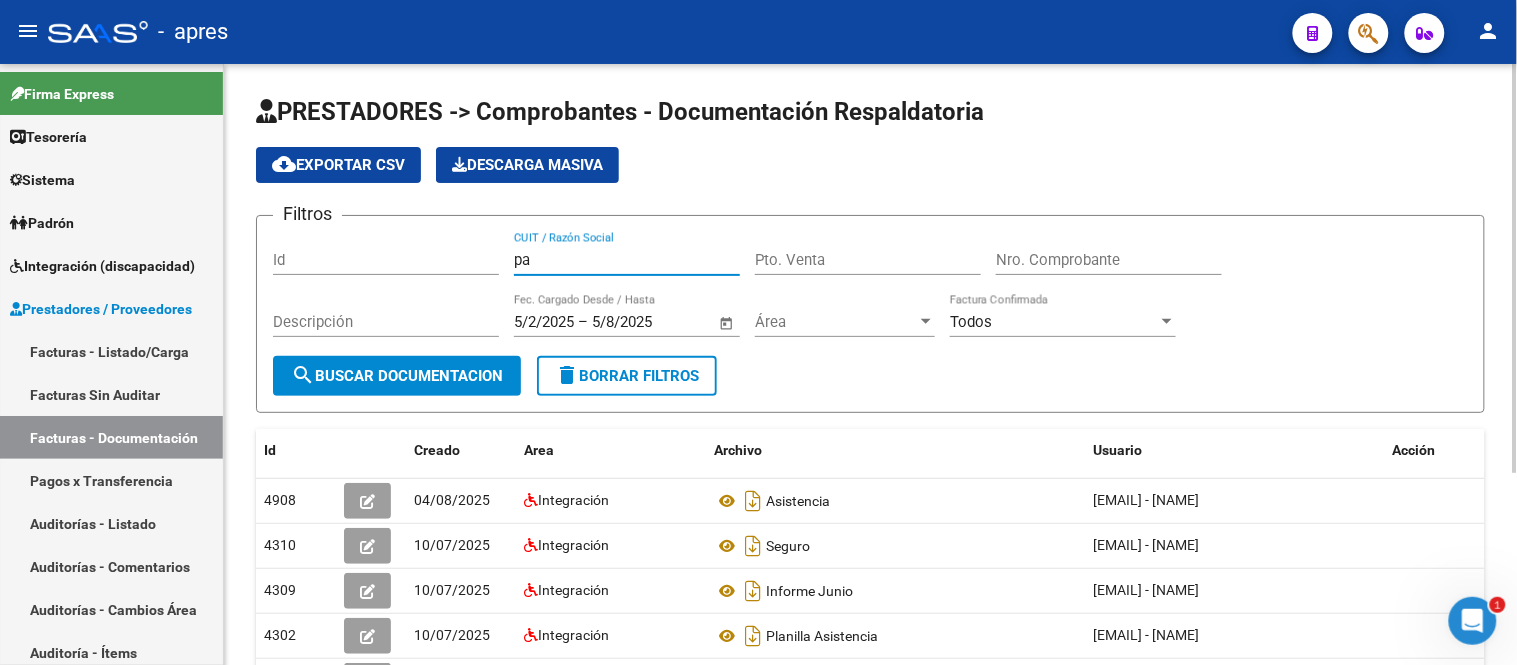 type on "p" 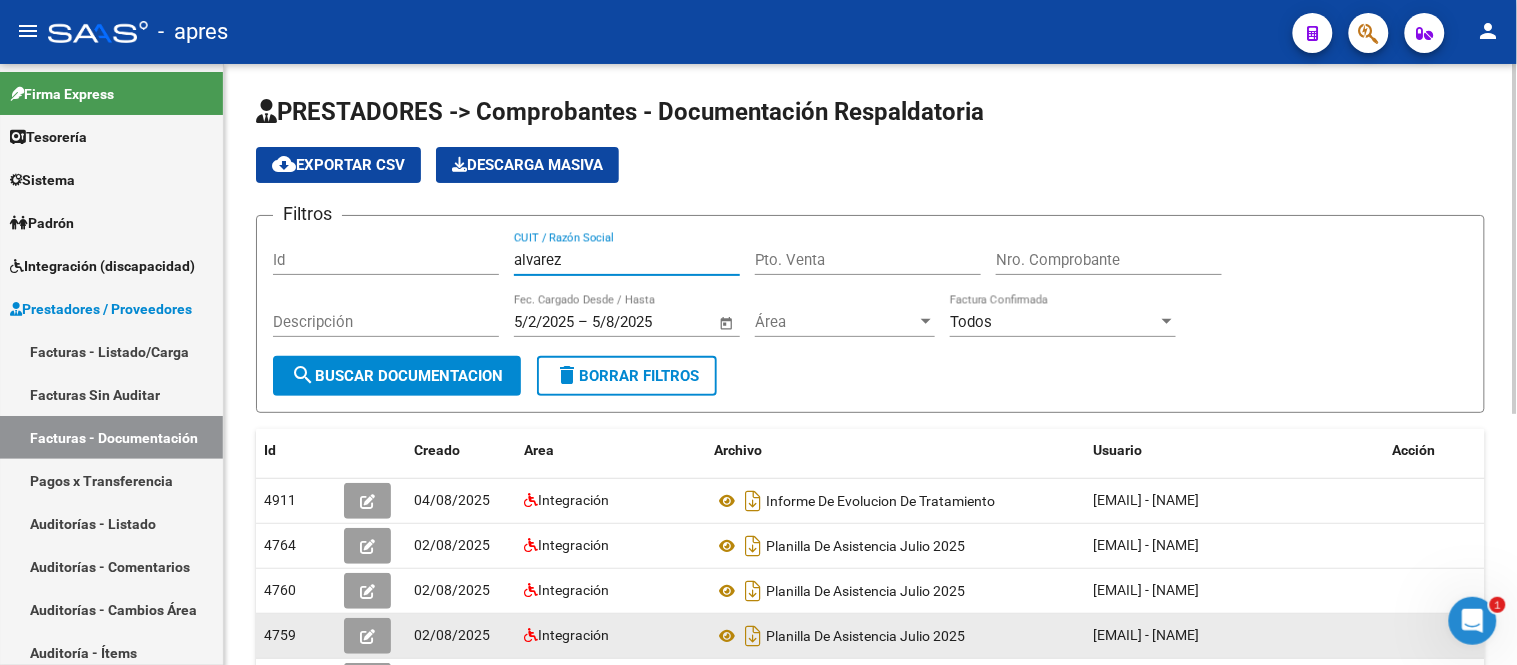 type on "alvarez" 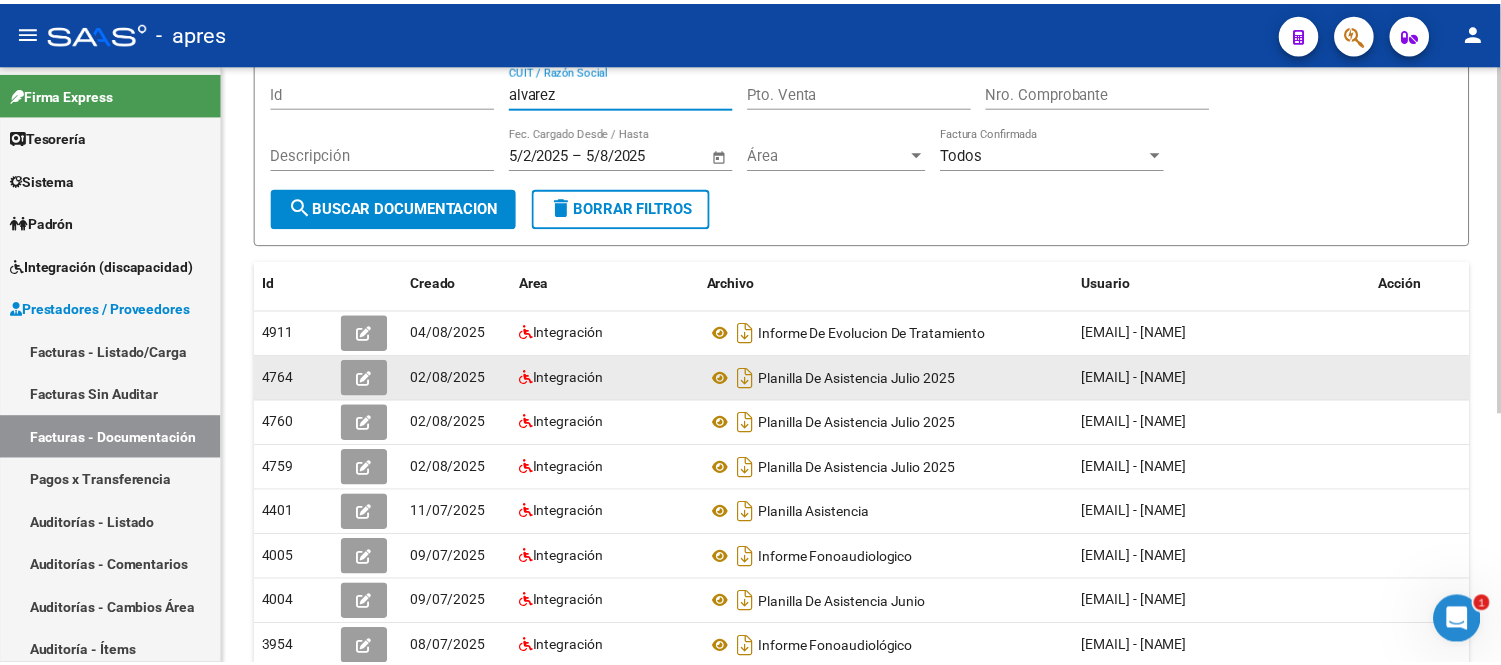 scroll, scrollTop: 222, scrollLeft: 0, axis: vertical 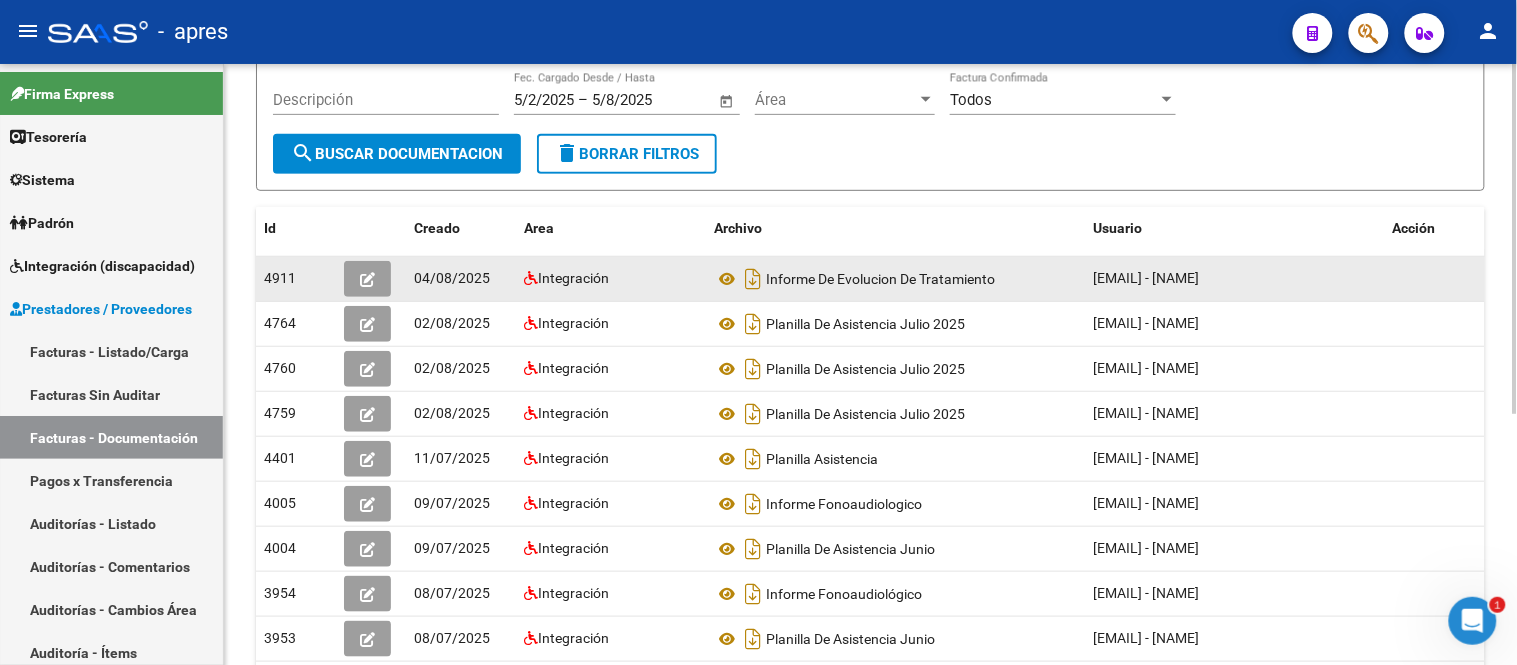 click 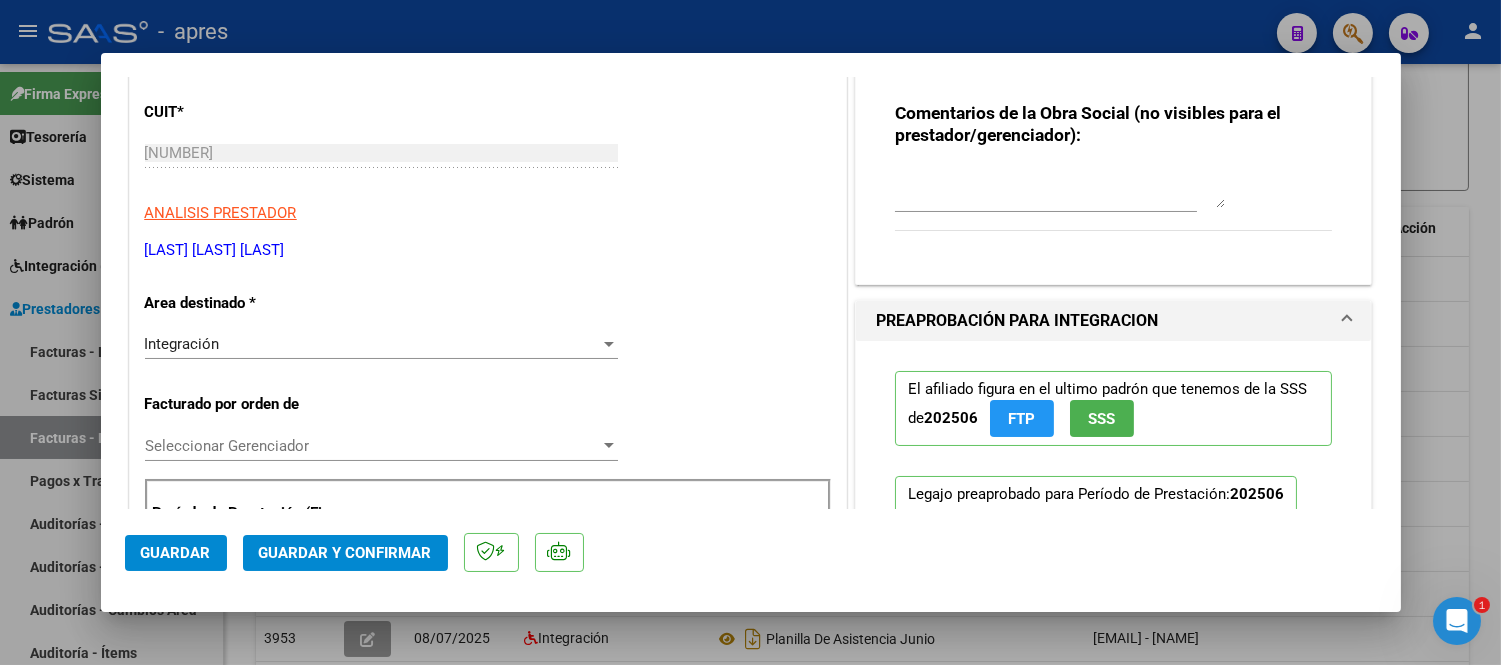 scroll, scrollTop: 111, scrollLeft: 0, axis: vertical 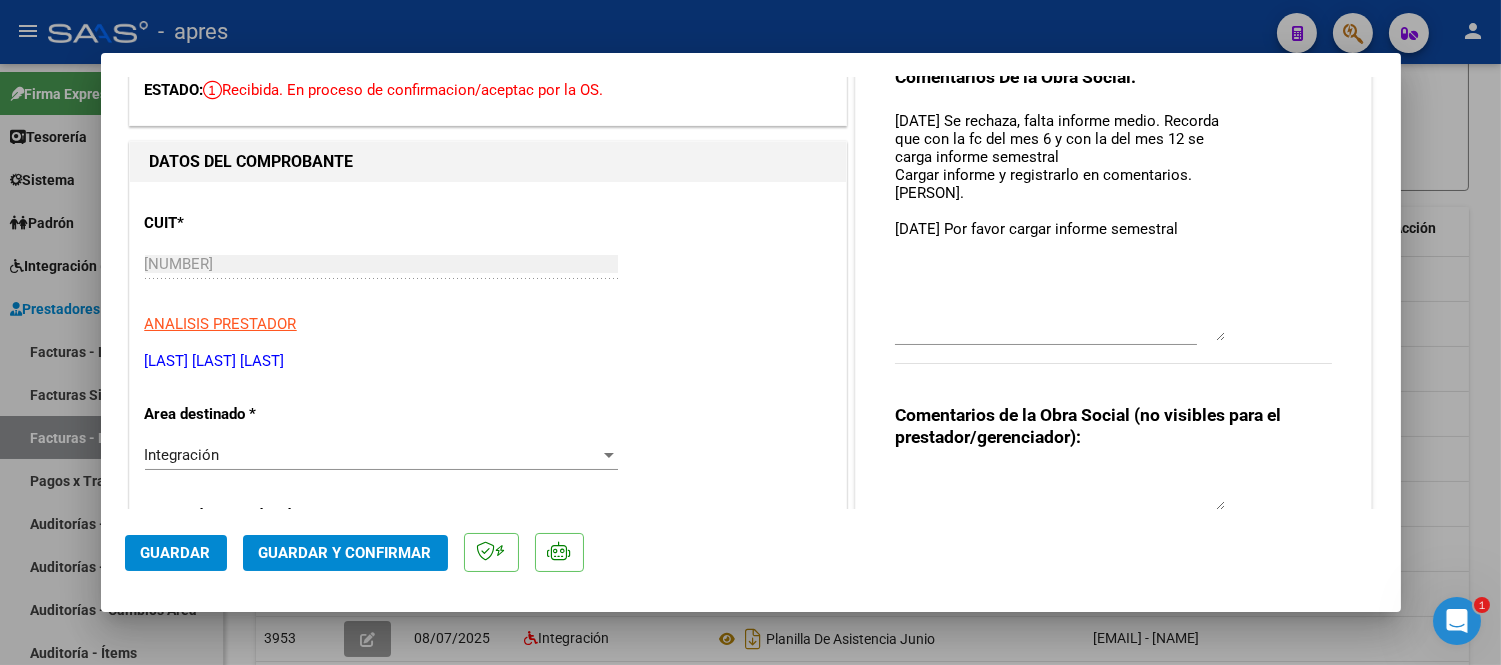 drag, startPoint x: 1222, startPoint y: 152, endPoint x: 1277, endPoint y: 330, distance: 186.30351 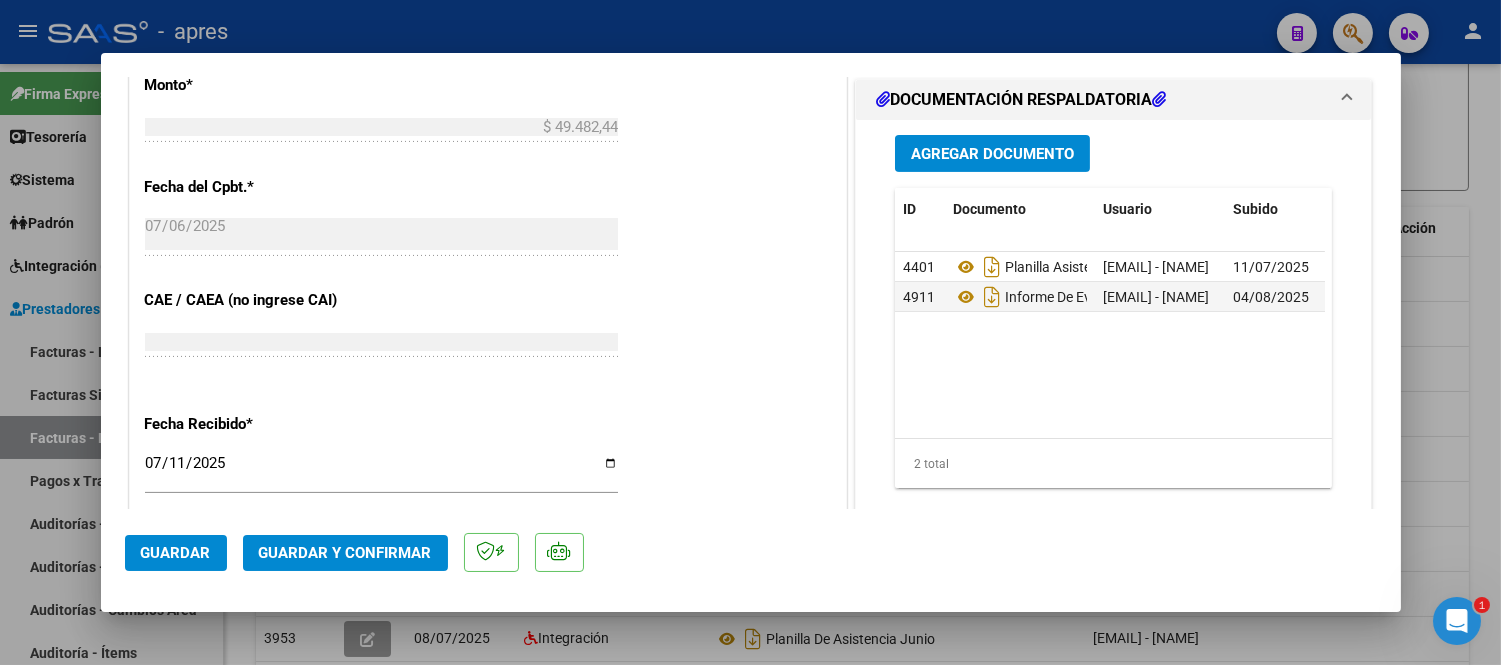 scroll, scrollTop: 1222, scrollLeft: 0, axis: vertical 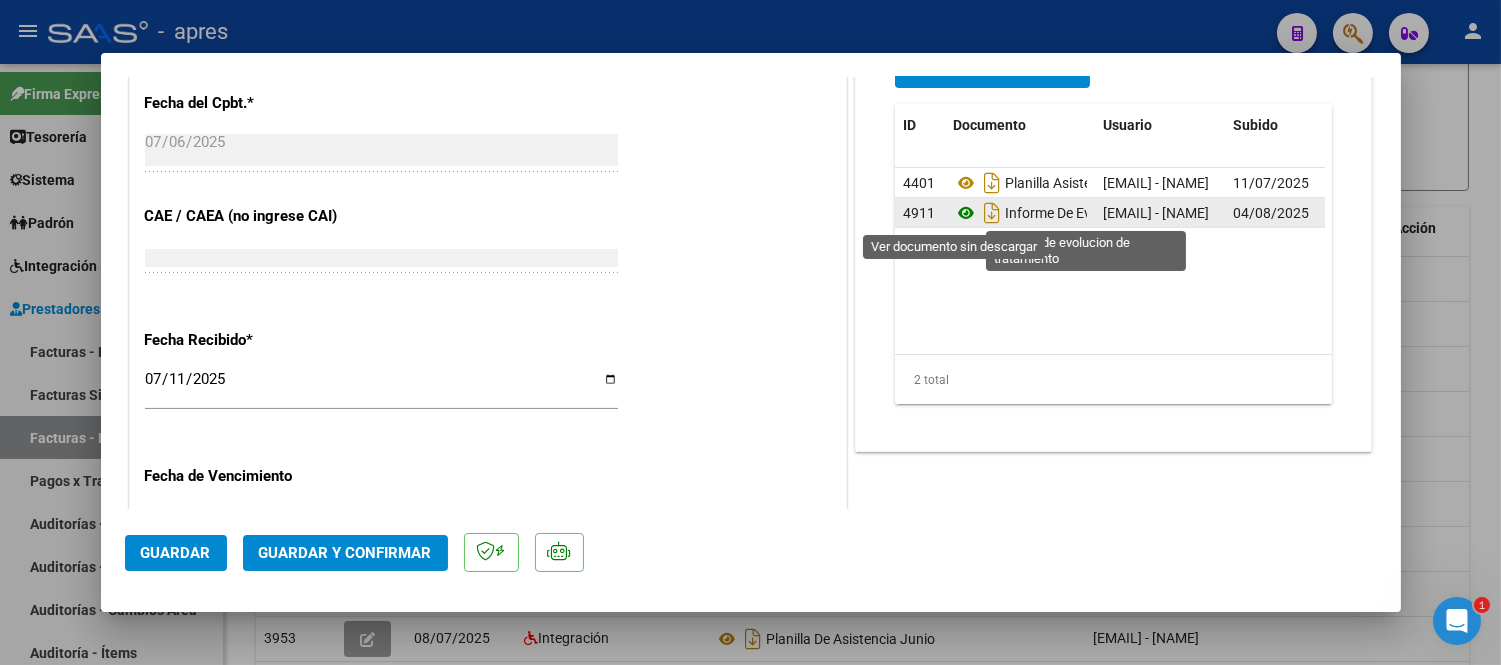 click 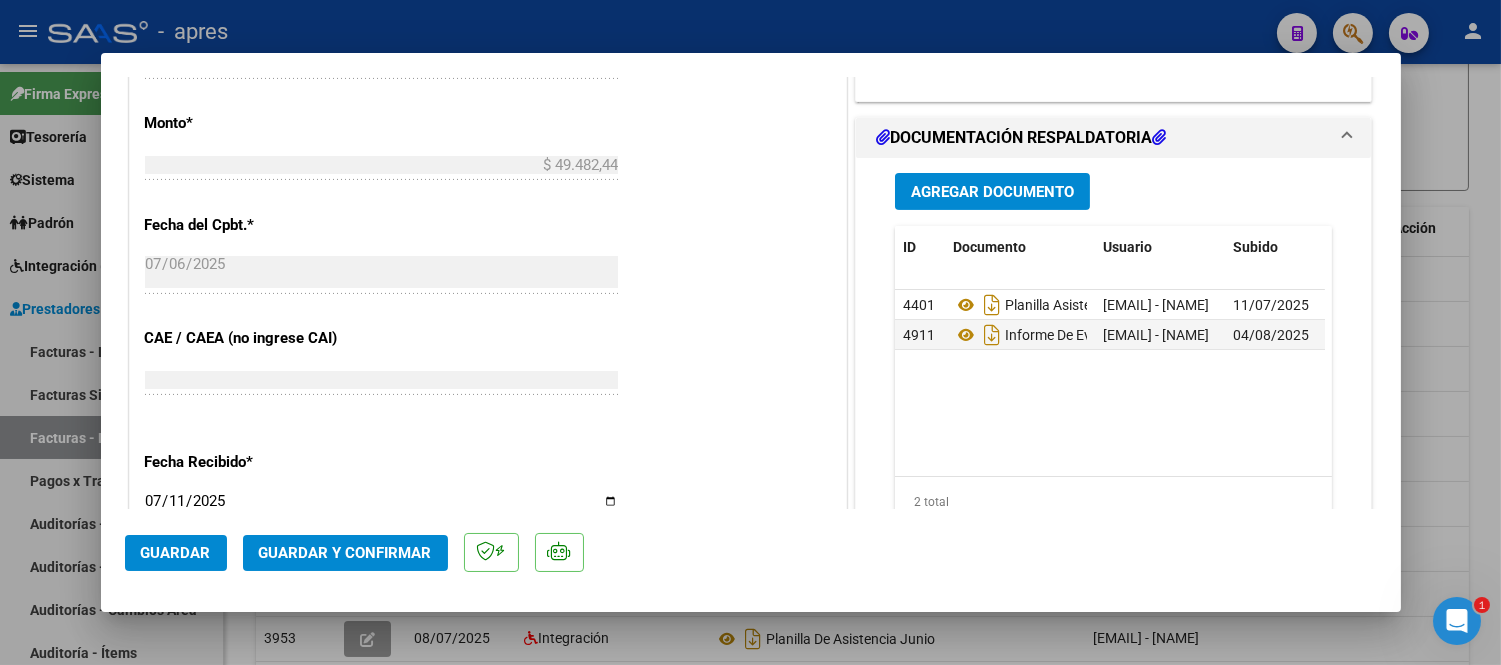 scroll, scrollTop: 1111, scrollLeft: 0, axis: vertical 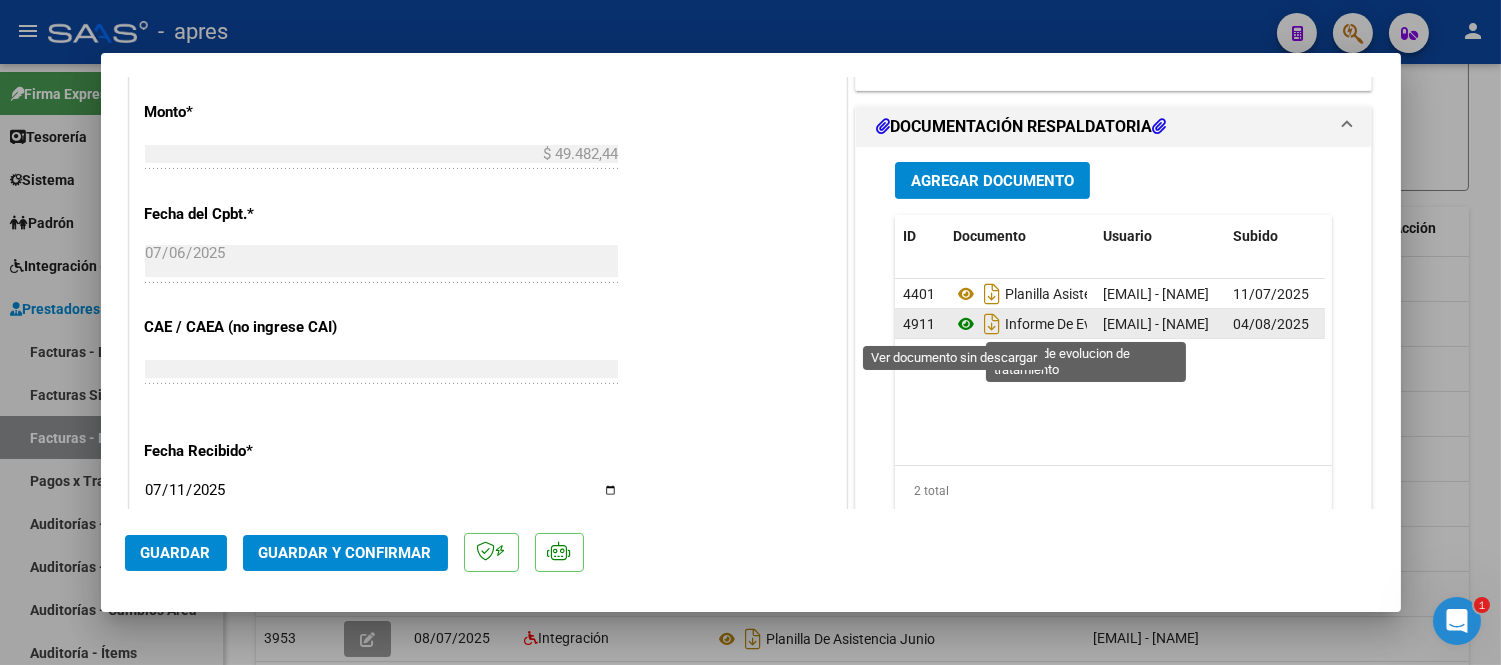 click 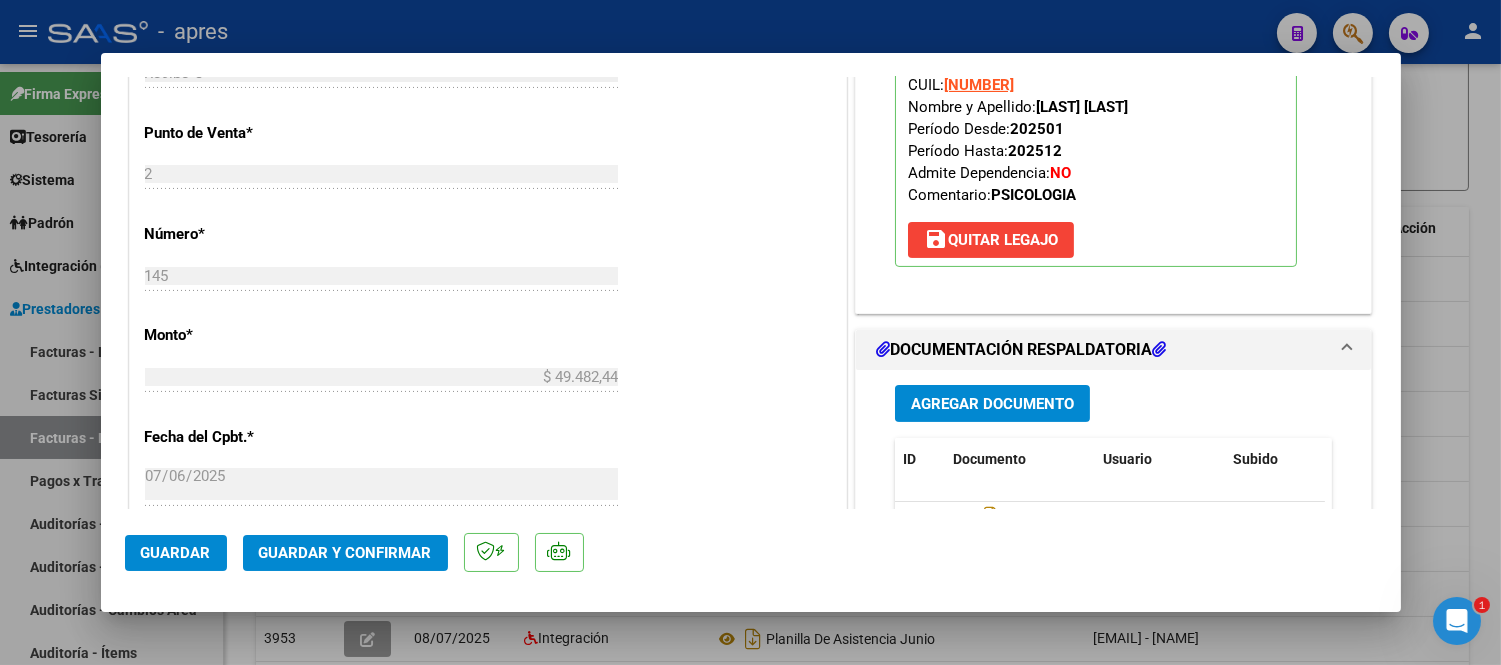 scroll, scrollTop: 777, scrollLeft: 0, axis: vertical 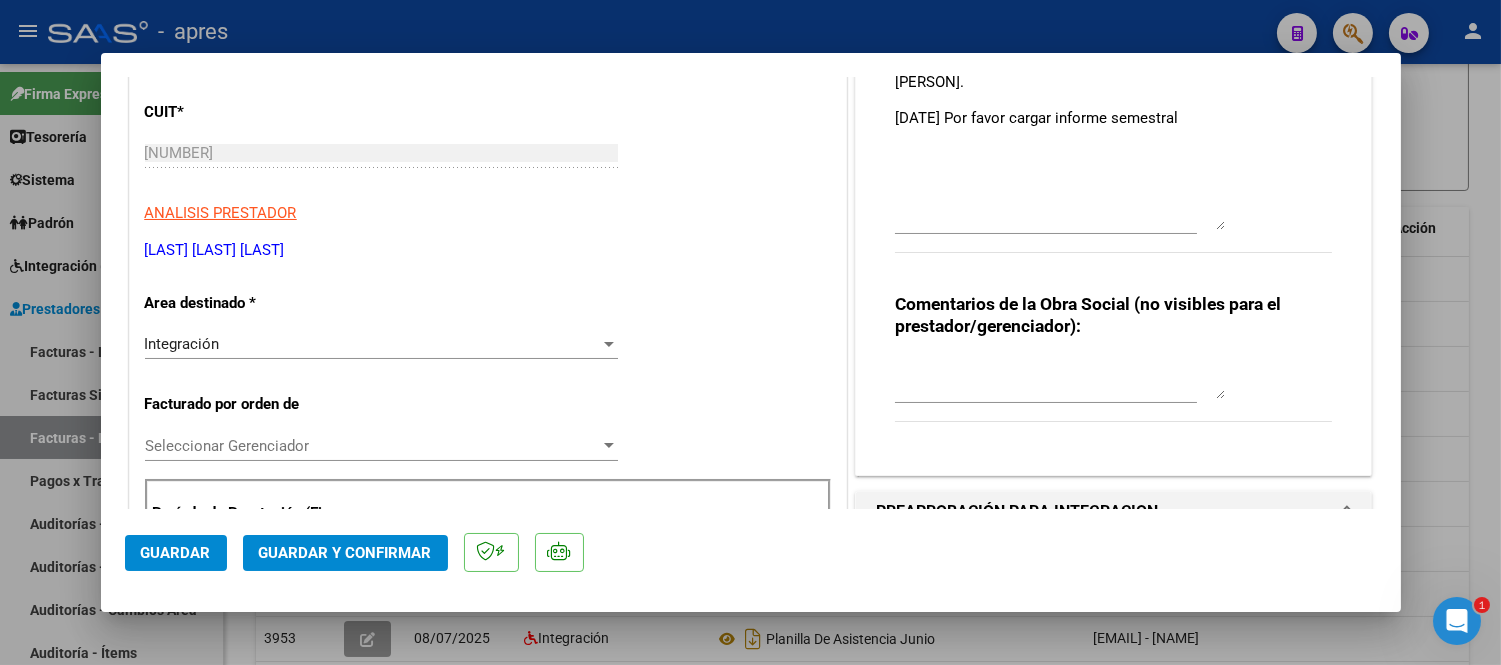 click at bounding box center [1060, 379] 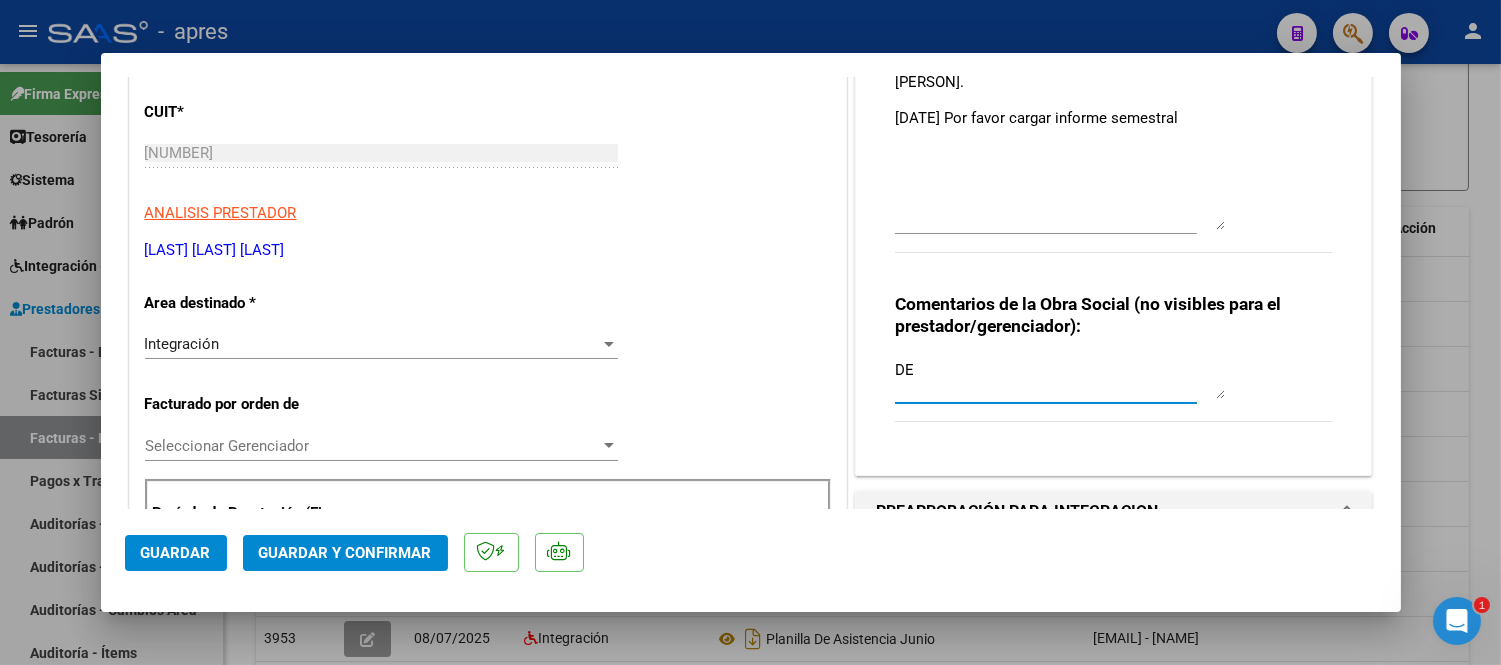 type on "D" 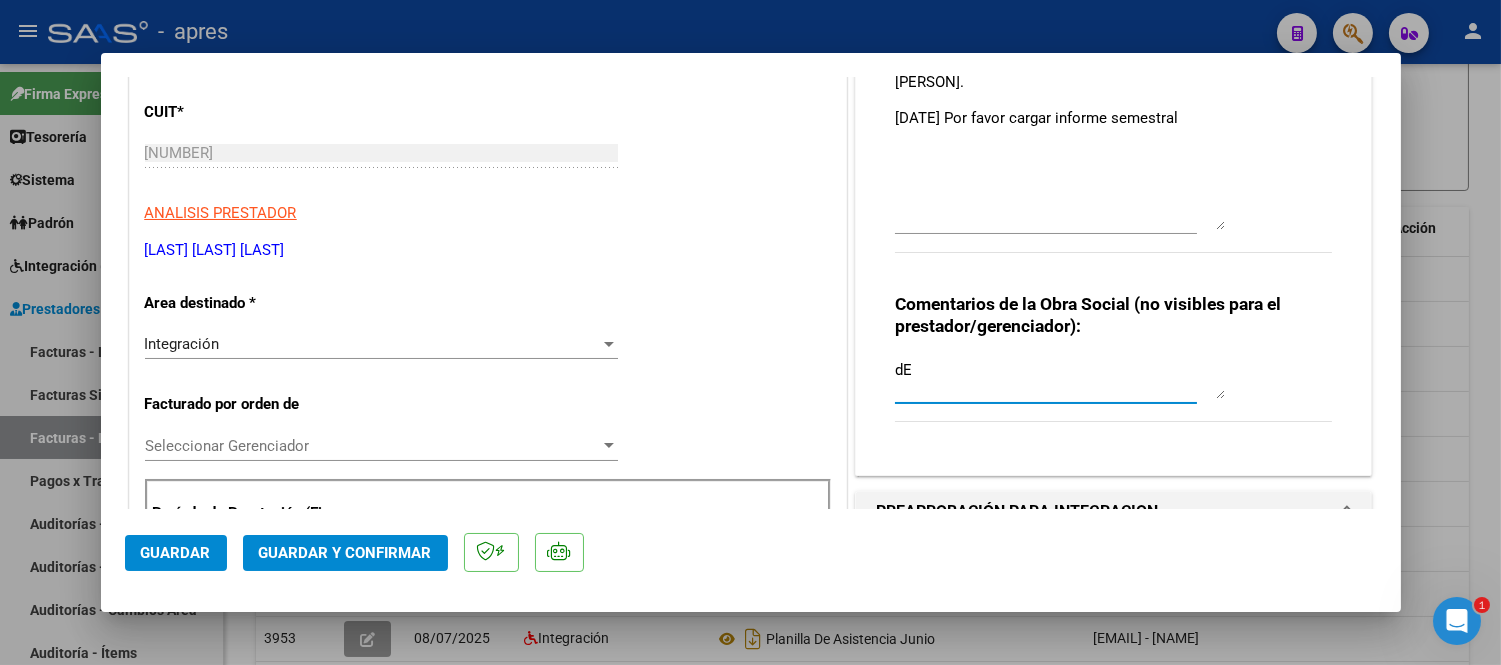 type on "d" 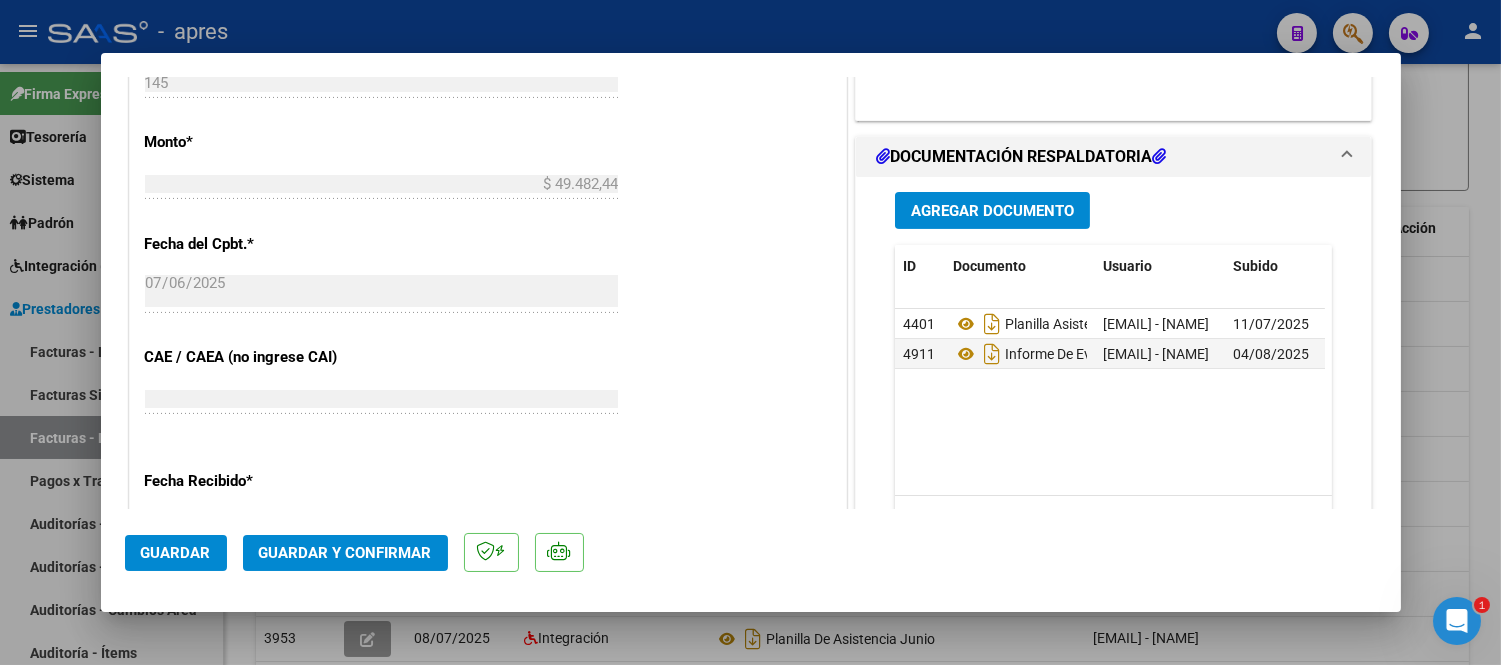 scroll, scrollTop: 1111, scrollLeft: 0, axis: vertical 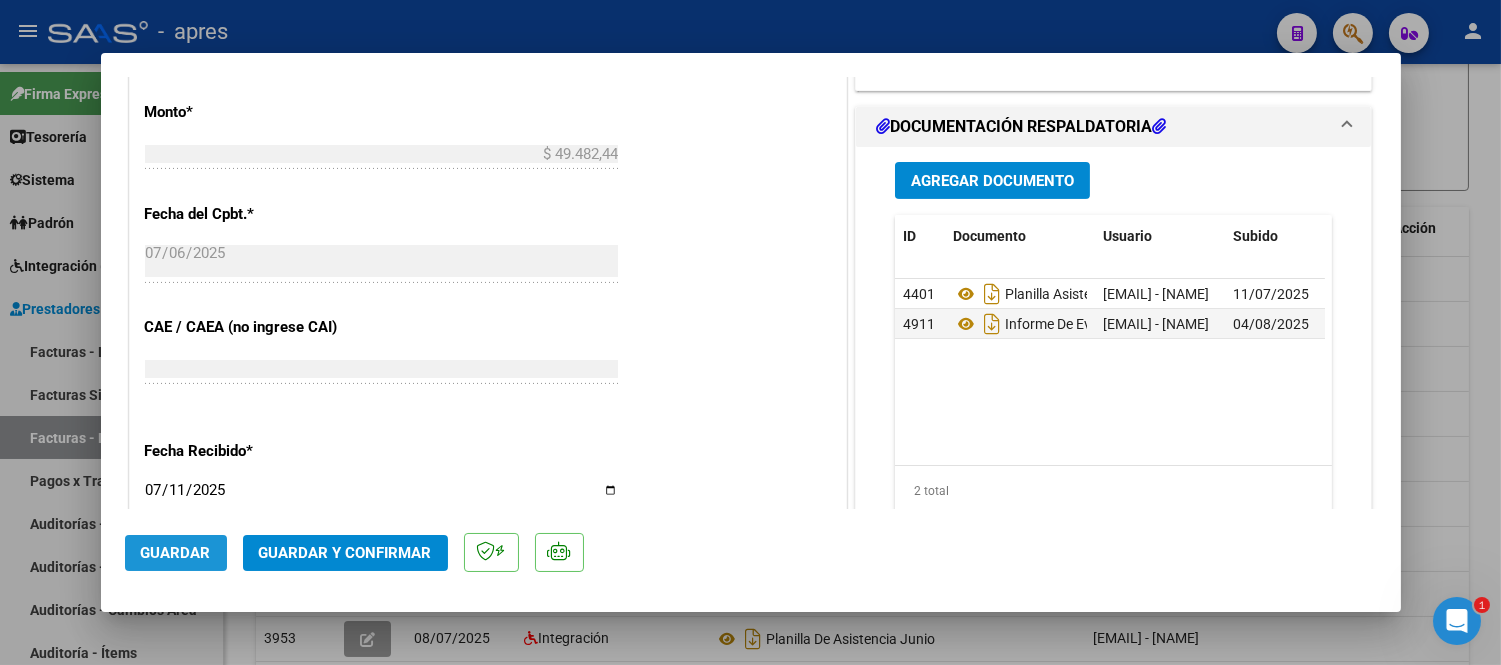 click on "Guardar" 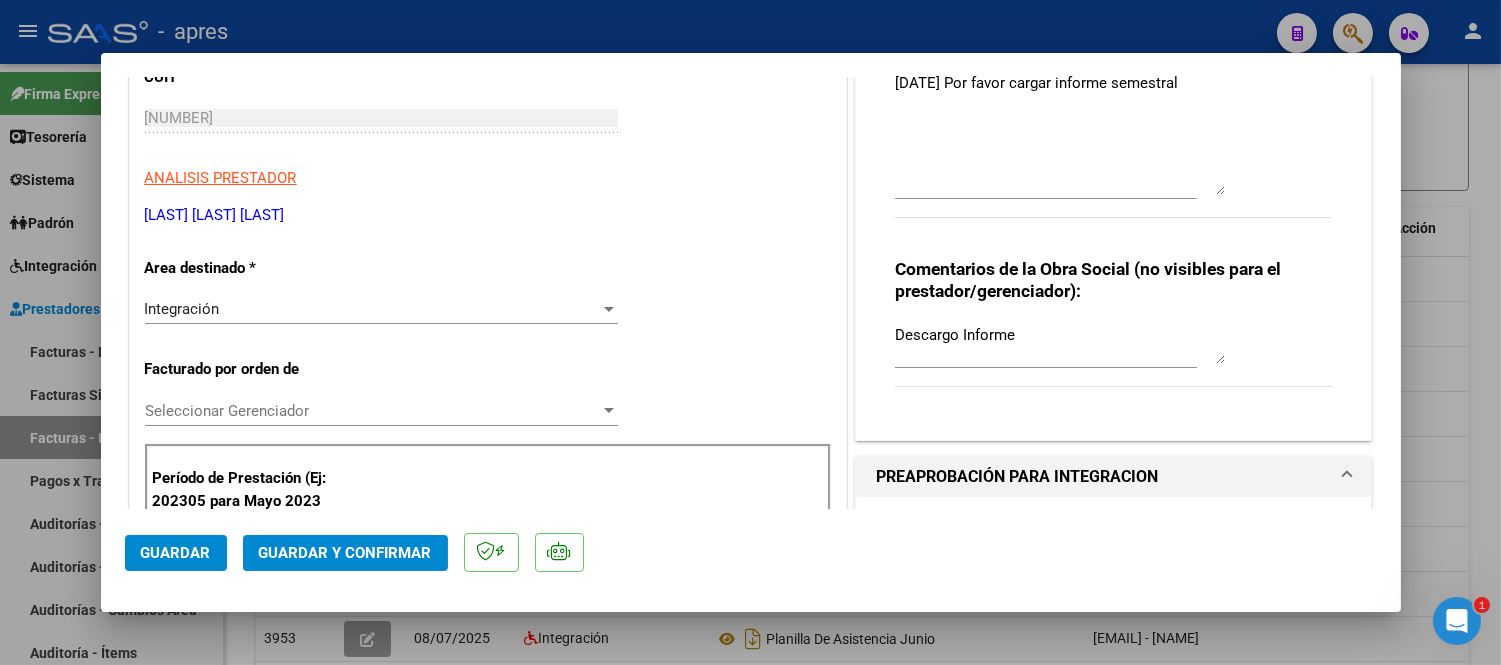 scroll, scrollTop: 222, scrollLeft: 0, axis: vertical 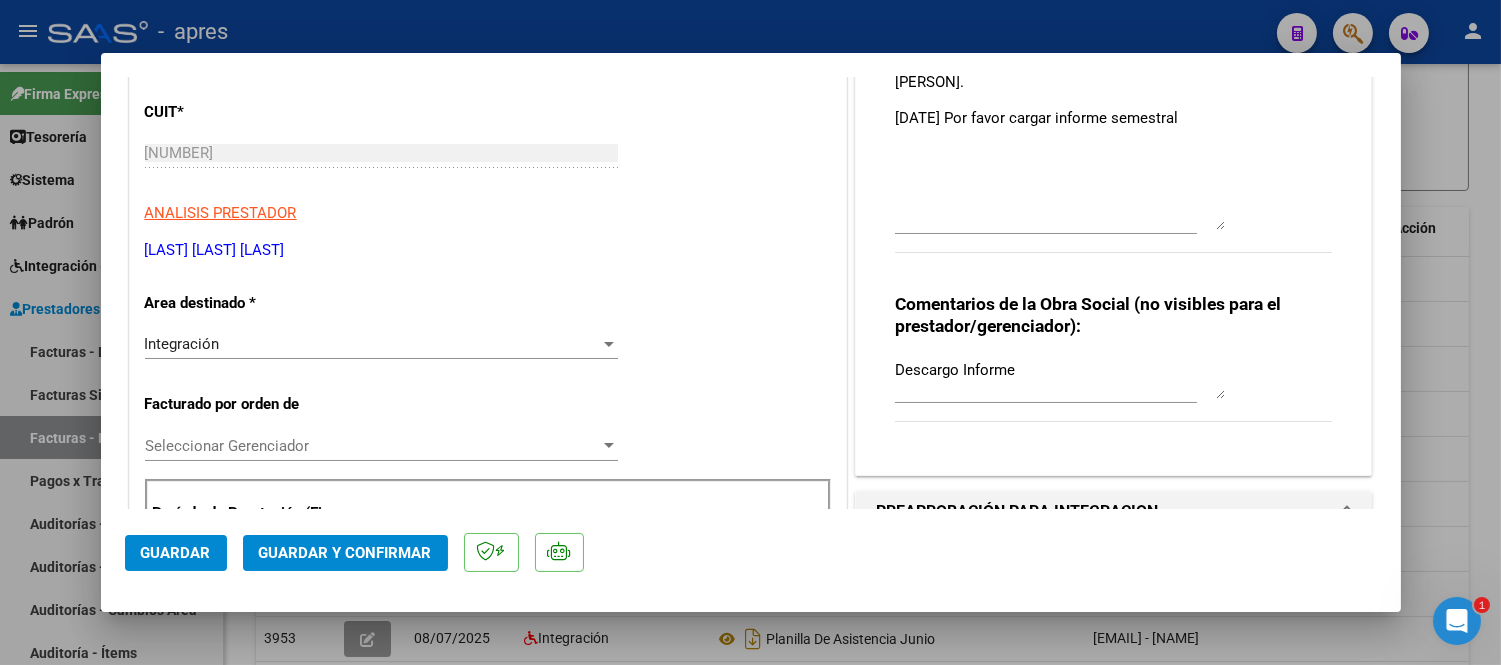 click on "Descargo Informe" at bounding box center [1060, 379] 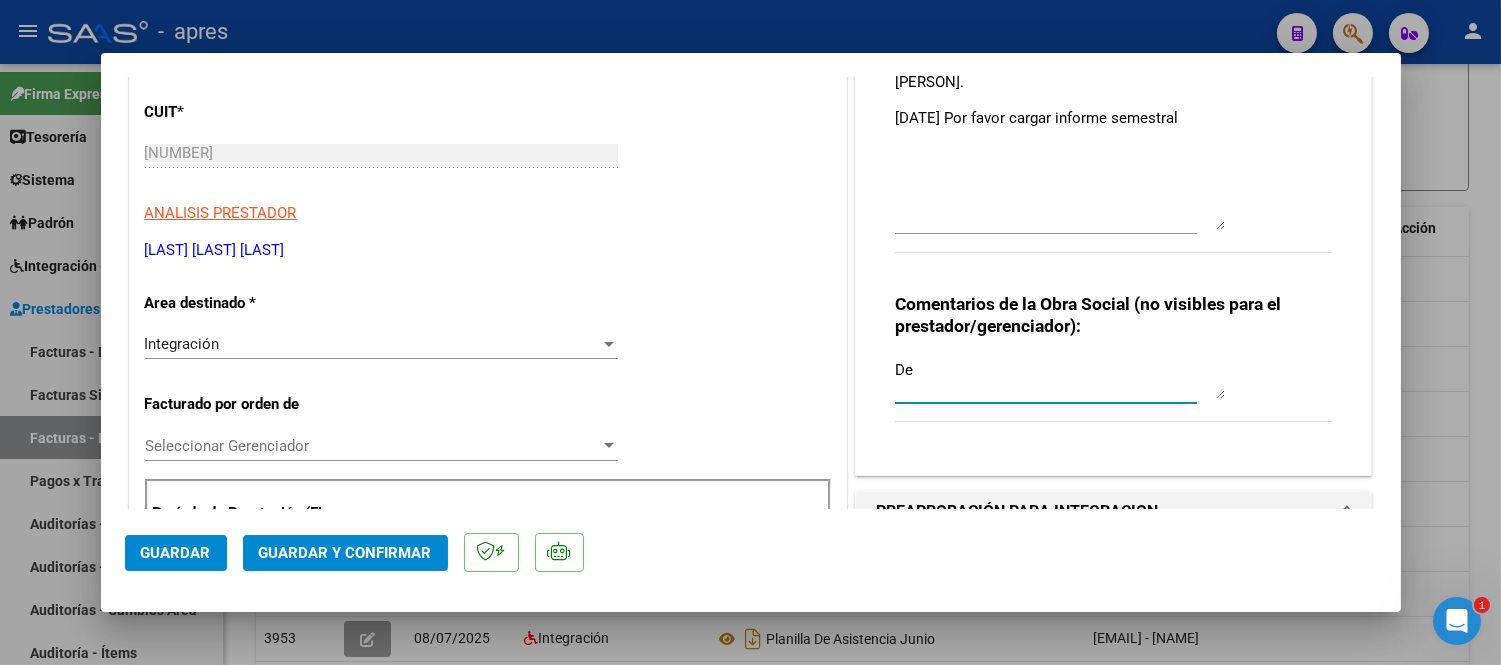 type on "D" 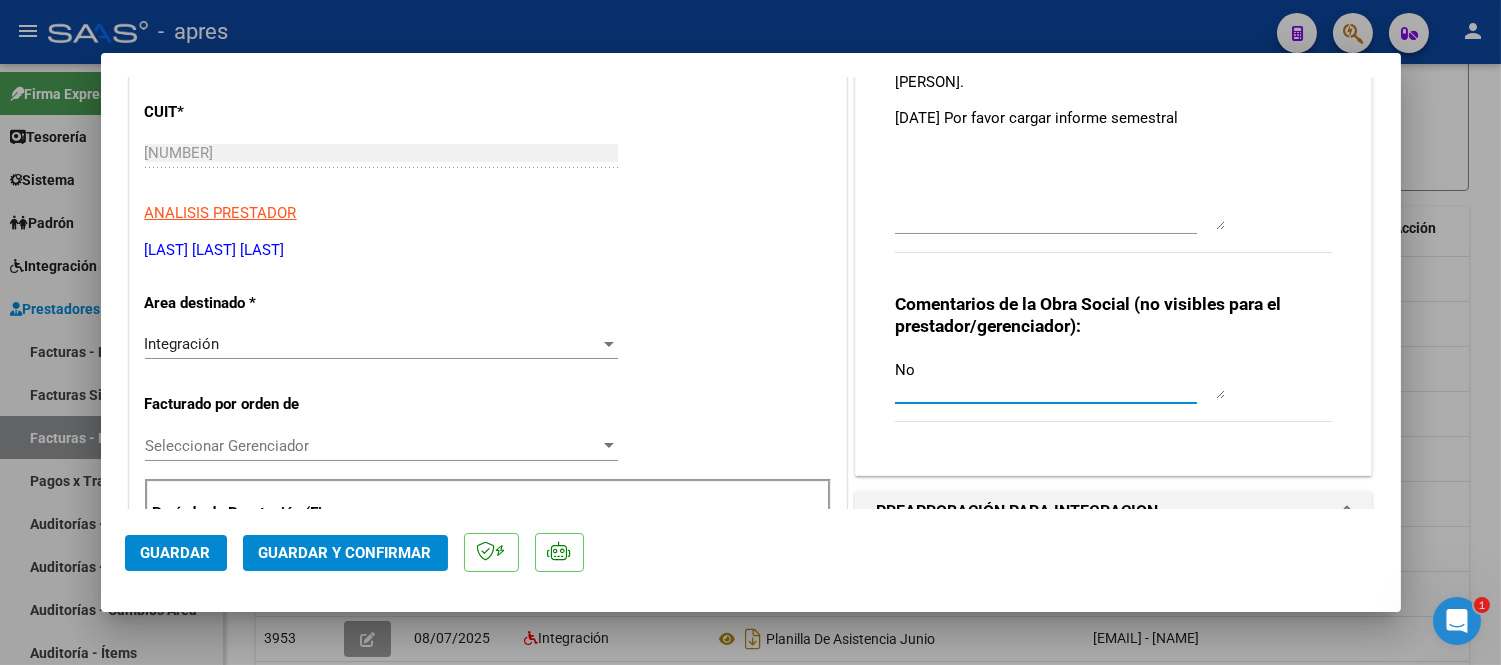 type on "N" 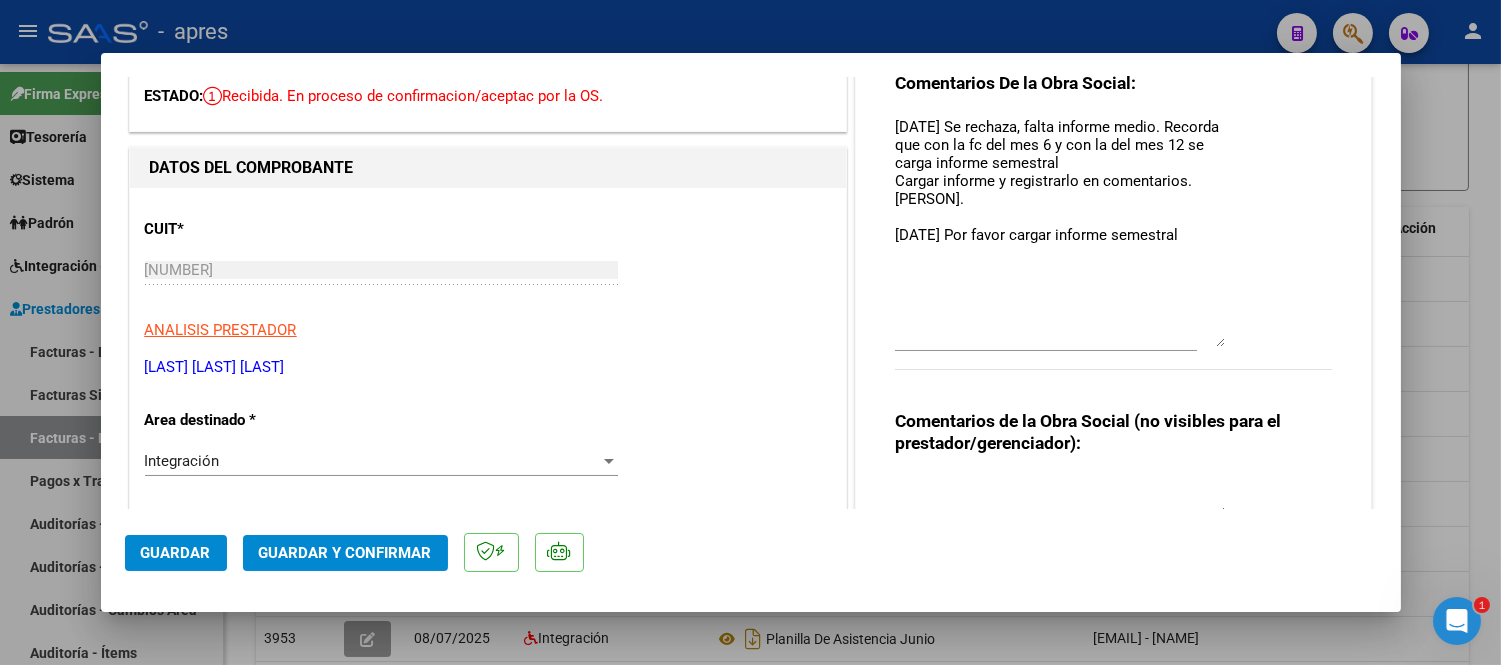 scroll, scrollTop: 0, scrollLeft: 0, axis: both 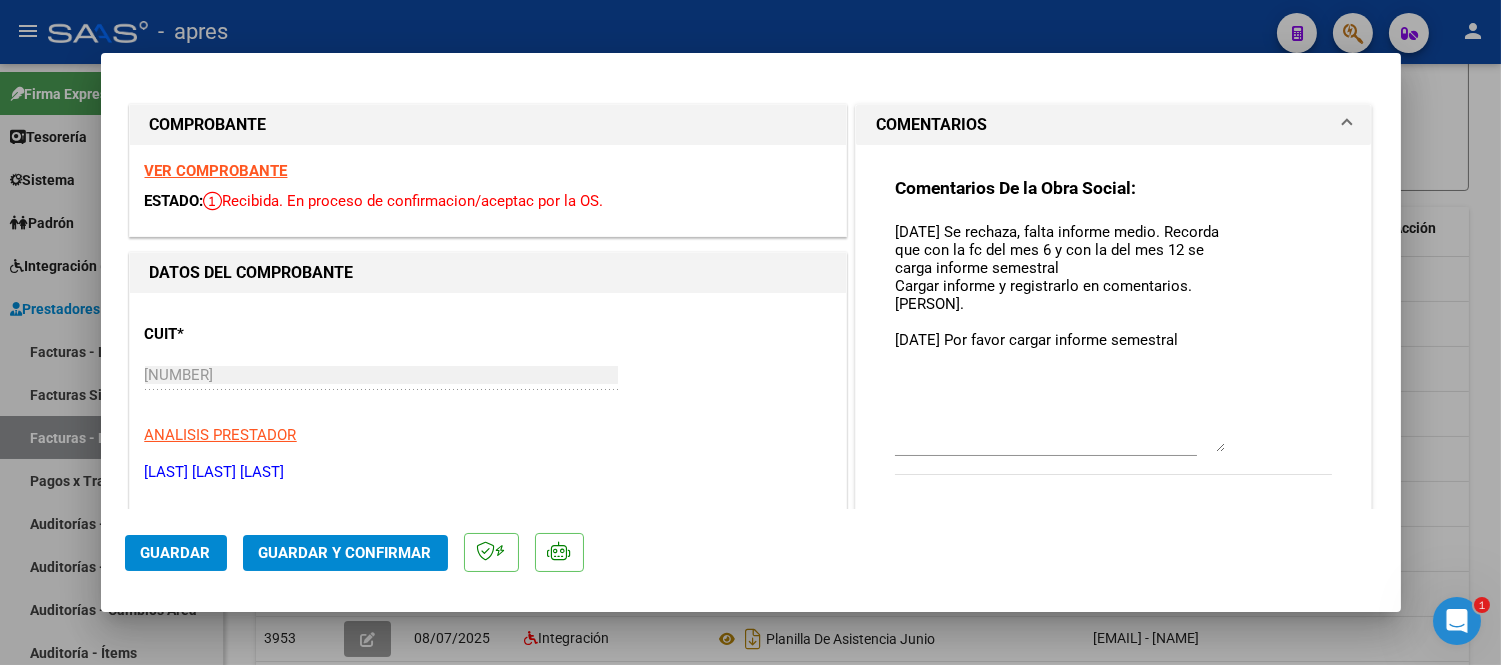 type 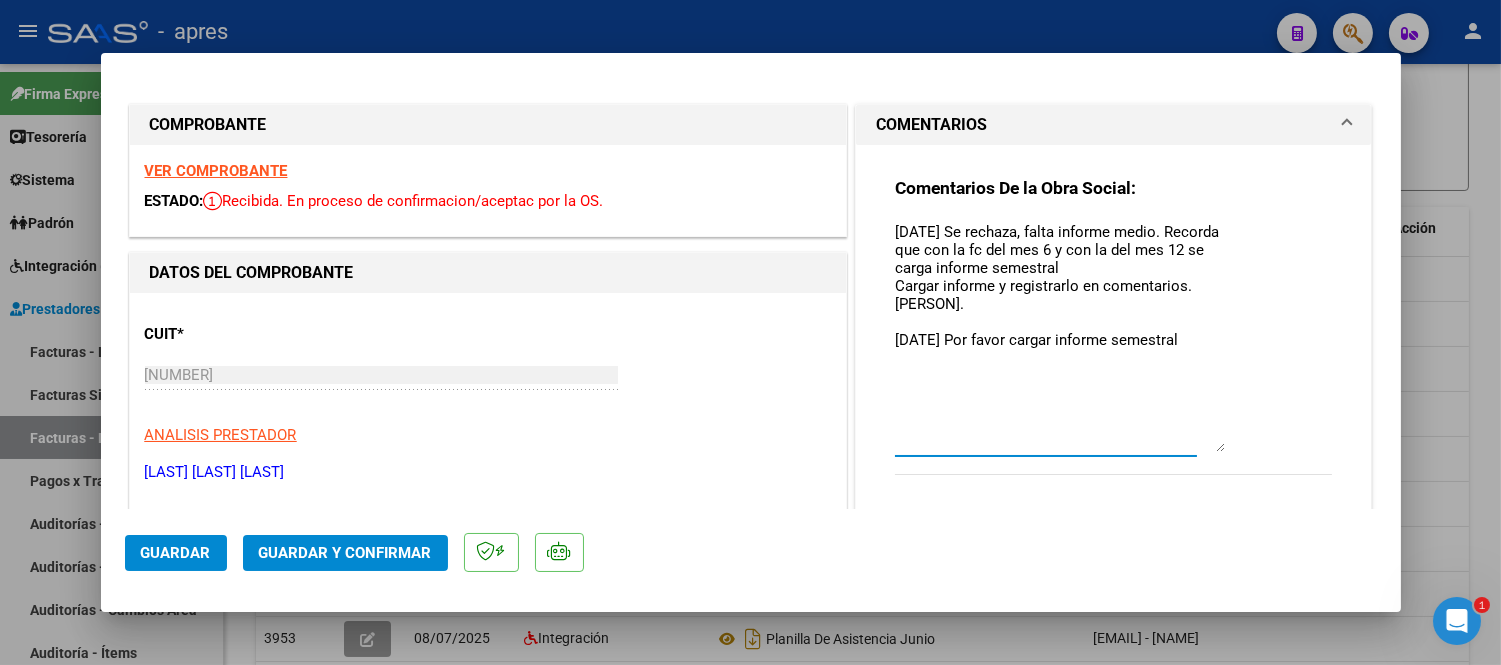 click on "[DATE] Se rechaza, falta informe medio. Recorda que con la fc del mes 6 y con la del mes 12 se carga informe semestral
Cargar informe y registrarlo en comentarios.
[PERSON].
[DATE] Por favor cargar informe semestral" at bounding box center (1060, 336) 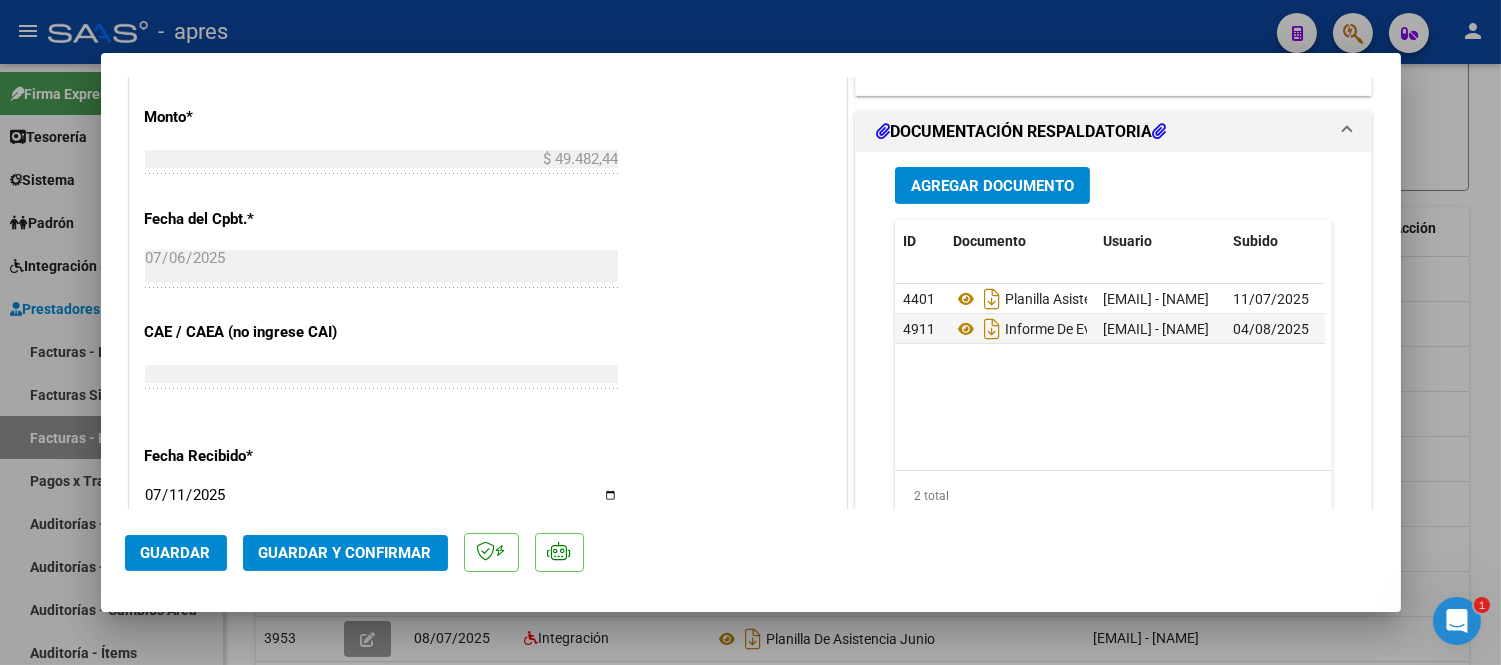 scroll, scrollTop: 1111, scrollLeft: 0, axis: vertical 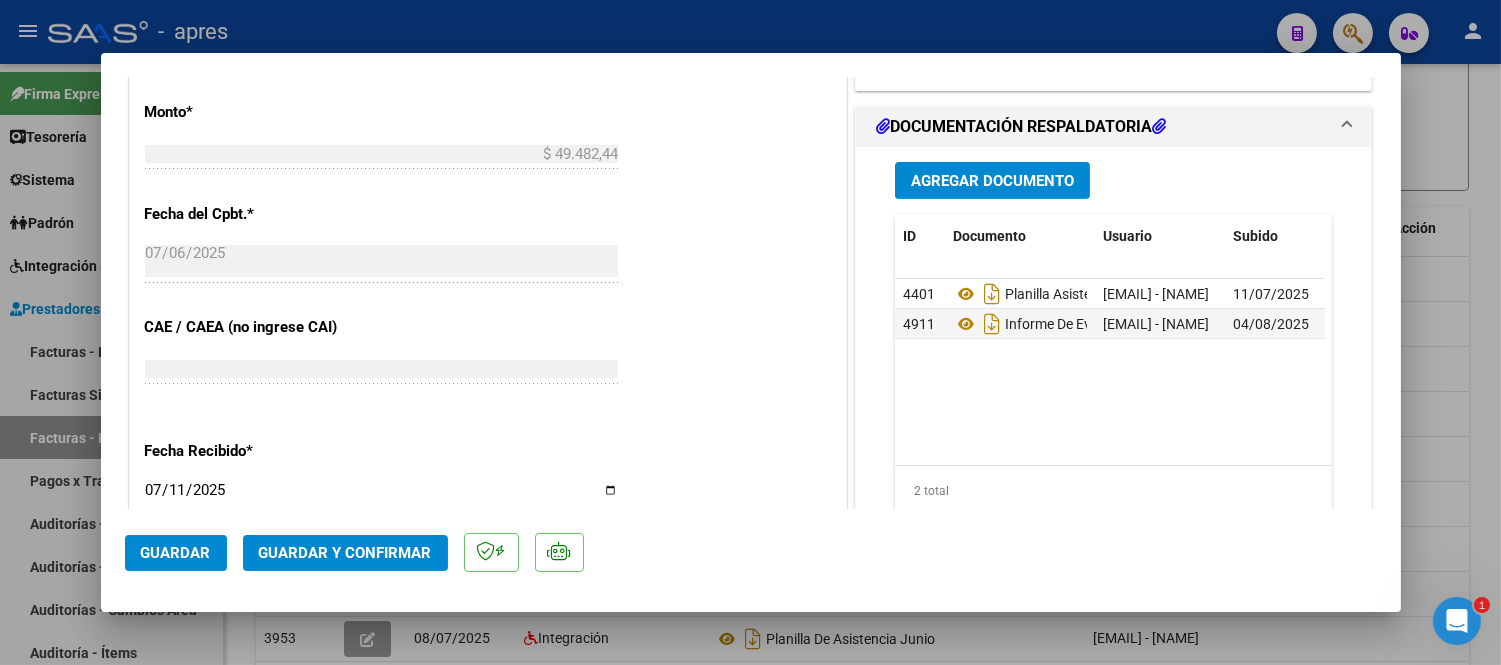 type on "14/7 Se rechaza, falta informe medio. Recorda que con la fc del mes 6 y con la del mes 12 se carga informe semestral
Cargar informe y registrarlo en comentarios.
Mariel.
4/8 Por favor cargar informe semestral
5/08 El informe no tiene sello ni firma. Debe volver a subirlo." 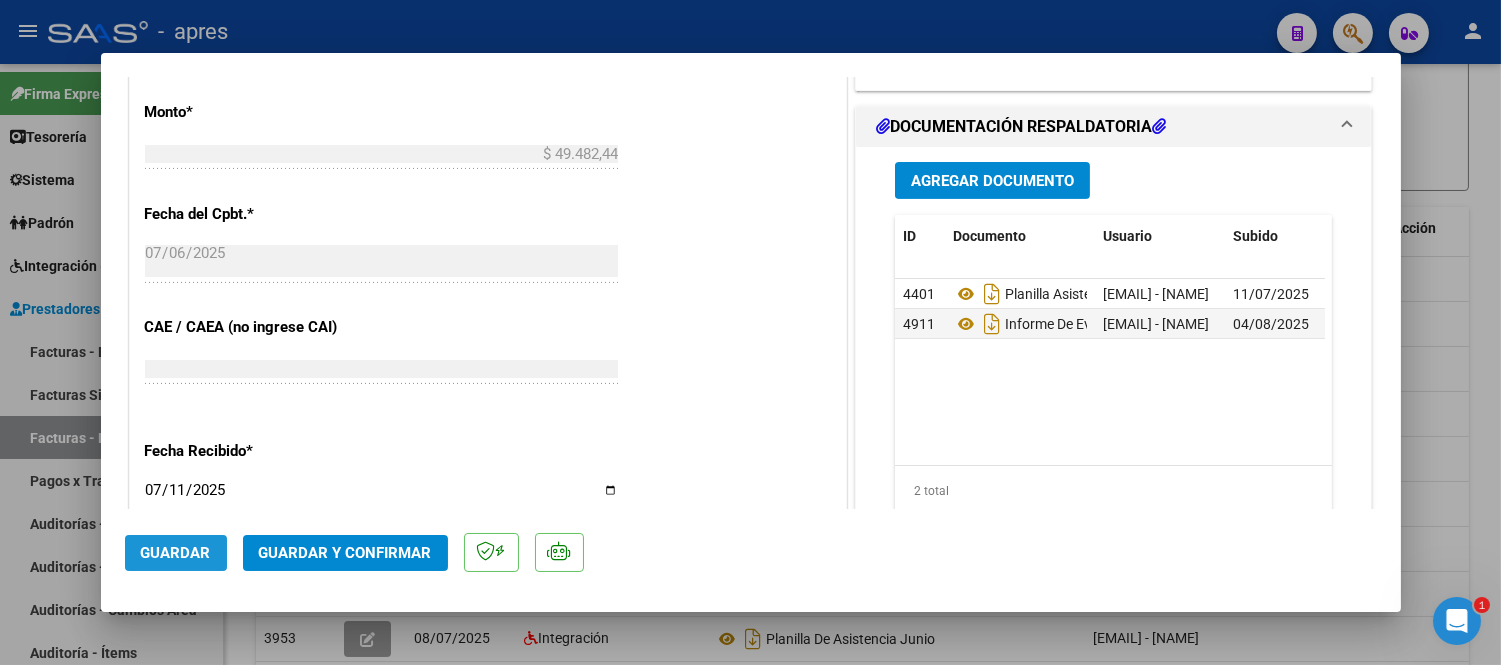click on "Guardar" 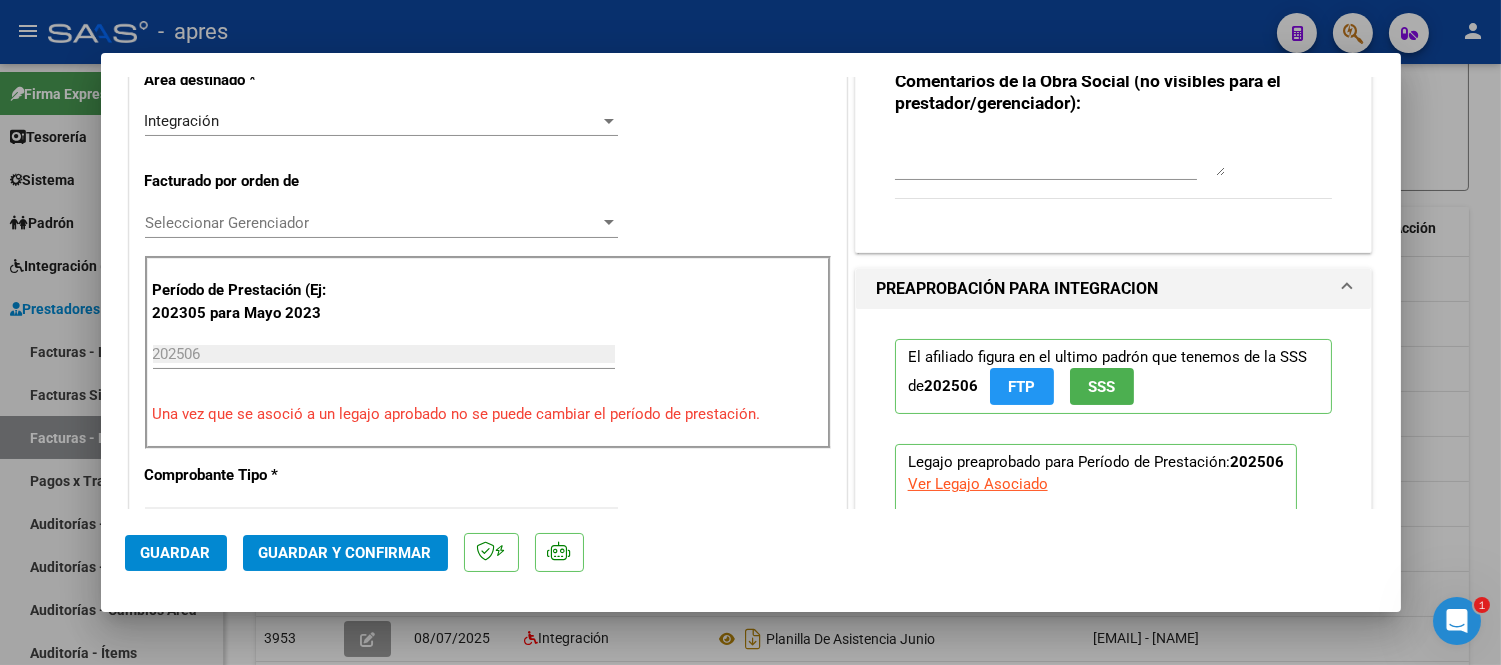 scroll, scrollTop: 444, scrollLeft: 0, axis: vertical 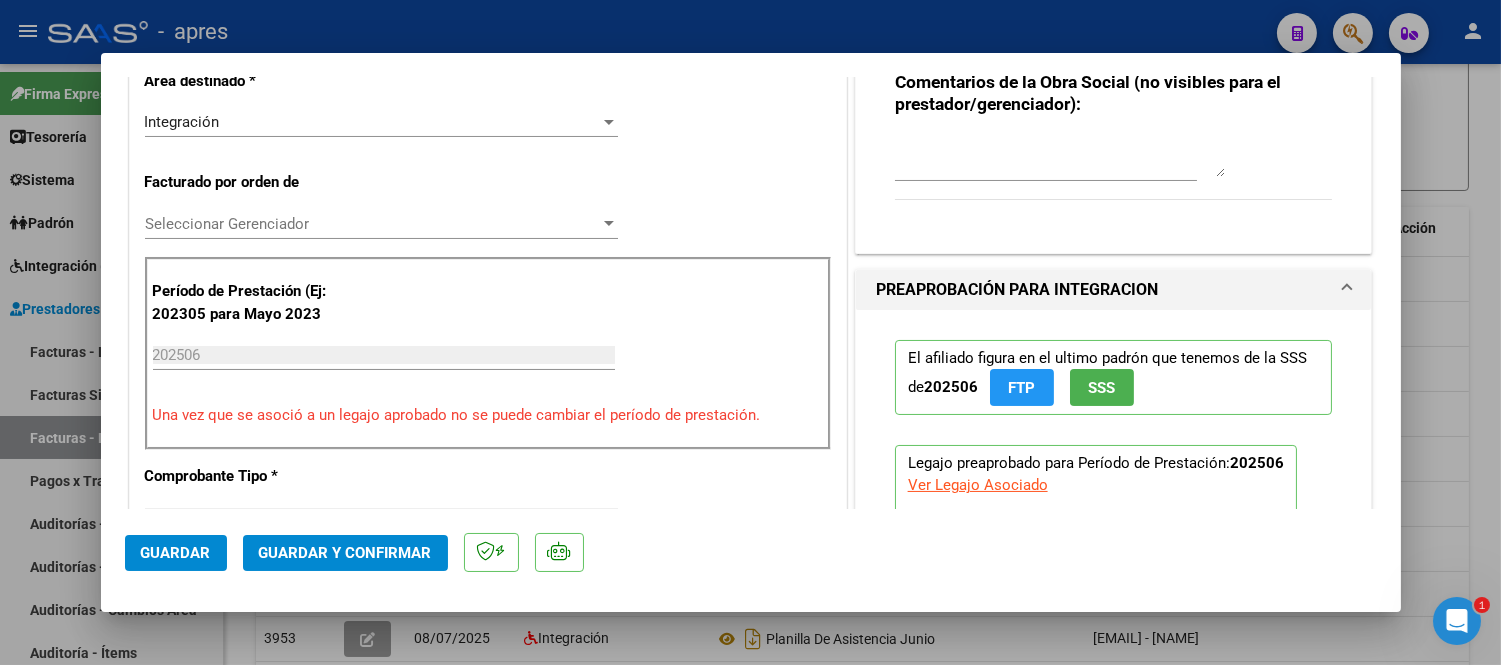 click at bounding box center [750, 332] 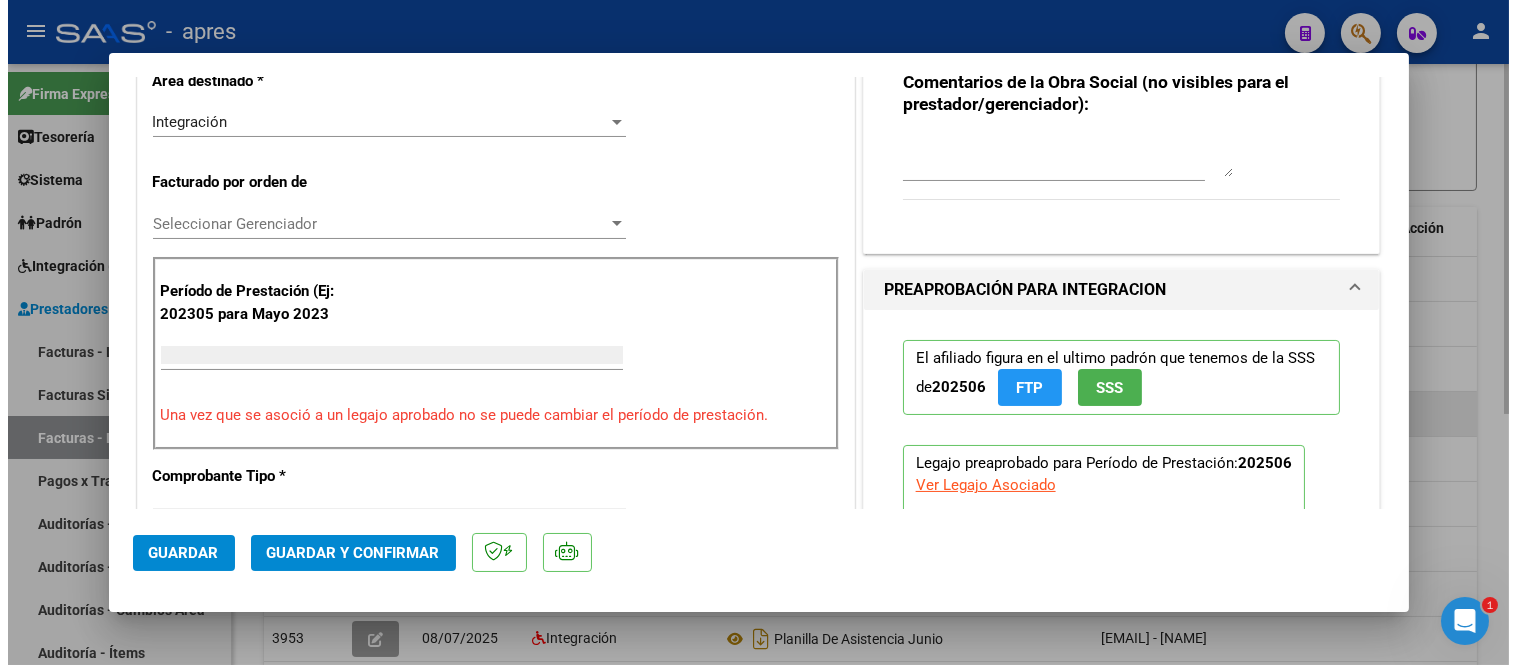 scroll, scrollTop: 0, scrollLeft: 0, axis: both 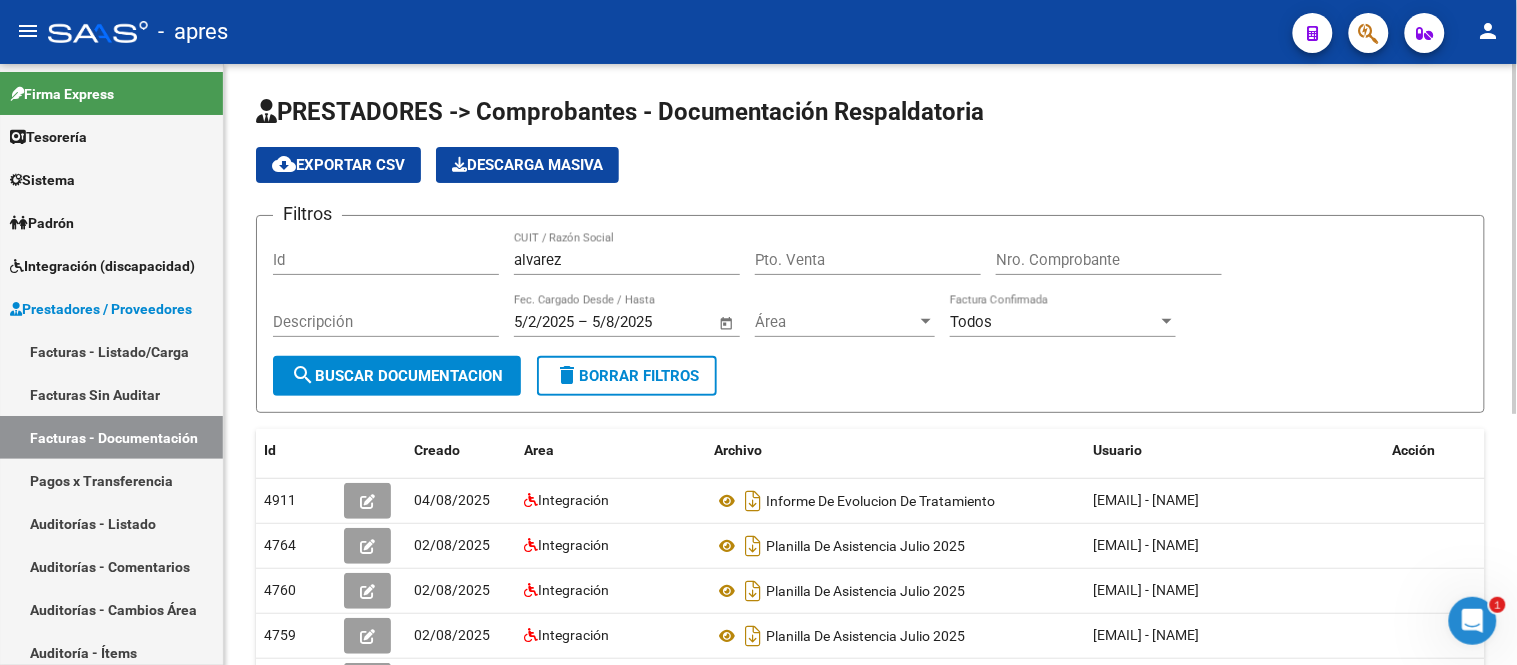 click on "alvarez" at bounding box center [627, 260] 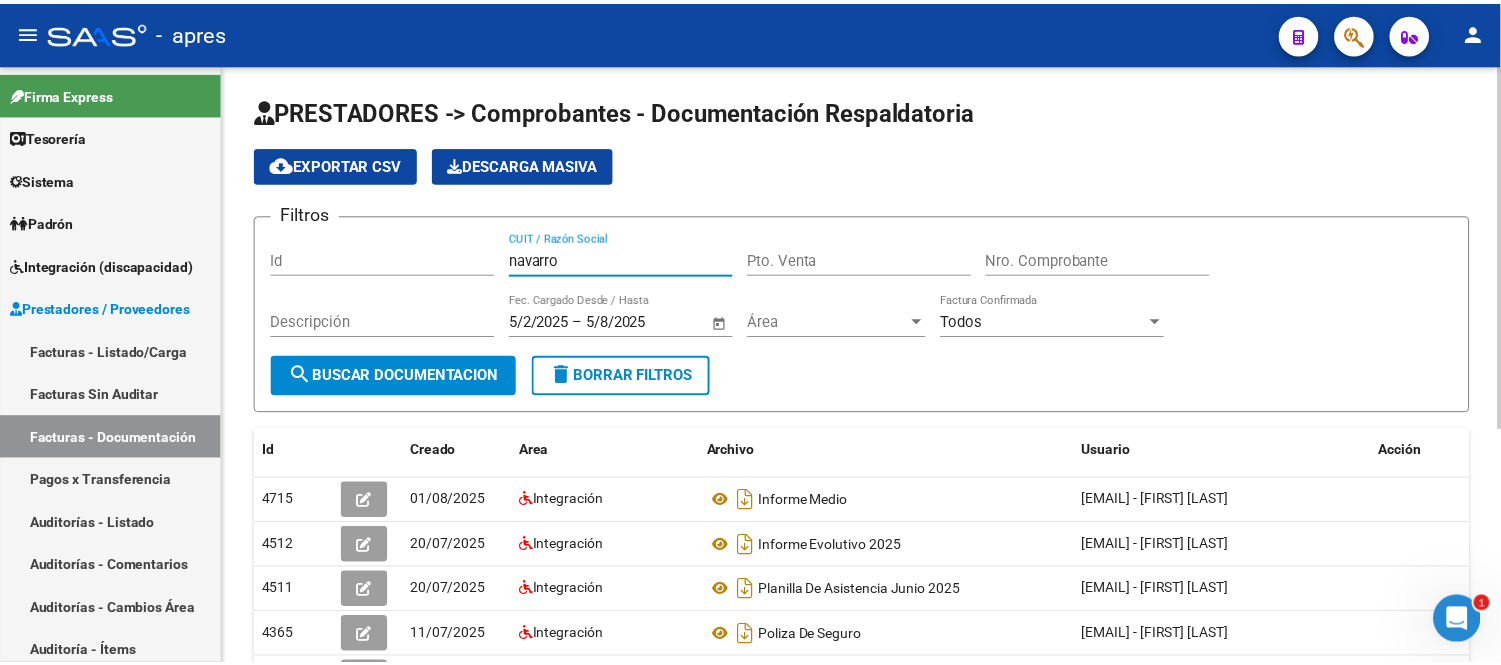 scroll, scrollTop: 222, scrollLeft: 0, axis: vertical 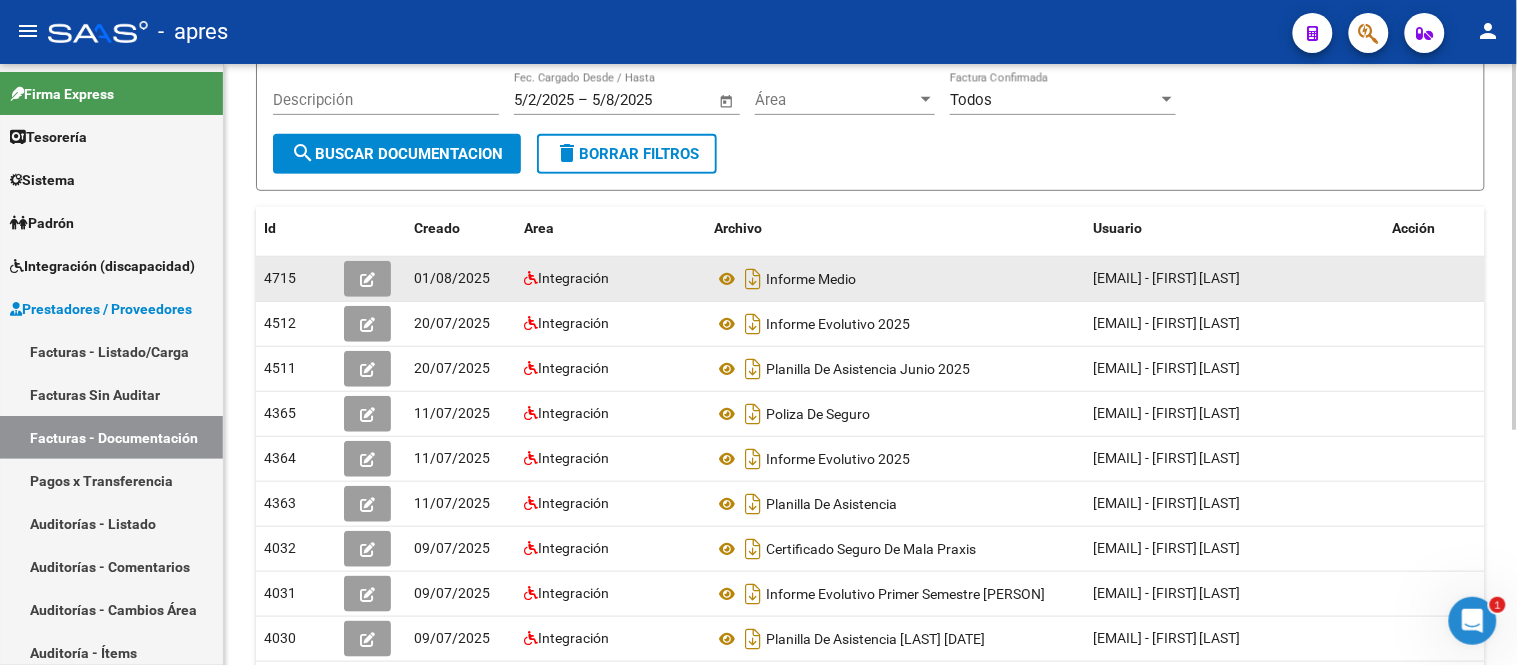 click 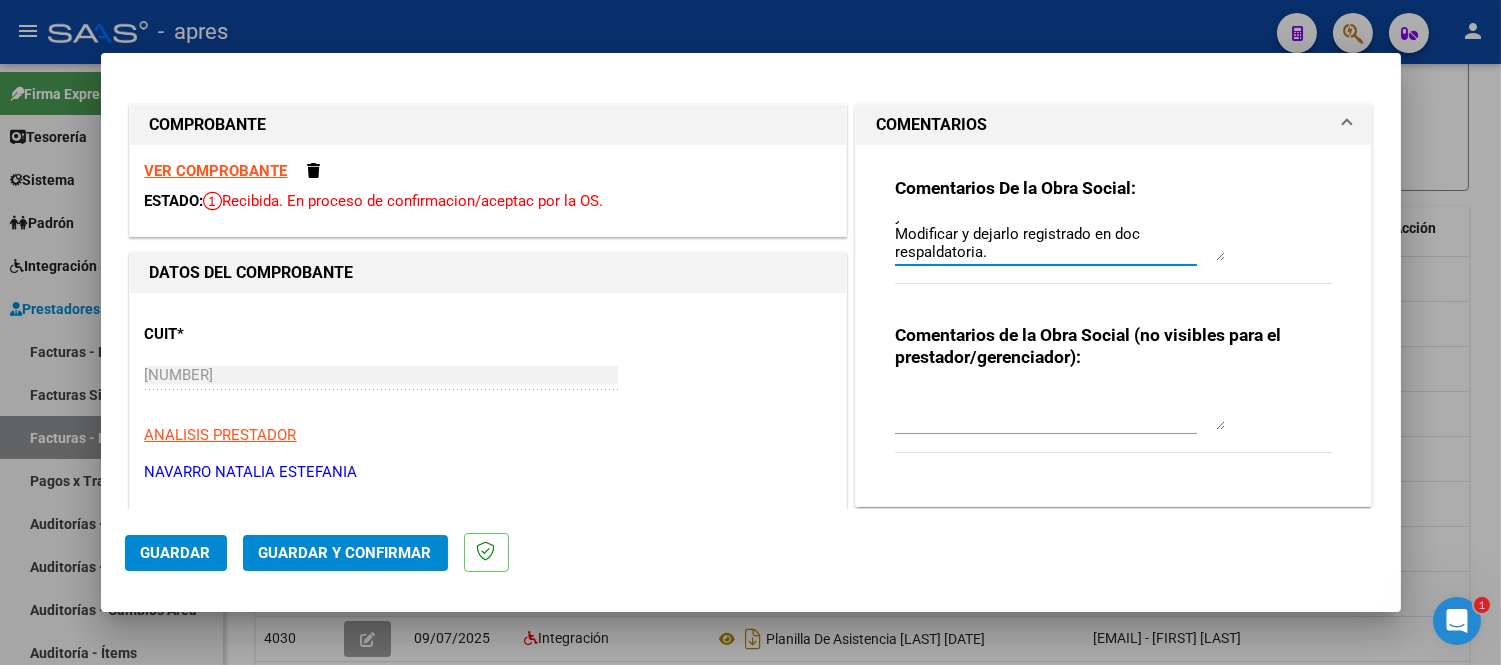 scroll, scrollTop: 44, scrollLeft: 0, axis: vertical 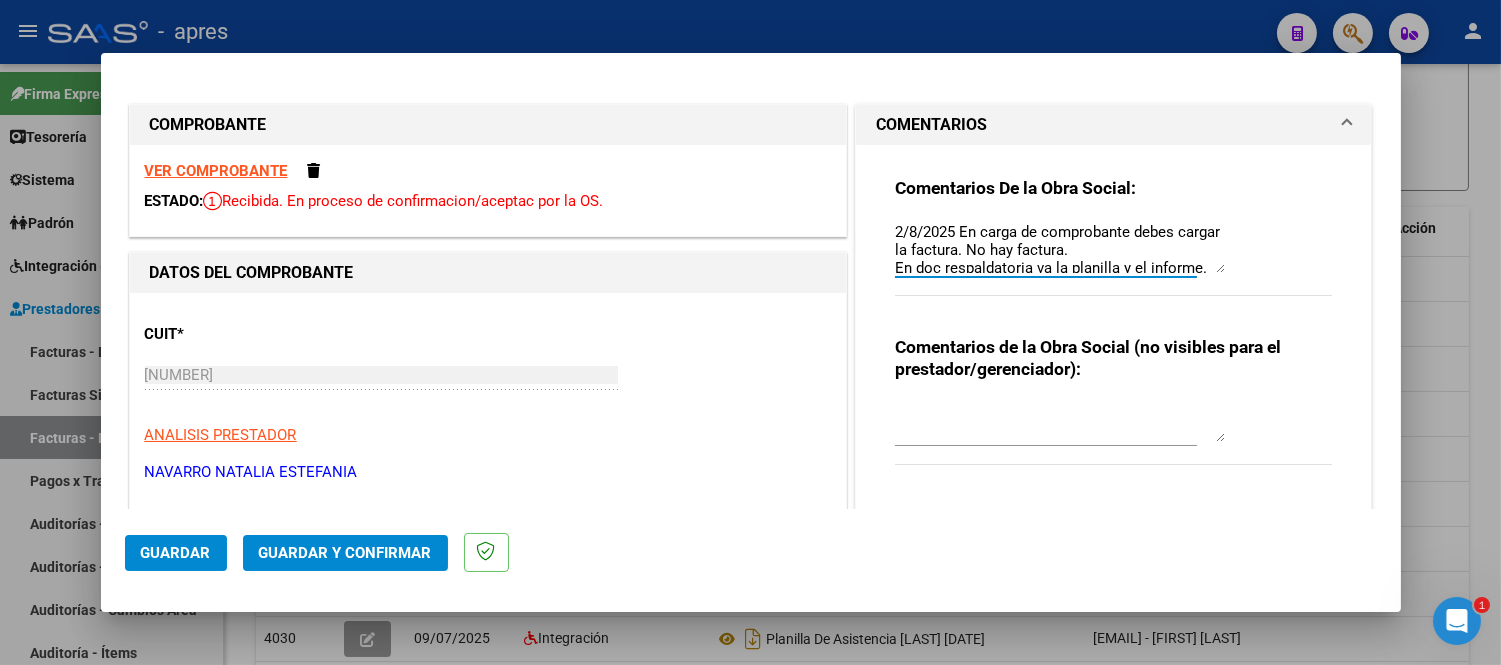 drag, startPoint x: 1206, startPoint y: 257, endPoint x: 1236, endPoint y: 294, distance: 47.63402 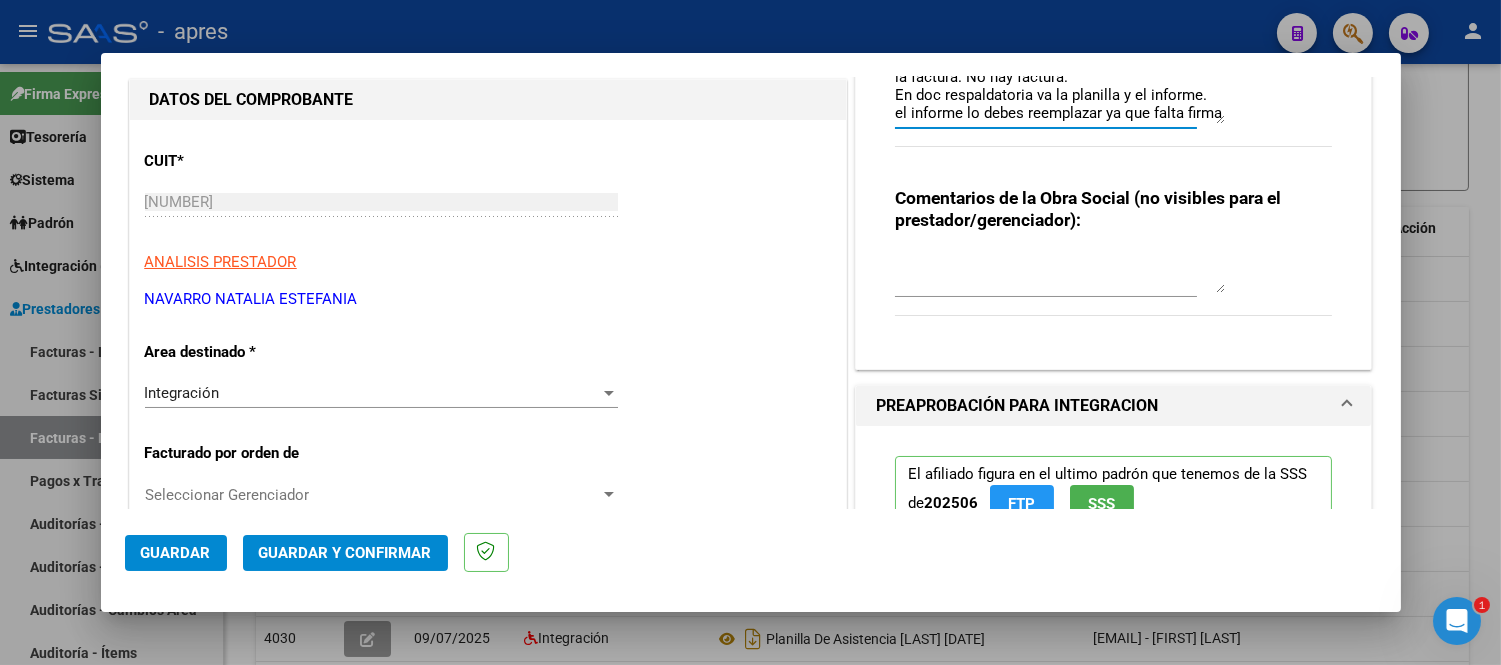 scroll, scrollTop: 0, scrollLeft: 0, axis: both 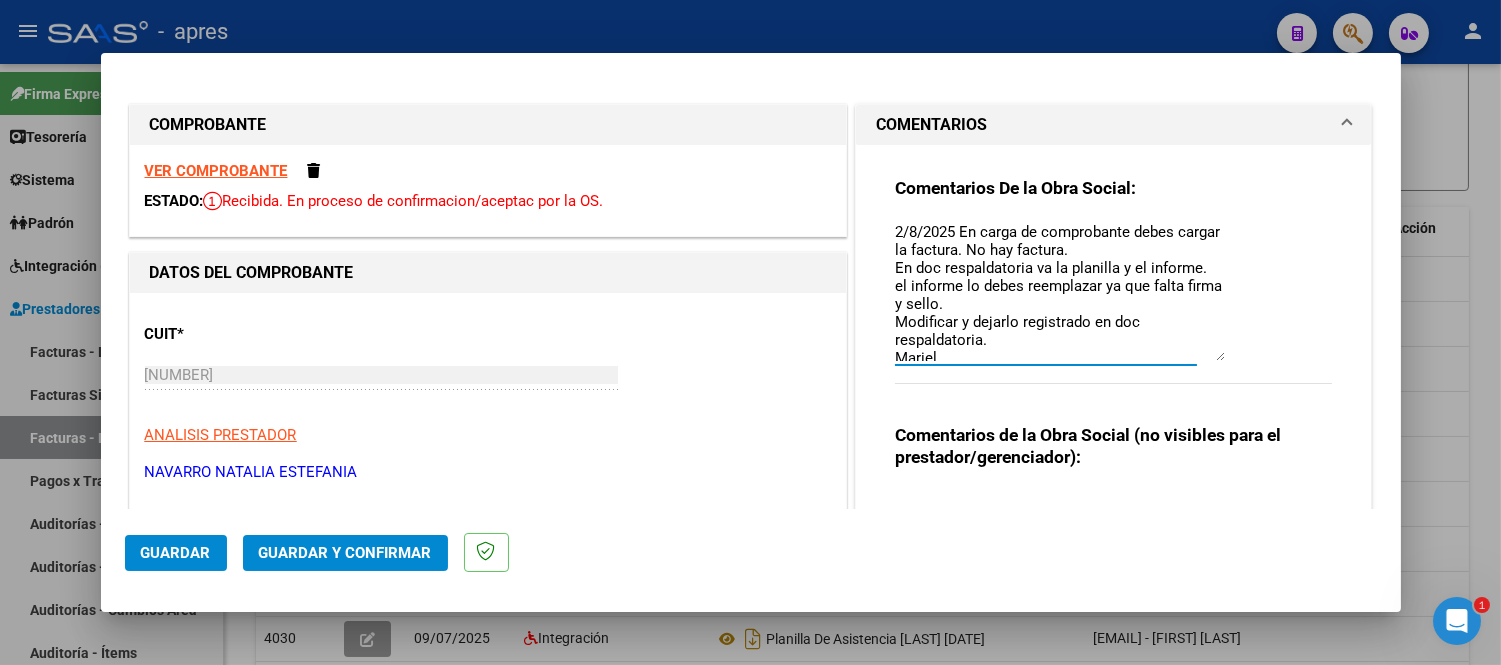 drag, startPoint x: 1212, startPoint y: 291, endPoint x: 1253, endPoint y: 354, distance: 75.16648 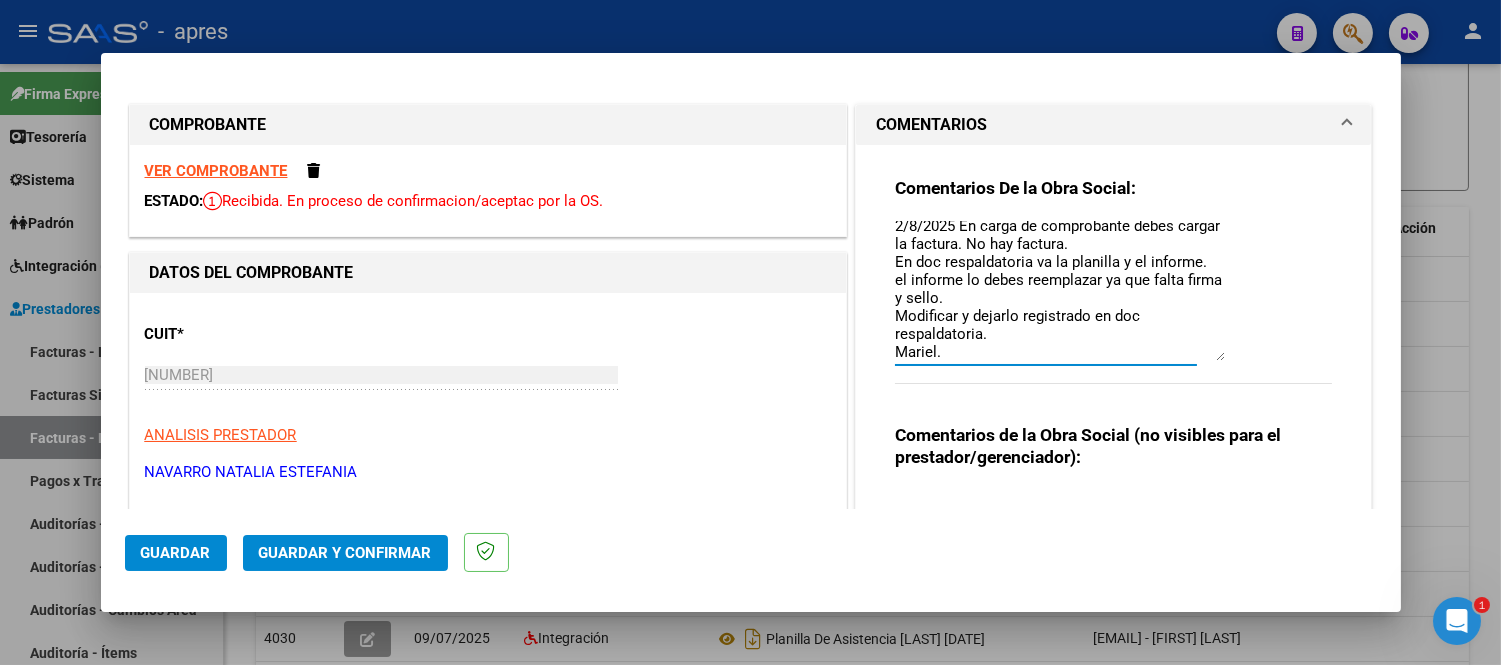 scroll, scrollTop: 7, scrollLeft: 0, axis: vertical 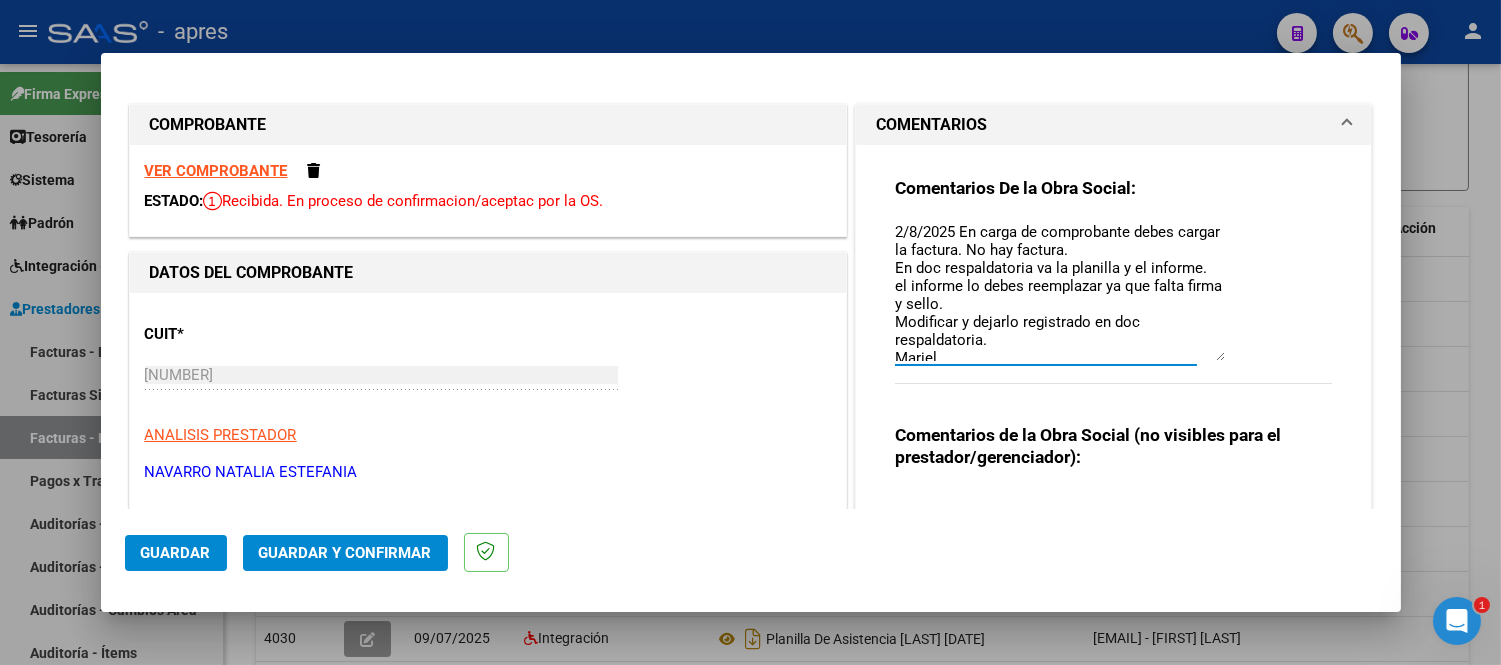 click at bounding box center (750, 332) 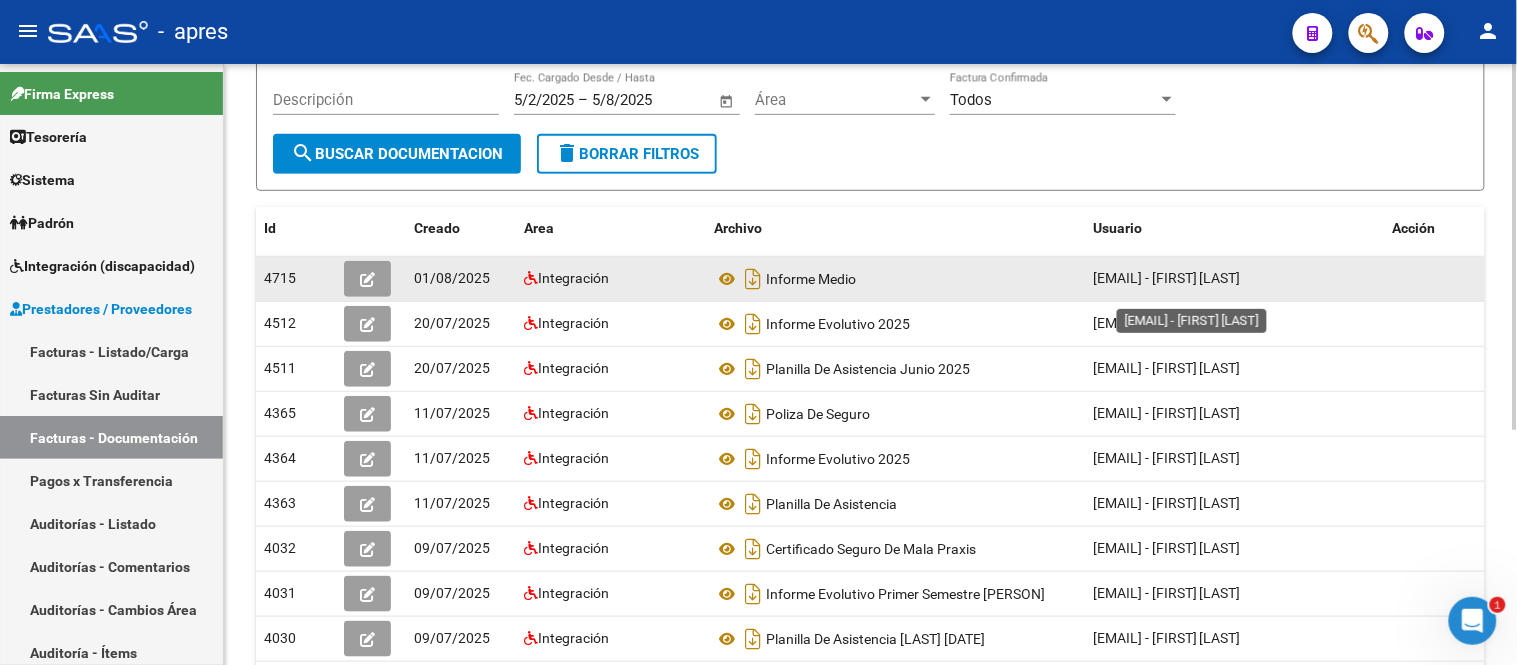 drag, startPoint x: 1095, startPoint y: 270, endPoint x: 1287, endPoint y: 266, distance: 192.04166 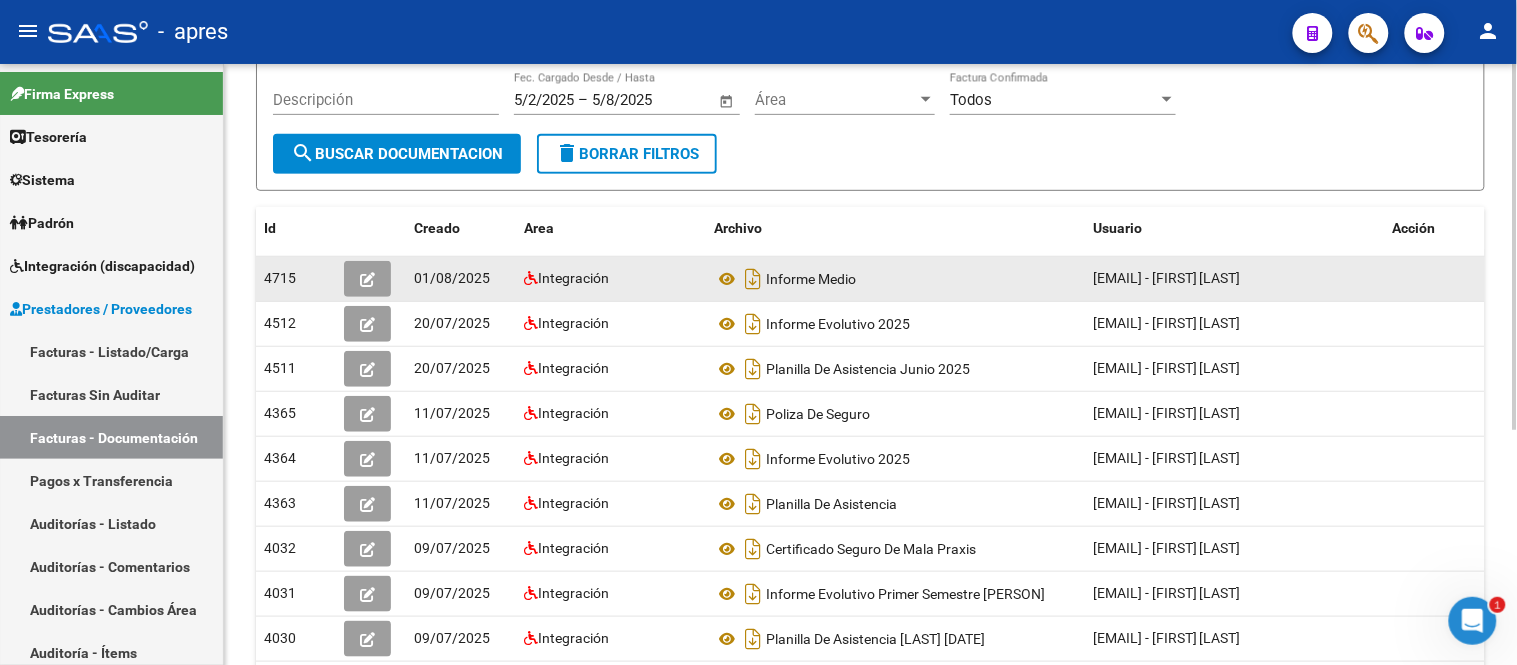 click on "[EMAIL] - [FIRST] [LAST]" 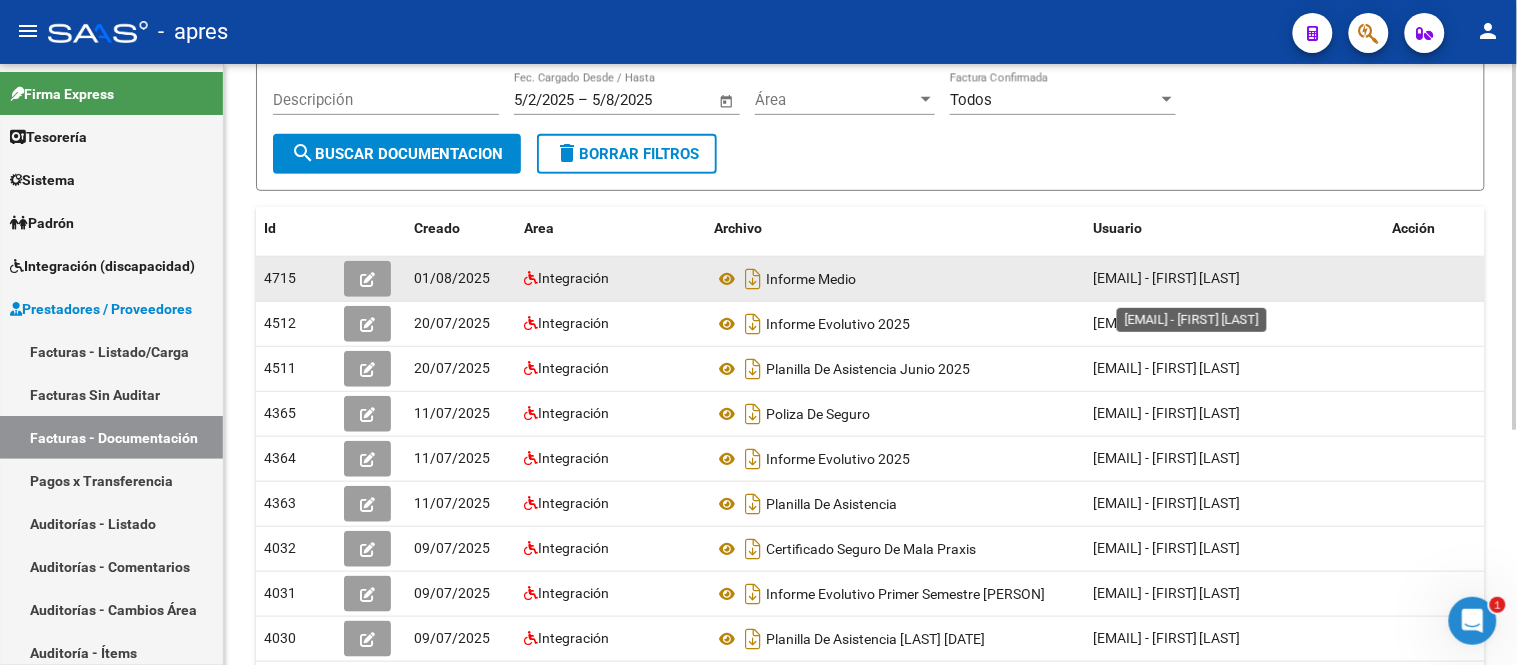 scroll, scrollTop: 0, scrollLeft: 0, axis: both 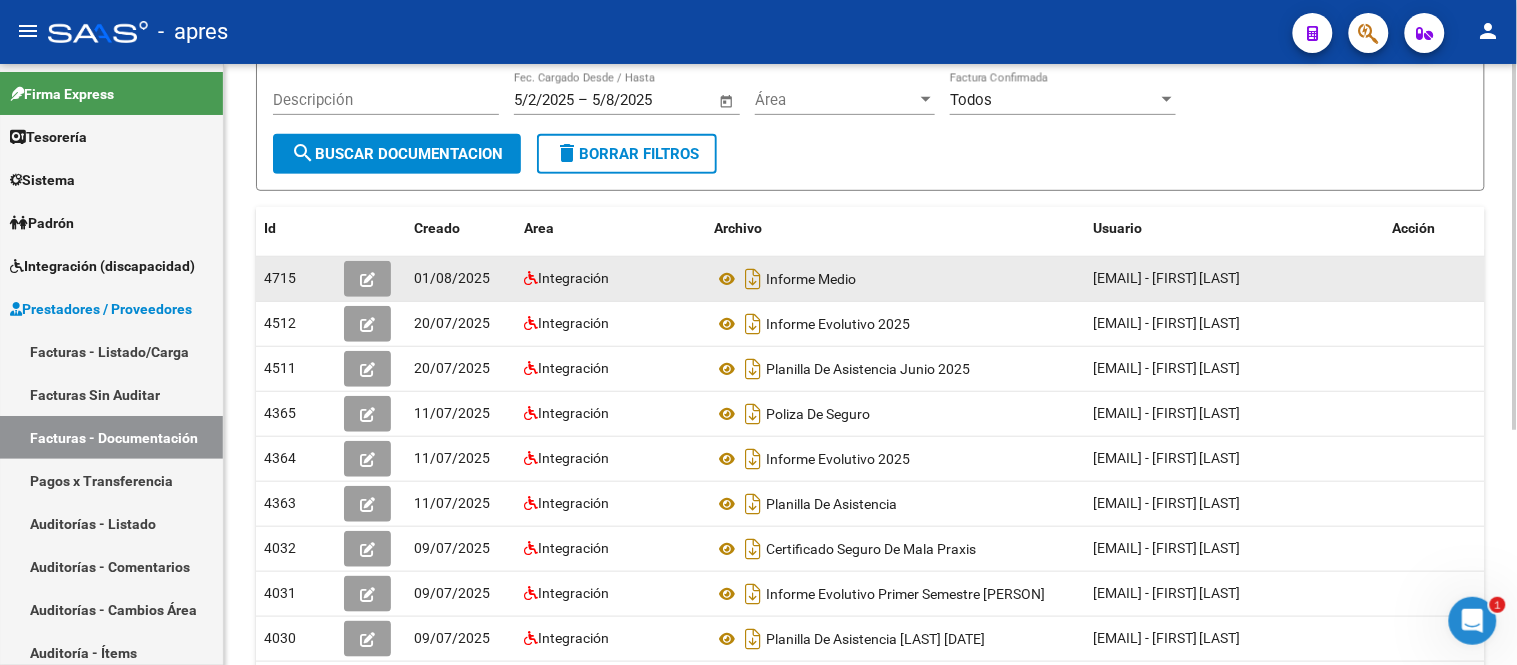 copy on "[EMAIL]" 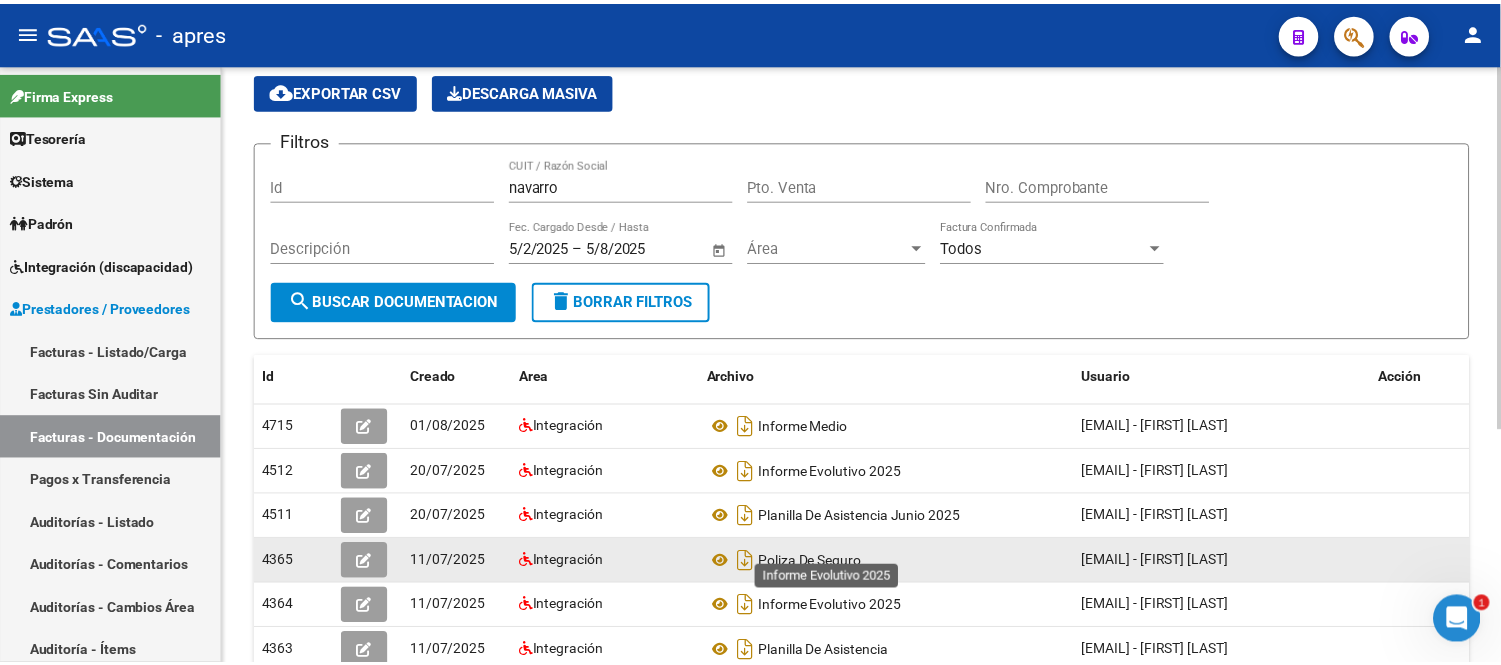 scroll, scrollTop: 111, scrollLeft: 0, axis: vertical 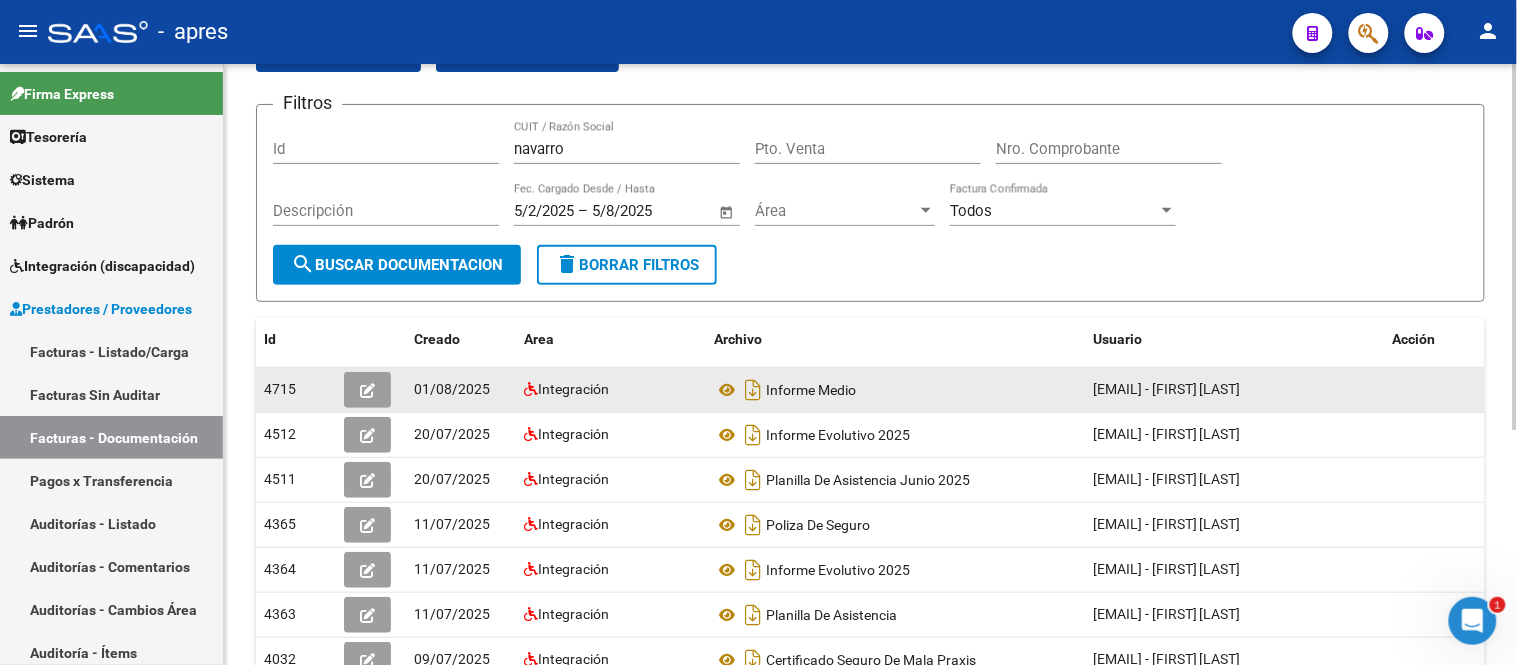 click 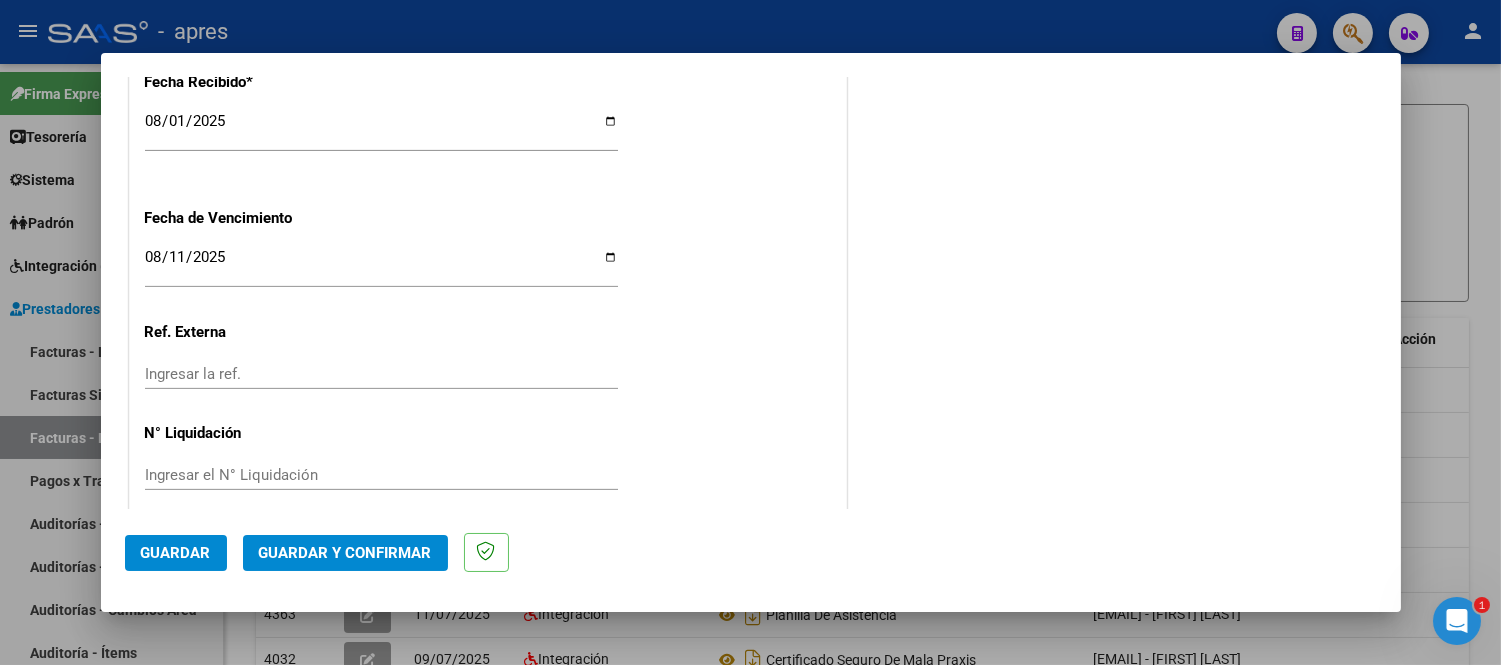 scroll, scrollTop: 1498, scrollLeft: 0, axis: vertical 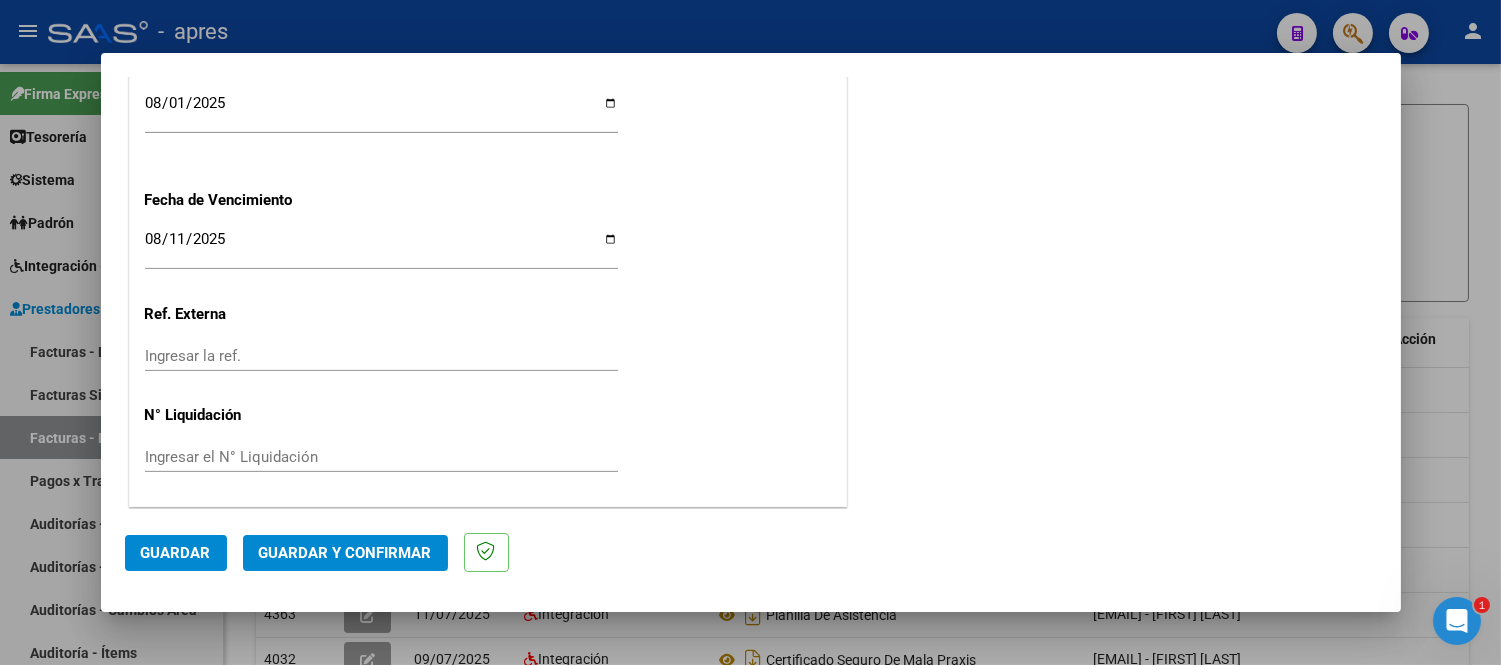 click at bounding box center (750, 332) 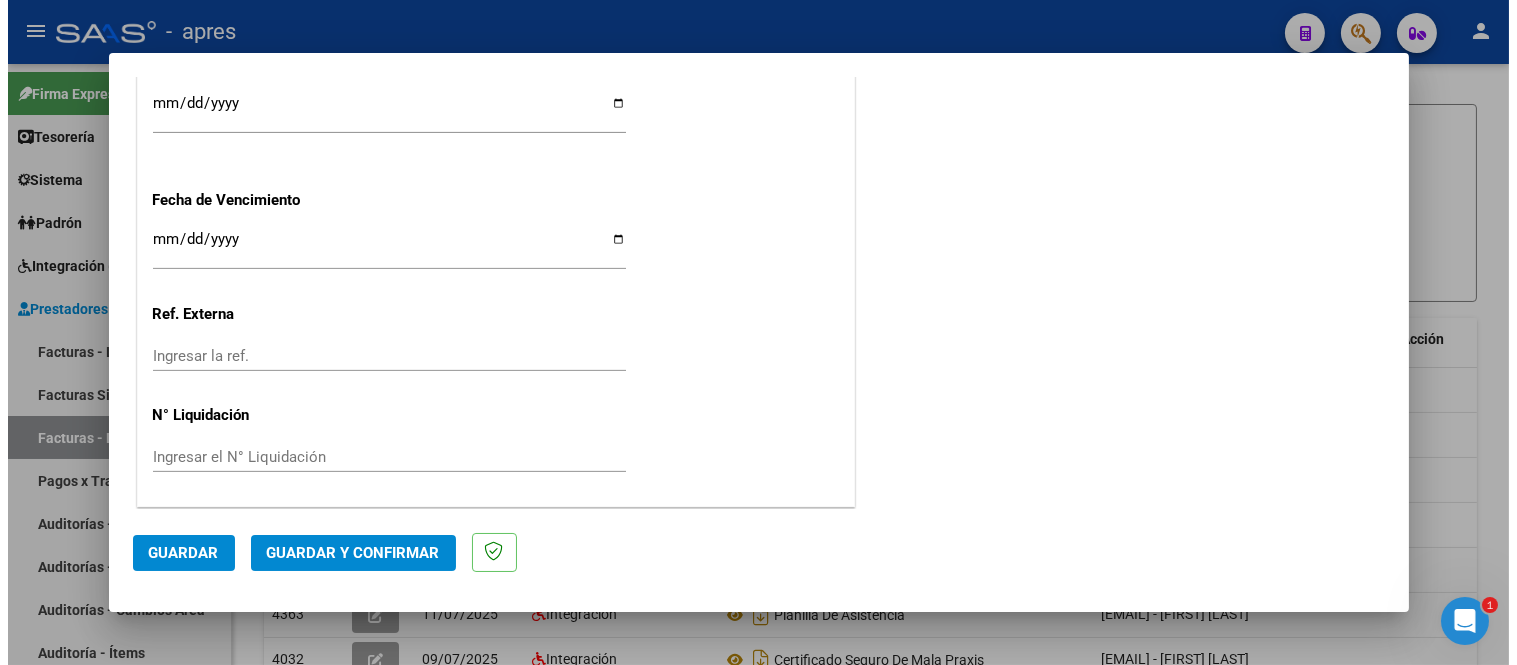 scroll, scrollTop: 0, scrollLeft: 0, axis: both 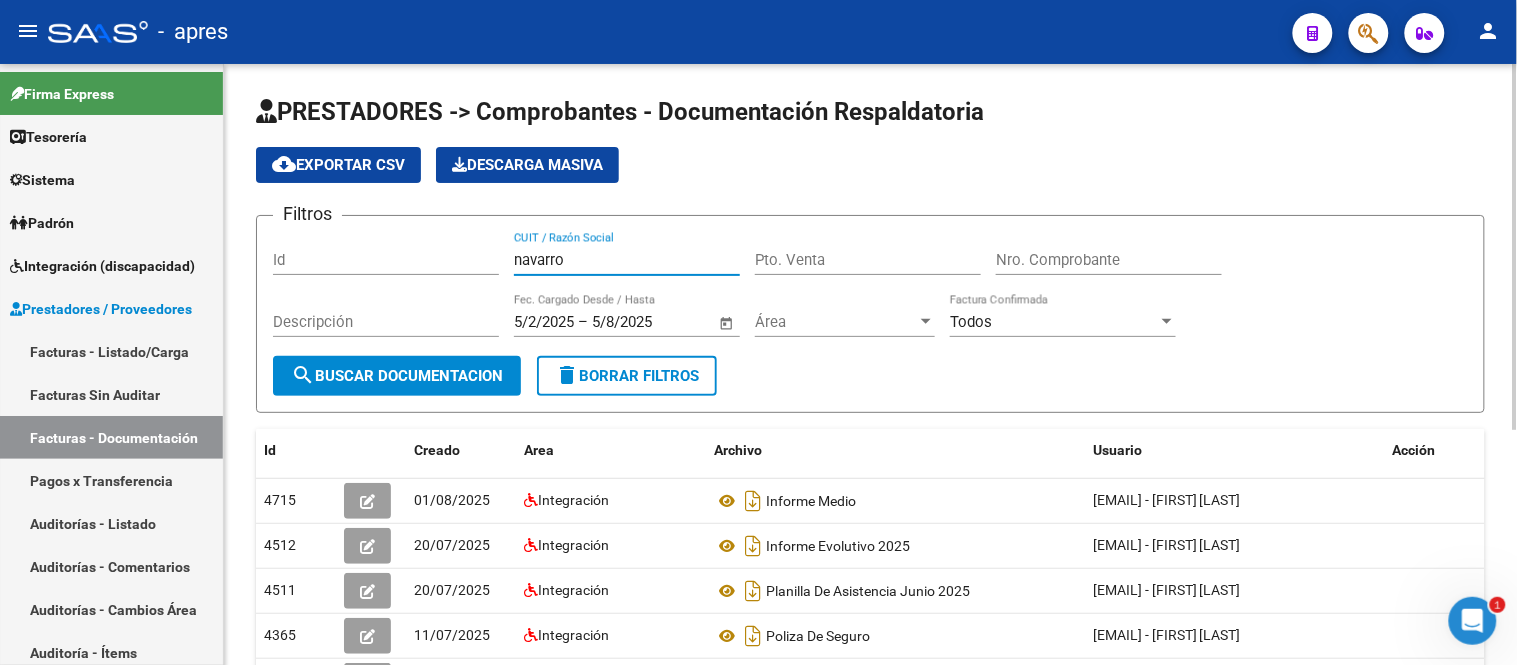 click on "navarro" at bounding box center (627, 260) 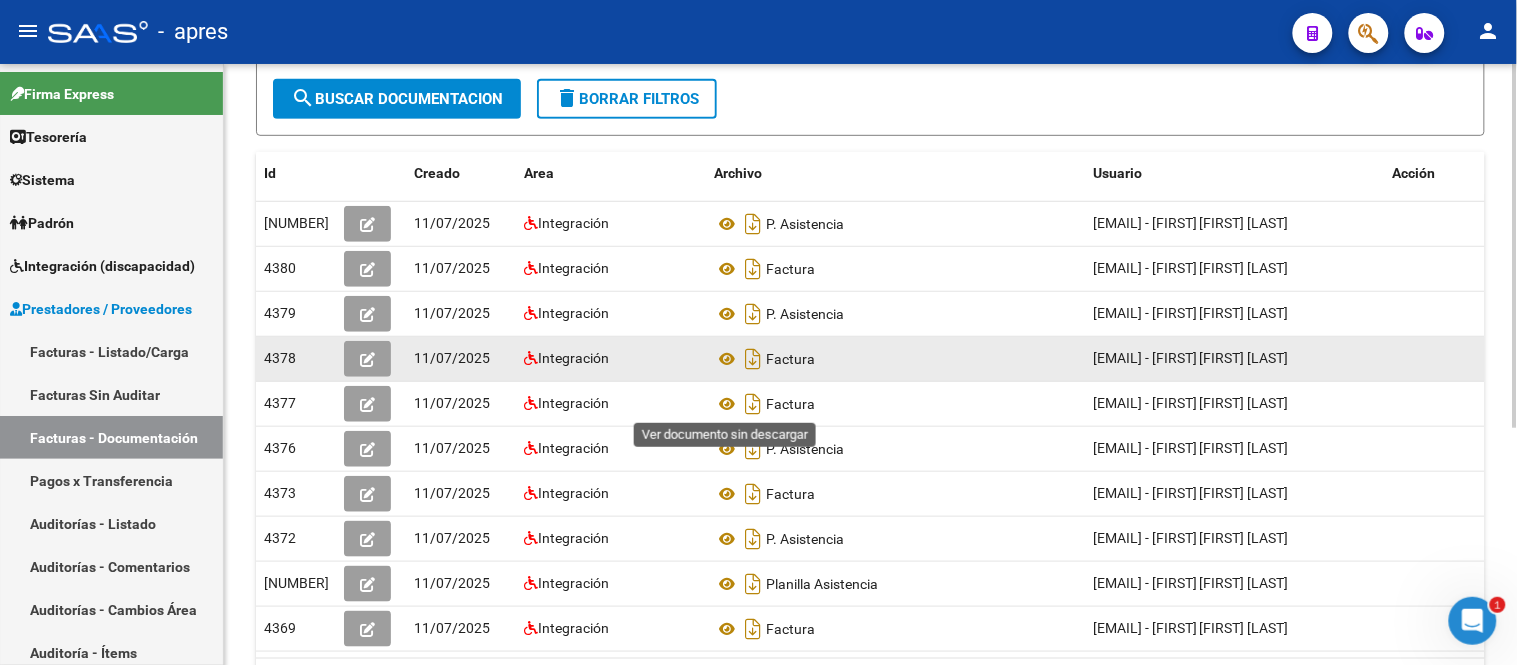 scroll, scrollTop: 333, scrollLeft: 0, axis: vertical 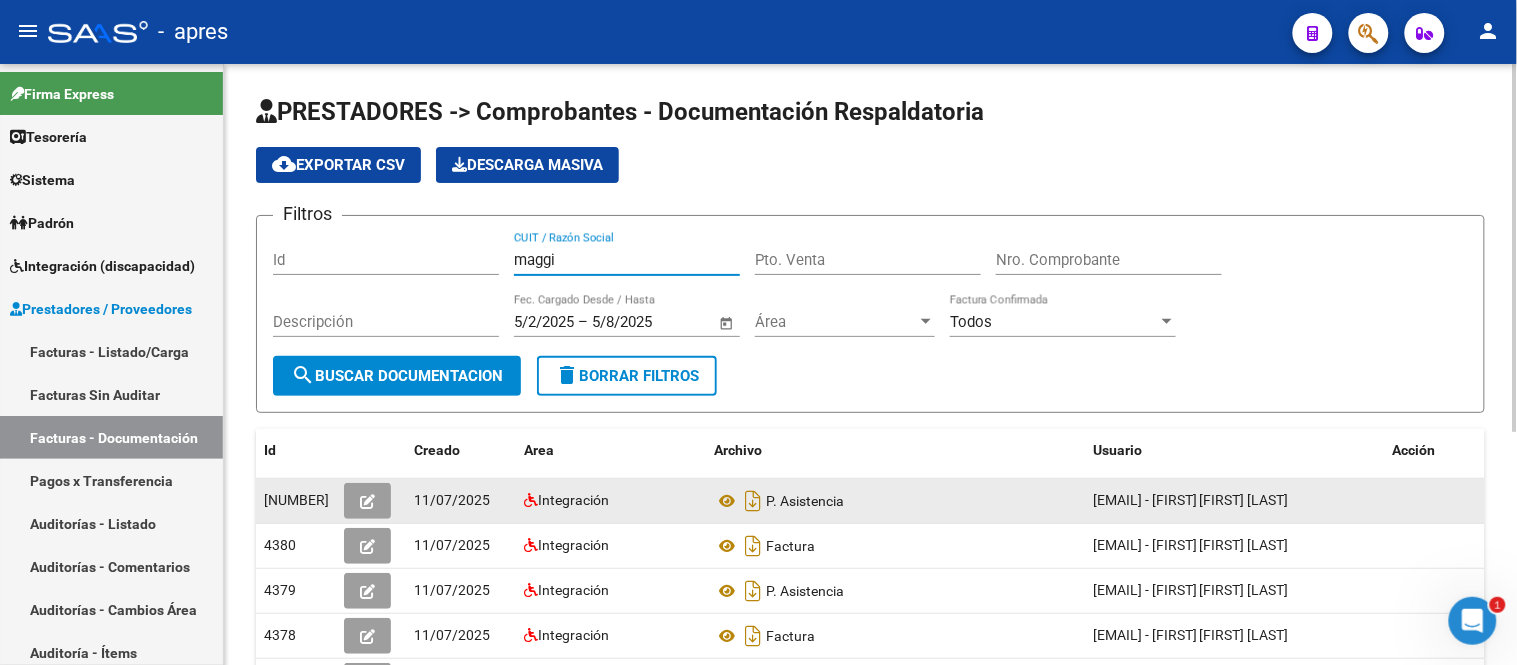 click 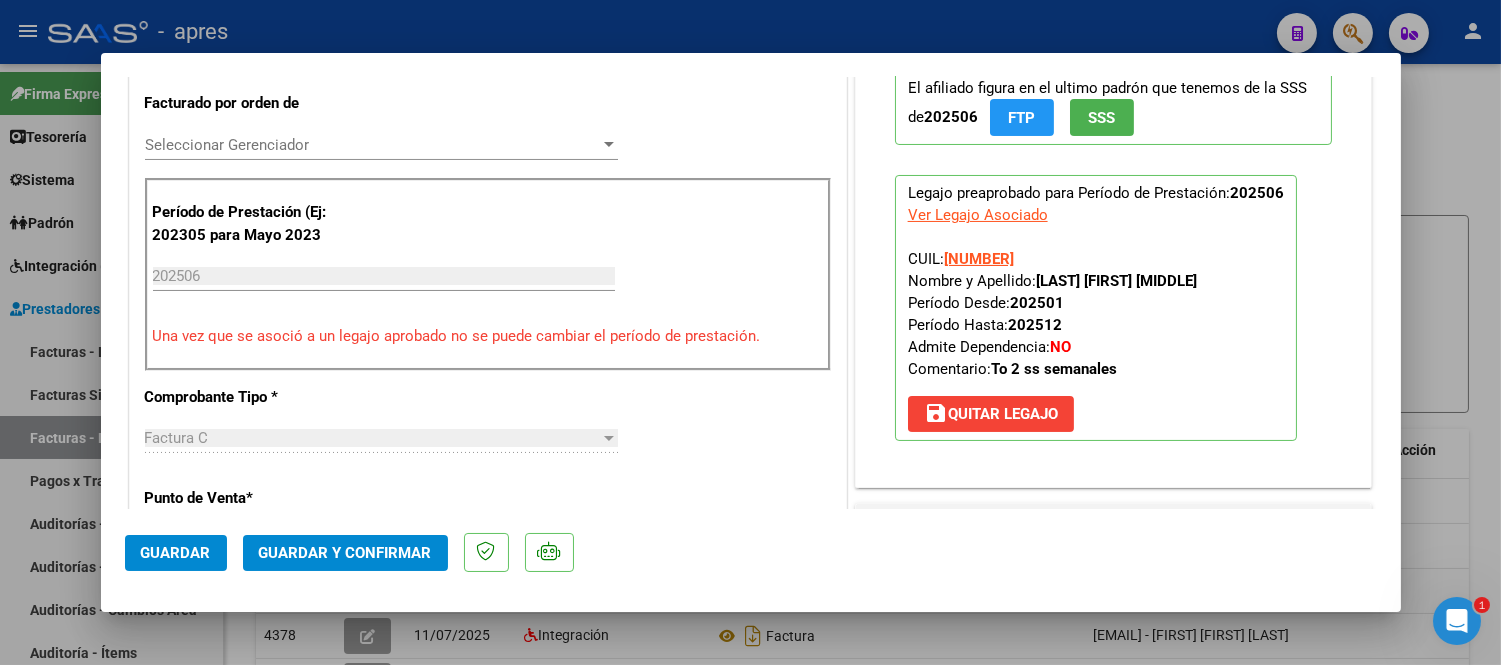 scroll, scrollTop: 555, scrollLeft: 0, axis: vertical 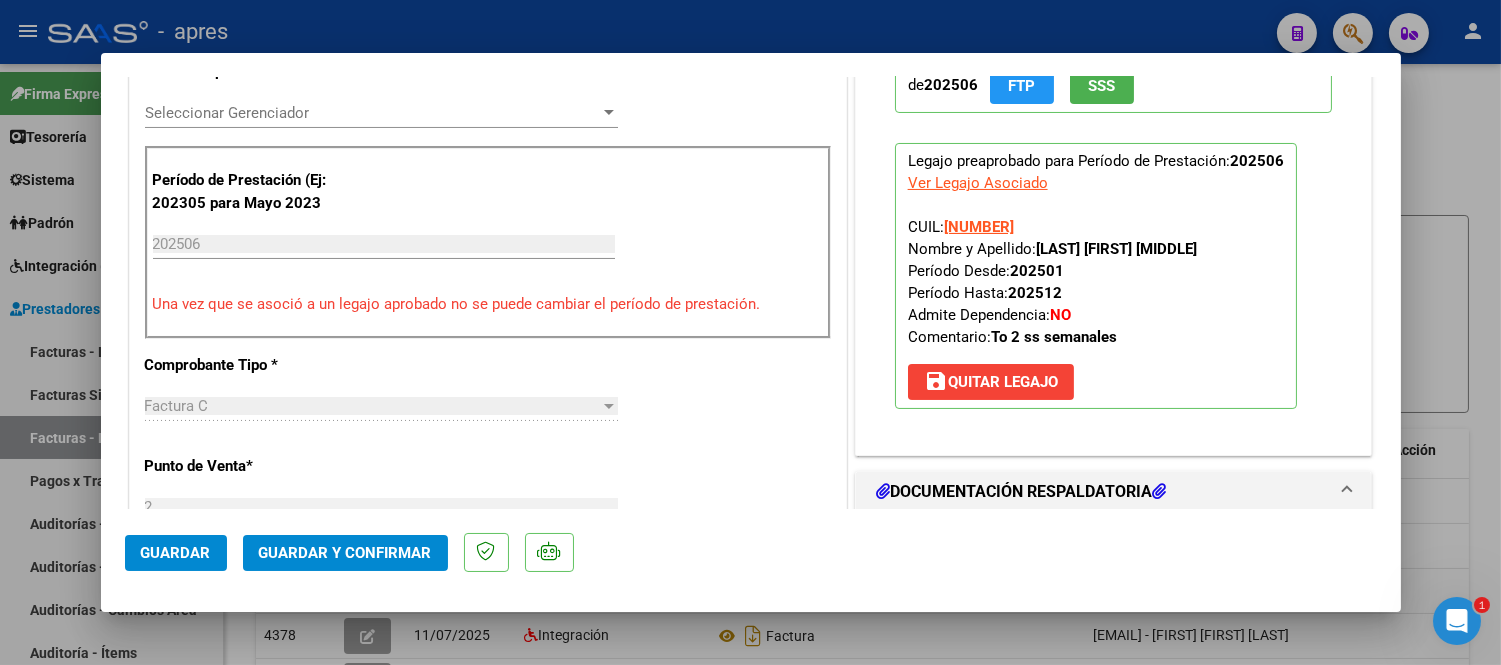 click at bounding box center [750, 332] 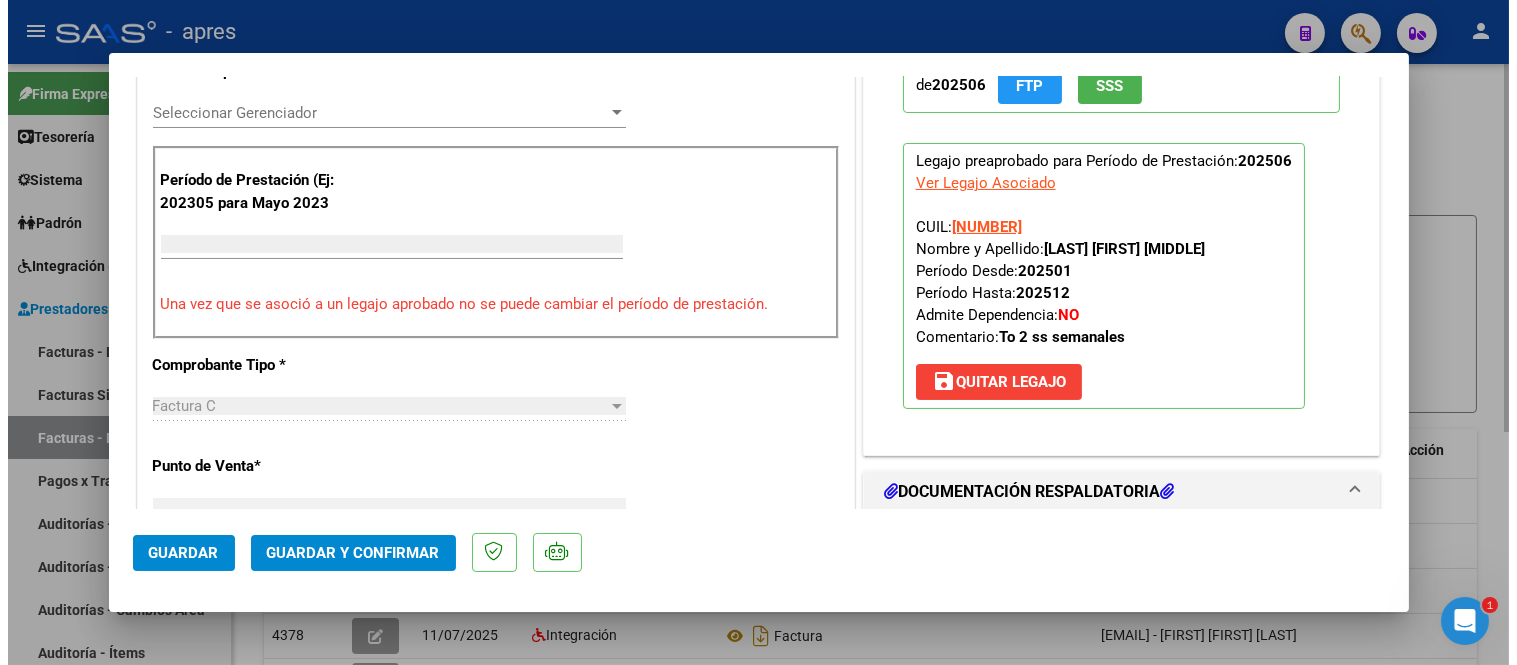 scroll, scrollTop: 0, scrollLeft: 0, axis: both 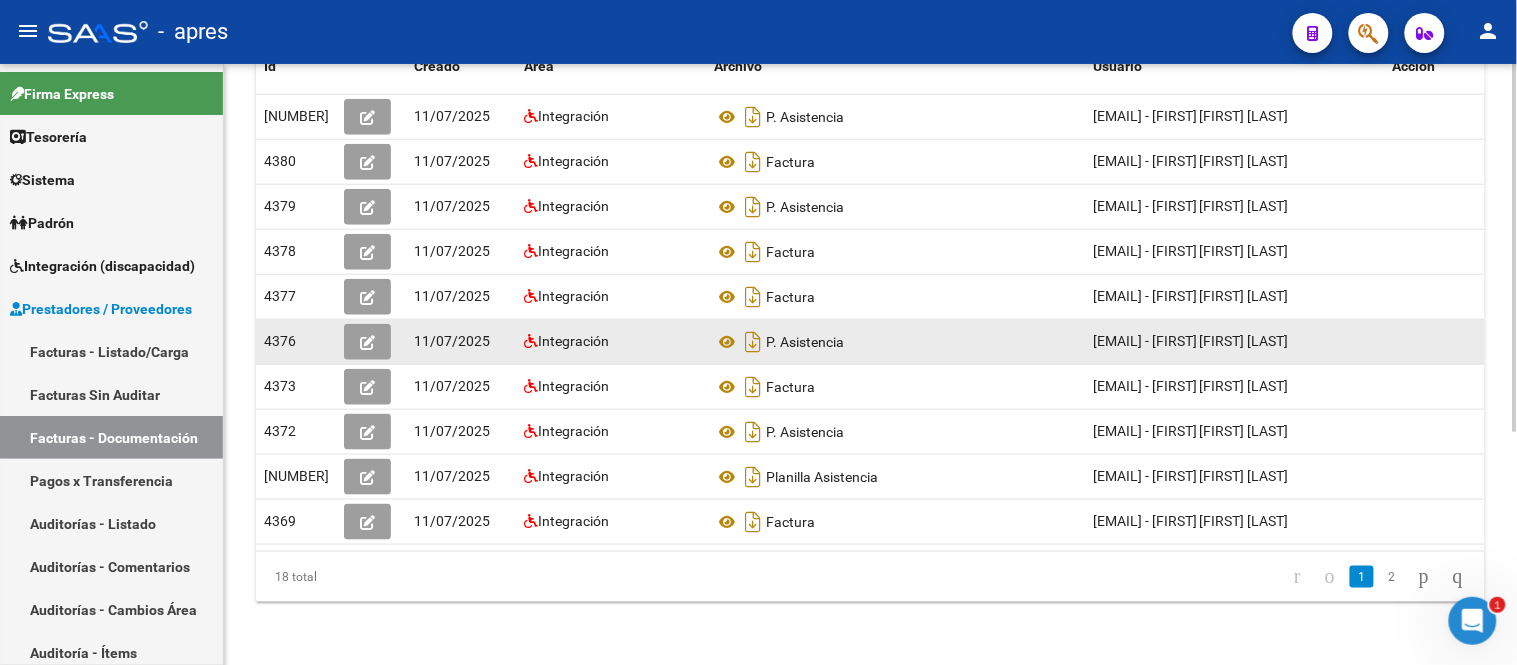 click 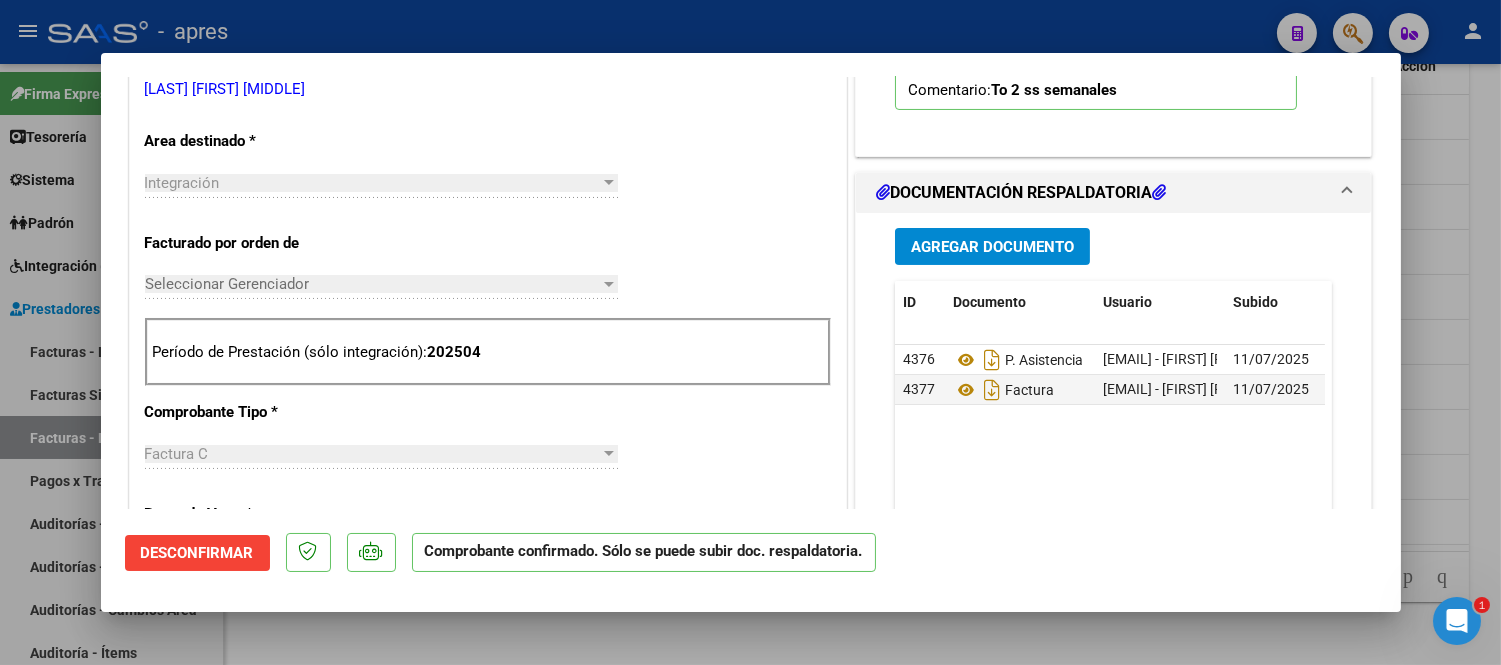 scroll, scrollTop: 555, scrollLeft: 0, axis: vertical 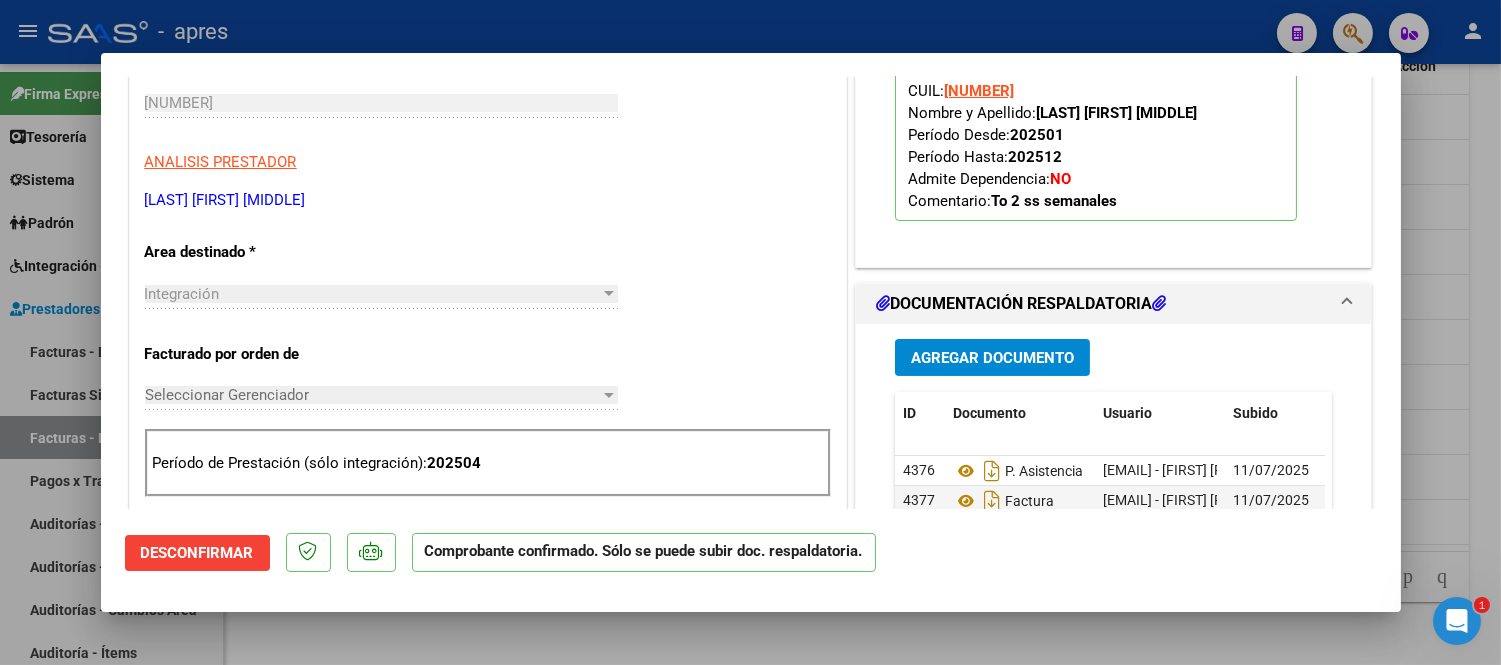 click at bounding box center (750, 332) 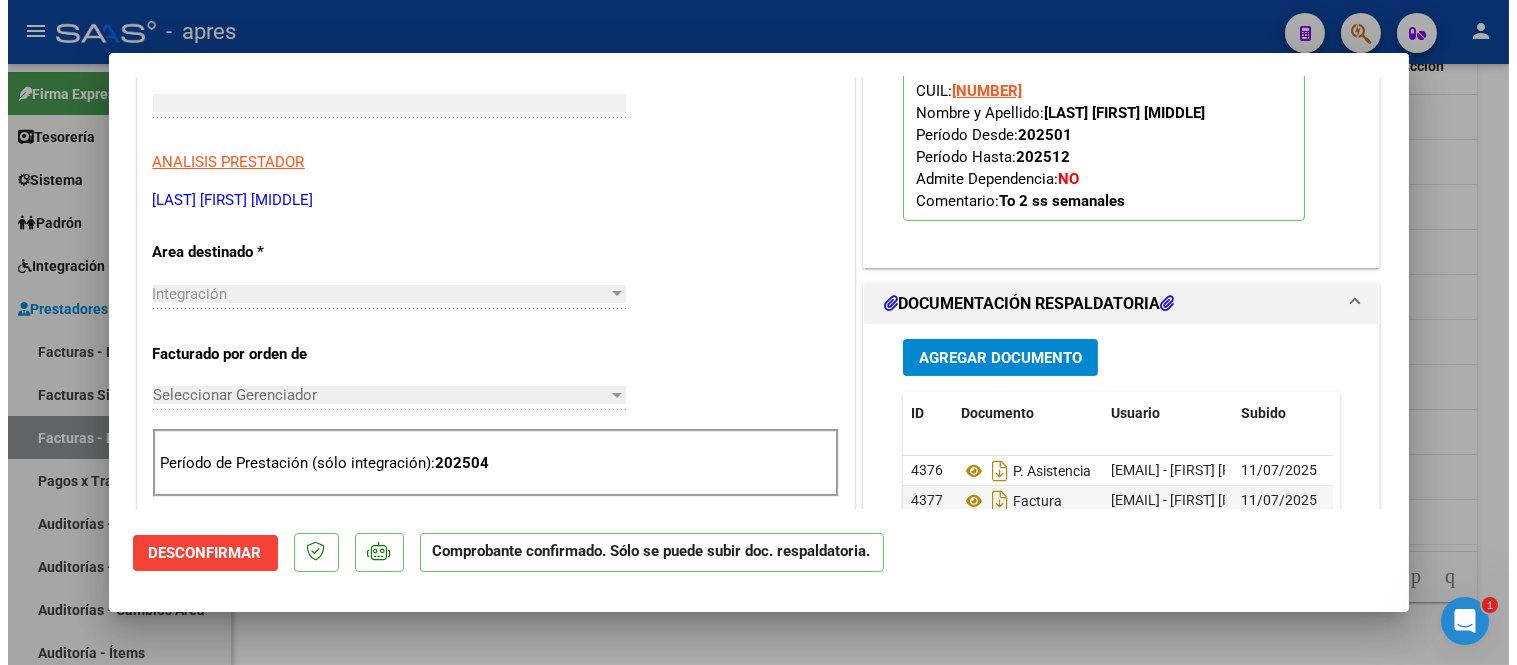 scroll, scrollTop: 0, scrollLeft: 0, axis: both 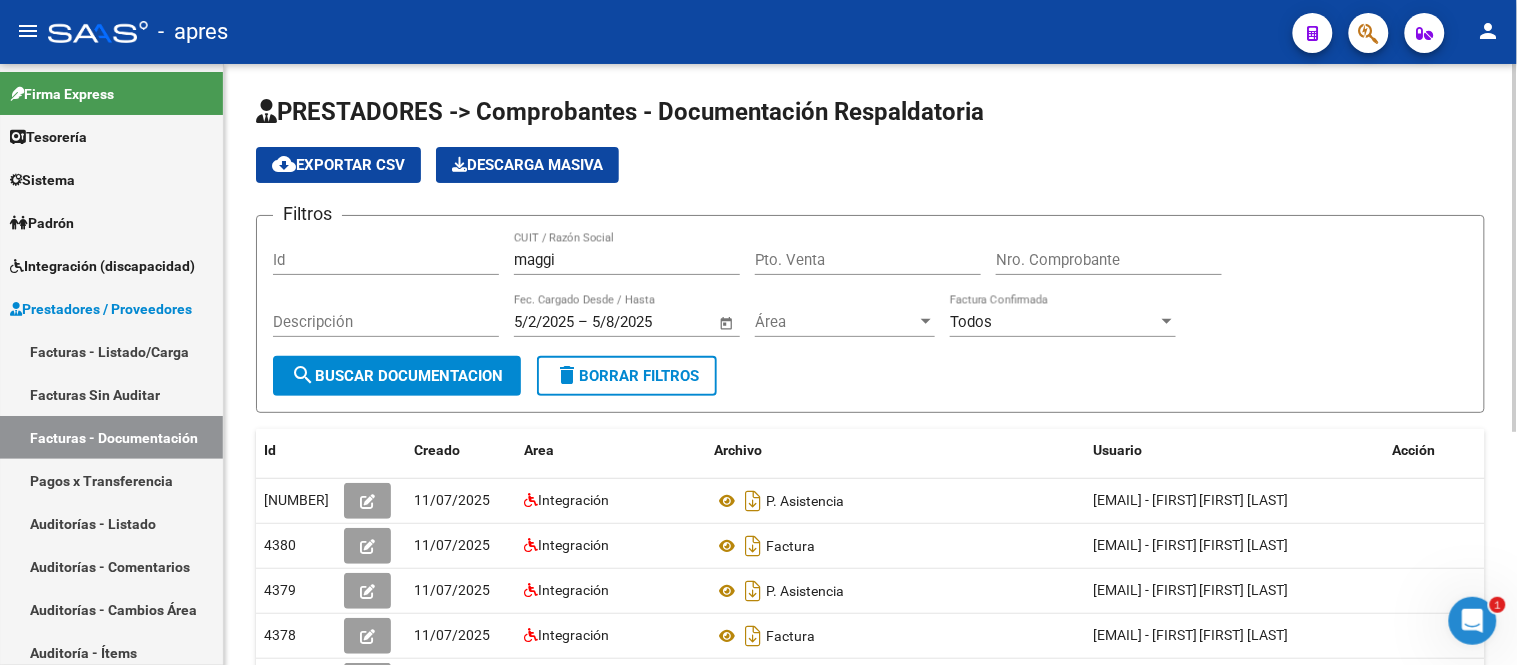 click on "maggi" at bounding box center (627, 260) 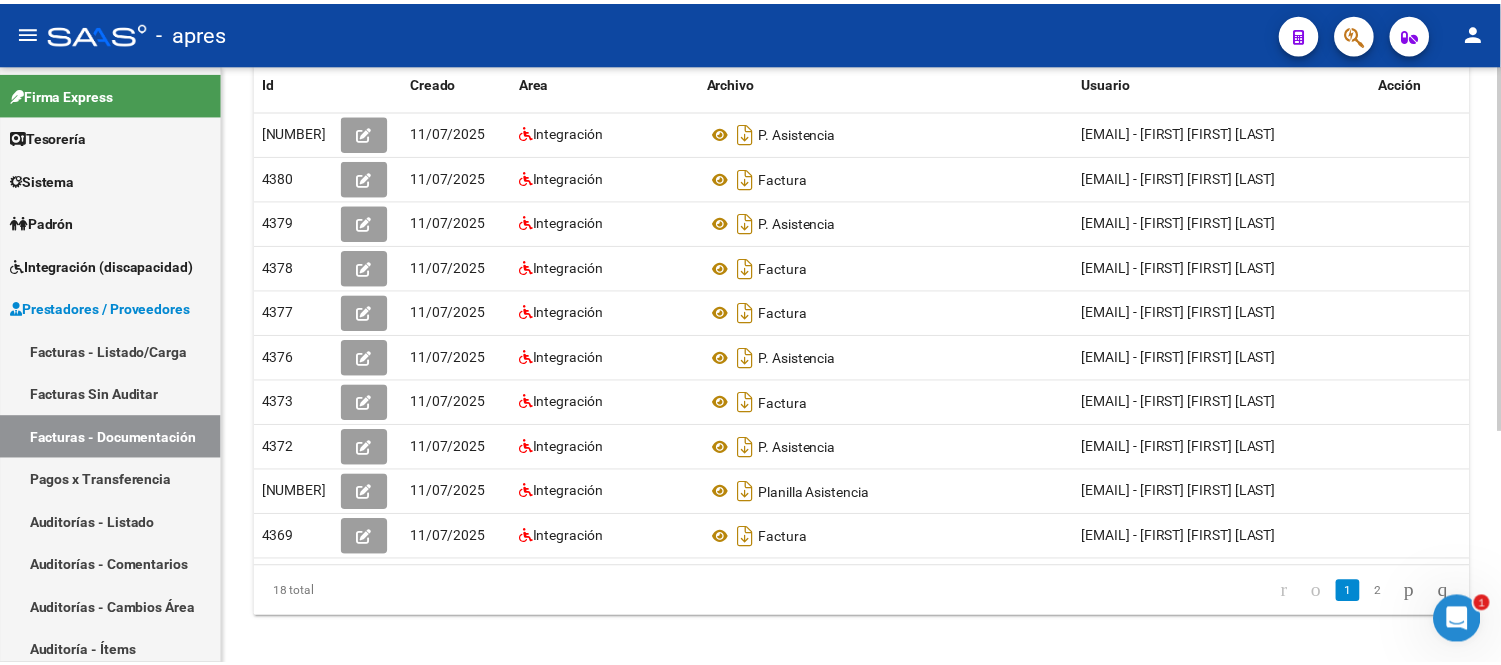 scroll, scrollTop: 384, scrollLeft: 0, axis: vertical 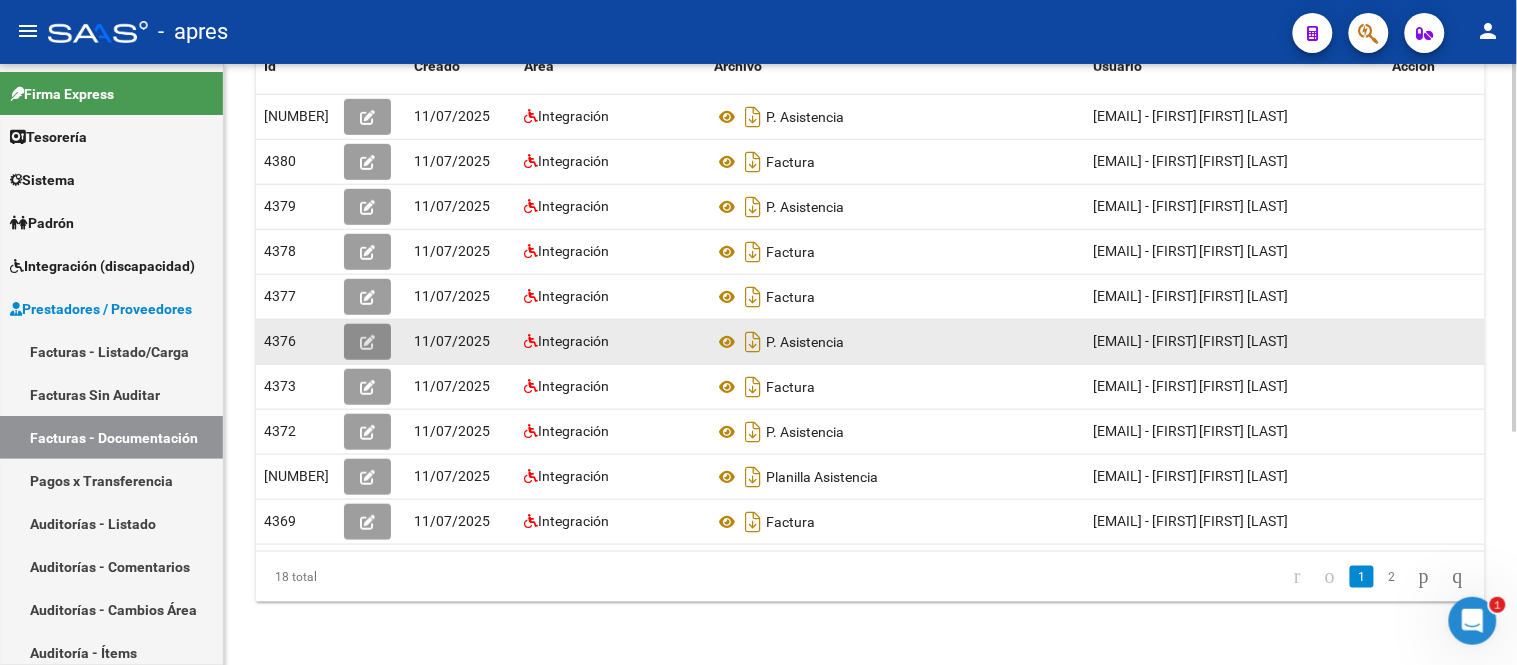 click 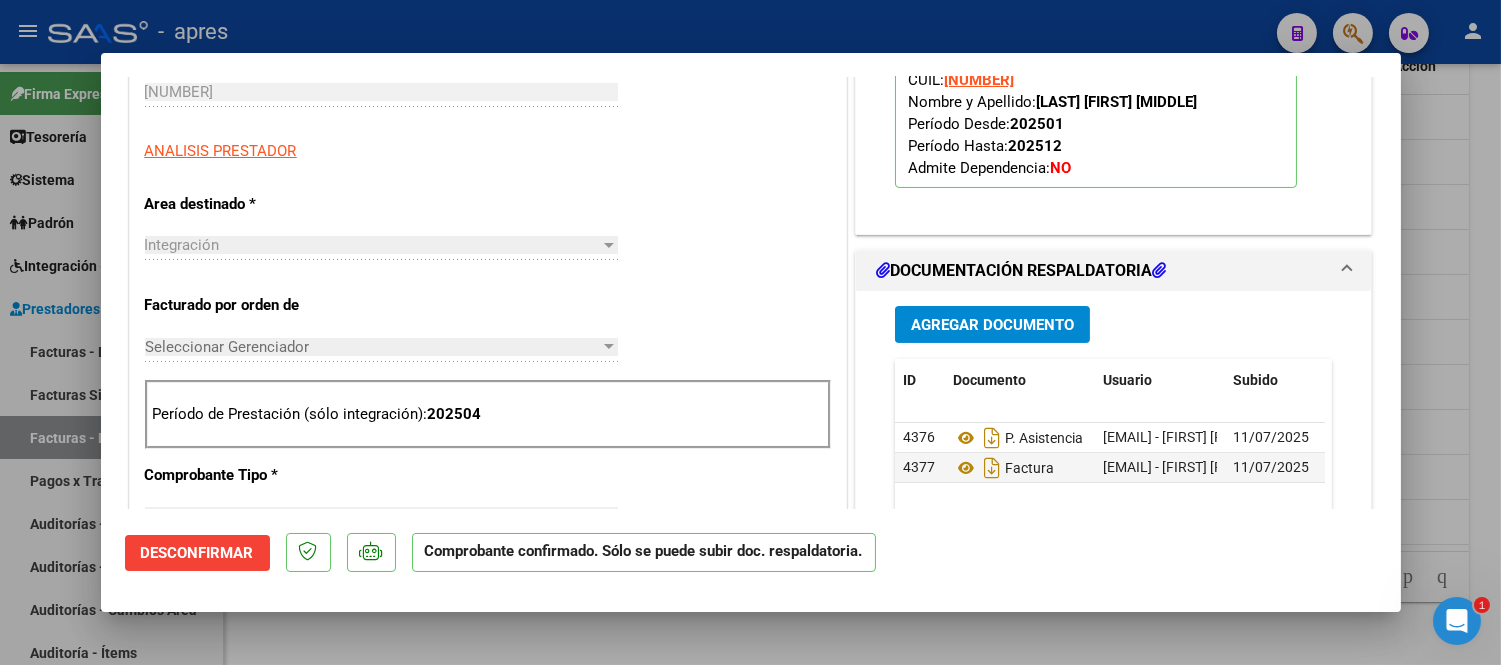 scroll, scrollTop: 666, scrollLeft: 0, axis: vertical 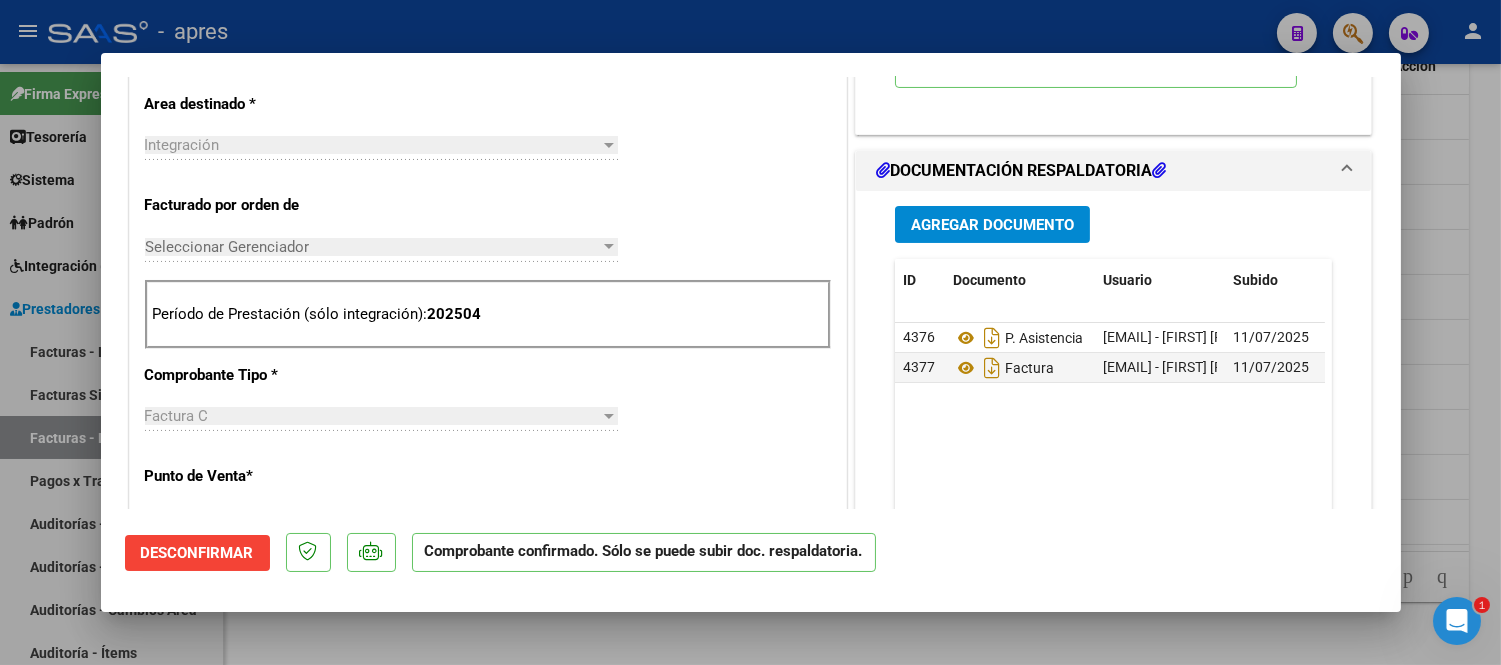 click at bounding box center [750, 332] 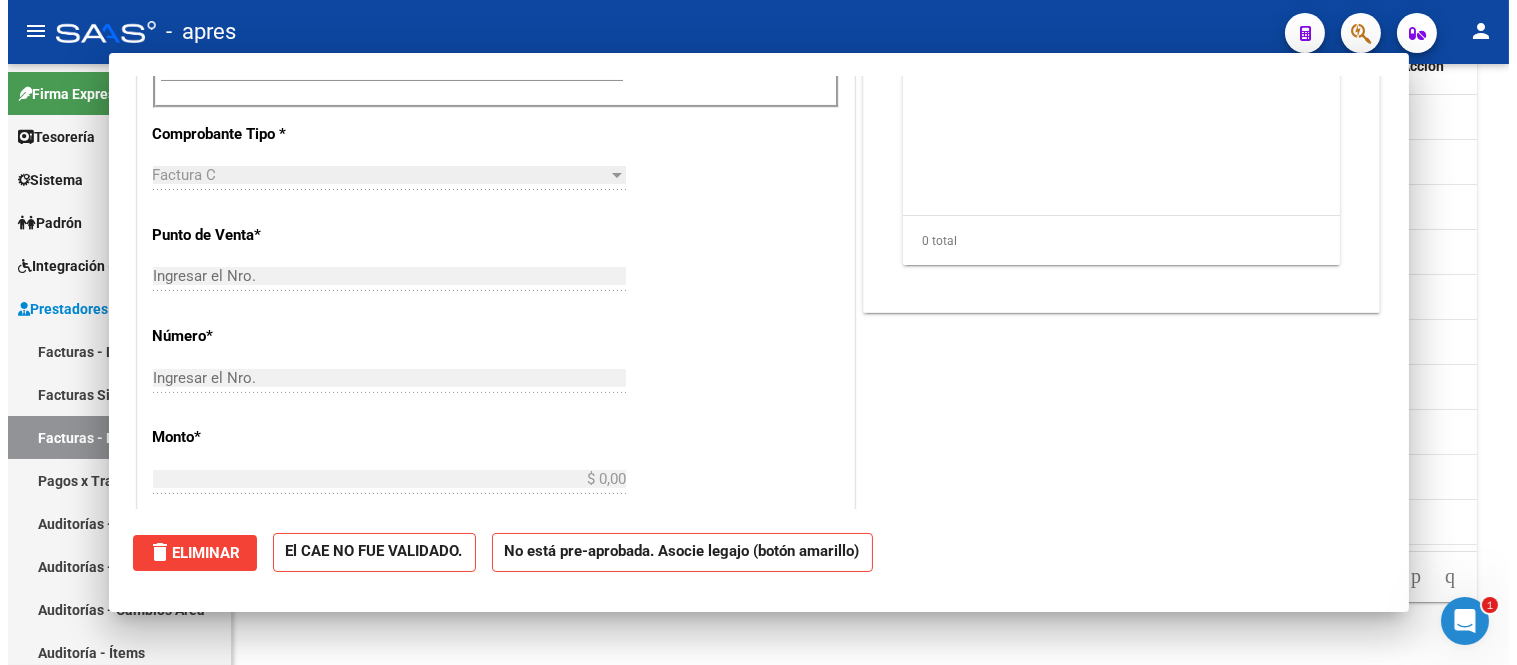 scroll, scrollTop: 0, scrollLeft: 0, axis: both 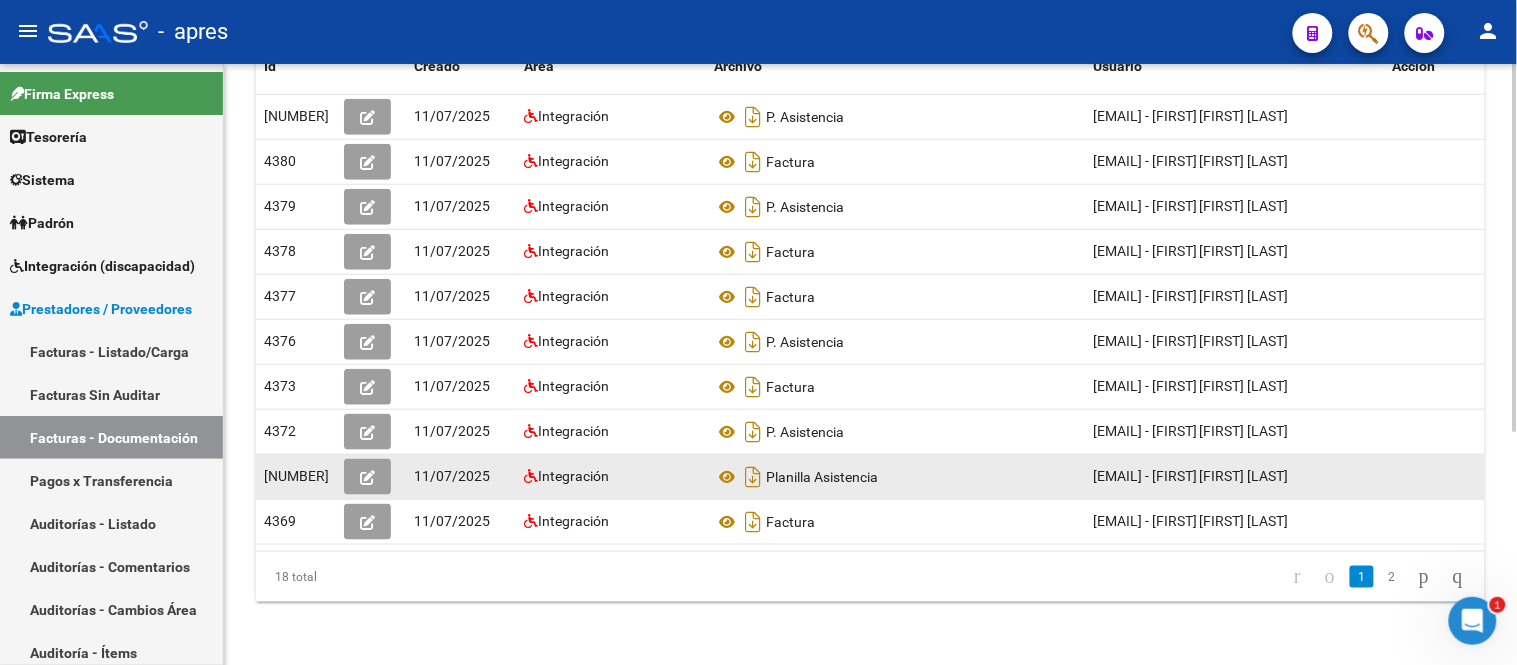 click 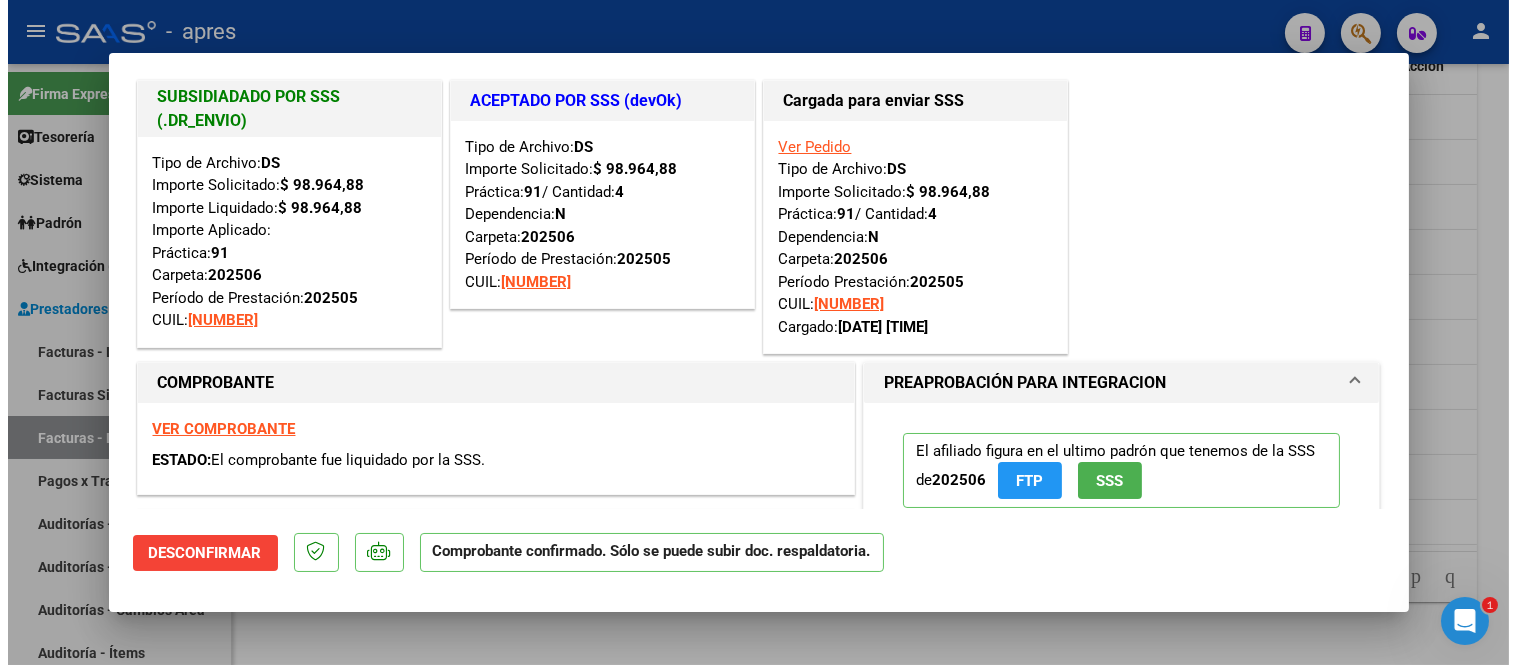 scroll, scrollTop: 0, scrollLeft: 0, axis: both 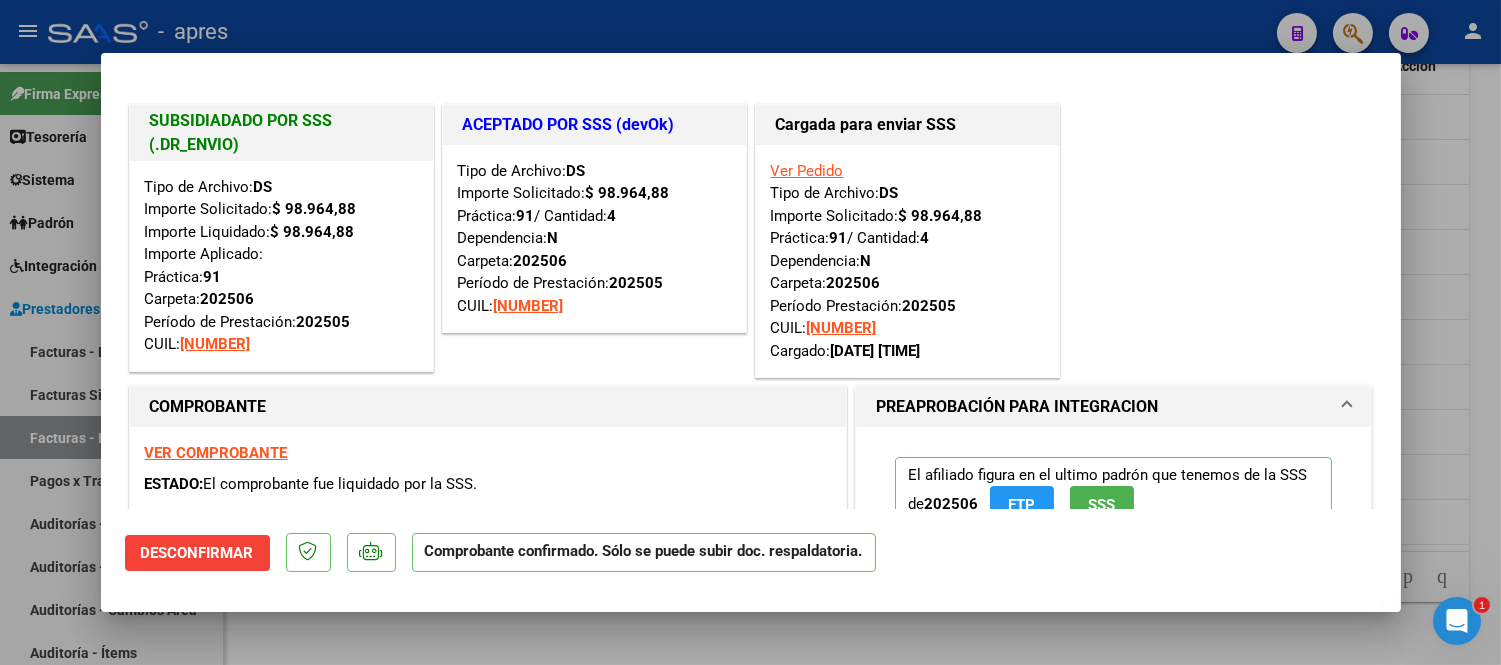 click at bounding box center [750, 332] 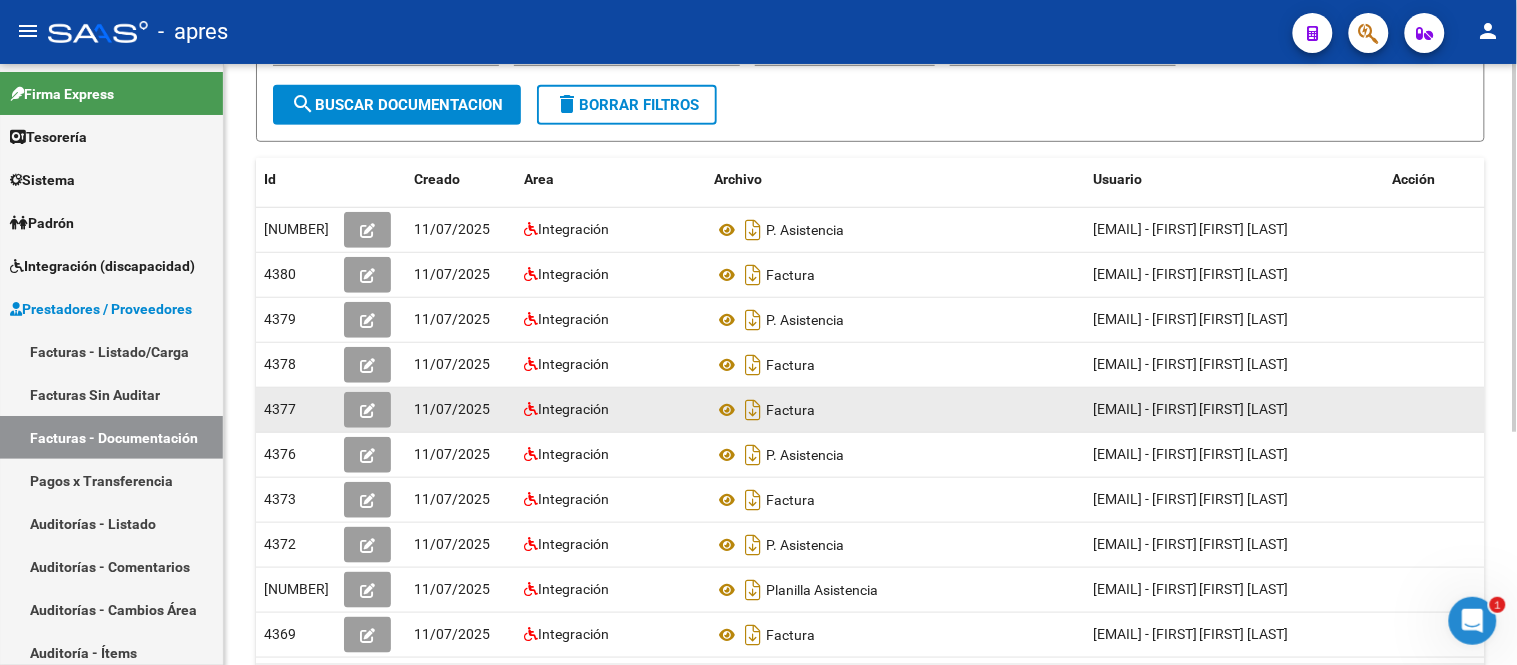 scroll, scrollTop: 51, scrollLeft: 0, axis: vertical 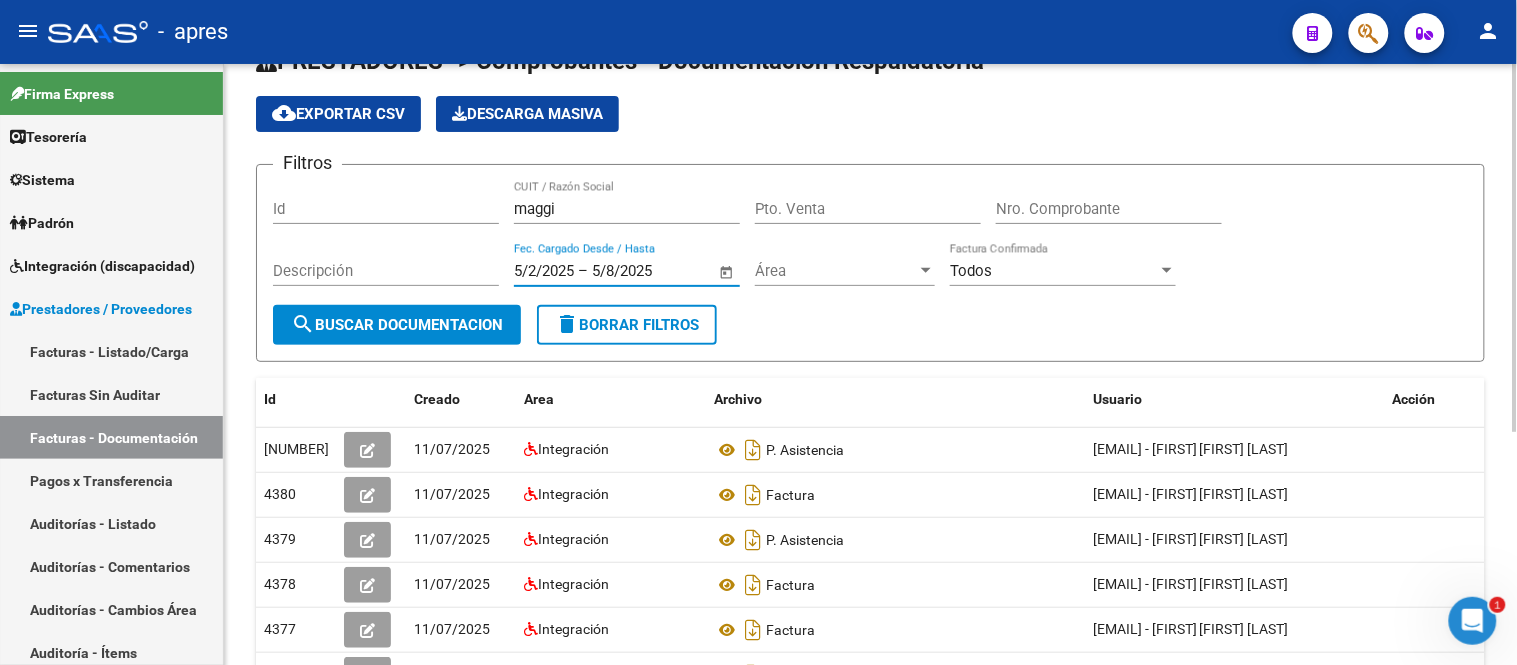 click on "5/2/2025" at bounding box center [544, 271] 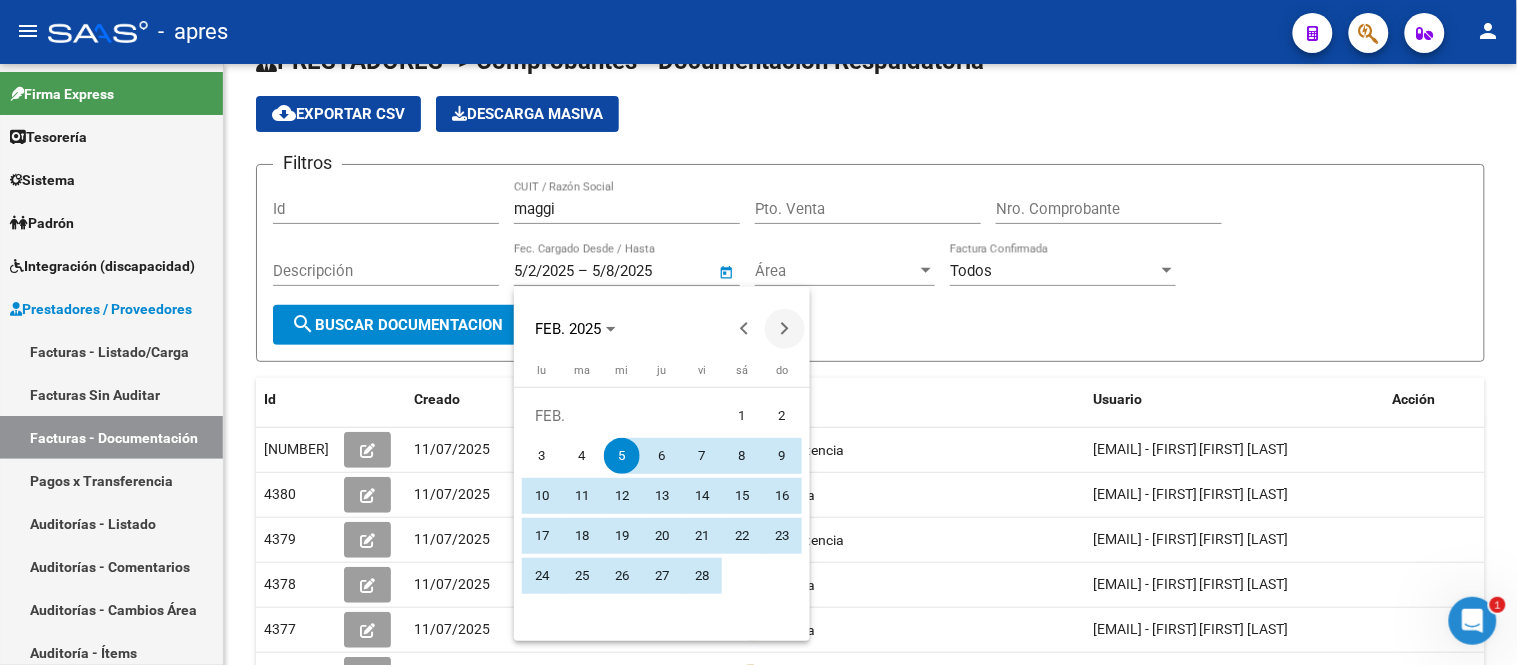 click at bounding box center [785, 329] 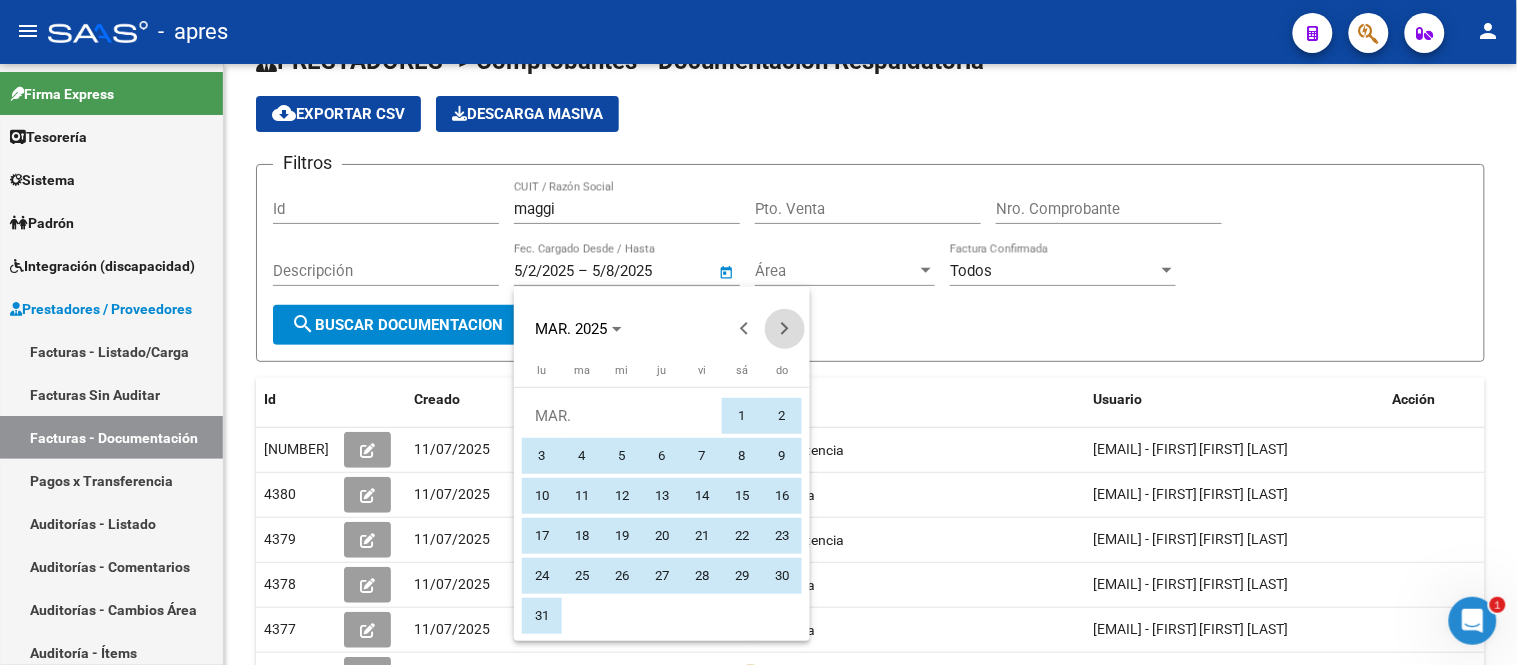 click at bounding box center (785, 329) 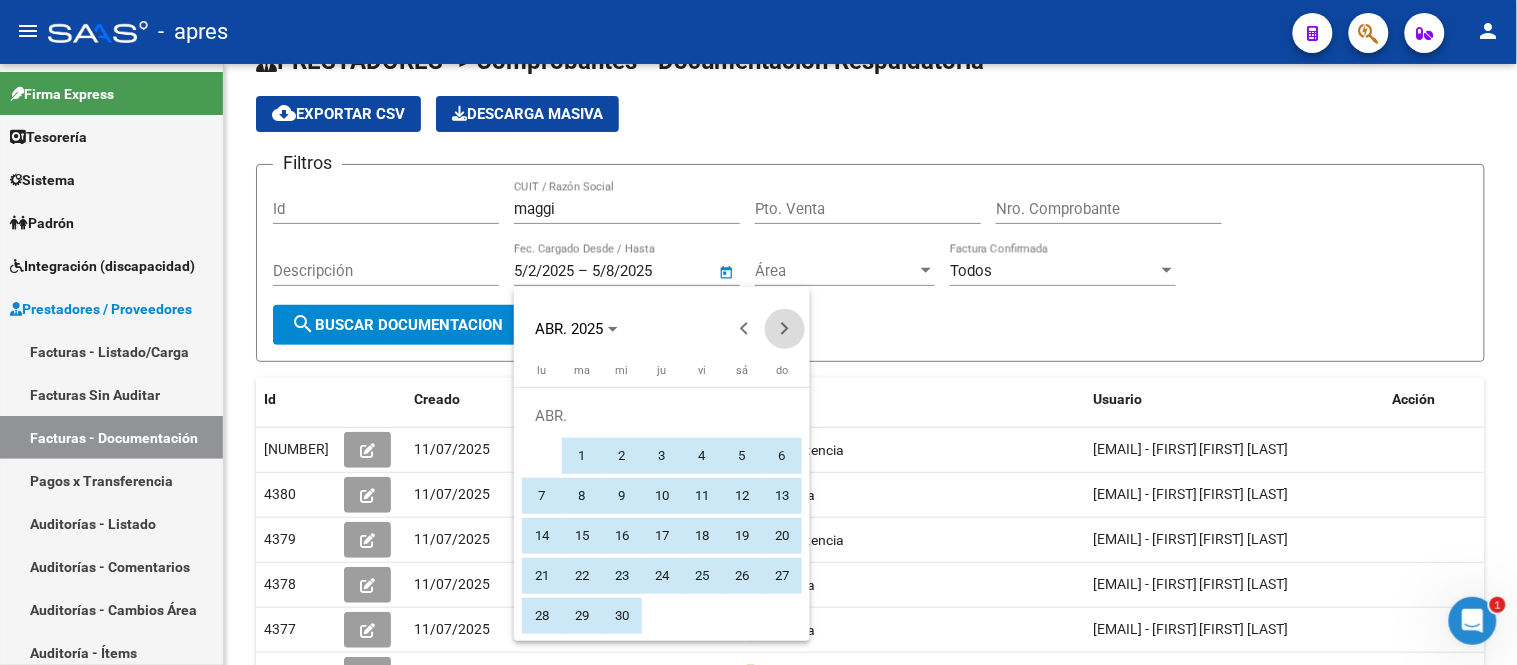 click at bounding box center [785, 329] 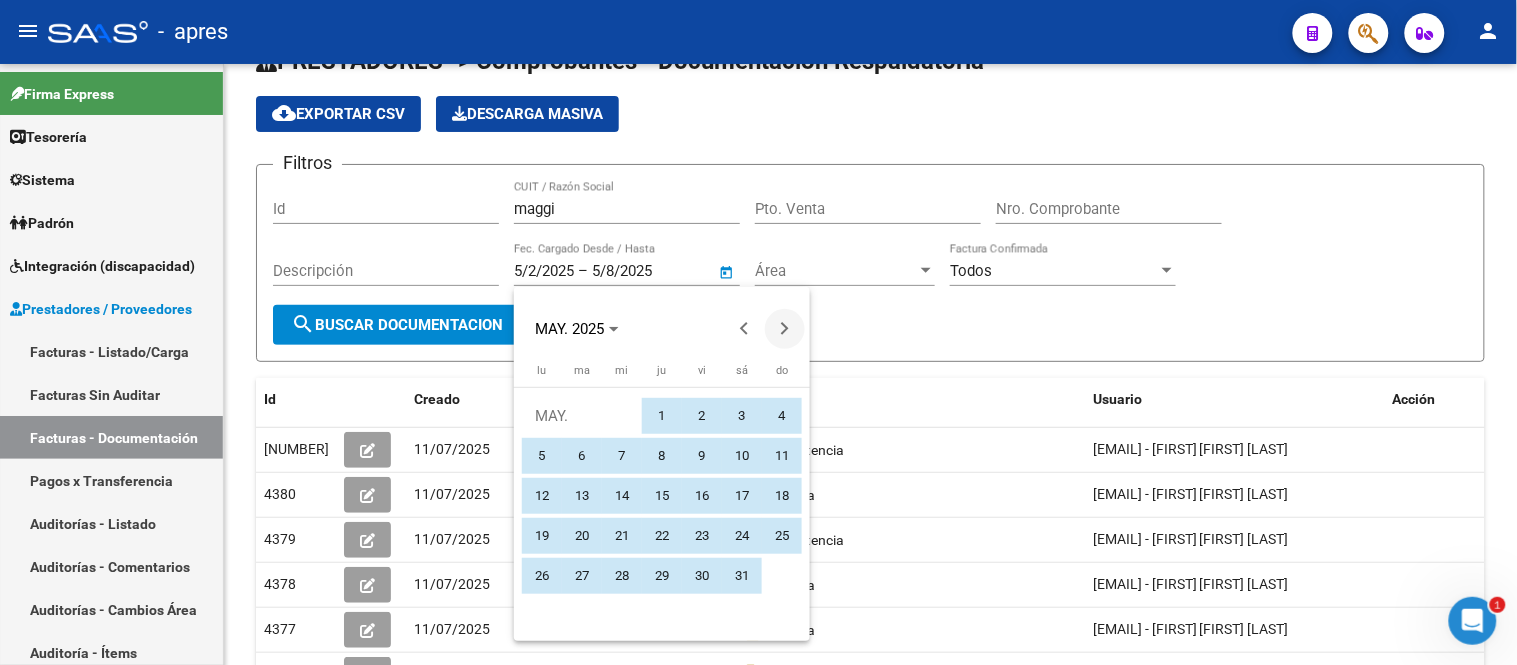 click at bounding box center (785, 329) 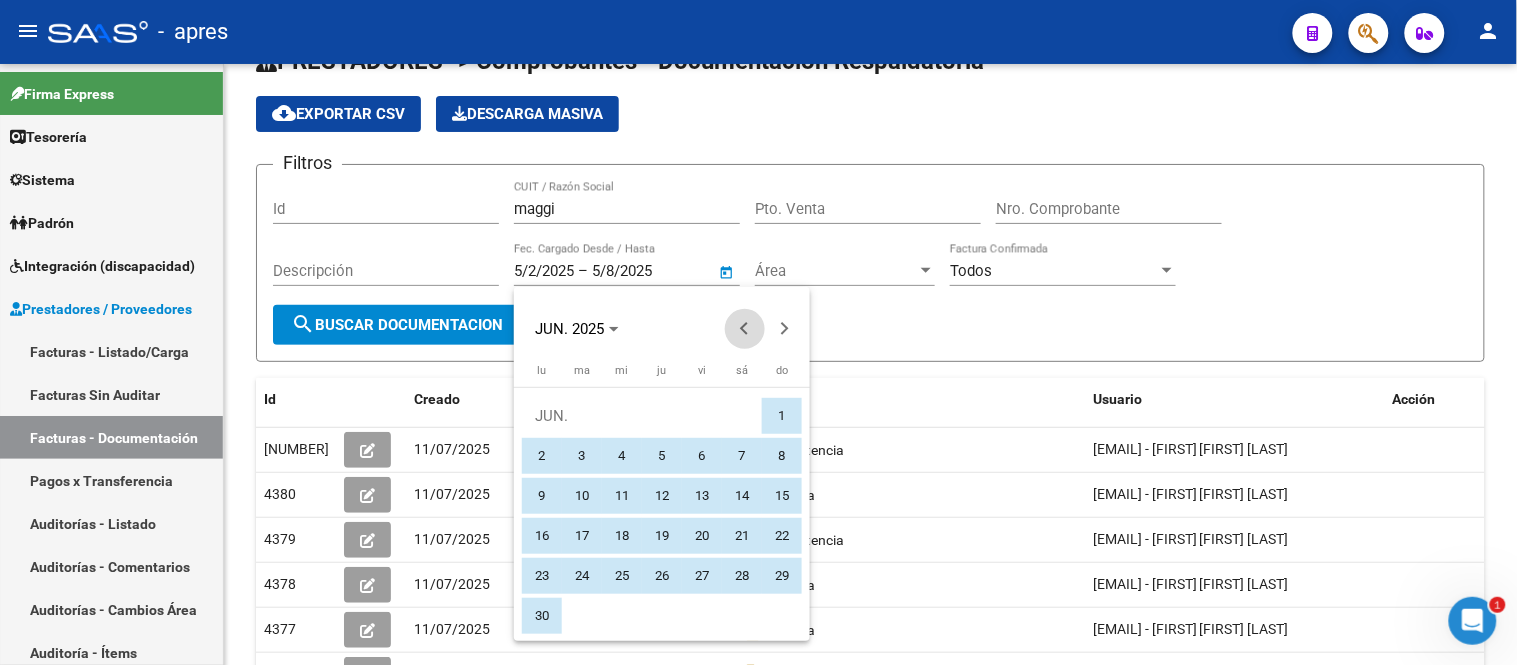 click at bounding box center (745, 329) 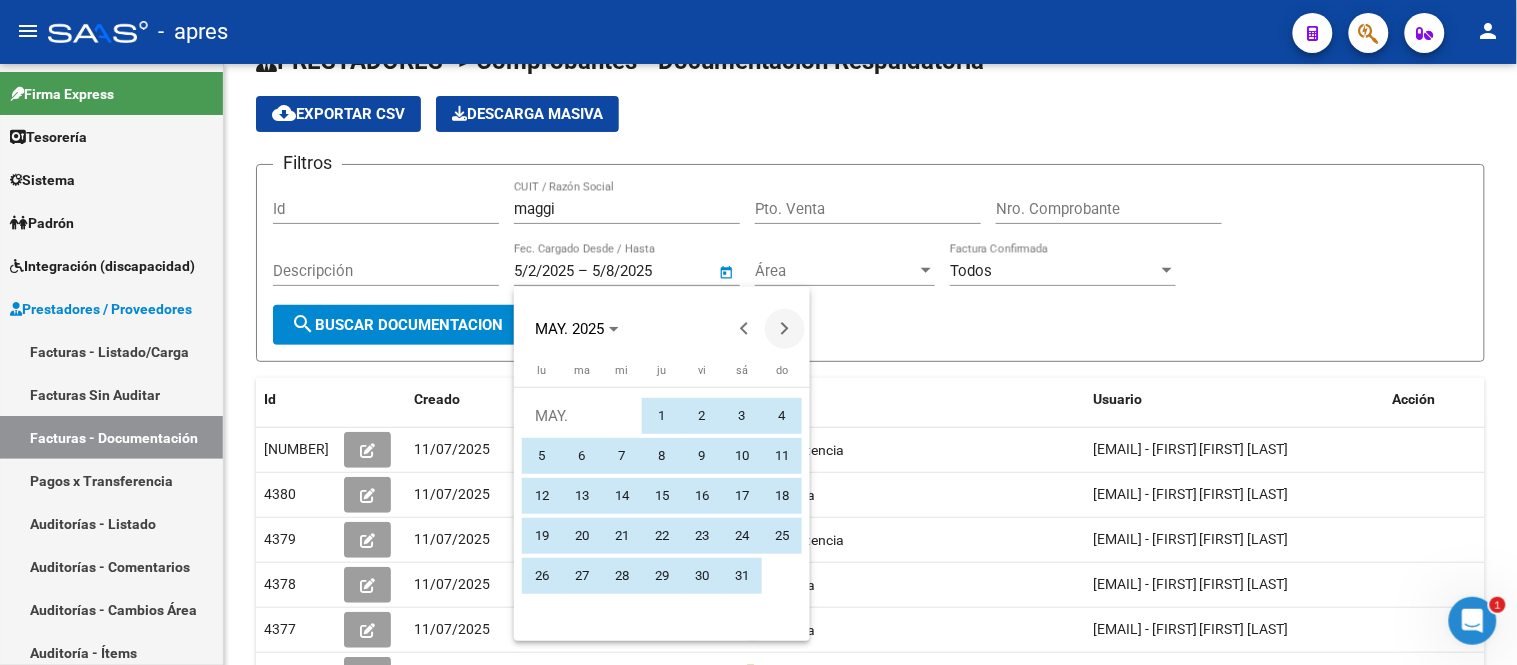 click at bounding box center (785, 329) 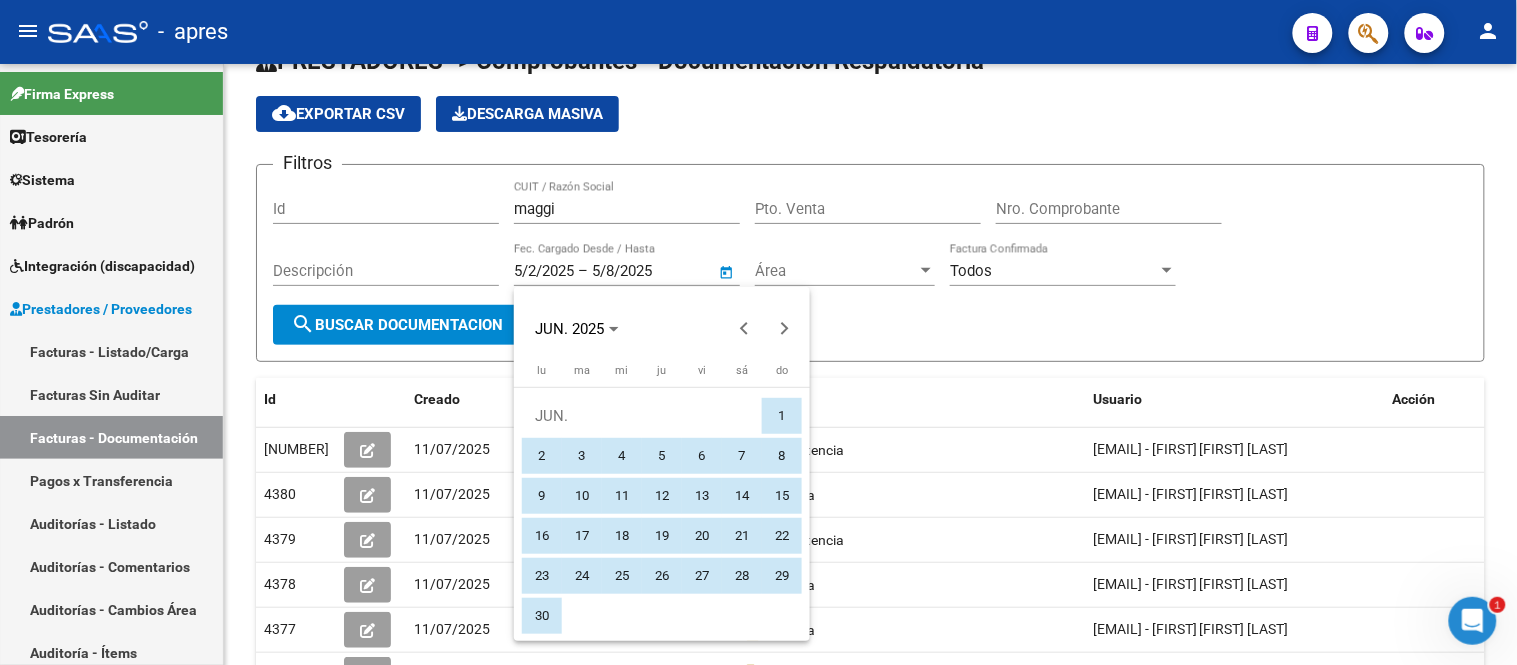 click on "1" at bounding box center (782, 416) 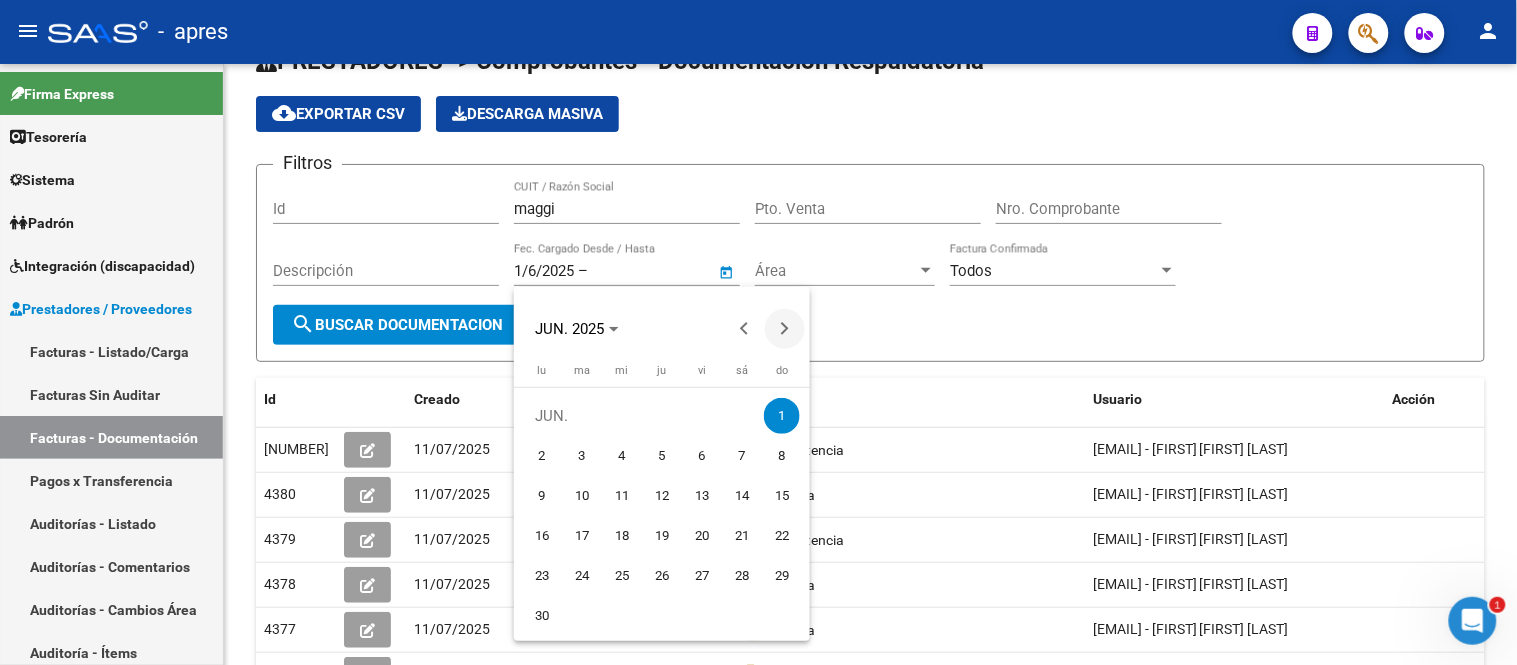 click at bounding box center [785, 329] 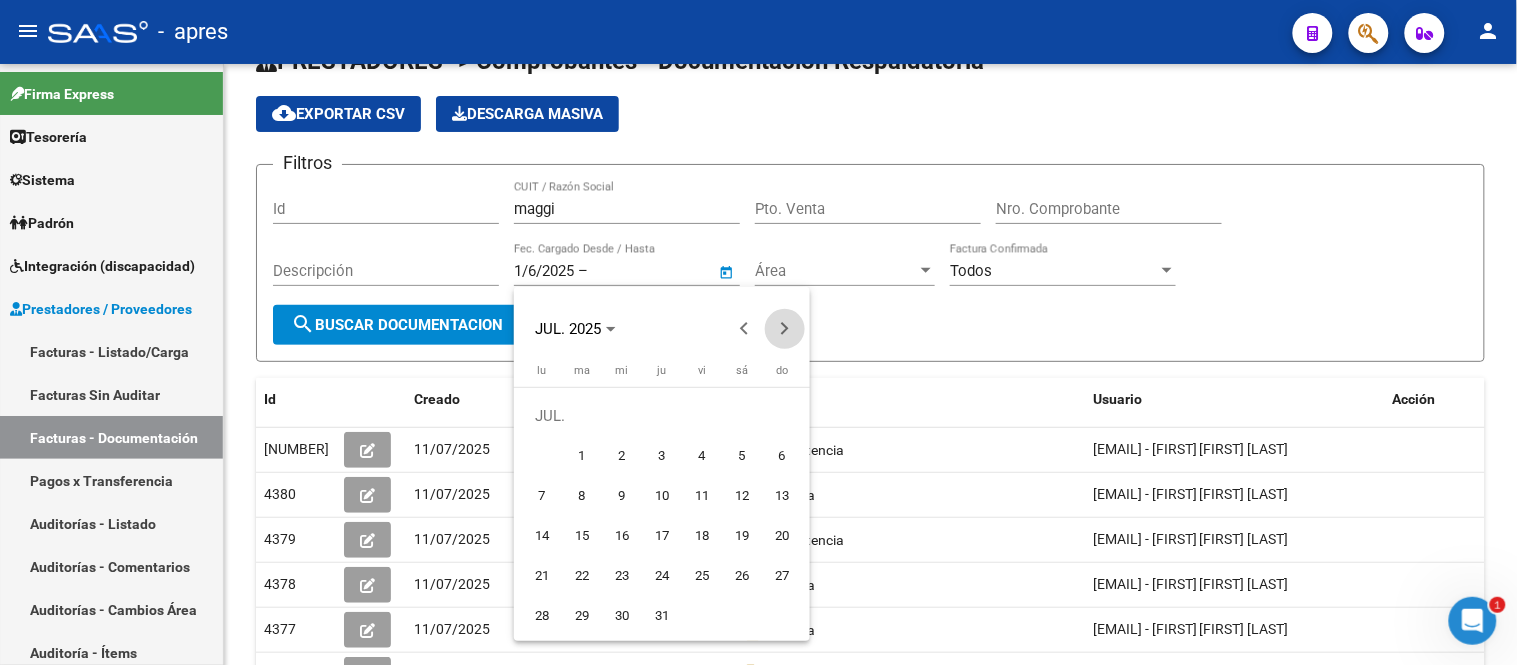 click at bounding box center (785, 329) 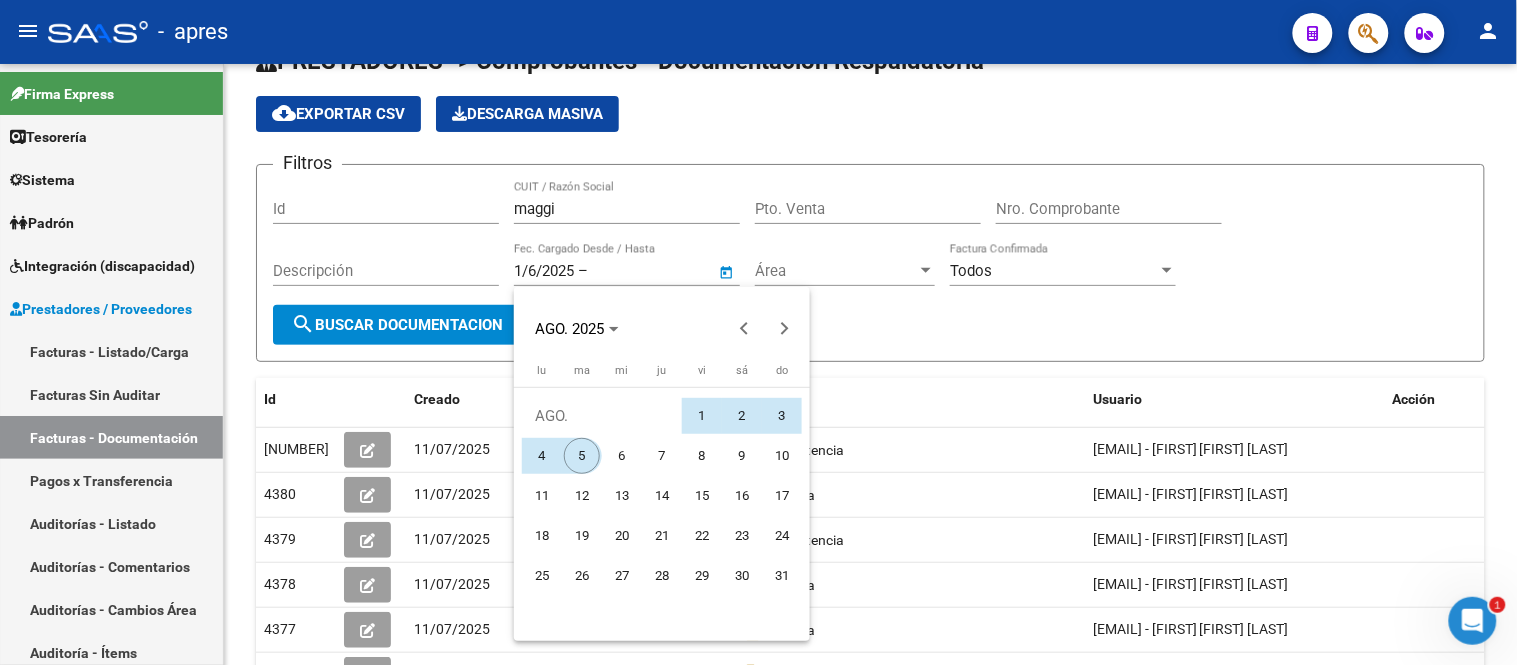 click on "5" at bounding box center (582, 456) 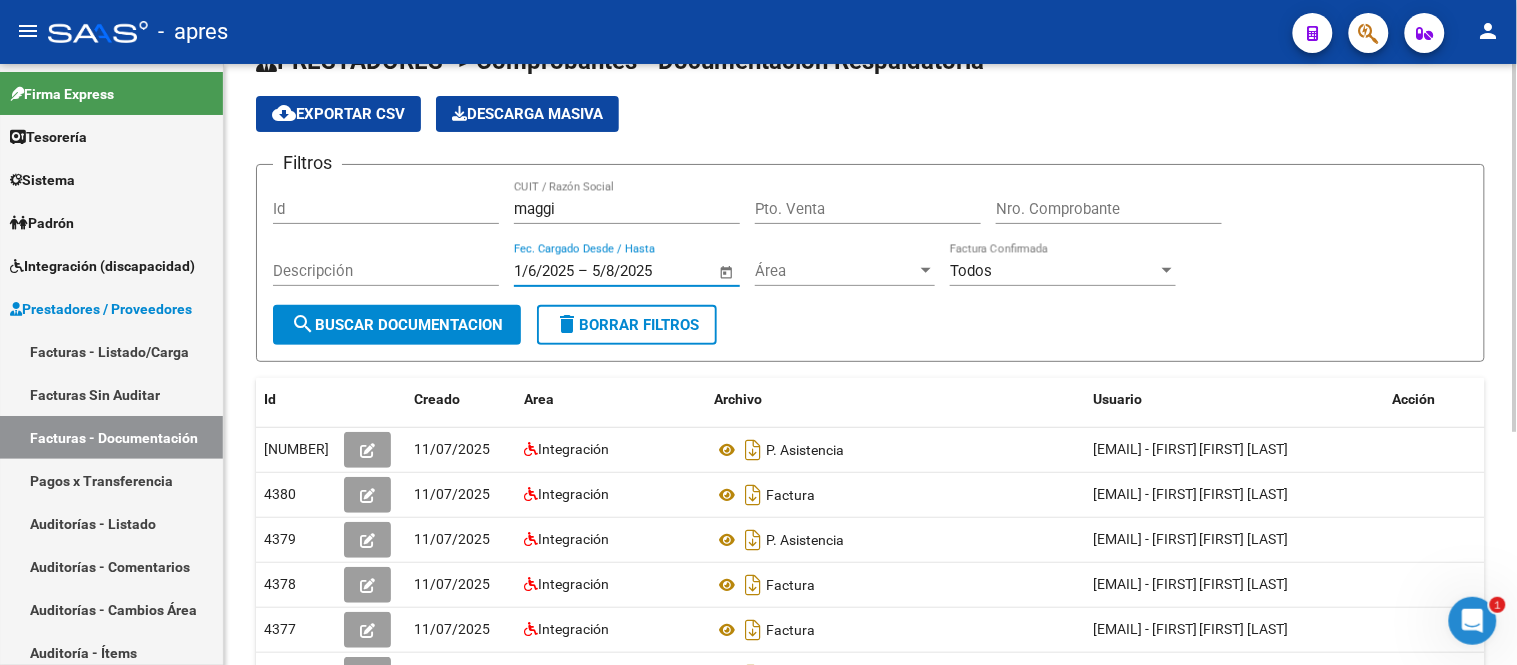 click on "search  Buscar Documentacion" 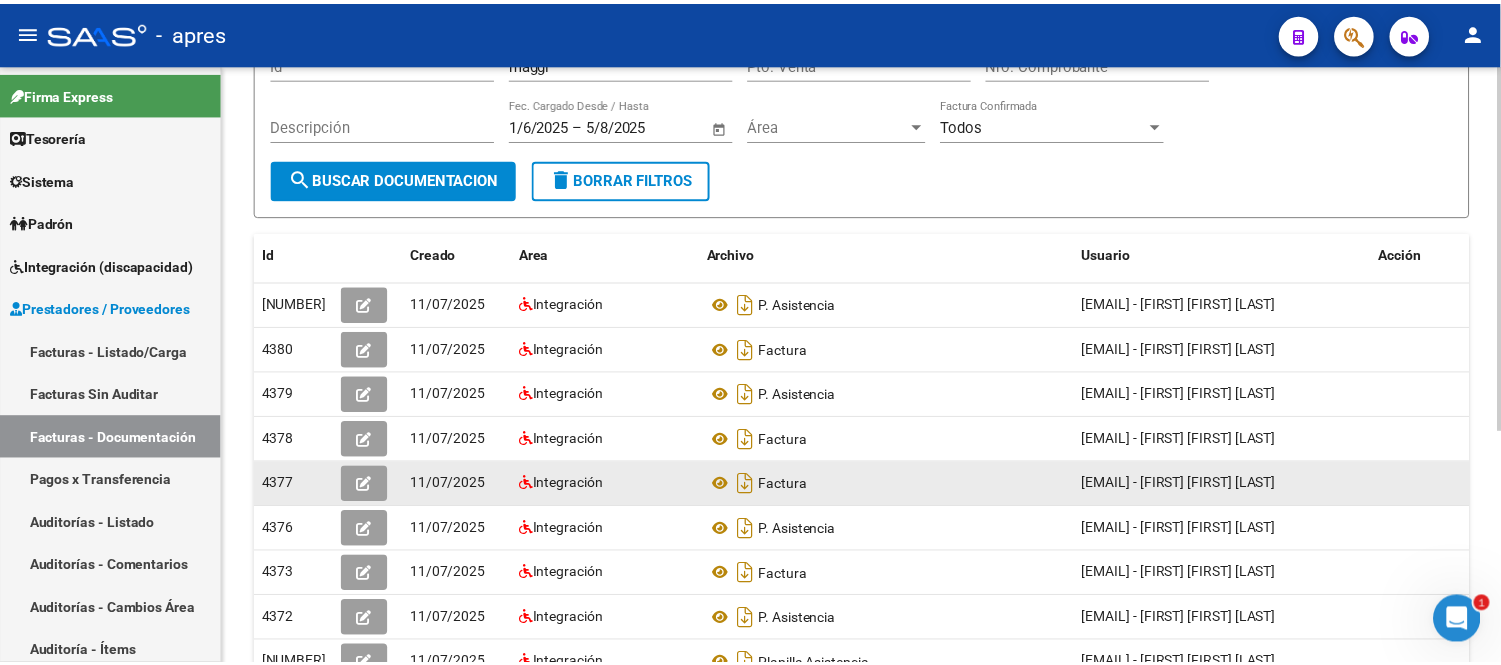 scroll, scrollTop: 162, scrollLeft: 0, axis: vertical 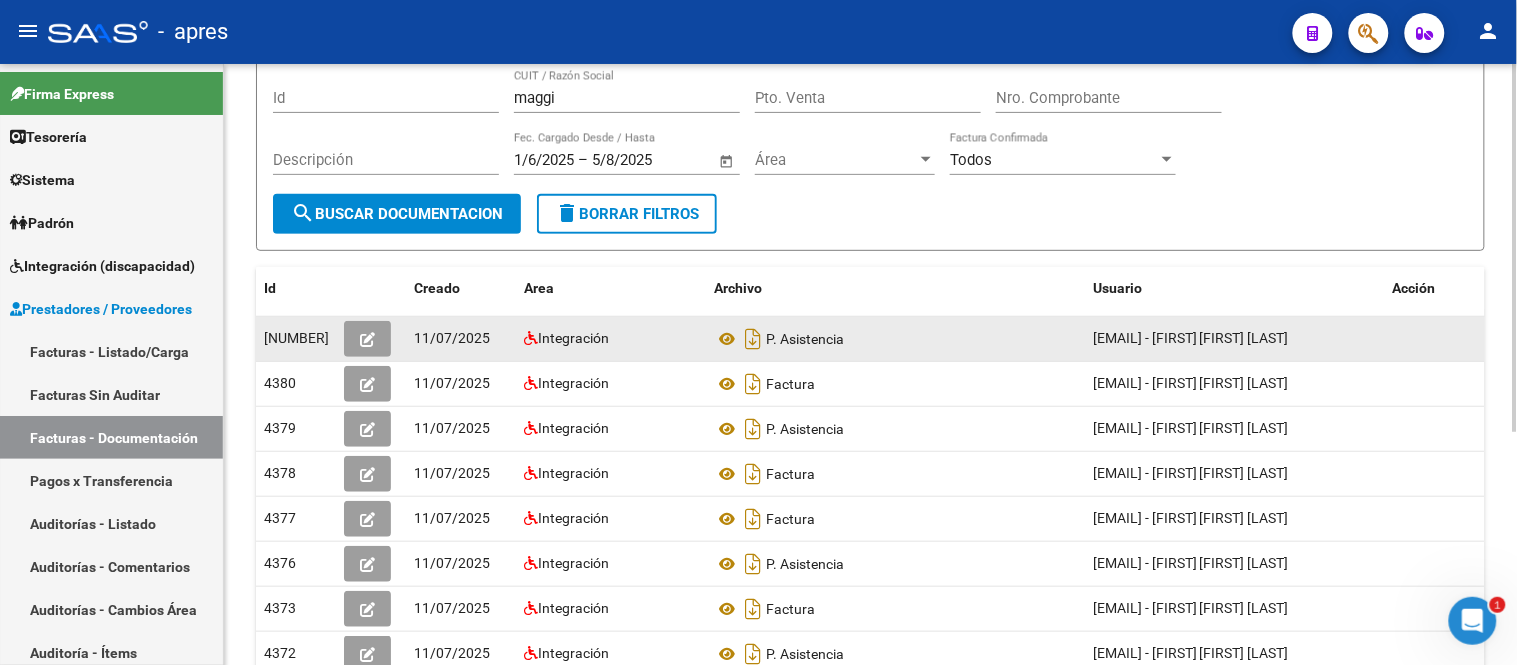 click 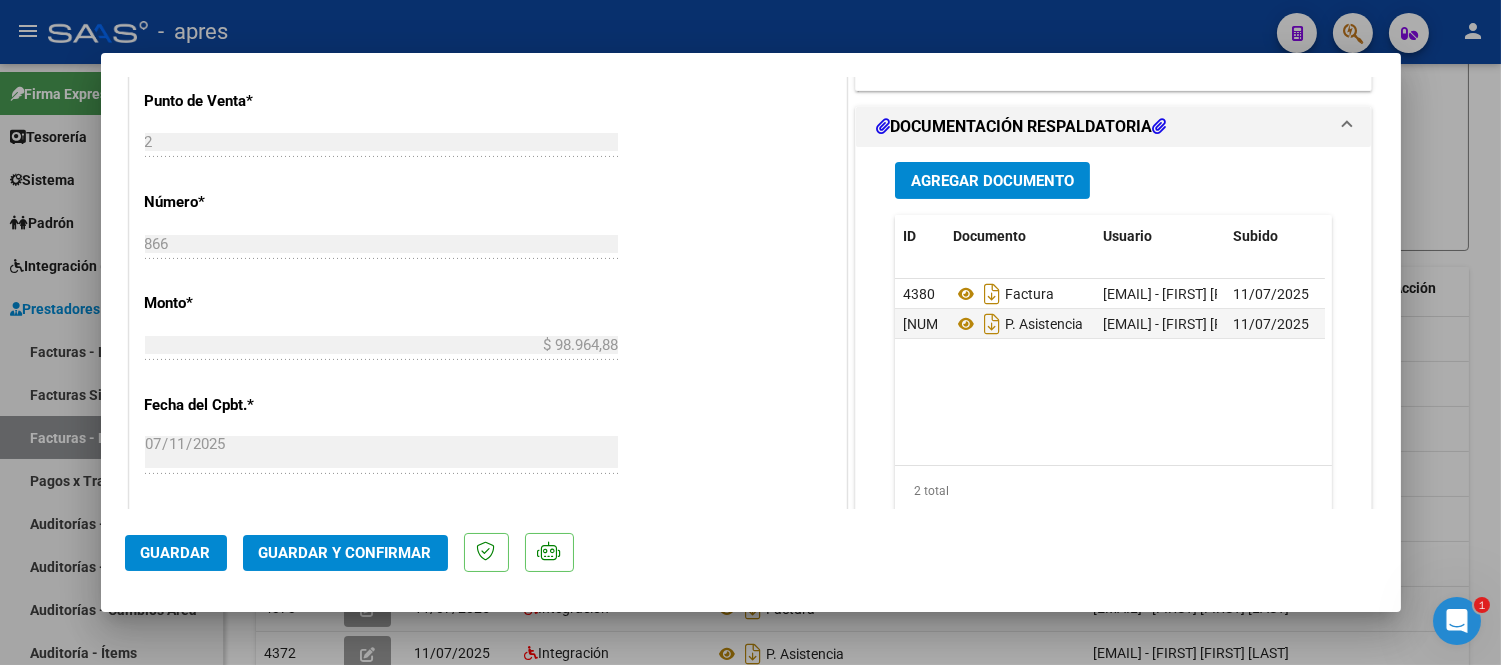 scroll, scrollTop: 972, scrollLeft: 0, axis: vertical 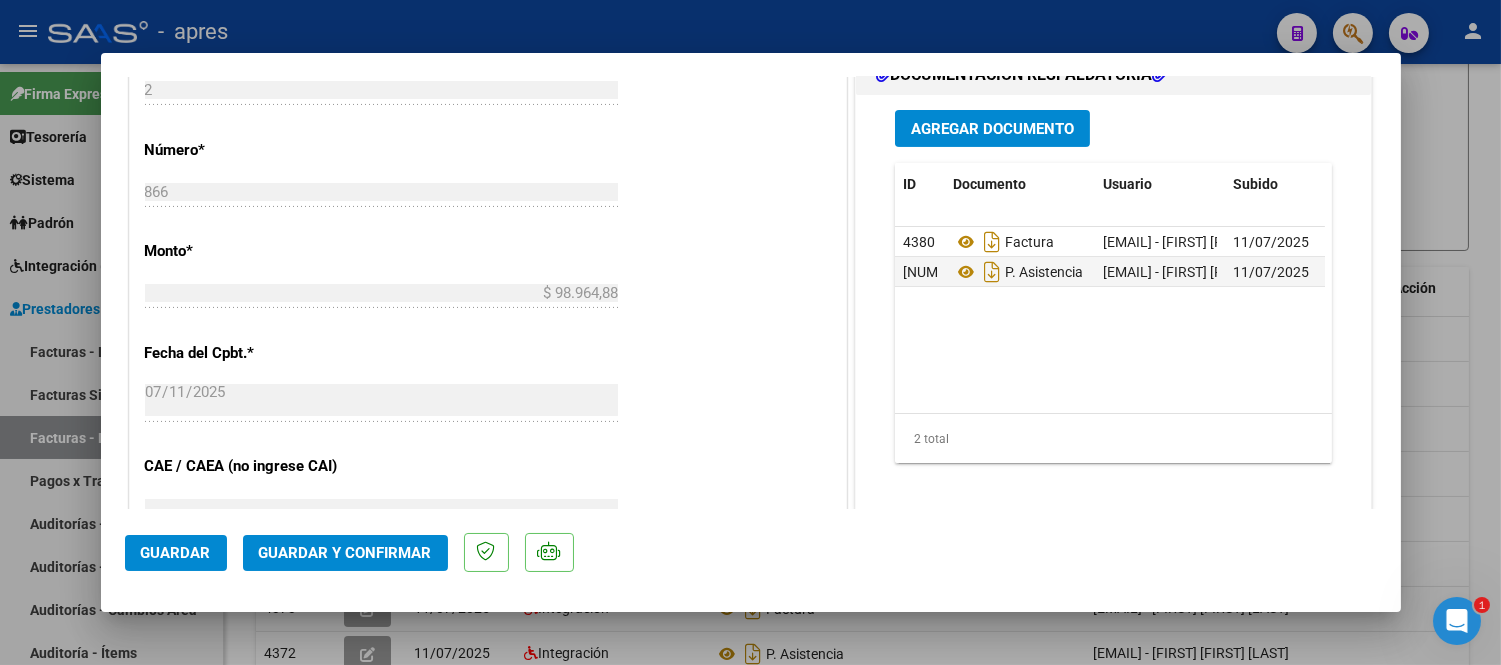 click at bounding box center [750, 332] 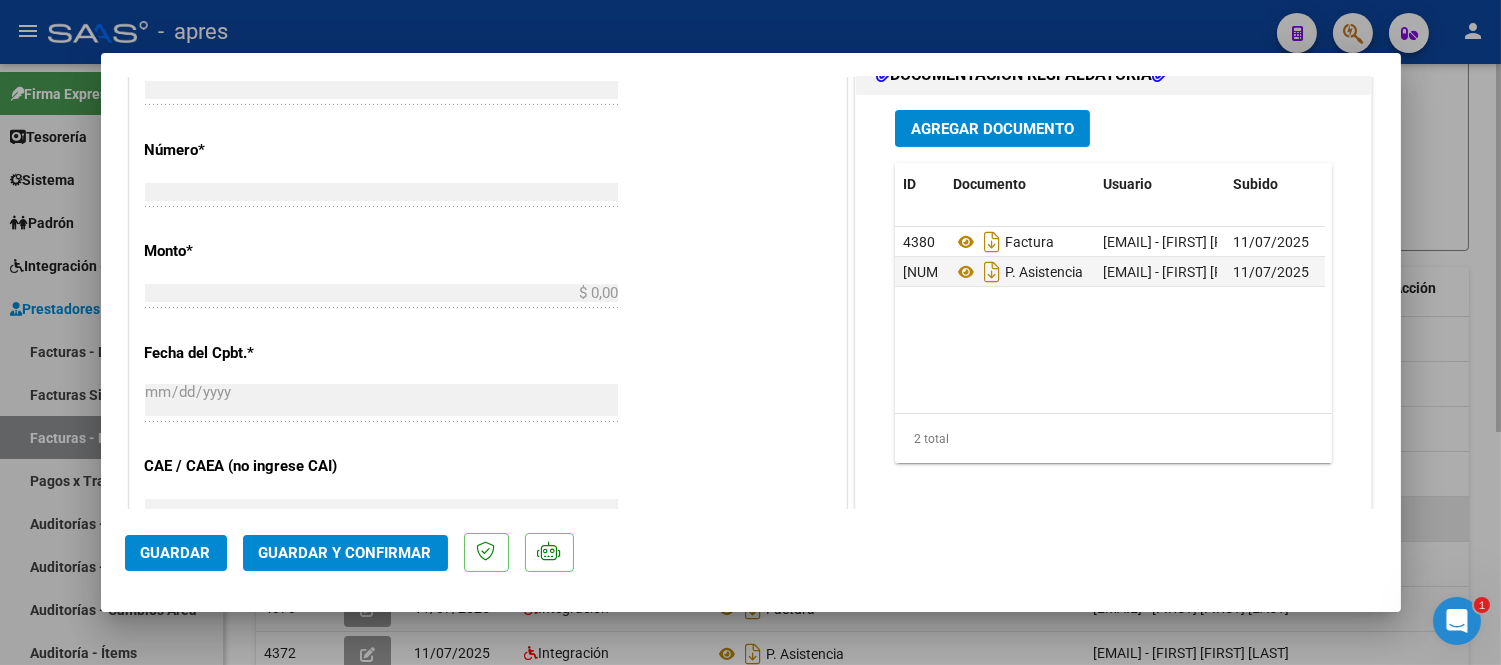 scroll, scrollTop: 0, scrollLeft: 0, axis: both 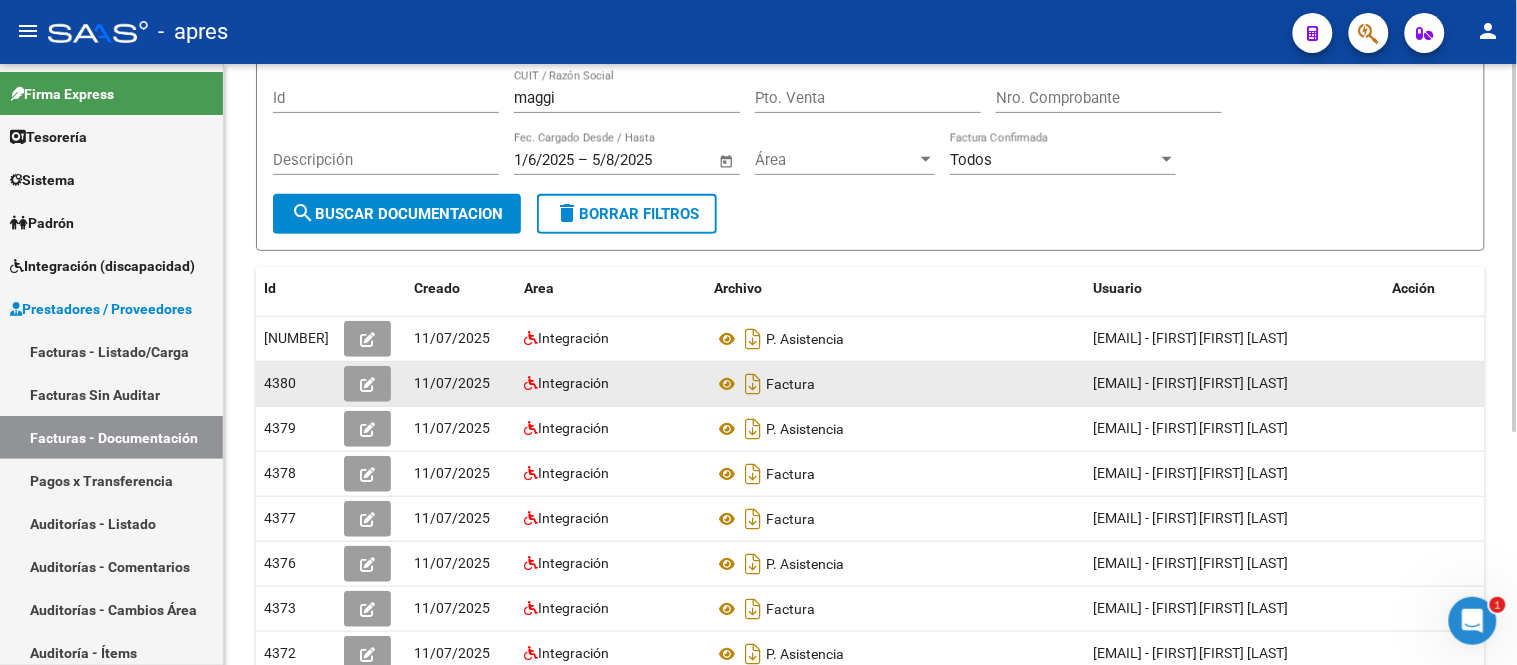 click 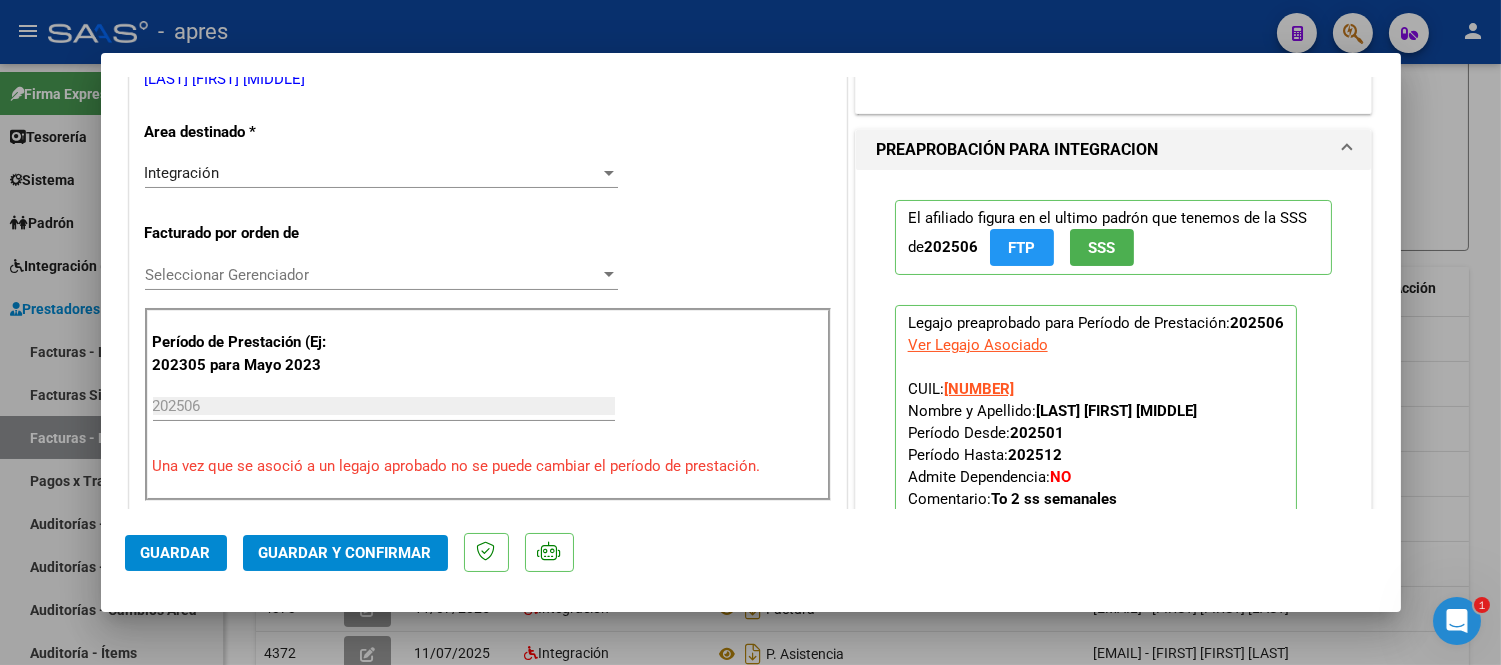 scroll, scrollTop: 444, scrollLeft: 0, axis: vertical 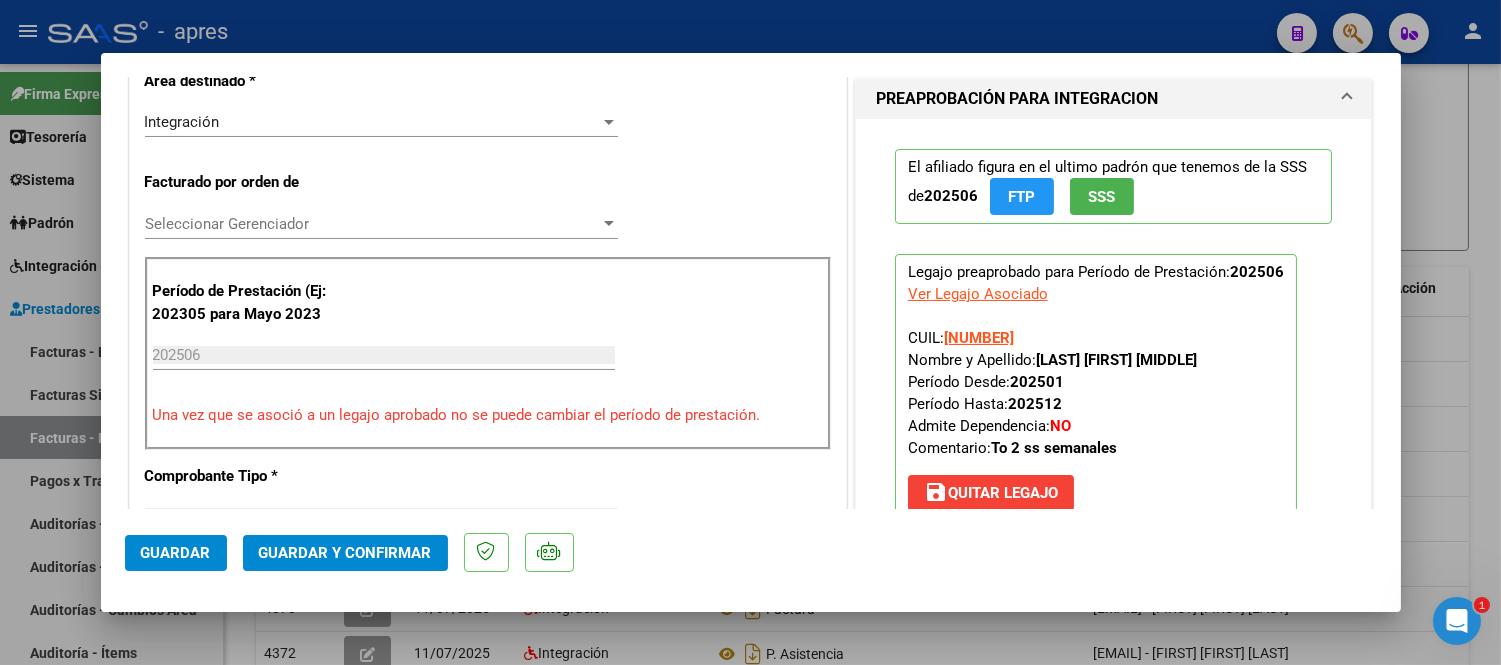 click at bounding box center [750, 332] 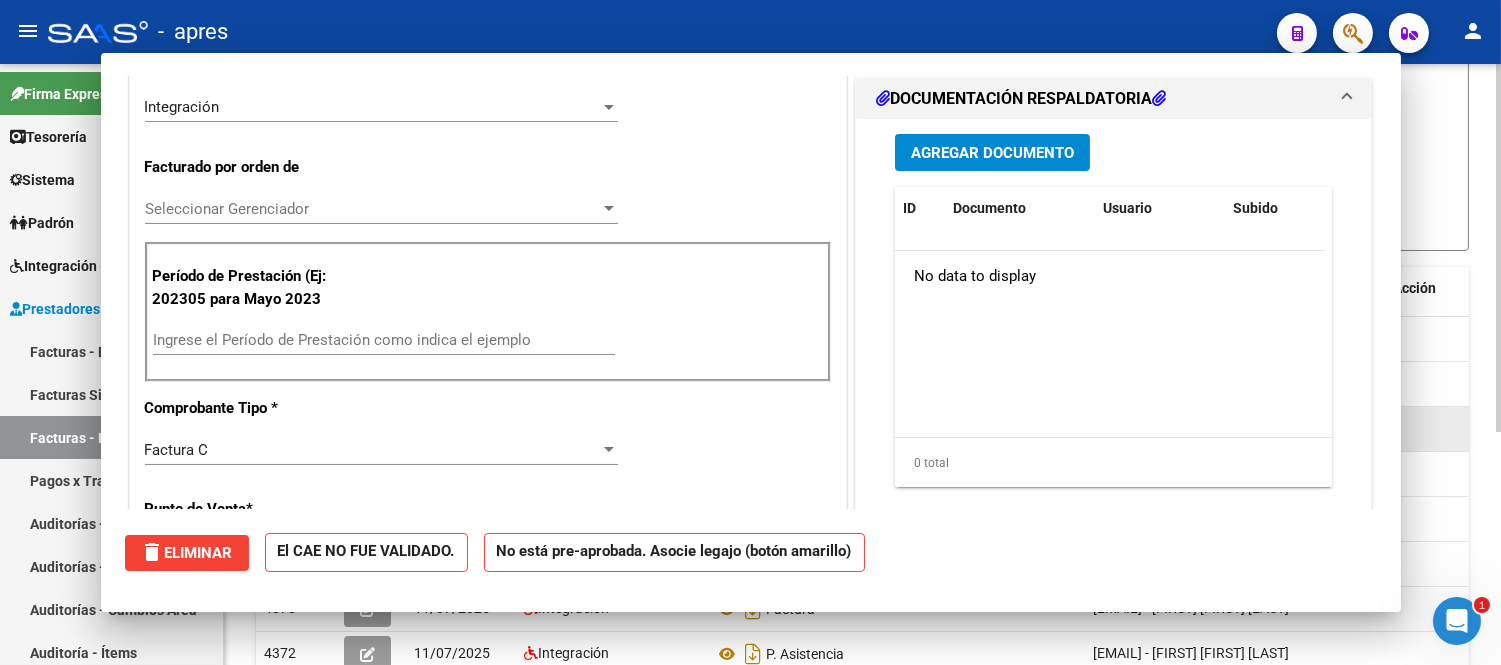 scroll, scrollTop: 0, scrollLeft: 0, axis: both 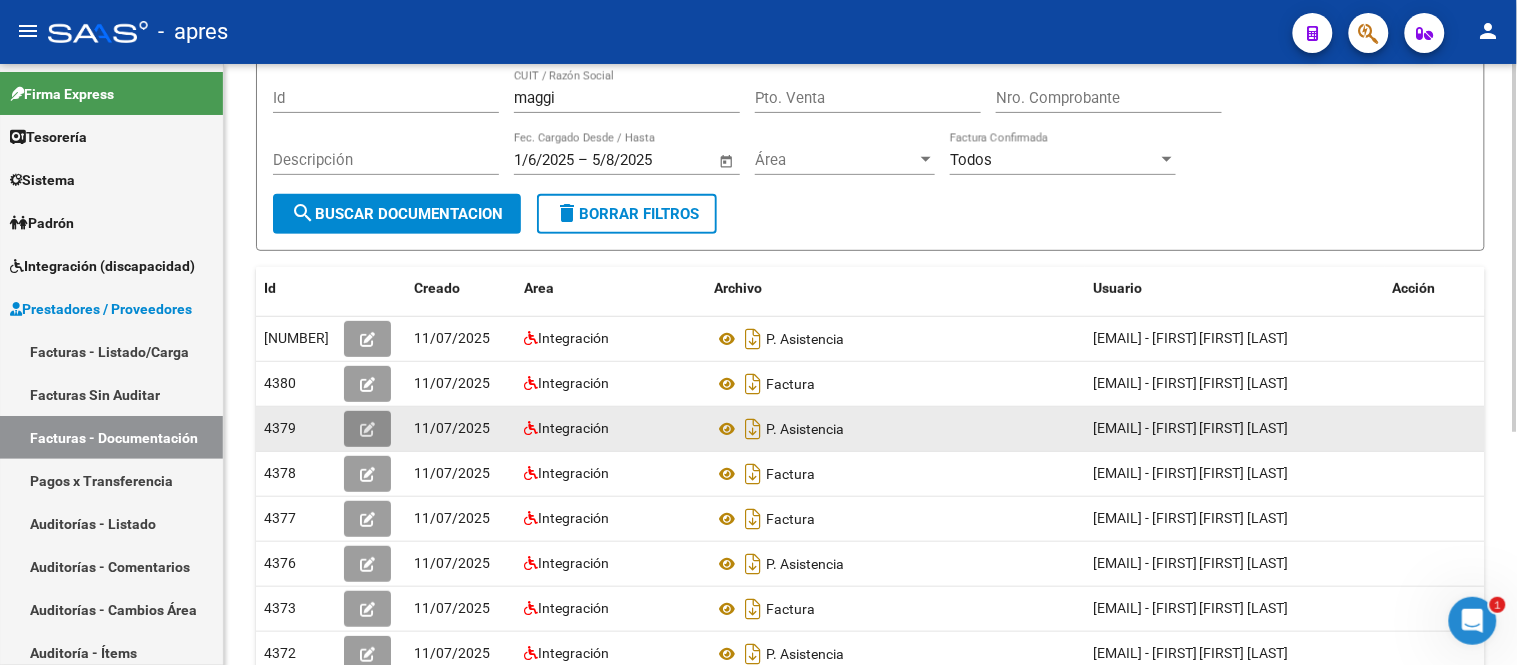 click 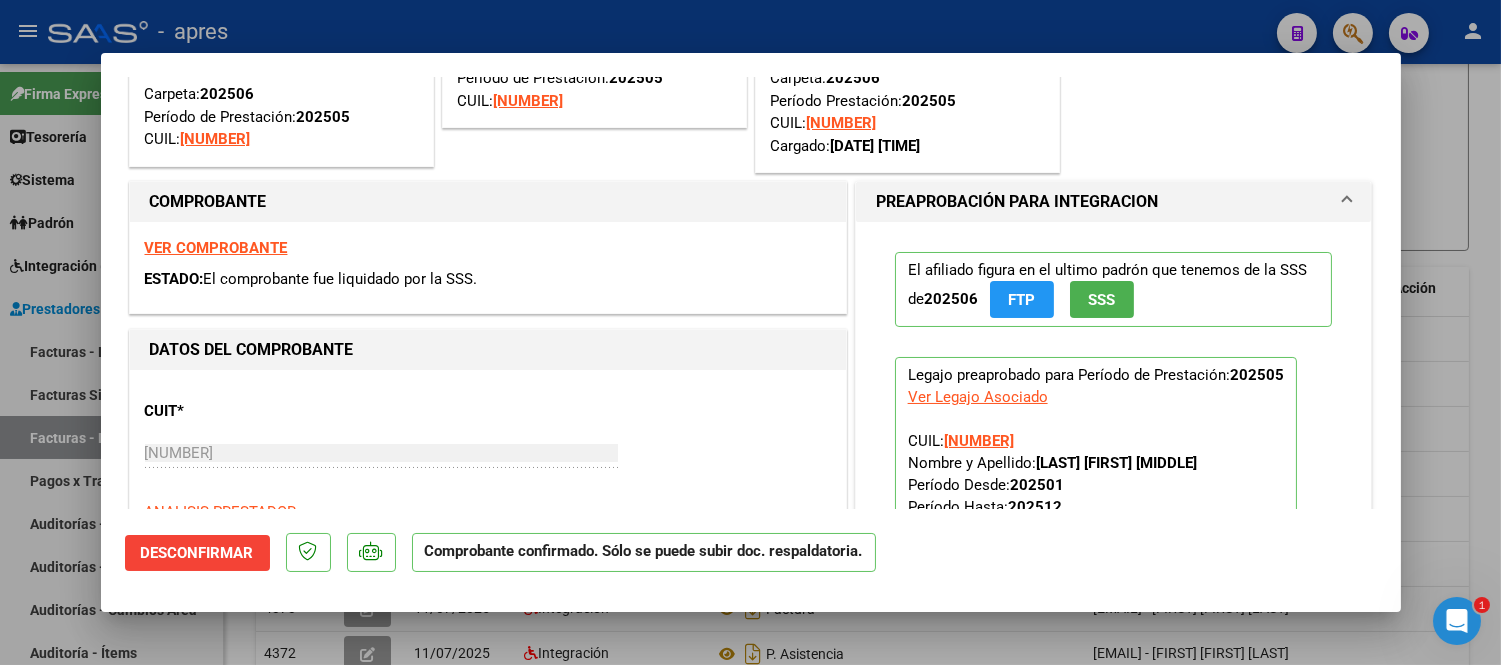 scroll, scrollTop: 222, scrollLeft: 0, axis: vertical 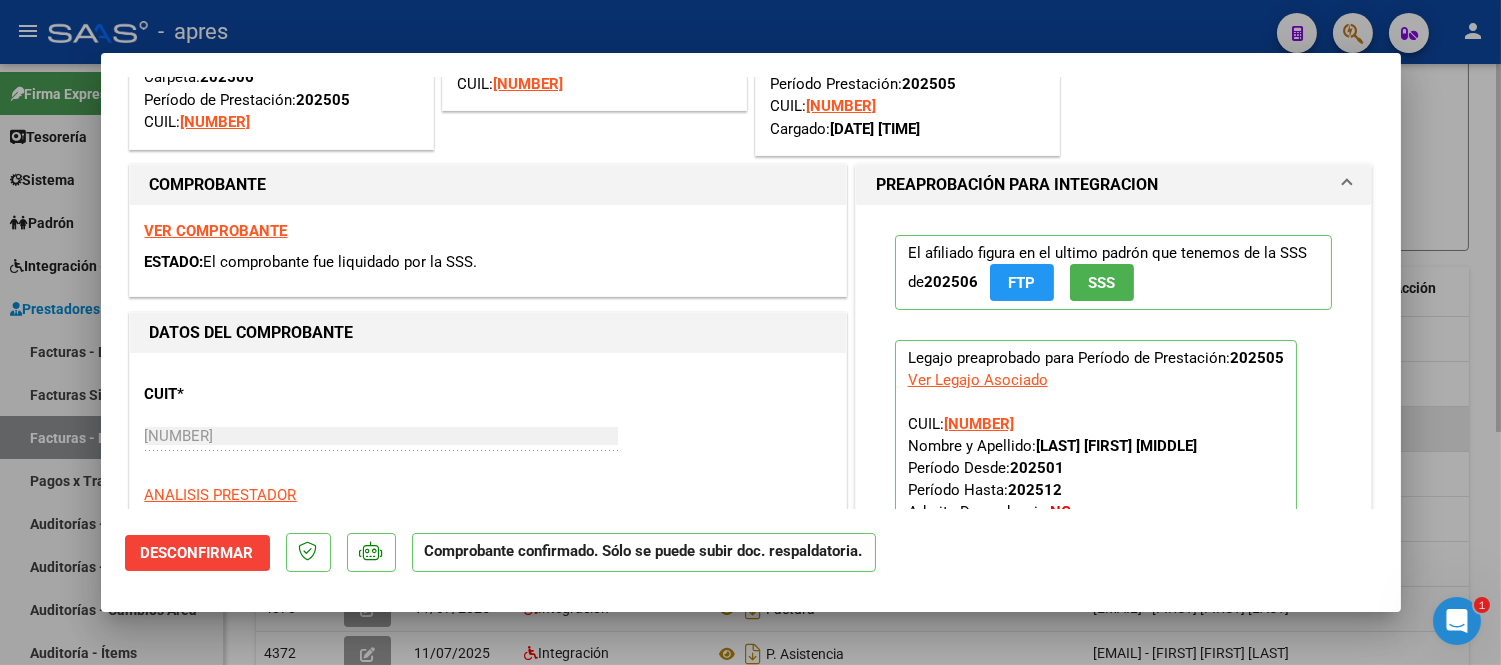 click at bounding box center [750, 332] 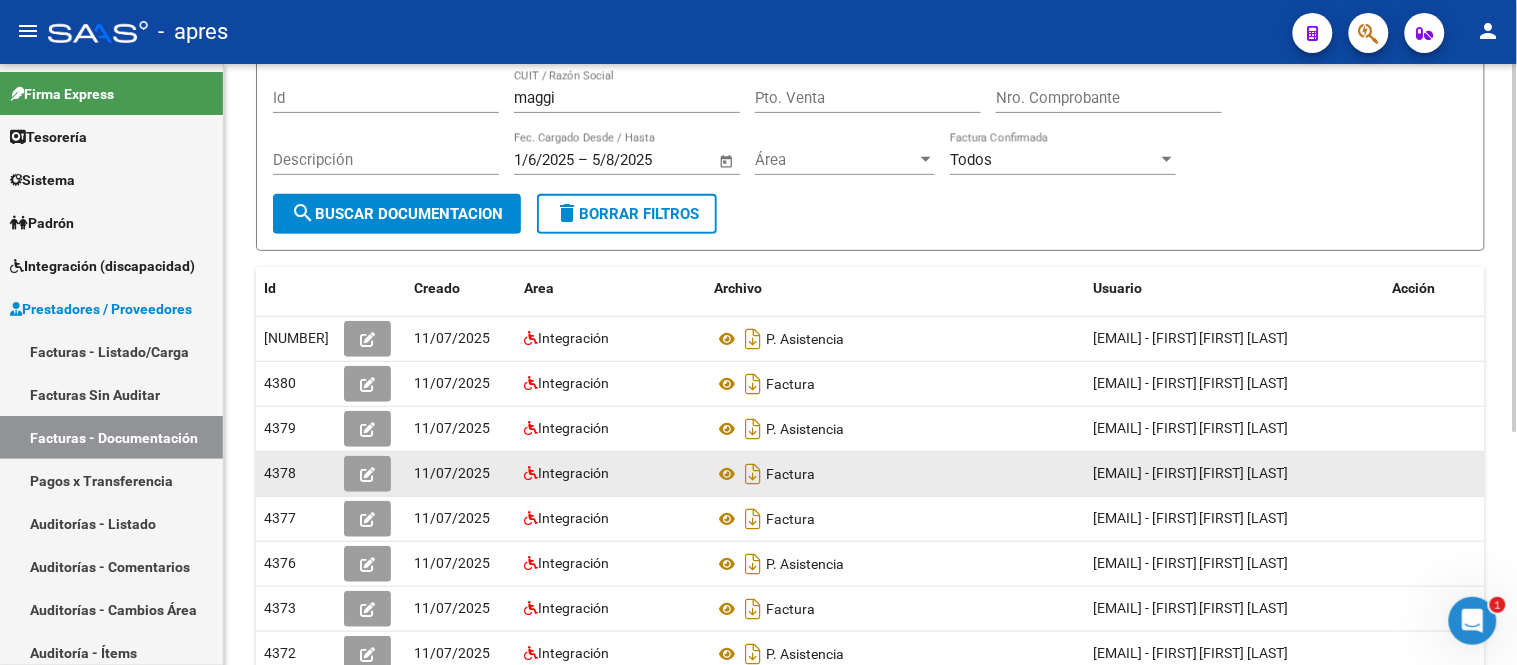 click 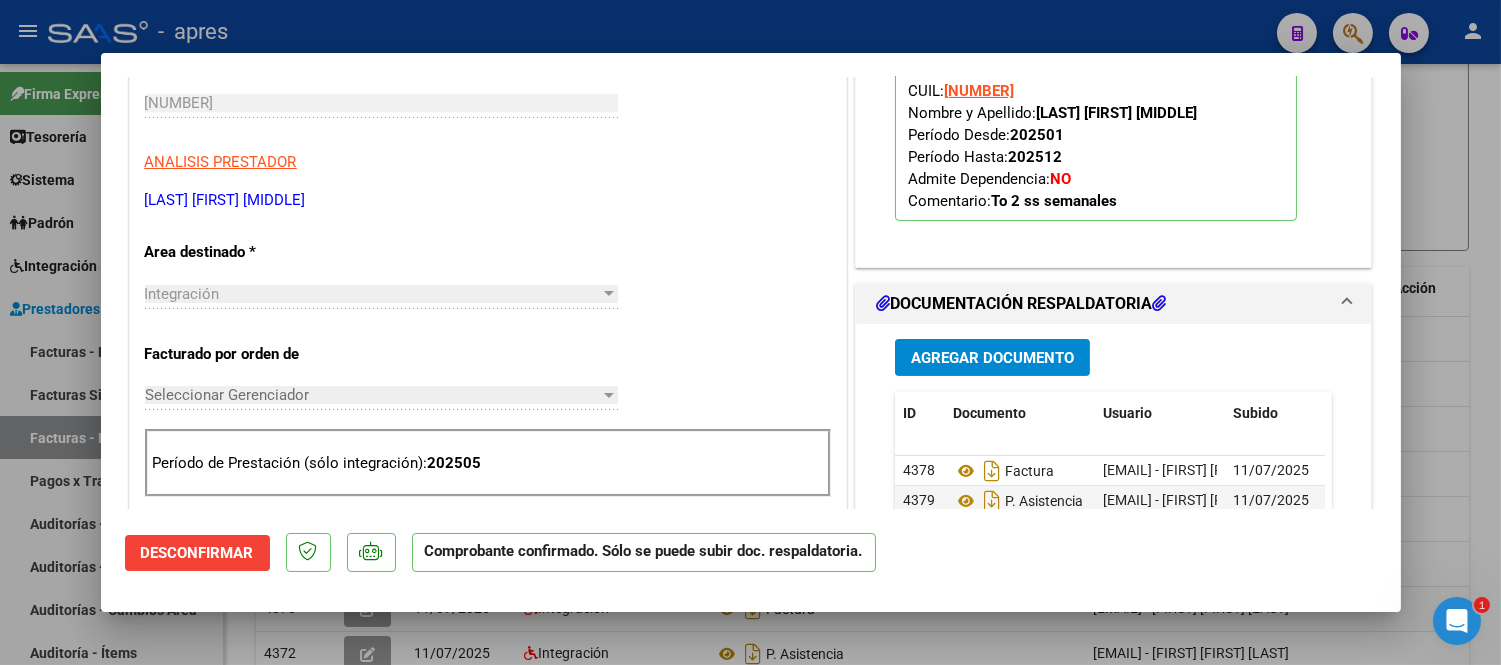 scroll, scrollTop: 666, scrollLeft: 0, axis: vertical 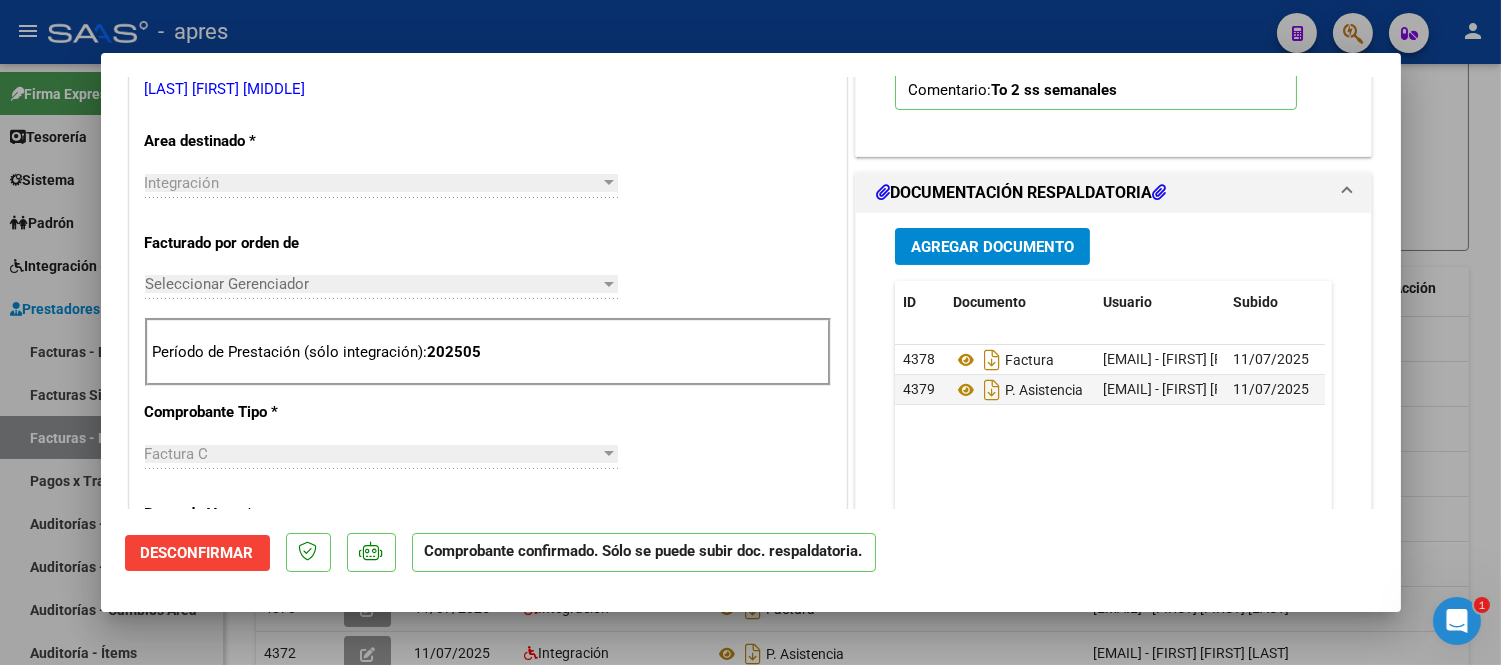 click at bounding box center [750, 332] 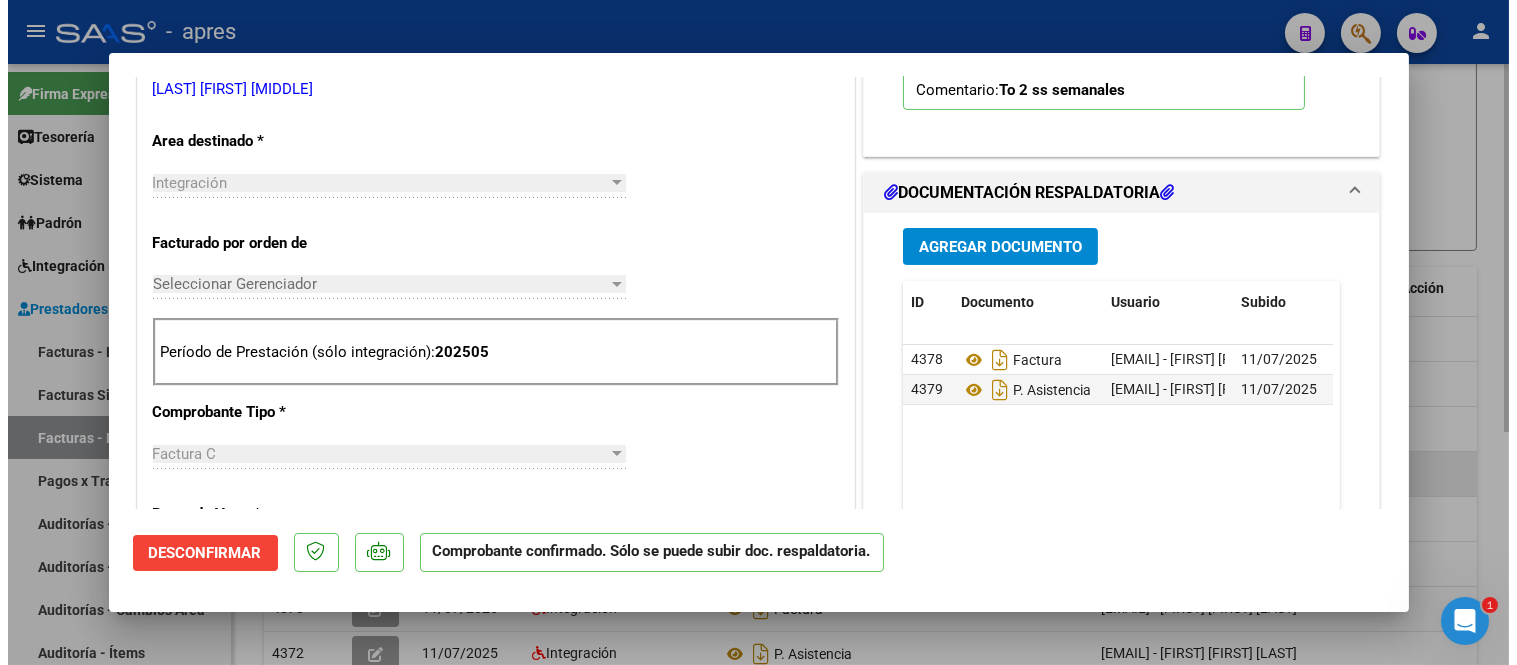 scroll, scrollTop: 0, scrollLeft: 0, axis: both 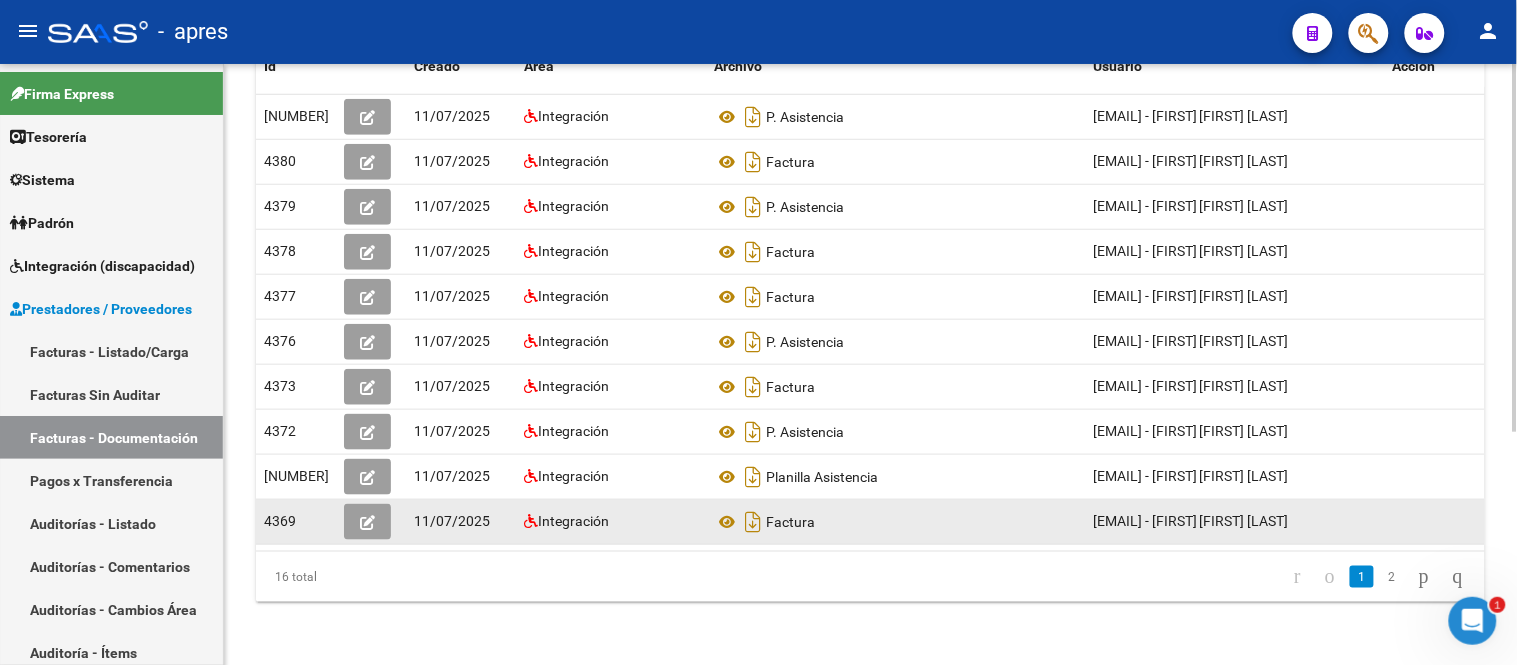 click 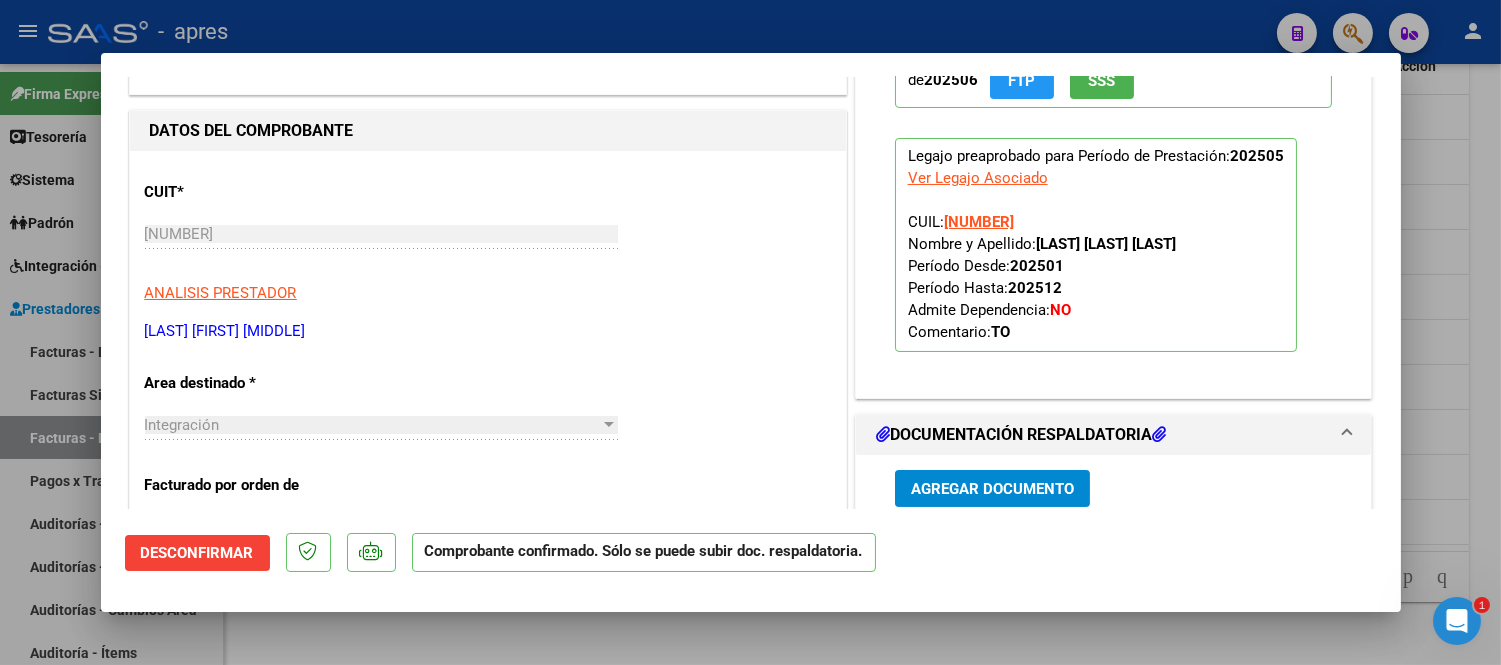 scroll, scrollTop: 444, scrollLeft: 0, axis: vertical 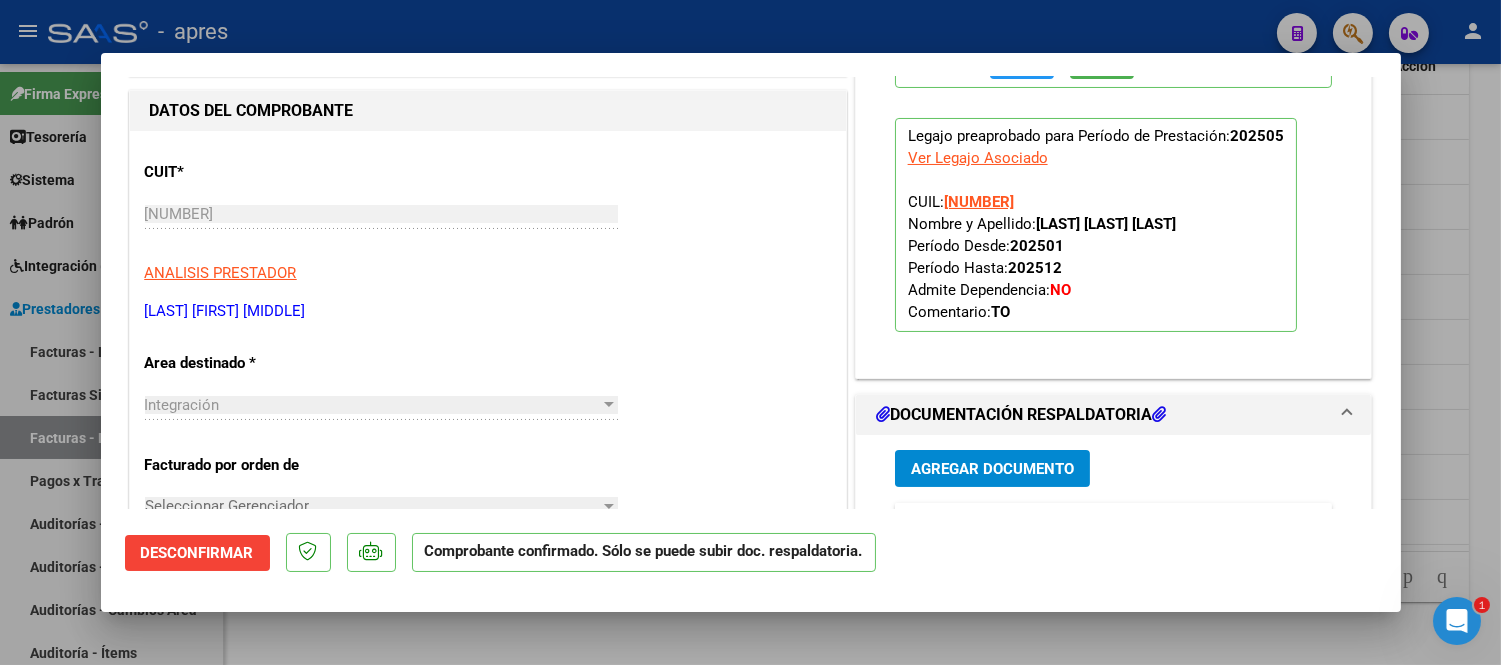 click at bounding box center [750, 332] 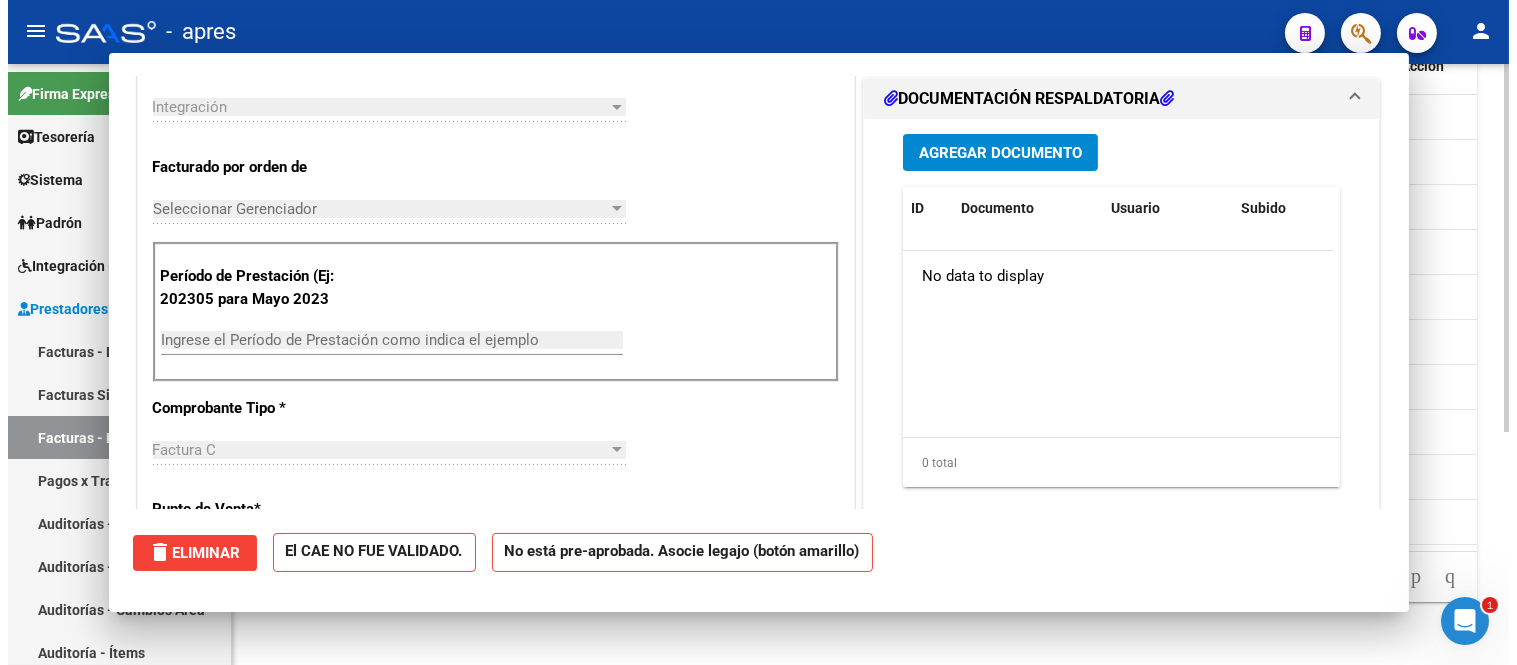 scroll, scrollTop: 0, scrollLeft: 0, axis: both 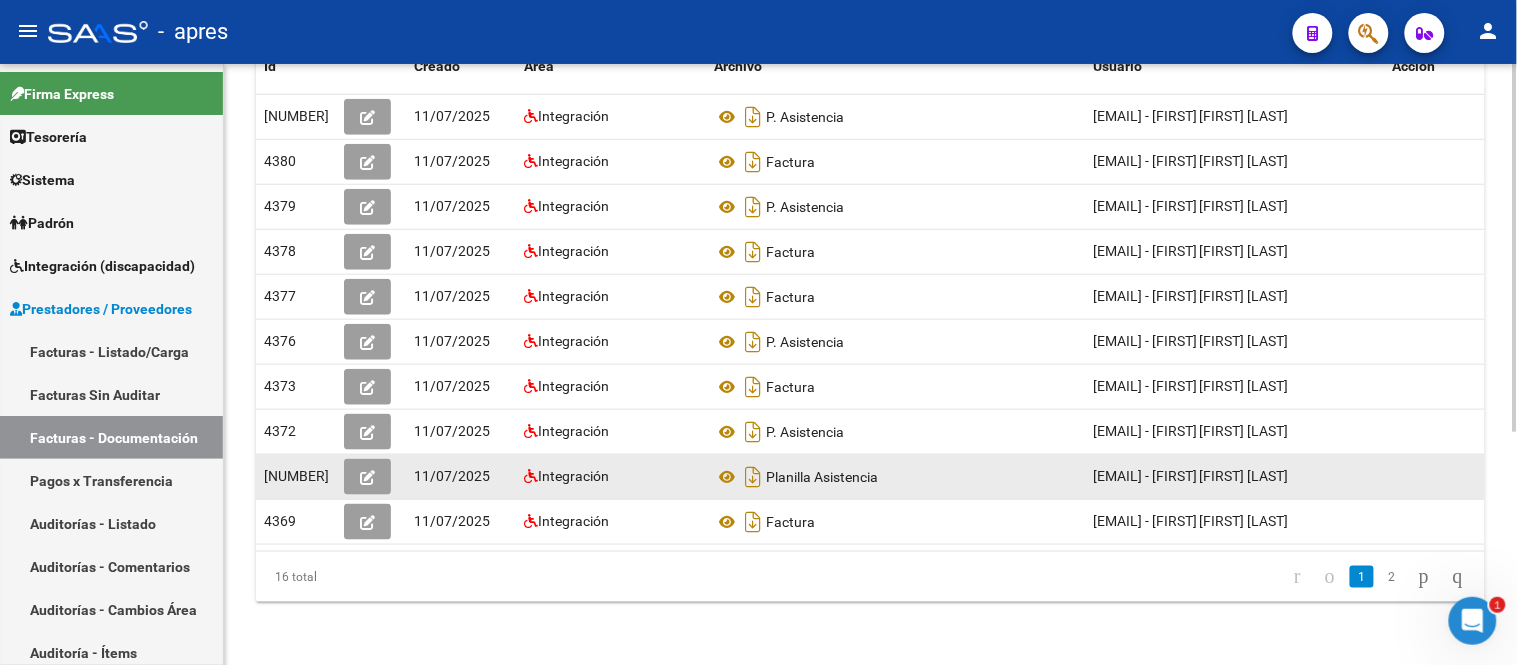click 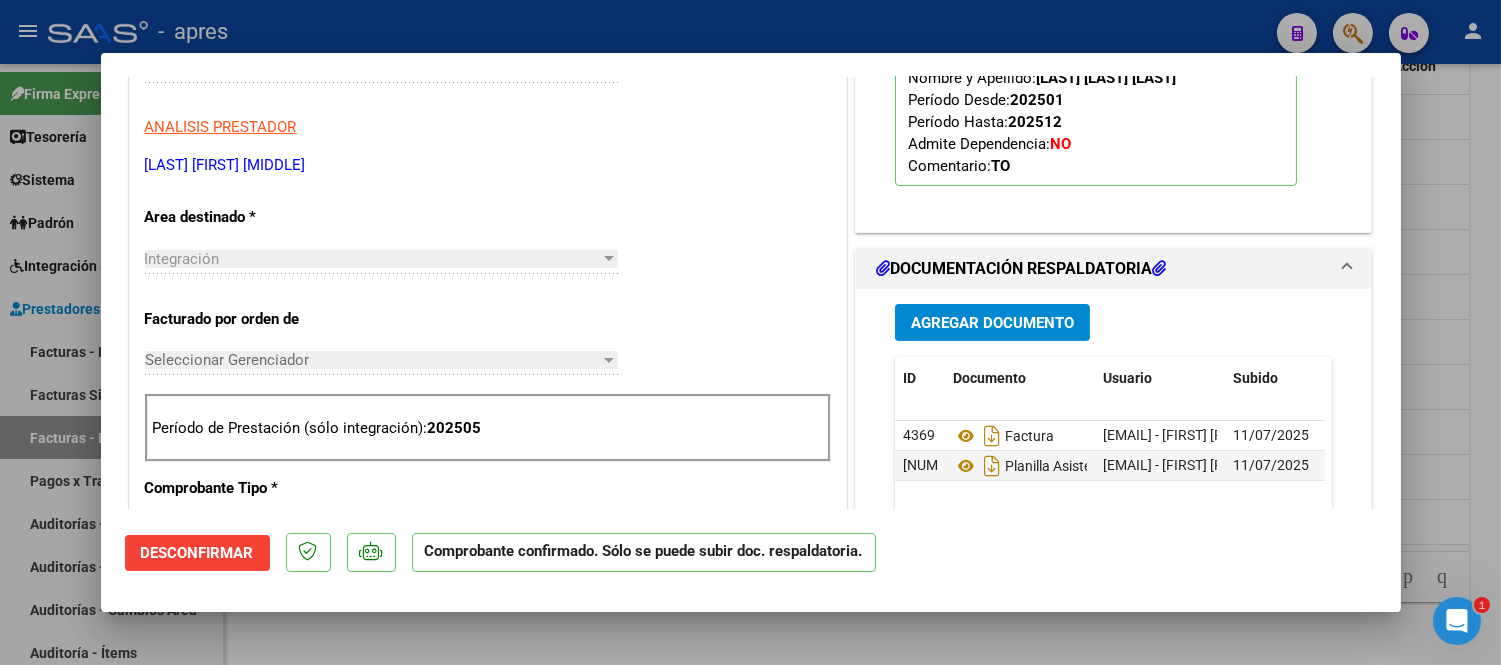 scroll, scrollTop: 555, scrollLeft: 0, axis: vertical 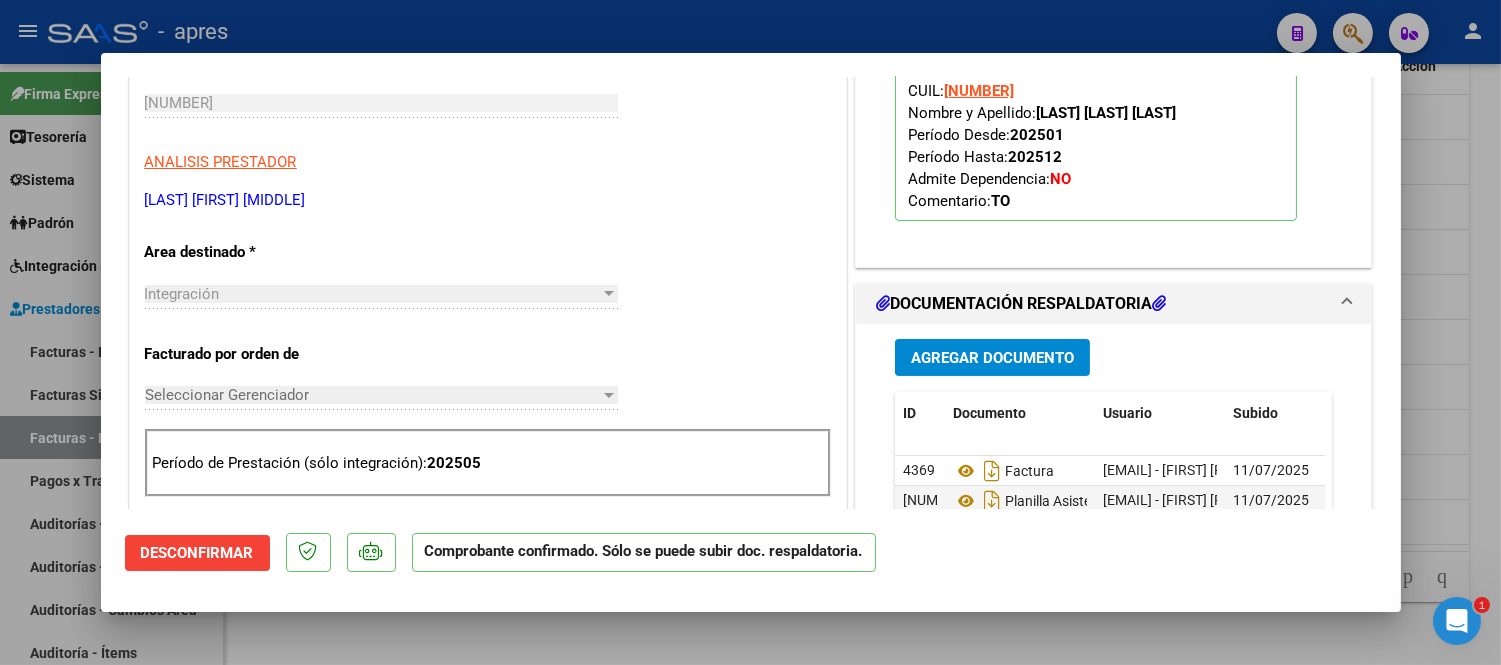click at bounding box center (750, 332) 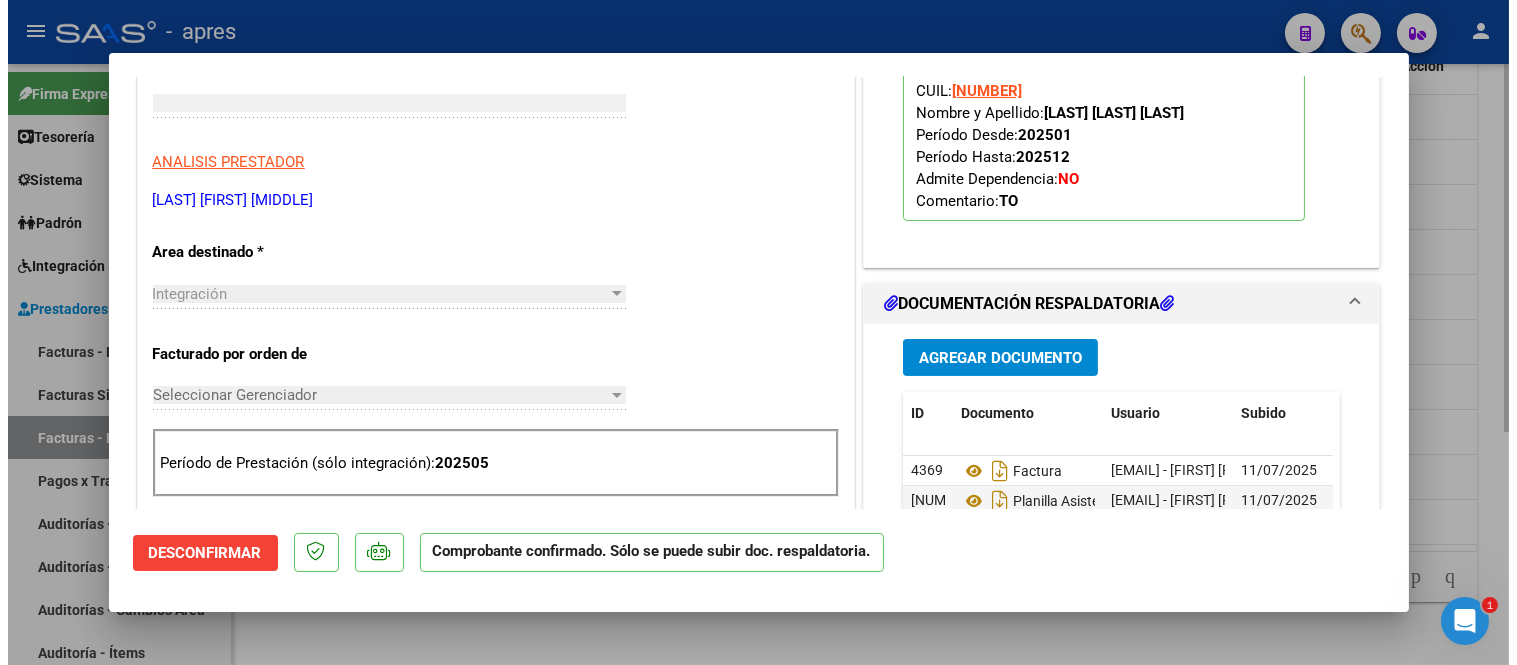 scroll, scrollTop: 0, scrollLeft: 0, axis: both 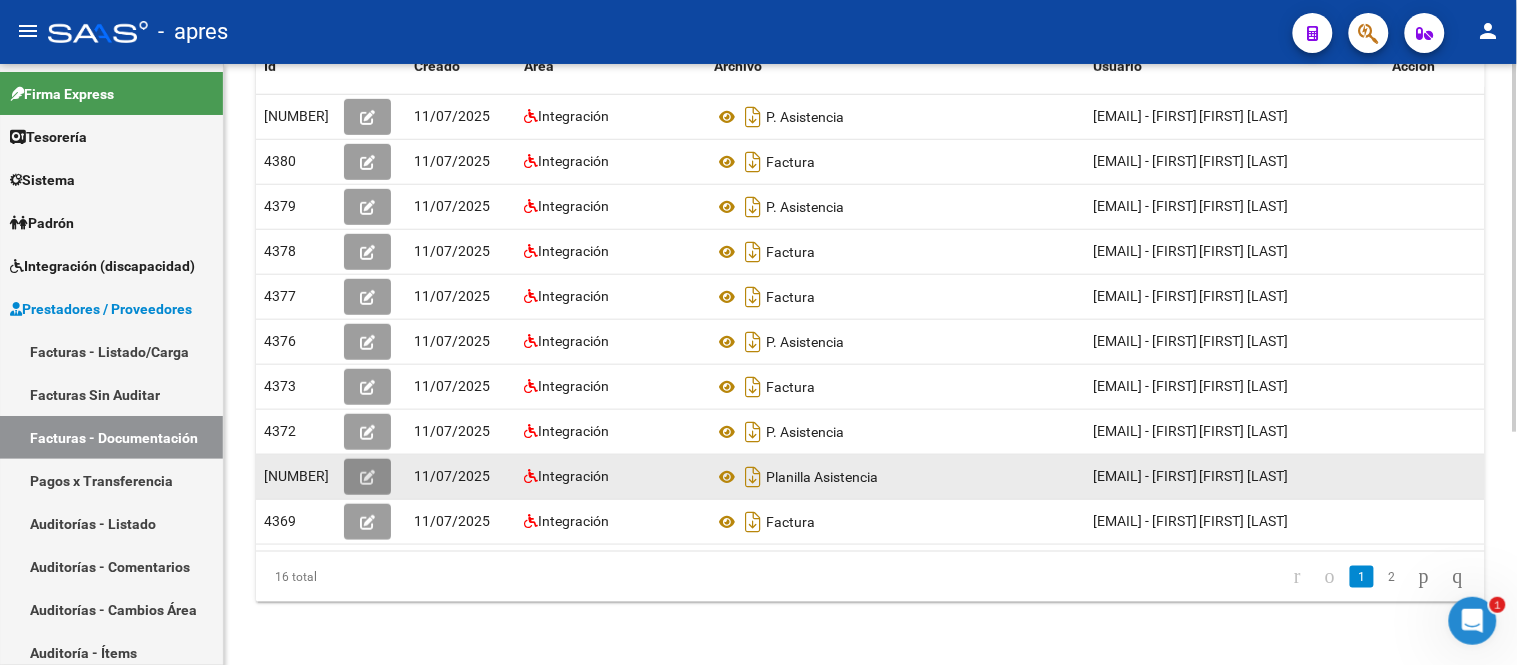 click 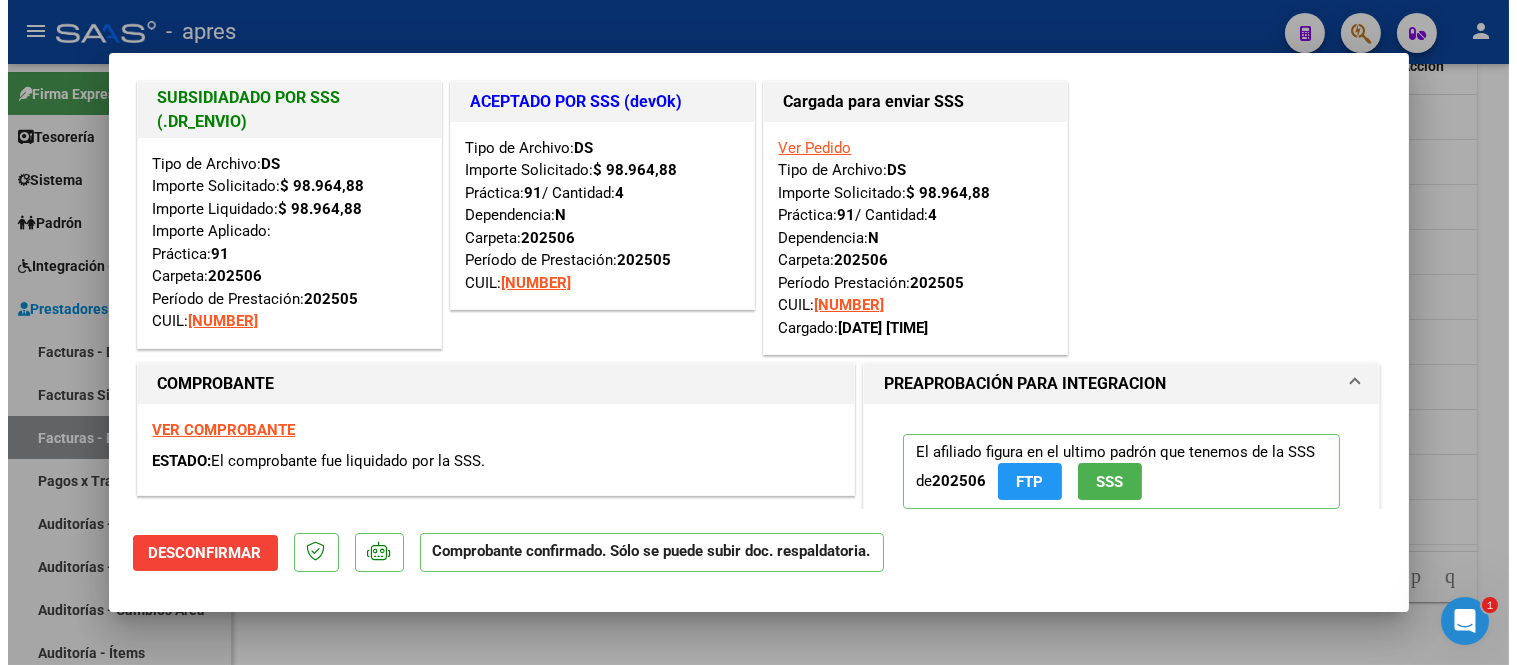 scroll, scrollTop: 0, scrollLeft: 0, axis: both 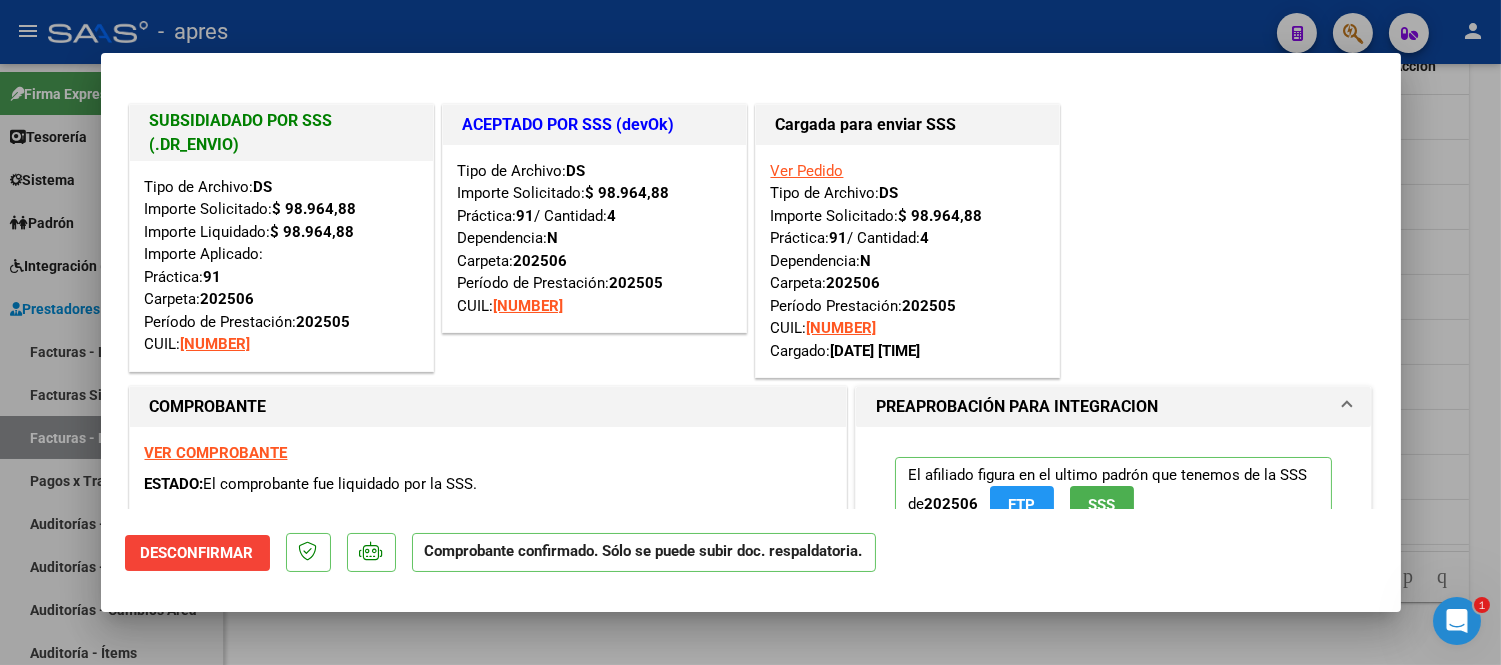 click on "VER COMPROBANTE" at bounding box center (216, 453) 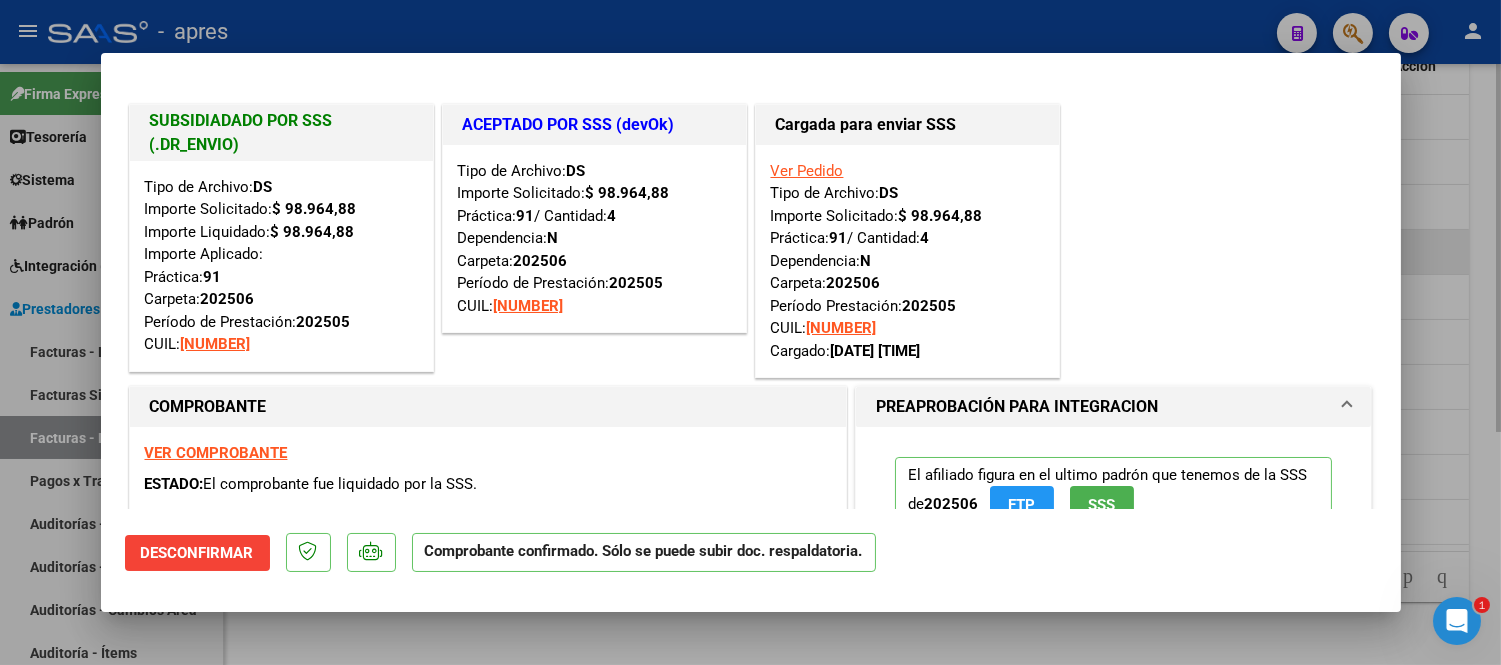 click at bounding box center [750, 332] 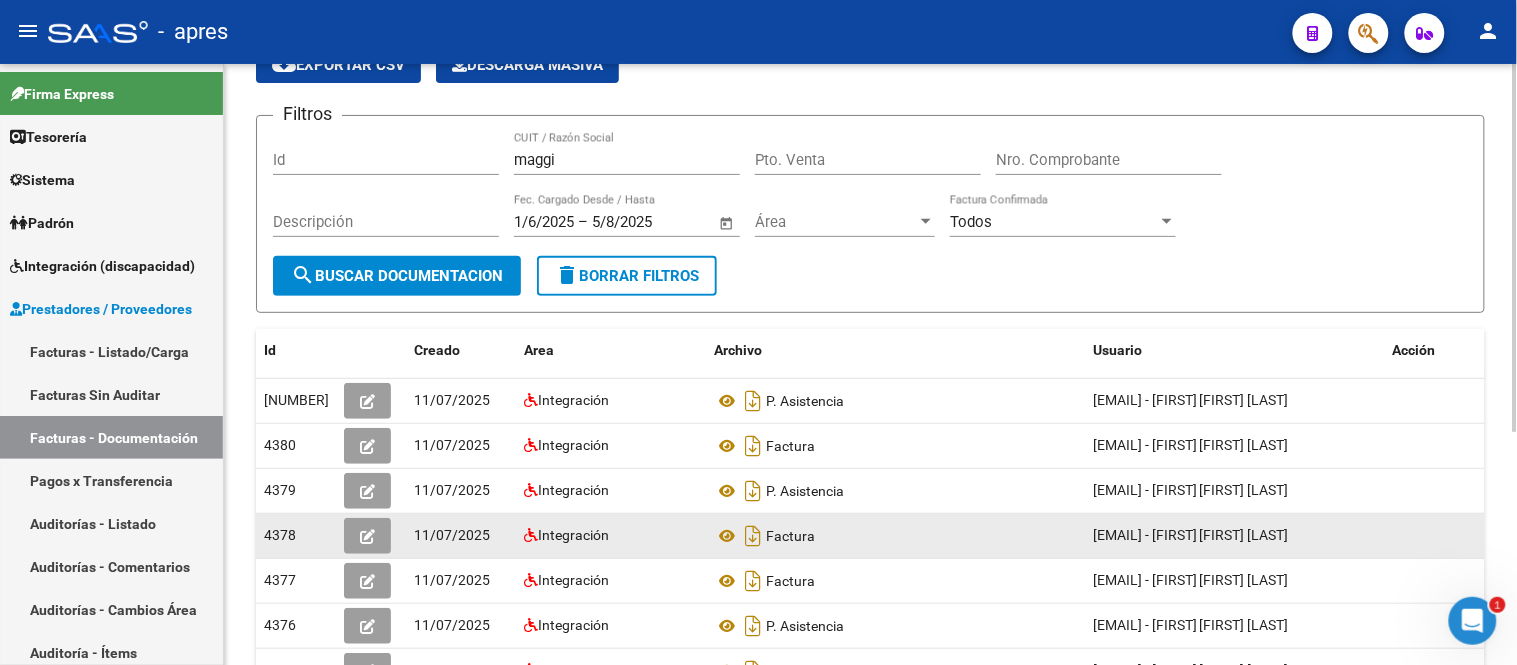 scroll, scrollTop: 51, scrollLeft: 0, axis: vertical 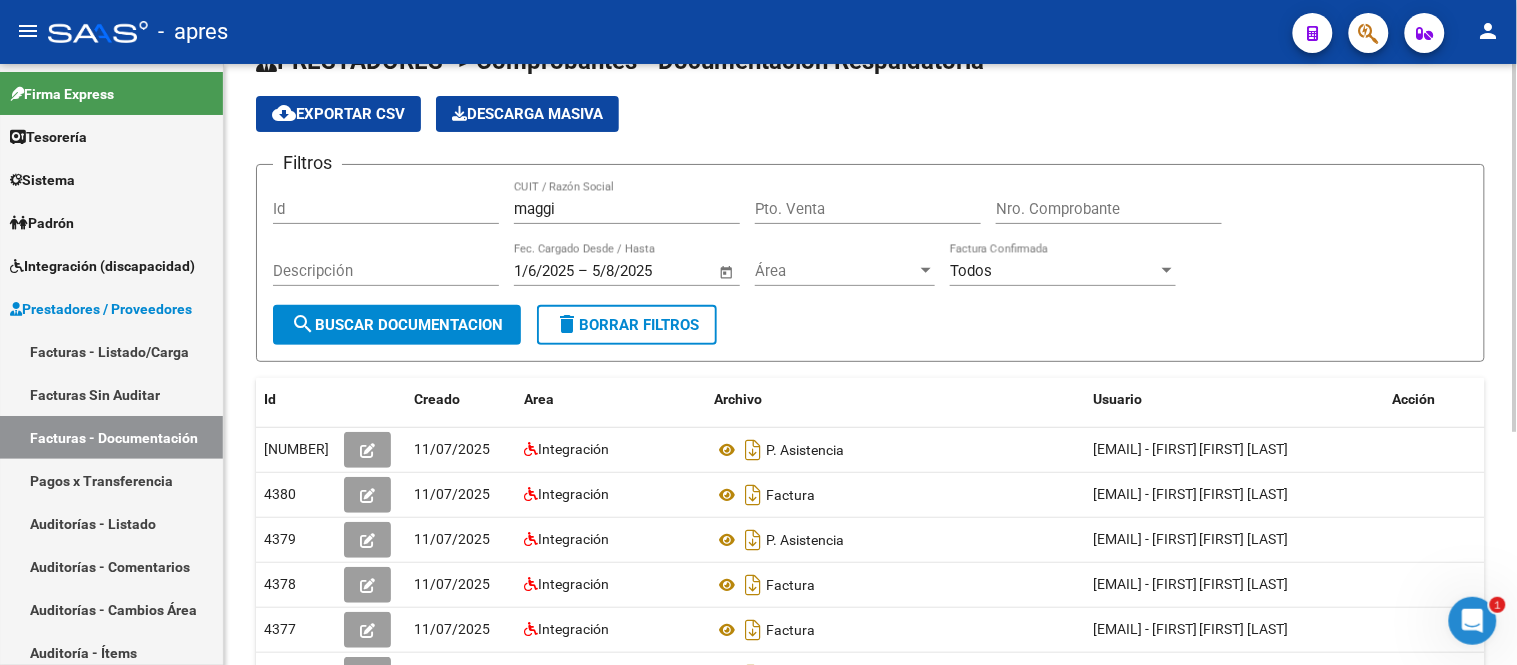 click on "maggi" at bounding box center [627, 209] 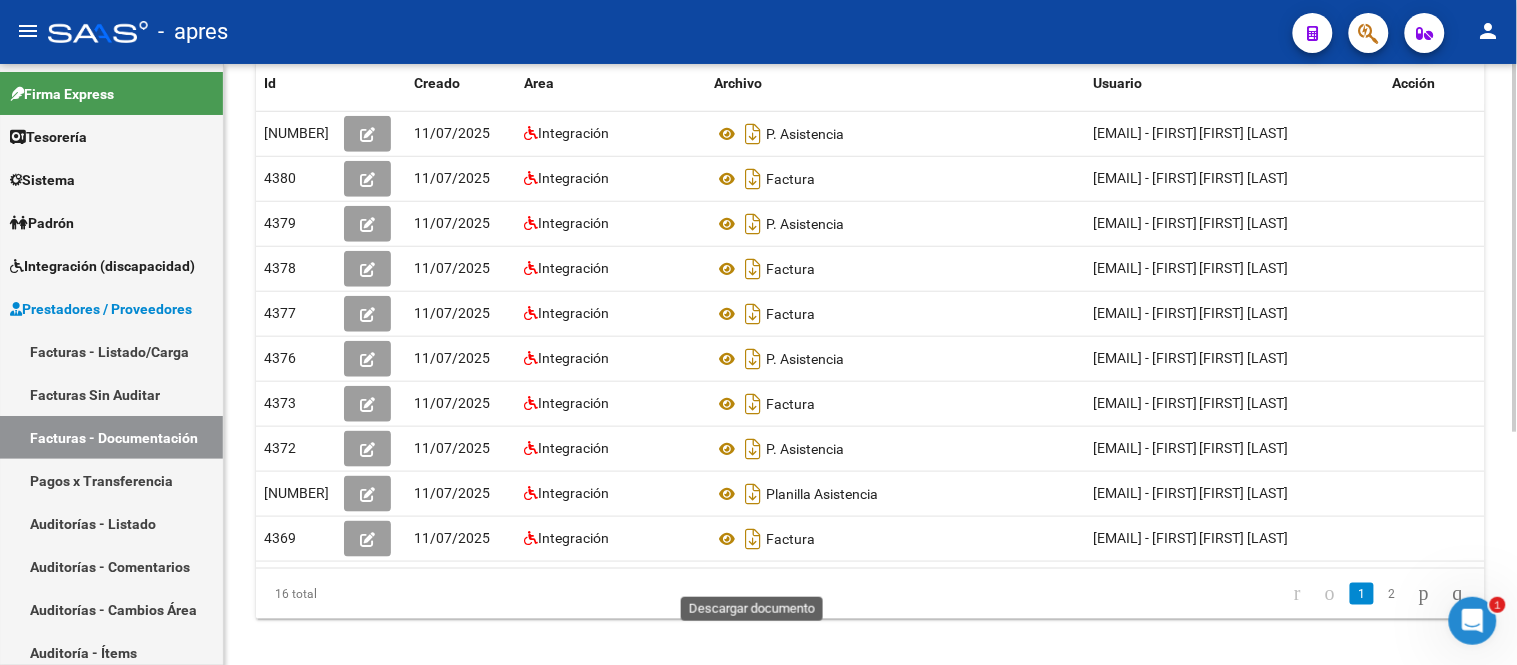 scroll, scrollTop: 384, scrollLeft: 0, axis: vertical 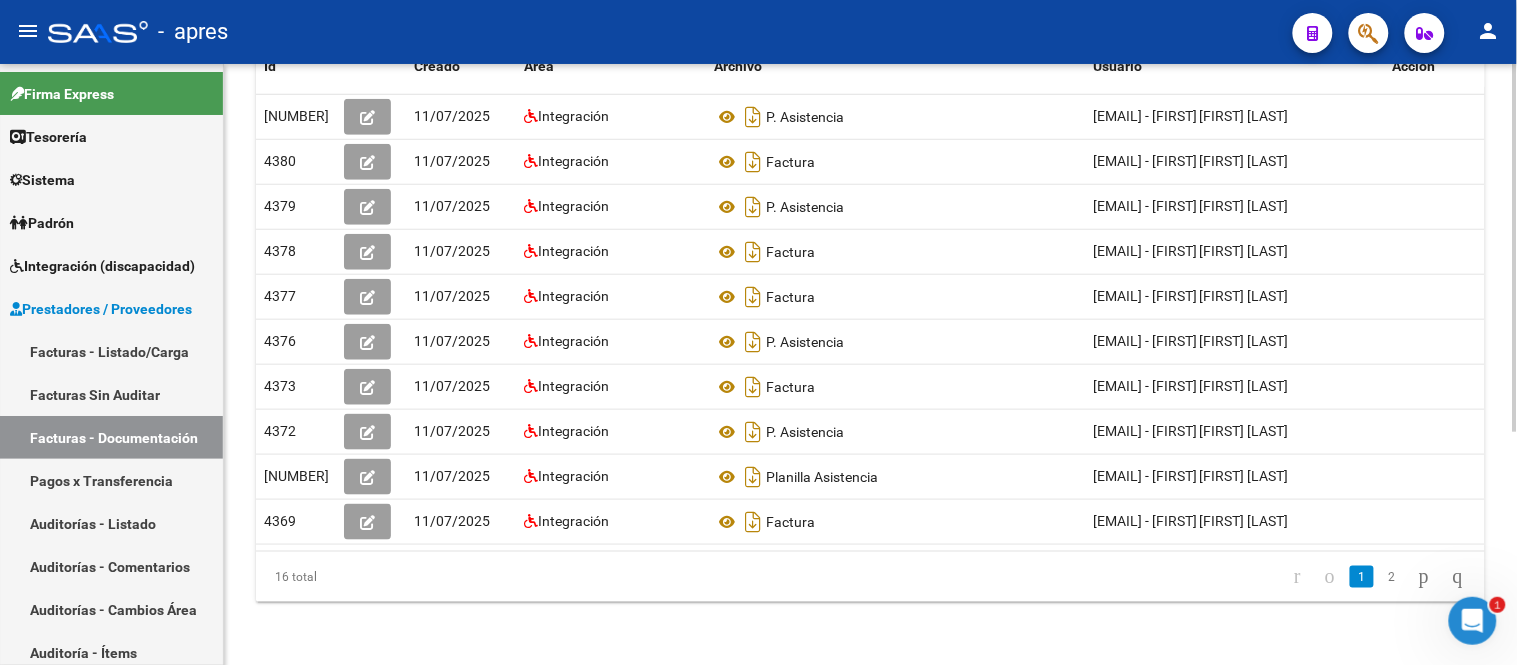 click on "1   2" 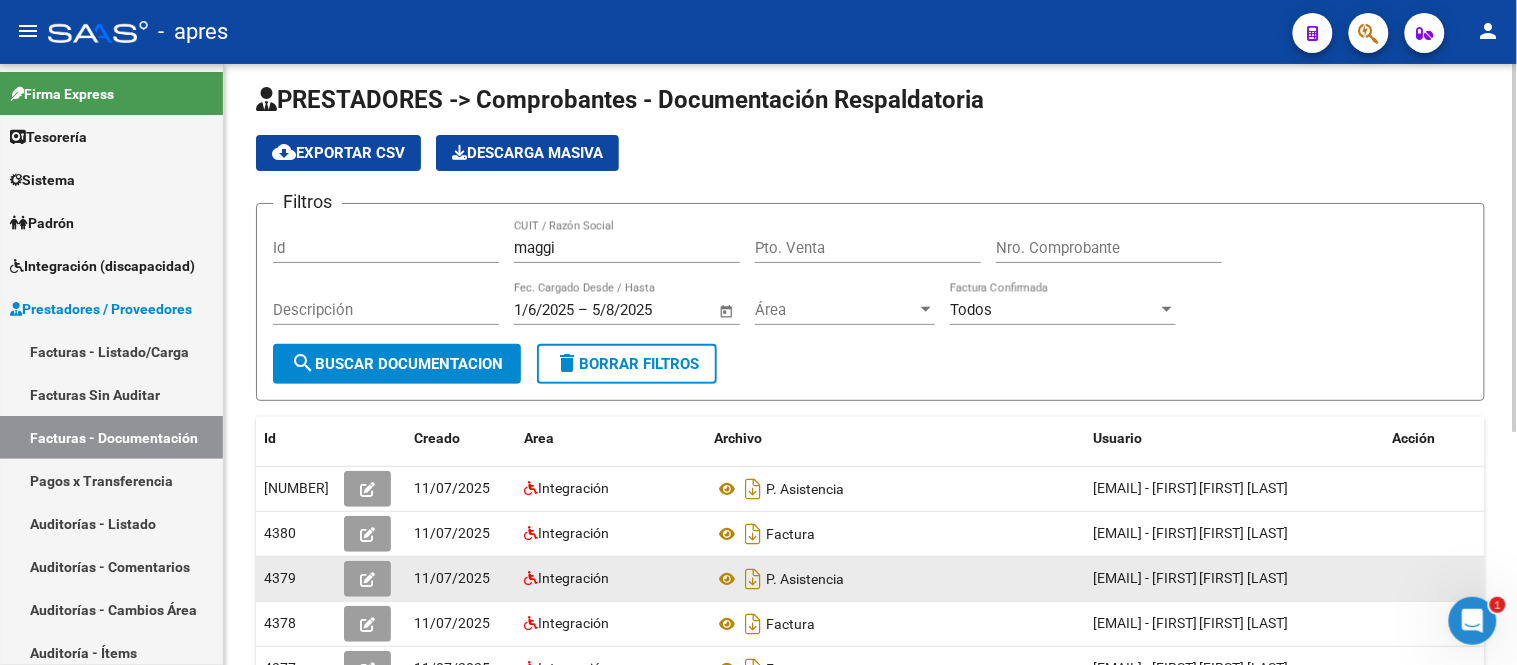 scroll, scrollTop: 0, scrollLeft: 0, axis: both 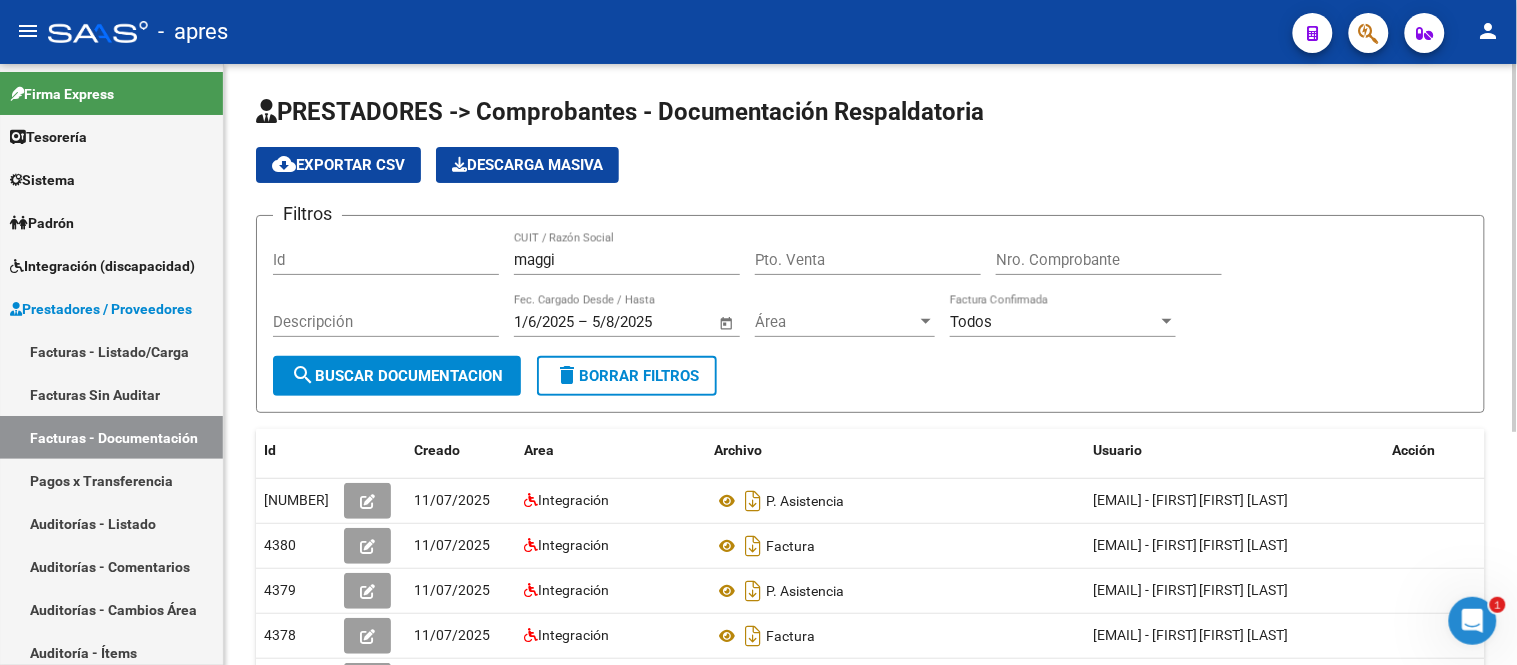 drag, startPoint x: 631, startPoint y: 271, endPoint x: 472, endPoint y: 264, distance: 159.154 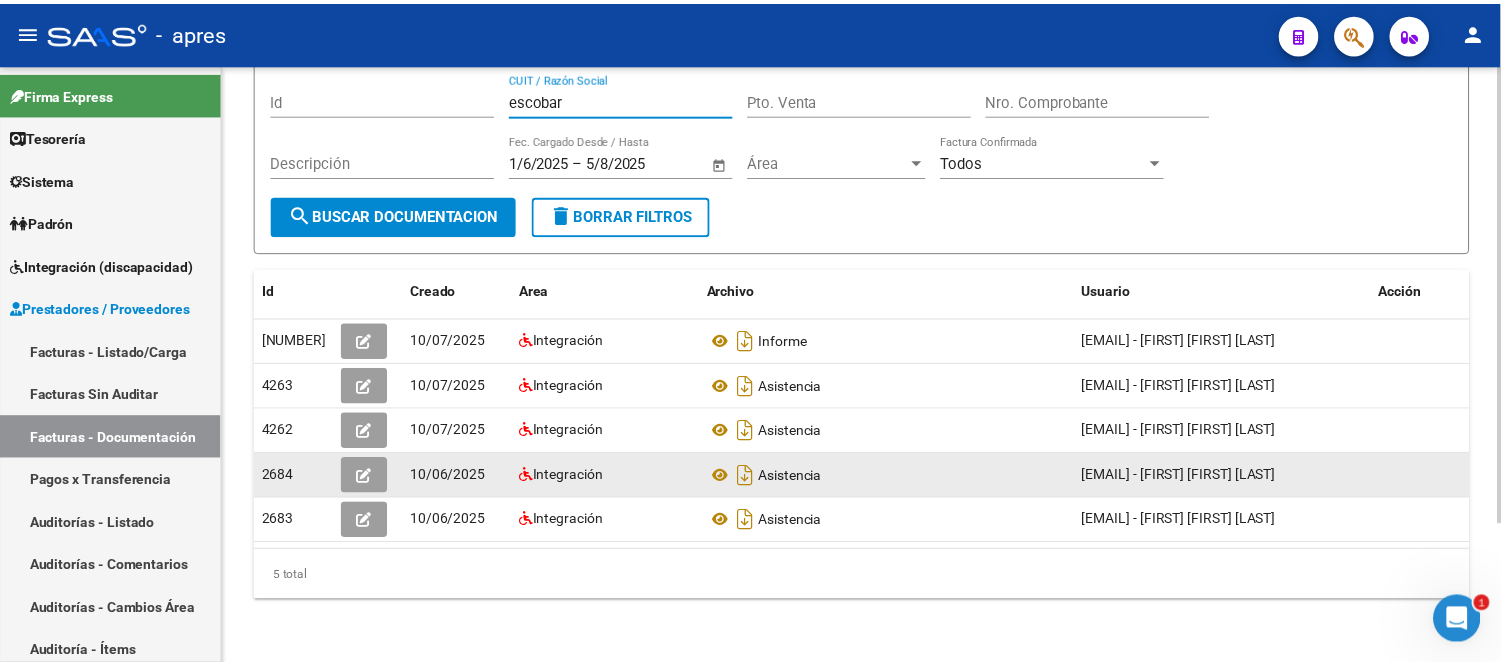scroll, scrollTop: 183, scrollLeft: 0, axis: vertical 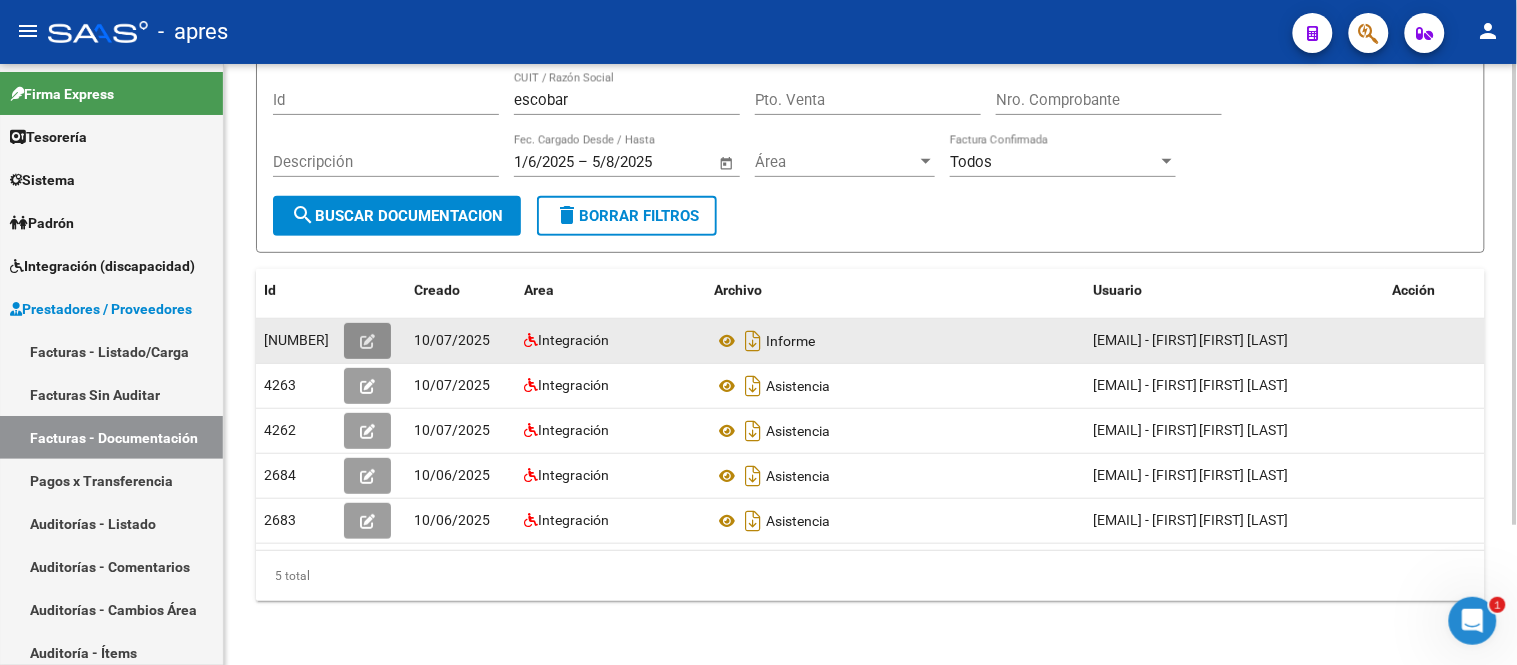 click 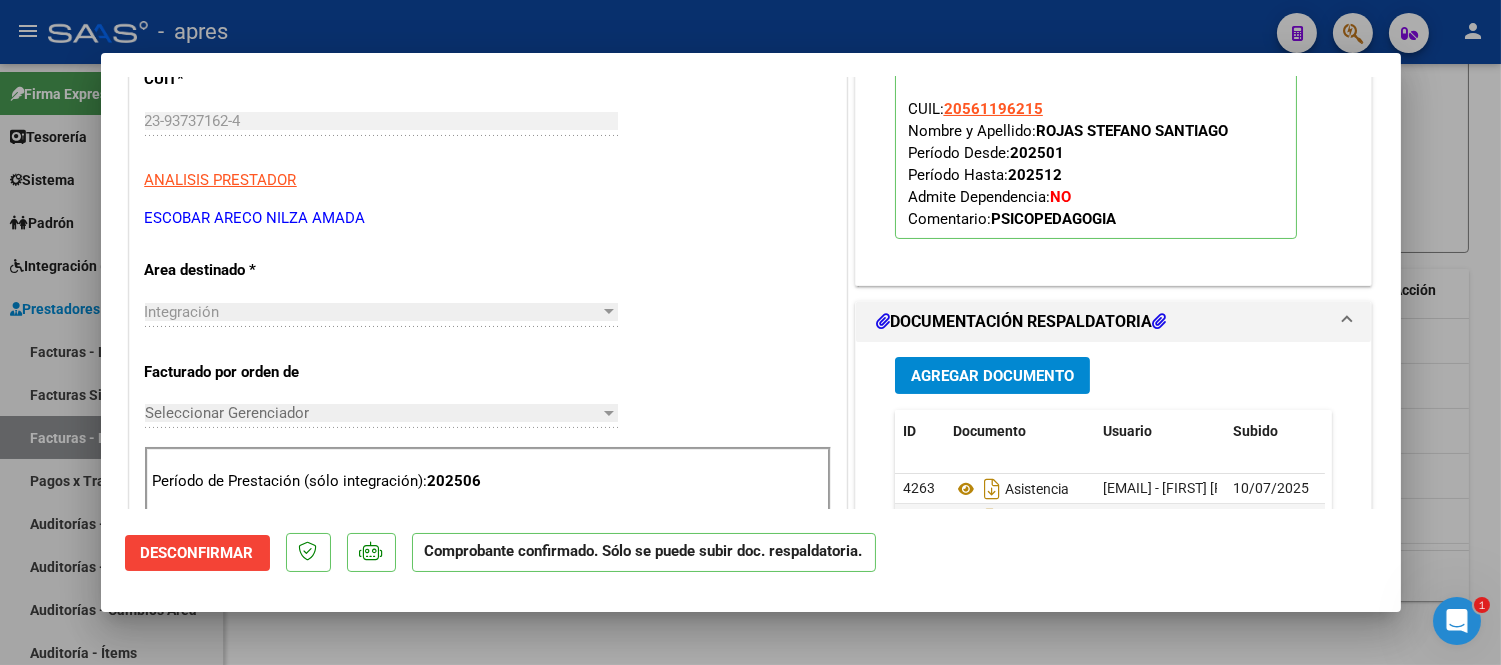 scroll, scrollTop: 555, scrollLeft: 0, axis: vertical 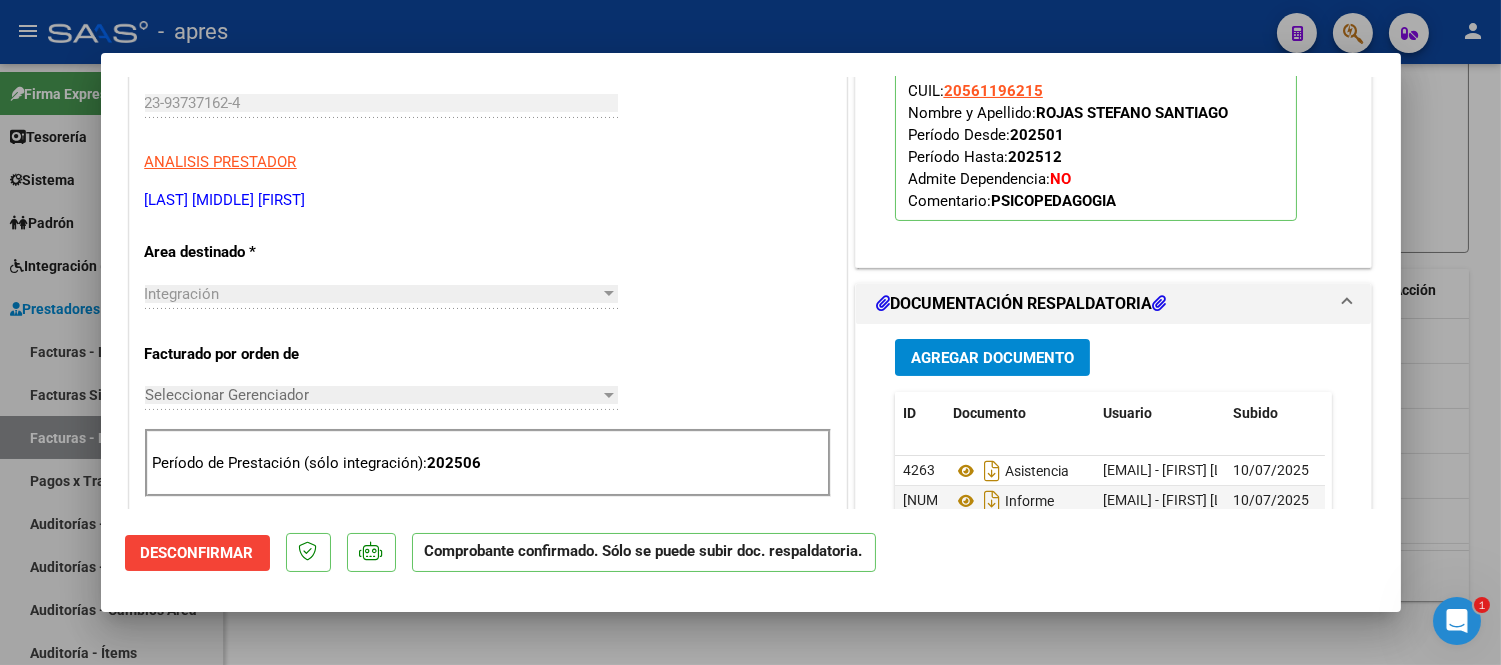 click at bounding box center (750, 332) 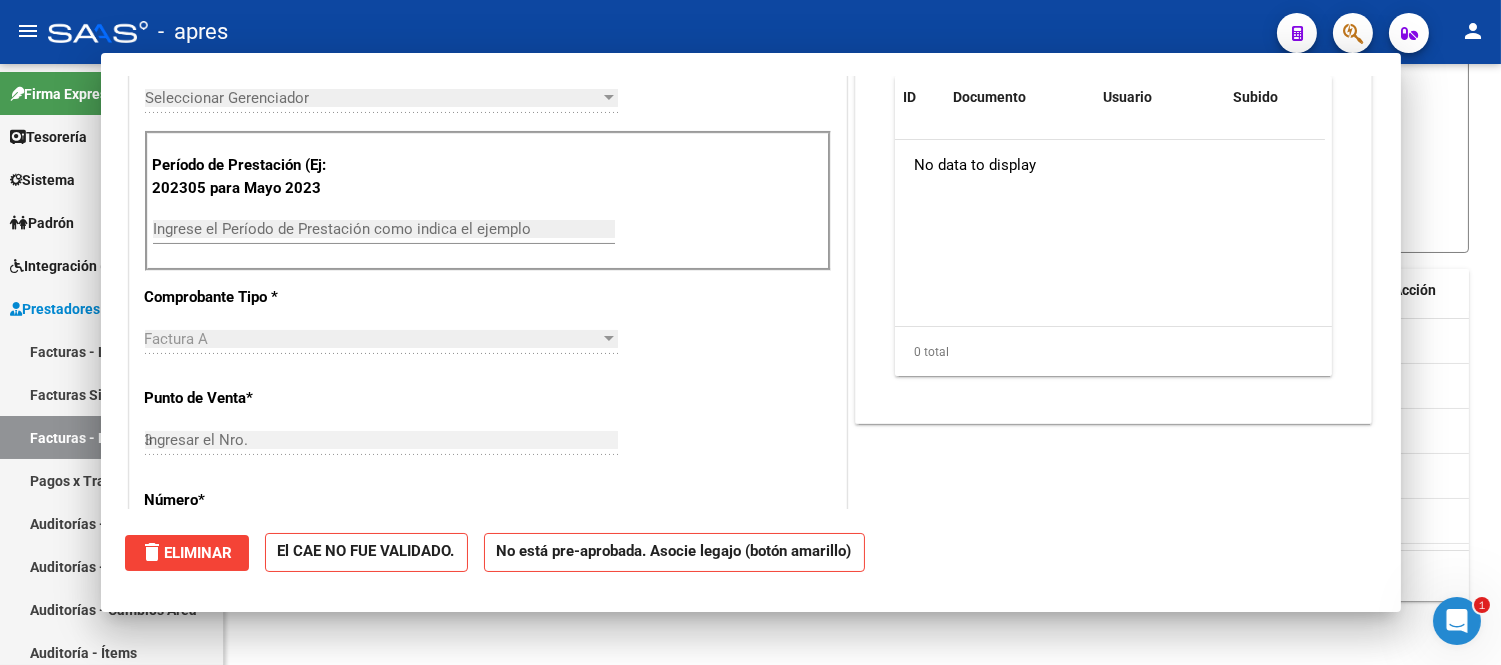 type 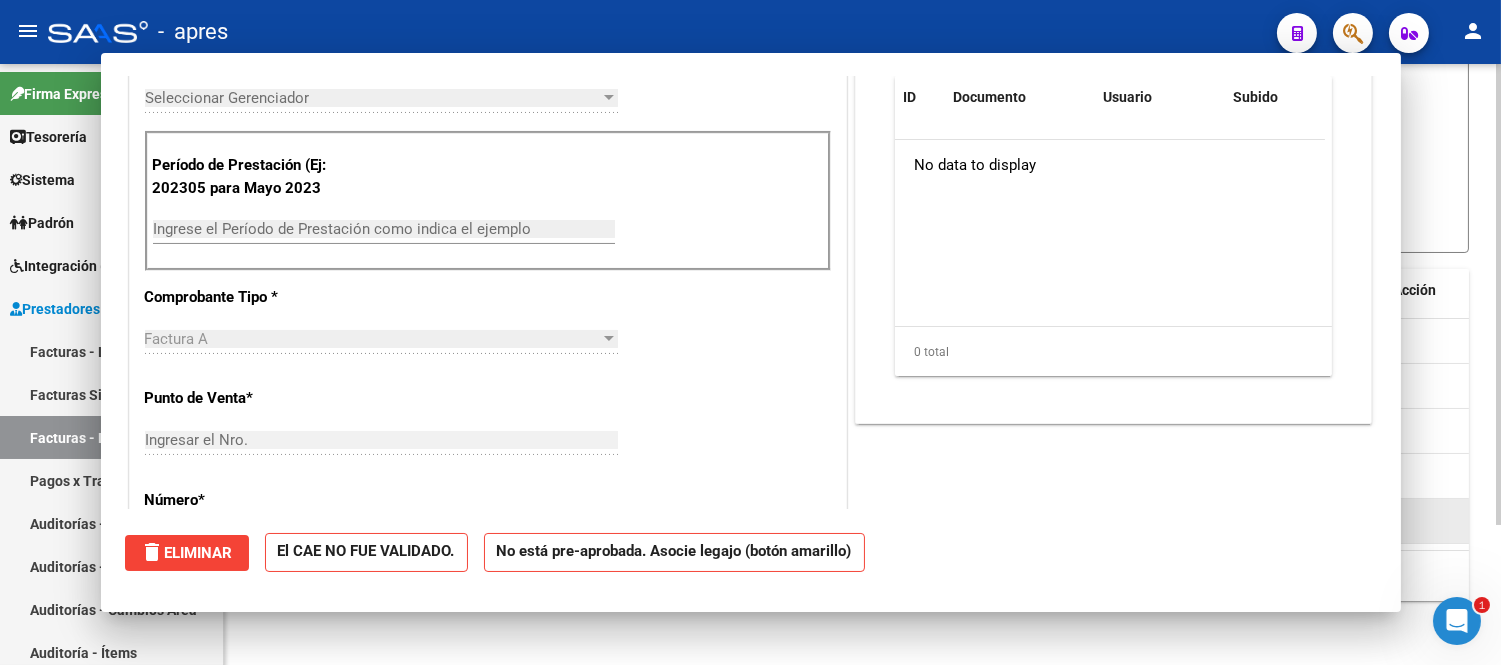 scroll, scrollTop: 0, scrollLeft: 0, axis: both 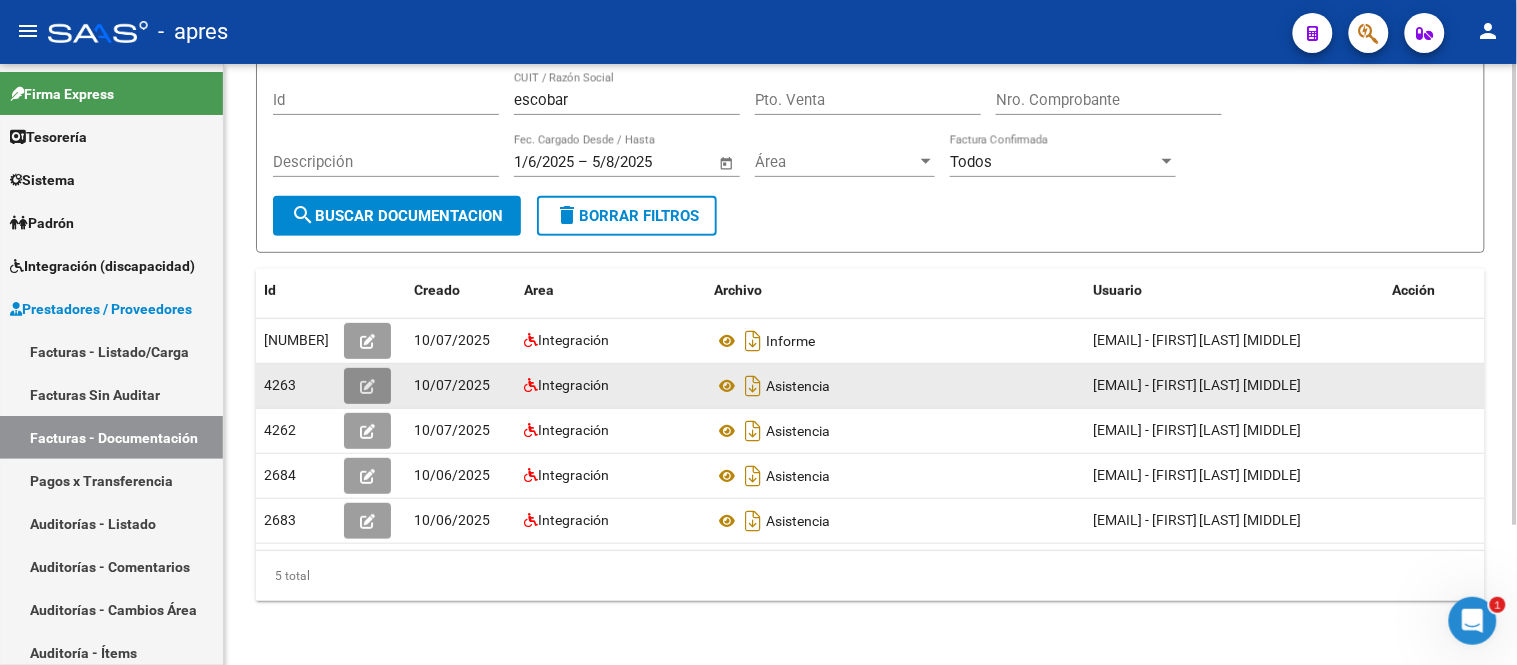 click 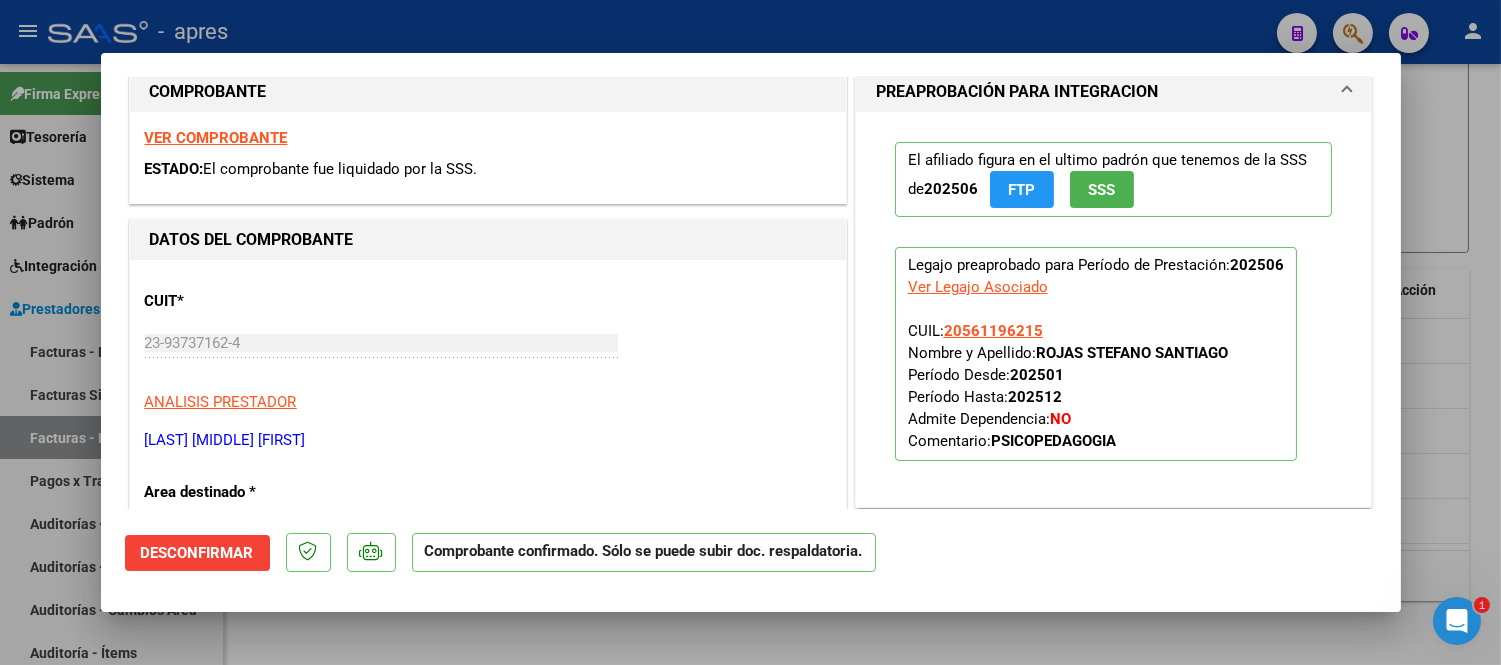 scroll, scrollTop: 333, scrollLeft: 0, axis: vertical 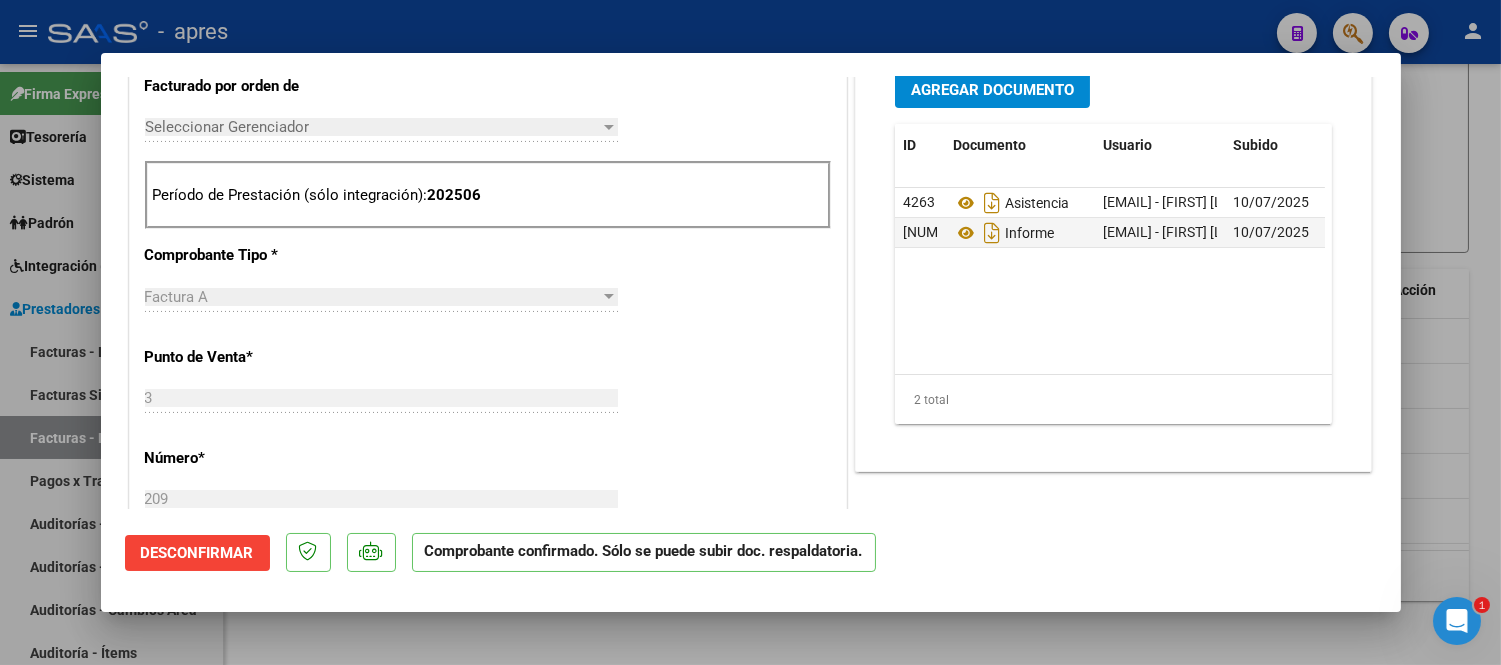 drag, startPoint x: 1467, startPoint y: 570, endPoint x: 1382, endPoint y: 563, distance: 85.28775 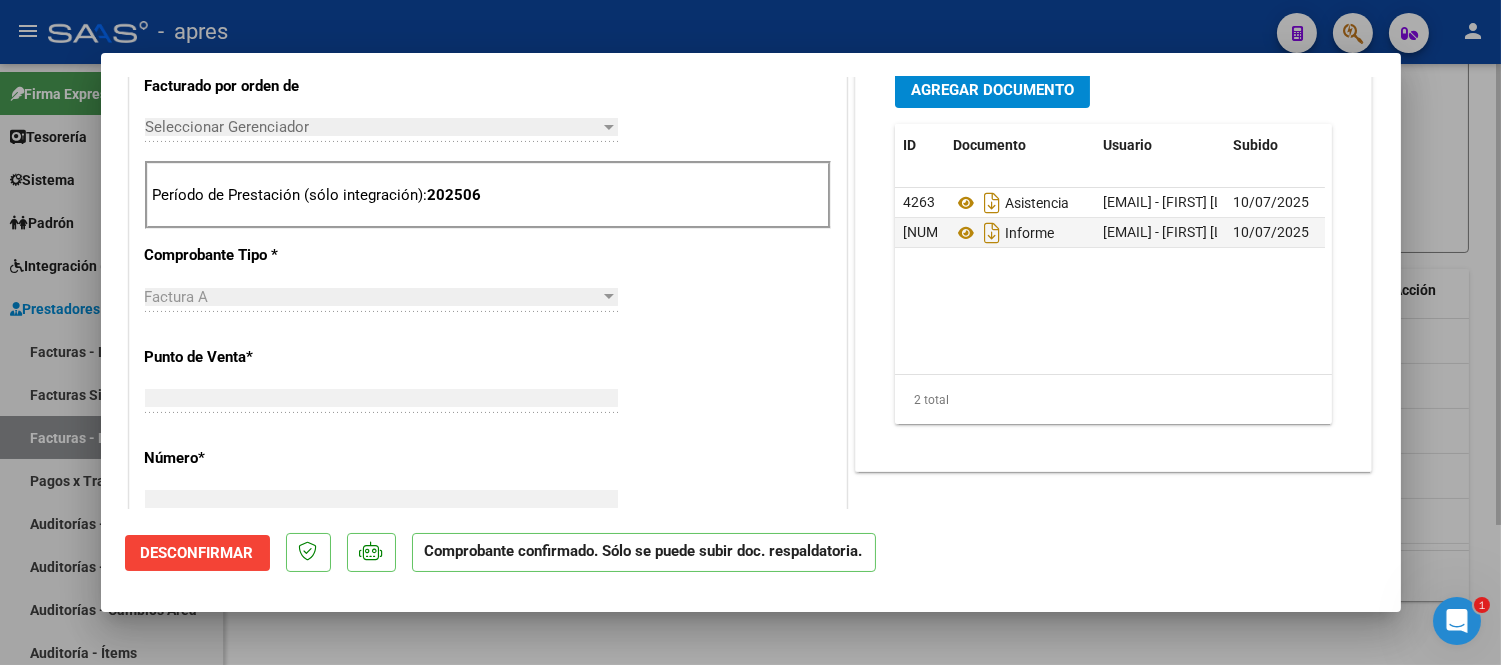 scroll, scrollTop: 0, scrollLeft: 0, axis: both 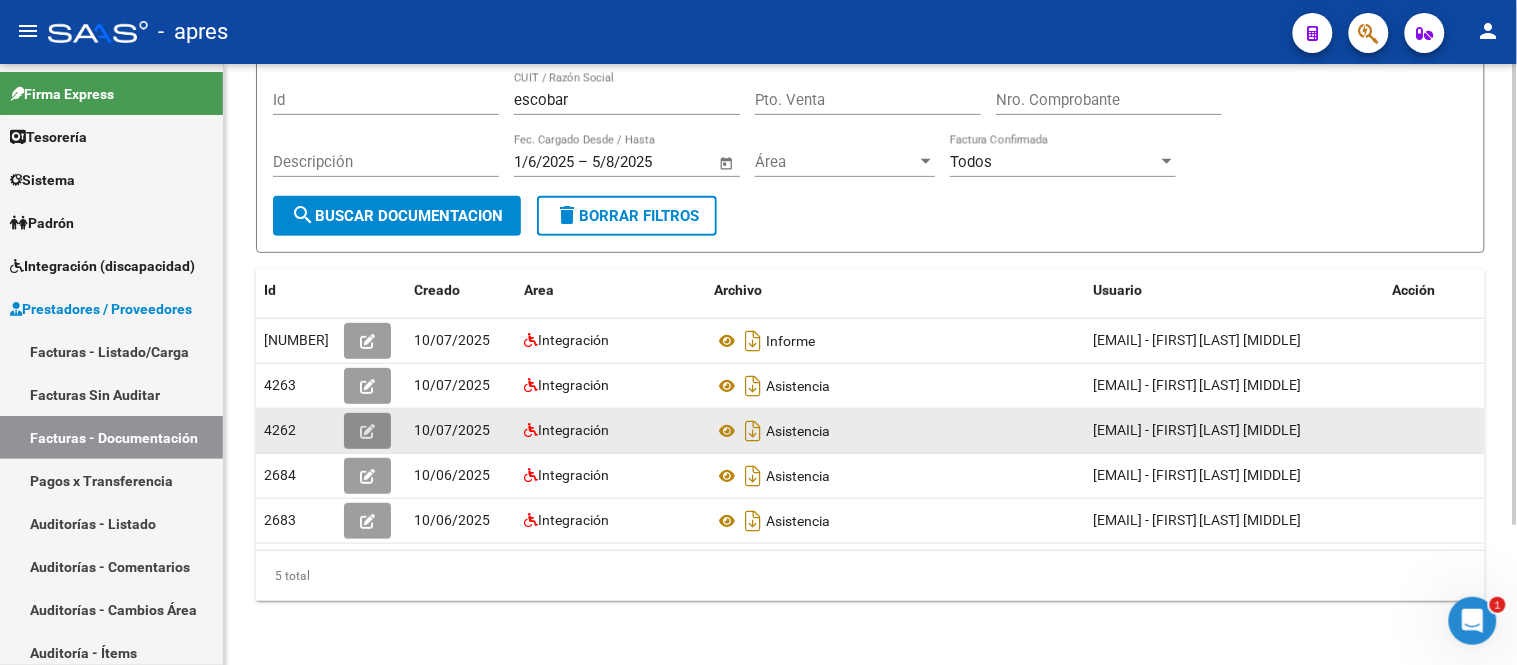 click 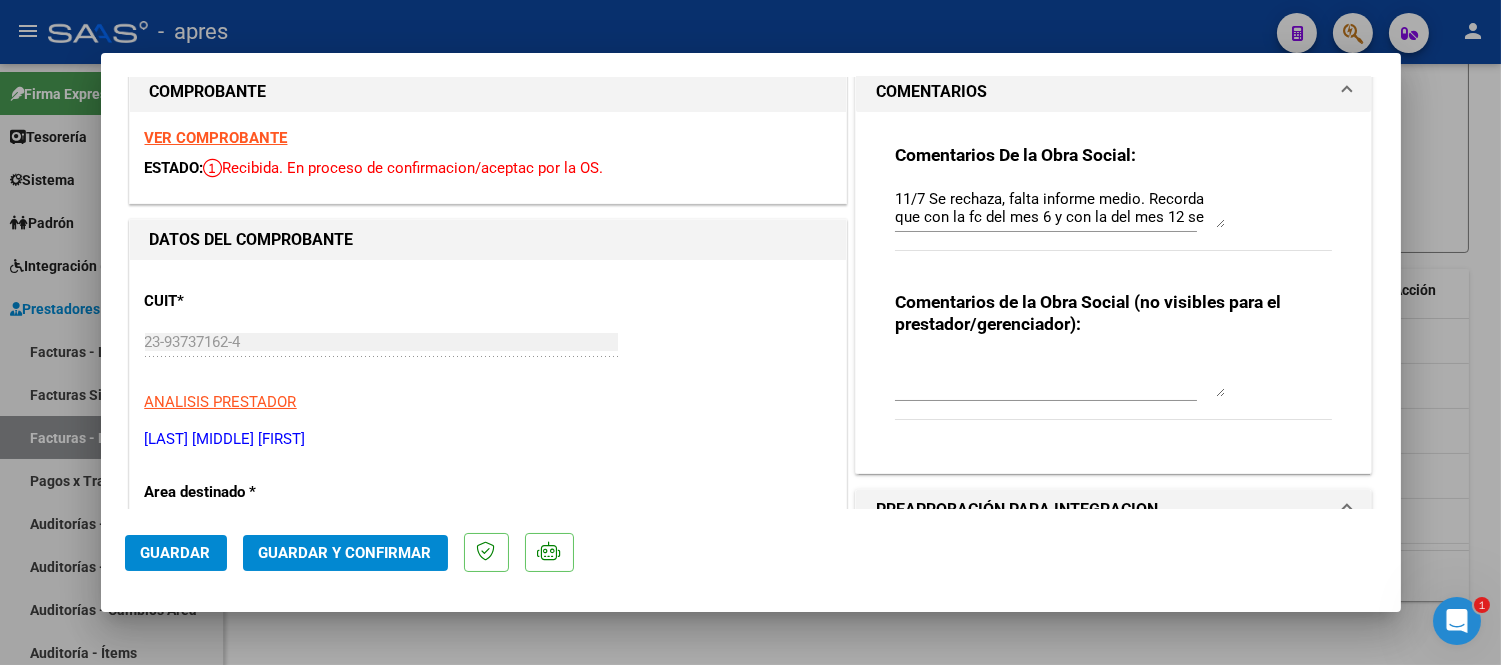 scroll, scrollTop: 0, scrollLeft: 0, axis: both 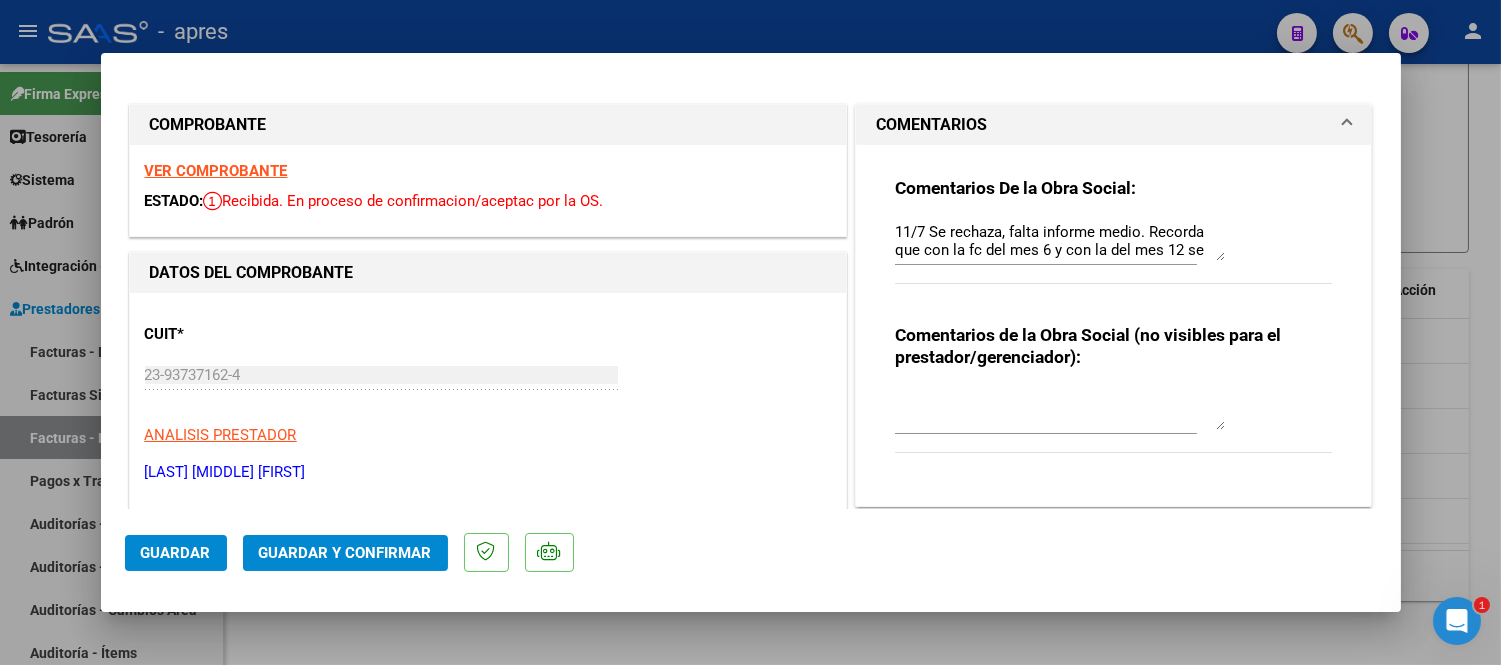 drag, startPoint x: 1215, startPoint y: 255, endPoint x: 1223, endPoint y: 263, distance: 11.313708 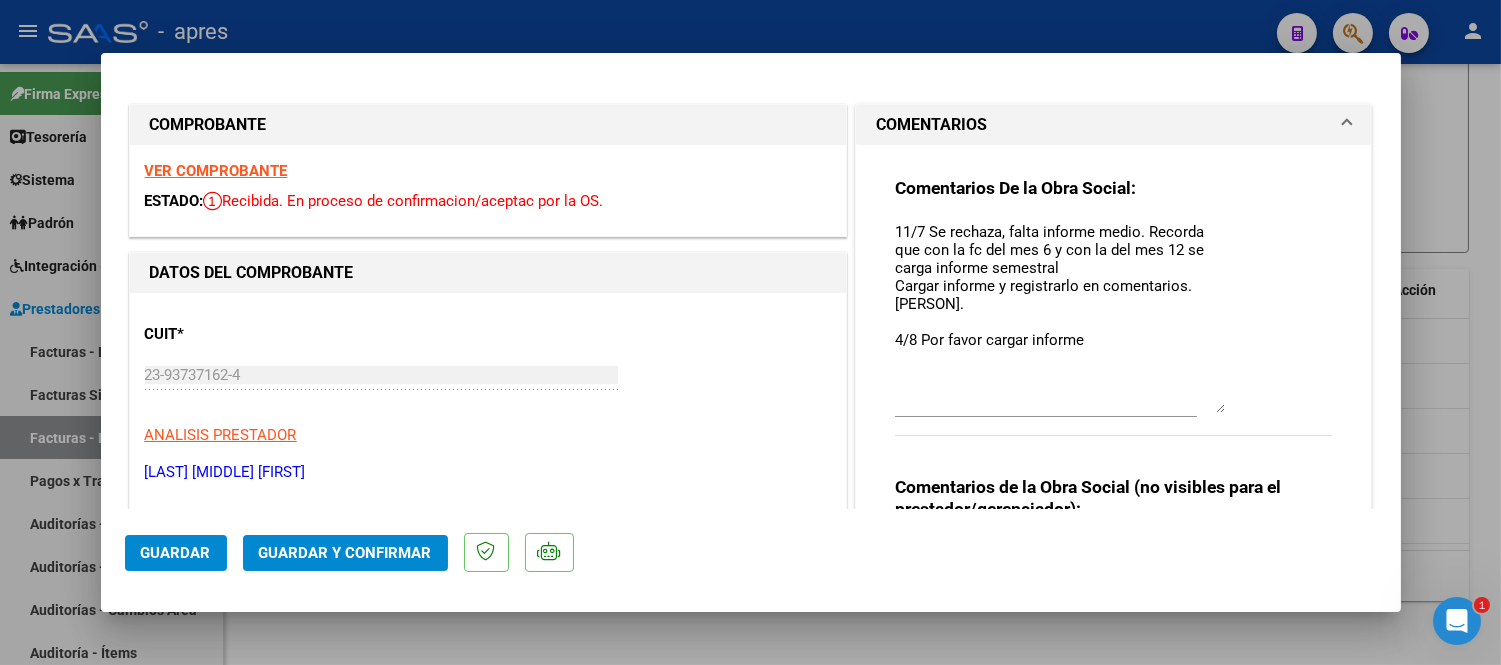 drag, startPoint x: 1211, startPoint y: 258, endPoint x: 1261, endPoint y: 411, distance: 160.96272 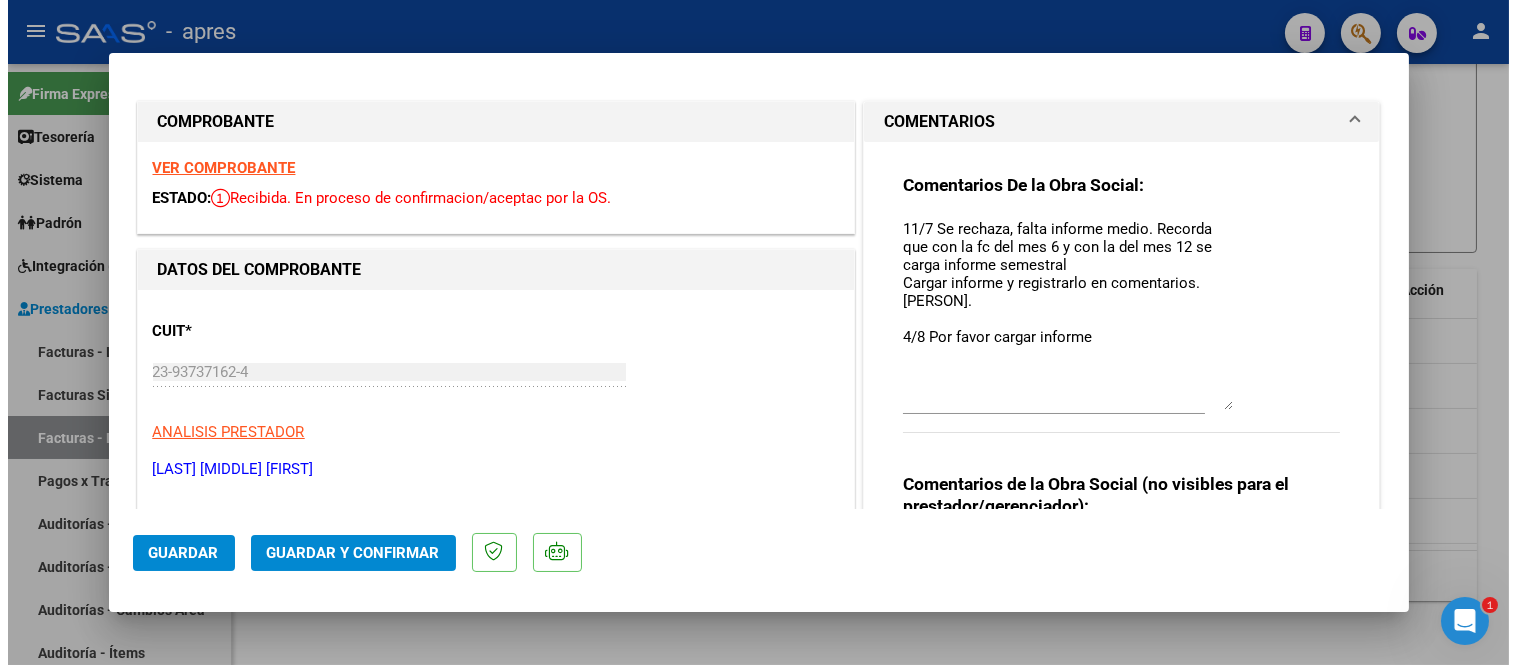 scroll, scrollTop: 0, scrollLeft: 0, axis: both 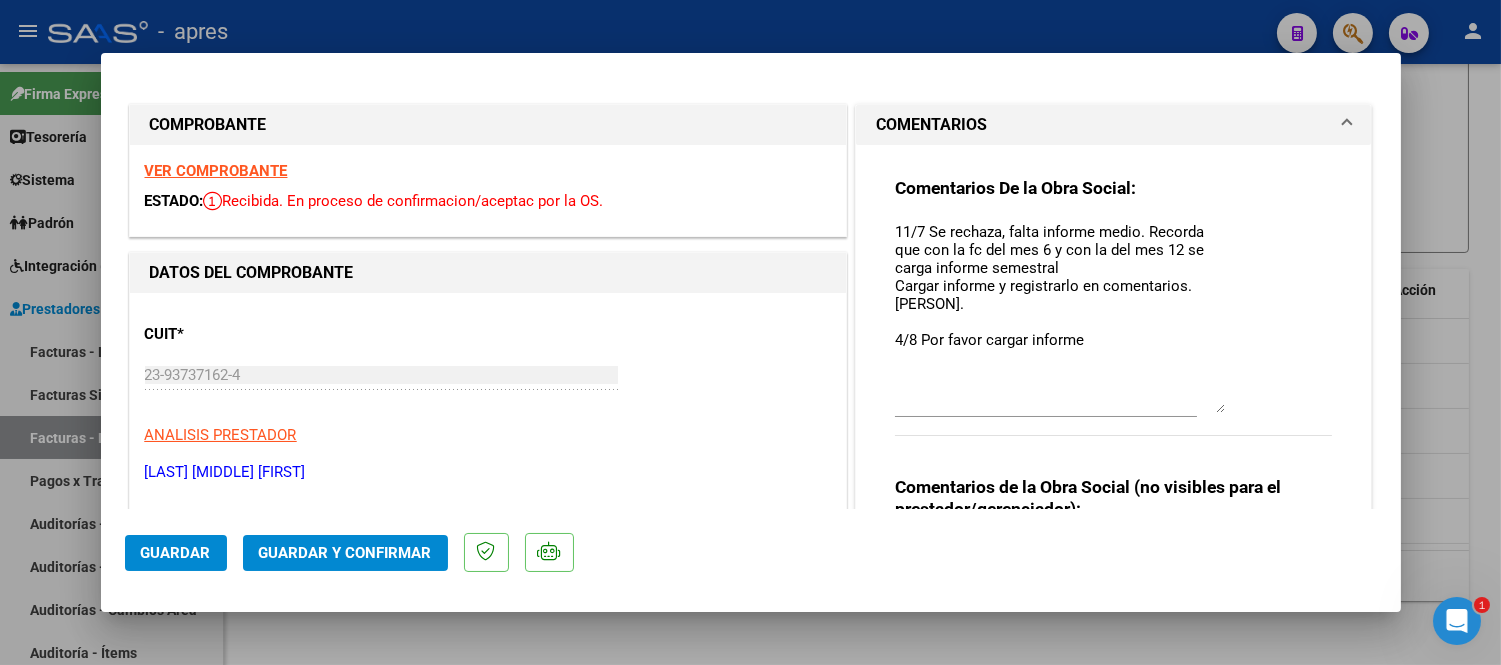 click at bounding box center (750, 332) 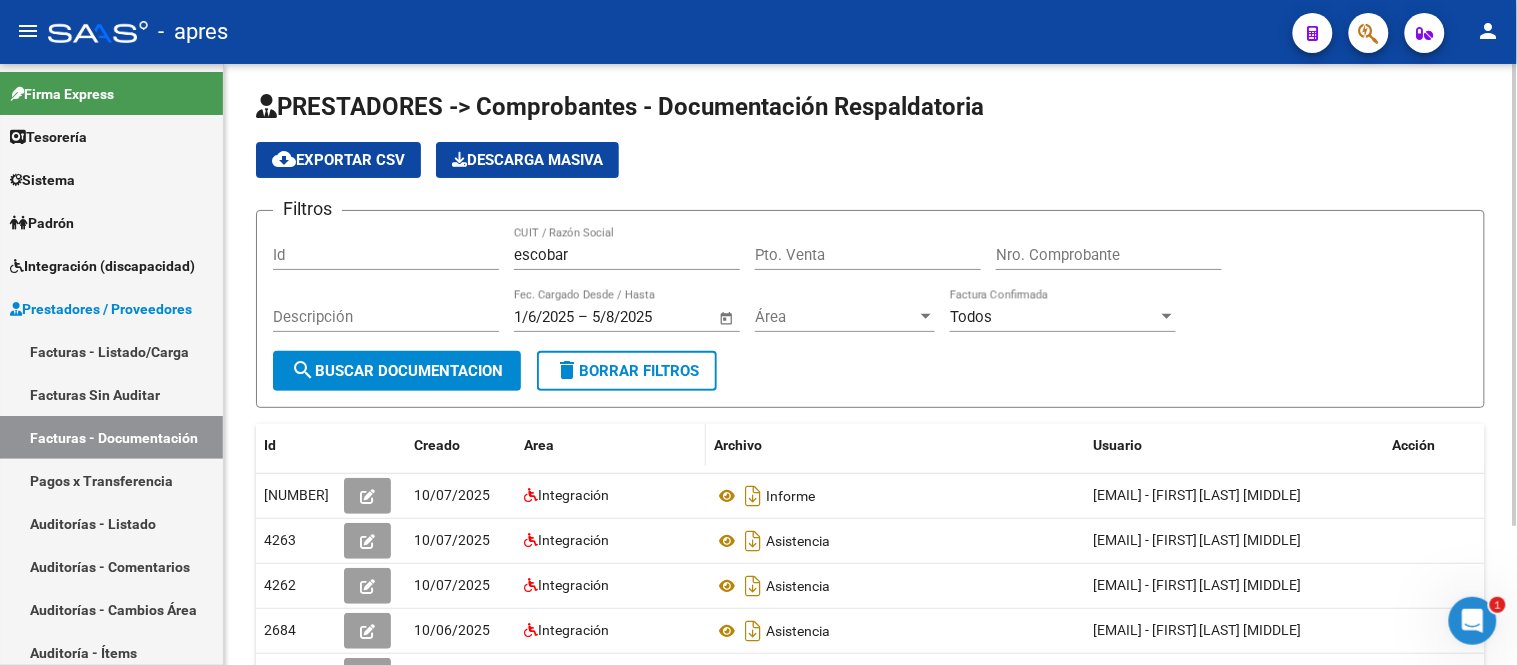 scroll, scrollTop: 0, scrollLeft: 0, axis: both 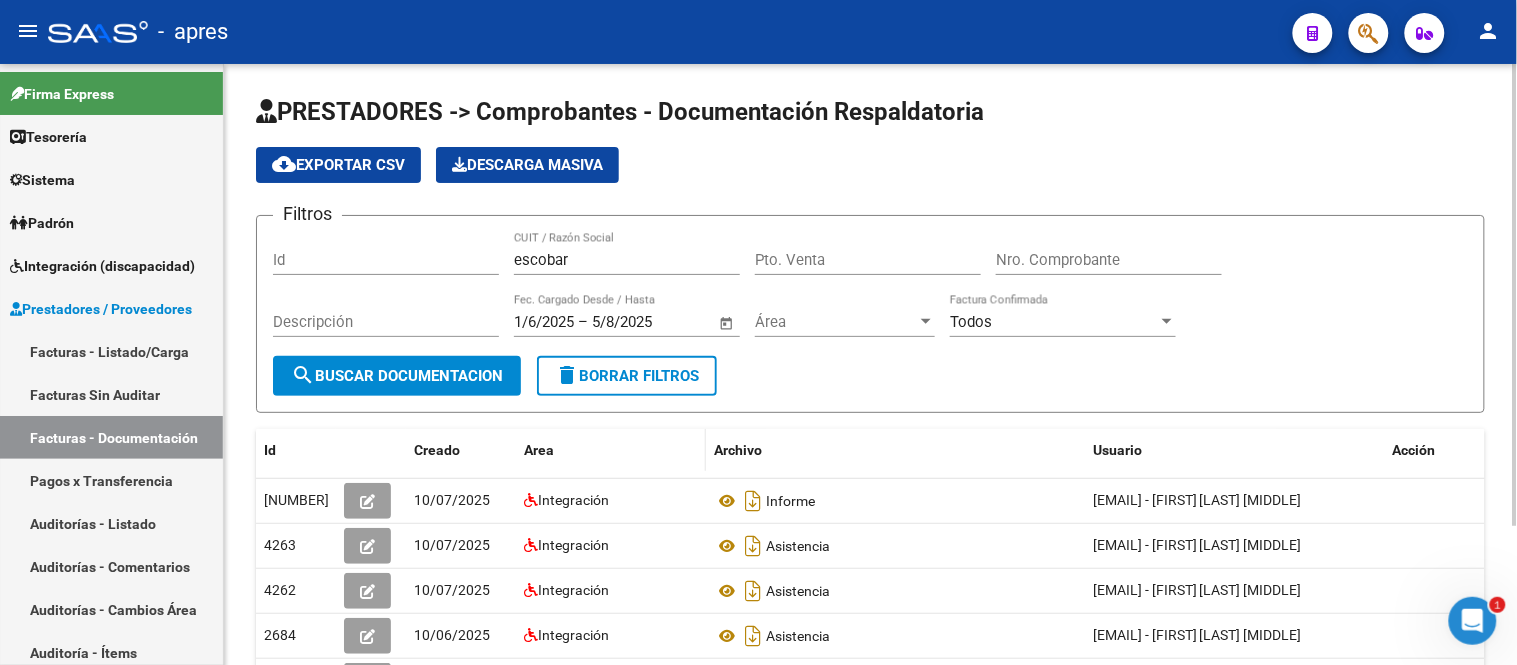 click on "escobar" at bounding box center (627, 260) 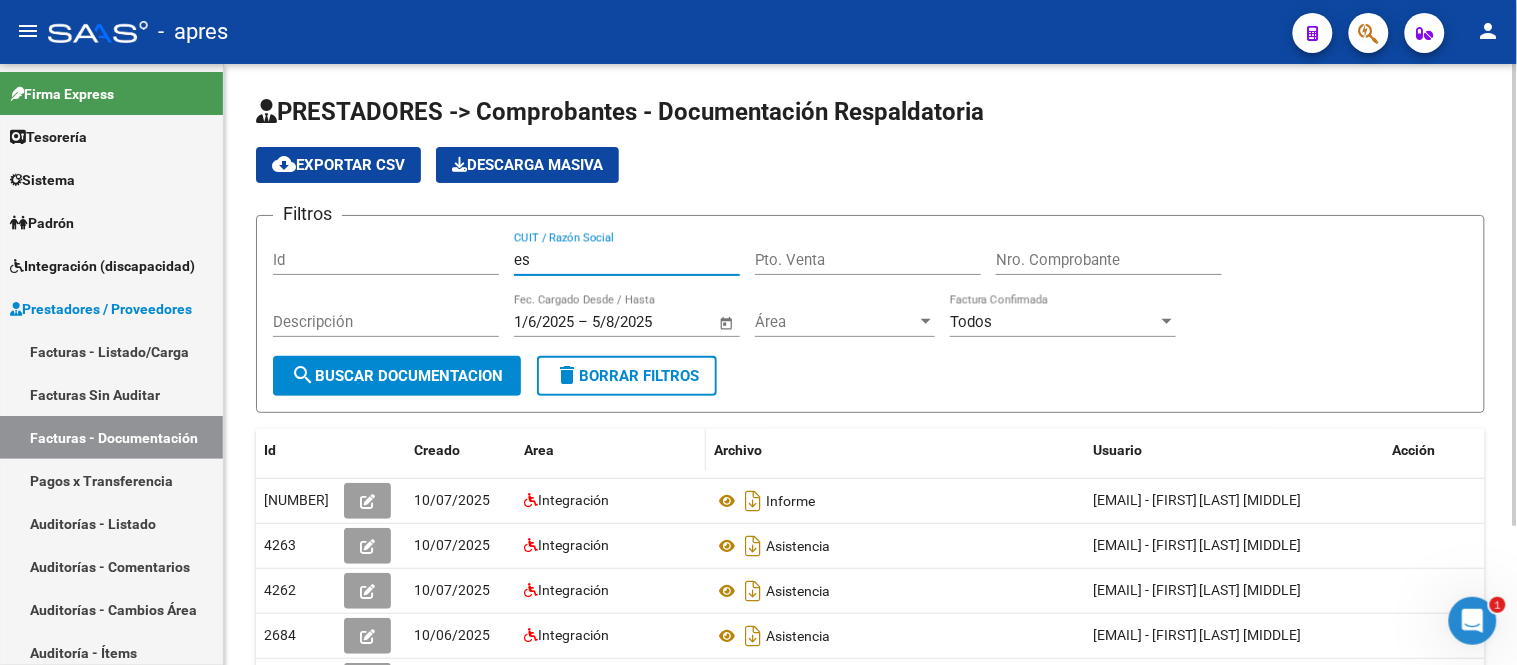 type on "e" 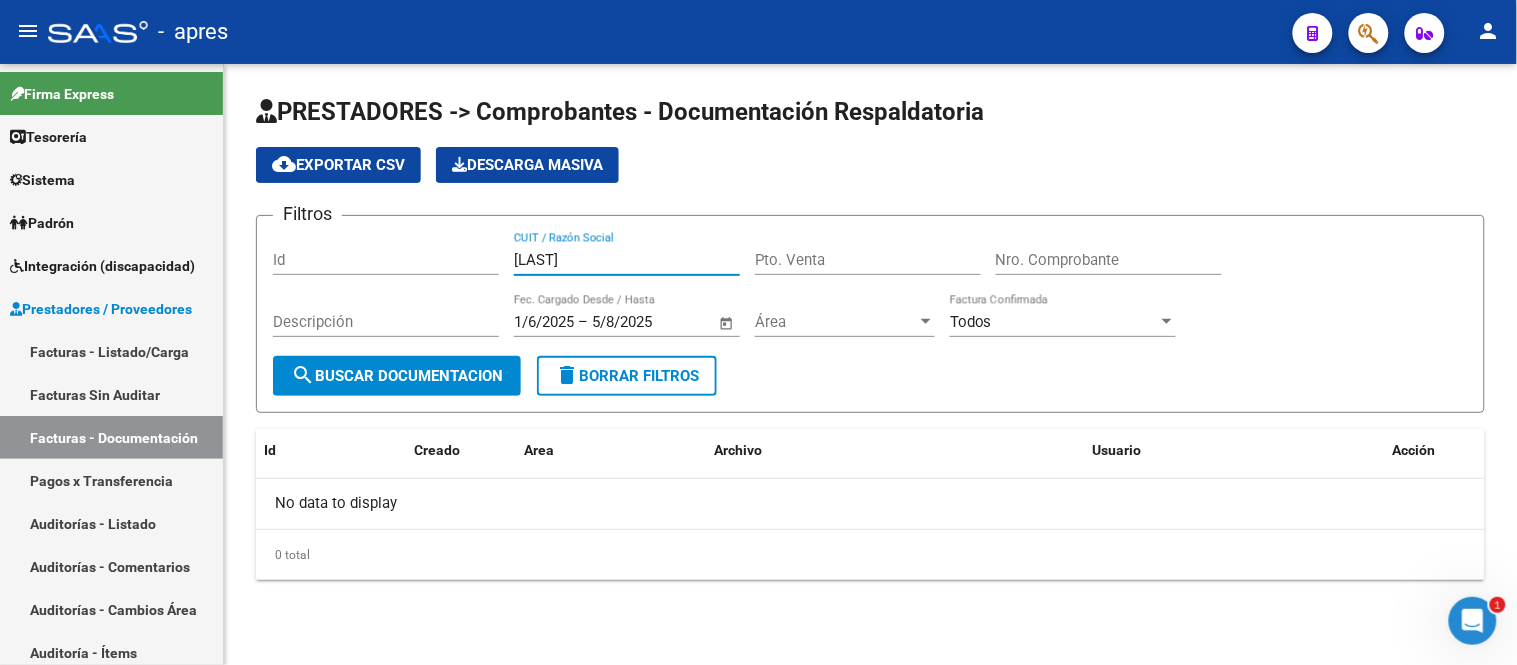 click on "MAGI" at bounding box center (627, 260) 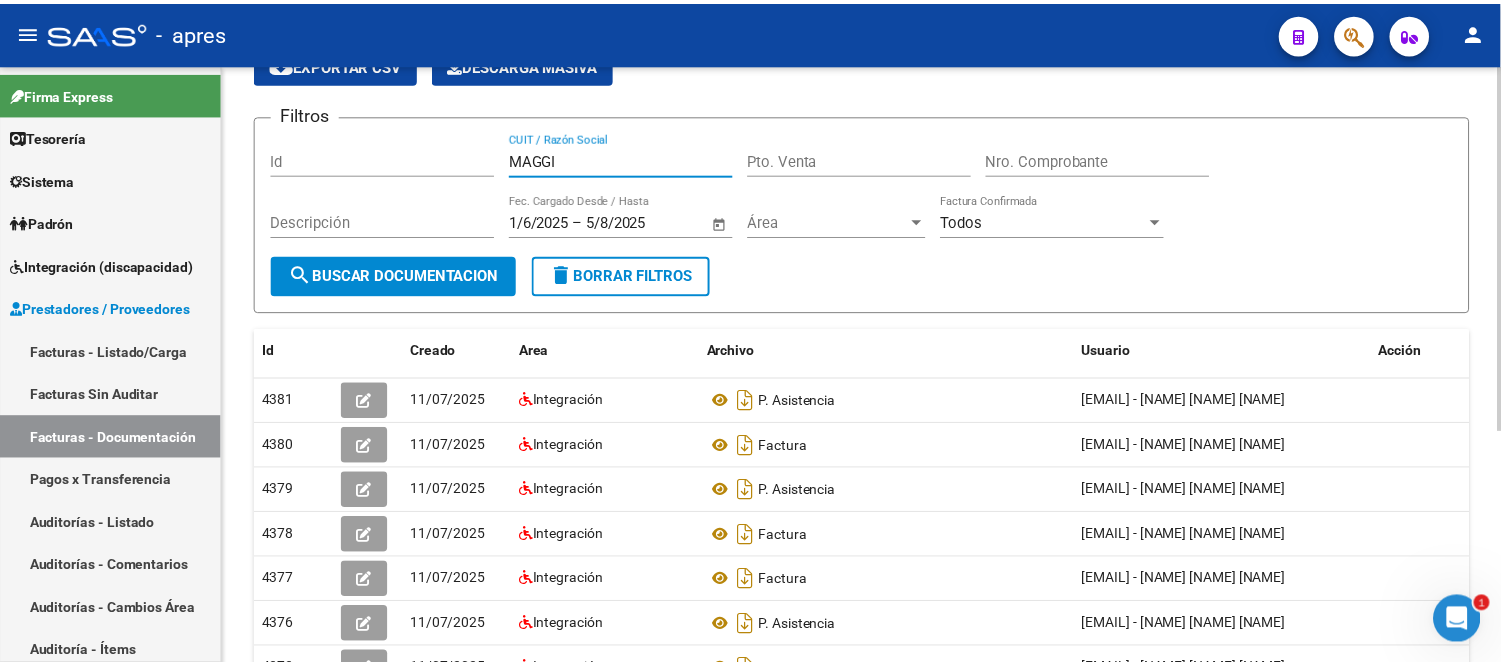 scroll, scrollTop: 384, scrollLeft: 0, axis: vertical 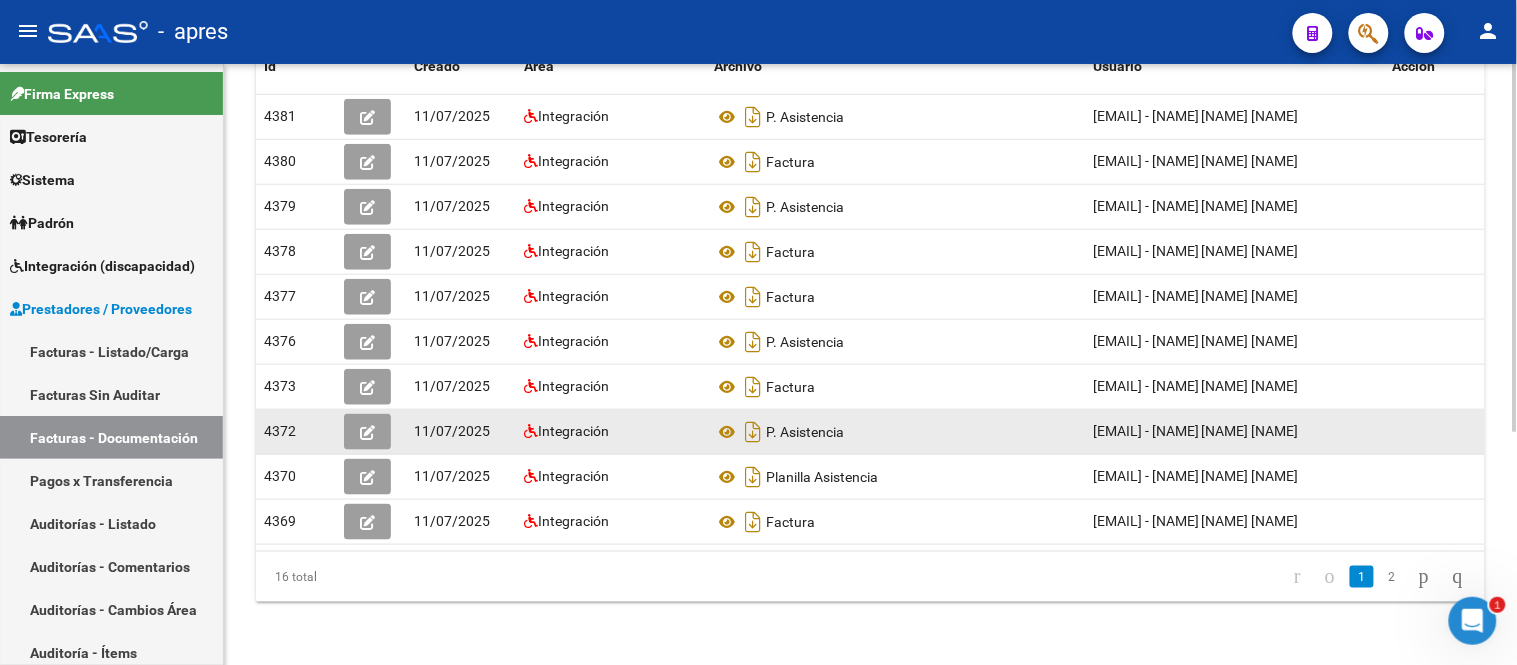 type on "MAGGI" 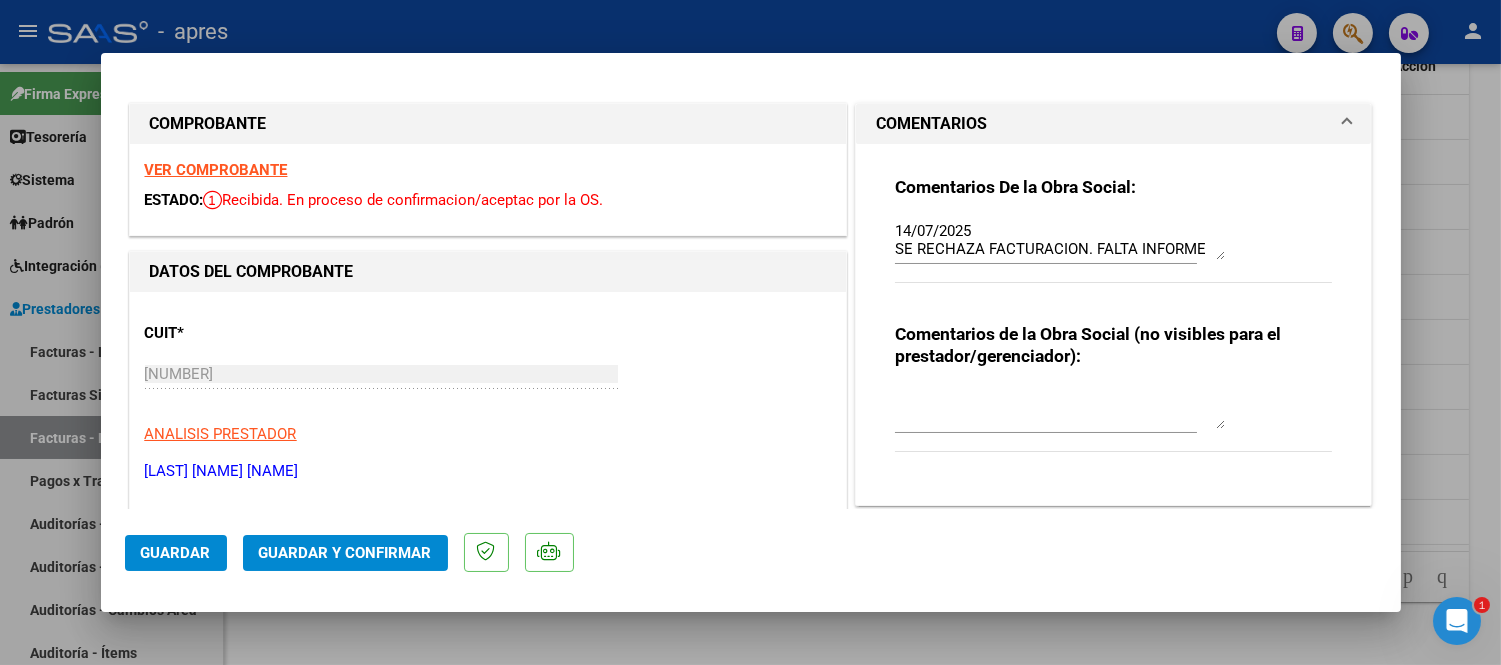 scroll, scrollTop: 0, scrollLeft: 0, axis: both 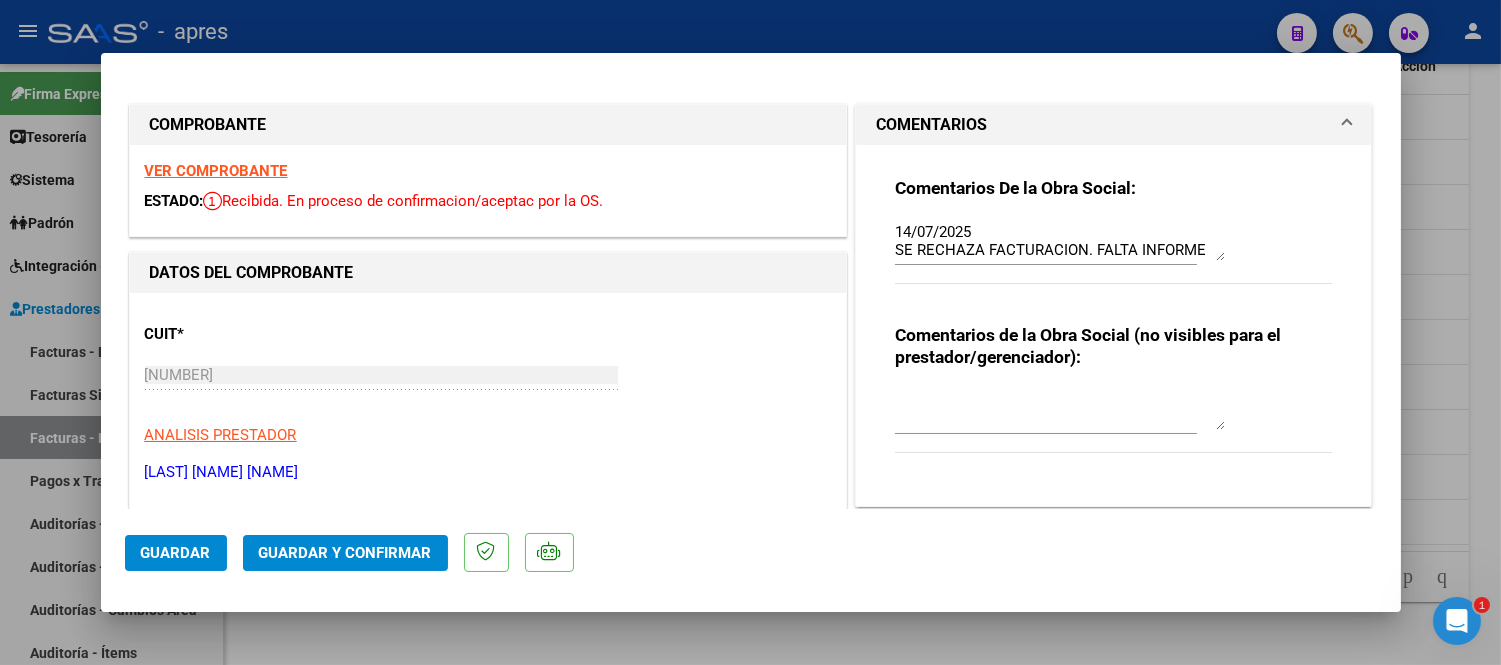 click on "VER COMPROBANTE" at bounding box center (216, 171) 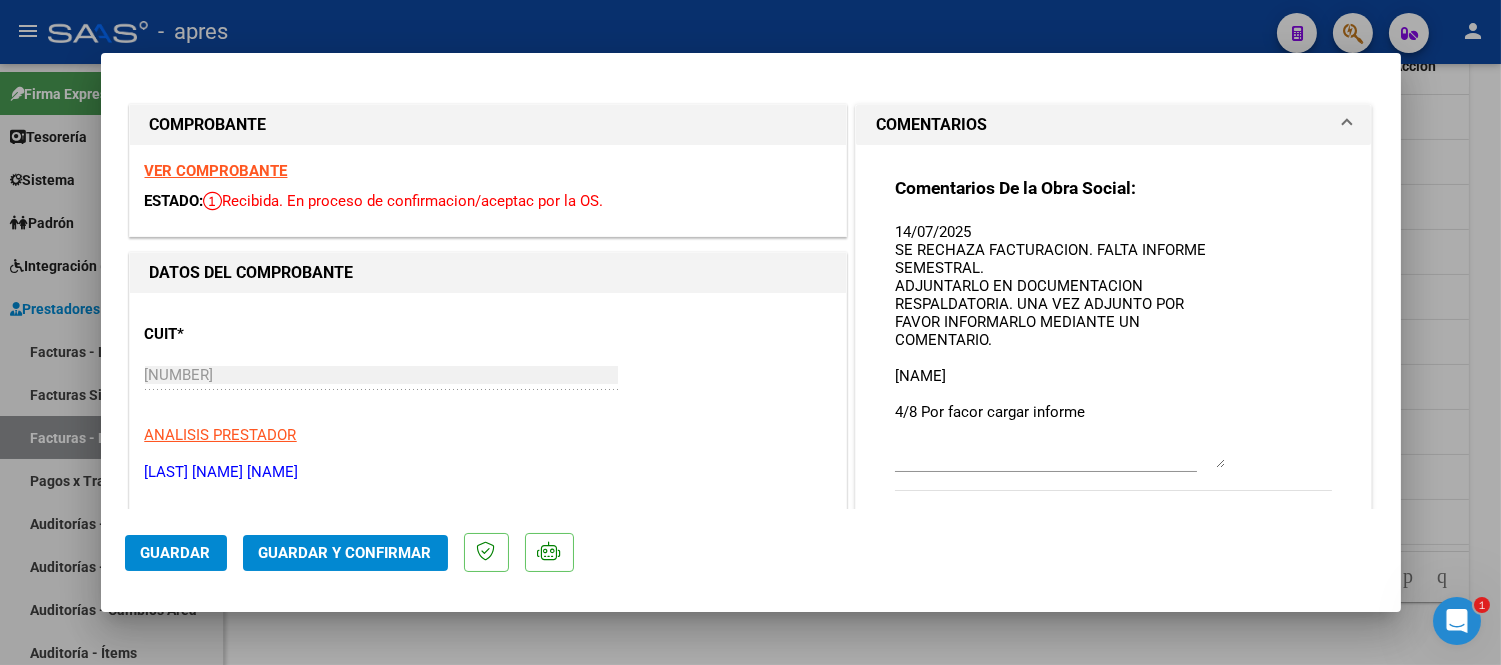 drag, startPoint x: 1211, startPoint y: 254, endPoint x: 1245, endPoint y: 462, distance: 210.76053 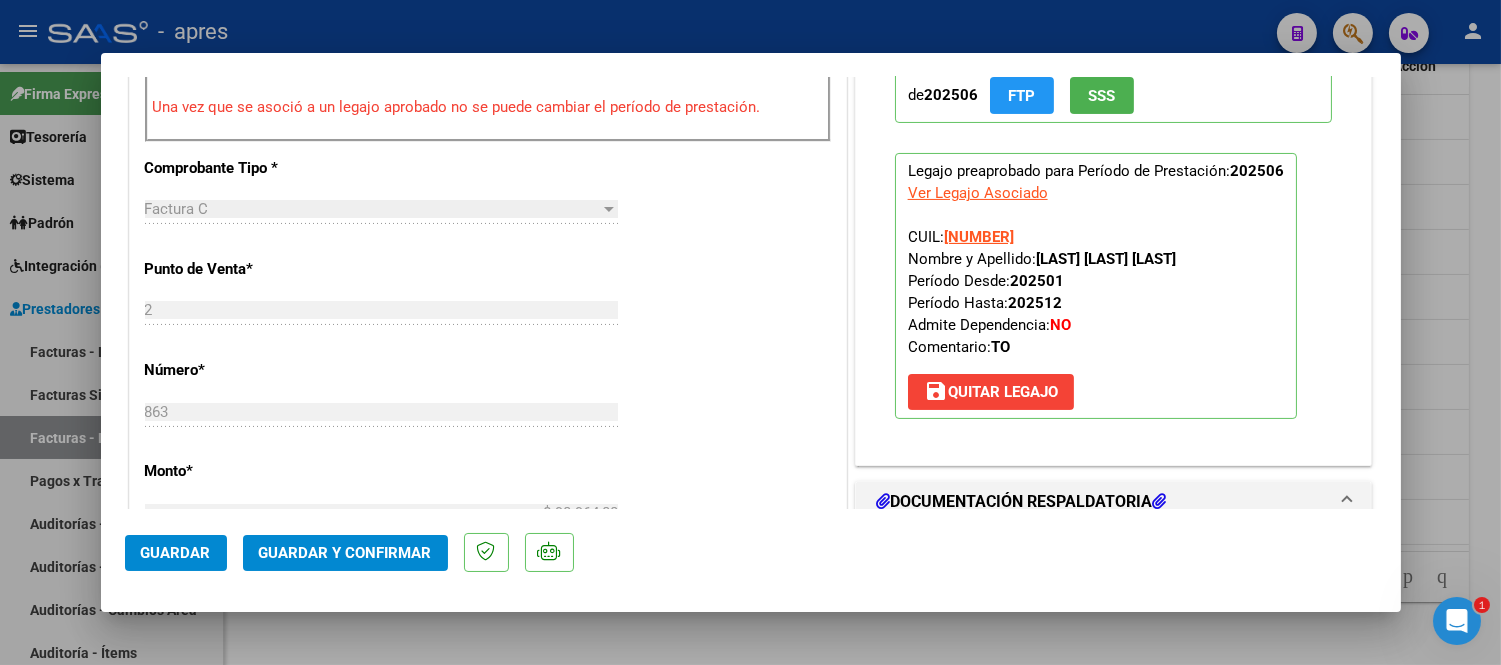 scroll, scrollTop: 777, scrollLeft: 0, axis: vertical 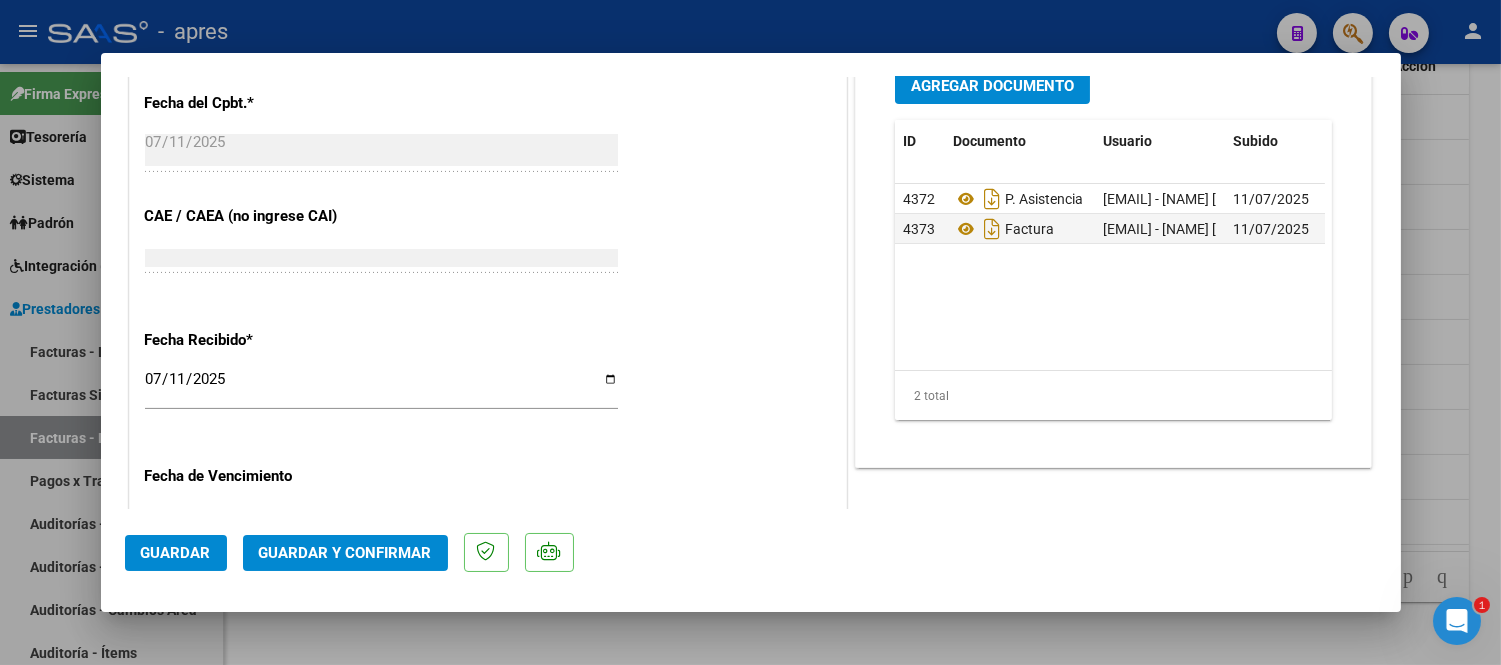 click at bounding box center (750, 332) 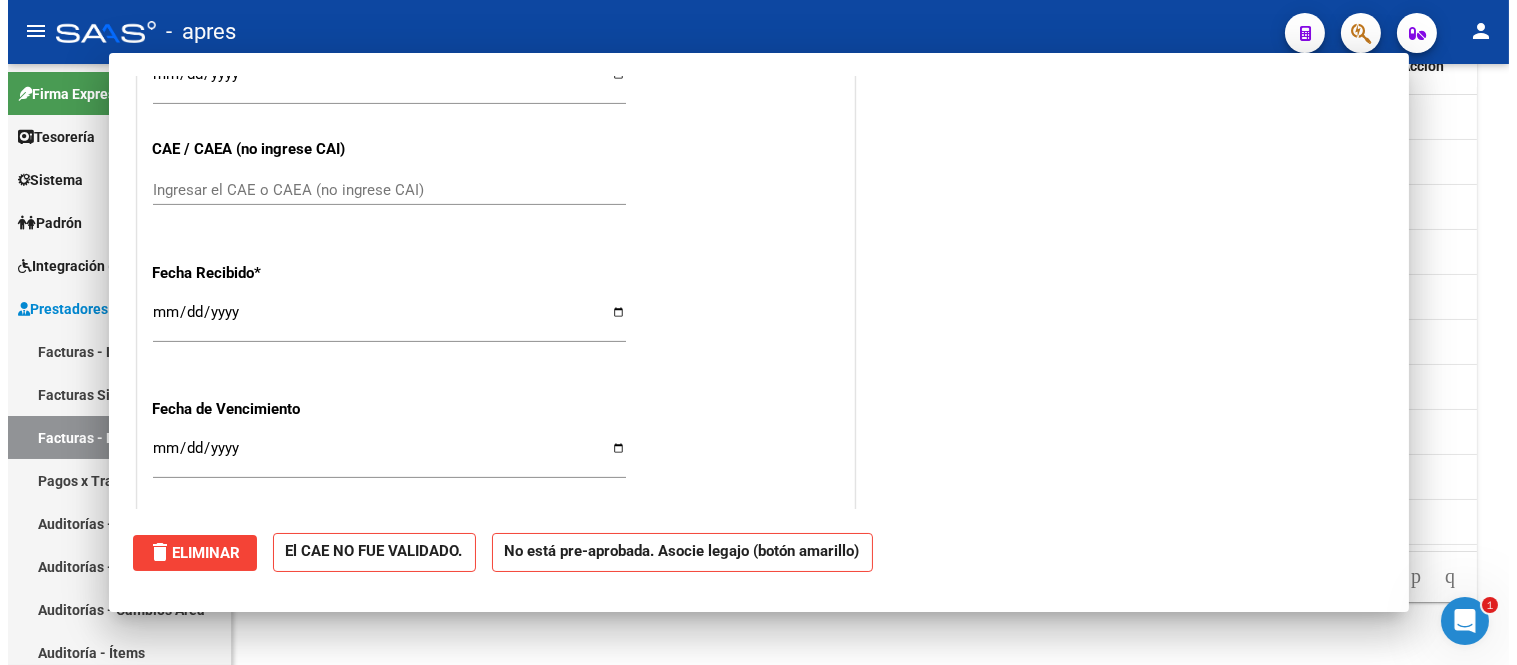 scroll, scrollTop: 0, scrollLeft: 0, axis: both 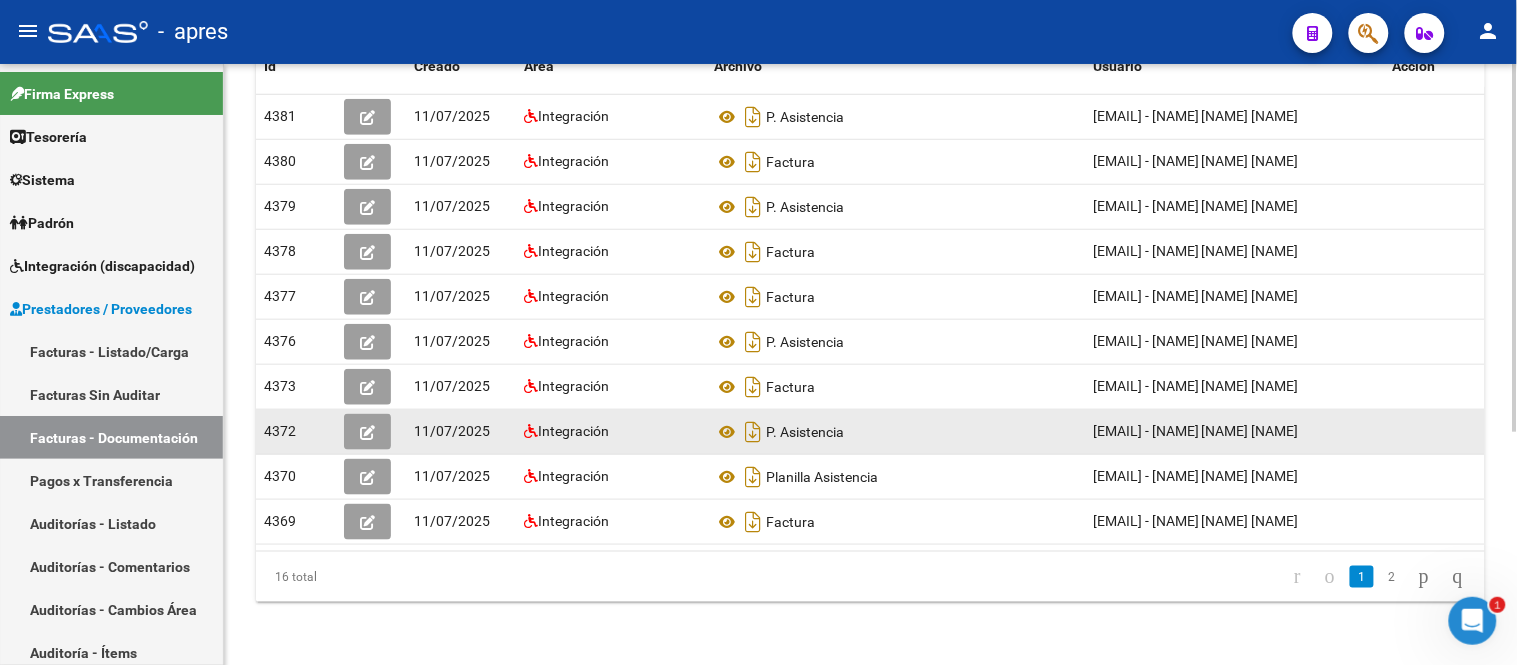 drag, startPoint x: 1093, startPoint y: 430, endPoint x: 1234, endPoint y: 441, distance: 141.42842 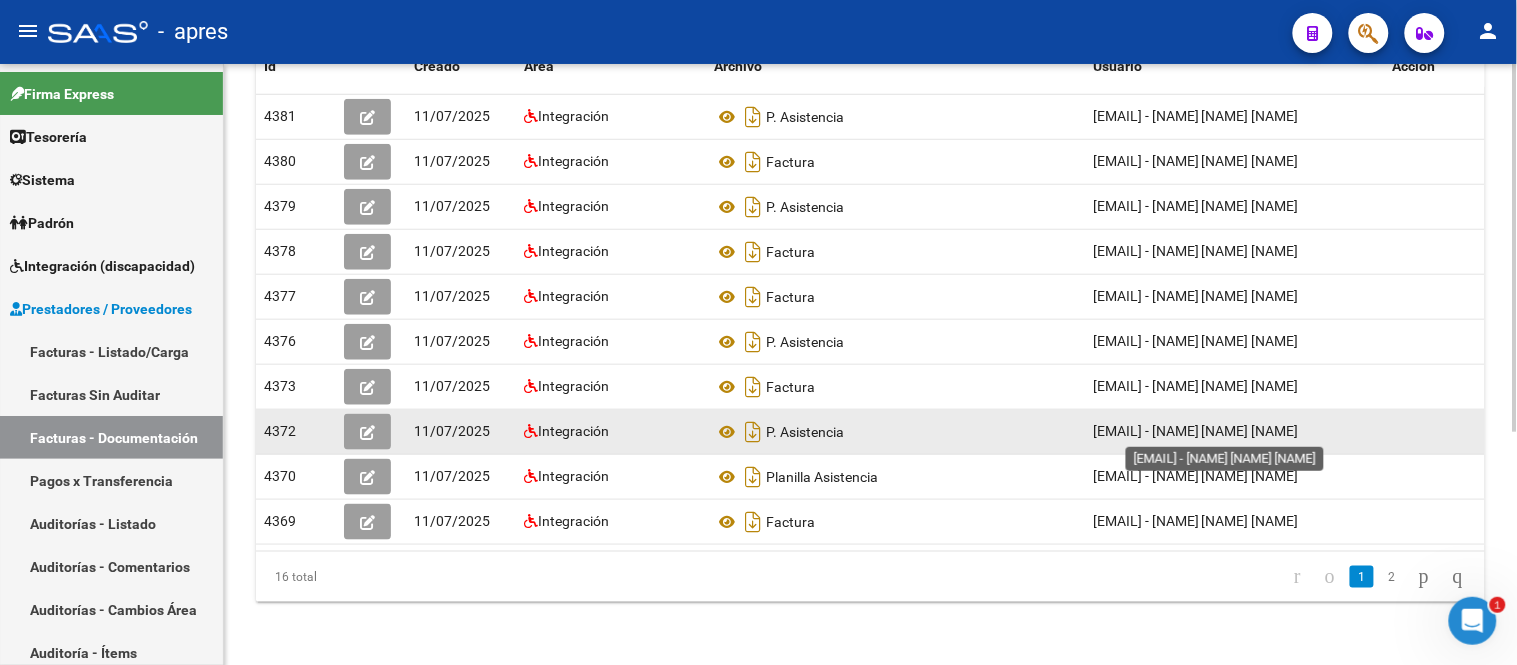 copy on "citbe.adm@gmail.com" 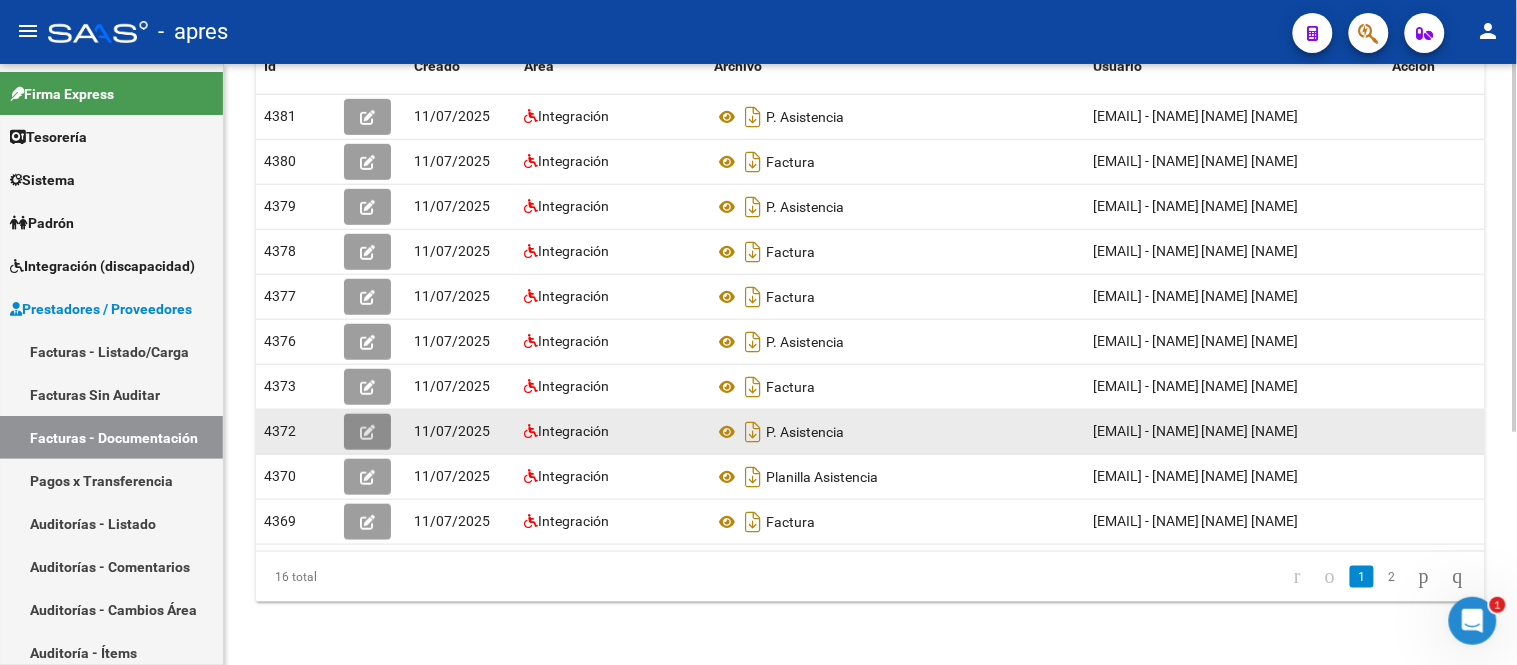 click 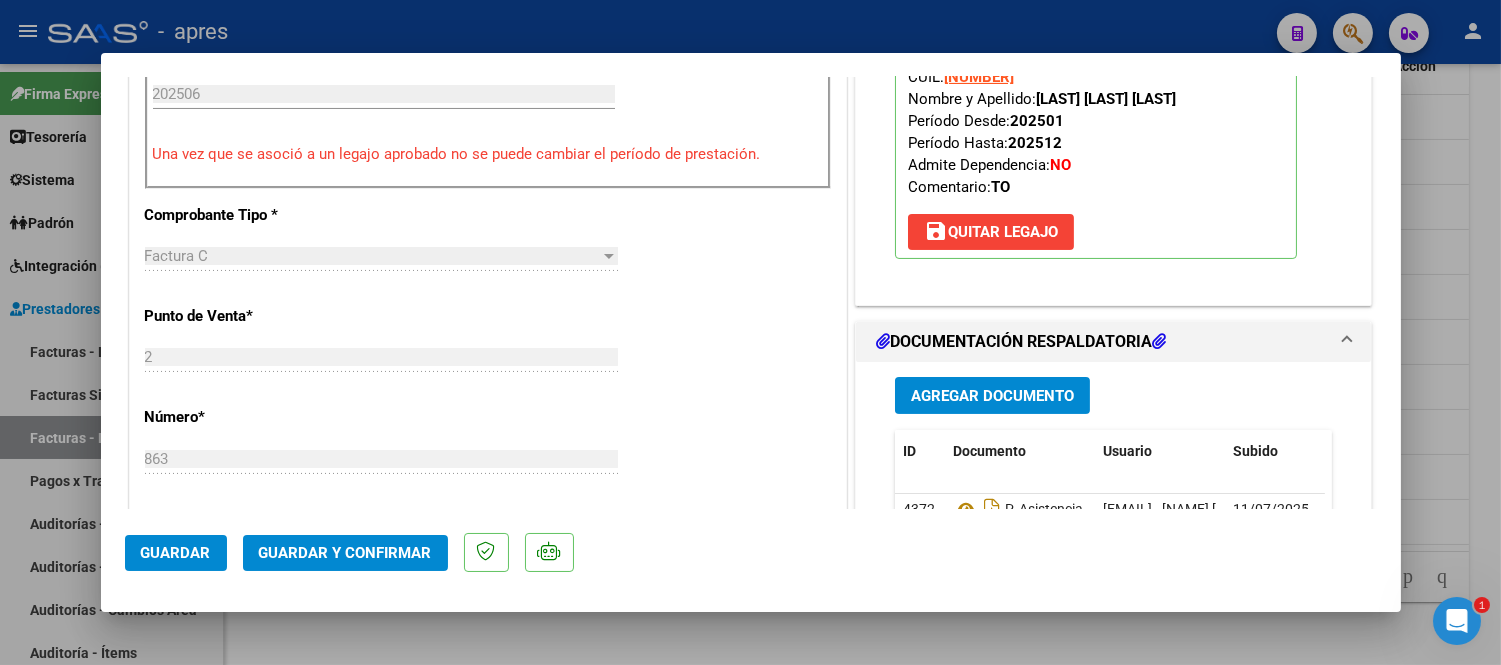 scroll, scrollTop: 703, scrollLeft: 0, axis: vertical 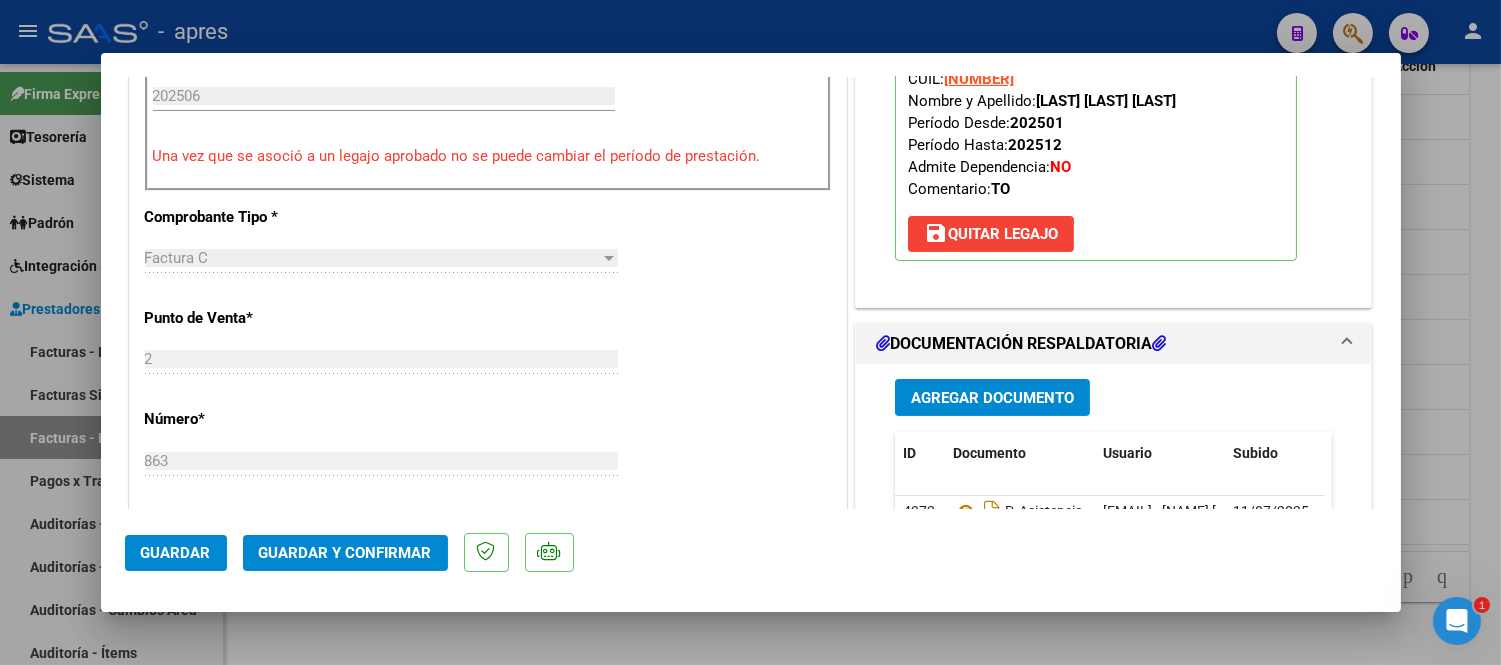click at bounding box center [750, 332] 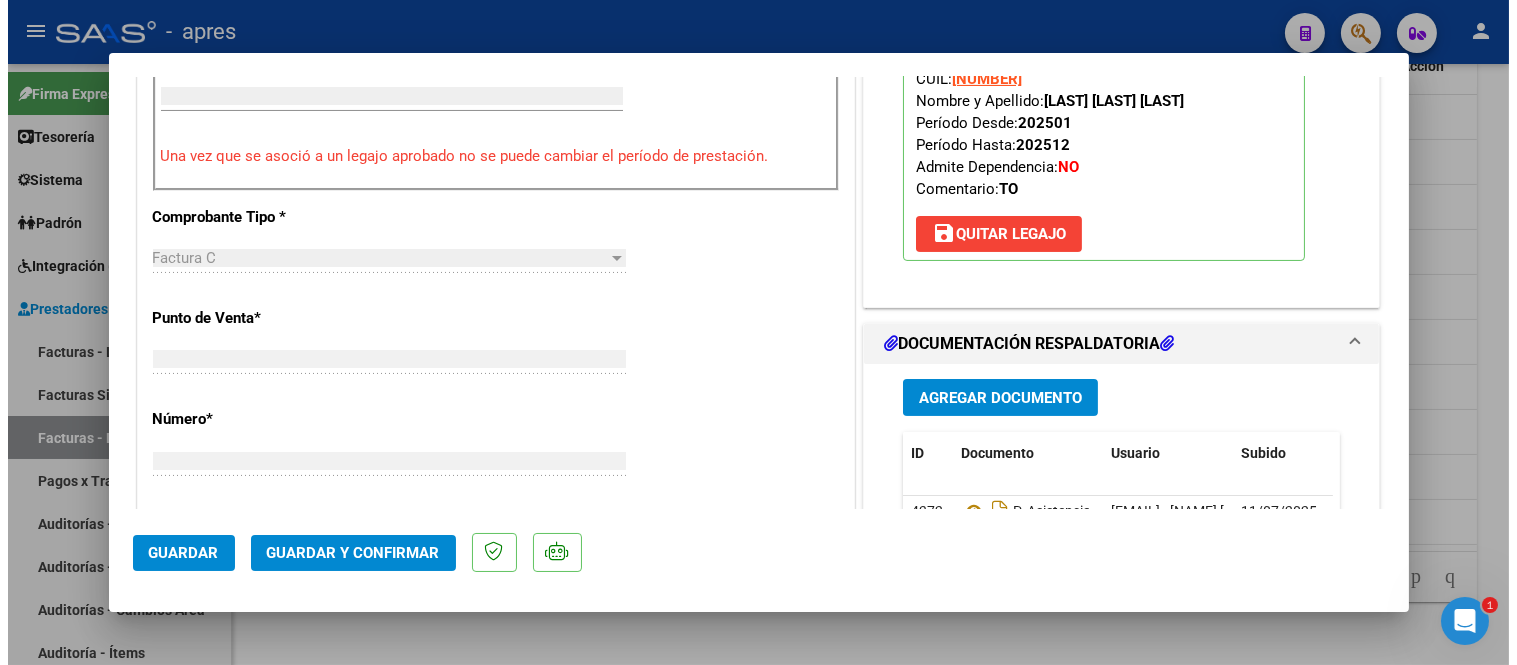 scroll, scrollTop: 0, scrollLeft: 0, axis: both 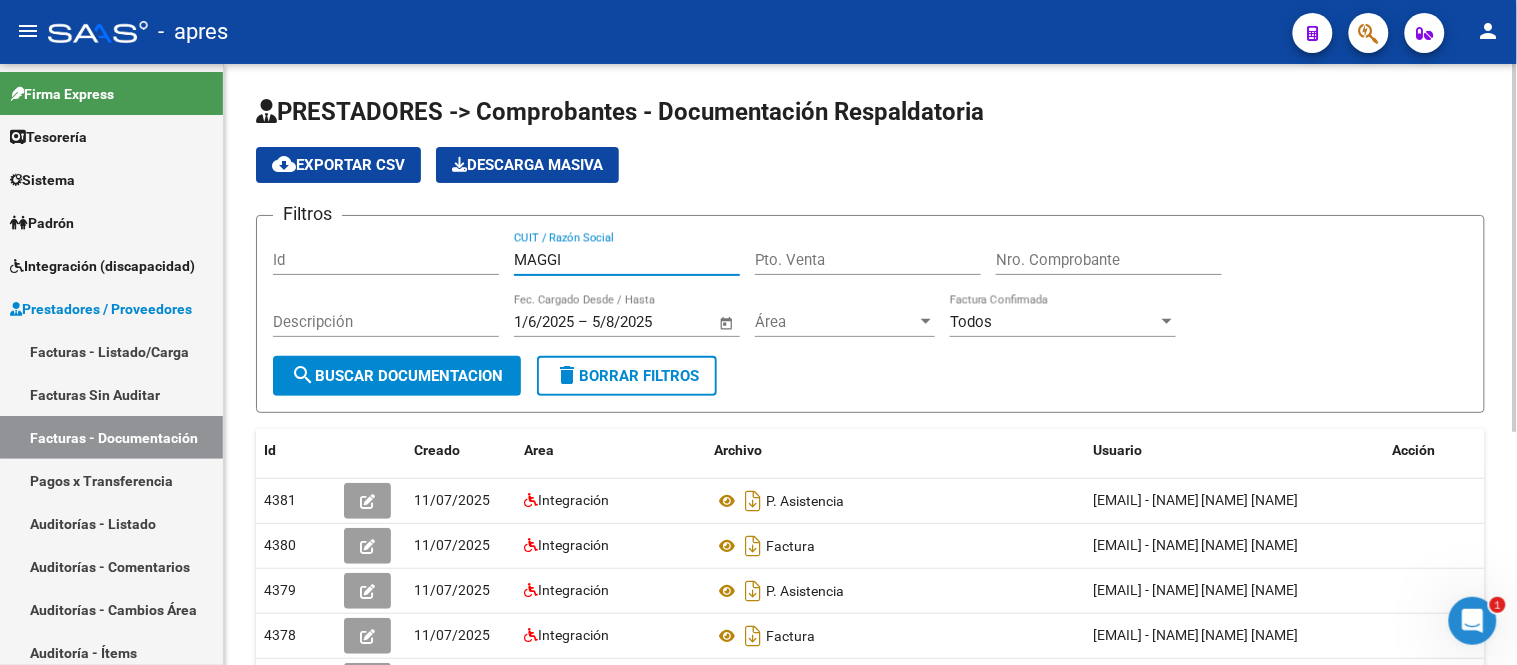 drag, startPoint x: 587, startPoint y: 254, endPoint x: 571, endPoint y: 232, distance: 27.202942 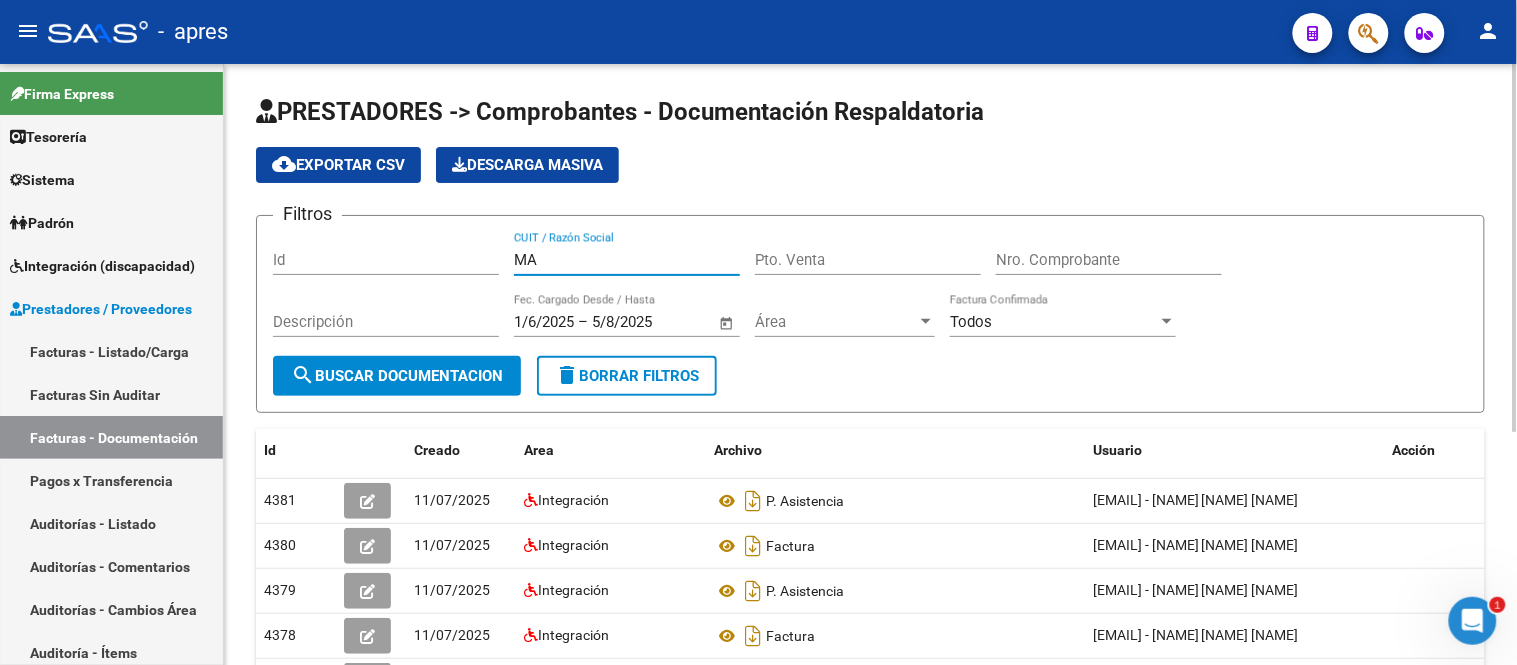 type on "M" 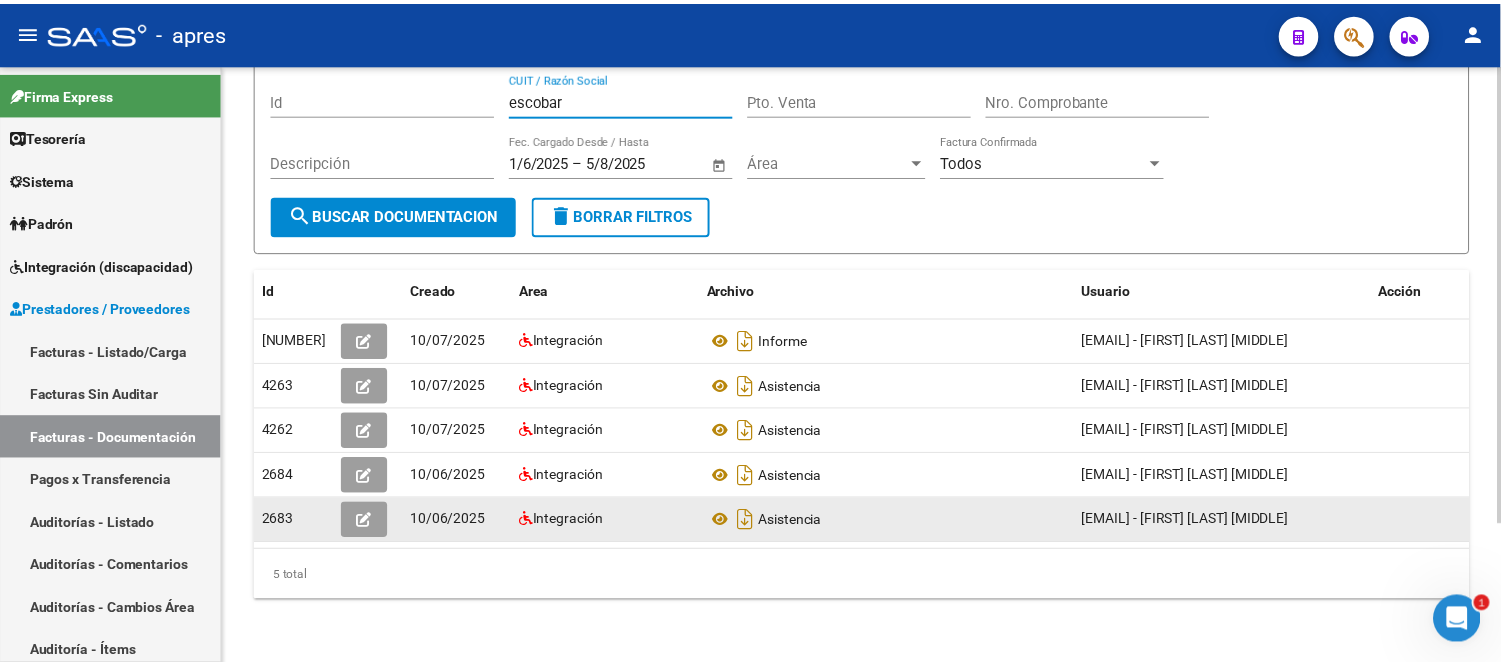 scroll, scrollTop: 183, scrollLeft: 0, axis: vertical 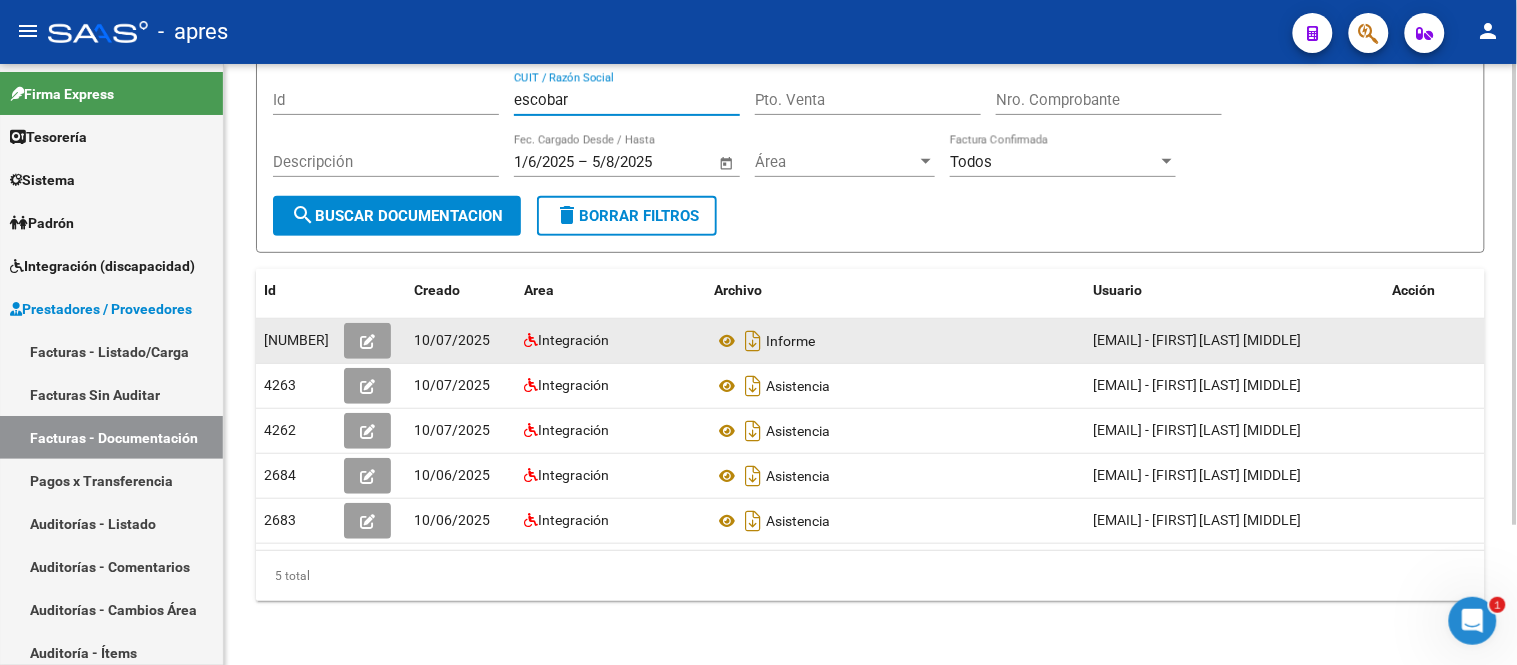 type on "escobar" 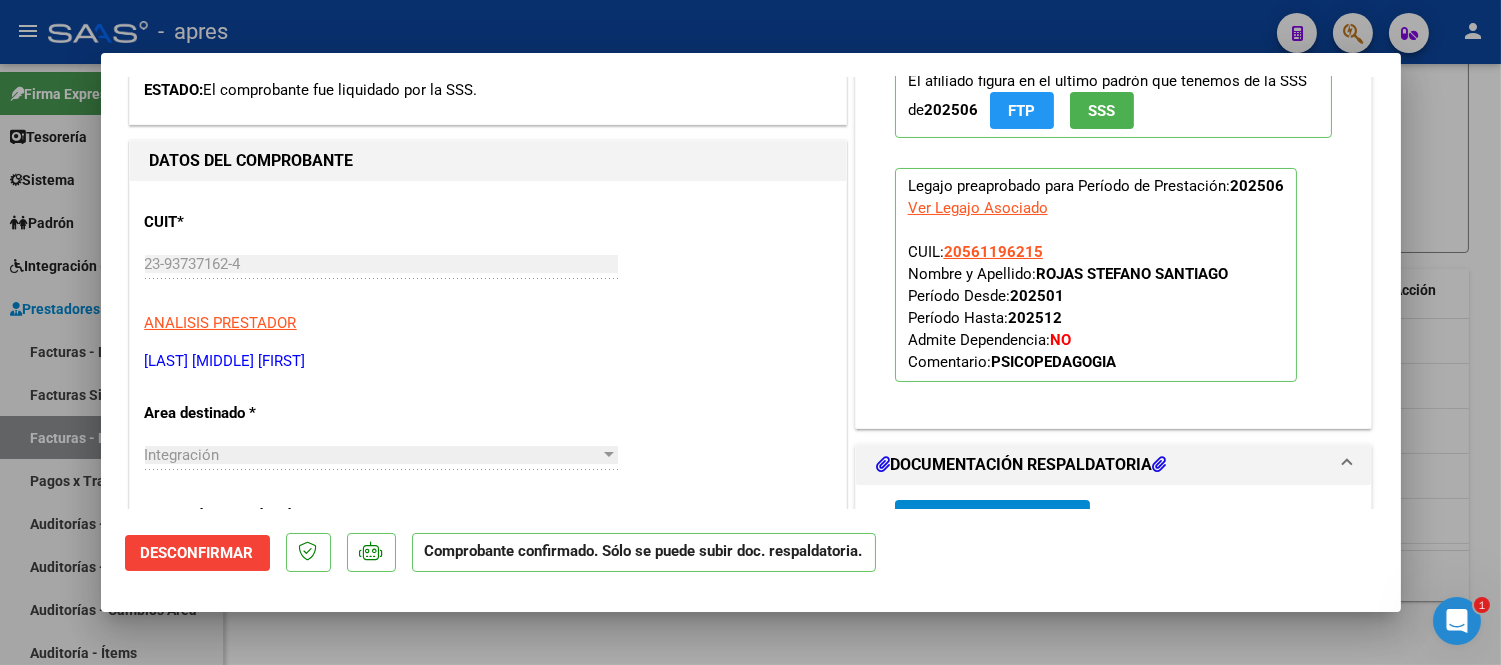 scroll, scrollTop: 444, scrollLeft: 0, axis: vertical 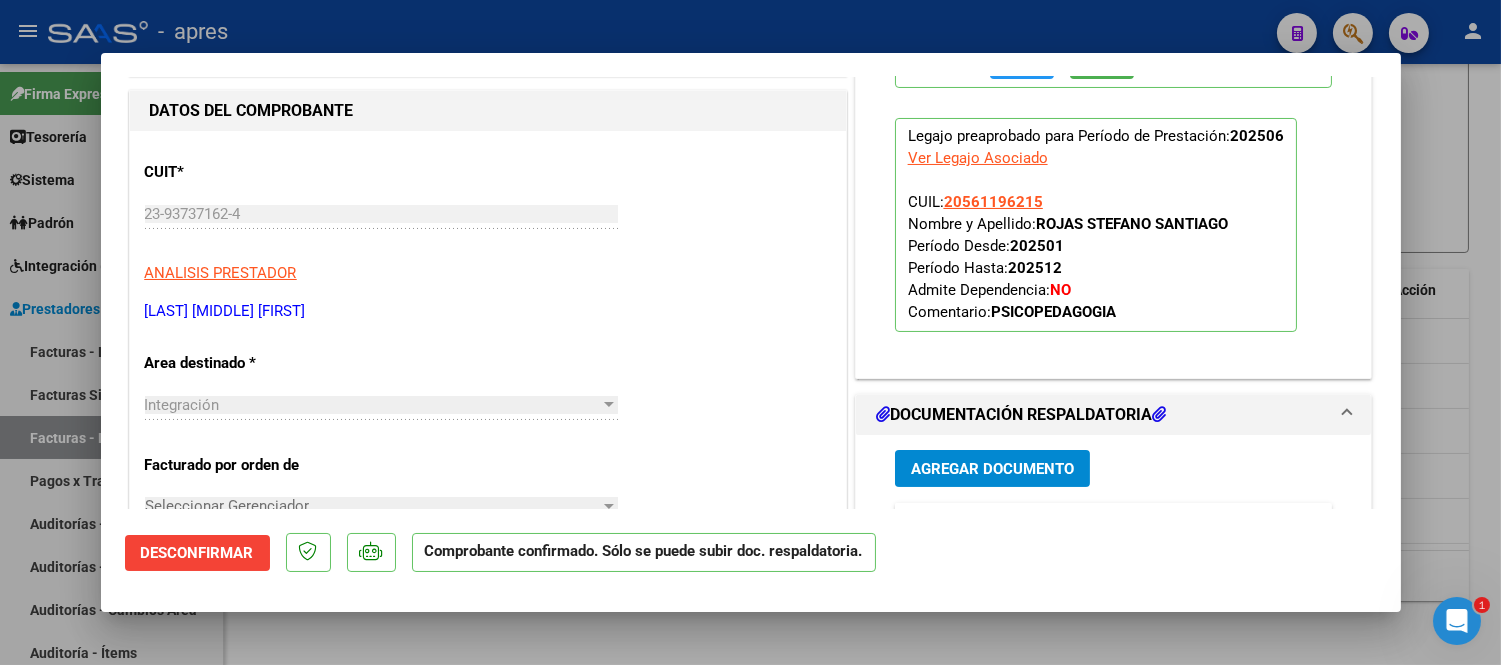 click at bounding box center (750, 332) 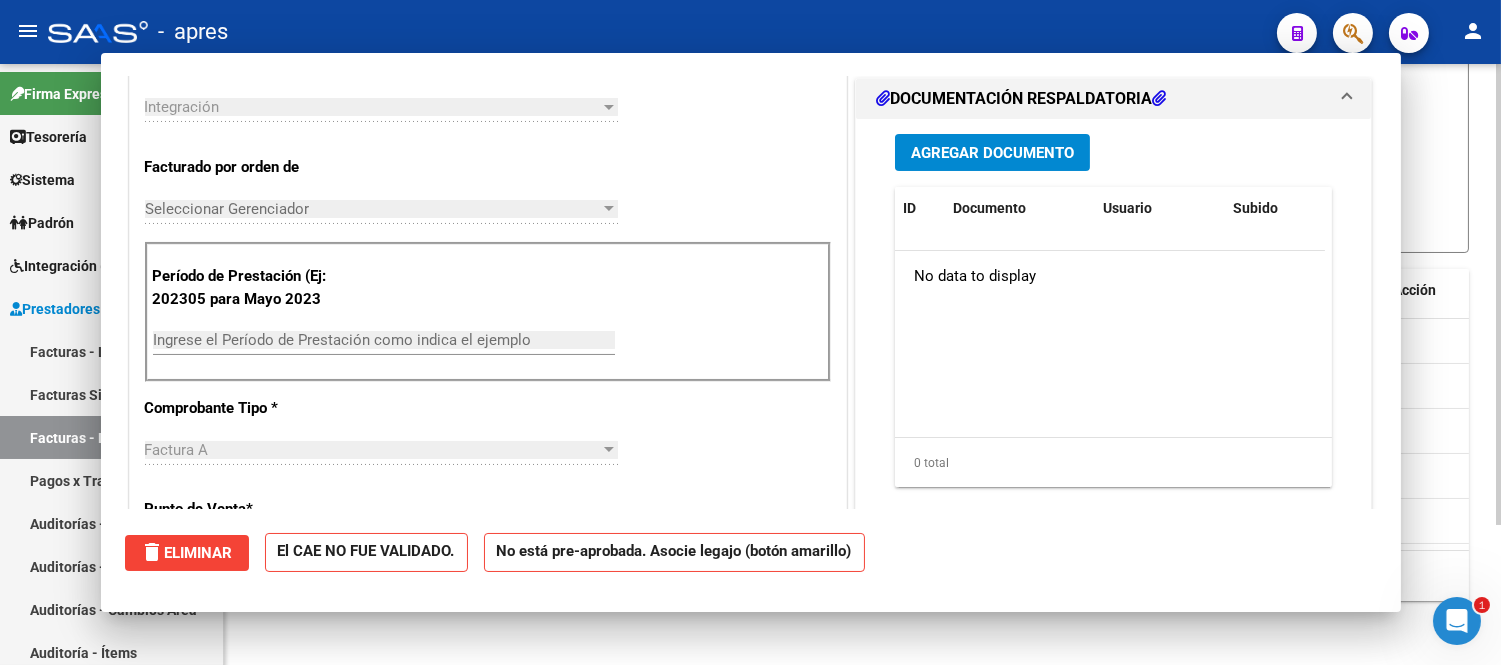 type 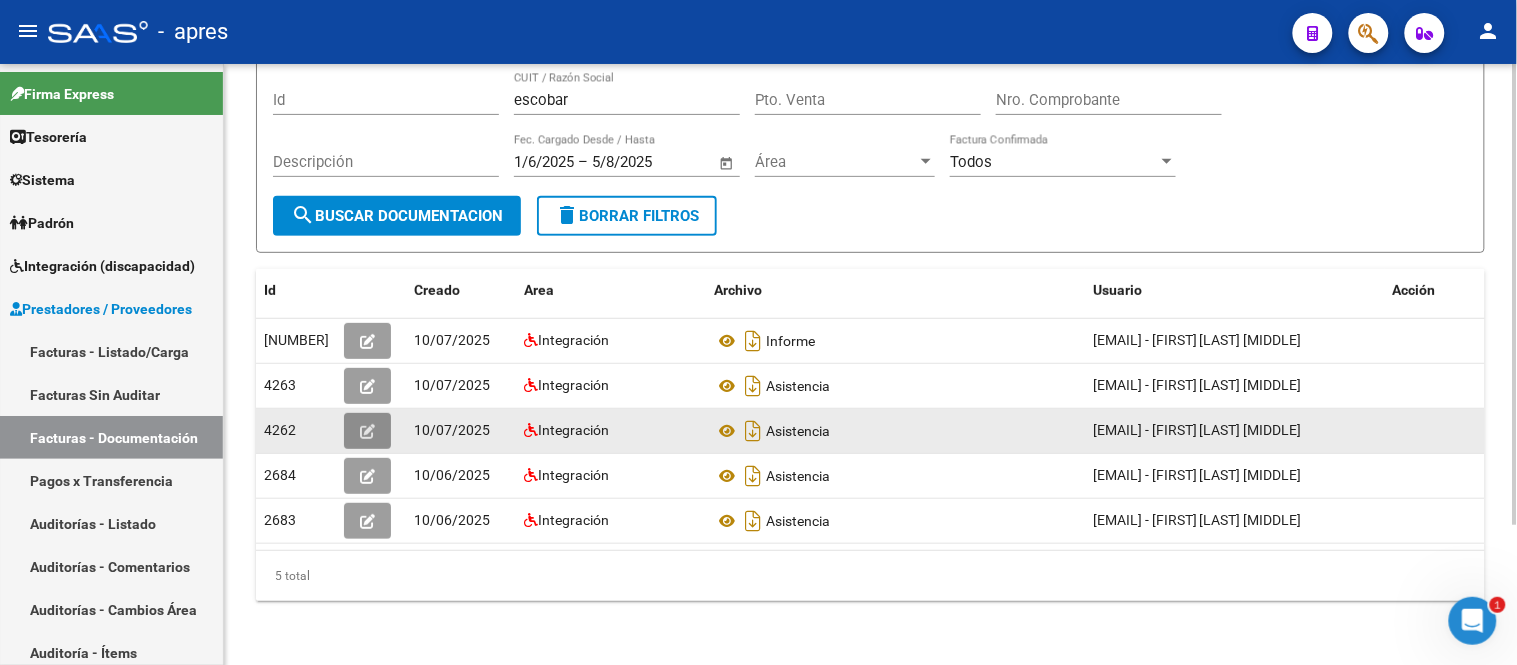 click 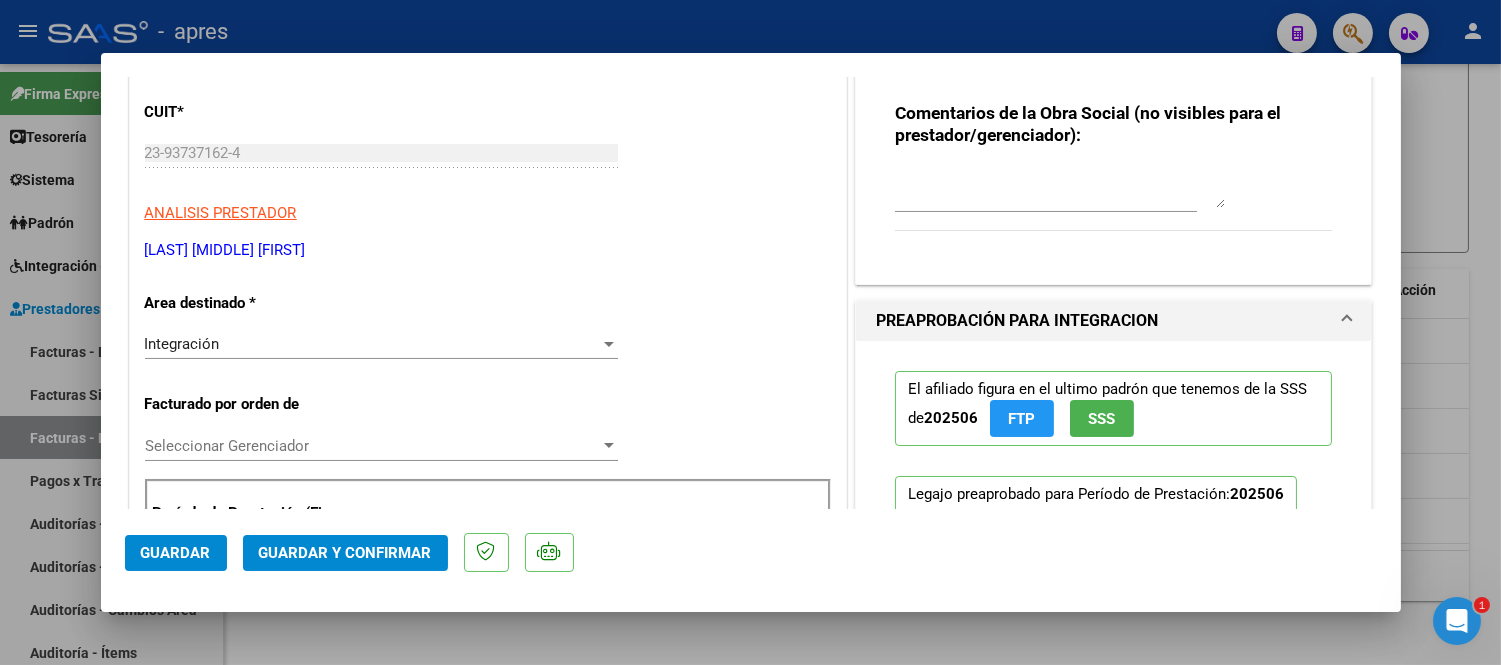 scroll, scrollTop: 0, scrollLeft: 0, axis: both 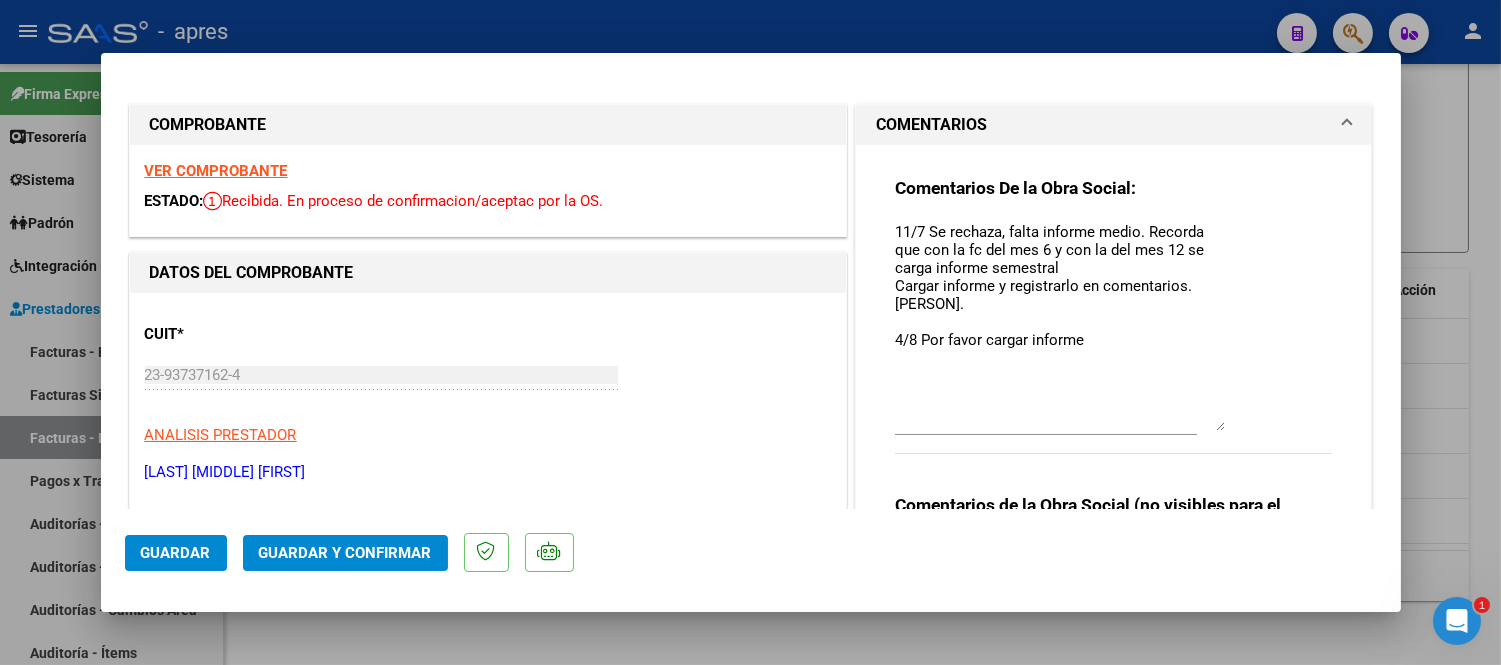 drag, startPoint x: 1207, startPoint y: 257, endPoint x: 1246, endPoint y: 427, distance: 174.41617 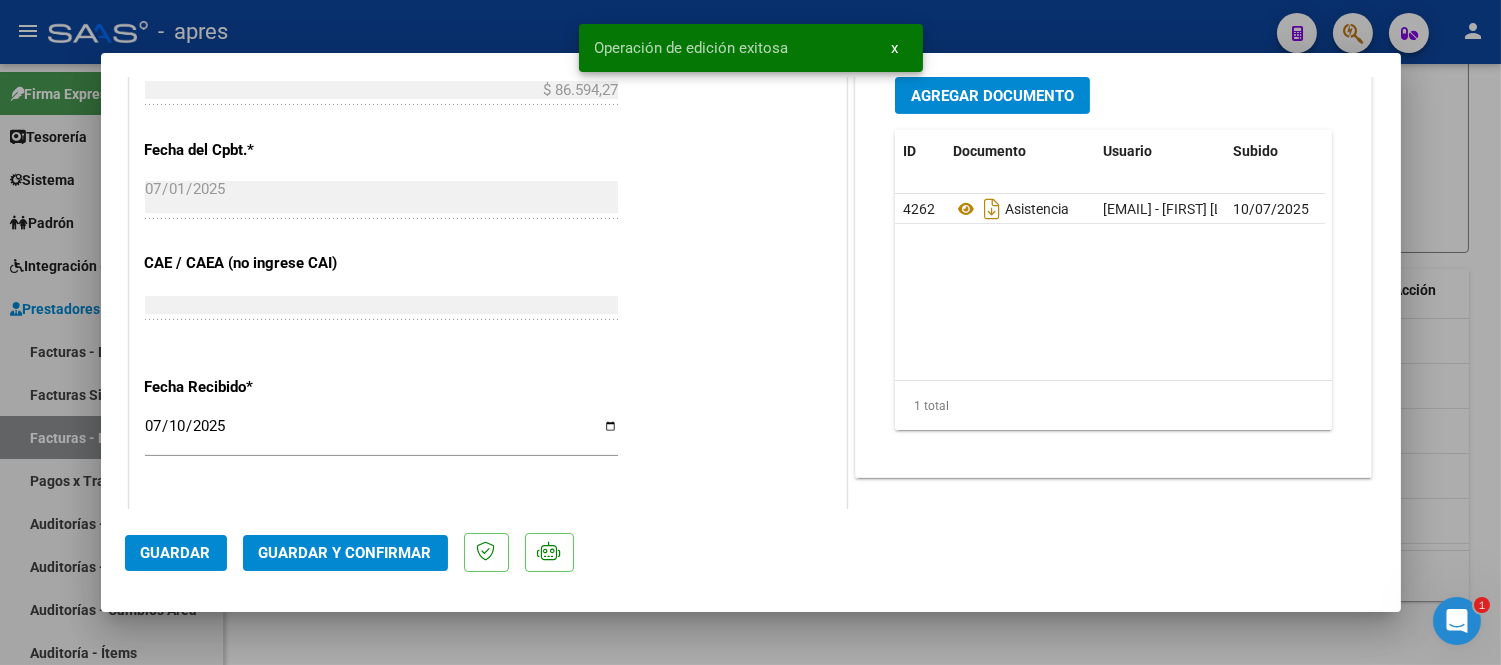 scroll, scrollTop: 1222, scrollLeft: 0, axis: vertical 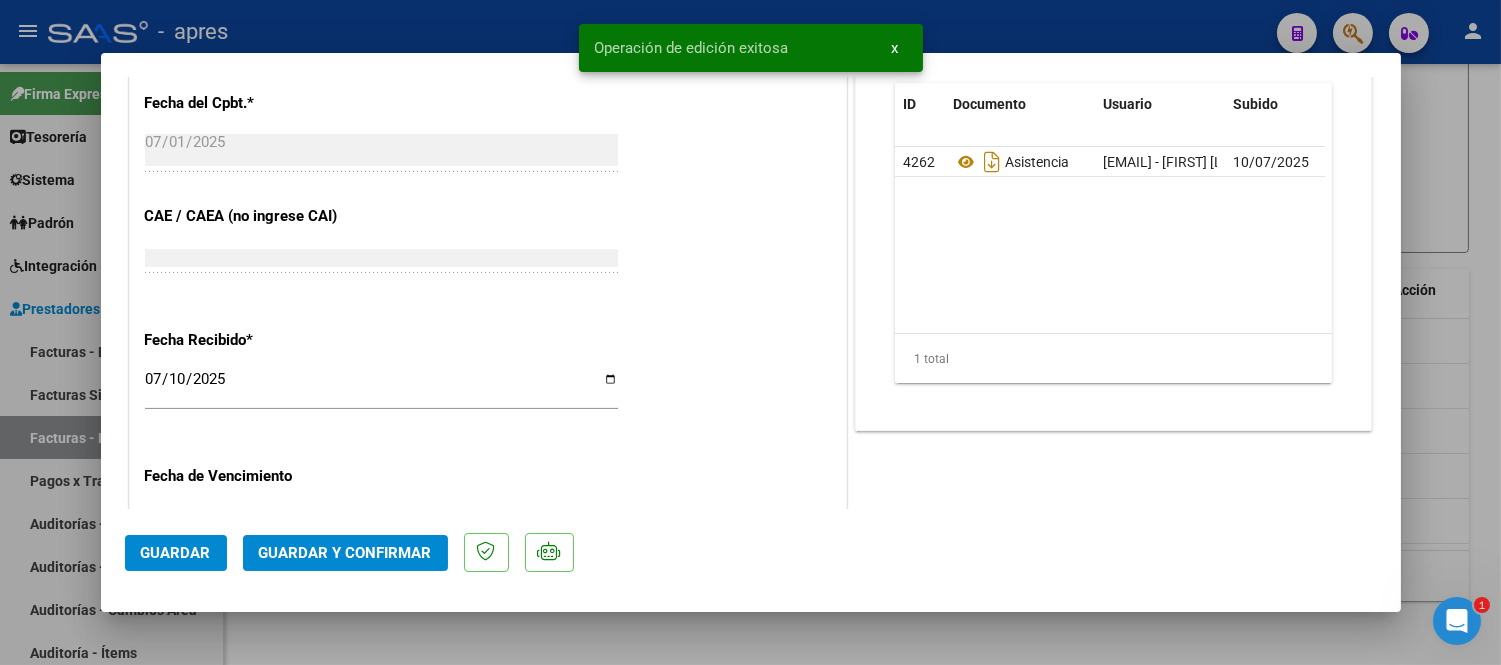 click at bounding box center [750, 332] 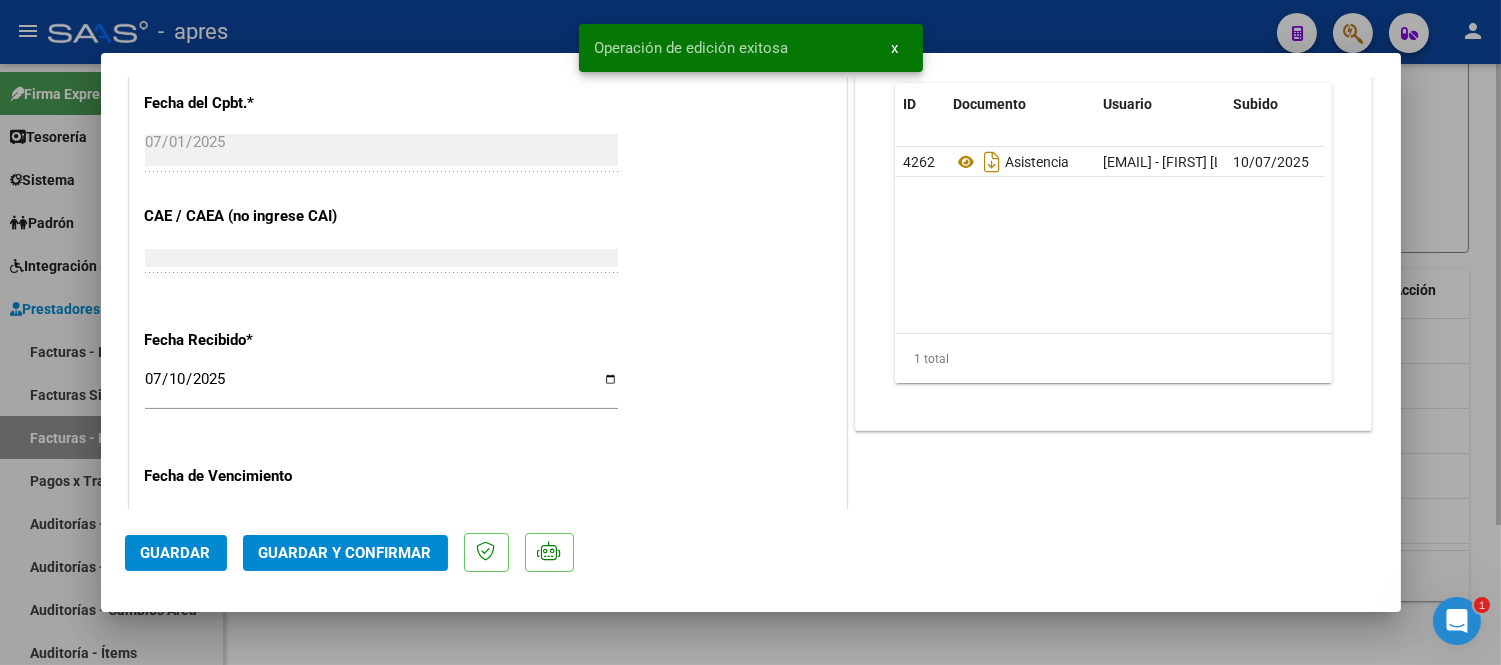 type 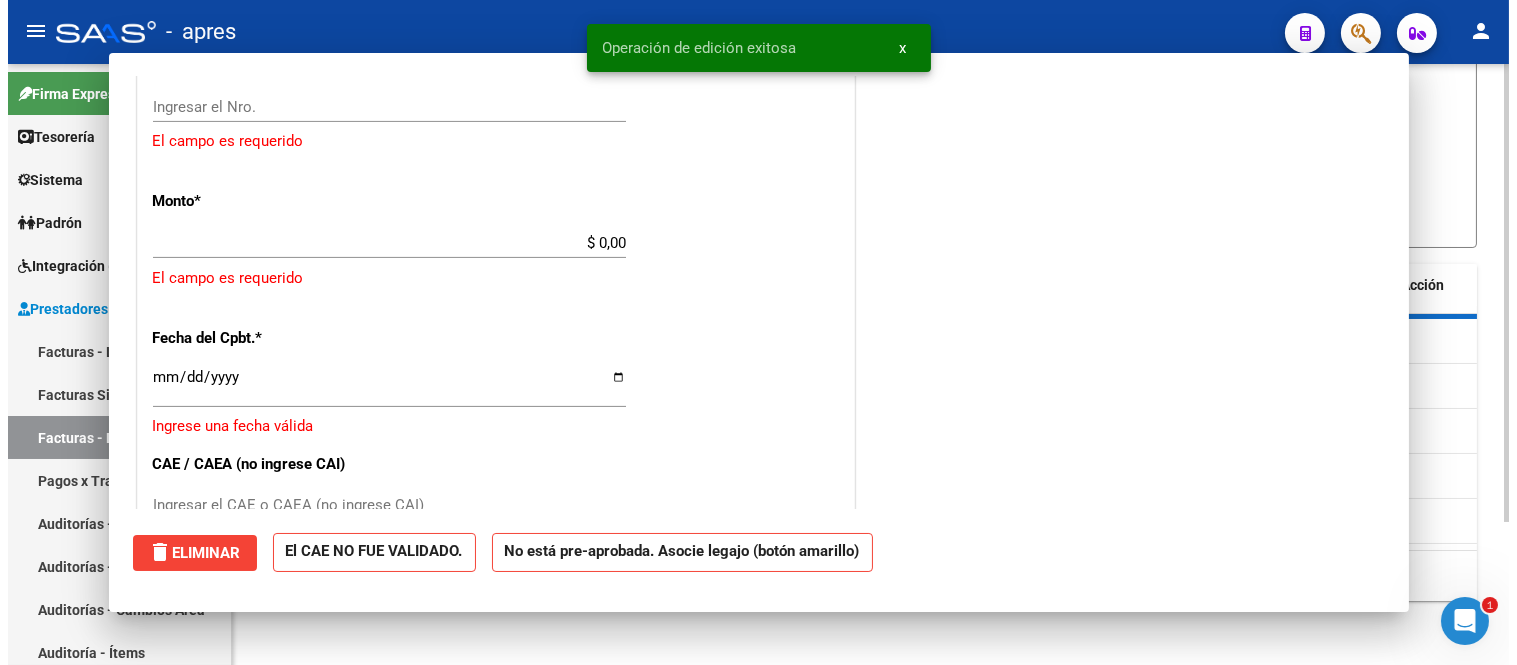 scroll, scrollTop: 0, scrollLeft: 0, axis: both 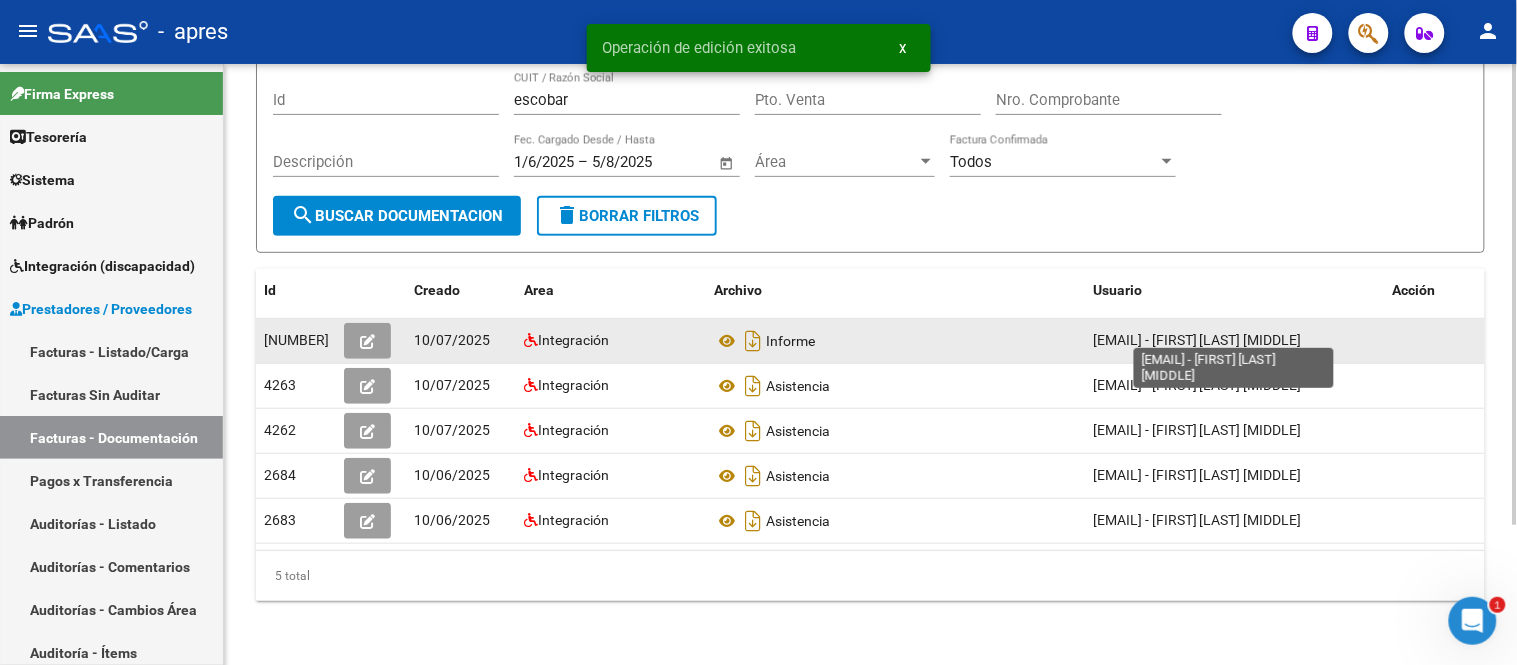 drag, startPoint x: 1140, startPoint y: 307, endPoint x: 1233, endPoint y: 311, distance: 93.08598 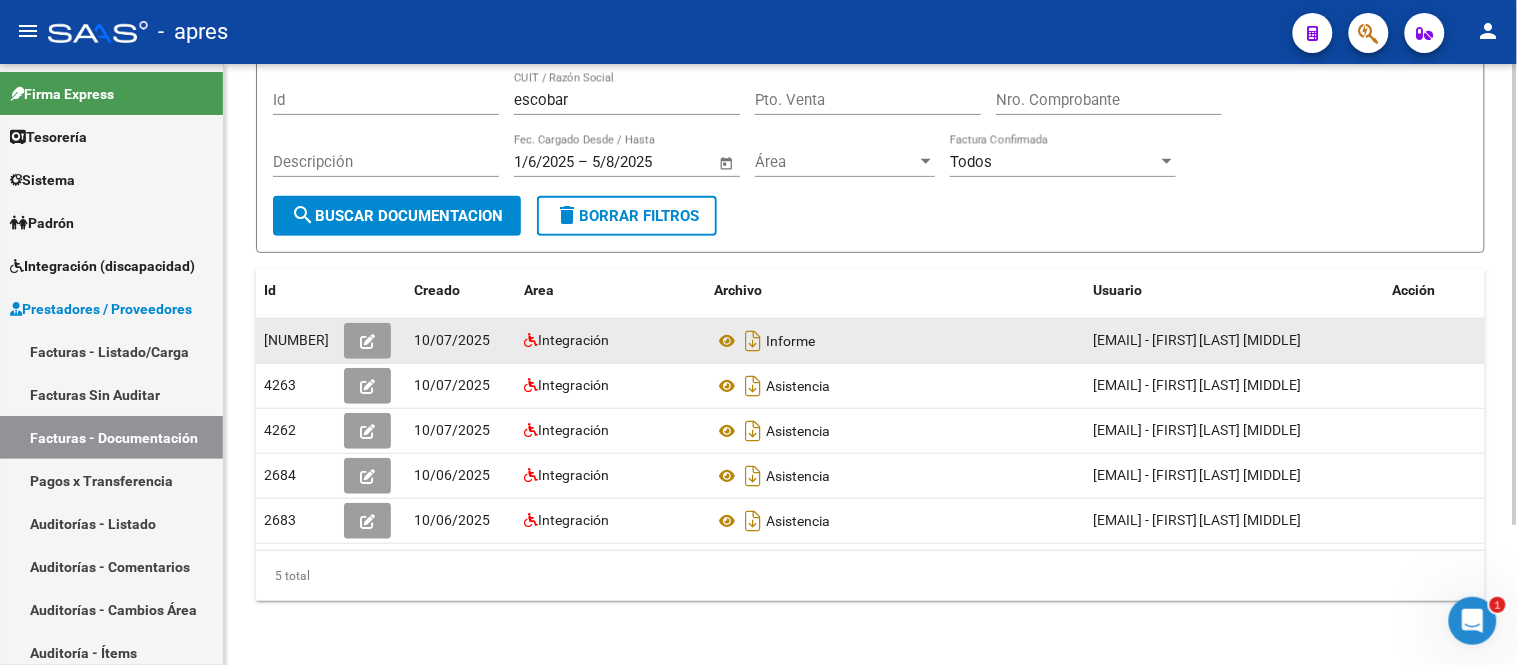 copy on "nil7468@hotmail.com" 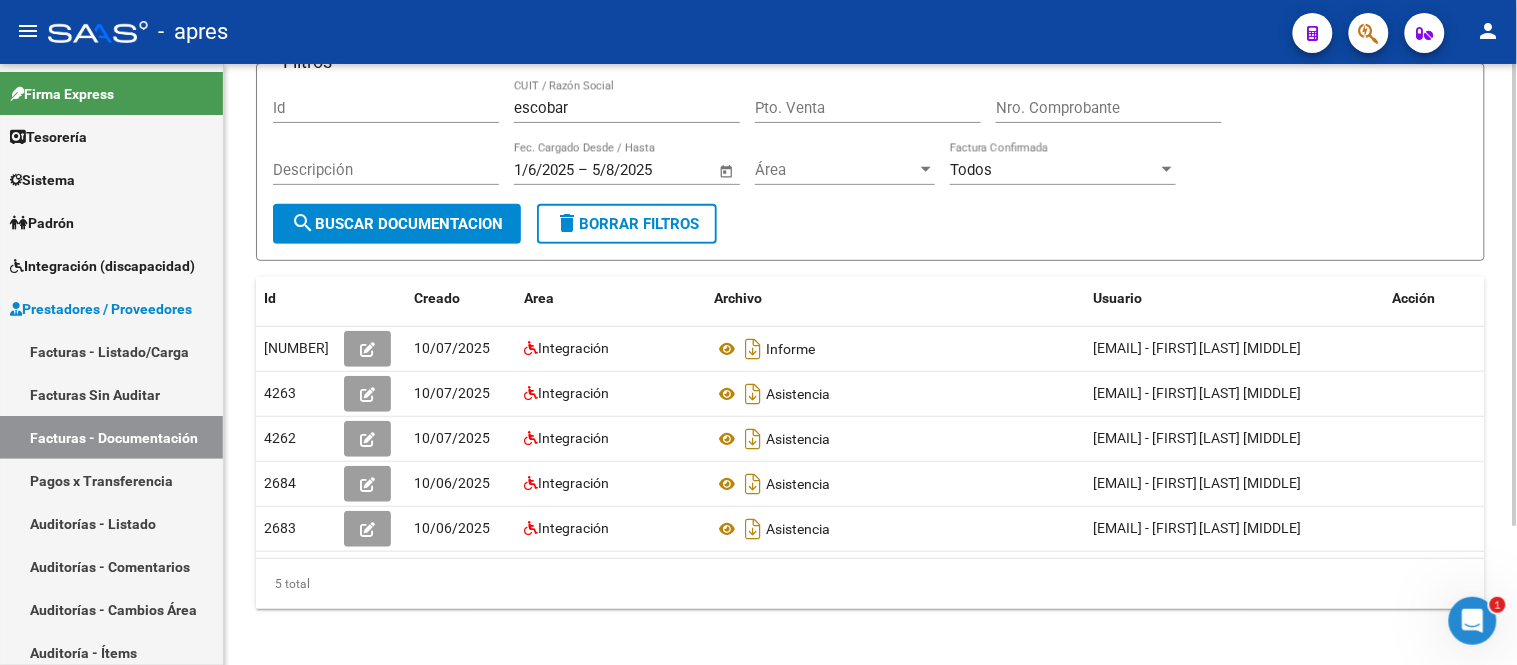 scroll, scrollTop: 183, scrollLeft: 0, axis: vertical 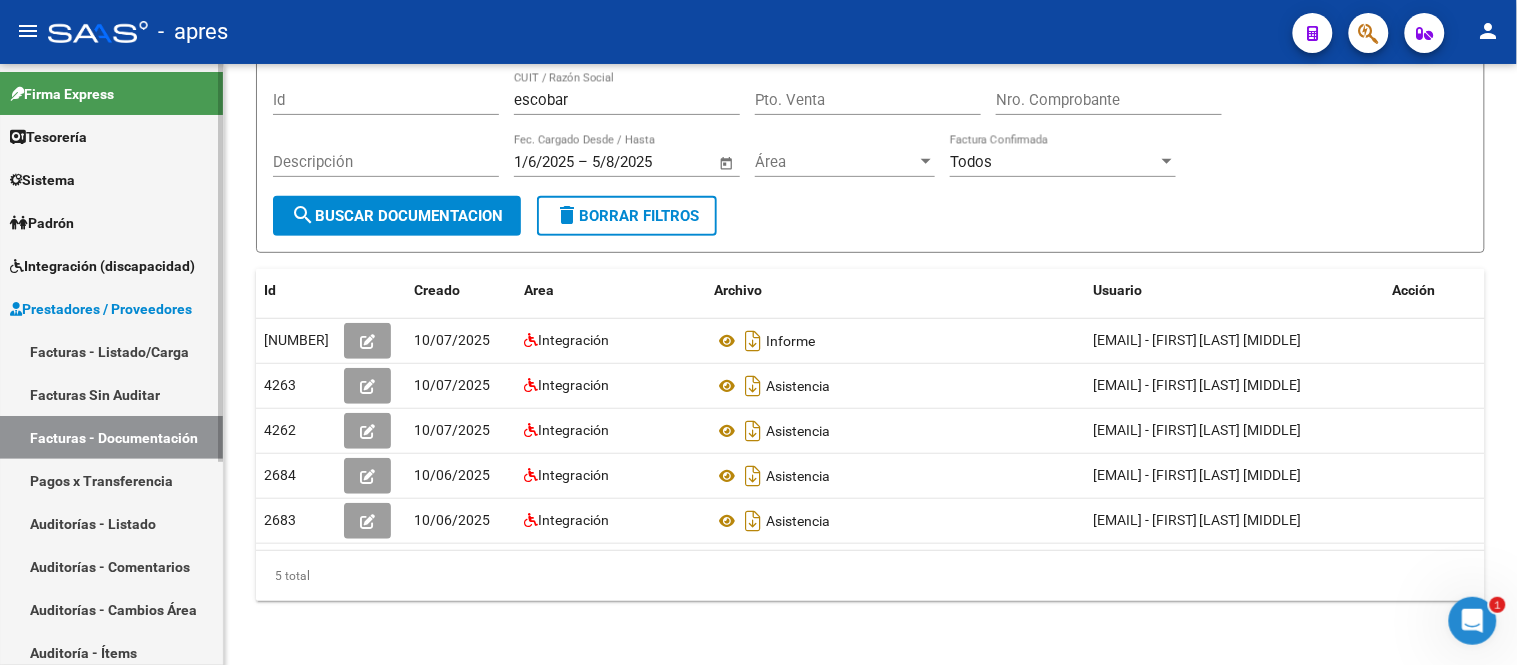click on "Facturas - Listado/Carga" at bounding box center [111, 351] 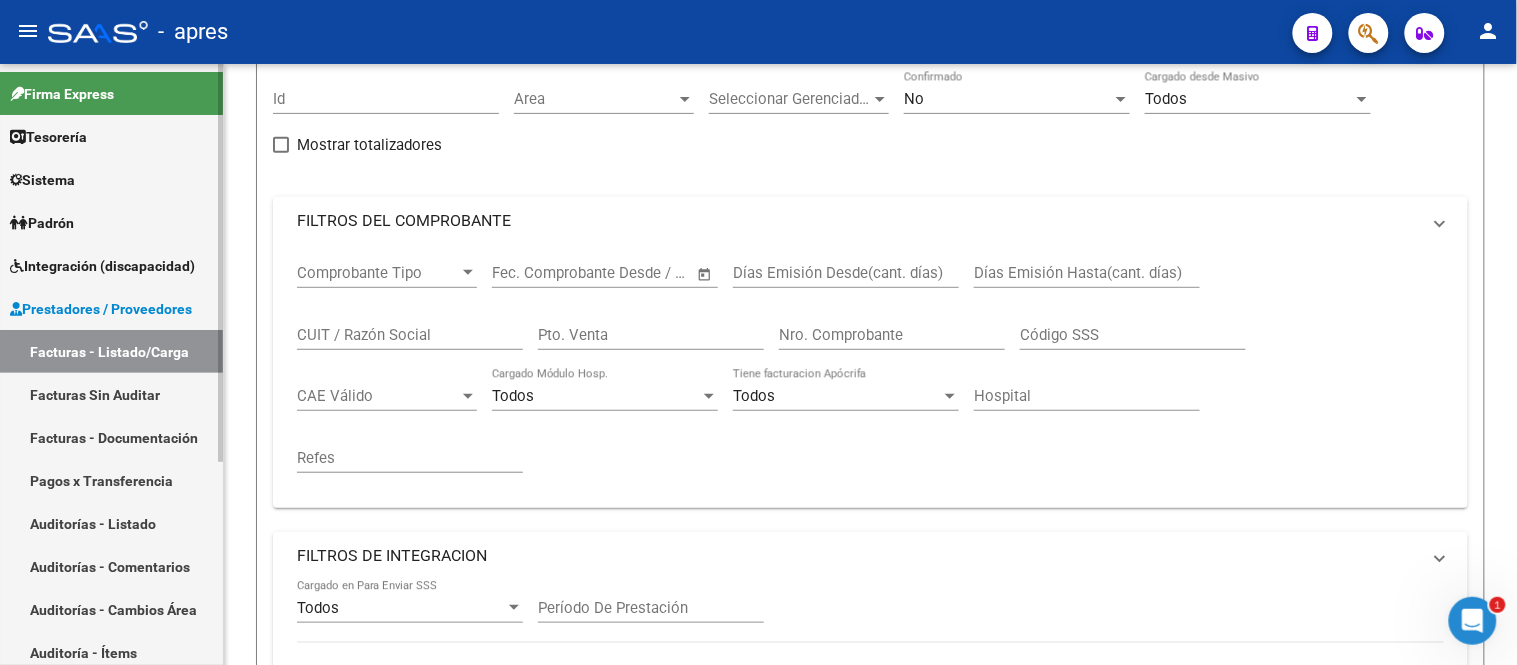 scroll, scrollTop: 0, scrollLeft: 0, axis: both 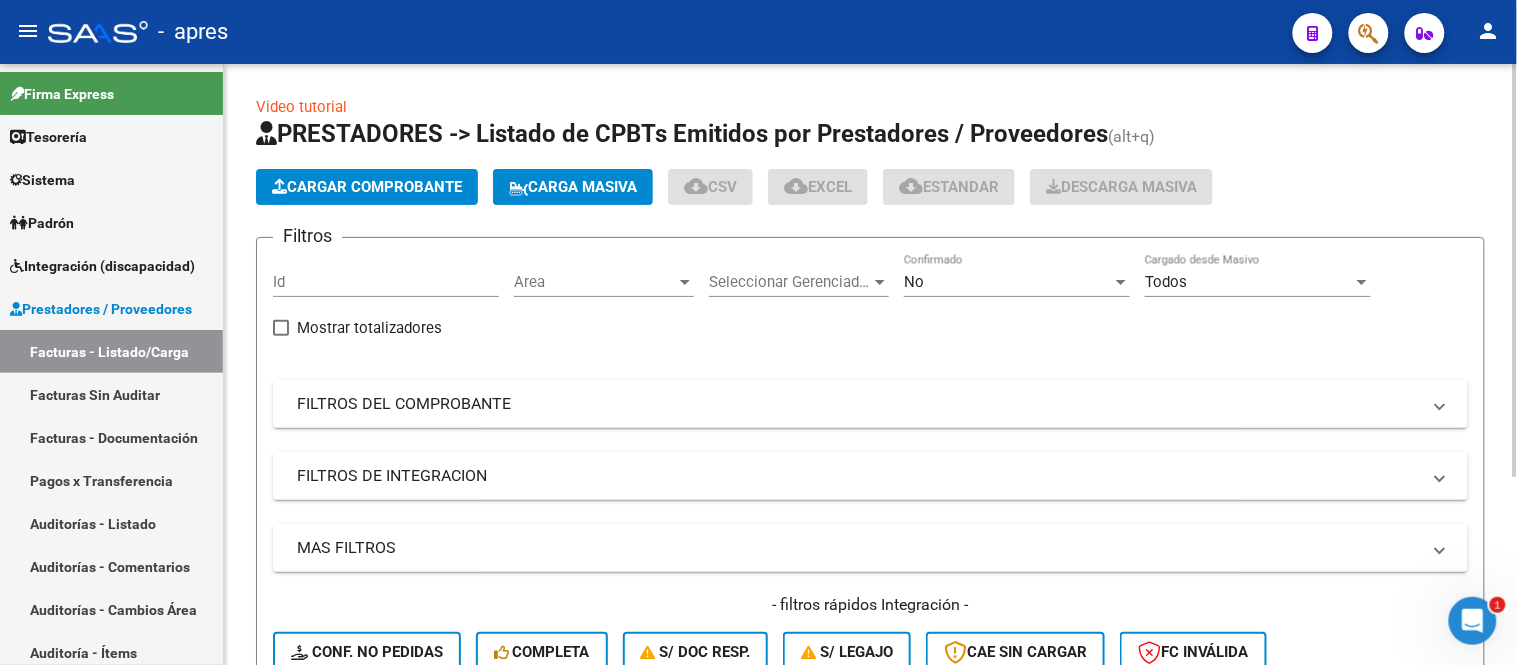 click on "Area" at bounding box center (595, 282) 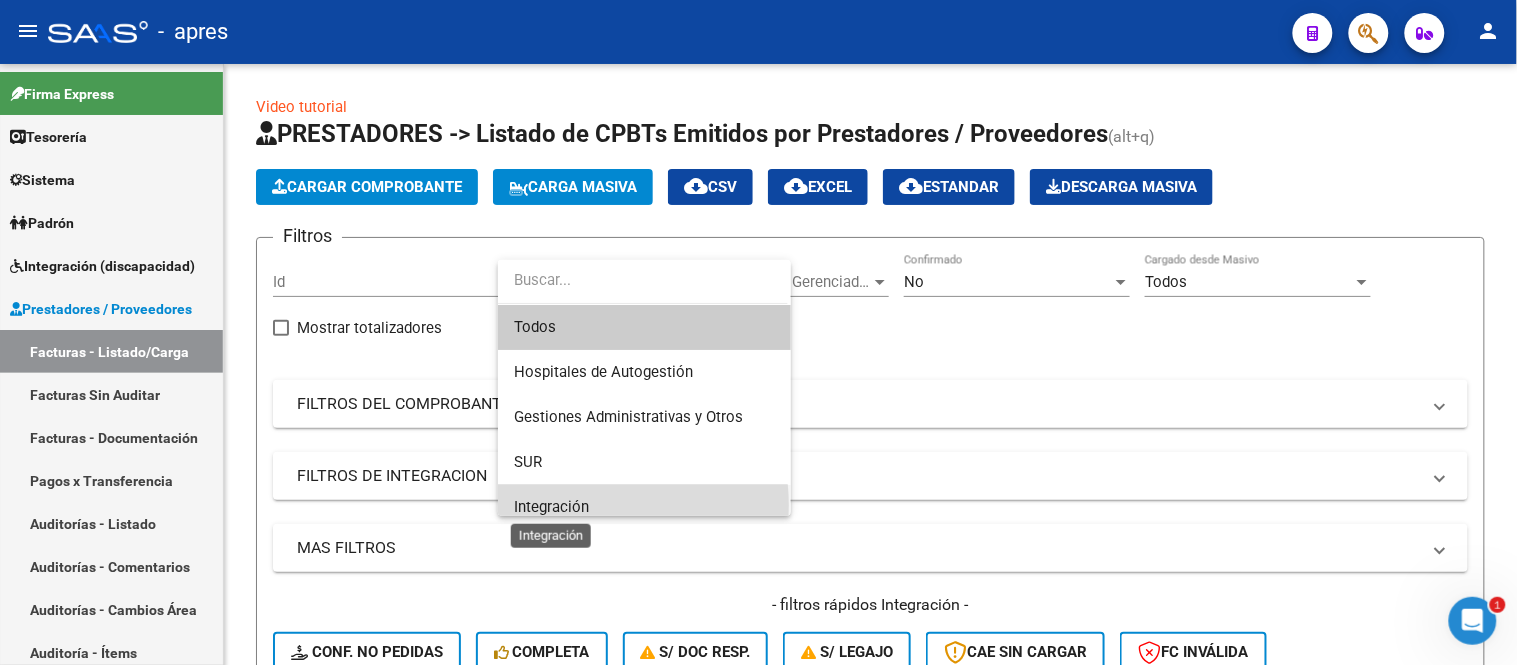 click on "Integración" at bounding box center (551, 507) 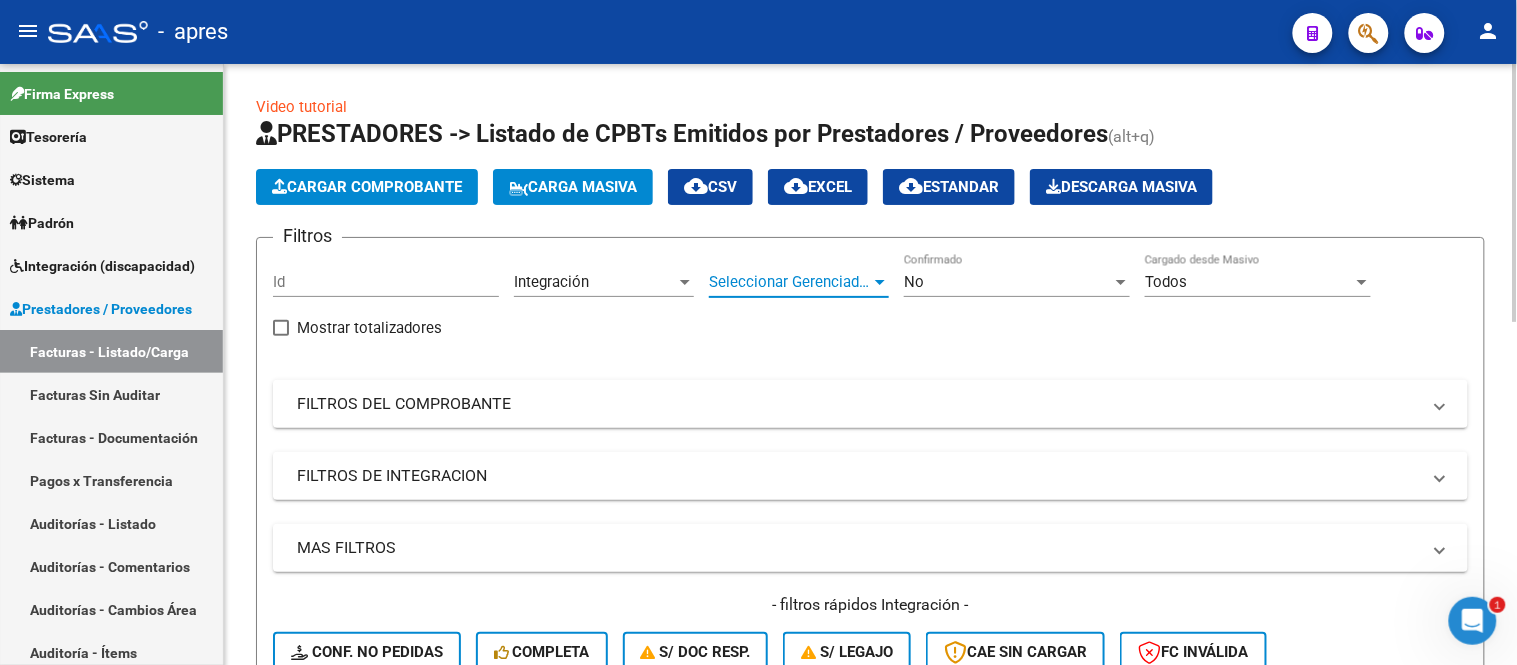 click on "Seleccionar Gerenciador" at bounding box center [790, 282] 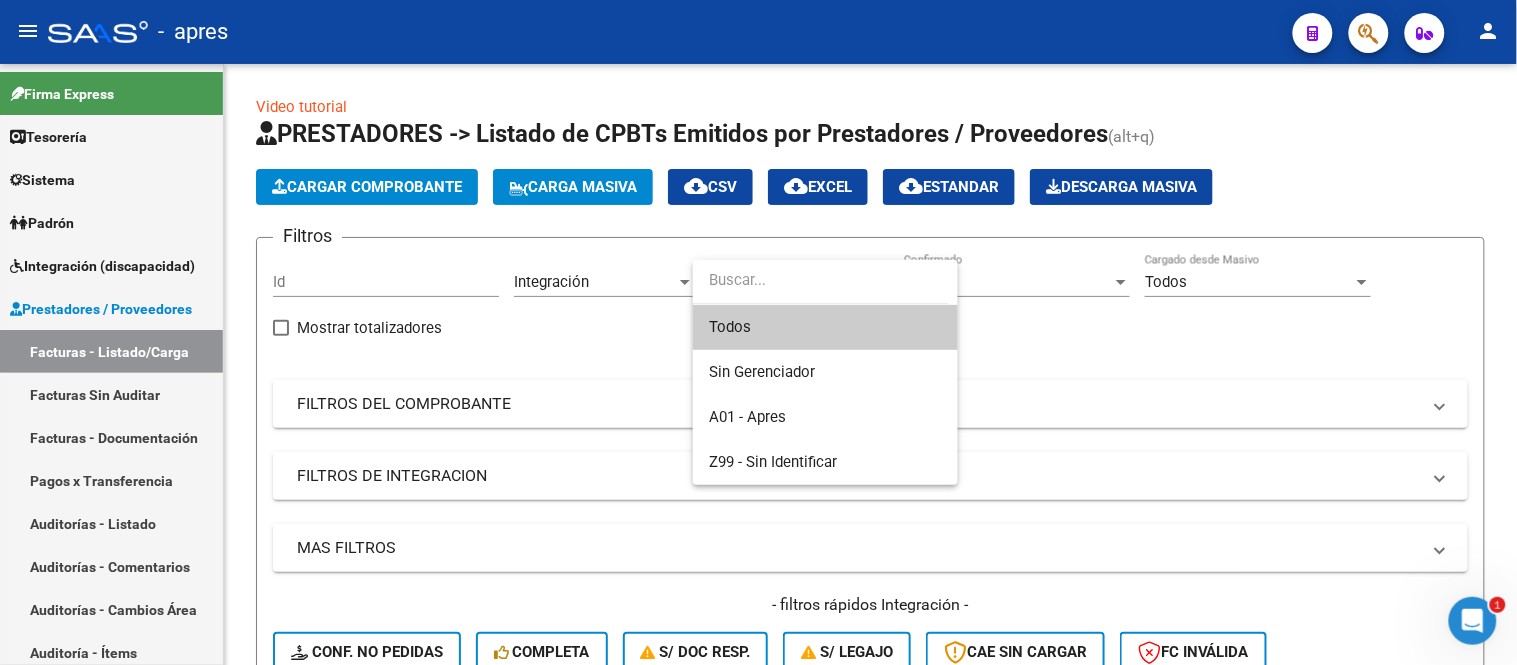 click on "Todos" at bounding box center [825, 327] 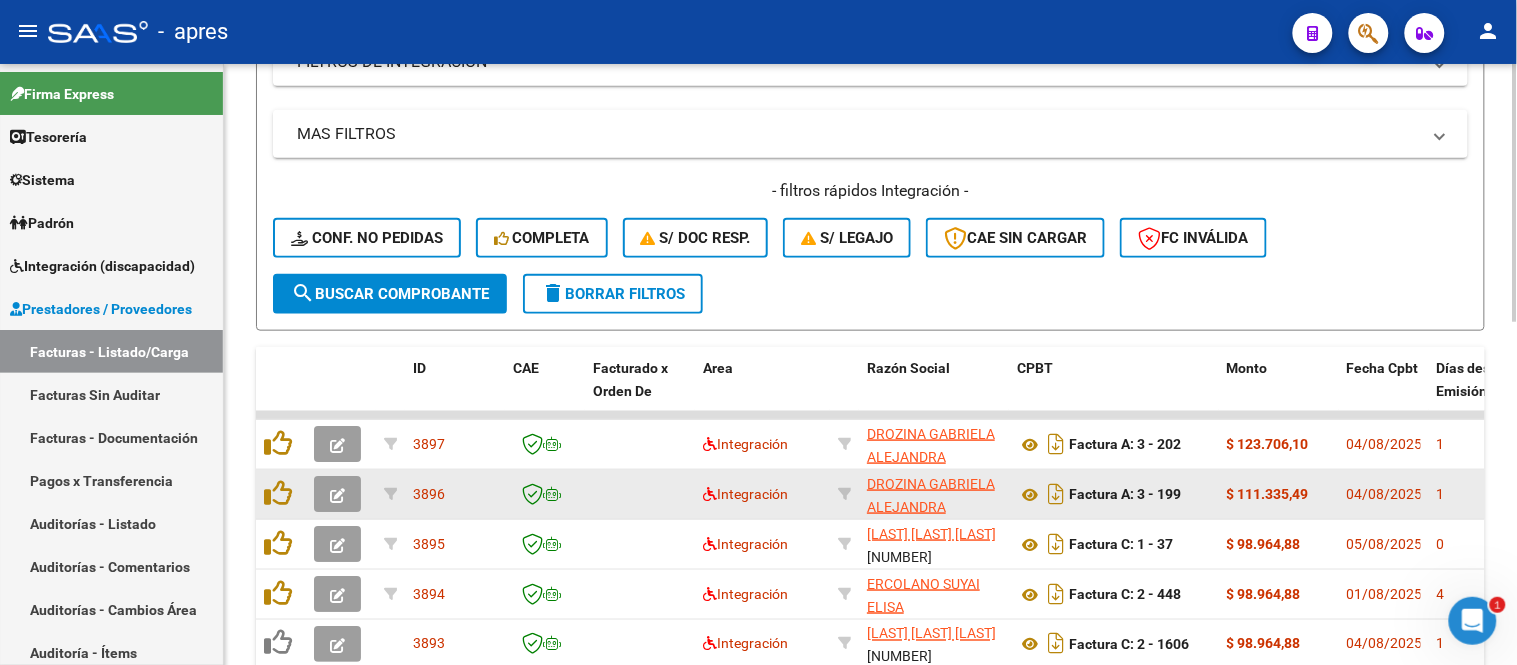 scroll, scrollTop: 444, scrollLeft: 0, axis: vertical 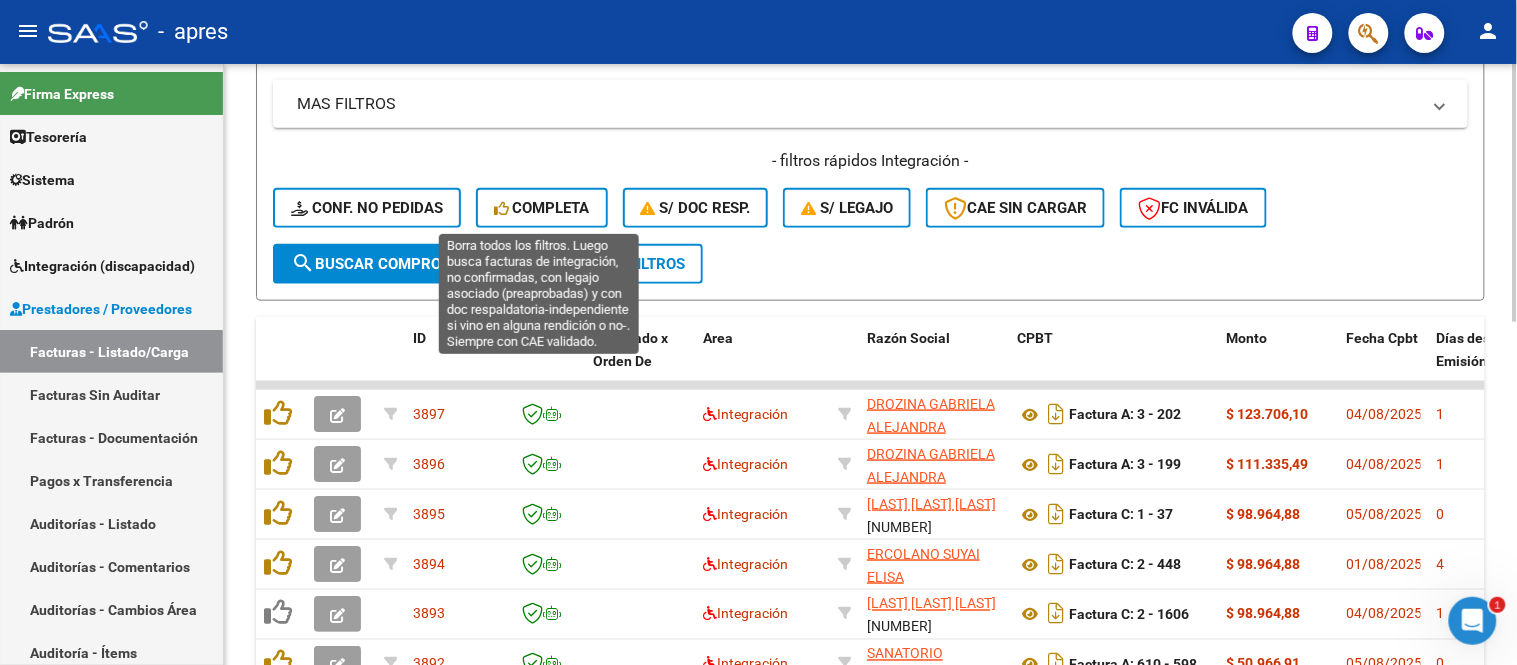 drag, startPoint x: 515, startPoint y: 211, endPoint x: 488, endPoint y: 252, distance: 49.09175 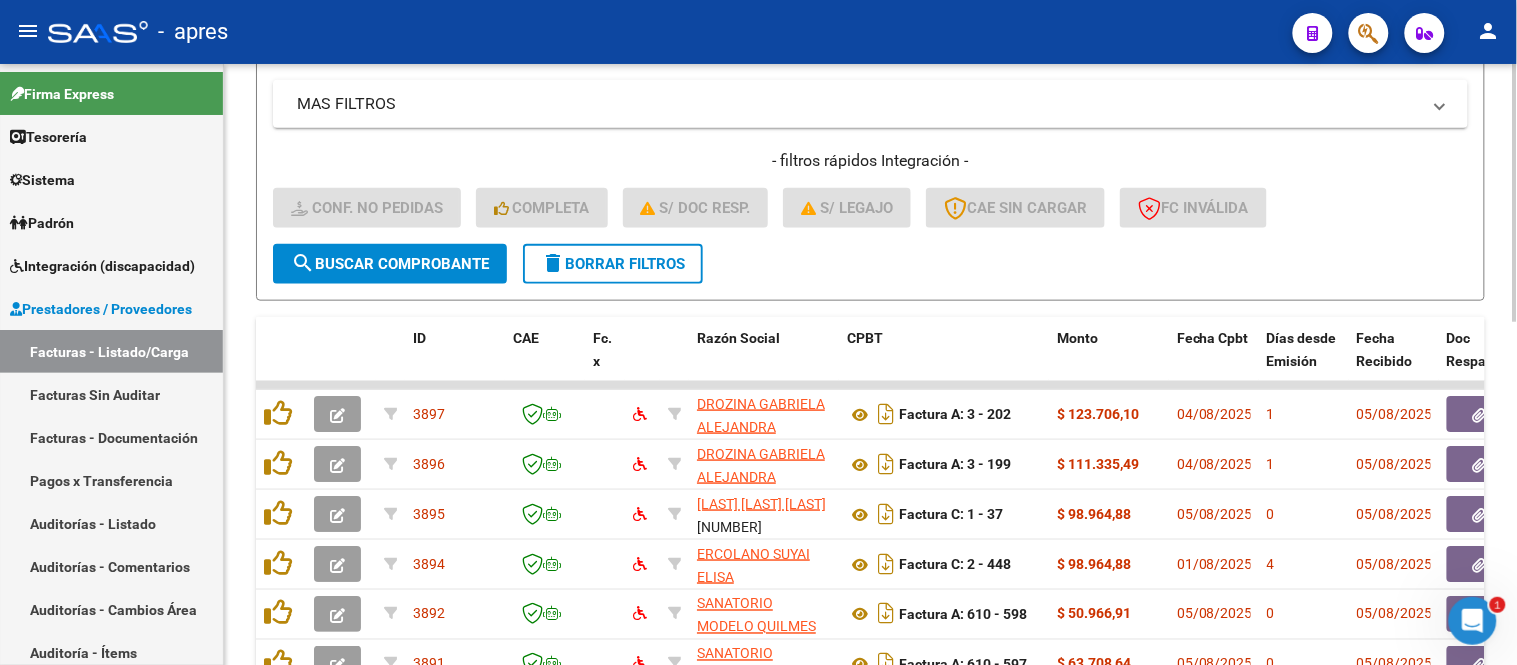 click on "search  Buscar Comprobante" 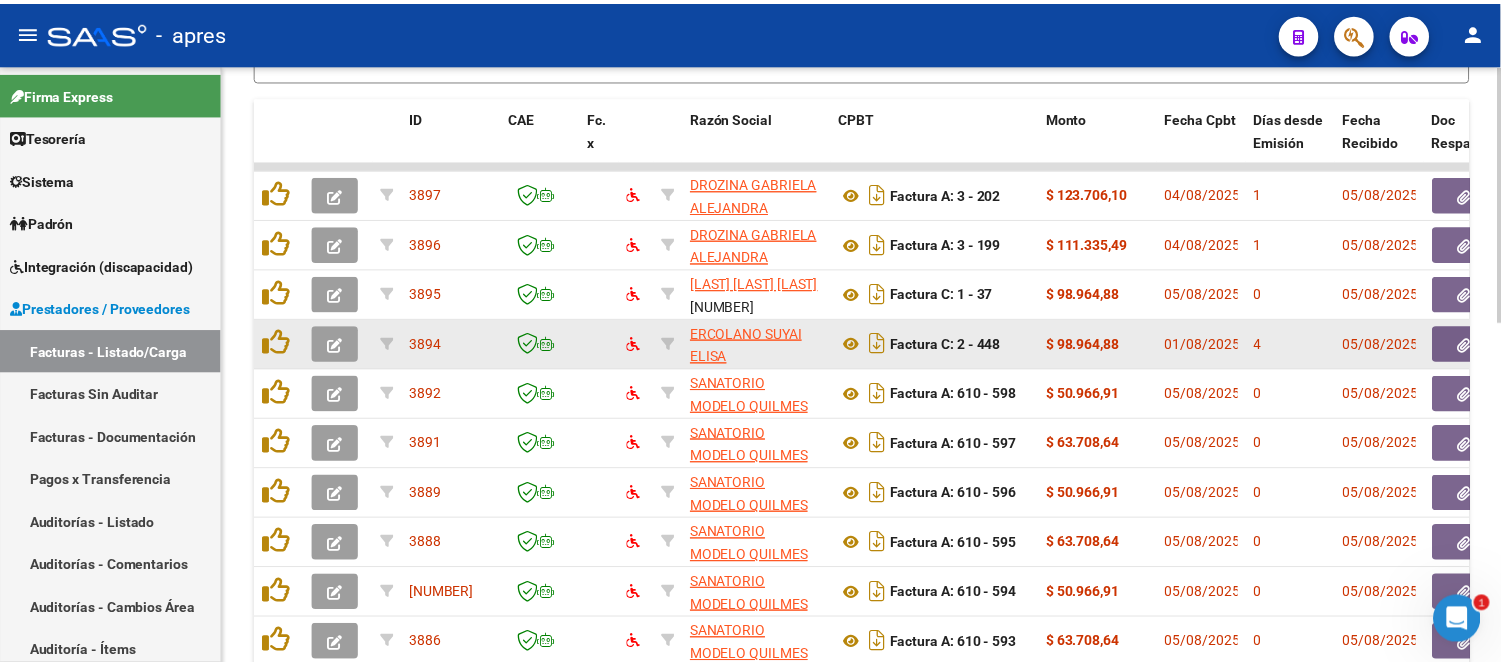 scroll, scrollTop: 666, scrollLeft: 0, axis: vertical 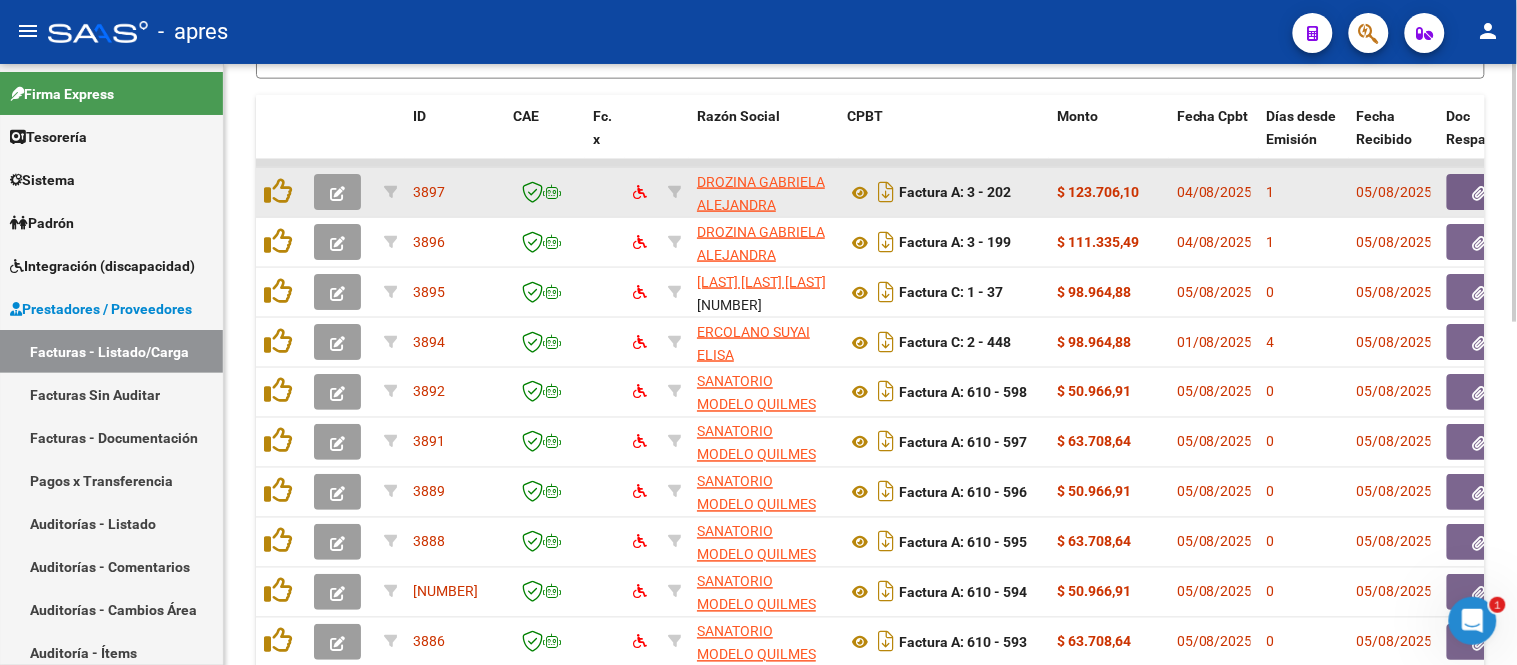 click 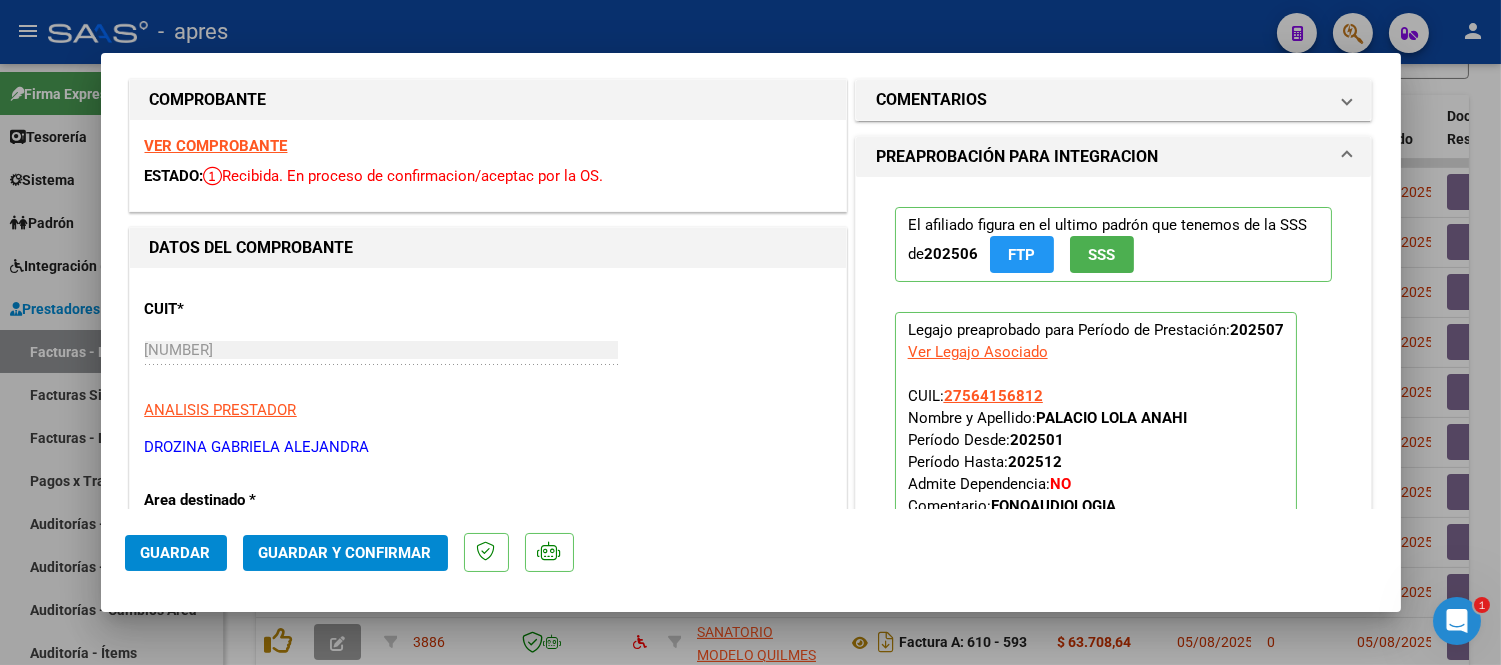 scroll, scrollTop: 0, scrollLeft: 0, axis: both 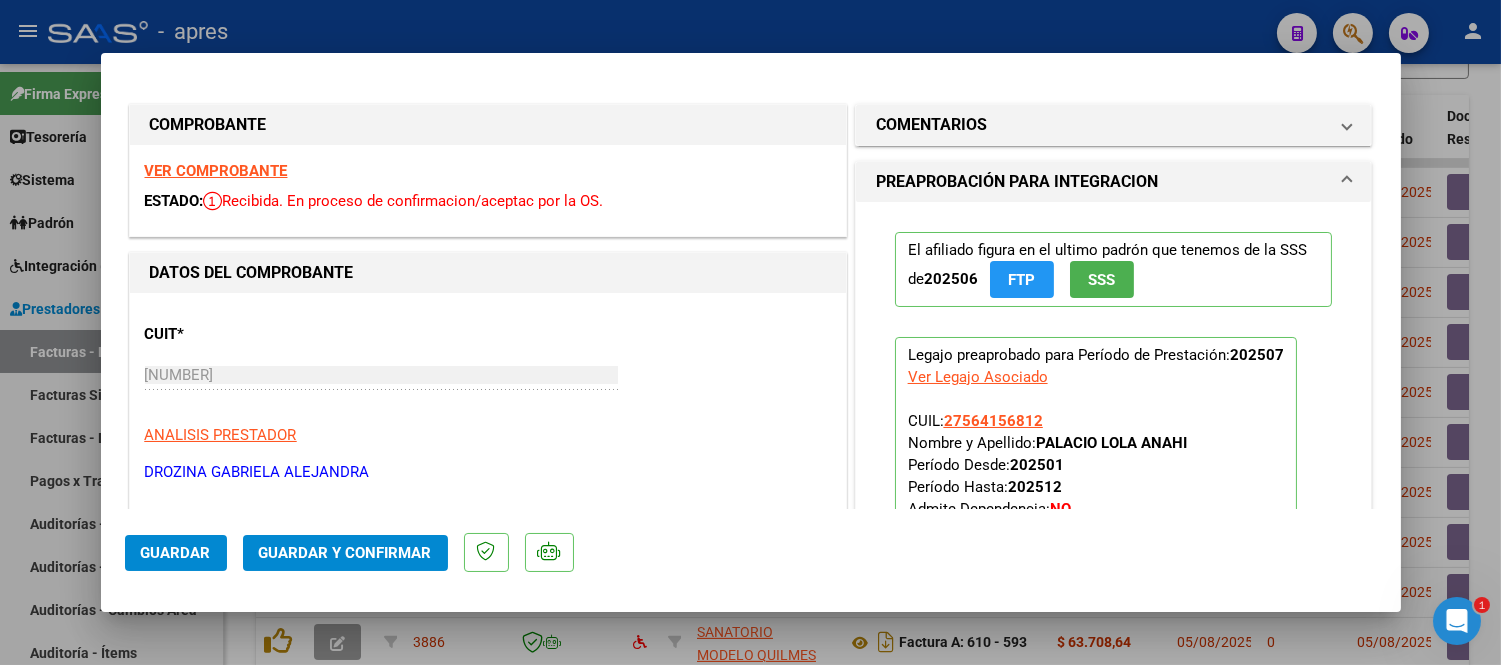 click on "VER COMPROBANTE" at bounding box center (216, 171) 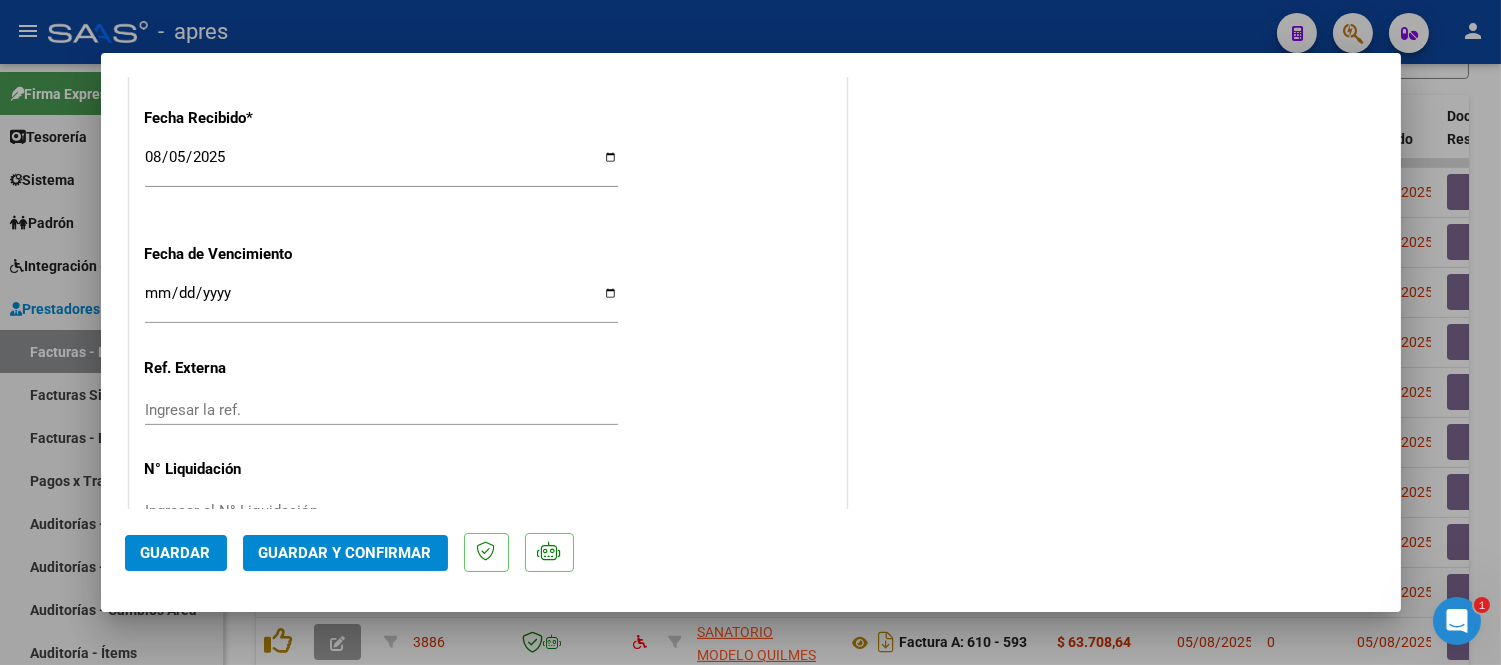 scroll, scrollTop: 1498, scrollLeft: 0, axis: vertical 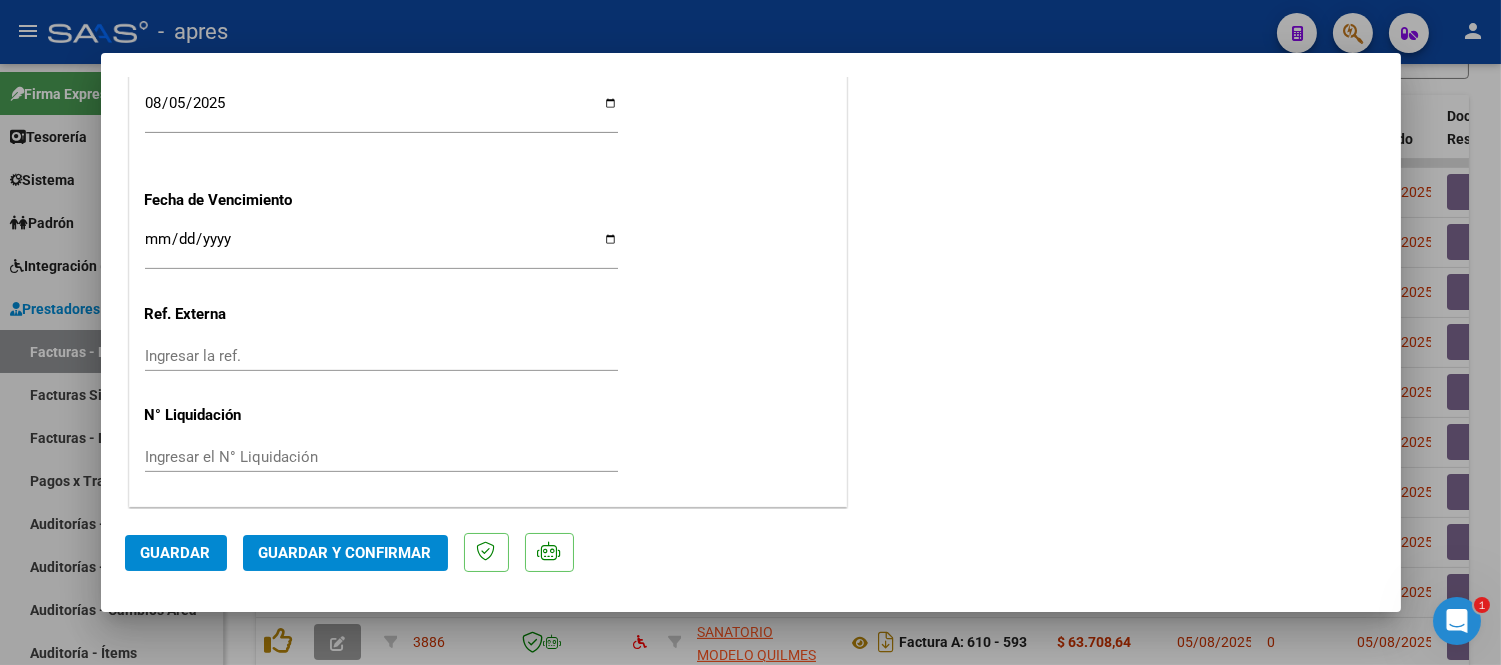 click on "Ingresar la fecha" at bounding box center (381, 247) 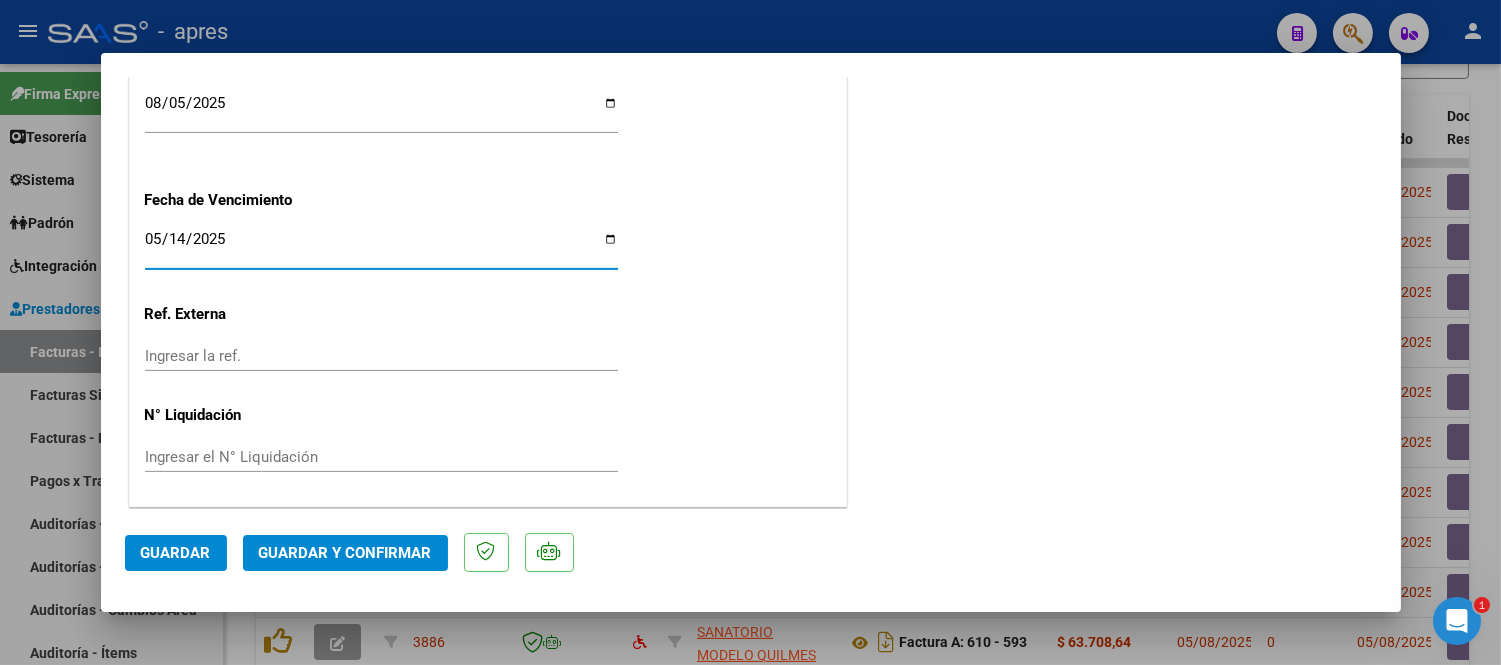 type on "0255-05-14" 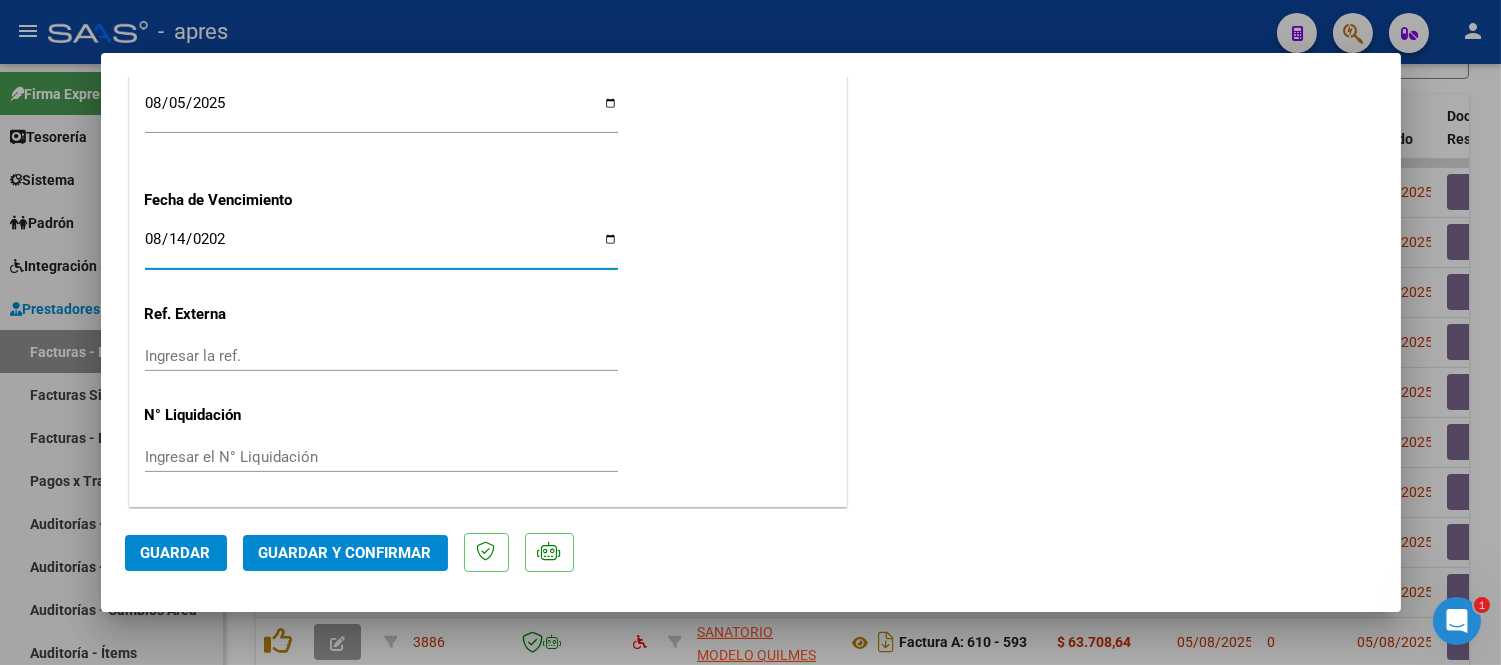 type on "2025-08-14" 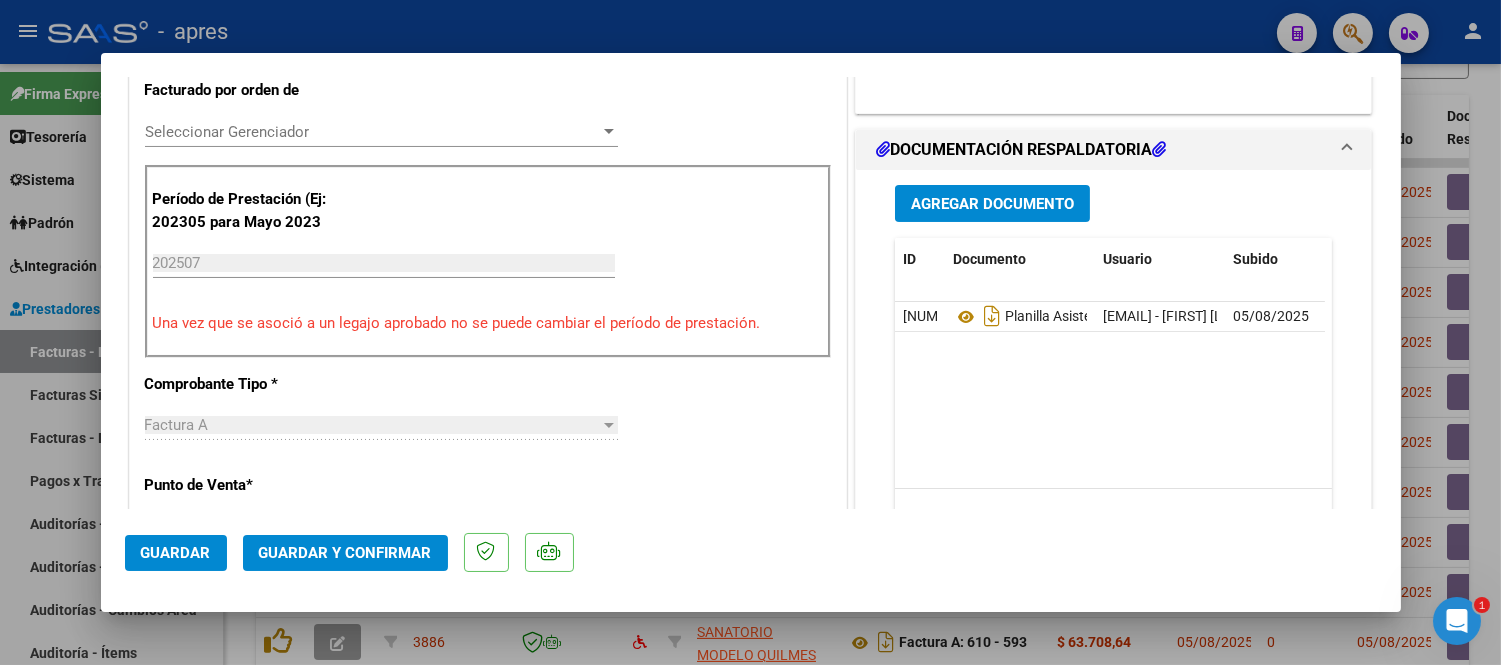 scroll, scrollTop: 498, scrollLeft: 0, axis: vertical 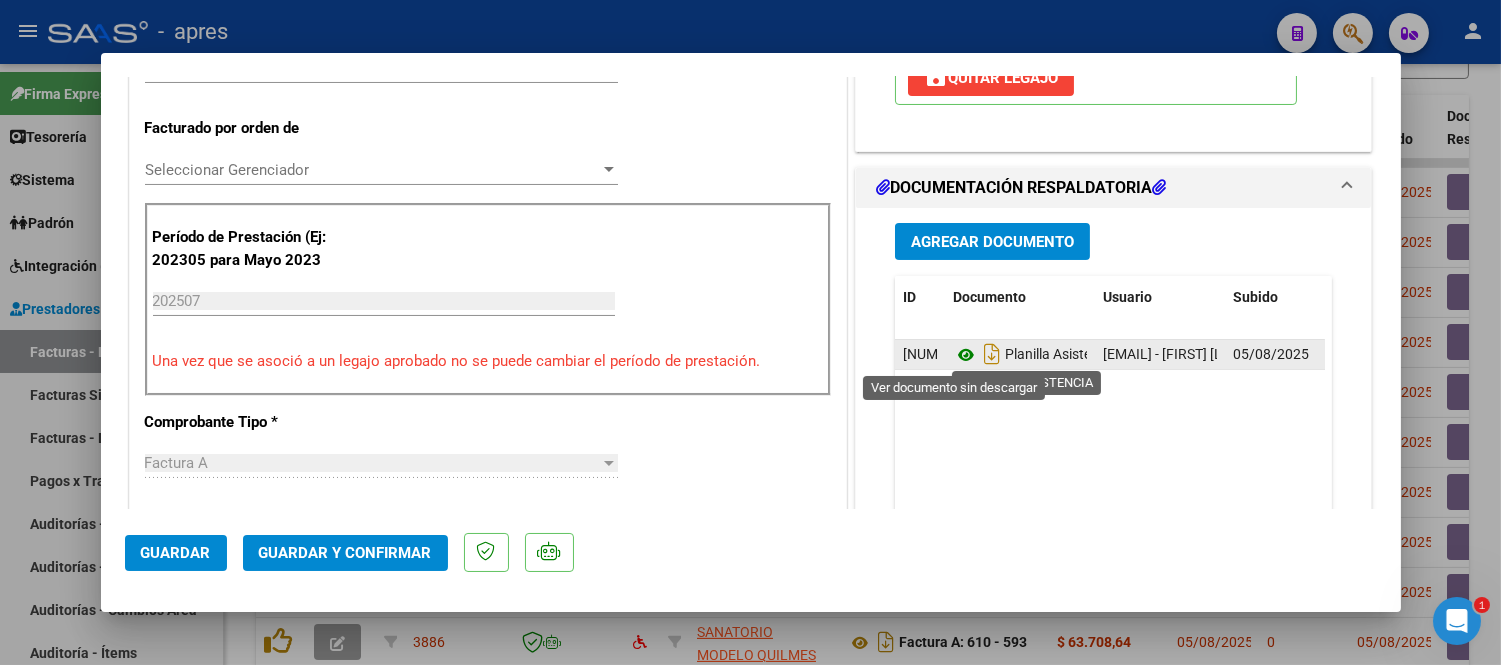 click 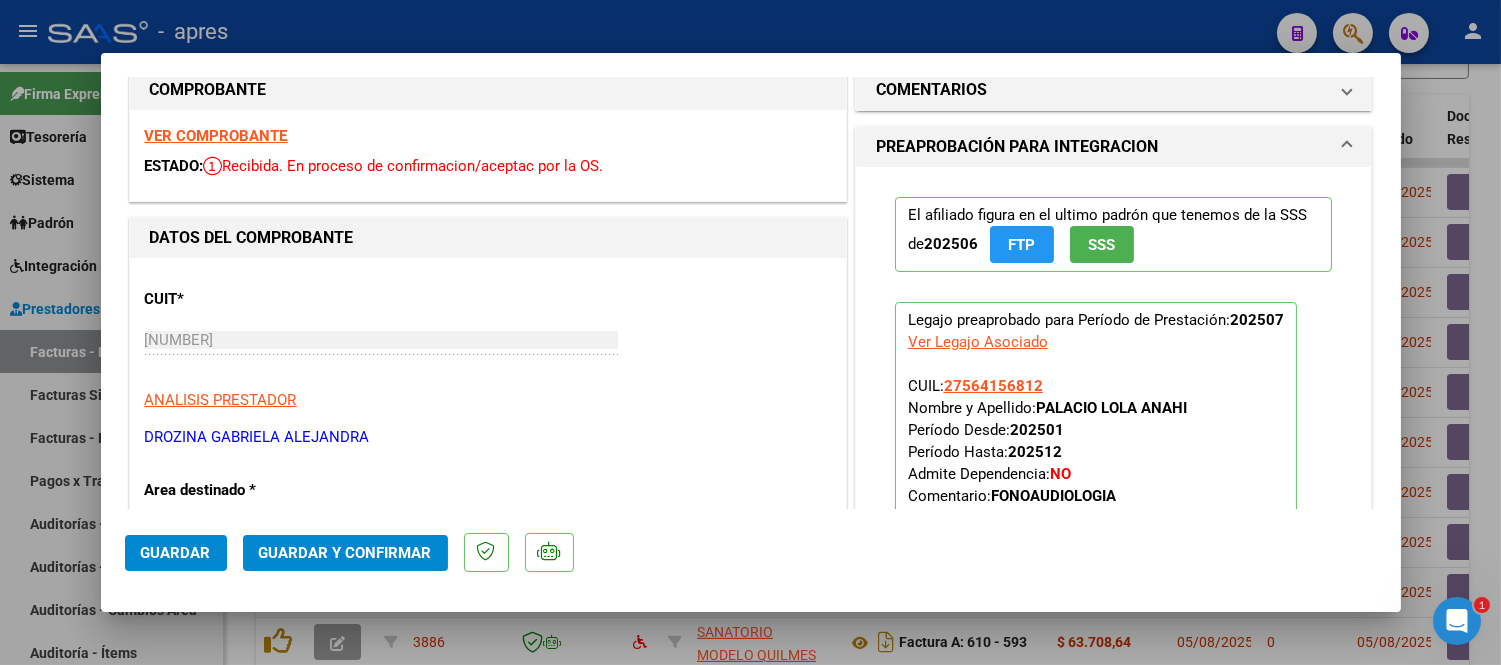 scroll, scrollTop: 0, scrollLeft: 0, axis: both 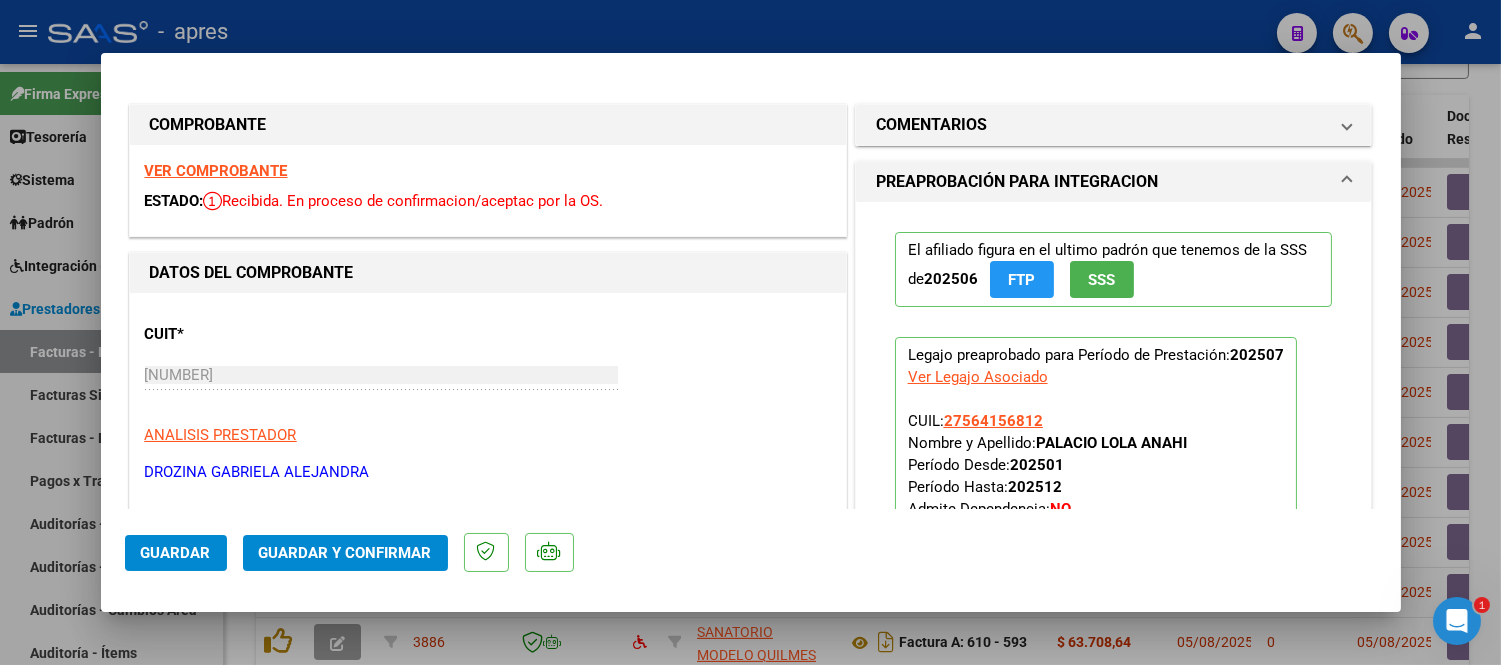 click on "VER COMPROBANTE" at bounding box center (216, 171) 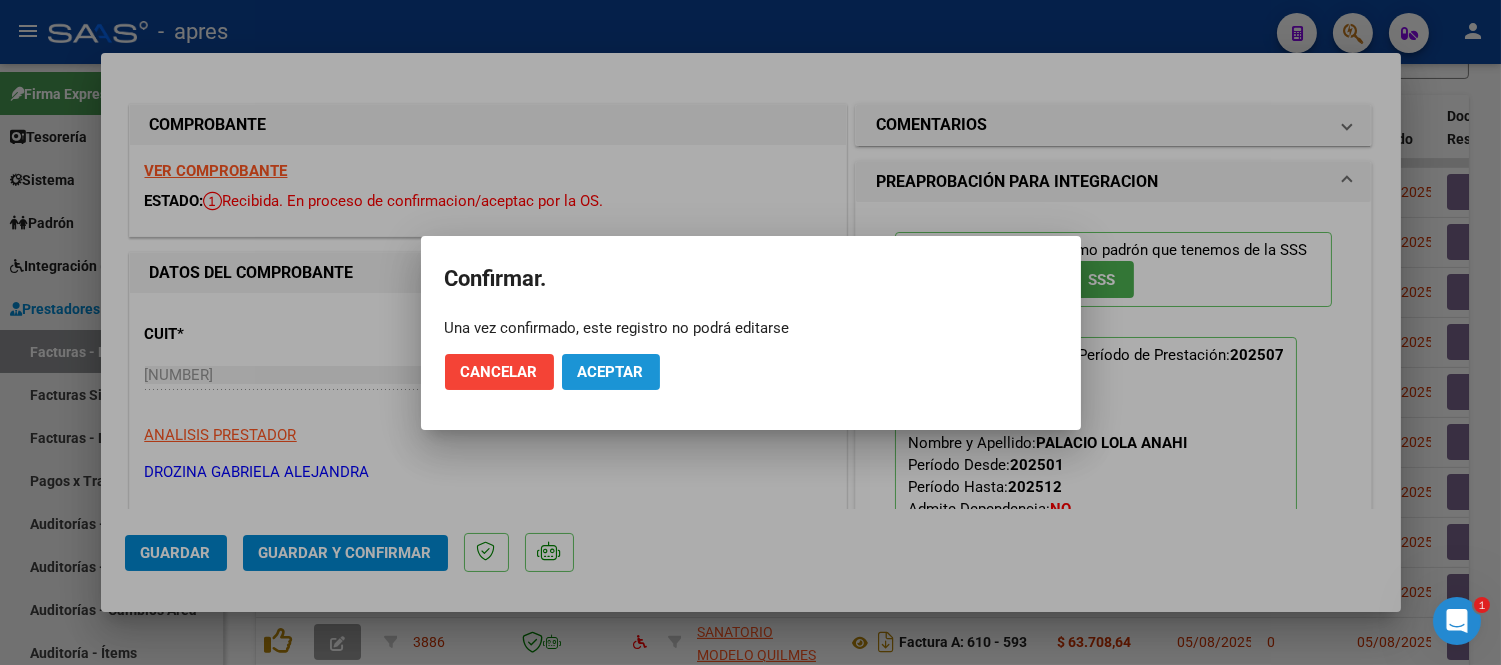 click on "Aceptar" 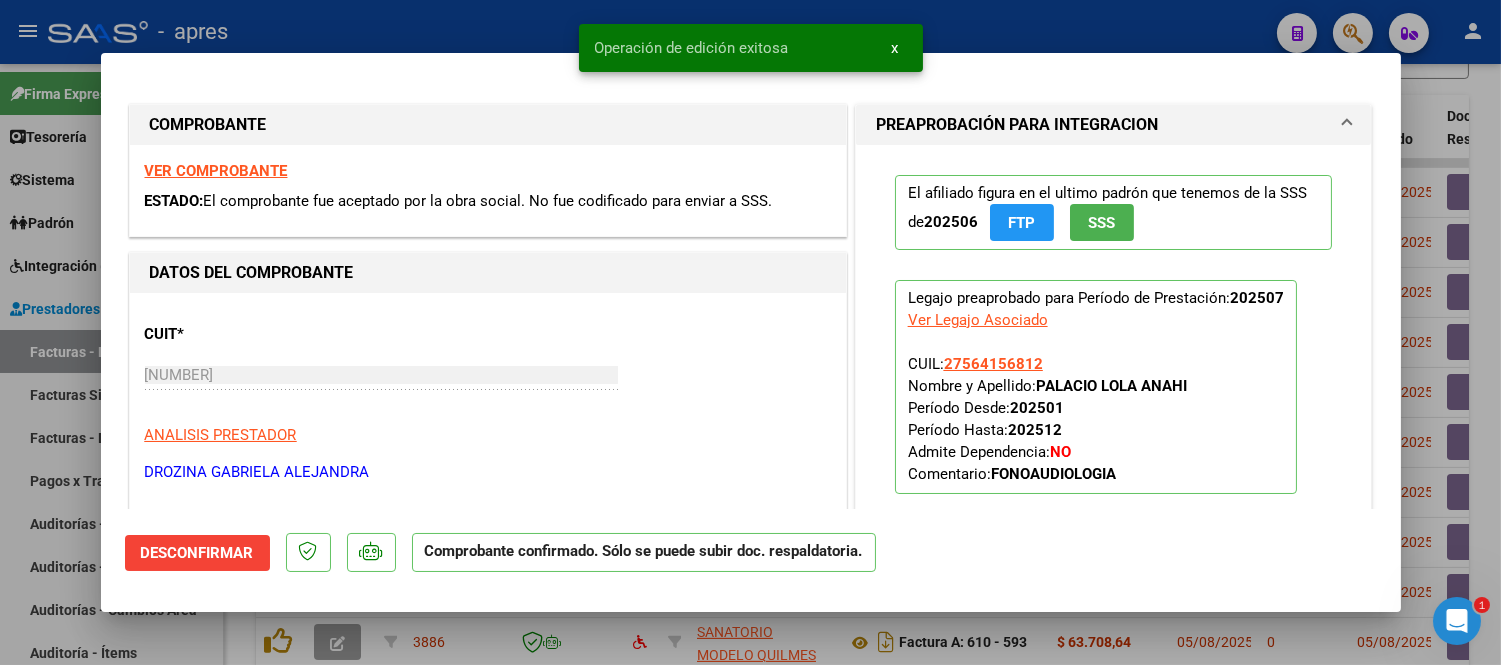 click at bounding box center (750, 332) 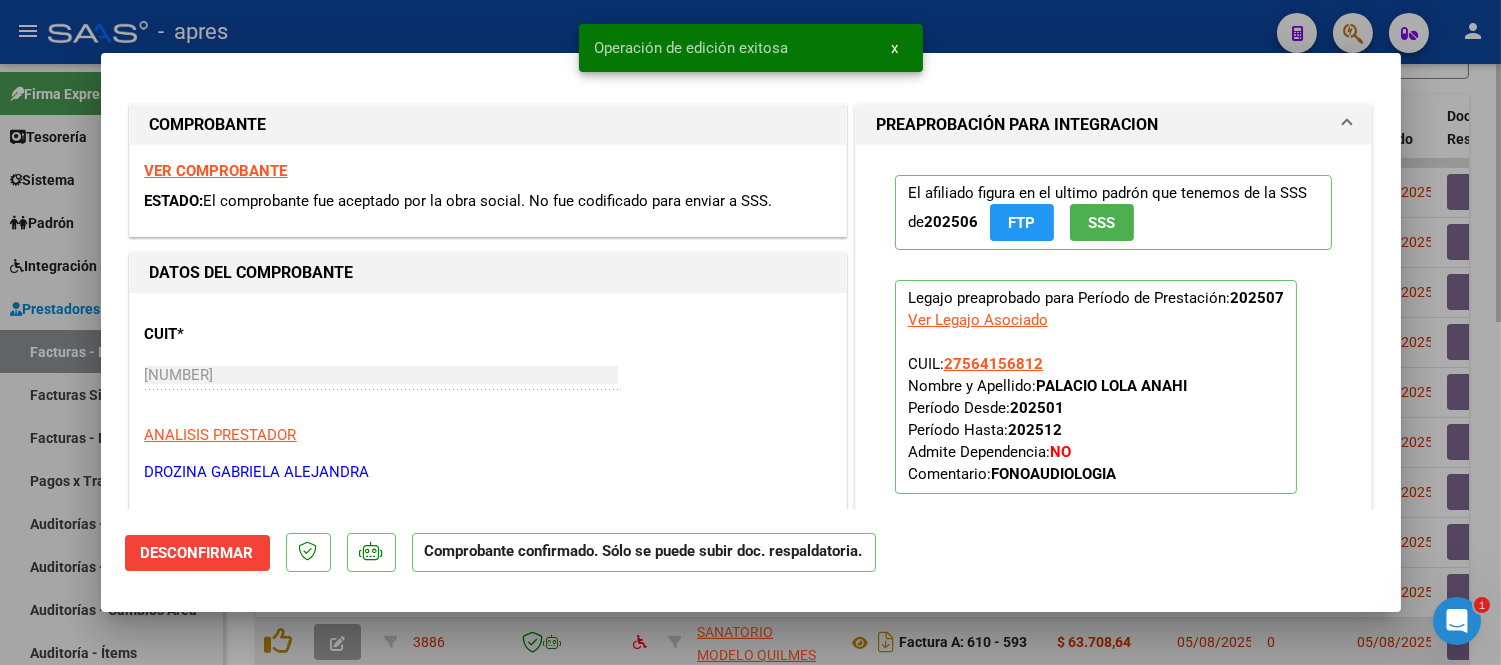 type 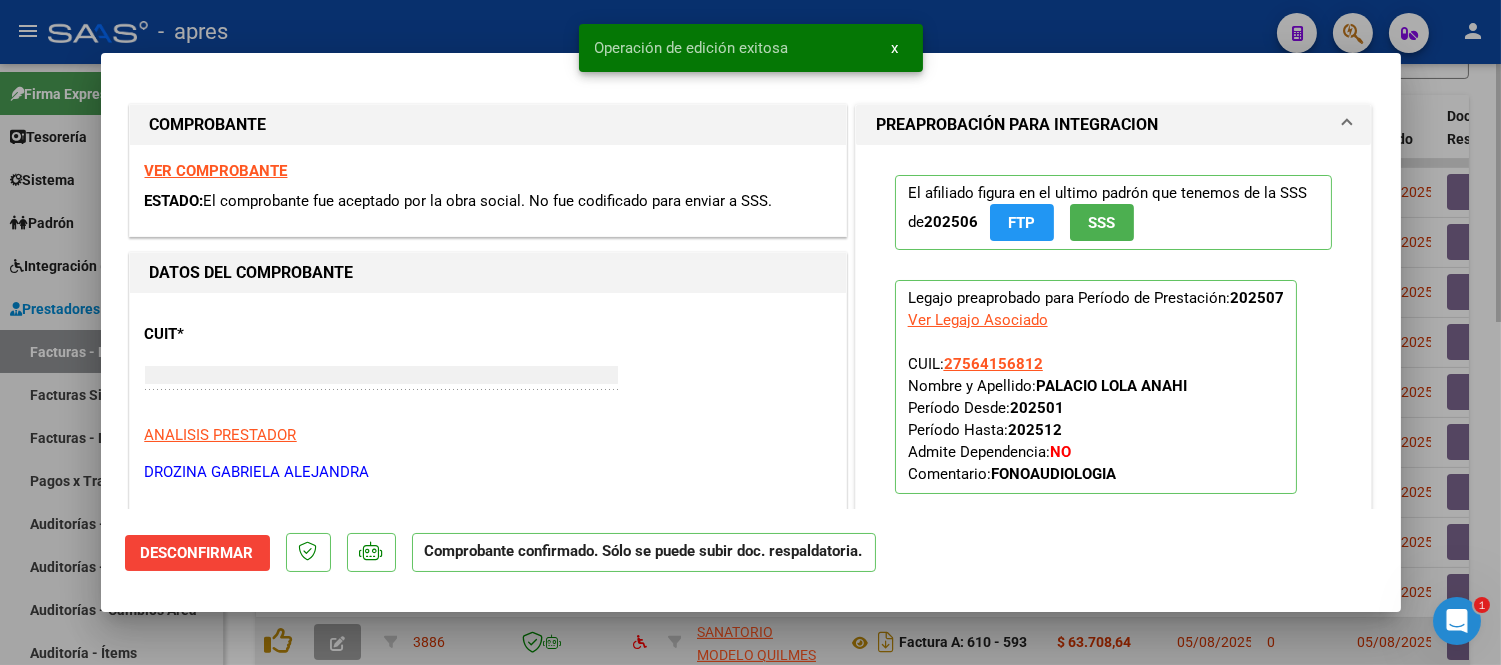 type 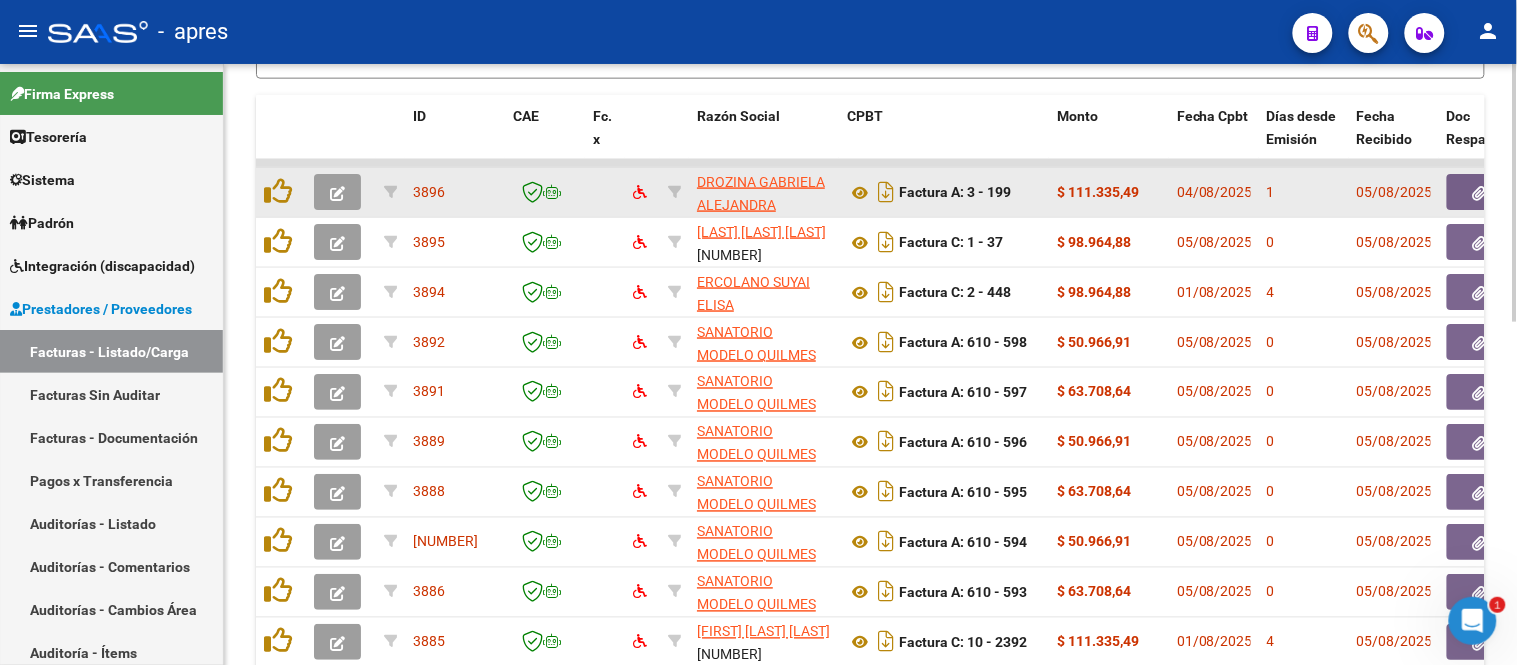 click 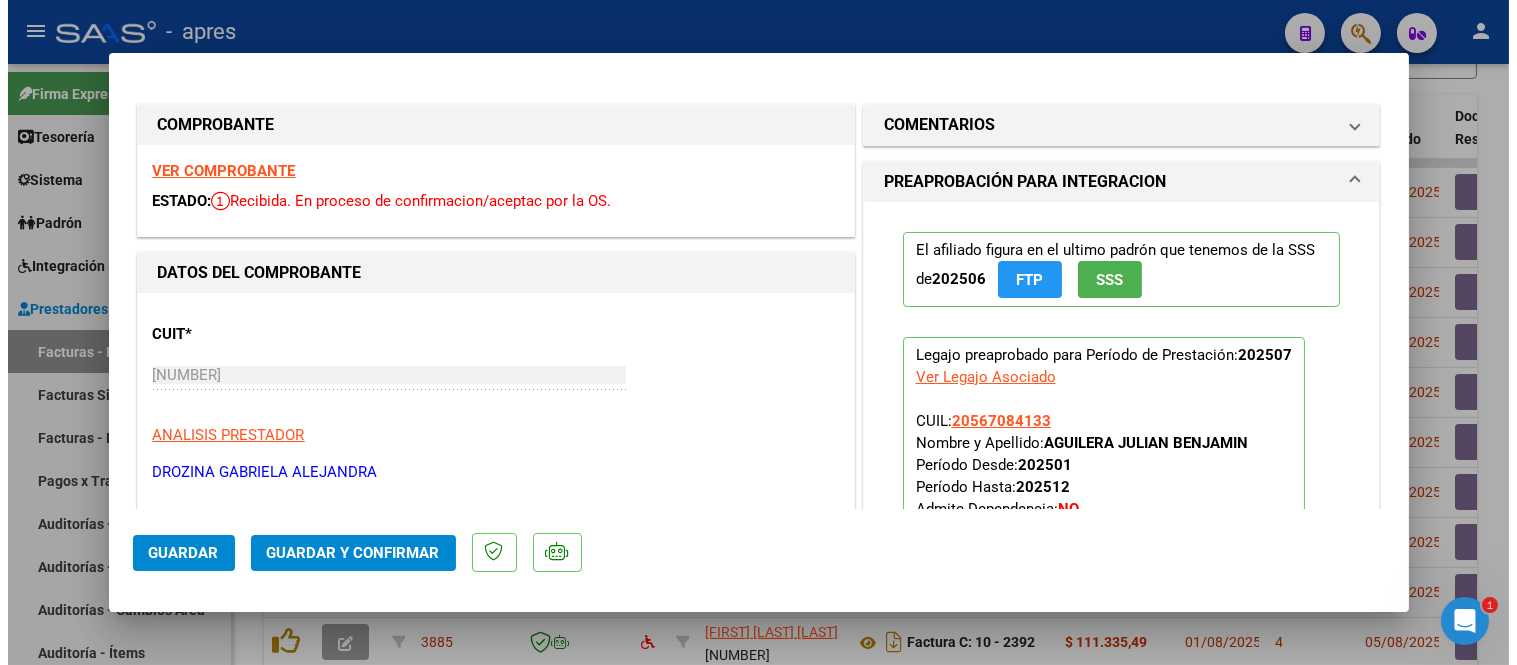 scroll, scrollTop: 111, scrollLeft: 0, axis: vertical 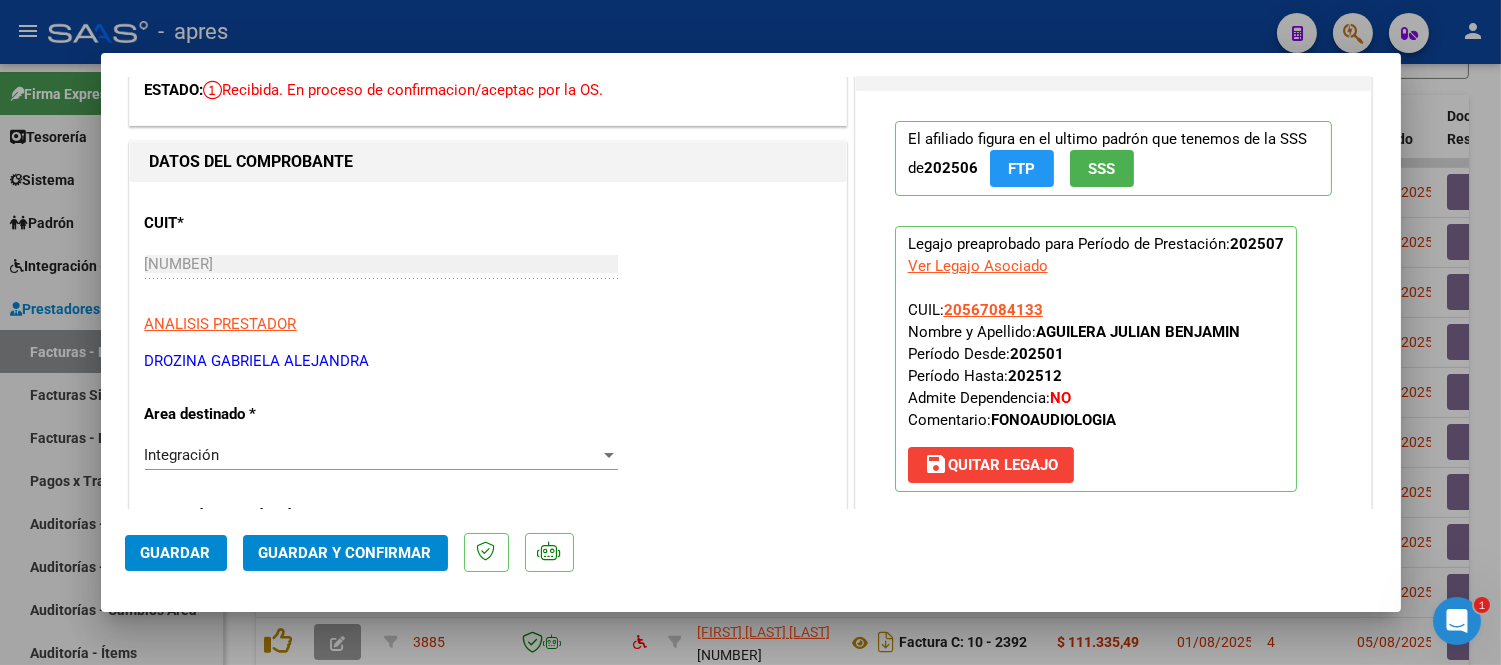 click at bounding box center (750, 332) 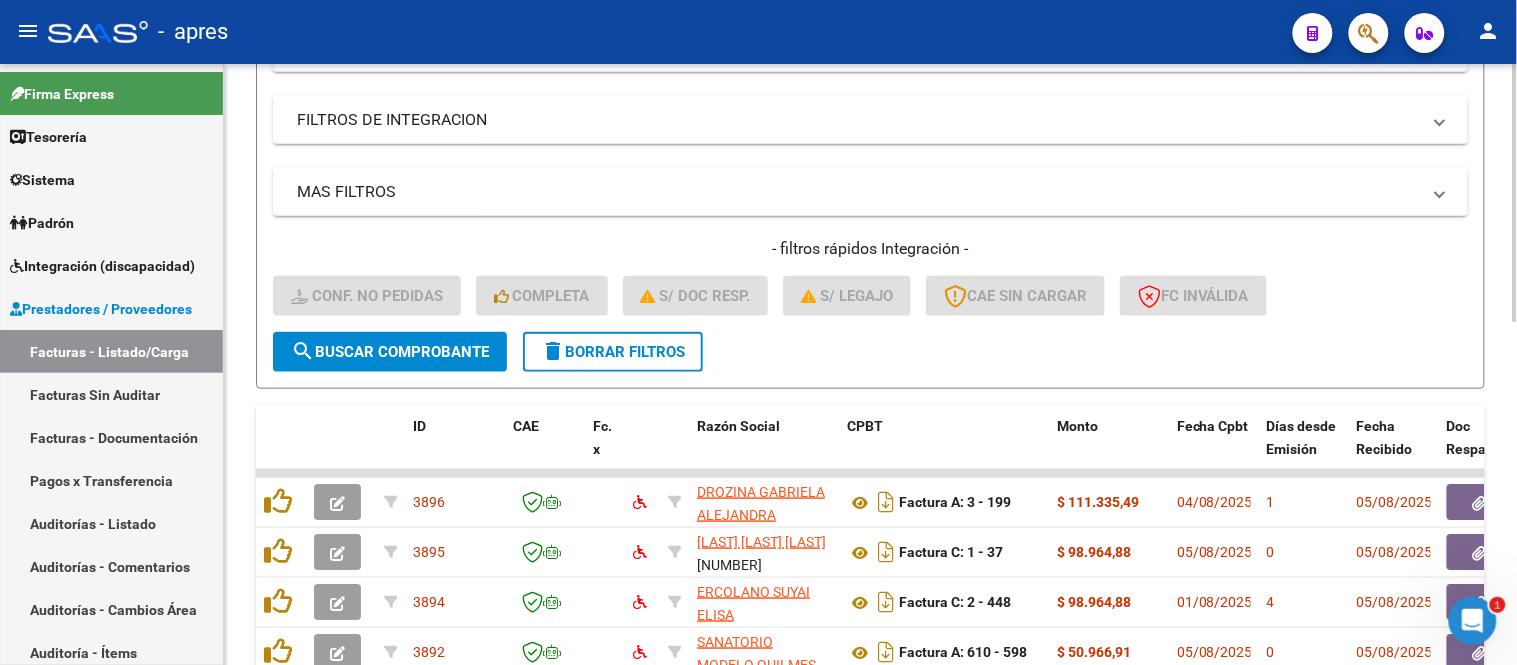 scroll, scrollTop: 333, scrollLeft: 0, axis: vertical 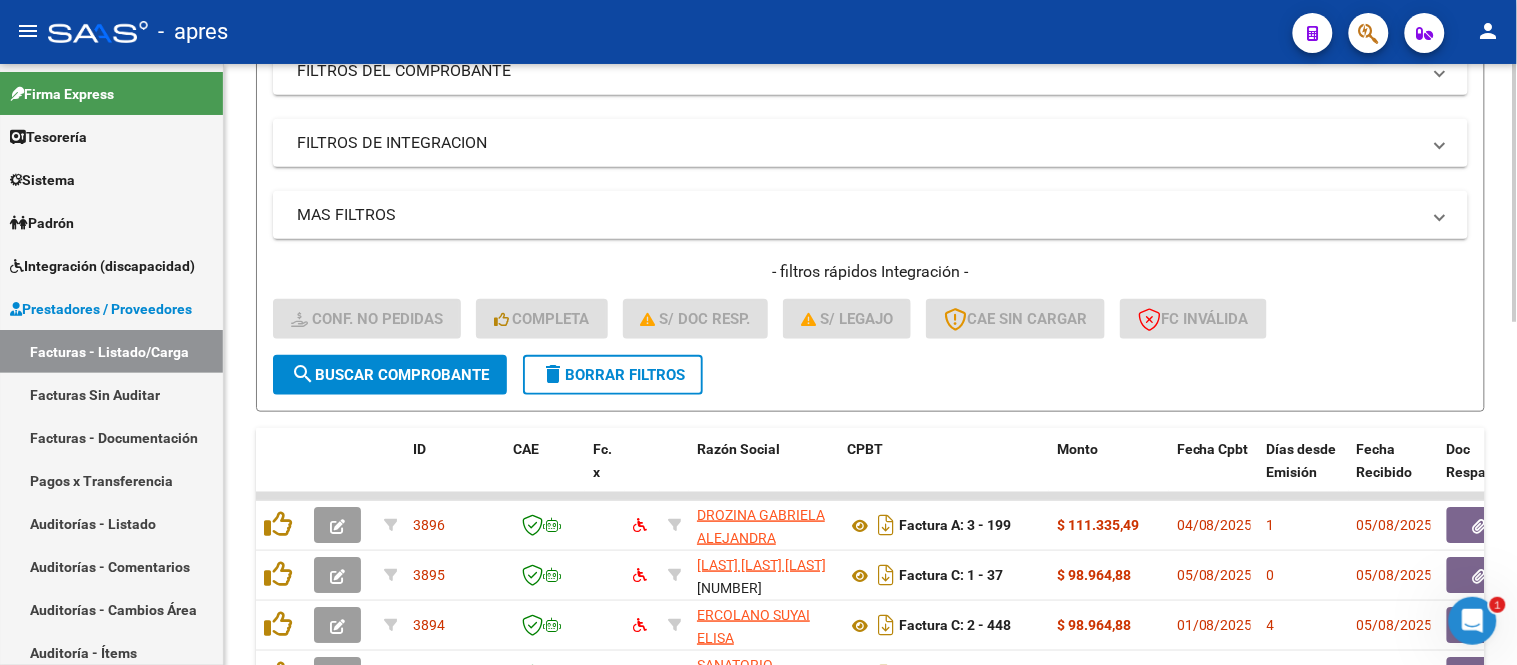 click on "delete  Borrar Filtros" 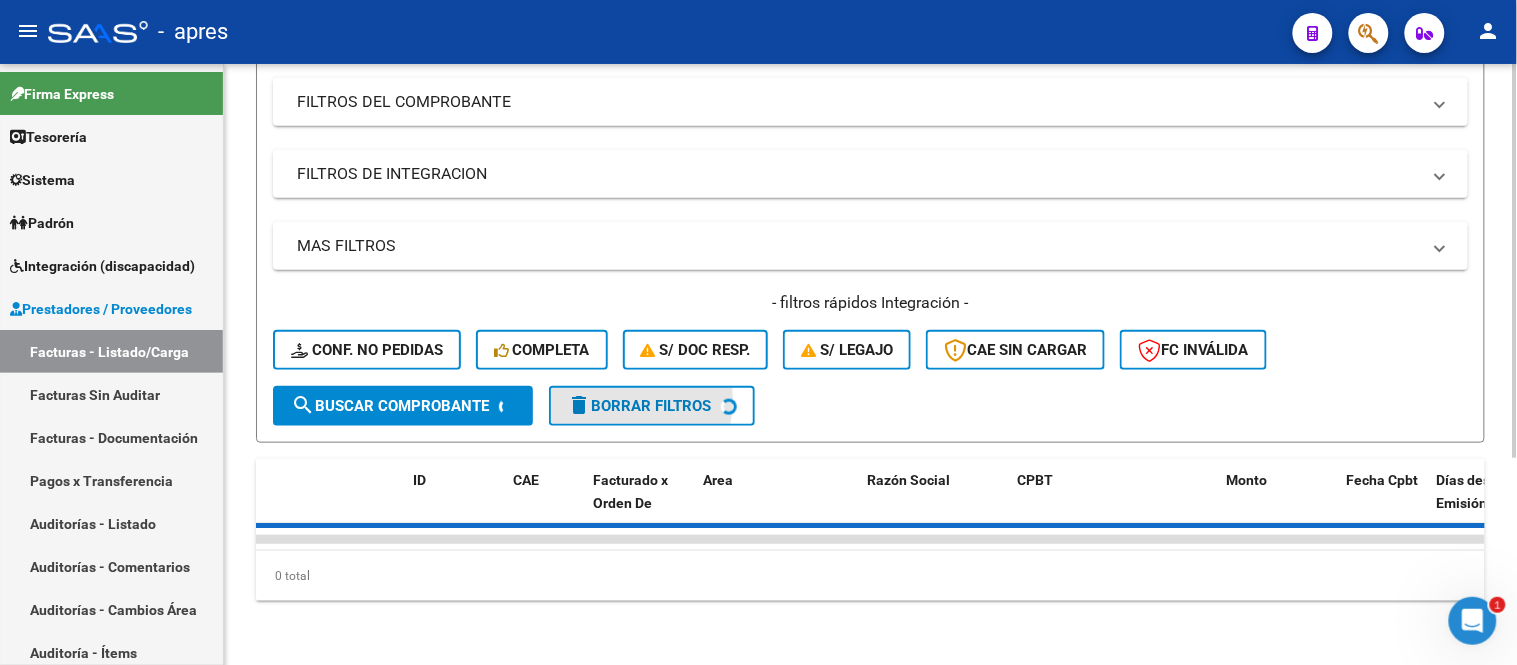 scroll, scrollTop: 315, scrollLeft: 0, axis: vertical 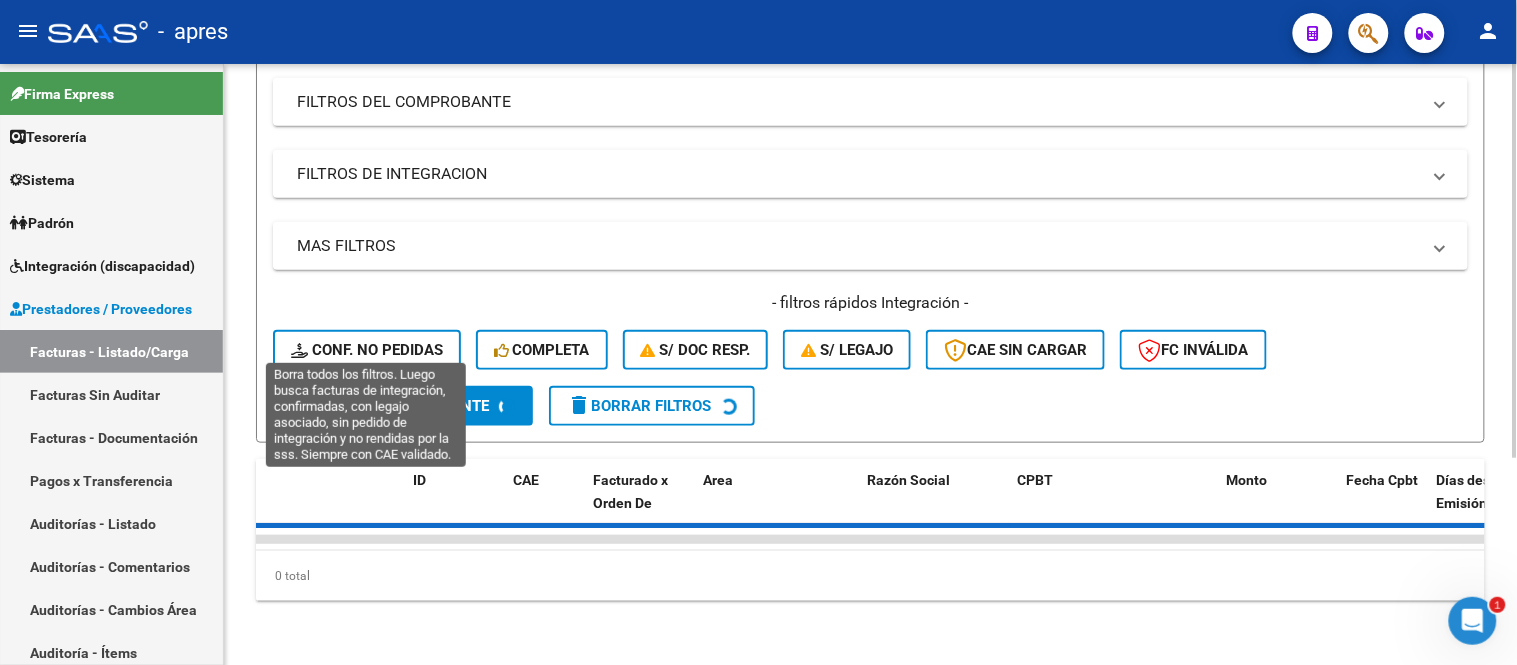 click on "Conf. no pedidas" 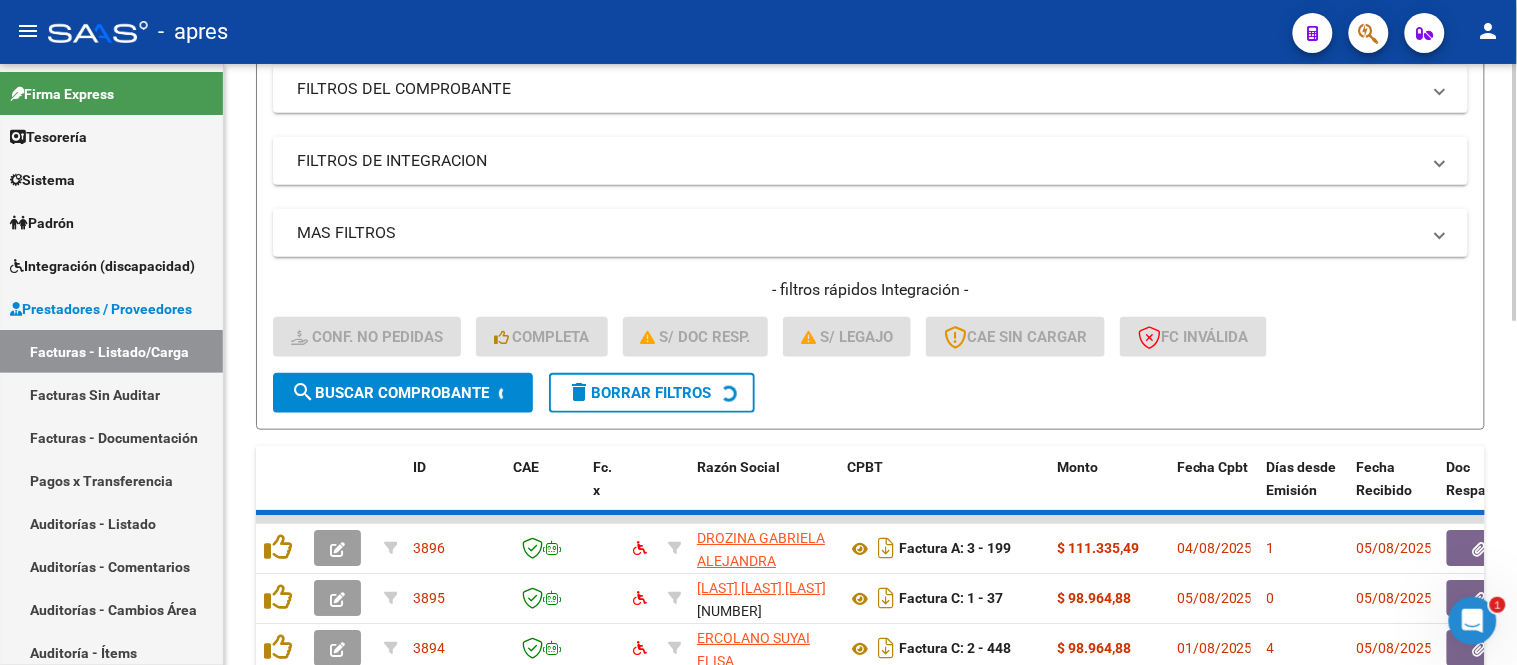 click on "search  Buscar Comprobante" 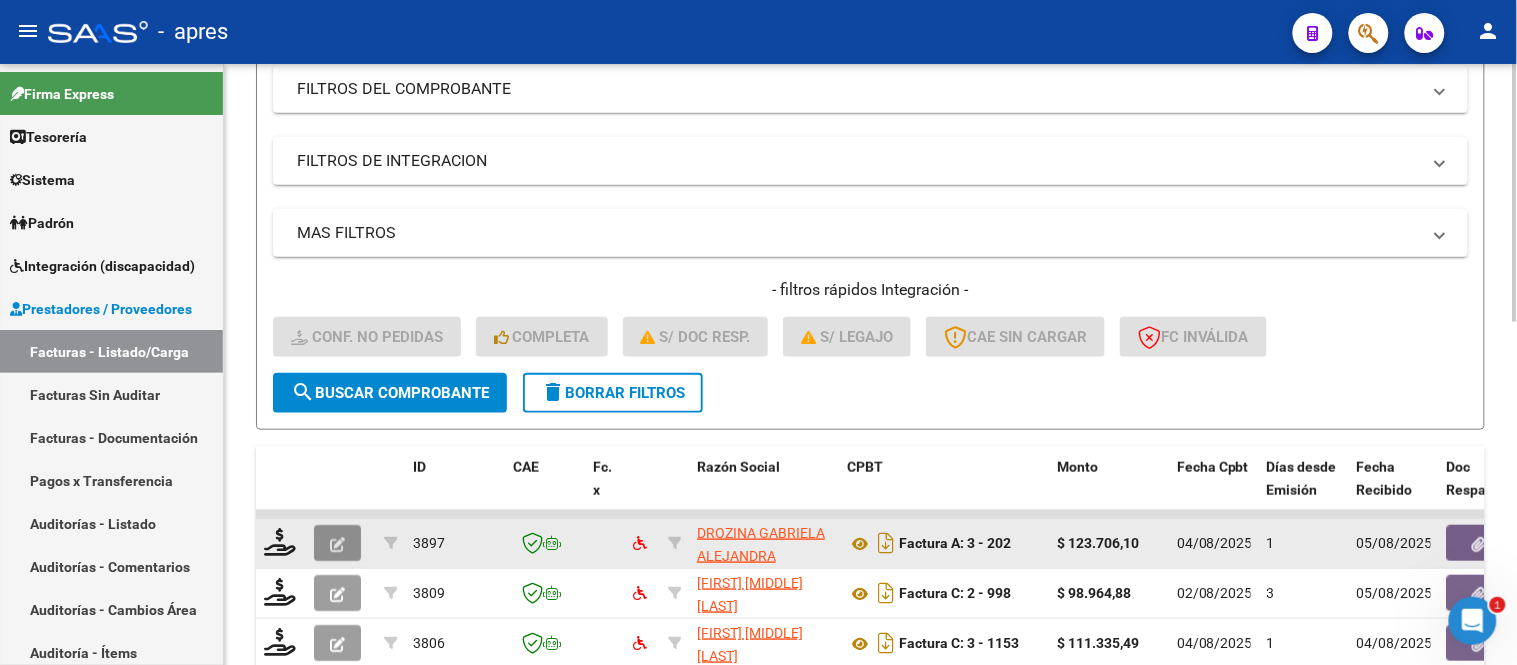click 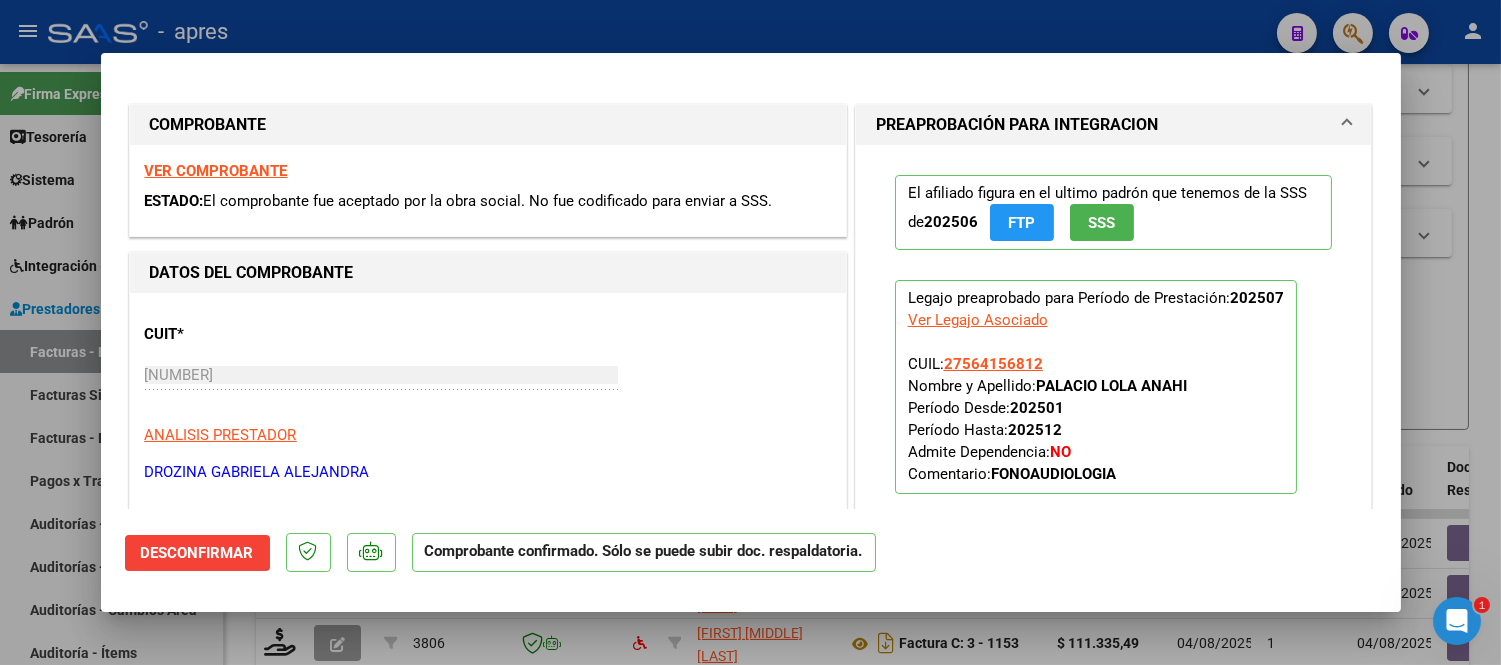 click at bounding box center (750, 332) 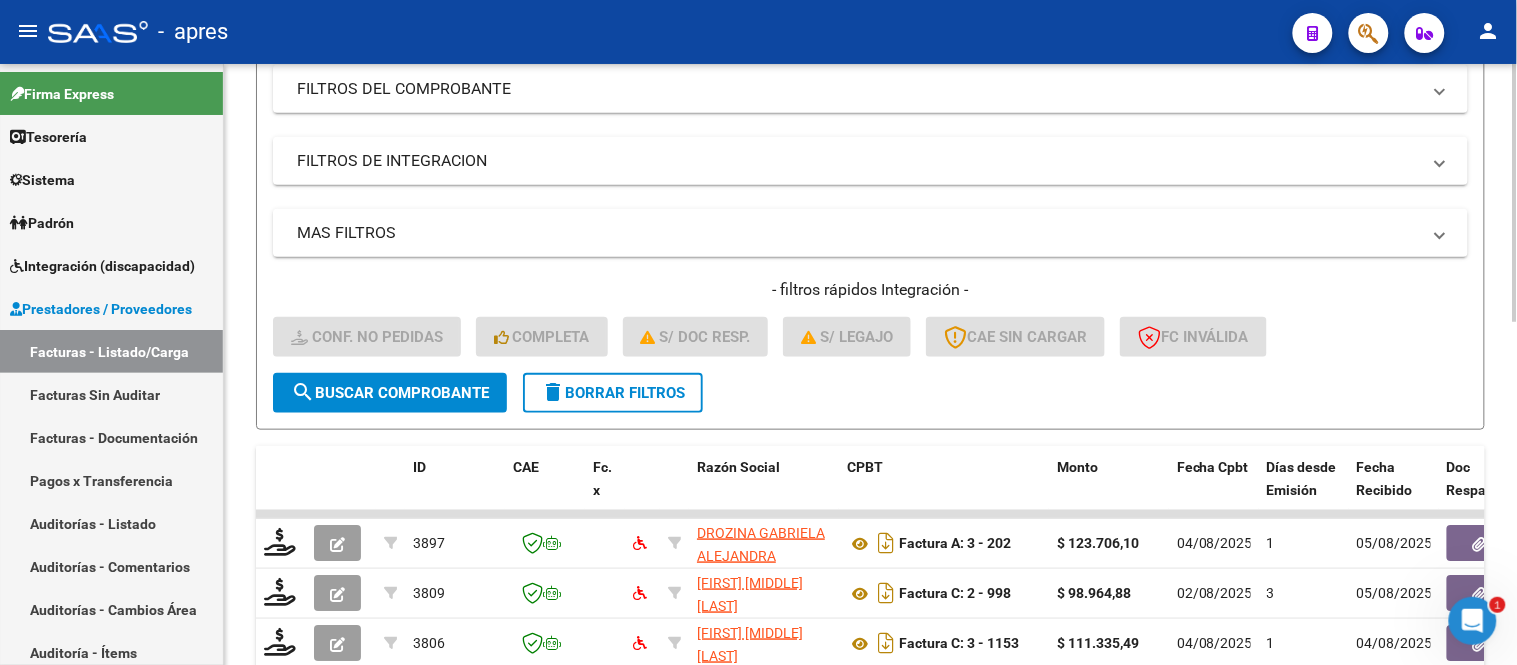 click on "delete  Borrar Filtros" 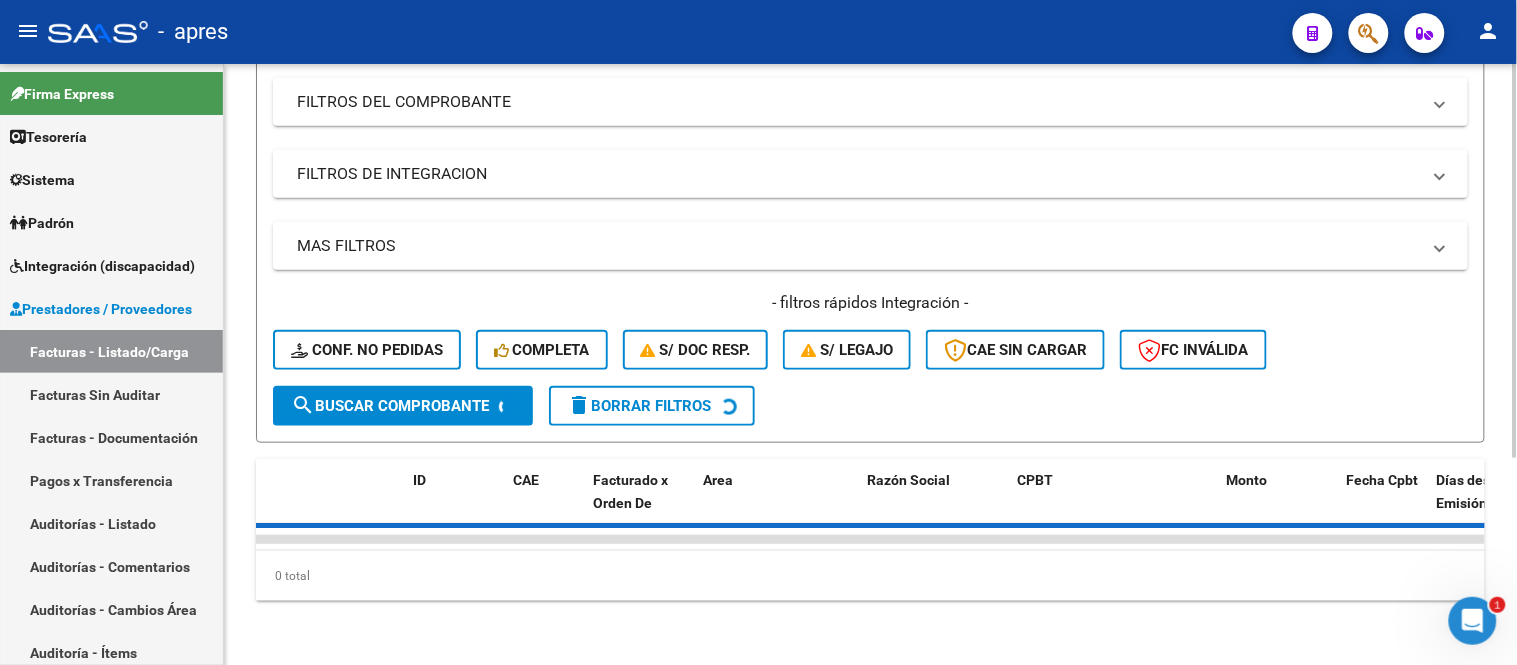 click on "Completa" 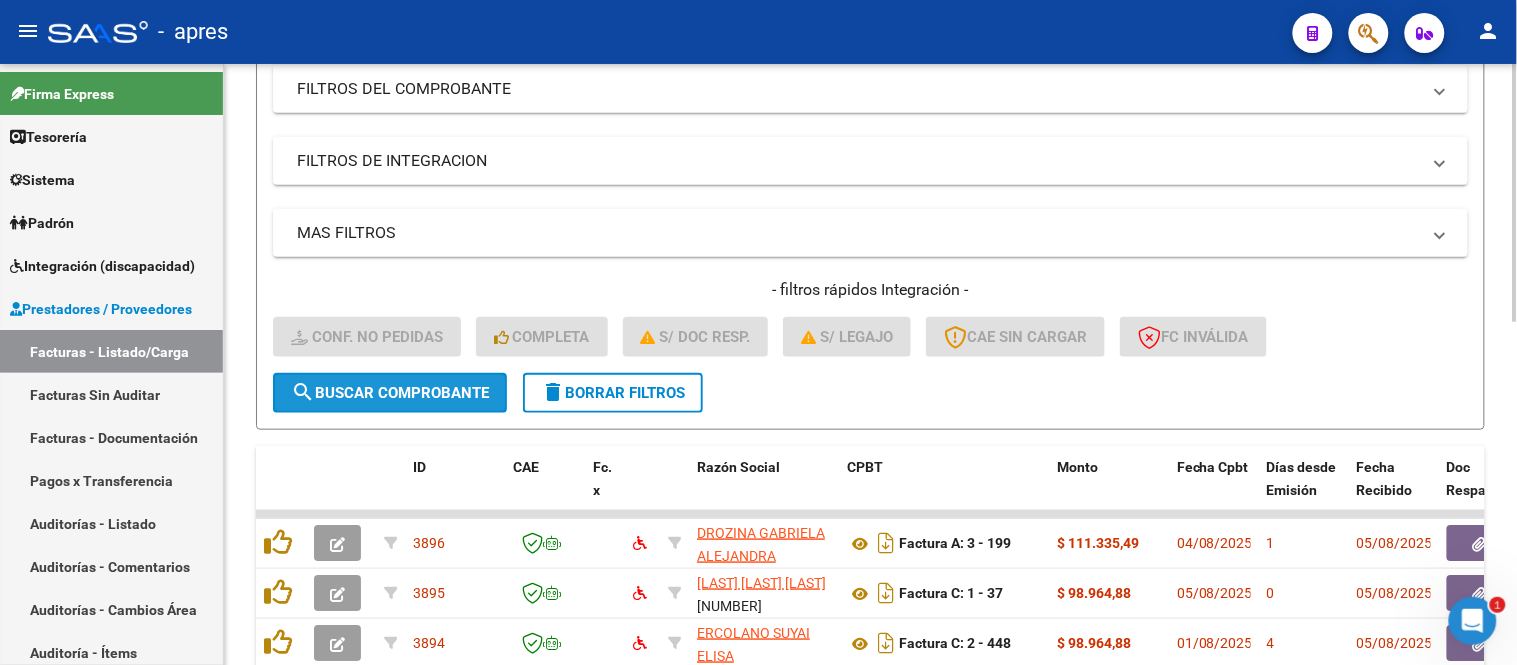 click on "search  Buscar Comprobante" 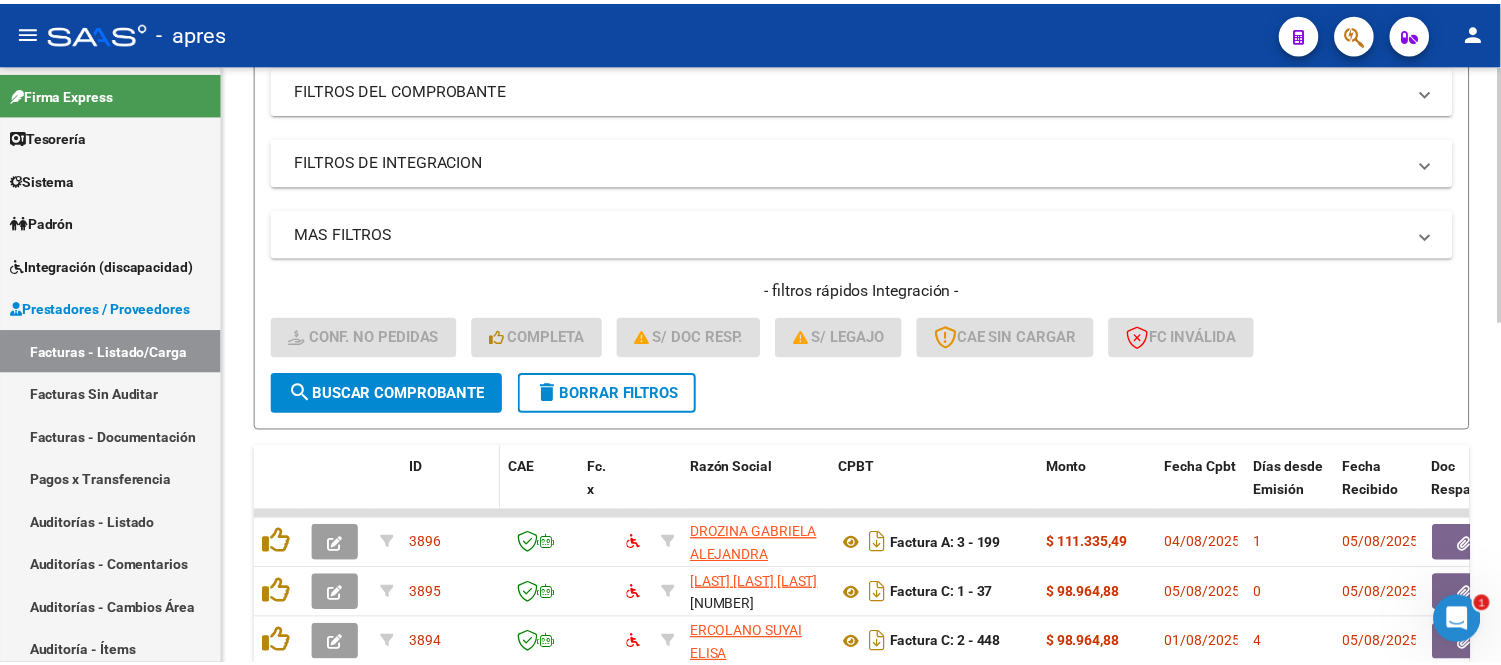 scroll, scrollTop: 426, scrollLeft: 0, axis: vertical 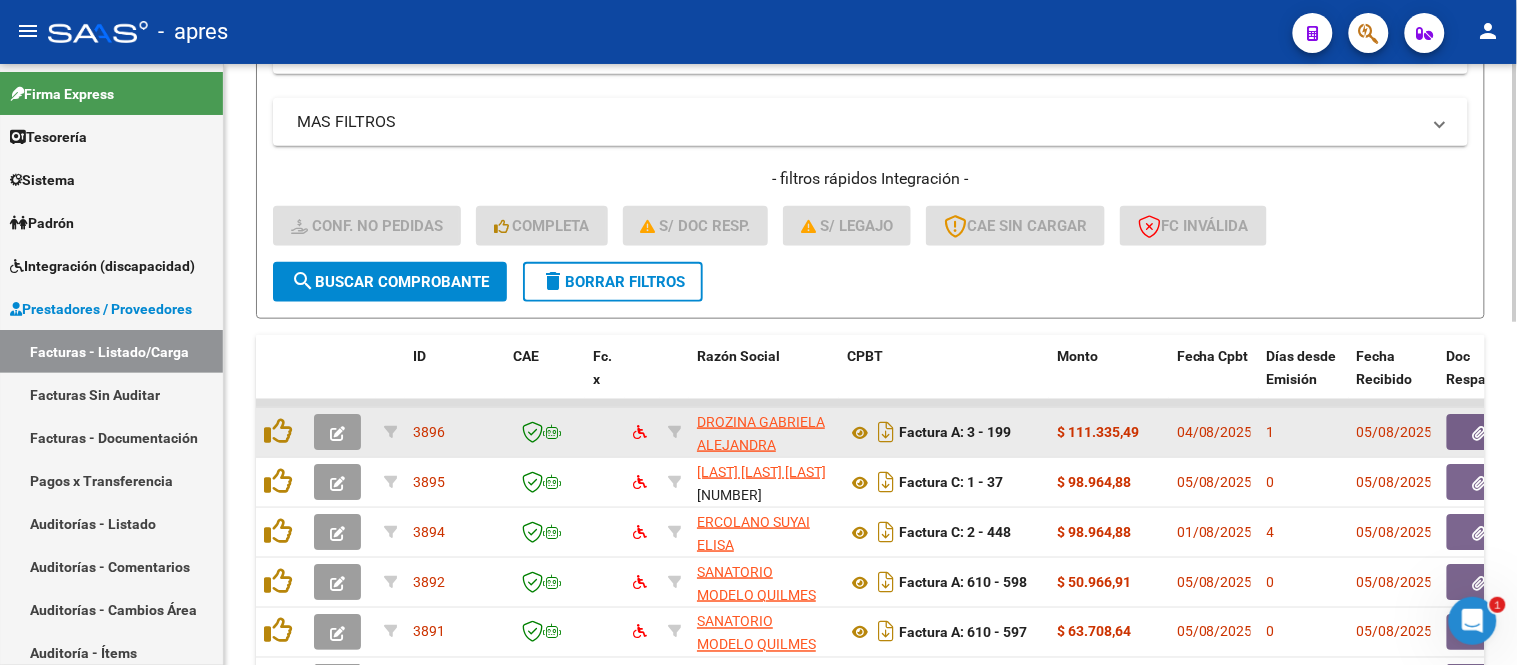 click 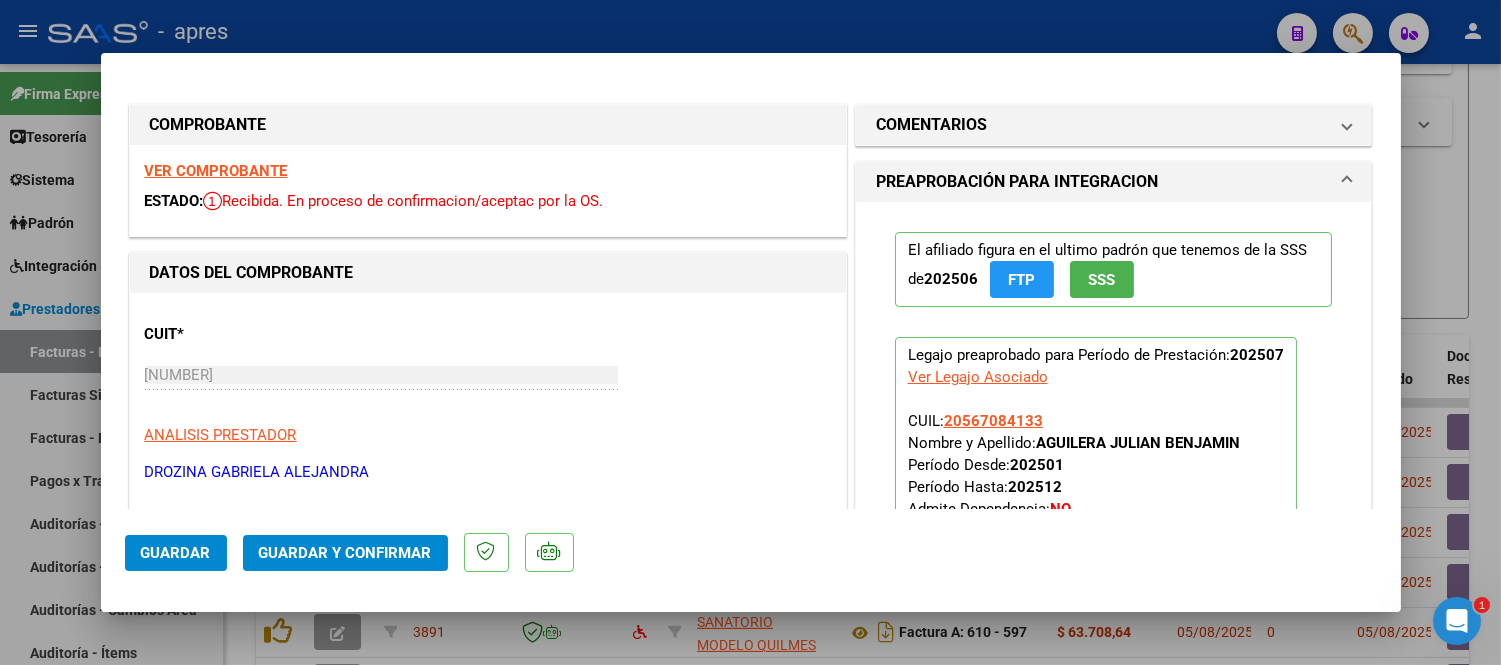 click on "VER COMPROBANTE" at bounding box center (216, 171) 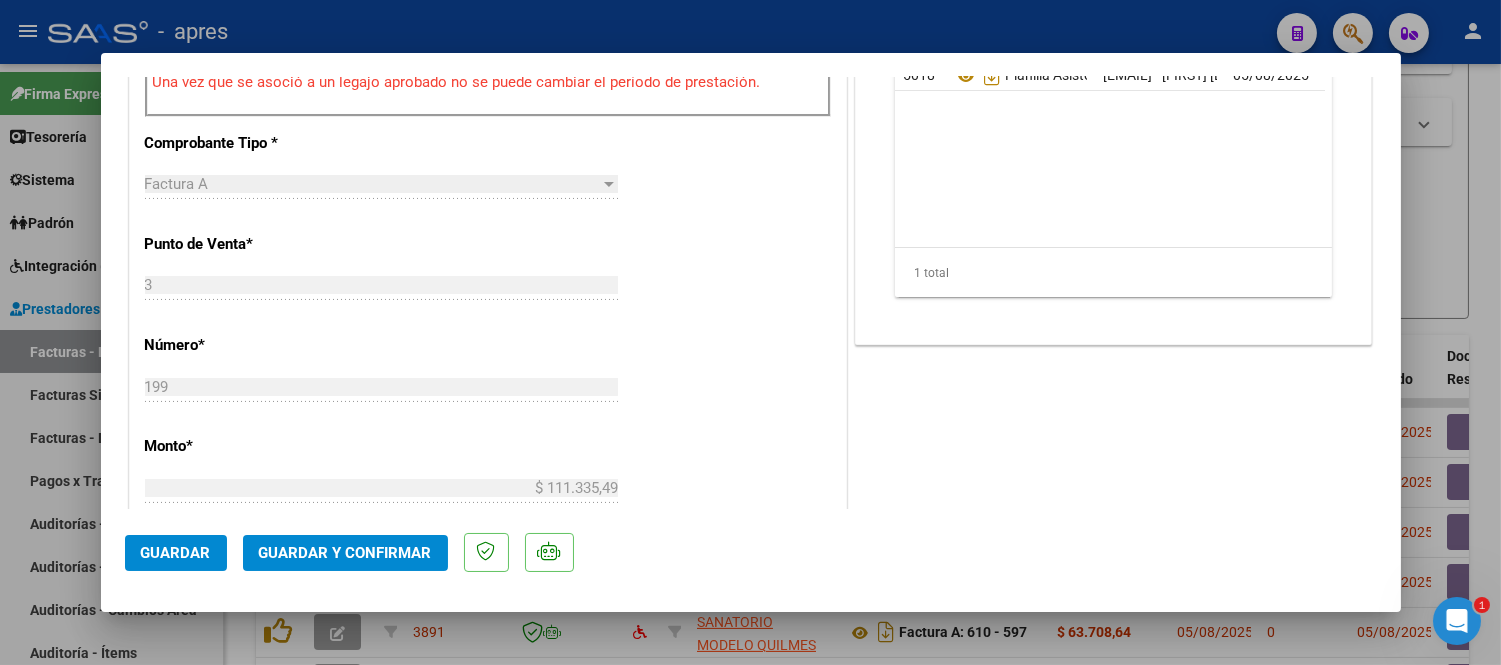 scroll, scrollTop: 555, scrollLeft: 0, axis: vertical 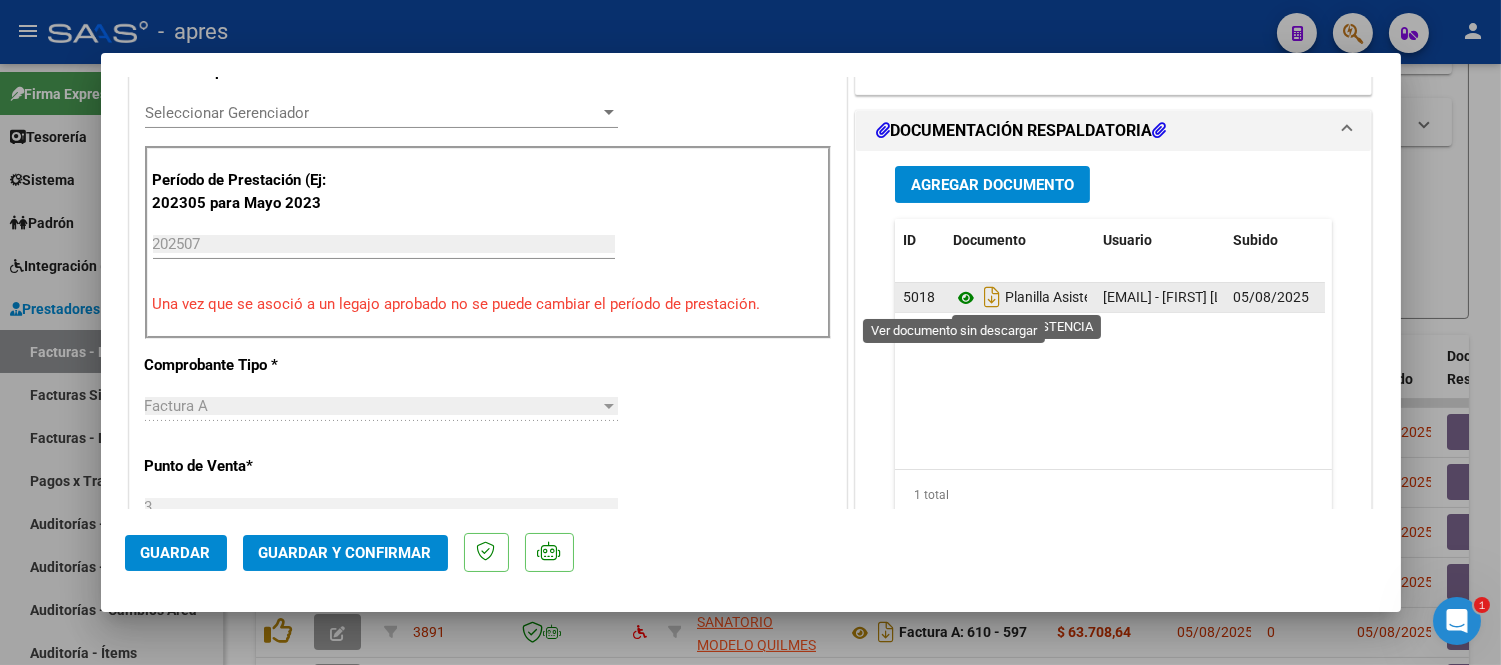 click 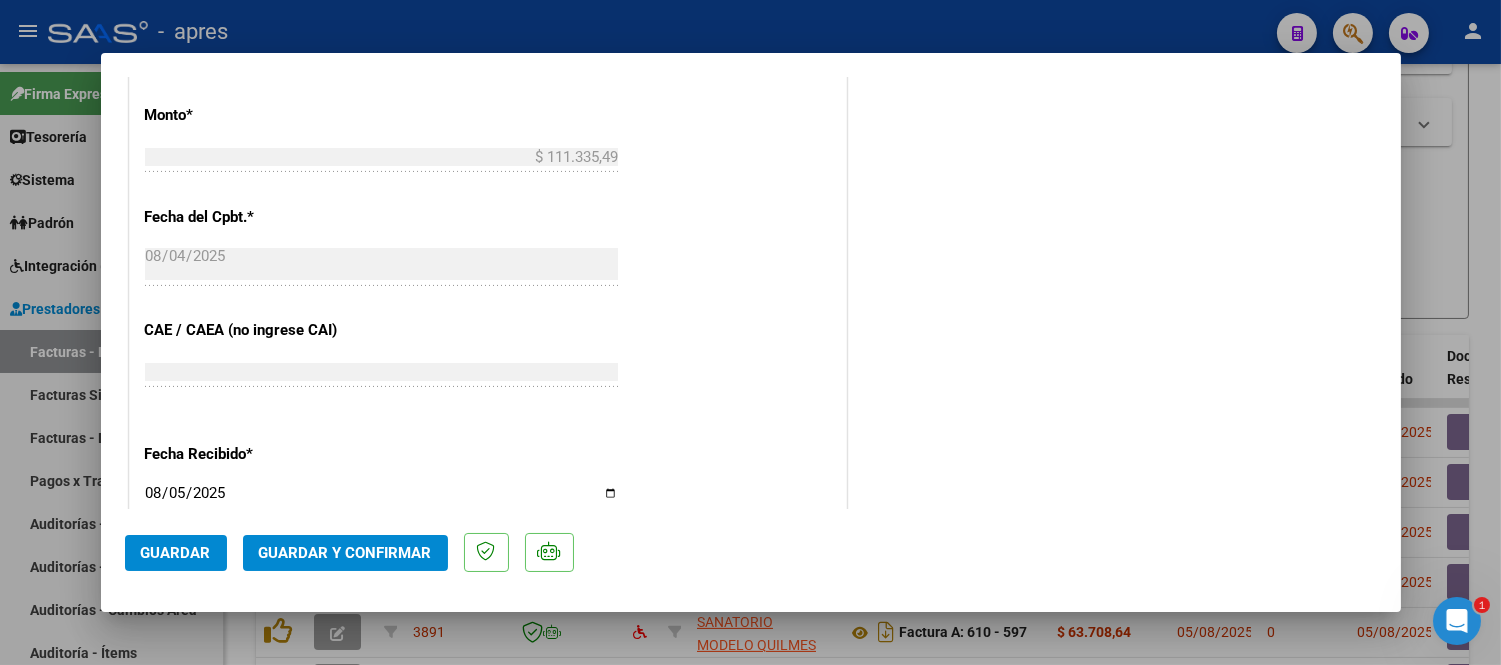 scroll, scrollTop: 1111, scrollLeft: 0, axis: vertical 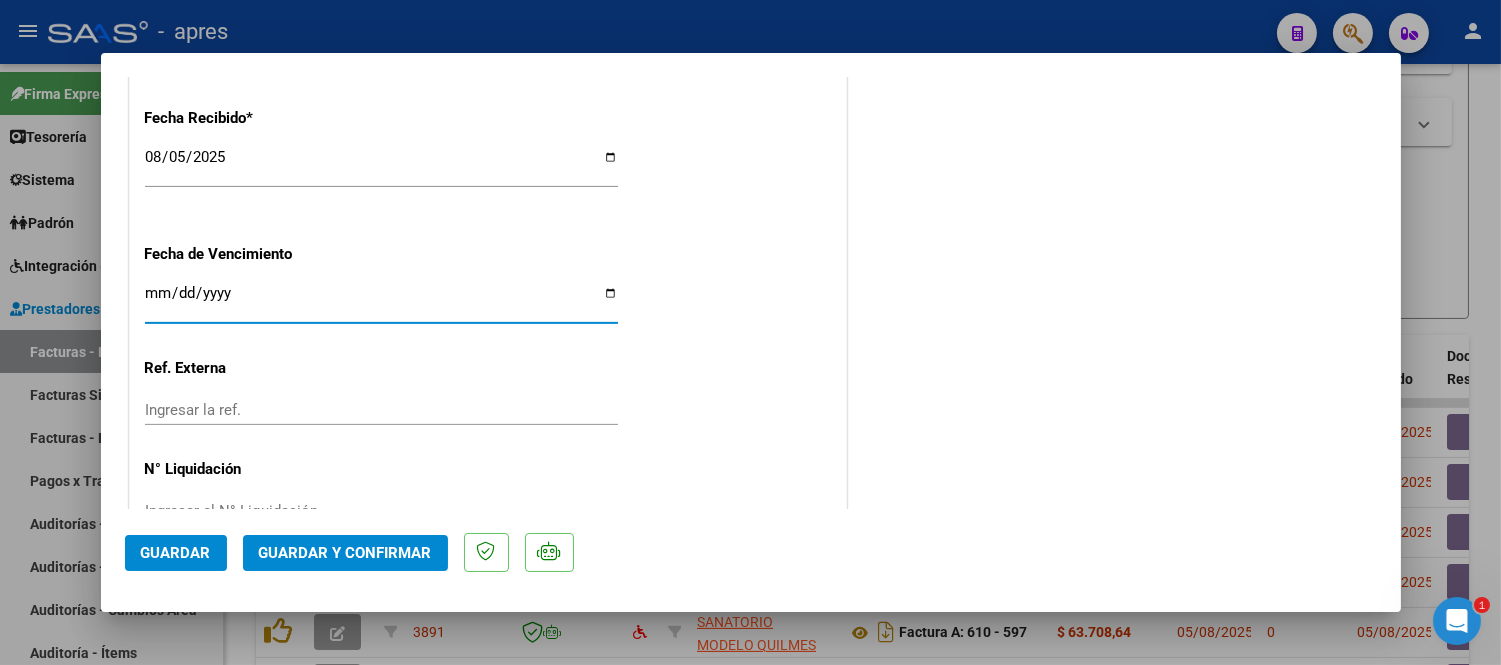click on "Ingresar la fecha" at bounding box center (381, 301) 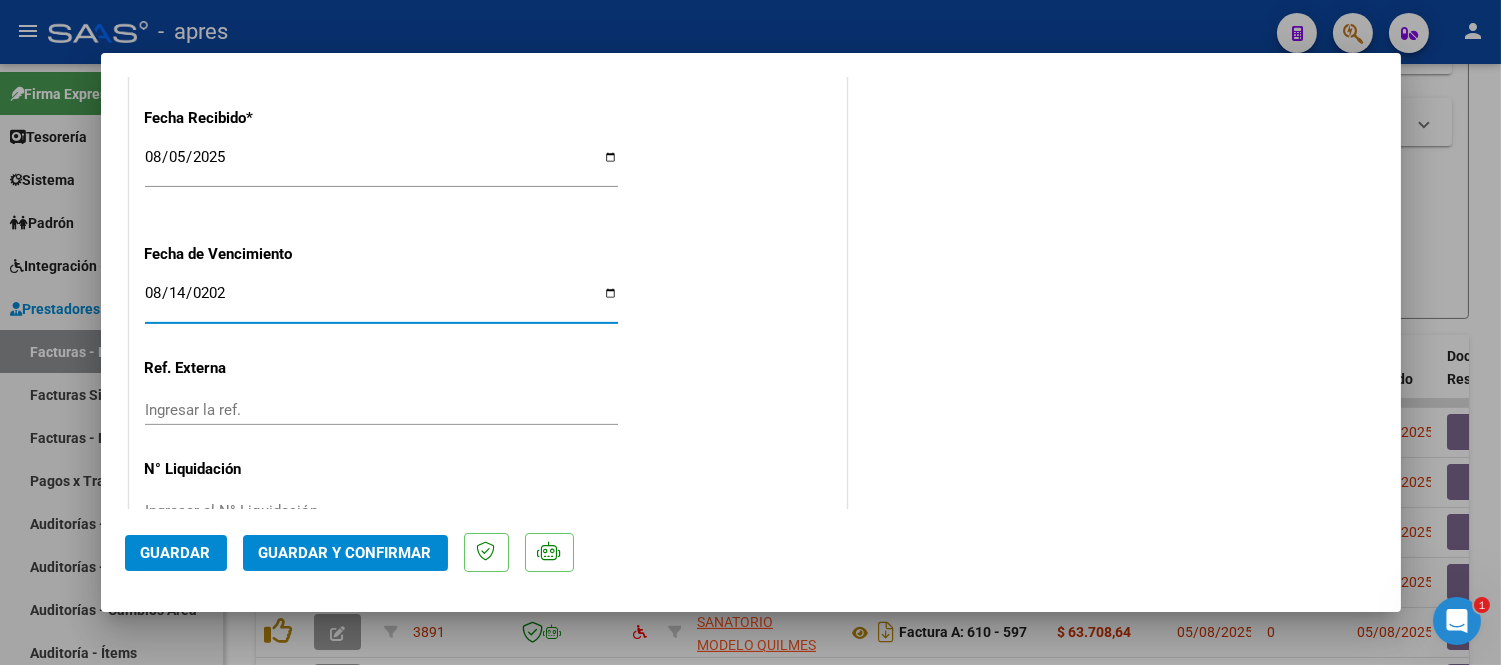 type on "2025-08-14" 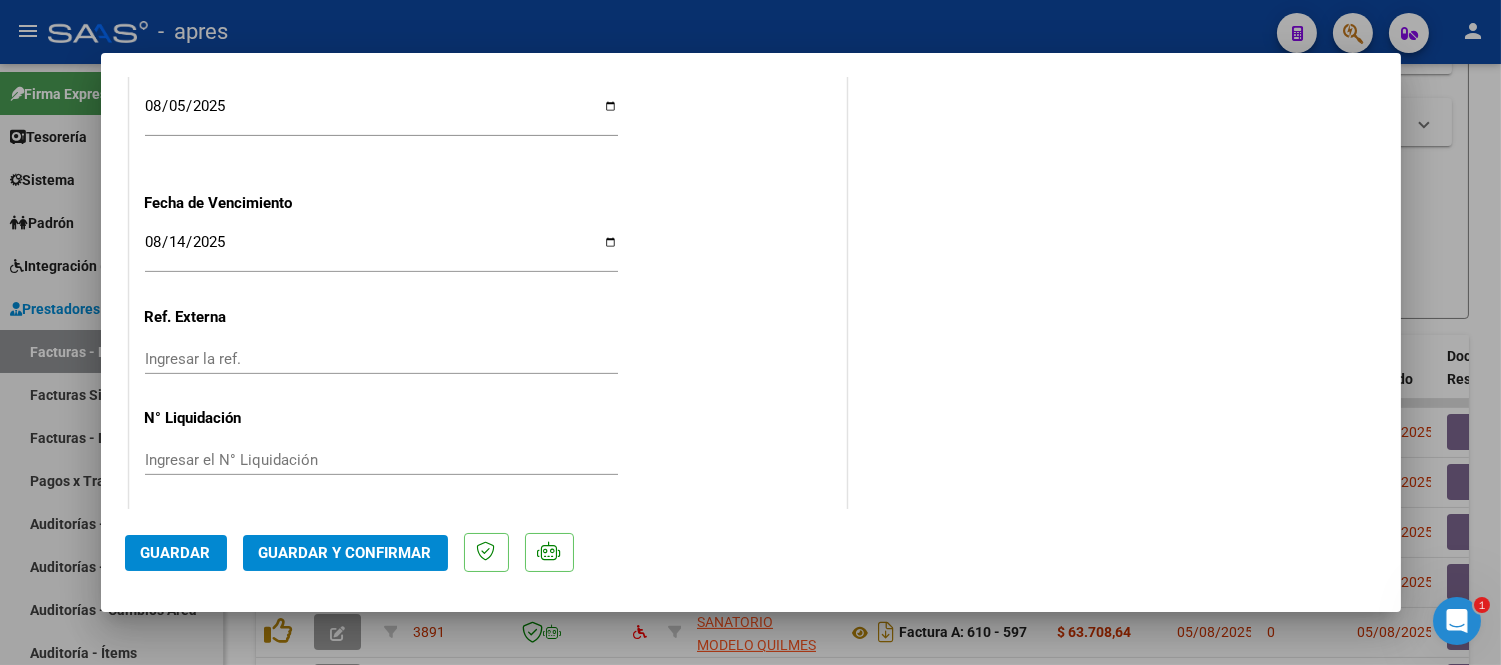 scroll, scrollTop: 1498, scrollLeft: 0, axis: vertical 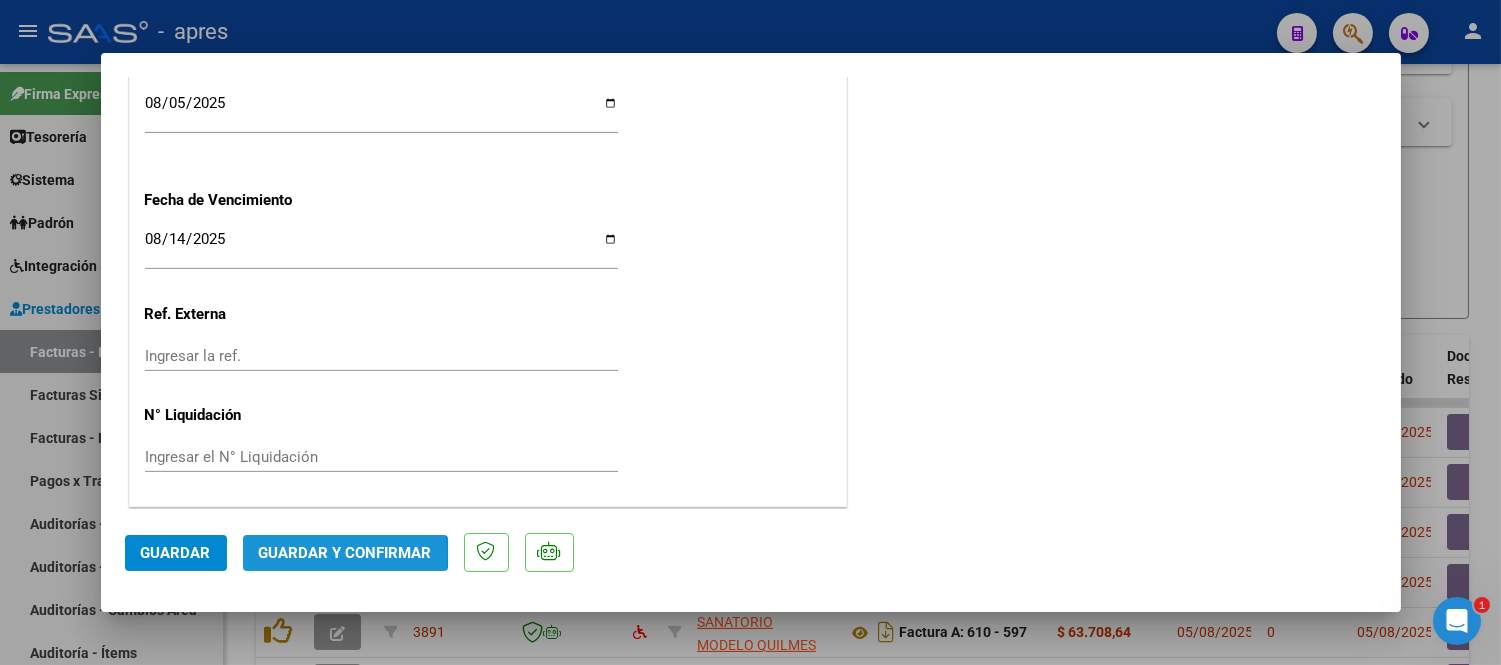 click on "Guardar y Confirmar" 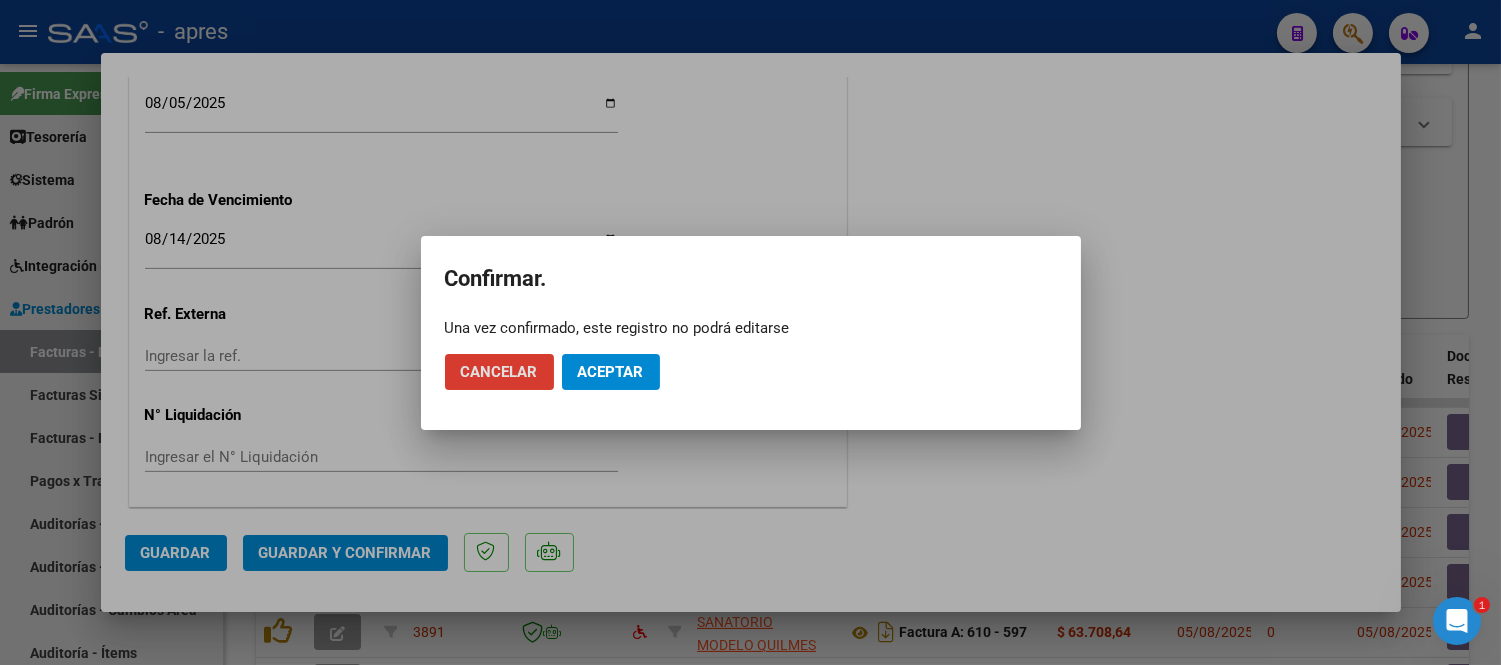 click on "Aceptar" 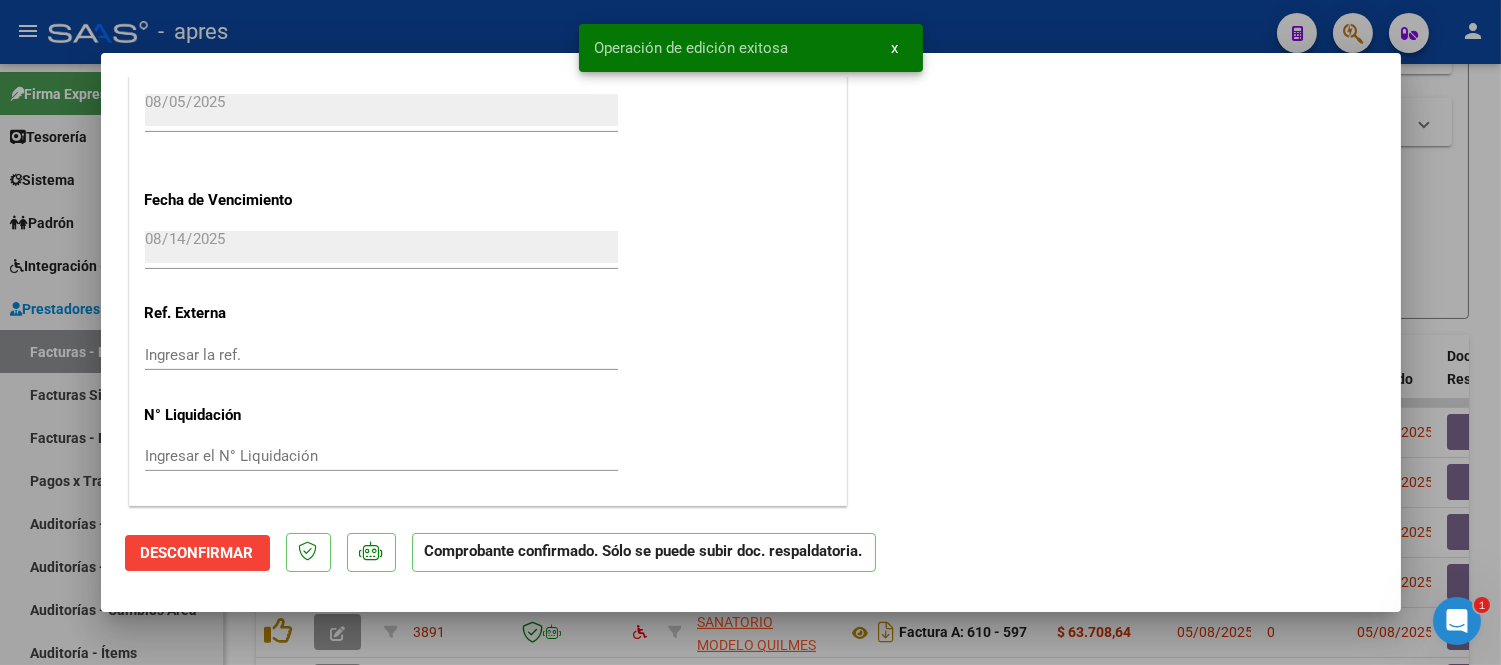 click at bounding box center [750, 332] 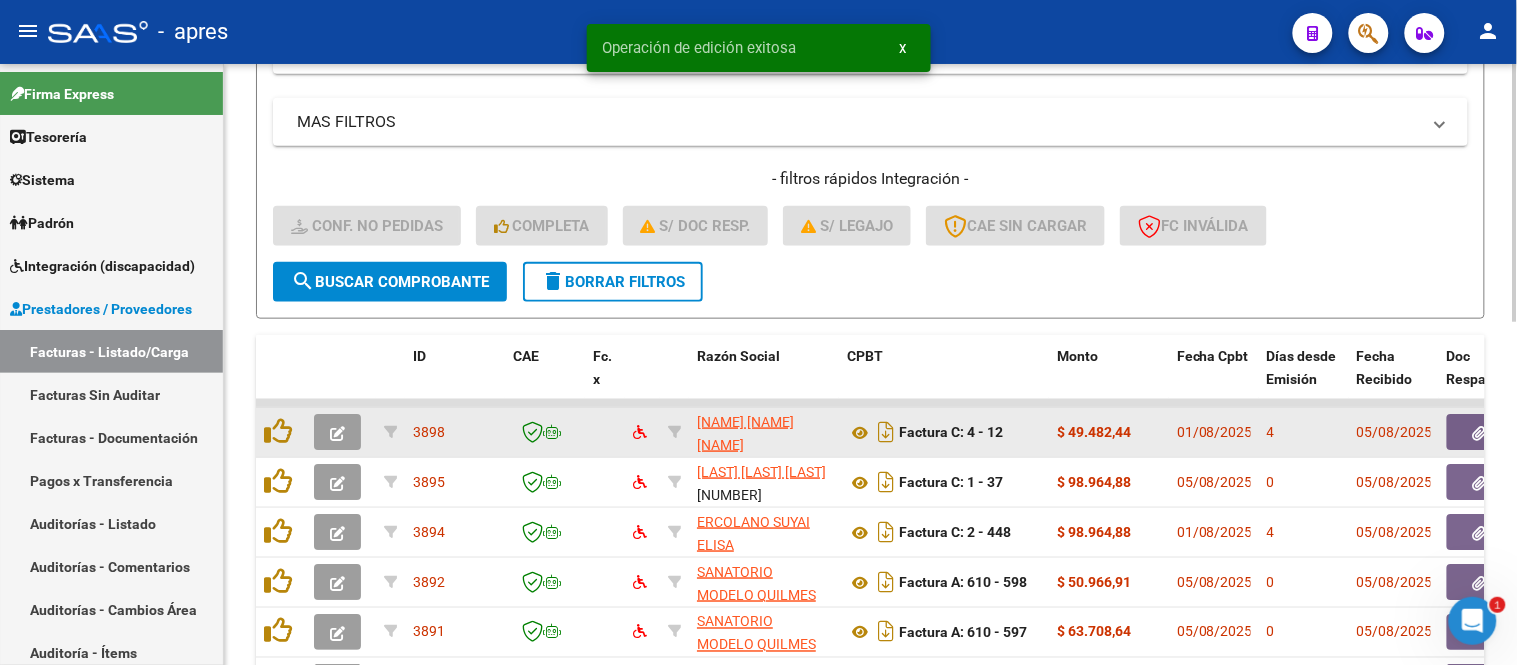 click 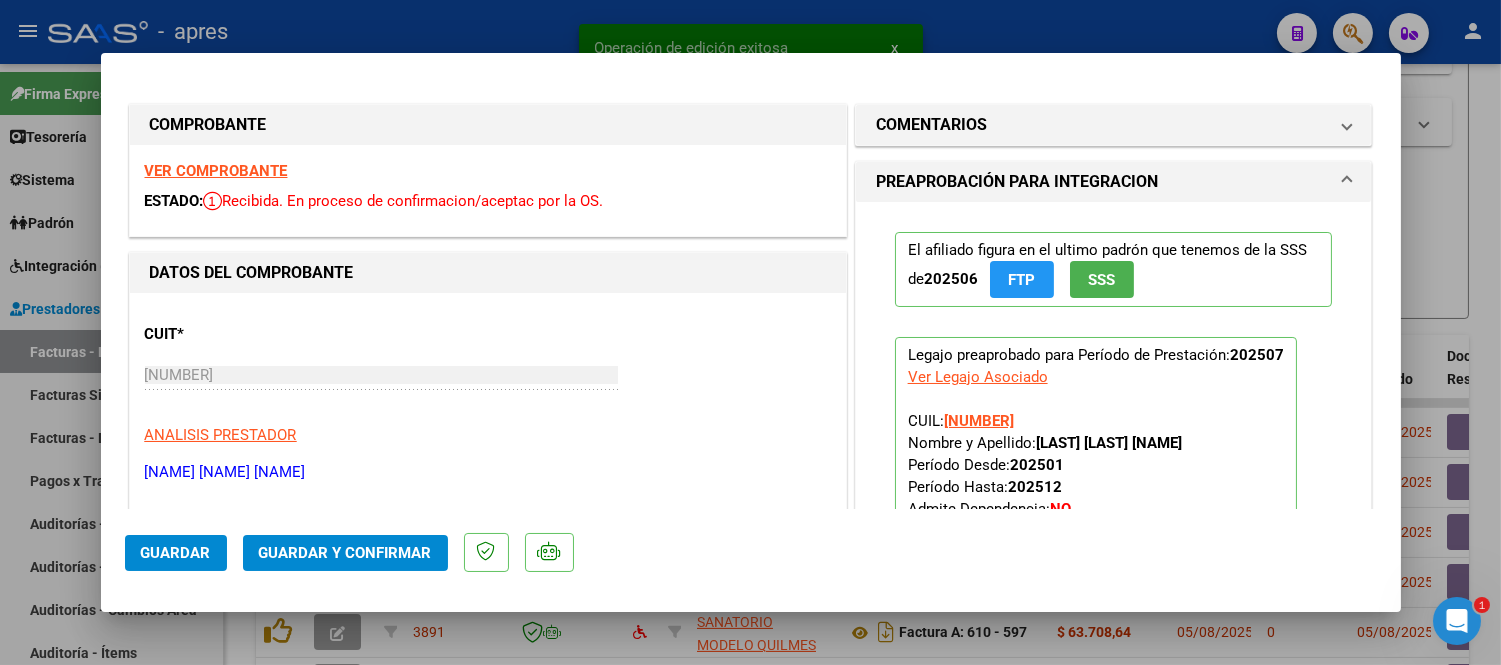 click on "VER COMPROBANTE" at bounding box center [216, 171] 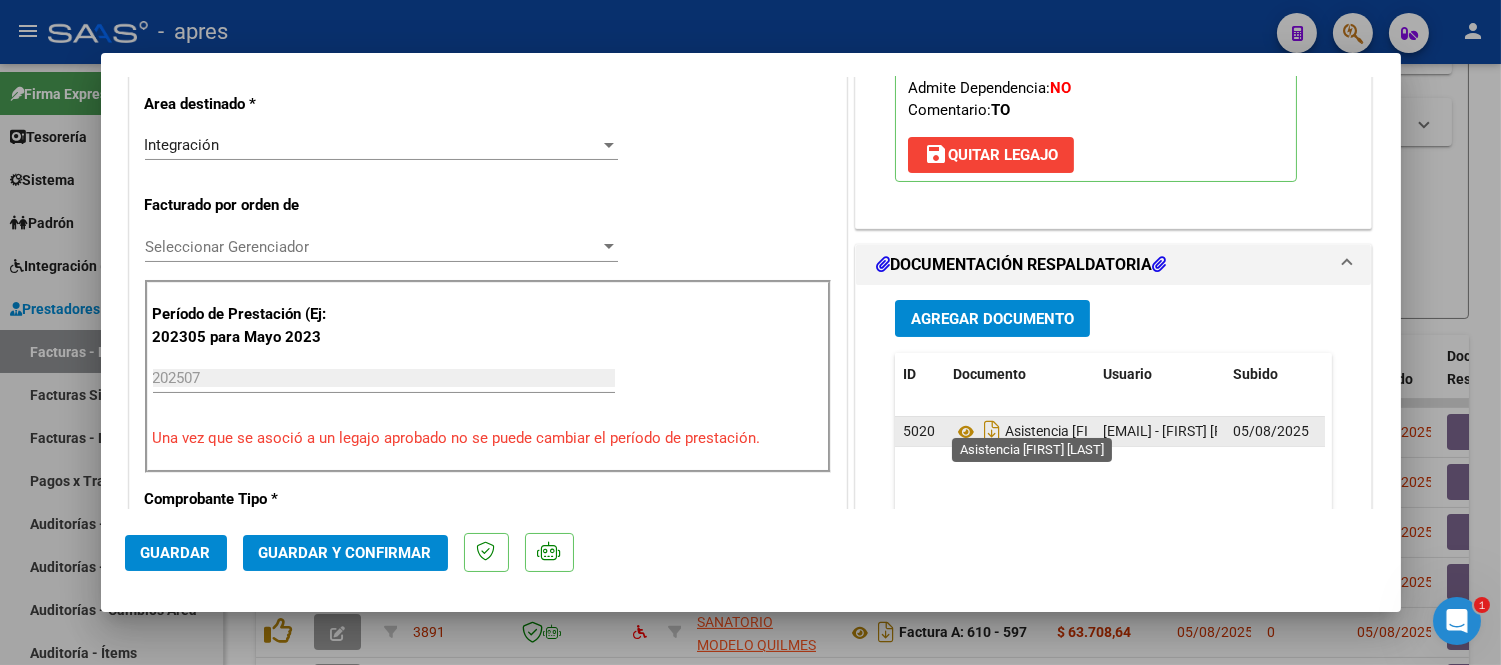 scroll, scrollTop: 444, scrollLeft: 0, axis: vertical 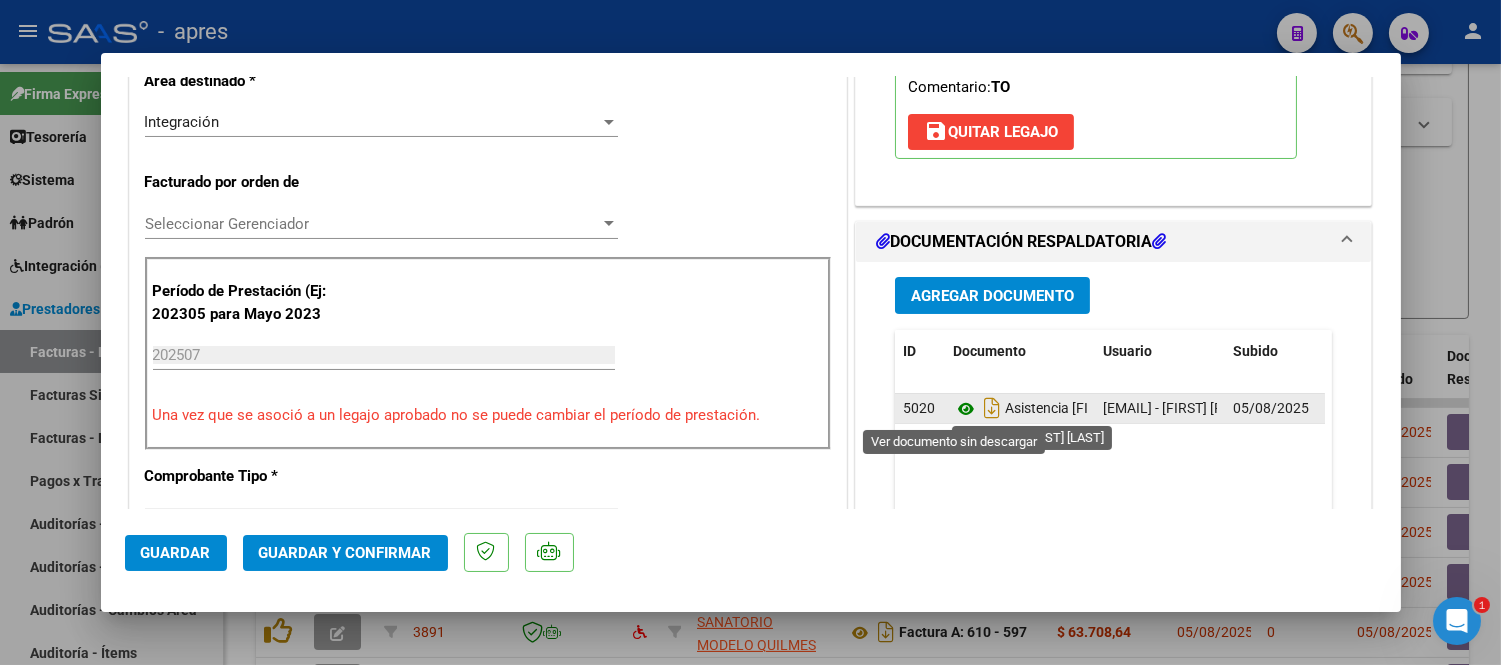 click 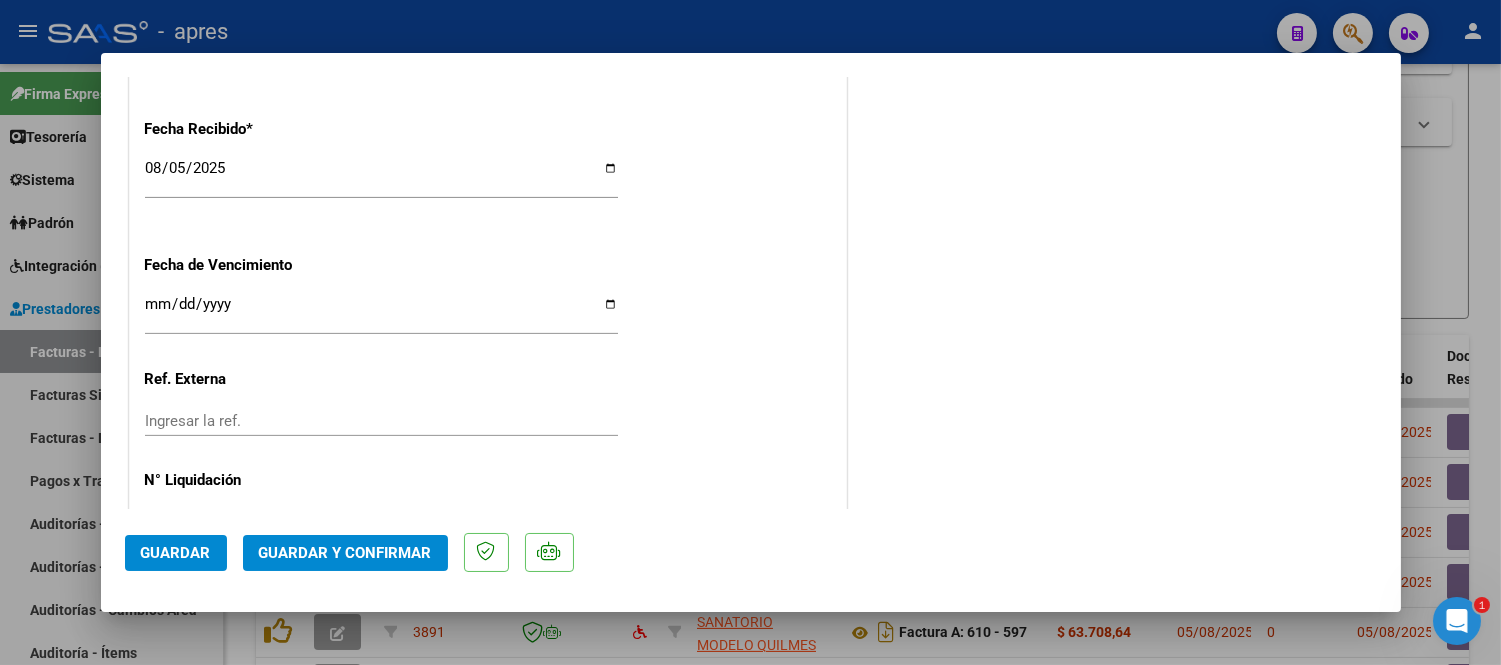 scroll, scrollTop: 1387, scrollLeft: 0, axis: vertical 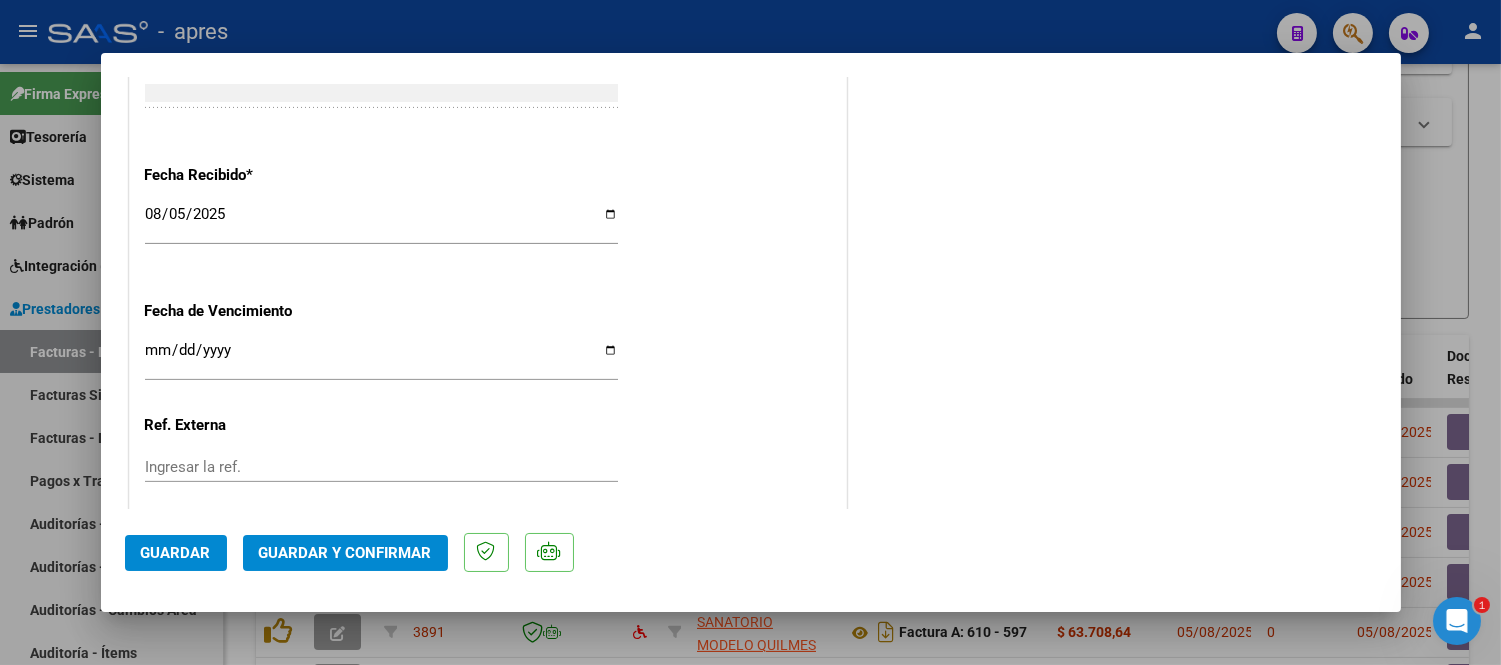 click on "Ingresar la fecha" at bounding box center (381, 358) 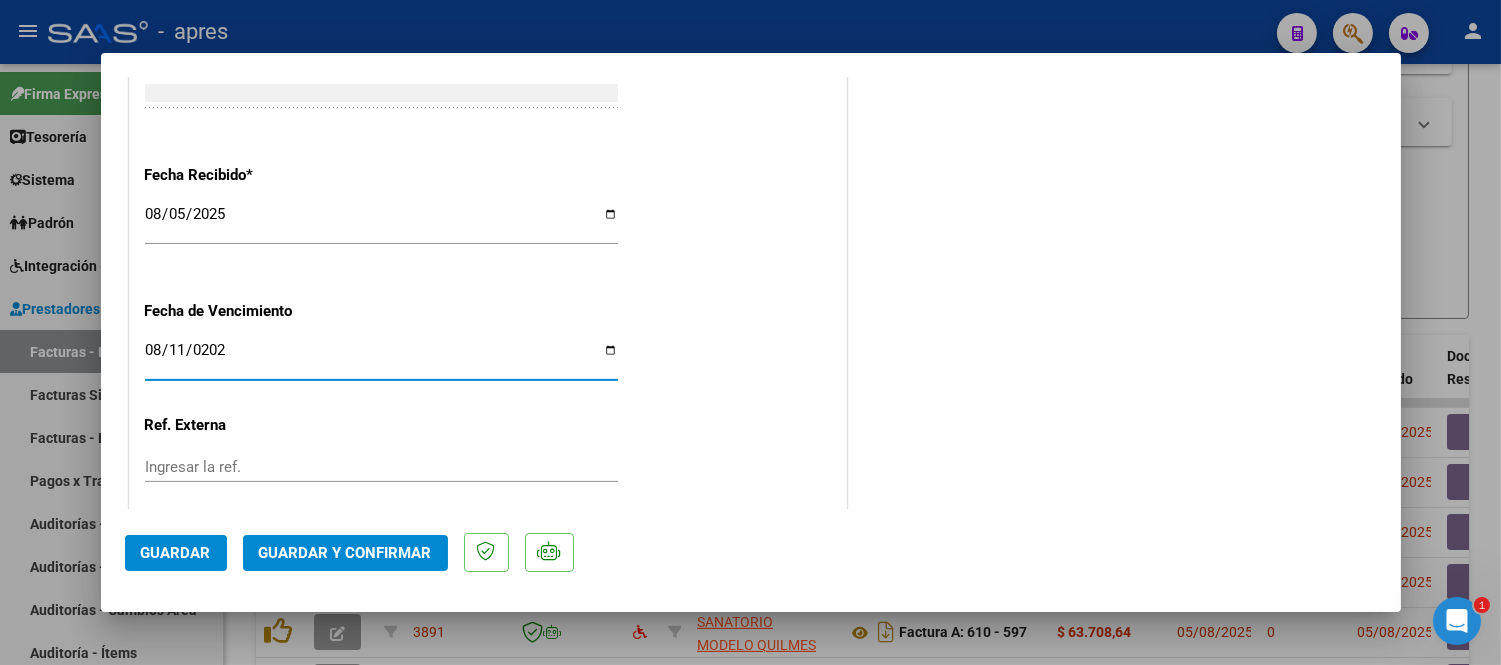 type on "2025-08-11" 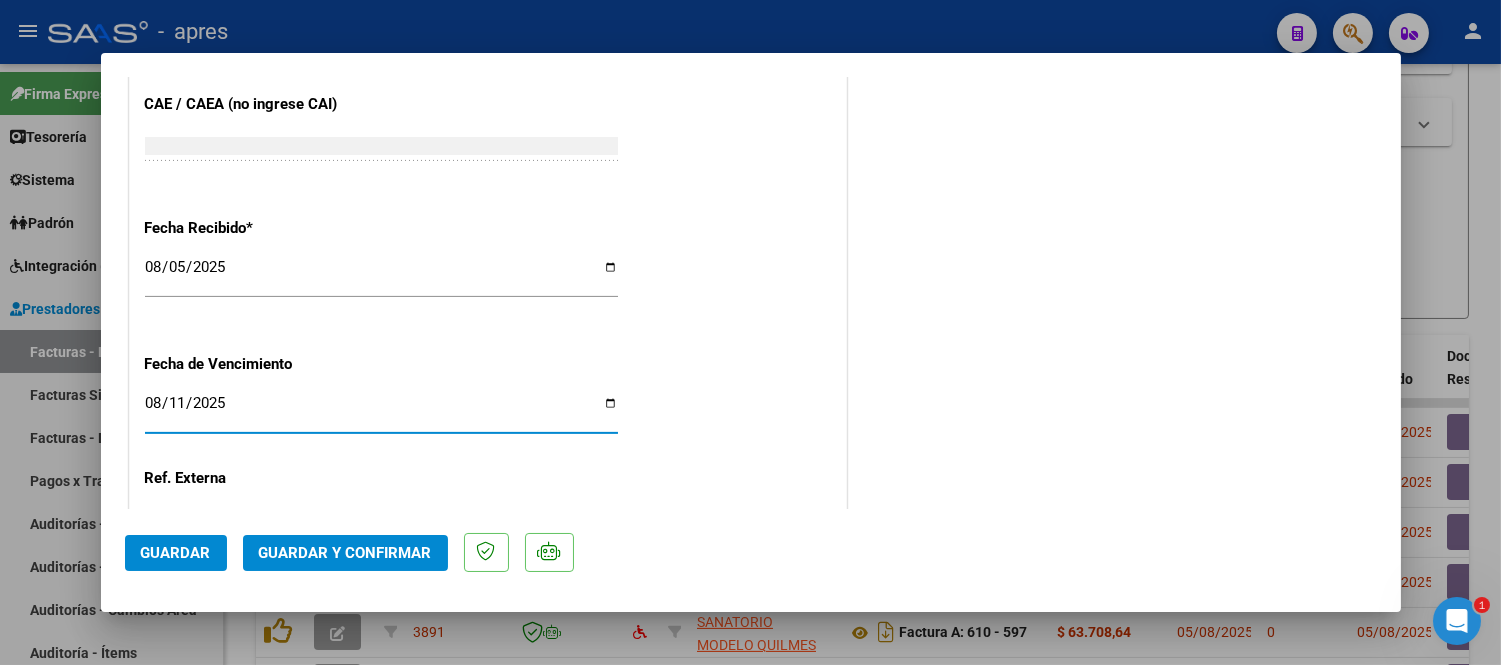 scroll, scrollTop: 1444, scrollLeft: 0, axis: vertical 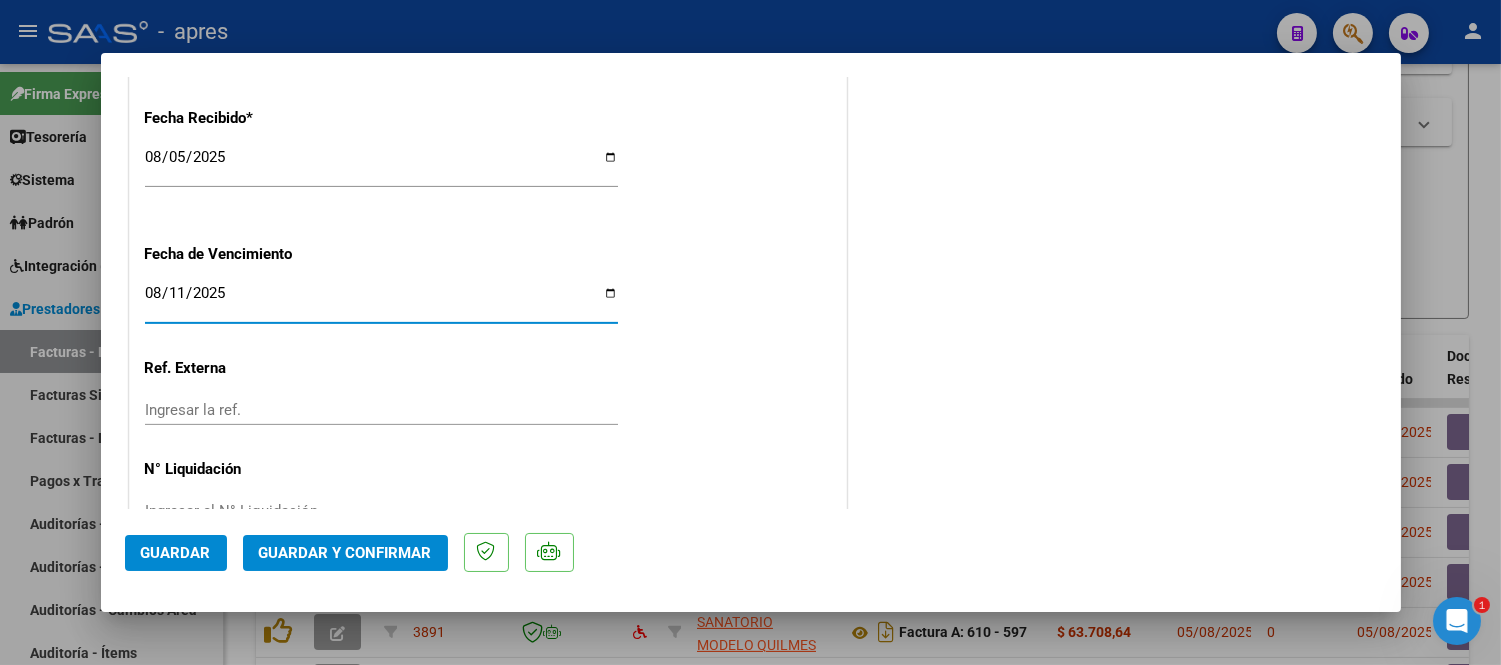click on "2025-08-11" at bounding box center [381, 301] 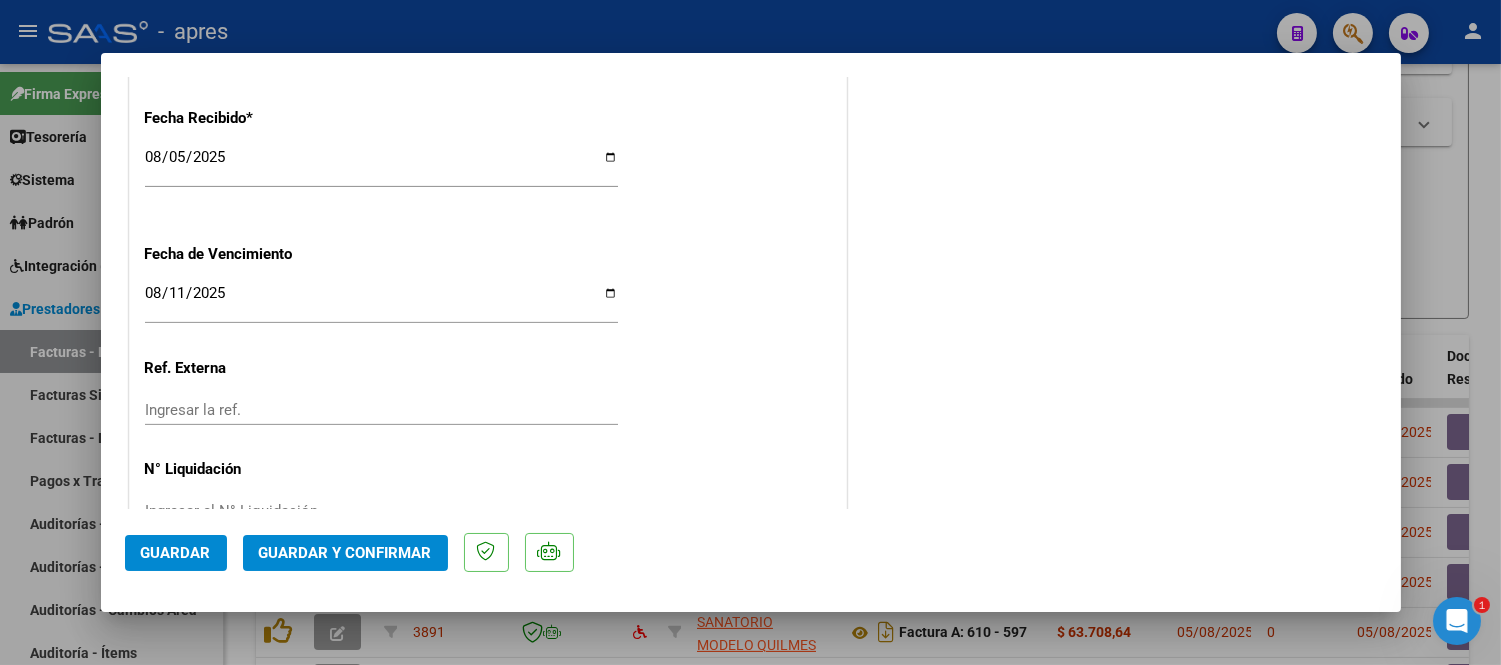 click on "CUIT  *   27-35203354-0 Ingresar CUIT  ANALISIS PRESTADOR  TULCHINSKY ANTONELLA MAGALI  ARCA Padrón  Area destinado * Integración Seleccionar Area  Facturado por orden de  Seleccionar Gerenciador Seleccionar Gerenciador Período de Prestación (Ej: 202305 para Mayo 2023    202507 Ingrese el Período de Prestación como indica el ejemplo   Una vez que se asoció a un legajo aprobado no se puede cambiar el período de prestación.   Comprobante Tipo * Factura C Seleccionar Tipo Punto de Venta  *   4 Ingresar el Nro.  Número  *   12 Ingresar el Nro.  Monto  *   $ 49.482,44 Ingresar el monto  Fecha del Cpbt.  *   2025-08-01 Ingresar la fecha  CAE / CAEA (no ingrese CAI)    75310441505535 Ingresar el CAE o CAEA (no ingrese CAI)  Fecha Recibido  *   2025-08-05 Ingresar la fecha  Fecha de Vencimiento    2025-08-11 Ingresar la fecha  Ref. Externa    Ingresar la ref.  N° Liquidación    Ingresar el N° Liquidación" at bounding box center (488, -296) 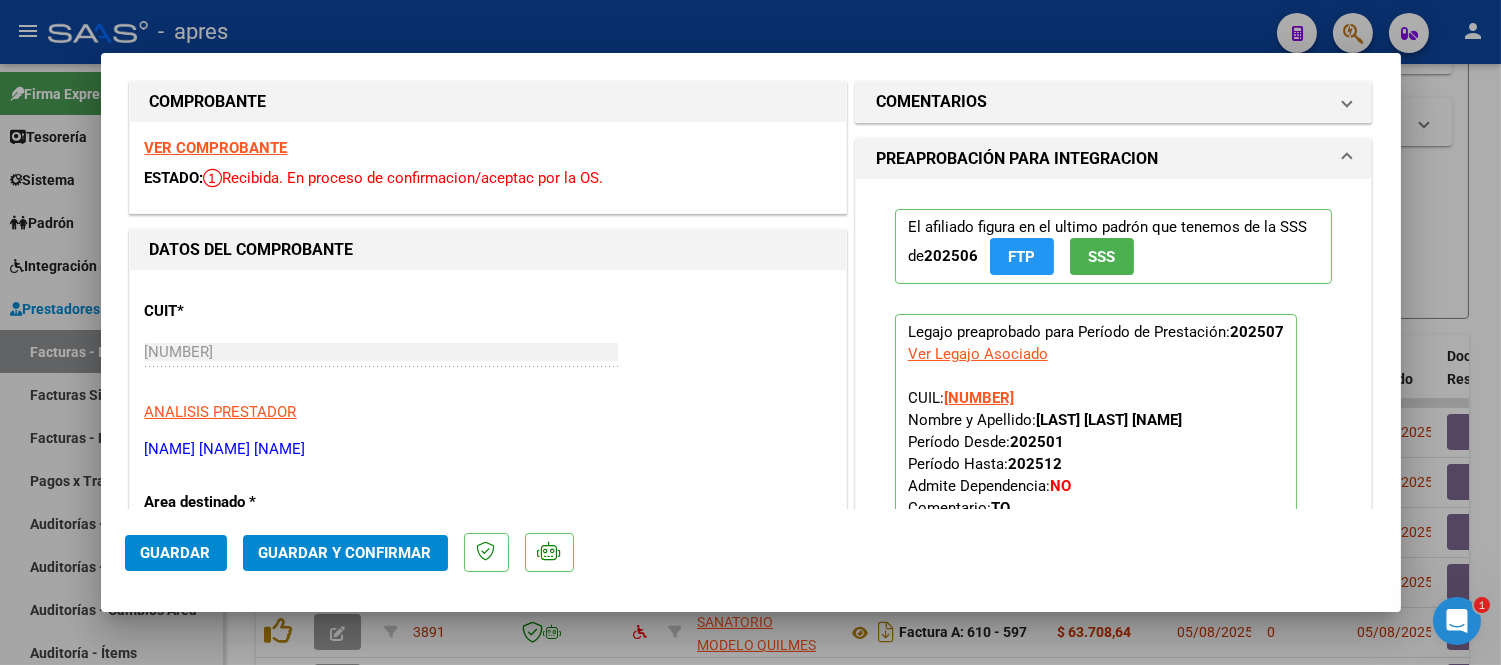 scroll, scrollTop: 0, scrollLeft: 0, axis: both 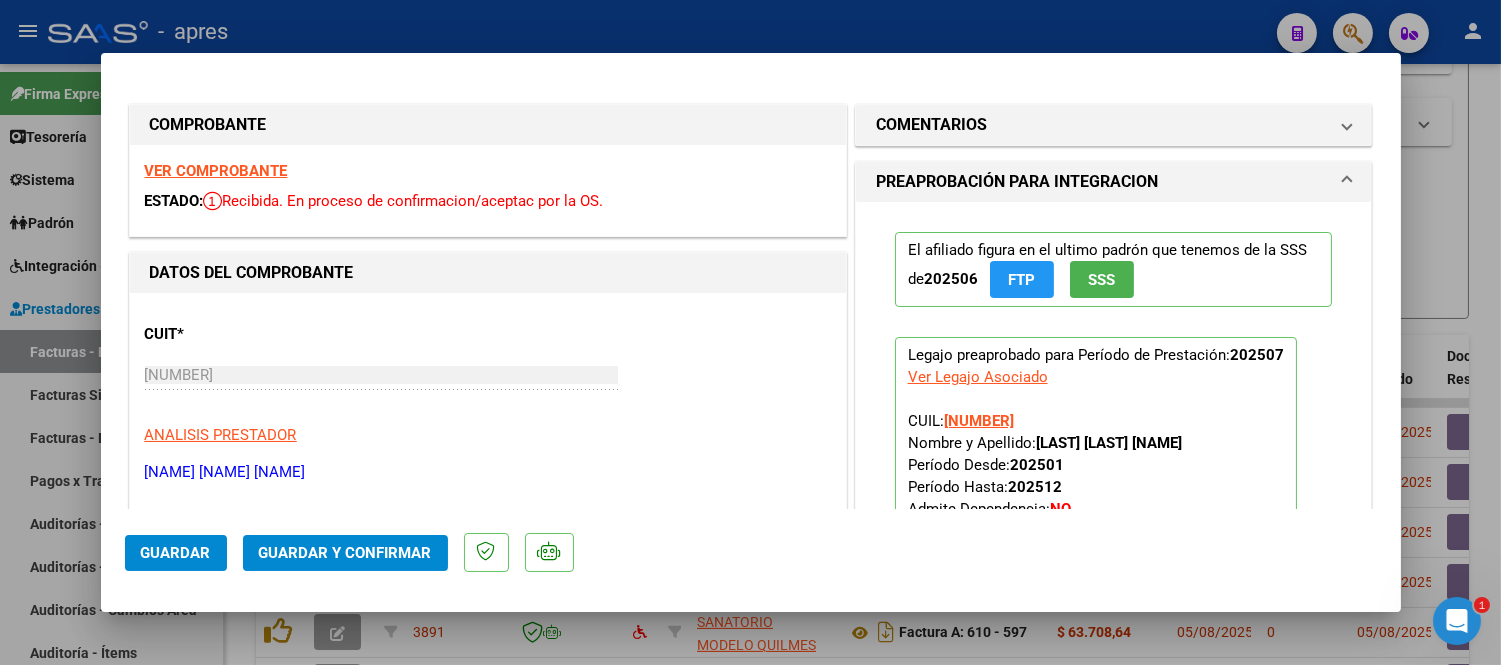 click on "Guardar y Confirmar" 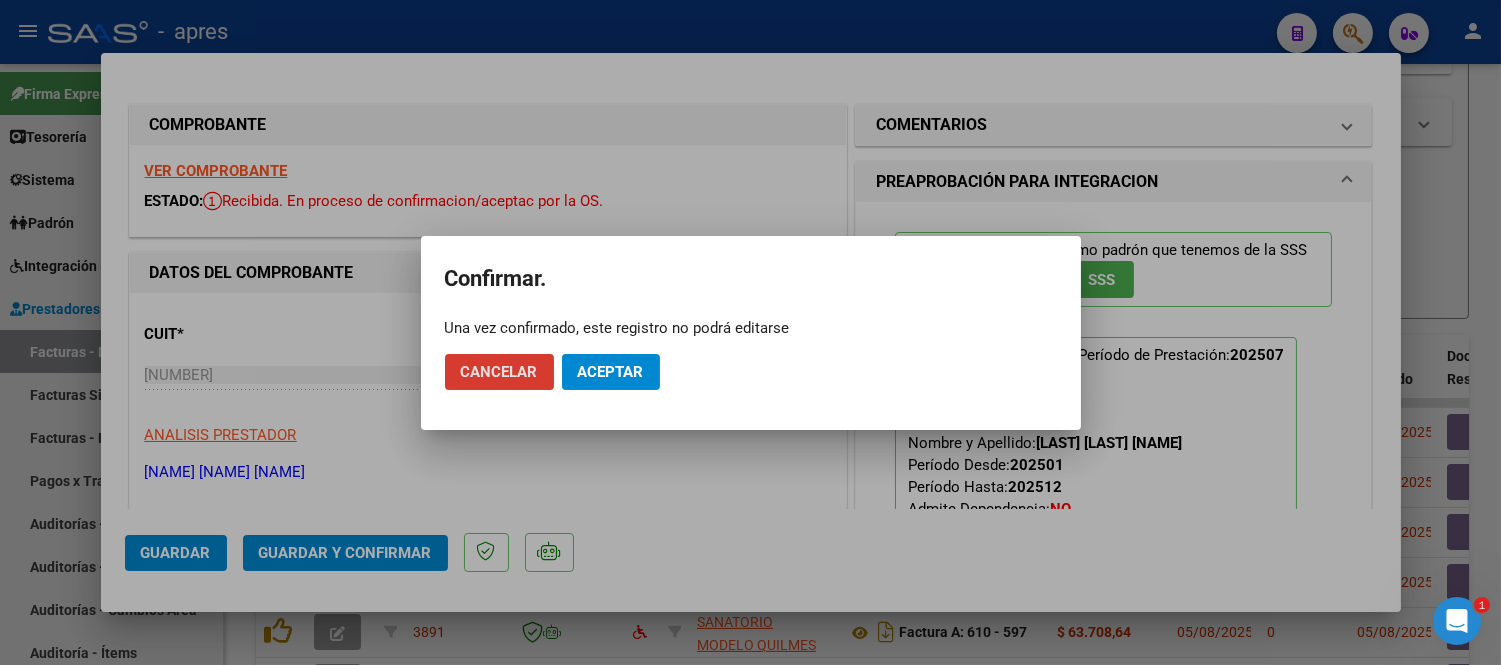 click on "Aceptar" 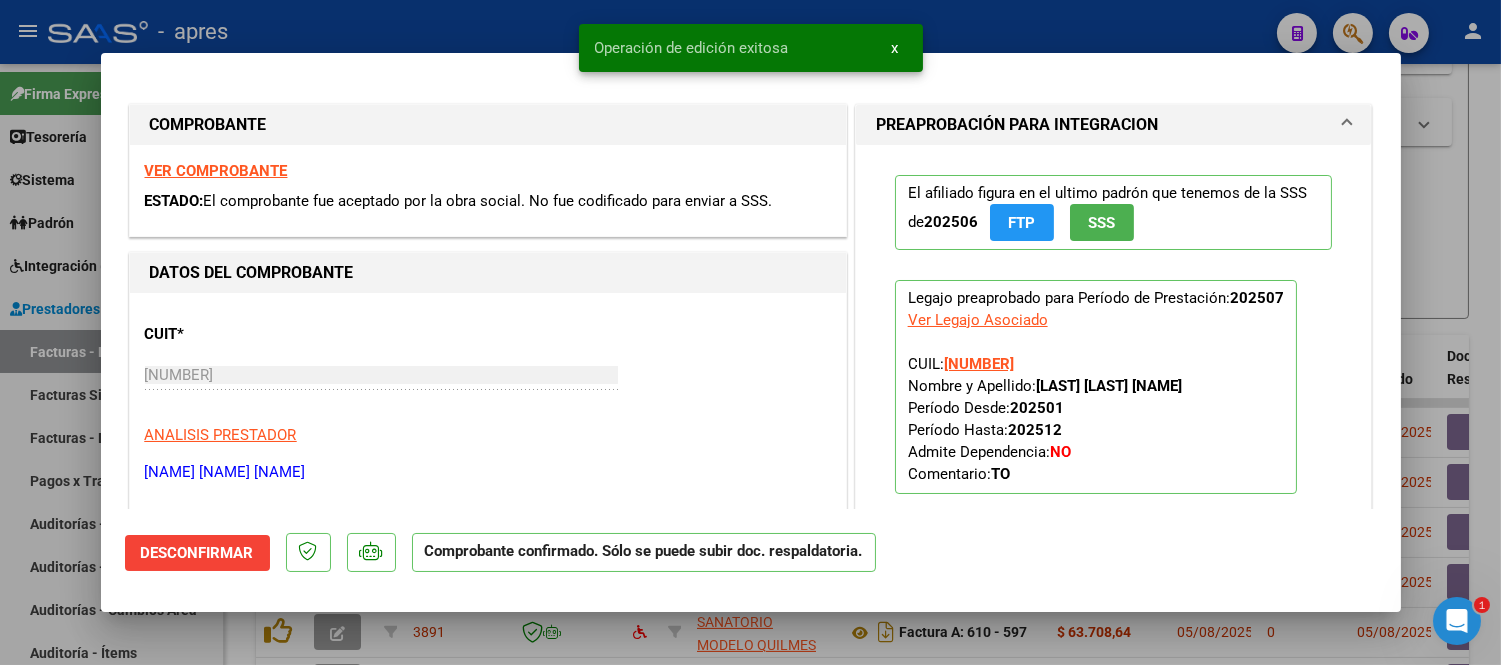 click at bounding box center [750, 332] 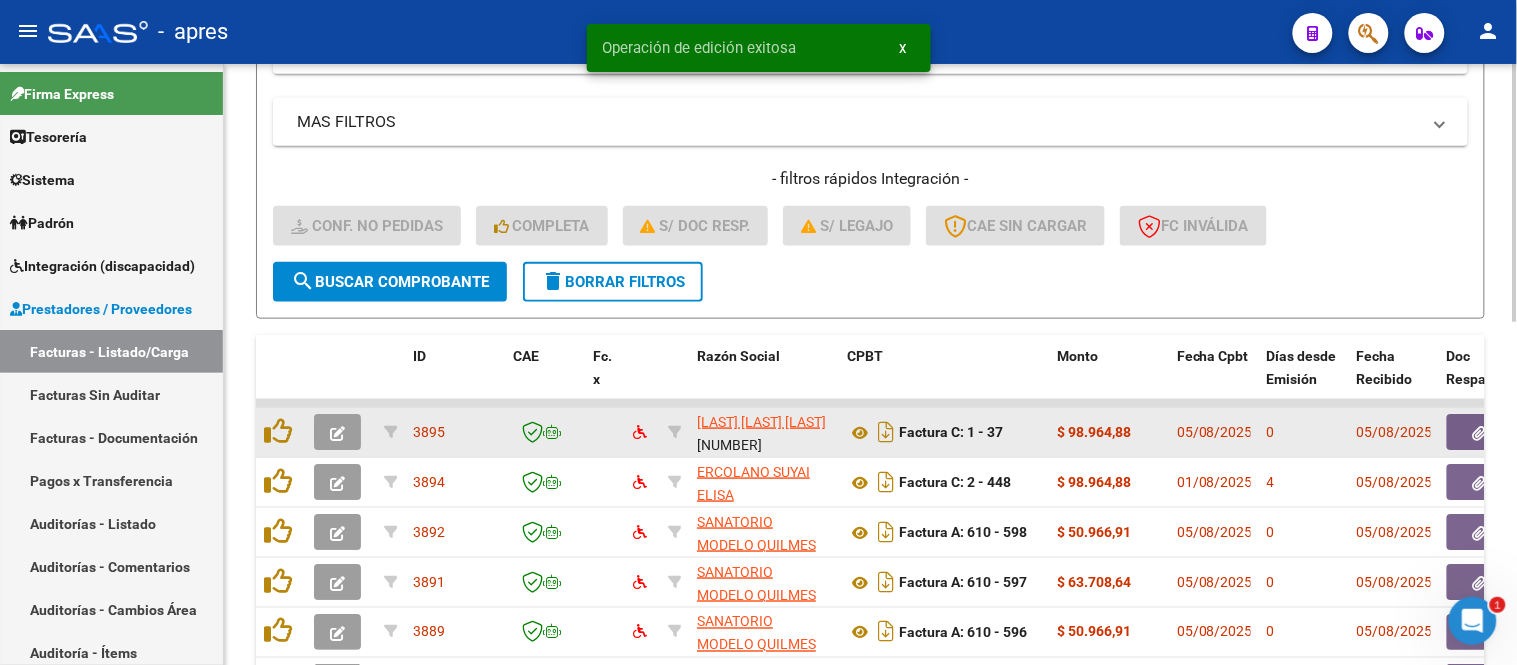 click 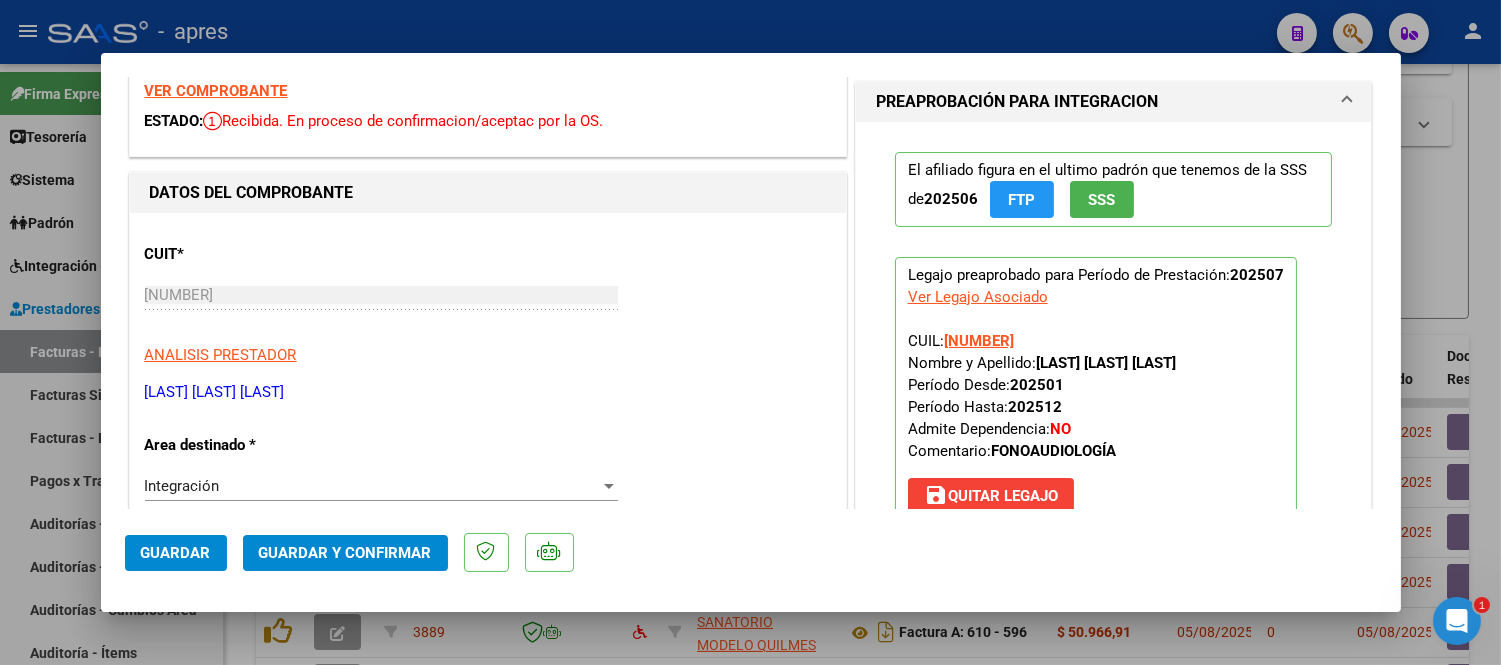 scroll, scrollTop: 0, scrollLeft: 0, axis: both 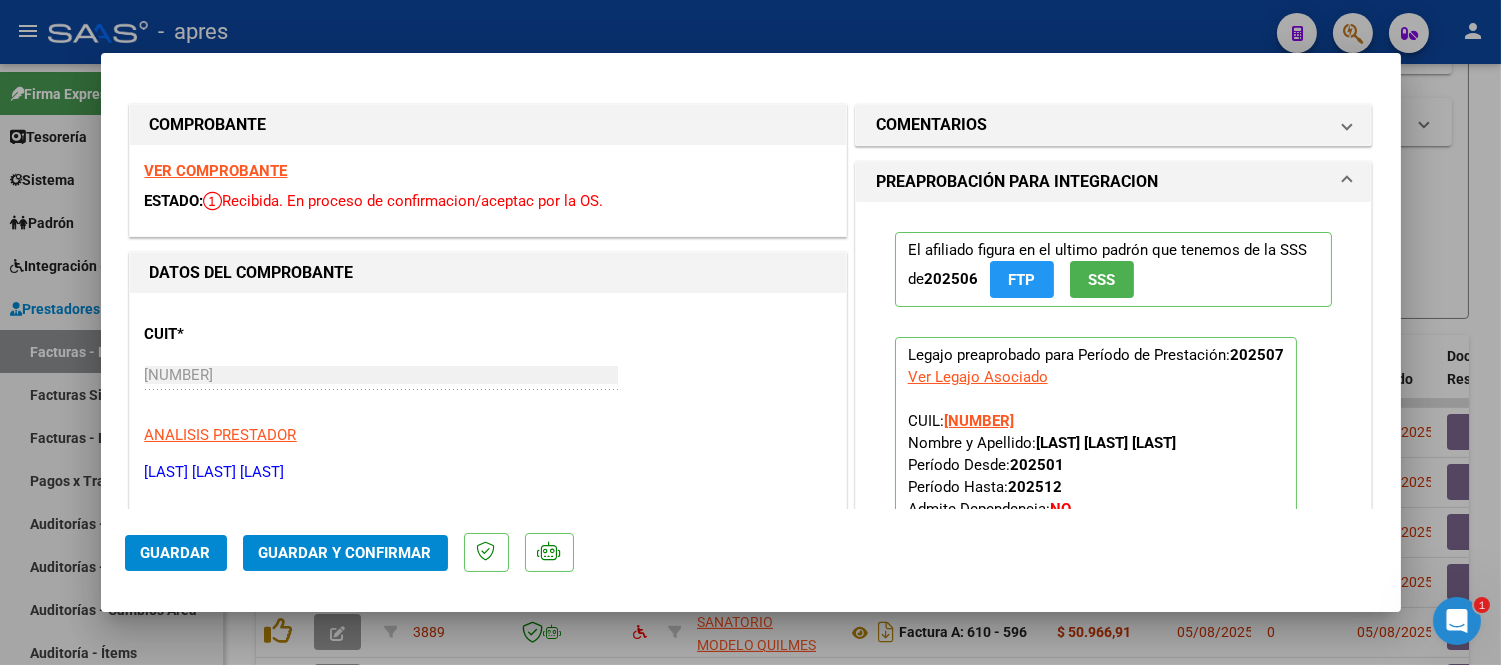 click on "VER COMPROBANTE" at bounding box center (216, 171) 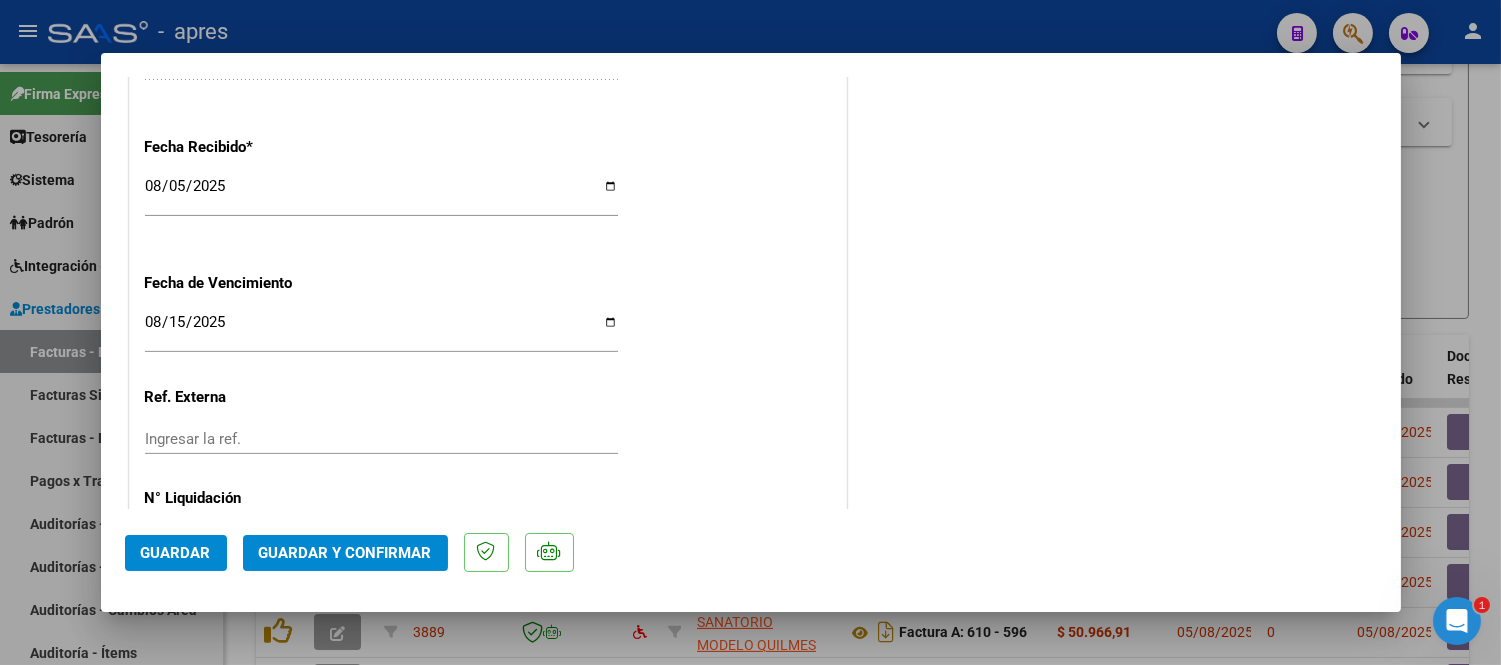 scroll, scrollTop: 1498, scrollLeft: 0, axis: vertical 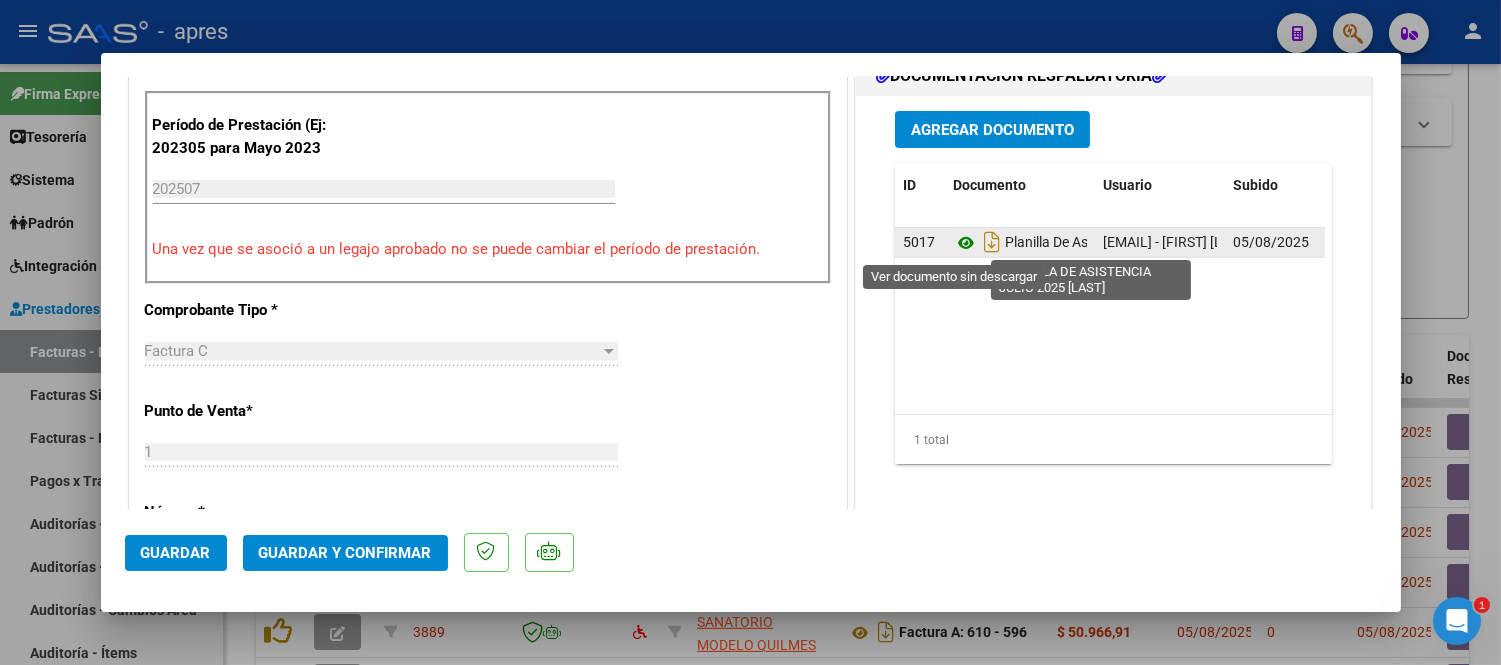 click 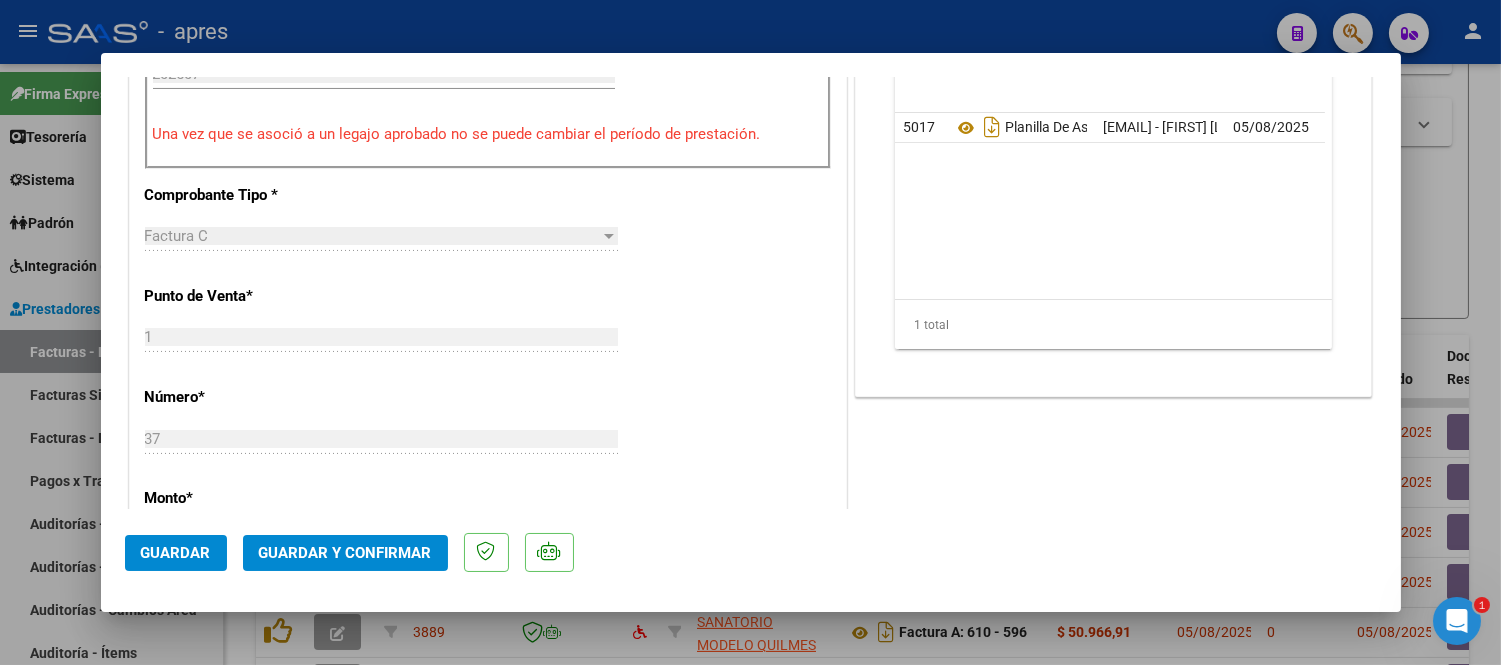 scroll, scrollTop: 943, scrollLeft: 0, axis: vertical 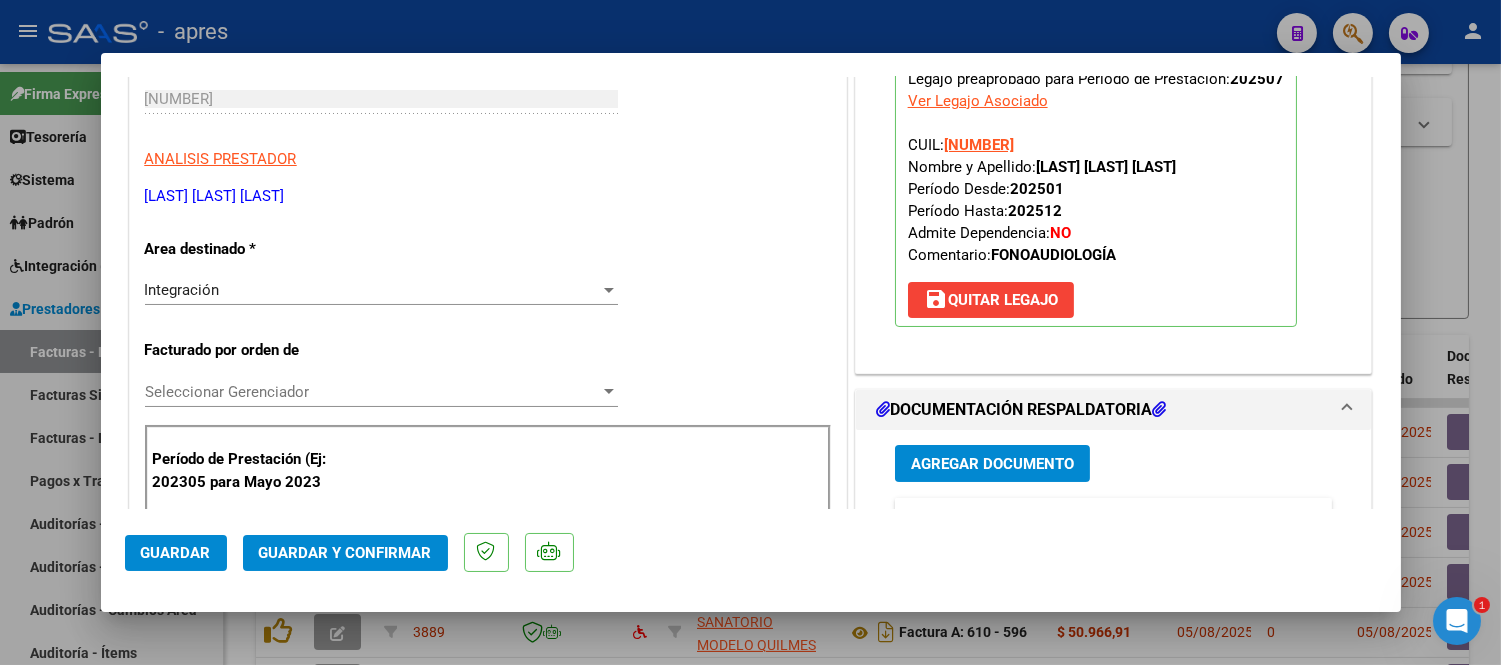 click on "Guardar y Confirmar" 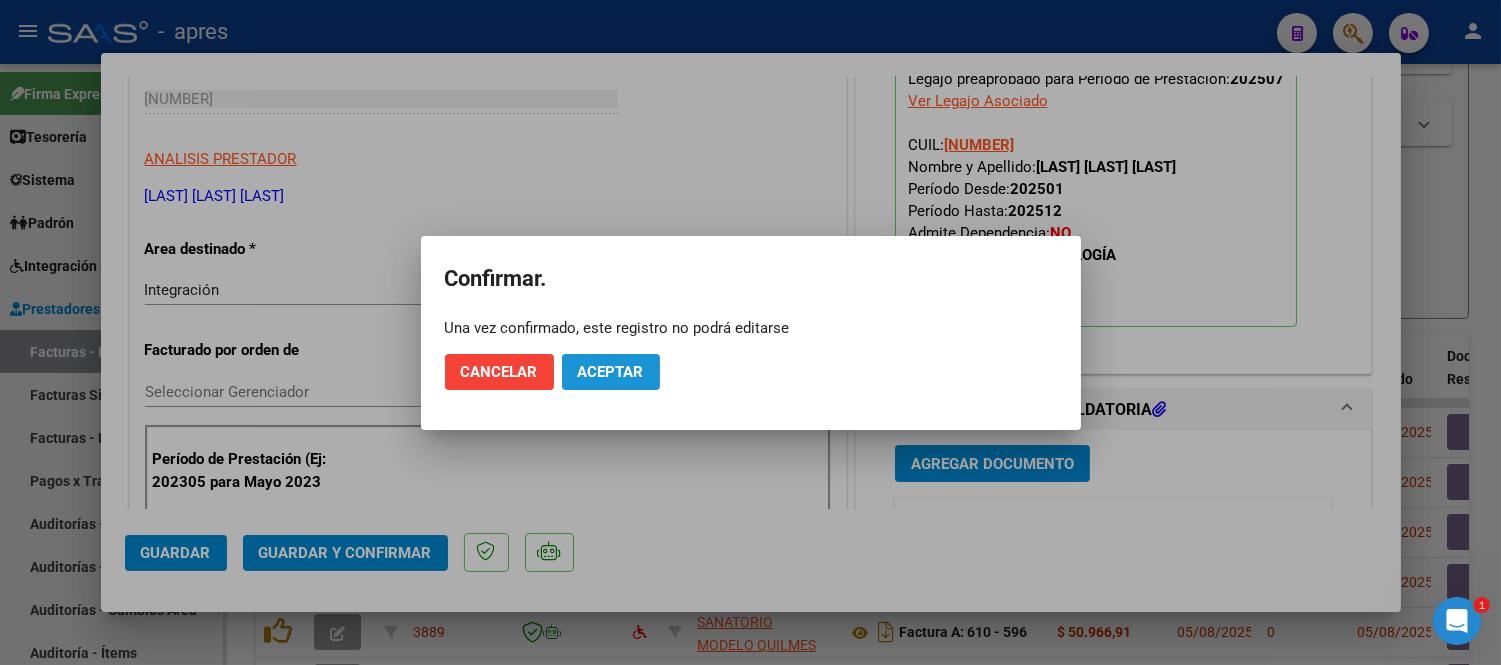 click on "Aceptar" 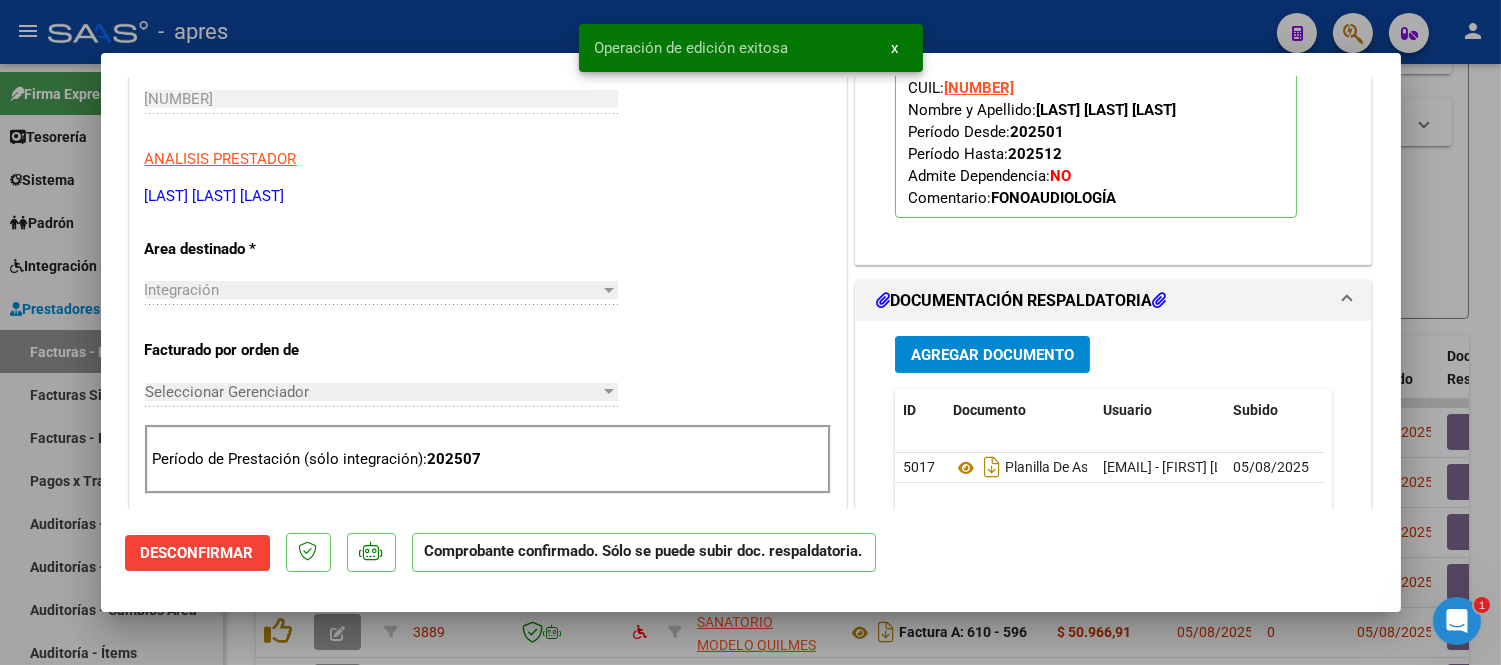 click at bounding box center [750, 332] 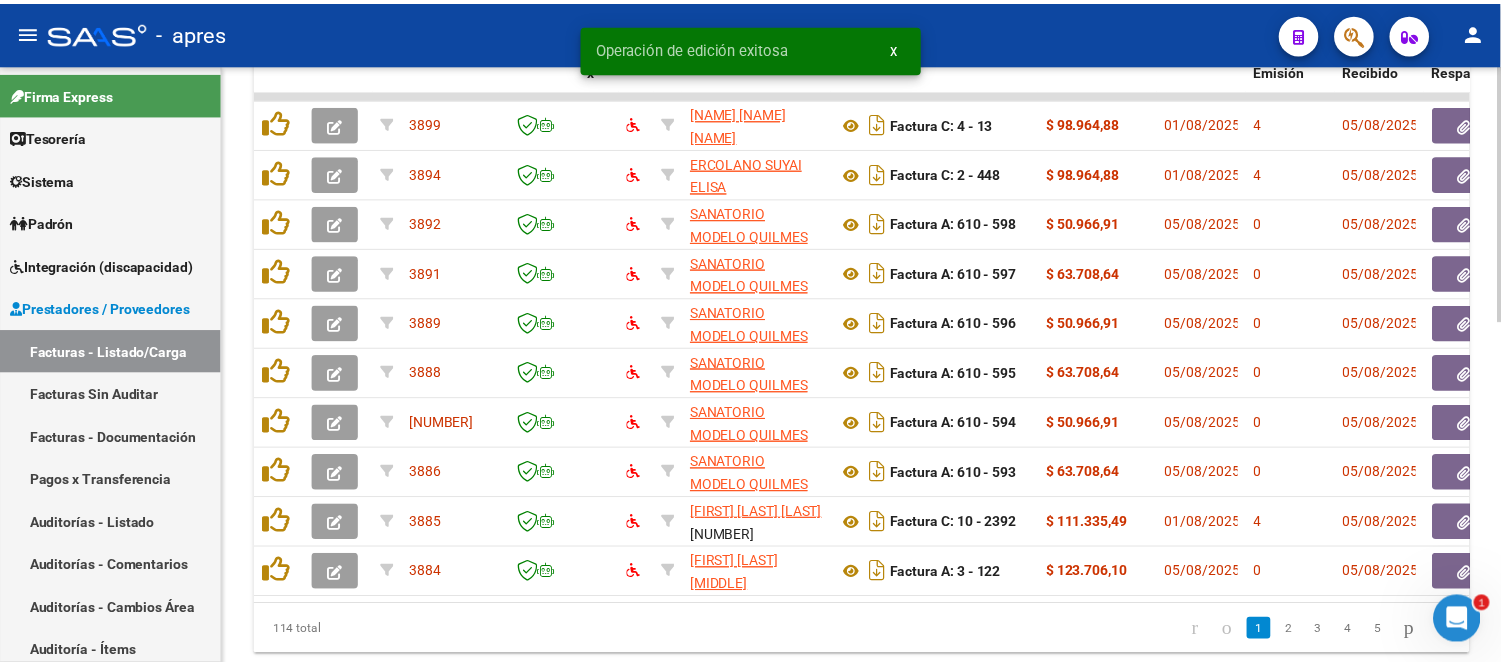 scroll, scrollTop: 760, scrollLeft: 0, axis: vertical 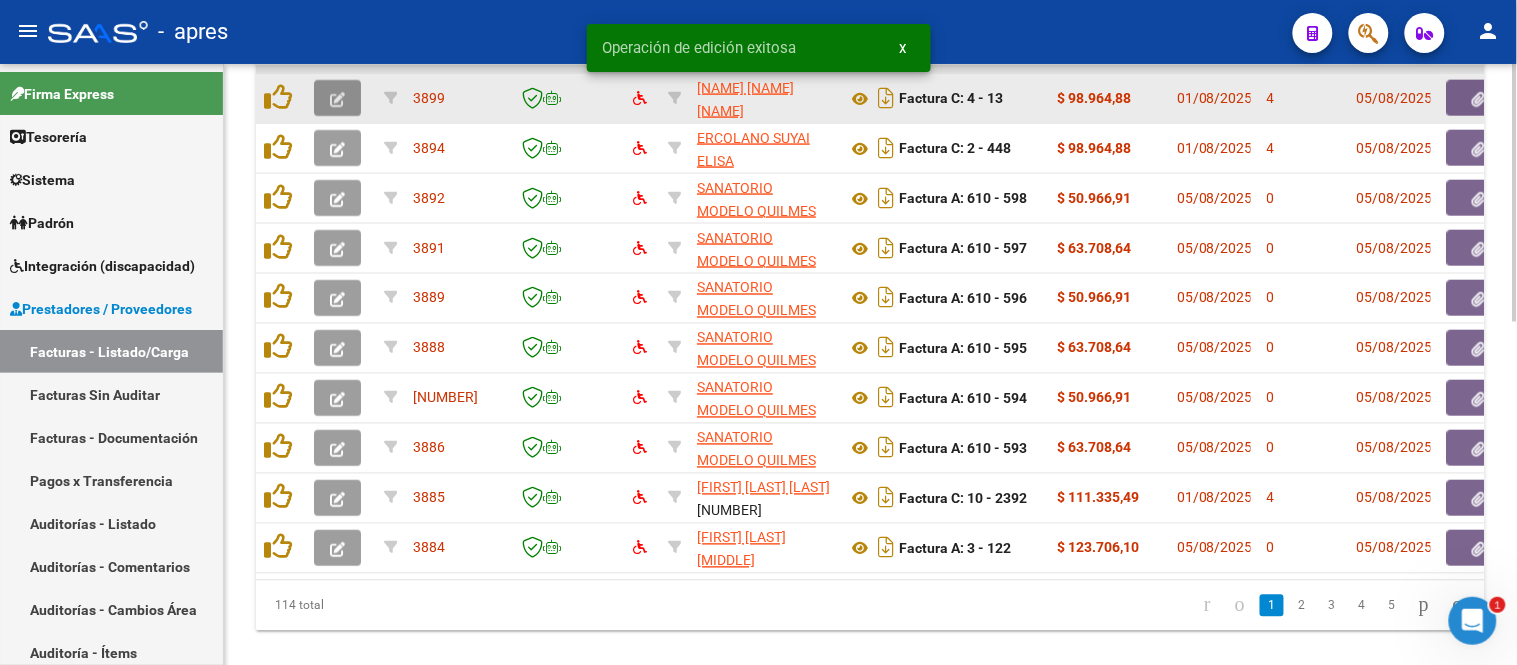 click 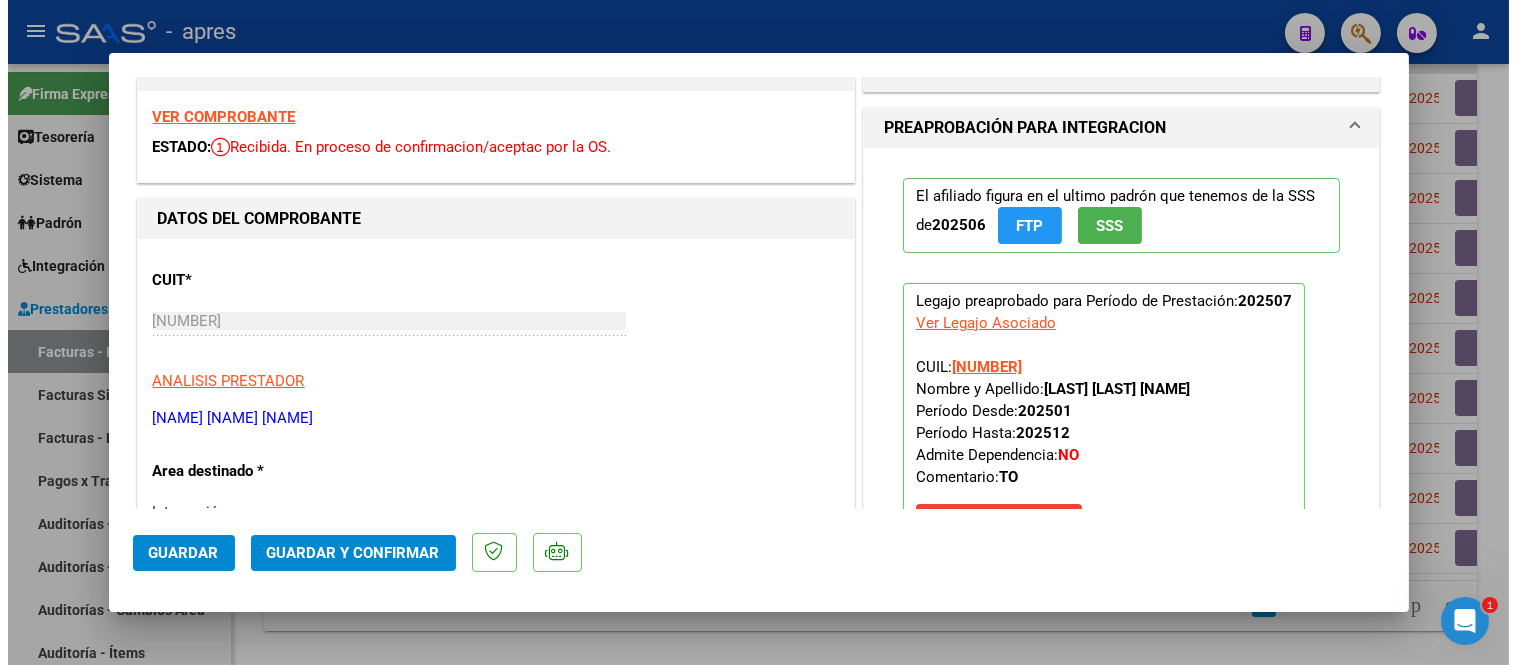 scroll, scrollTop: 0, scrollLeft: 0, axis: both 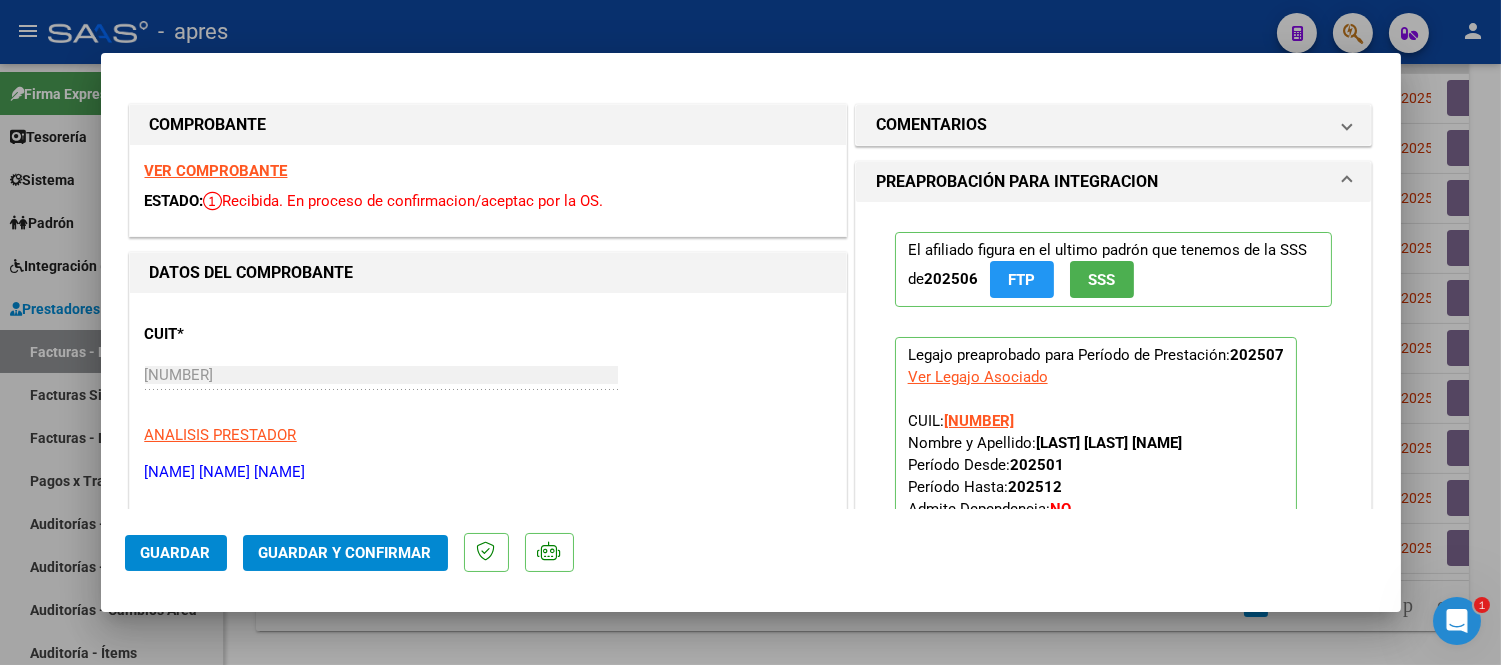 click on "VER COMPROBANTE" at bounding box center (216, 171) 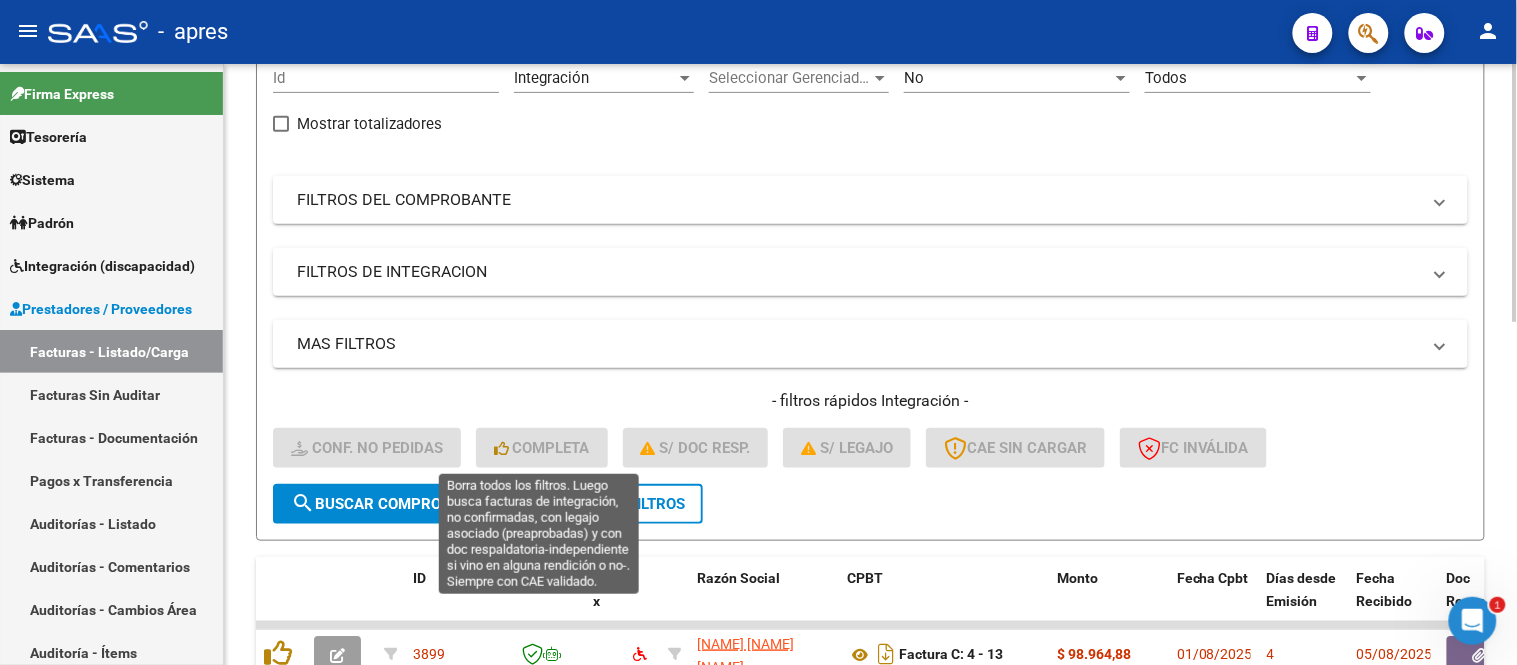 scroll, scrollTop: 426, scrollLeft: 0, axis: vertical 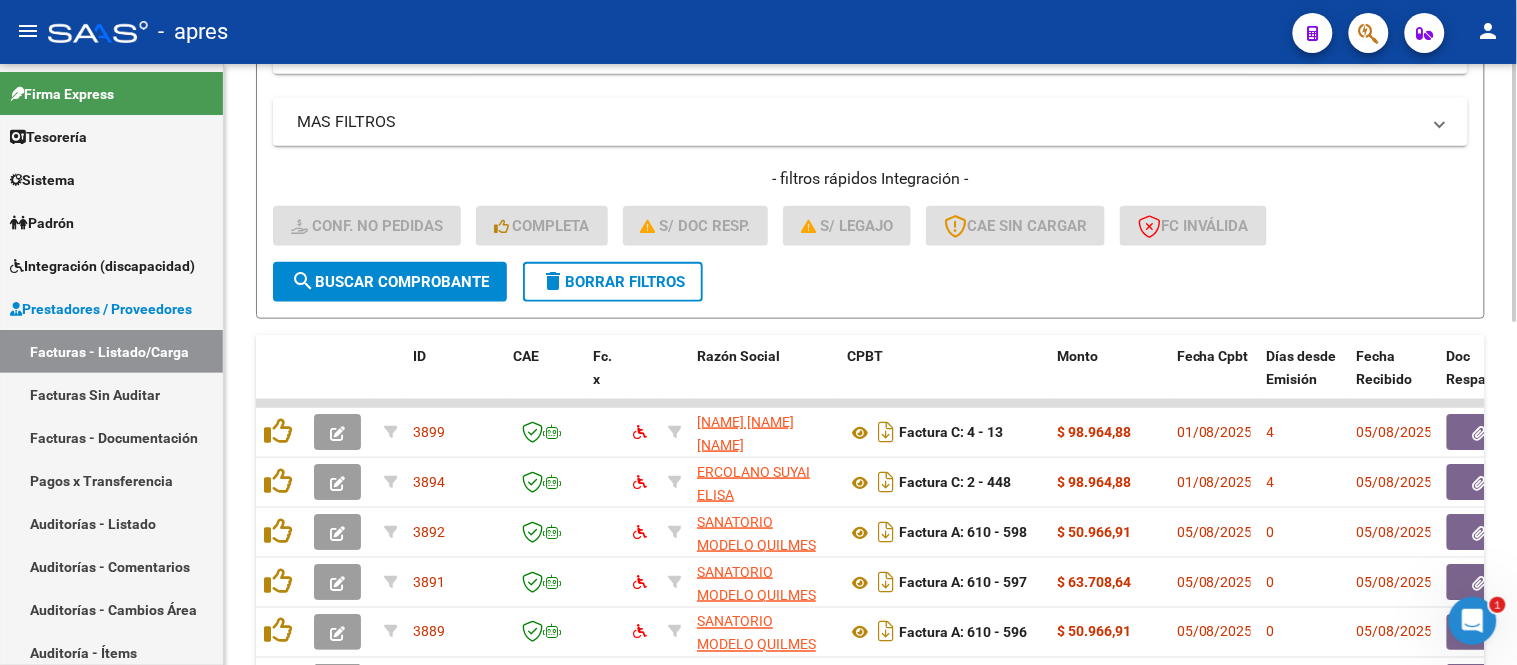 click on "delete  Borrar Filtros" 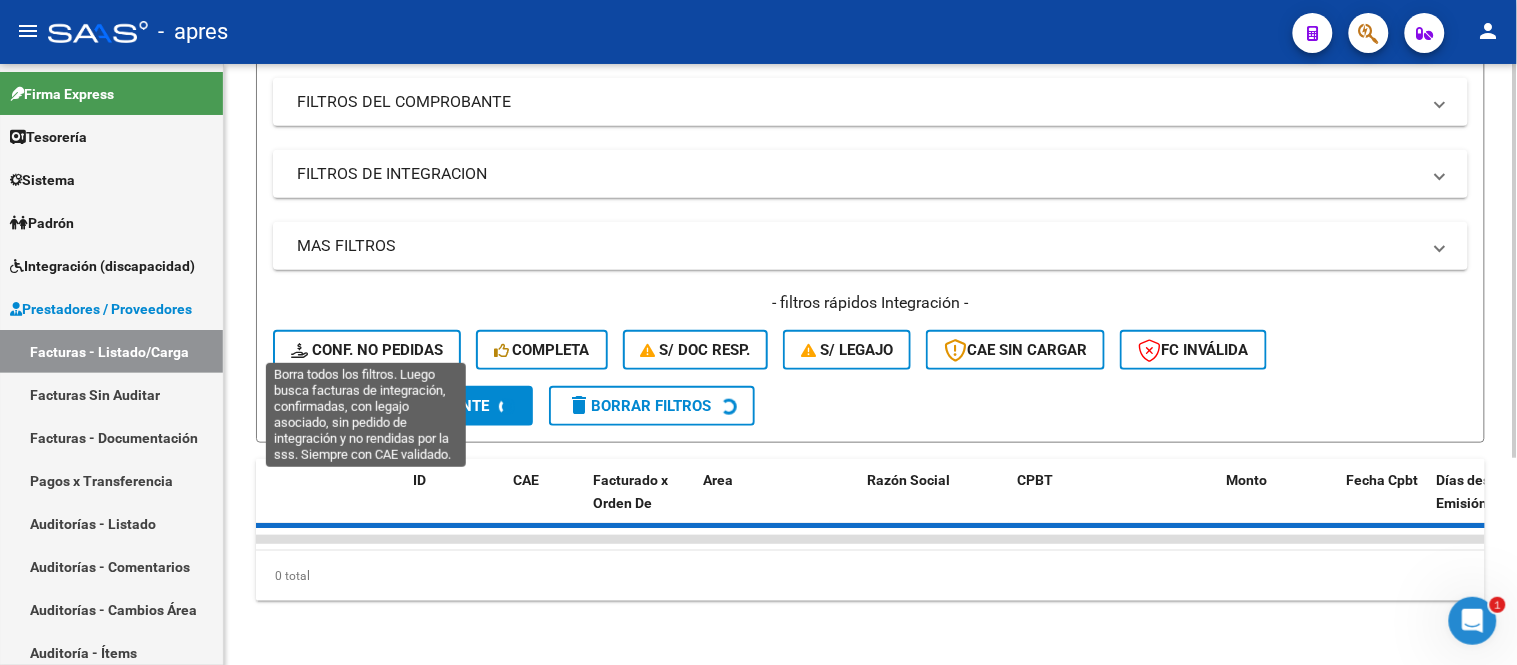 click on "Conf. no pedidas" 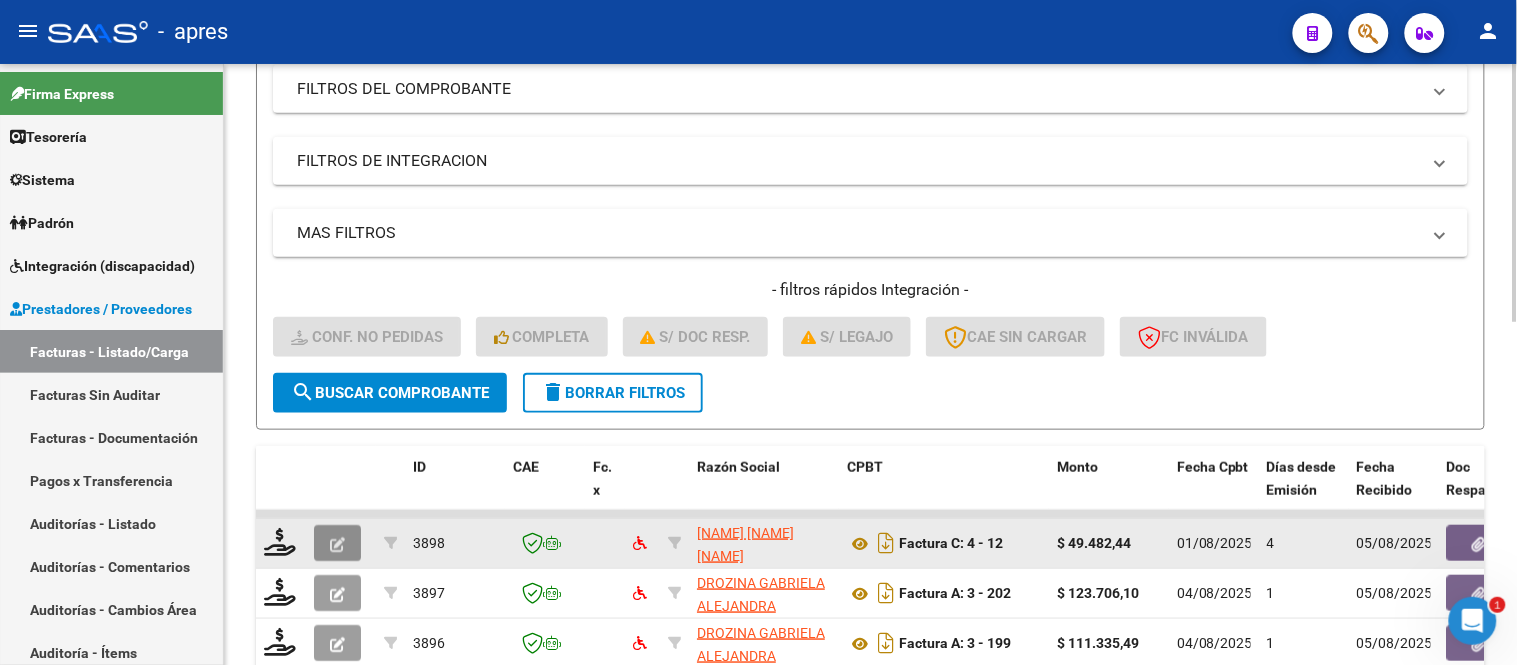 click 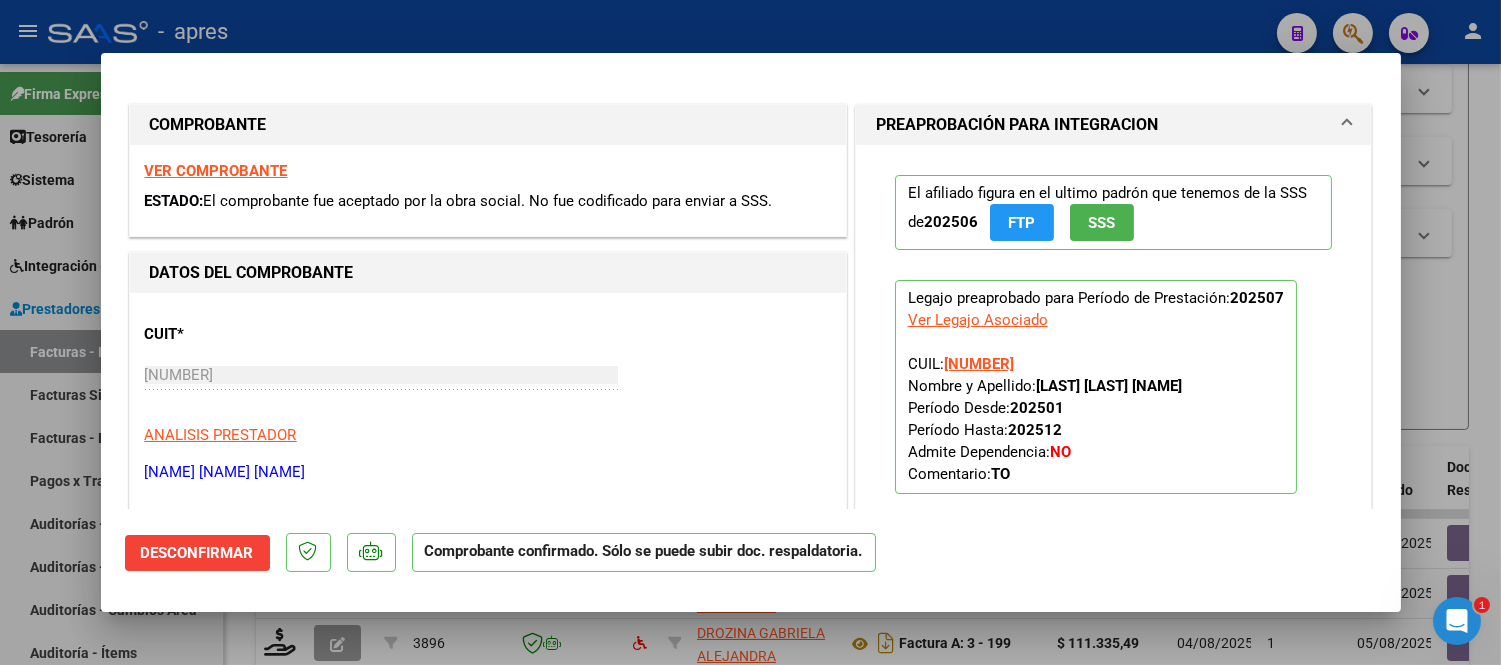 click on "VER COMPROBANTE       ESTADO:   El comprobante fue aceptado por la obra social. No fue codificado para enviar a SSS." at bounding box center [488, 190] 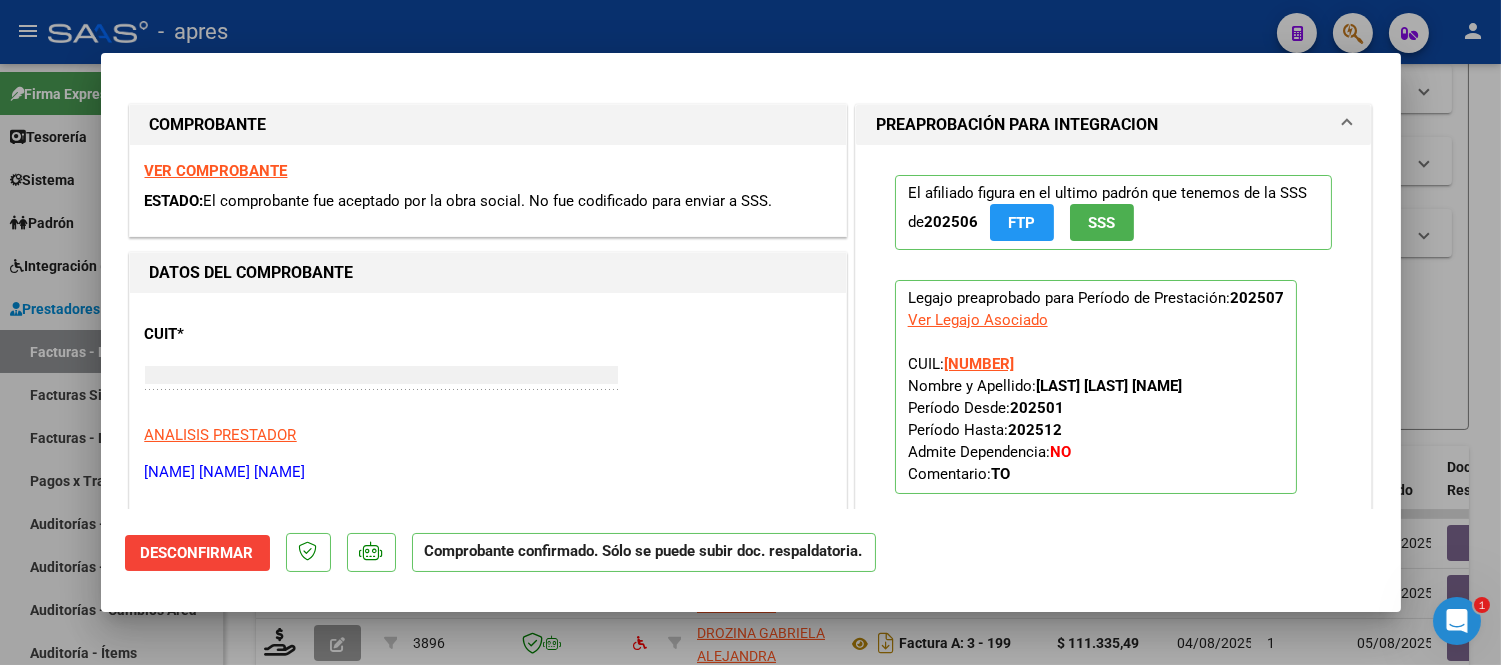 type 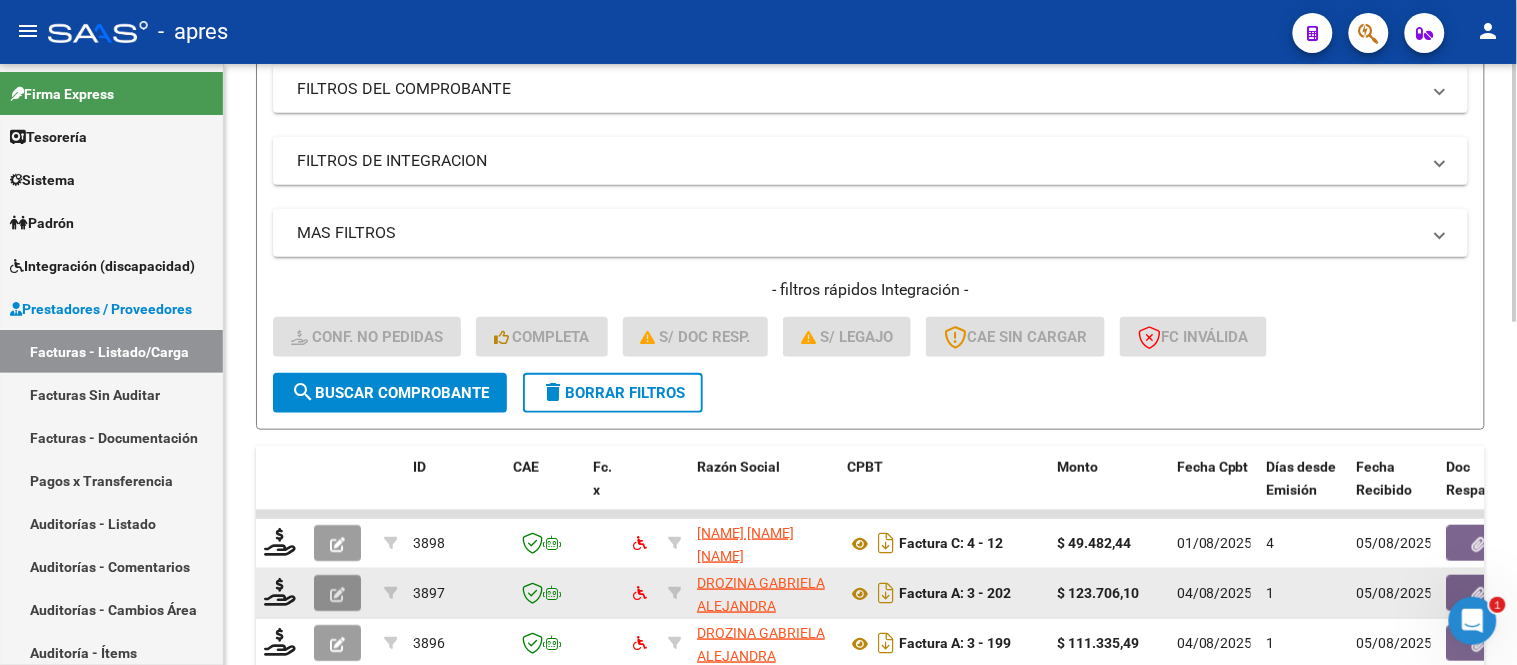 click 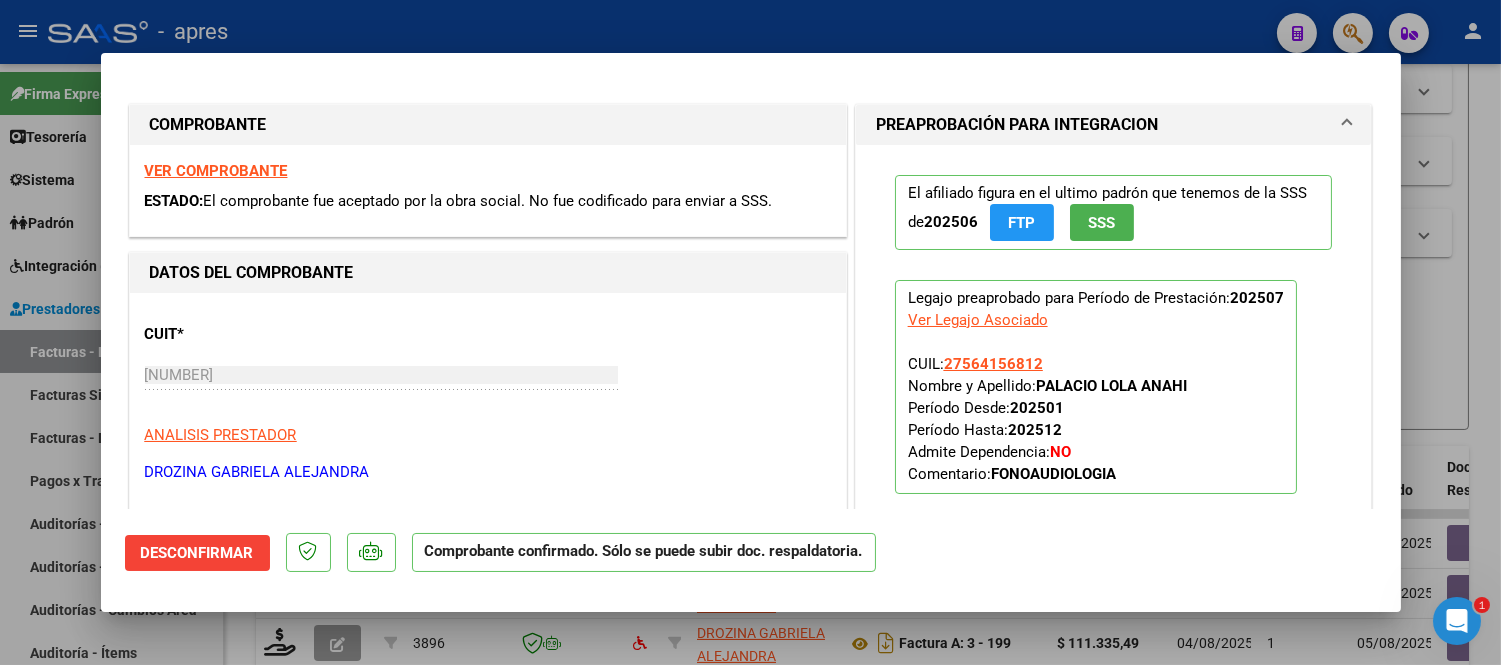 click on "VER COMPROBANTE" at bounding box center (216, 171) 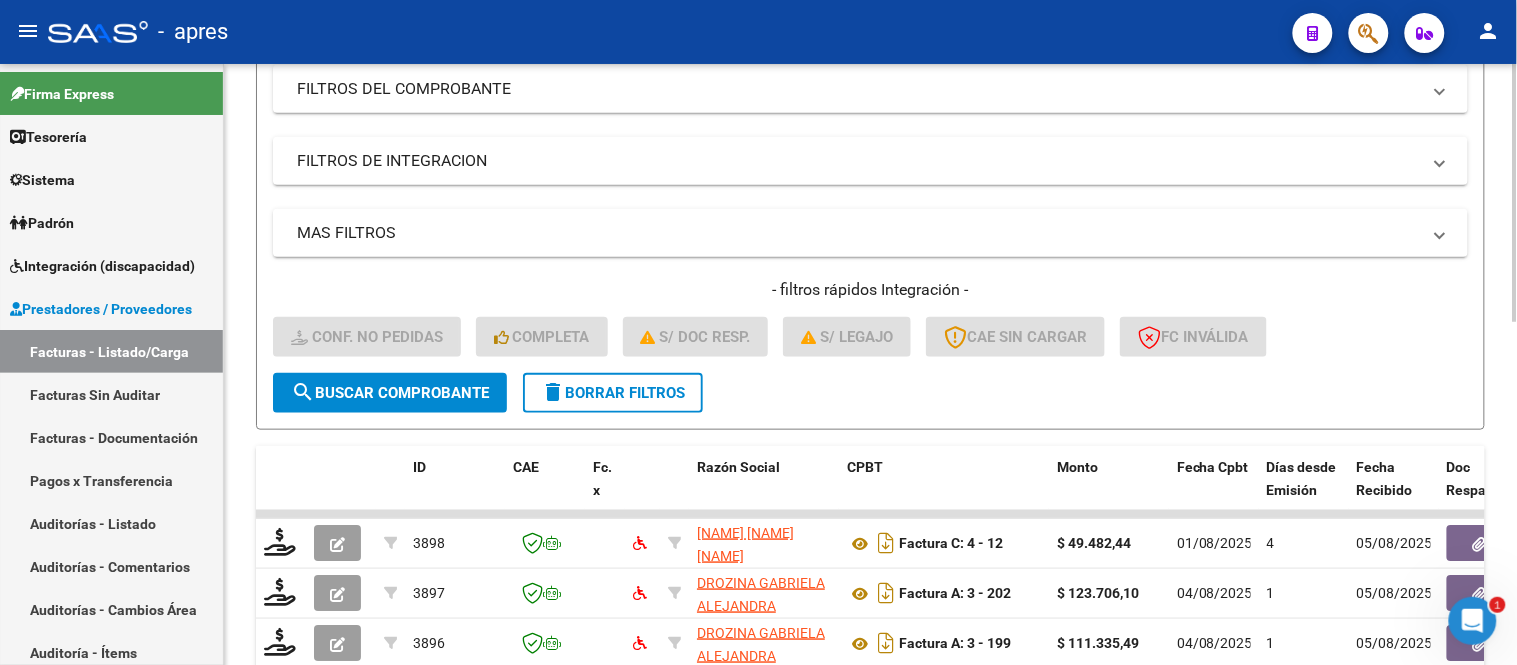 click on "delete  Borrar Filtros" 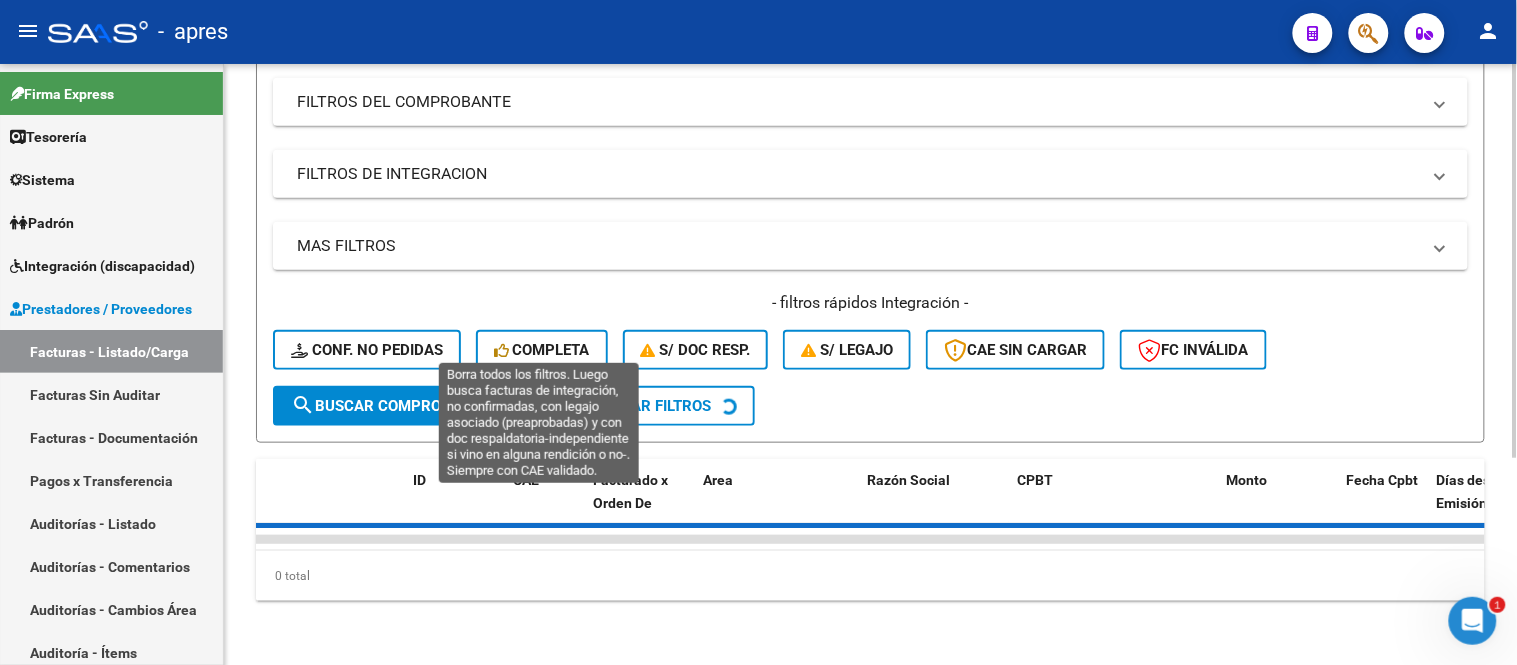 click on "Completa" 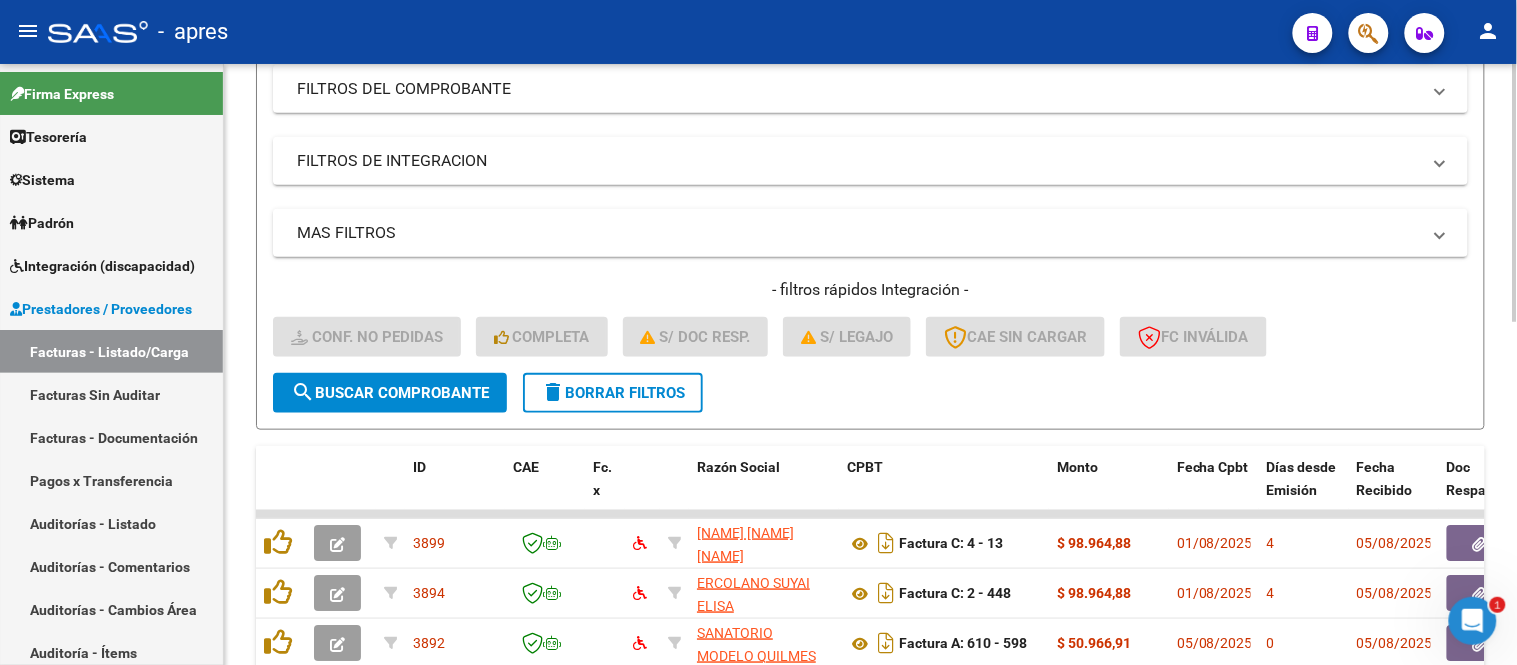 click on "search  Buscar Comprobante" 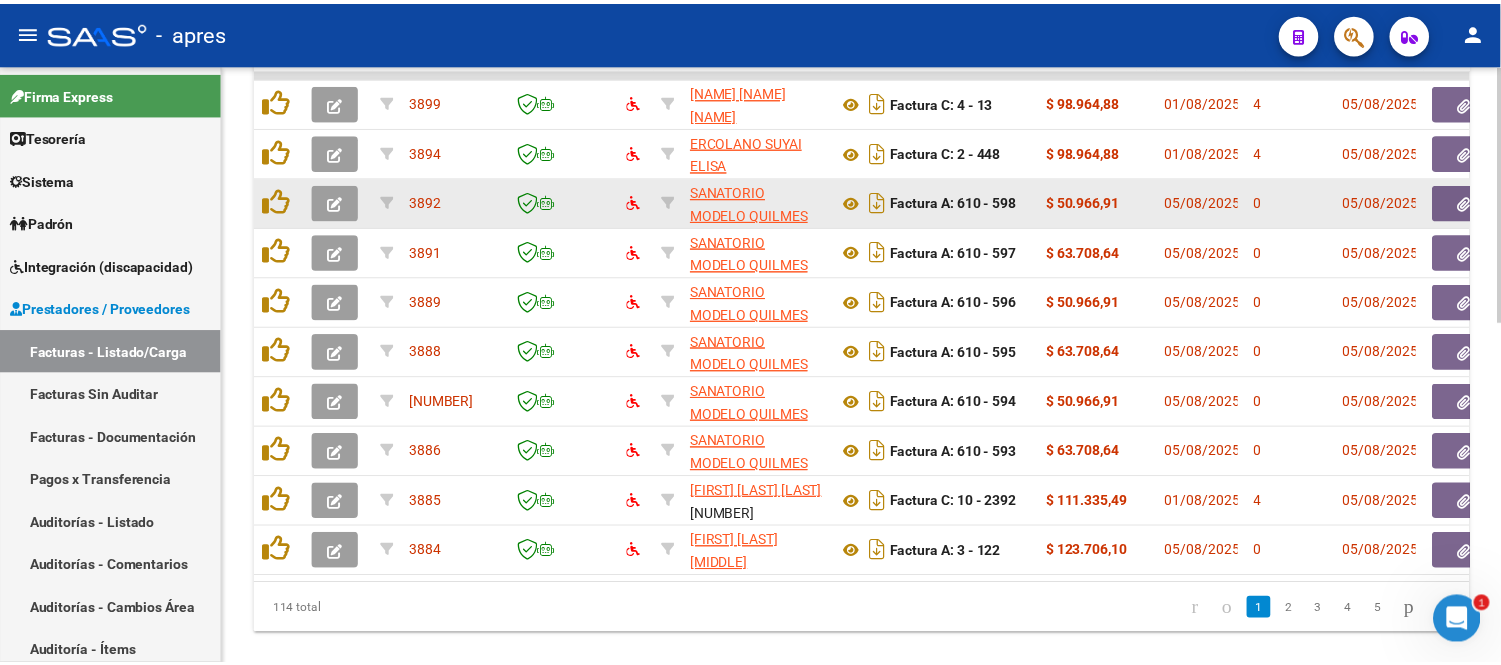 scroll, scrollTop: 760, scrollLeft: 0, axis: vertical 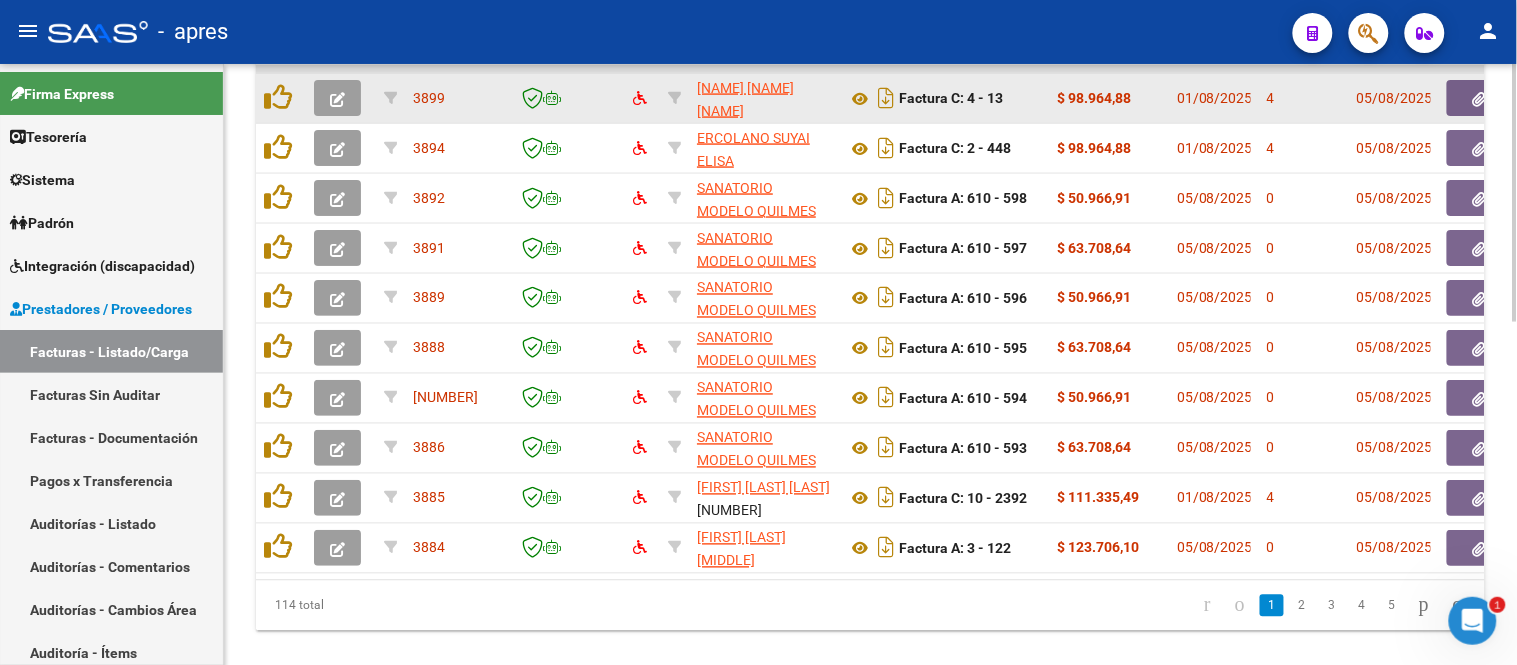 click 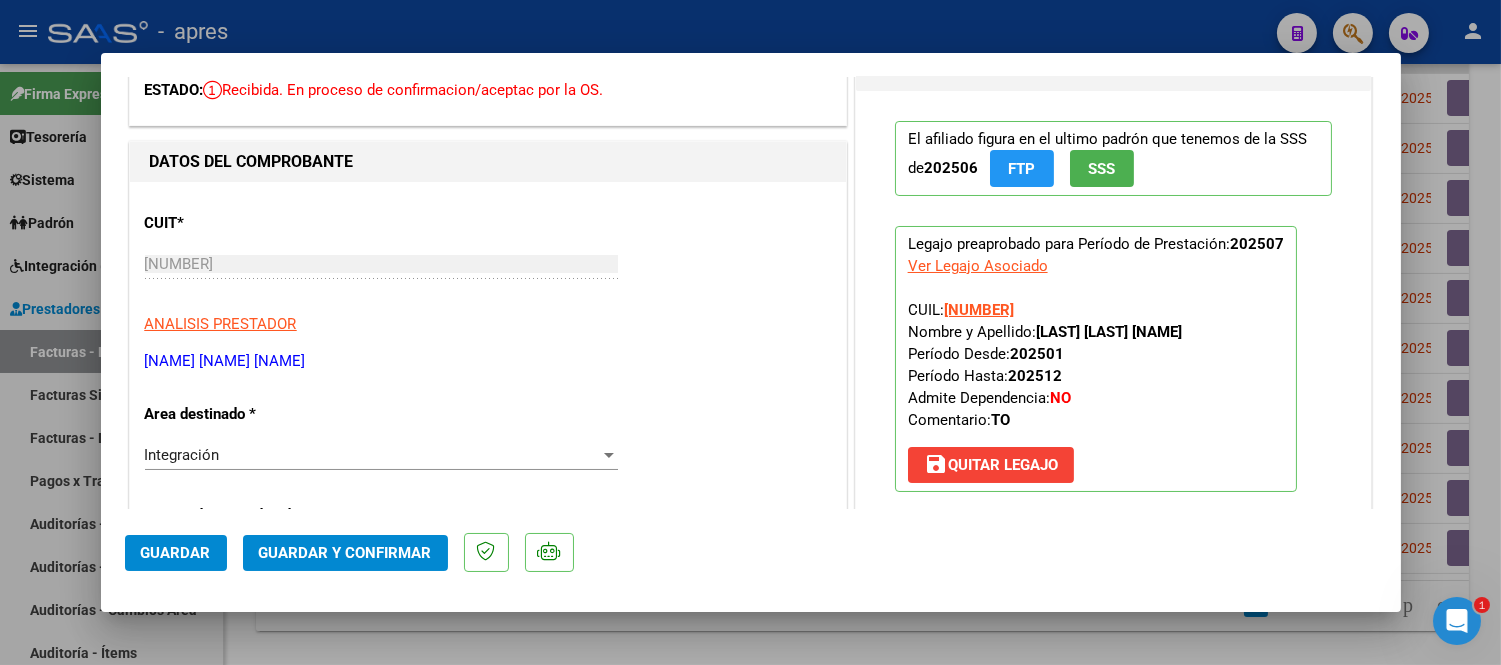 scroll, scrollTop: 0, scrollLeft: 0, axis: both 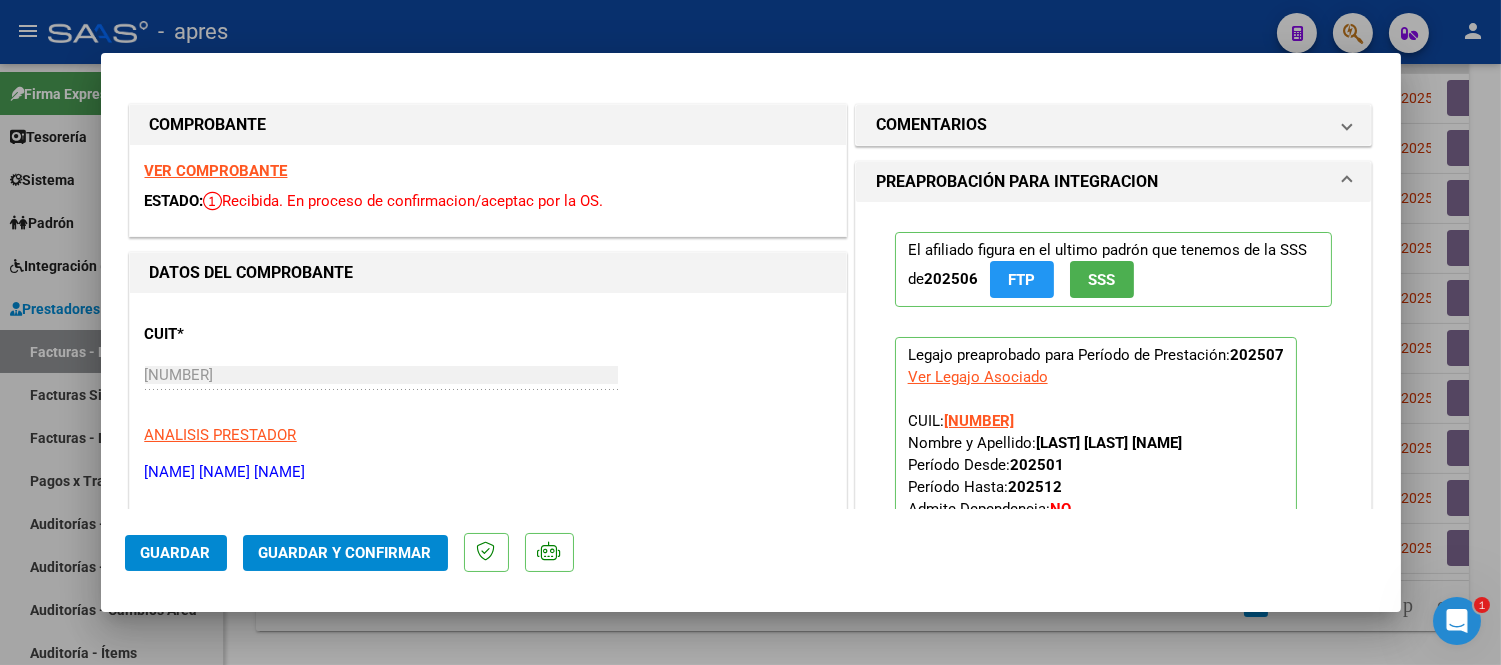 click on "VER COMPROBANTE" at bounding box center [216, 171] 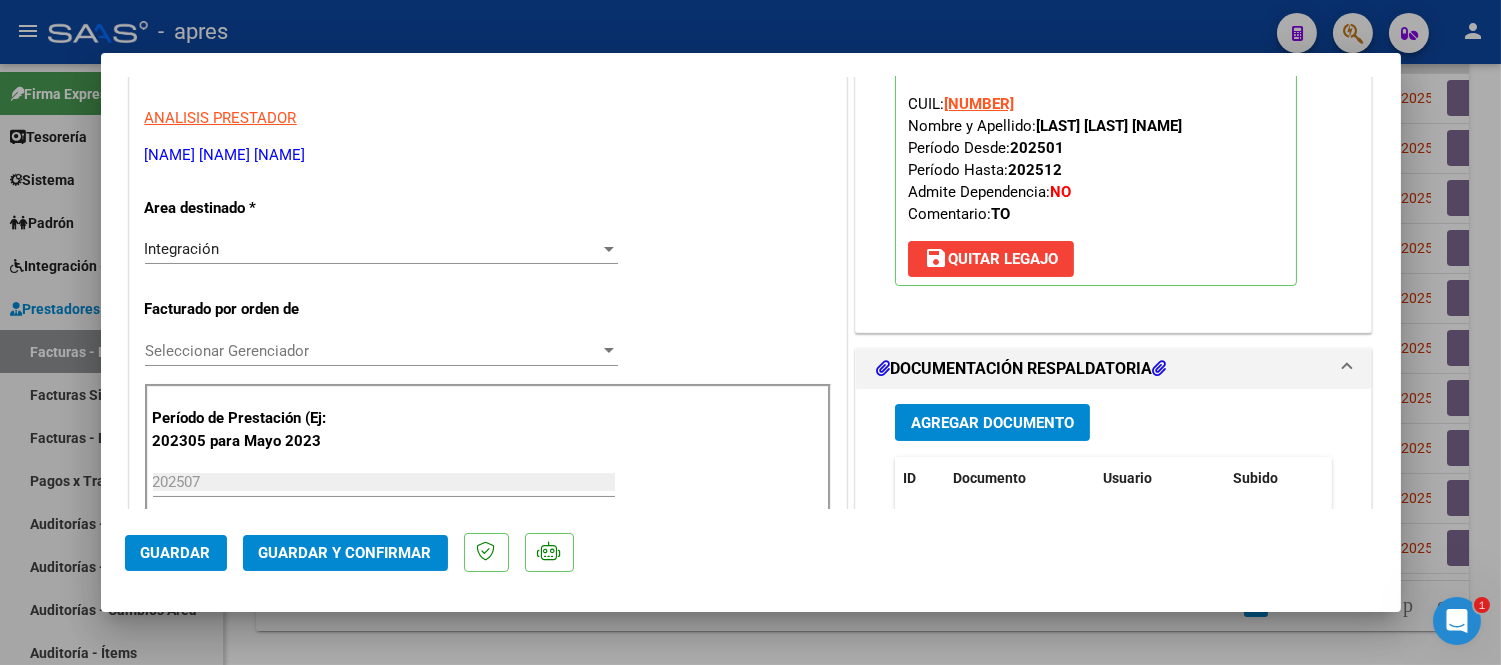 scroll, scrollTop: 555, scrollLeft: 0, axis: vertical 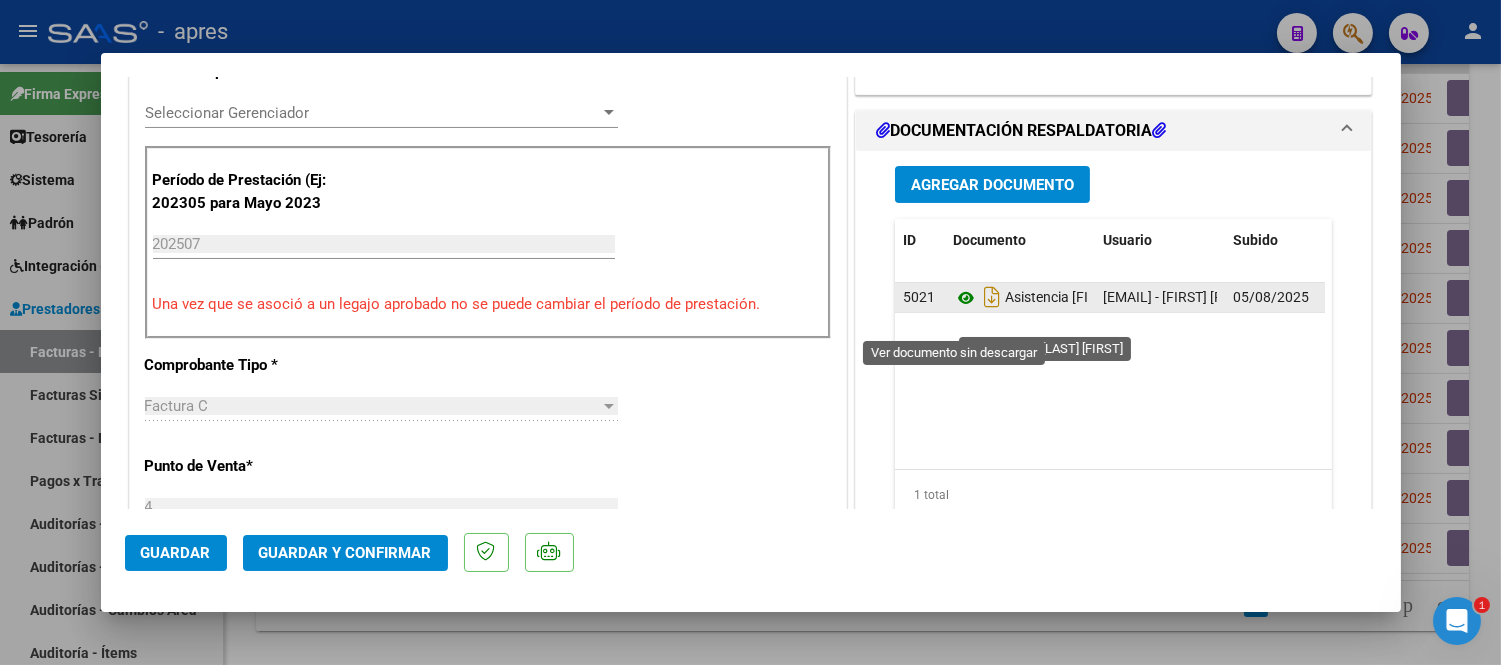 click 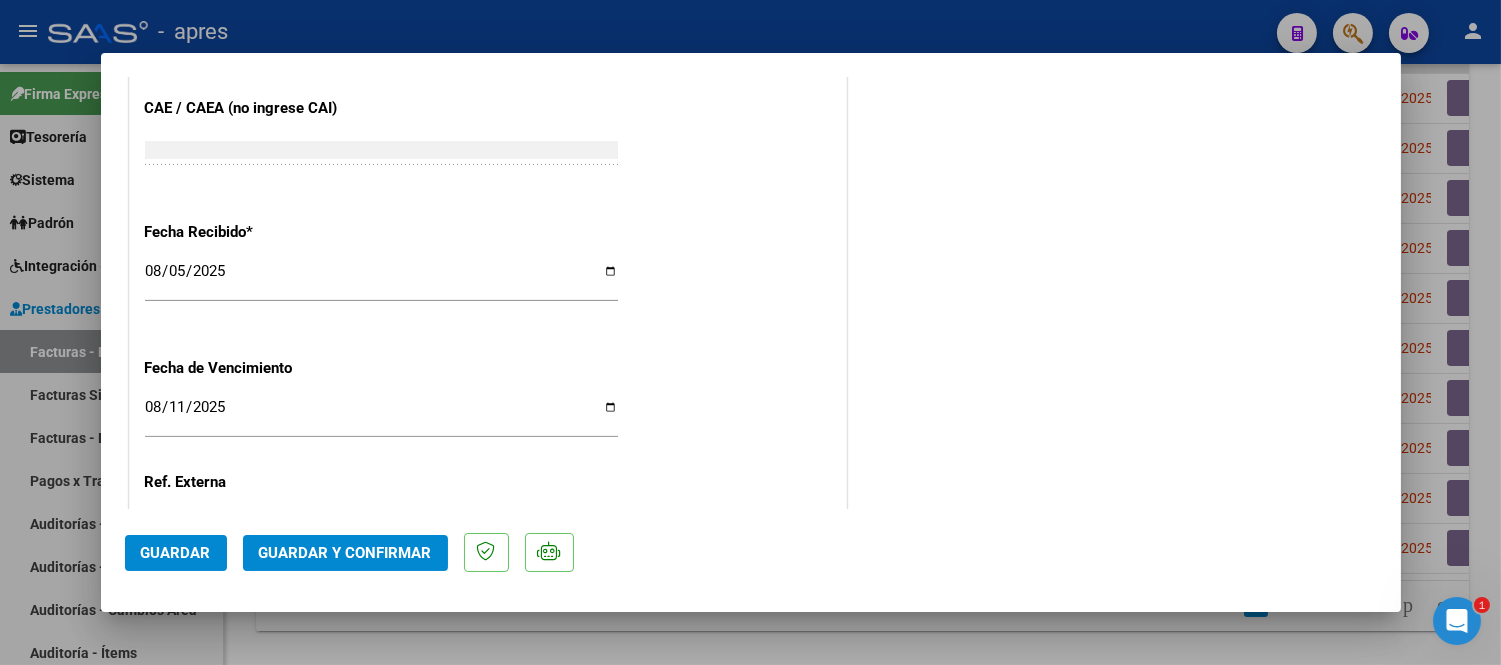 scroll, scrollTop: 1333, scrollLeft: 0, axis: vertical 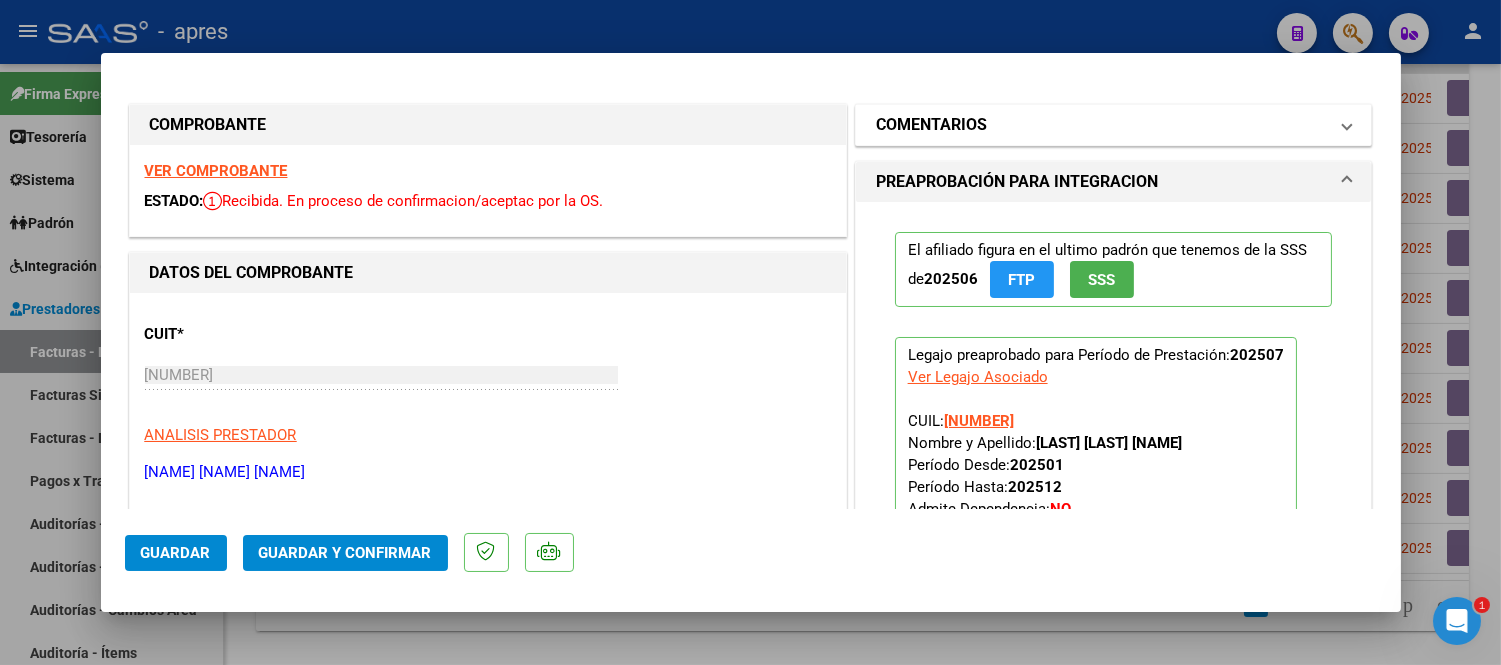 click at bounding box center (1347, 125) 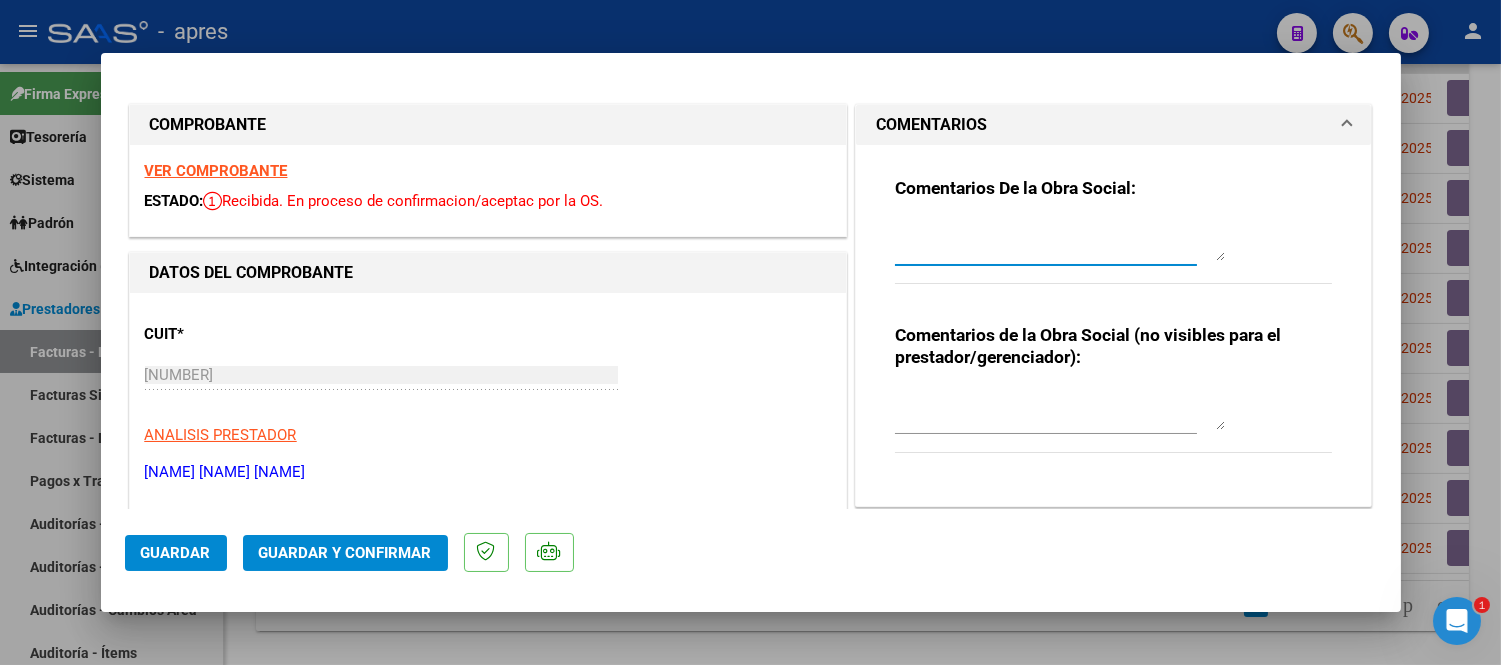 click at bounding box center [1060, 241] 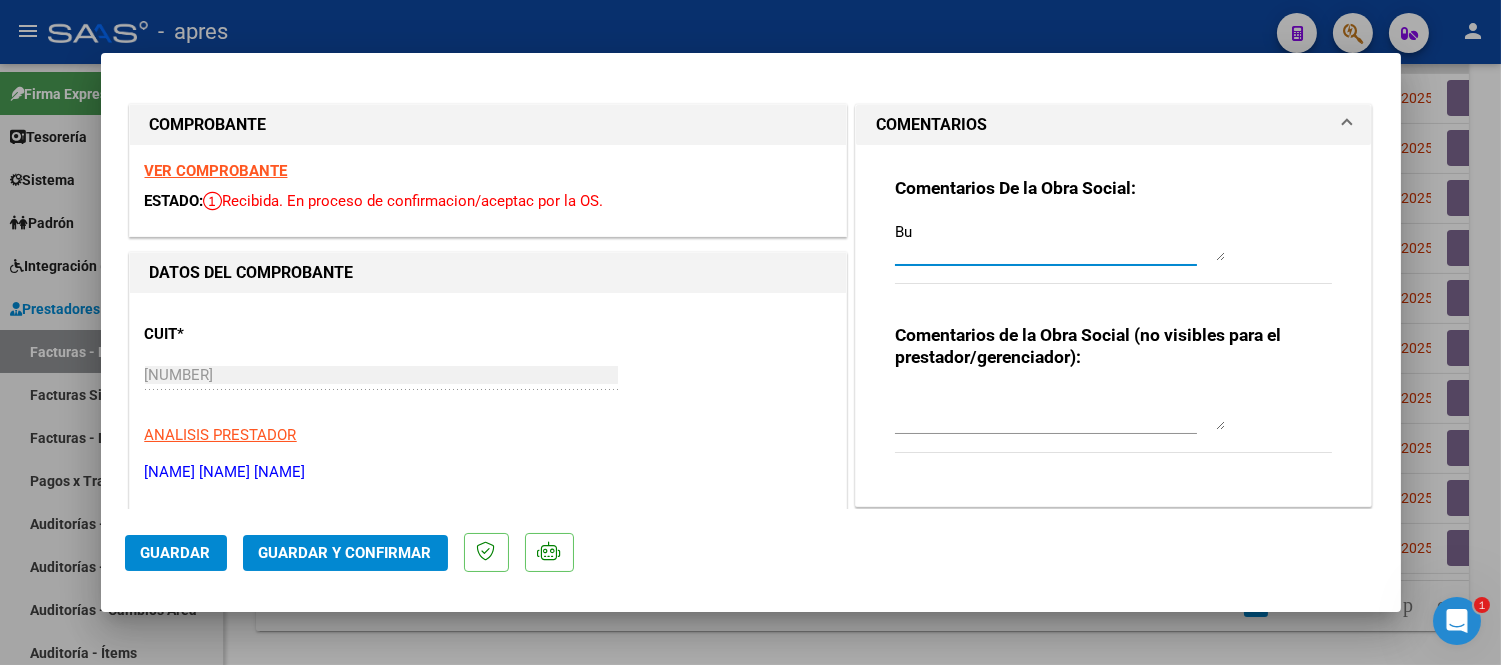 type on "B" 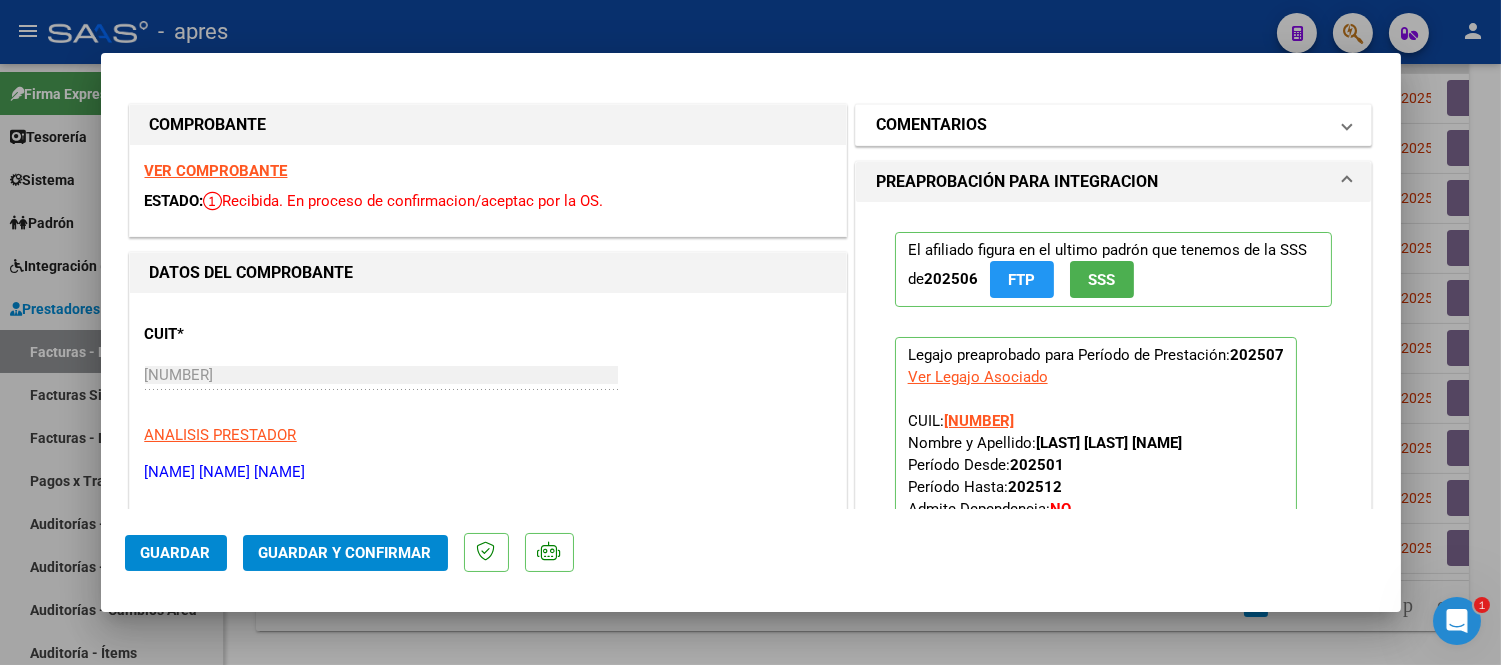 click at bounding box center (1347, 125) 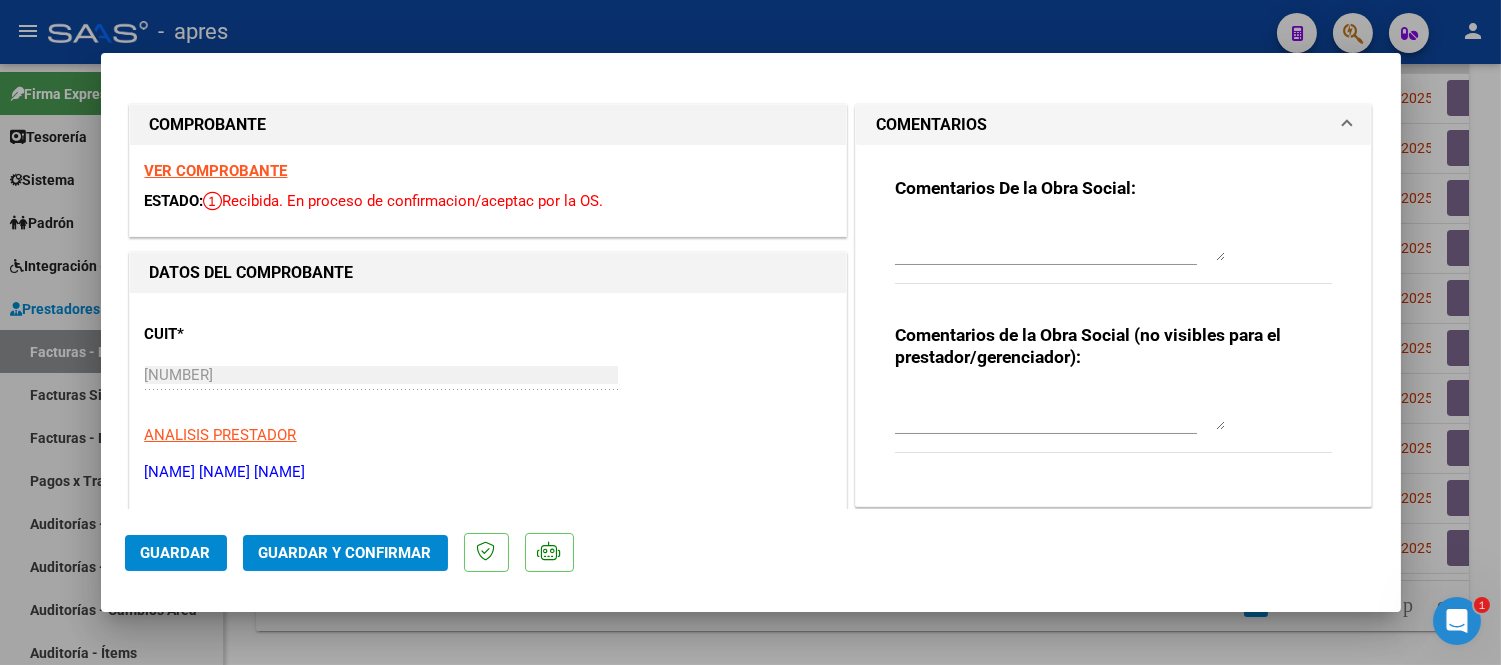 click on "Comentarios De la Obra Social: Comentarios de la Obra Social (no visibles para el prestador/gerenciador):" at bounding box center (1114, 318) 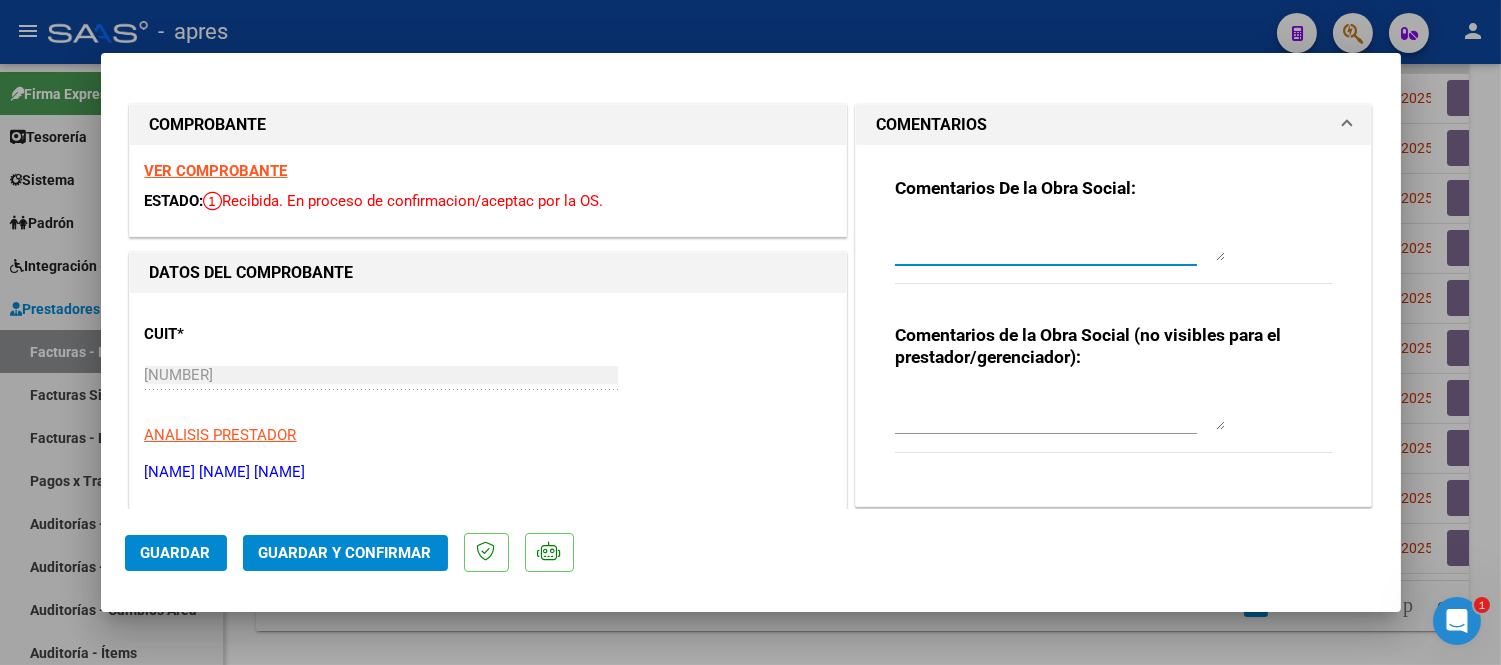 click at bounding box center (1060, 241) 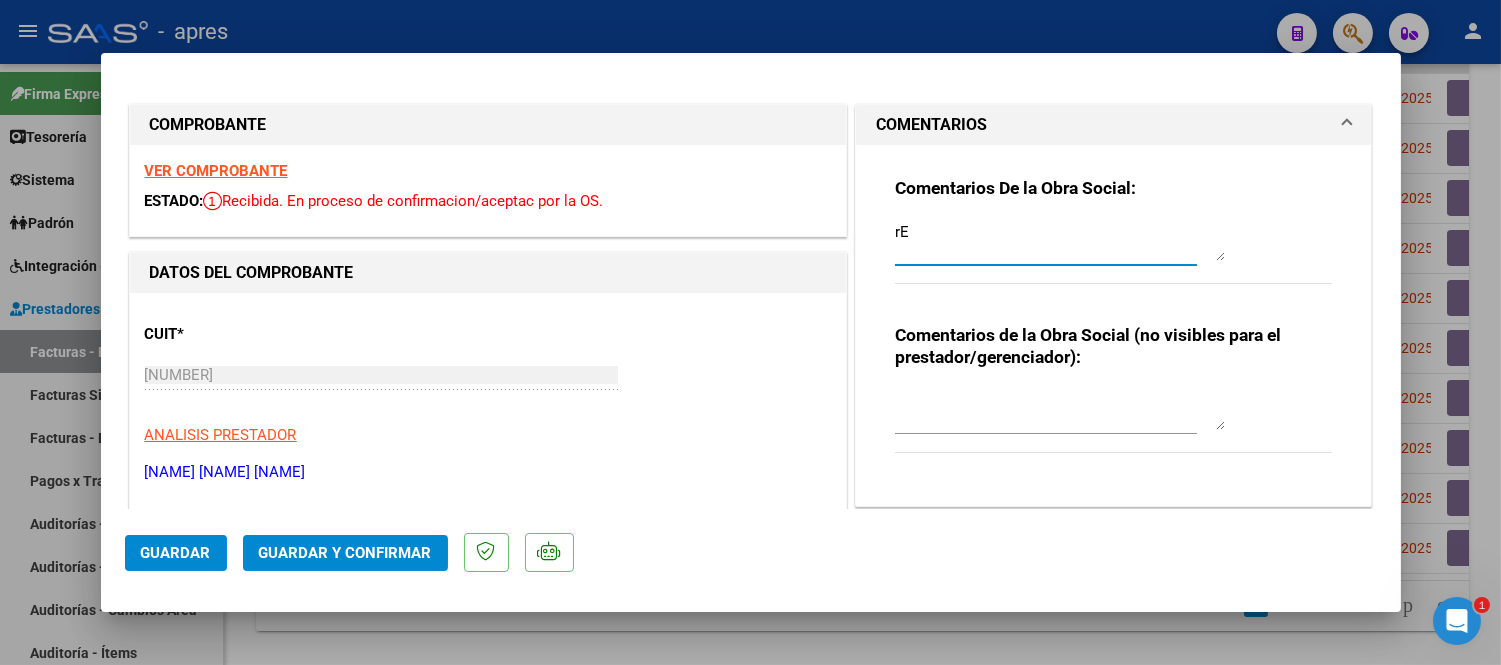 type on "r" 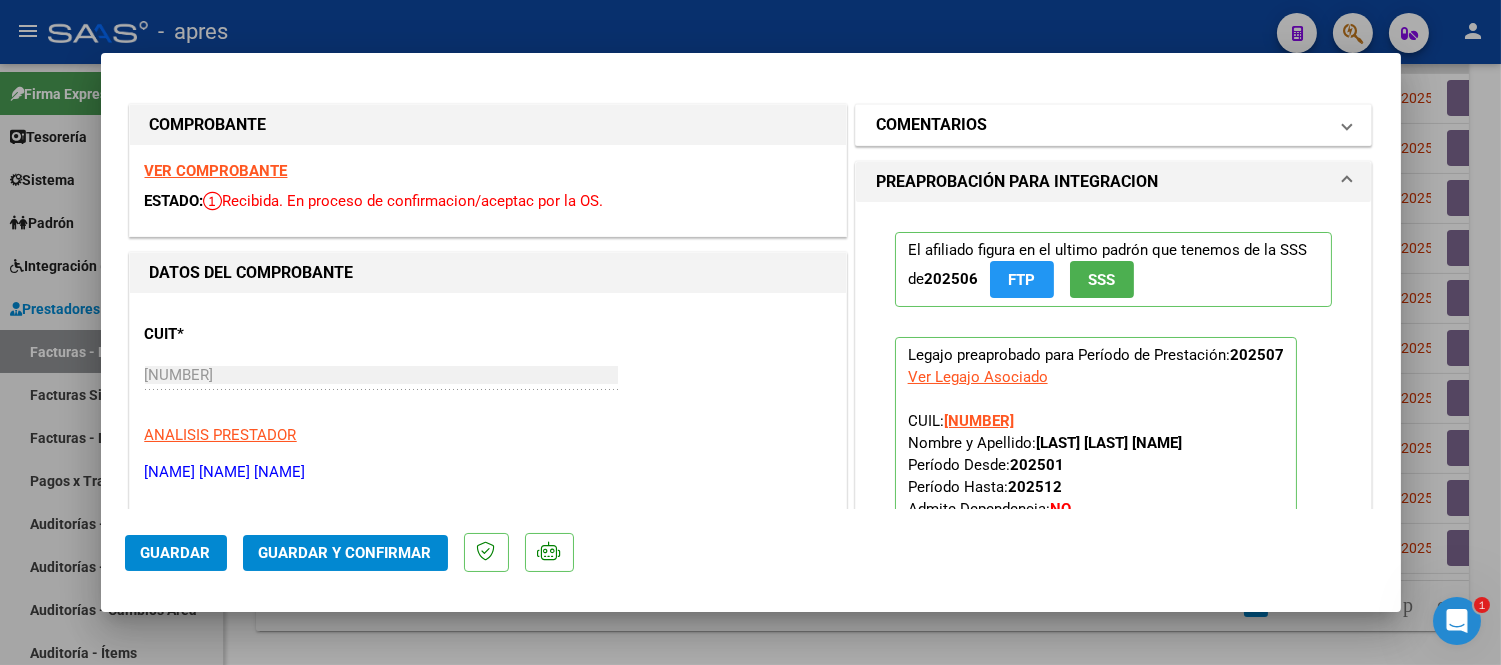 click on "COMENTARIOS" at bounding box center (1114, 125) 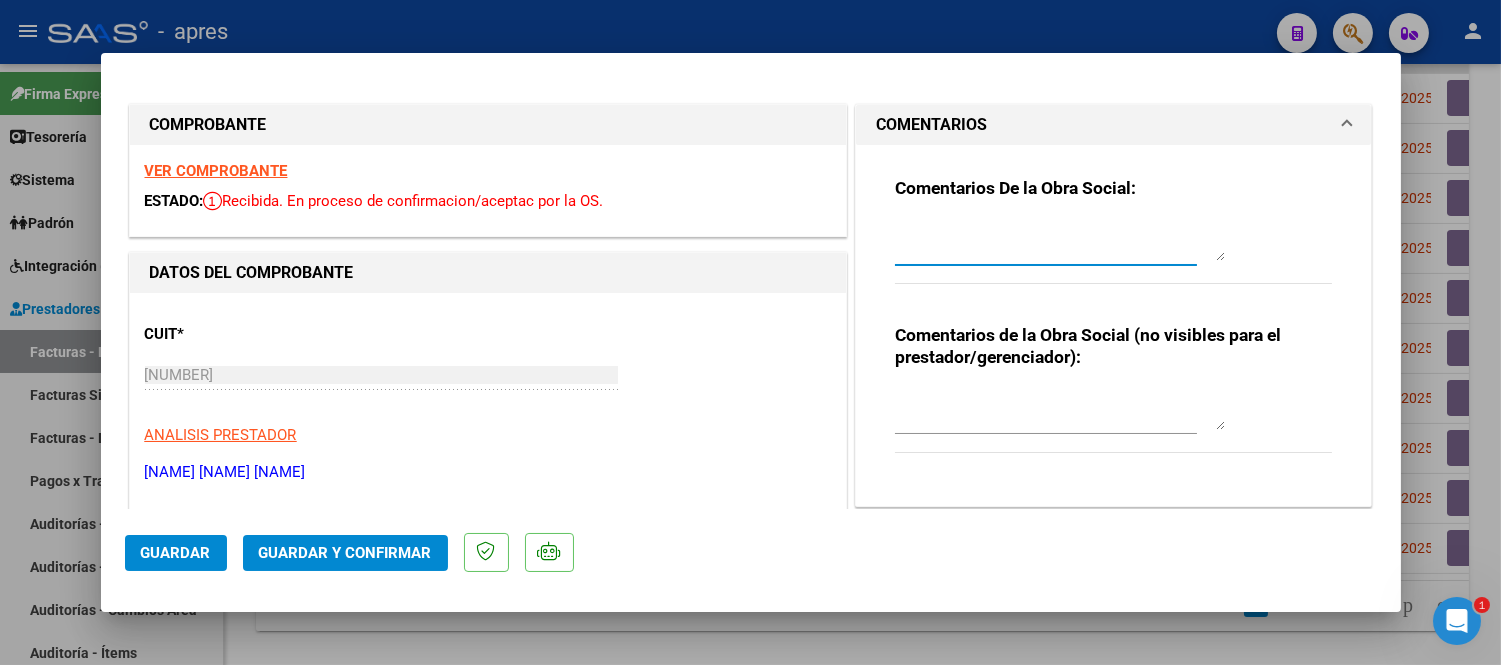 click at bounding box center [1060, 241] 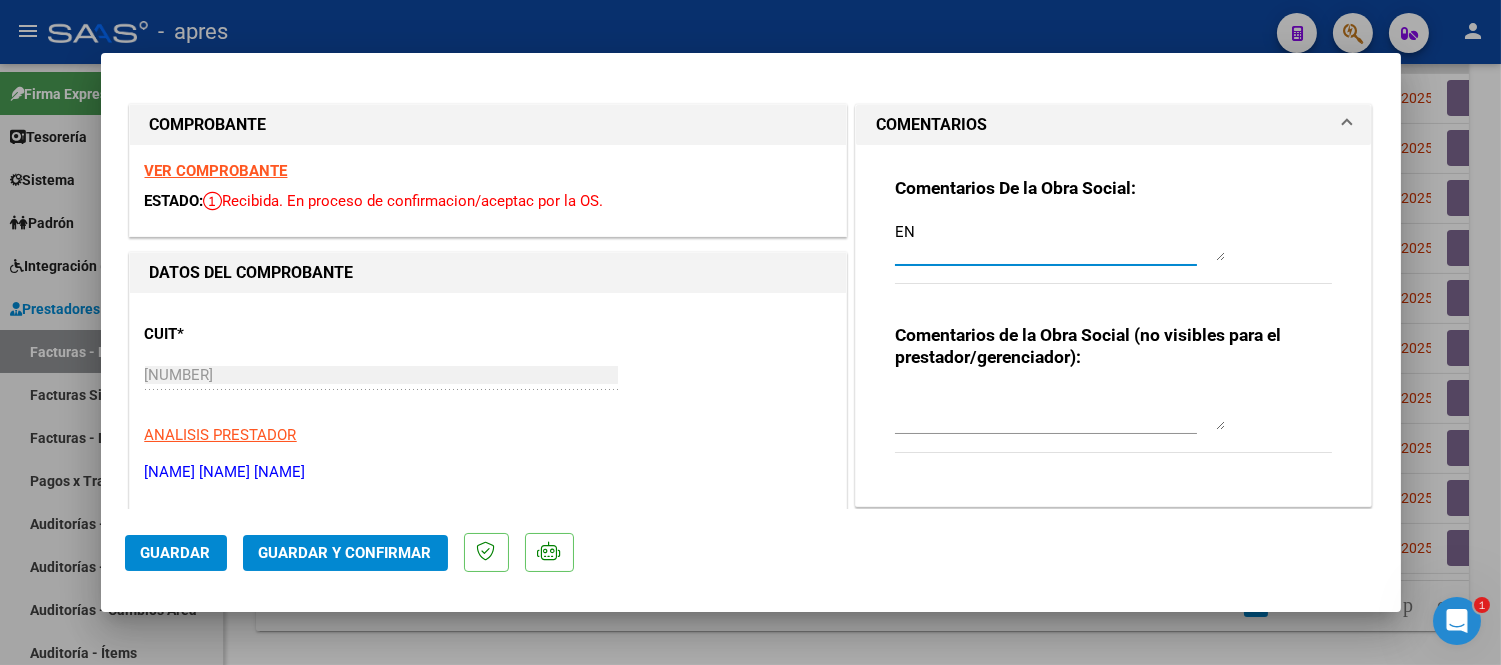 type on "E" 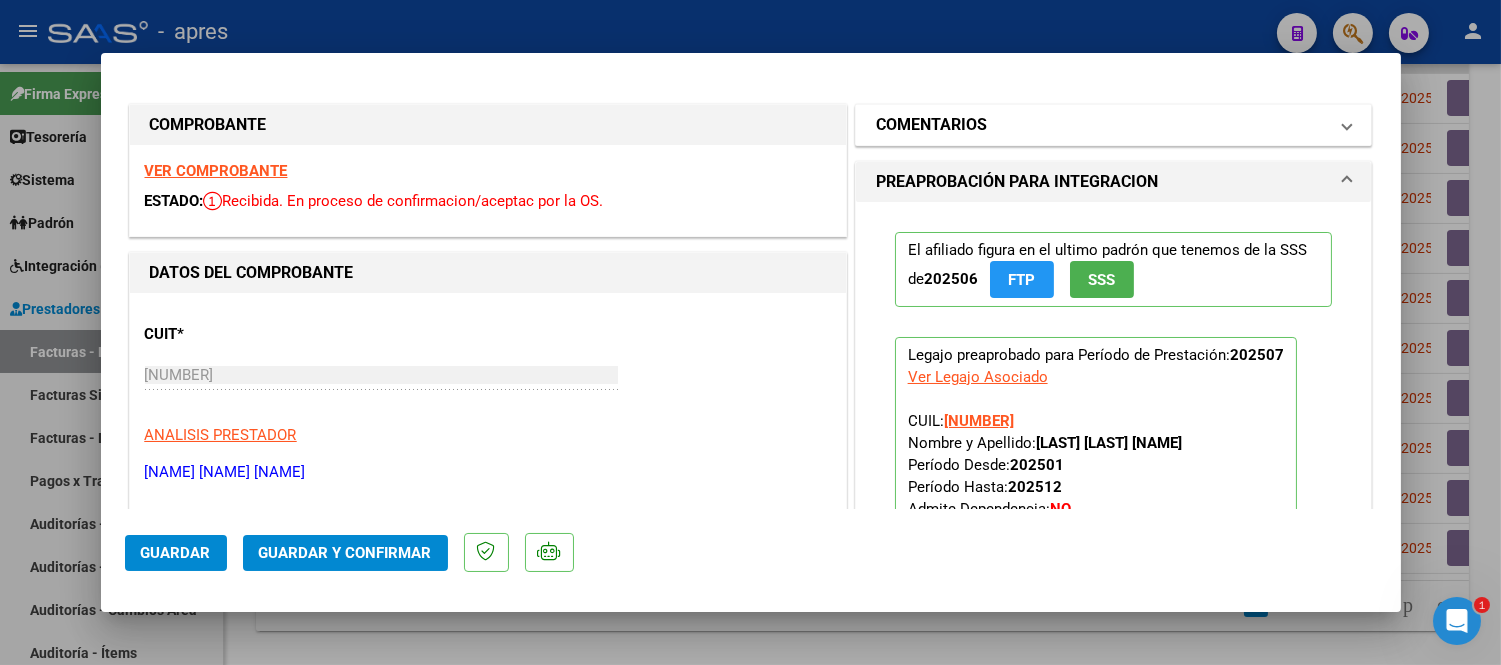 click on "COMENTARIOS" at bounding box center (1114, 125) 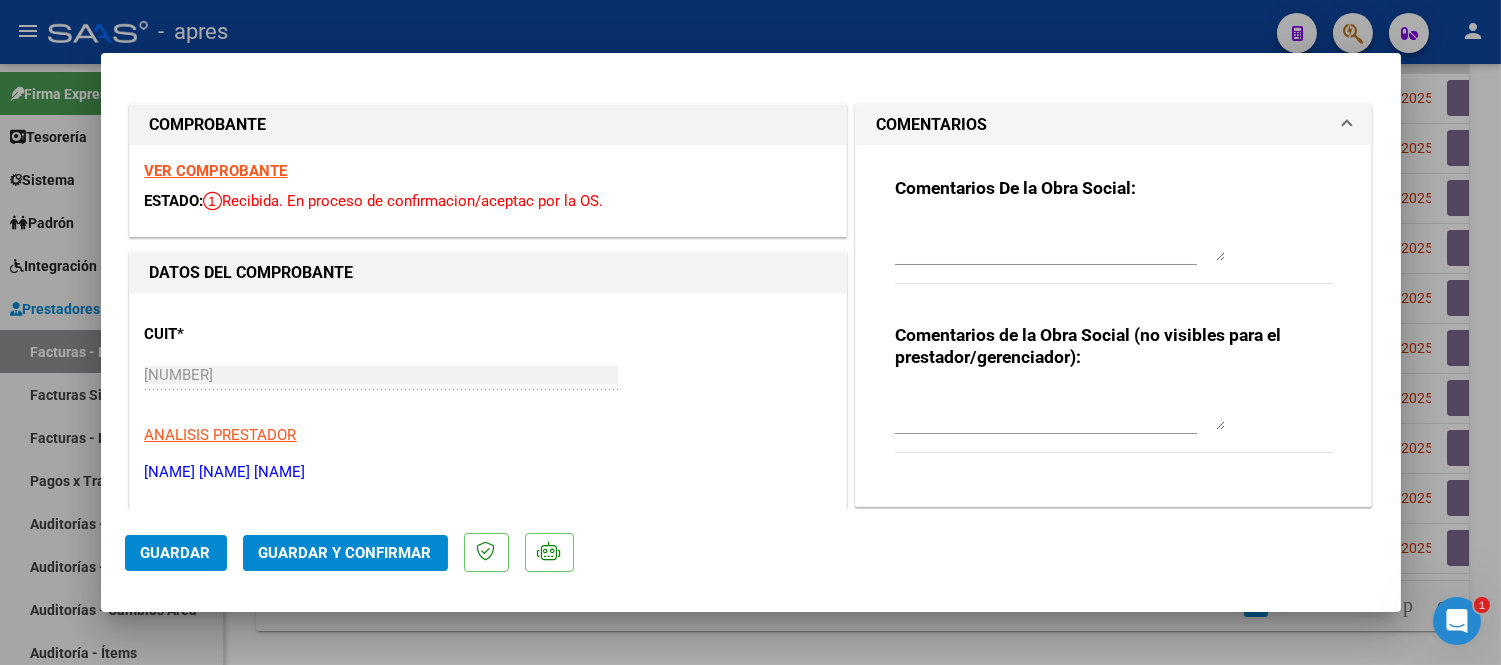 click at bounding box center (1060, 241) 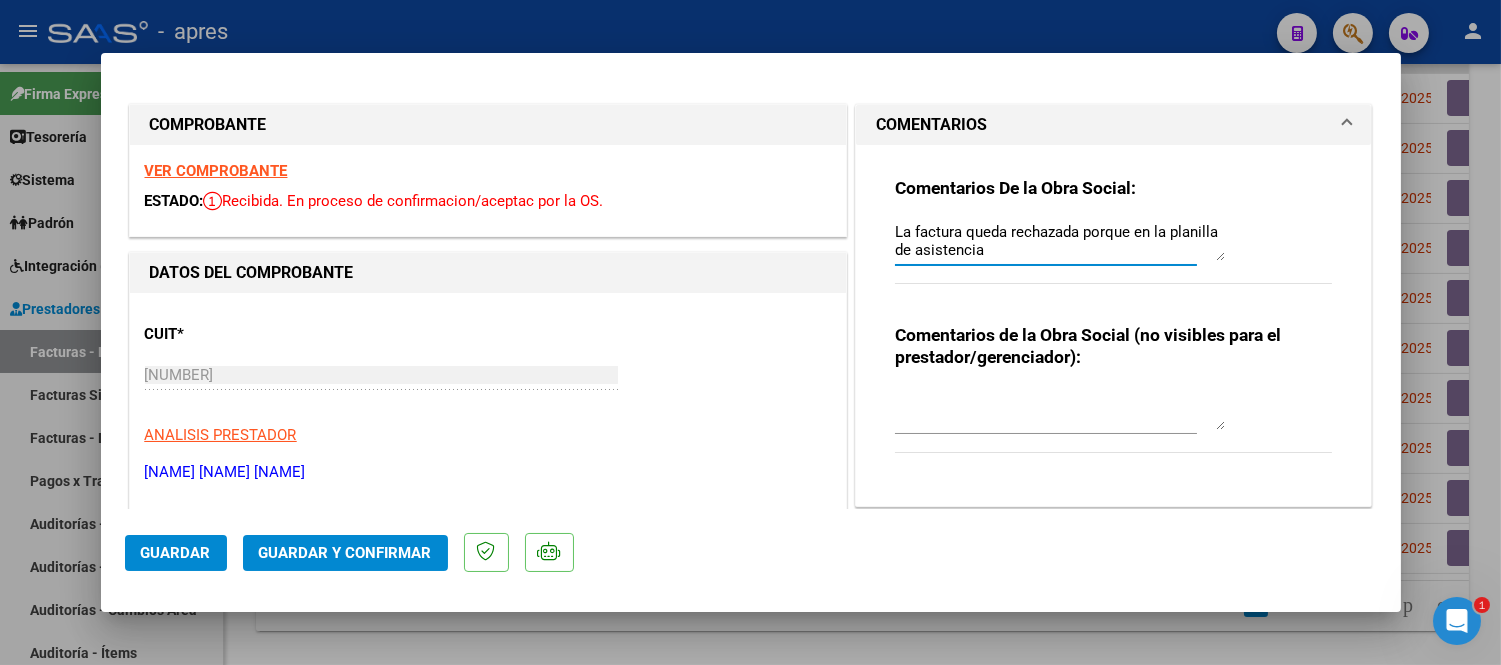 type on "La factura queda rechazada porque en la planilla de asistencia" 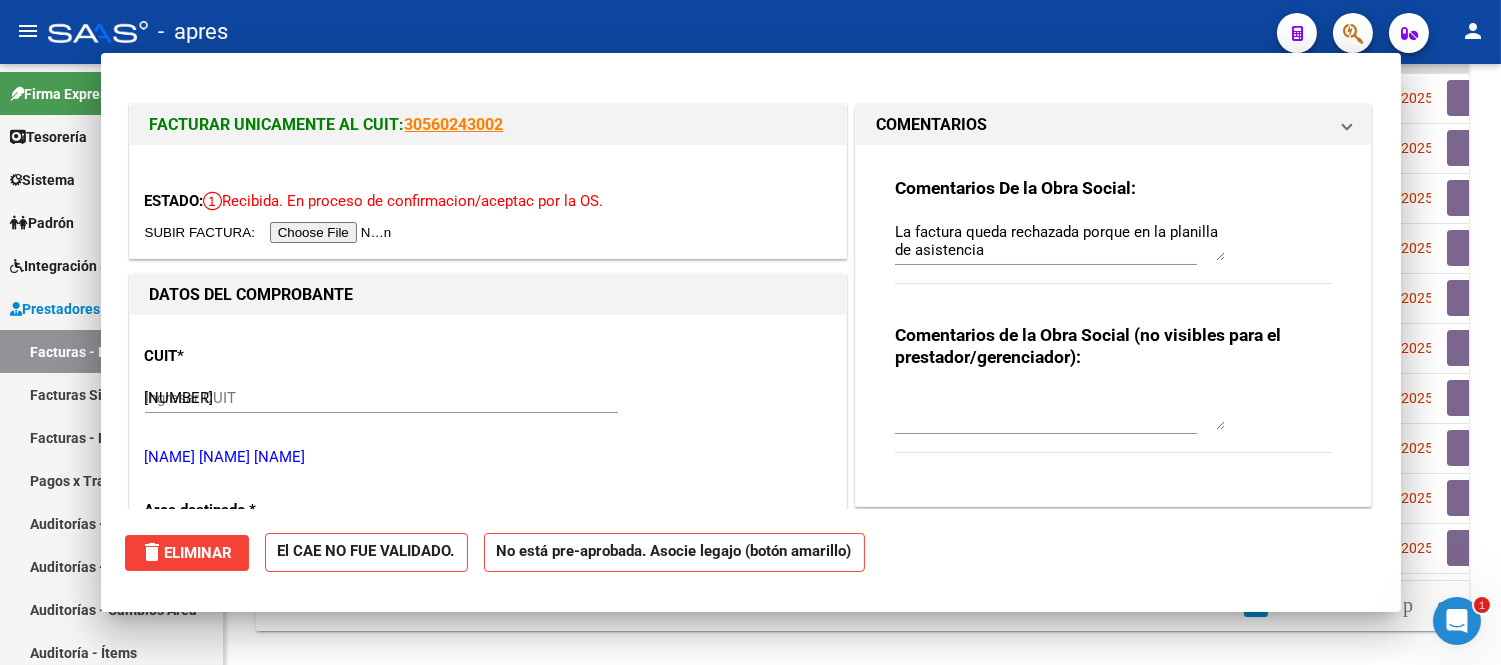 type 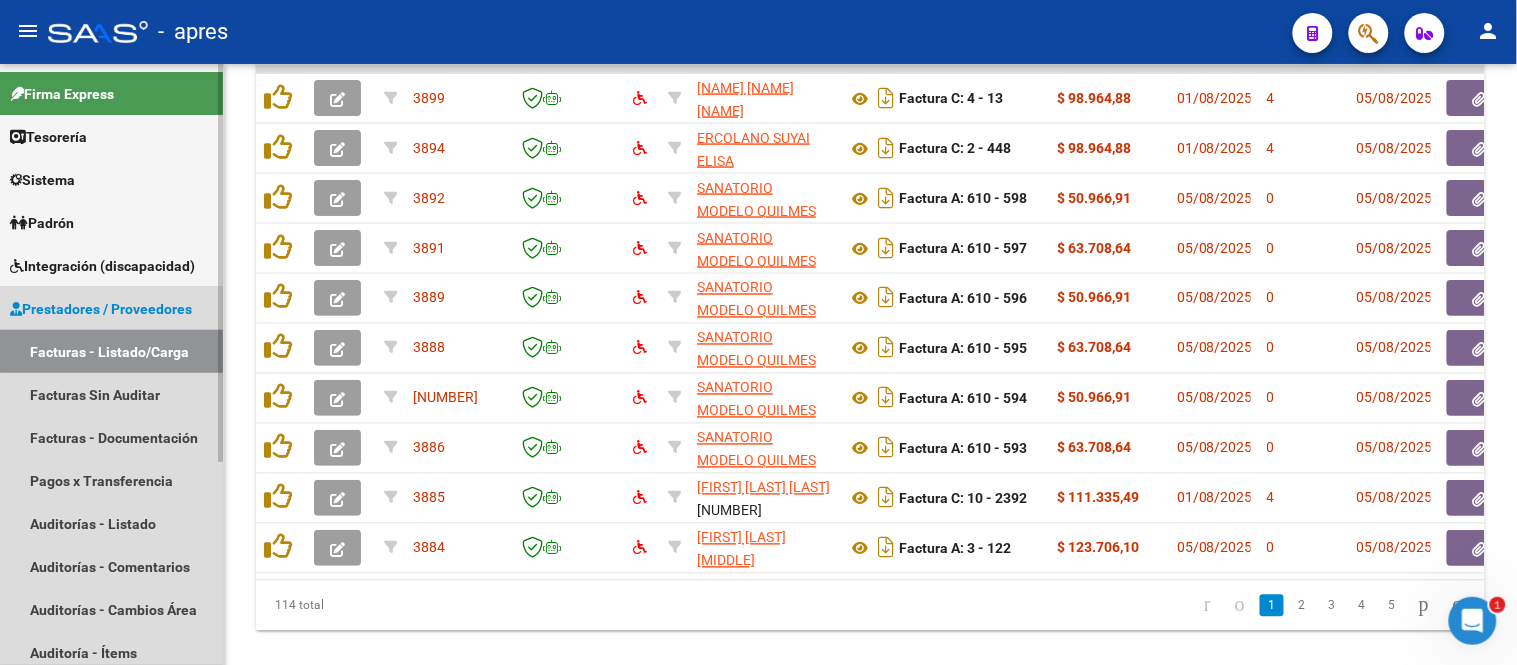 click on "Facturas - Listado/Carga" at bounding box center [111, 351] 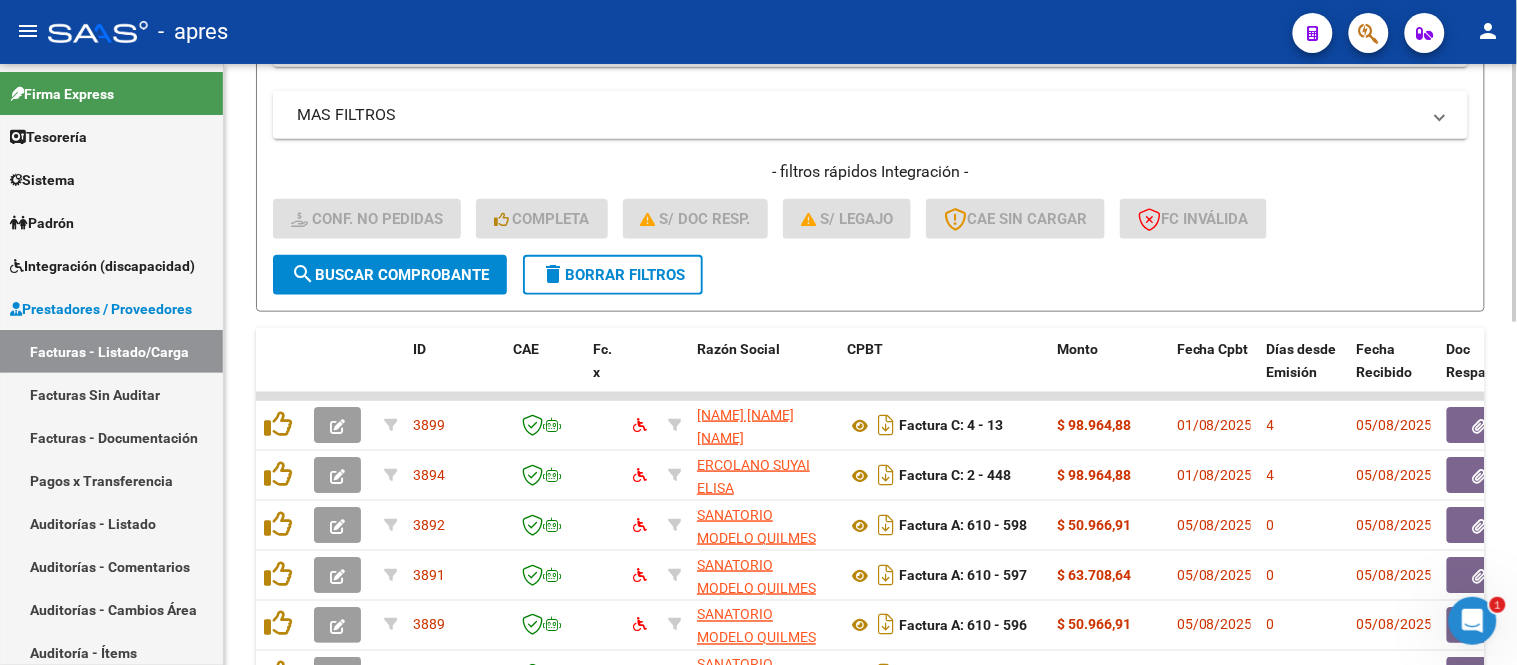 scroll, scrollTop: 426, scrollLeft: 0, axis: vertical 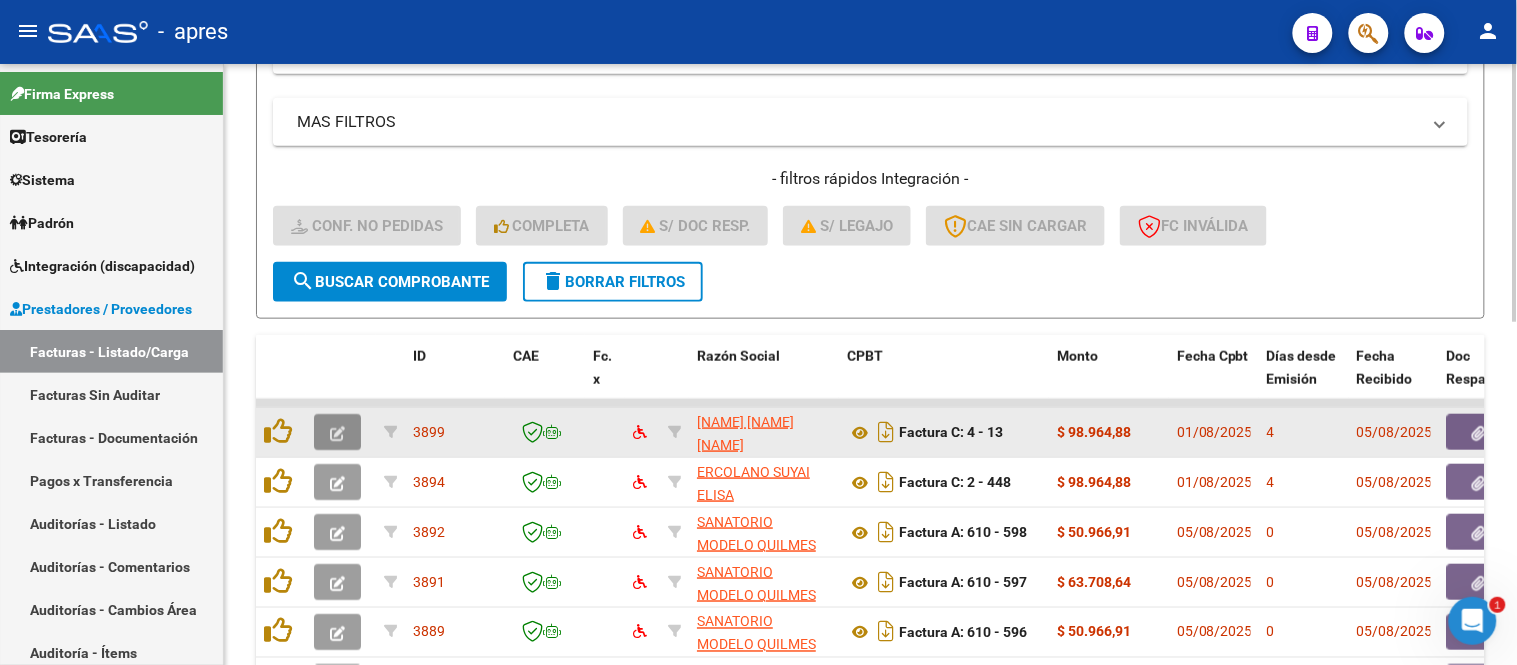 click 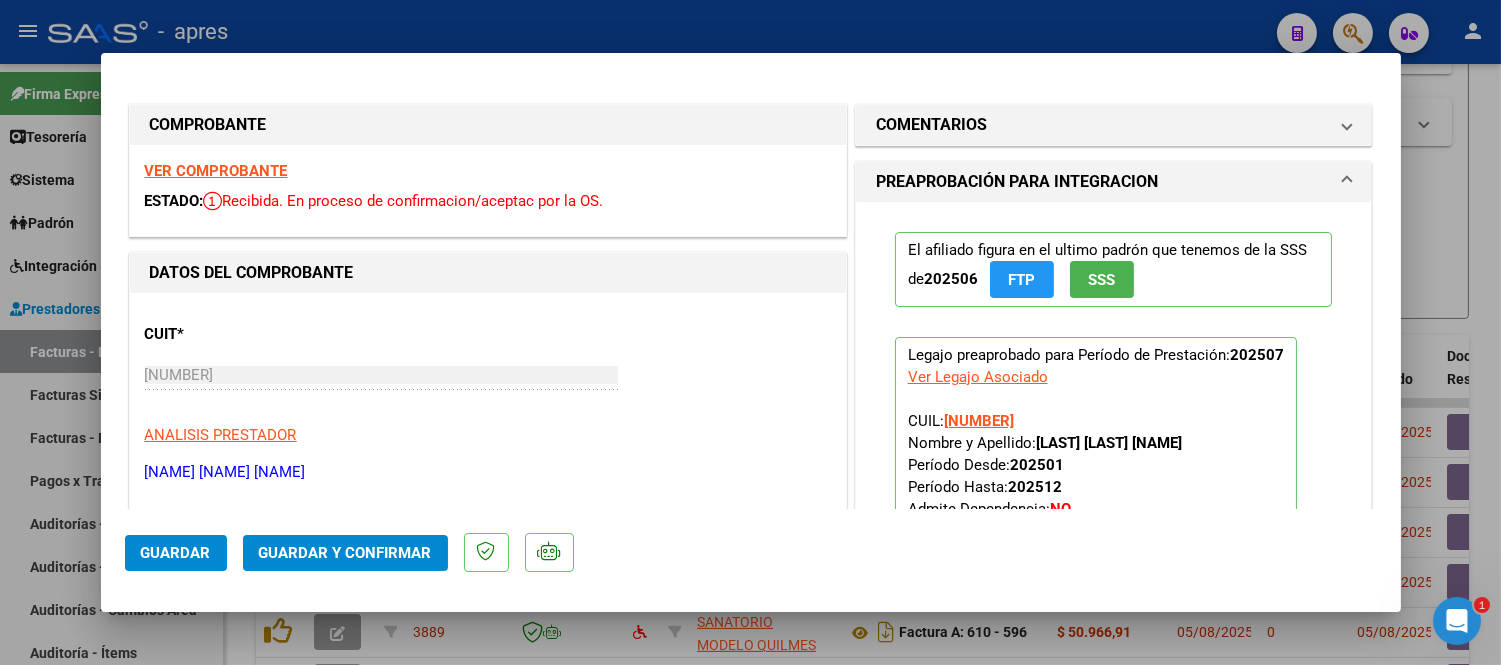 click at bounding box center (750, 332) 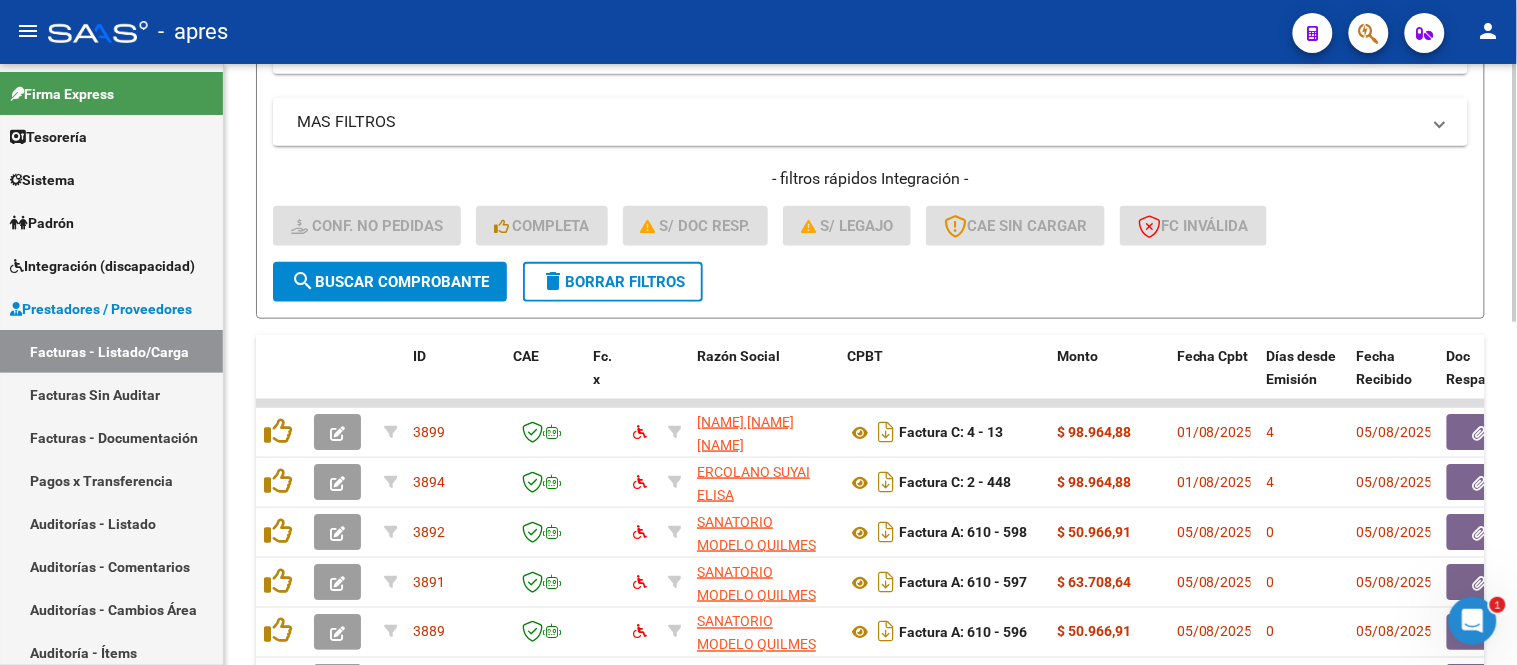 click on "delete" 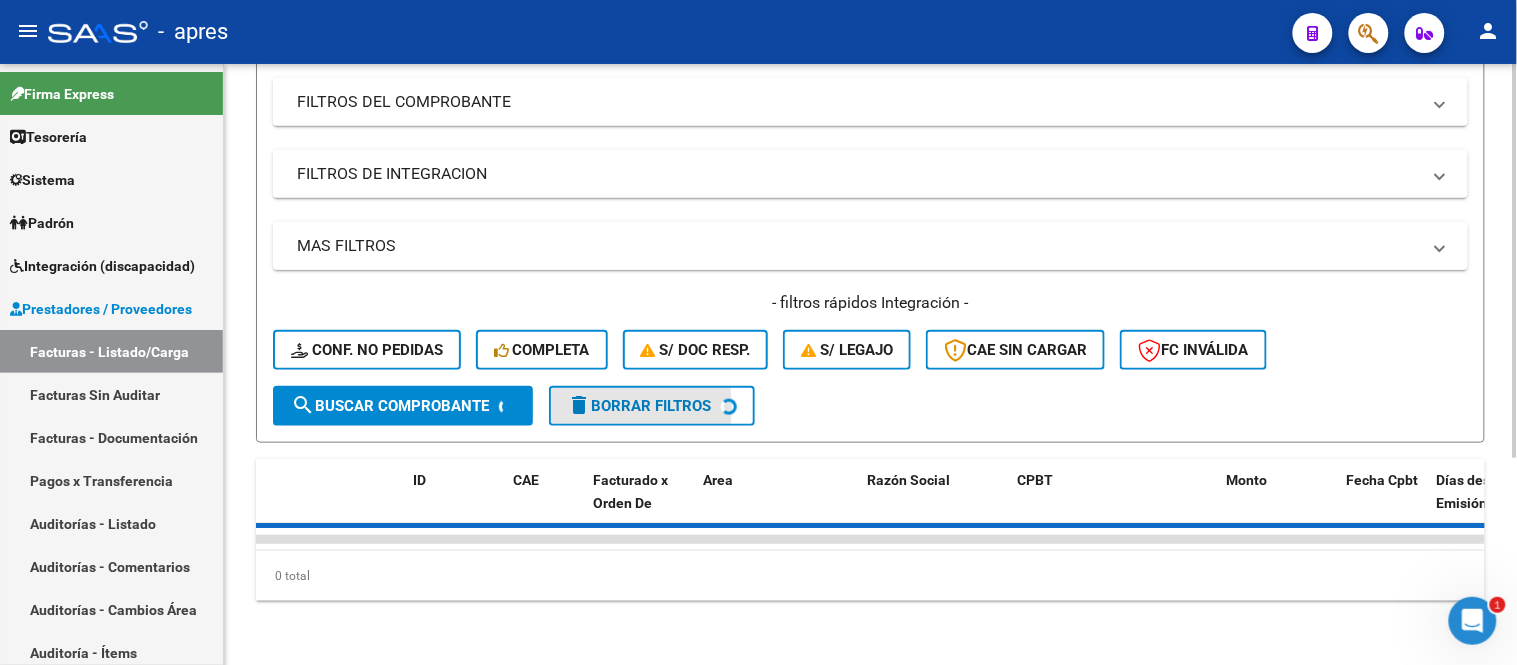scroll, scrollTop: 315, scrollLeft: 0, axis: vertical 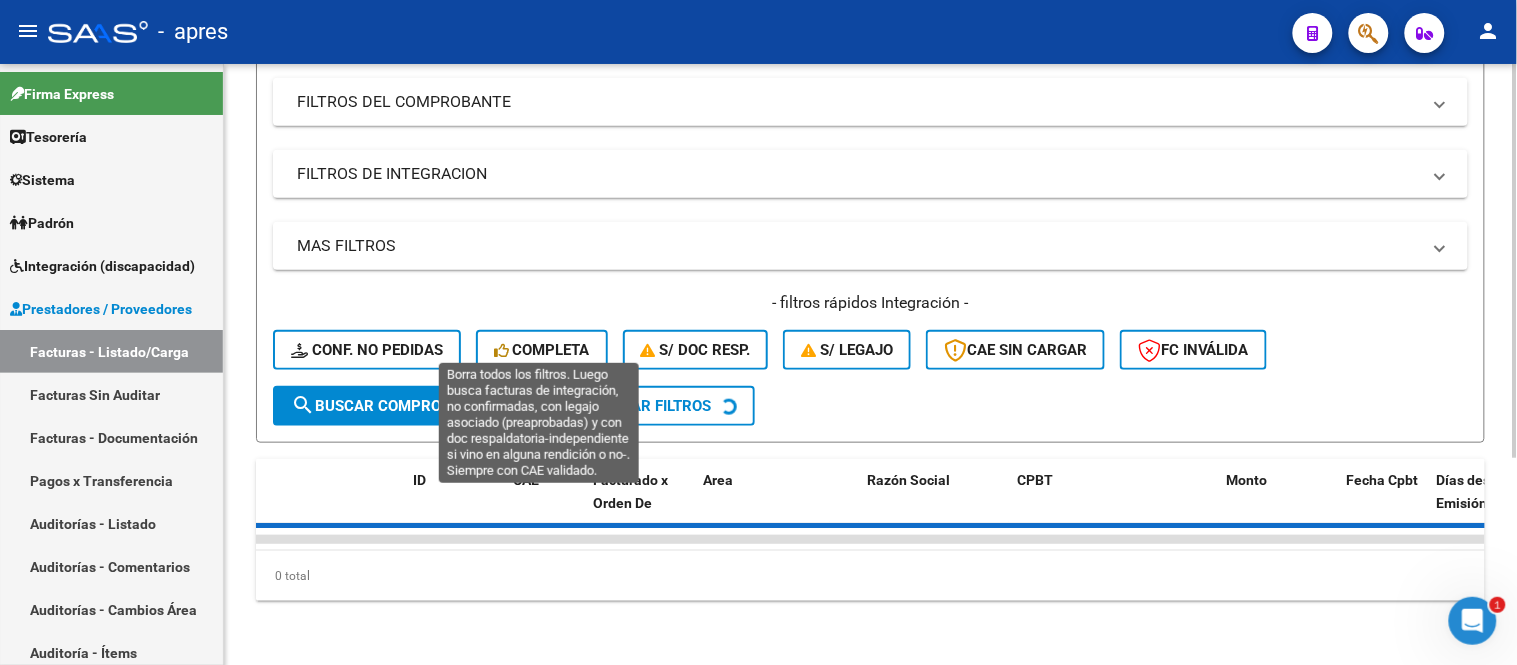 click on "Completa" 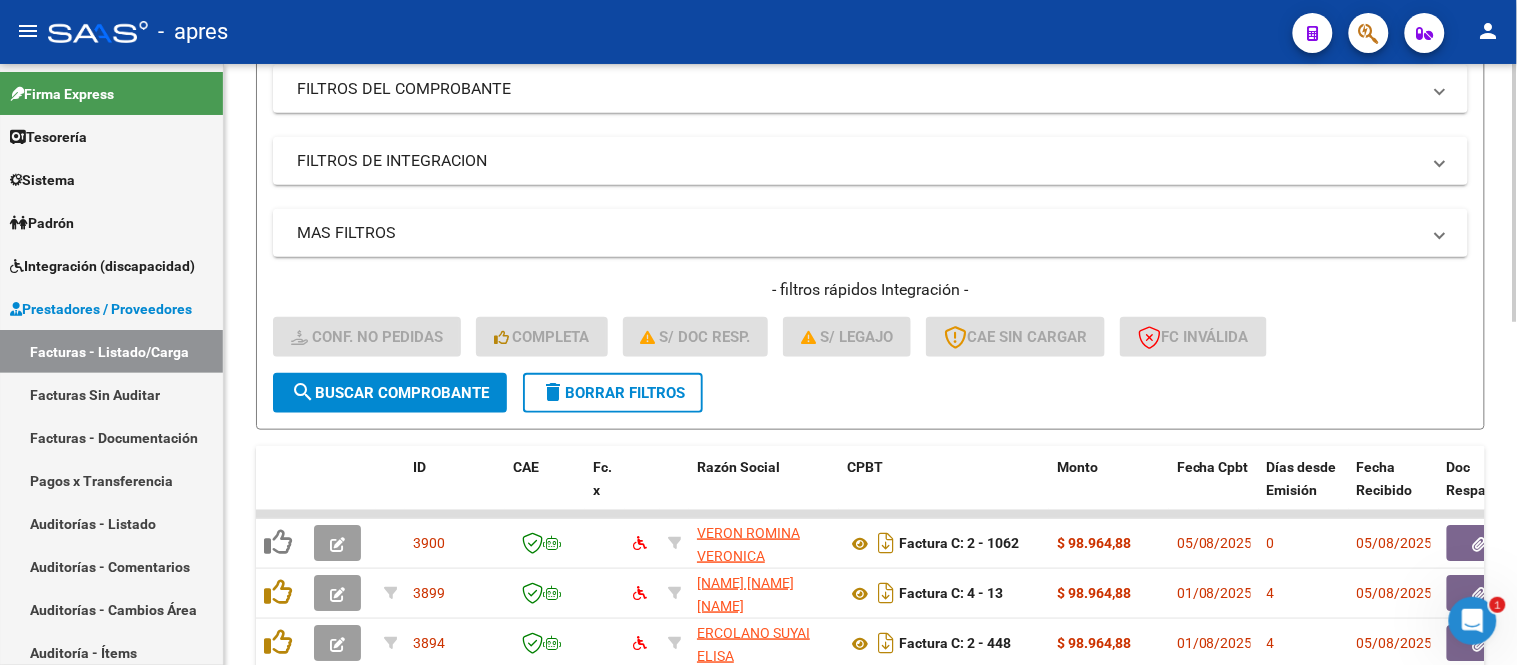 click on "search  Buscar Comprobante" 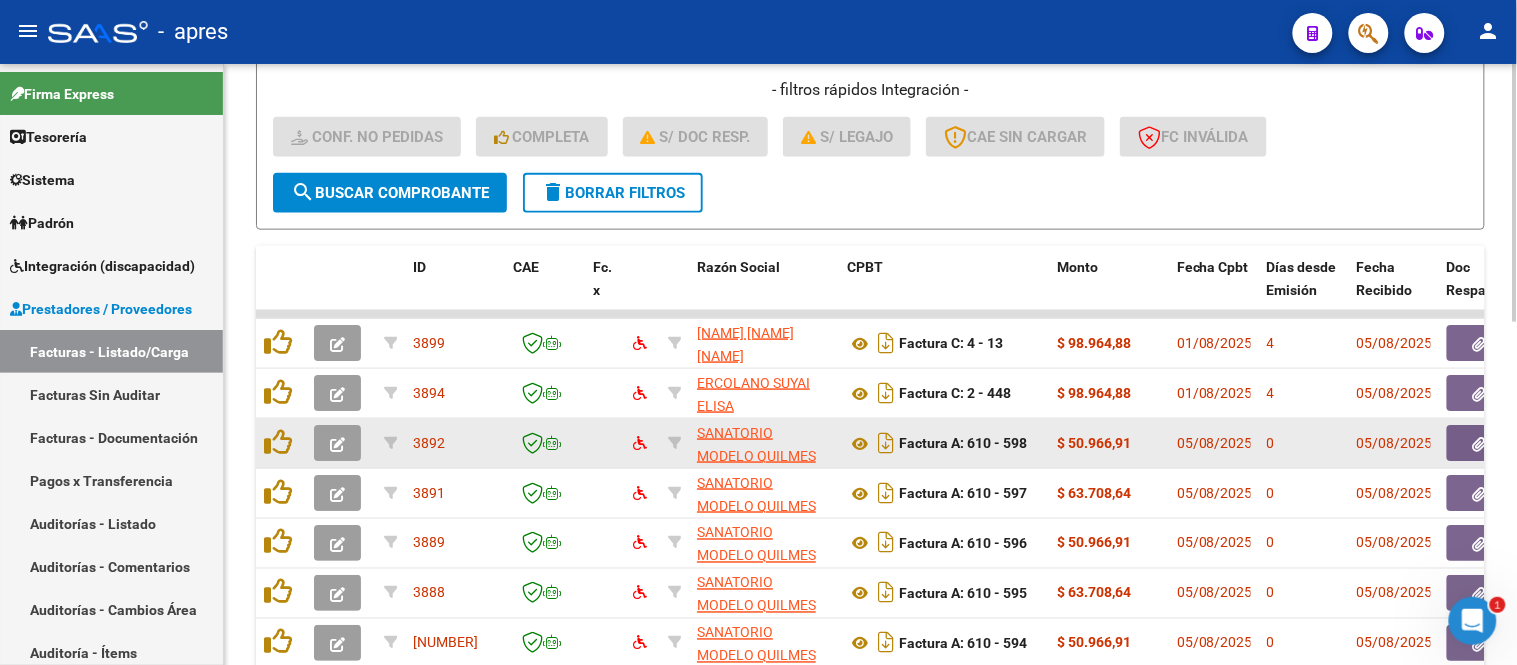 scroll, scrollTop: 537, scrollLeft: 0, axis: vertical 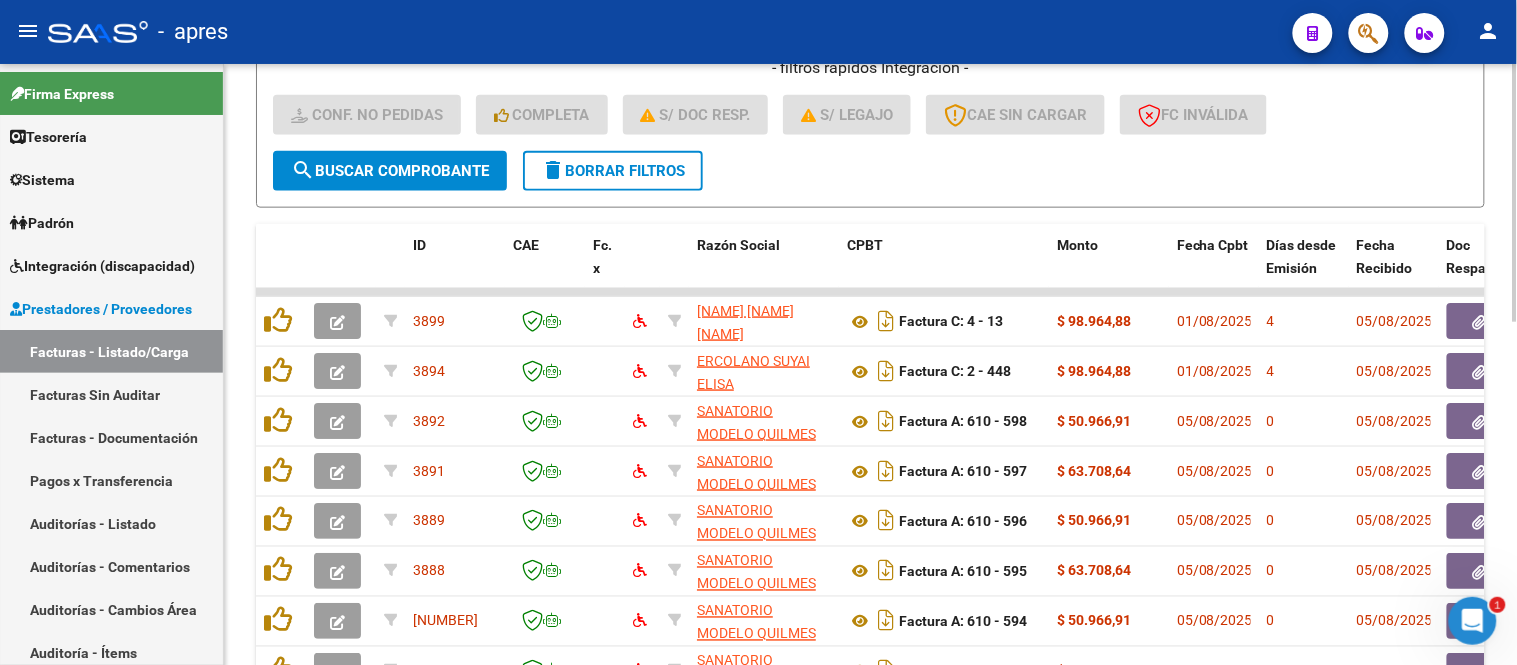 click on "delete  Borrar Filtros" 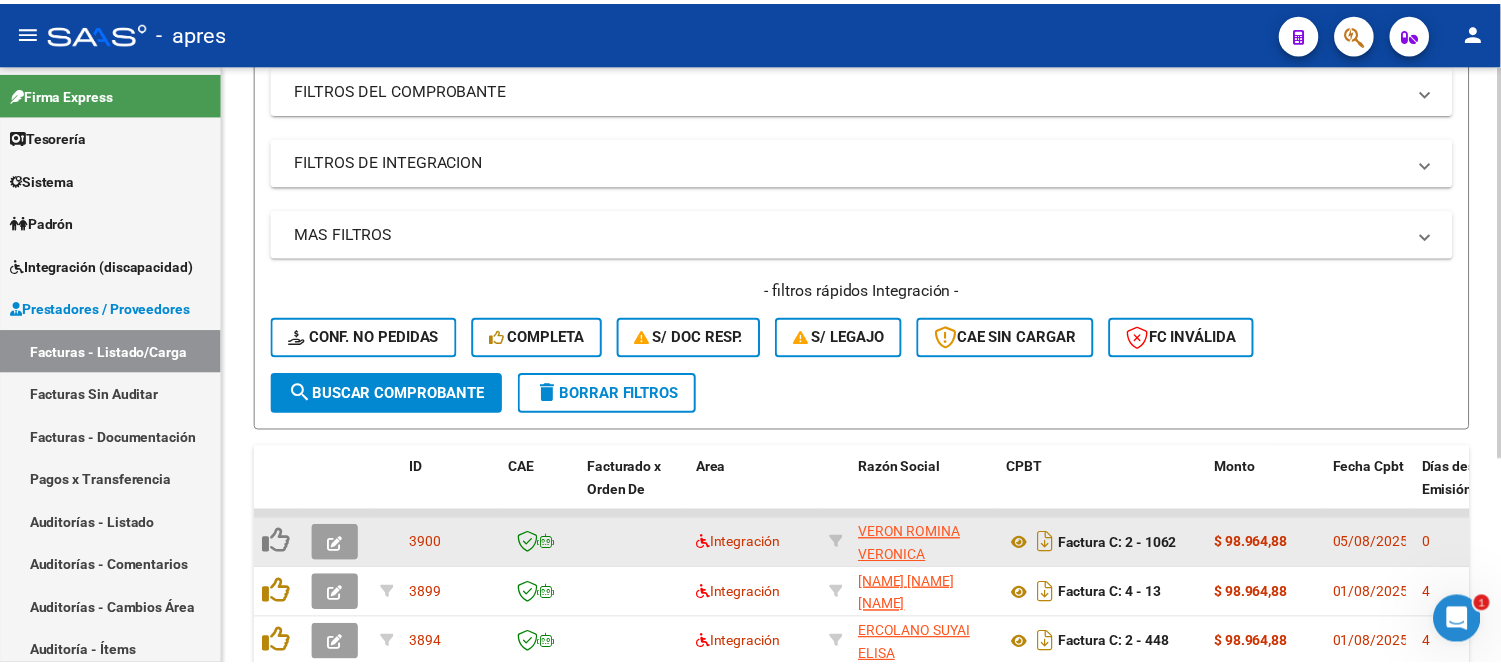scroll, scrollTop: 537, scrollLeft: 0, axis: vertical 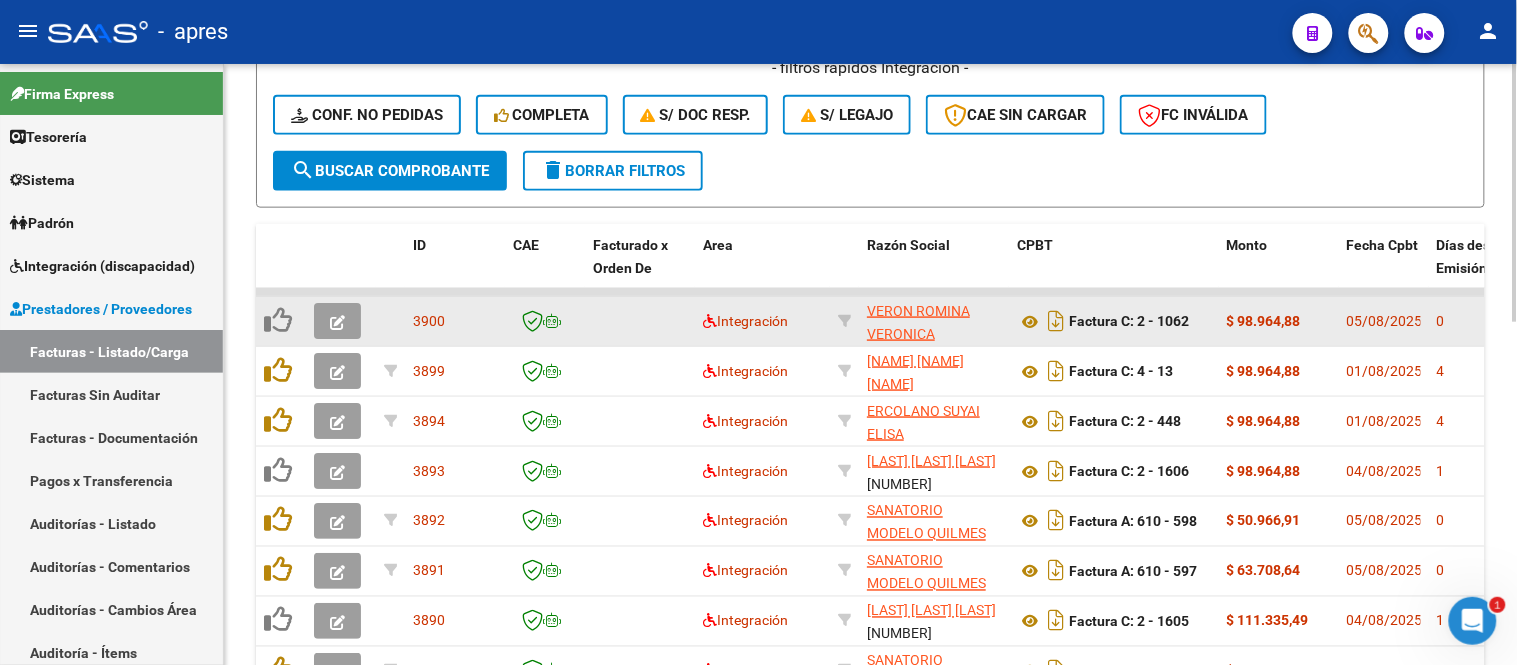 click 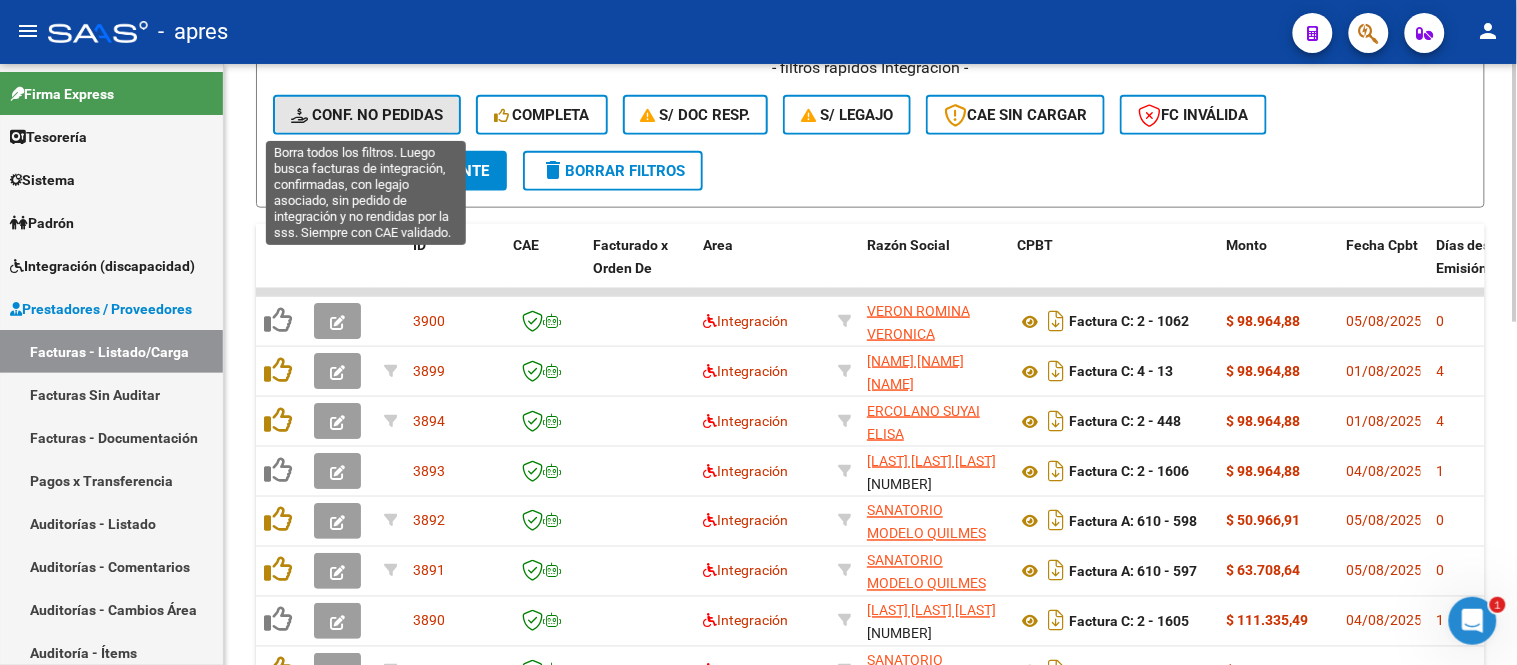 click on "Conf. no pedidas" 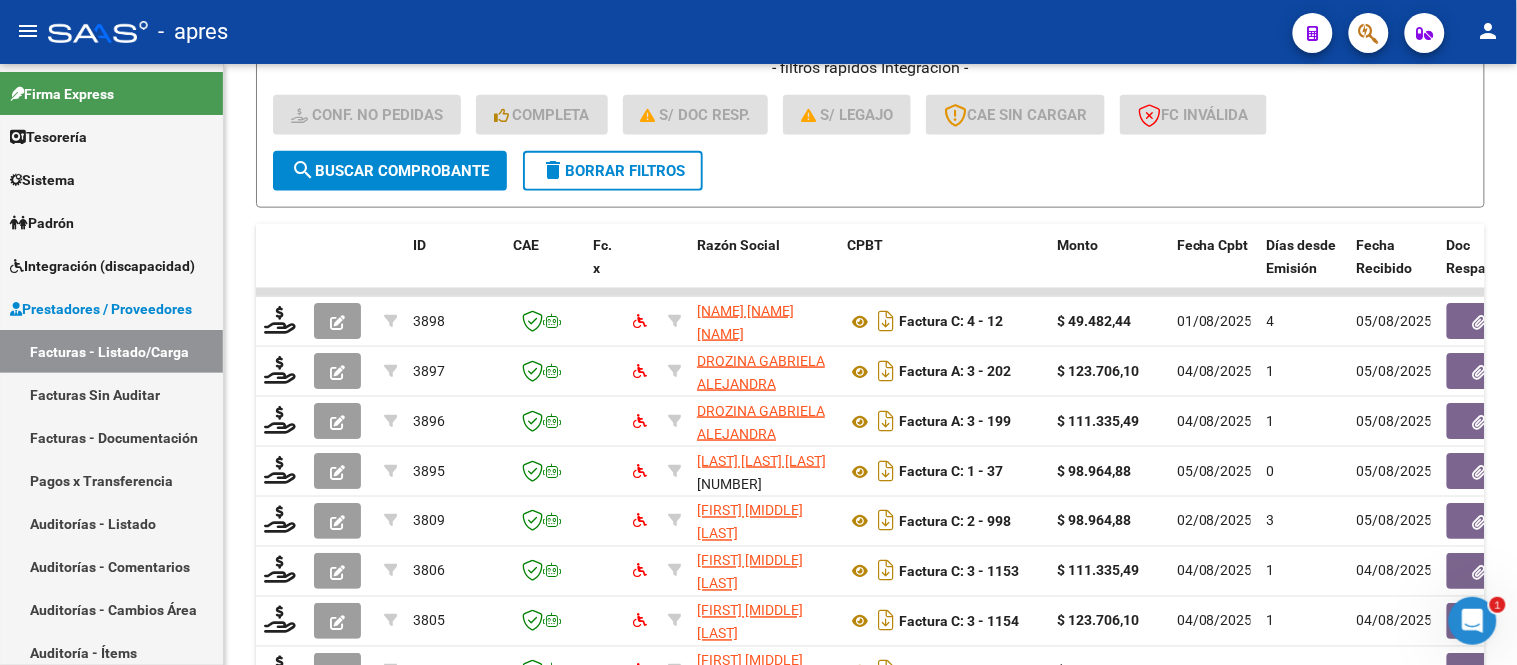 click 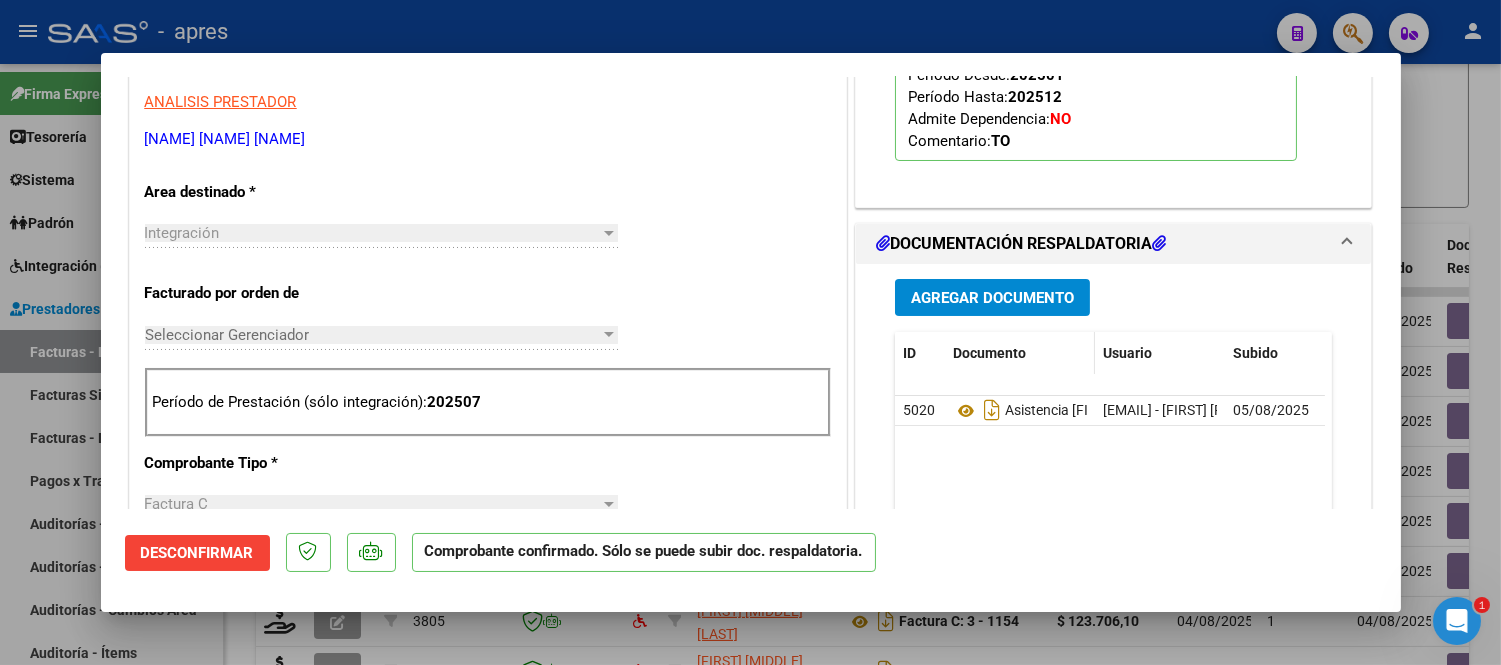 scroll, scrollTop: 555, scrollLeft: 0, axis: vertical 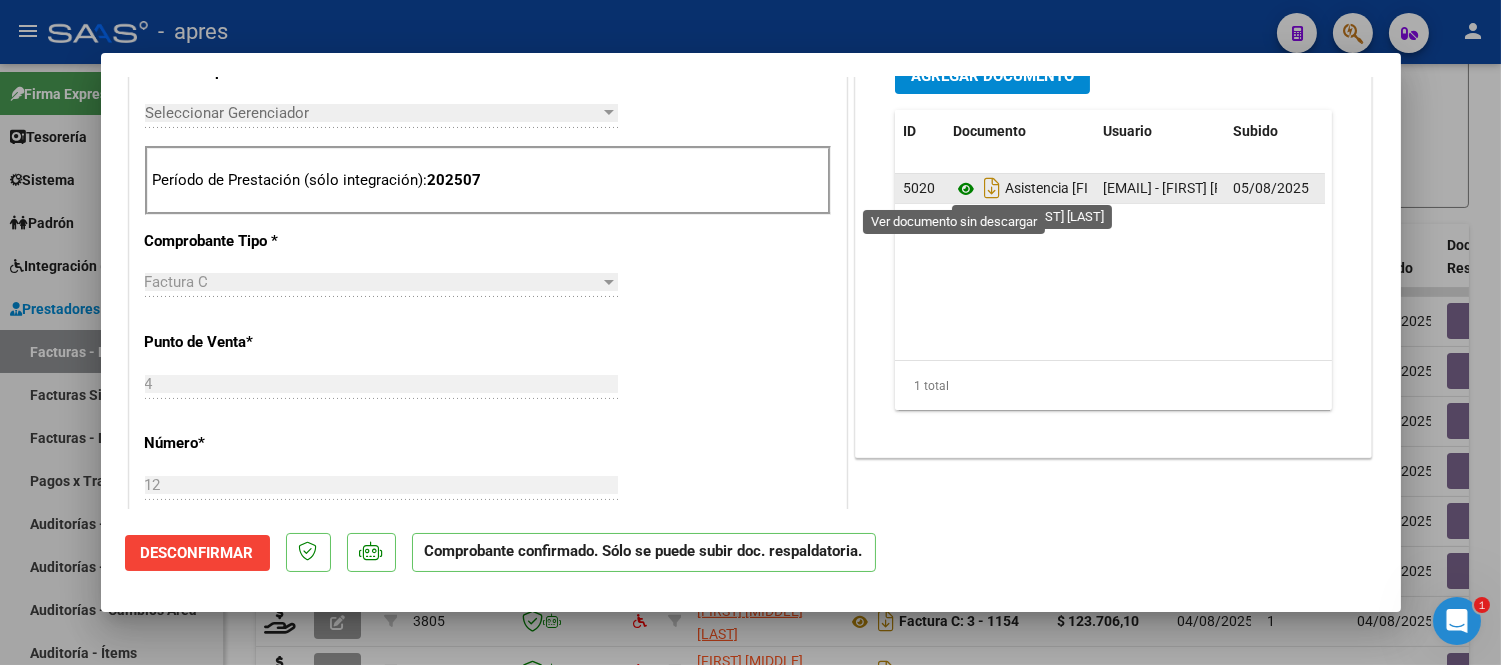 click 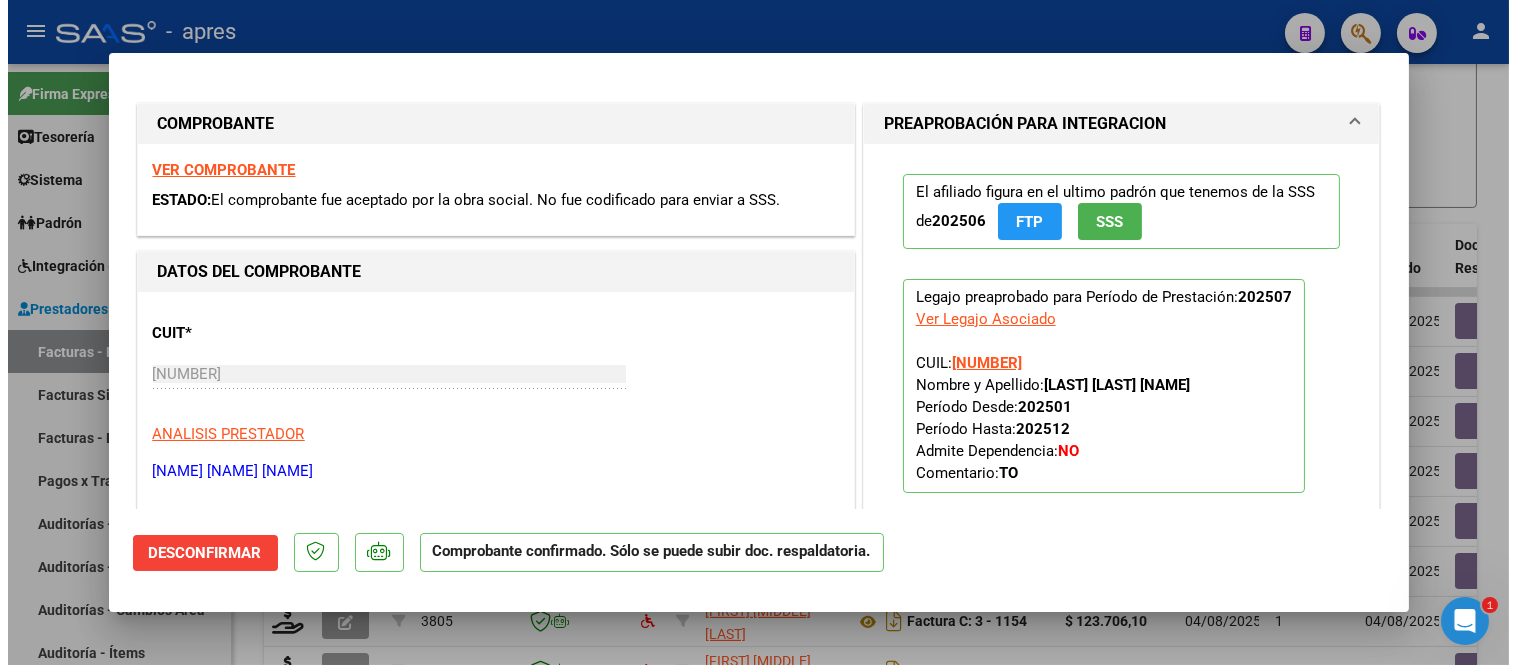 scroll, scrollTop: 0, scrollLeft: 0, axis: both 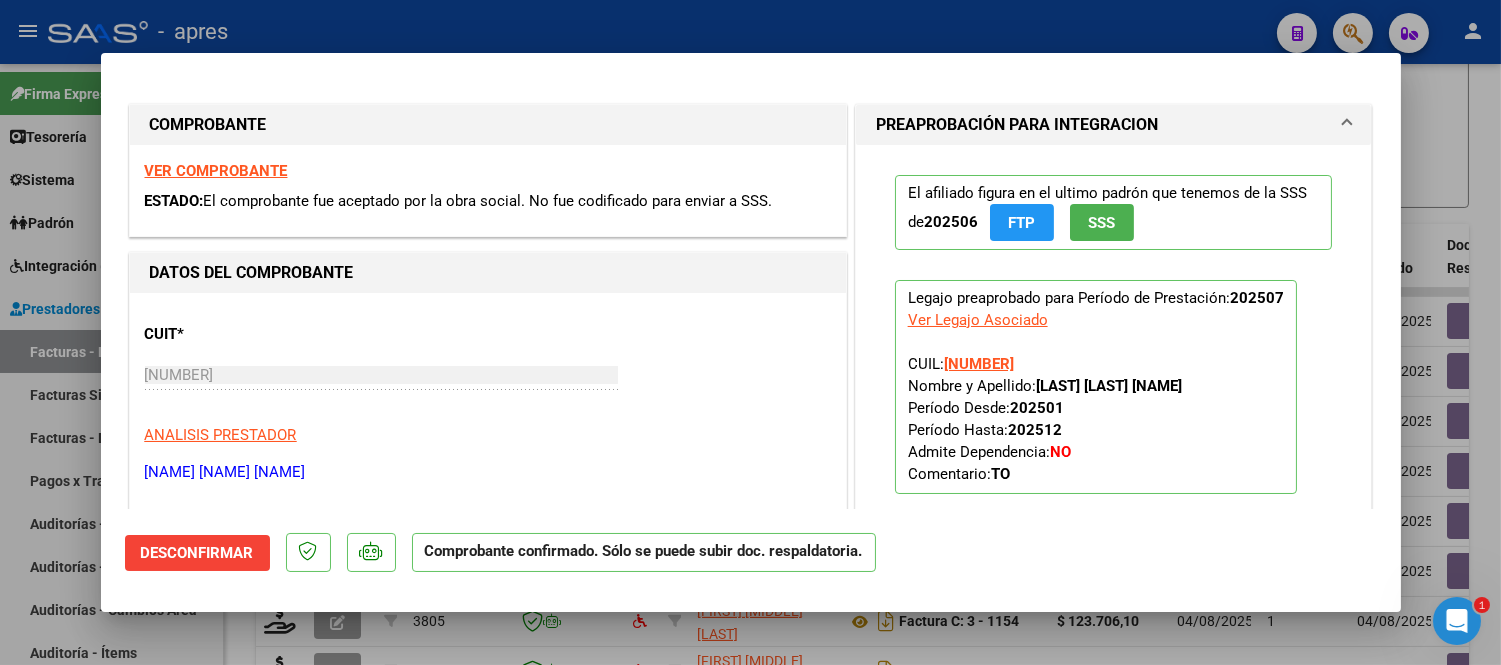 click on "VER COMPROBANTE" at bounding box center [216, 171] 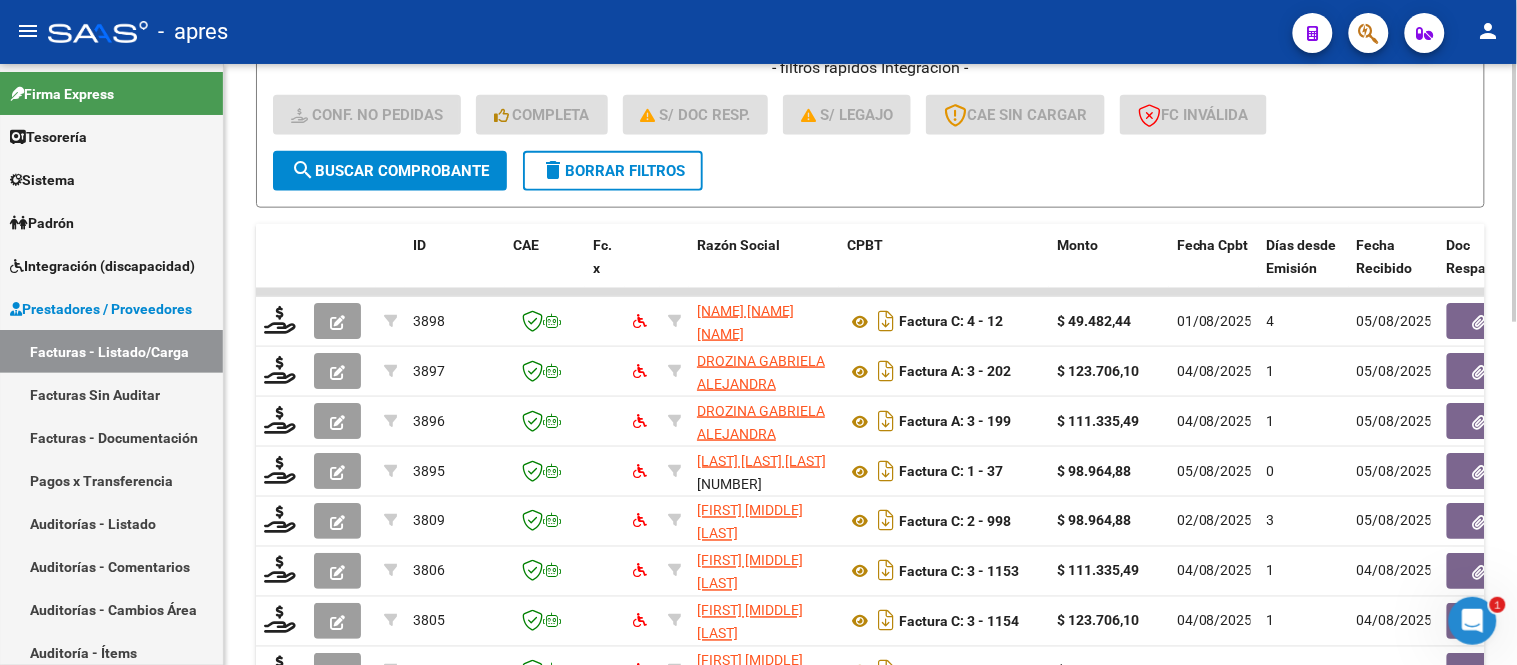 click on "Filtros Id Integración Area Seleccionar Gerenciador Seleccionar Gerenciador Si Confirmado Todos Cargado desde Masivo   Mostrar totalizadores   FILTROS DEL COMPROBANTE  Comprobante Tipo Comprobante Tipo Start date – End date Fec. Comprobante Desde / Hasta Días Emisión Desde(cant. días) Días Emisión Hasta(cant. días) CUIT / Razón Social Pto. Venta Nro. Comprobante Código SSS CAE Válido CAE Válido Todos Cargado Módulo Hosp. Todos Tiene facturacion Apócrifa Hospital Refes  FILTROS DE INTEGRACION  No Cargado en Para Enviar SSS Período De Prestación Campos del Archivo de Rendición Devuelto x SSS (dr_envio) No Rendido x SSS (dr_envio) Tipo de Registro Tipo de Registro Período Presentación Período Presentación Campos del Legajo Asociado (preaprobación) Afiliado Legajo (cuil/nombre) Si Solo facturas preaprobadas  MAS FILTROS  Todos Con Doc. Respaldatoria Todos Con Trazabilidad Todos Asociado a Expediente Sur Auditoría Auditoría Auditoría Id Start date – End date Start date – End date –" 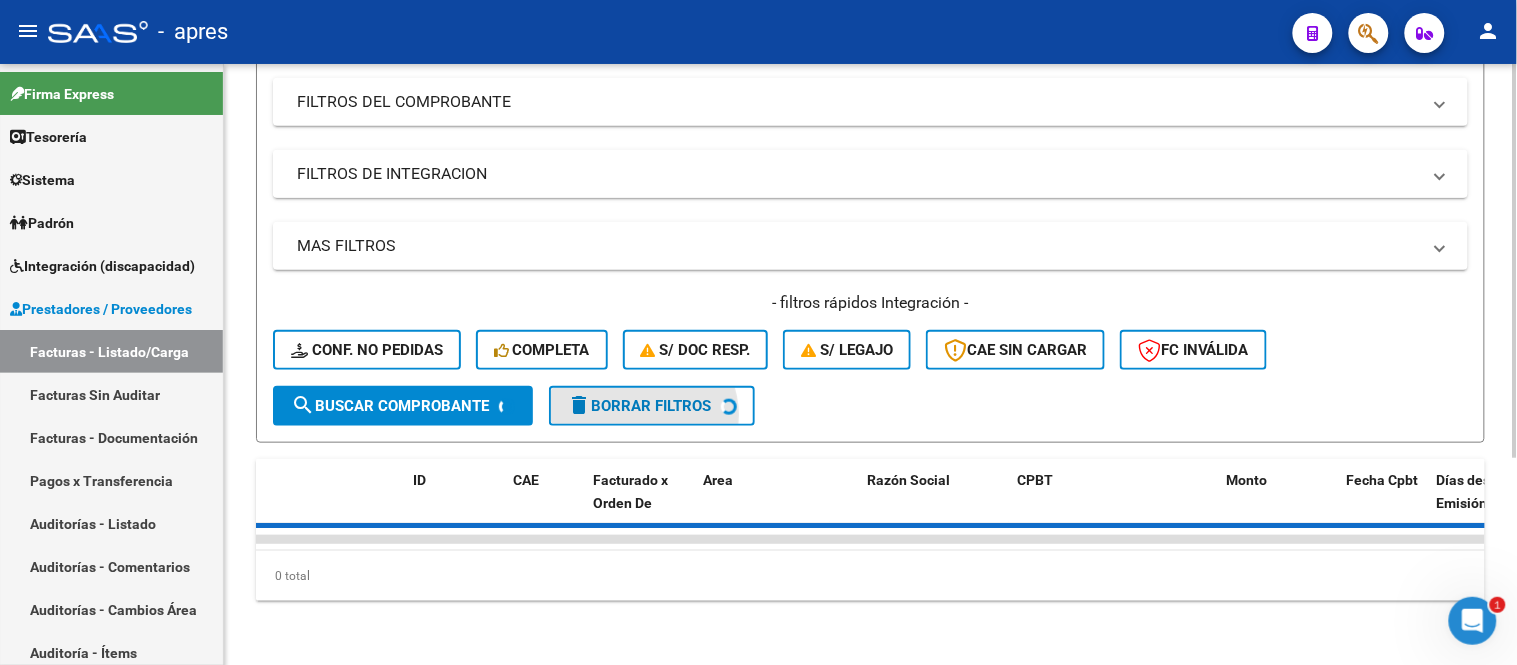 scroll, scrollTop: 315, scrollLeft: 0, axis: vertical 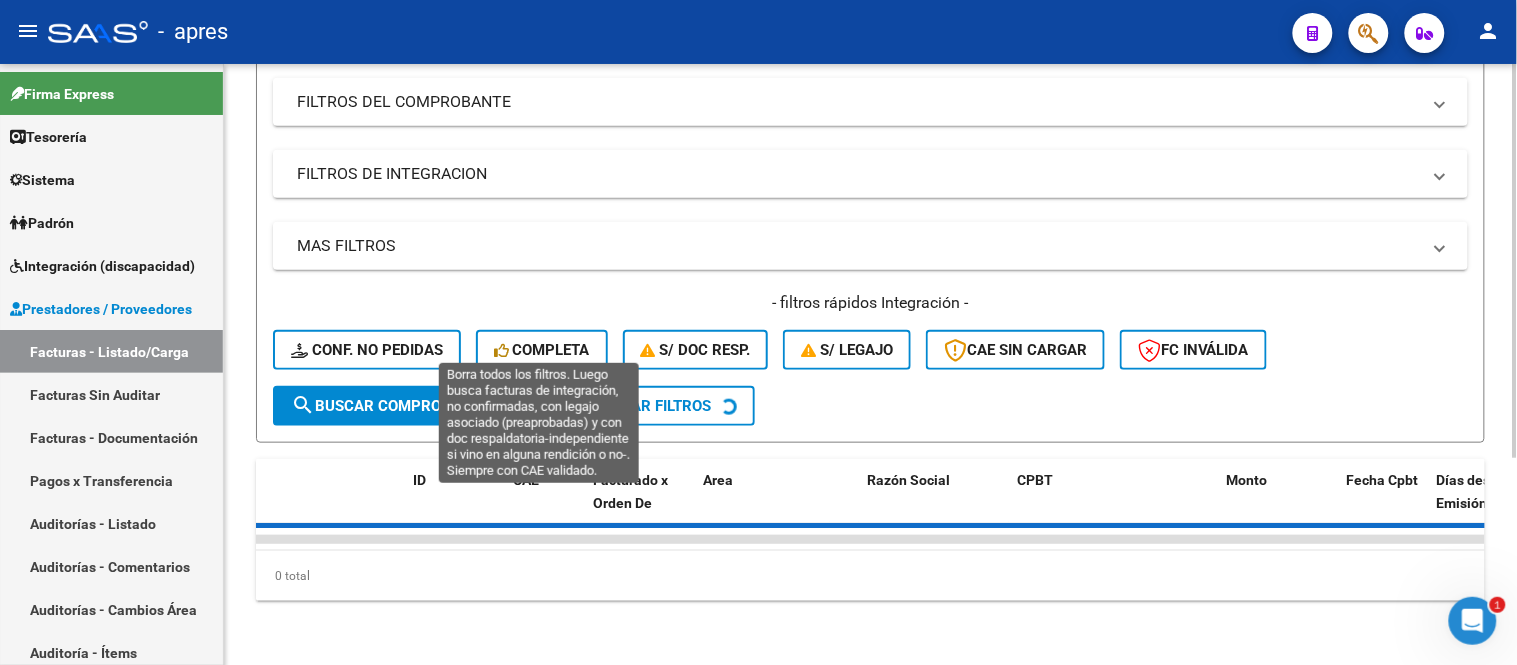 click on "Completa" 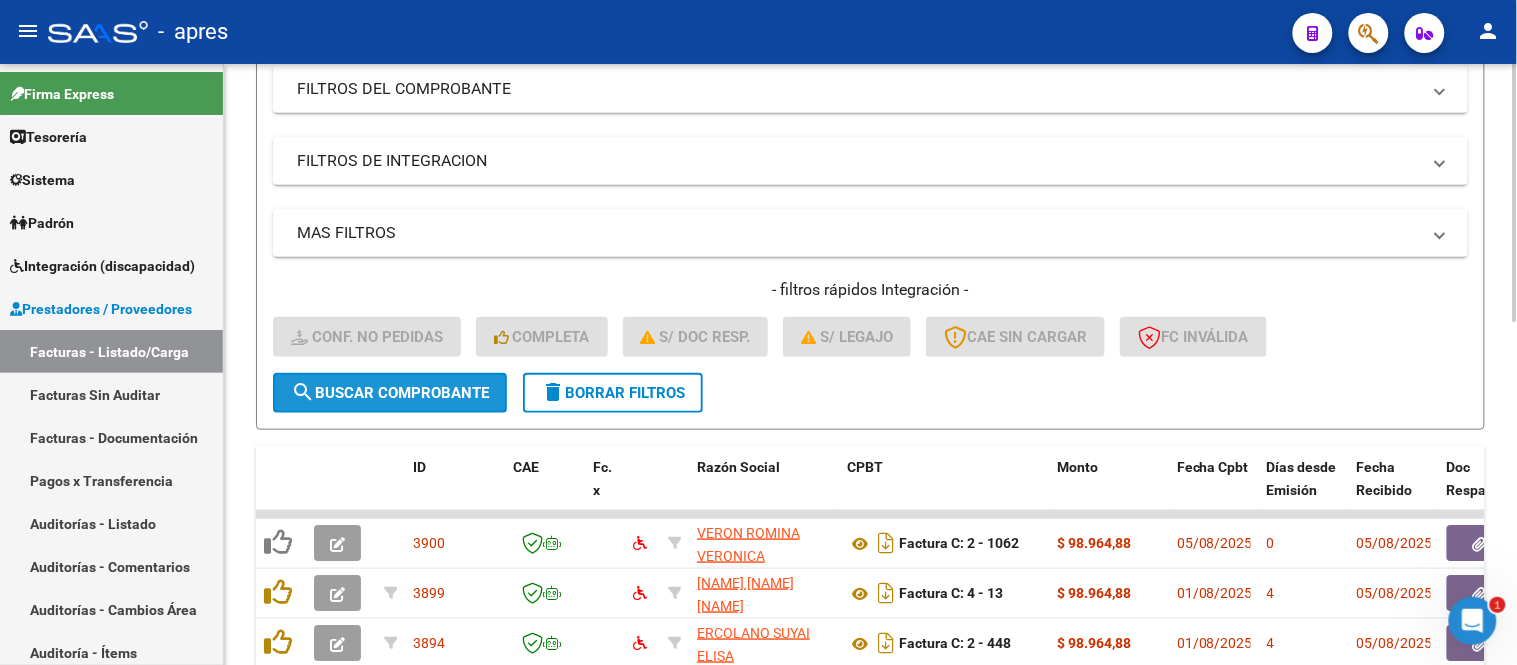 click on "search  Buscar Comprobante" 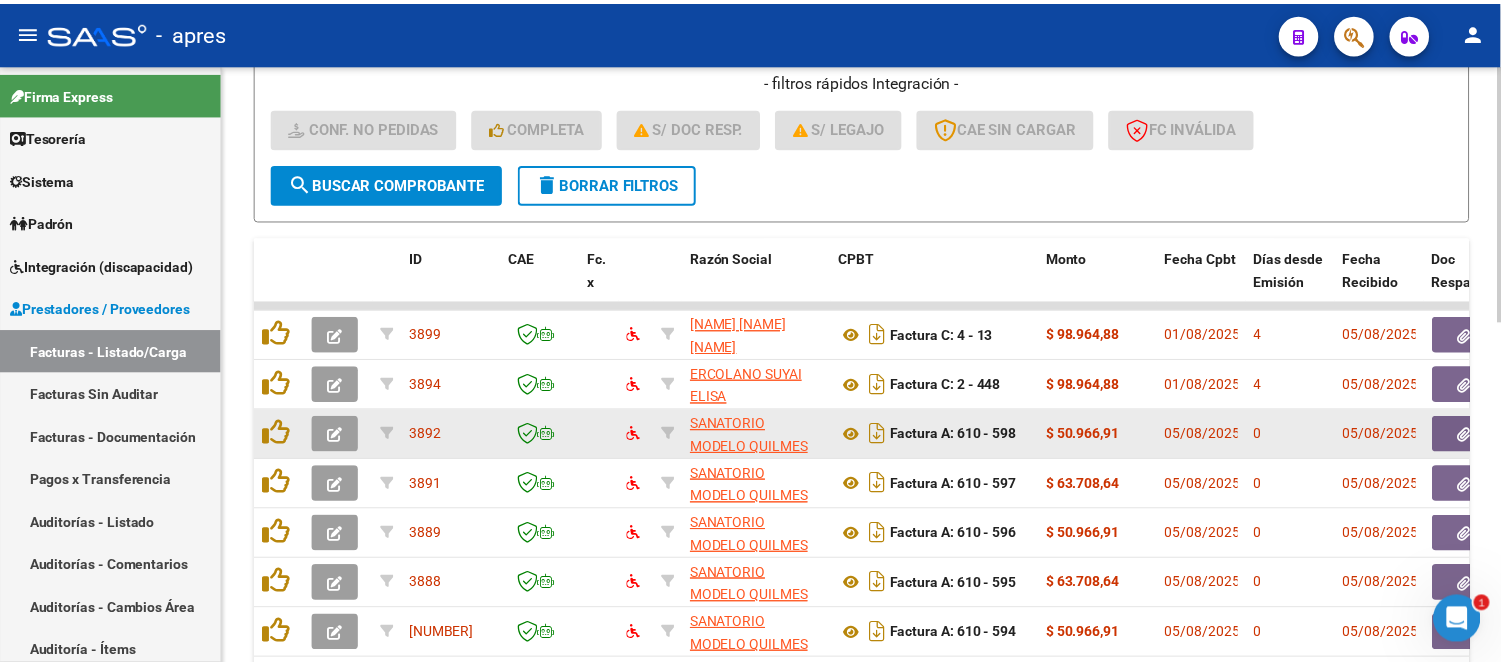 scroll, scrollTop: 537, scrollLeft: 0, axis: vertical 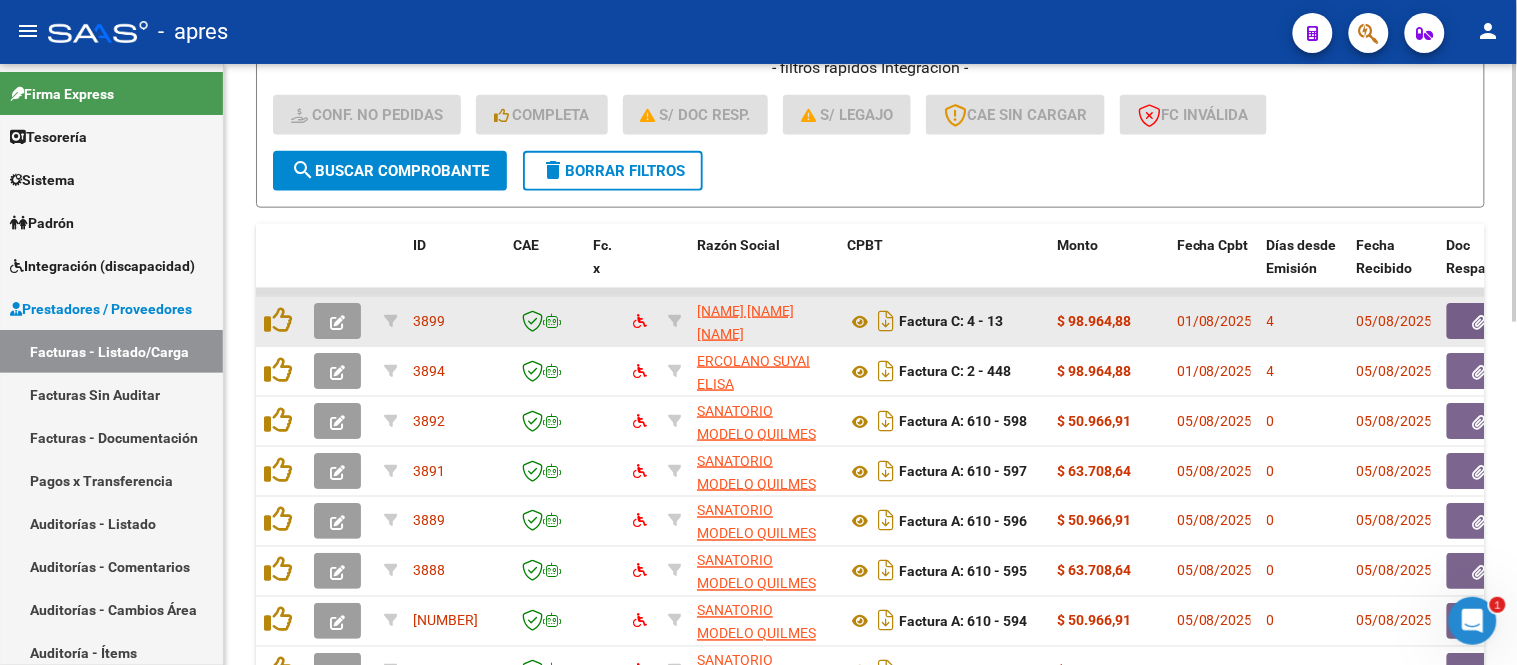 click 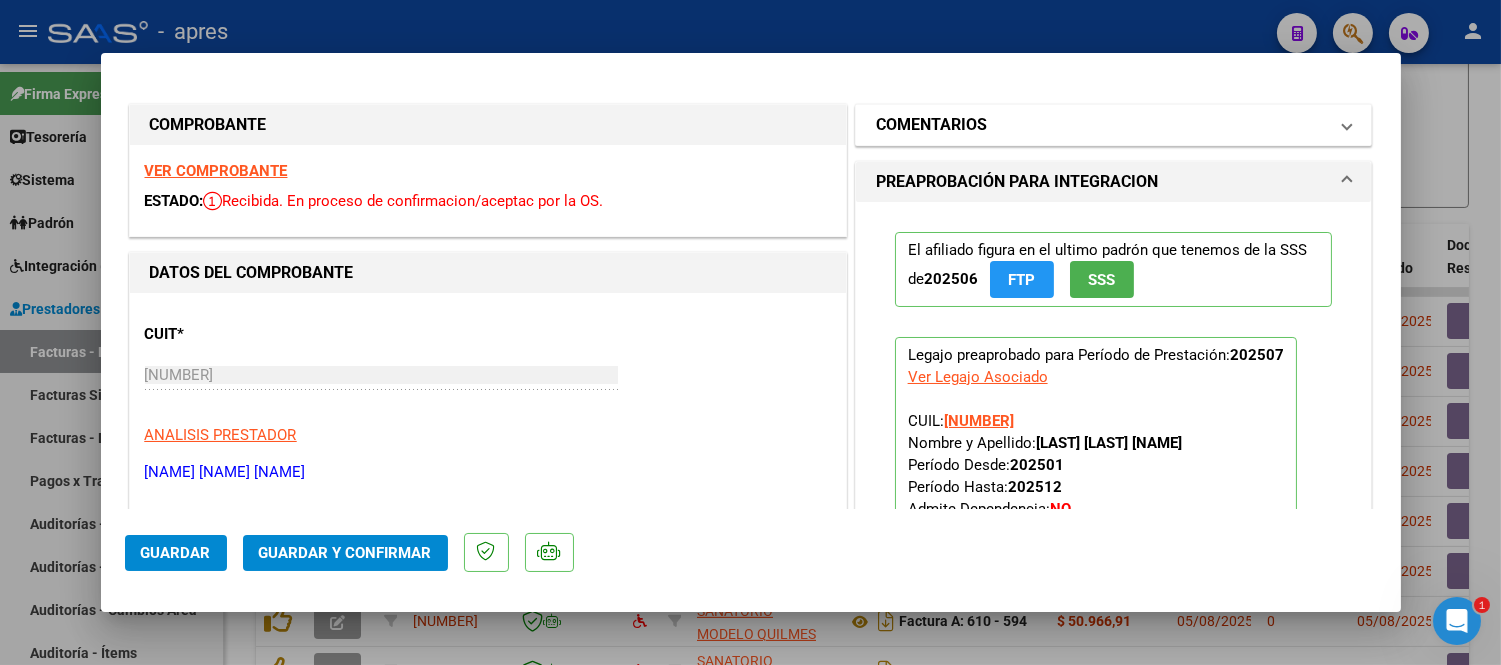 click on "COMENTARIOS" at bounding box center [1110, 125] 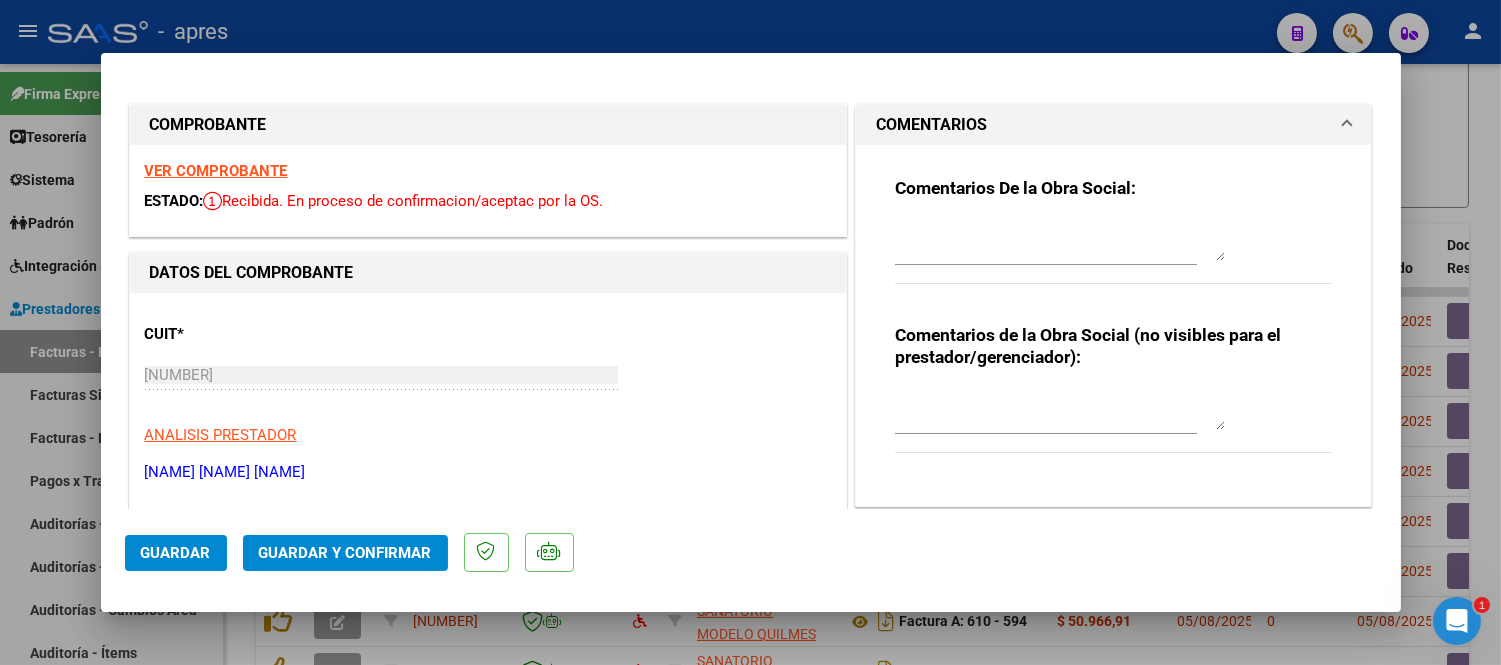 click at bounding box center [1060, 241] 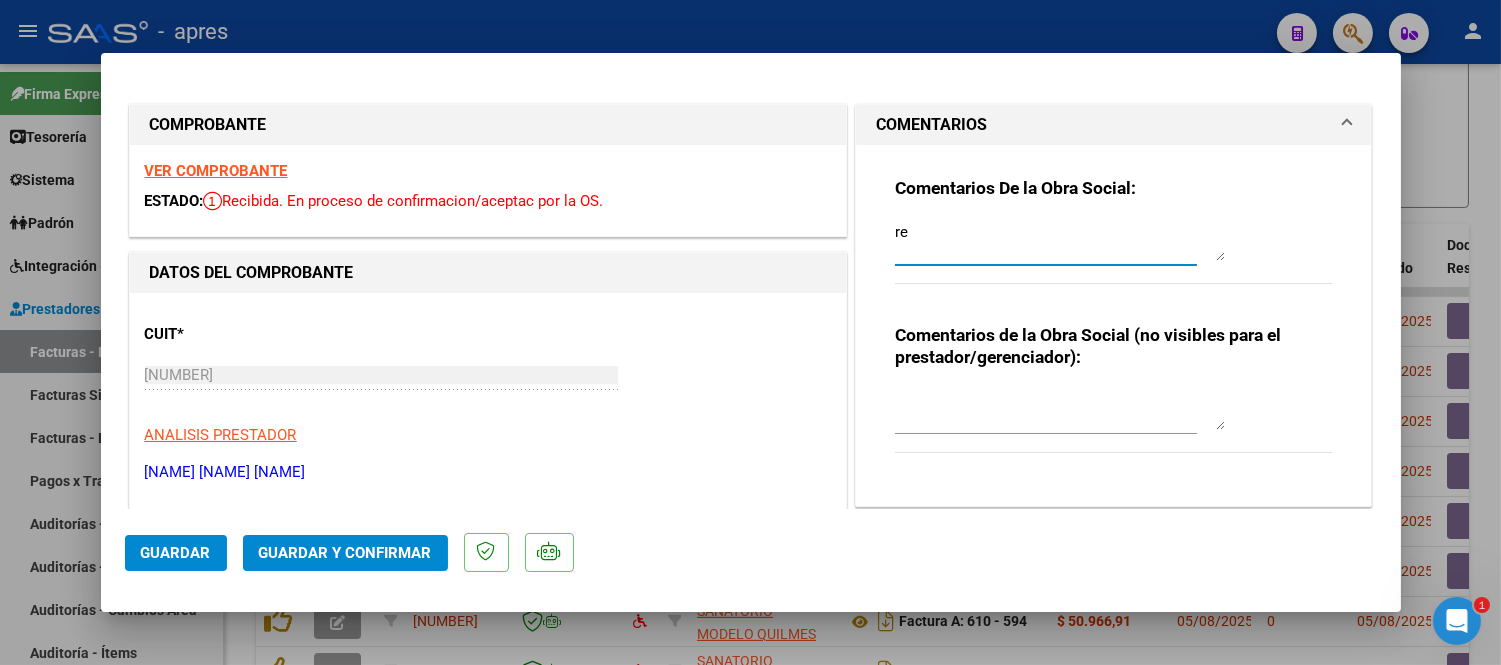 type on "r" 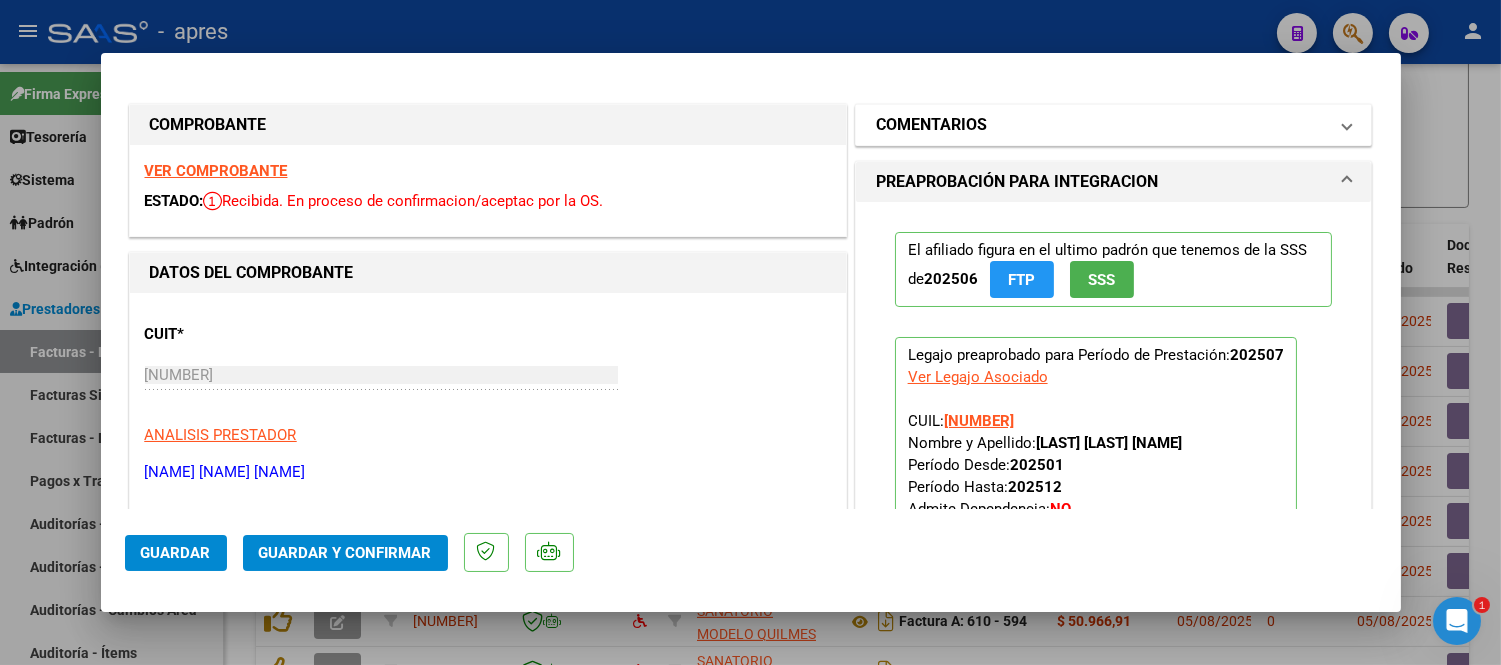 click at bounding box center [1347, 125] 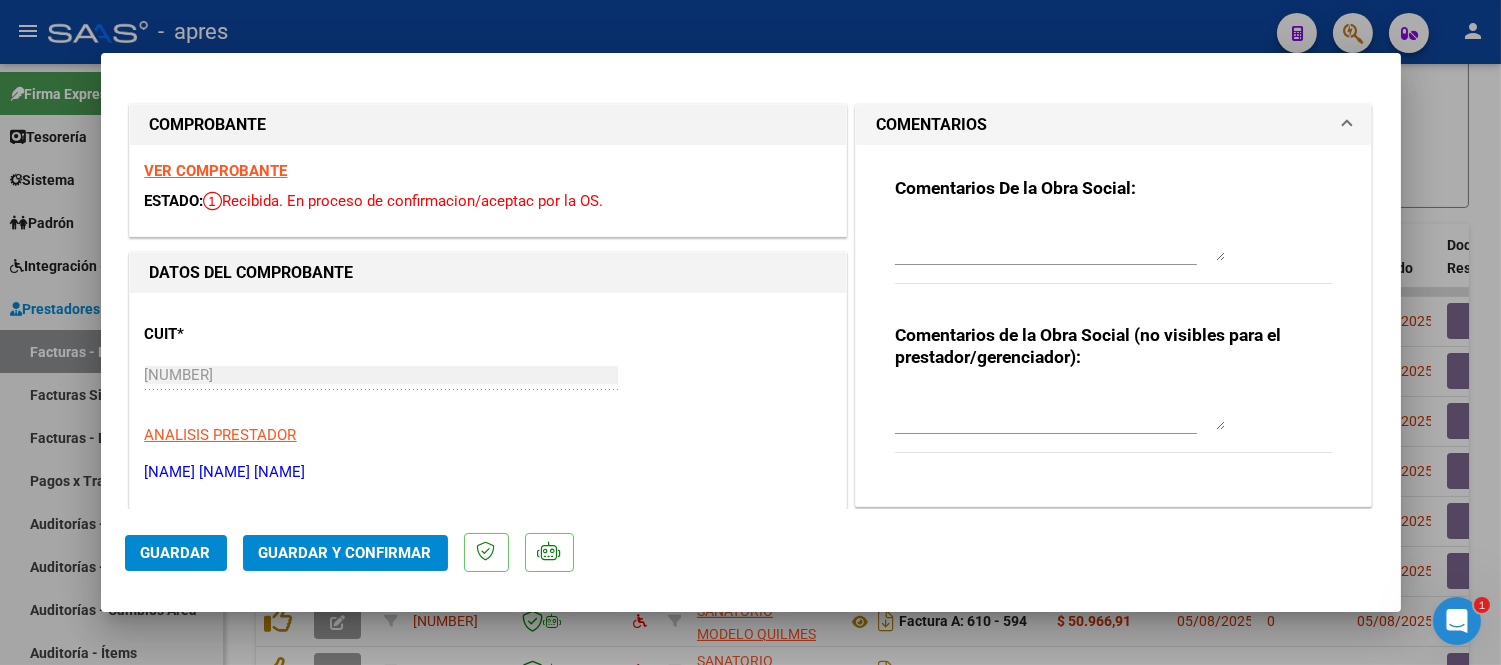 click at bounding box center (1060, 241) 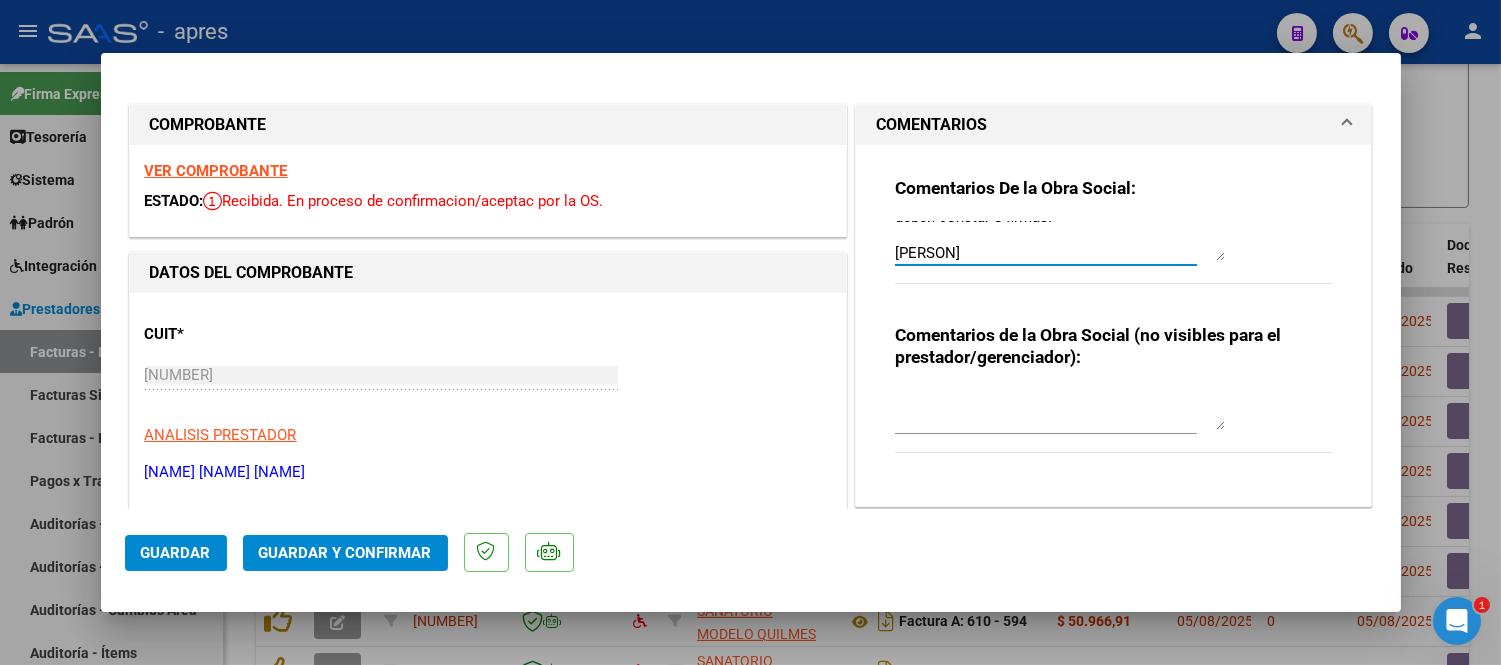 scroll, scrollTop: 0, scrollLeft: 0, axis: both 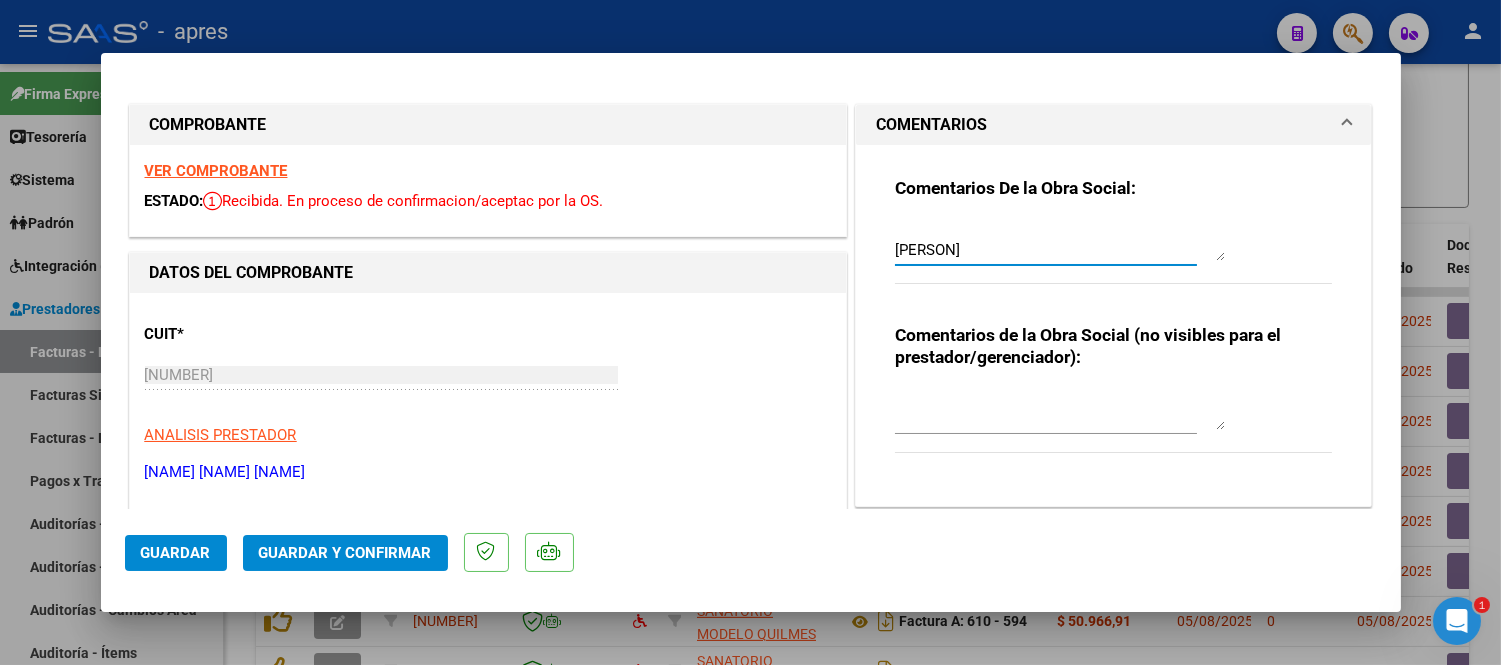 click on "05/08 La factura queda rechazada ya que la planilla de asistencia no cuenta con los requerimientos necesarios. Si son 2 sesiones semanales, deben constar dos firmas y mensual deben constar 8 firmas.
Ana" at bounding box center (1060, 241) 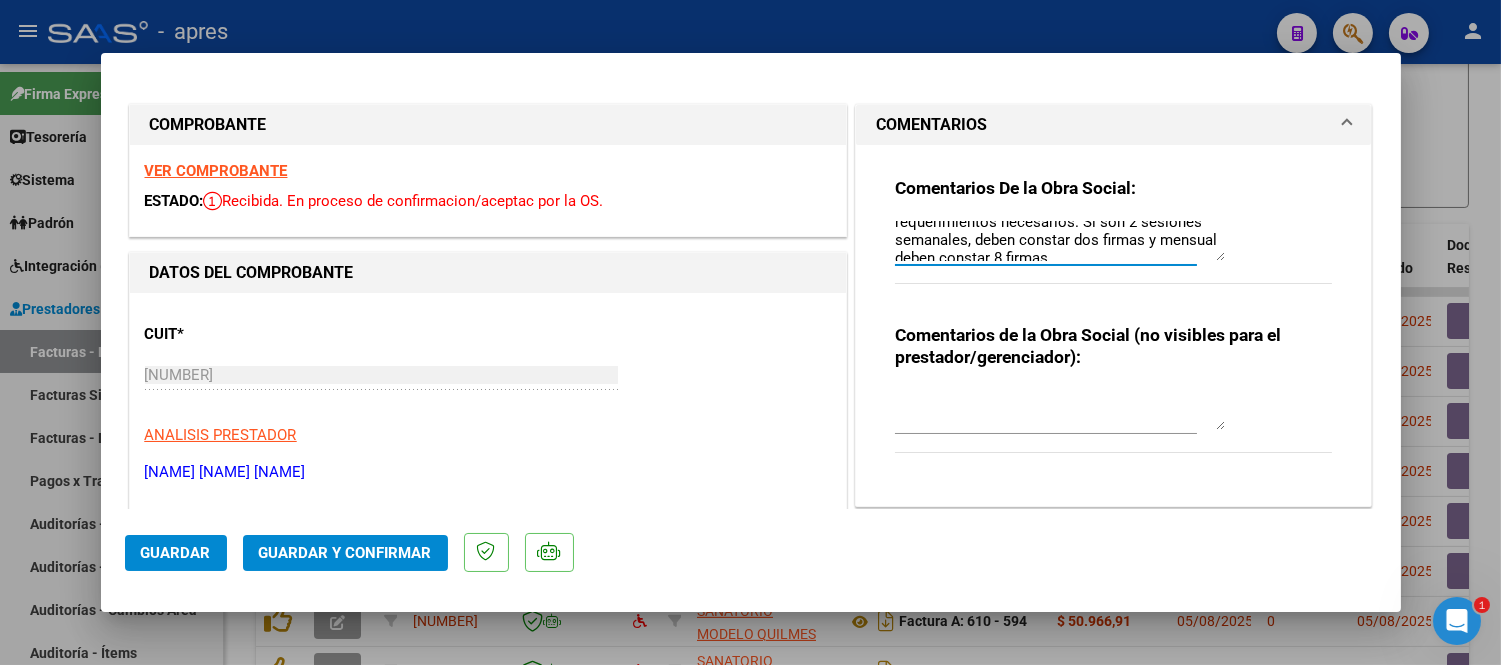 scroll, scrollTop: 90, scrollLeft: 0, axis: vertical 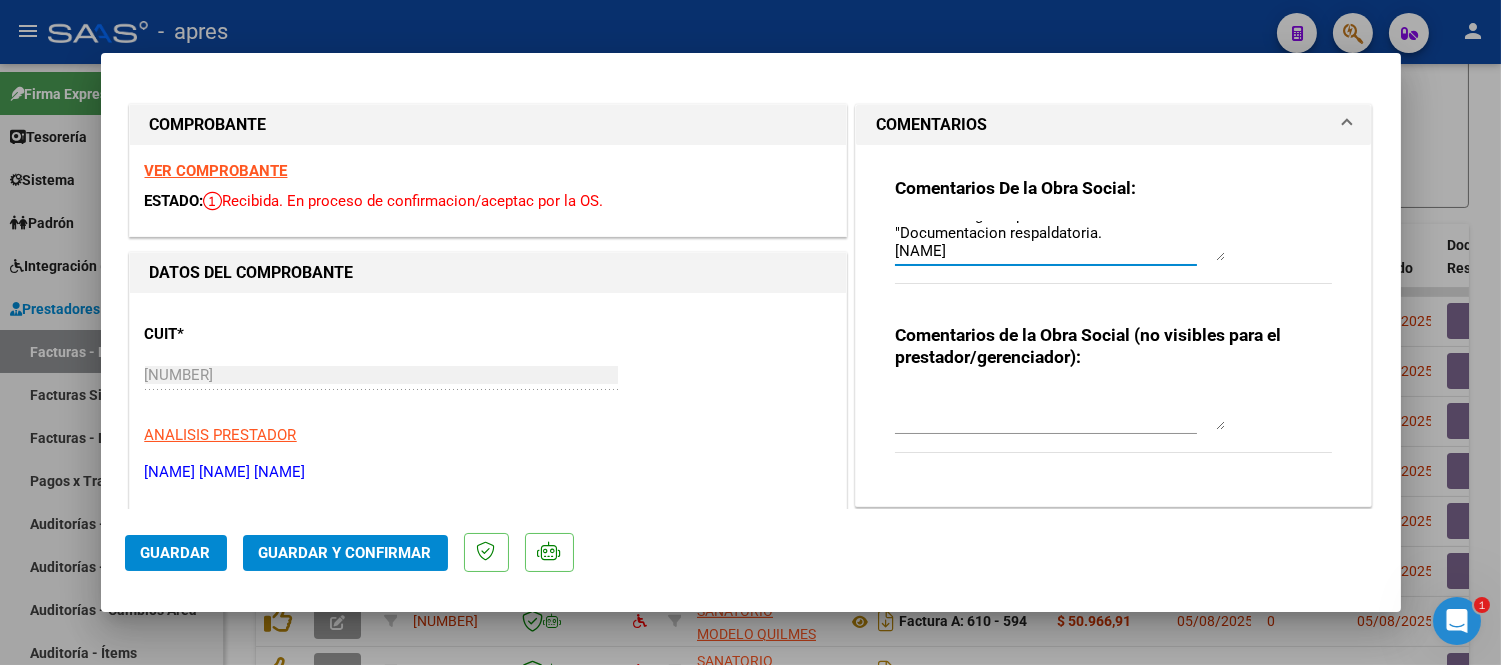 click on "05/08 La factura queda rechazada ya que la planilla de asistencia no cuenta con los requerimientos necesarios. Si son 2 sesiones semanales, deben constar dos firmas y mensual deben constar 8 firmas.
Volver a cargar la planilla de asistencia en "Documentacion respaldatoria.
Ana" at bounding box center [1060, 241] 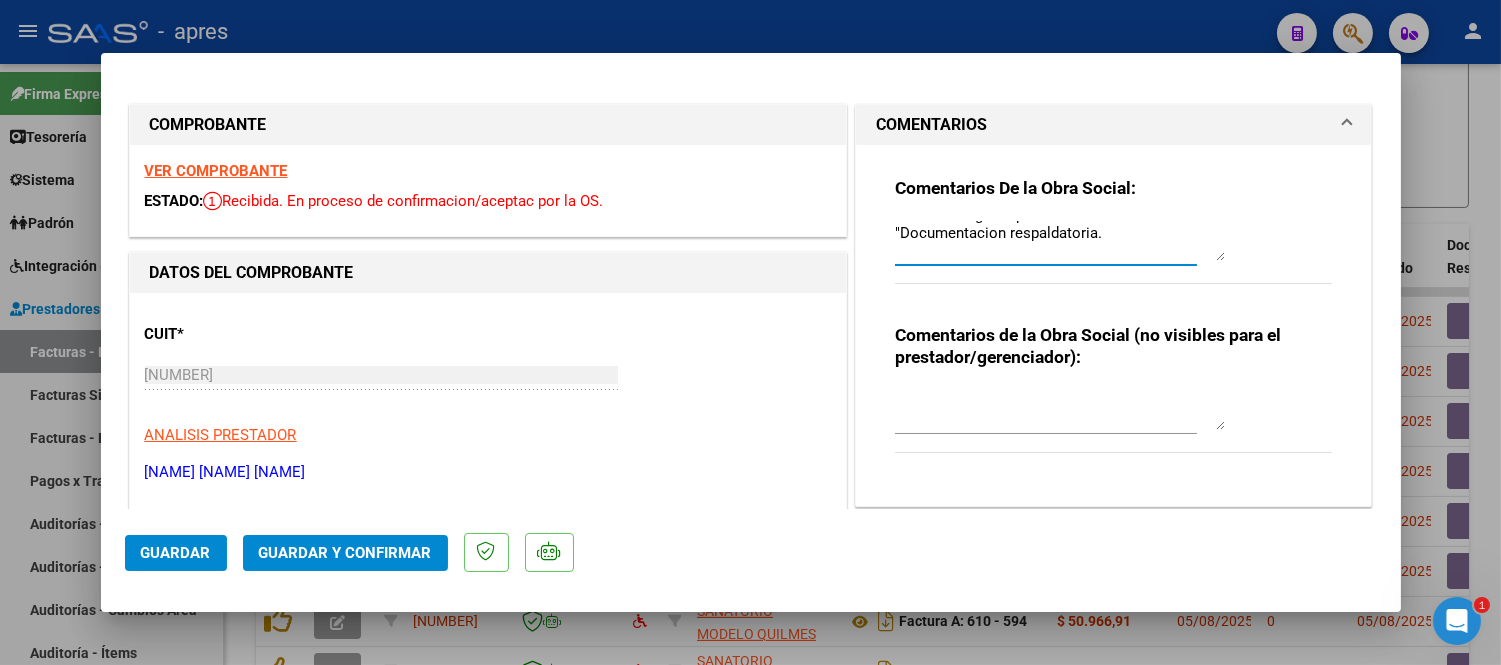scroll, scrollTop: 125, scrollLeft: 0, axis: vertical 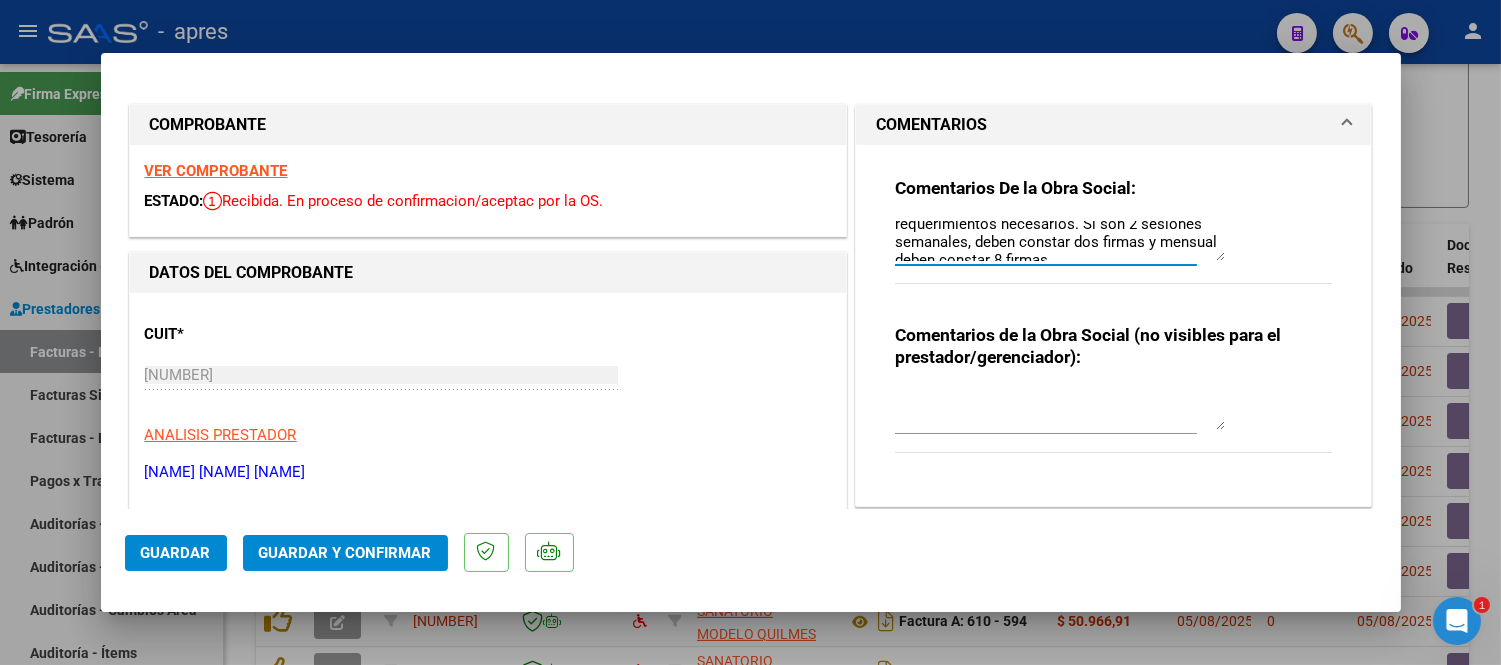 click on "05/08 La factura queda rechazada ya que la planilla de asistencia no cuenta con los requerimientos necesarios. Si son 2 sesiones semanales, deben constar dos firmas y mensual deben constar 8 firmas.
Volver a cargar la planilla de asistencia en "Documentacion respaldatoria.
Ana" at bounding box center (1060, 241) 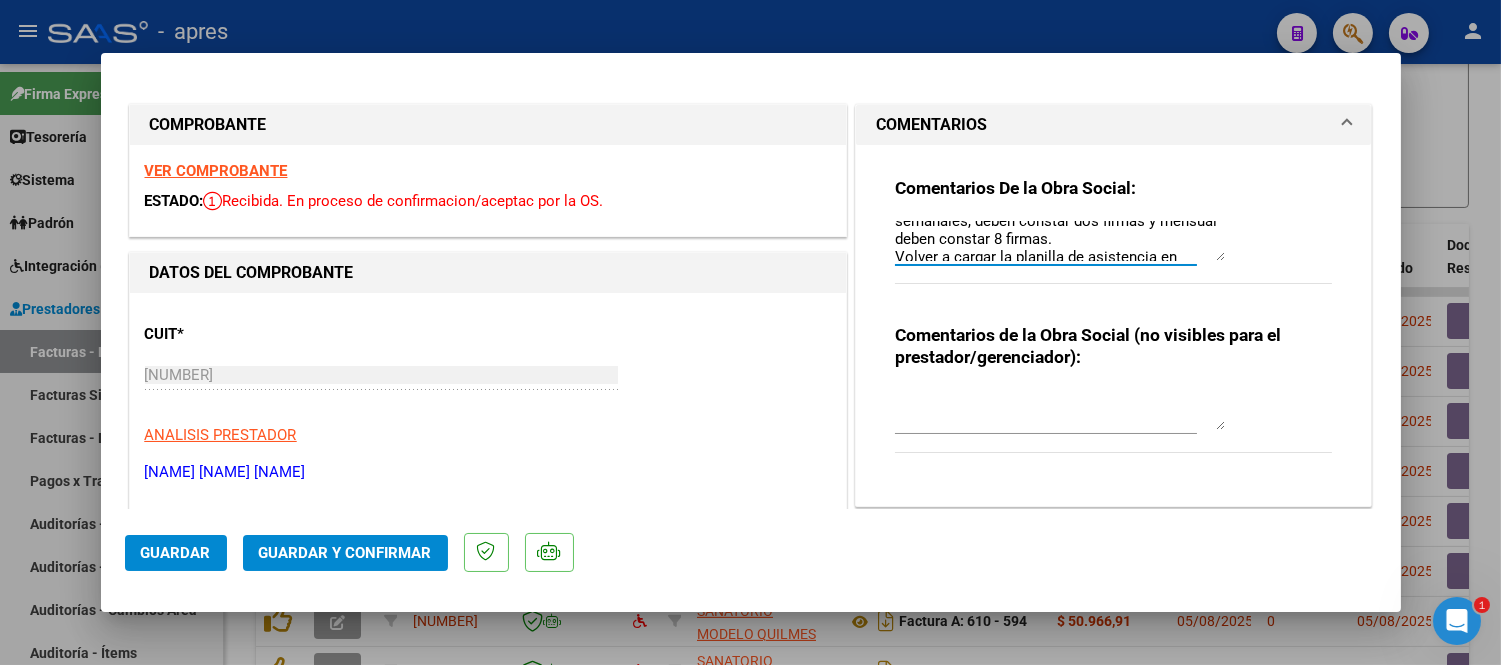 scroll, scrollTop: 14, scrollLeft: 0, axis: vertical 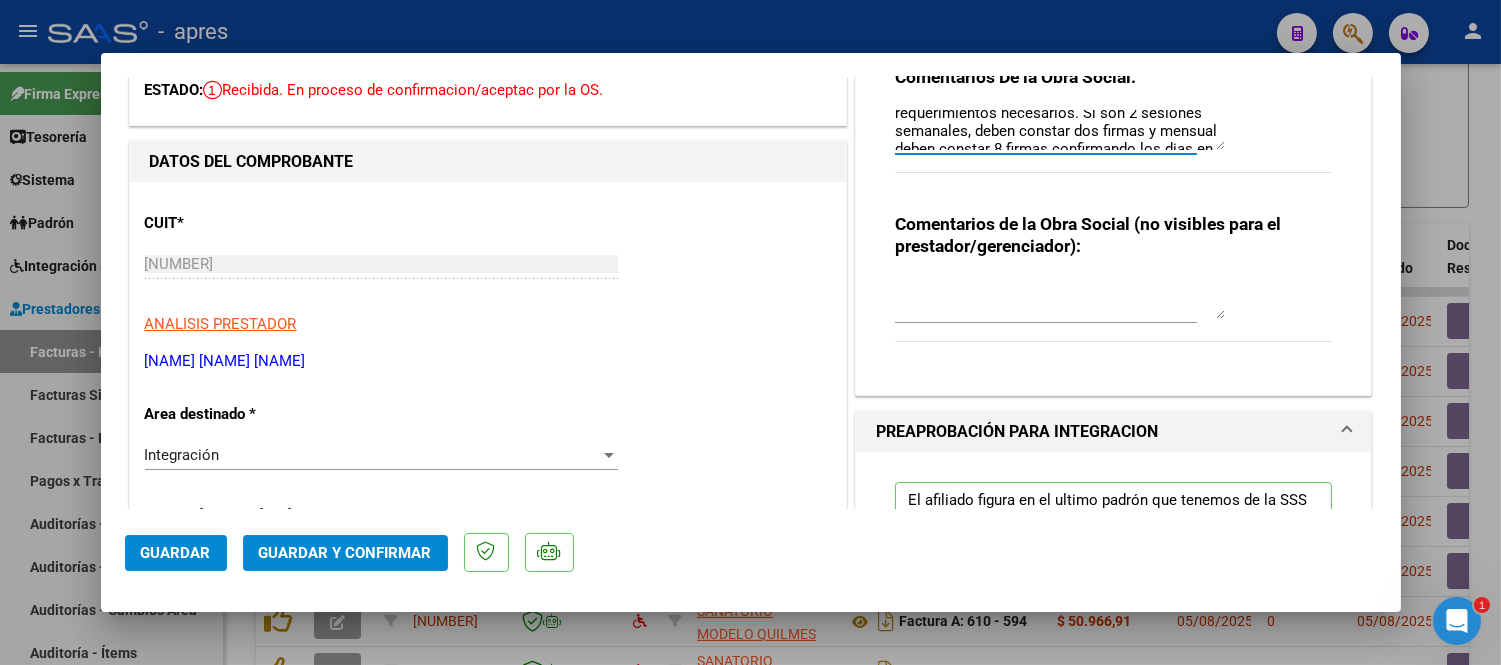 click on "05/08 La factura queda rechazada ya que la planilla de asistencia no cuenta con los requerimientos necesarios. Si son 2 sesiones semanales, deben constar dos firmas y mensual deben constar 8 firmas confirmando los dias en que asistió el socio.
Volver a cargar la planilla de asistencia en "Documentacion respaldatoria.
Ana" at bounding box center [1060, 130] 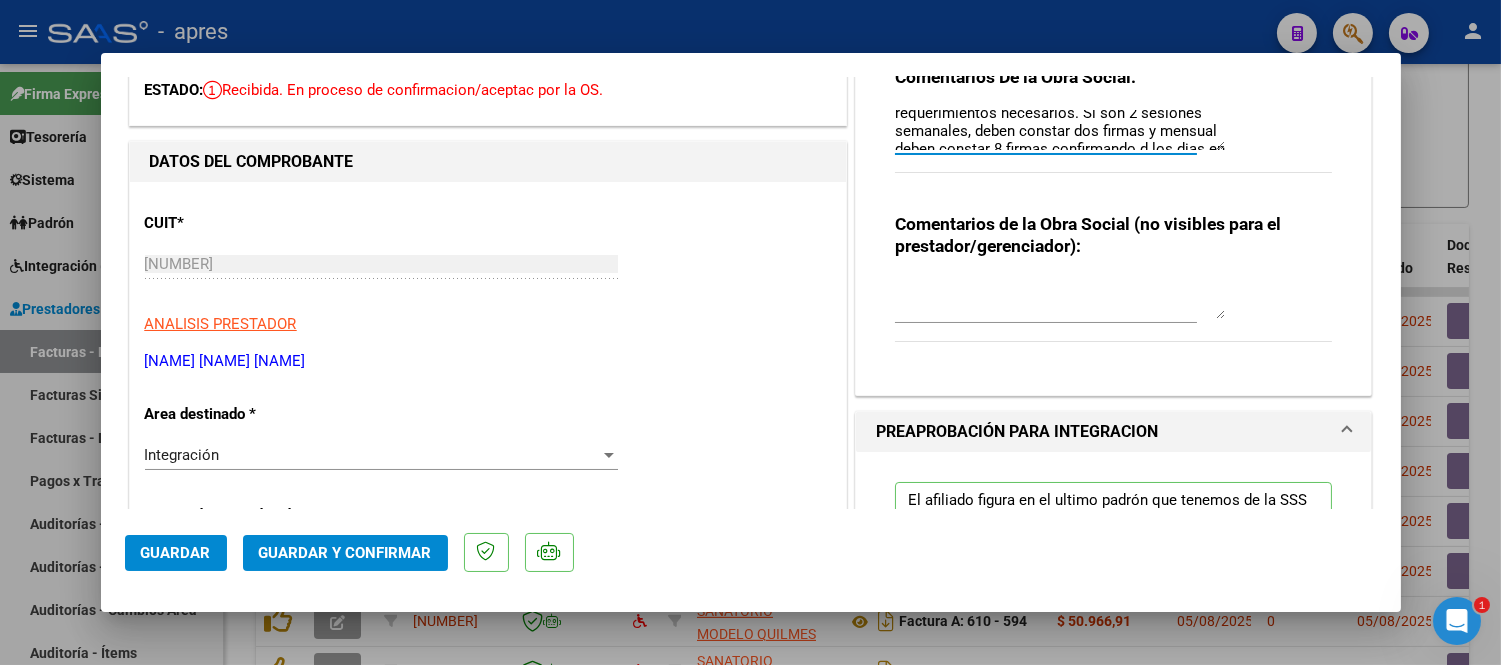 scroll, scrollTop: 70, scrollLeft: 0, axis: vertical 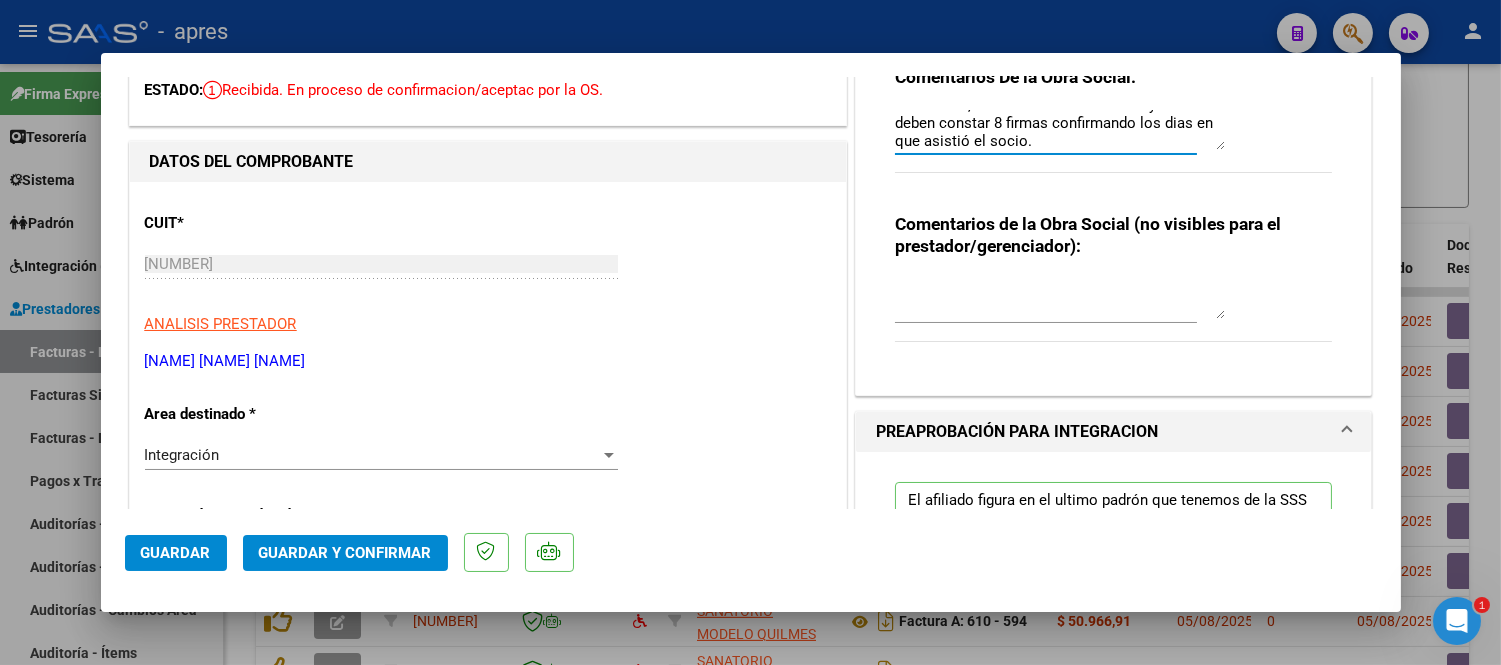 click on "05/08 La factura queda rechazada ya que la planilla de asistencia no cuenta con los requerimientos necesarios. Si son 2 sesiones semanales, deben constar dos firmas y mensual deben constar 8 firmas confirmando los dias en que asistió el socio.
Volver a cargar la planilla de asistencia en "Documentacion respaldatoria.
Ana" at bounding box center (1060, 130) 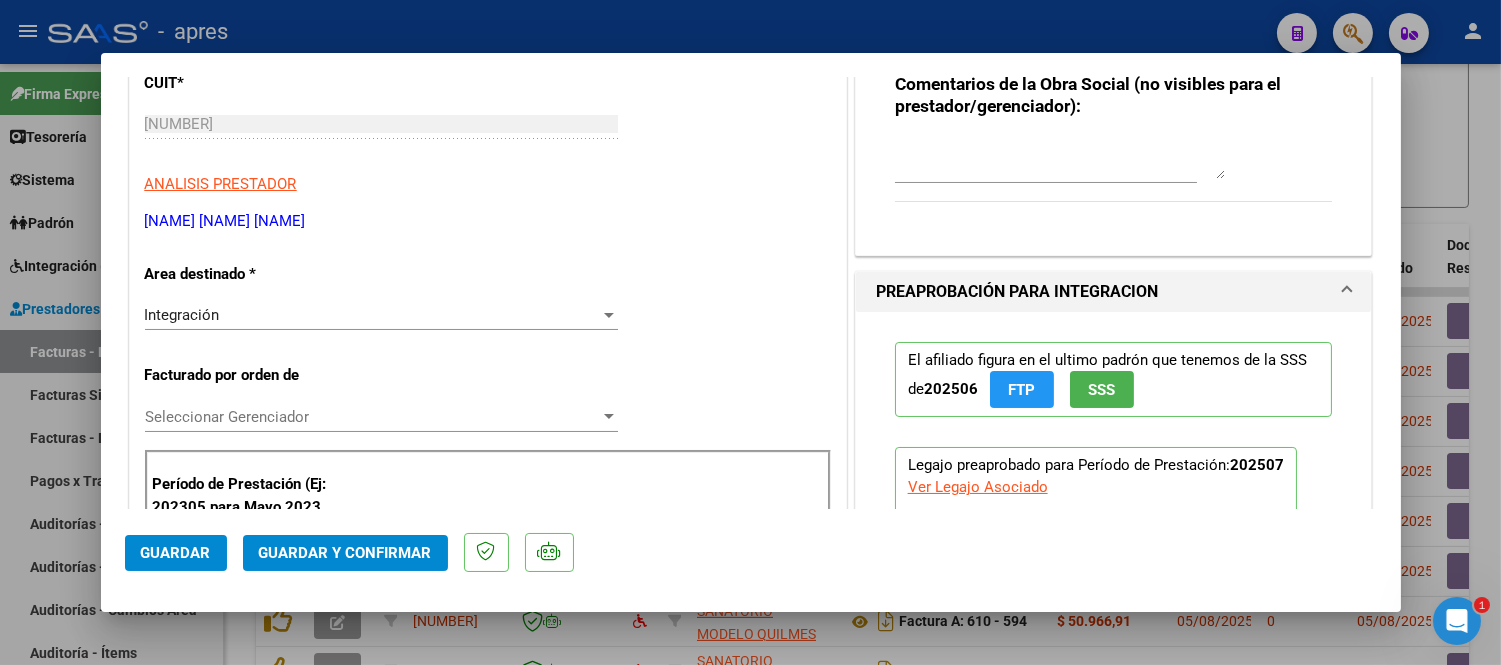 scroll, scrollTop: 333, scrollLeft: 0, axis: vertical 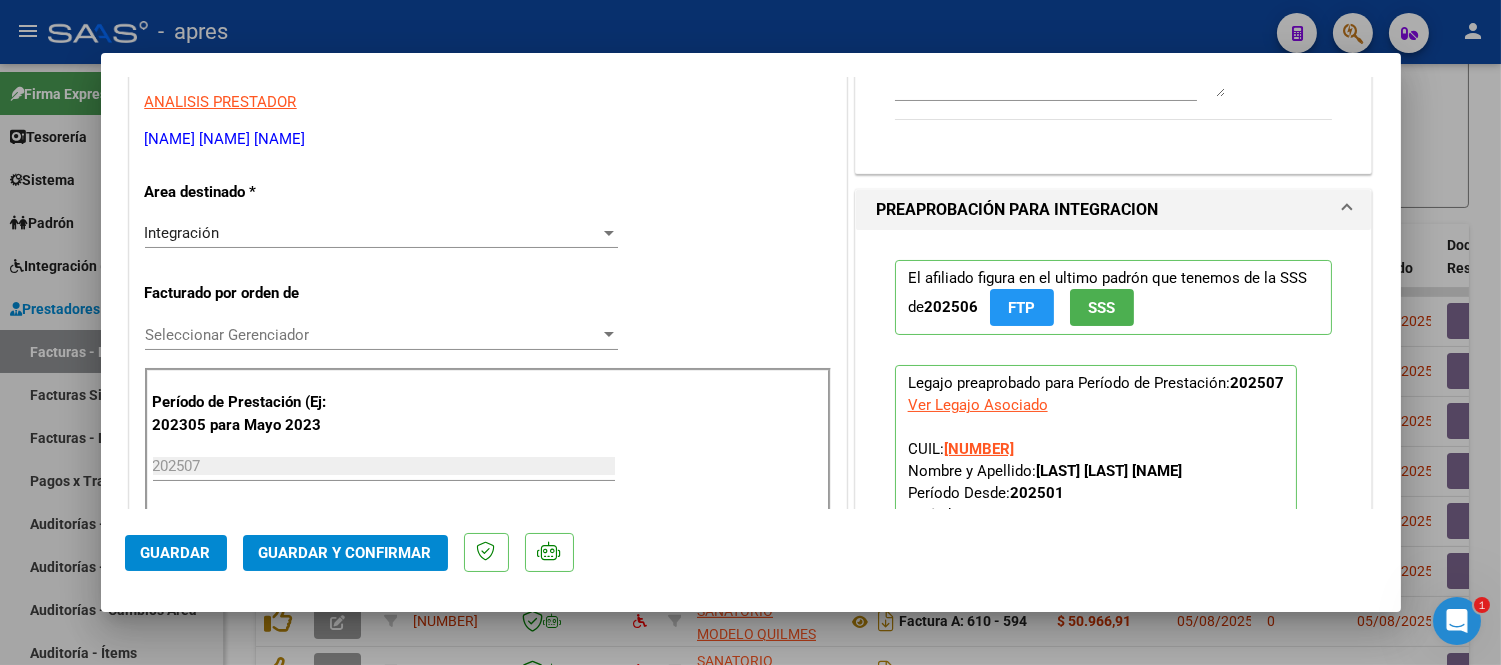 type on "05/08 La factura queda rechazada ya que la planilla de asistencia no cuenta con los requerimientos necesarios. Si son 2 sesiones semanales, deben constar dos firmas y mensual deben constar 8 firmas del familiar confirmando los dias en que asistió el socio.
Volver a cargar la planilla de asistencia en "Documentacion respaldatoria.
Ana" 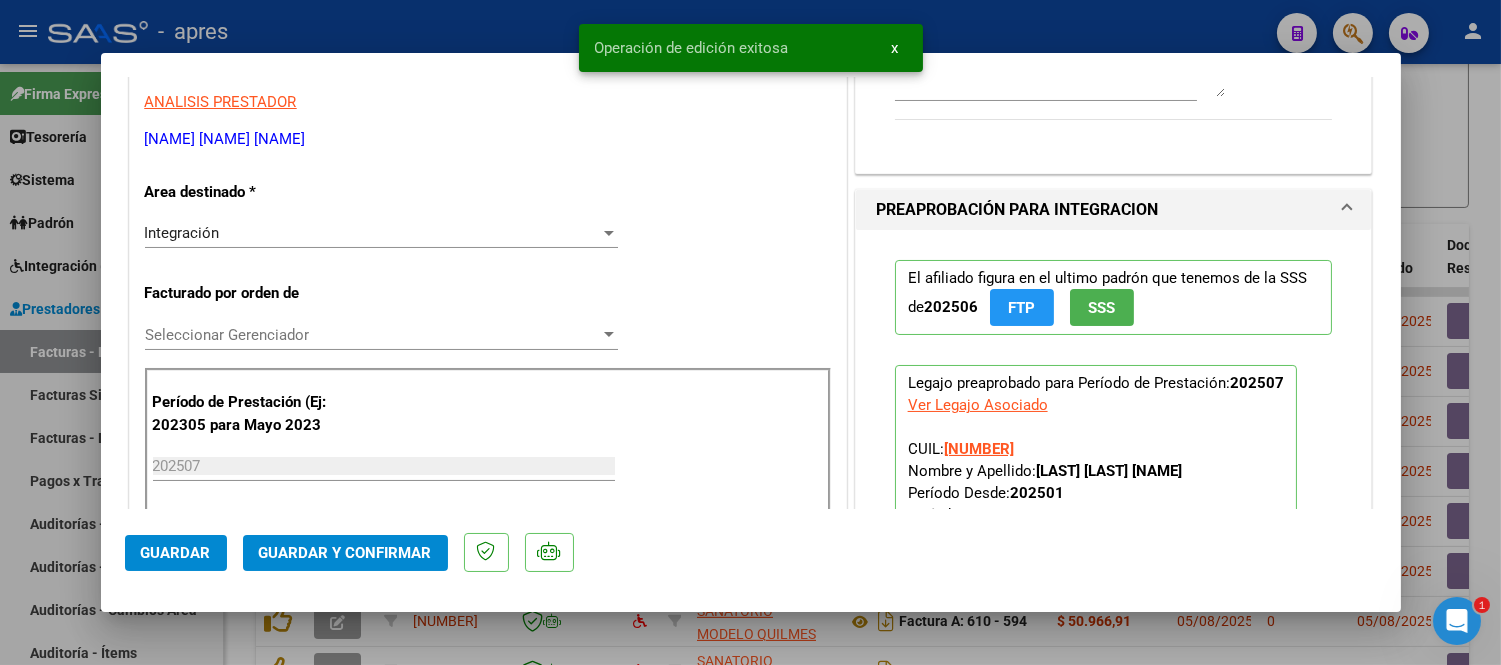 click at bounding box center (750, 332) 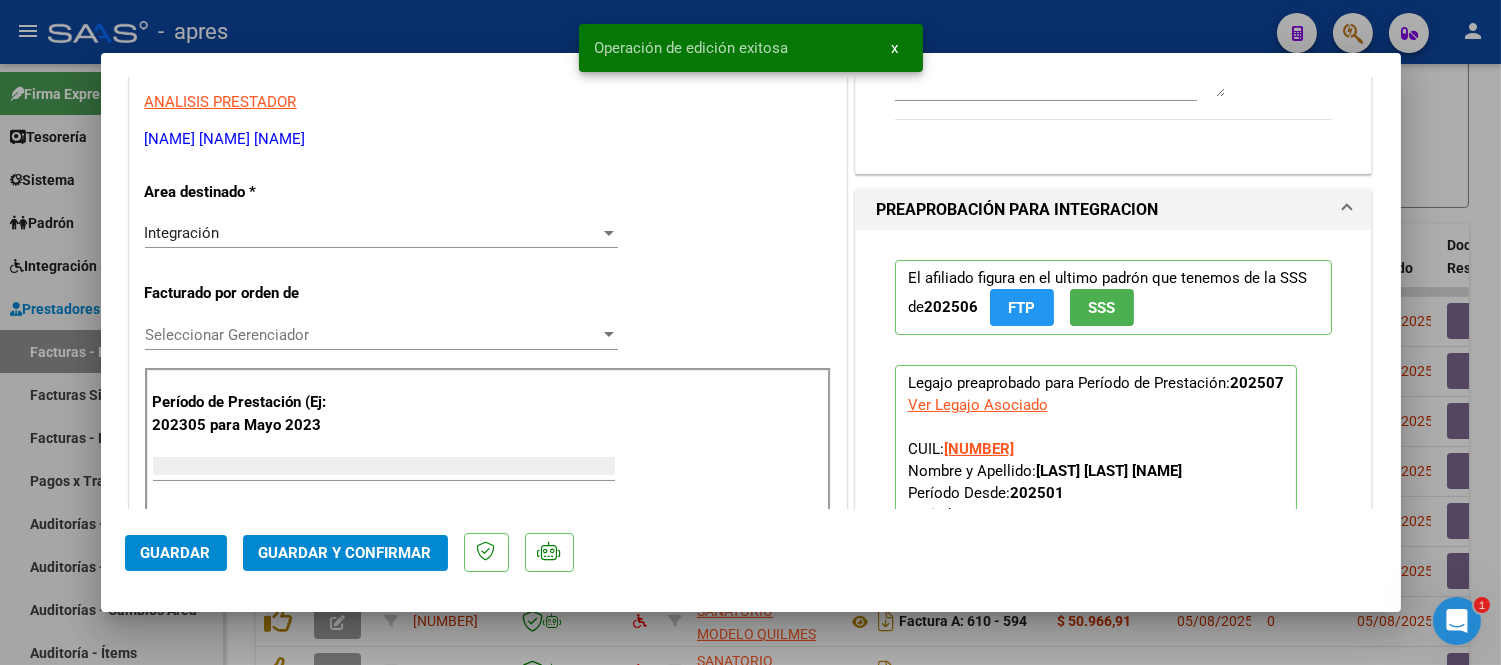 scroll, scrollTop: 0, scrollLeft: 0, axis: both 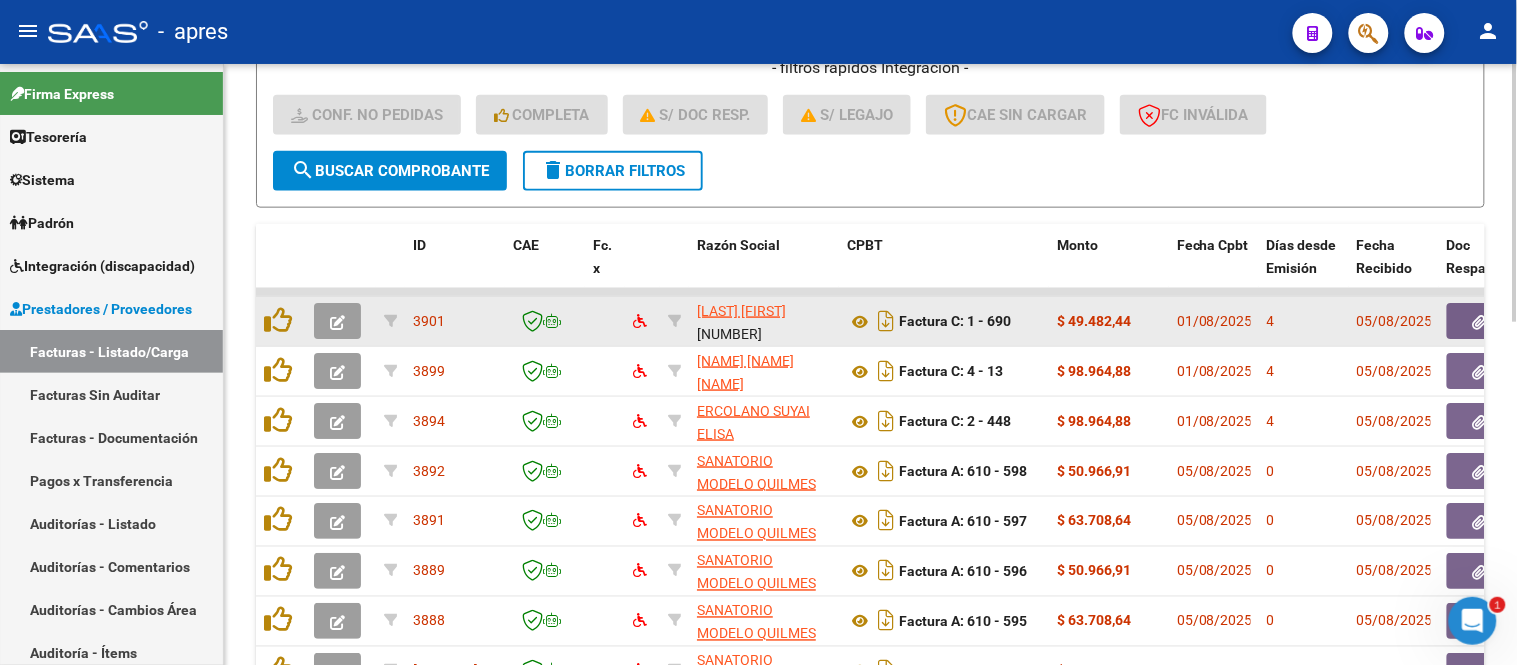 click 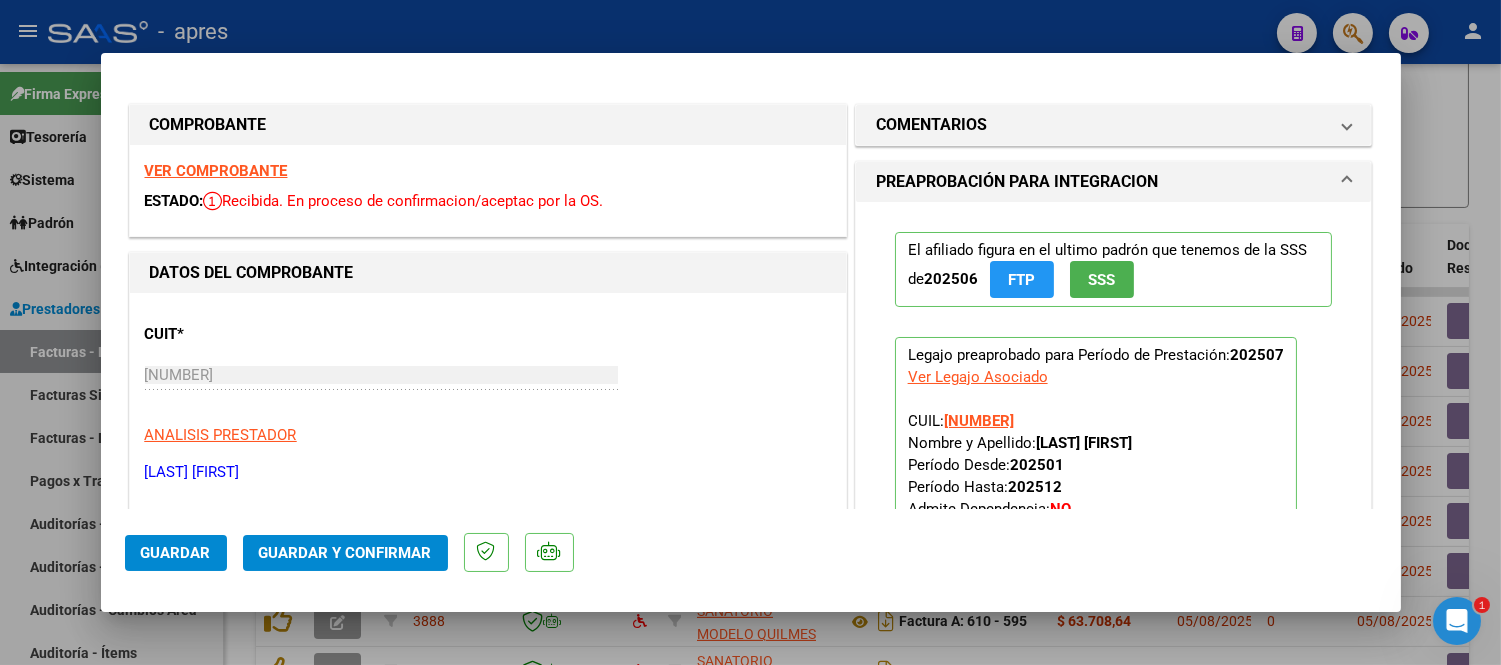 click at bounding box center (750, 332) 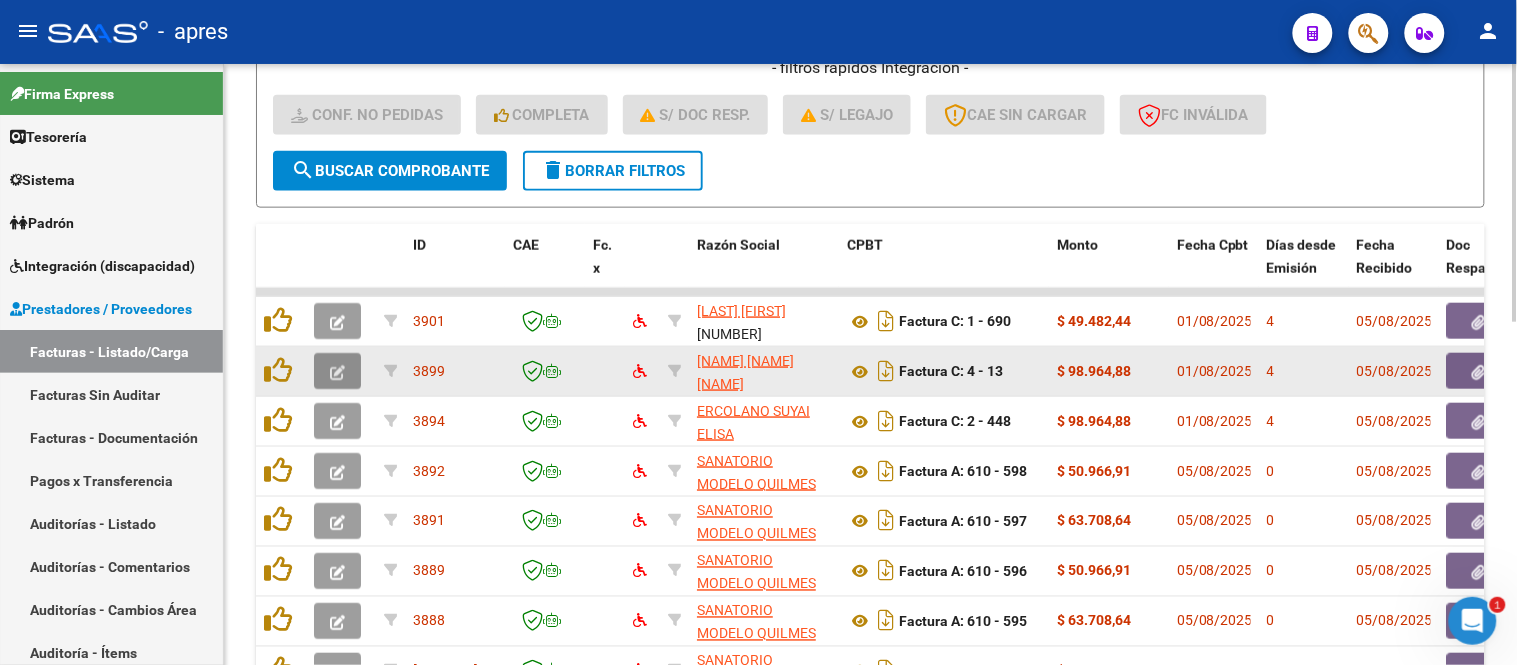 click 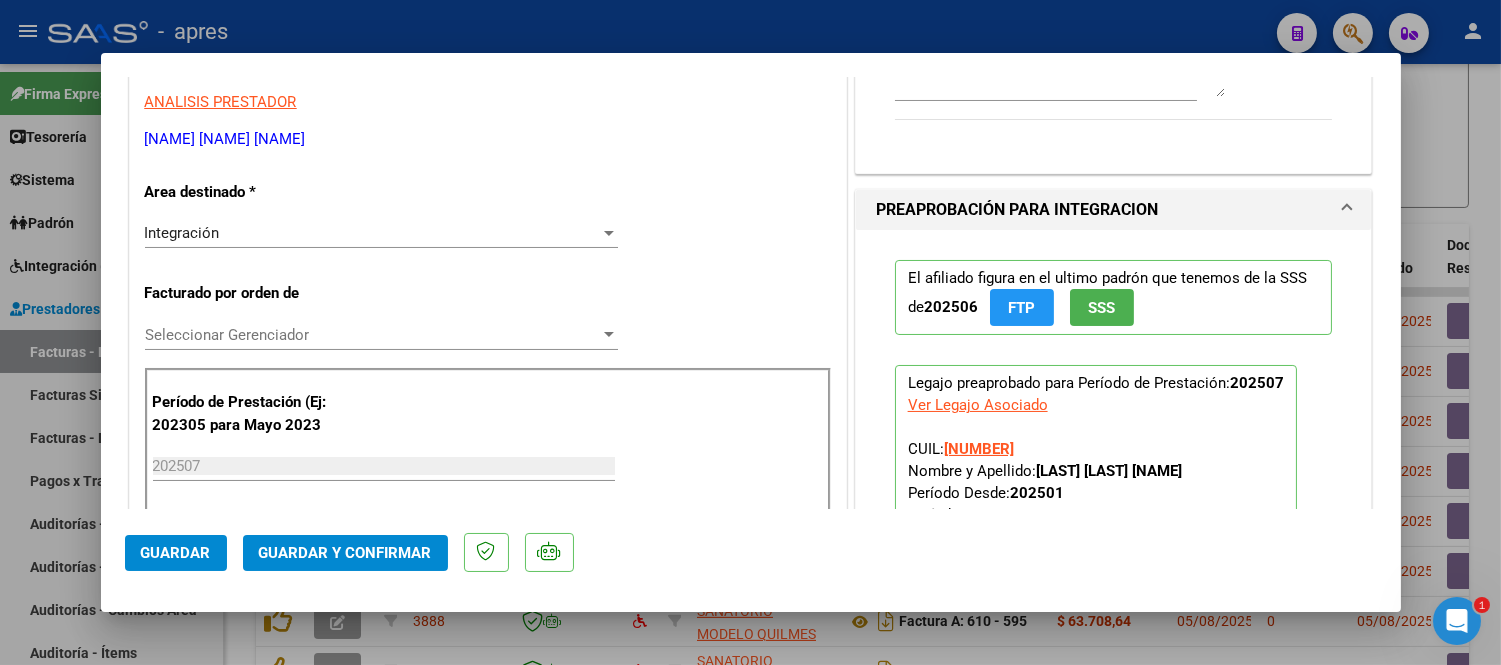 scroll, scrollTop: 444, scrollLeft: 0, axis: vertical 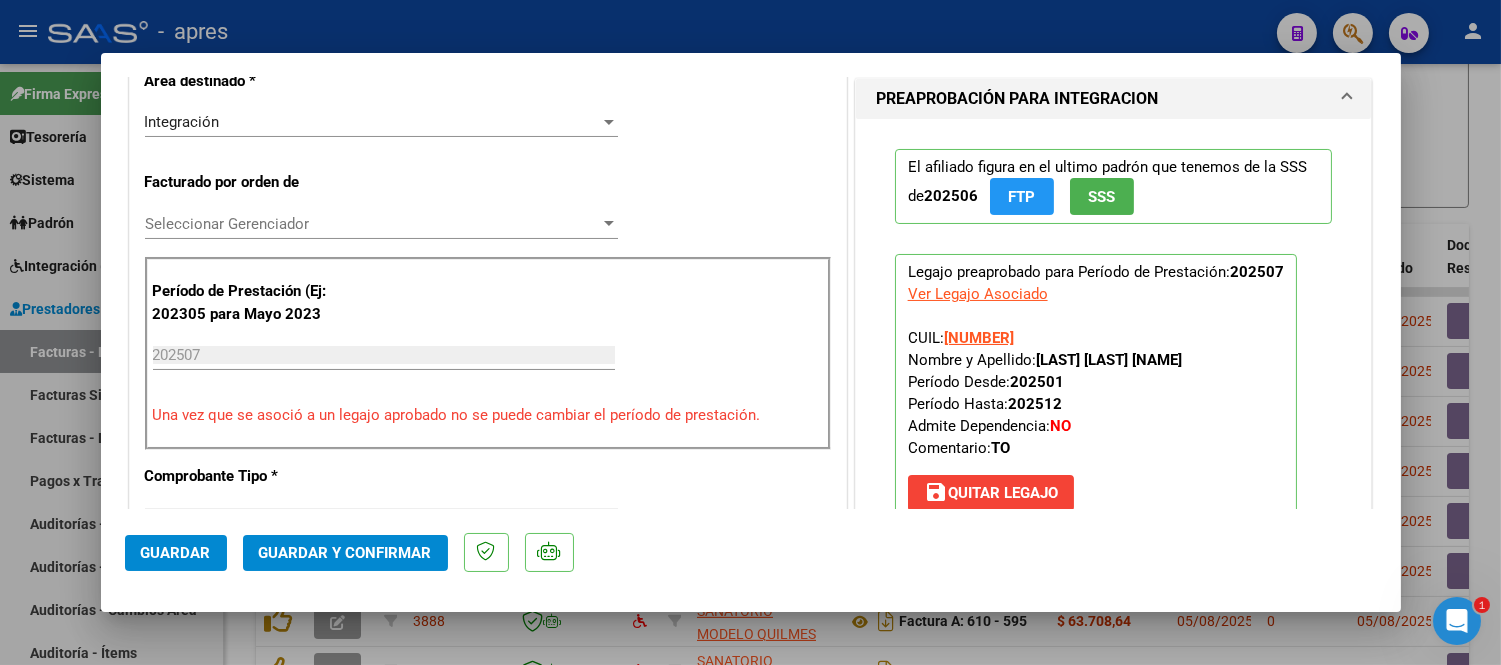 click at bounding box center (750, 332) 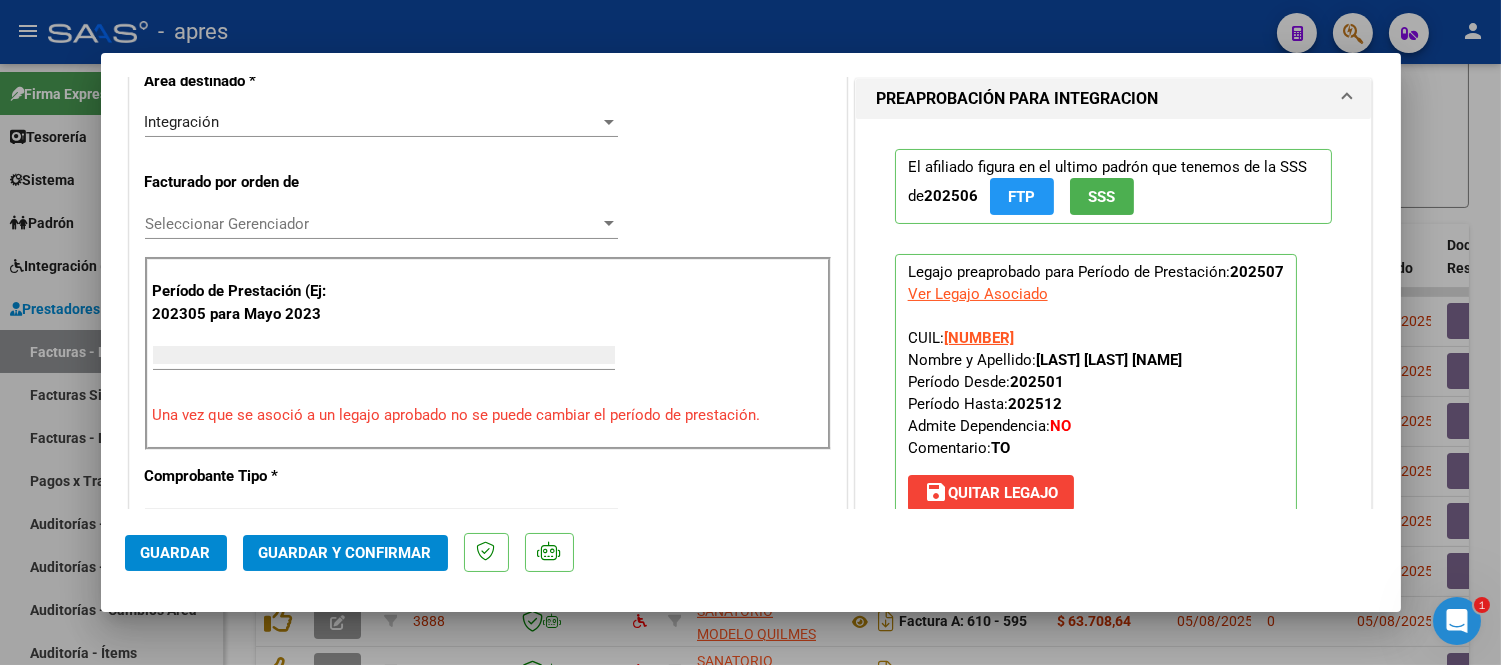 scroll, scrollTop: 0, scrollLeft: 0, axis: both 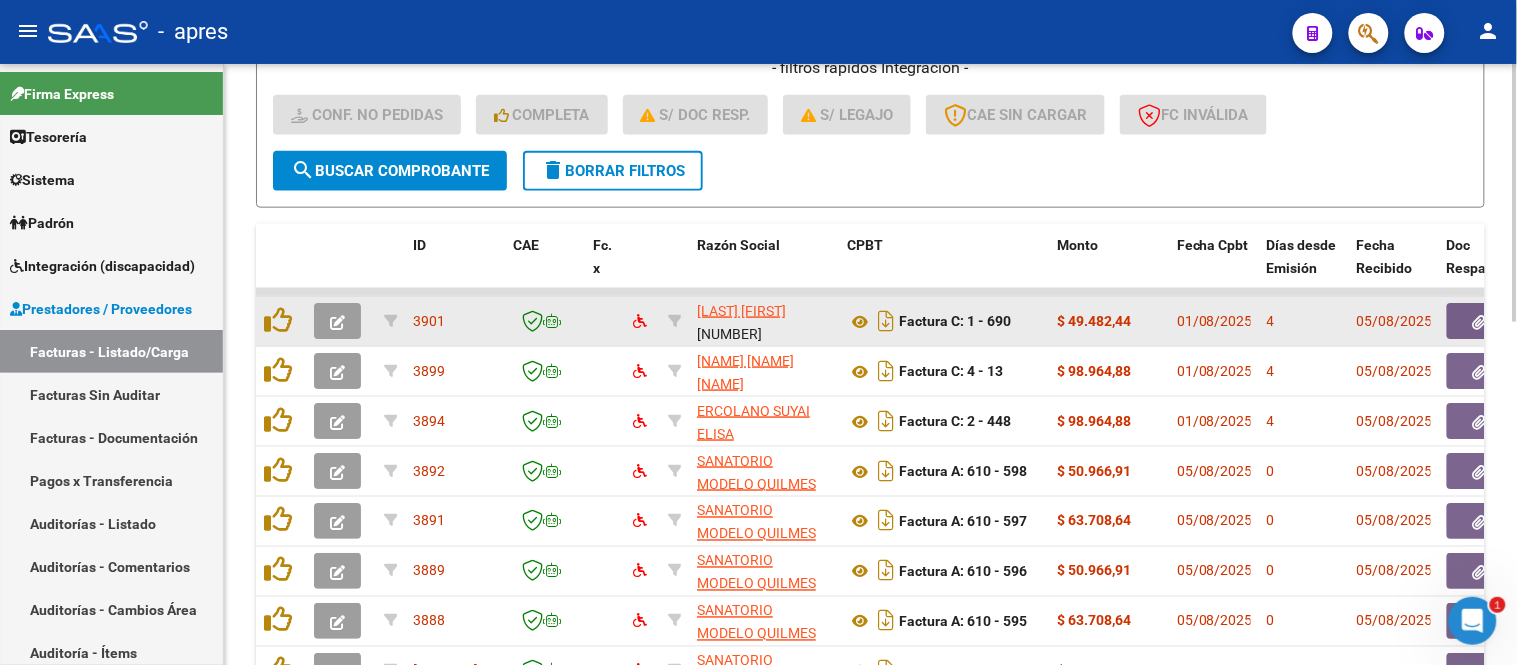 click 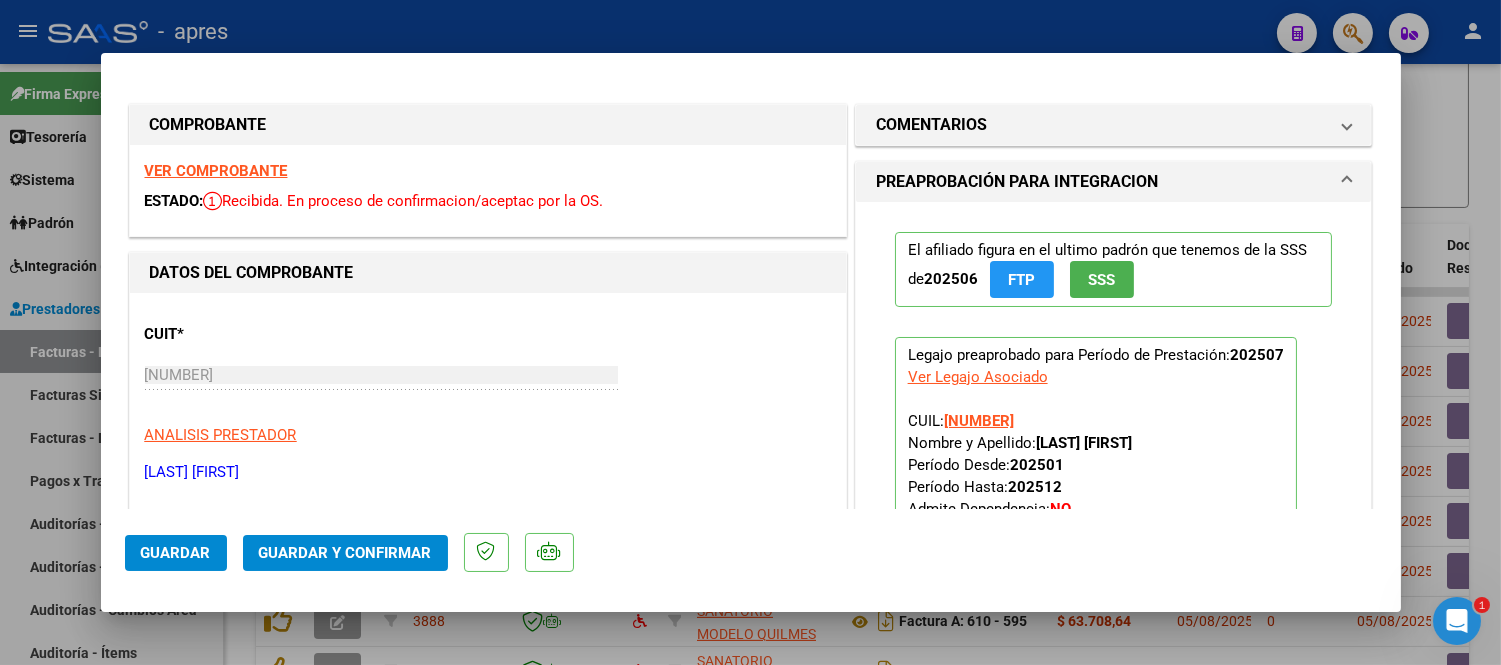 click on "VER COMPROBANTE" at bounding box center (216, 171) 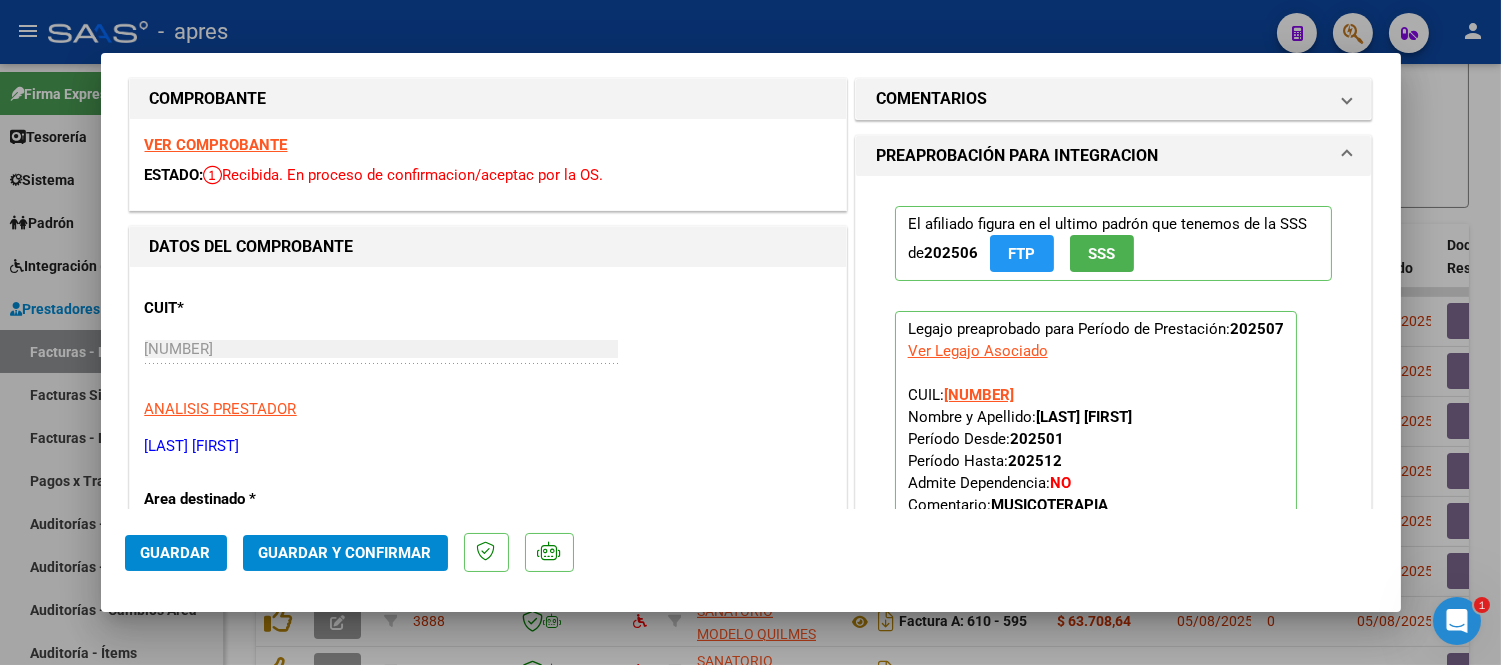 scroll, scrollTop: 0, scrollLeft: 0, axis: both 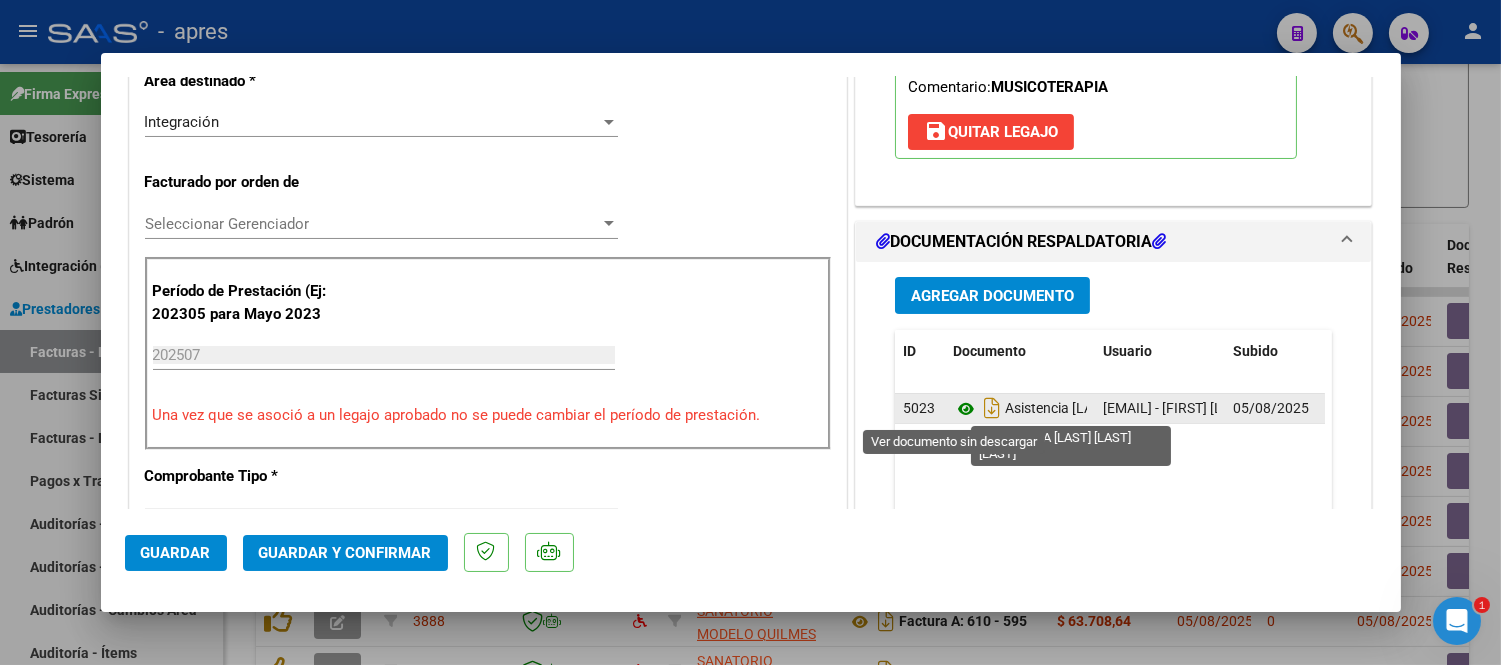 click 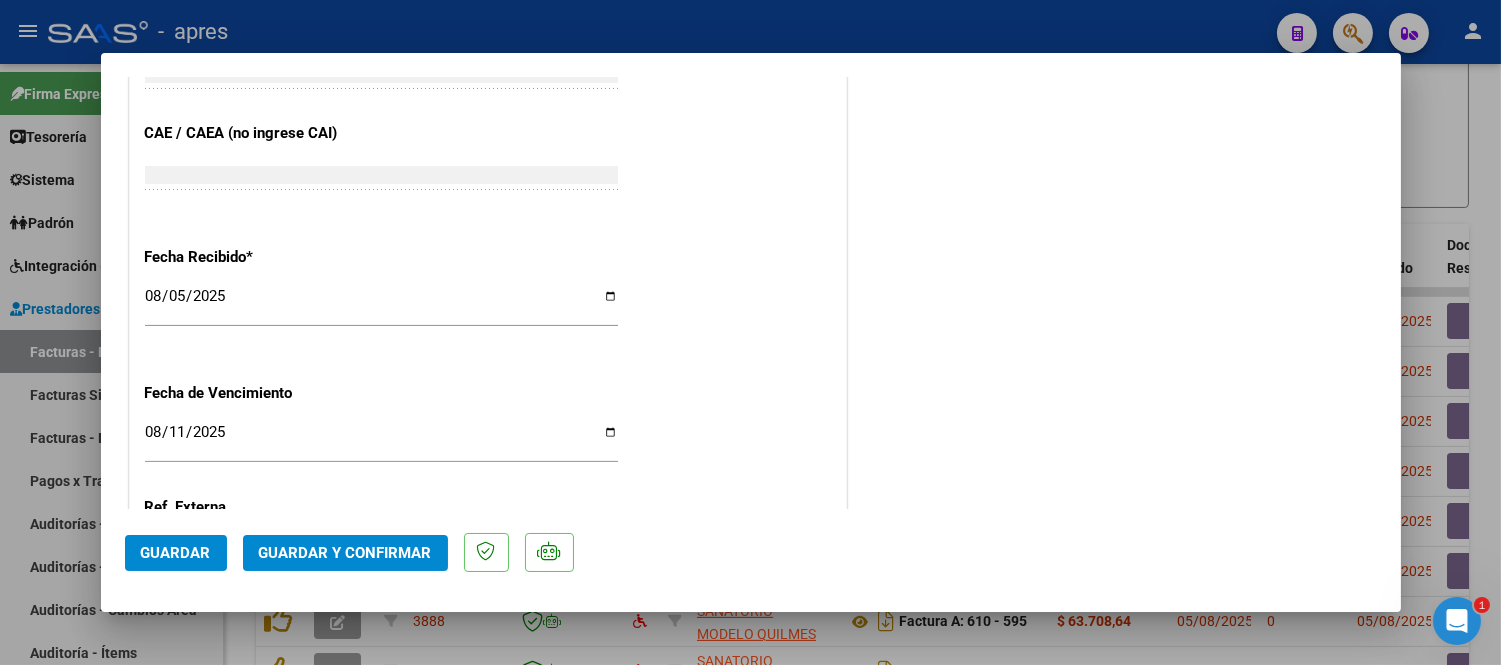 scroll, scrollTop: 1333, scrollLeft: 0, axis: vertical 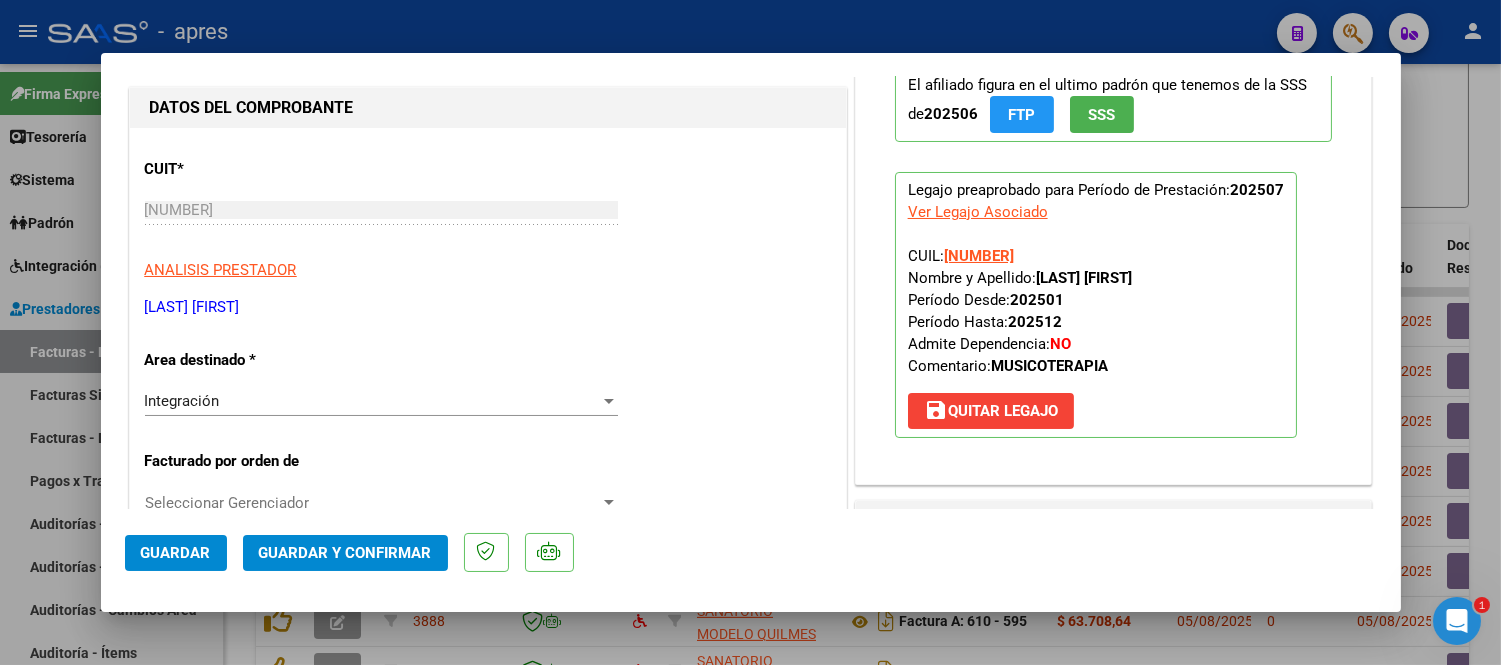click on "Guardar y Confirmar" 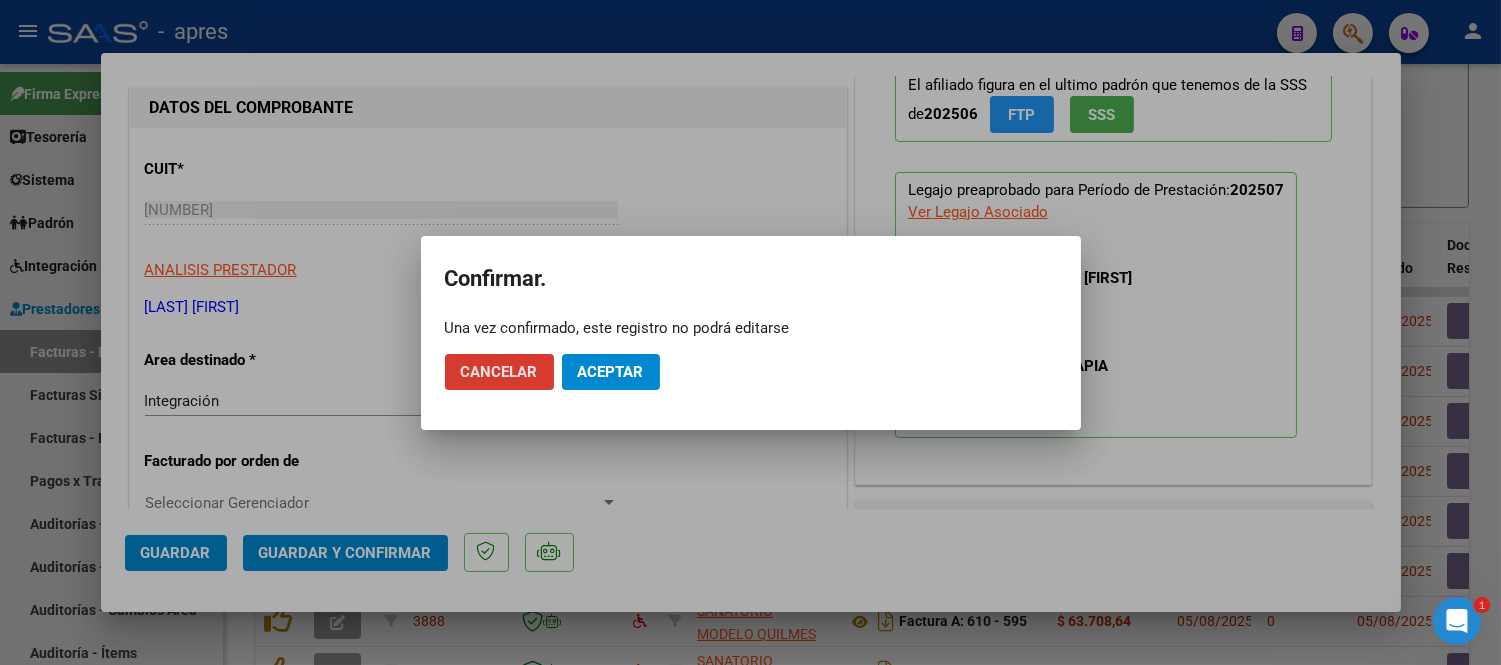 click on "Aceptar" 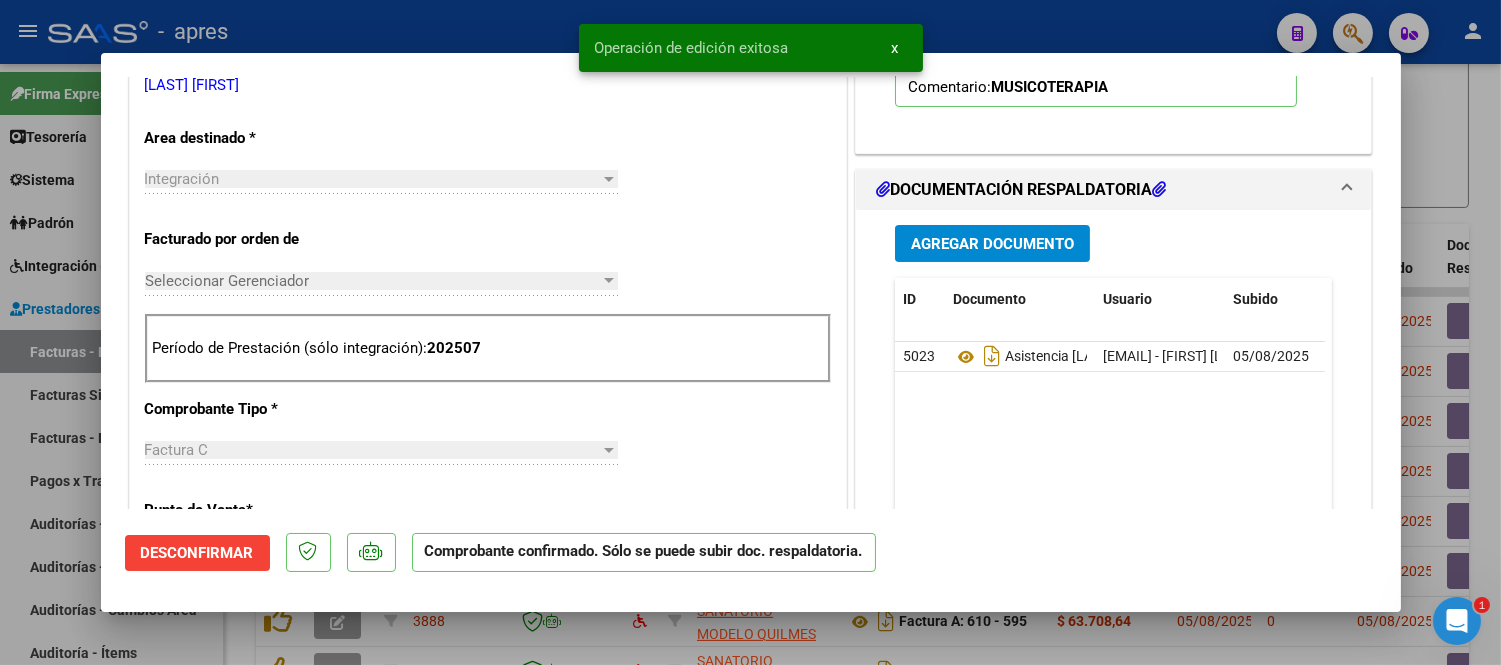 click at bounding box center [750, 332] 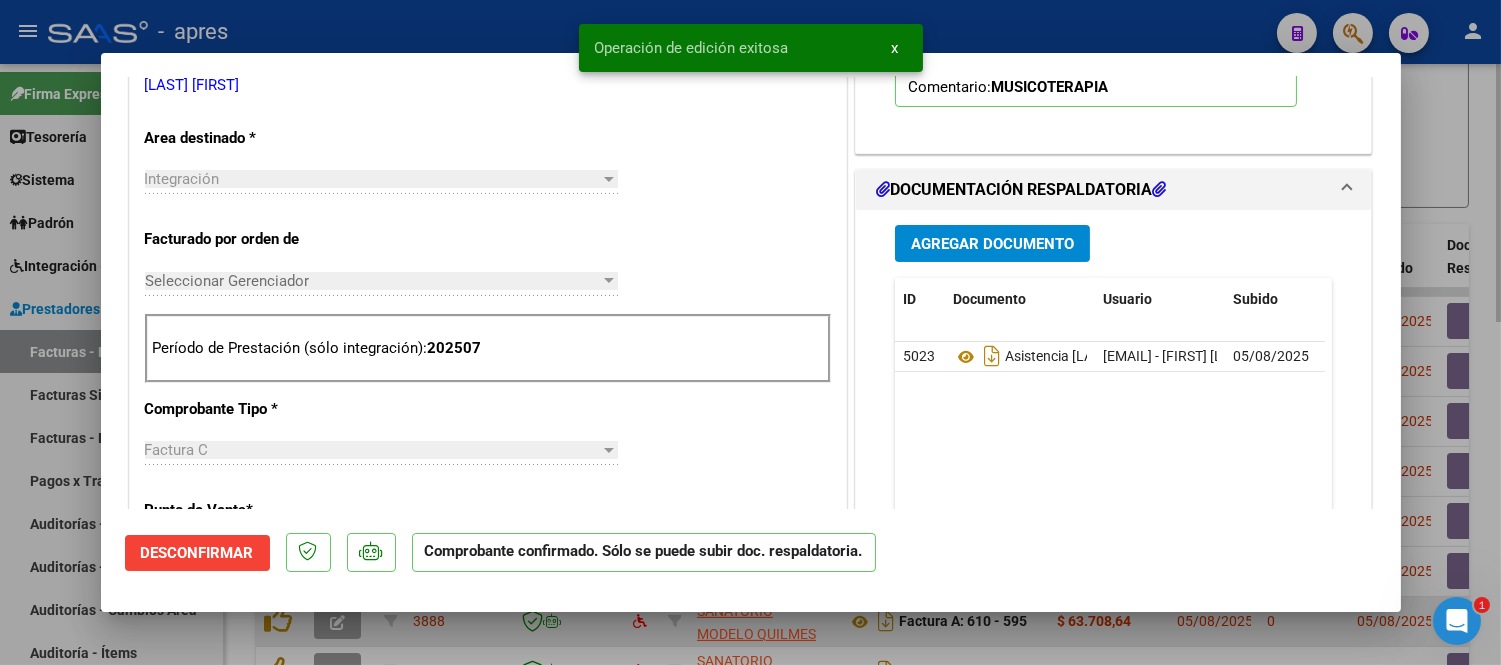 scroll, scrollTop: 397, scrollLeft: 0, axis: vertical 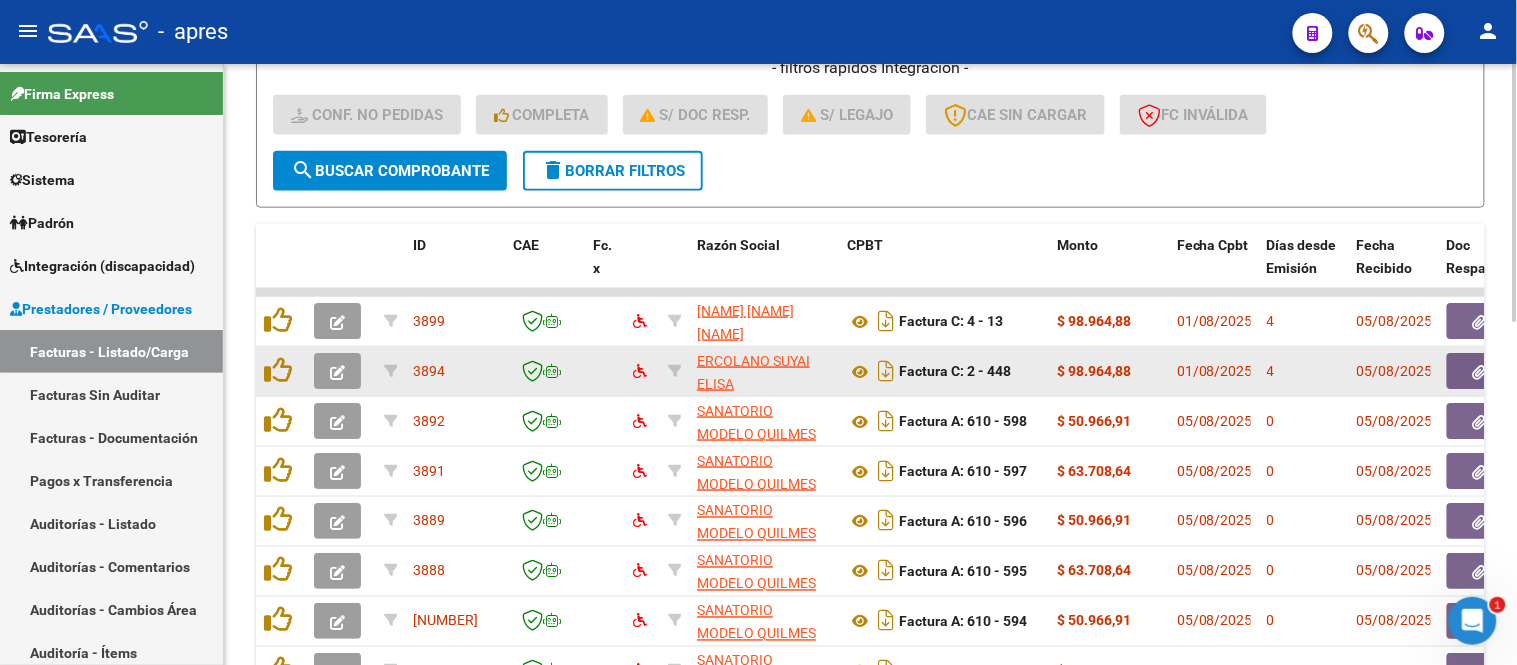 click 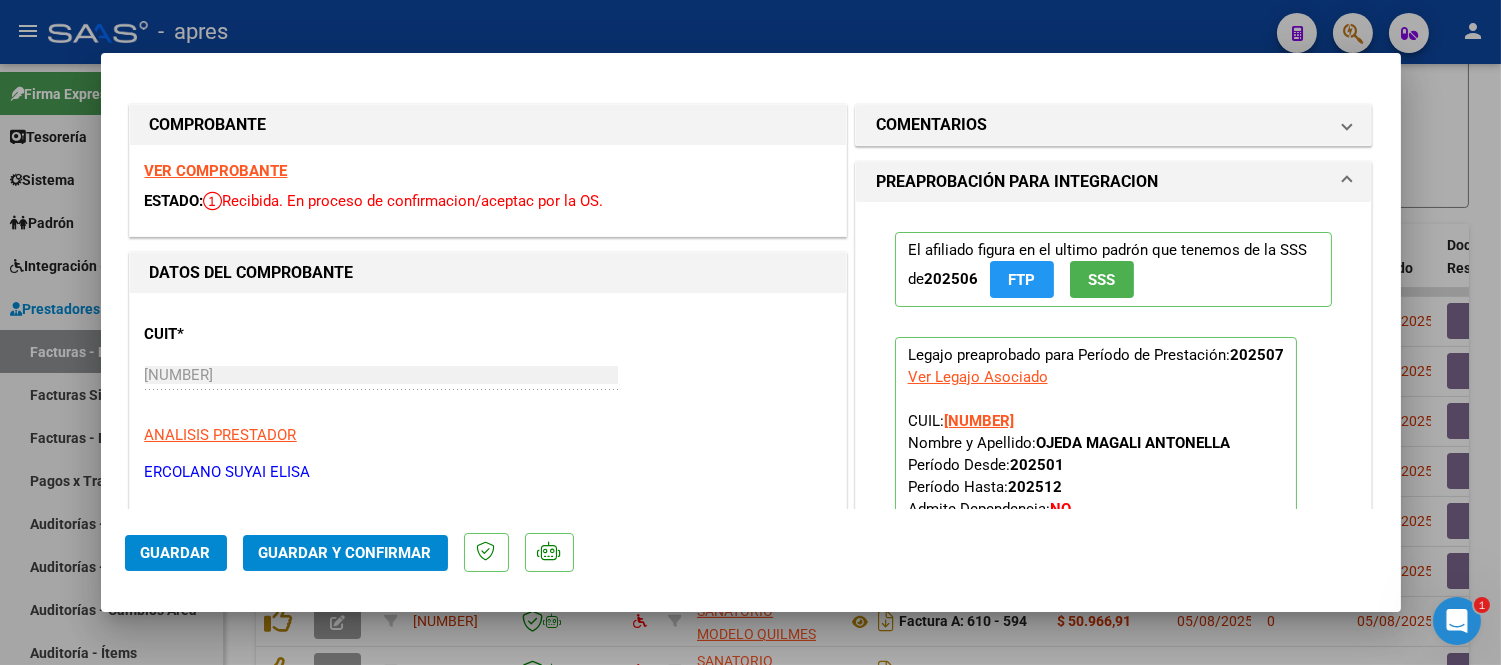 click on "VER COMPROBANTE" at bounding box center [216, 171] 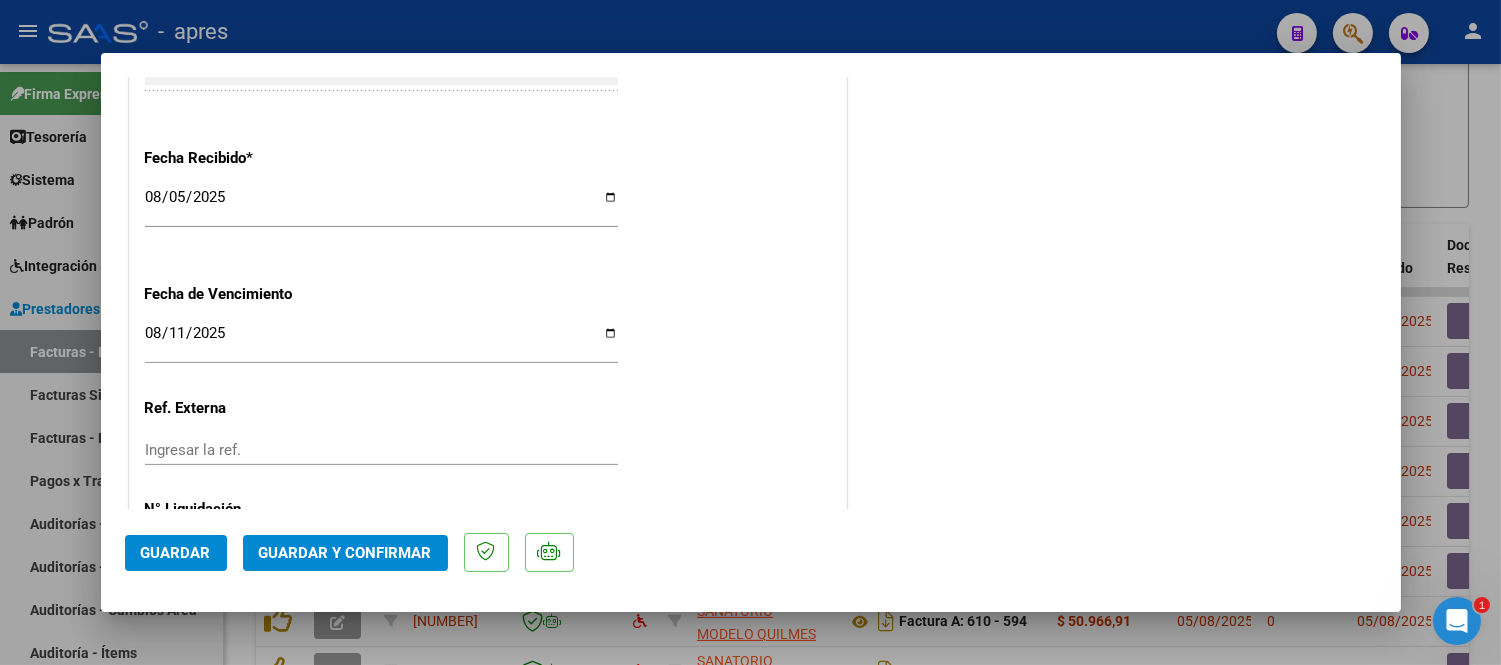 scroll, scrollTop: 1444, scrollLeft: 0, axis: vertical 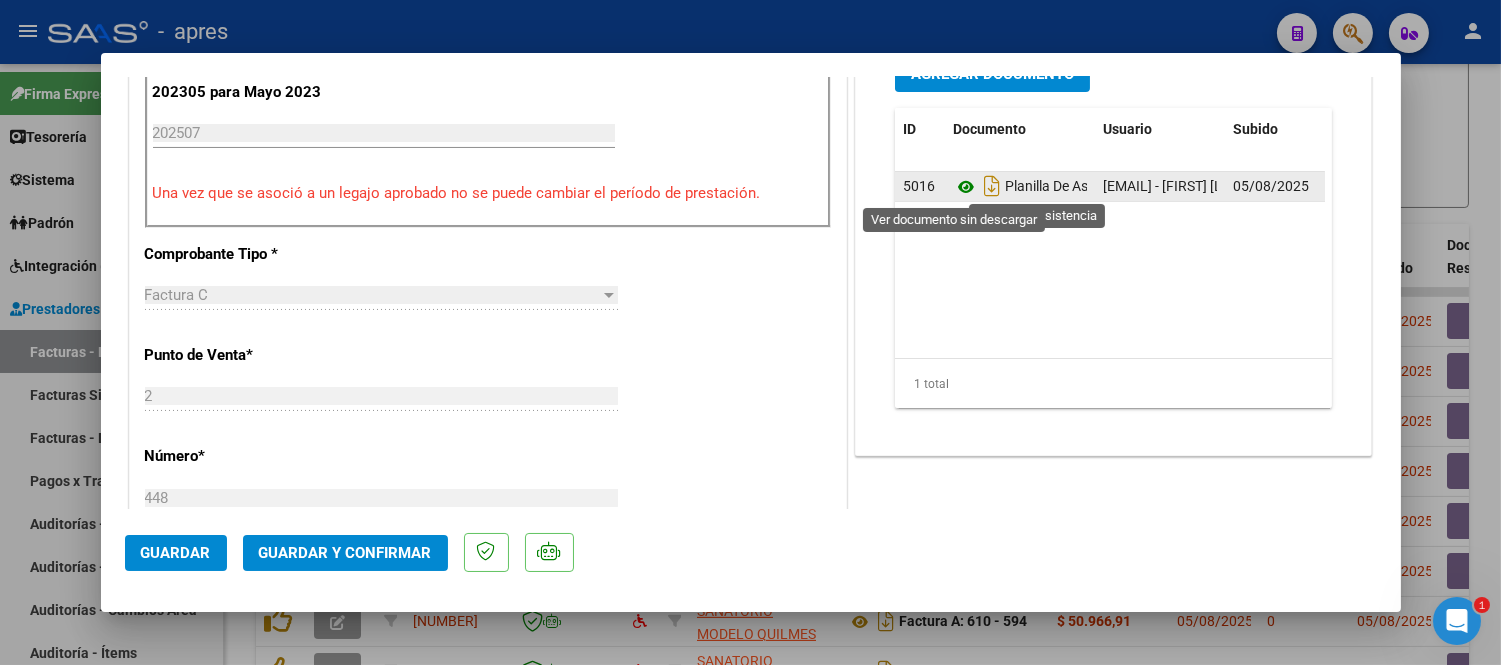 click 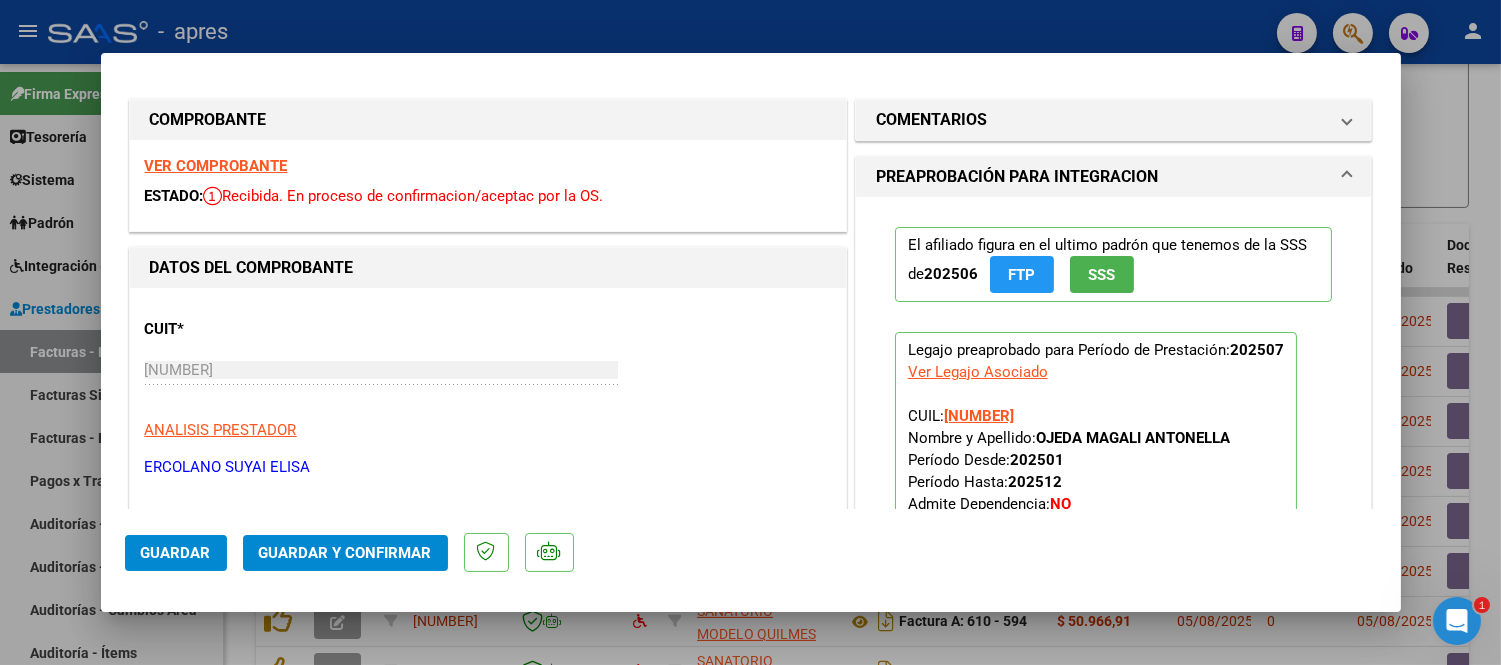 scroll, scrollTop: 0, scrollLeft: 0, axis: both 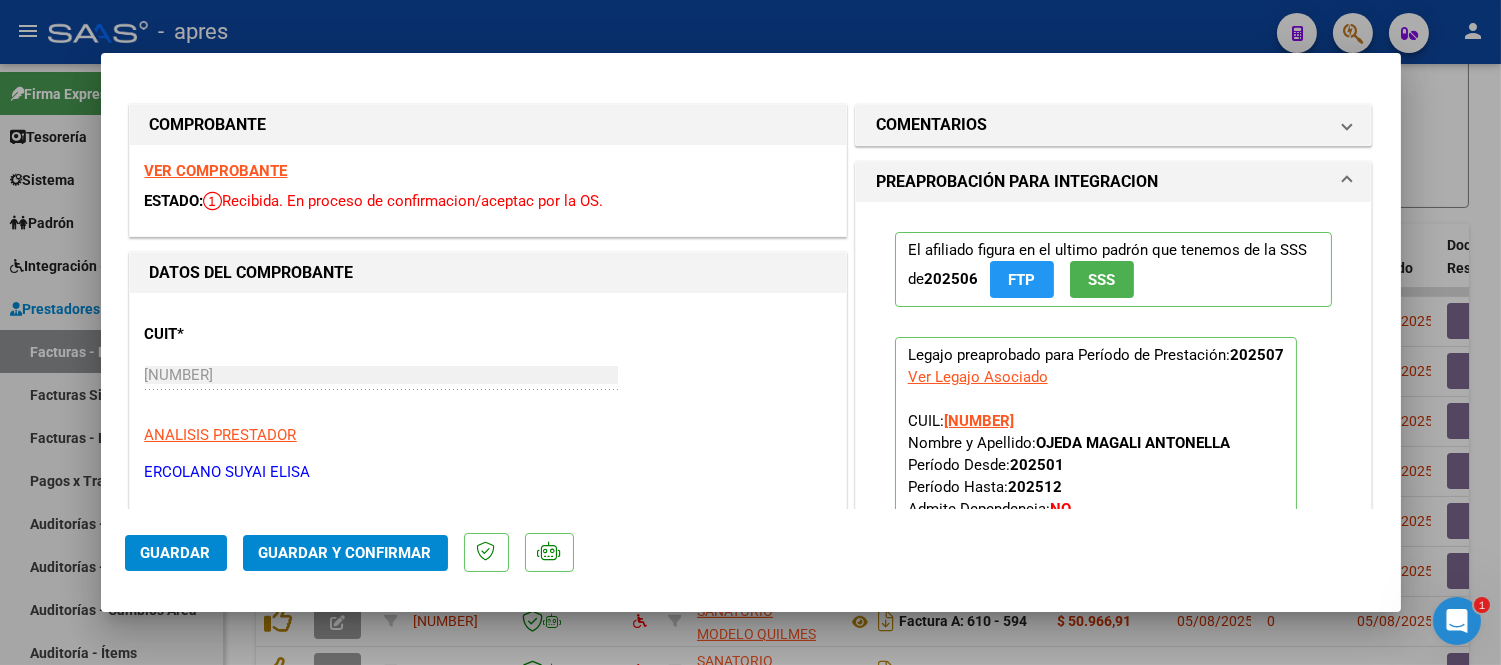 click on "VER COMPROBANTE" at bounding box center [216, 171] 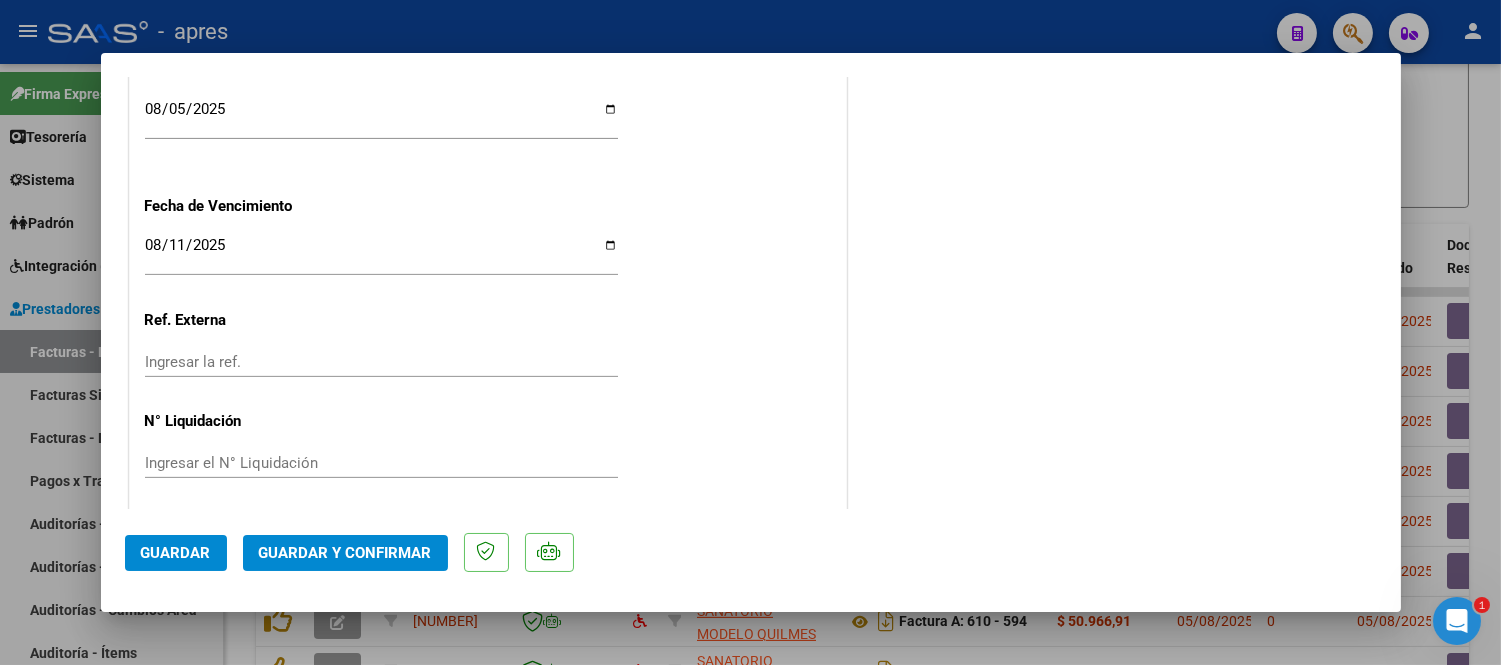 scroll, scrollTop: 1498, scrollLeft: 0, axis: vertical 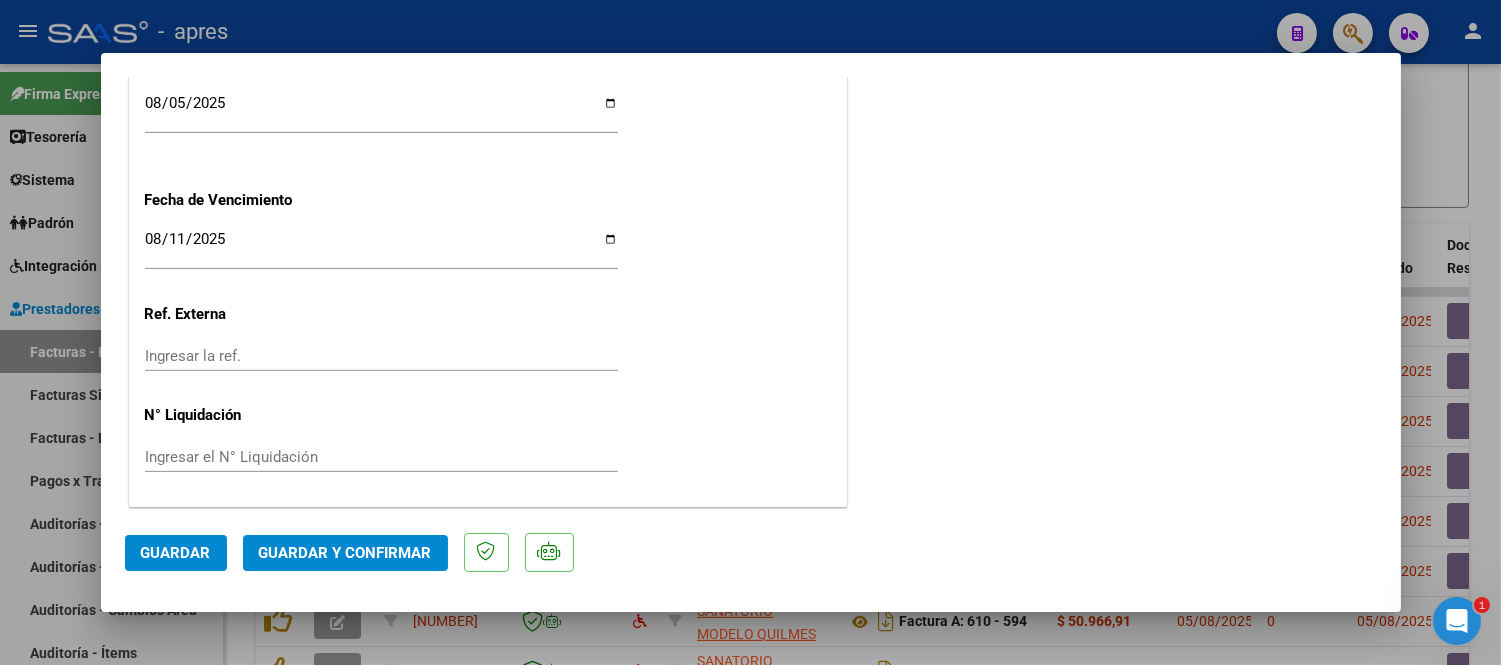 click on "Guardar y Confirmar" 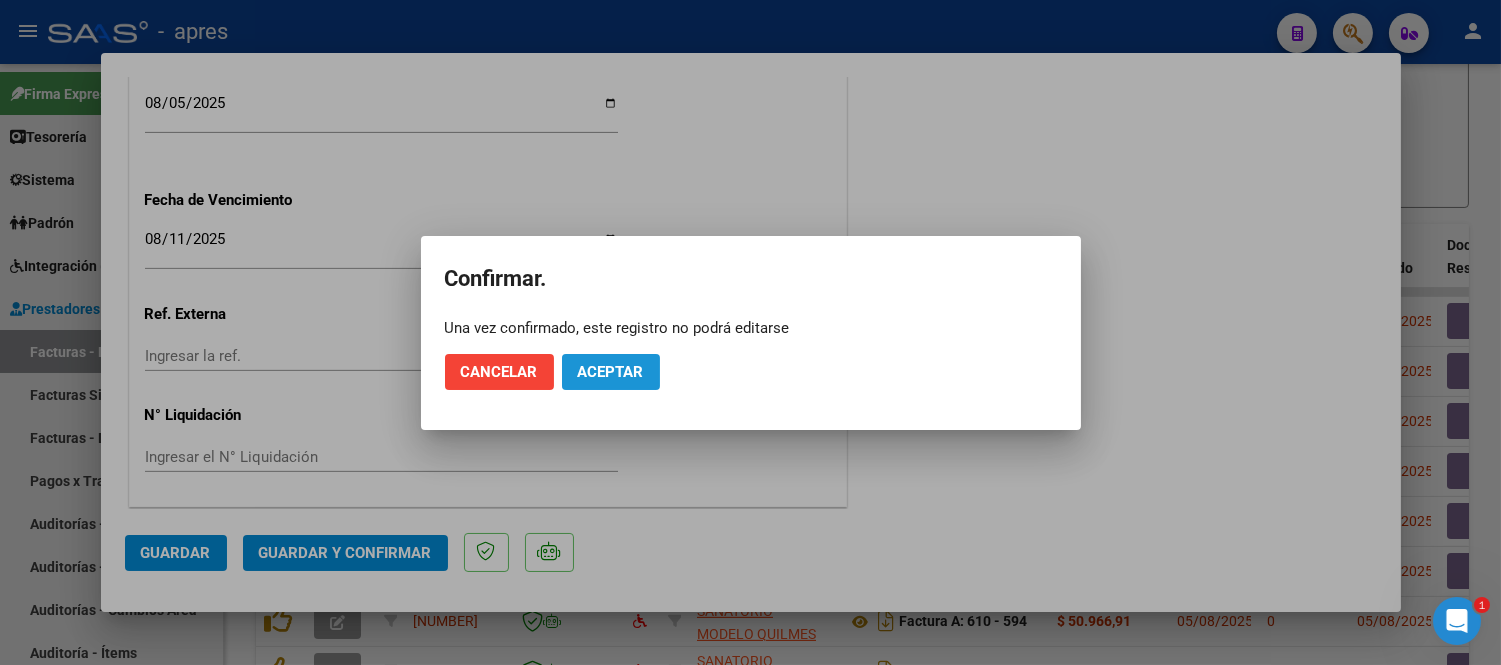 click on "Aceptar" 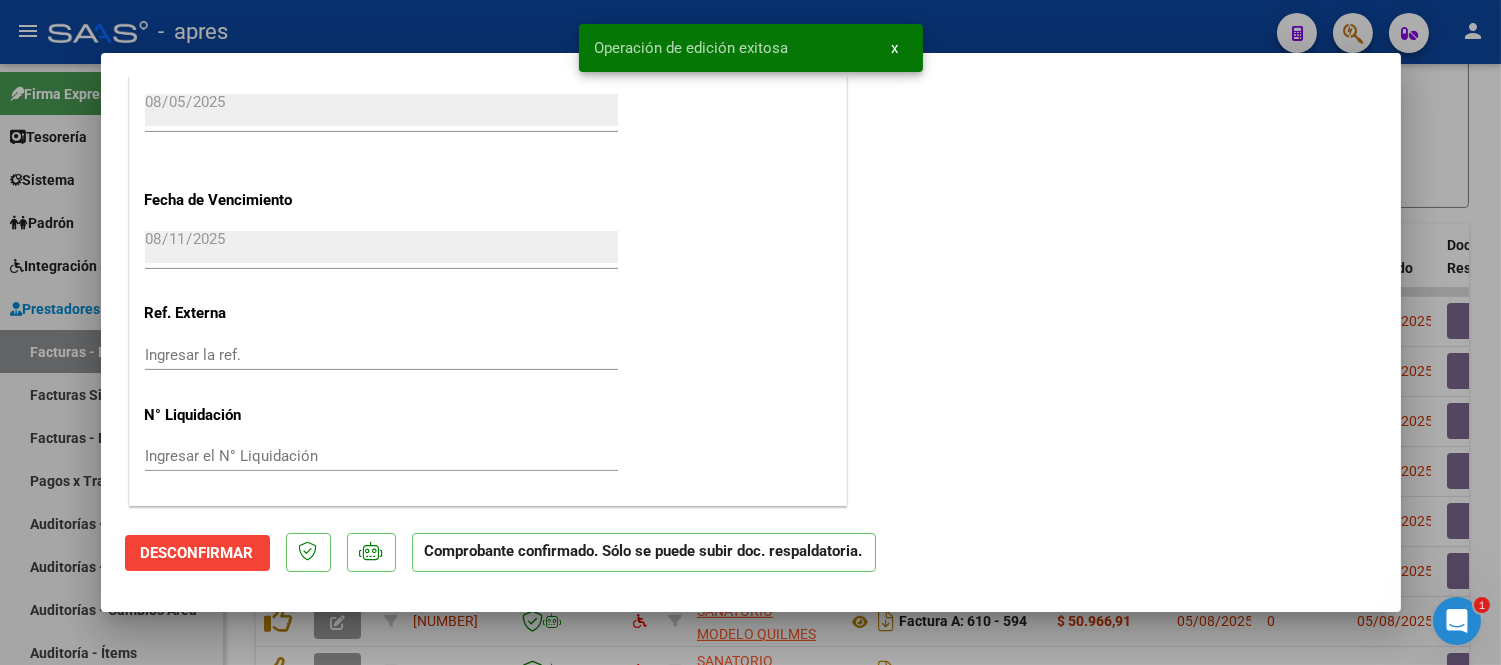 click at bounding box center (750, 332) 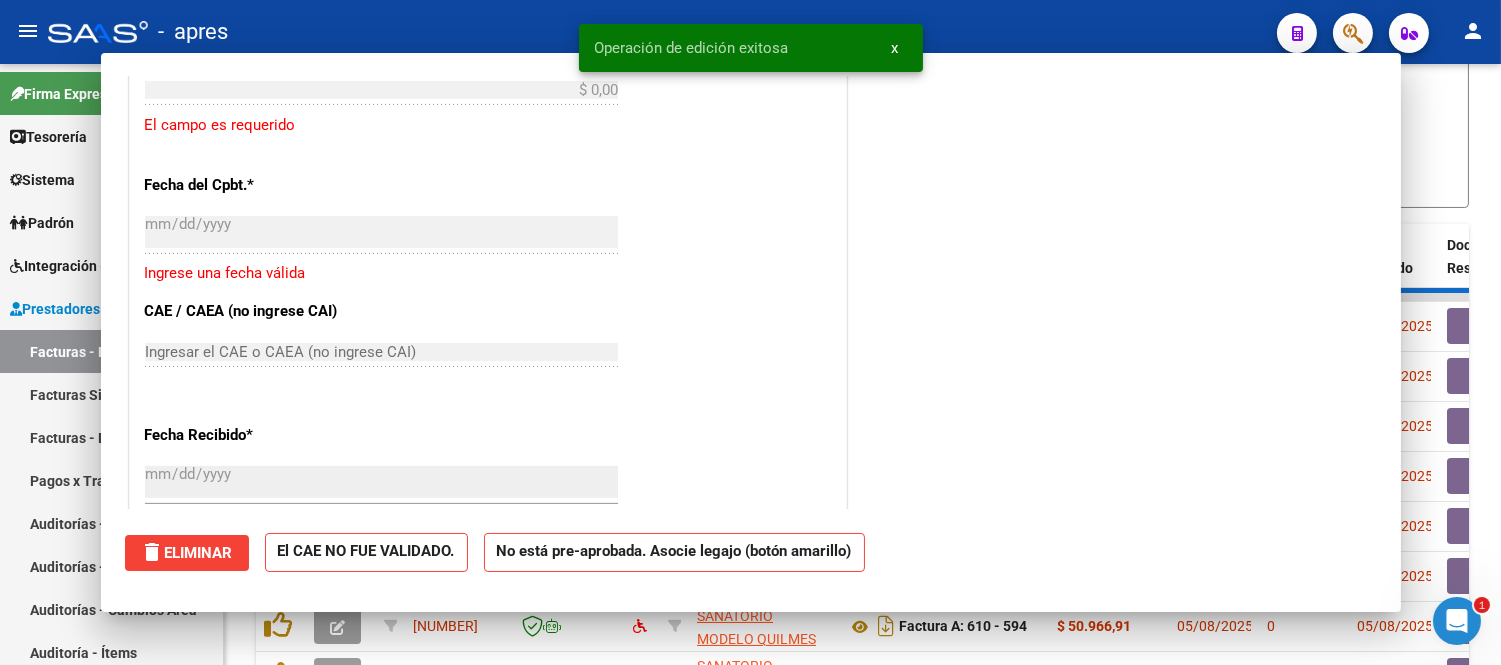 scroll, scrollTop: 1746, scrollLeft: 0, axis: vertical 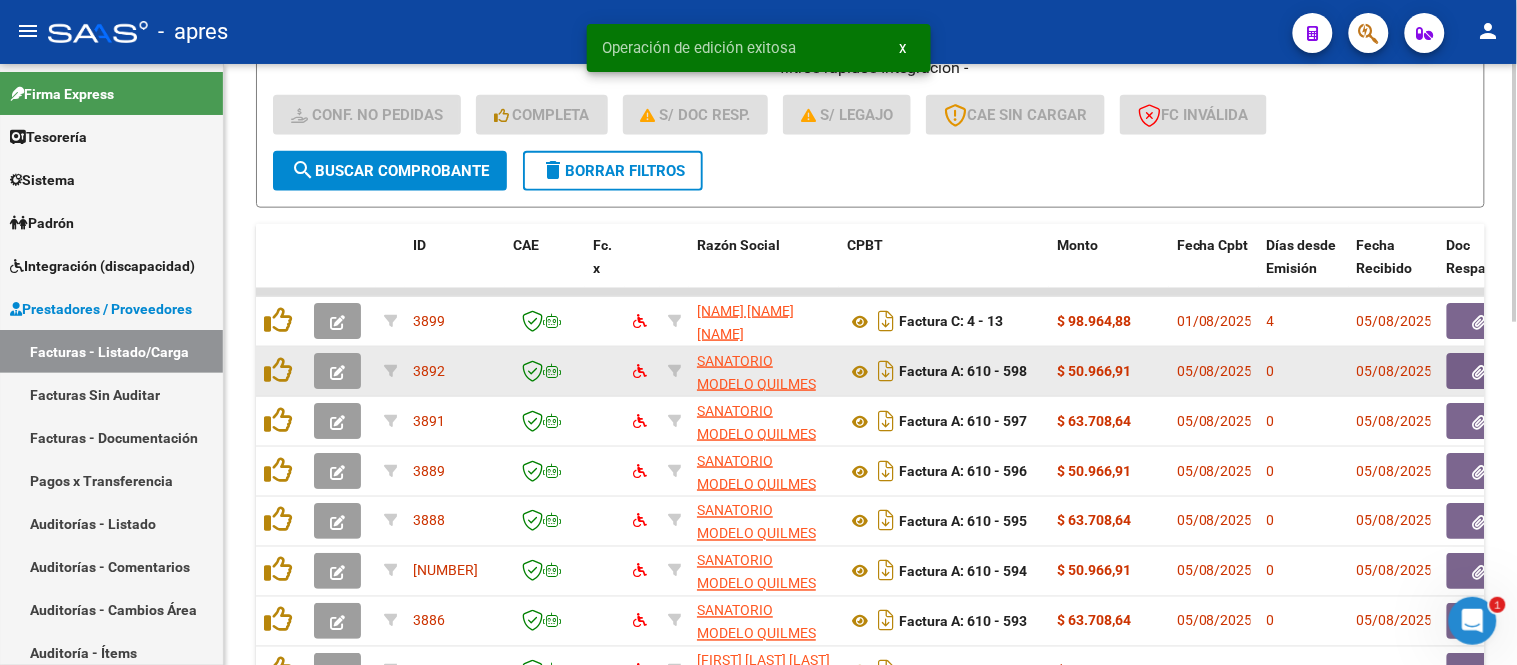 click 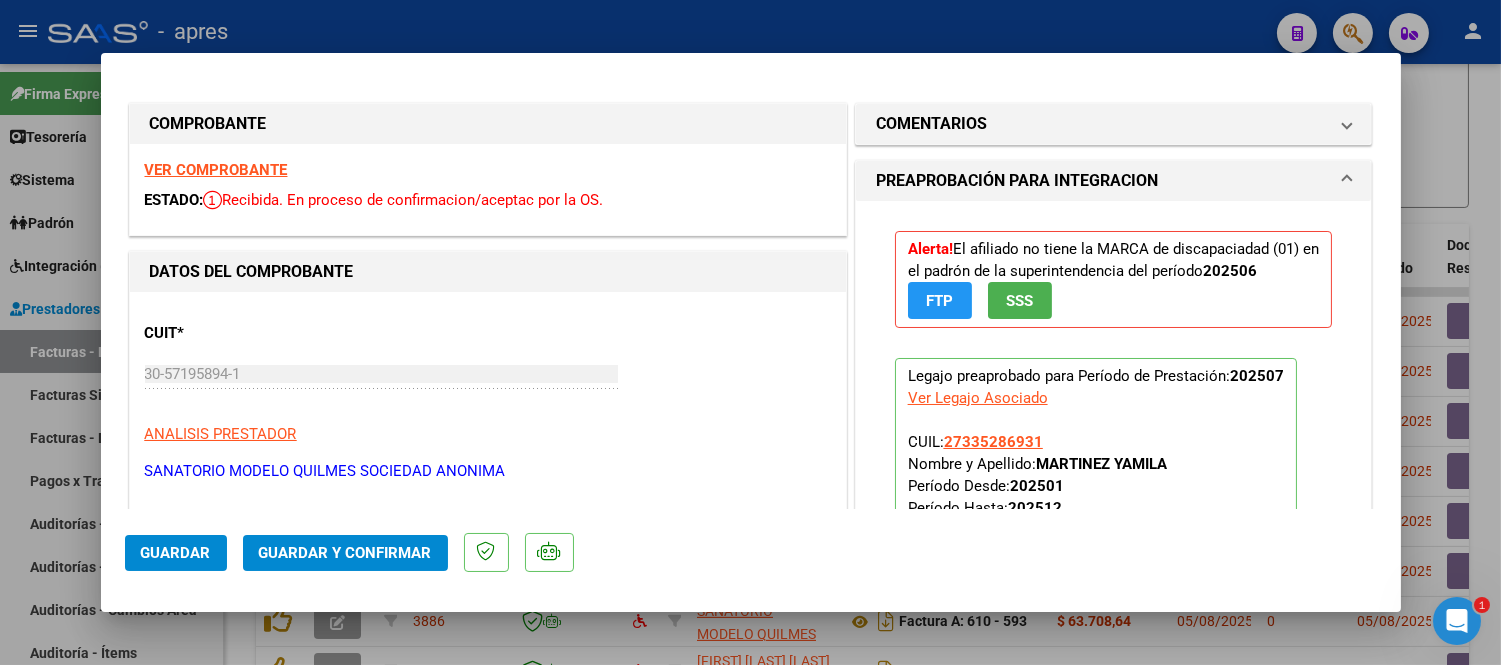 scroll, scrollTop: 0, scrollLeft: 0, axis: both 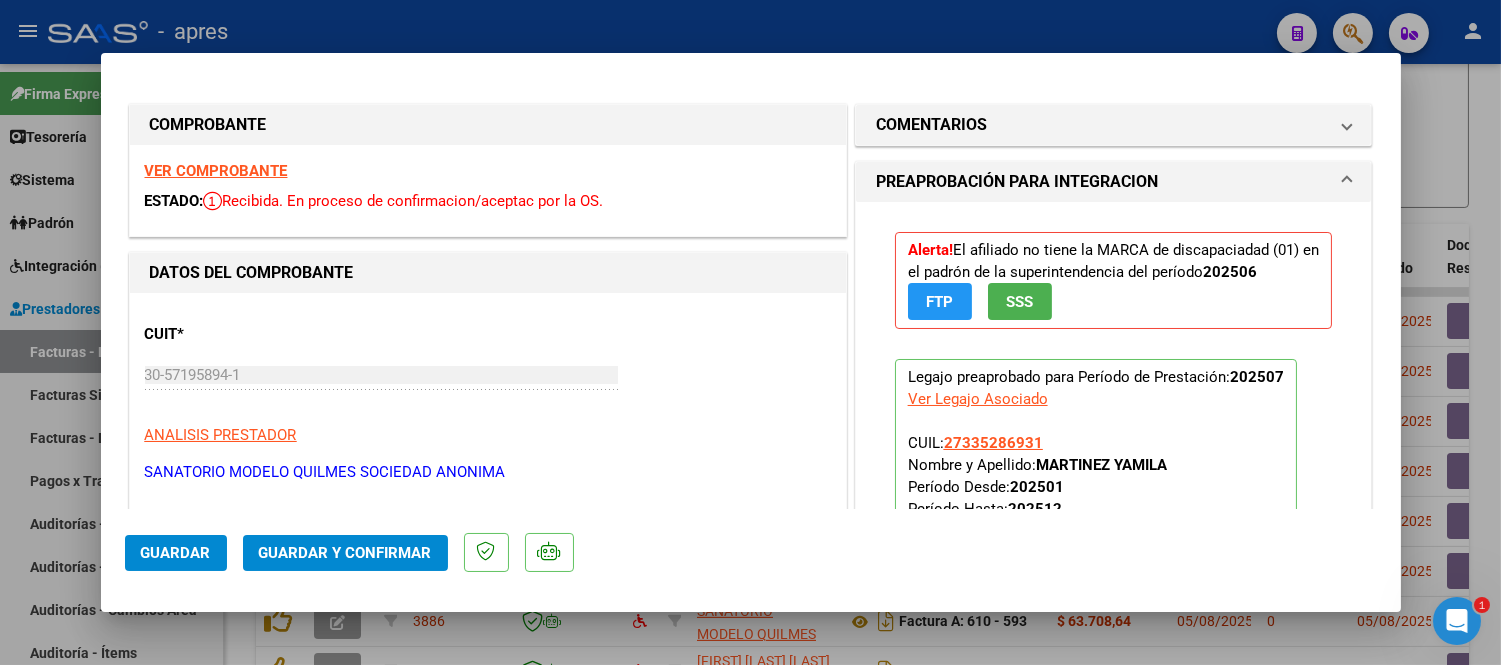 drag, startPoint x: 1032, startPoint y: 458, endPoint x: 1174, endPoint y: 461, distance: 142.0317 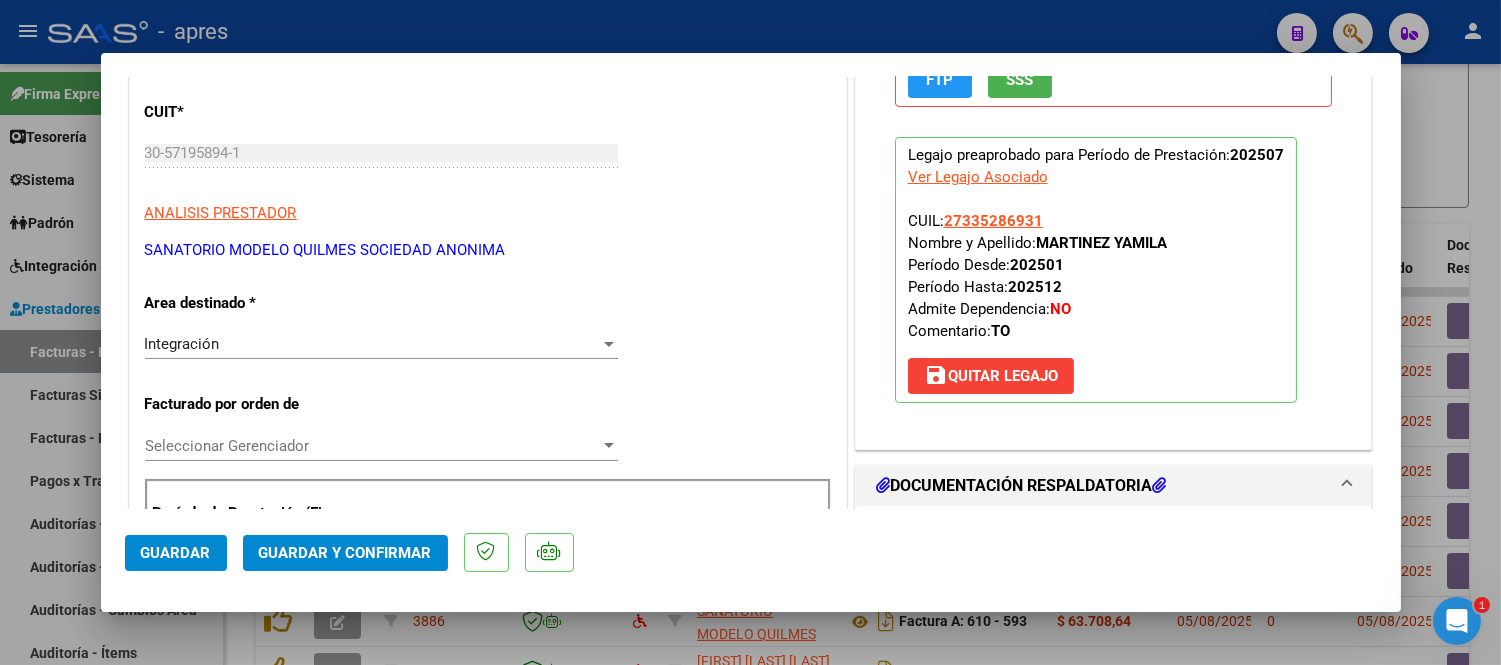 drag, startPoint x: 953, startPoint y: 215, endPoint x: 1043, endPoint y: 218, distance: 90.04999 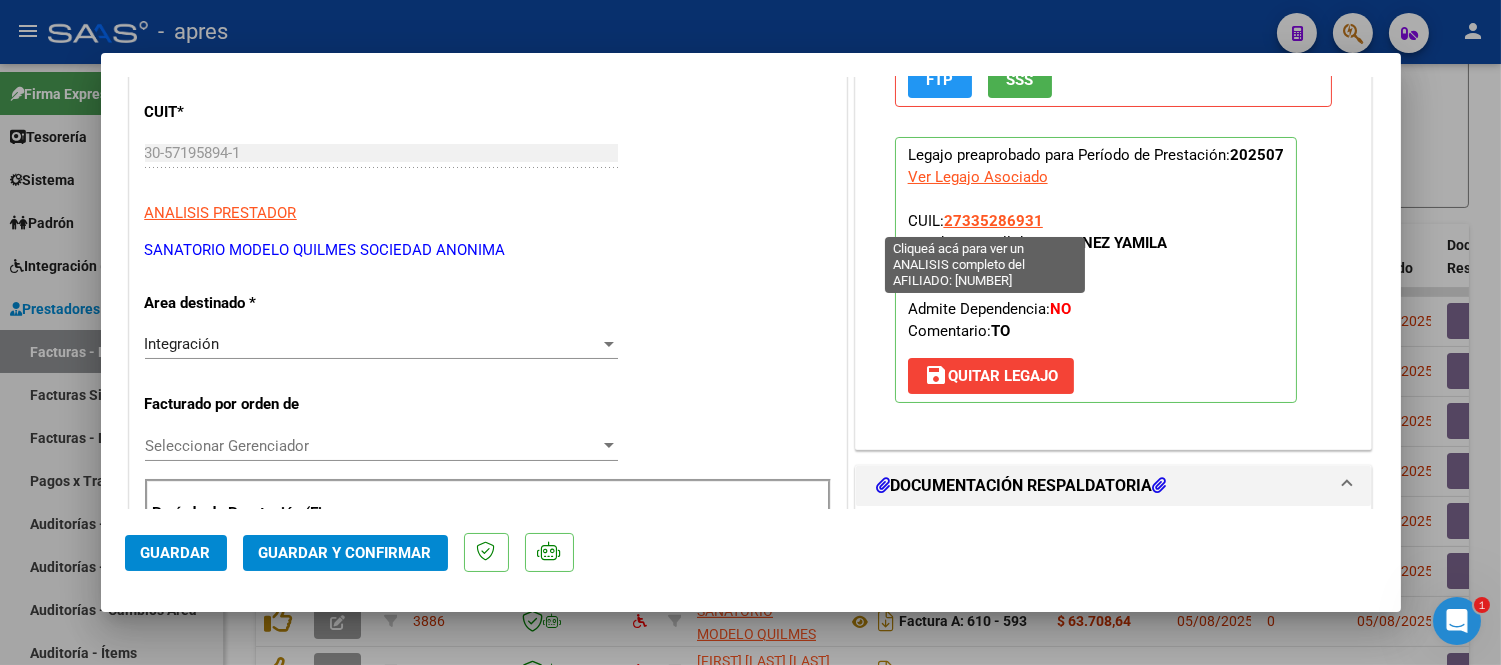 copy on "27335286931" 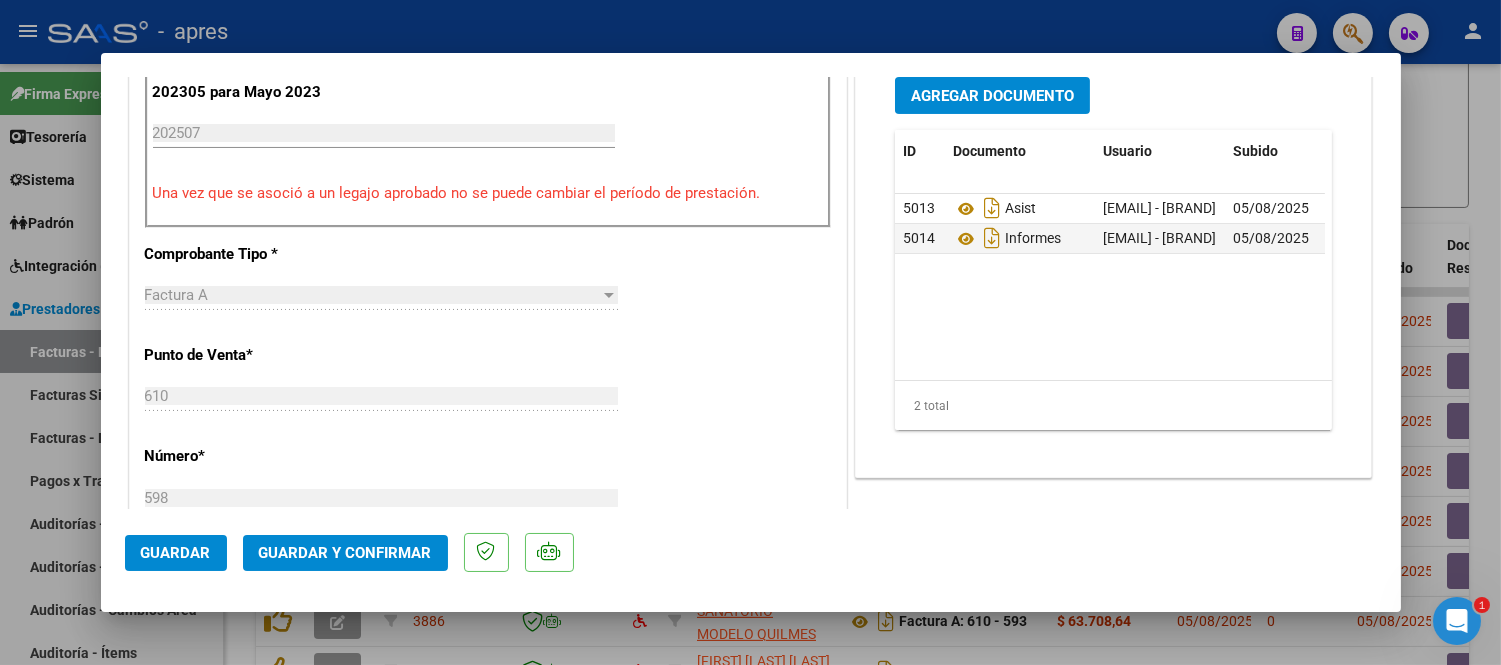 scroll, scrollTop: 555, scrollLeft: 0, axis: vertical 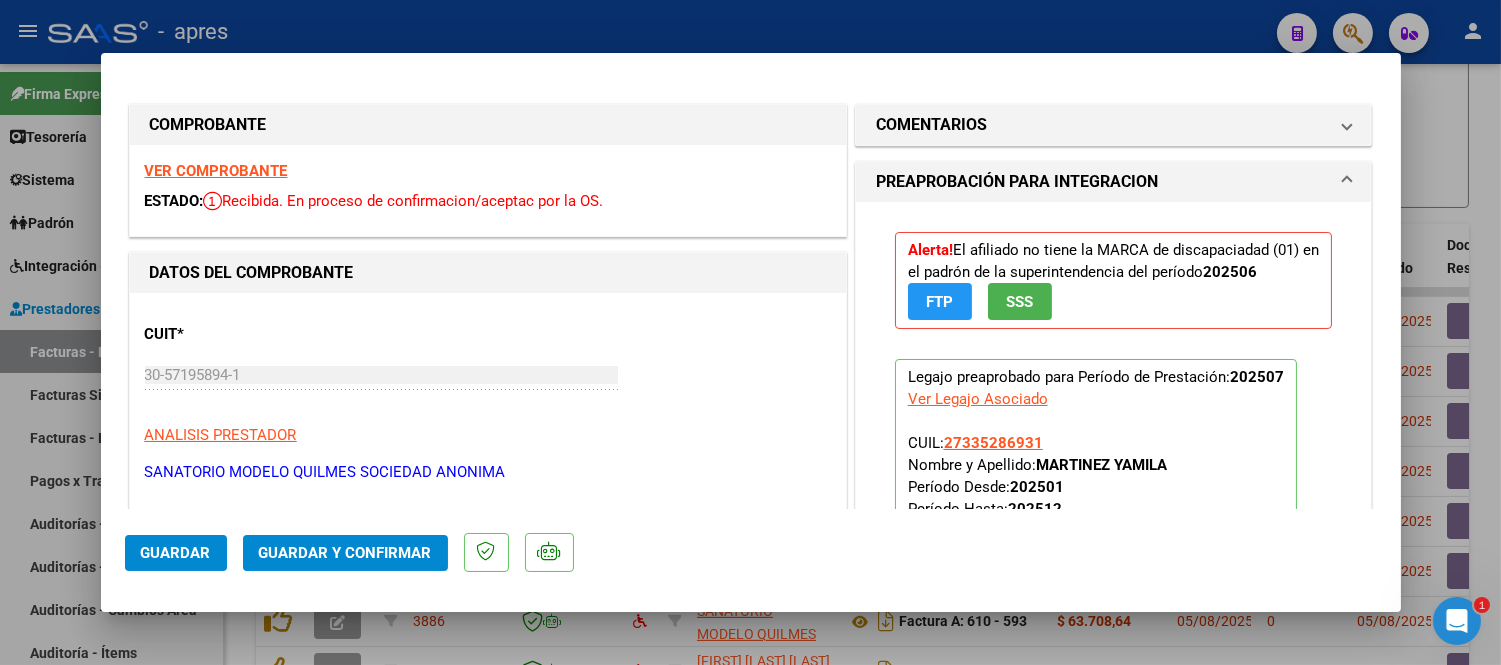 click on "VER COMPROBANTE" at bounding box center (216, 171) 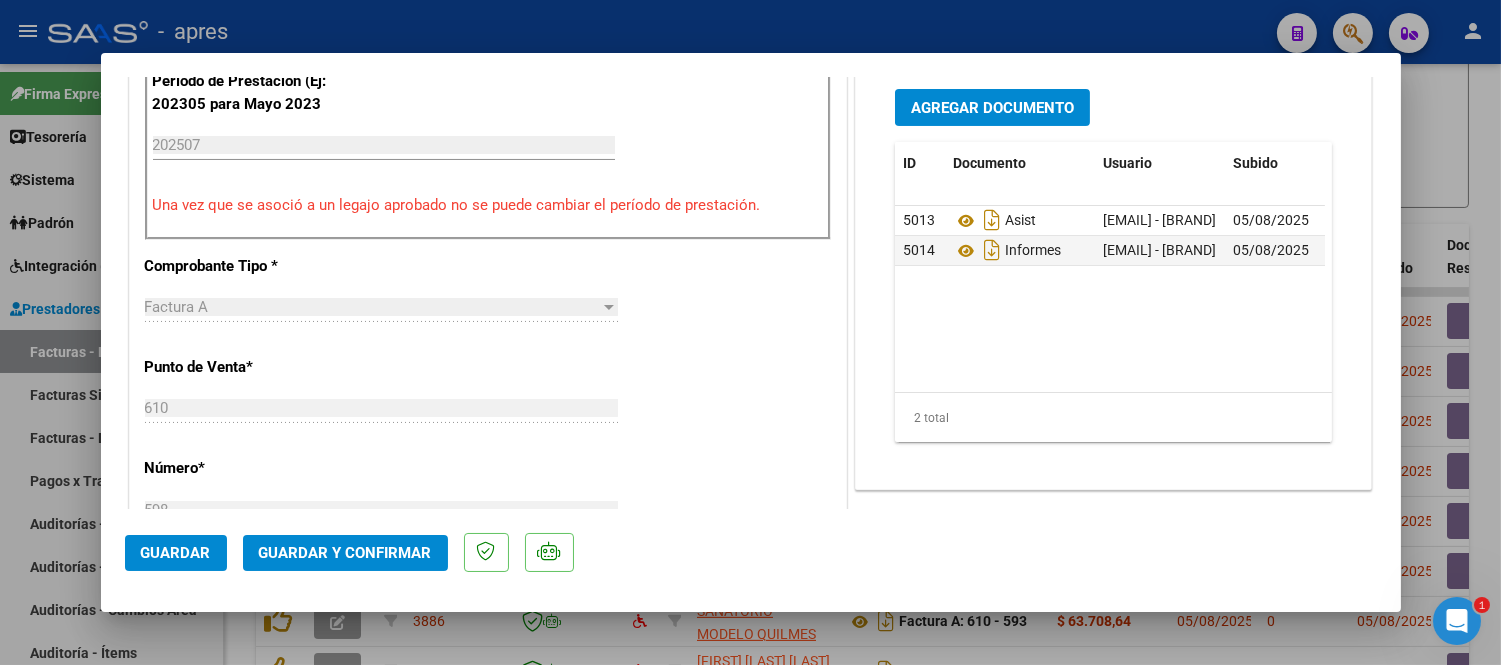 scroll, scrollTop: 666, scrollLeft: 0, axis: vertical 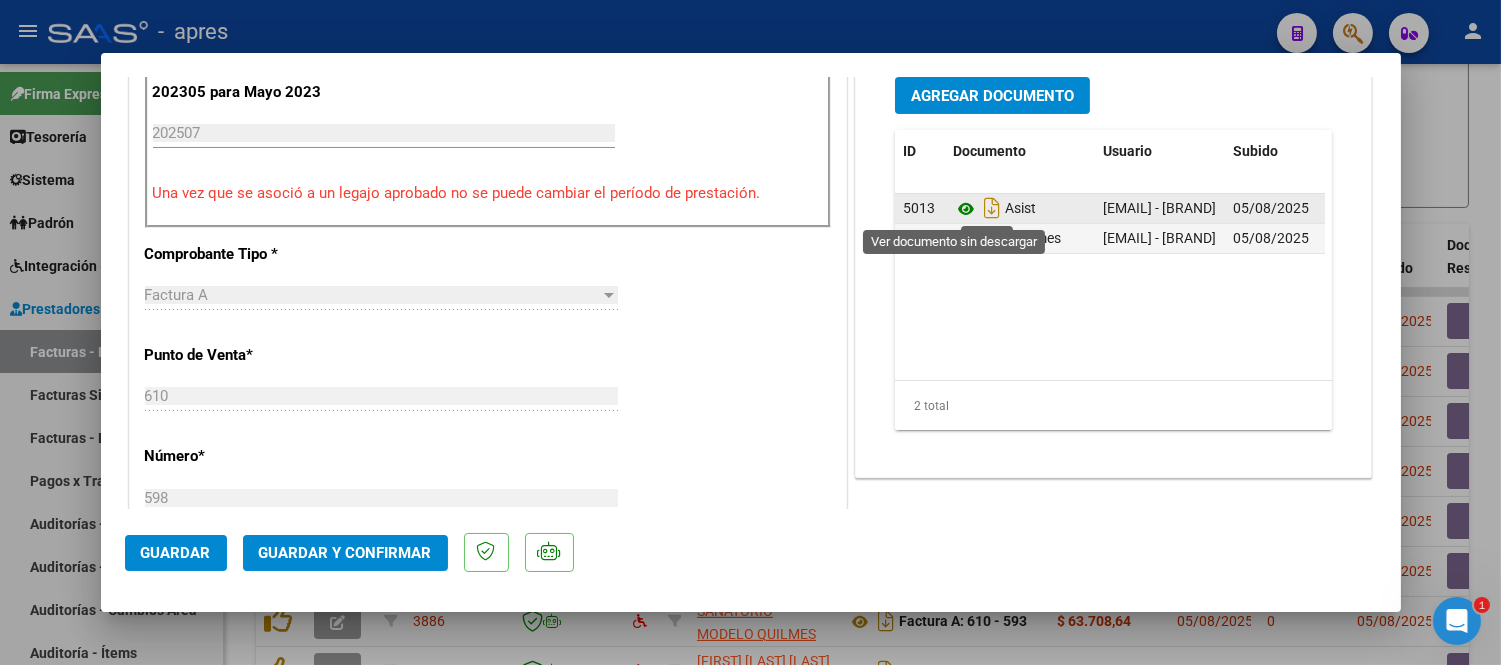 click 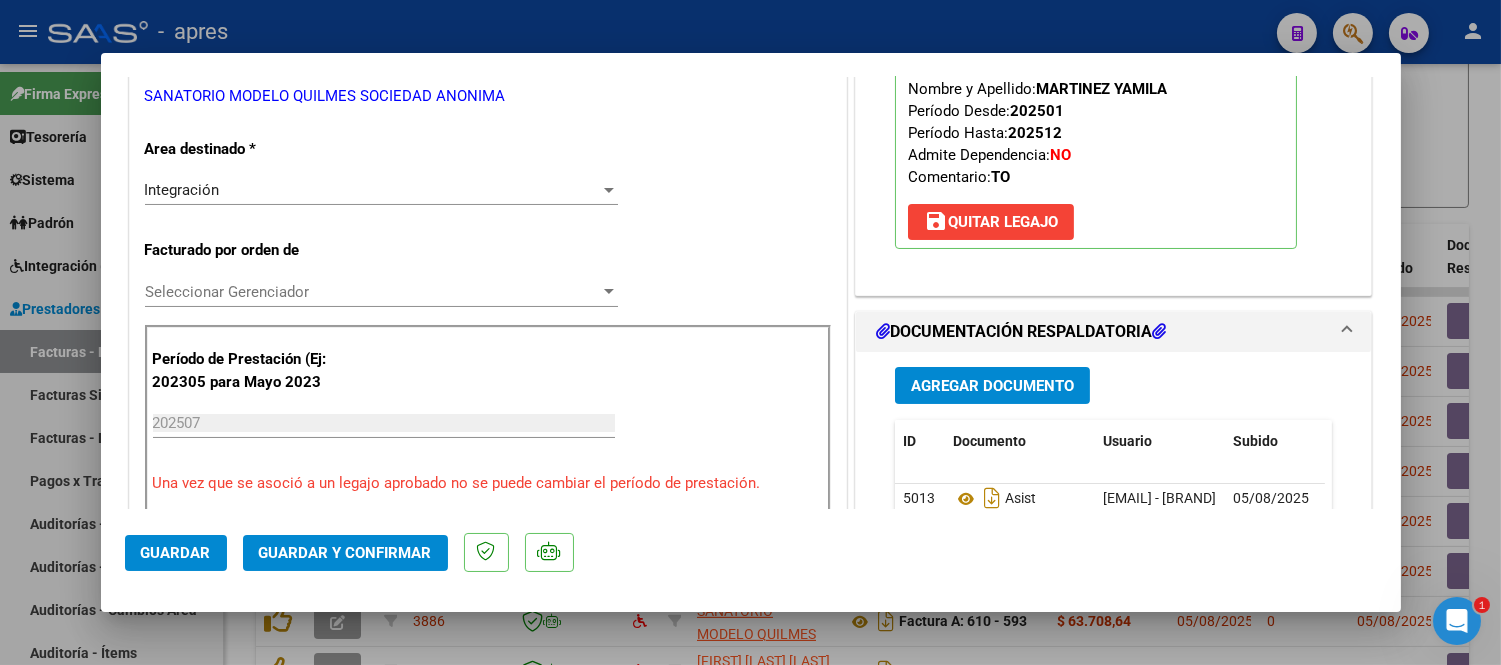 scroll, scrollTop: 111, scrollLeft: 0, axis: vertical 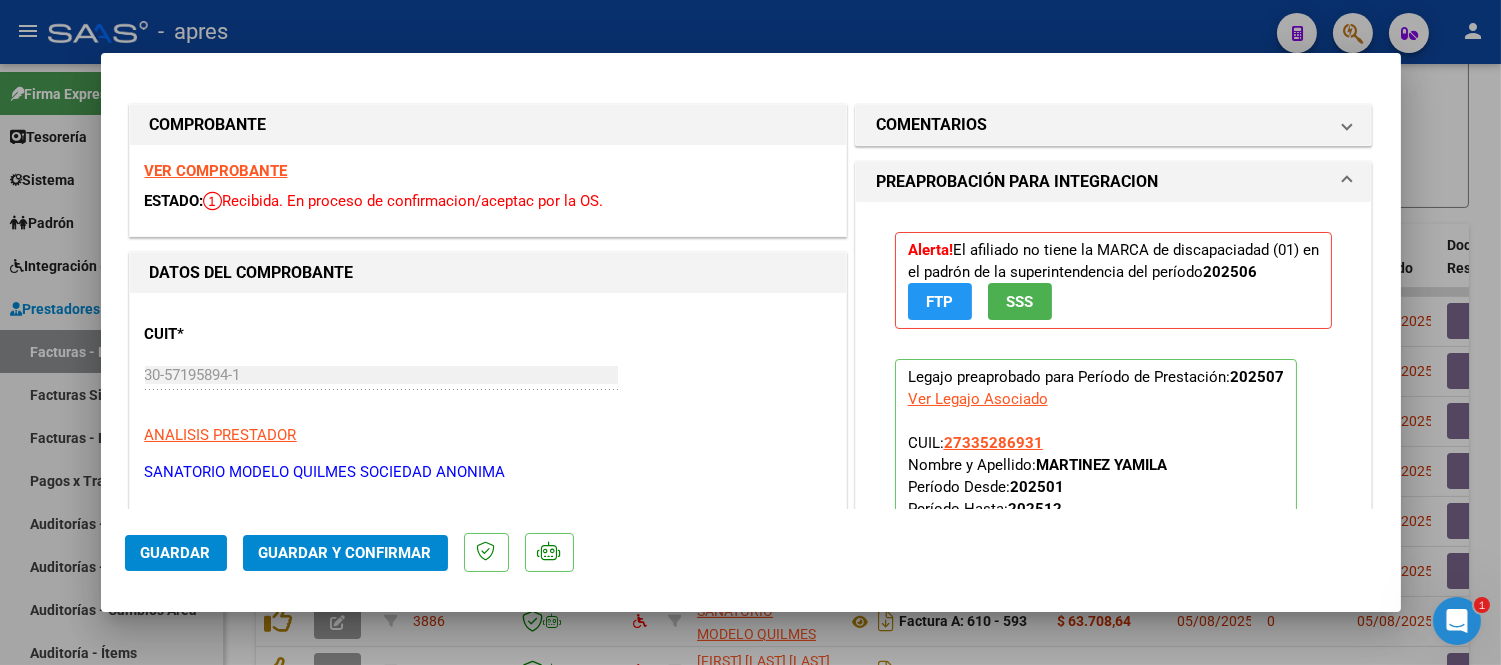 click on "VER COMPROBANTE" at bounding box center (216, 171) 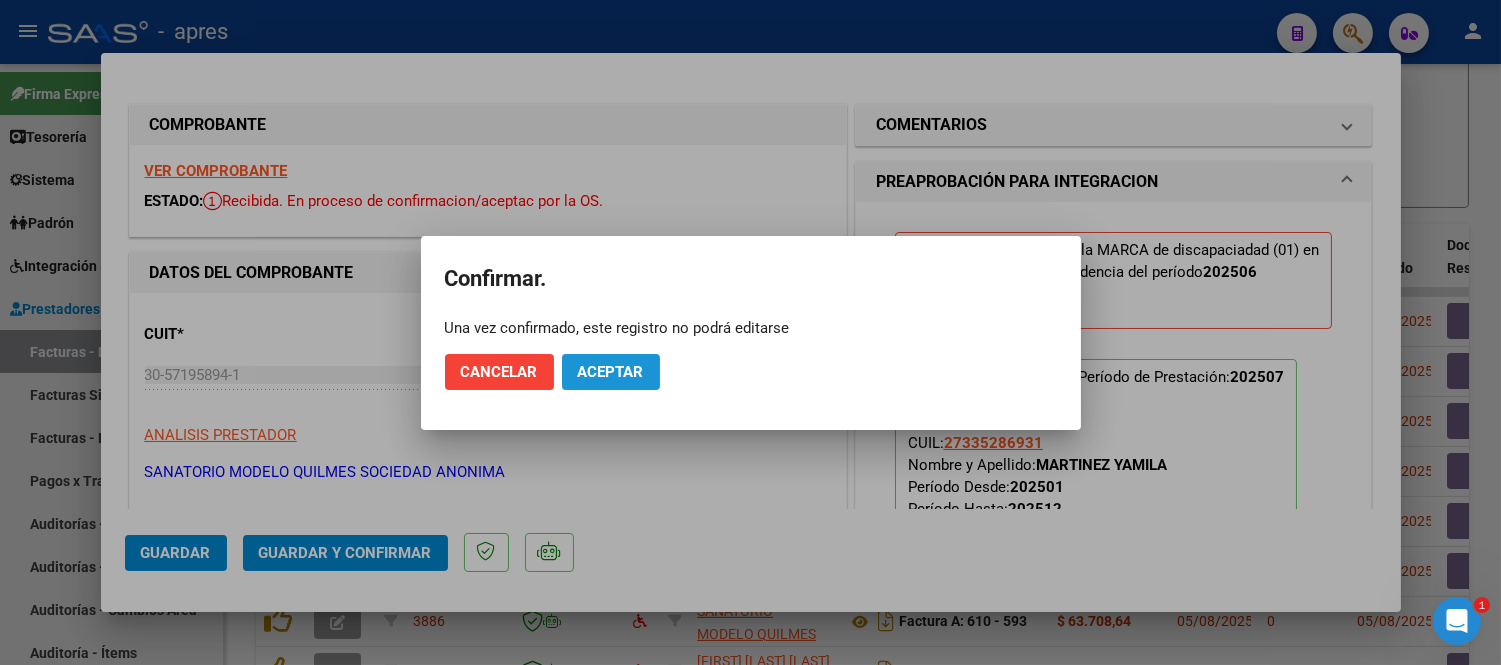 click on "Aceptar" 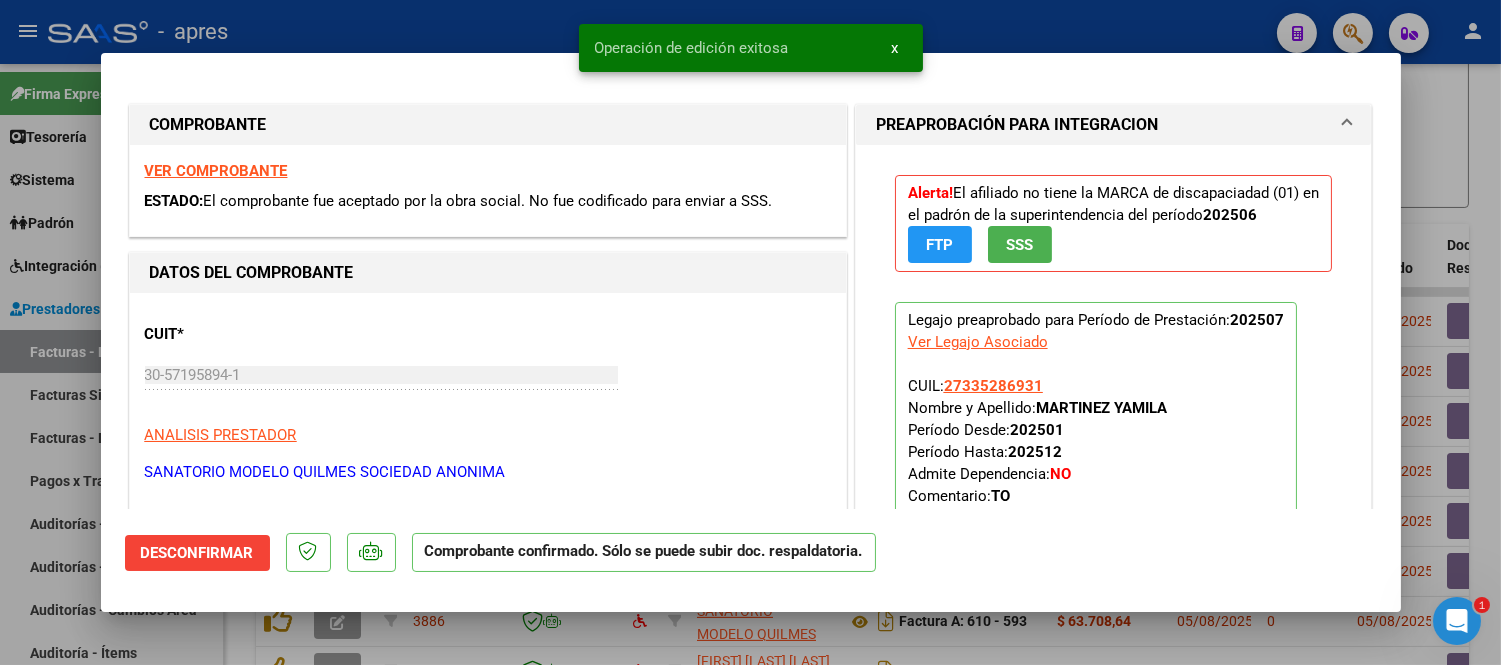 click at bounding box center (750, 332) 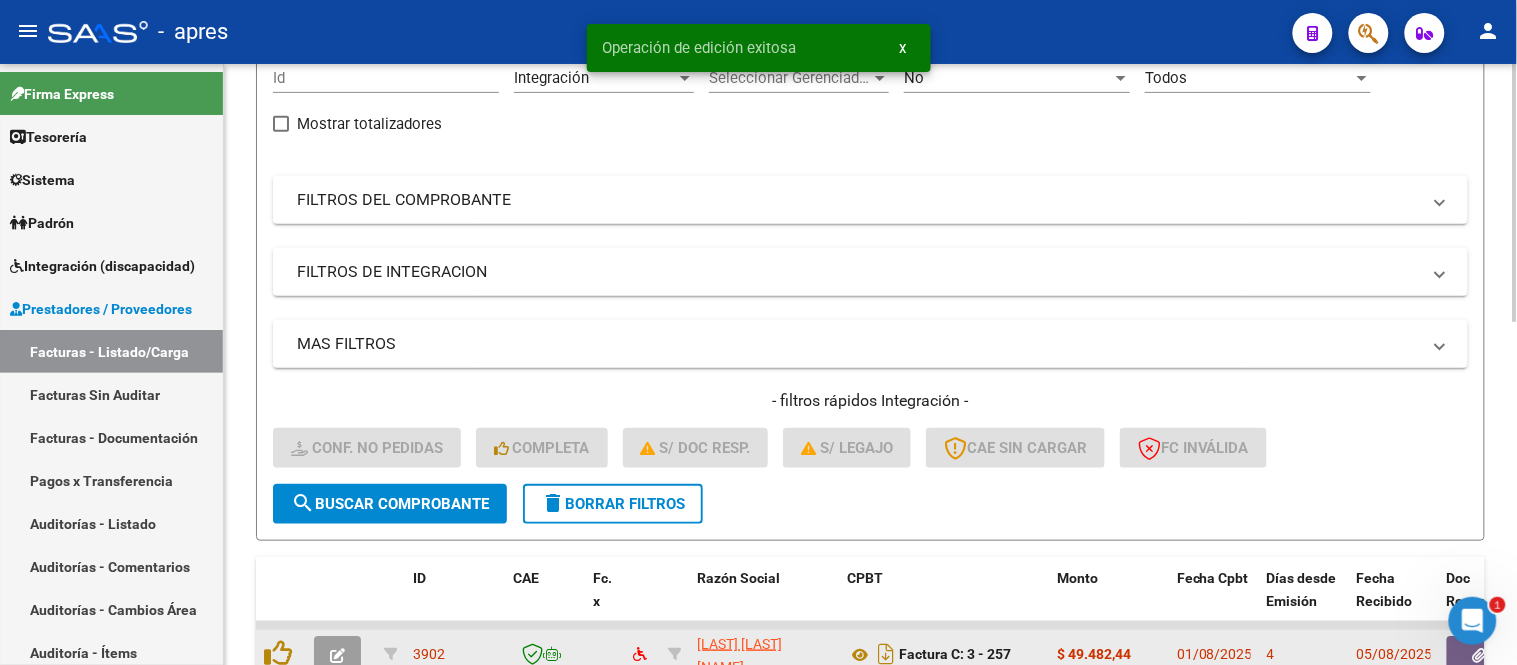 scroll, scrollTop: 0, scrollLeft: 0, axis: both 